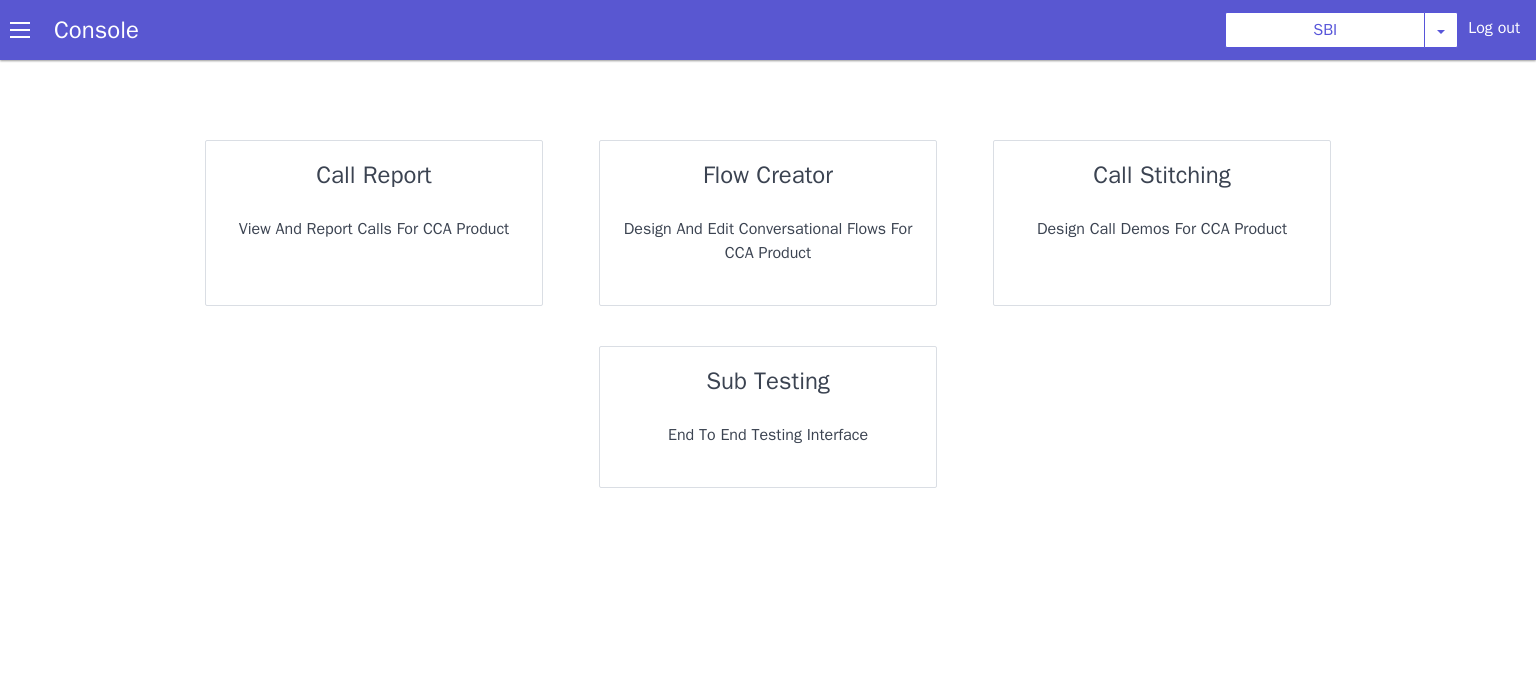 scroll, scrollTop: 0, scrollLeft: 0, axis: both 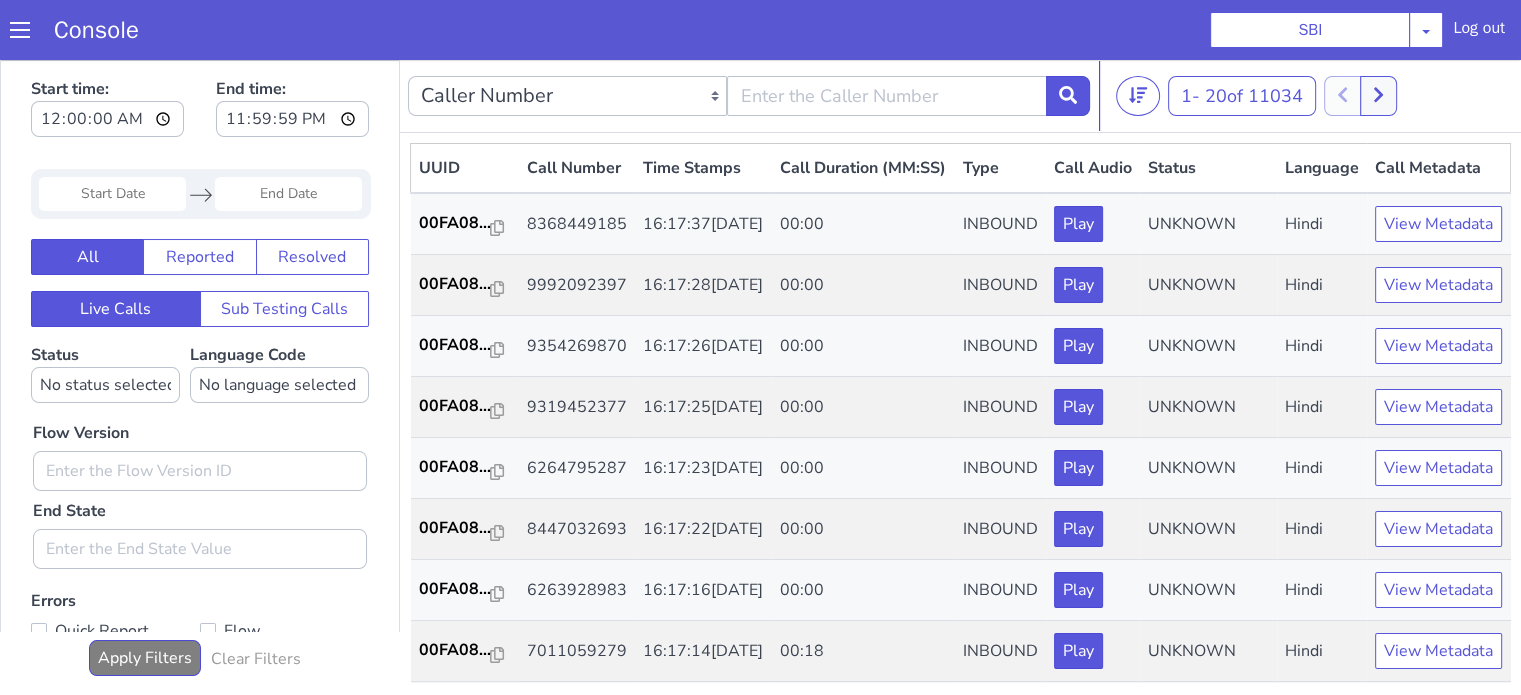 click at bounding box center [112, 194] 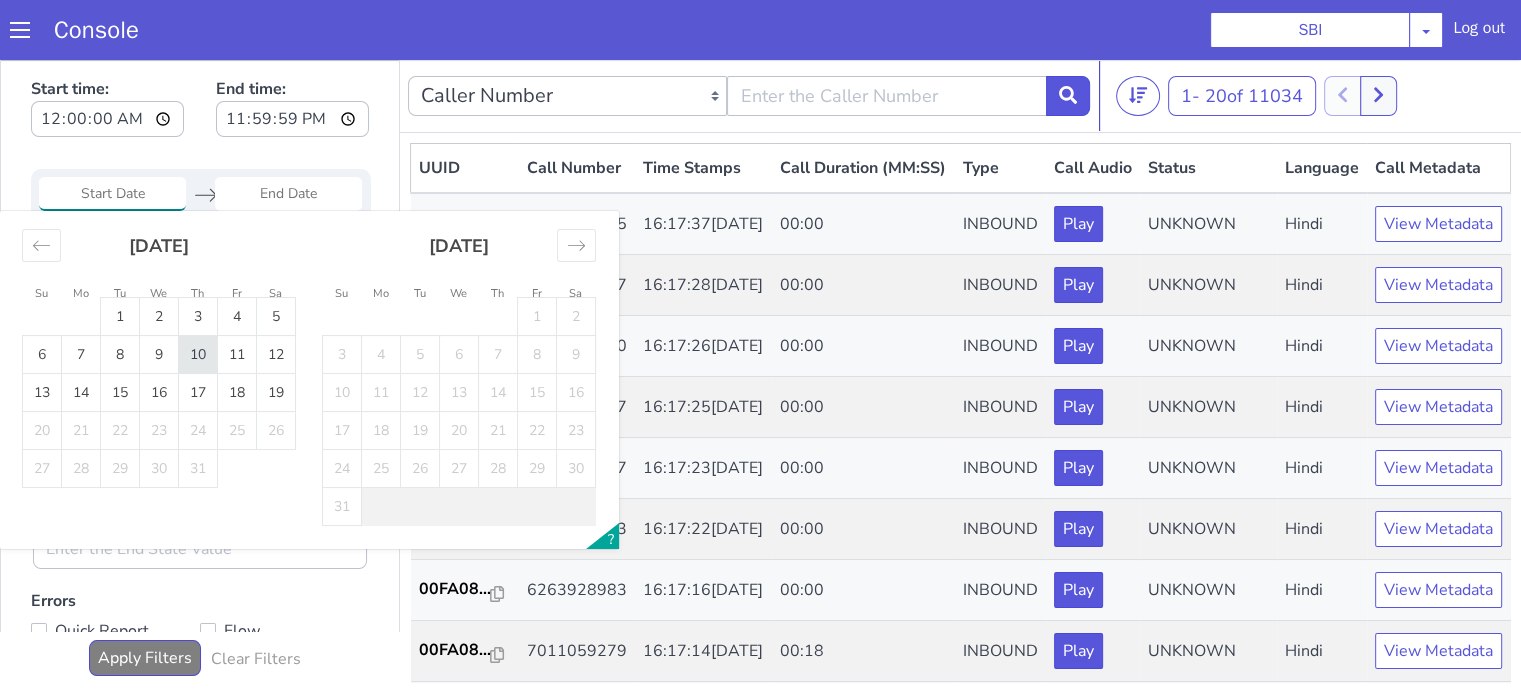 click on "10" at bounding box center [198, 355] 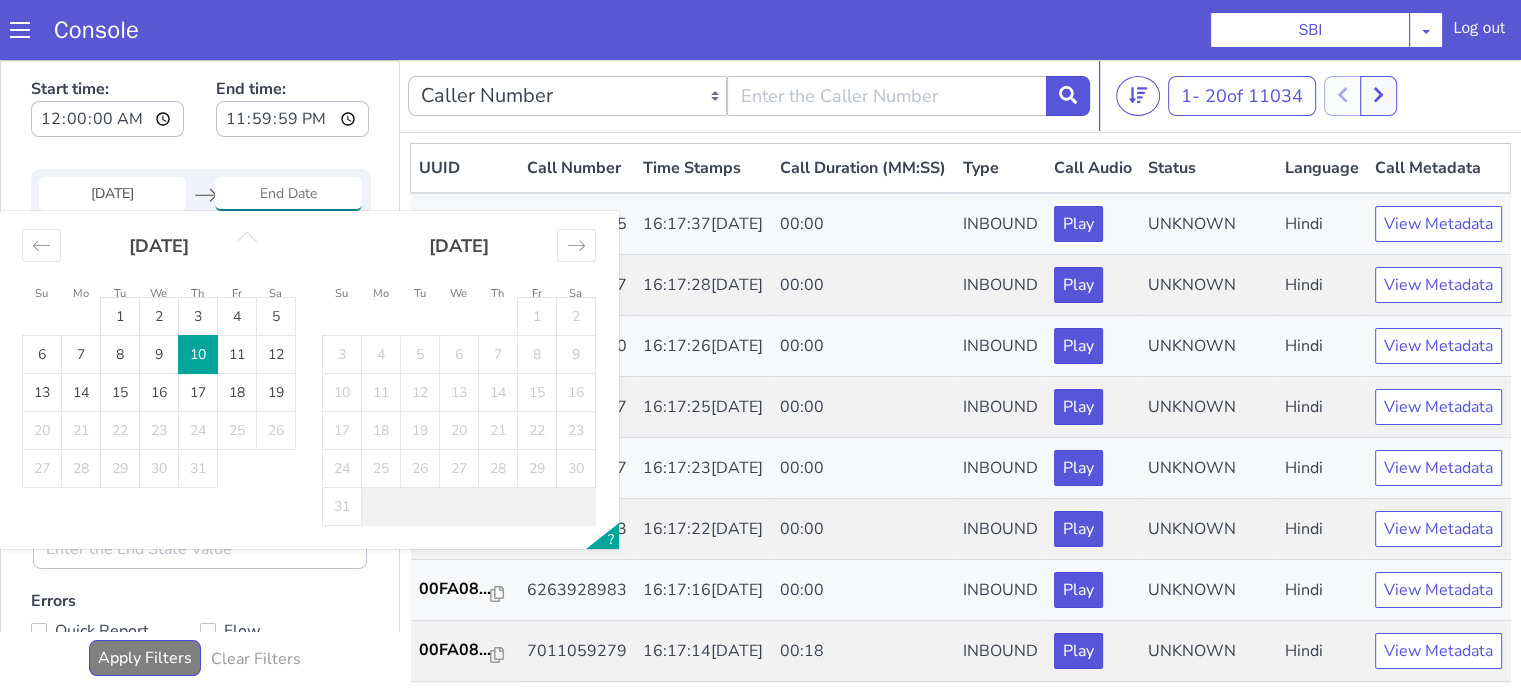 click on "10" at bounding box center (198, 355) 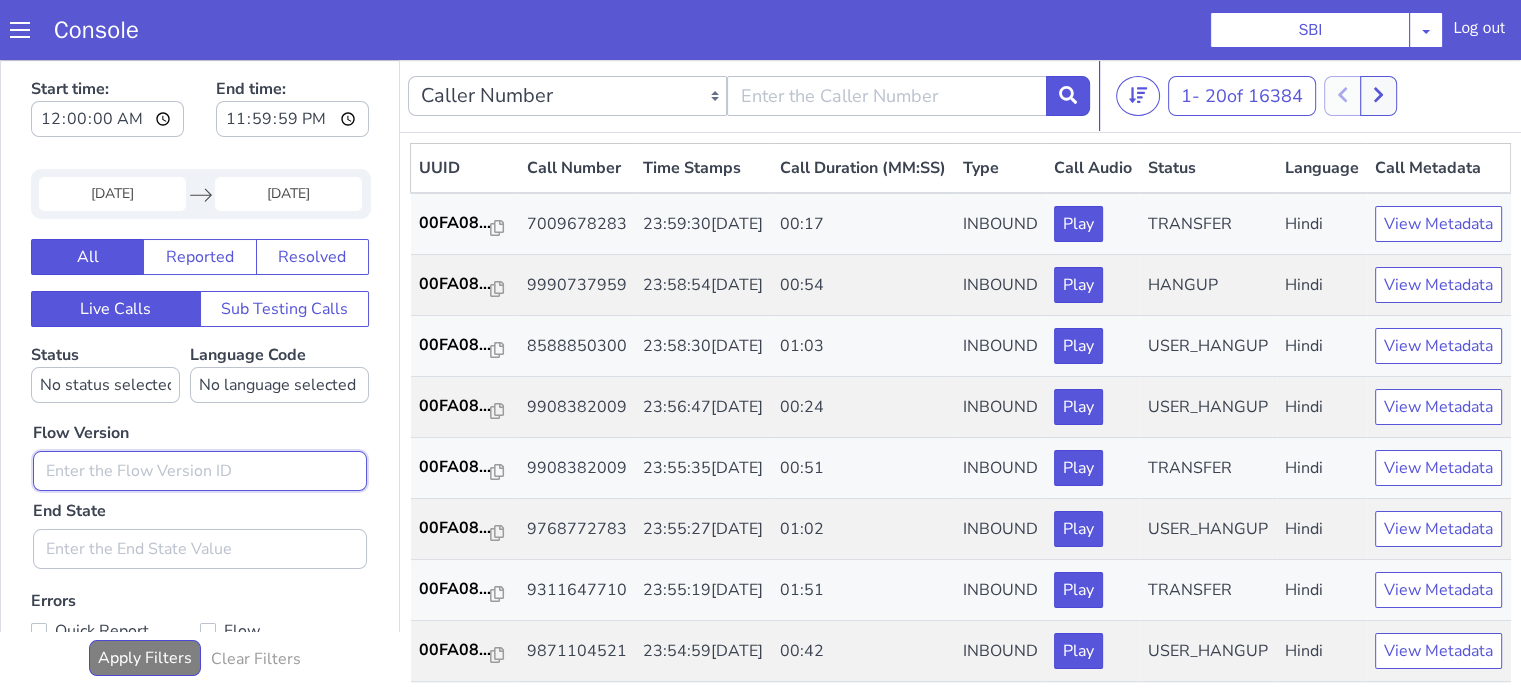 click at bounding box center (200, 471) 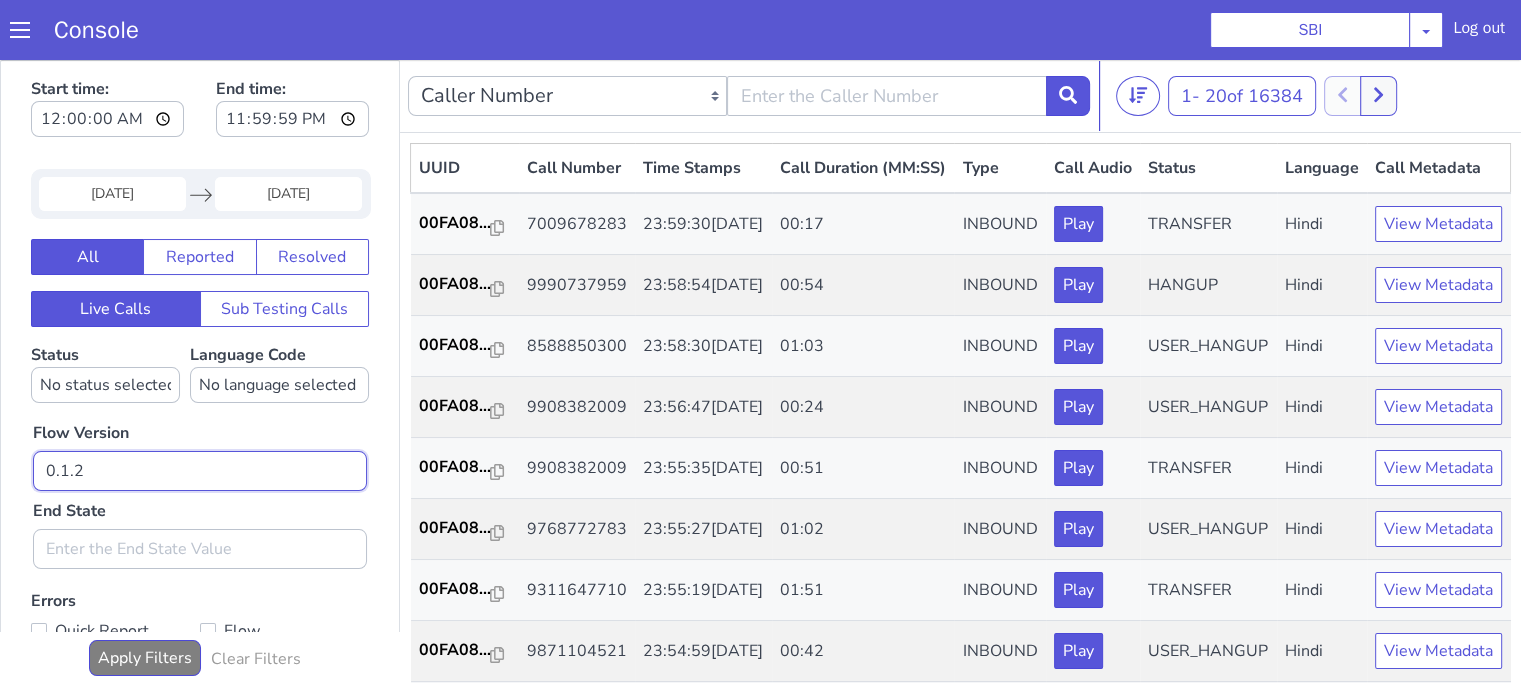type on "0.1.2" 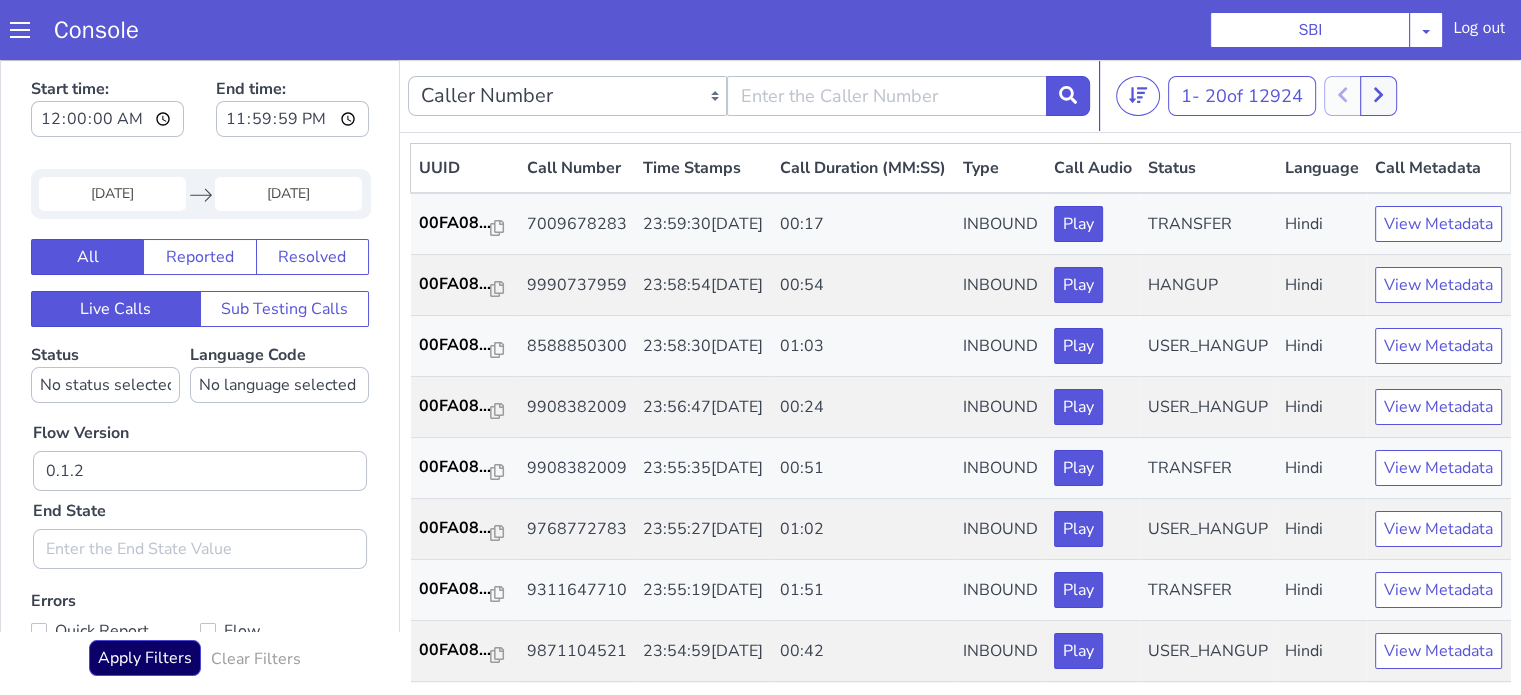 click on "Flow Version 0.1.2 End State" at bounding box center (200, 486) 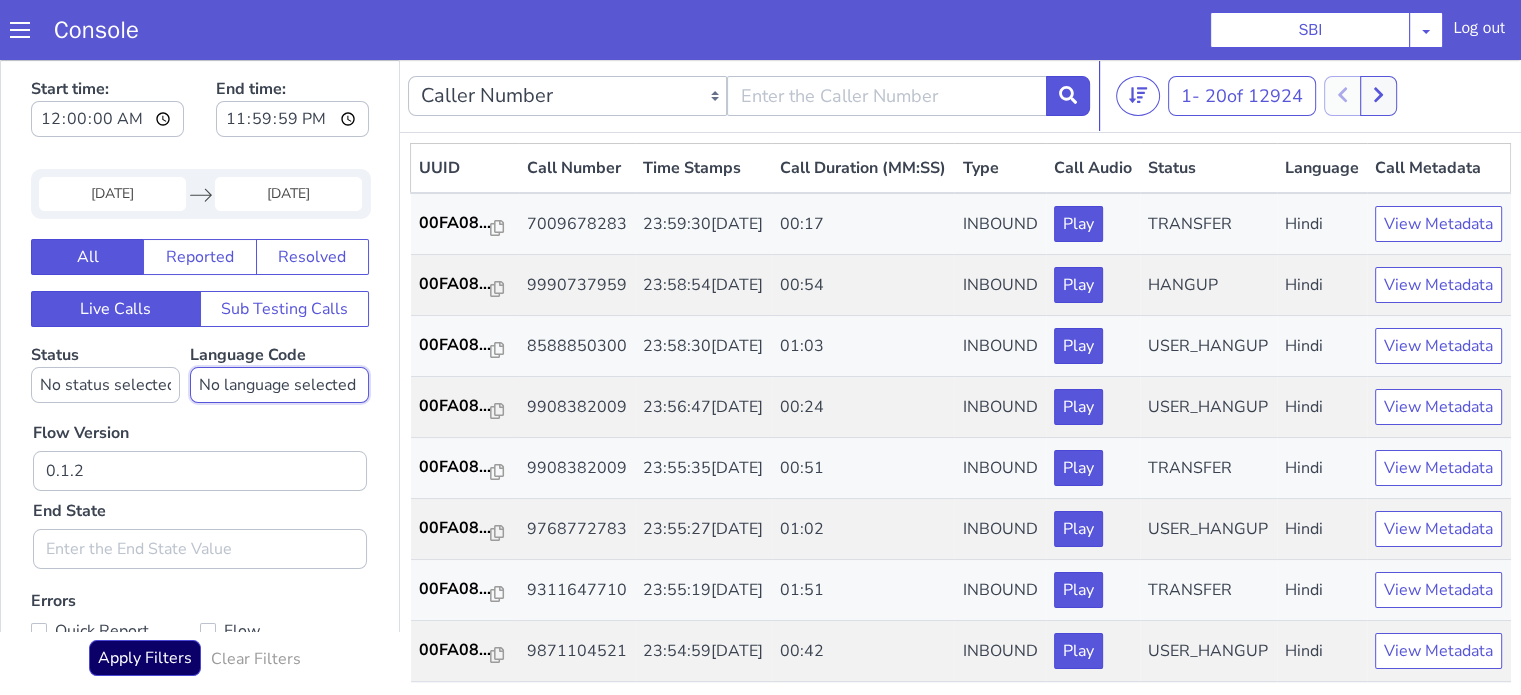 click on "No language selected Hindi English Tamil Telugu Kanada Marathi Malayalam Gujarati Bengali Indonesian Malay English US English GB" at bounding box center [279, 385] 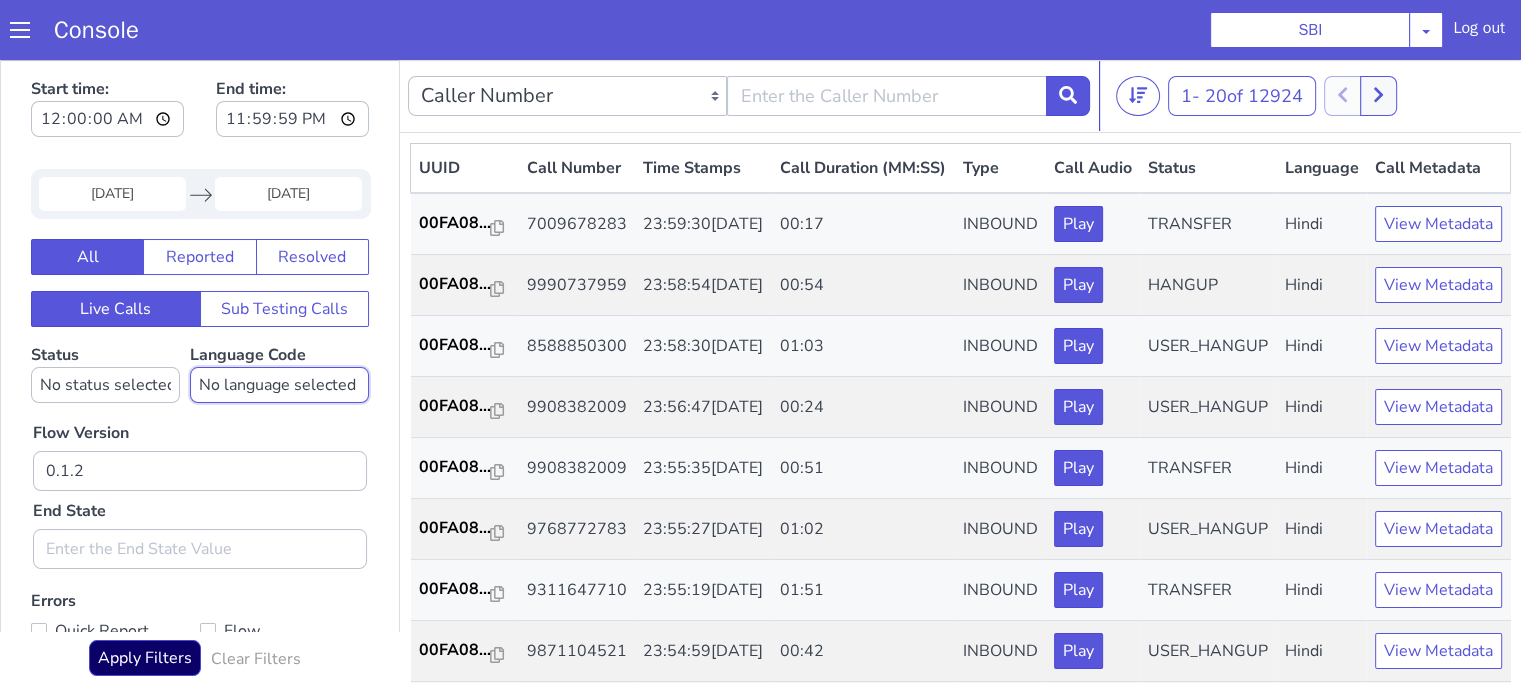 select on "hi" 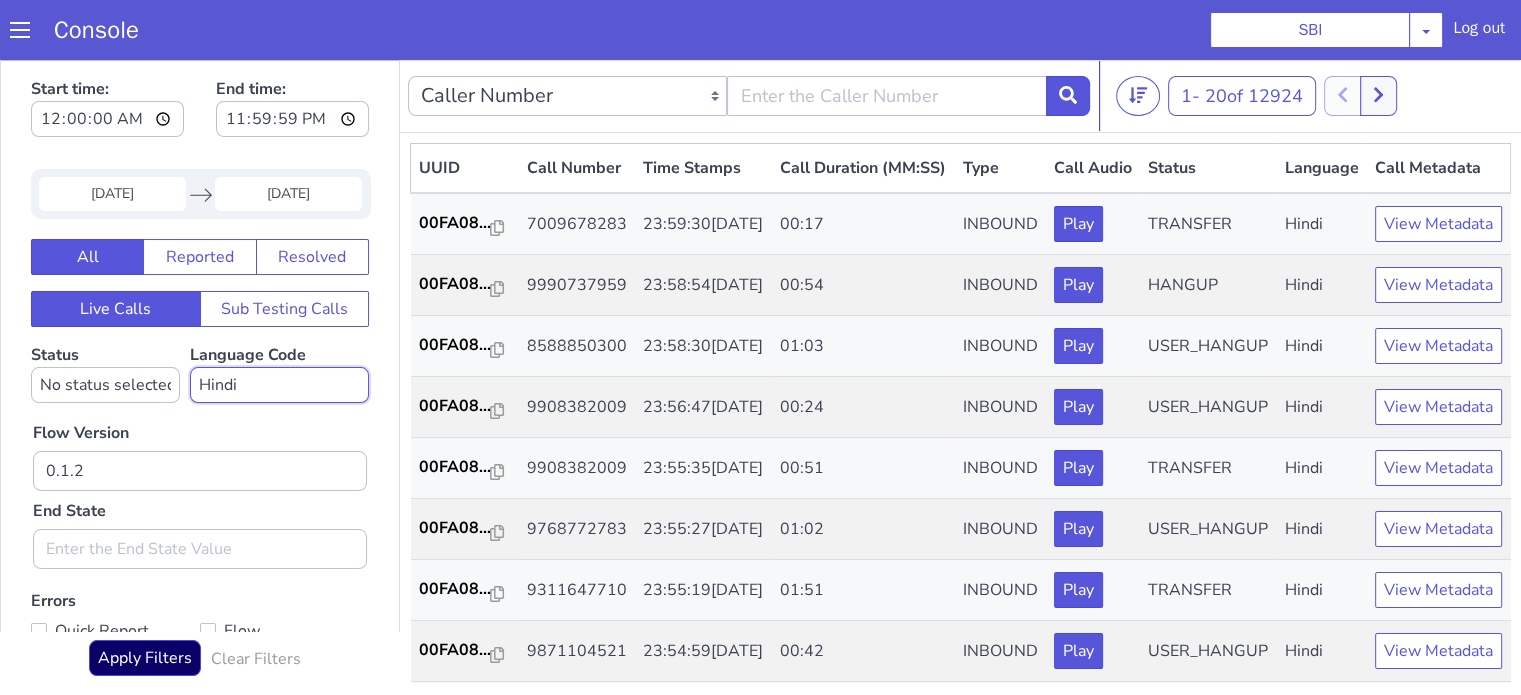 click on "No language selected Hindi English Tamil Telugu Kanada Marathi Malayalam Gujarati Bengali Indonesian Malay English US English GB" at bounding box center (279, 385) 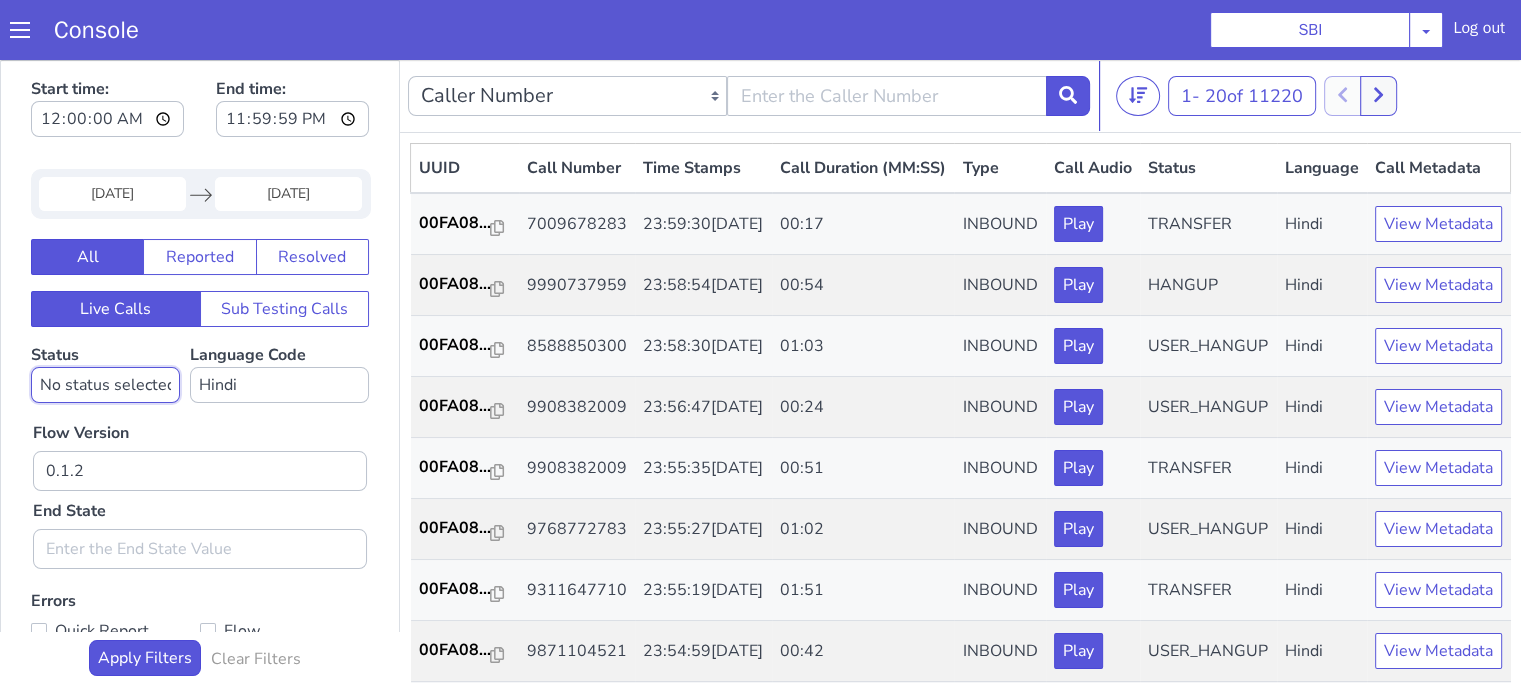 click on "No status selected HANGUP USER_HANGUP TRANSFER UNKNOWN" at bounding box center [105, 385] 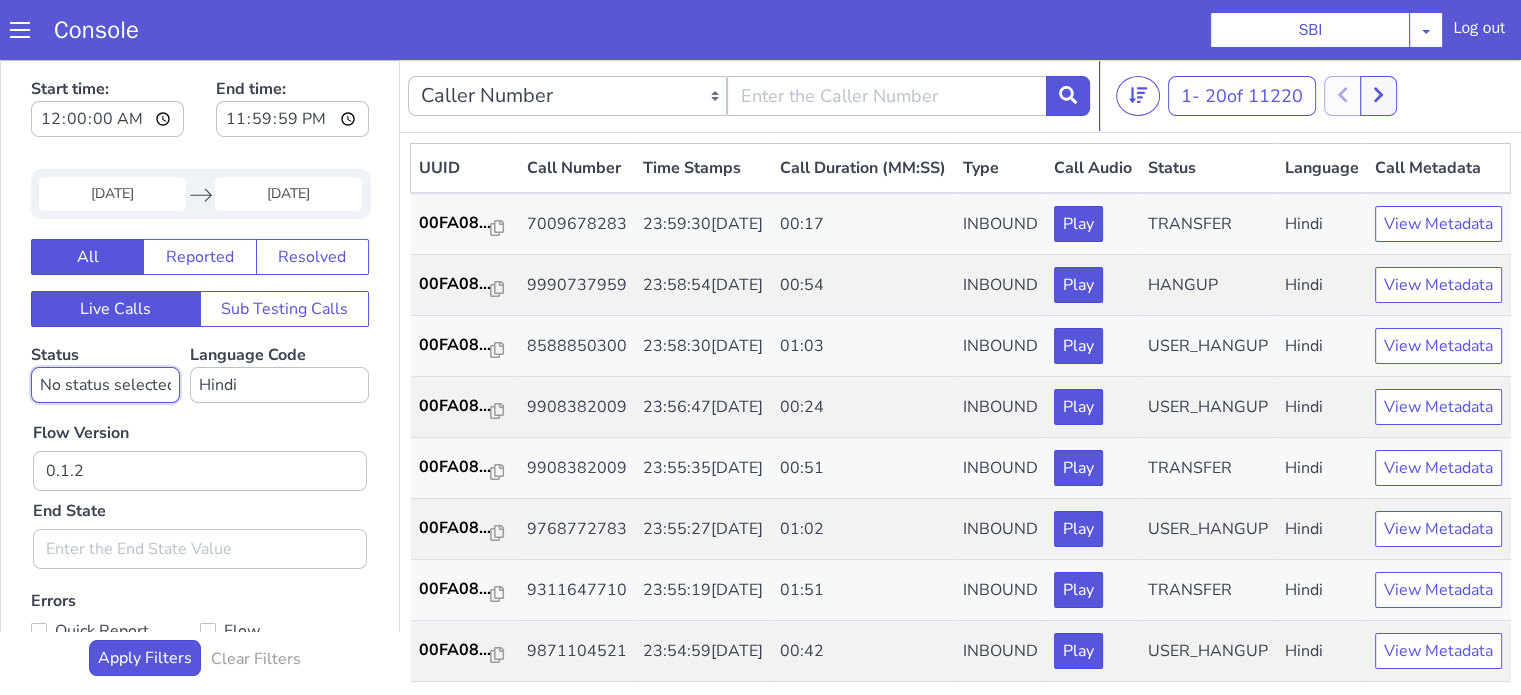 select on "TRANSFER" 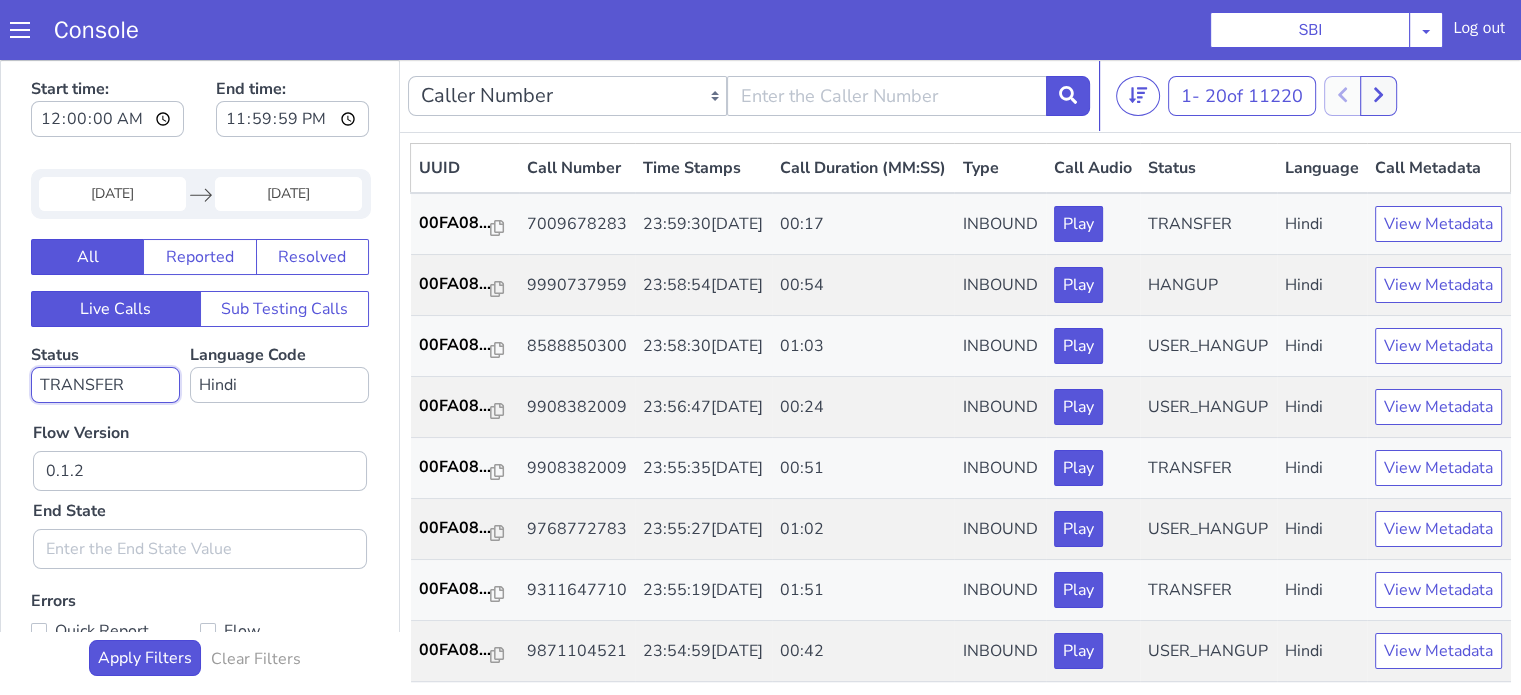 click on "No status selected HANGUP USER_HANGUP TRANSFER UNKNOWN" at bounding box center [105, 385] 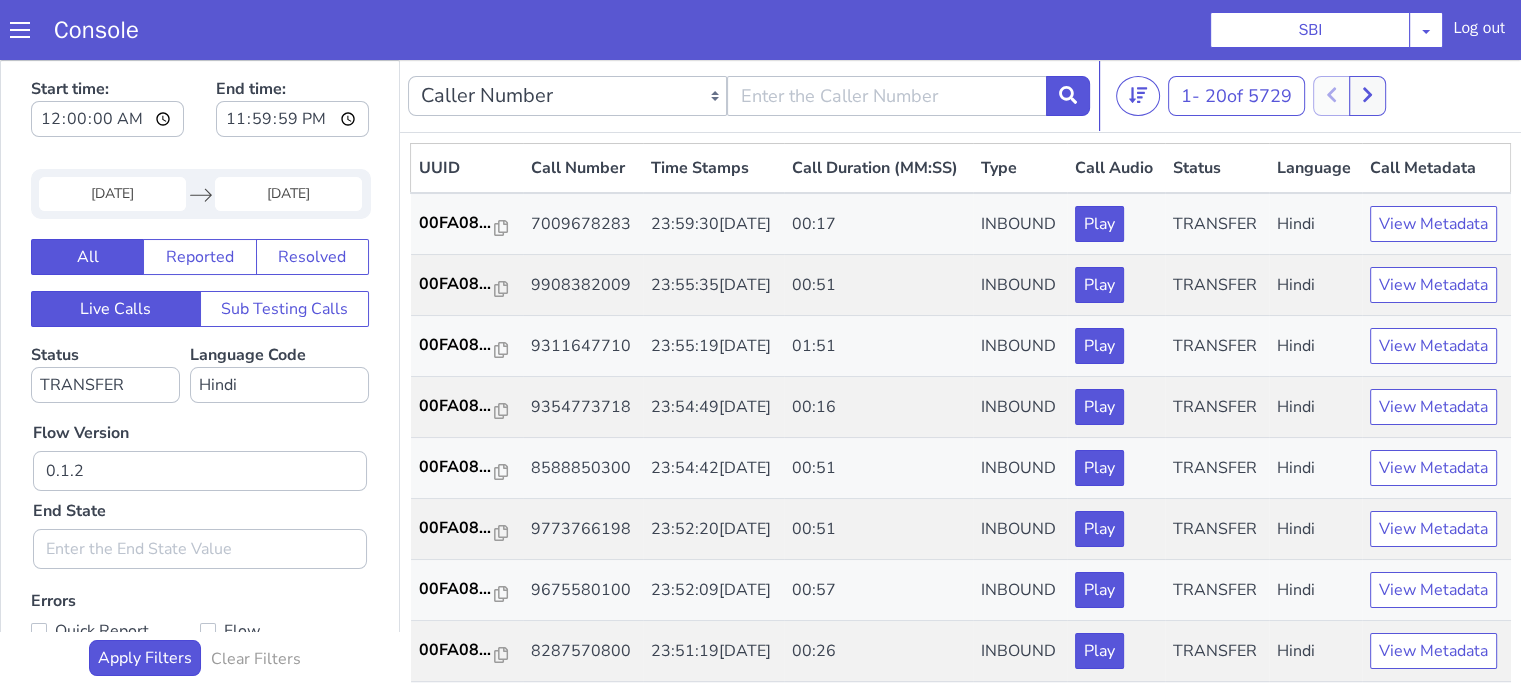 click on "Flow Version 0.1.2 End State" at bounding box center (200, 486) 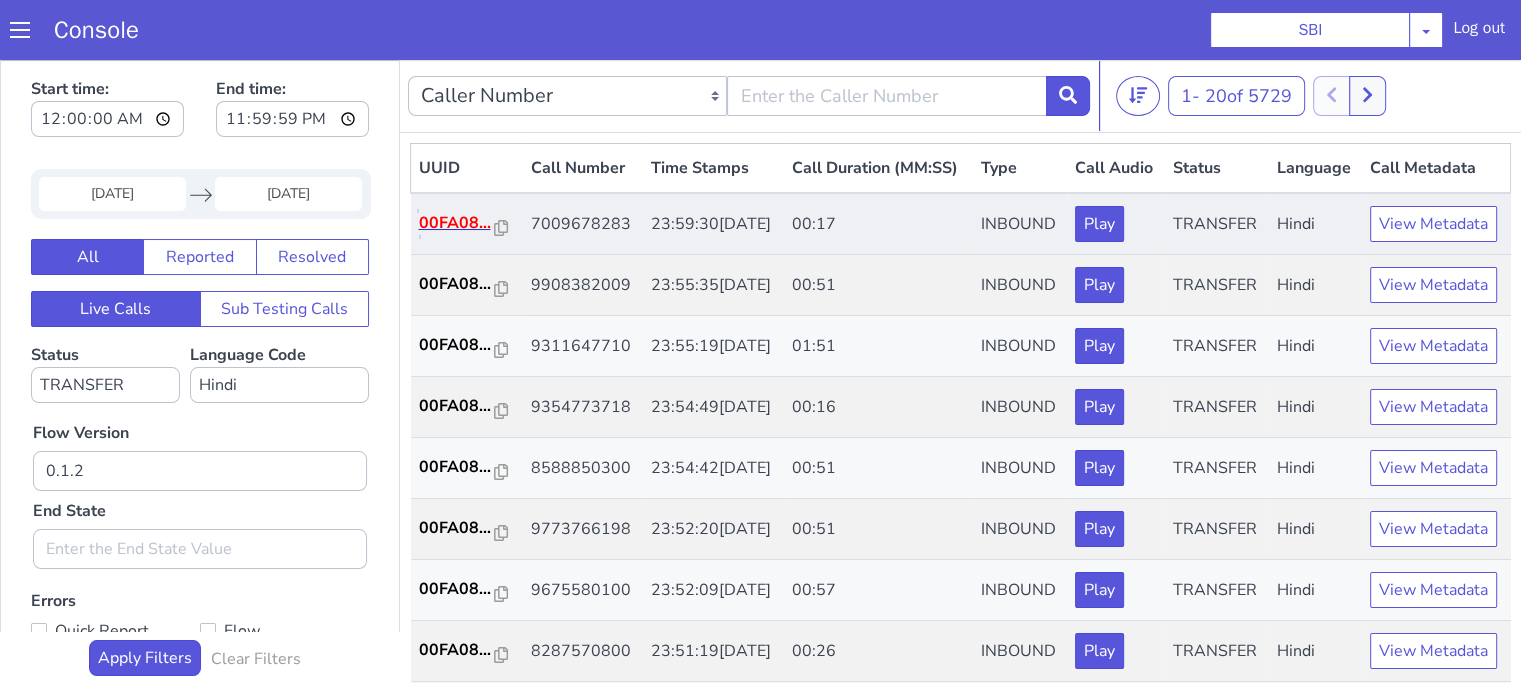 click on "00FA08..." at bounding box center (457, 223) 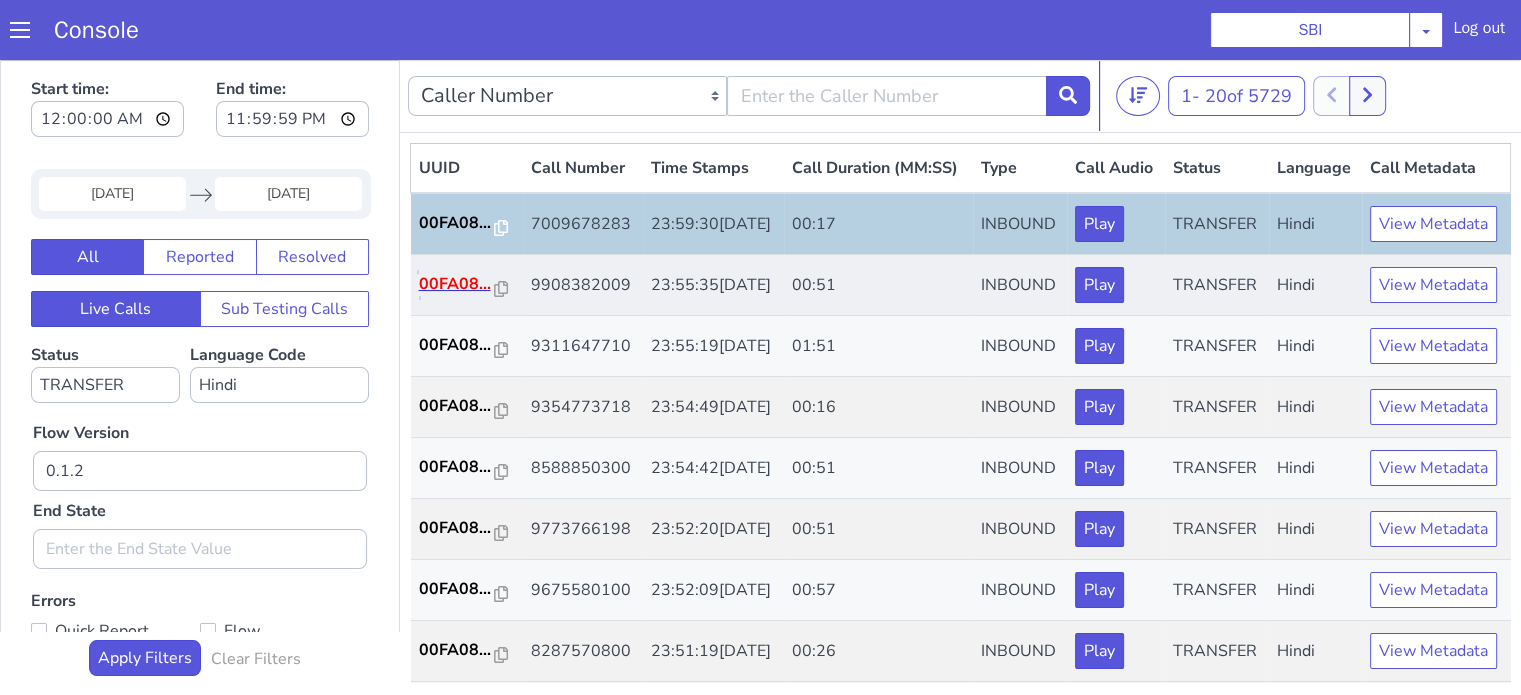 click on "00FA08..." at bounding box center (457, 284) 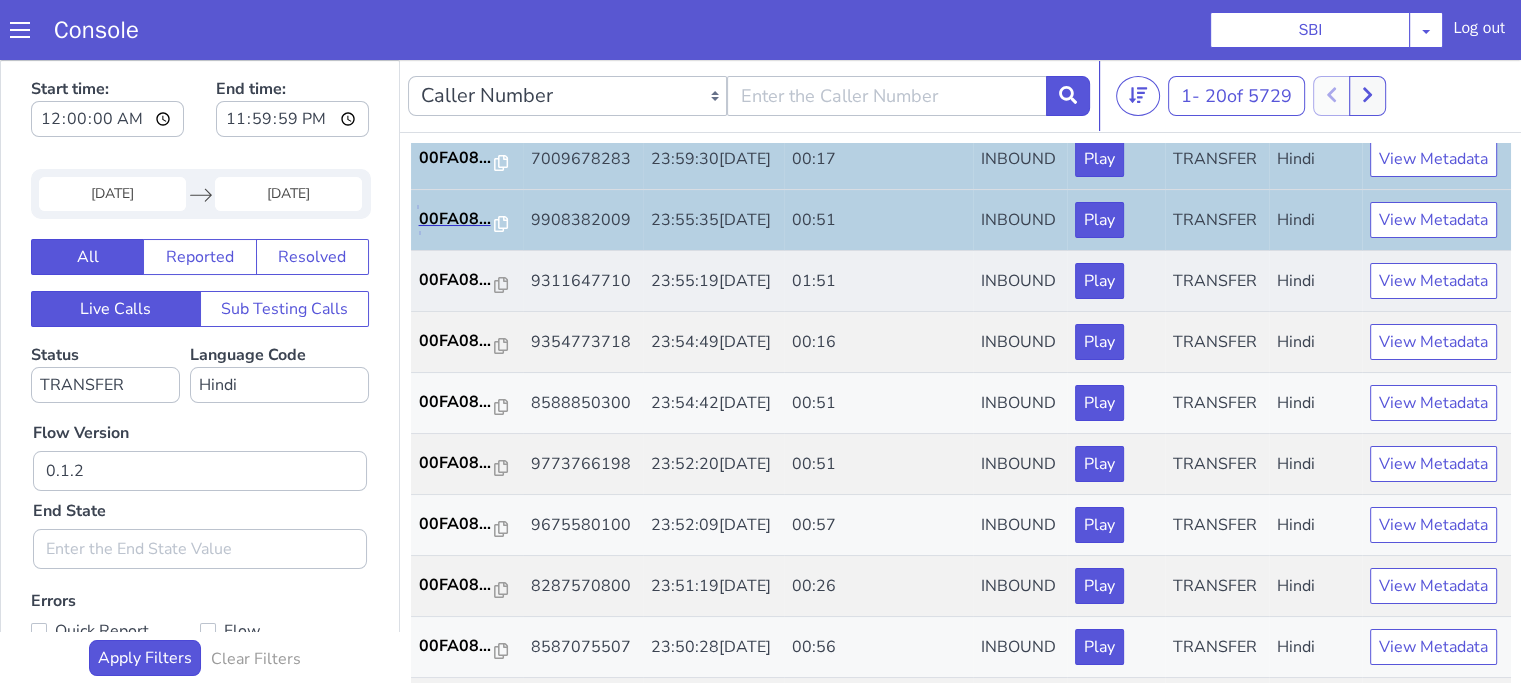 scroll, scrollTop: 100, scrollLeft: 0, axis: vertical 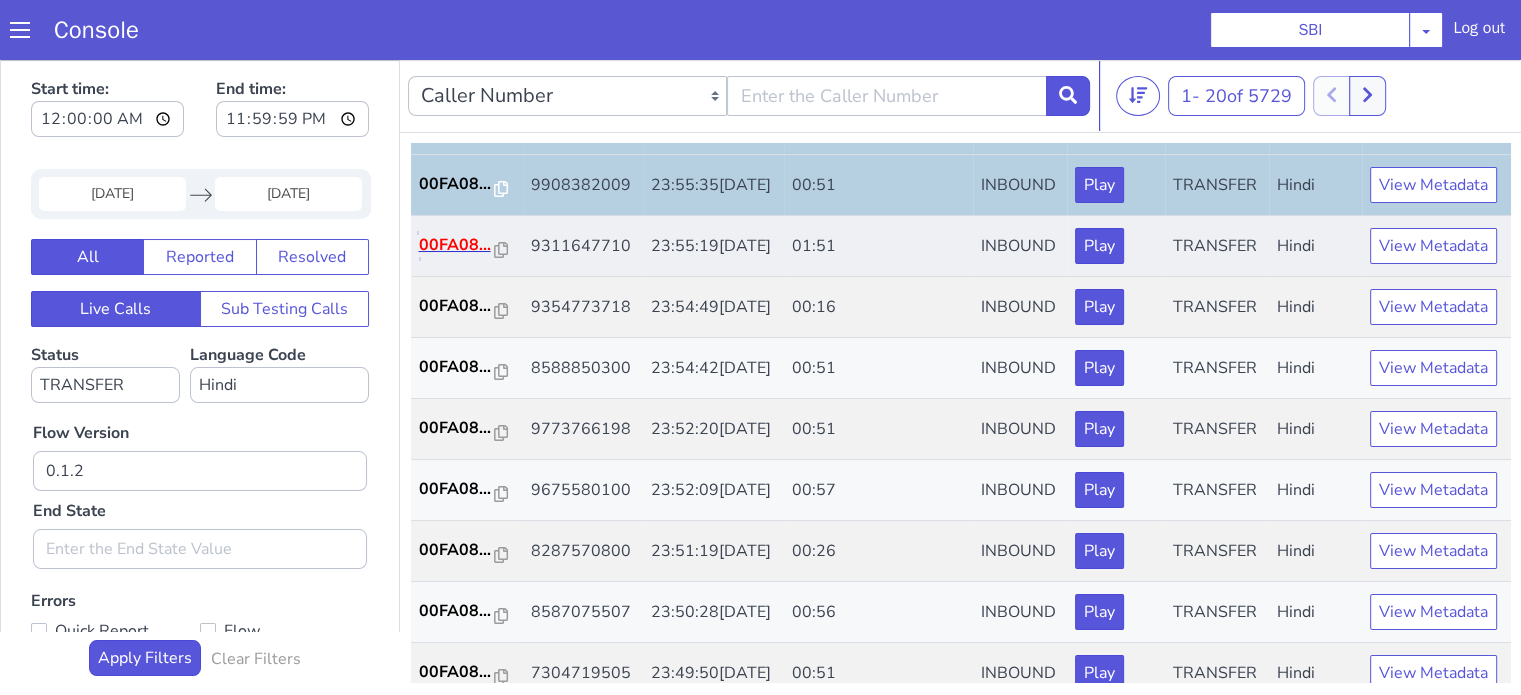 click on "00FA08..." at bounding box center [457, 245] 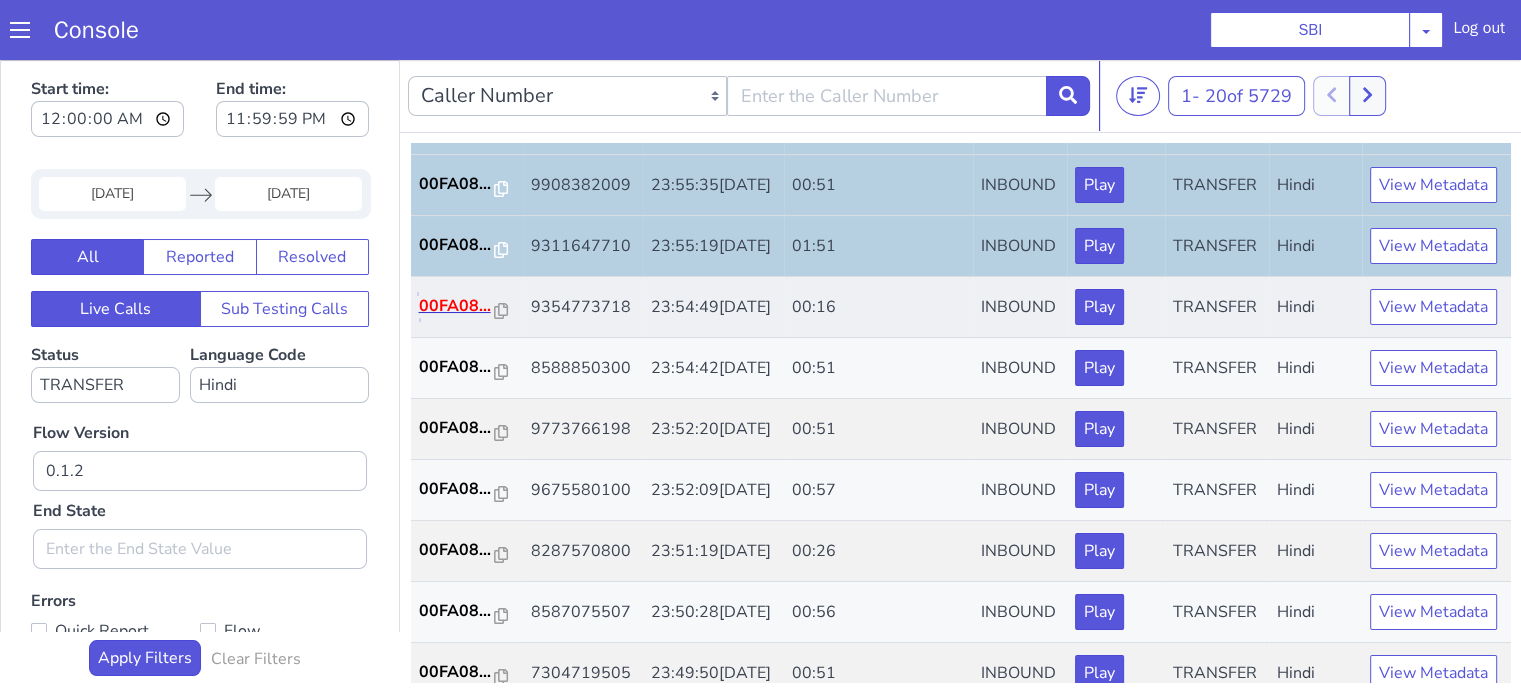 click on "00FA08..." at bounding box center [457, 306] 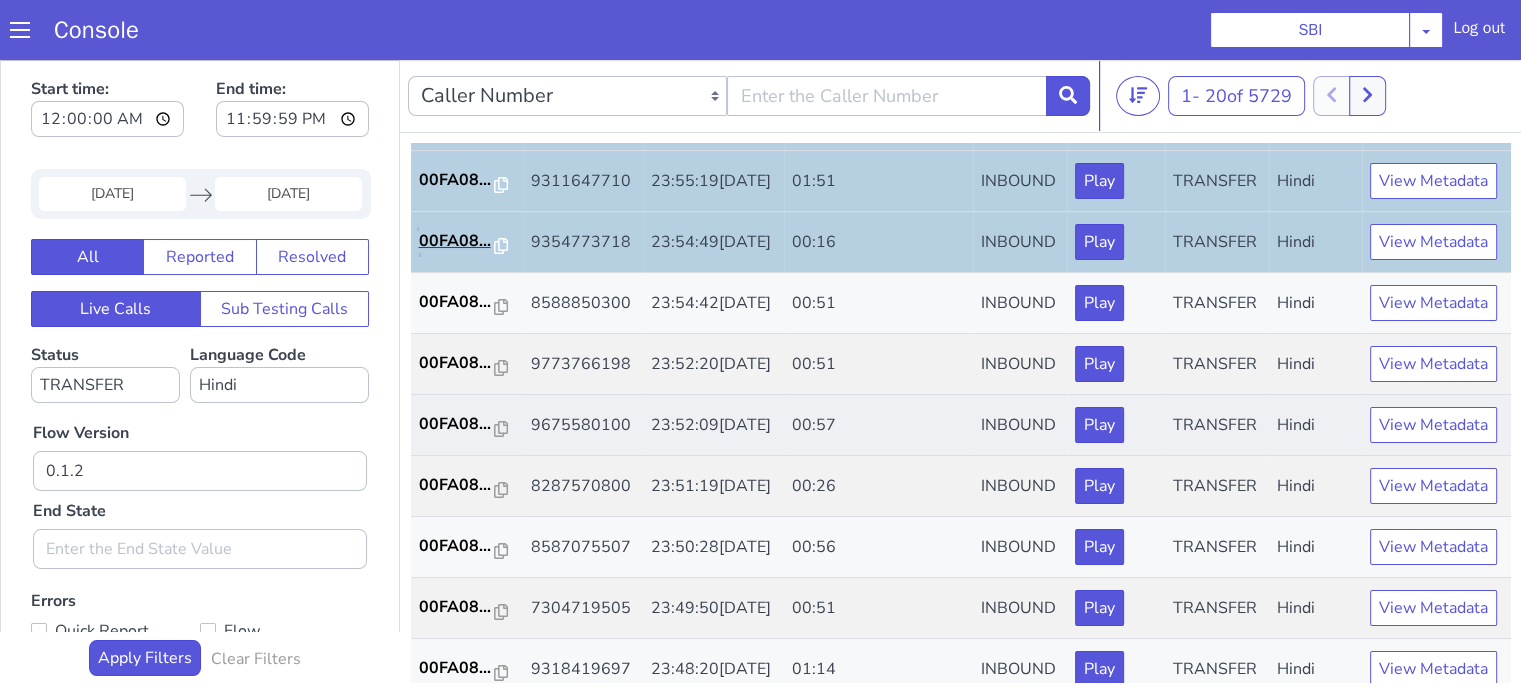 scroll, scrollTop: 200, scrollLeft: 0, axis: vertical 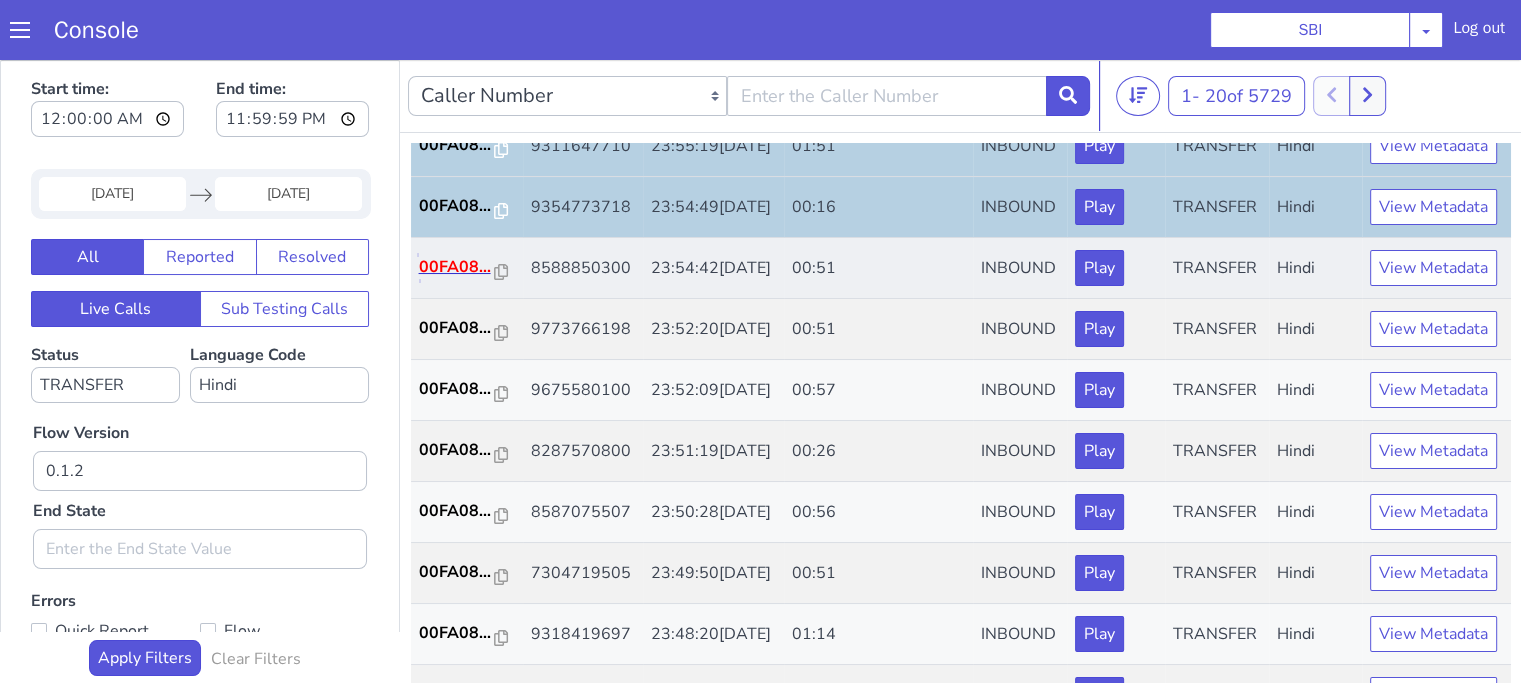 click on "00FA08..." at bounding box center (457, 267) 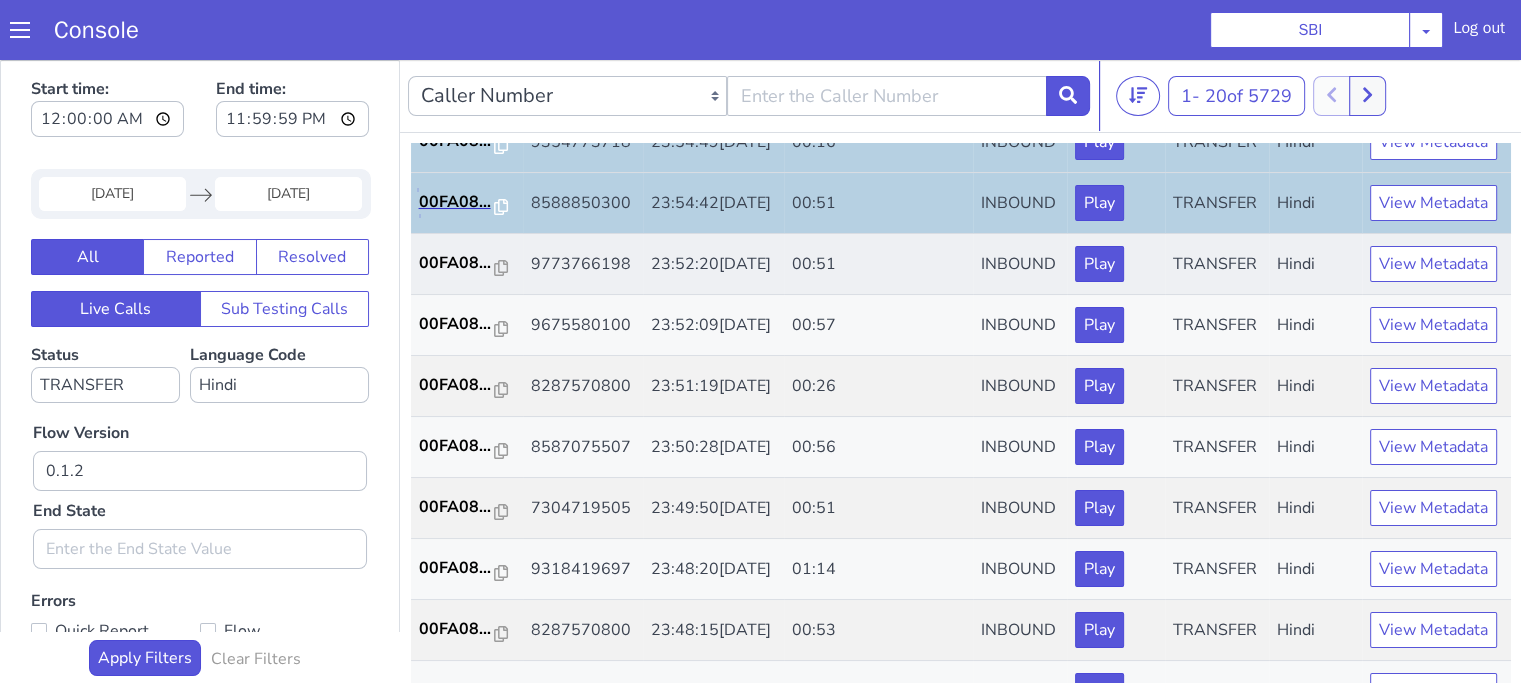 scroll, scrollTop: 300, scrollLeft: 0, axis: vertical 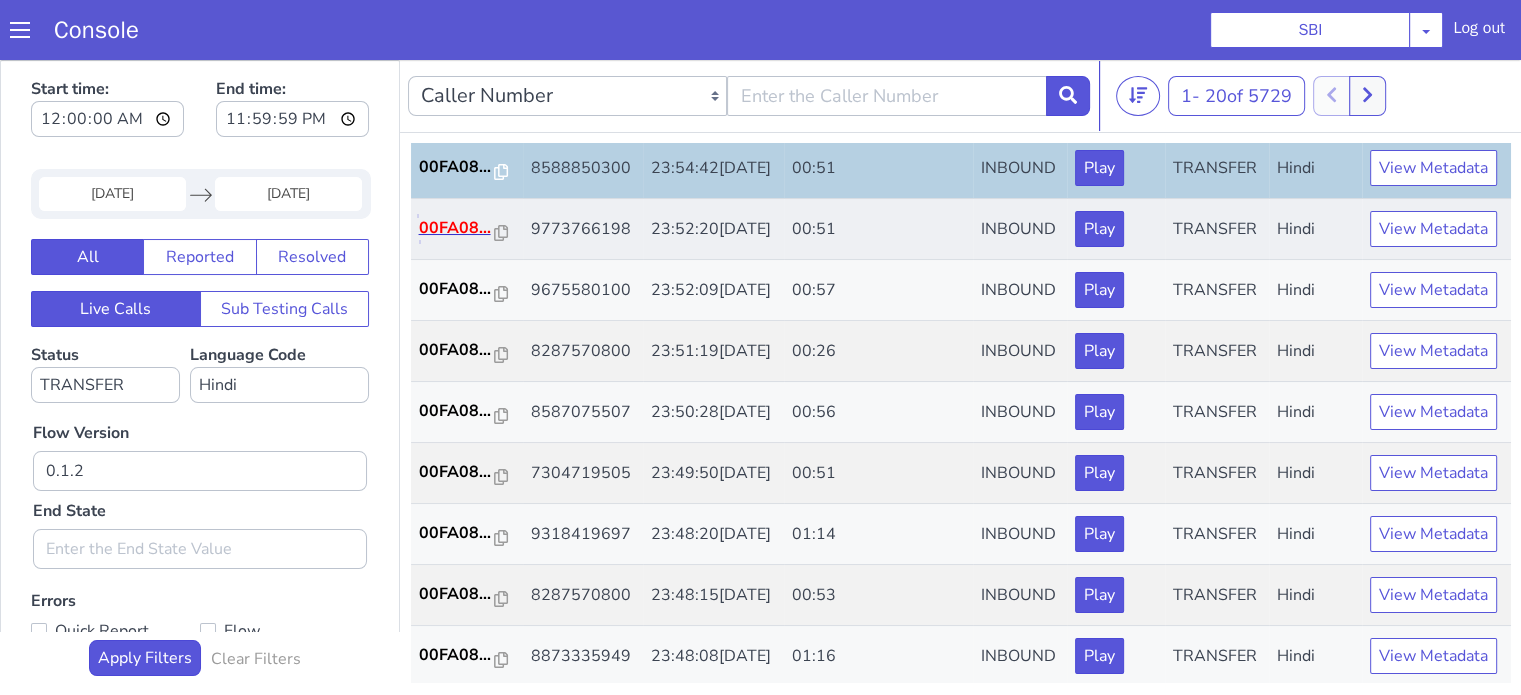 click on "00FA08..." at bounding box center (457, 228) 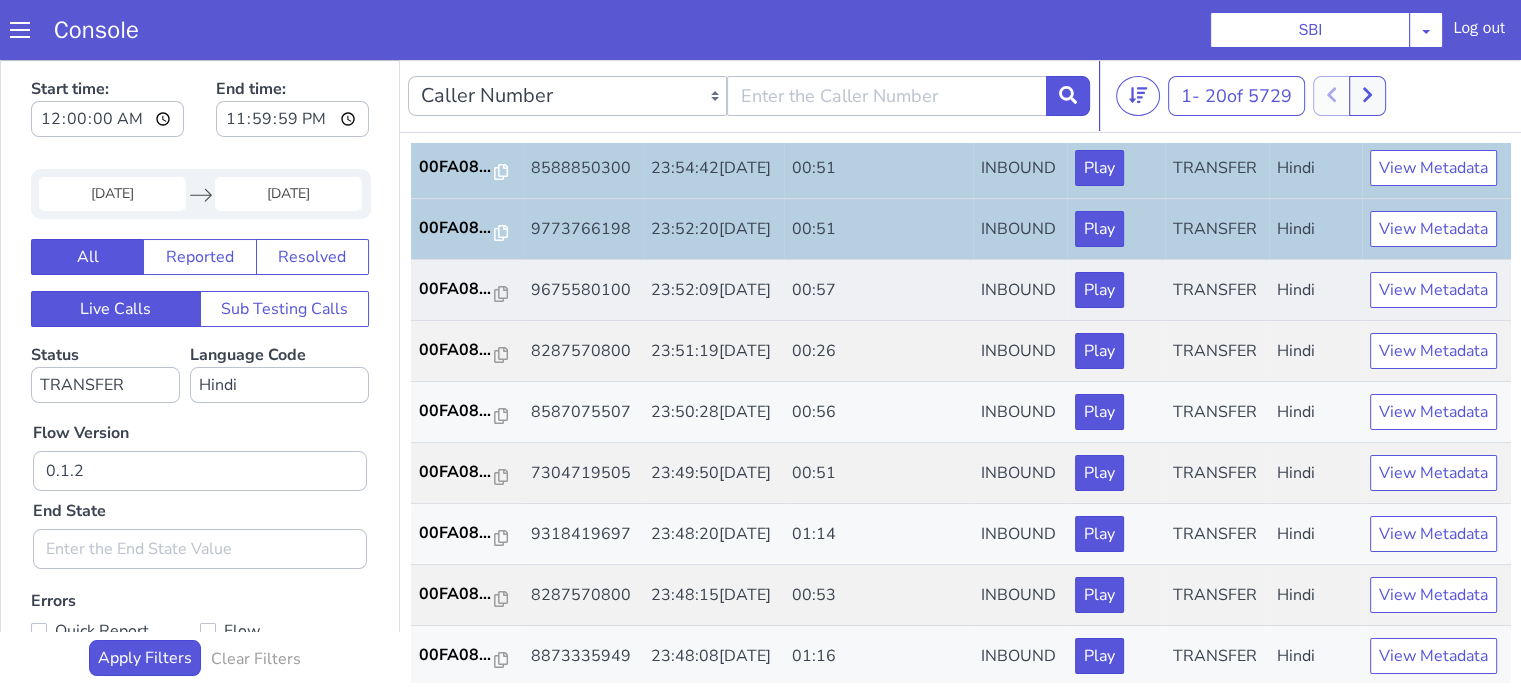 click on "00FA08..." at bounding box center [467, 290] 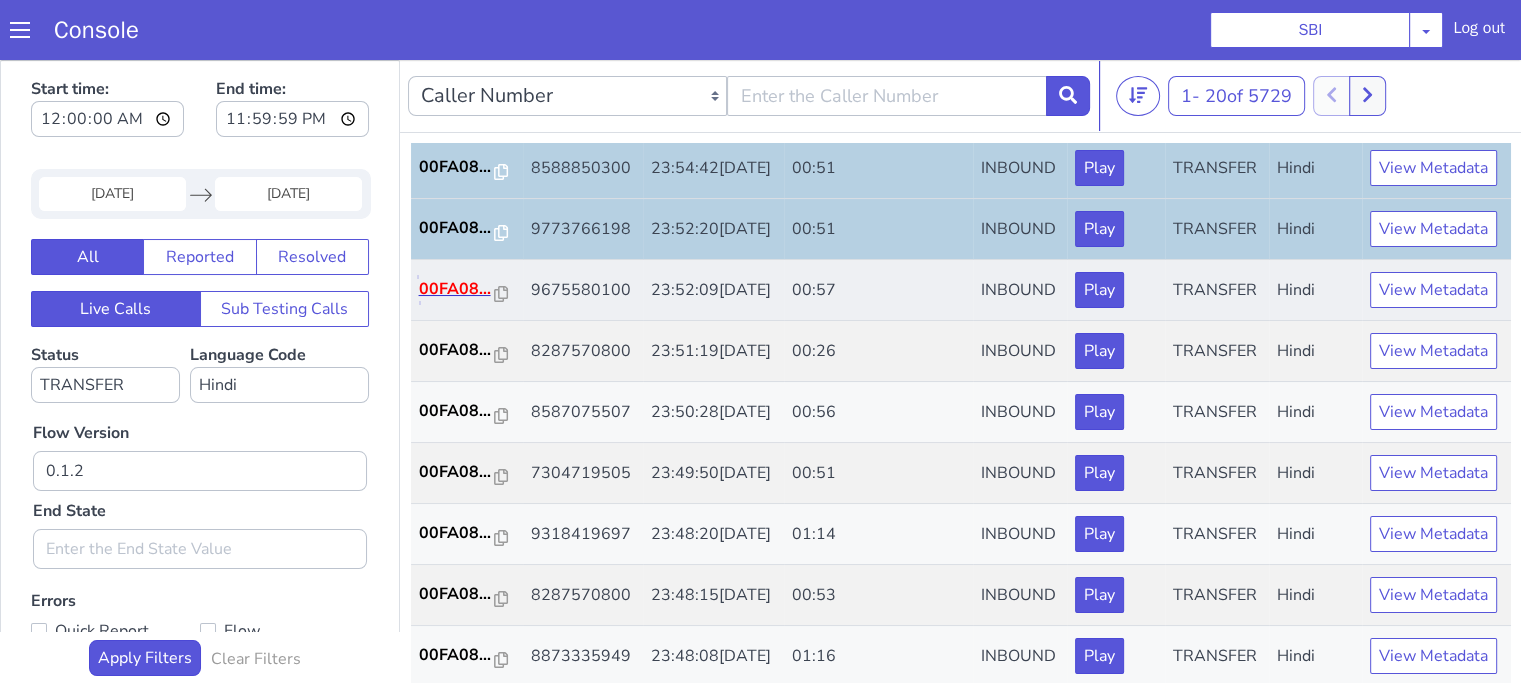 click on "00FA08..." at bounding box center [457, 289] 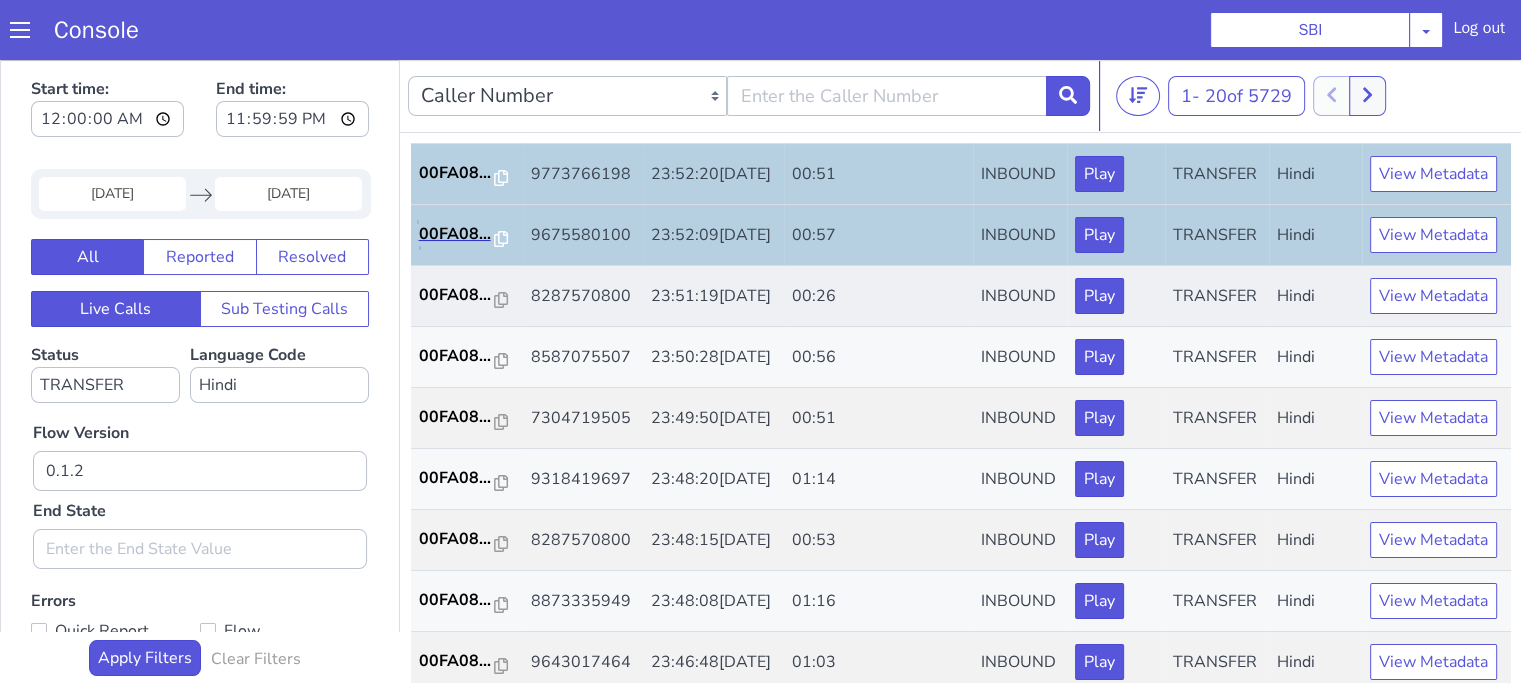 scroll, scrollTop: 400, scrollLeft: 0, axis: vertical 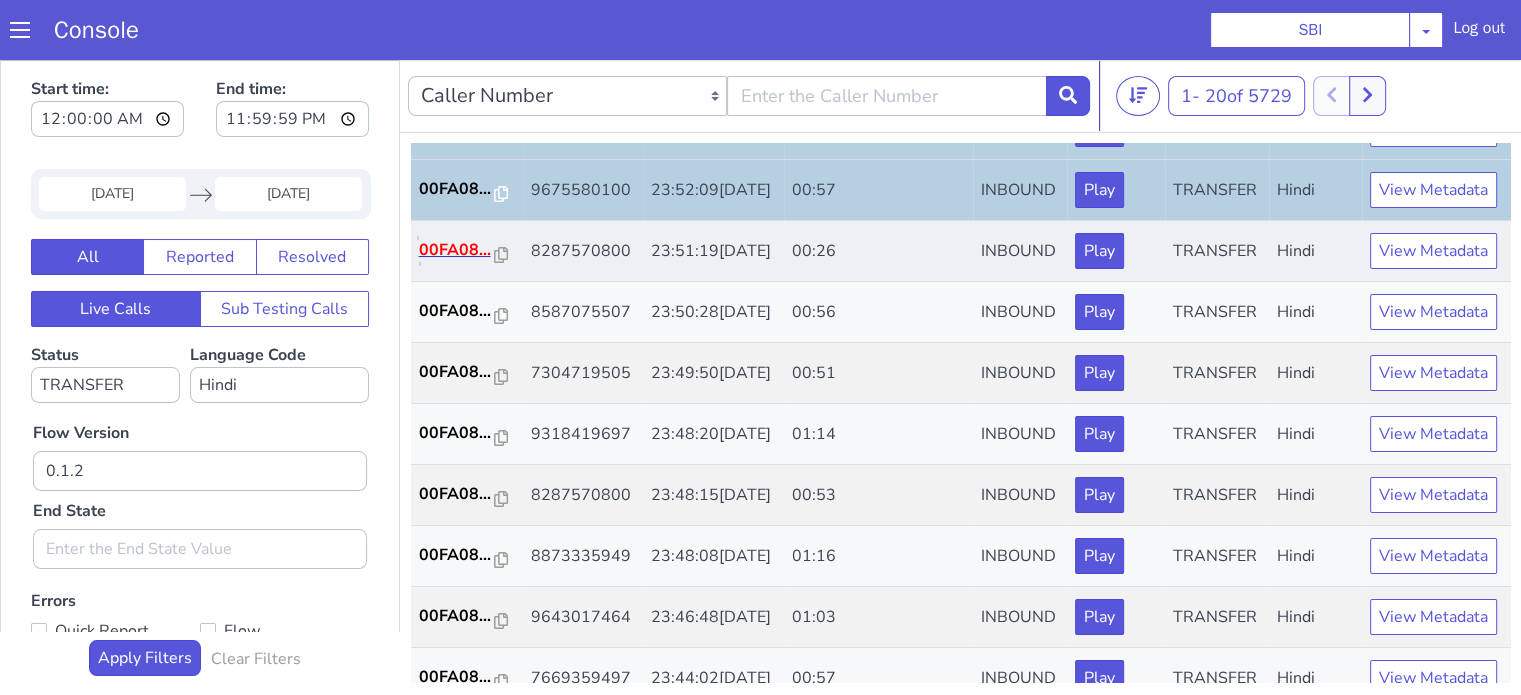 click on "00FA08..." at bounding box center (457, 250) 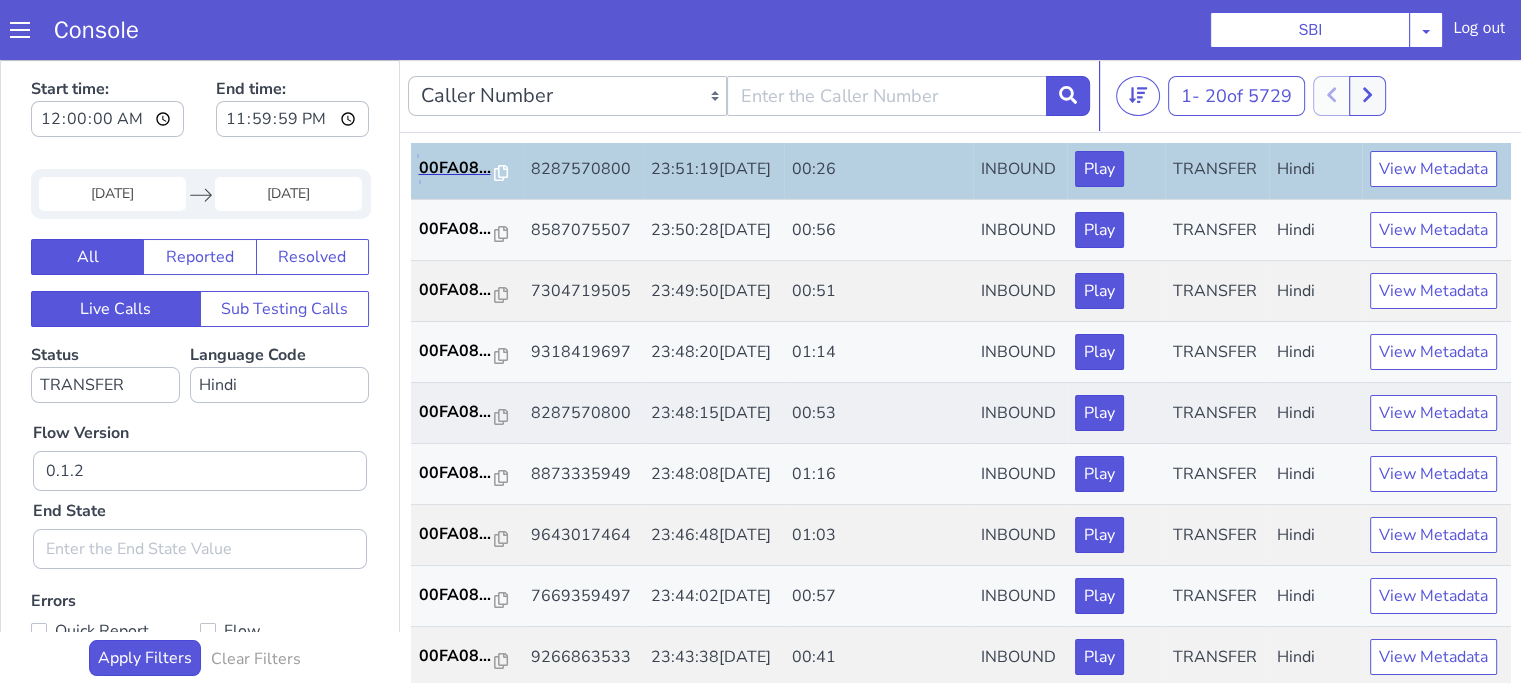 scroll, scrollTop: 600, scrollLeft: 0, axis: vertical 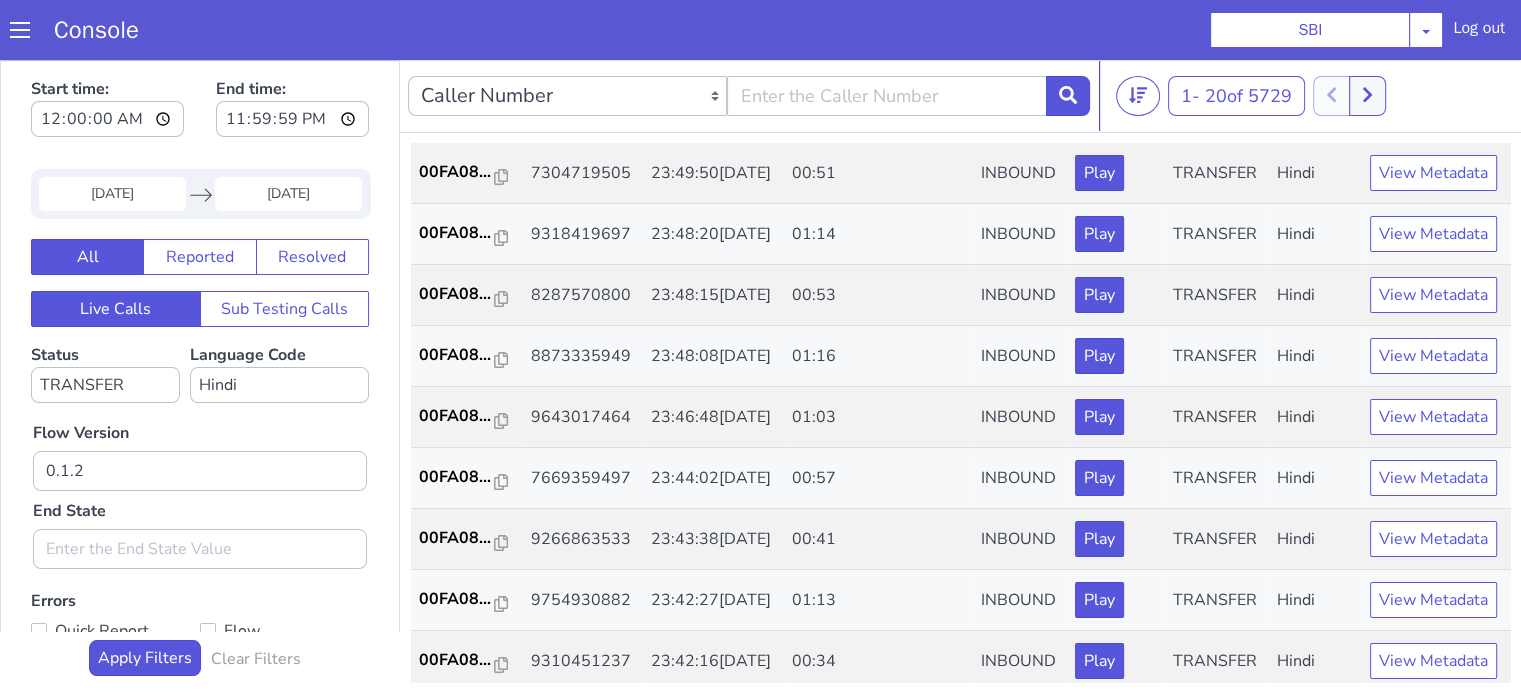 click on "00FA08..." at bounding box center [457, 111] 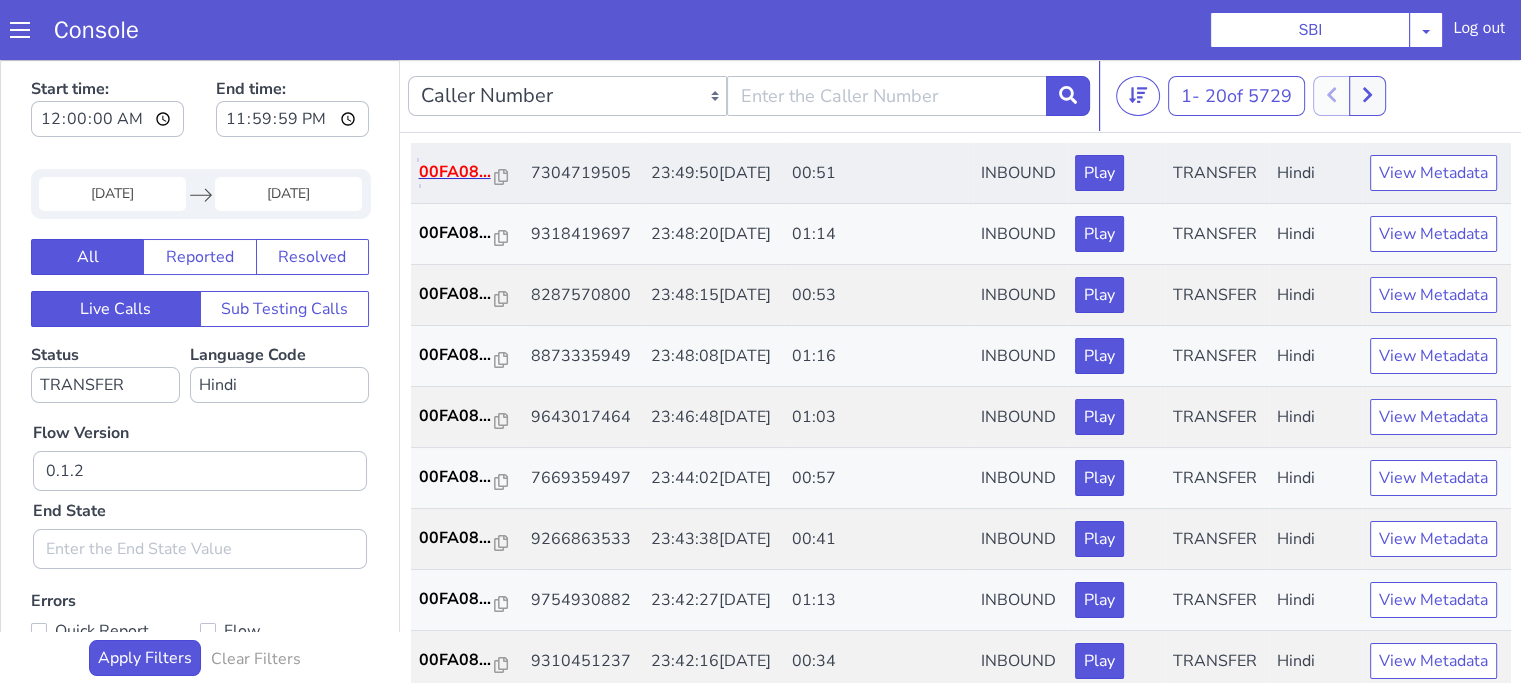 click on "00FA08..." at bounding box center (457, 172) 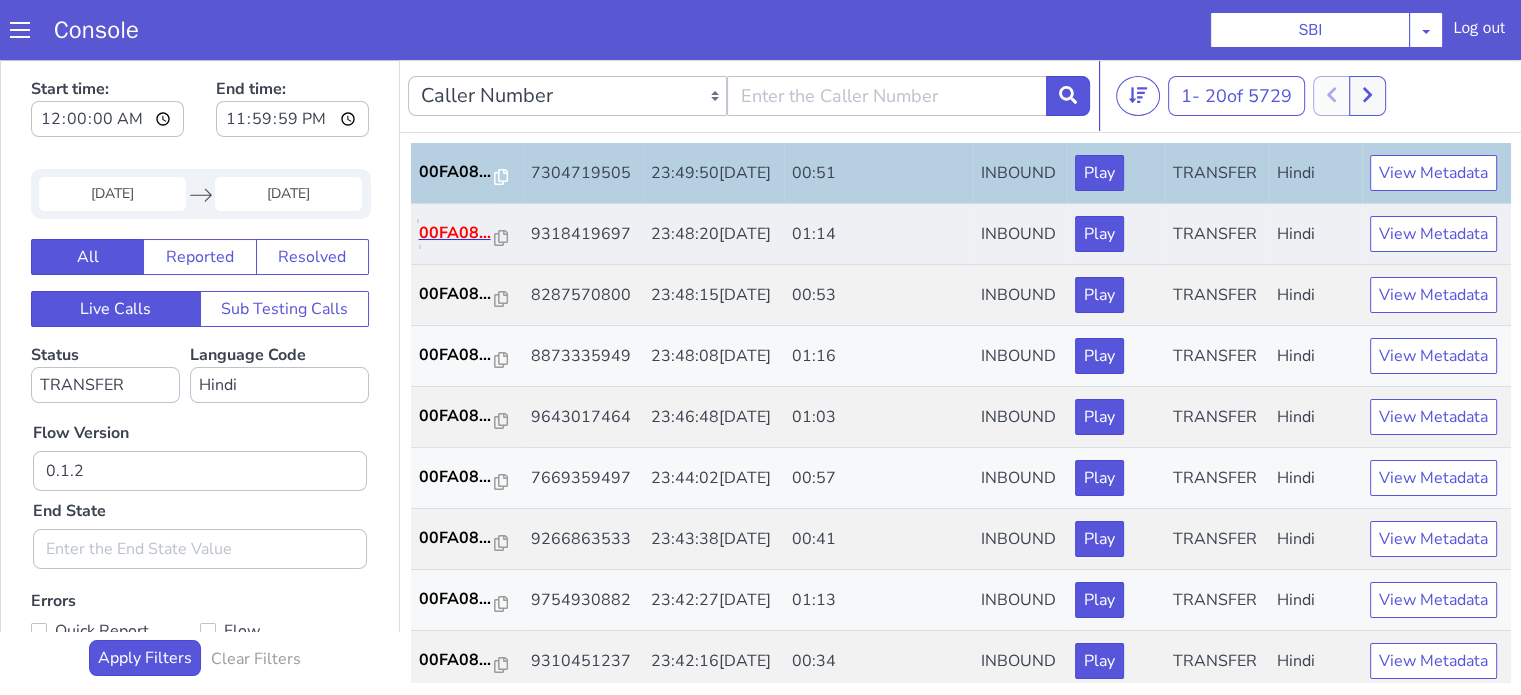 click on "00FA08..." at bounding box center (457, 233) 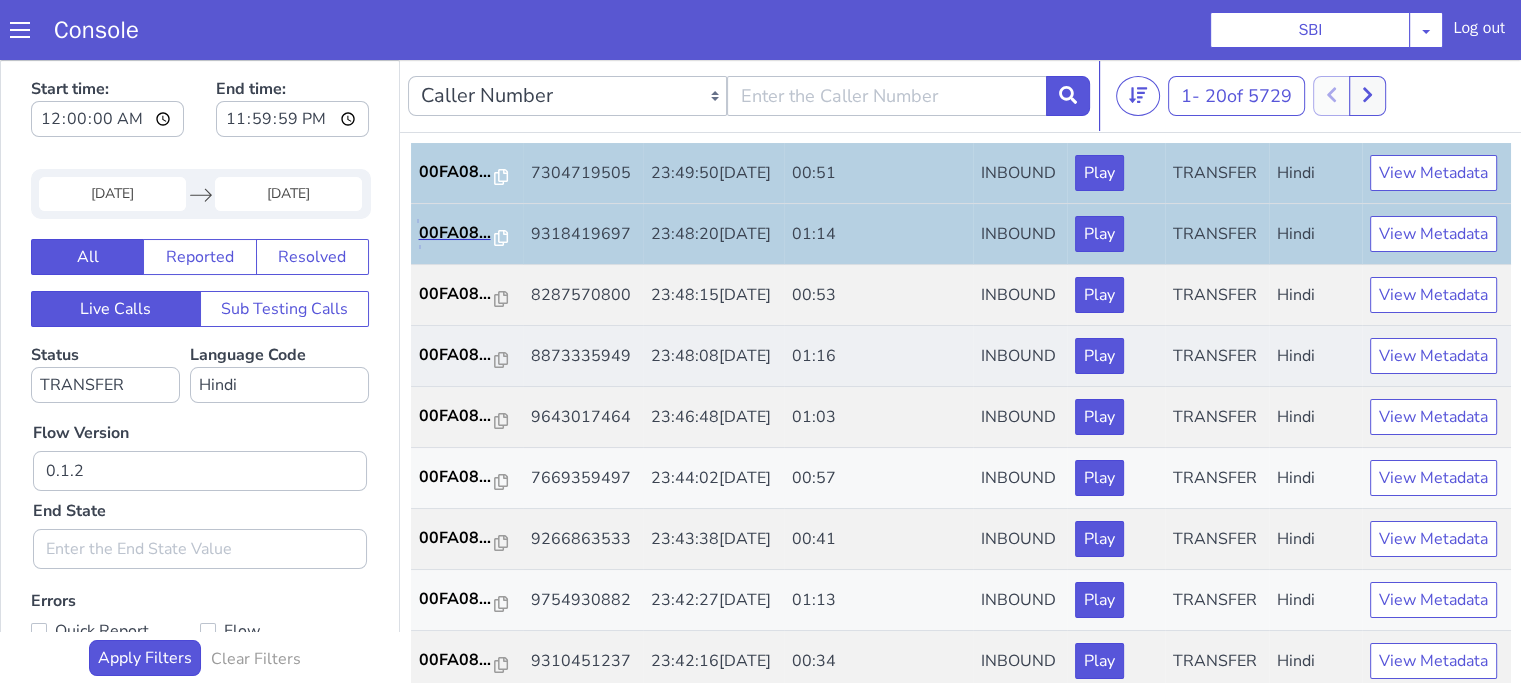 scroll, scrollTop: 700, scrollLeft: 0, axis: vertical 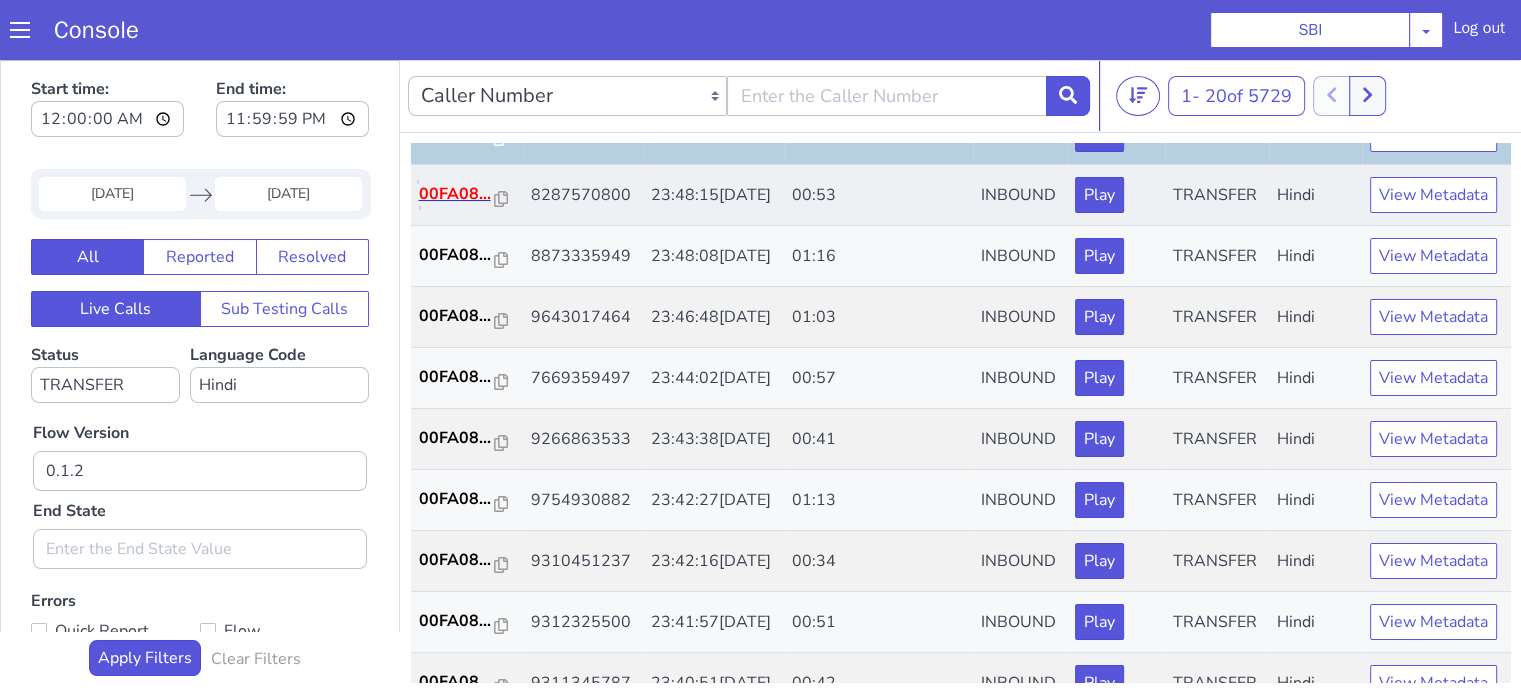 click on "00FA08..." at bounding box center (457, 194) 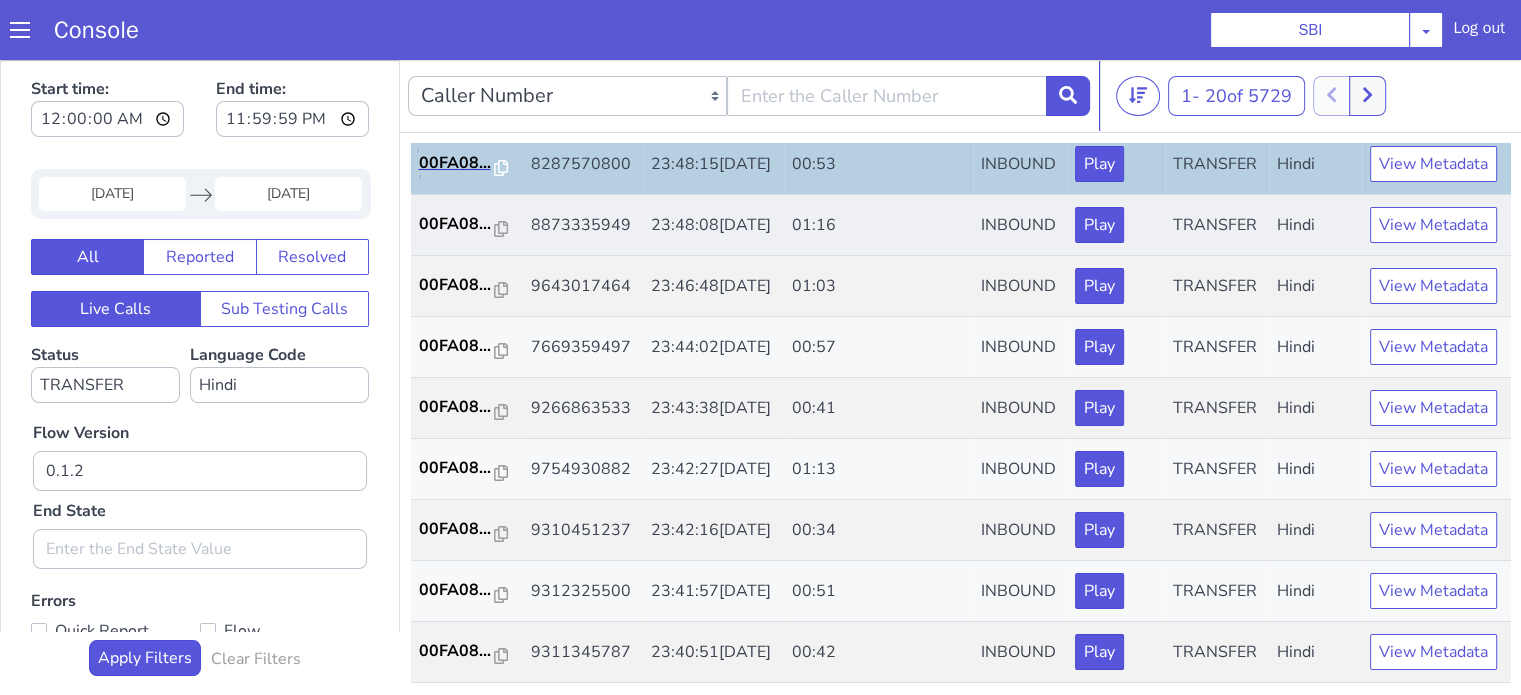 scroll, scrollTop: 800, scrollLeft: 0, axis: vertical 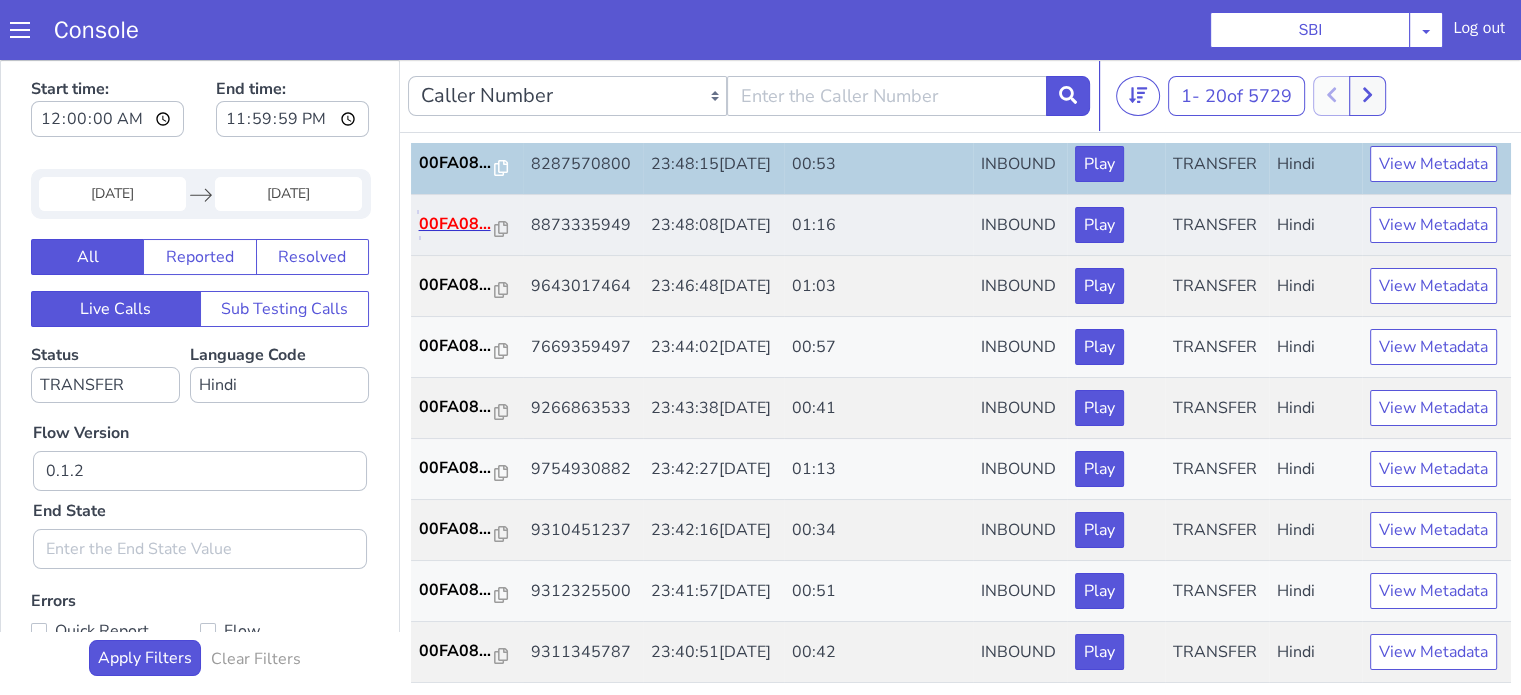 click on "00FA08..." at bounding box center (457, 224) 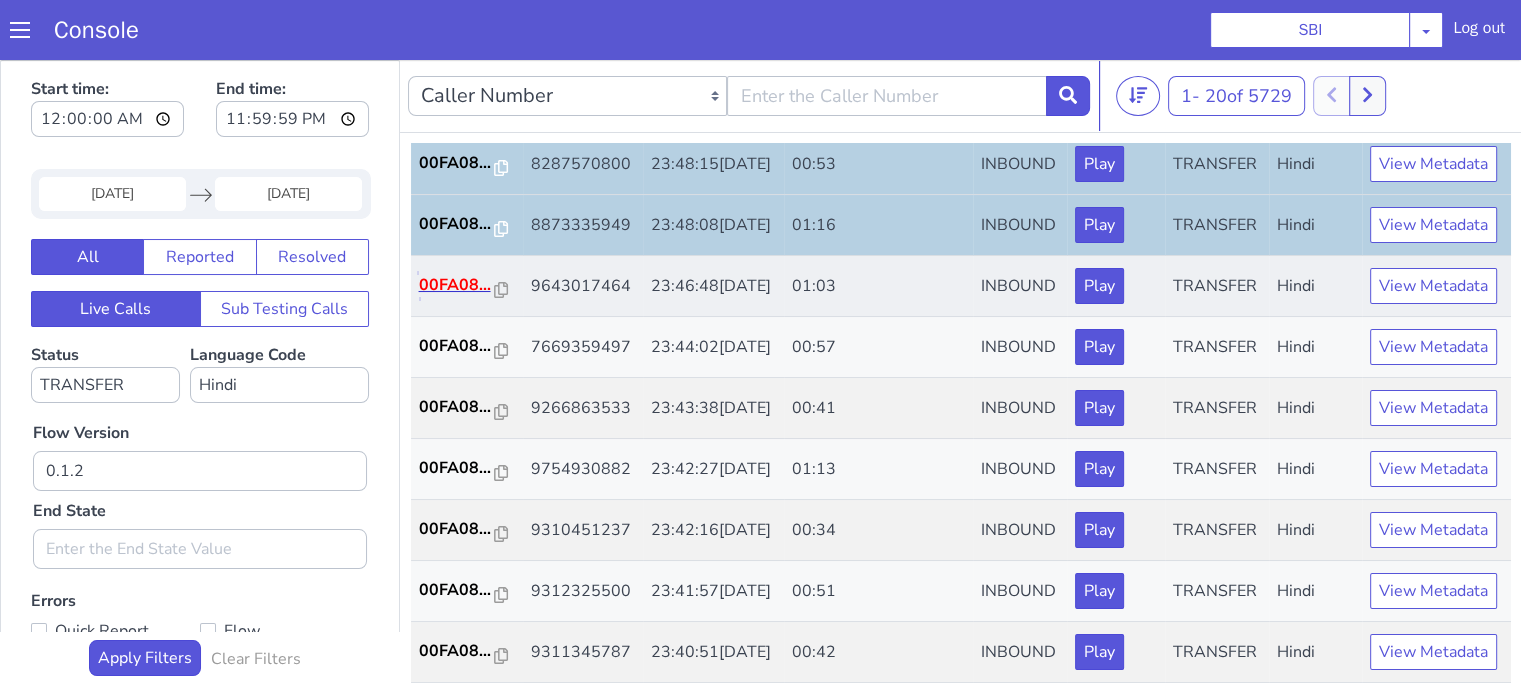 click on "00FA08..." at bounding box center (457, 285) 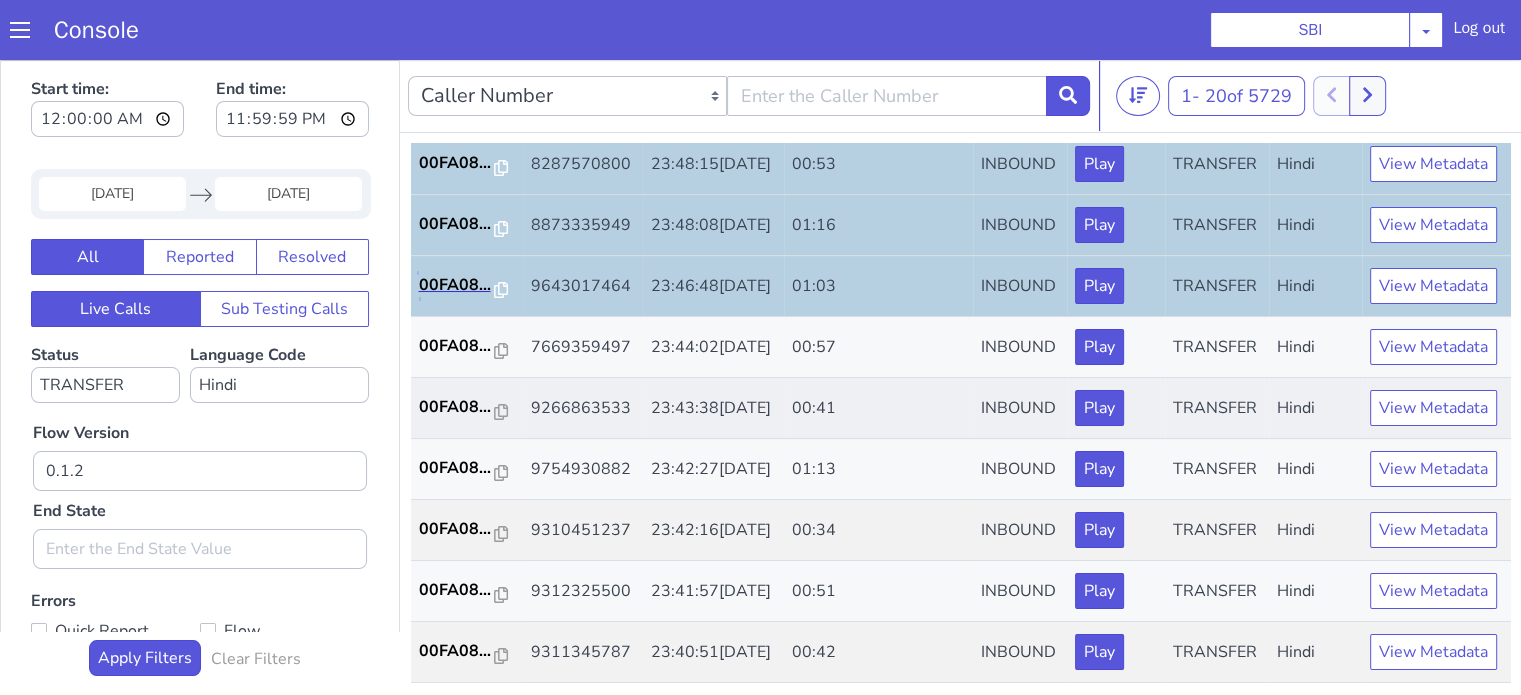 scroll, scrollTop: 900, scrollLeft: 0, axis: vertical 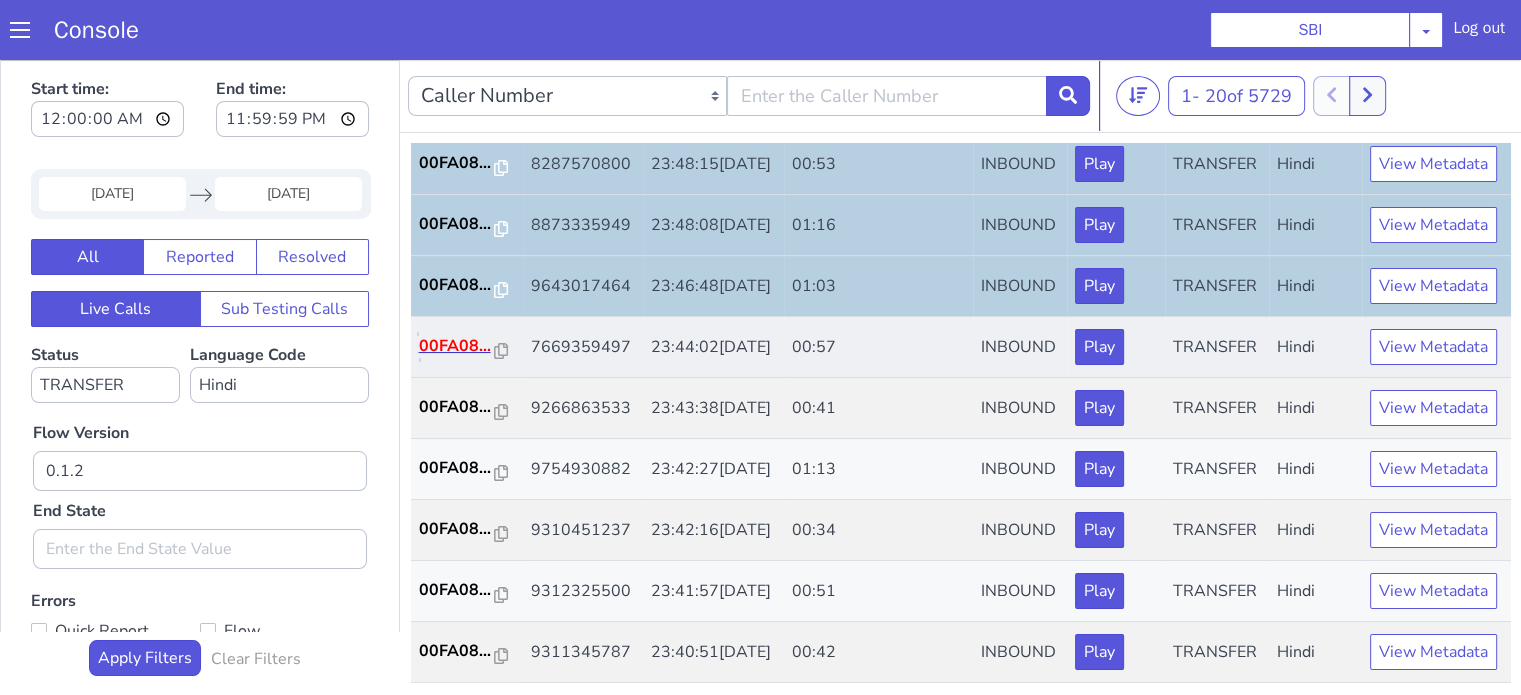 click on "00FA08..." at bounding box center (457, 346) 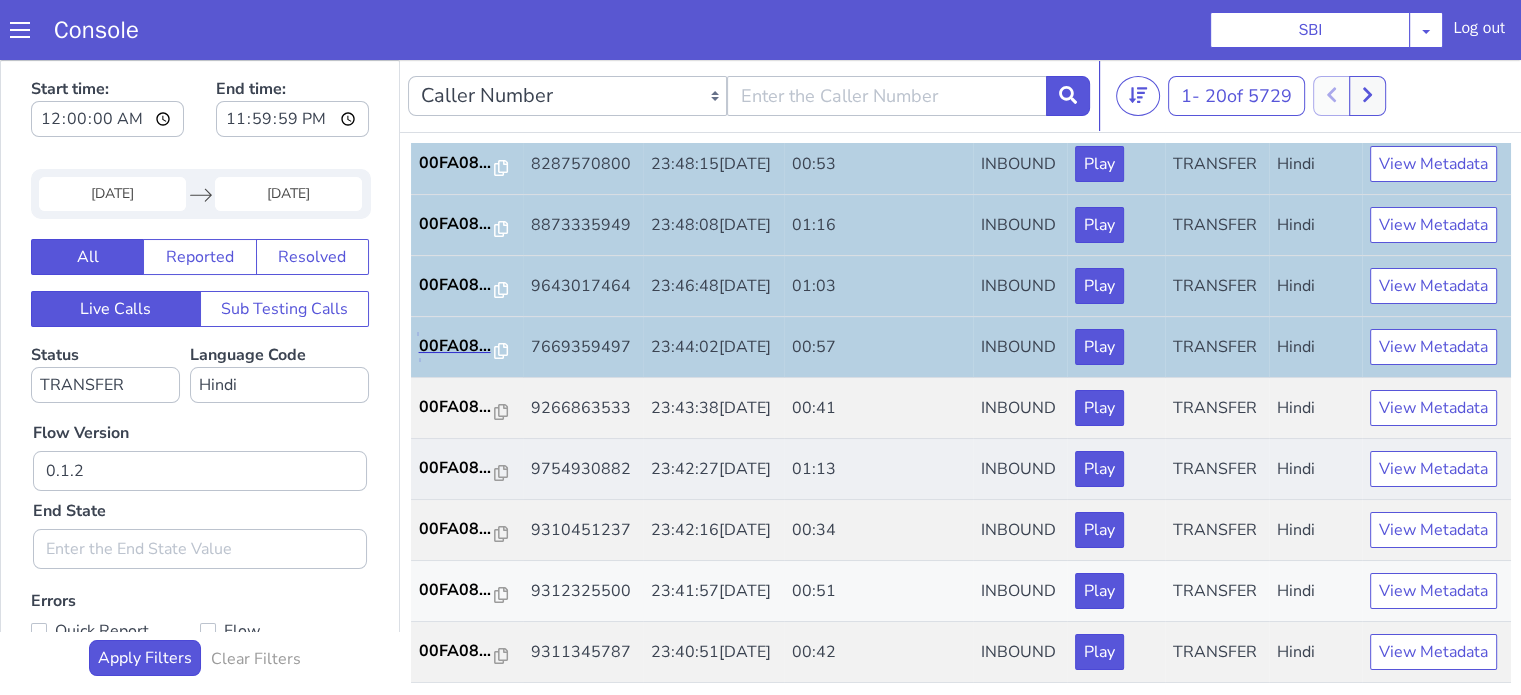 scroll, scrollTop: 990, scrollLeft: 0, axis: vertical 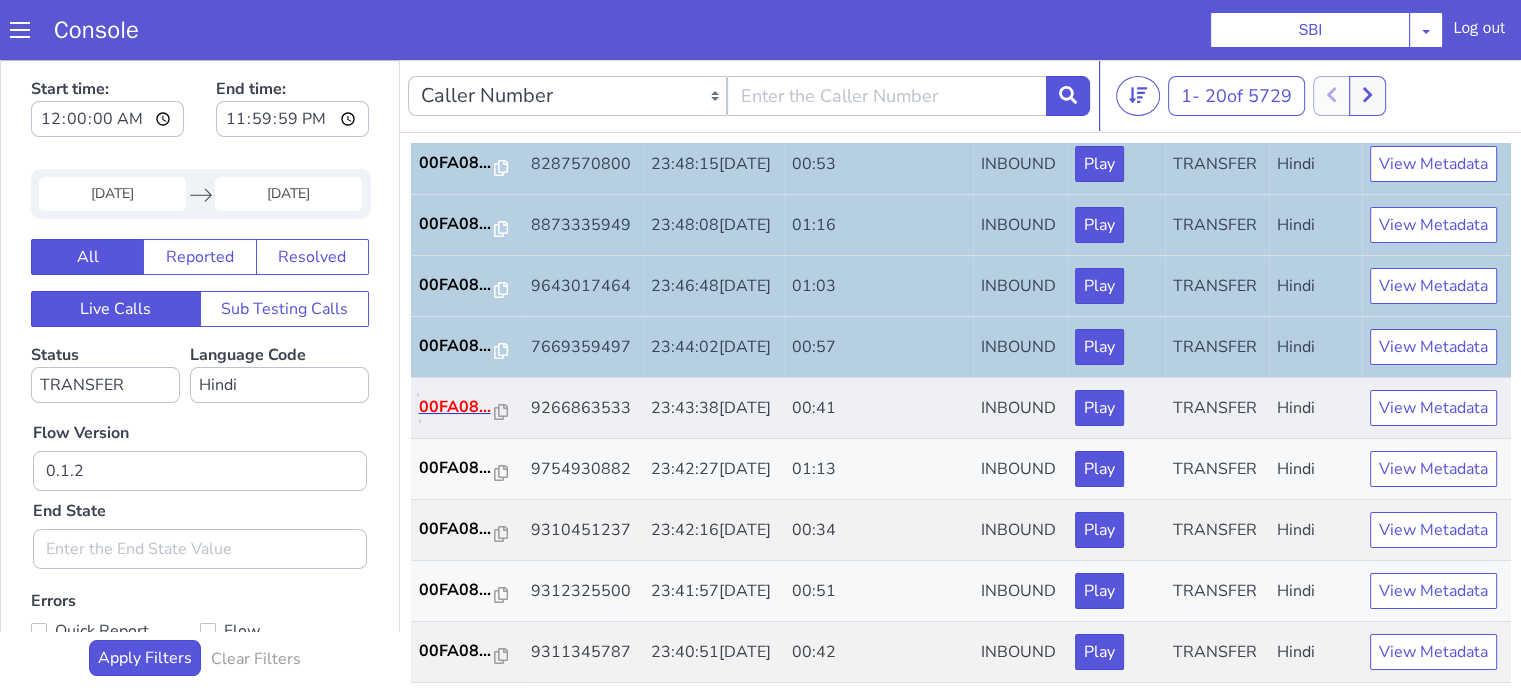 click on "00FA08..." at bounding box center [457, 407] 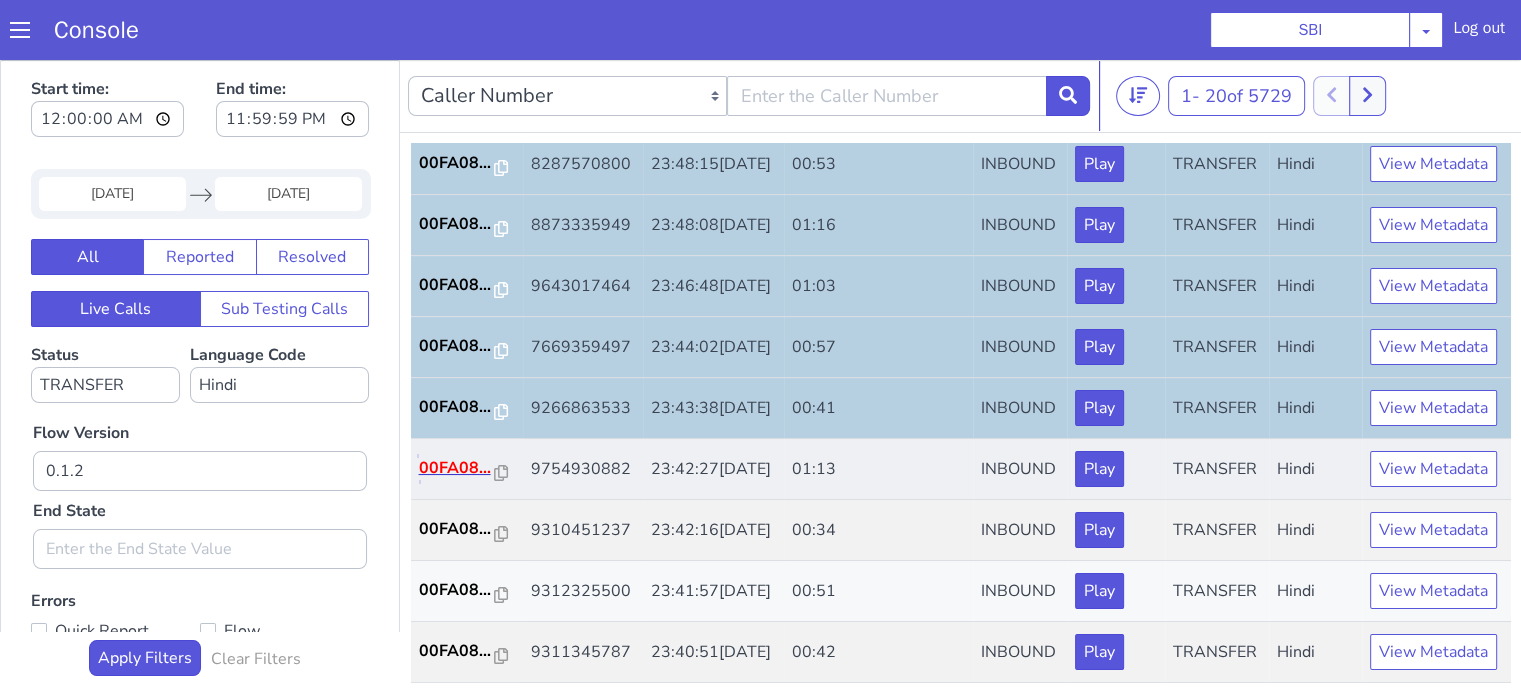 click on "00FA08..." at bounding box center (457, 468) 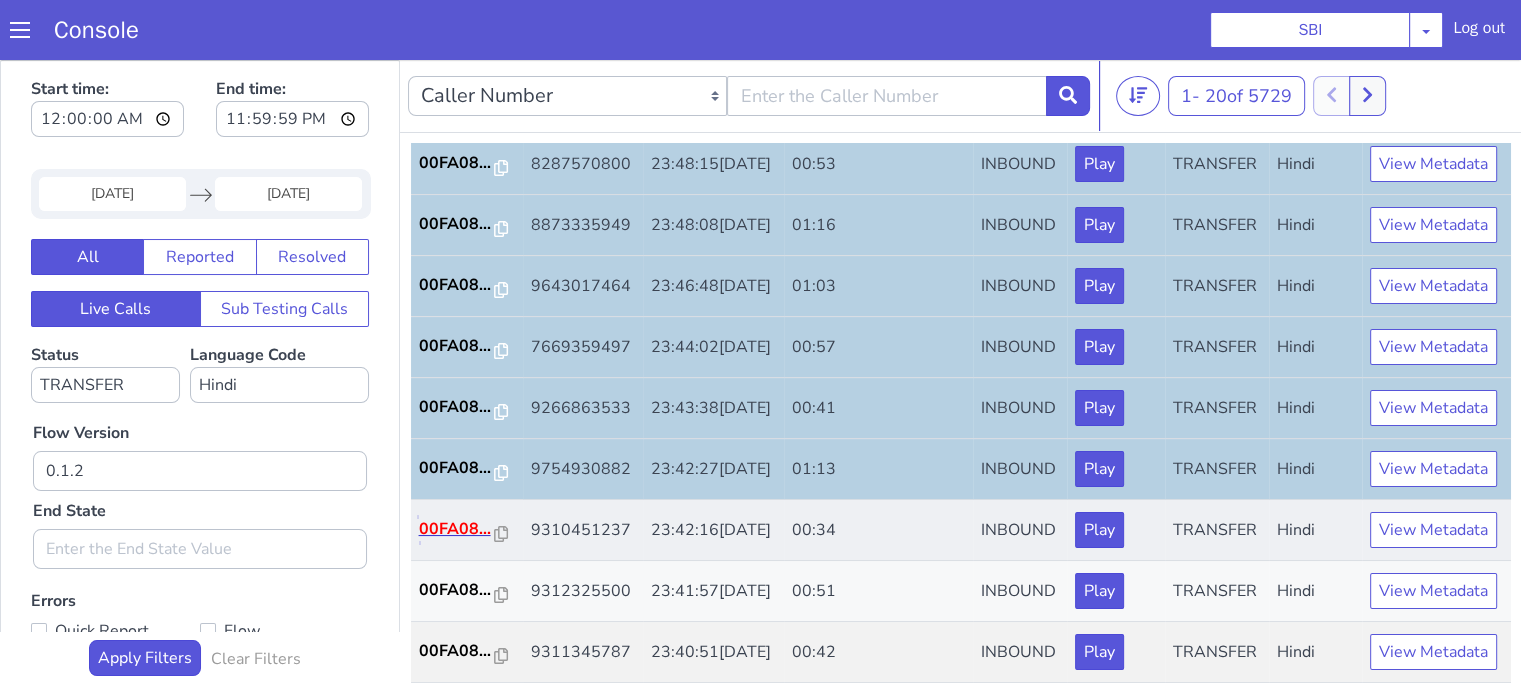 click on "00FA08..." at bounding box center [457, 529] 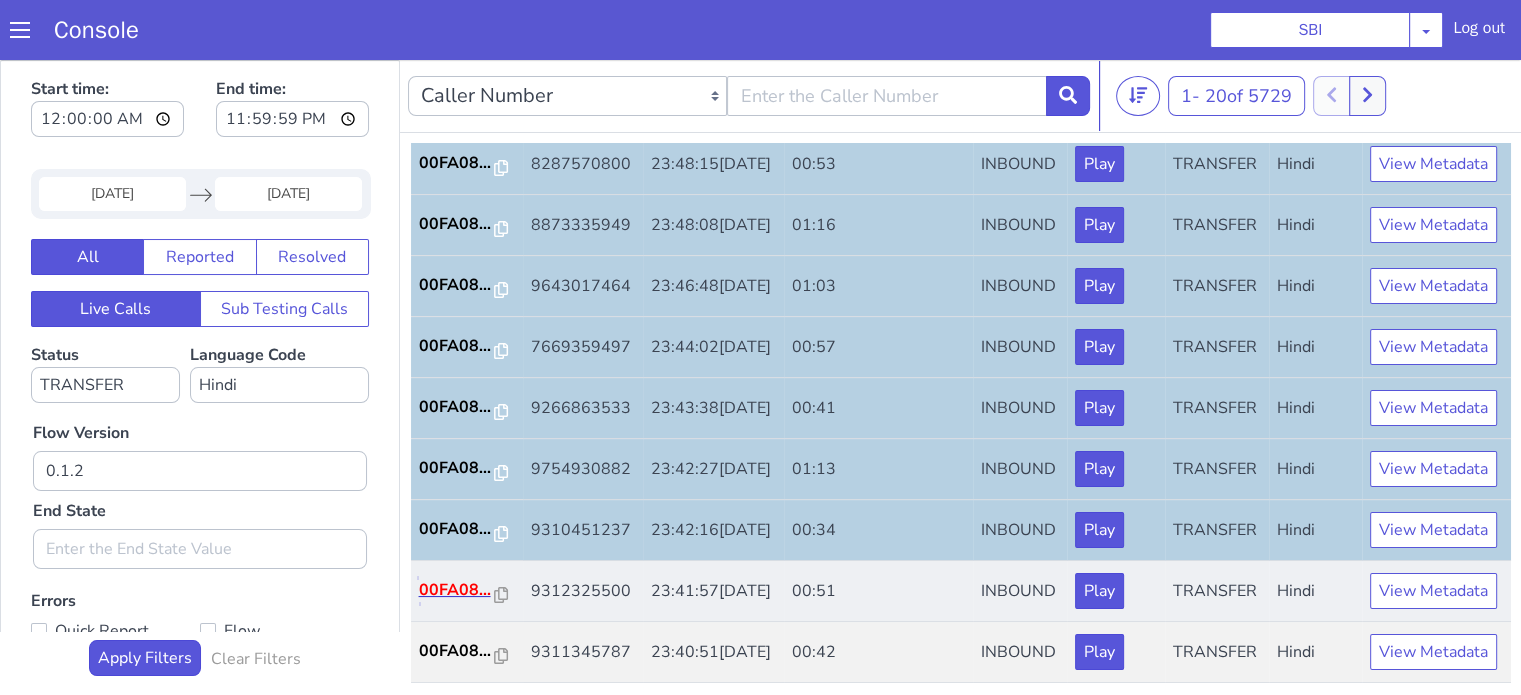 click on "00FA08..." at bounding box center [457, 590] 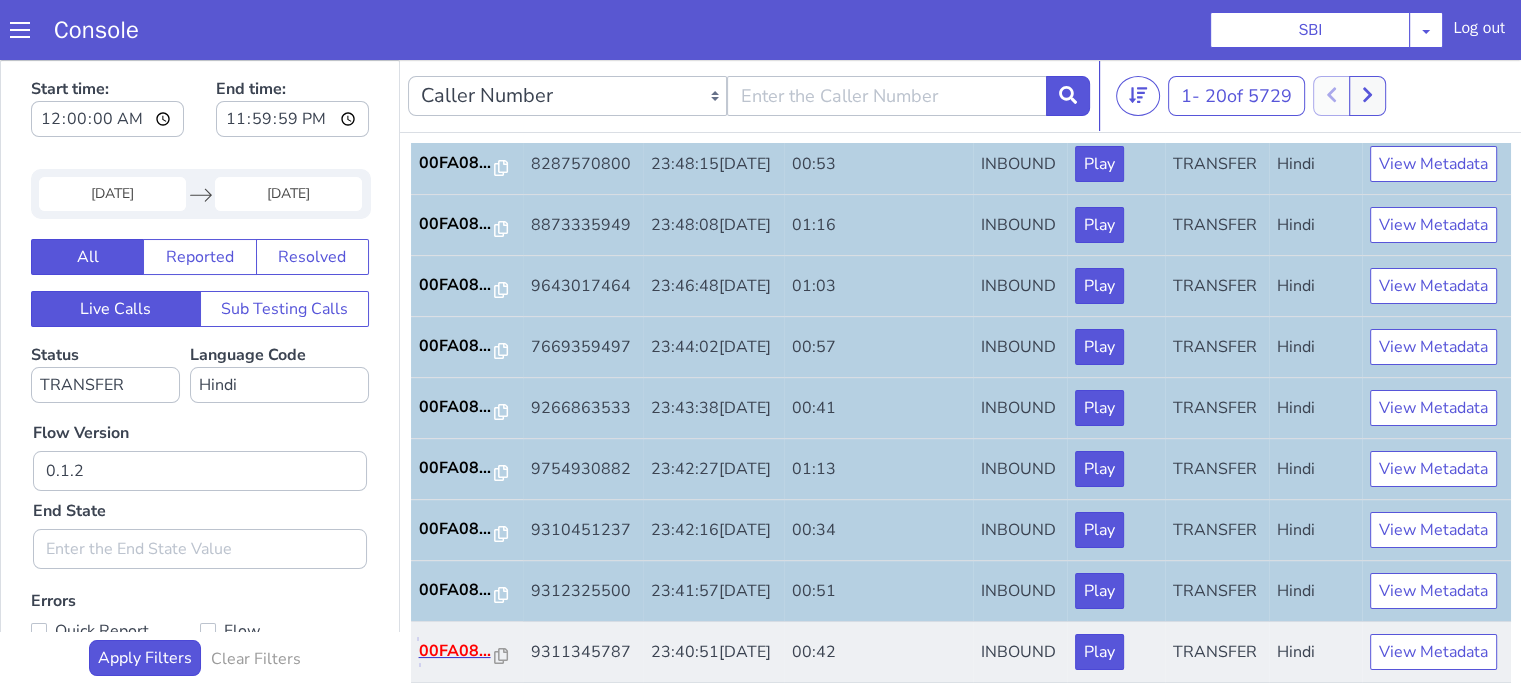 click on "00FA08..." at bounding box center [457, 651] 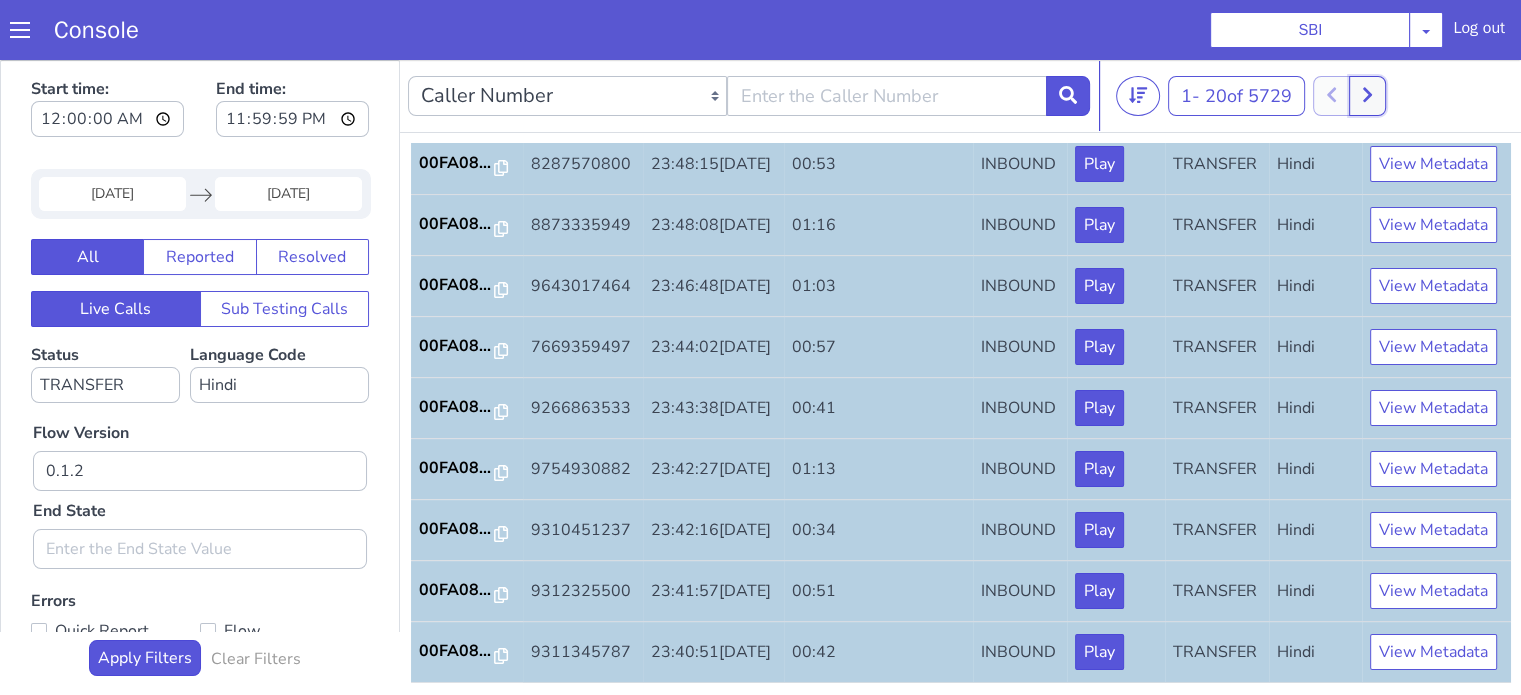 click at bounding box center [1367, 96] 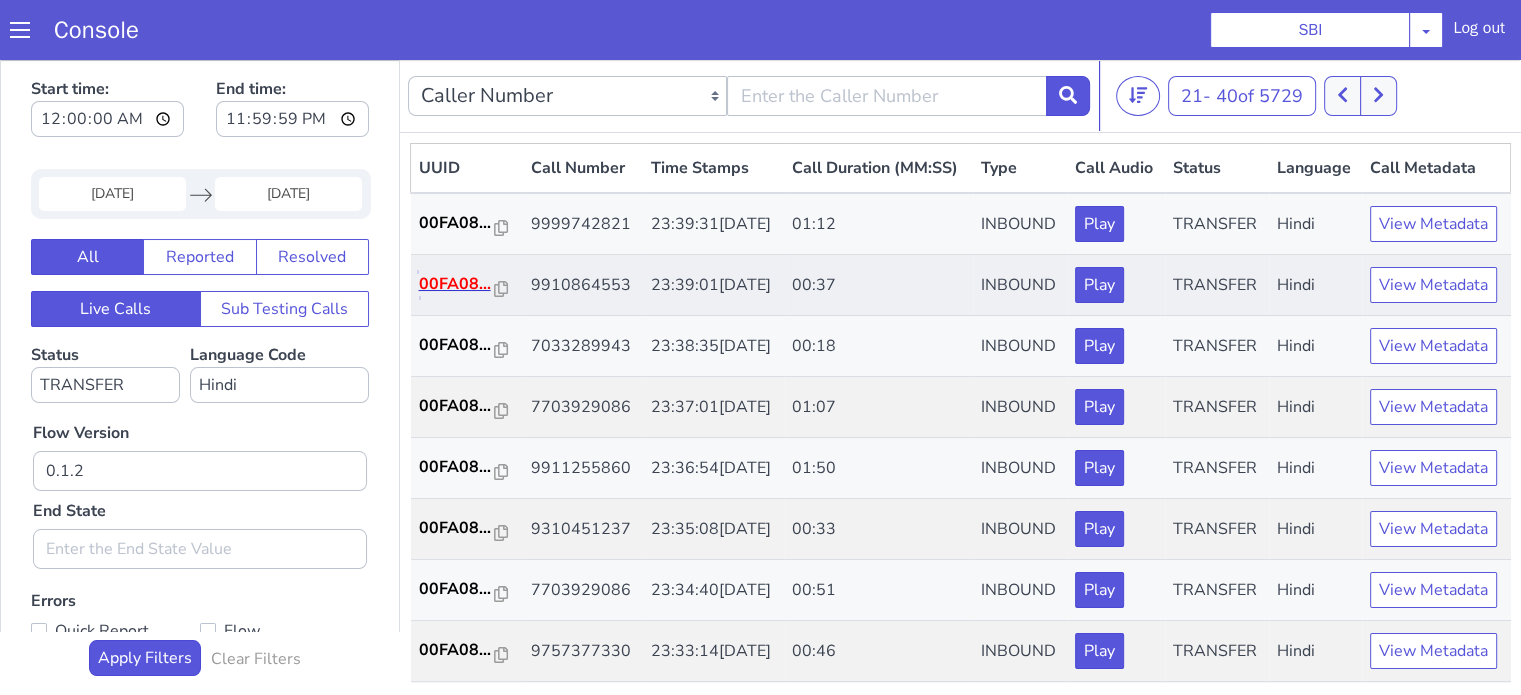 click on "00FA08..." at bounding box center [457, 284] 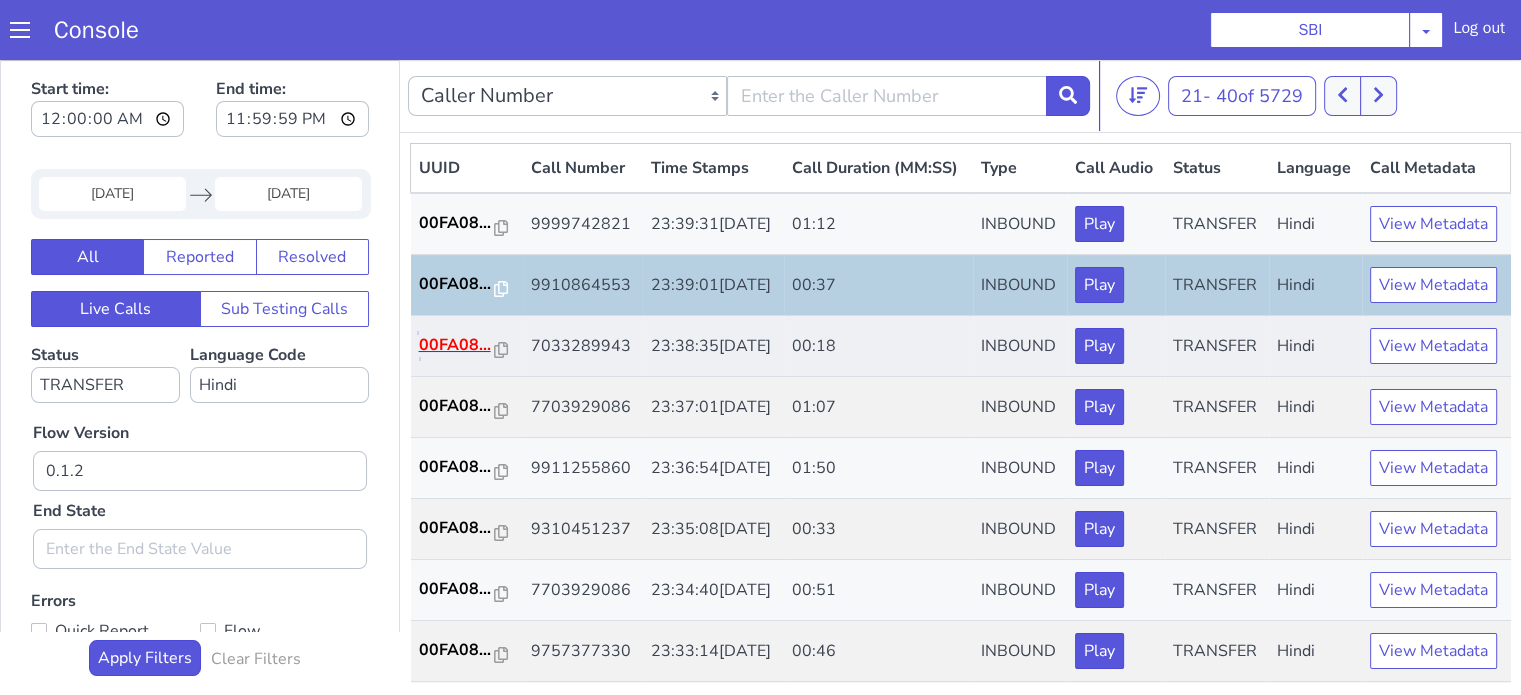 click on "00FA08..." at bounding box center (457, 345) 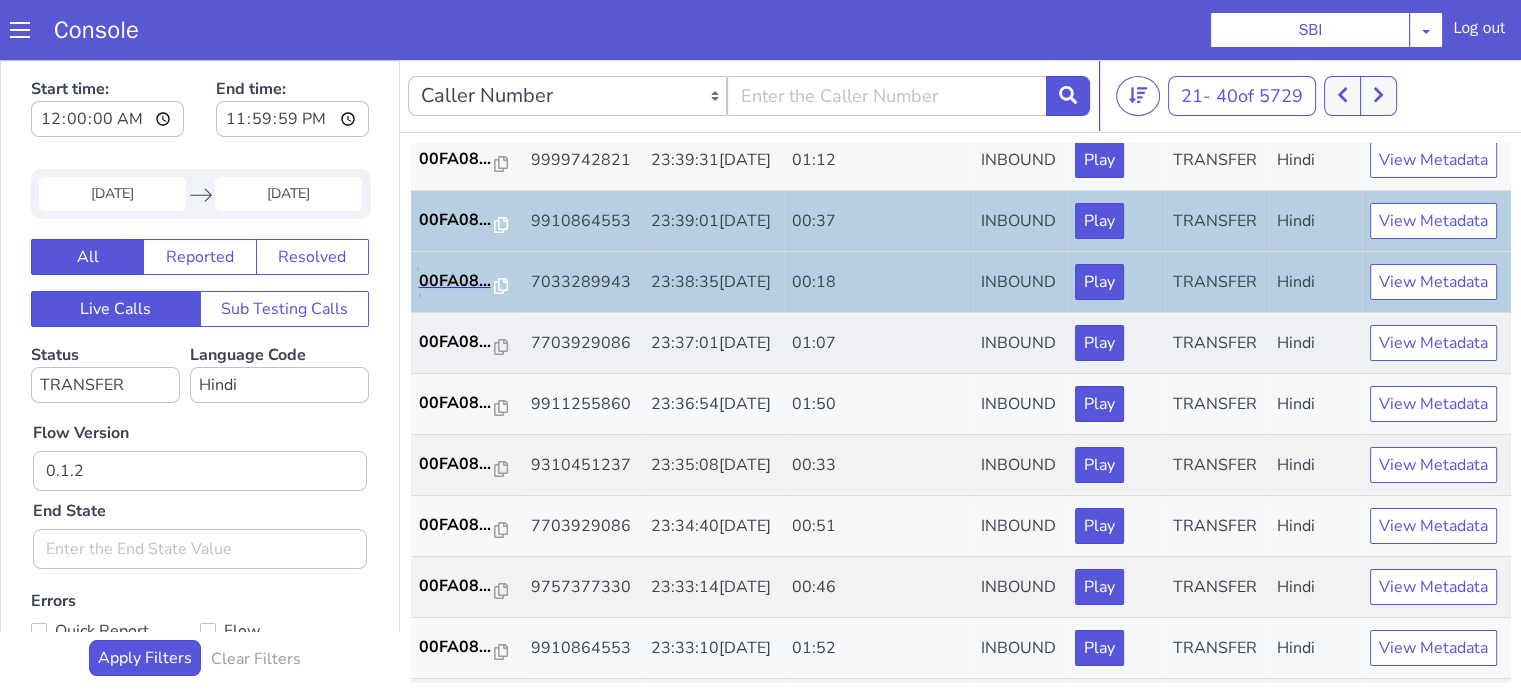 scroll, scrollTop: 100, scrollLeft: 0, axis: vertical 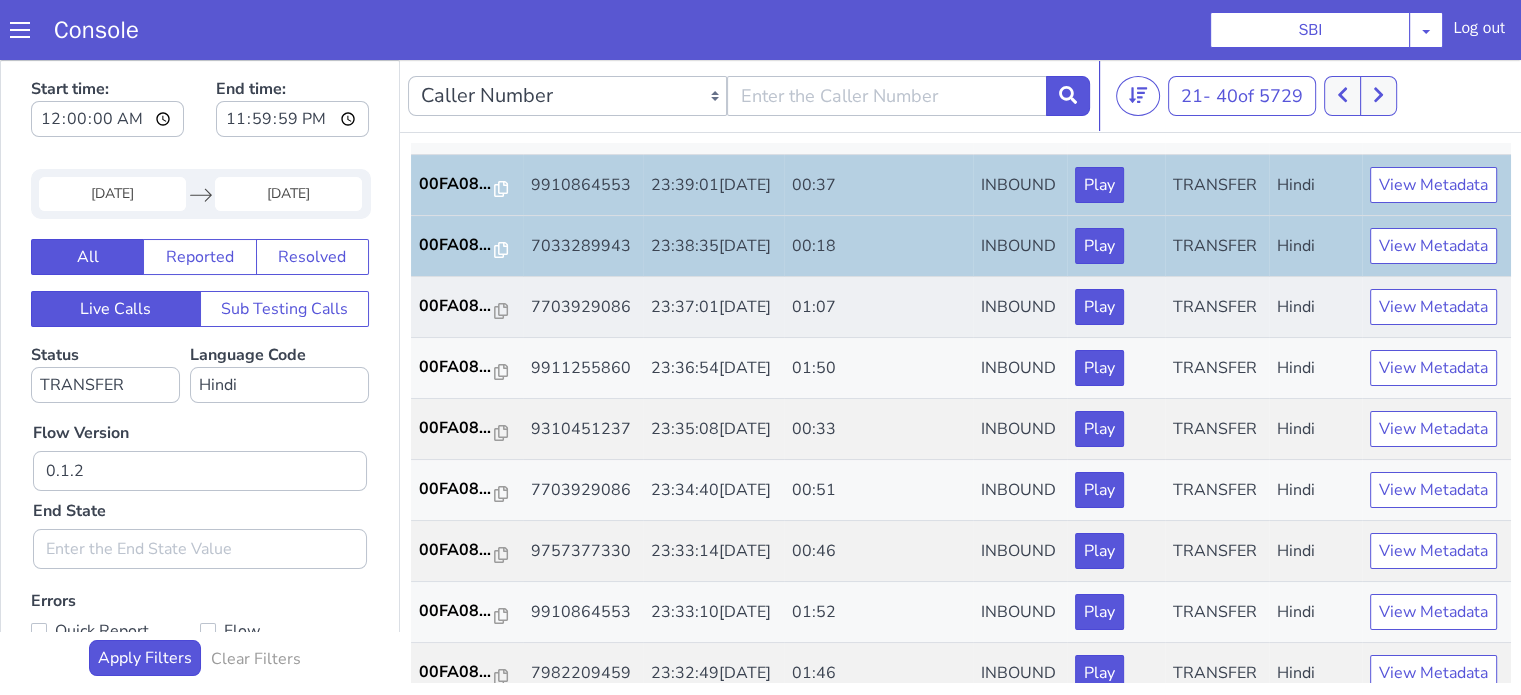 click on "00FA08..." at bounding box center [467, 307] 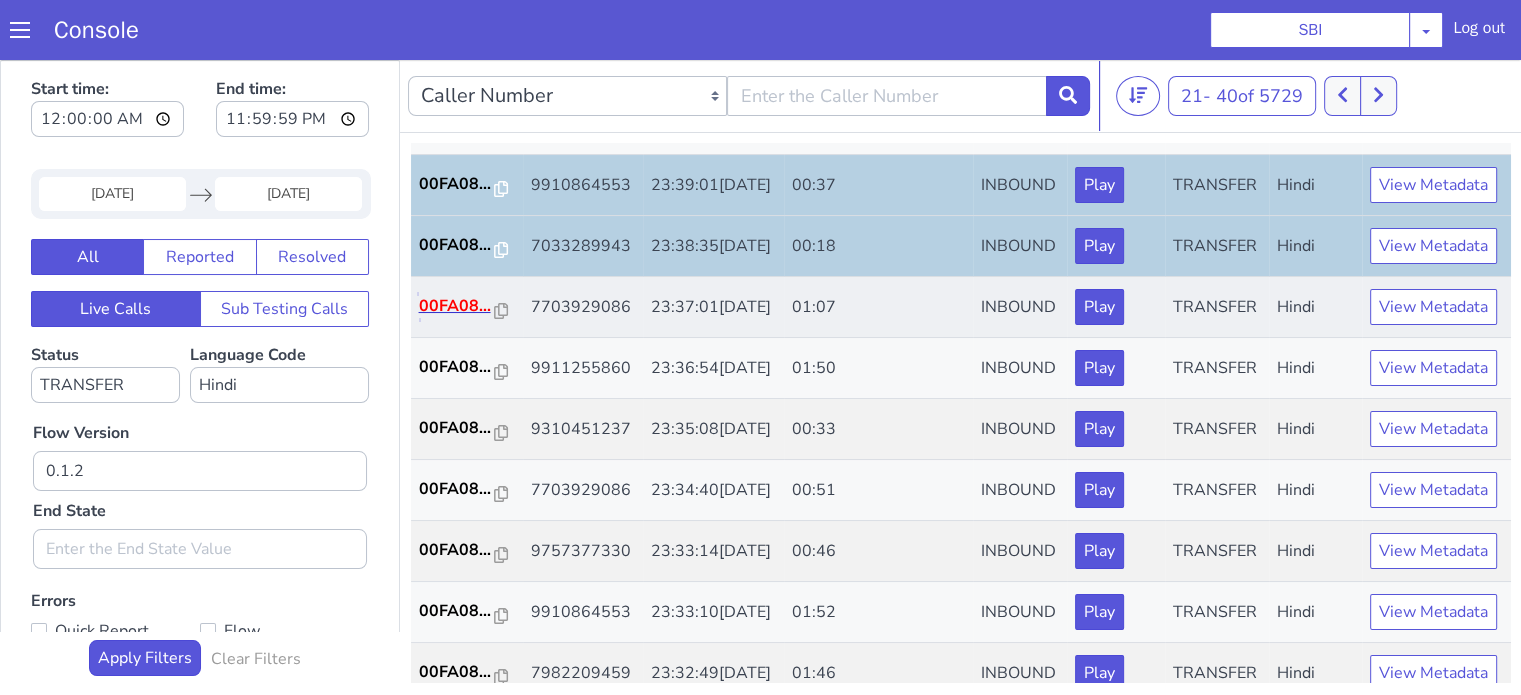 click on "00FA08..." at bounding box center (457, 306) 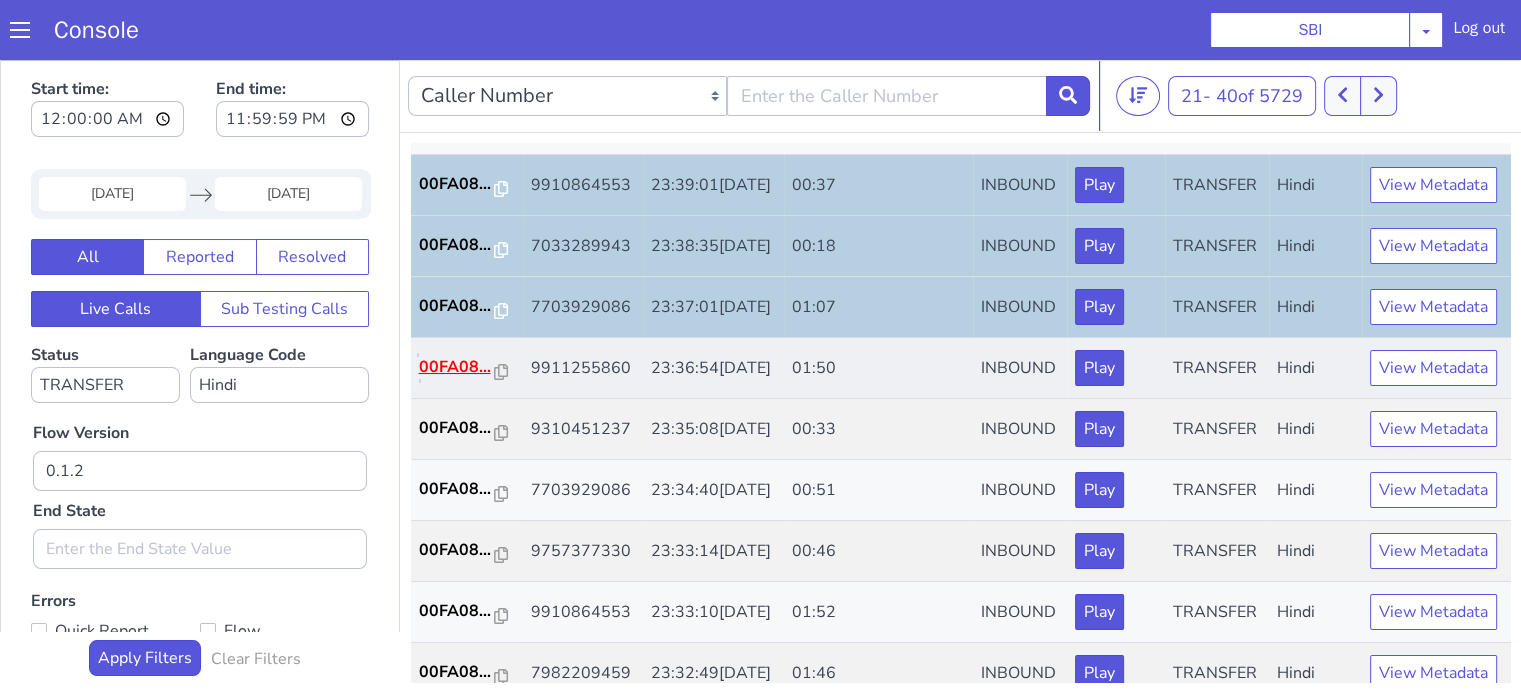 click on "00FA08..." at bounding box center (457, 367) 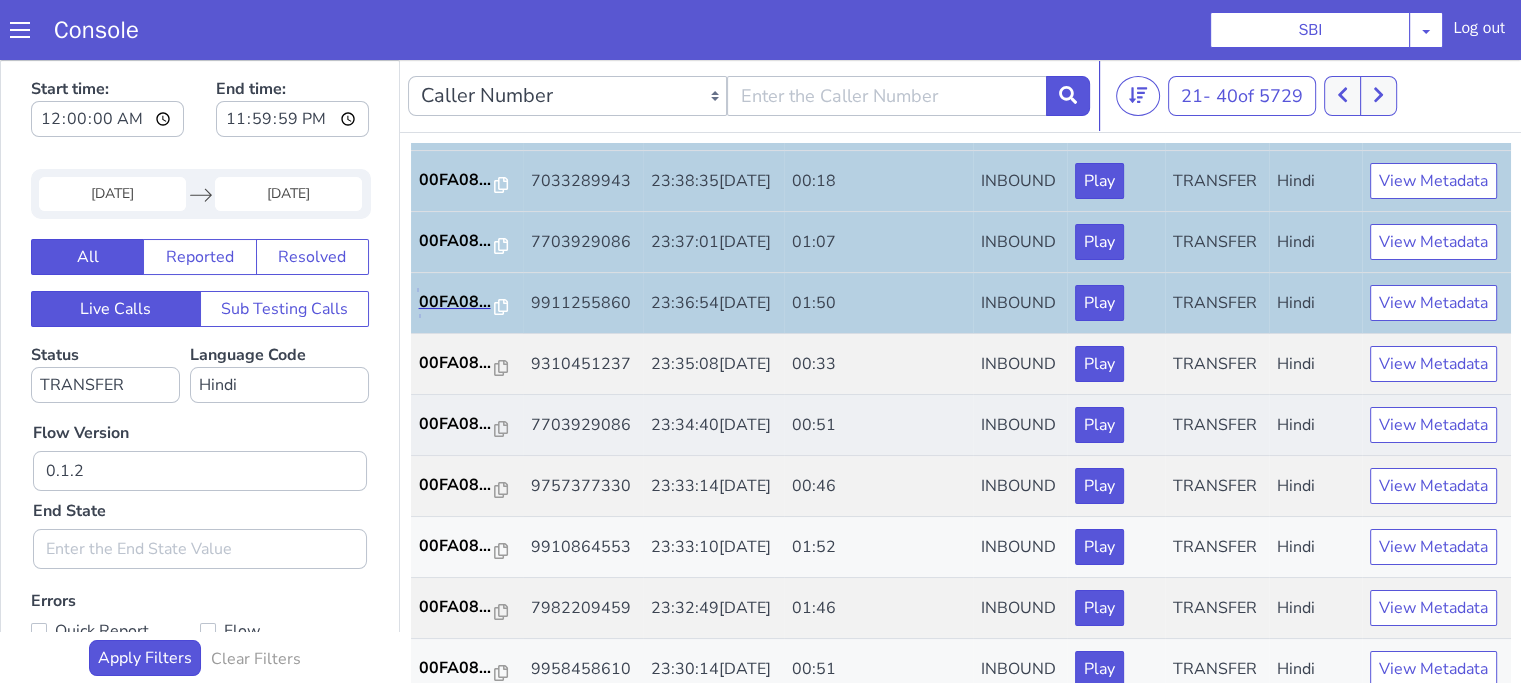 scroll, scrollTop: 300, scrollLeft: 0, axis: vertical 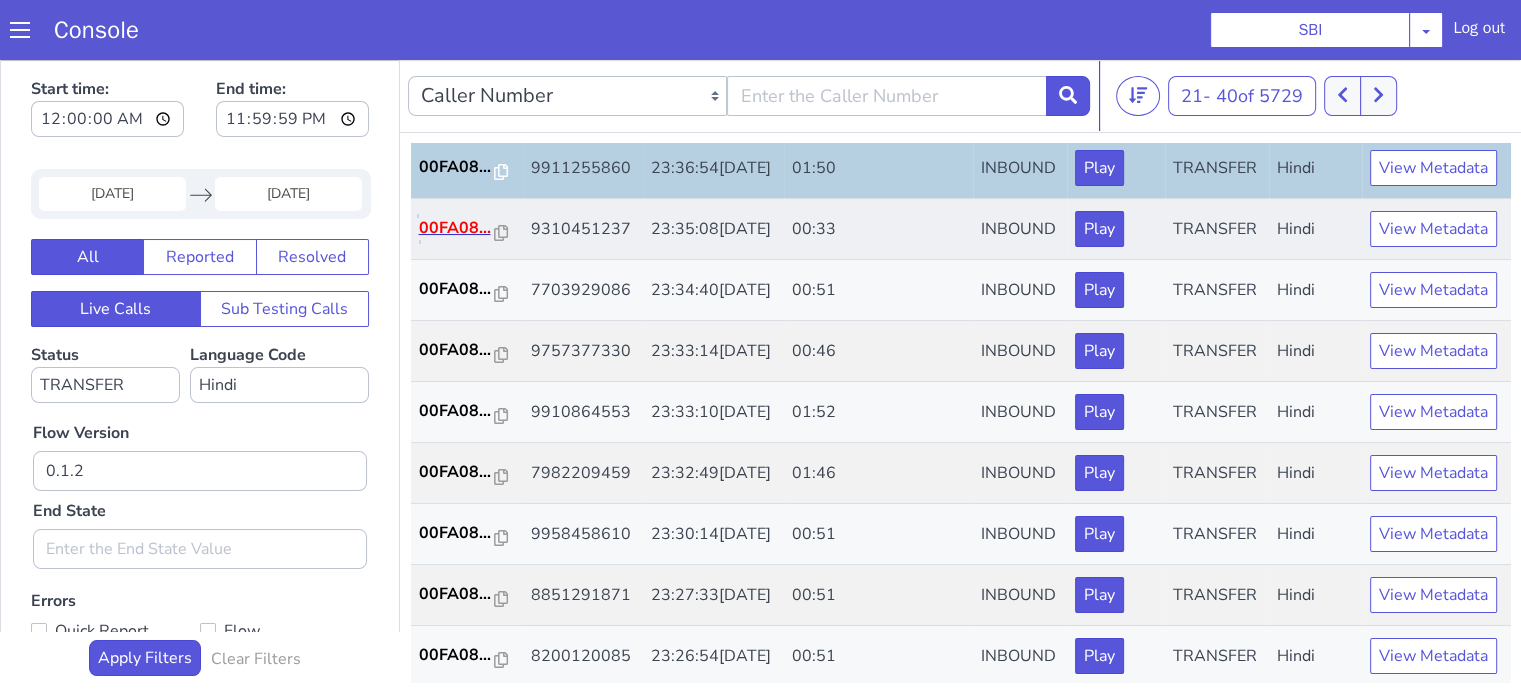 click on "00FA08..." at bounding box center (457, 228) 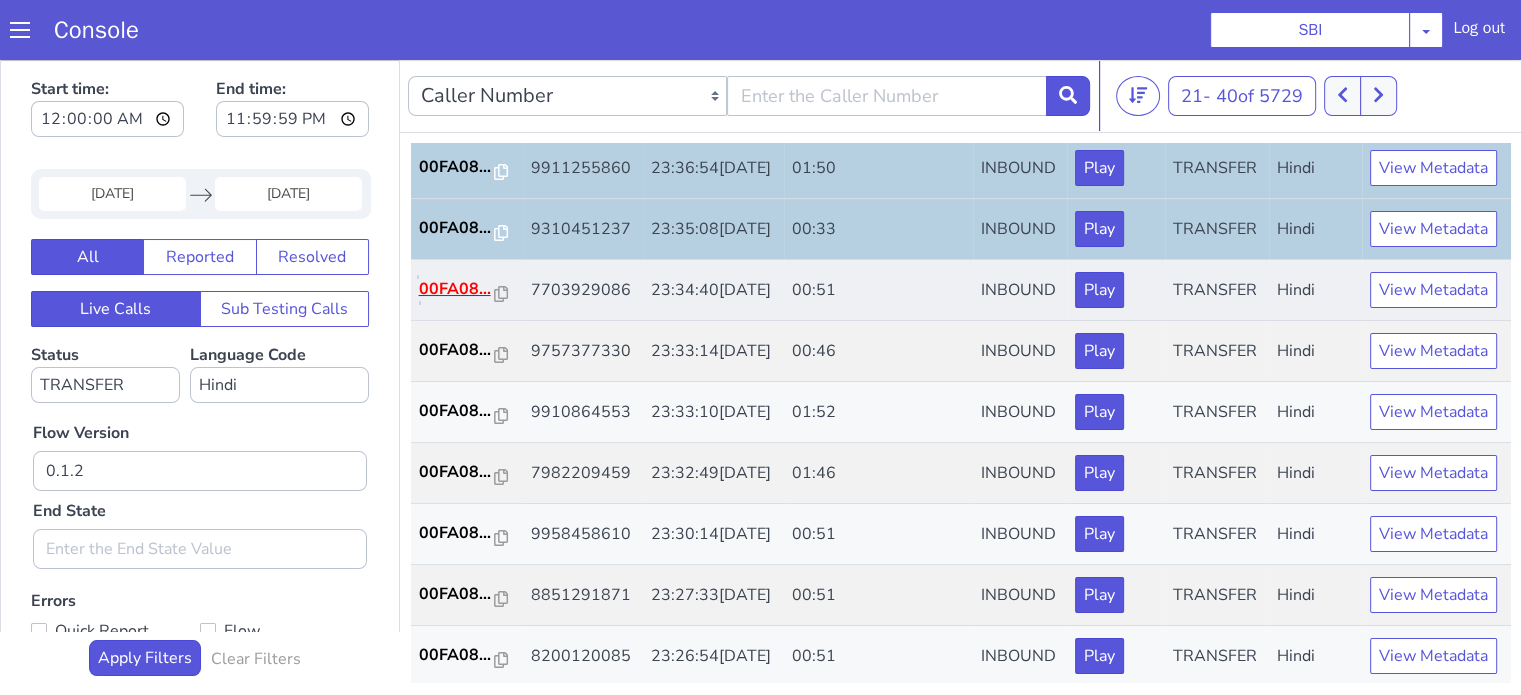 click on "00FA08..." at bounding box center [457, 289] 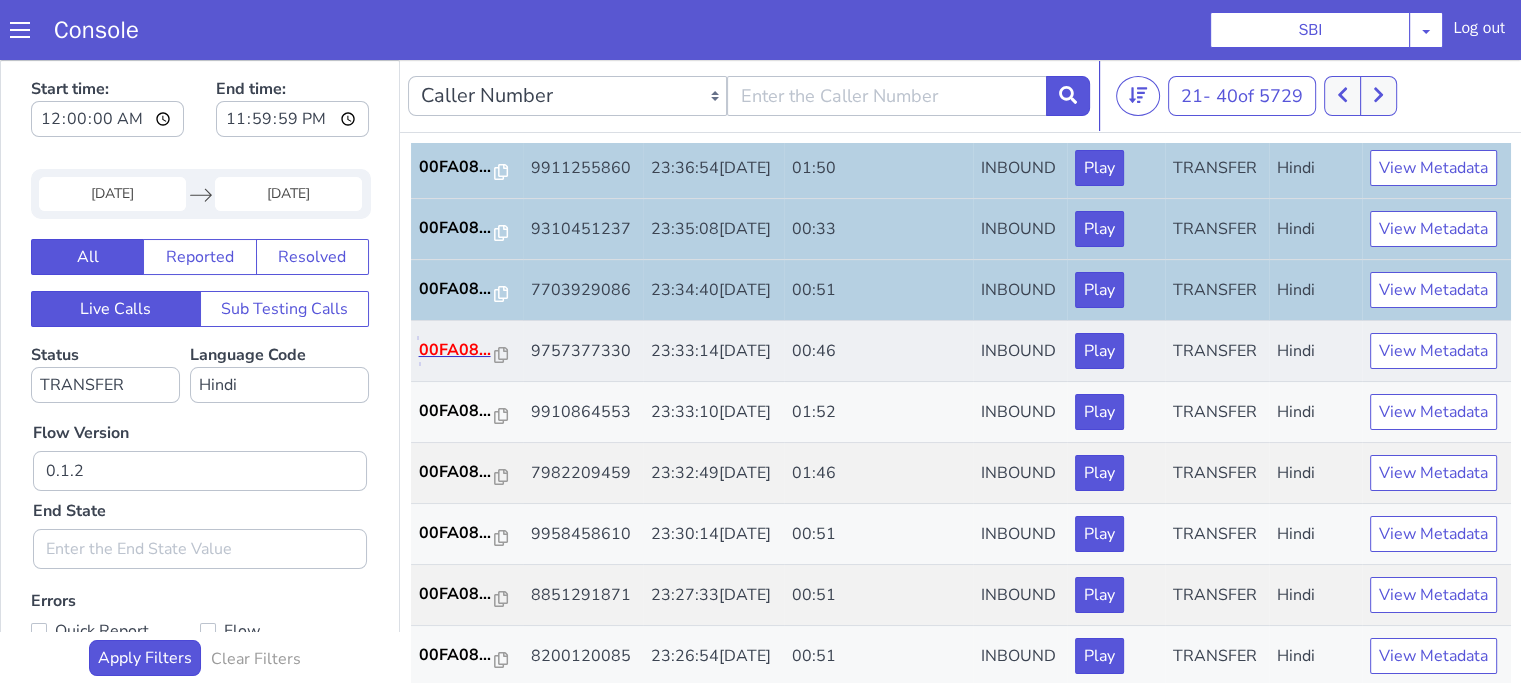 click on "00FA08..." at bounding box center (457, 350) 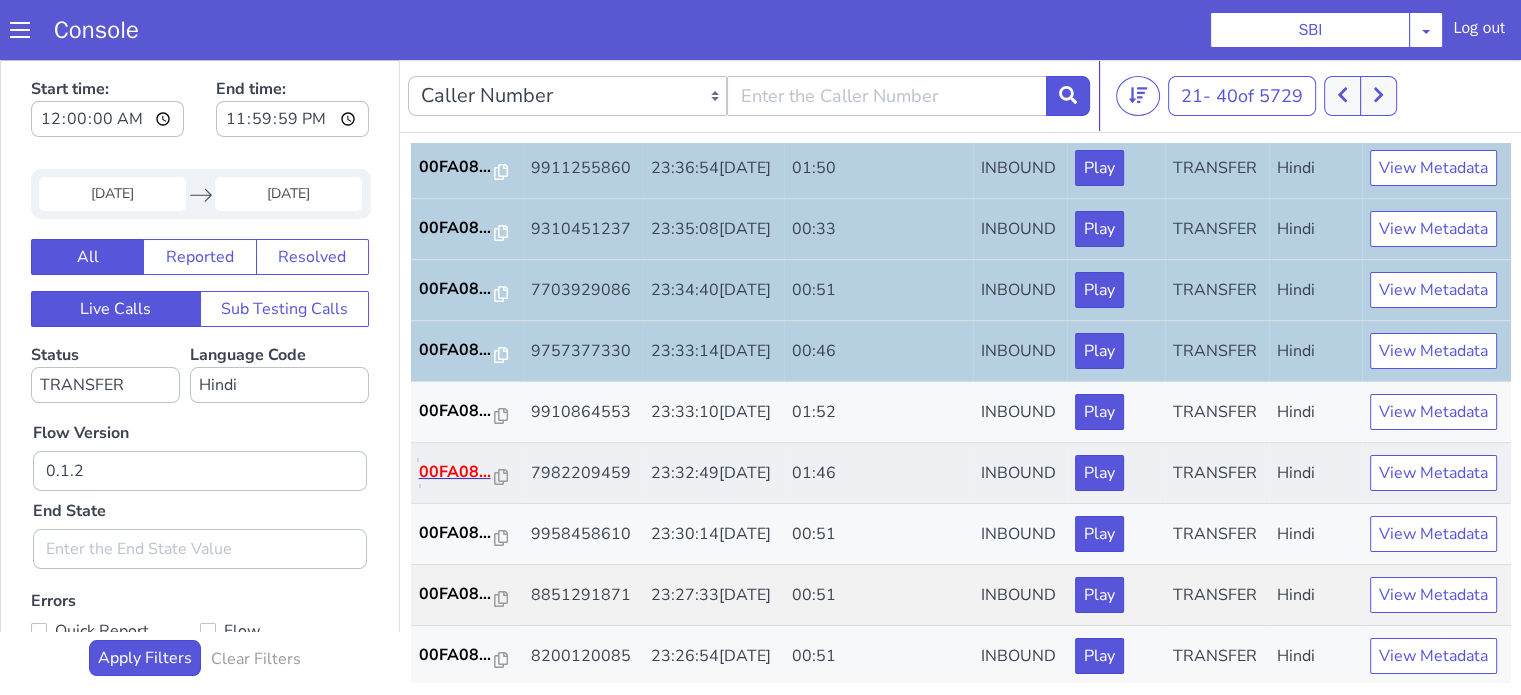 click on "00FA08..." at bounding box center [457, 472] 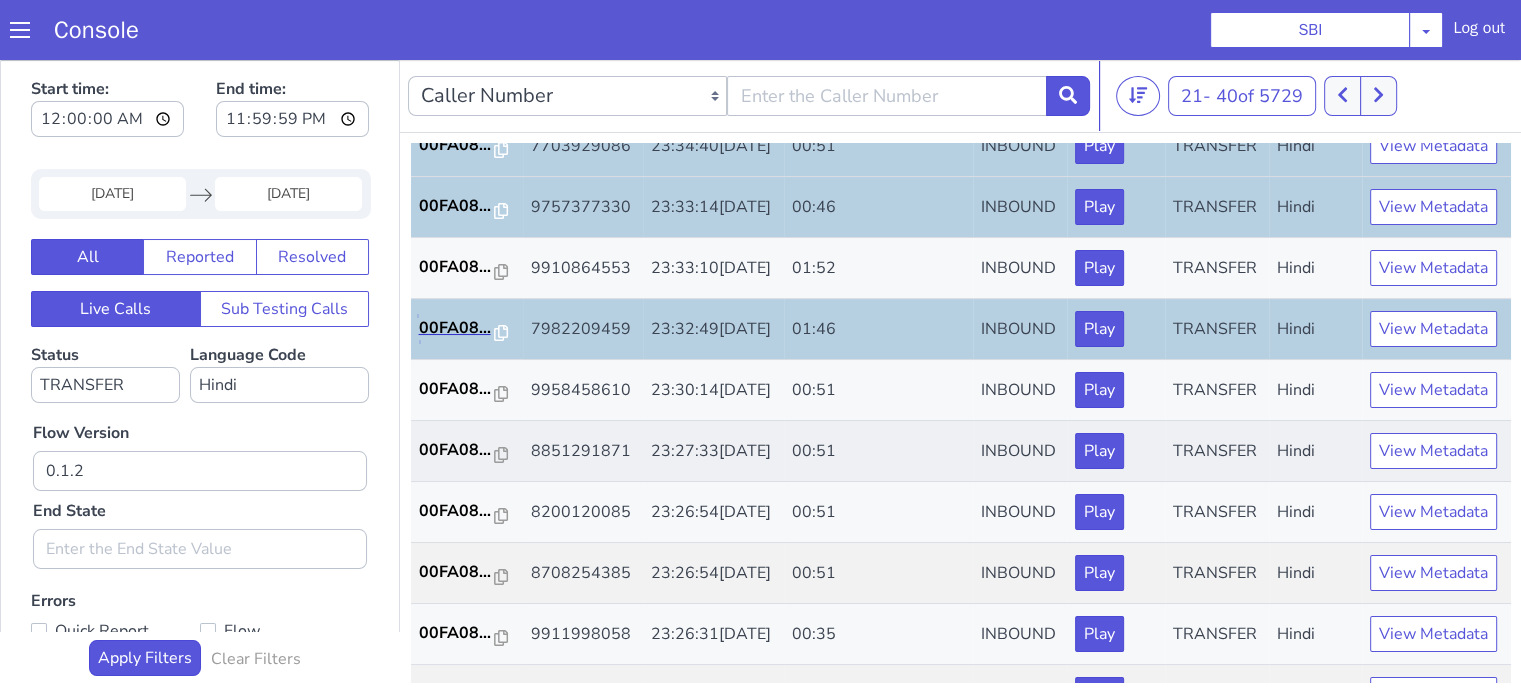 scroll, scrollTop: 600, scrollLeft: 0, axis: vertical 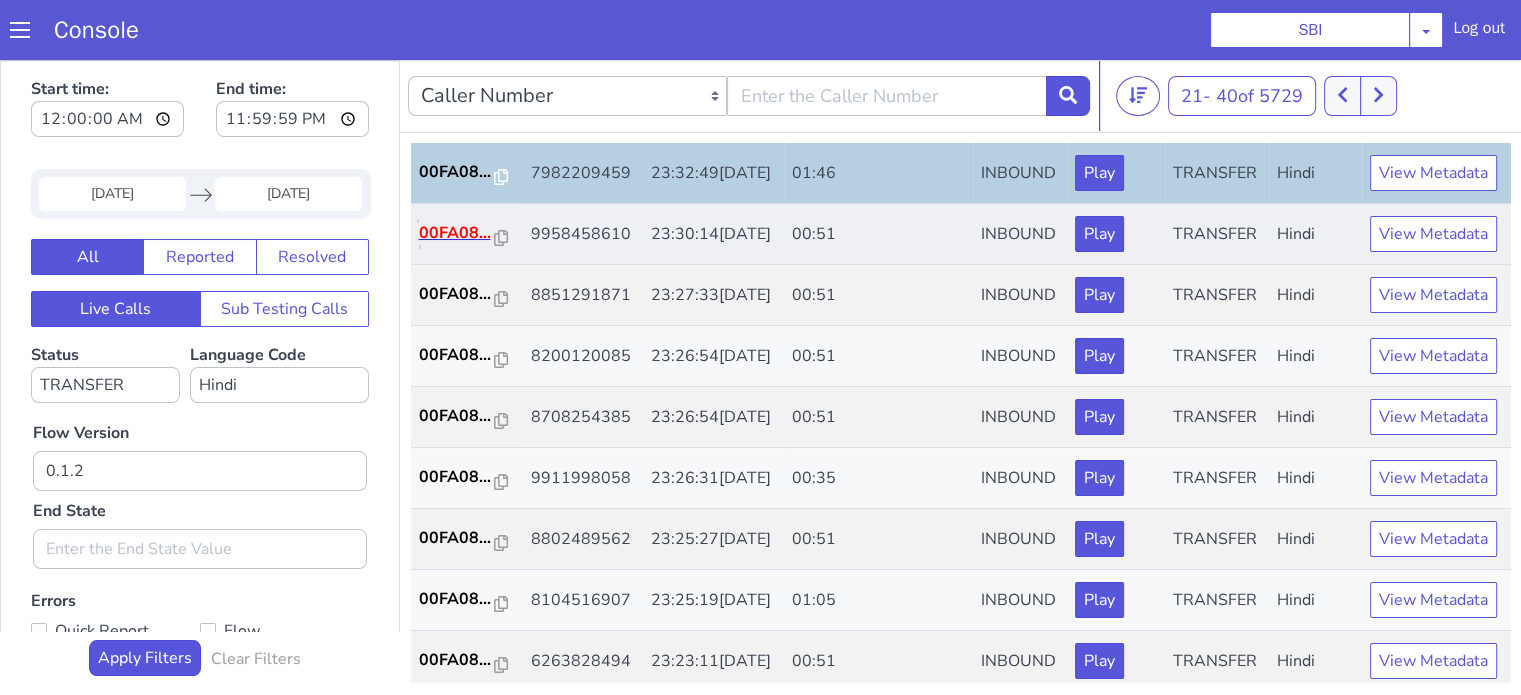 click on "00FA08..." at bounding box center (457, 233) 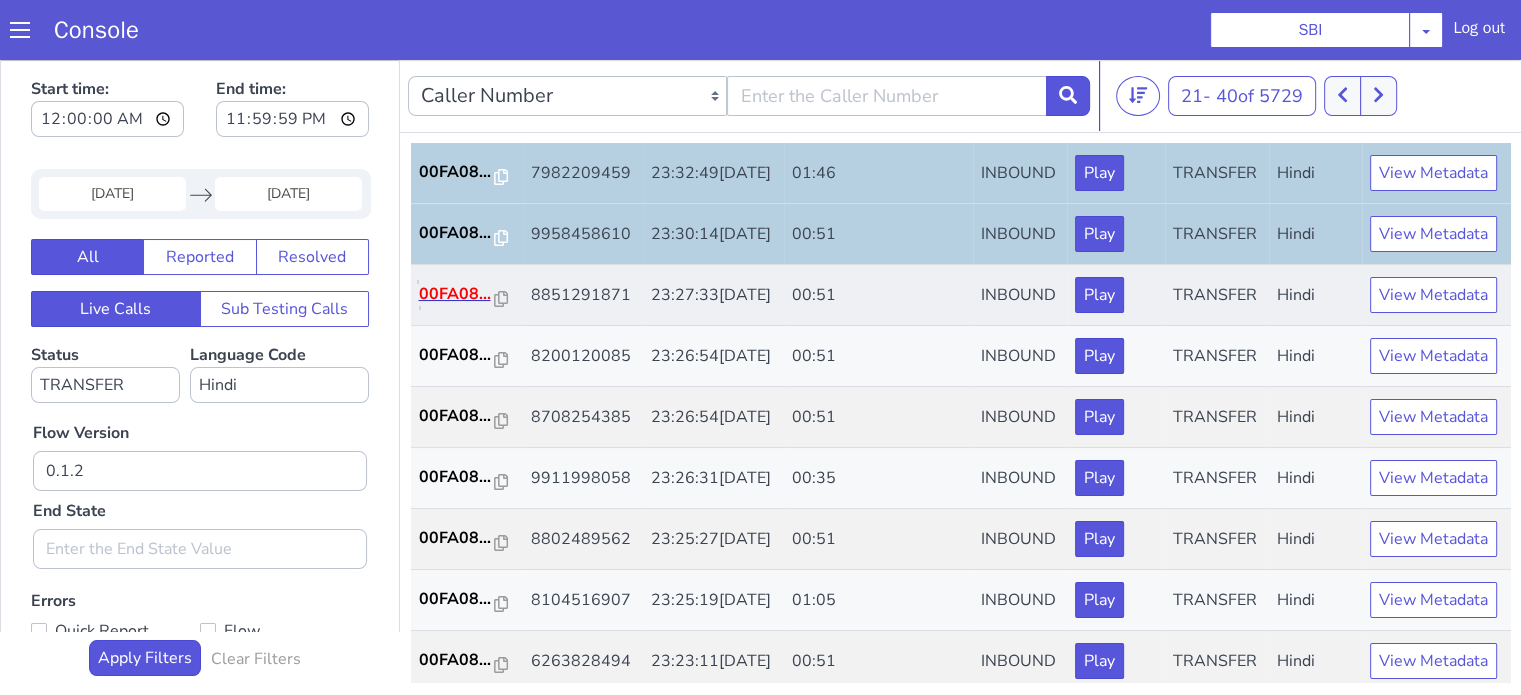 click on "00FA08..." at bounding box center [457, 294] 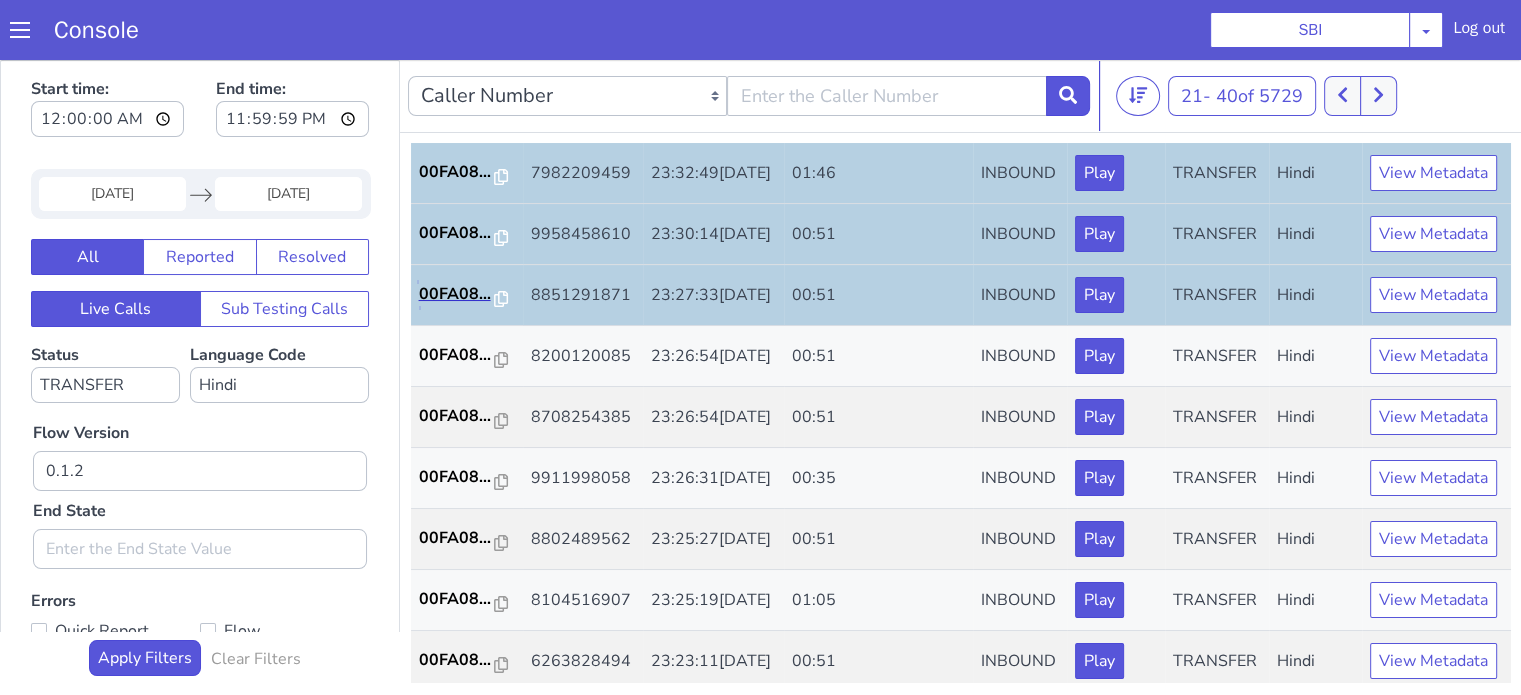 scroll, scrollTop: 800, scrollLeft: 0, axis: vertical 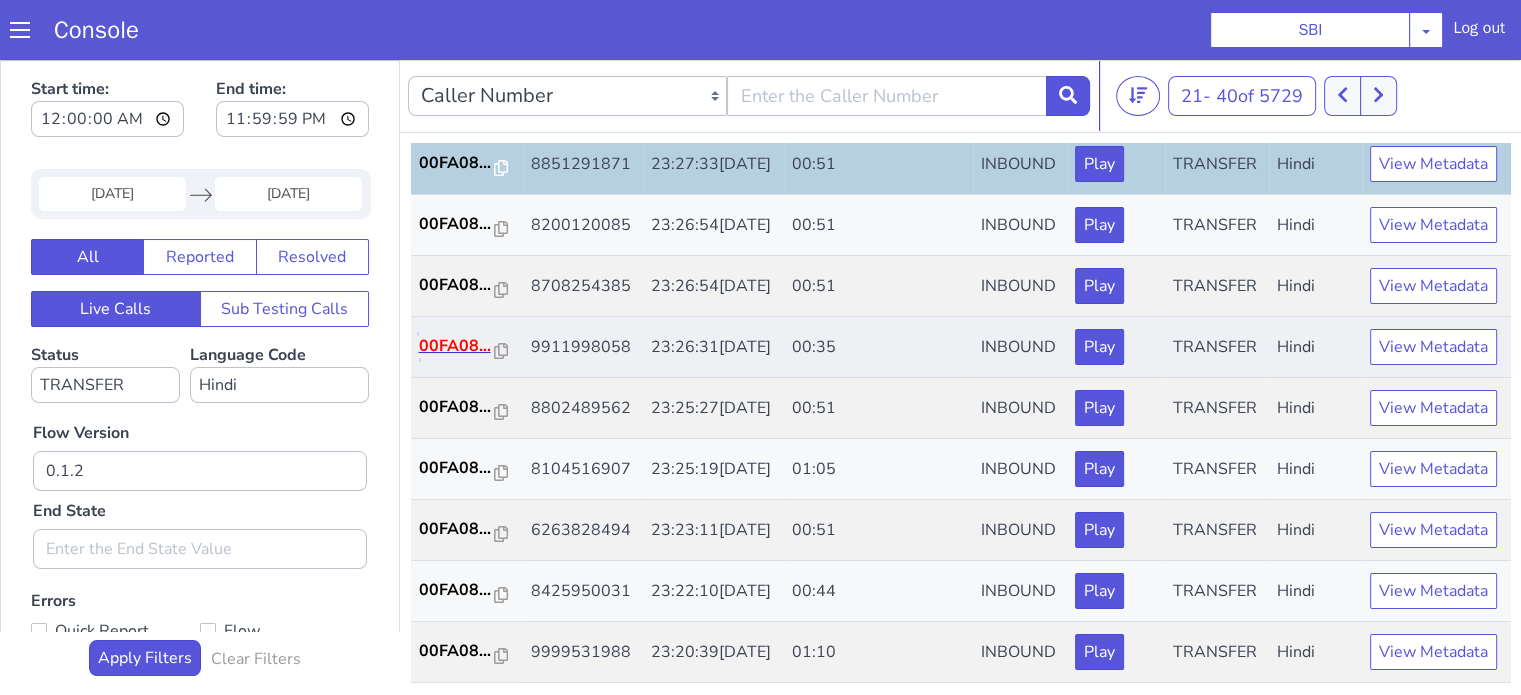 click on "00FA08..." at bounding box center [457, 346] 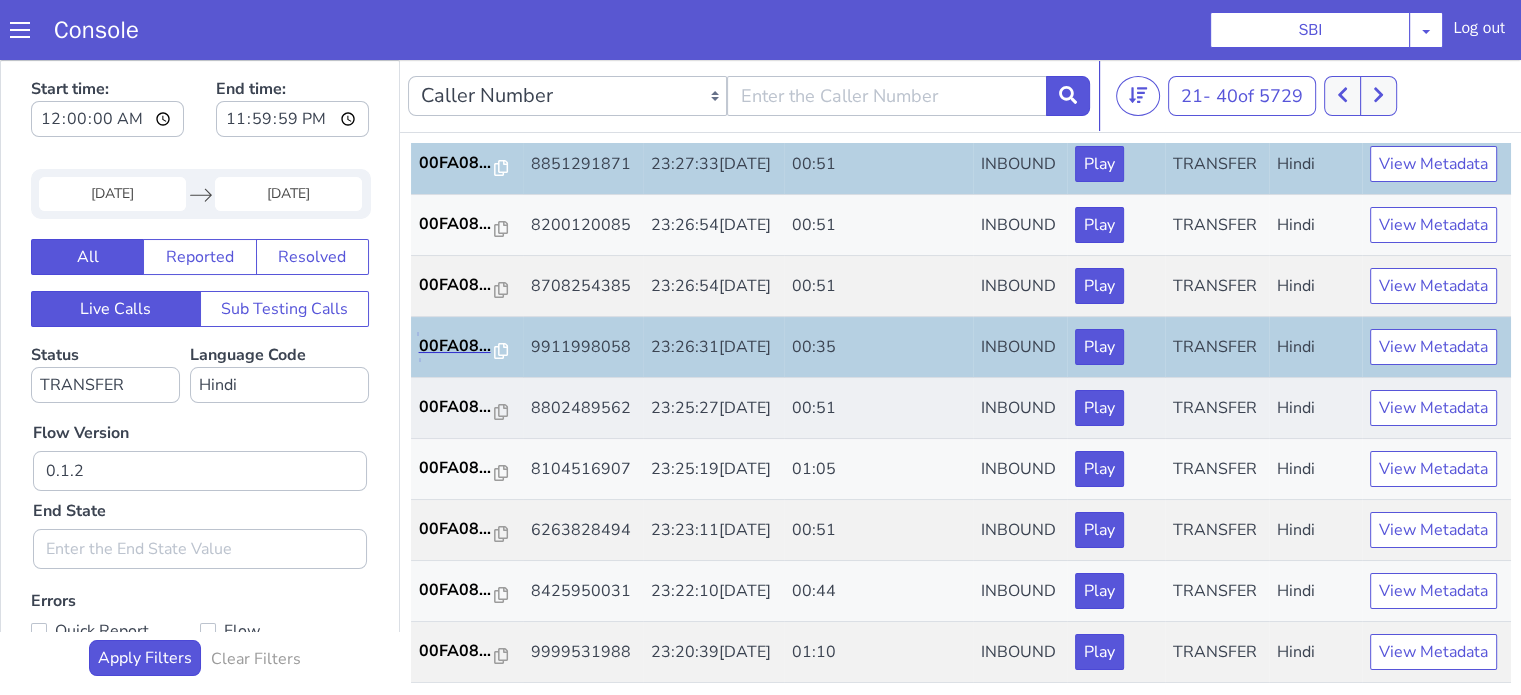 scroll, scrollTop: 900, scrollLeft: 0, axis: vertical 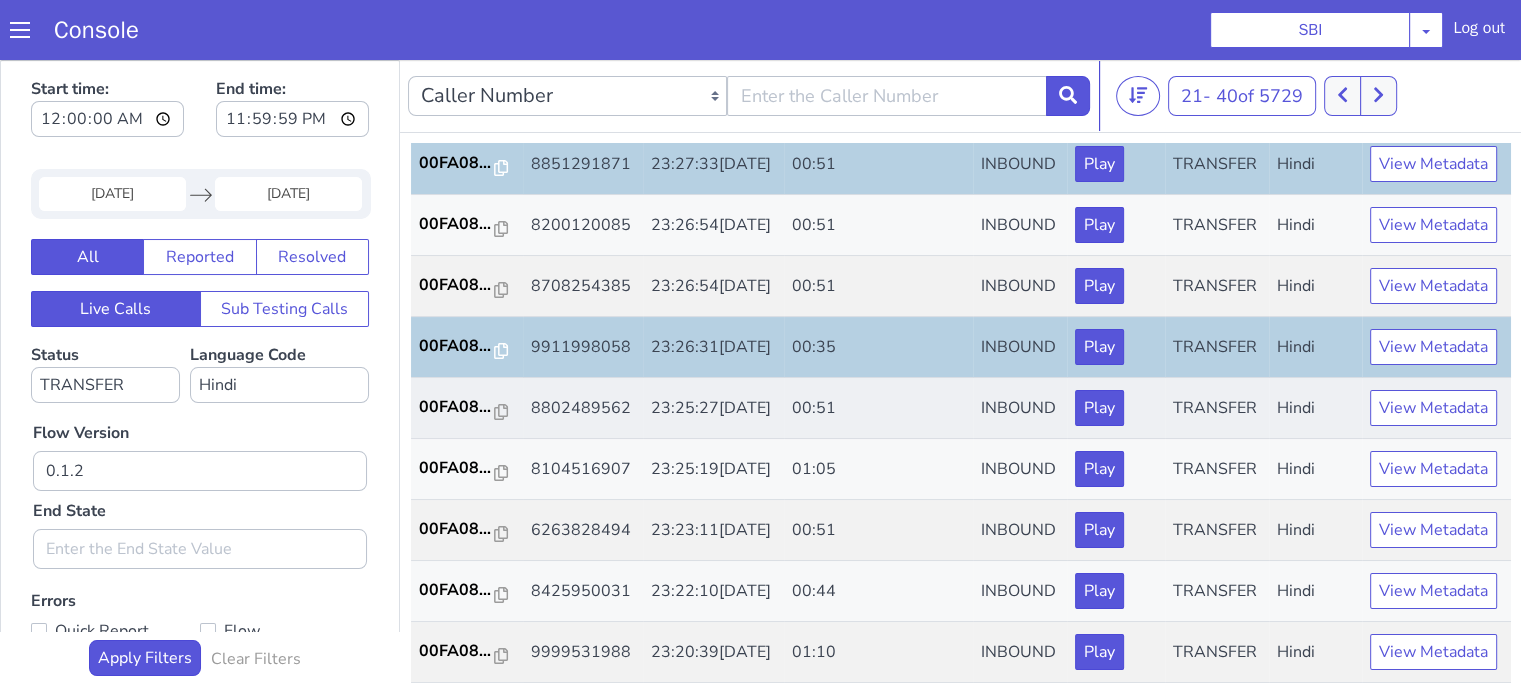 click on "00FA08..." at bounding box center (467, 408) 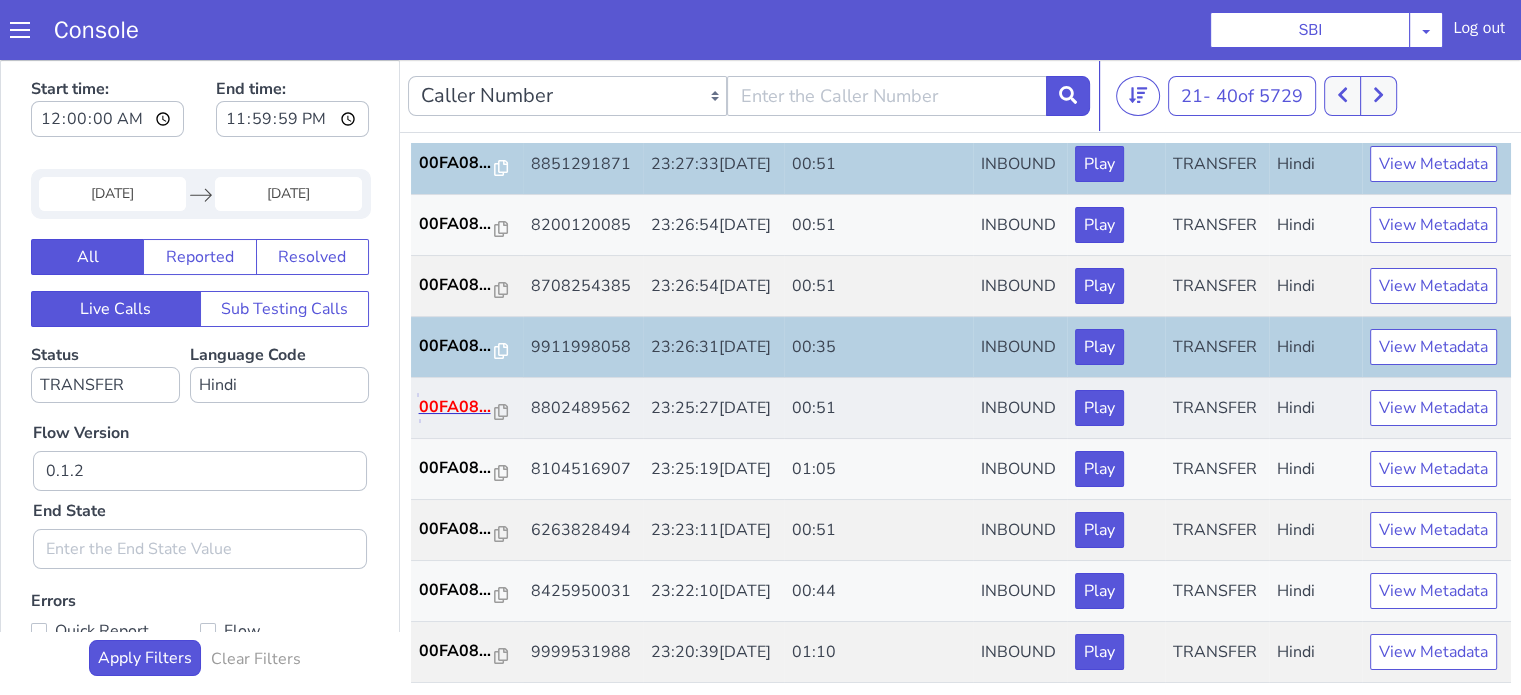 click on "00FA08..." at bounding box center [457, 407] 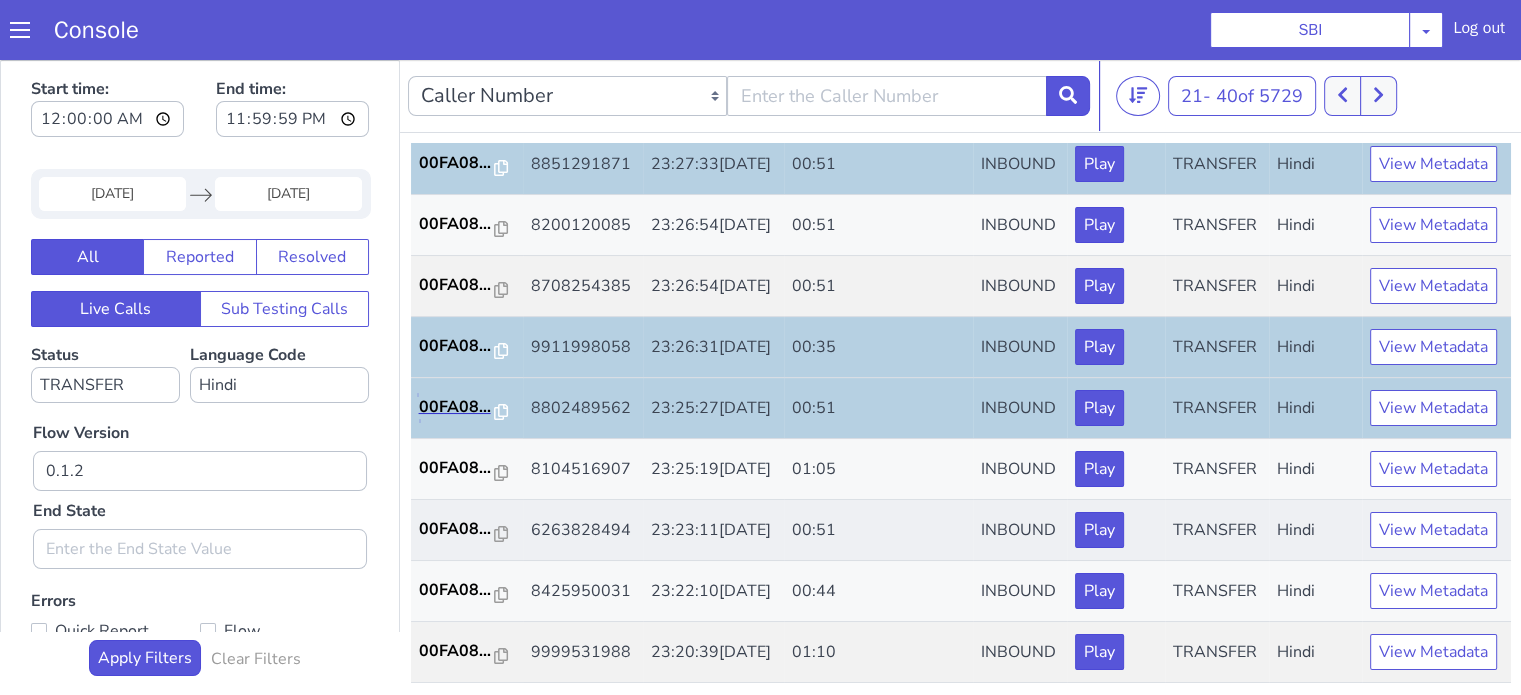 scroll, scrollTop: 990, scrollLeft: 0, axis: vertical 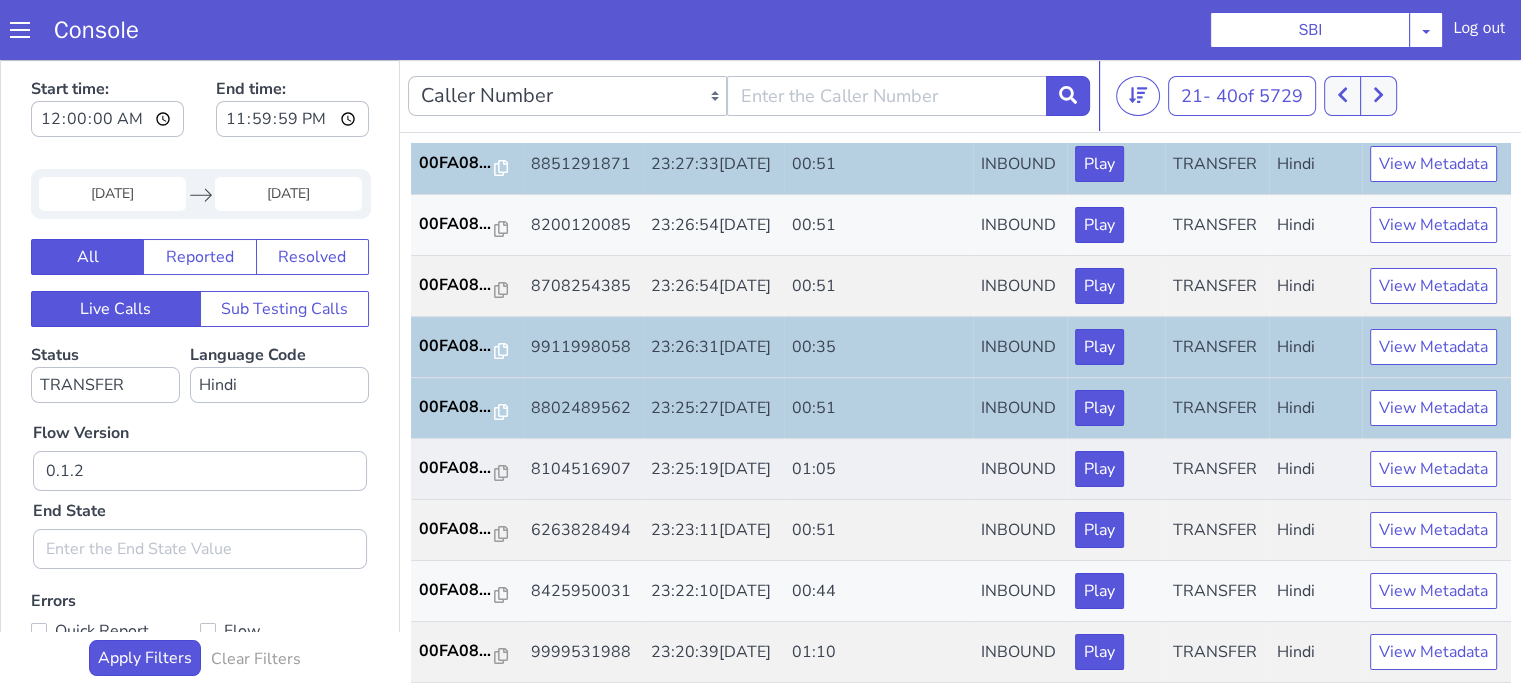 click on "00FA08..." at bounding box center (467, 469) 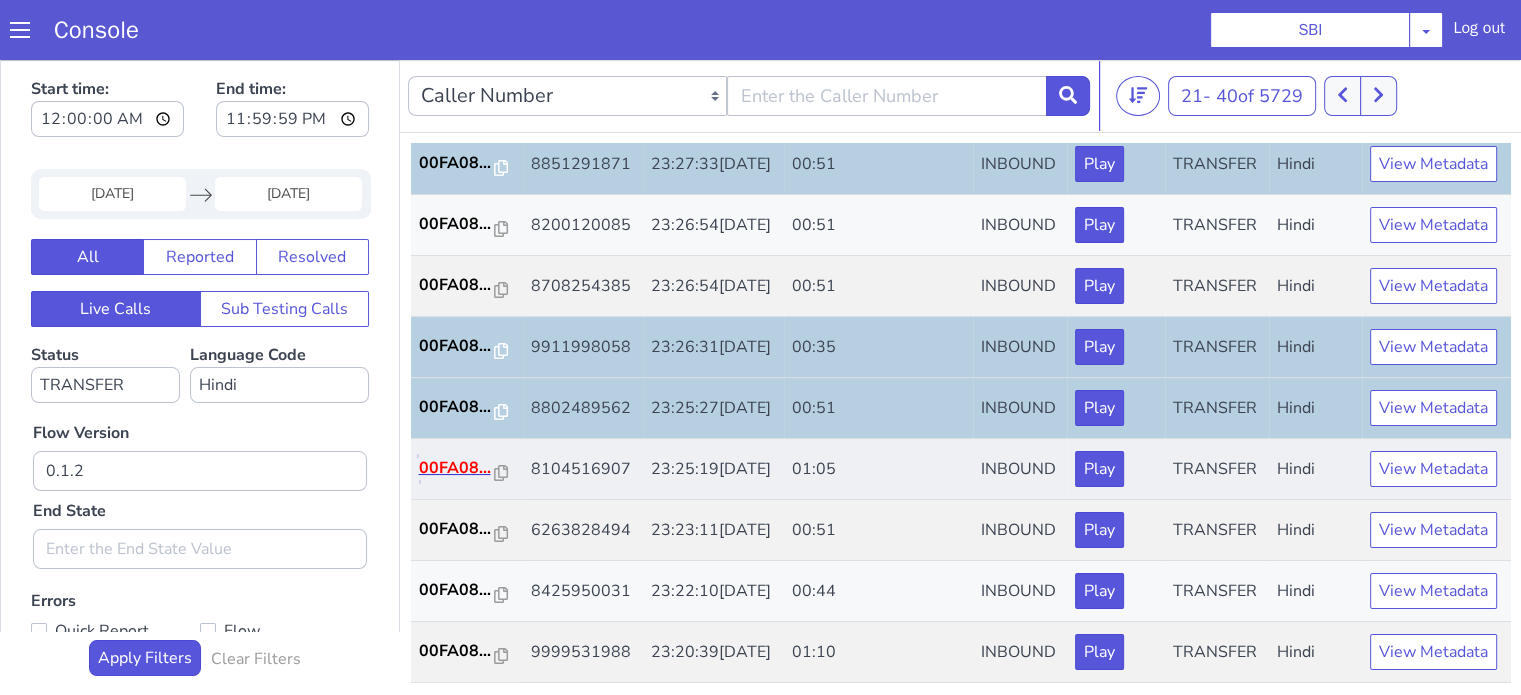 click on "00FA08..." at bounding box center [457, 468] 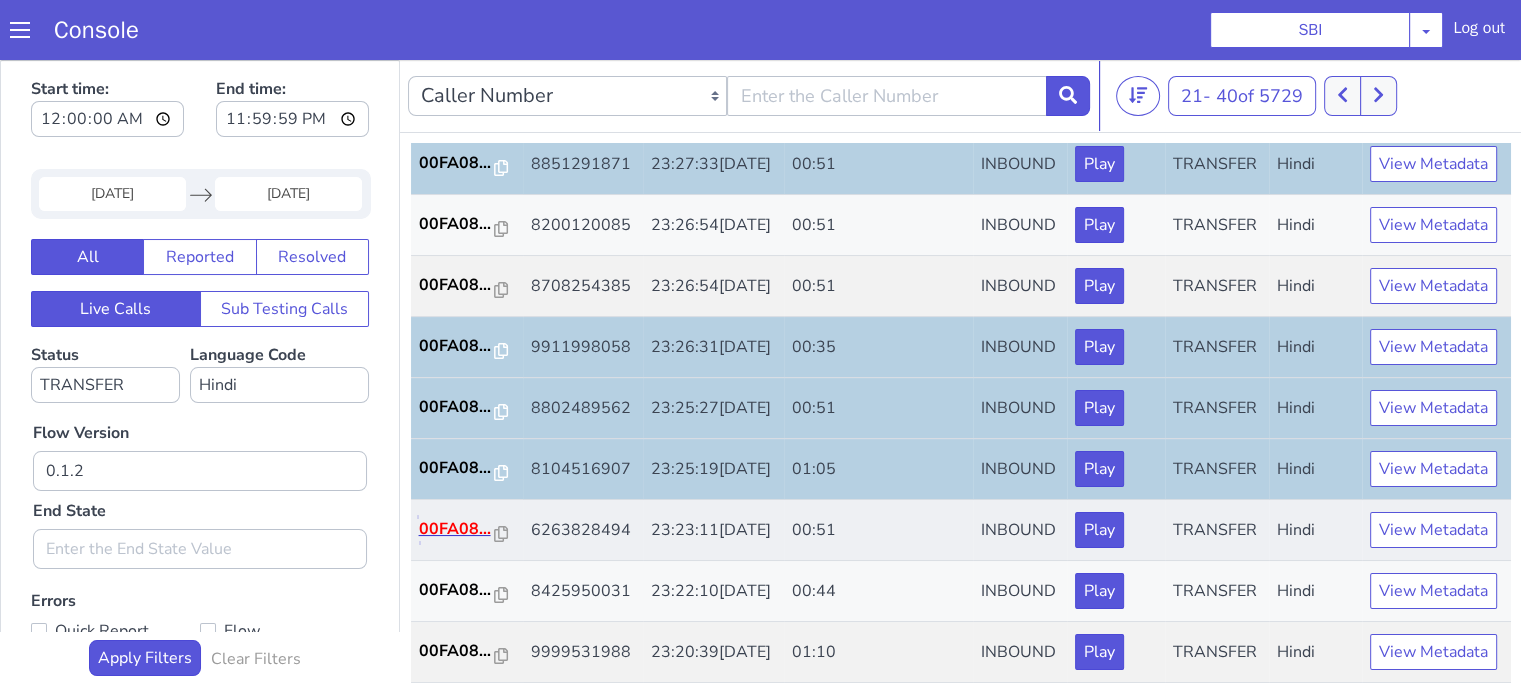 click on "00FA08..." at bounding box center [457, 529] 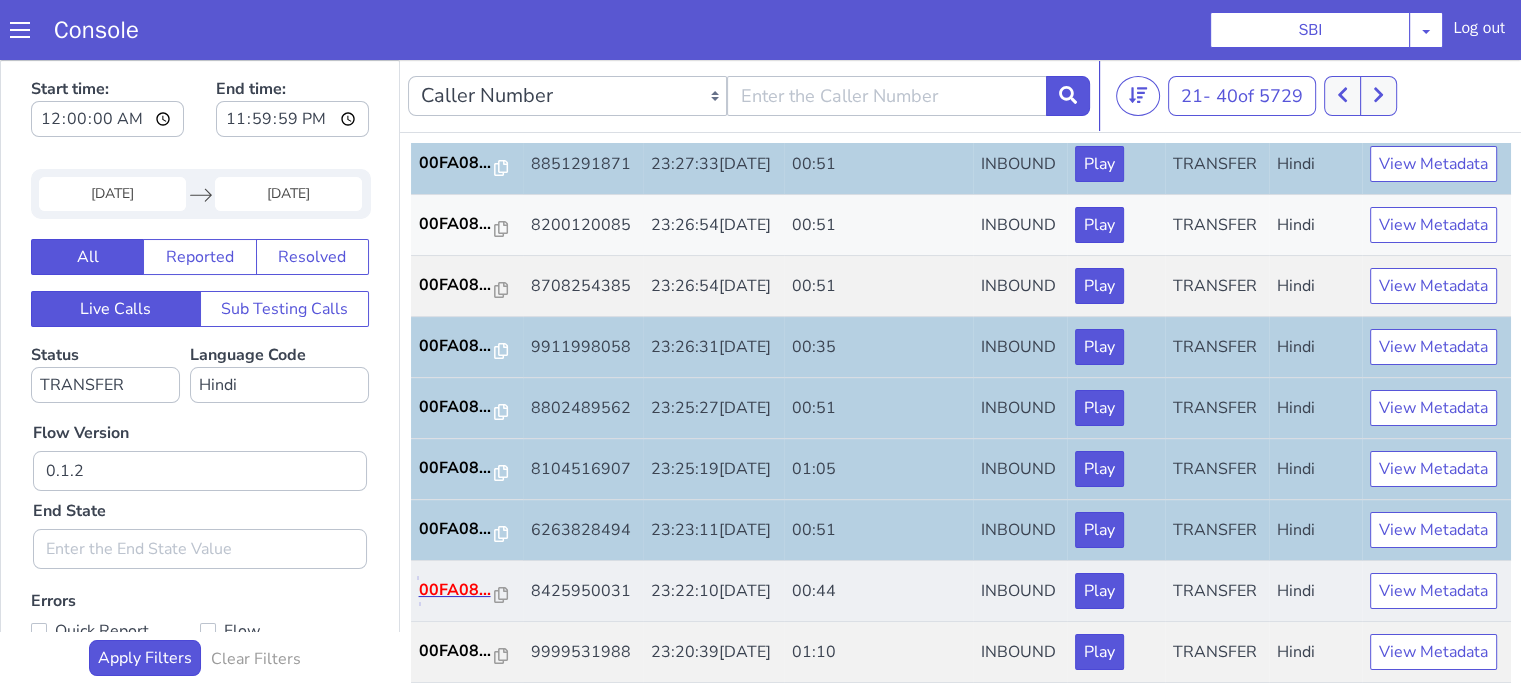 click on "00FA08..." at bounding box center (457, 590) 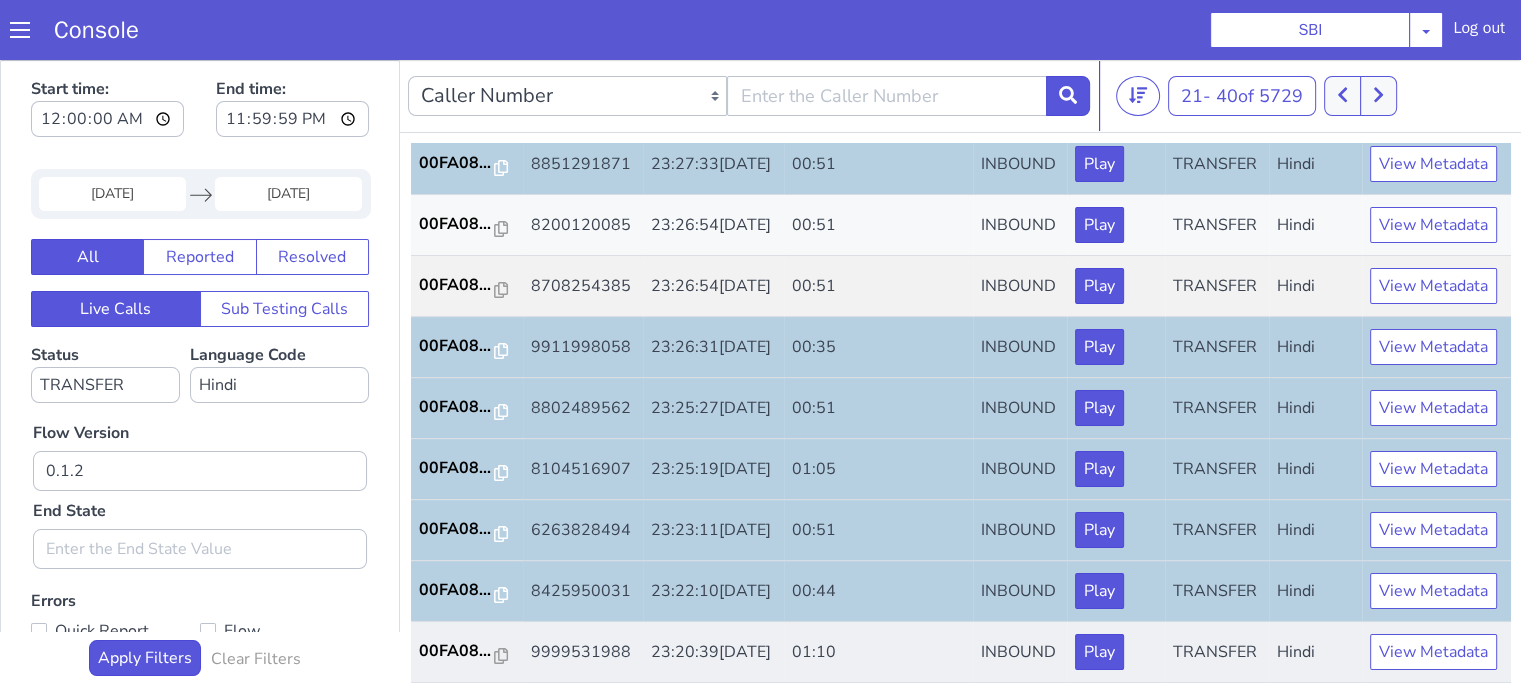 click on "00FA08..." at bounding box center [467, 652] 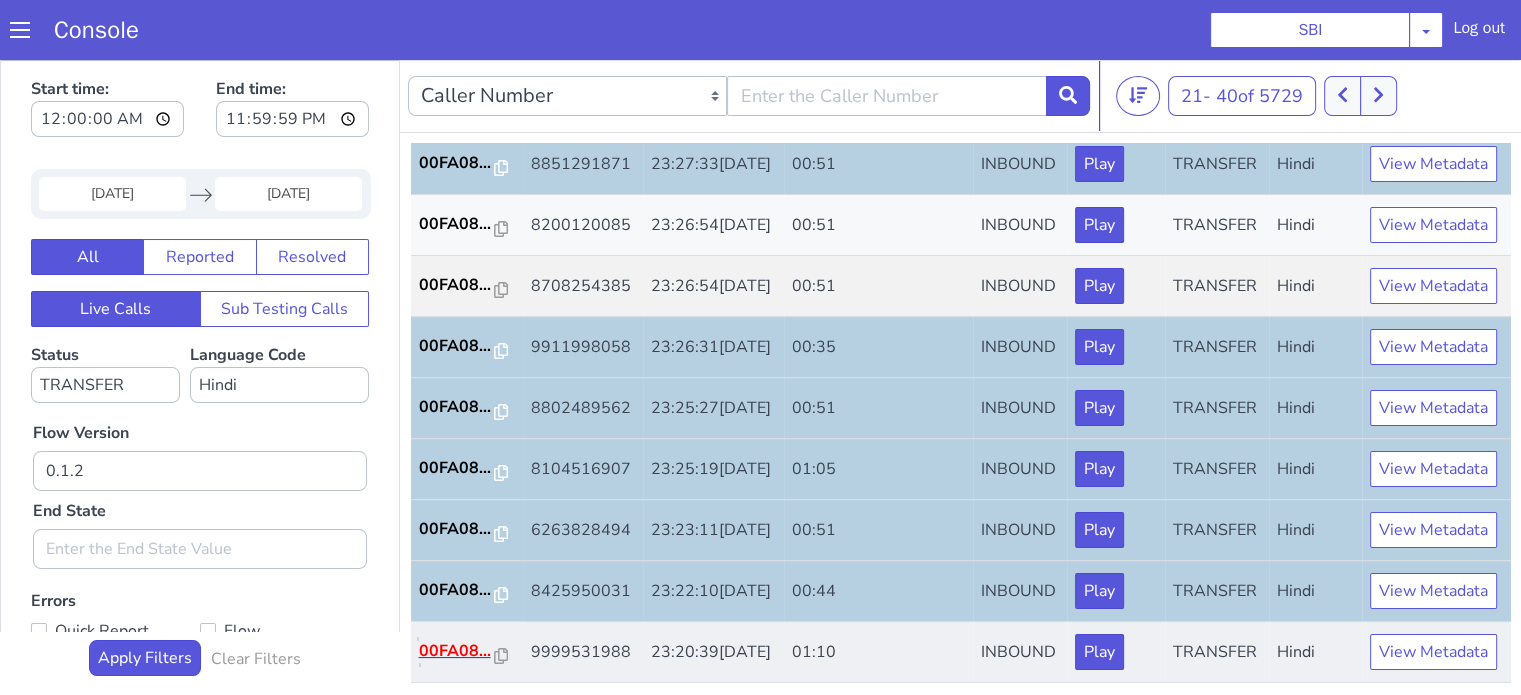 click on "00FA08..." at bounding box center [457, 651] 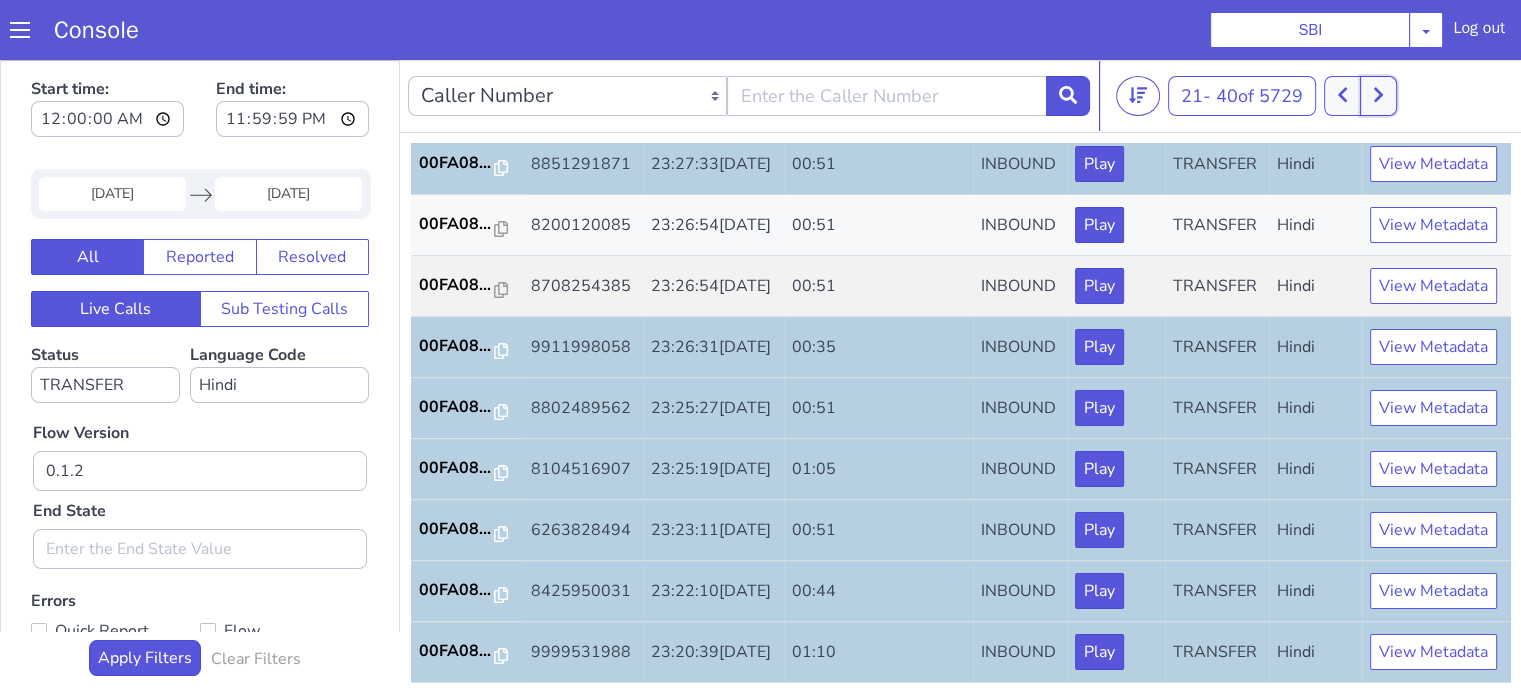 click at bounding box center [1378, 96] 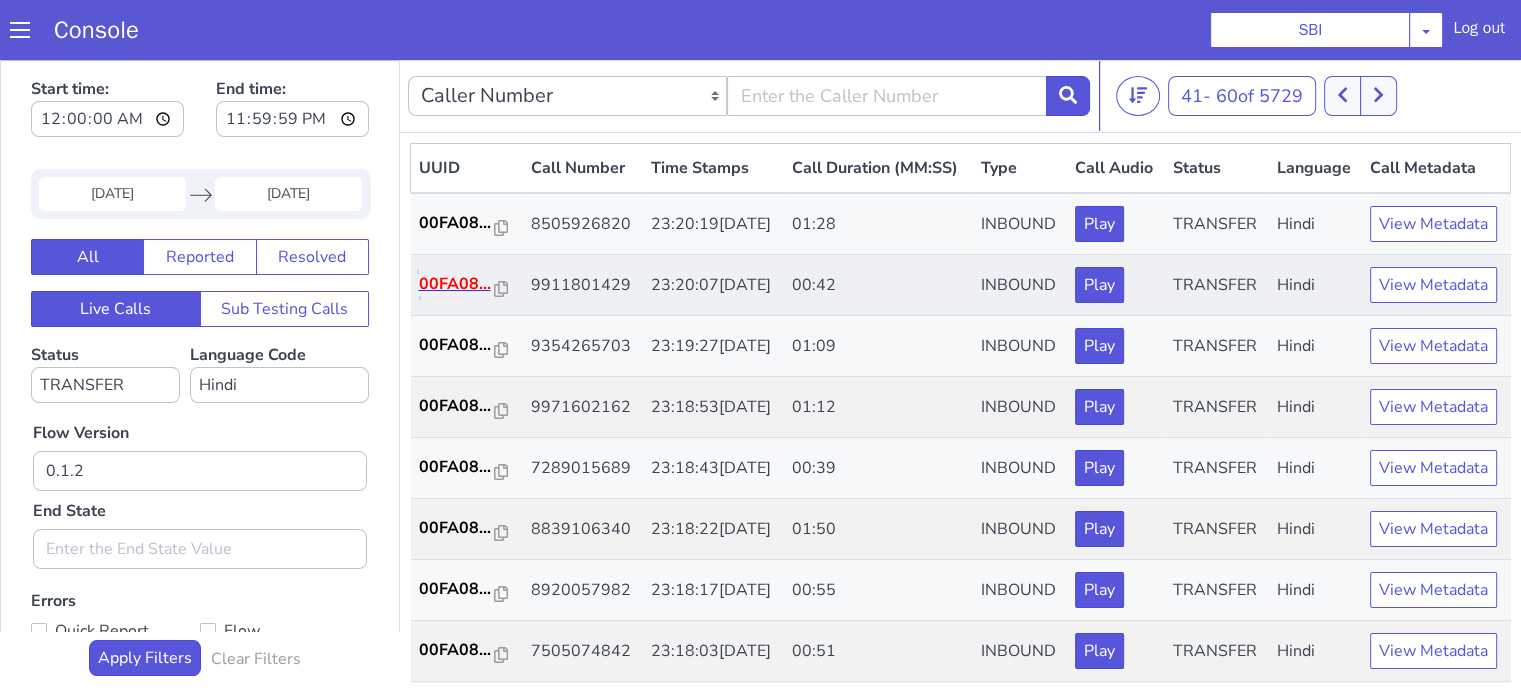 click on "00FA08..." at bounding box center (457, 284) 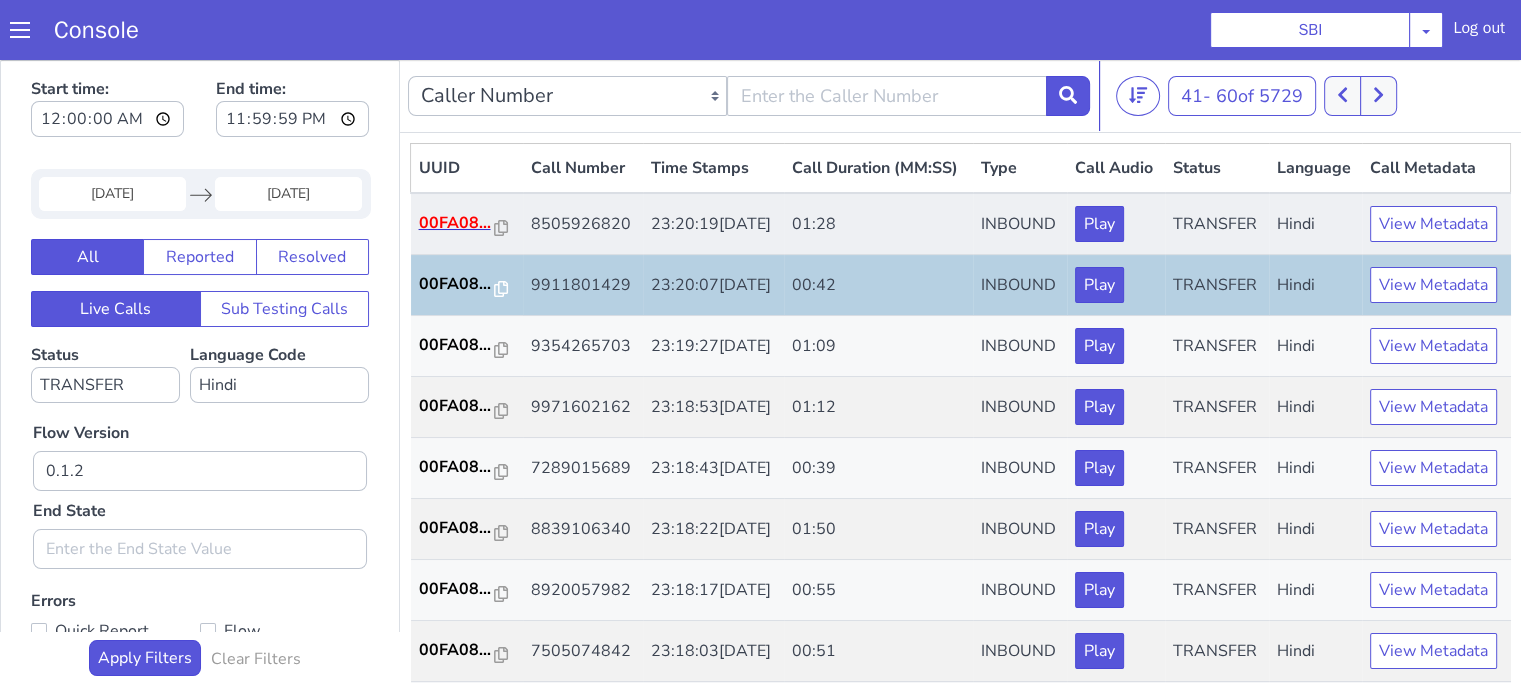 drag, startPoint x: 460, startPoint y: 236, endPoint x: 470, endPoint y: 245, distance: 13.453624 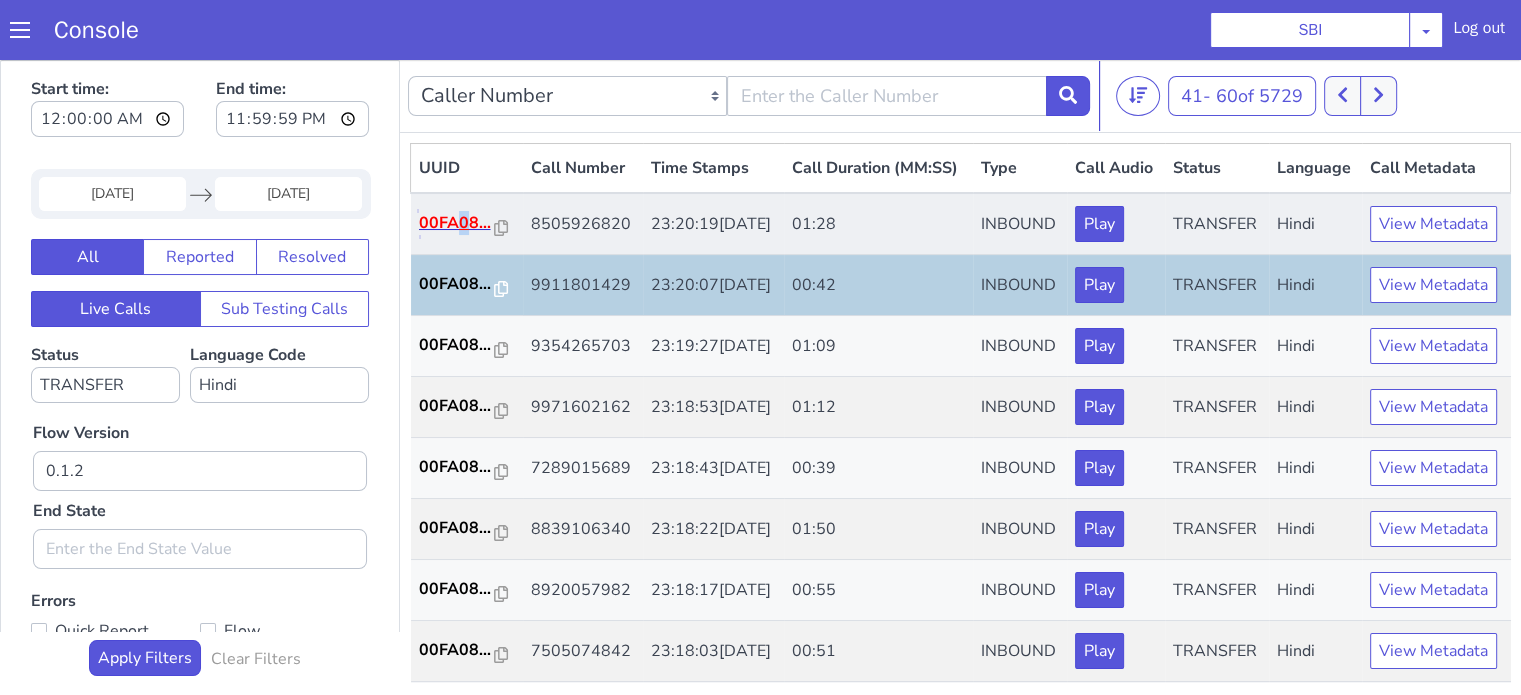 click on "00FA08..." at bounding box center (457, 223) 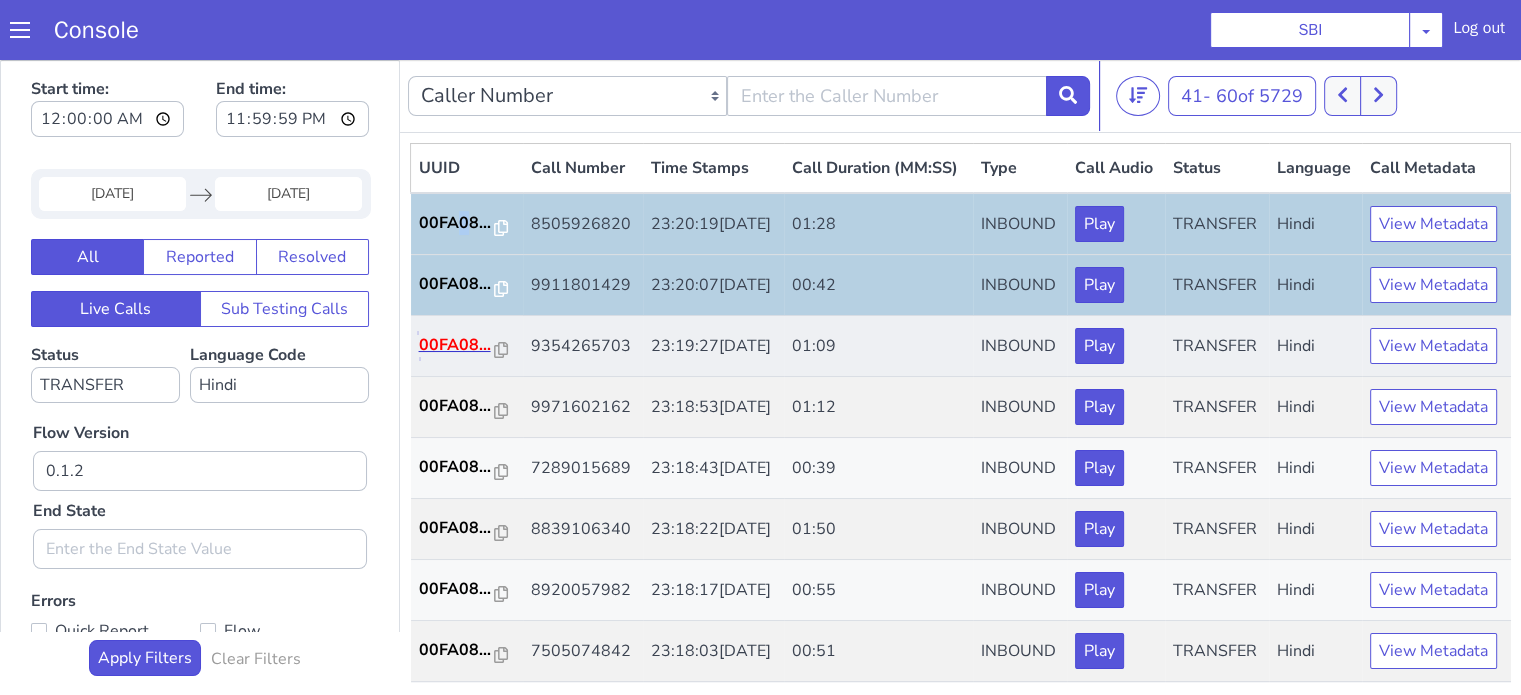 click on "00FA08..." at bounding box center (457, 345) 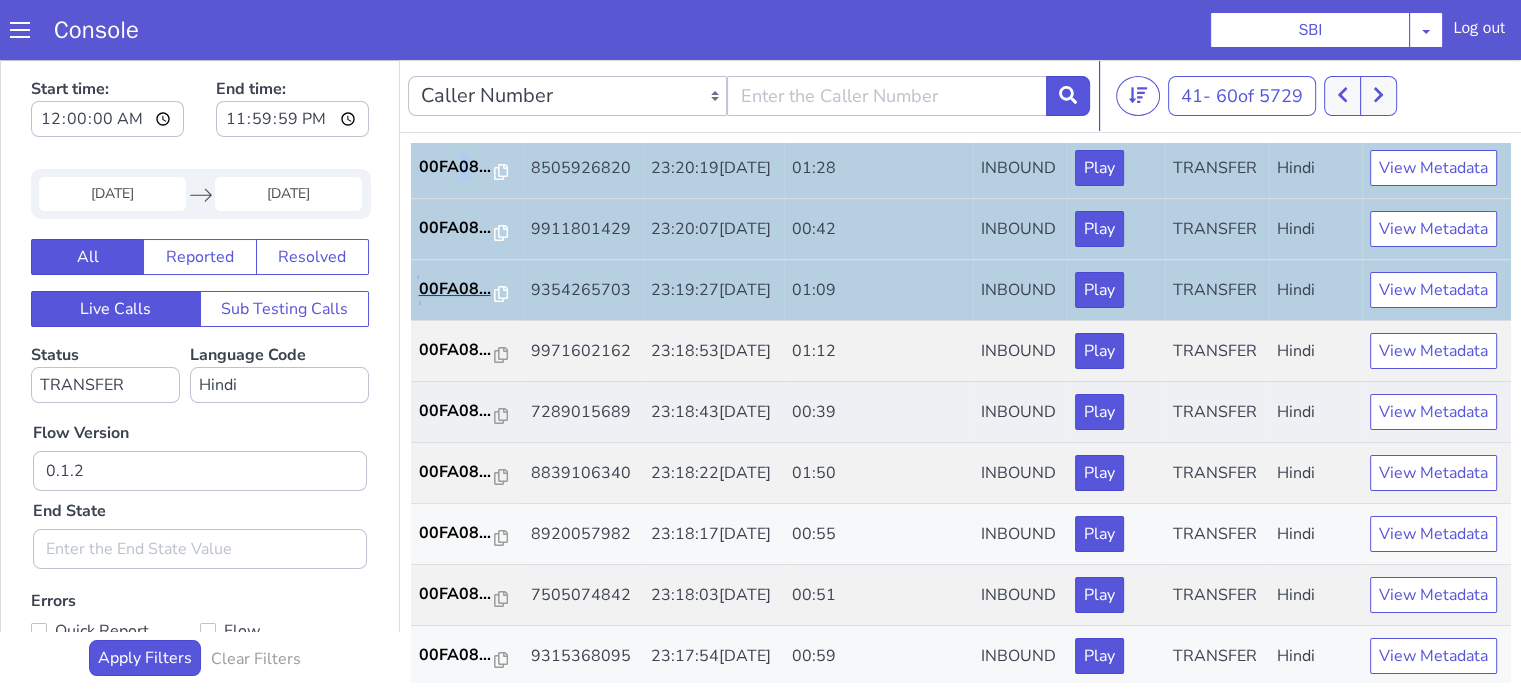 scroll, scrollTop: 100, scrollLeft: 0, axis: vertical 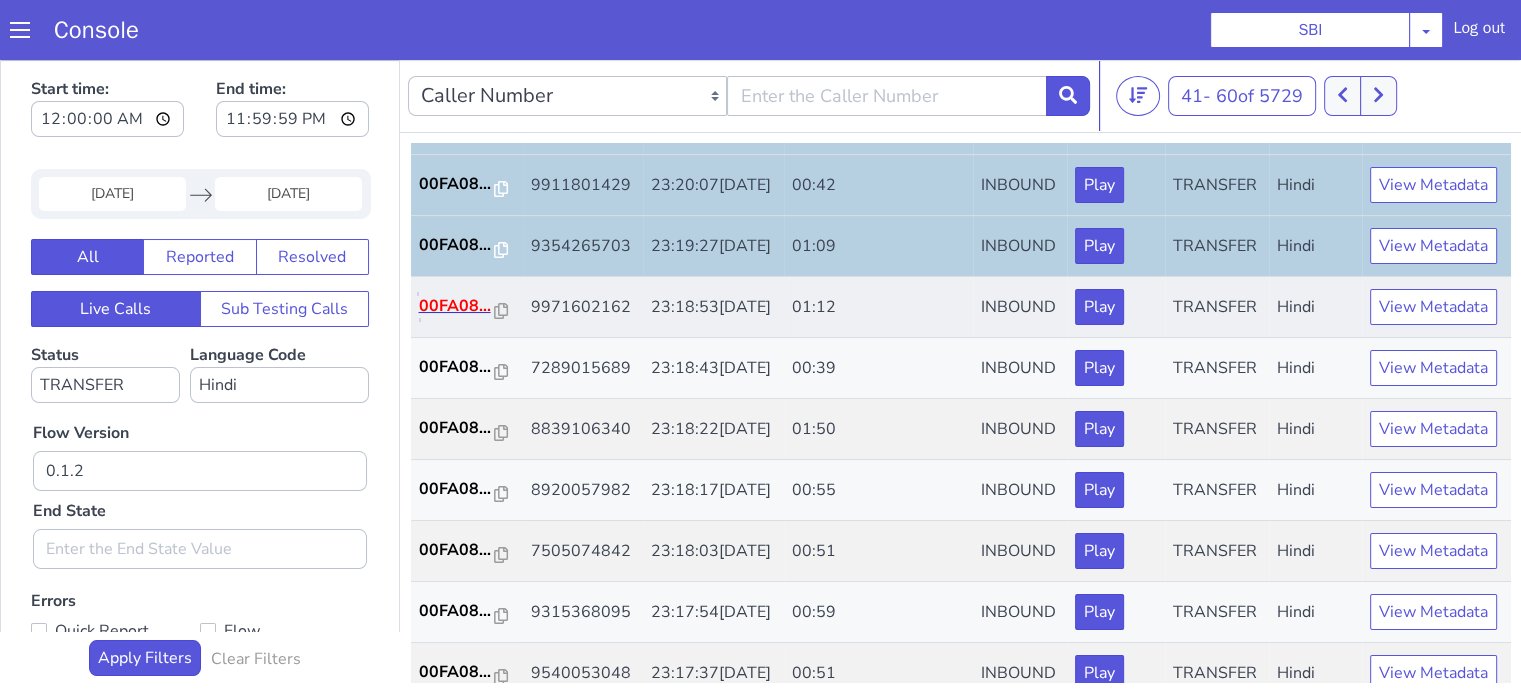 click on "00FA08..." at bounding box center (457, 306) 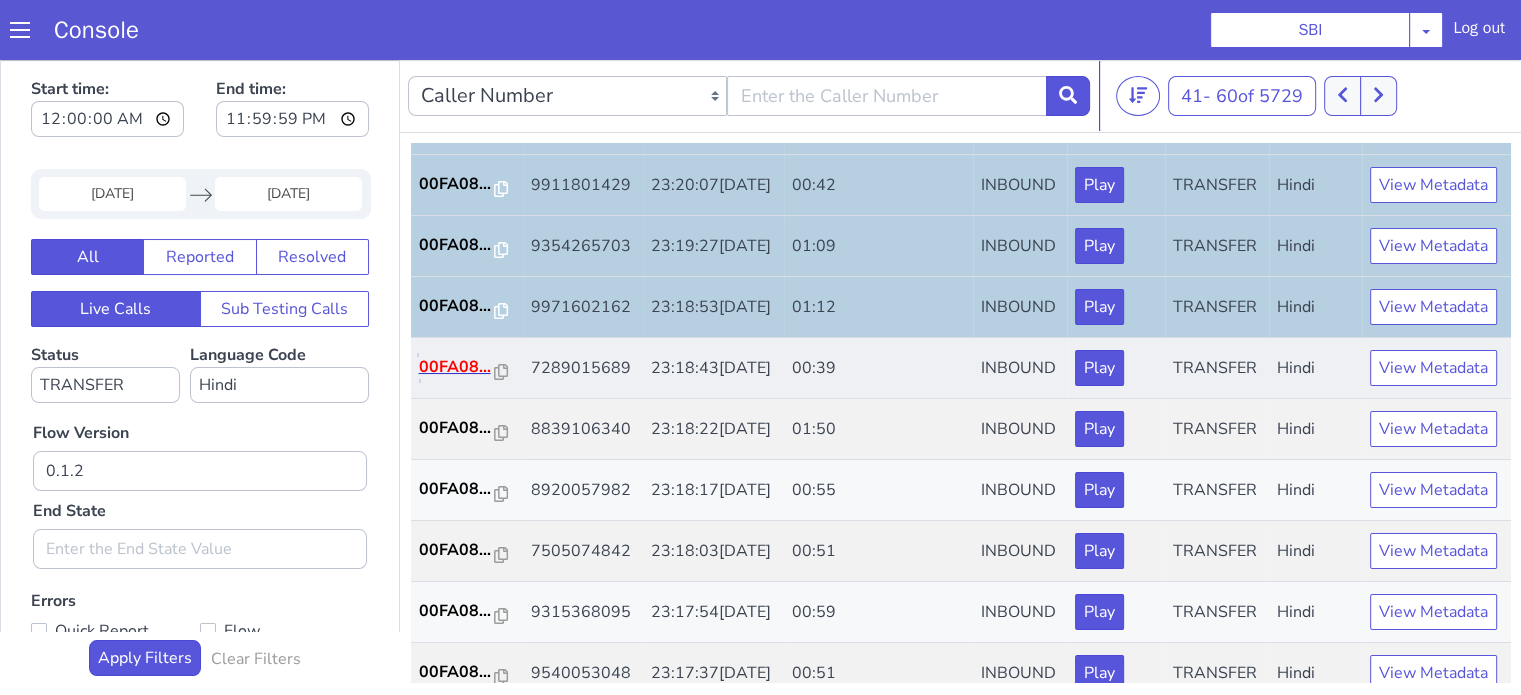 click on "00FA08..." at bounding box center (457, 367) 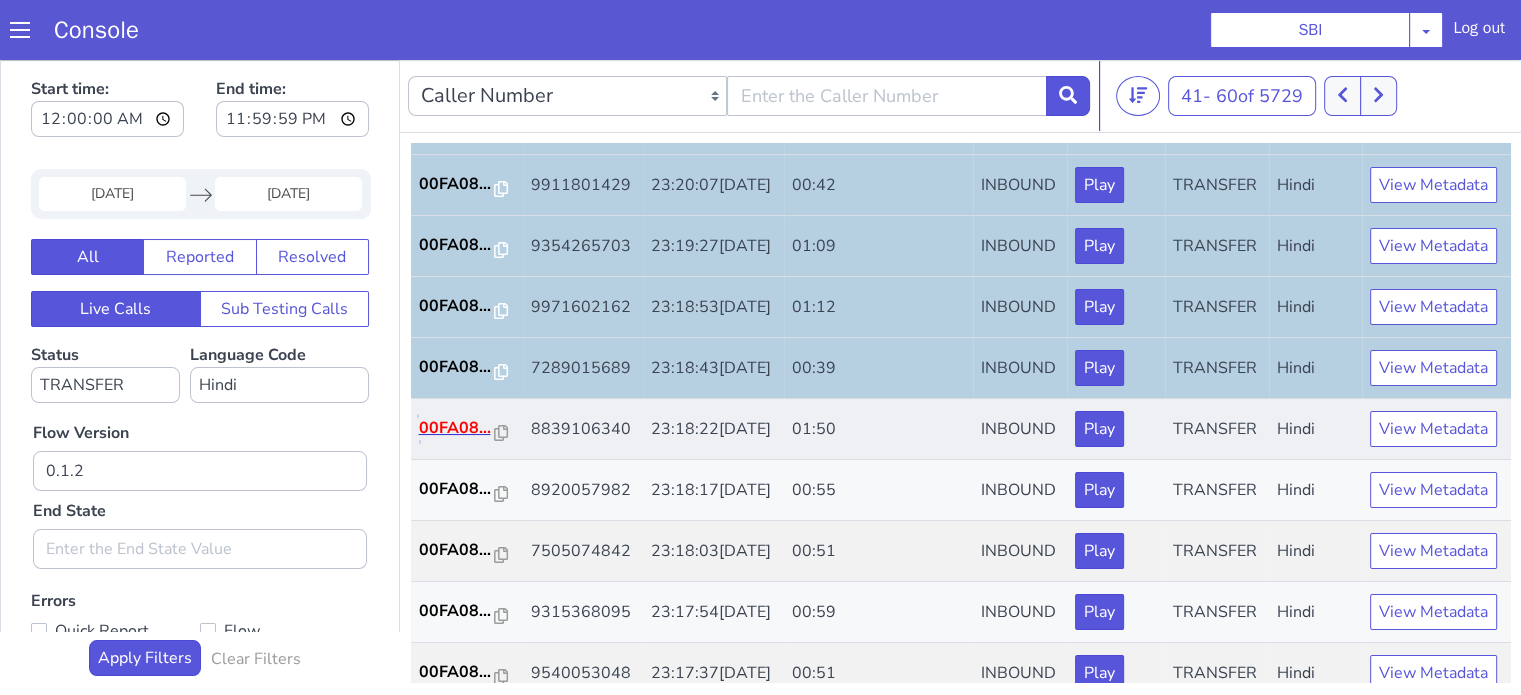 click on "00FA08..." at bounding box center [457, 428] 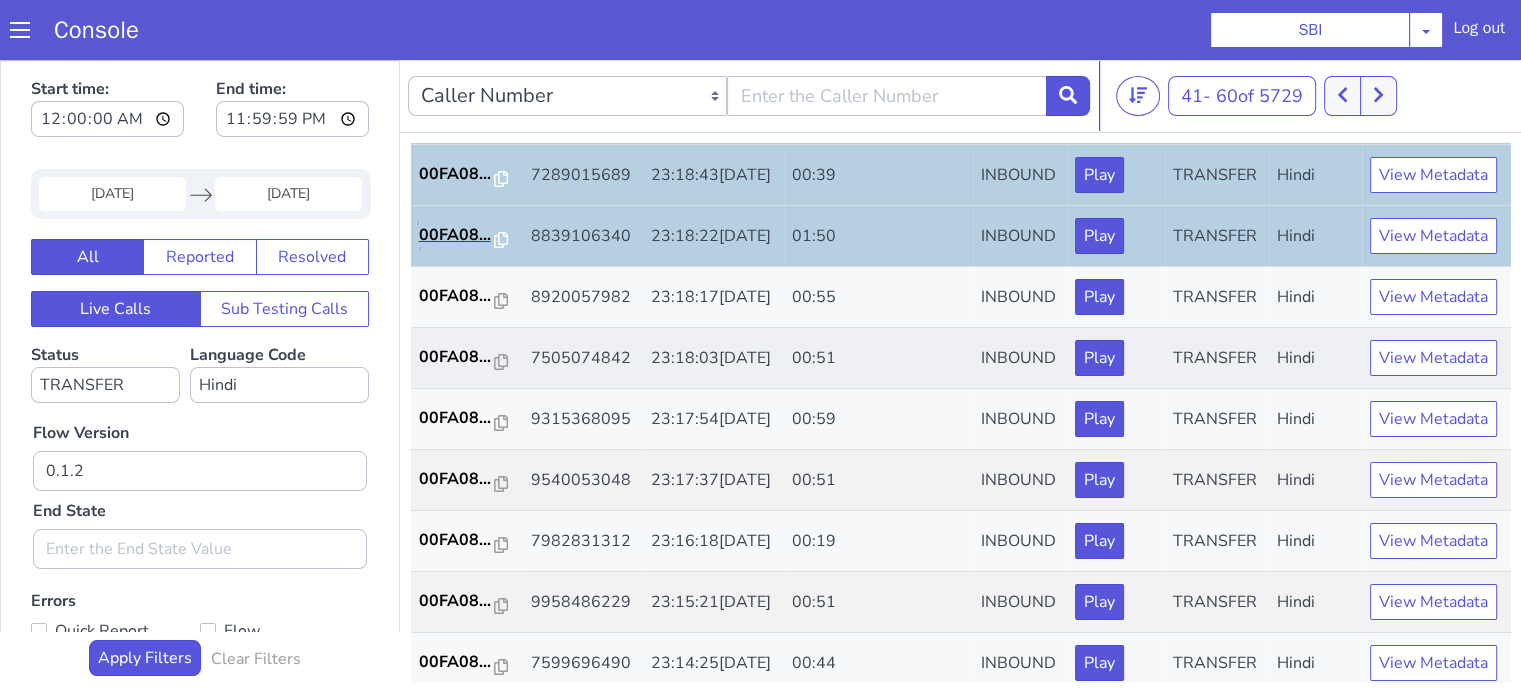 scroll, scrollTop: 300, scrollLeft: 0, axis: vertical 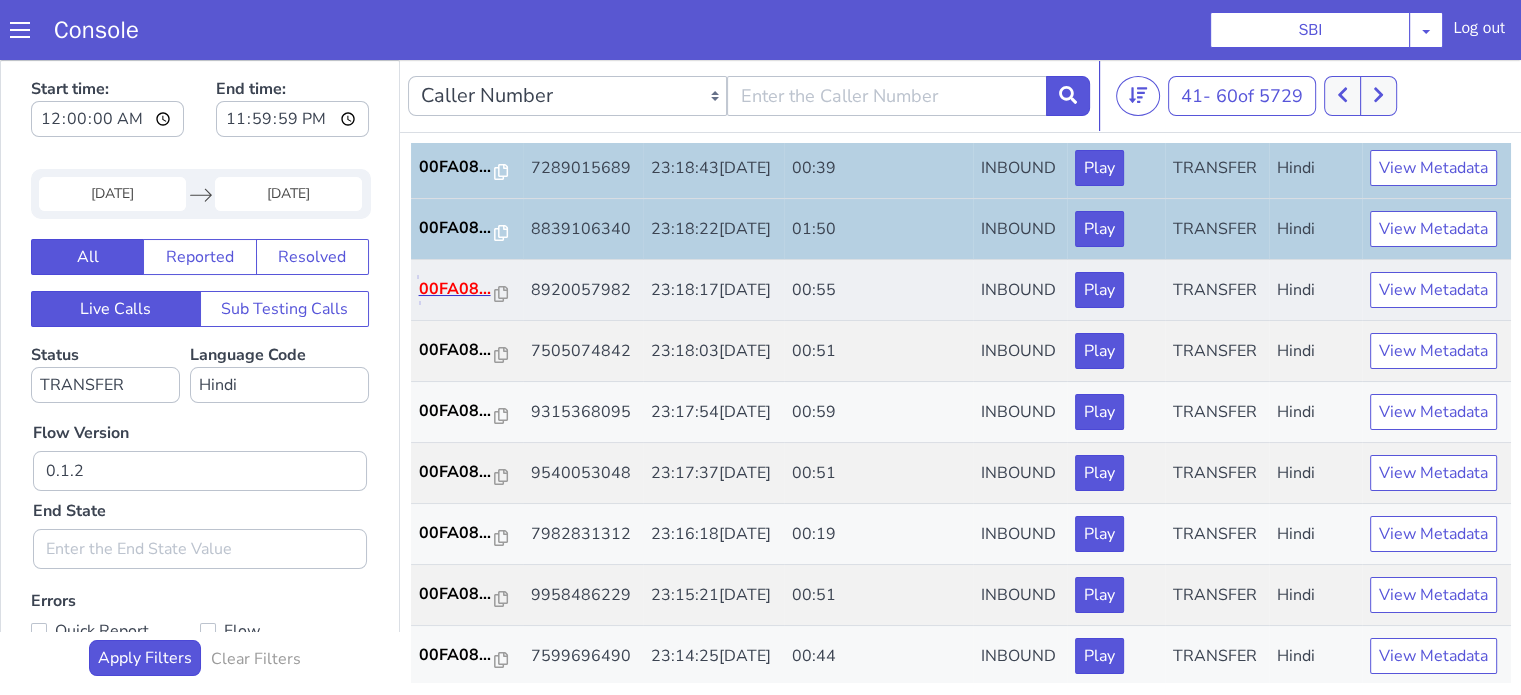 click on "00FA08..." at bounding box center (457, 289) 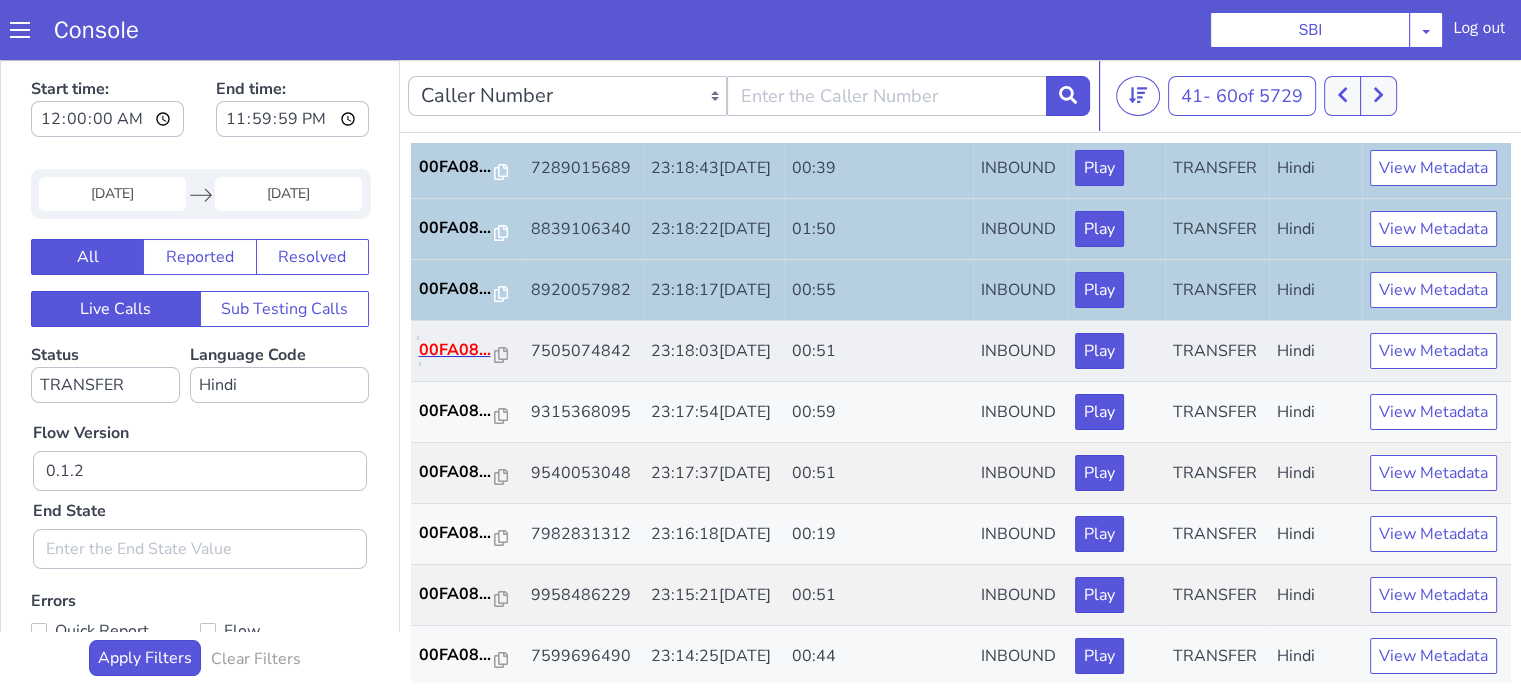 click on "00FA08..." at bounding box center (457, 350) 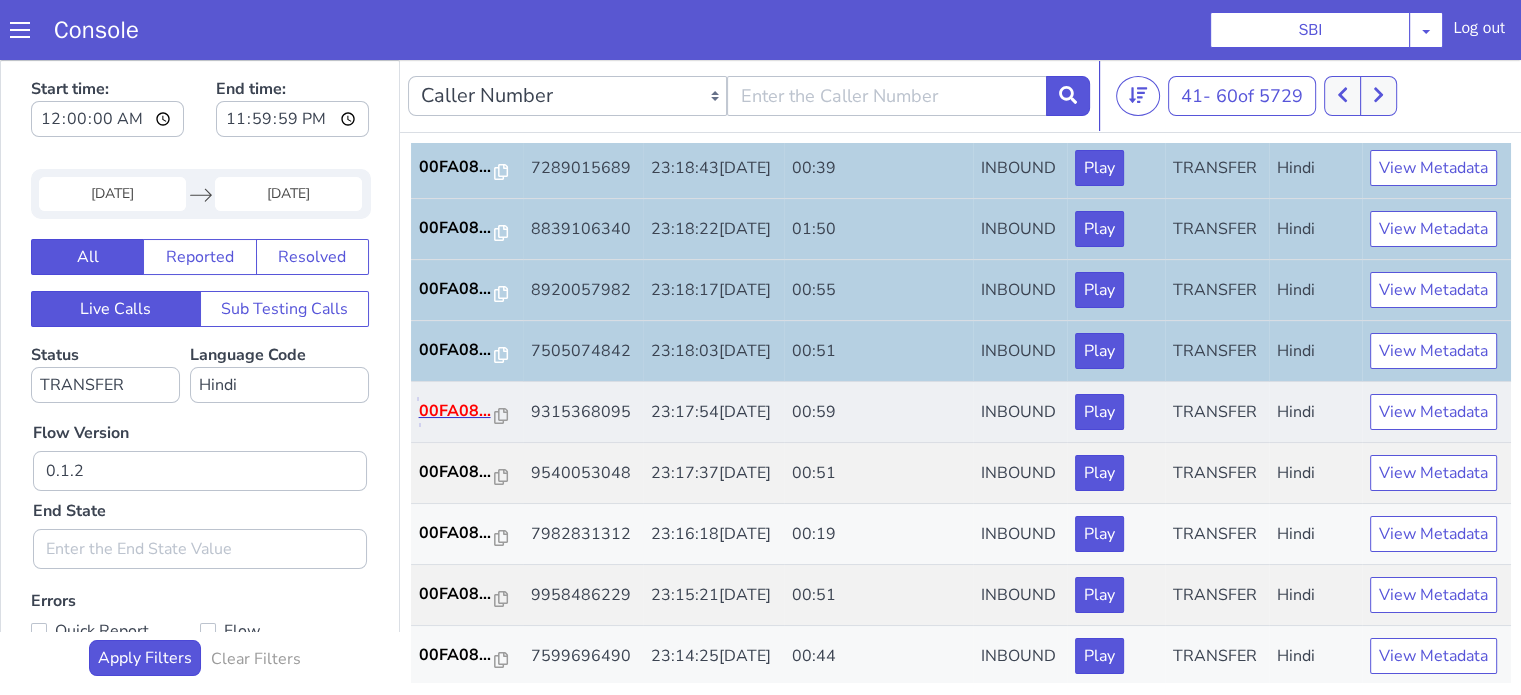 click on "00FA08..." at bounding box center [457, 411] 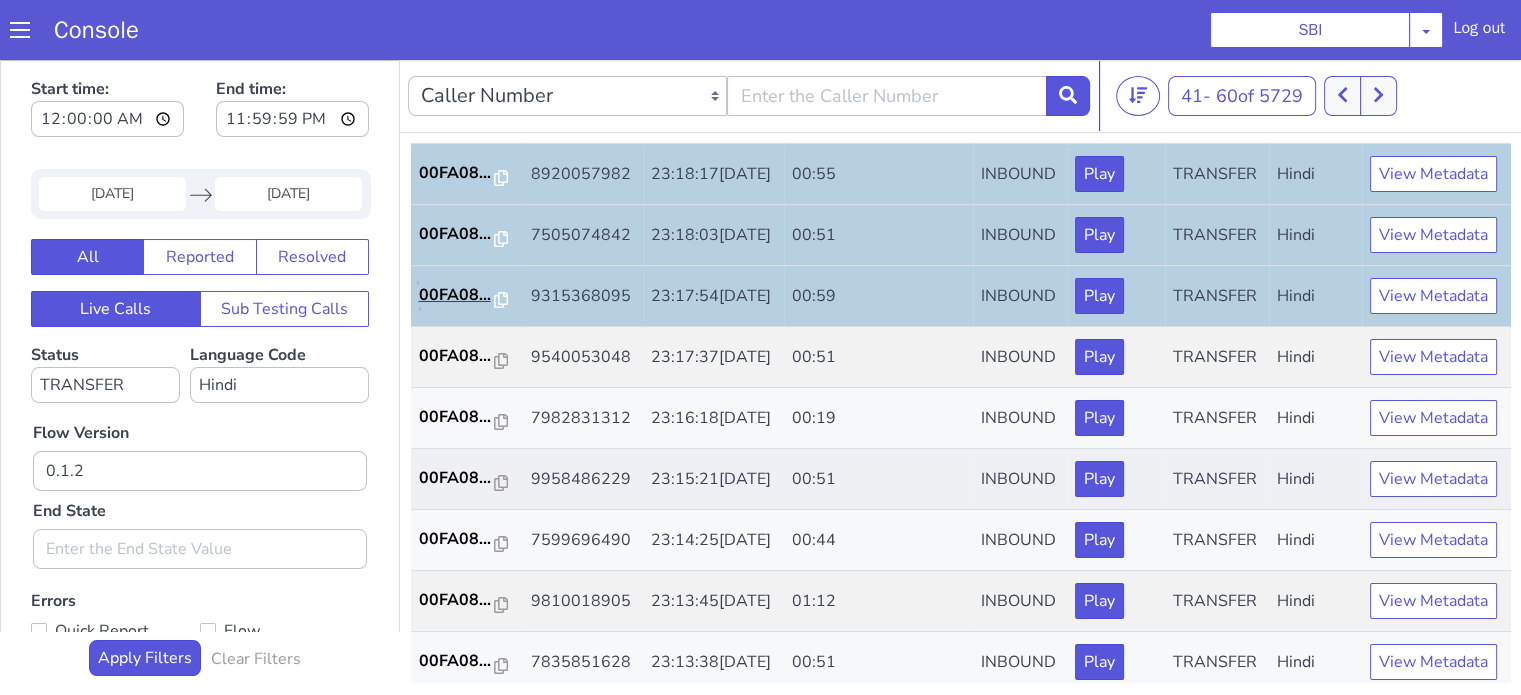 scroll, scrollTop: 600, scrollLeft: 0, axis: vertical 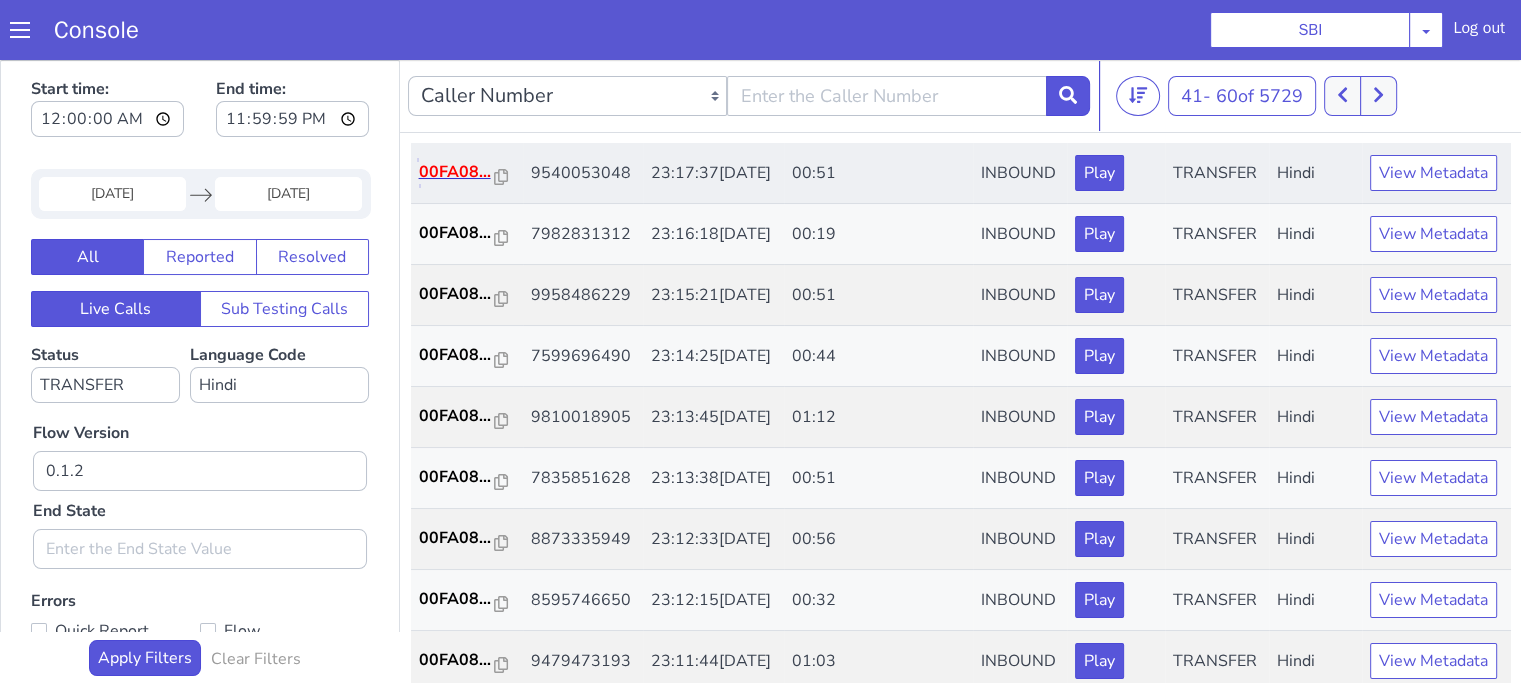 click on "00FA08..." at bounding box center [457, 172] 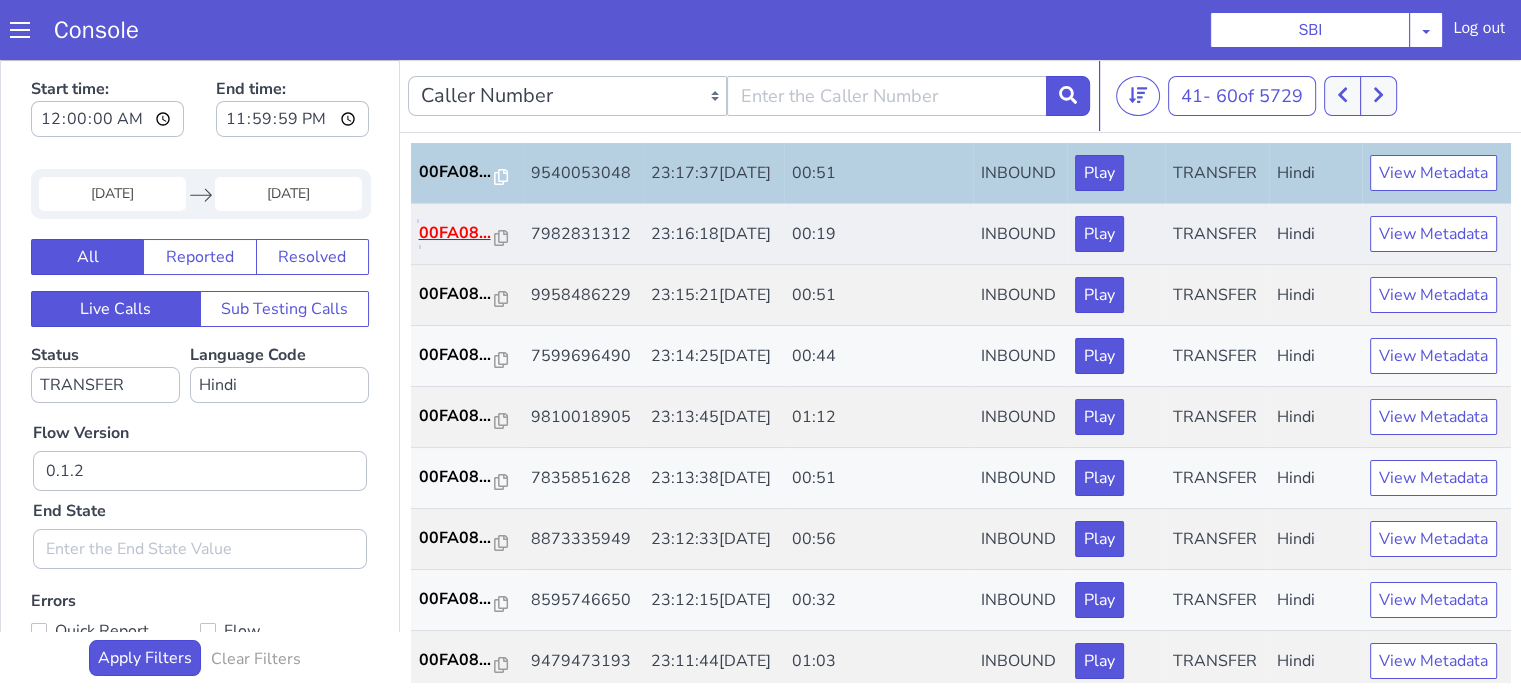 click on "00FA08..." at bounding box center (457, 233) 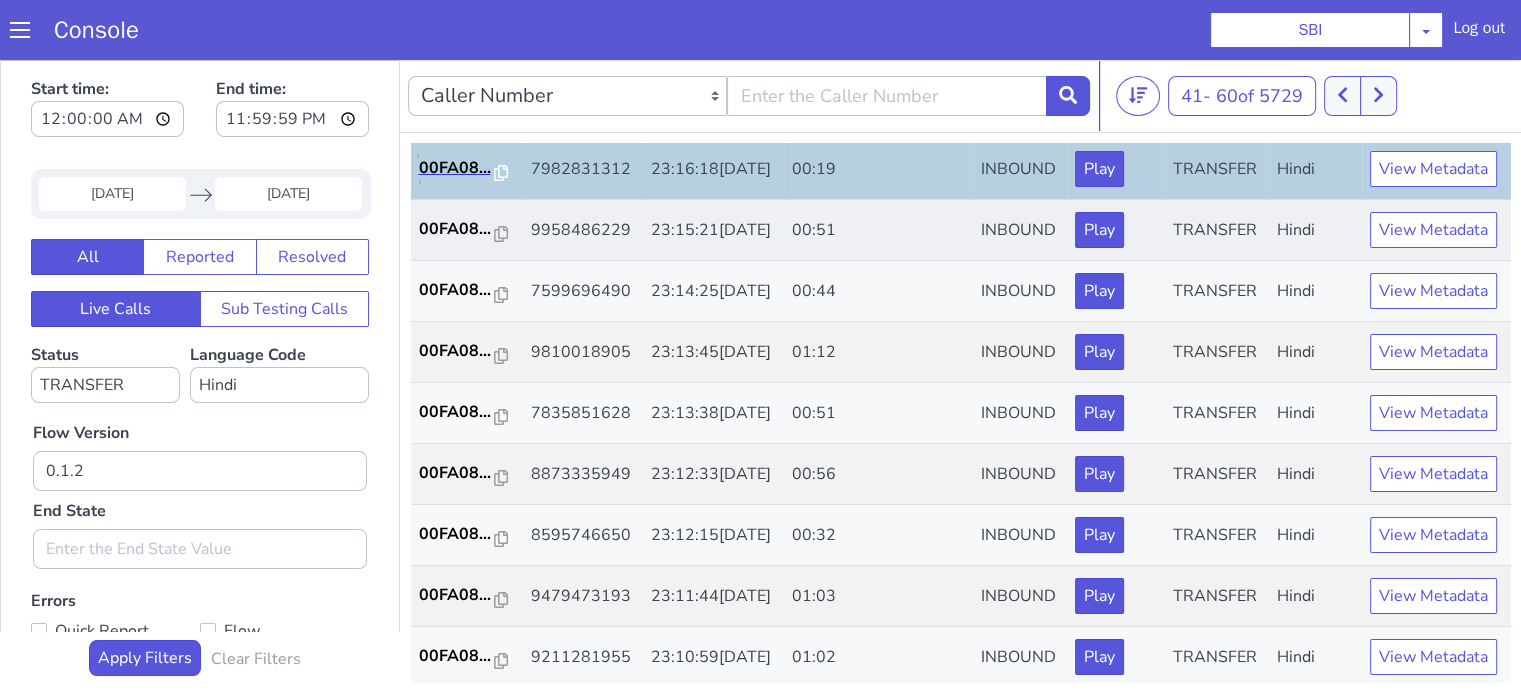 scroll, scrollTop: 700, scrollLeft: 0, axis: vertical 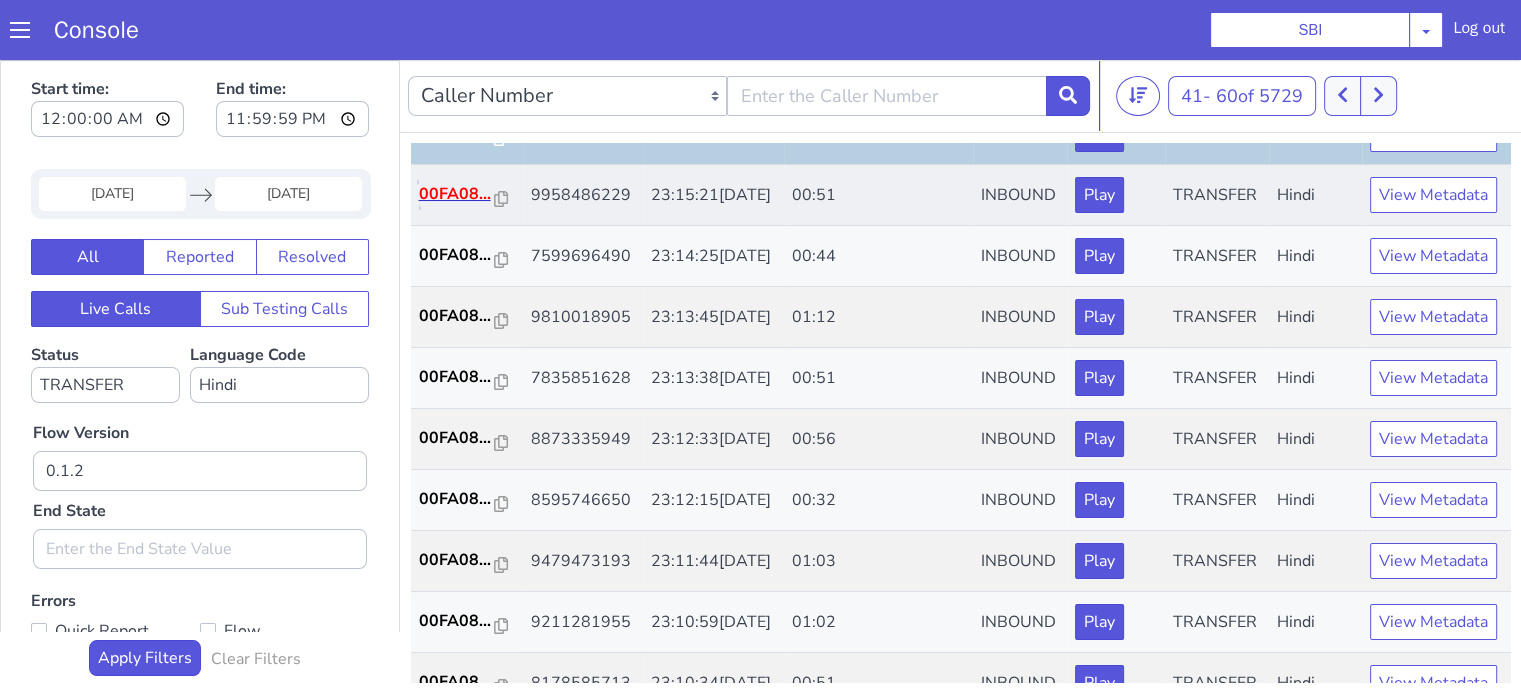 click on "00FA08..." at bounding box center (457, 194) 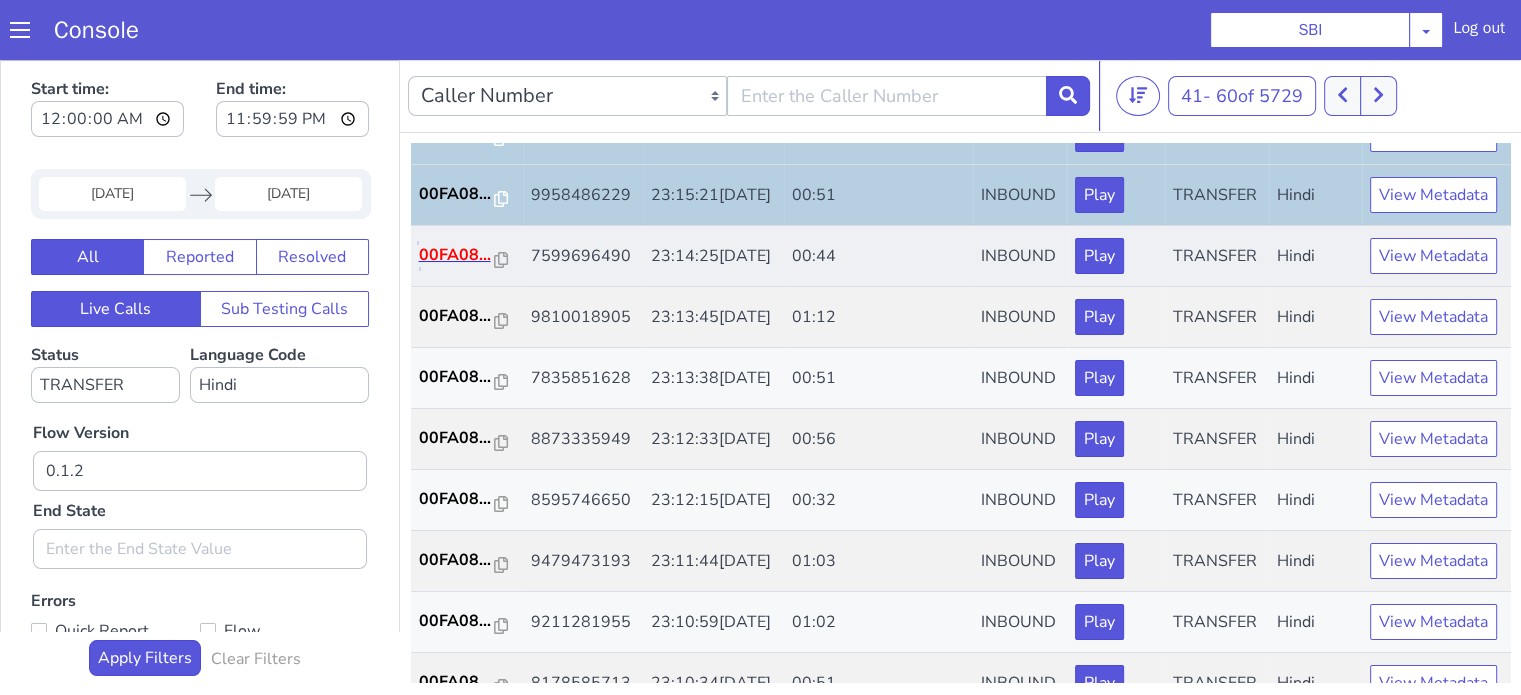 click on "00FA08..." at bounding box center [457, 255] 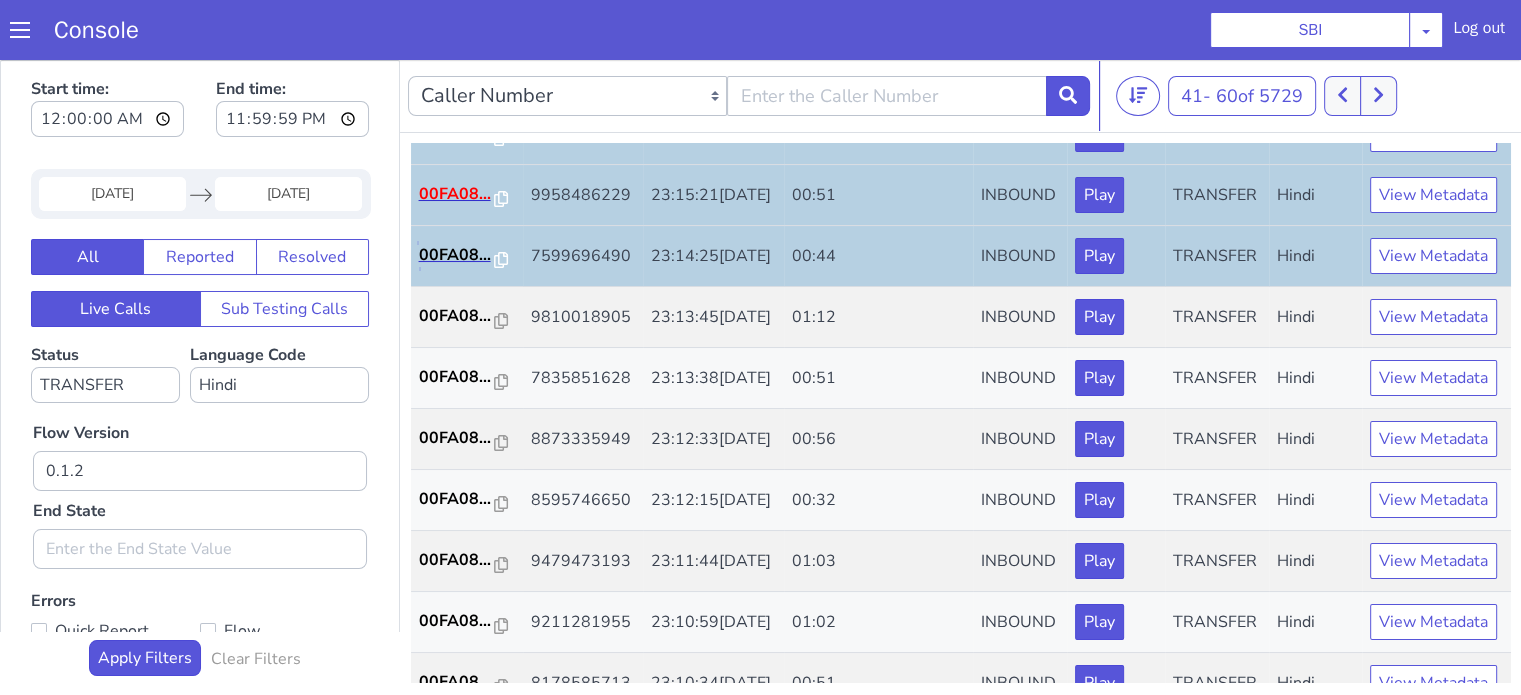 scroll, scrollTop: 900, scrollLeft: 0, axis: vertical 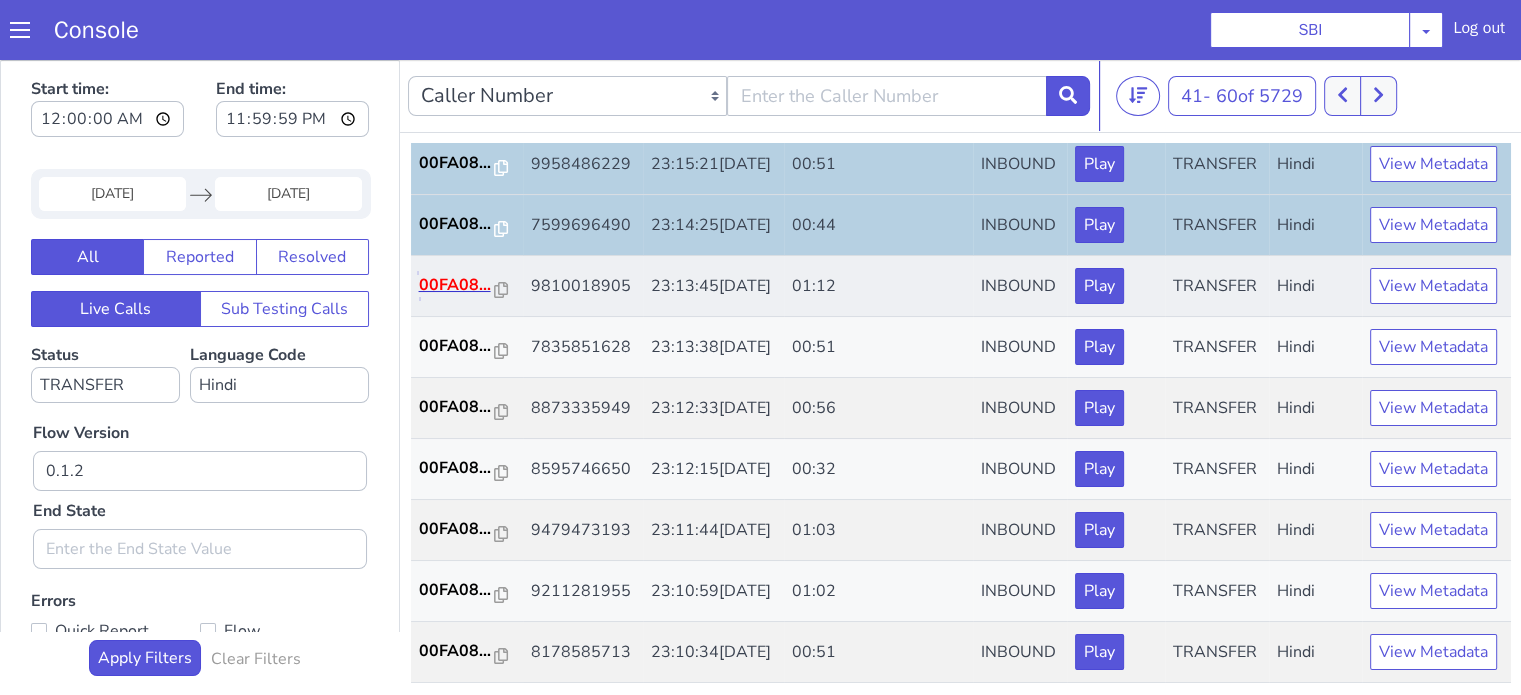 click on "00FA08..." at bounding box center [457, 285] 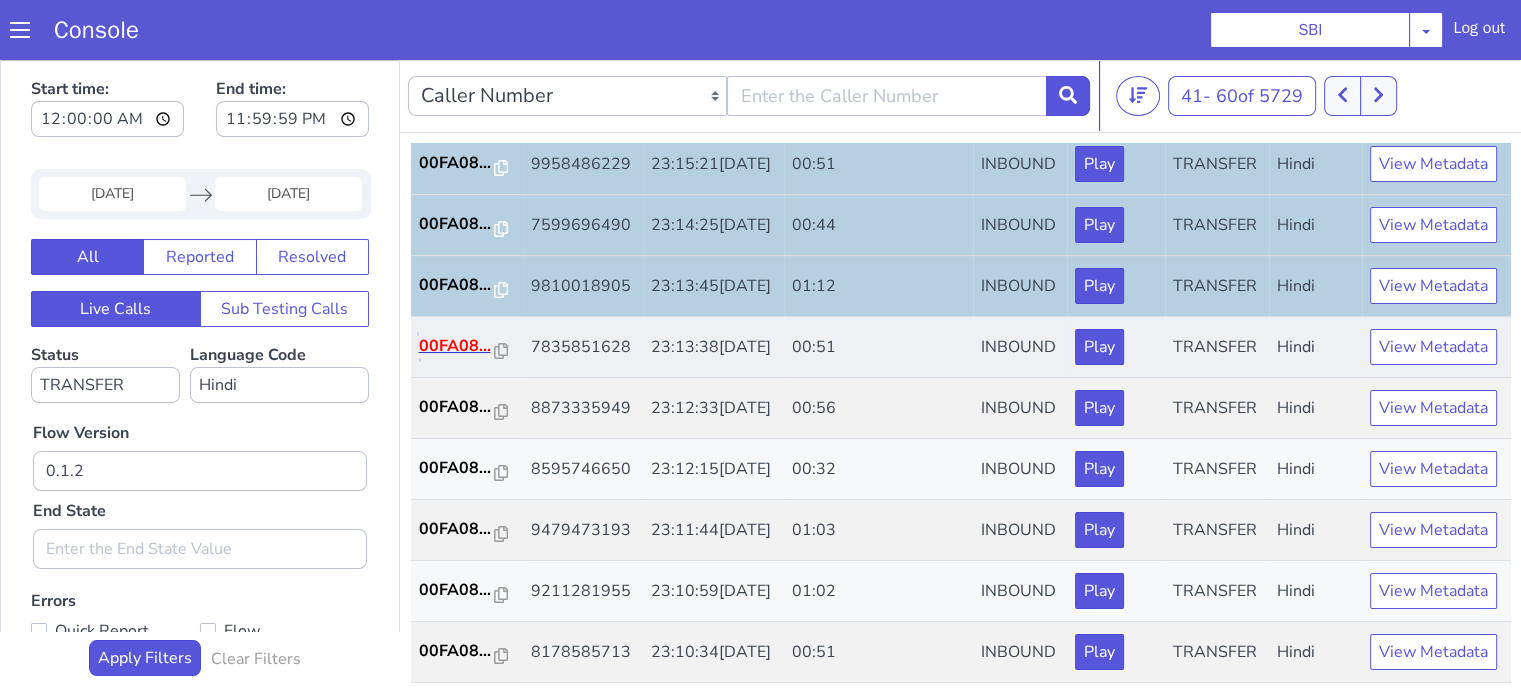 click on "00FA08..." at bounding box center [457, 346] 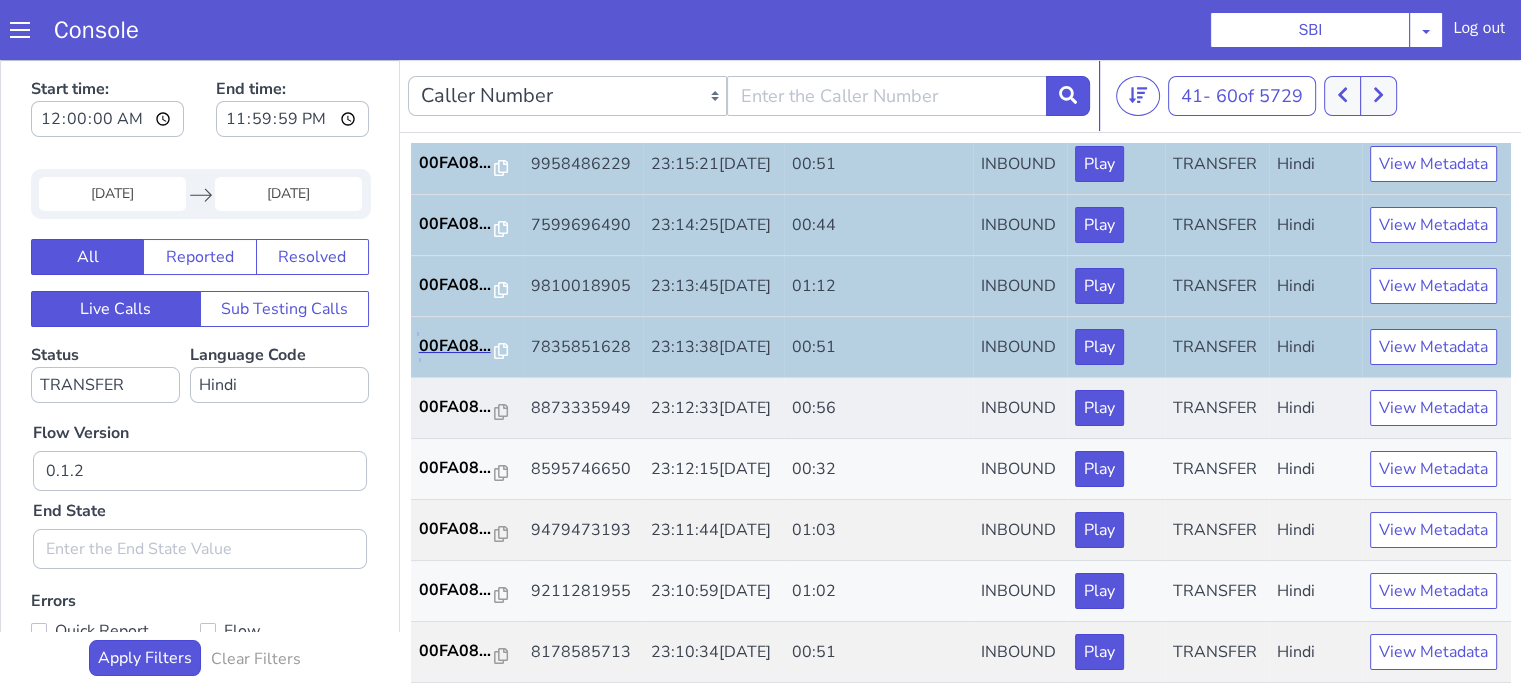 scroll, scrollTop: 990, scrollLeft: 0, axis: vertical 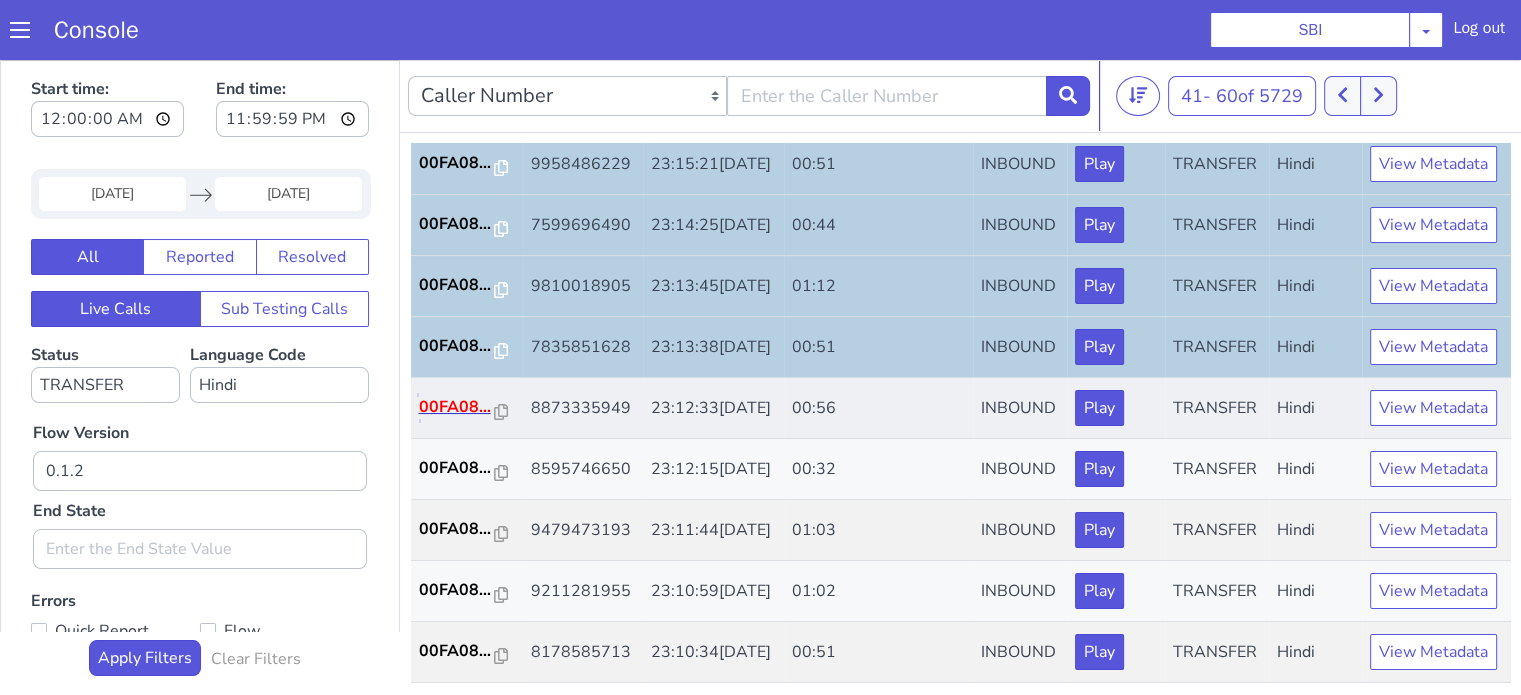 click on "00FA08..." at bounding box center [457, 407] 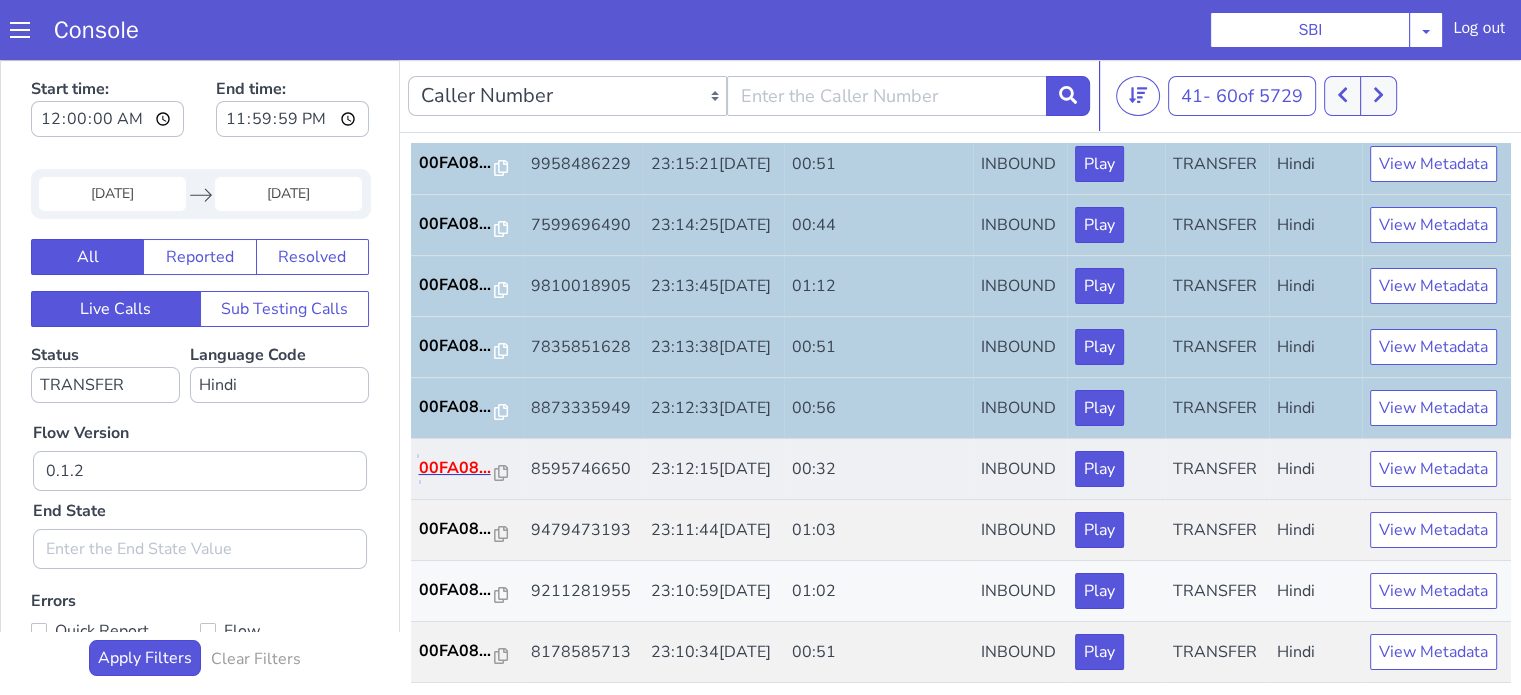 click on "00FA08..." at bounding box center [457, 468] 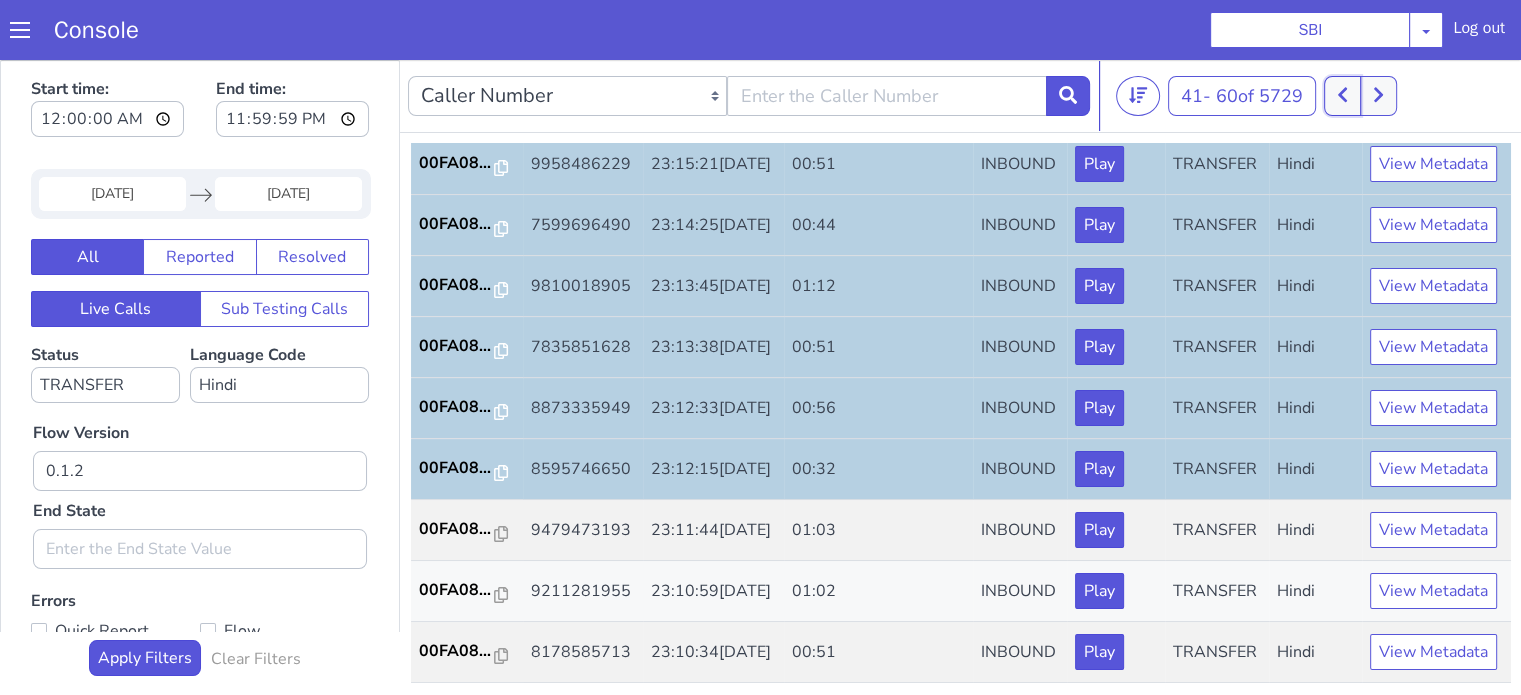 click 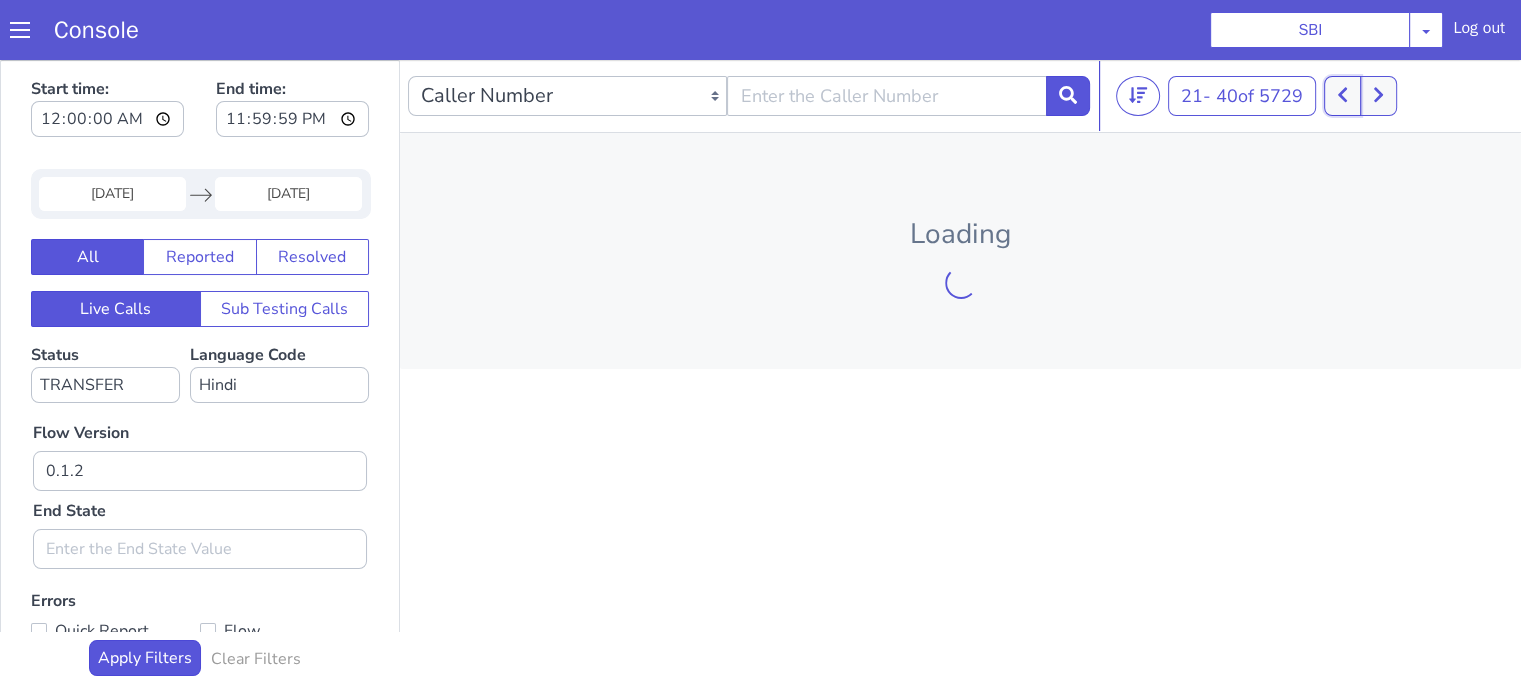 click 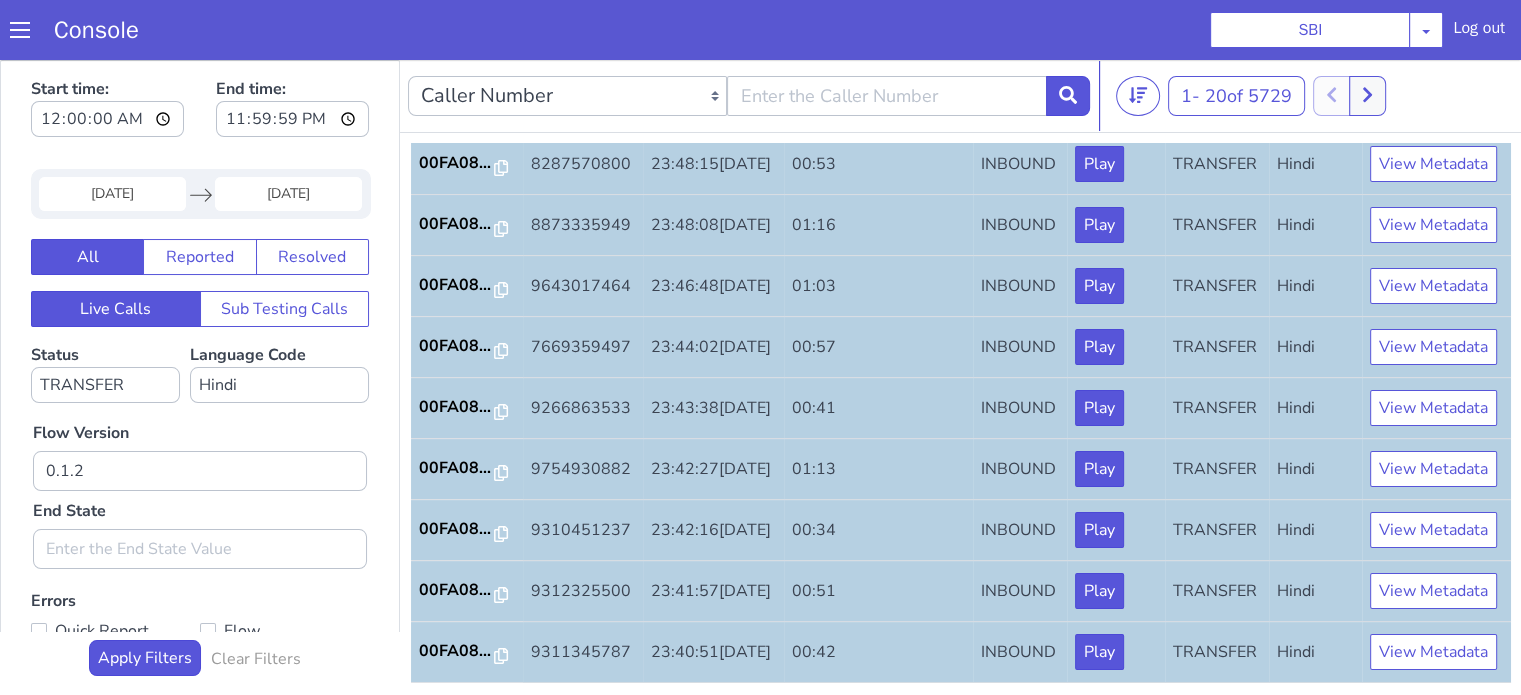 scroll, scrollTop: 990, scrollLeft: 0, axis: vertical 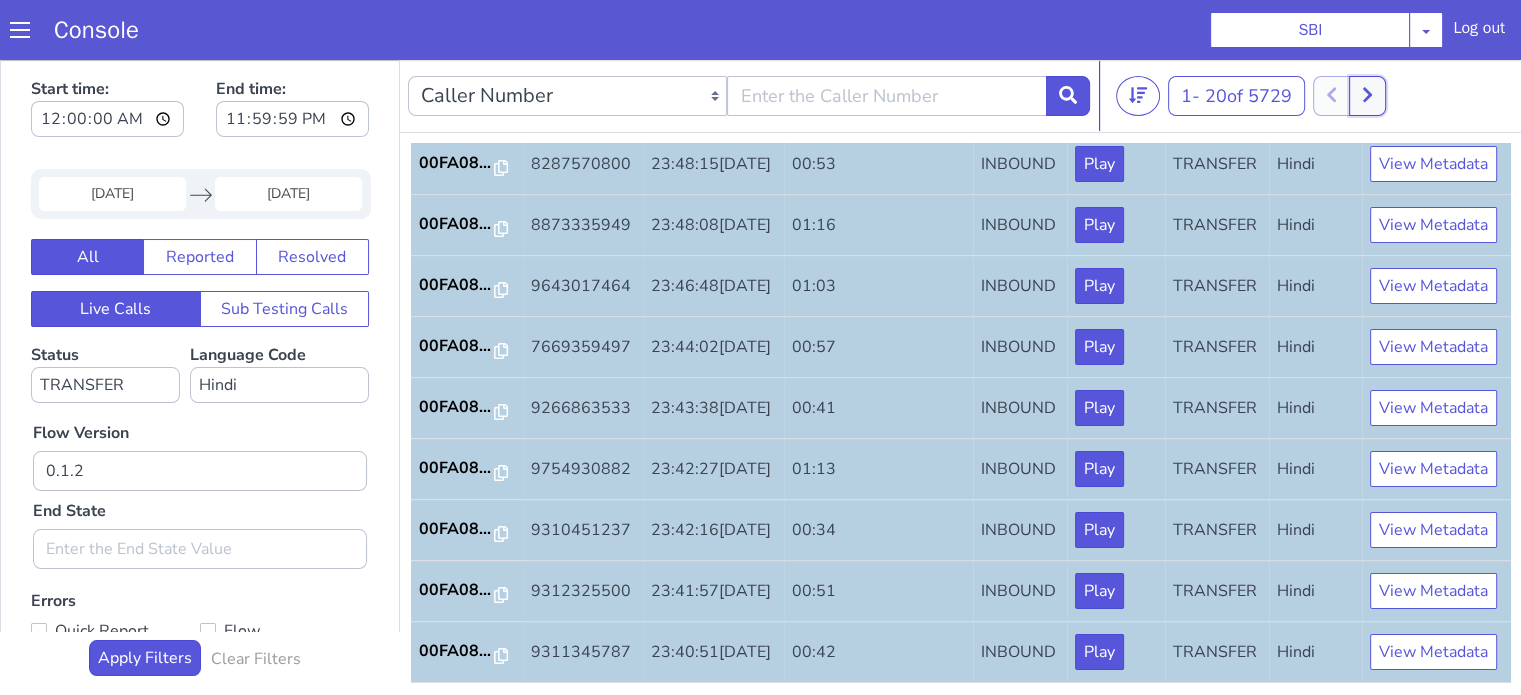 click at bounding box center [1367, 96] 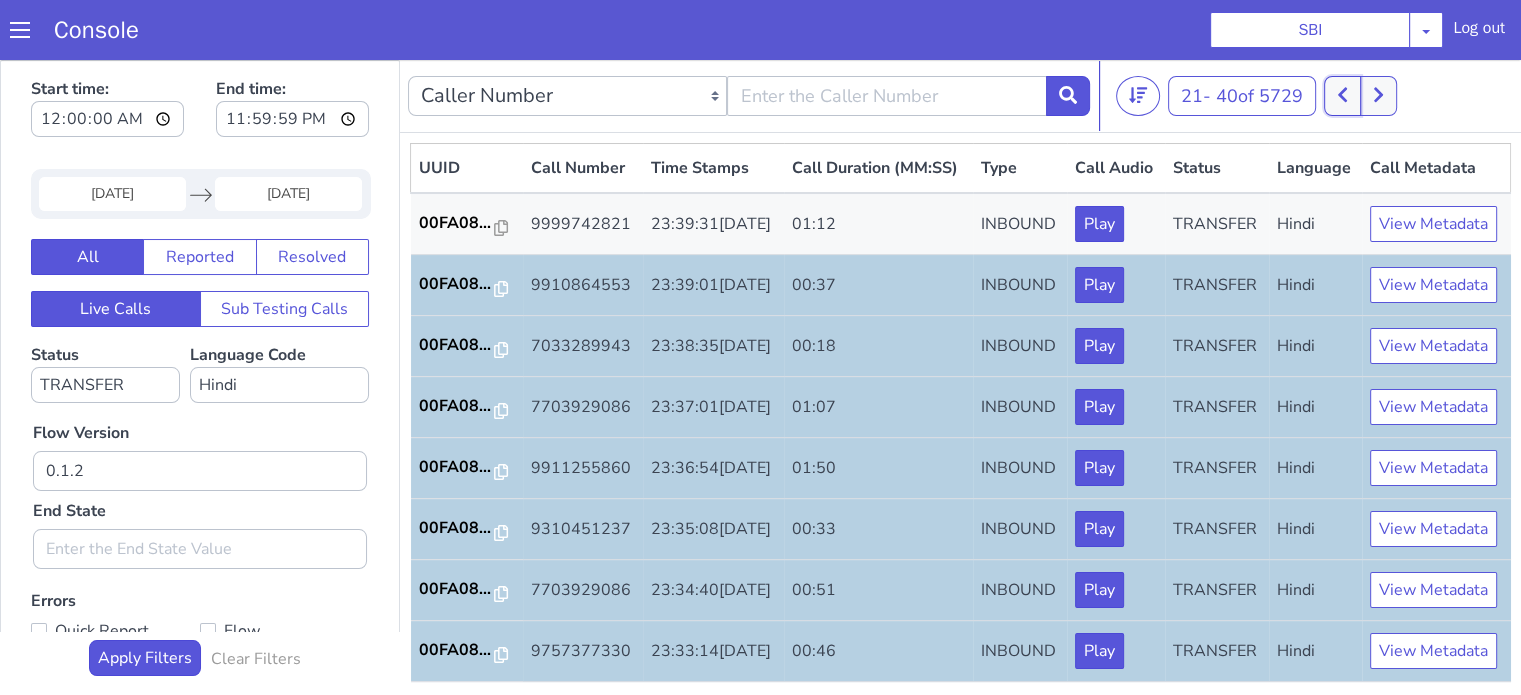 click 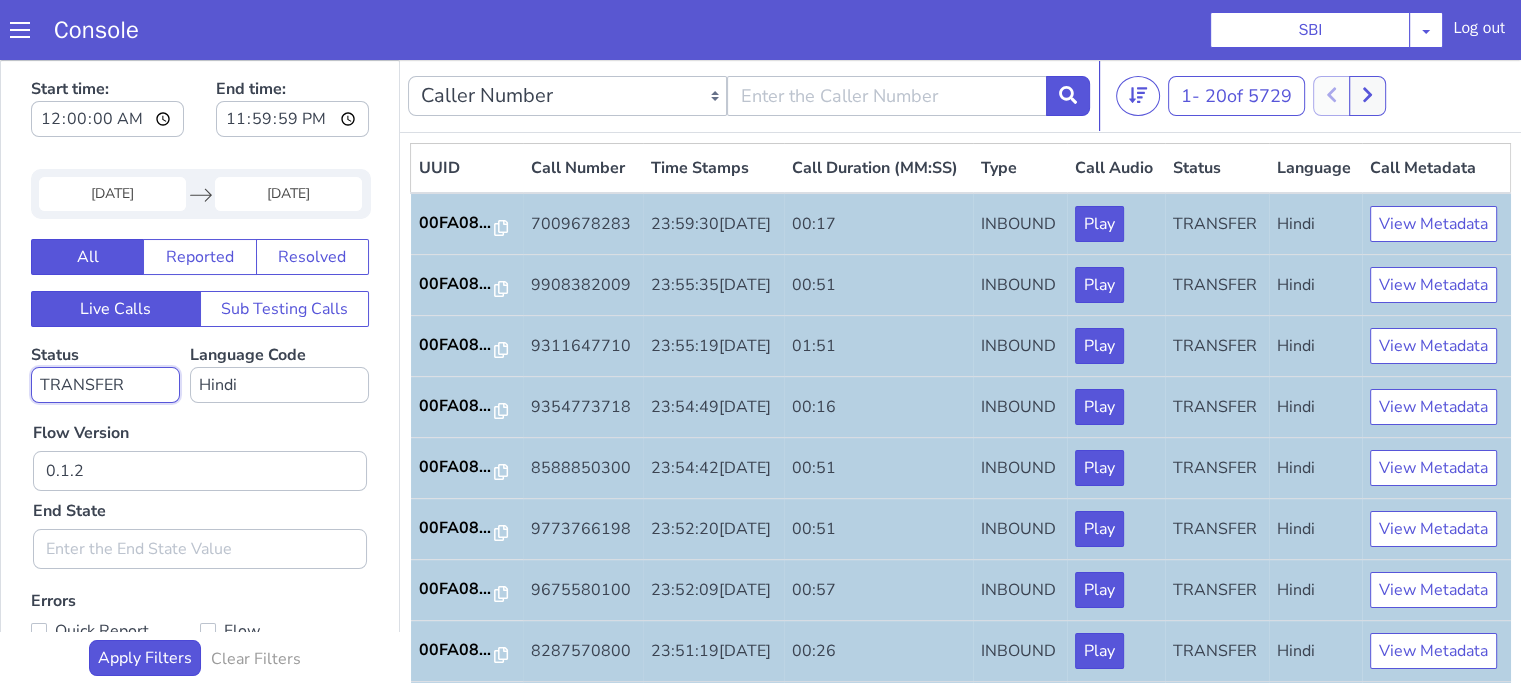 click on "No status selected HANGUP USER_HANGUP TRANSFER UNKNOWN" at bounding box center (105, 385) 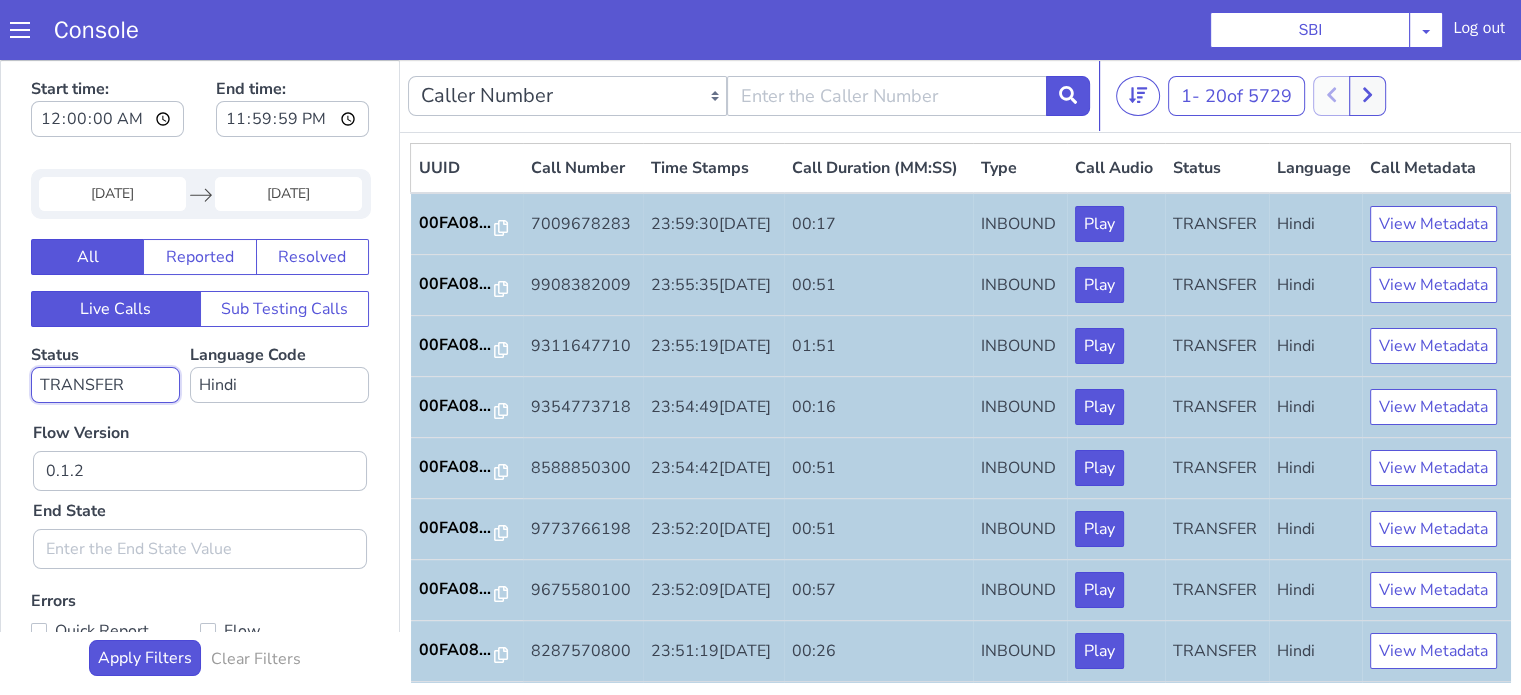 select 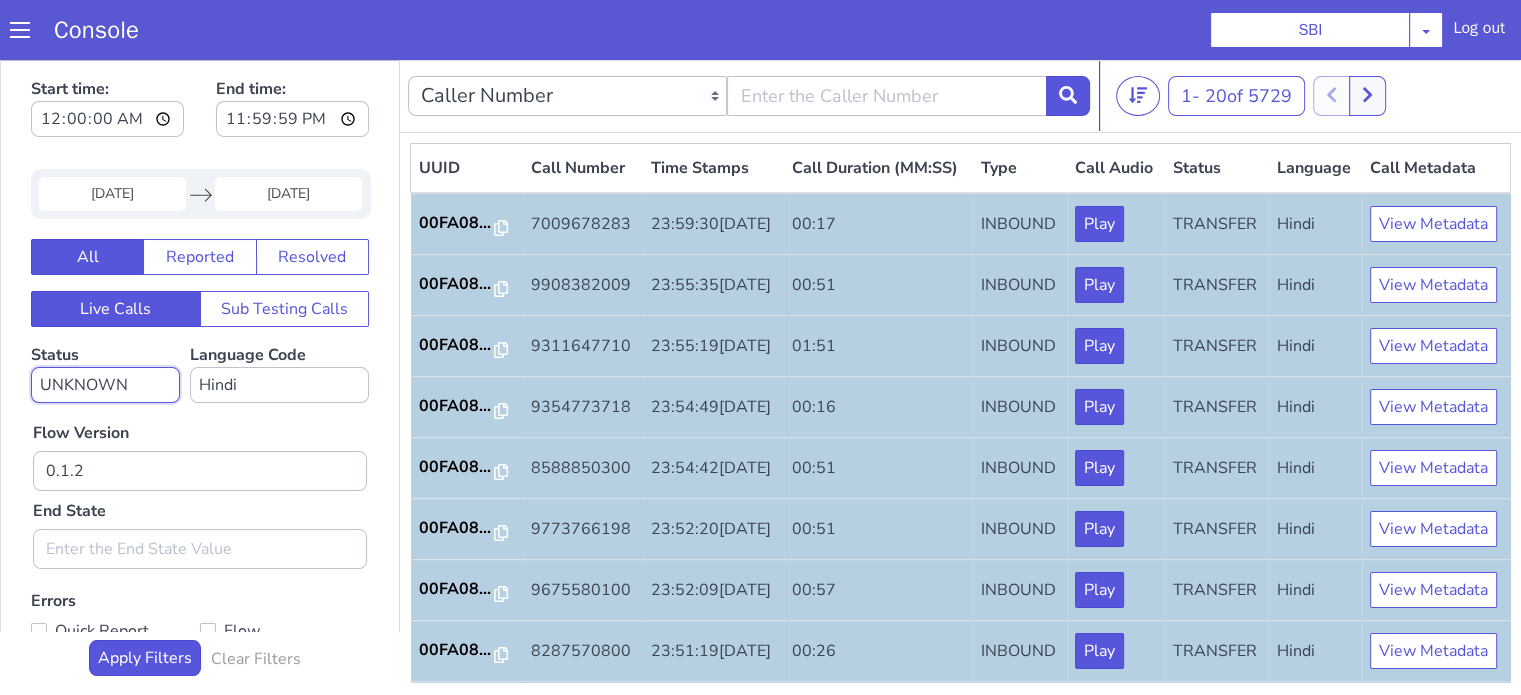 click on "No status selected HANGUP USER_HANGUP TRANSFER UNKNOWN" at bounding box center (105, 385) 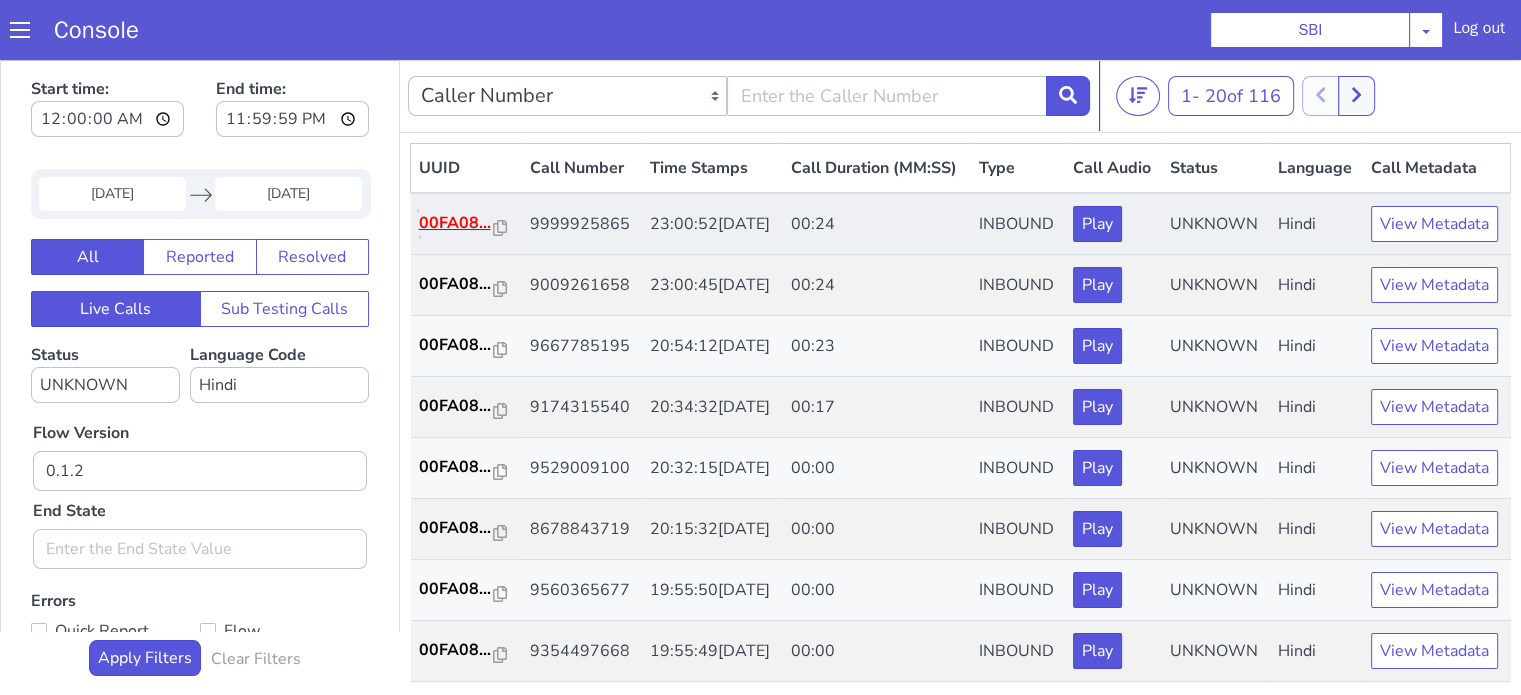 click on "00FA08..." at bounding box center (457, 223) 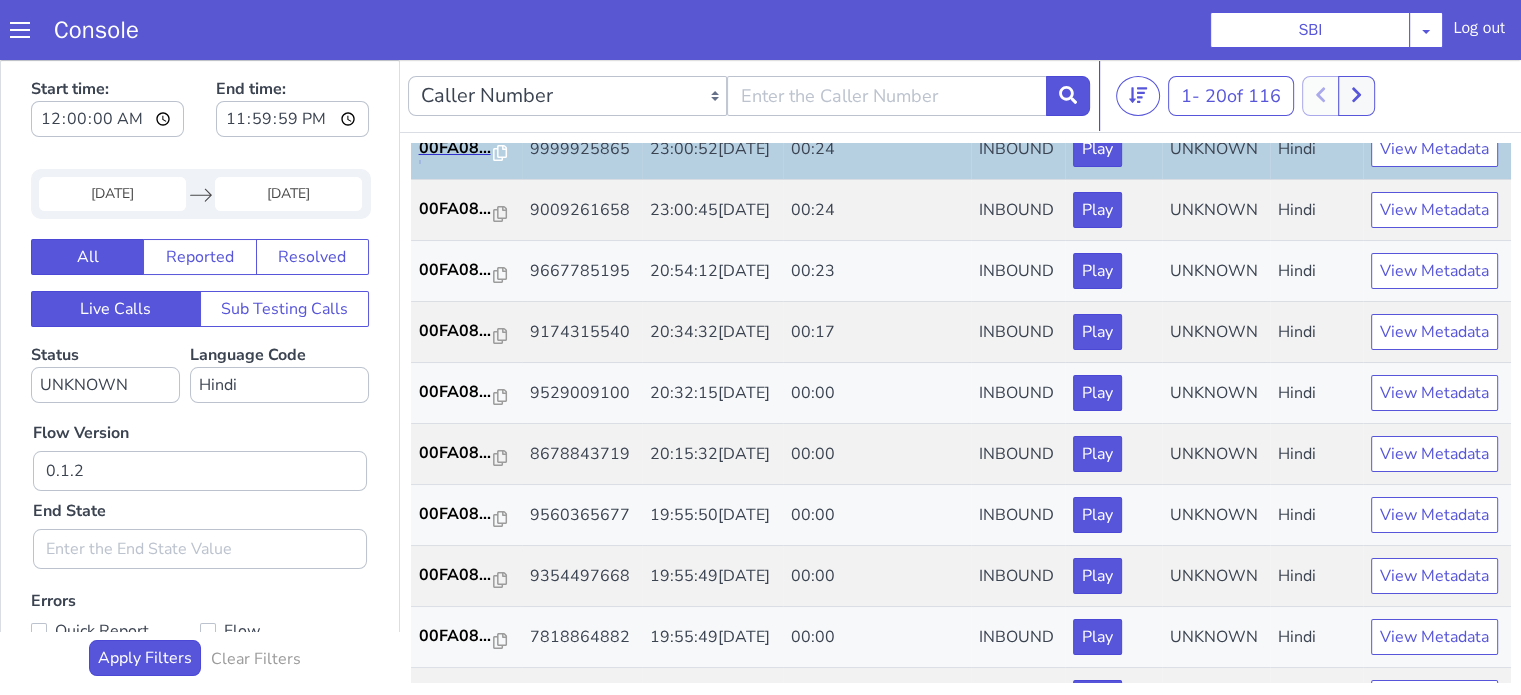 scroll, scrollTop: 0, scrollLeft: 0, axis: both 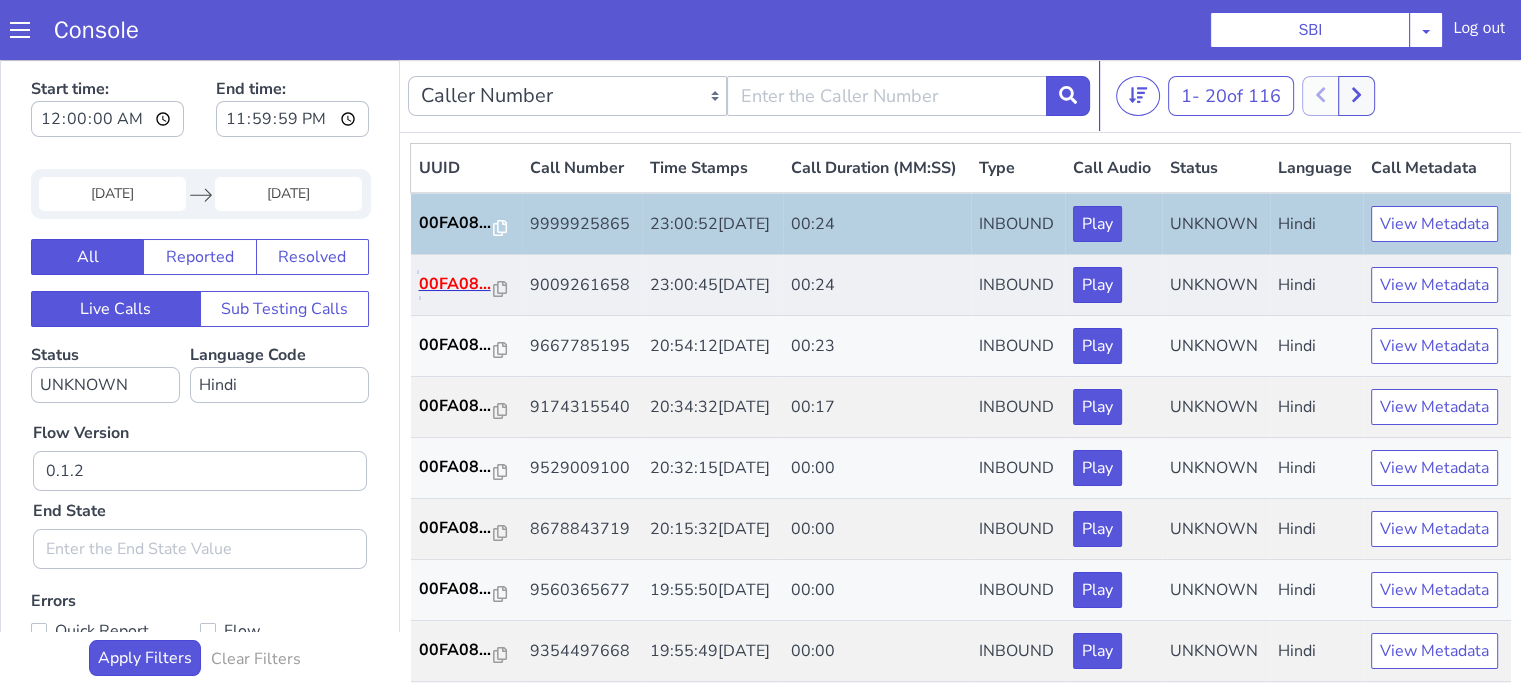 click on "00FA08..." at bounding box center (457, 284) 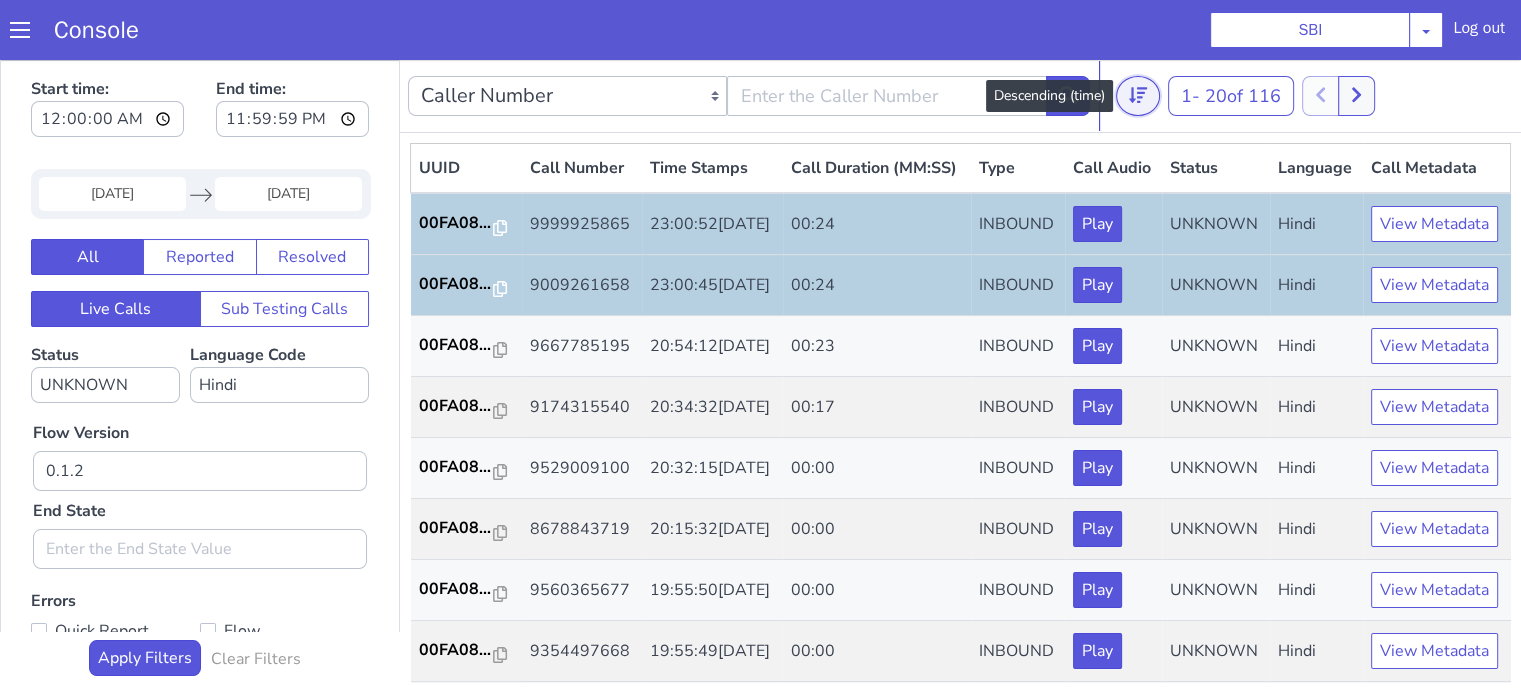 click at bounding box center [1138, 96] 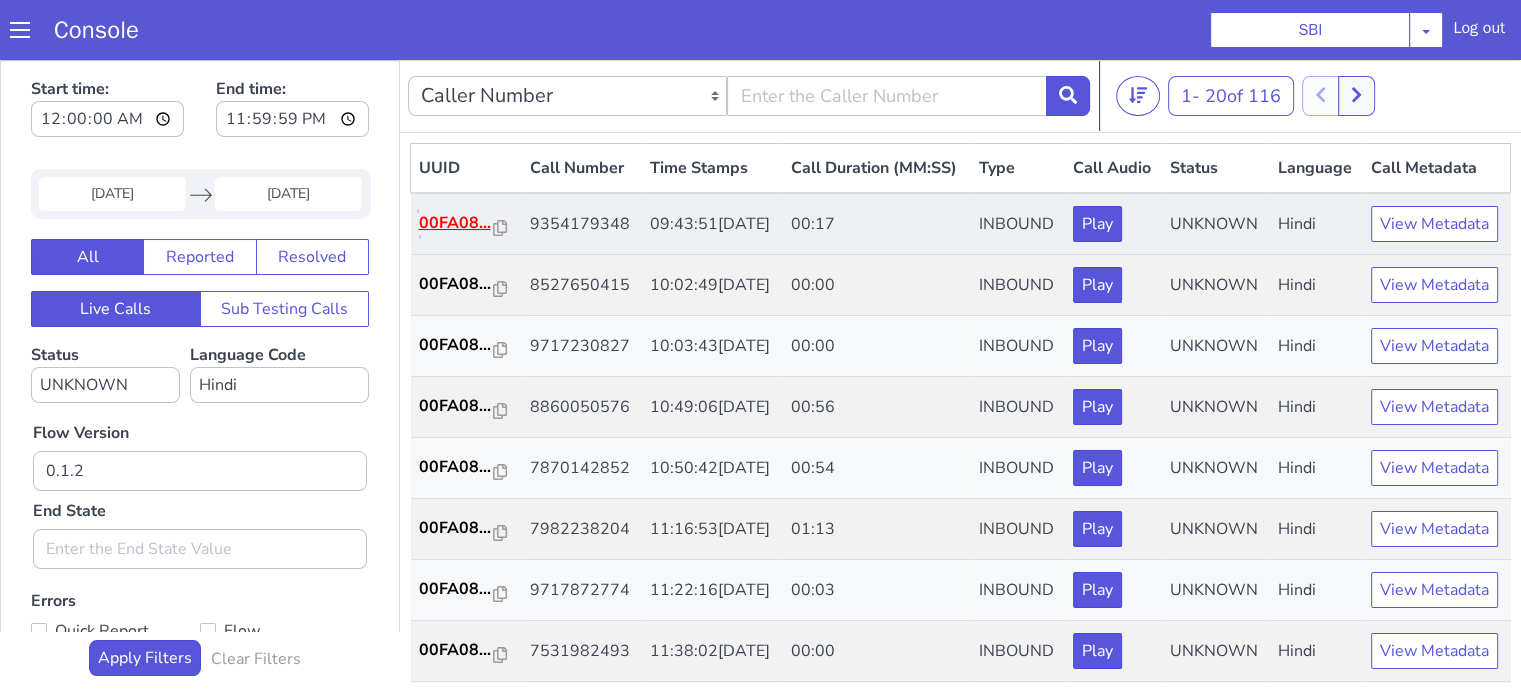 click on "00FA08..." at bounding box center (457, 223) 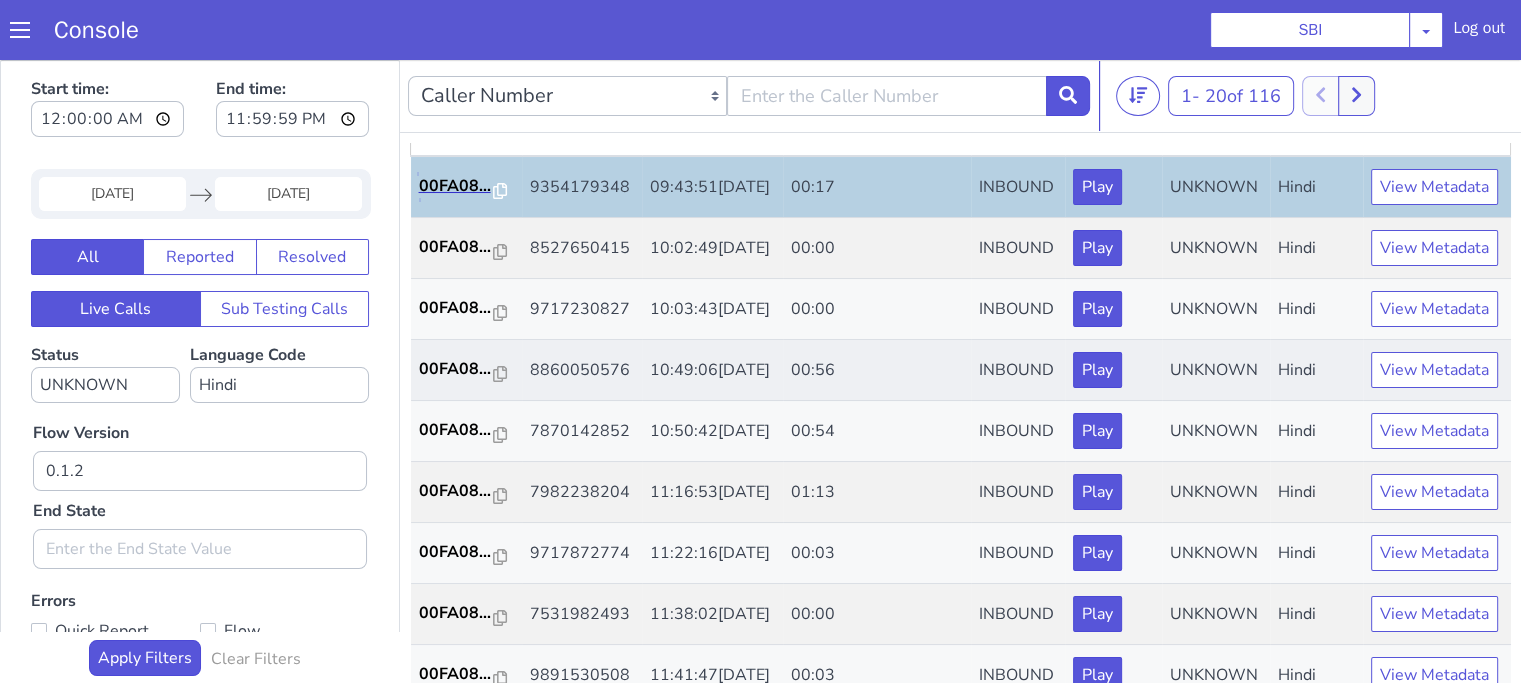scroll, scrollTop: 100, scrollLeft: 0, axis: vertical 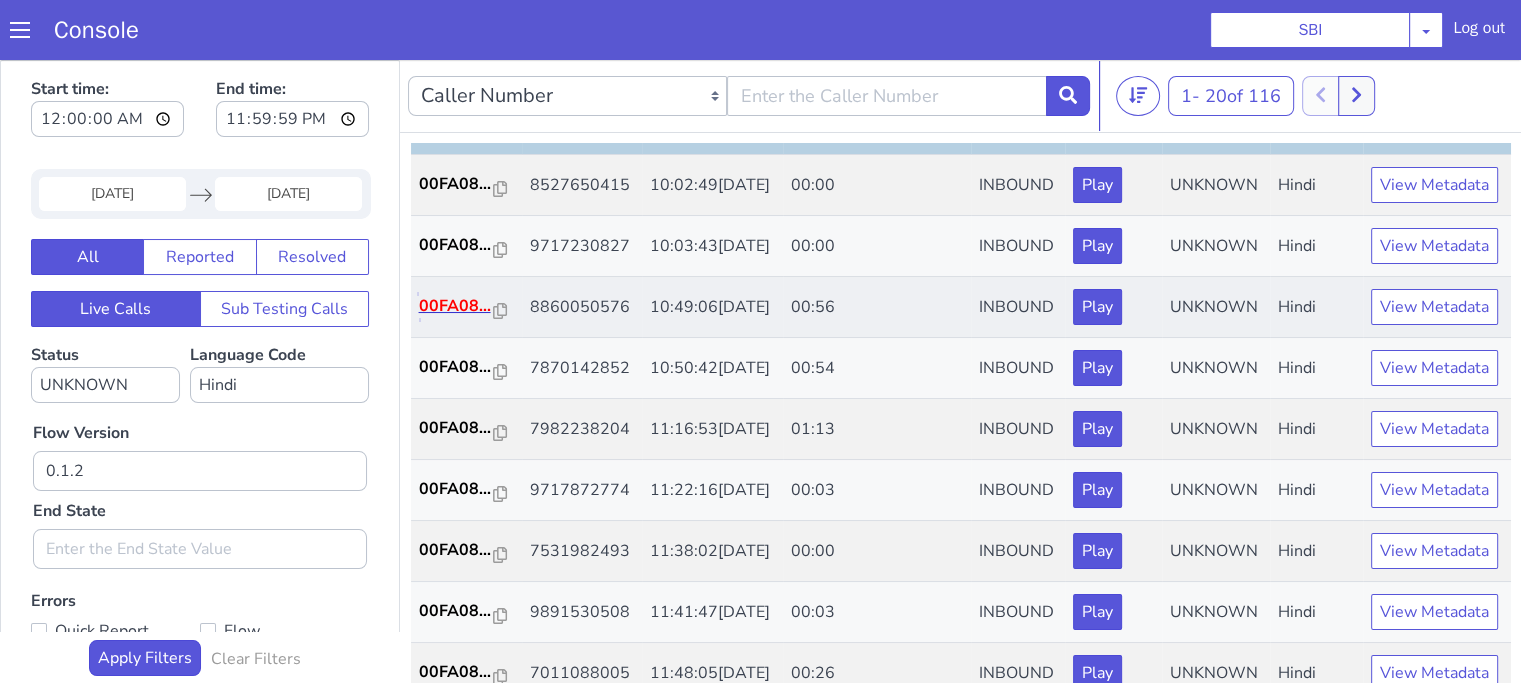 click on "00FA08..." at bounding box center (457, 306) 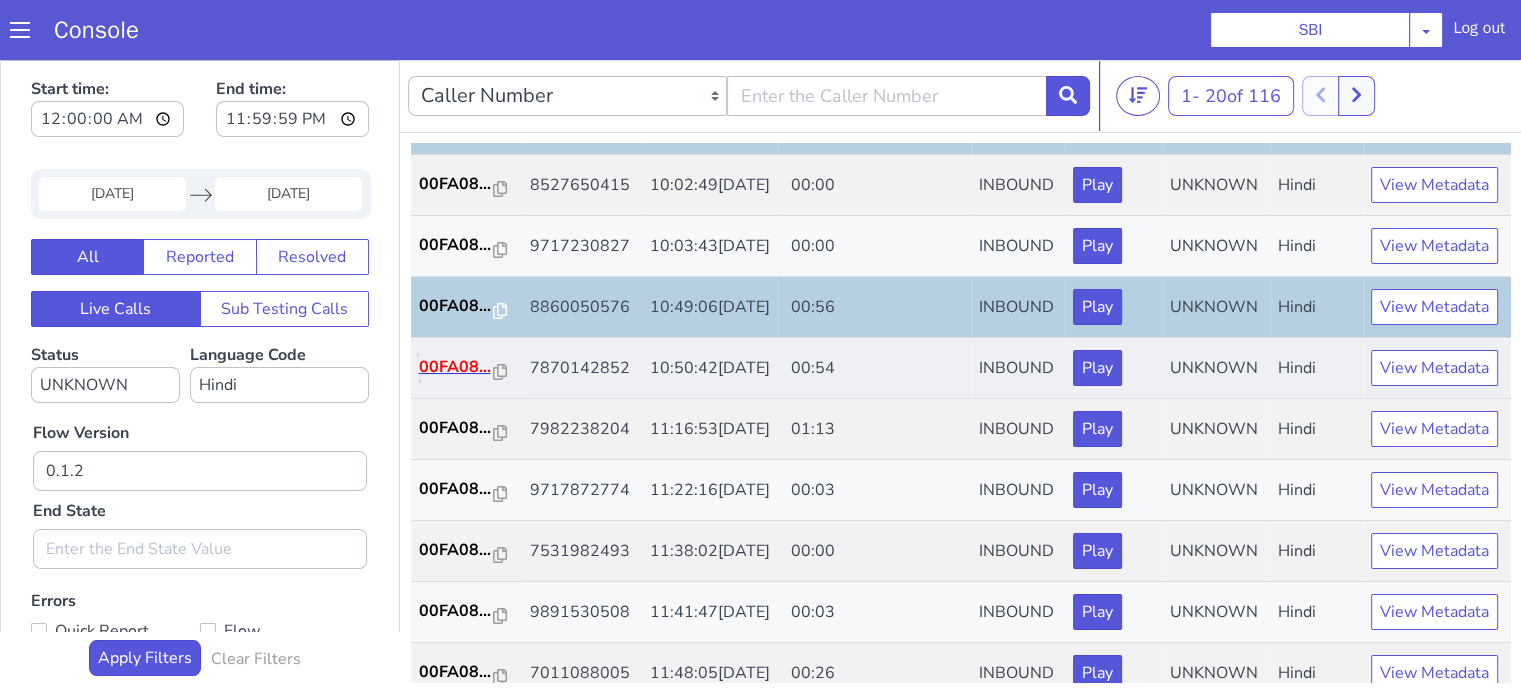 click on "00FA08..." at bounding box center [457, 367] 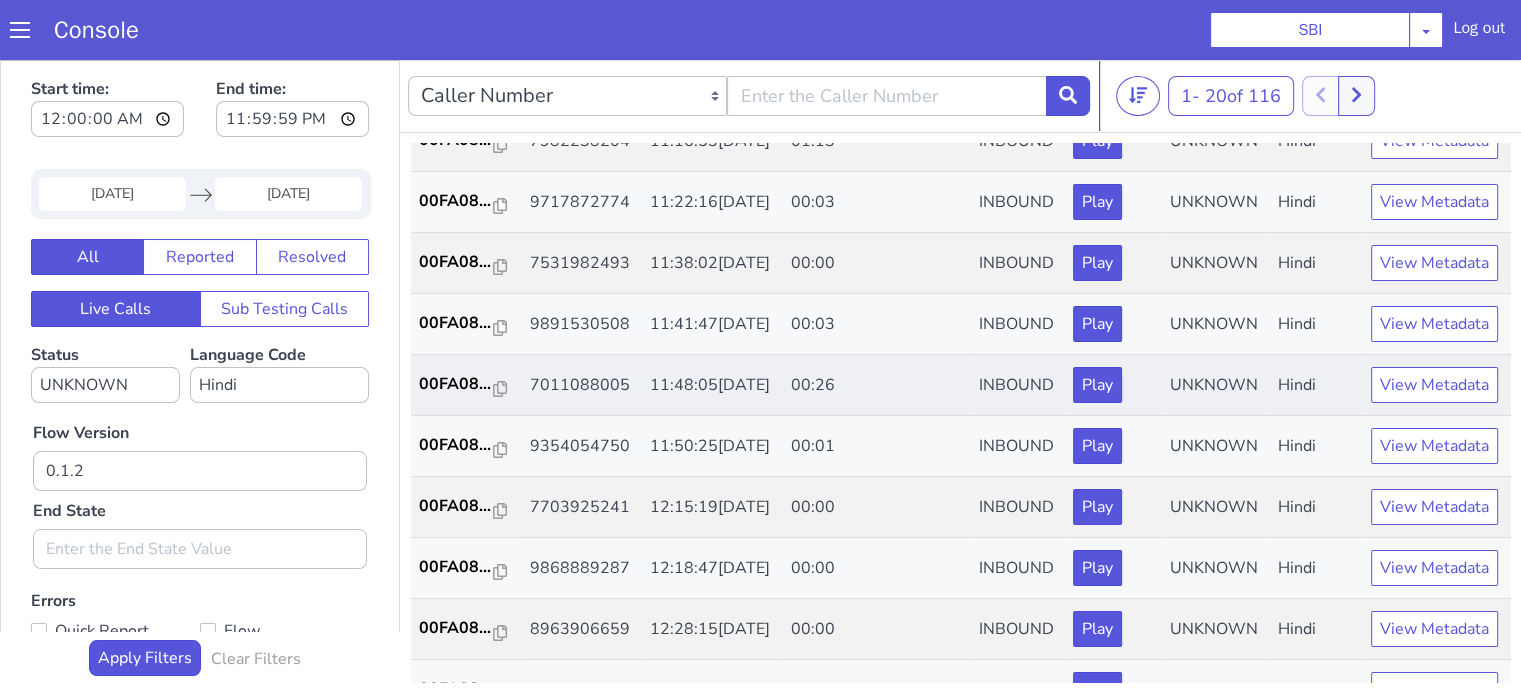 scroll, scrollTop: 500, scrollLeft: 0, axis: vertical 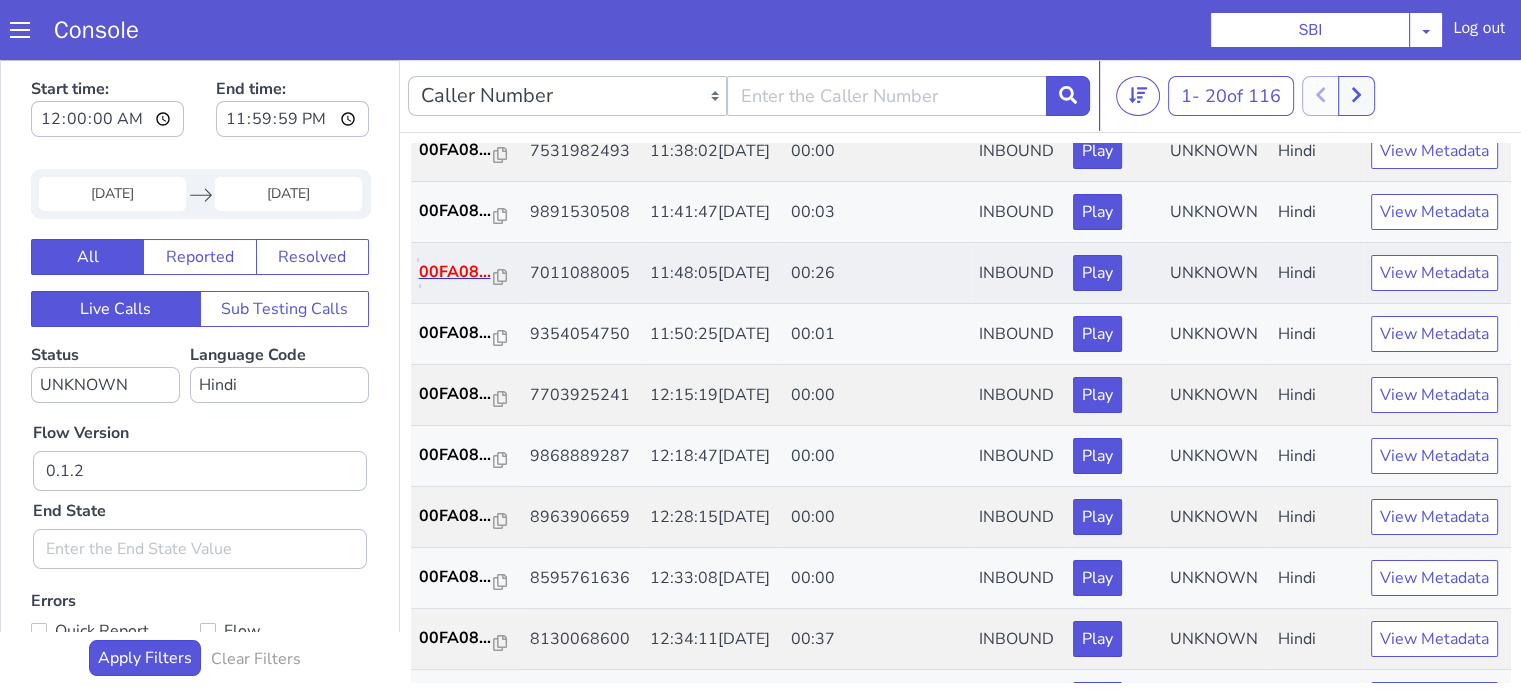click on "00FA08..." at bounding box center (457, 272) 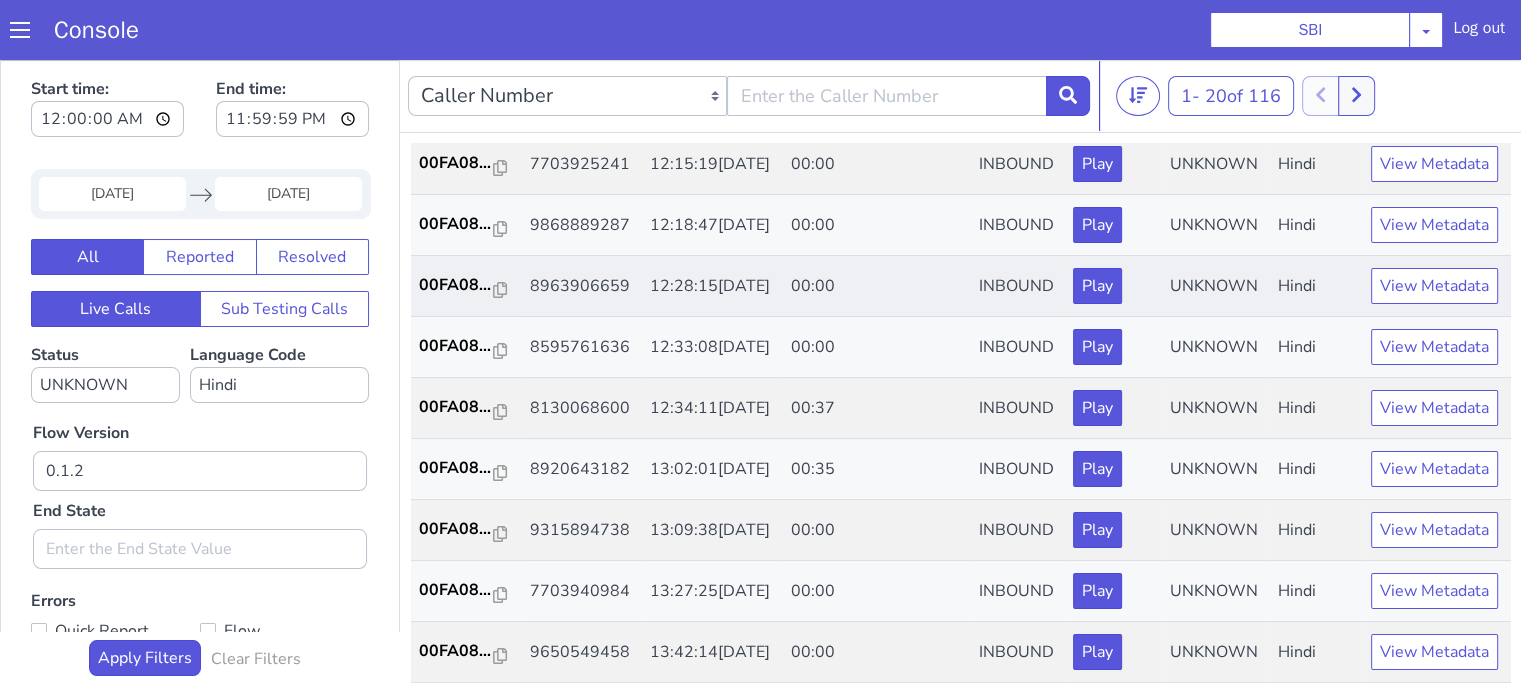 scroll, scrollTop: 800, scrollLeft: 0, axis: vertical 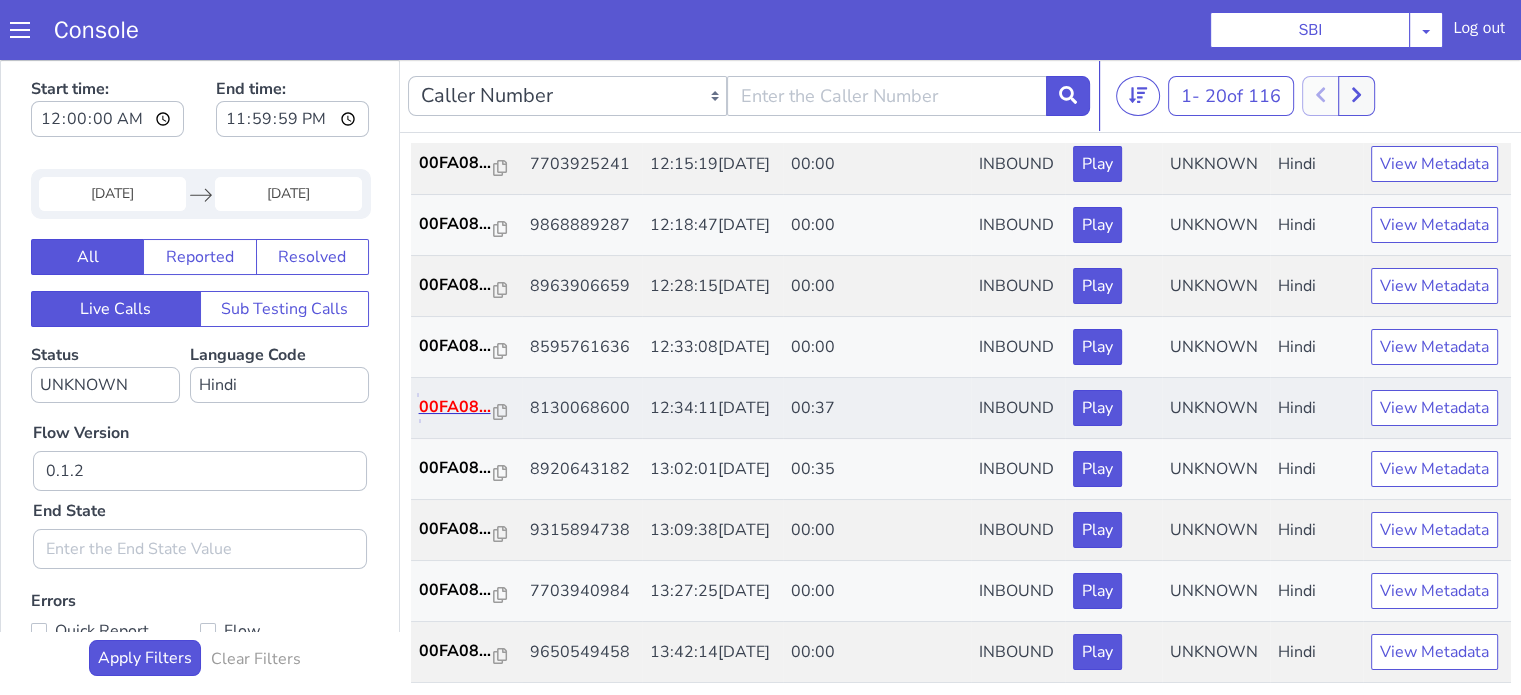 click on "00FA08..." at bounding box center (457, 407) 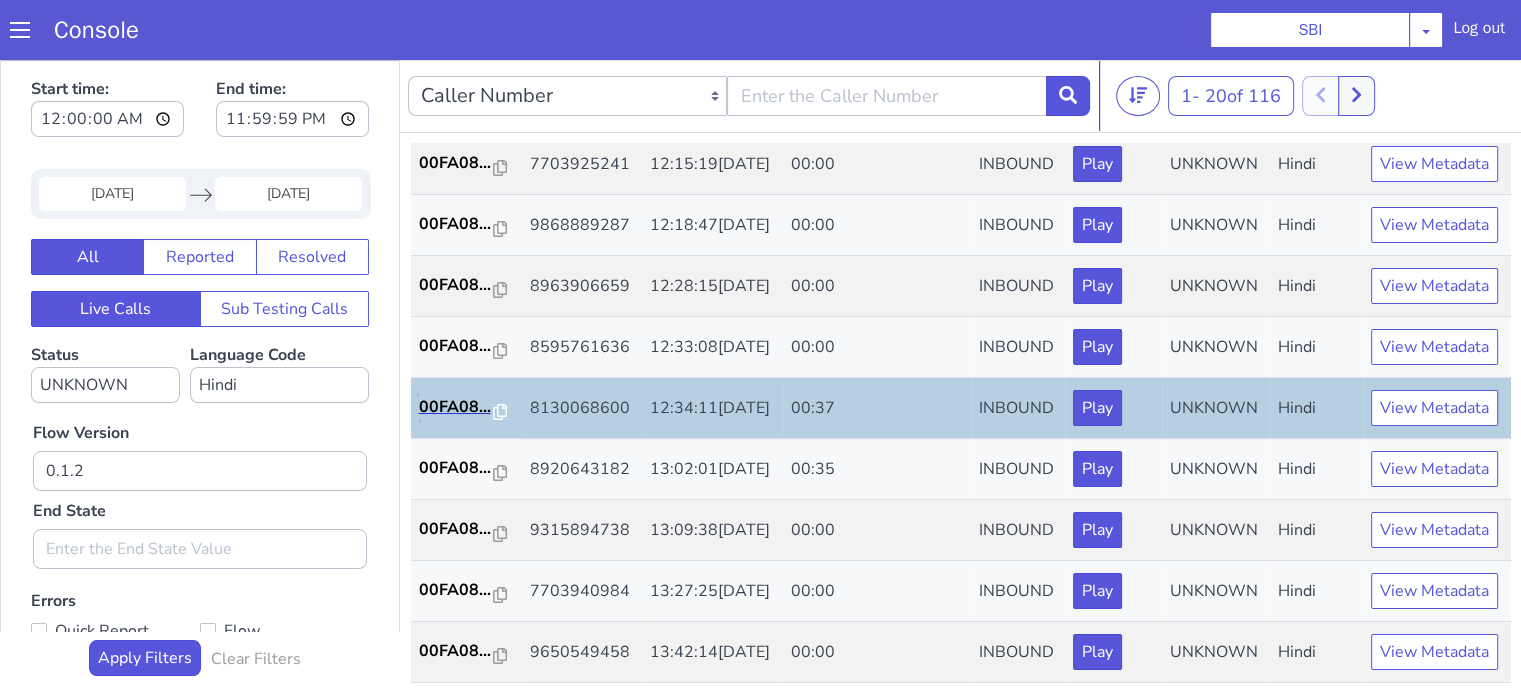 scroll, scrollTop: 990, scrollLeft: 0, axis: vertical 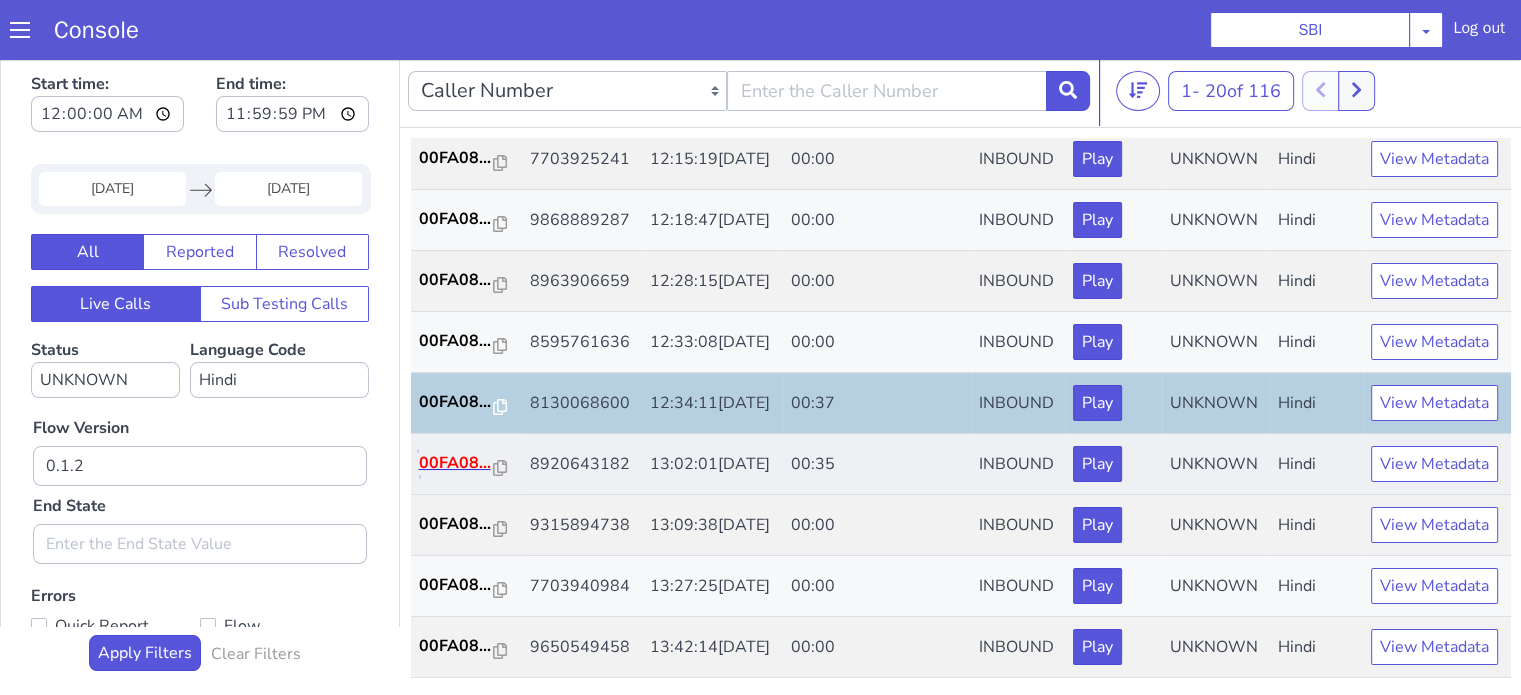 click on "00FA08..." at bounding box center (457, 463) 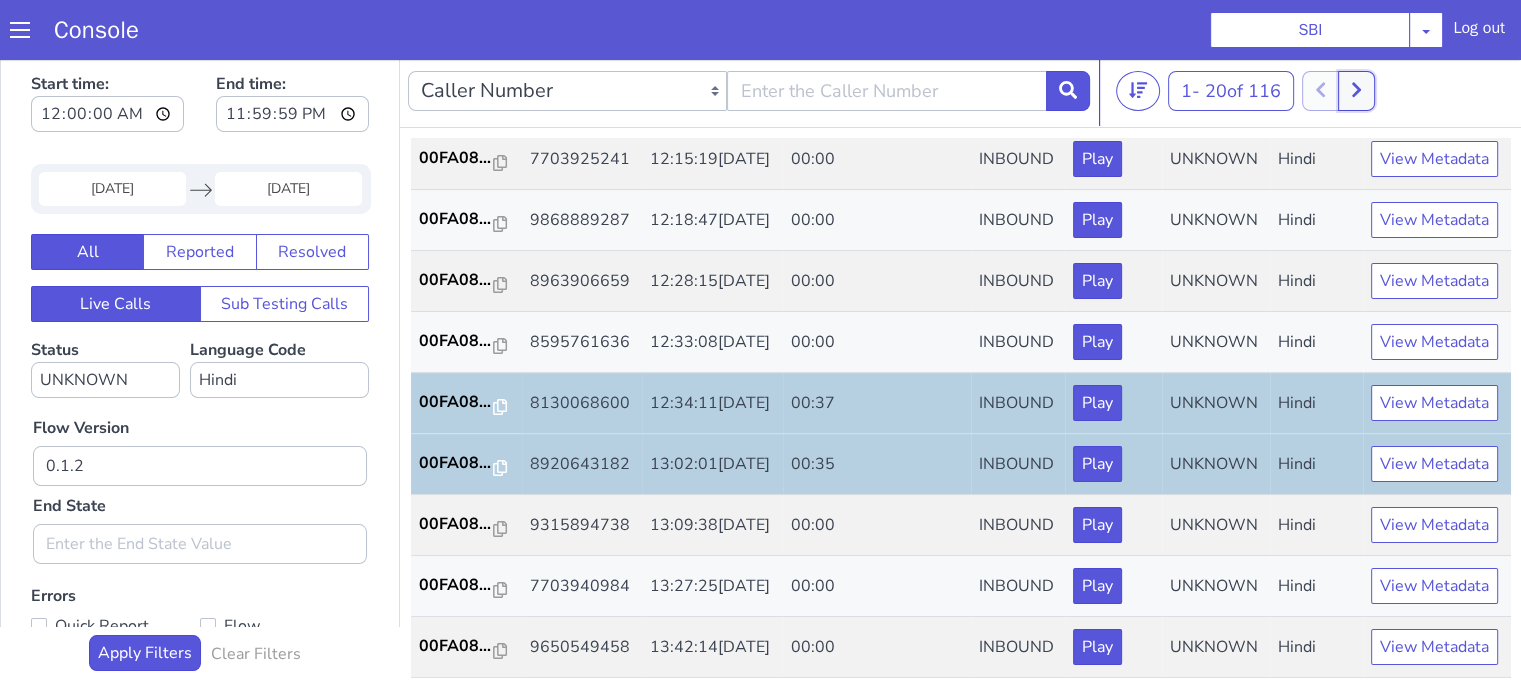 drag, startPoint x: 1370, startPoint y: 94, endPoint x: 1334, endPoint y: 118, distance: 43.266617 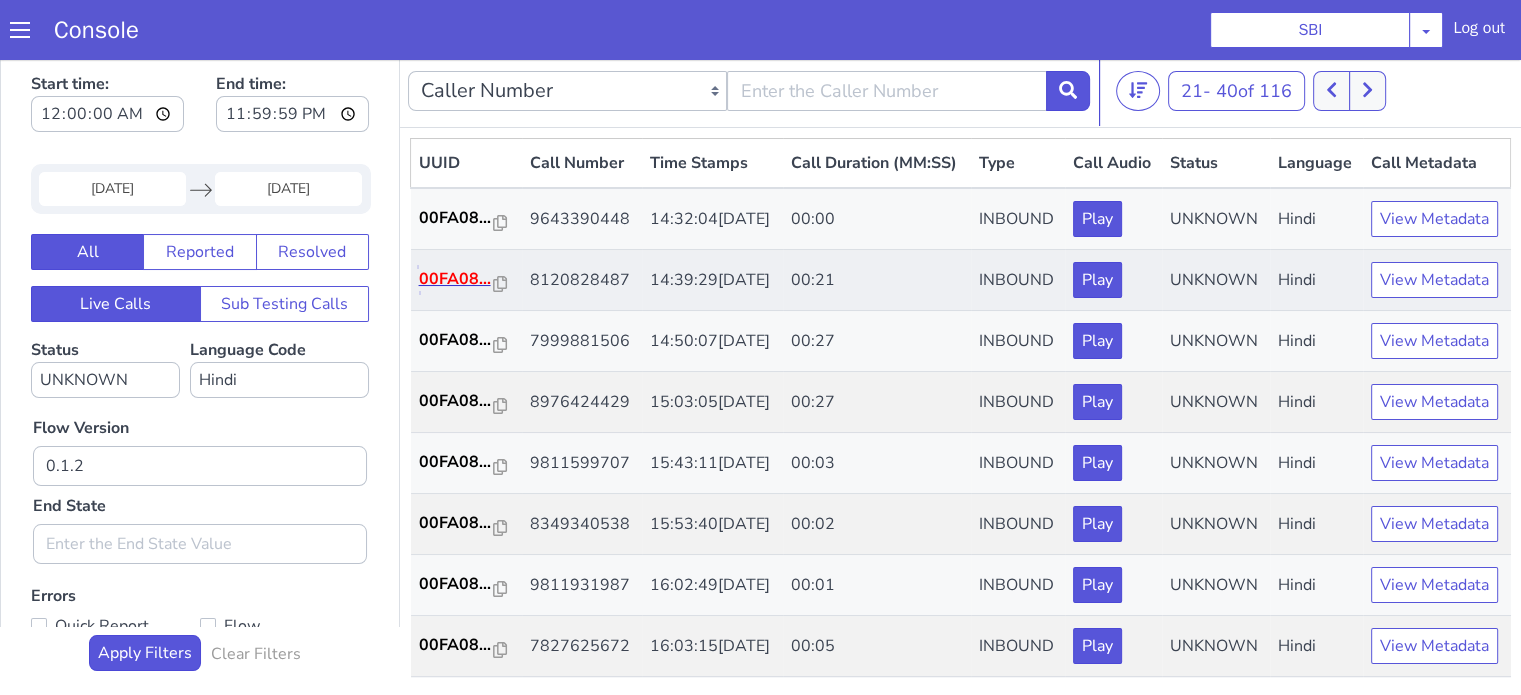 click on "00FA08..." at bounding box center (457, 279) 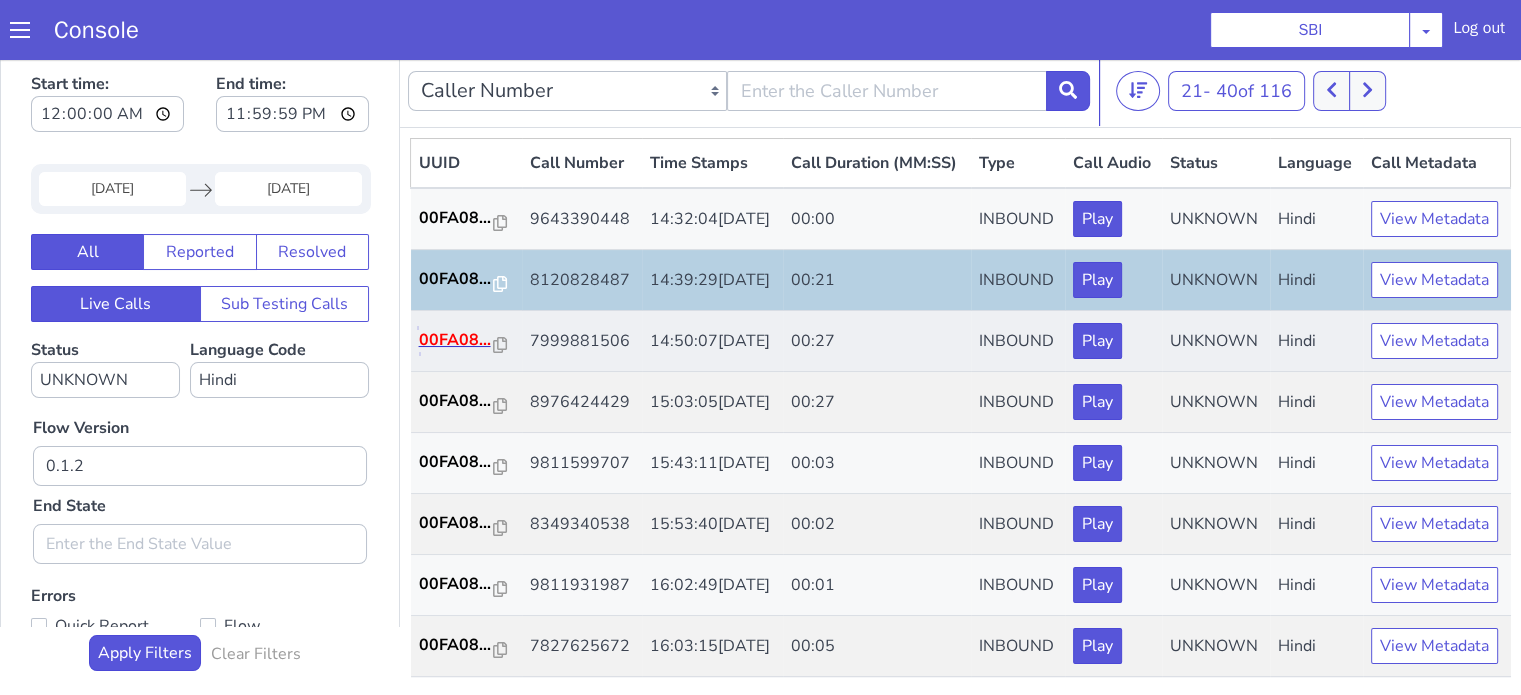 click on "00FA08..." at bounding box center (457, 340) 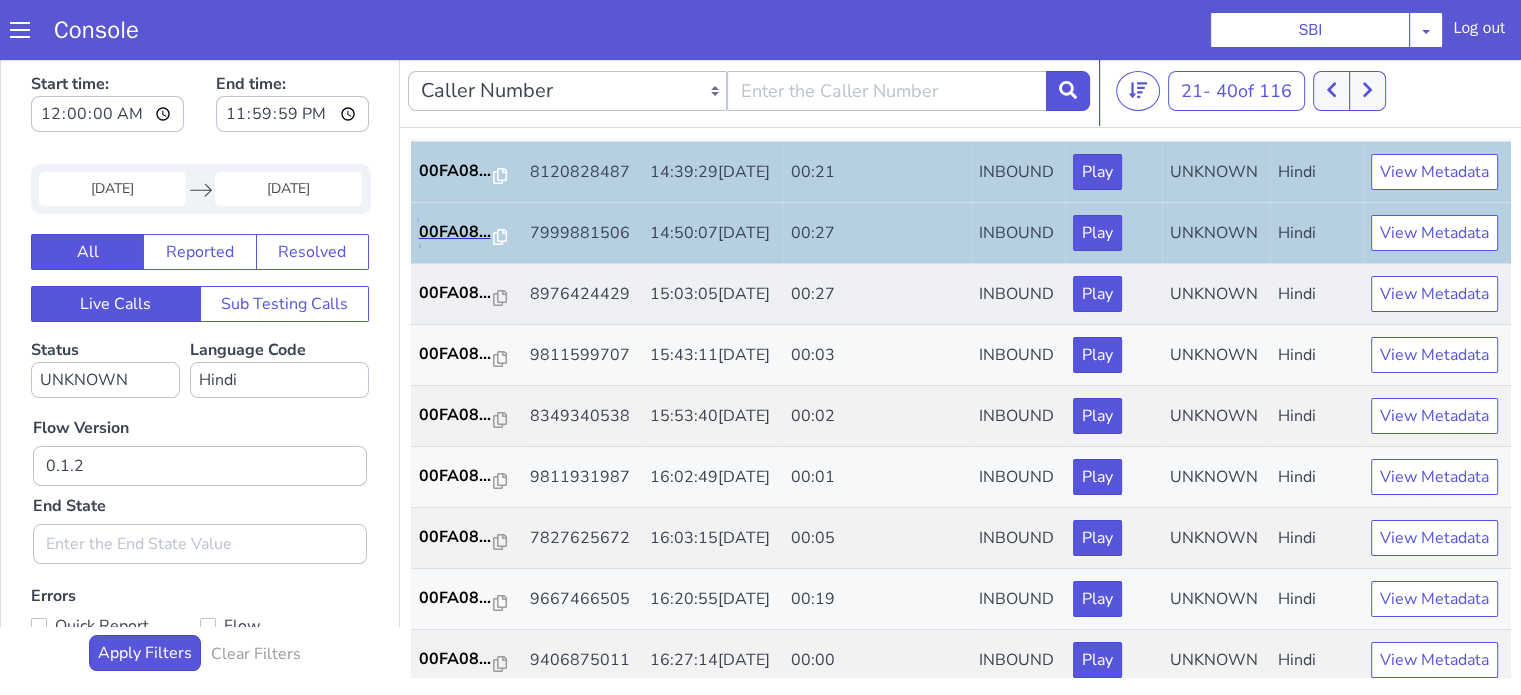 scroll, scrollTop: 200, scrollLeft: 0, axis: vertical 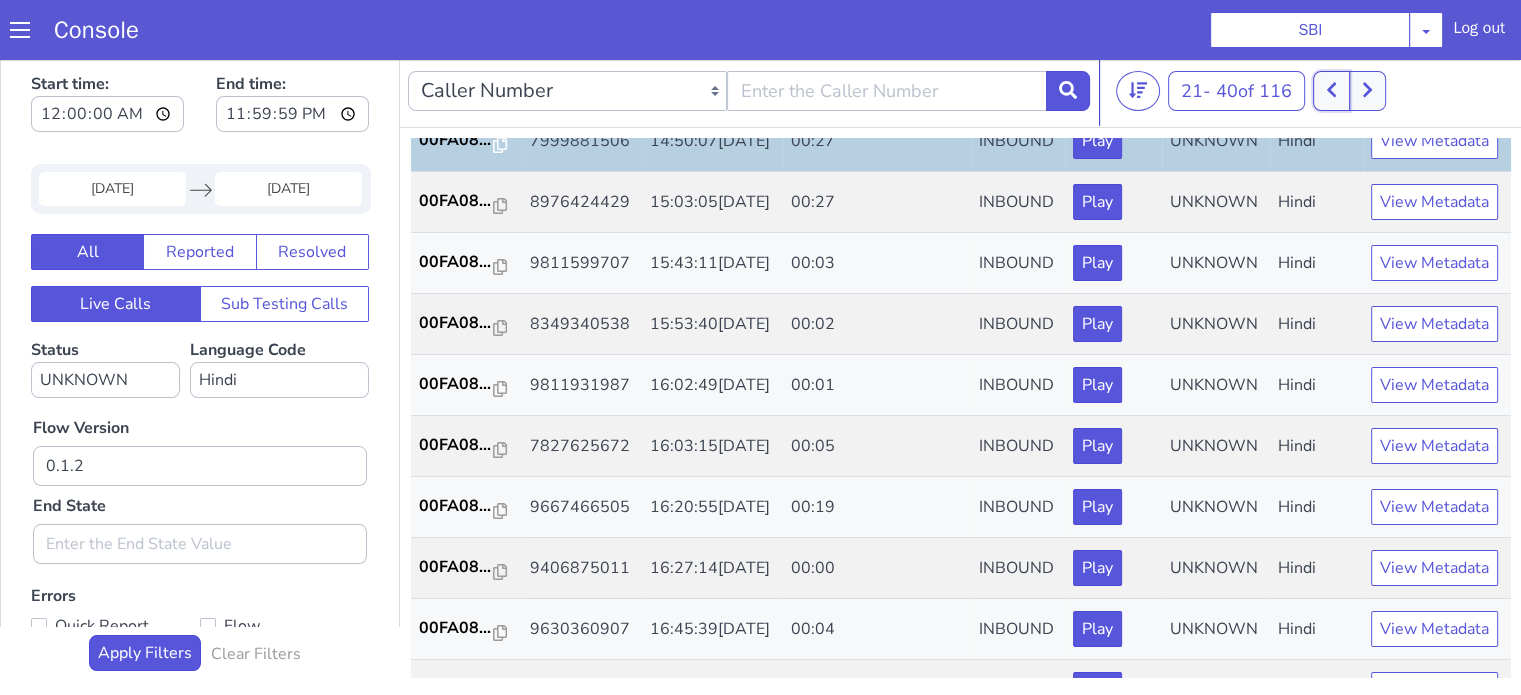 click 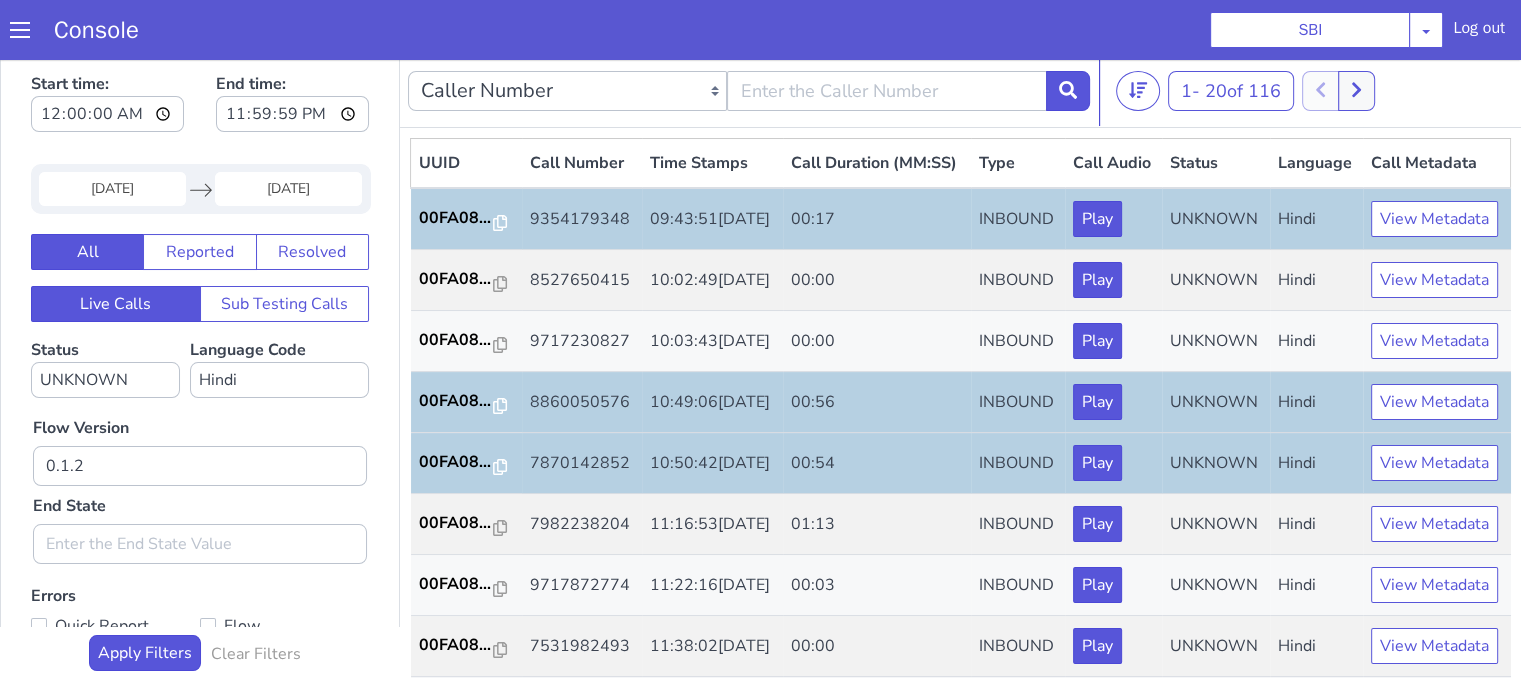 click on "10 Jul 2025" at bounding box center (112, 189) 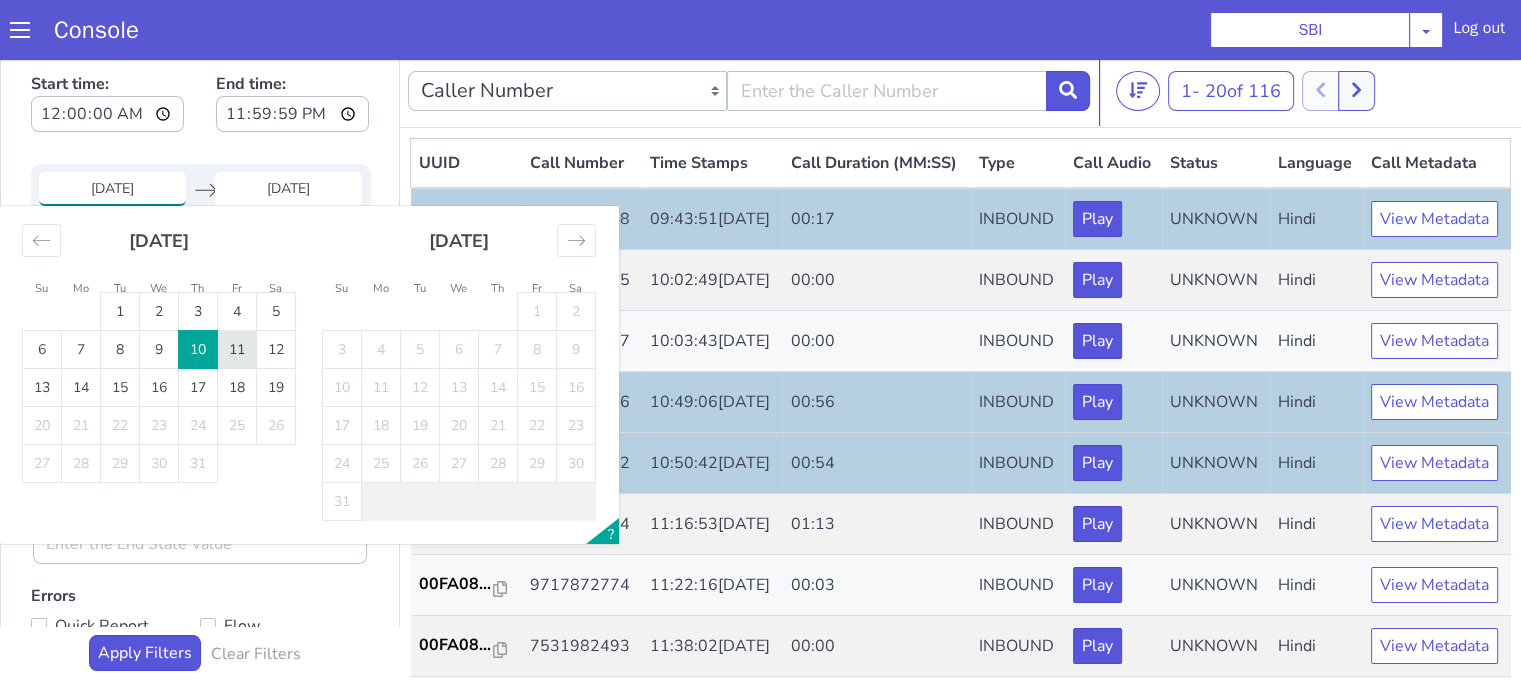 click on "11" at bounding box center [237, 350] 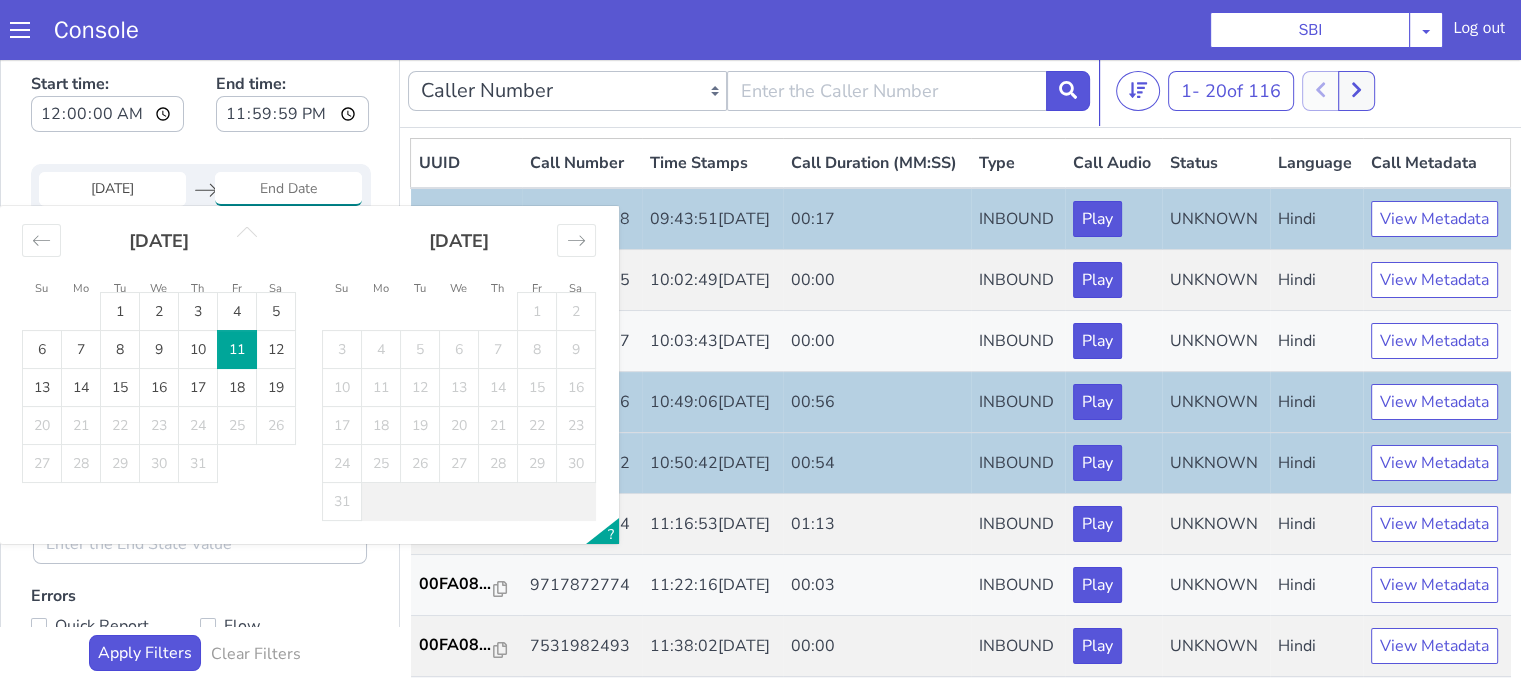 click on "11" at bounding box center [237, 350] 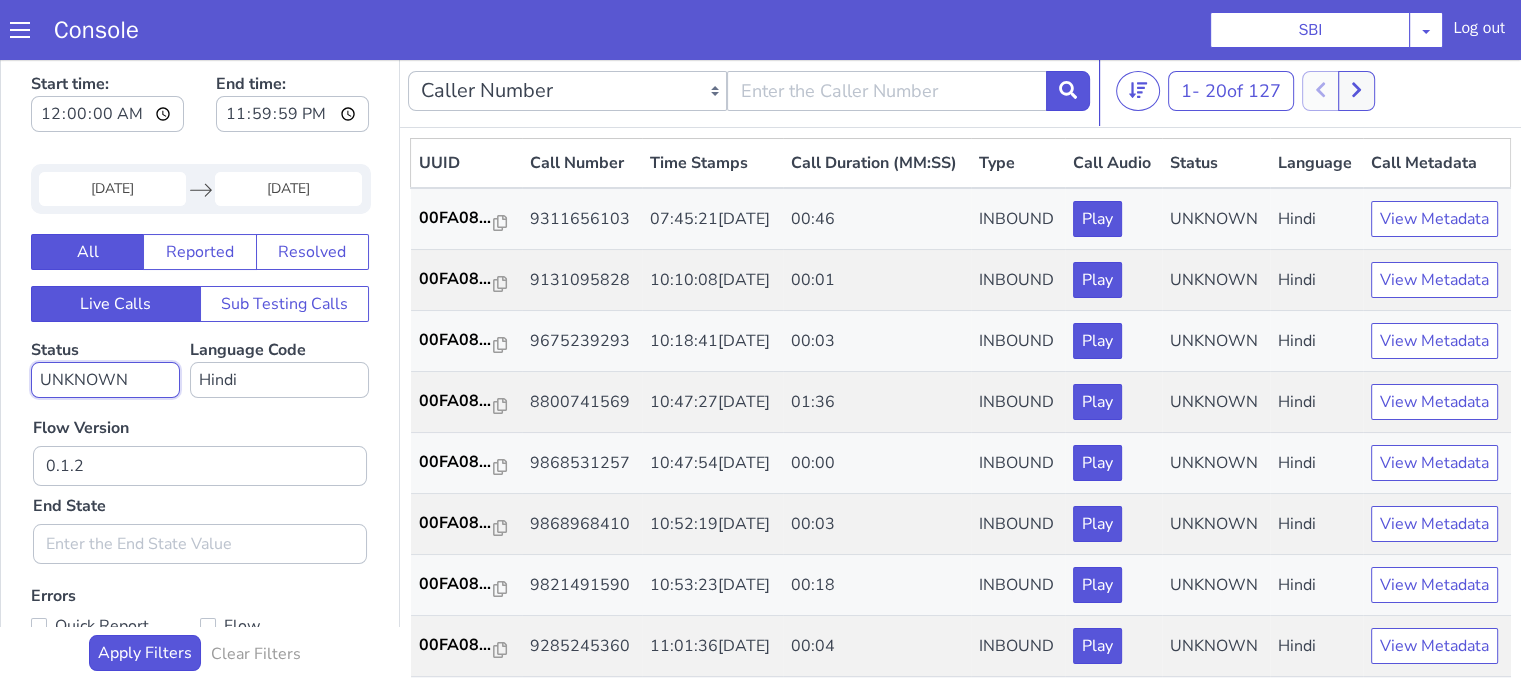 click on "No status selected HANGUP USER_HANGUP TRANSFER UNKNOWN" at bounding box center (105, 380) 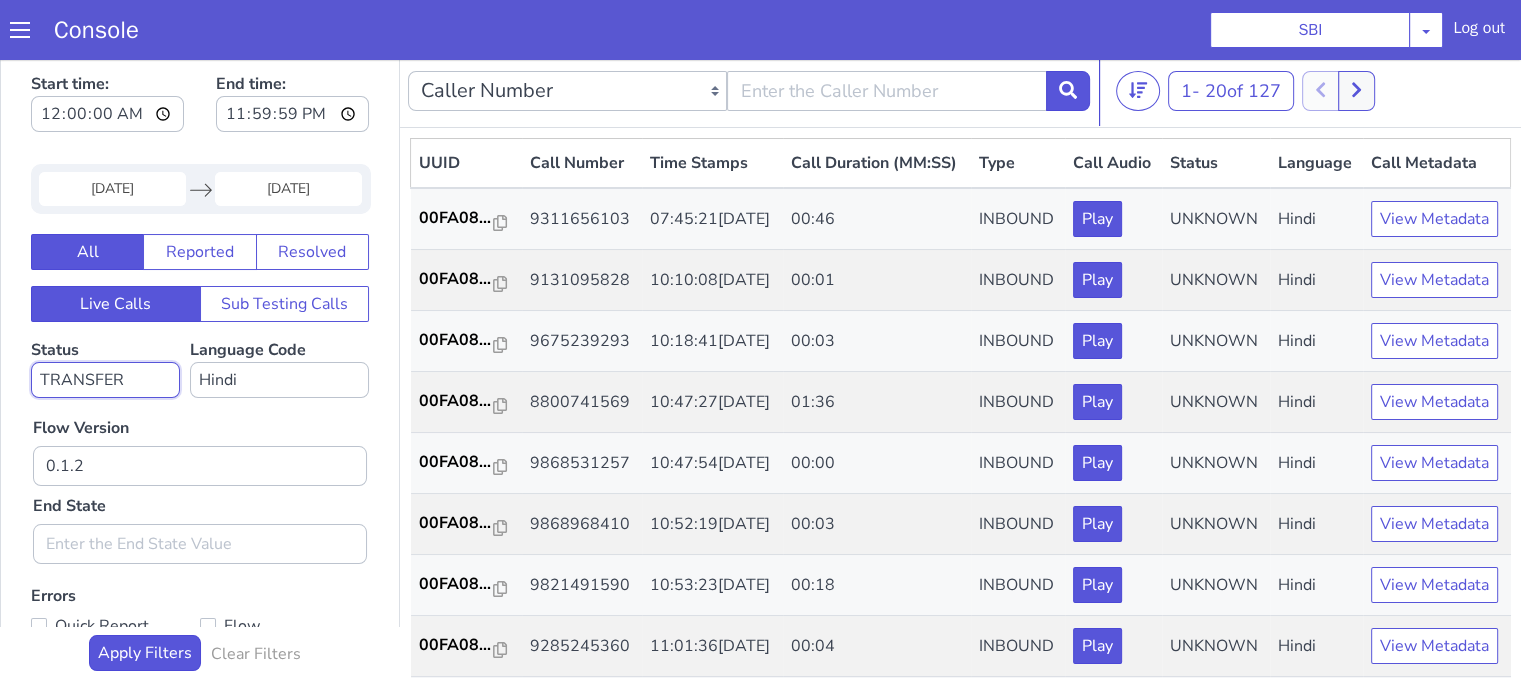 click on "No status selected HANGUP USER_HANGUP TRANSFER UNKNOWN" at bounding box center (105, 380) 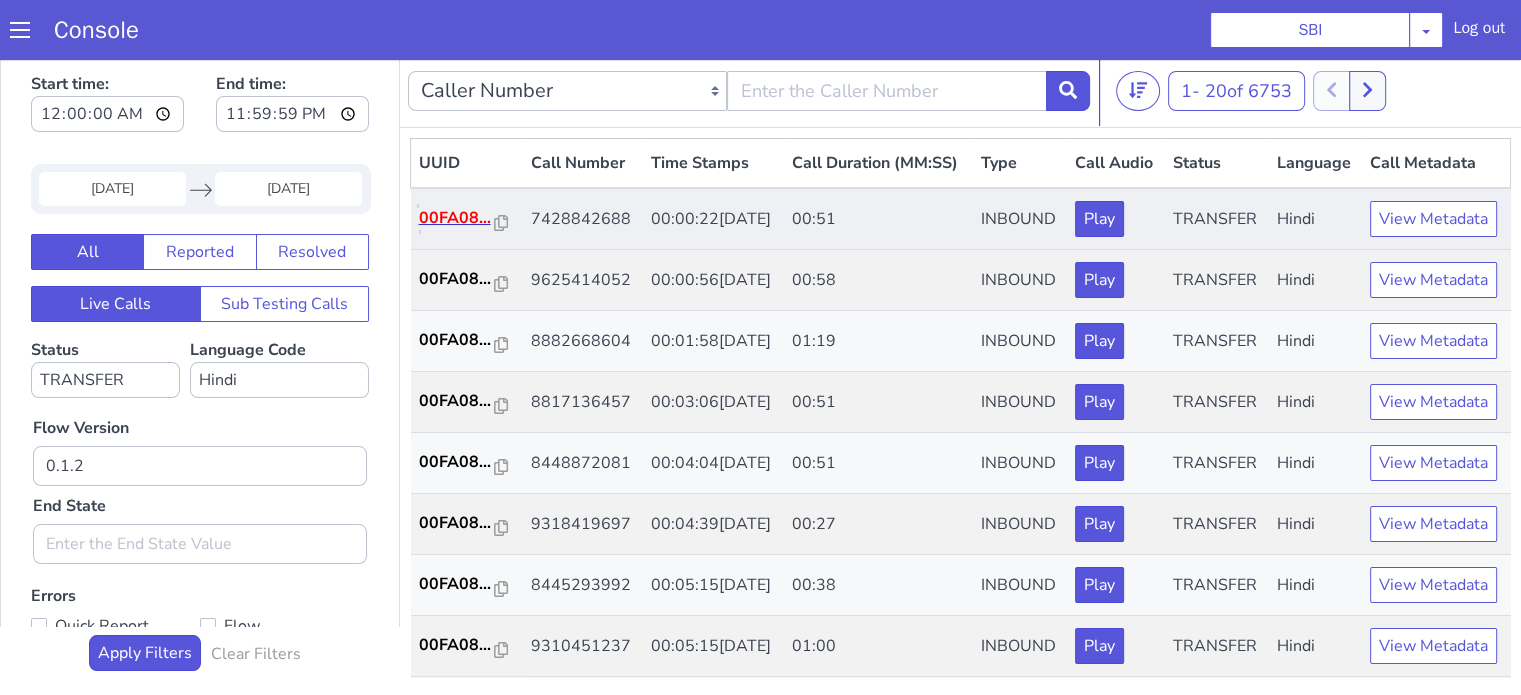 click on "00FA08..." at bounding box center [457, 218] 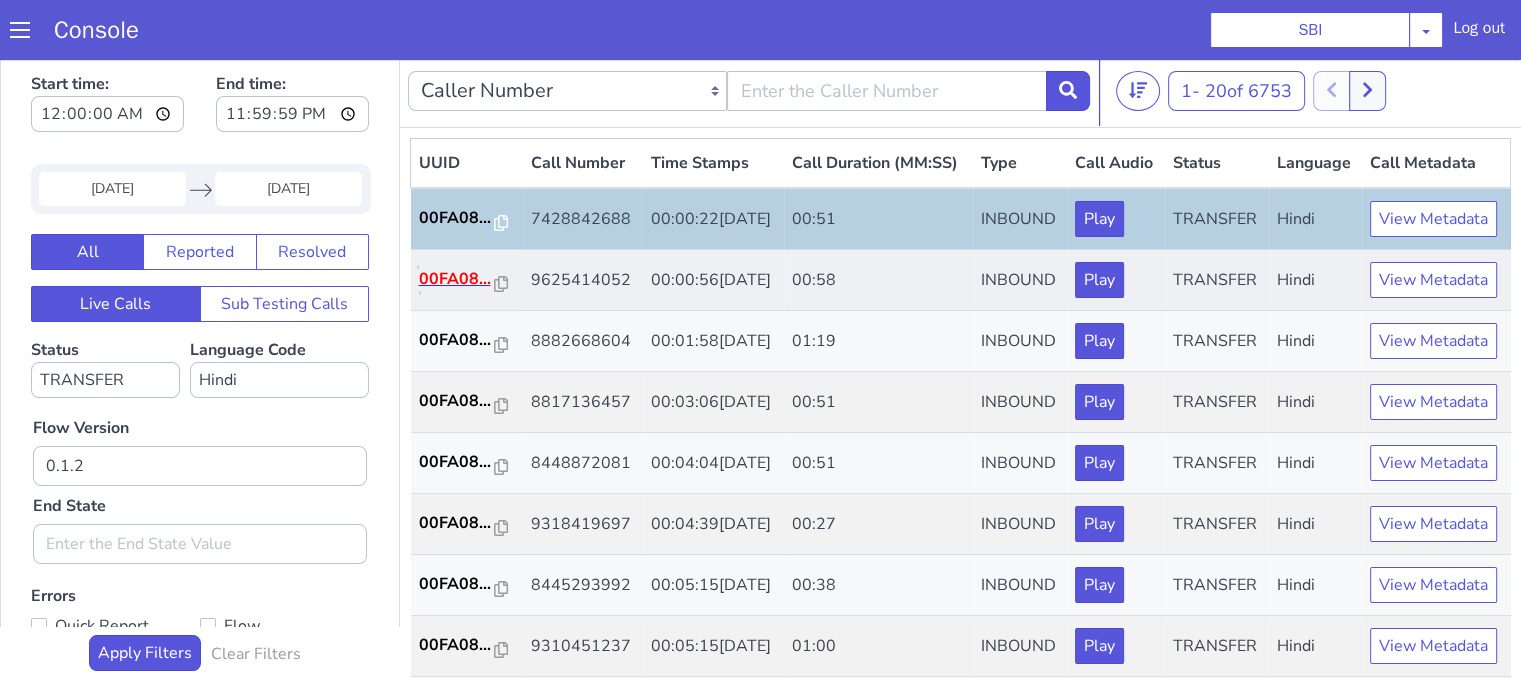 click on "00FA08..." at bounding box center (457, 279) 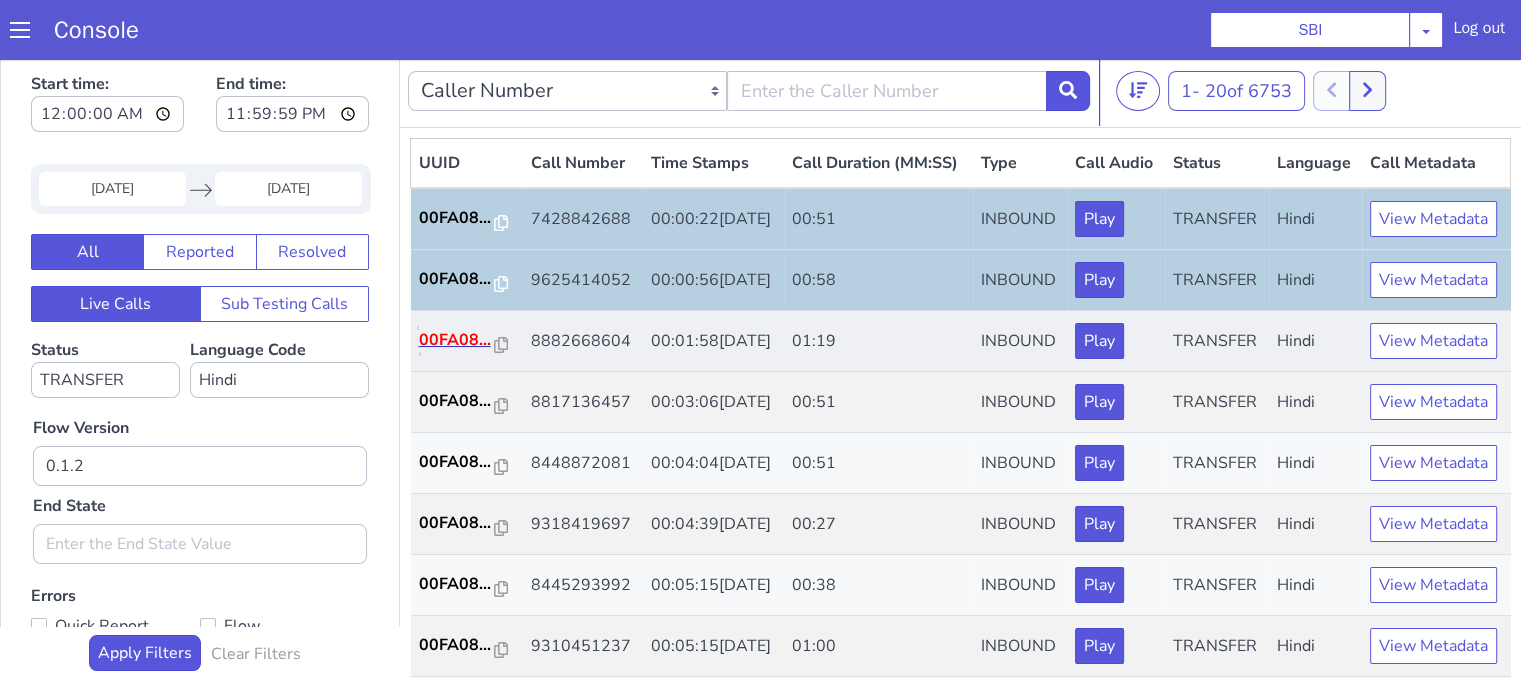 click on "00FA08..." at bounding box center (457, 340) 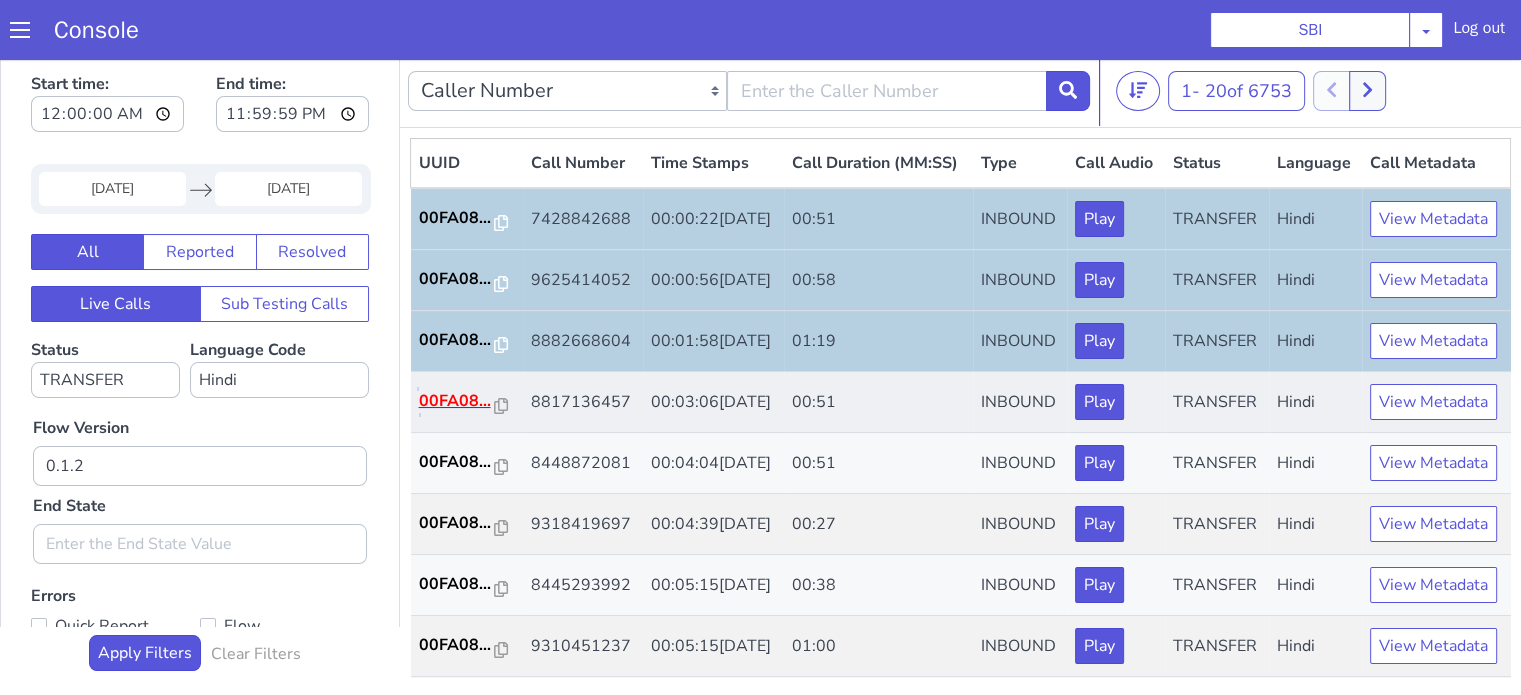 click on "00FA08..." at bounding box center [457, 401] 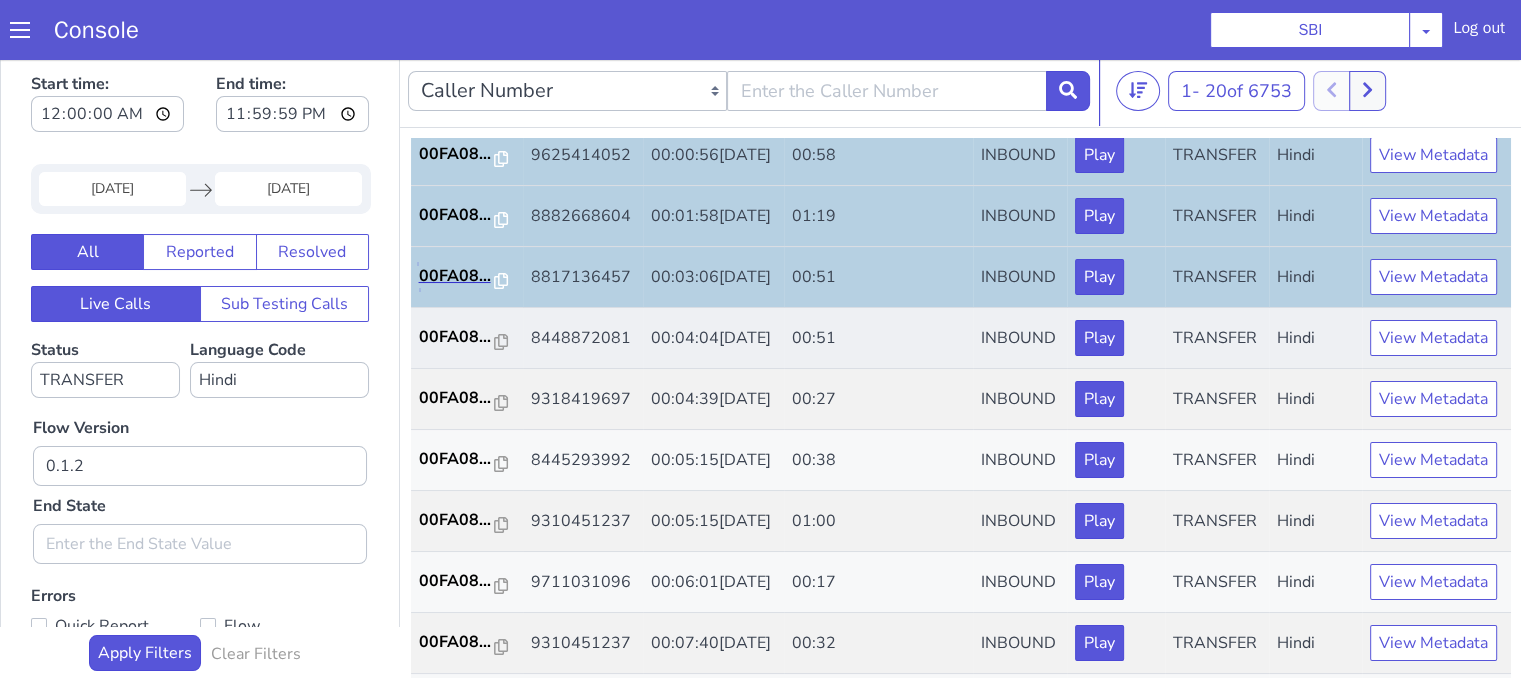 scroll, scrollTop: 200, scrollLeft: 0, axis: vertical 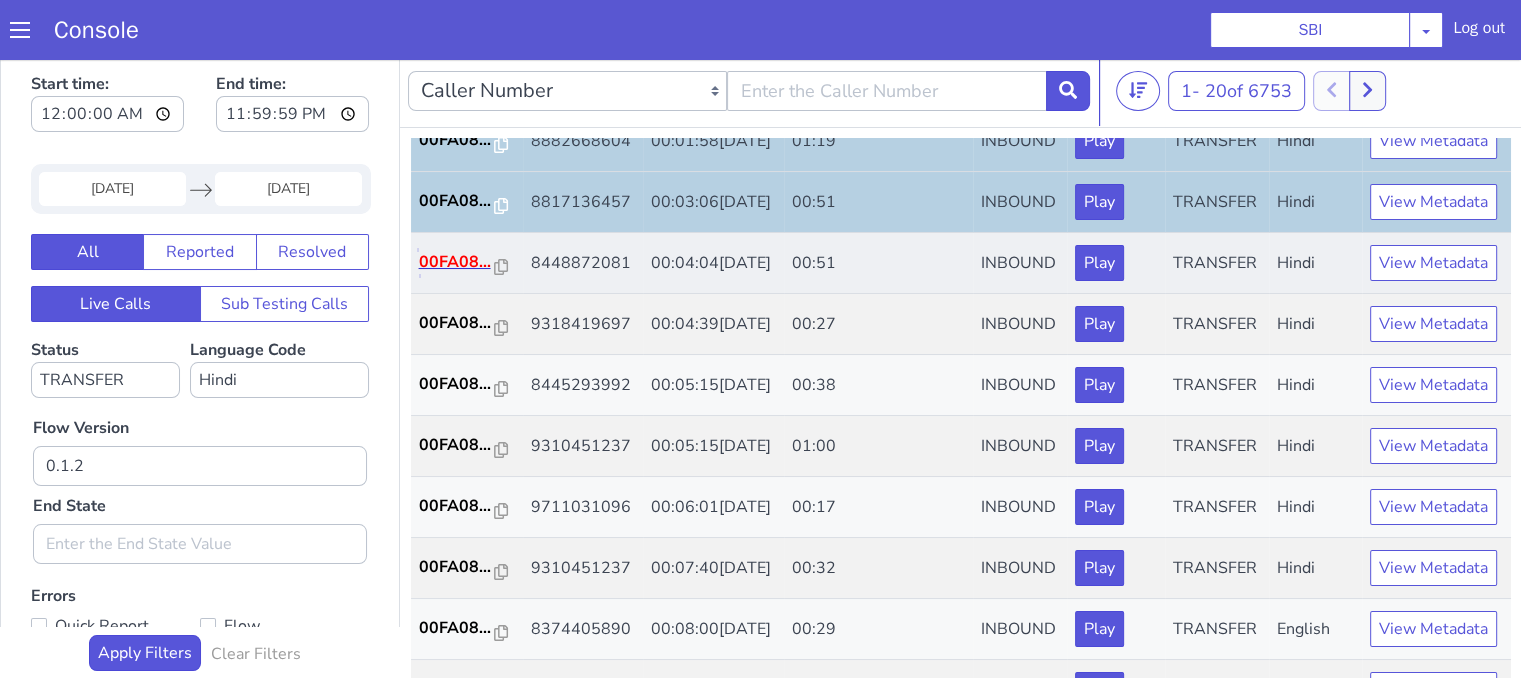 click on "00FA08..." at bounding box center [457, 262] 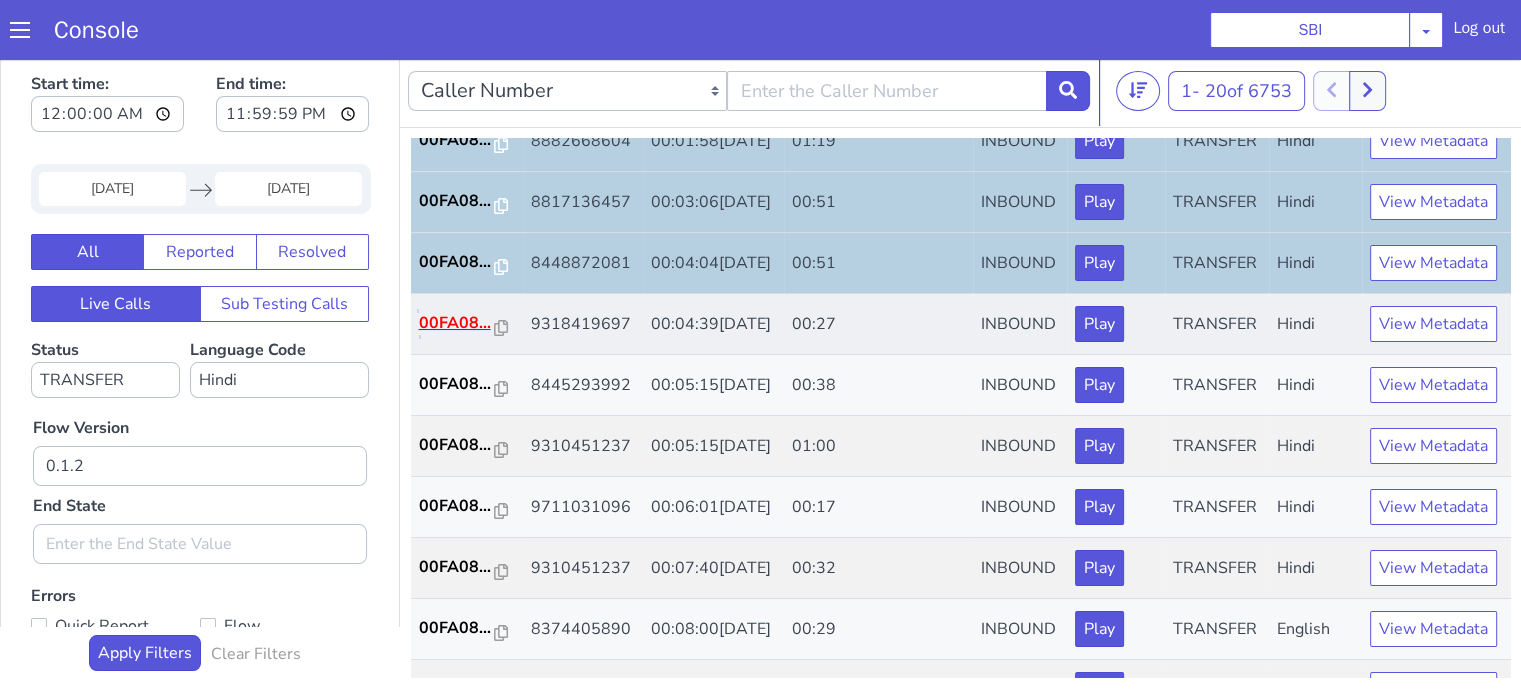 click on "00FA08..." at bounding box center (457, 323) 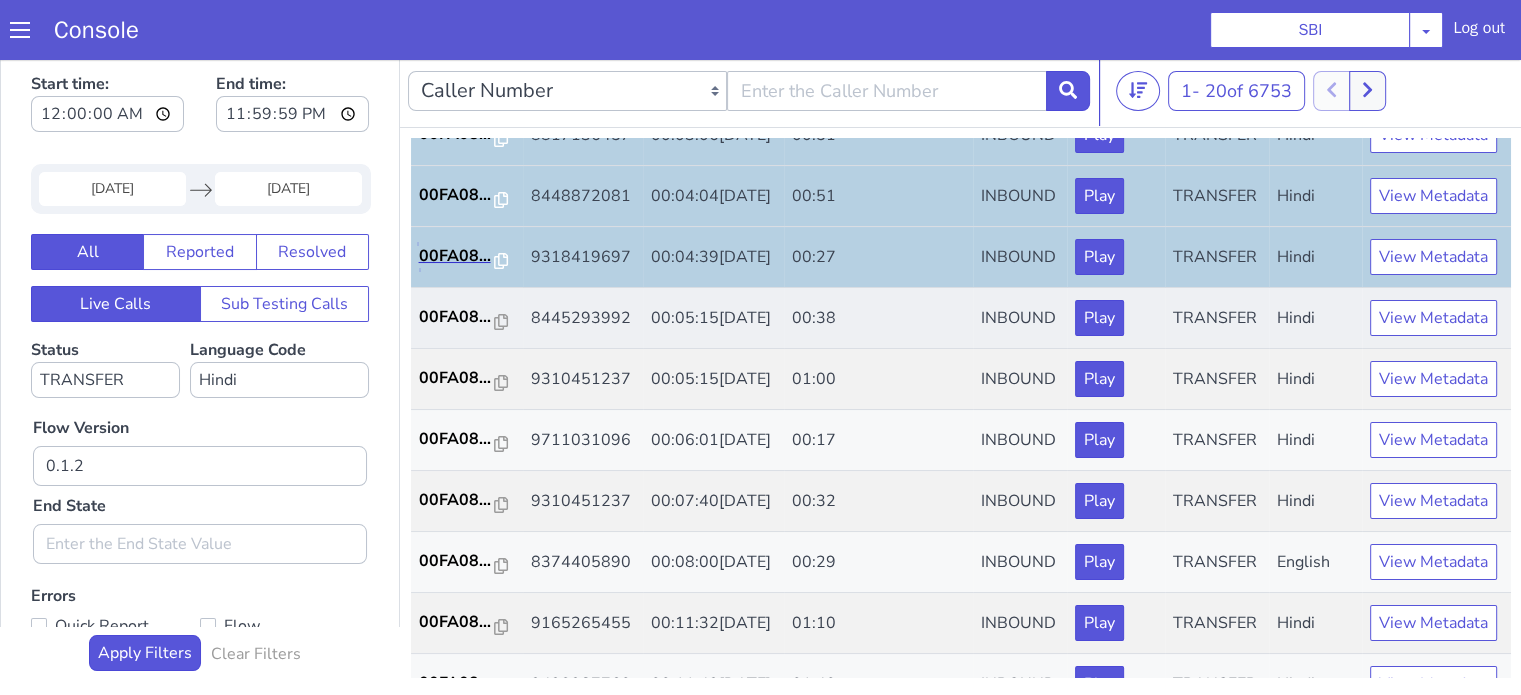 scroll, scrollTop: 400, scrollLeft: 0, axis: vertical 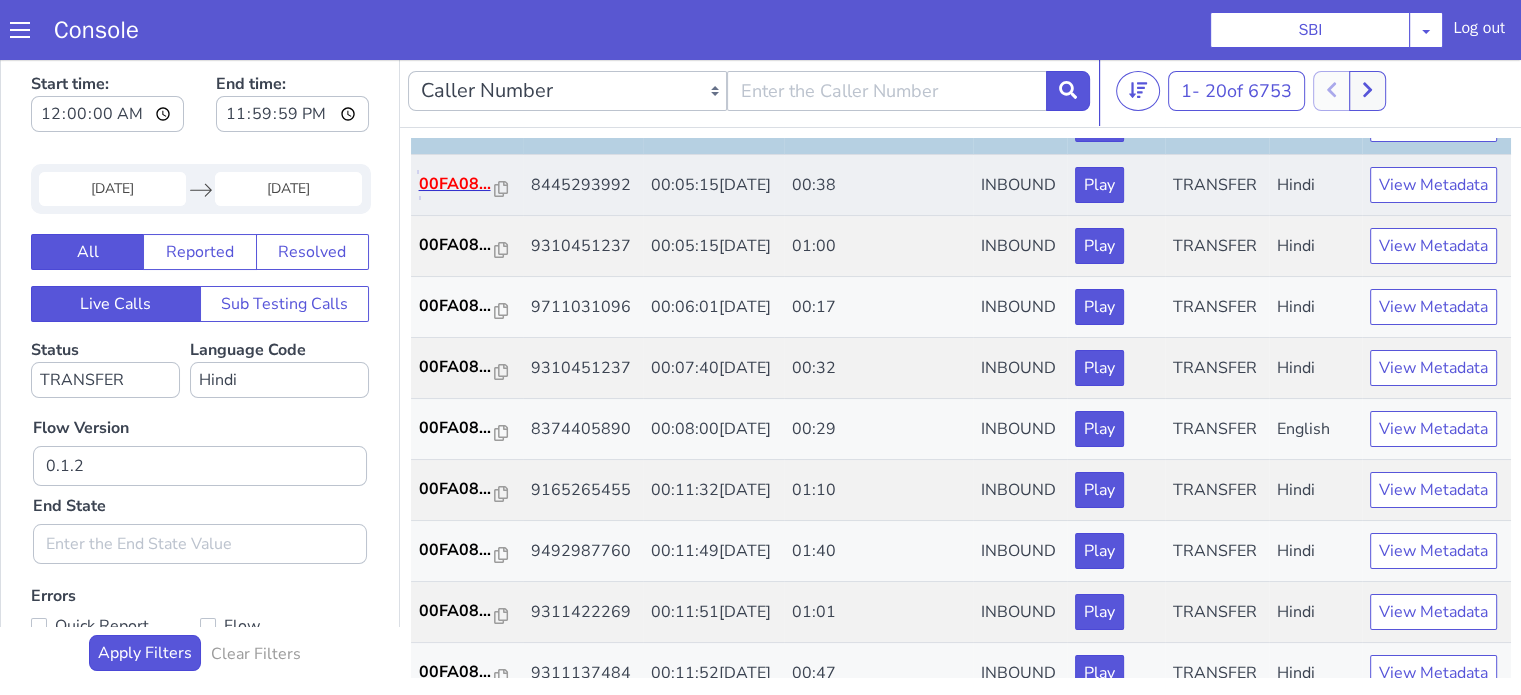 click on "00FA08..." at bounding box center (457, 184) 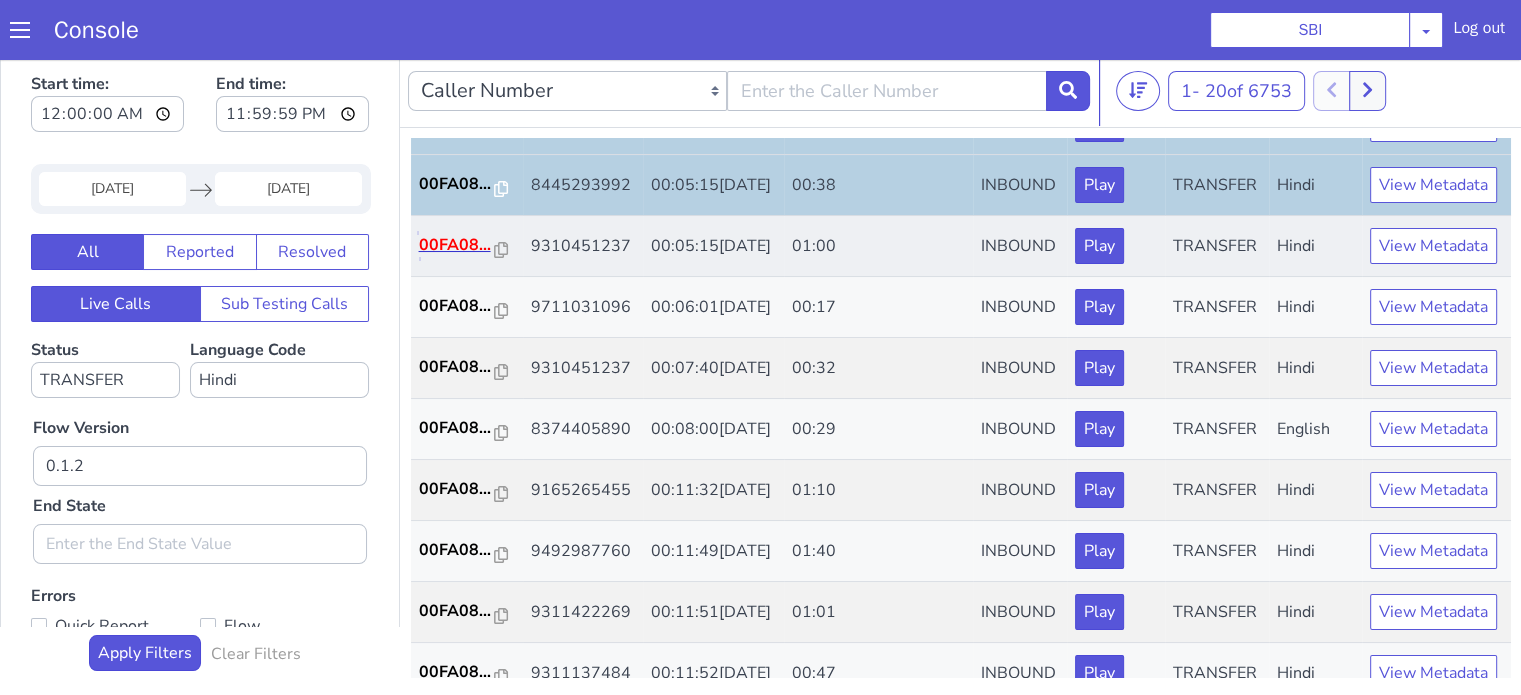 click on "00FA08..." at bounding box center [457, 245] 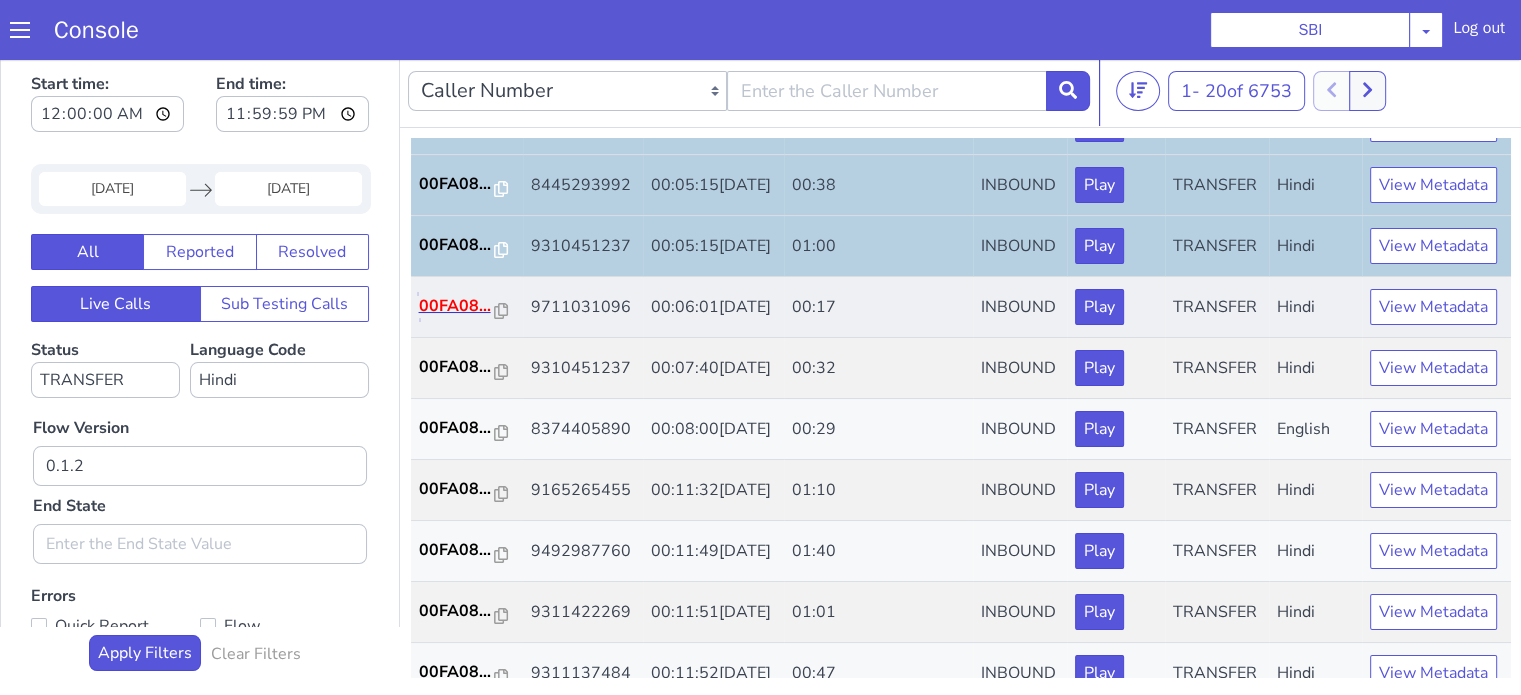 click on "00FA08..." at bounding box center [457, 306] 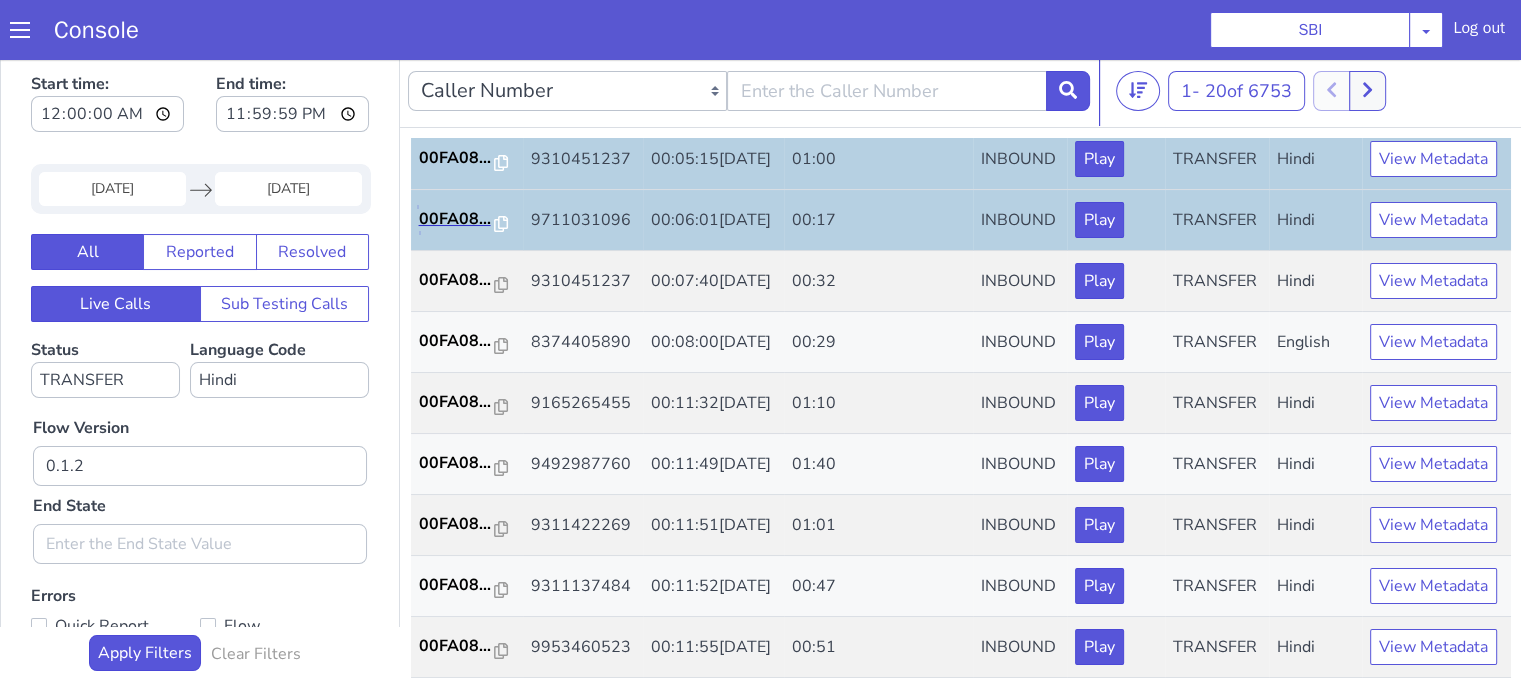 scroll, scrollTop: 600, scrollLeft: 0, axis: vertical 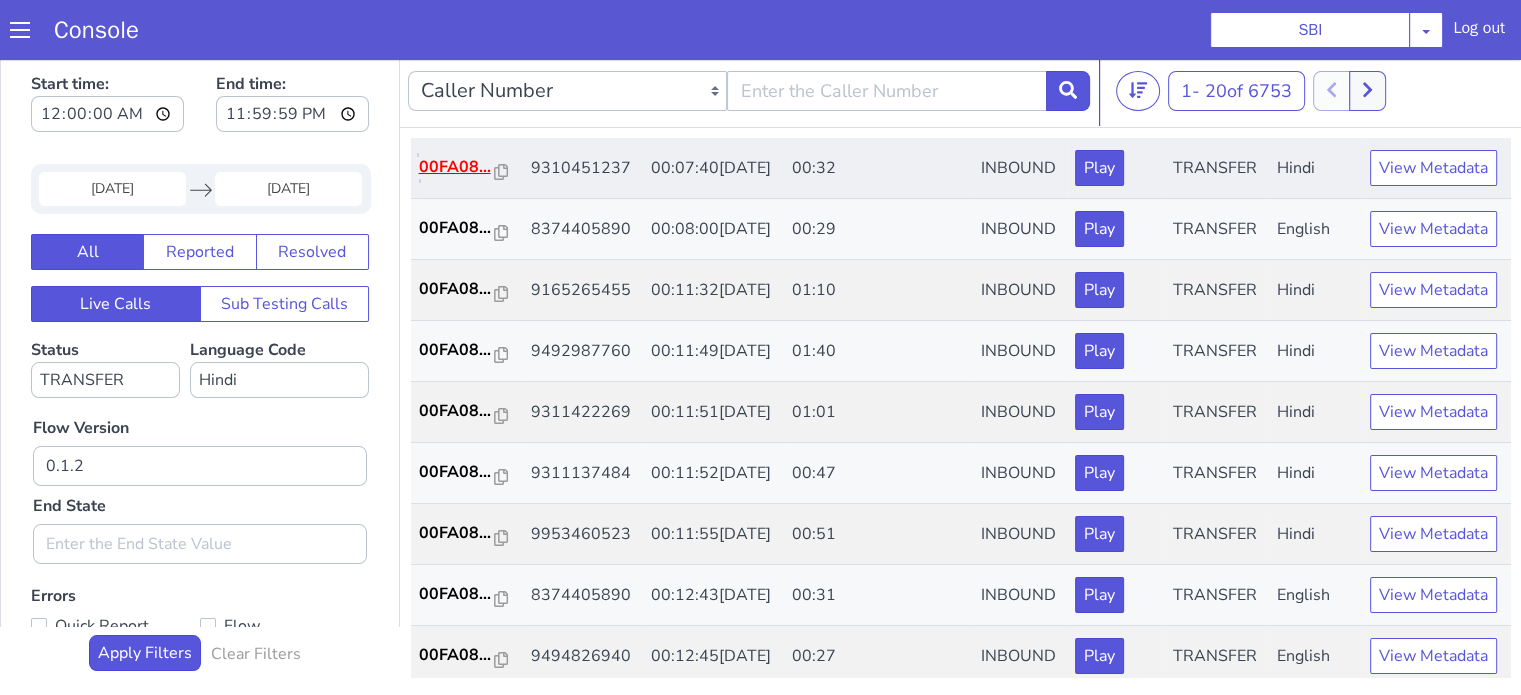 click on "00FA08..." at bounding box center (457, 167) 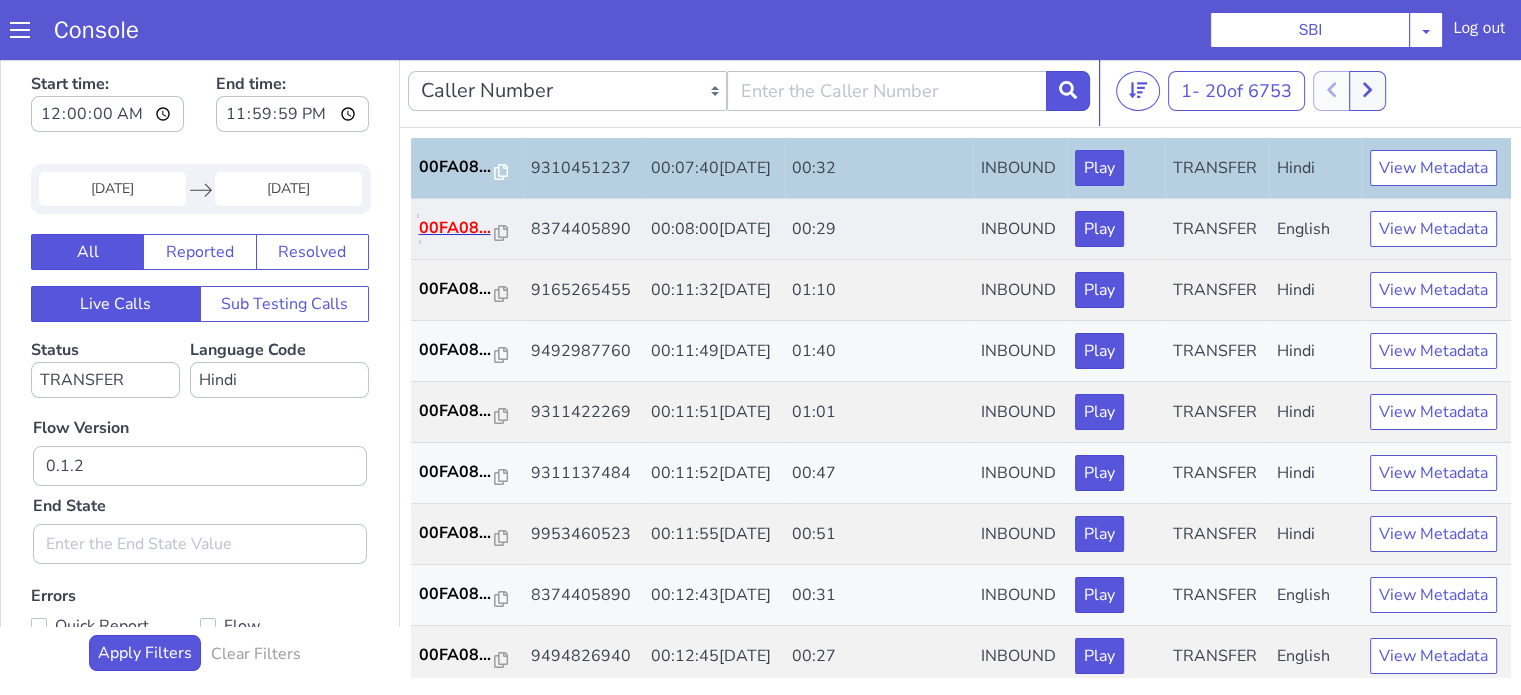 click on "00FA08..." at bounding box center (457, 228) 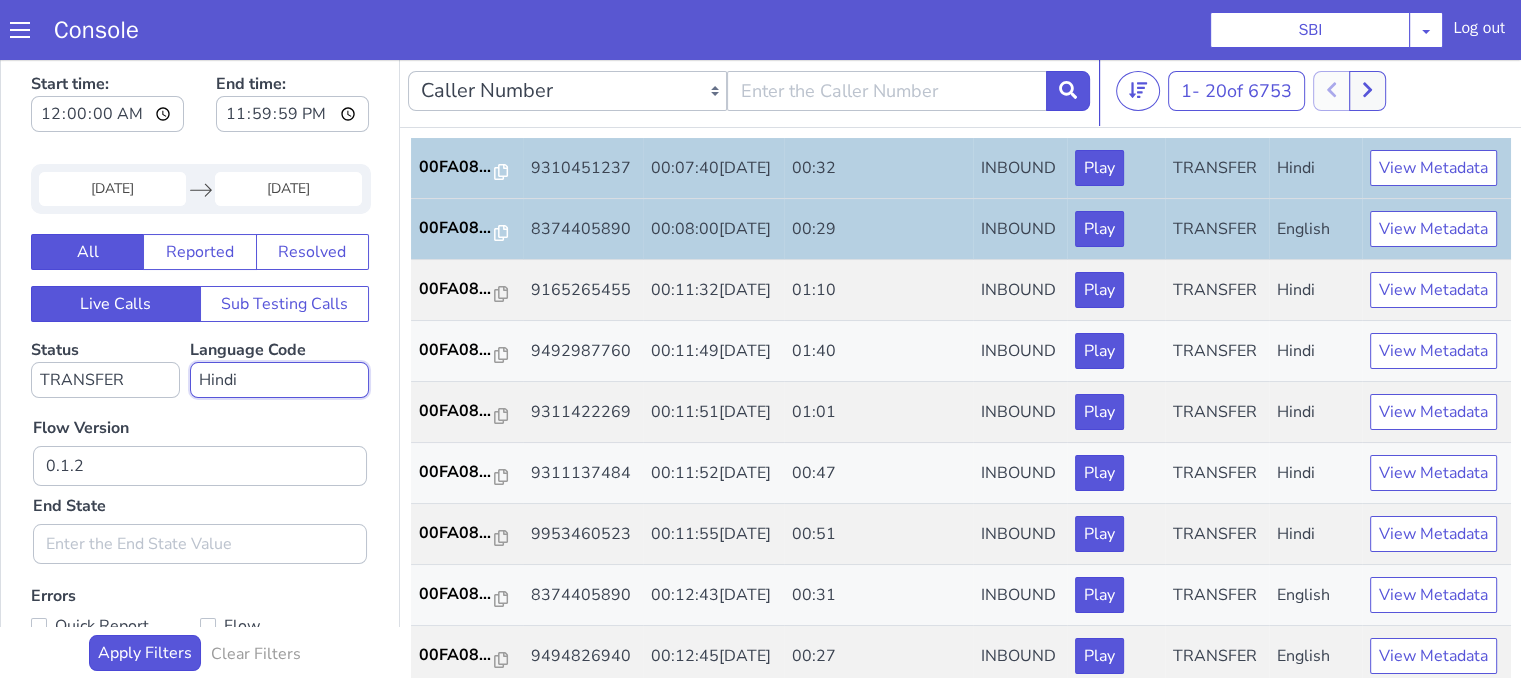 click on "No language selected Hindi English Tamil Telugu Kanada Marathi Malayalam Gujarati Bengali Indonesian Malay English US English GB" at bounding box center (279, 380) 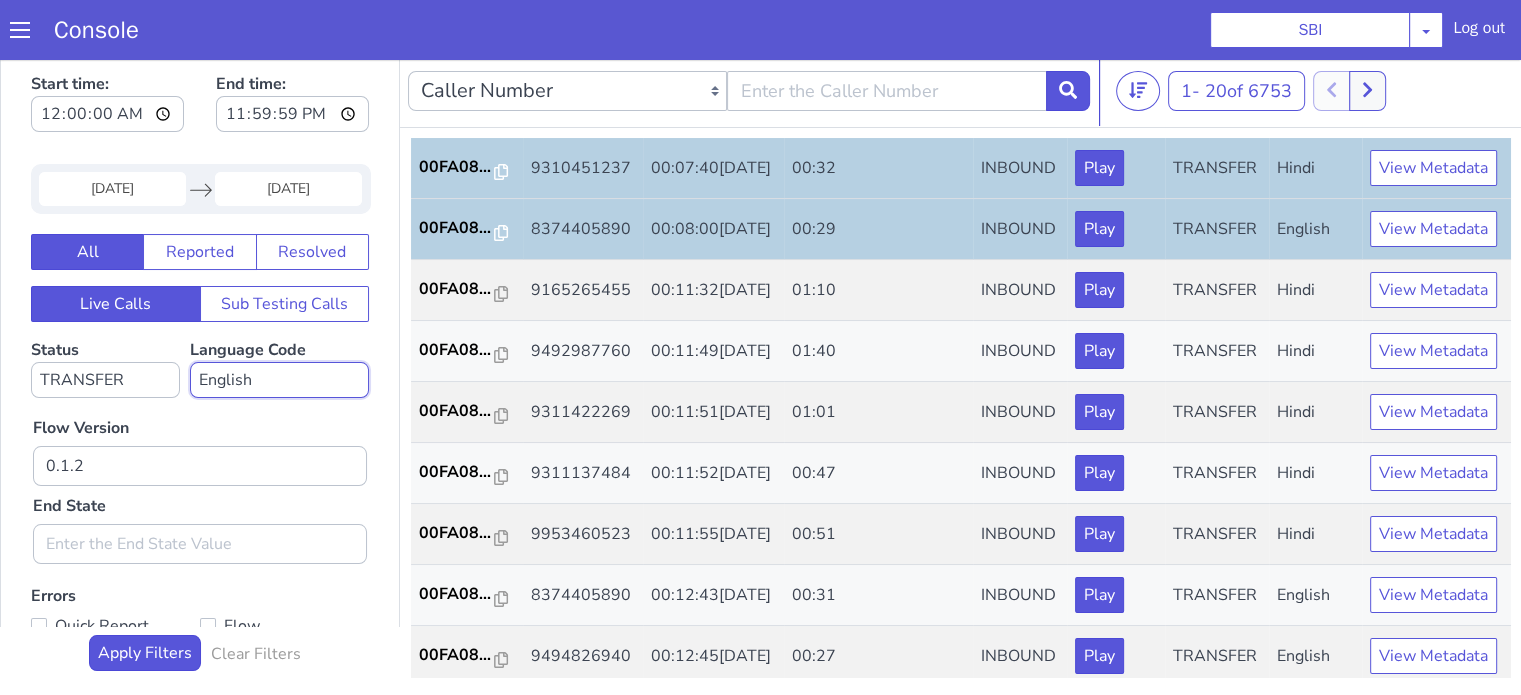 click on "No language selected Hindi English Tamil Telugu Kanada Marathi Malayalam Gujarati Bengali Indonesian Malay English US English GB" at bounding box center (279, 380) 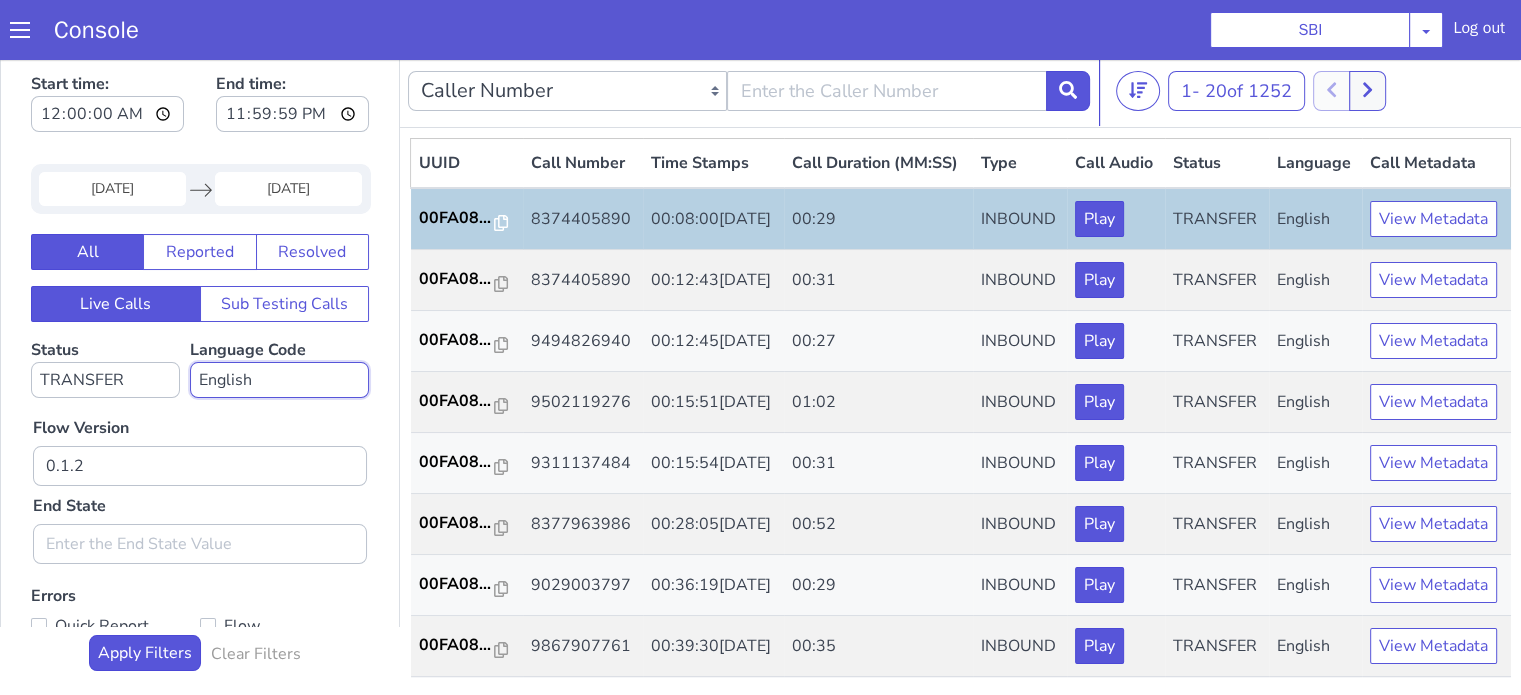 click on "No language selected Hindi English Tamil Telugu Kanada Marathi Malayalam Gujarati Bengali Indonesian Malay English US English GB" at bounding box center [279, 380] 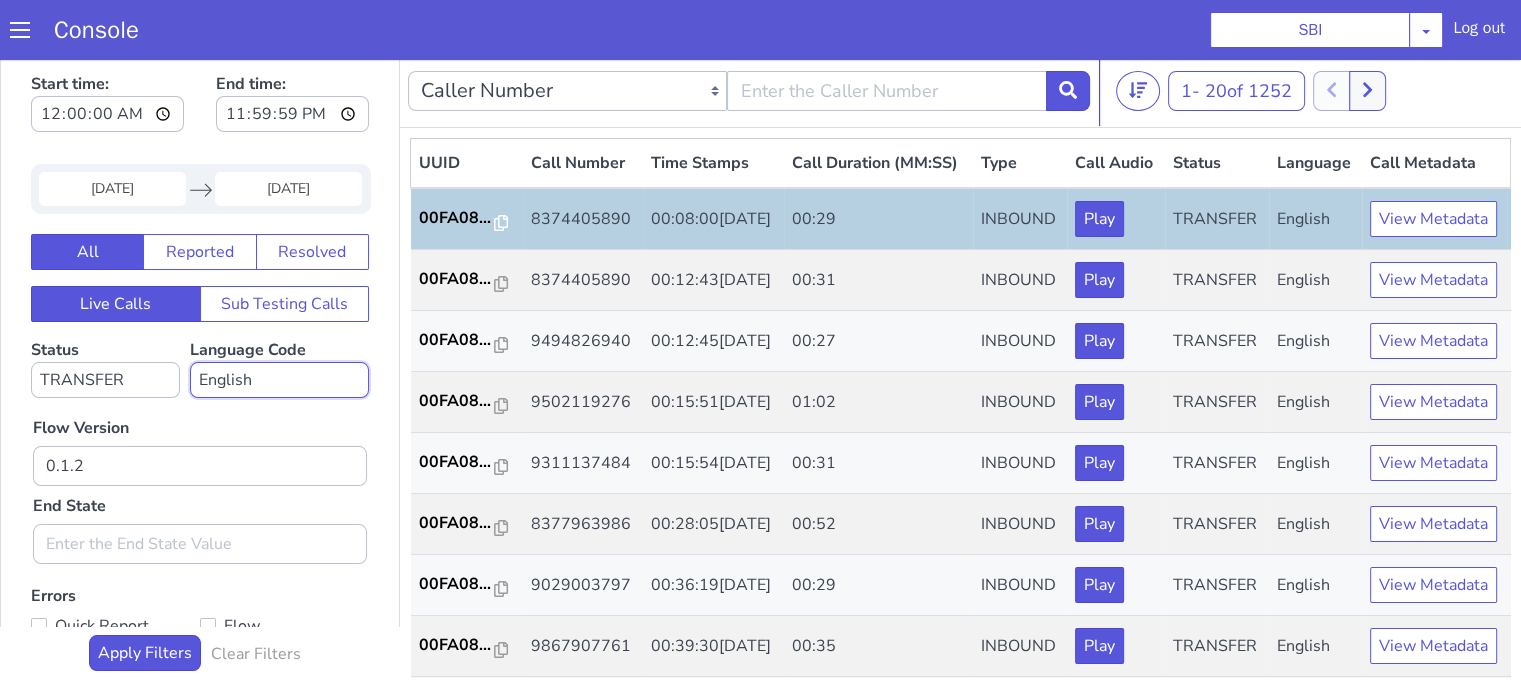 select on "hi" 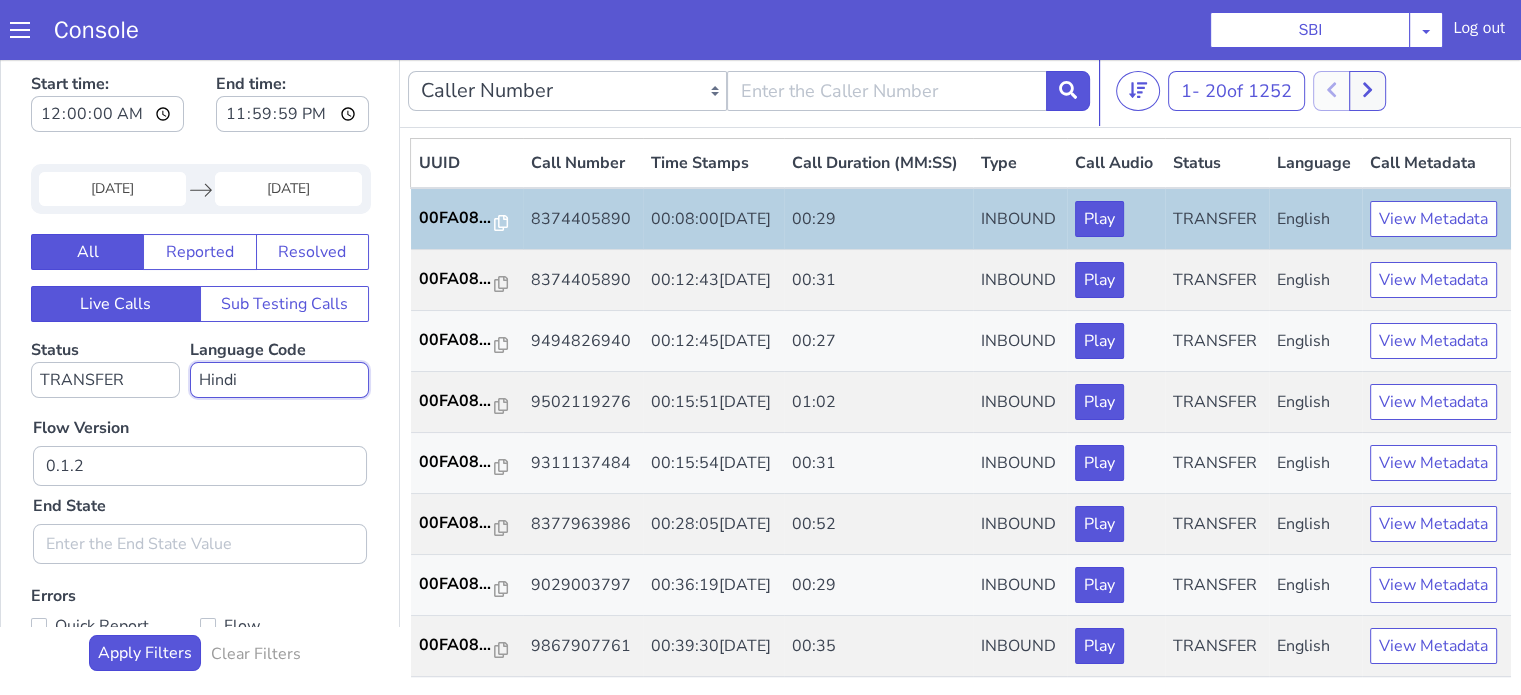 click on "No language selected Hindi English Tamil Telugu Kanada Marathi Malayalam Gujarati Bengali Indonesian Malay English US English GB" at bounding box center [279, 380] 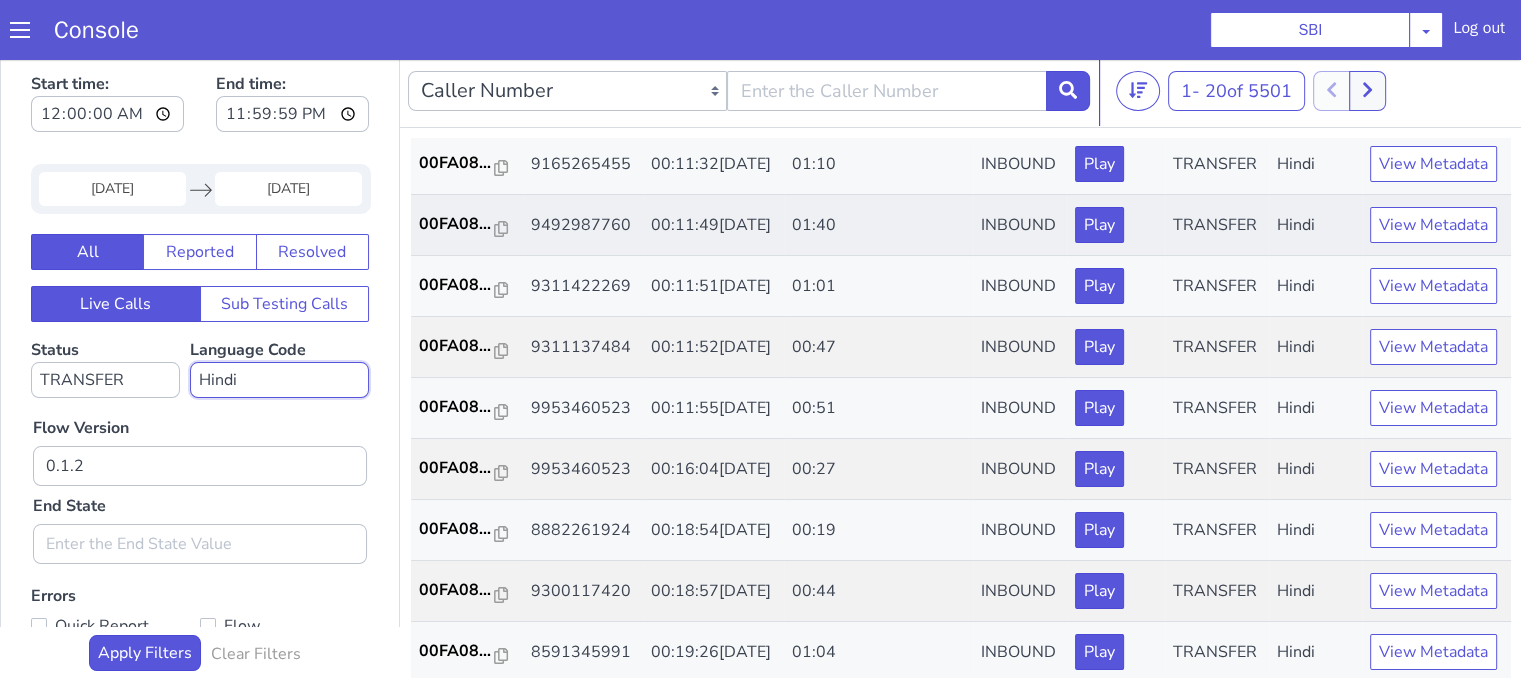 scroll, scrollTop: 700, scrollLeft: 0, axis: vertical 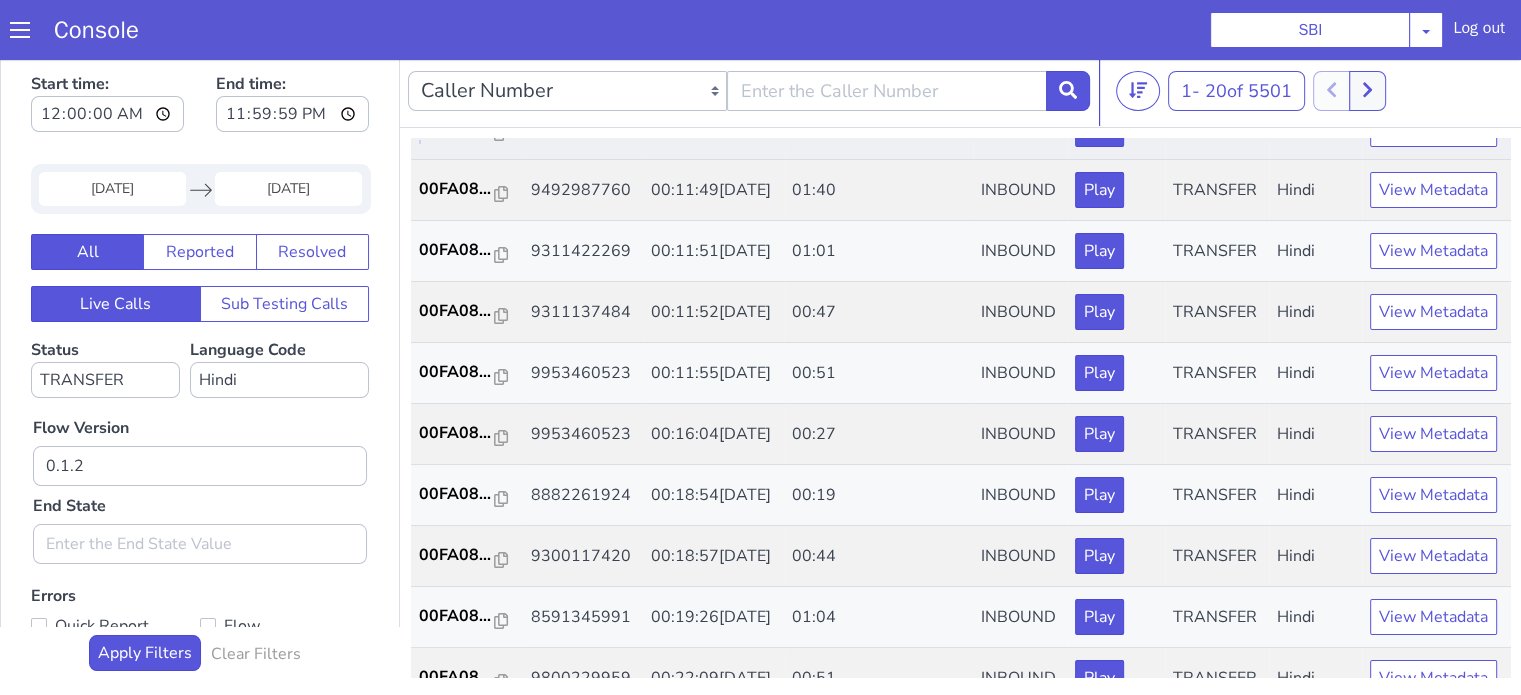 click on "00FA08..." at bounding box center (457, 128) 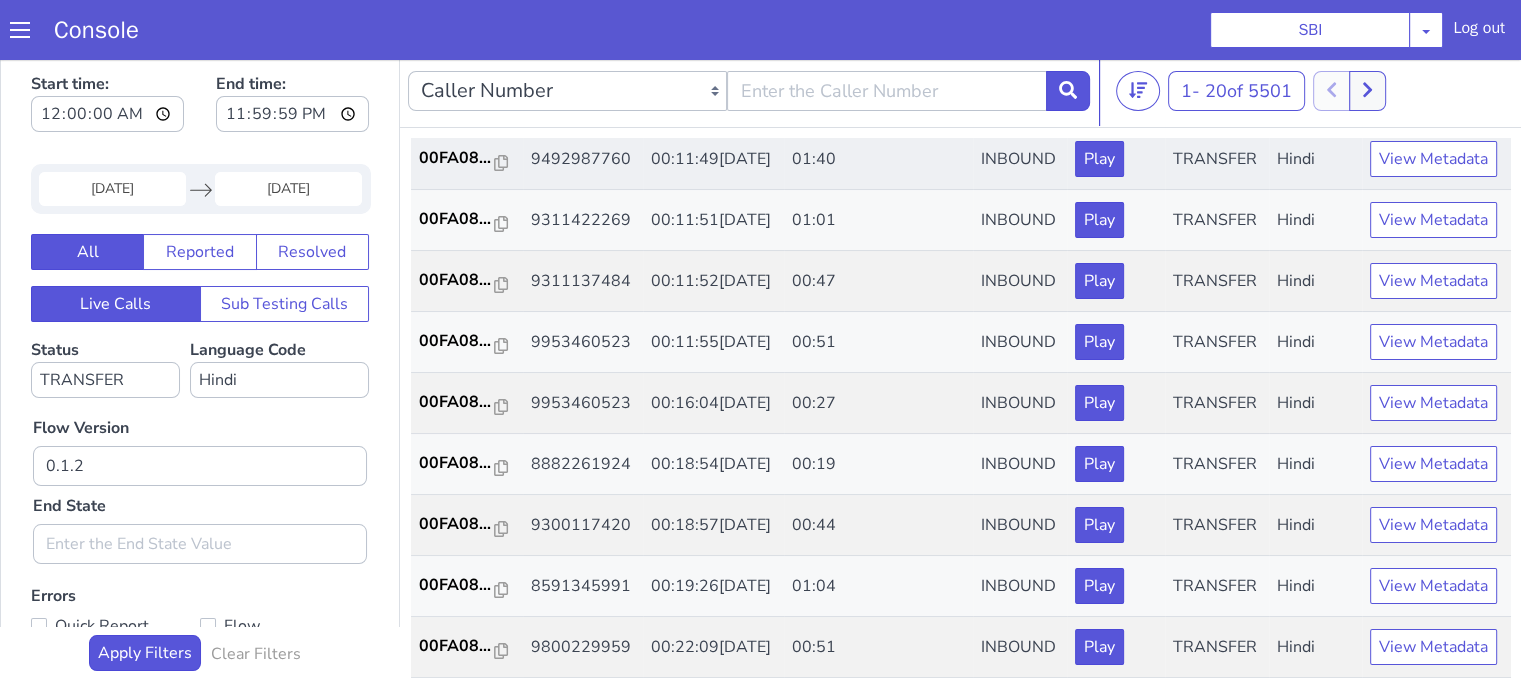 scroll, scrollTop: 800, scrollLeft: 0, axis: vertical 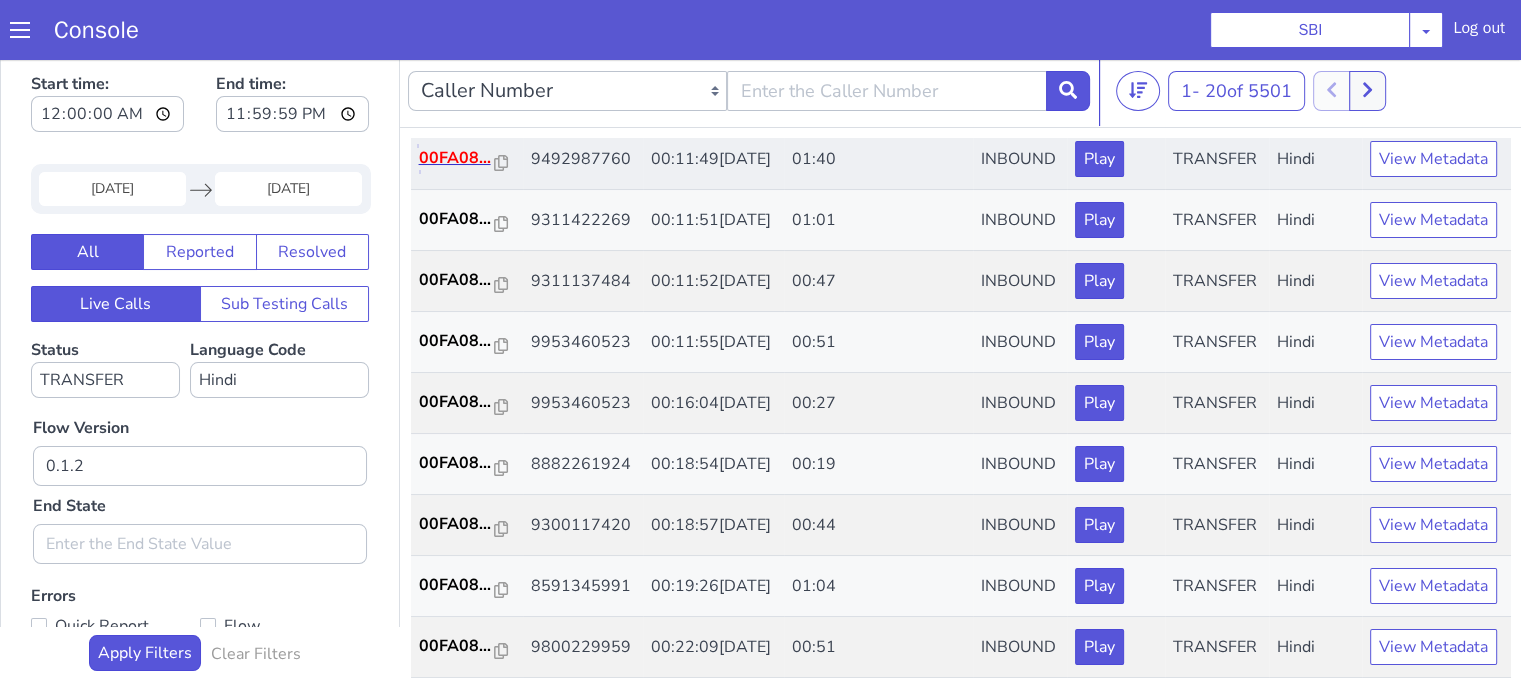 click on "00FA08..." at bounding box center (457, 158) 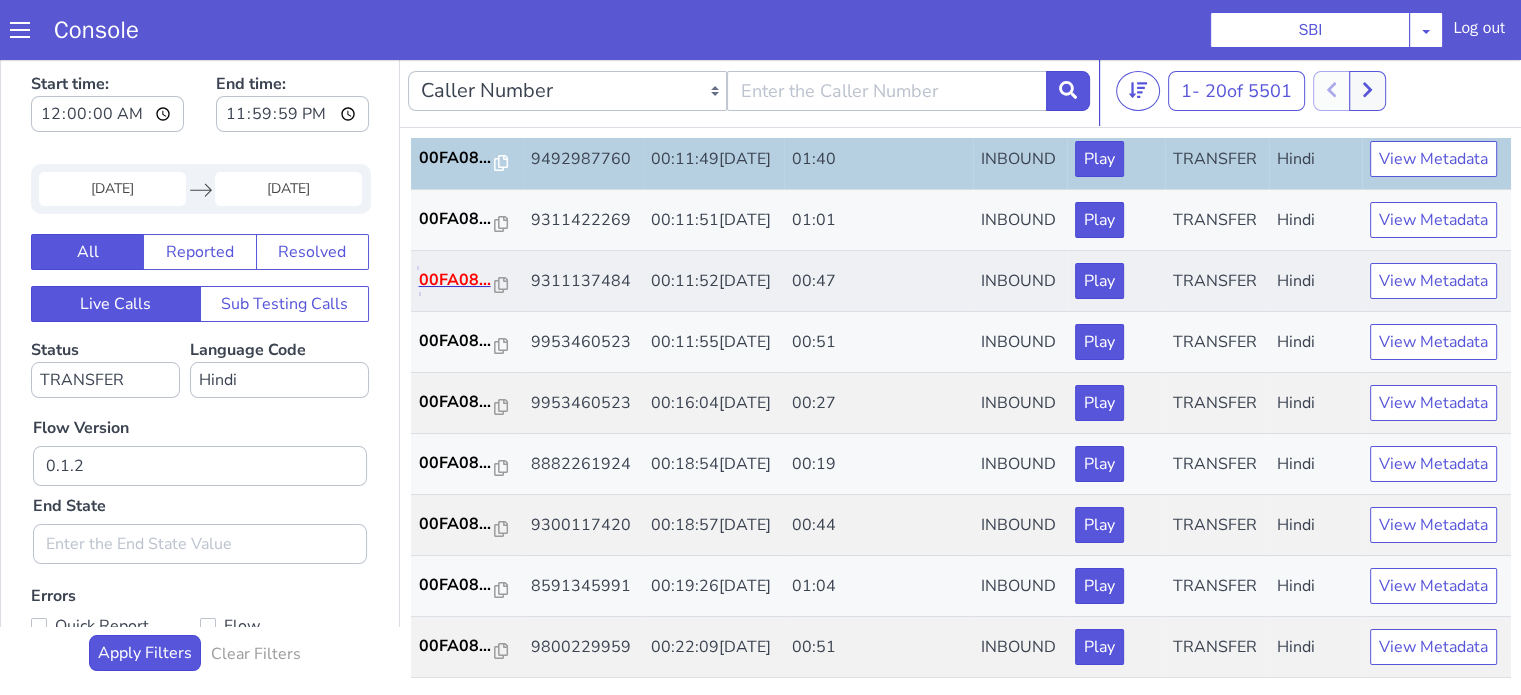 click on "00FA08..." at bounding box center [457, 280] 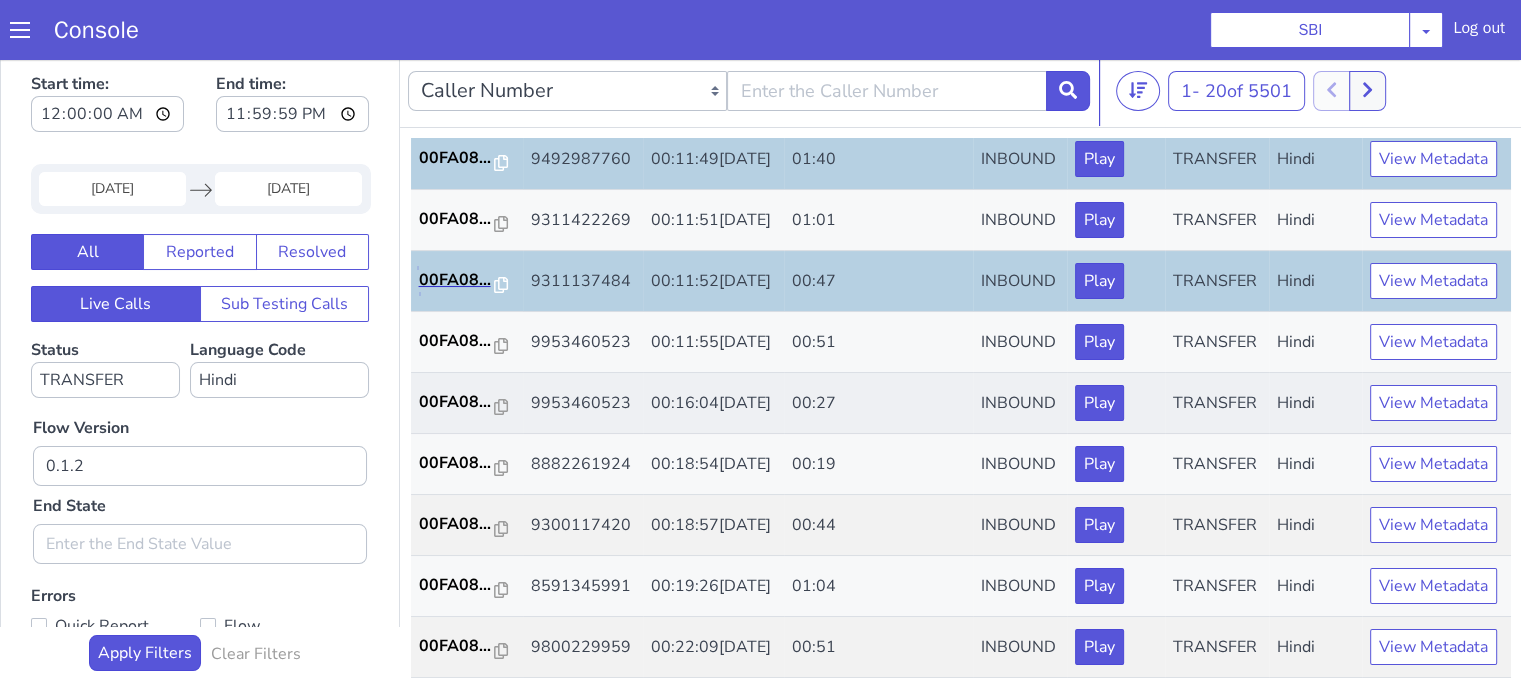 scroll, scrollTop: 900, scrollLeft: 0, axis: vertical 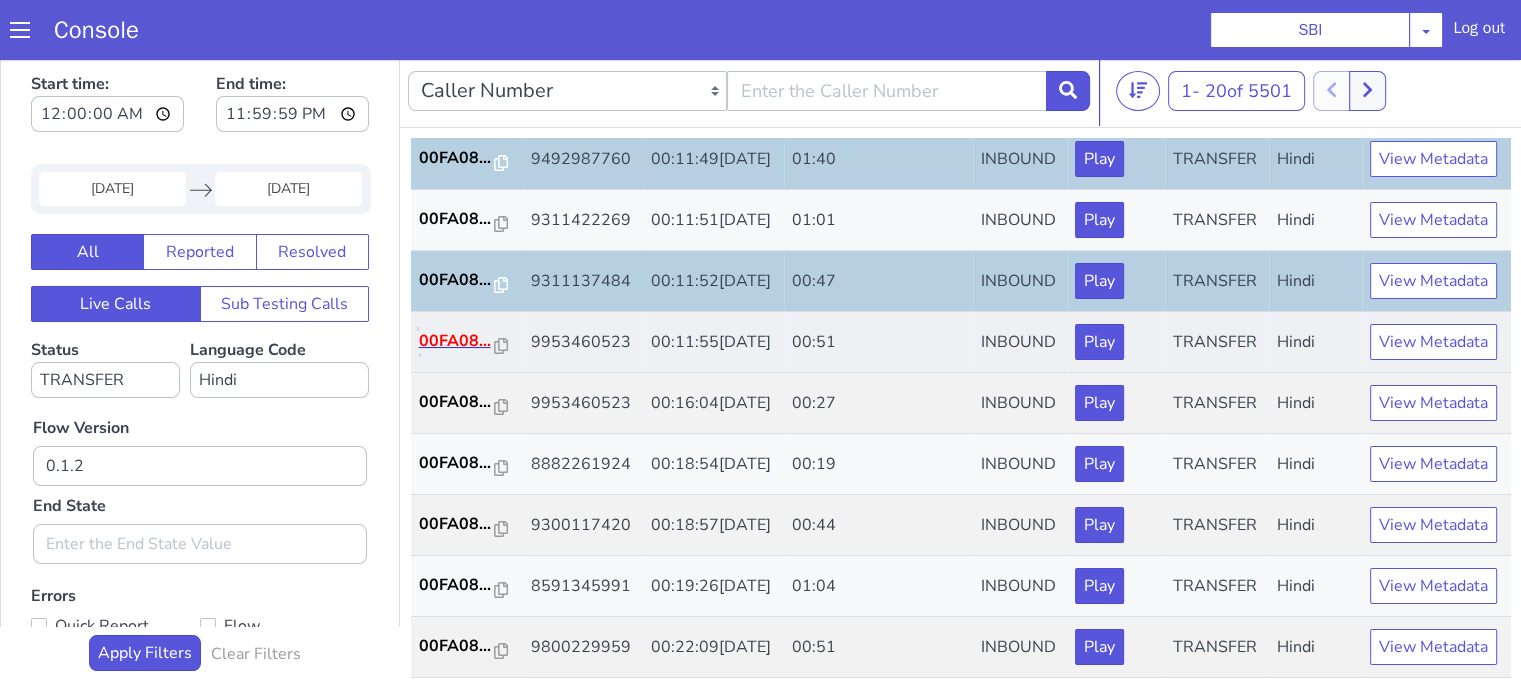 click on "00FA08..." at bounding box center [457, 341] 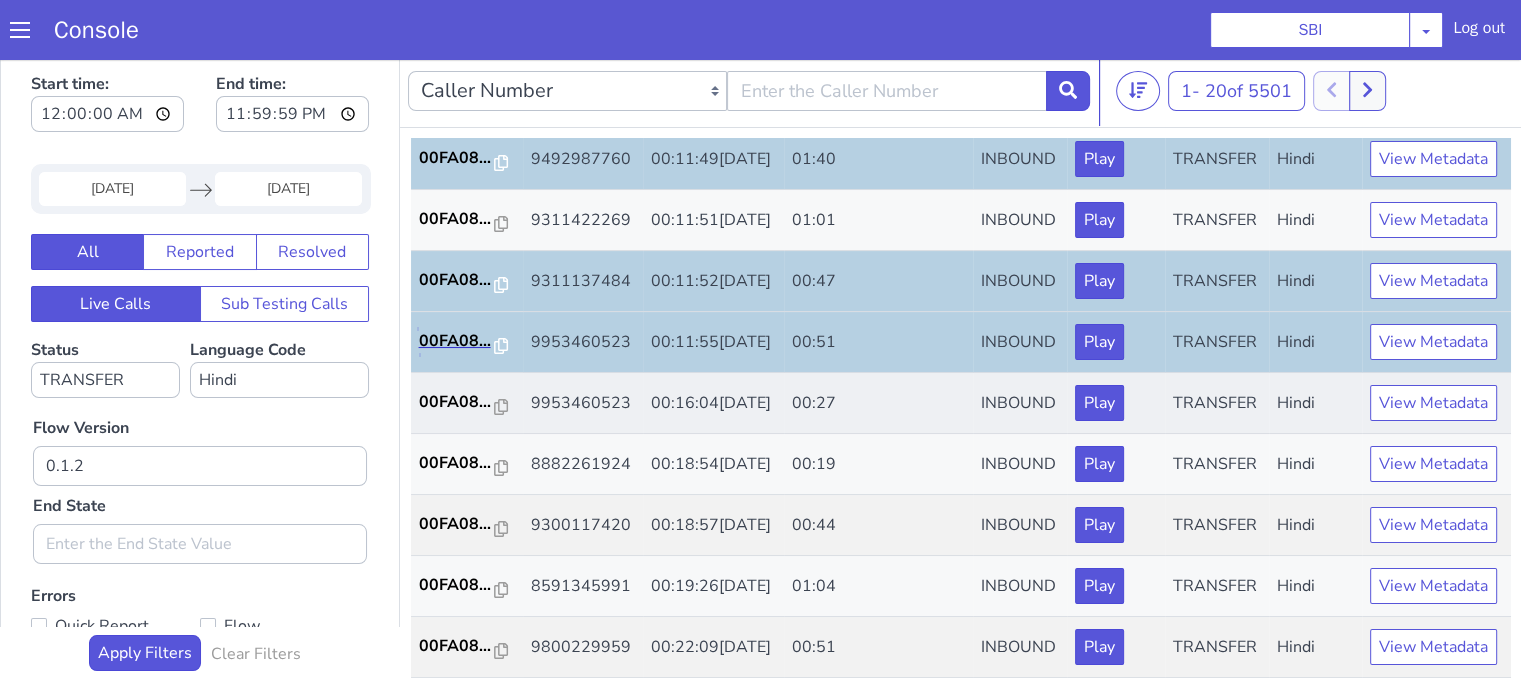 scroll, scrollTop: 990, scrollLeft: 0, axis: vertical 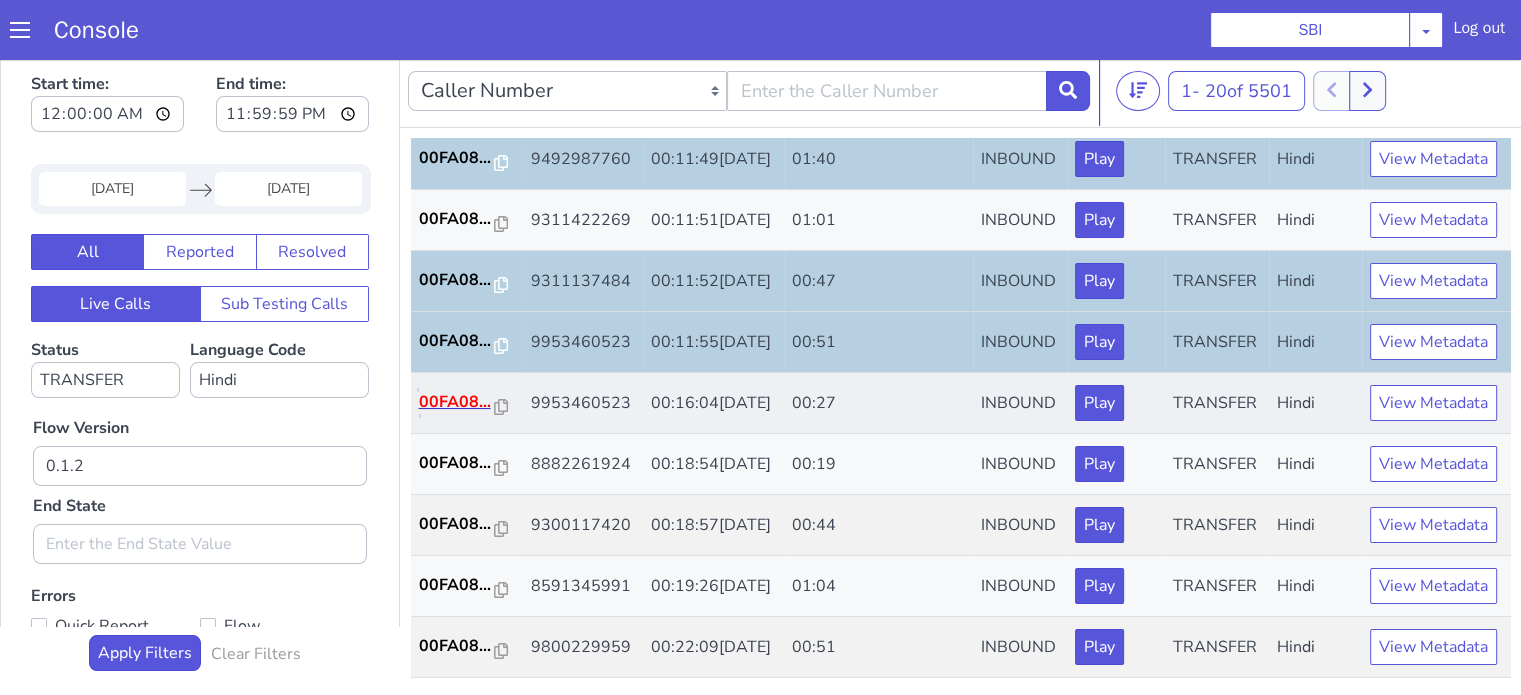 click on "00FA08..." at bounding box center [457, 402] 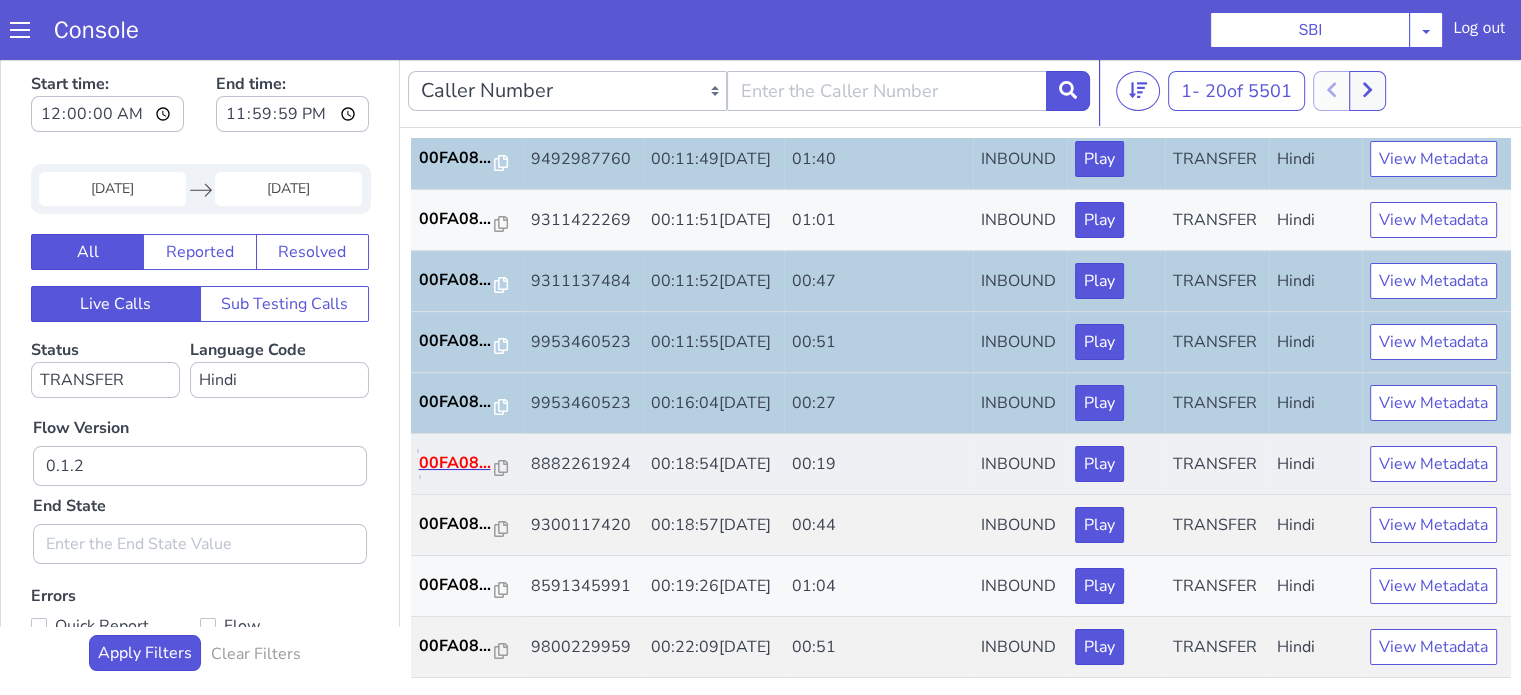 click on "00FA08..." at bounding box center [457, 463] 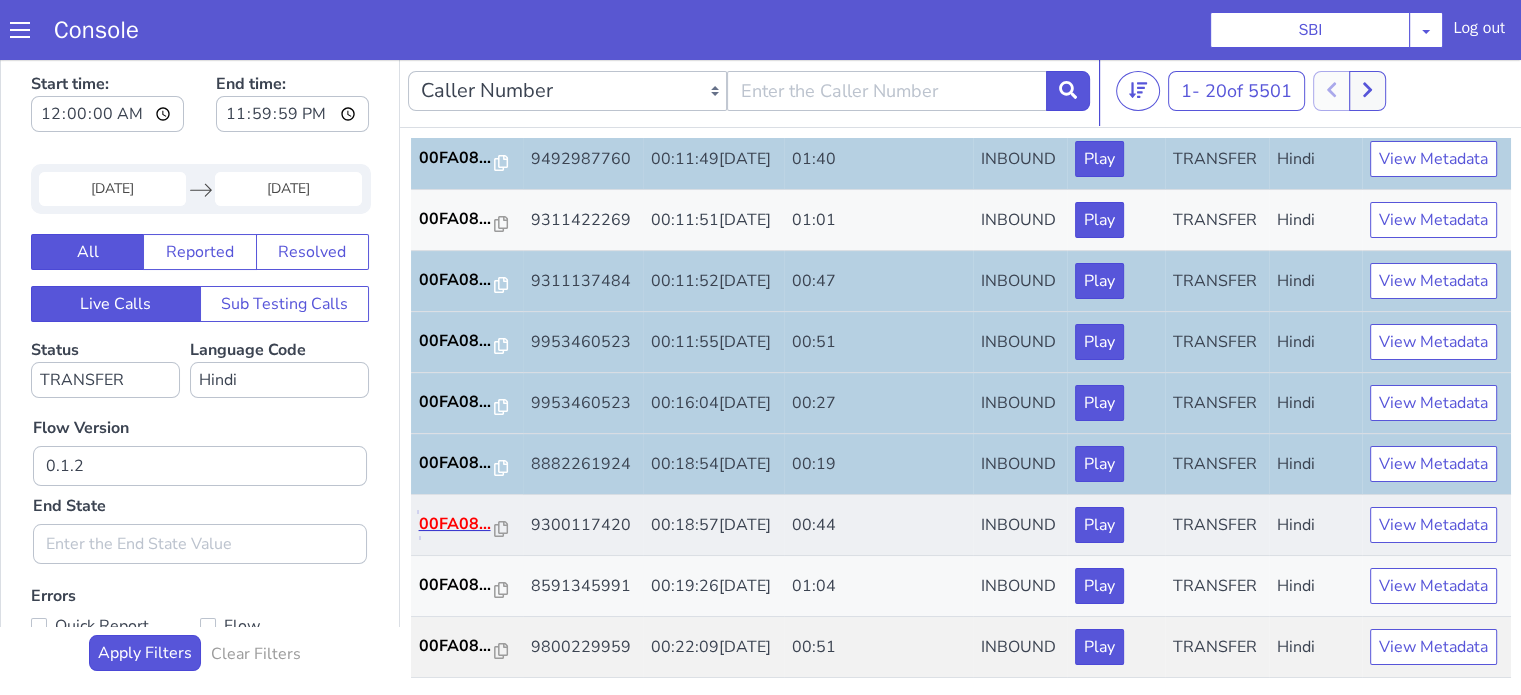 click on "00FA08..." at bounding box center (457, 524) 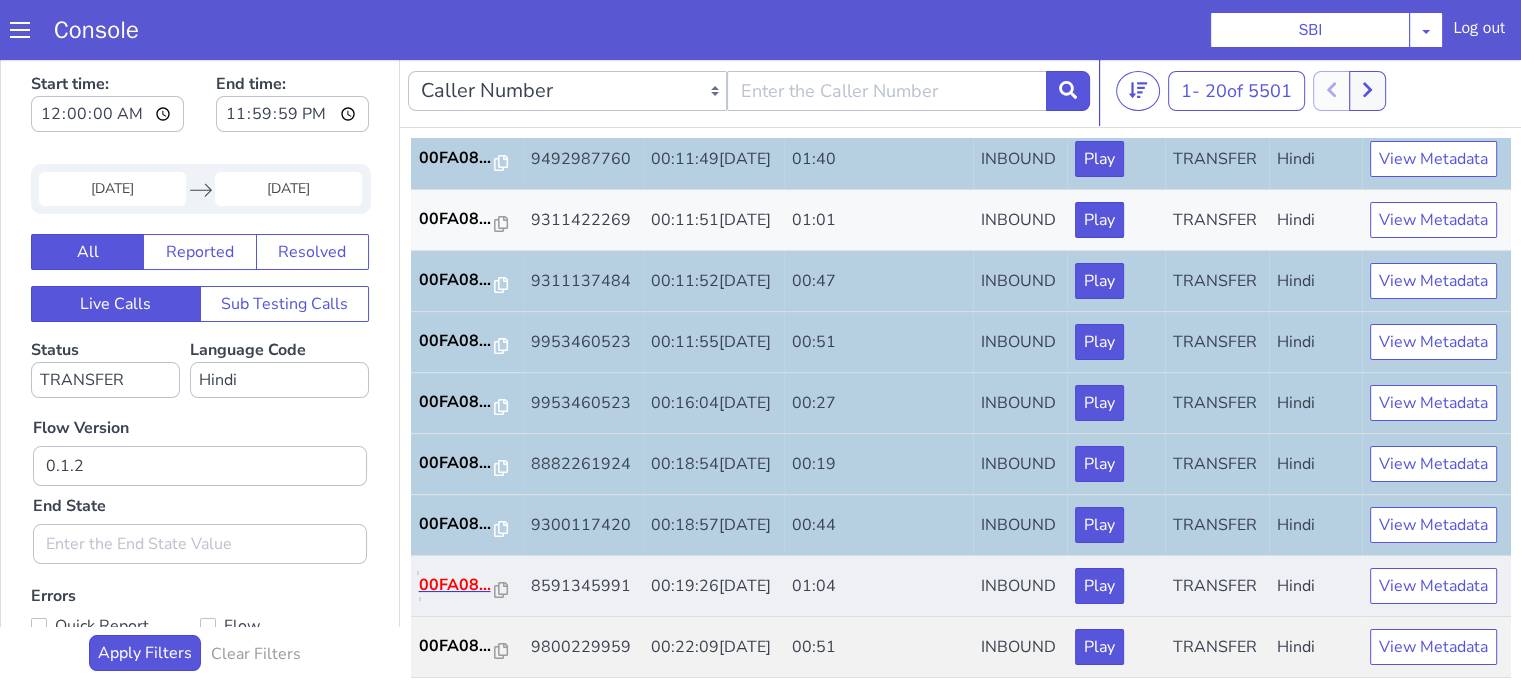 click on "00FA08..." at bounding box center (457, 585) 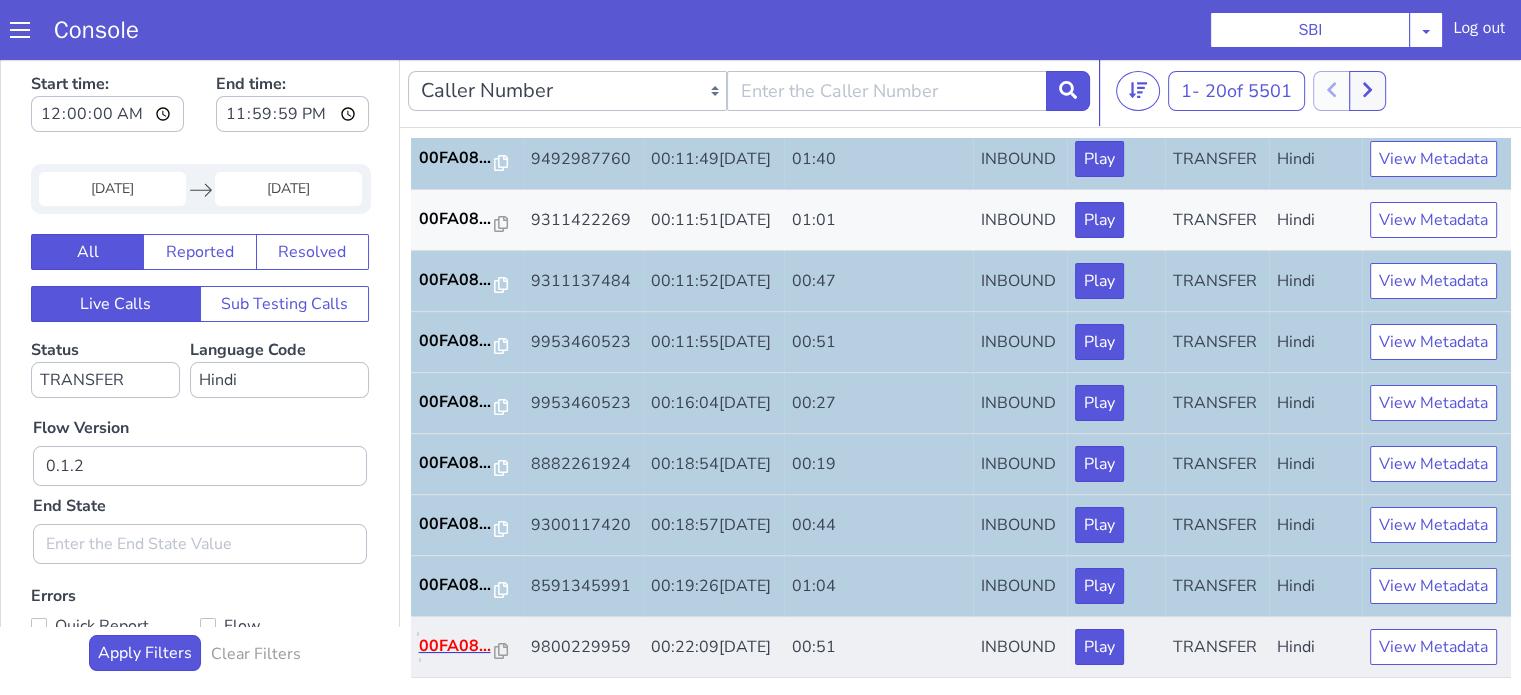 click on "00FA08..." at bounding box center [457, 646] 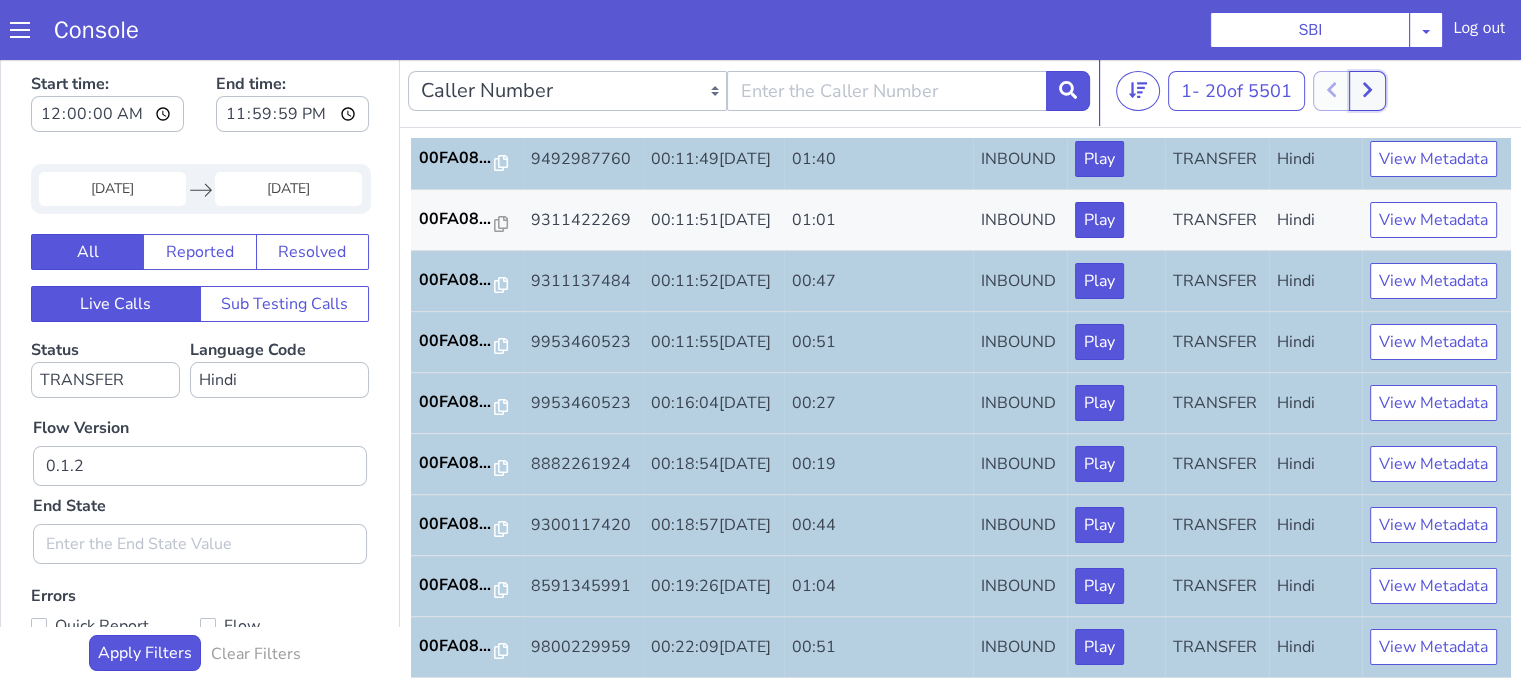 click 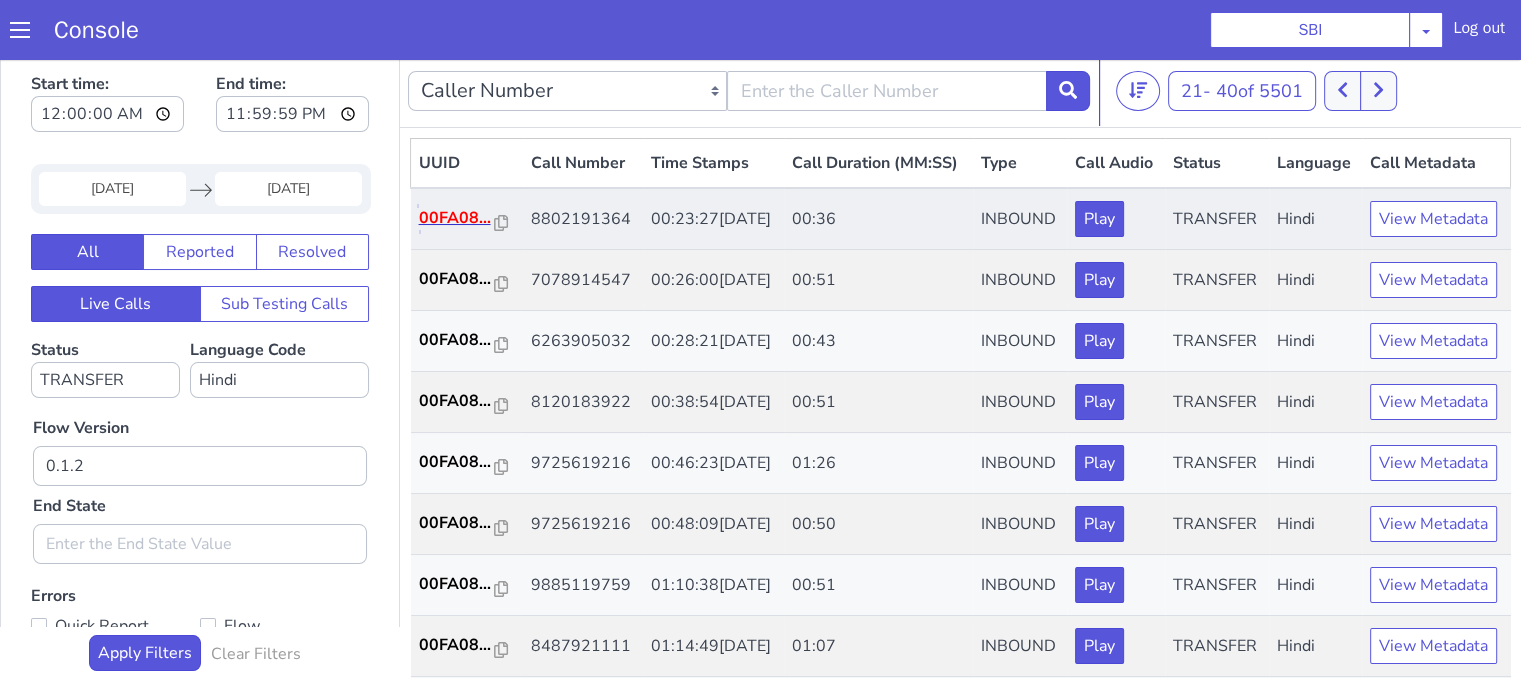 click on "00FA08..." at bounding box center (457, 218) 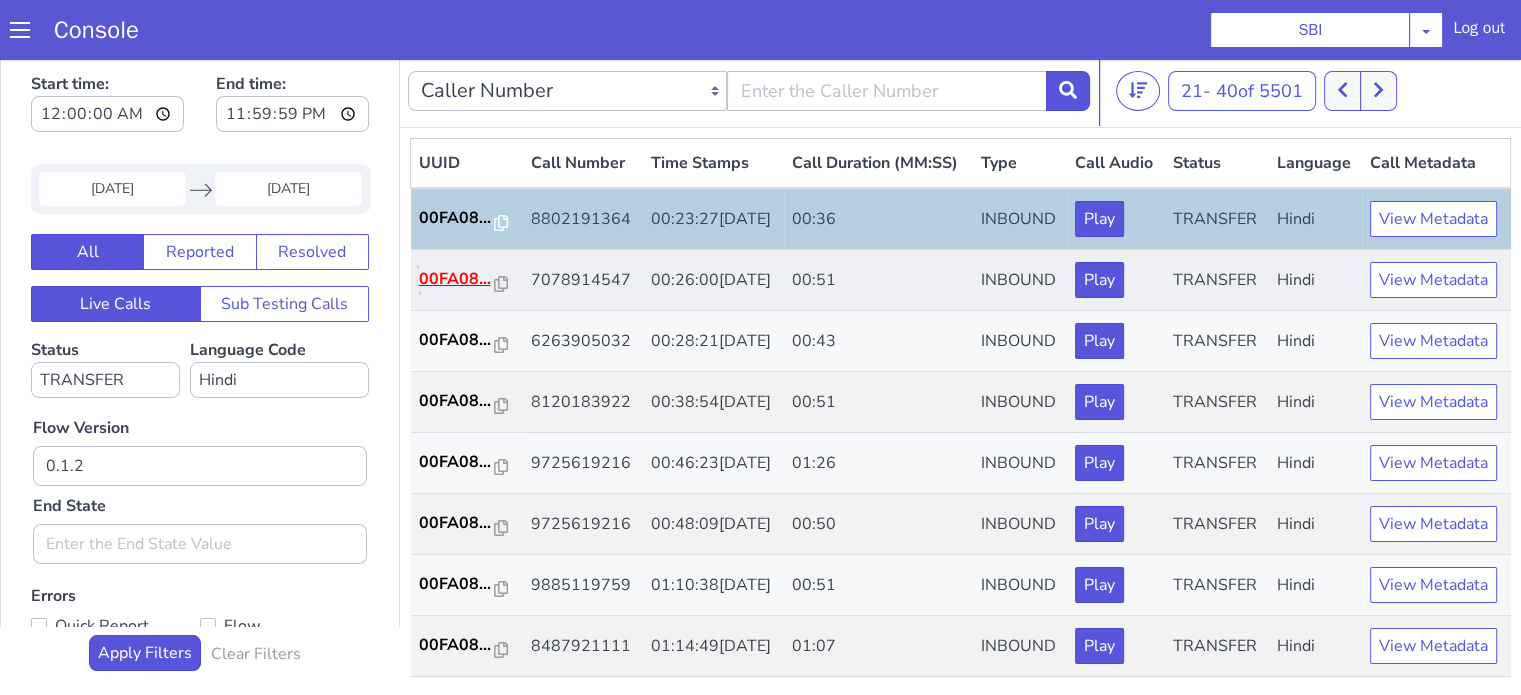click on "00FA08..." at bounding box center (457, 279) 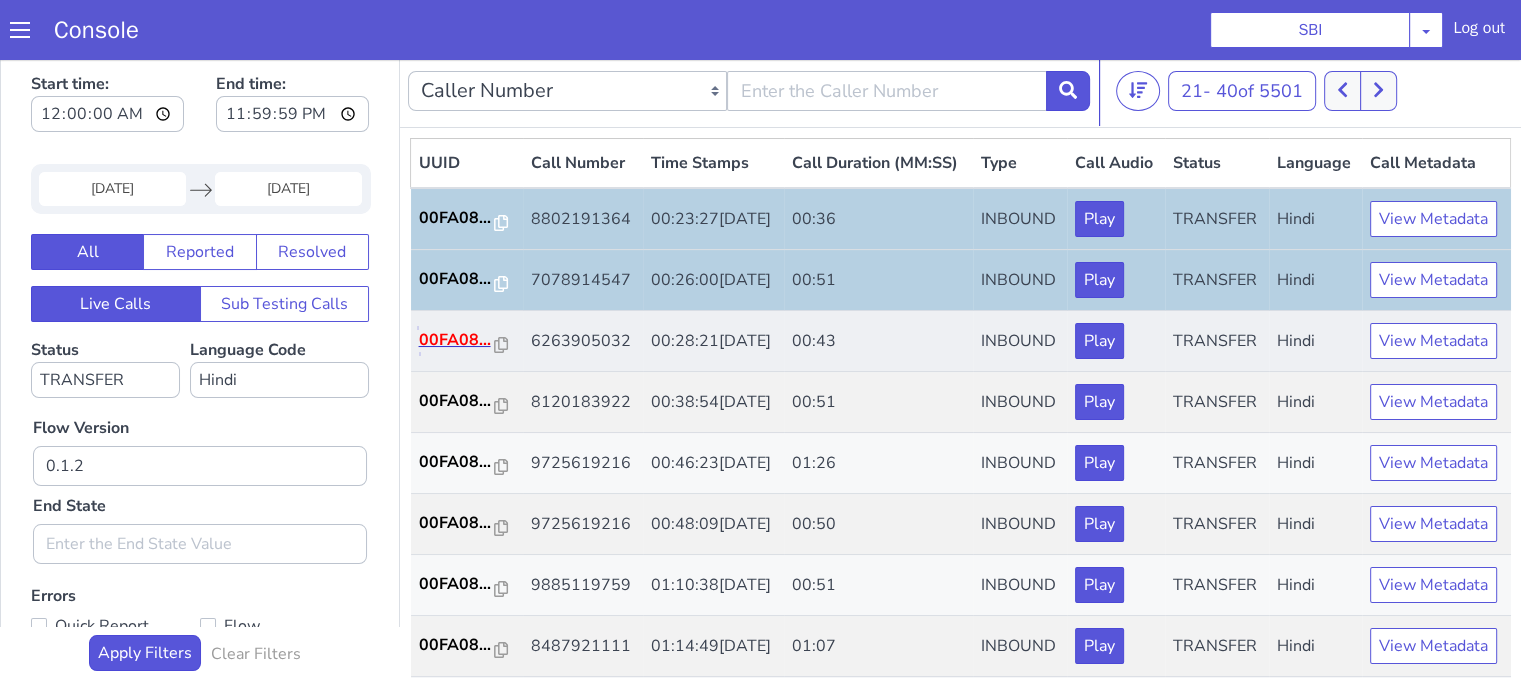 click on "00FA08..." at bounding box center (457, 340) 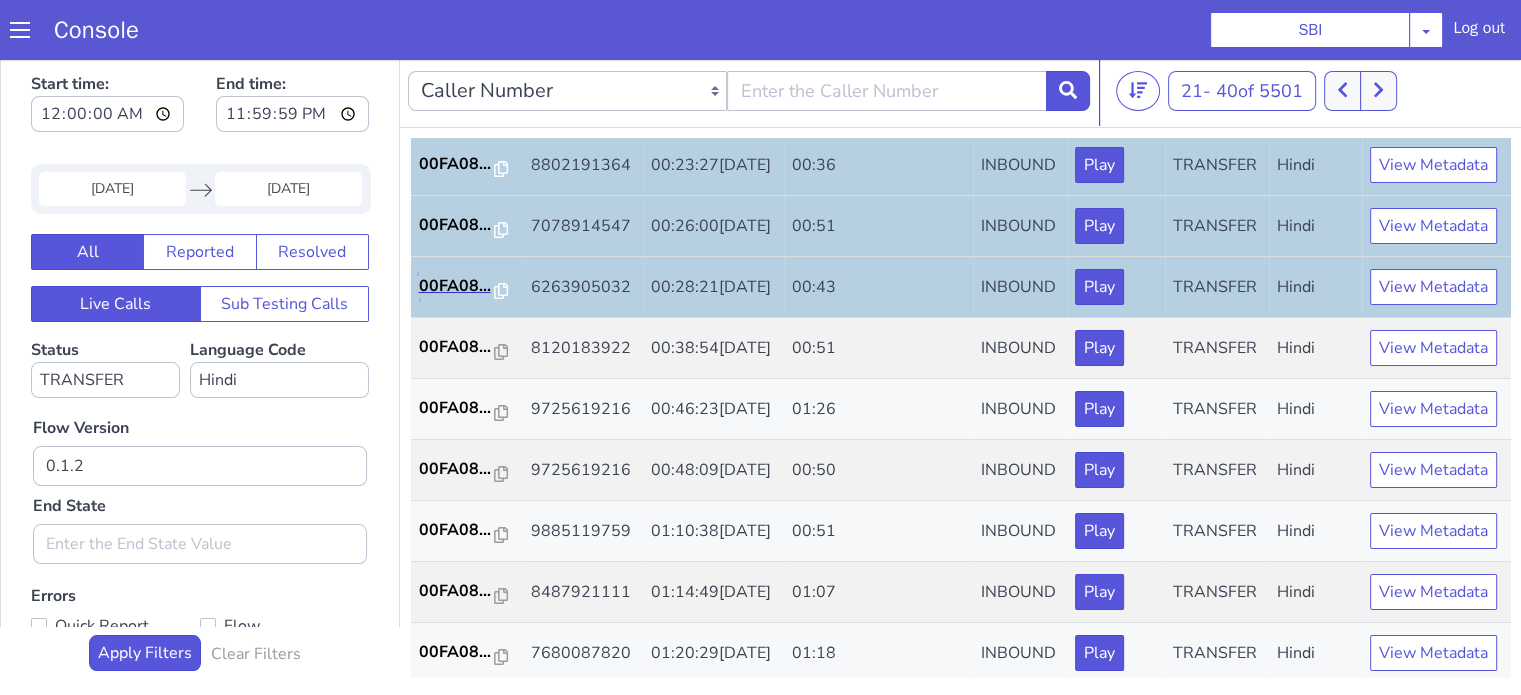 scroll, scrollTop: 100, scrollLeft: 0, axis: vertical 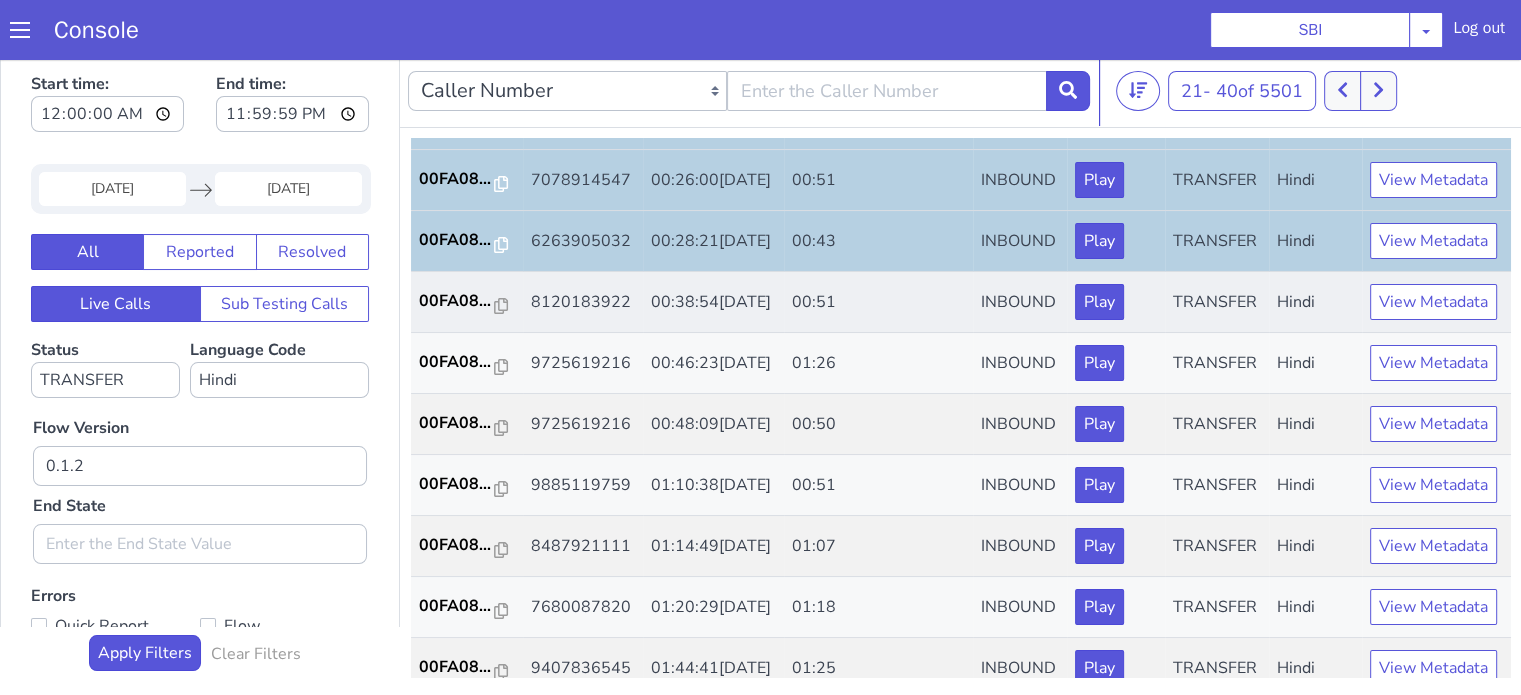 click on "00FA08..." at bounding box center (467, 302) 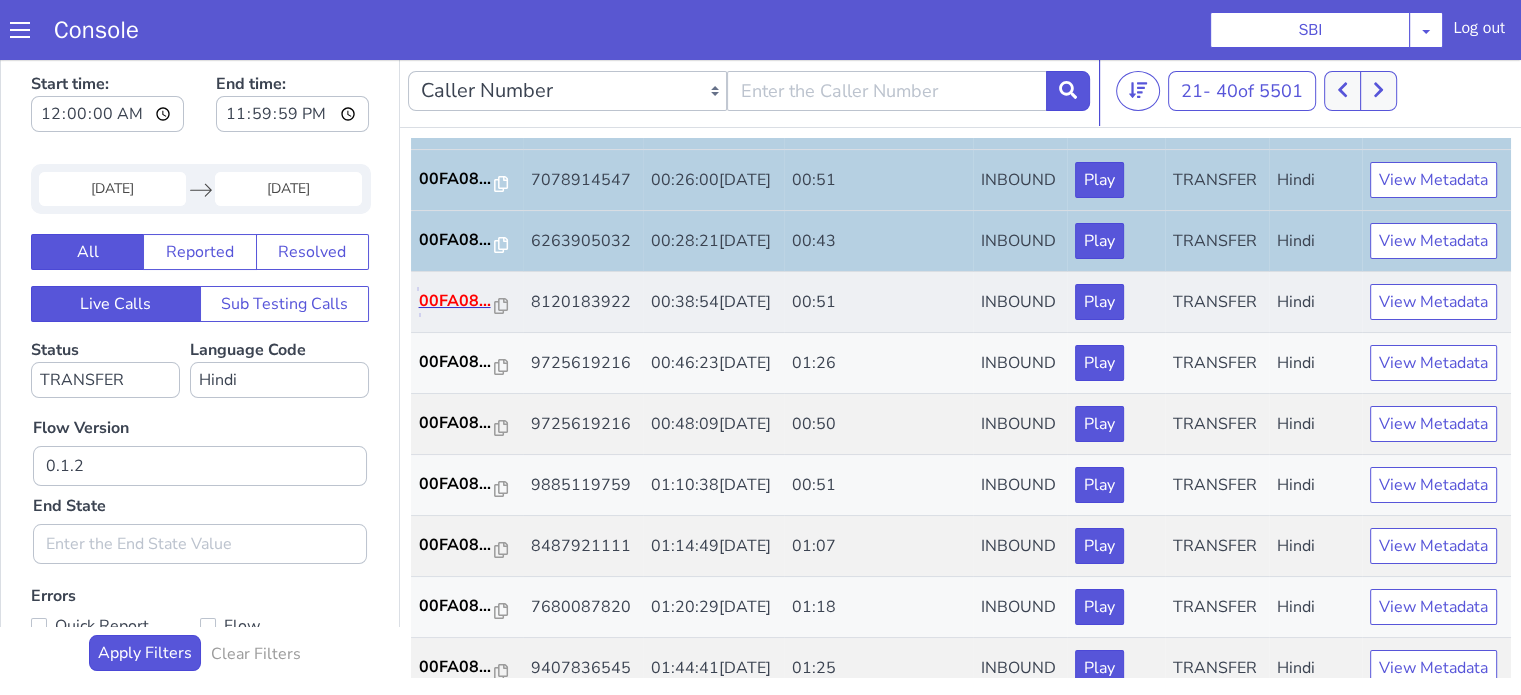 click on "00FA08..." at bounding box center (457, 301) 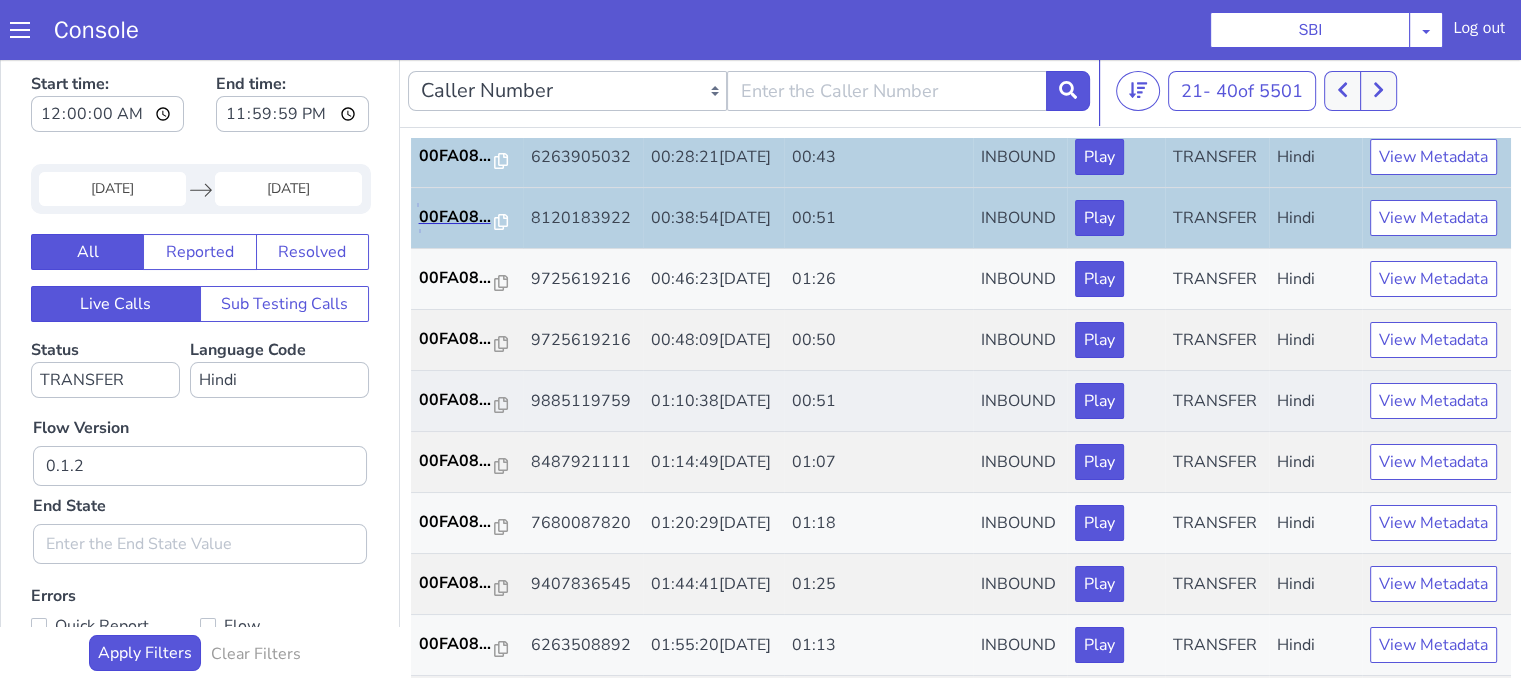 scroll, scrollTop: 300, scrollLeft: 0, axis: vertical 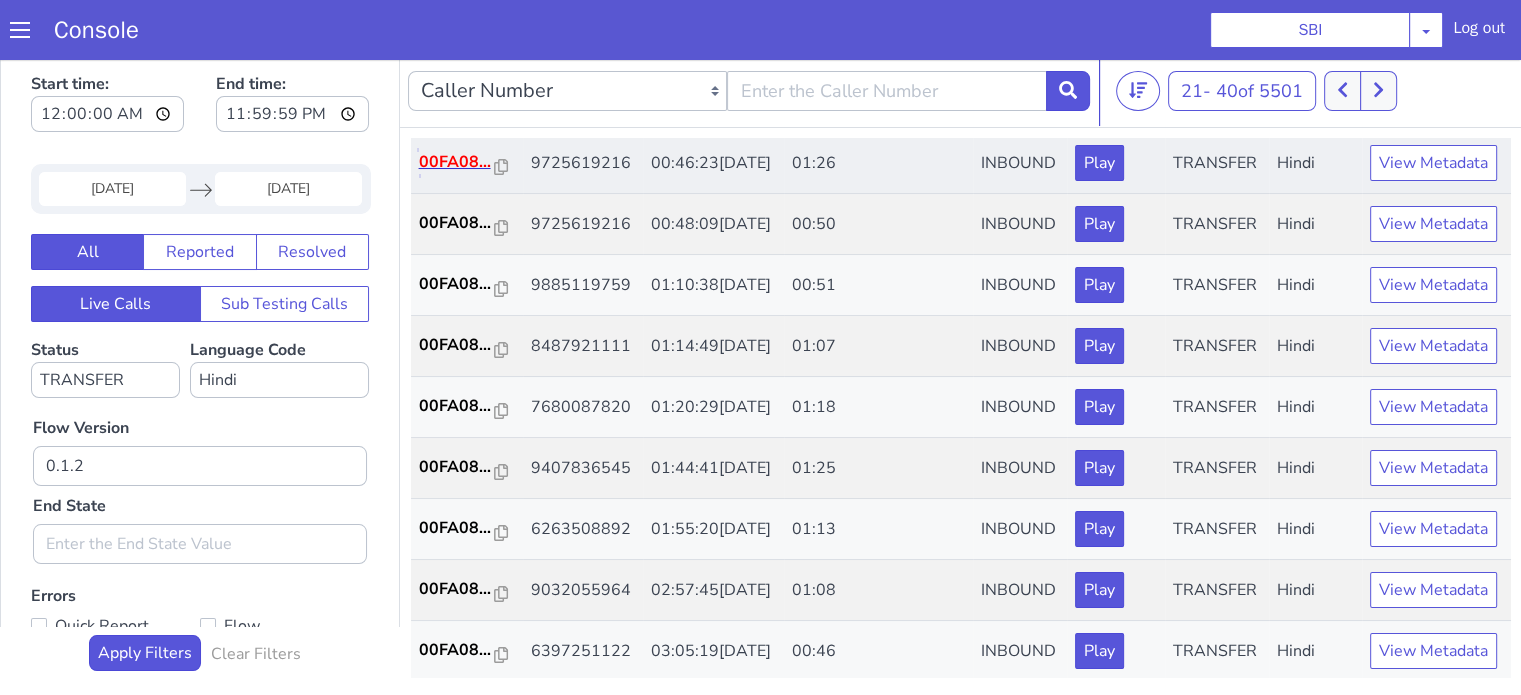 click on "00FA08..." at bounding box center [457, 162] 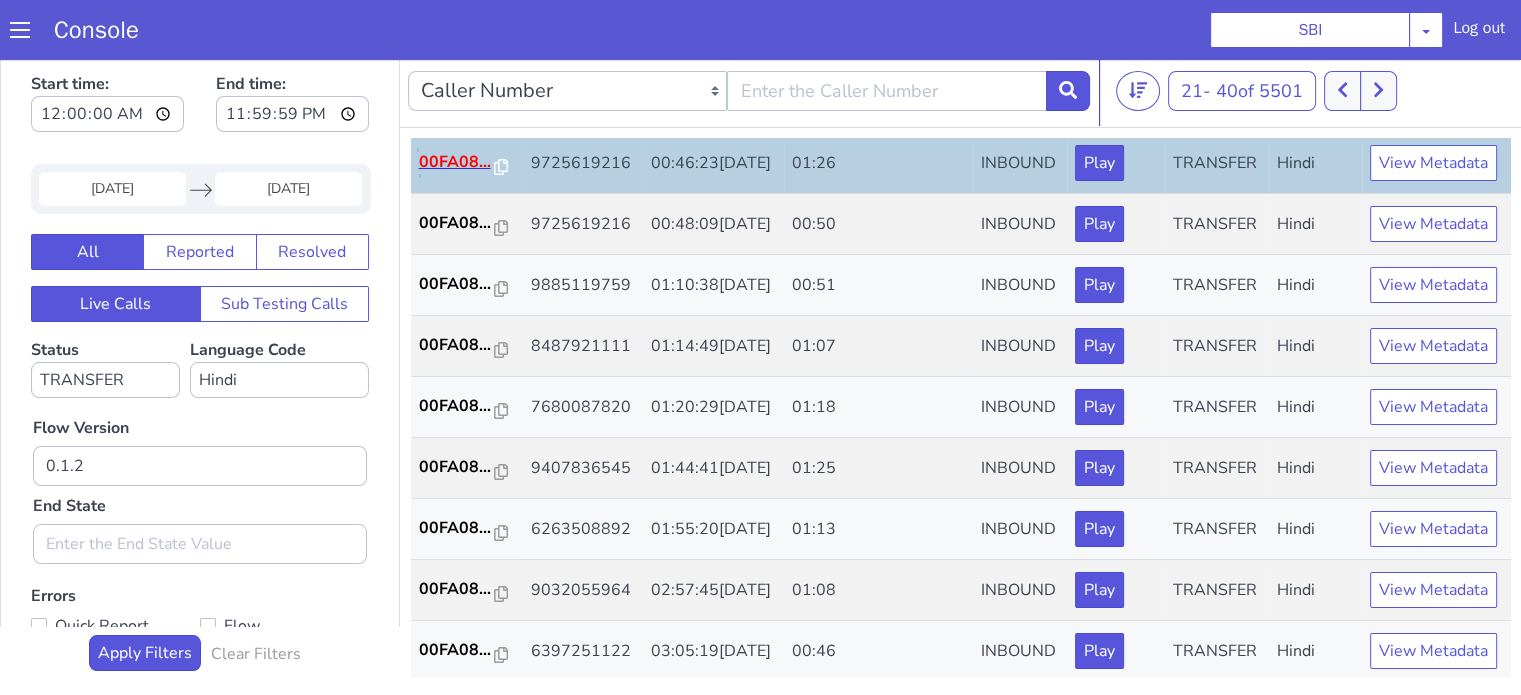 click on "00FA08..." at bounding box center [457, 162] 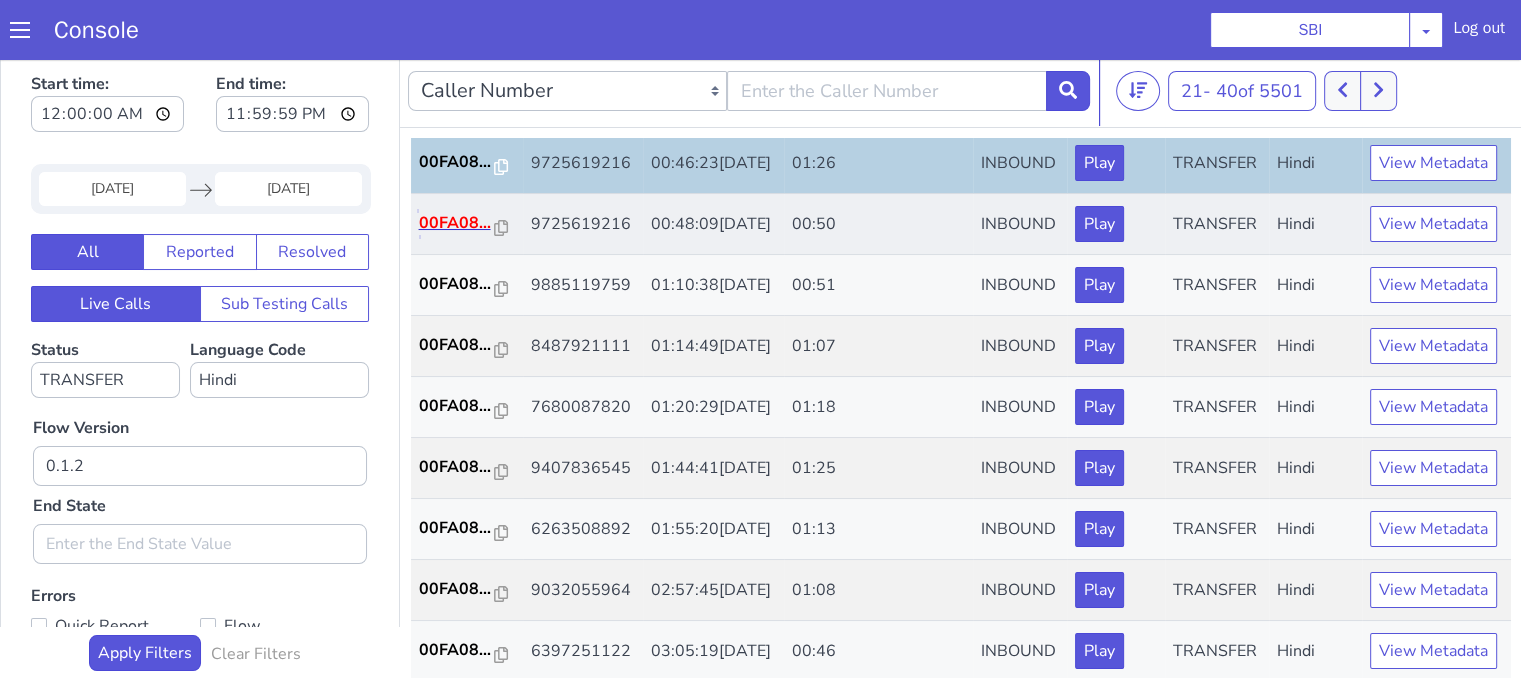 click on "00FA08..." at bounding box center [457, 223] 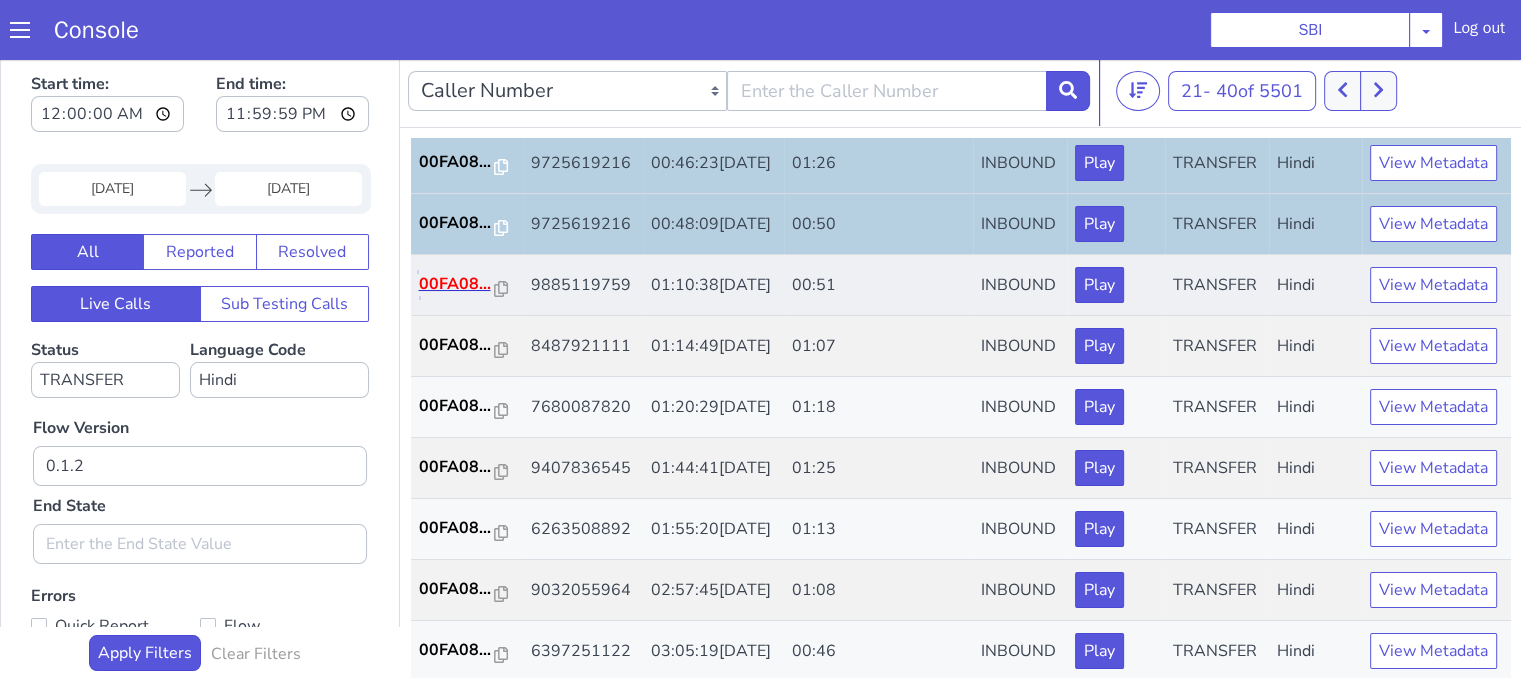 click on "00FA08..." at bounding box center (457, 284) 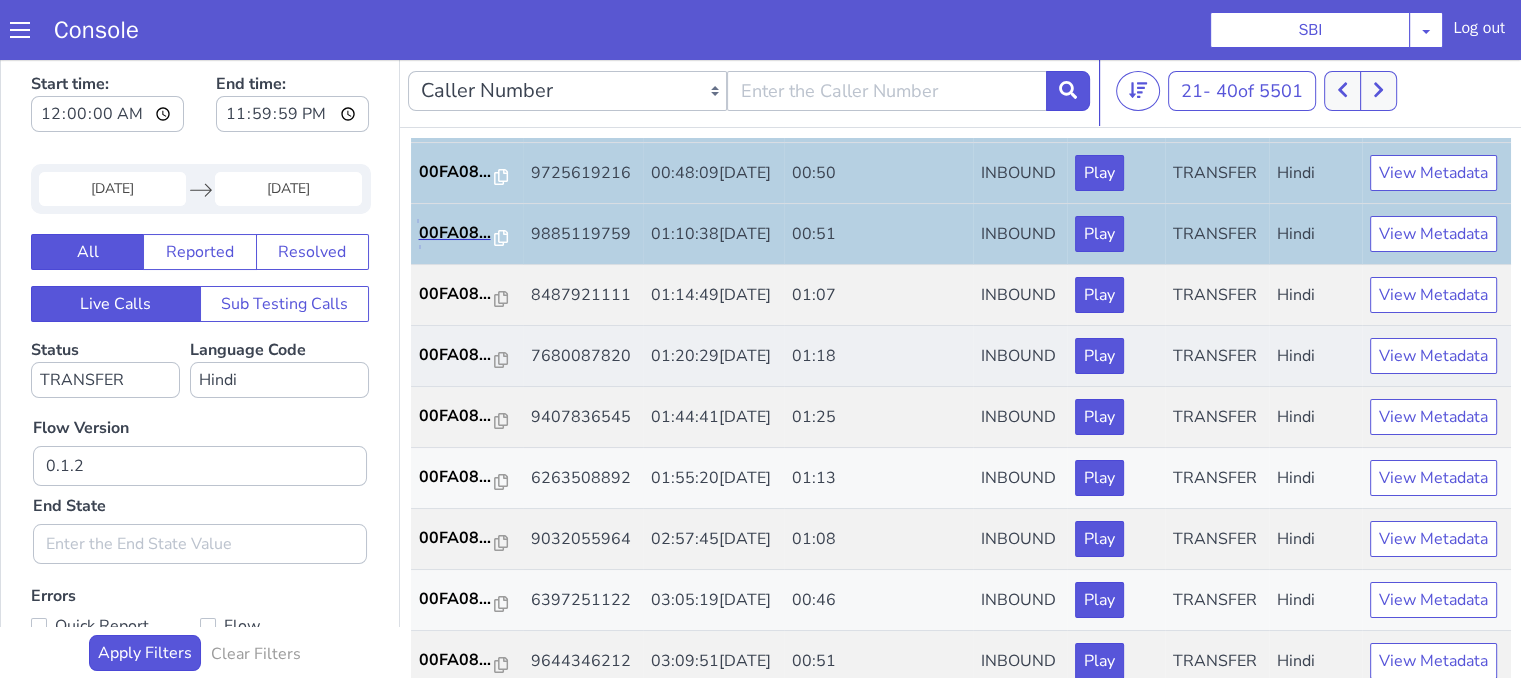 scroll, scrollTop: 400, scrollLeft: 0, axis: vertical 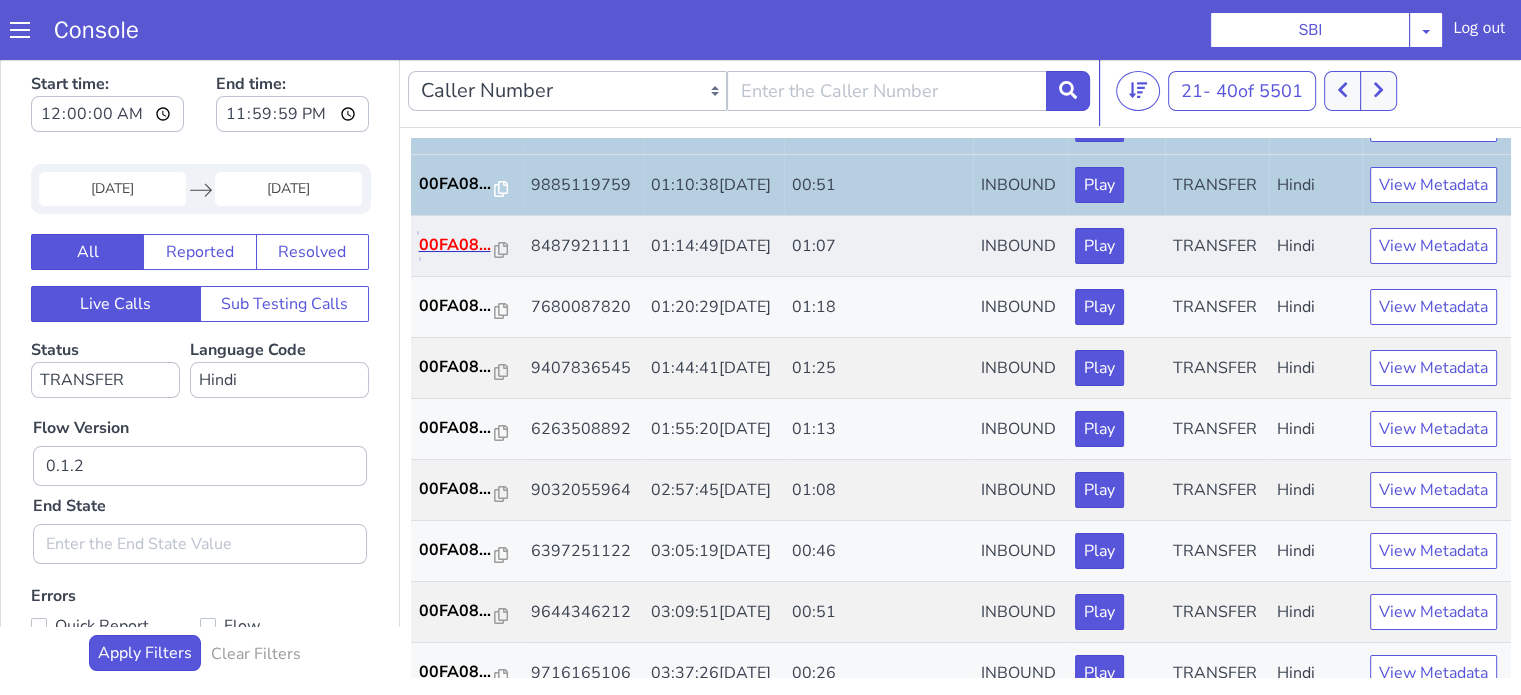 click on "00FA08..." at bounding box center (457, 245) 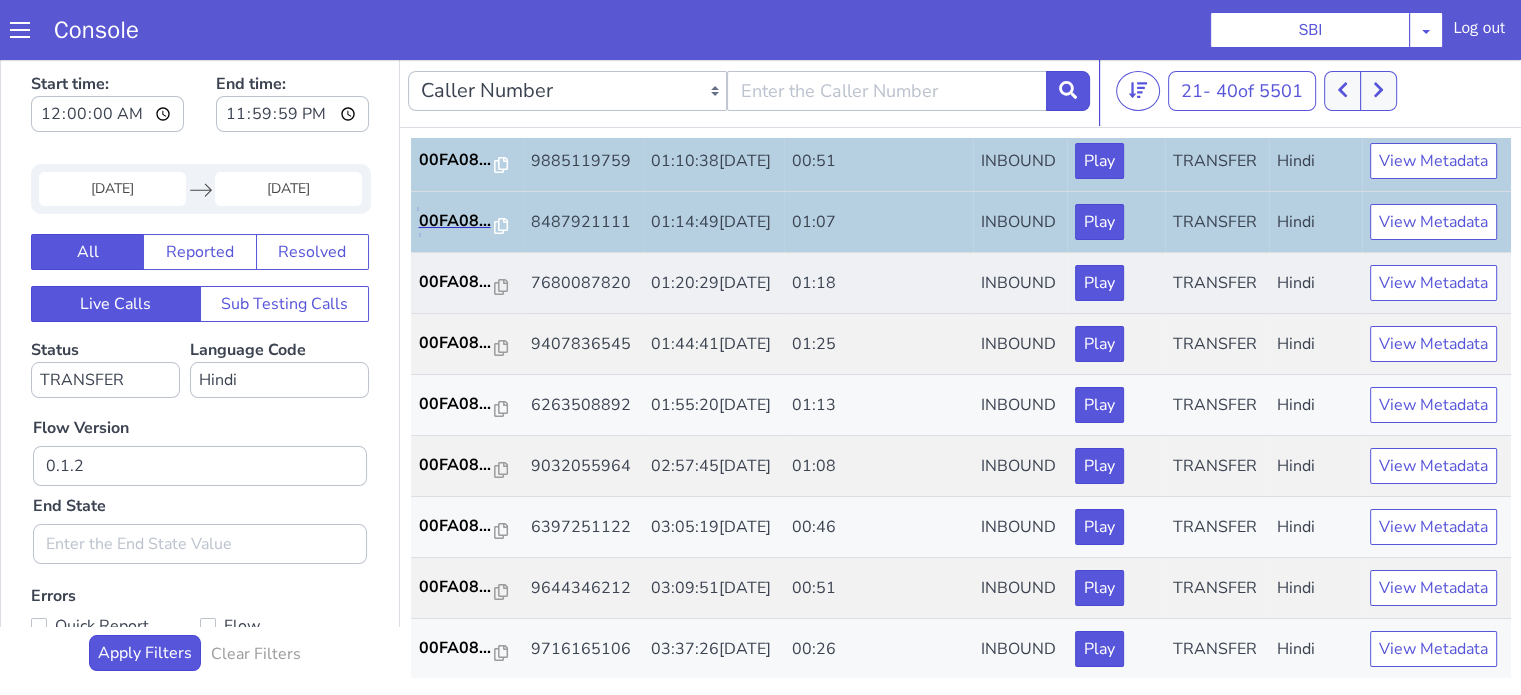 scroll, scrollTop: 500, scrollLeft: 0, axis: vertical 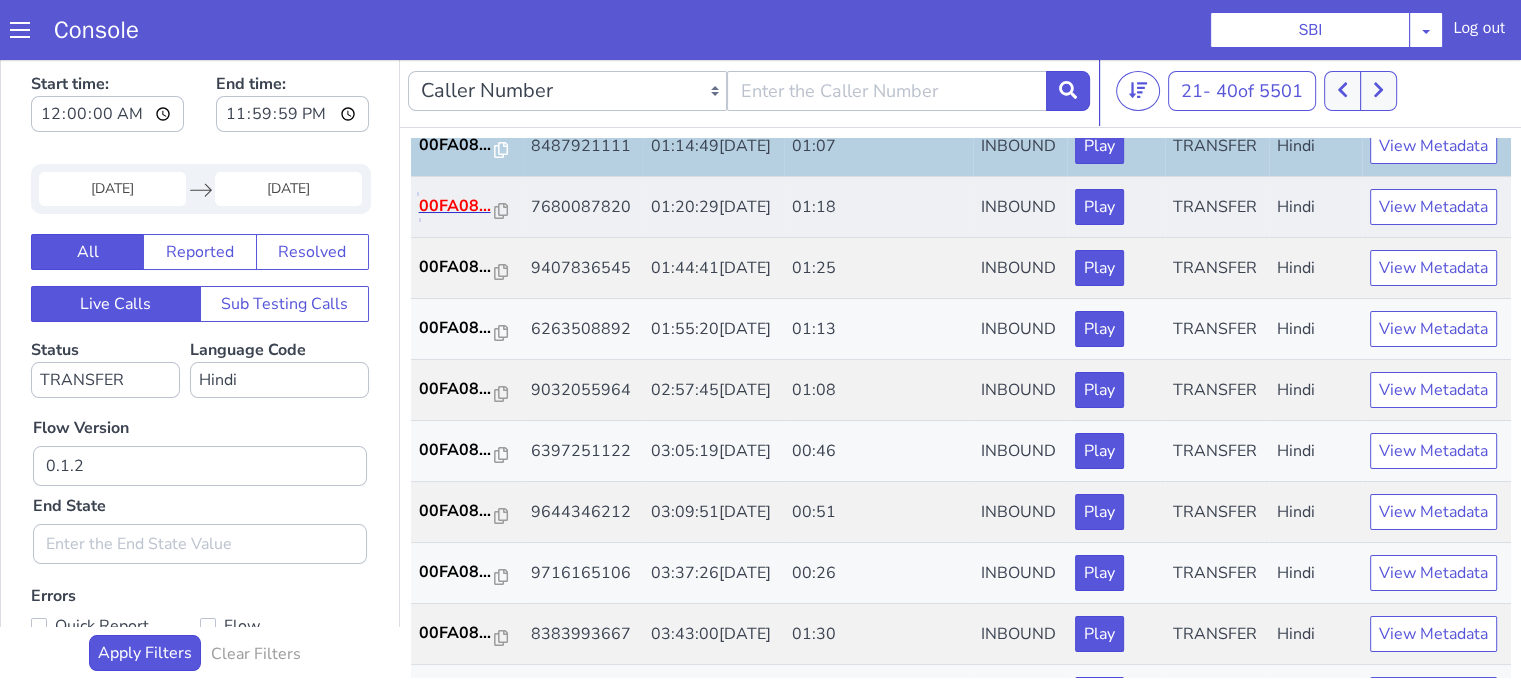 click on "00FA08..." at bounding box center (457, 206) 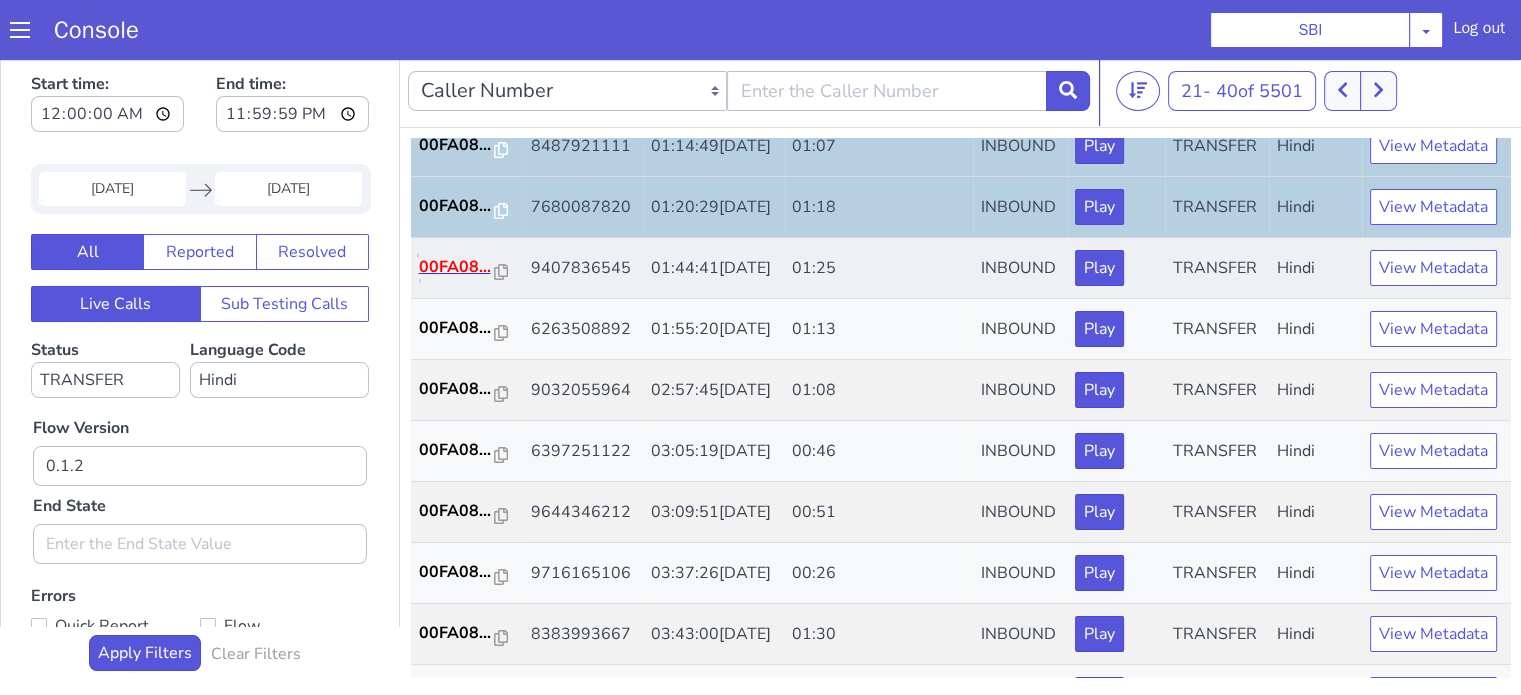 click on "00FA08..." at bounding box center [457, 267] 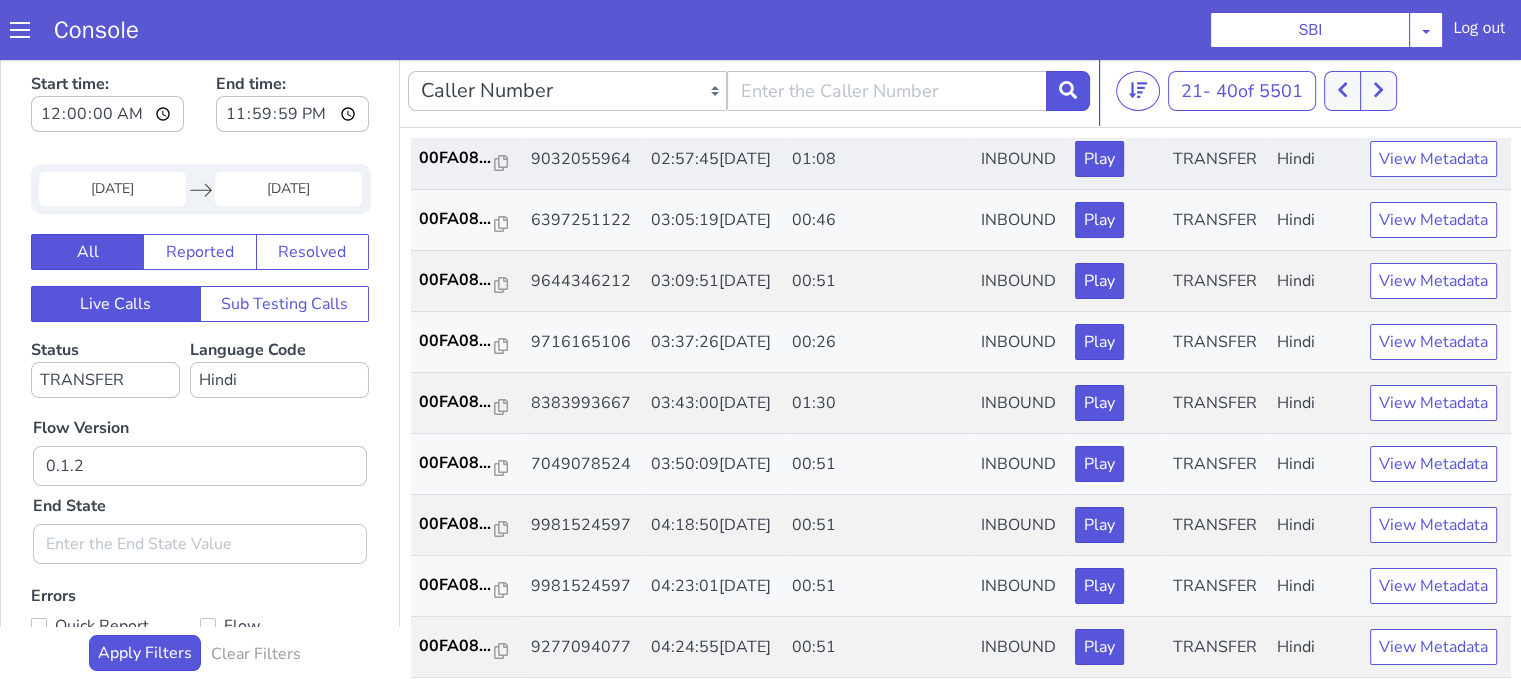 scroll, scrollTop: 700, scrollLeft: 0, axis: vertical 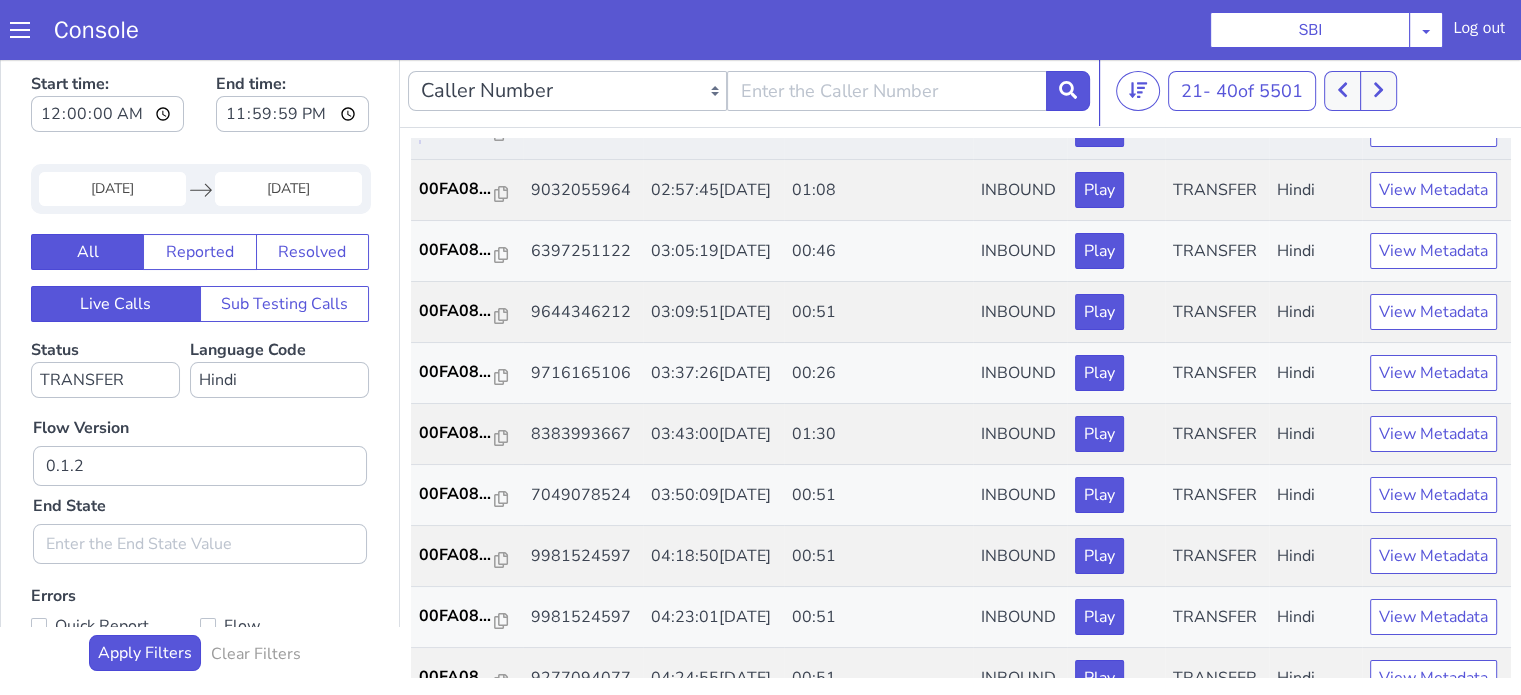 click on "00FA08..." at bounding box center (457, 128) 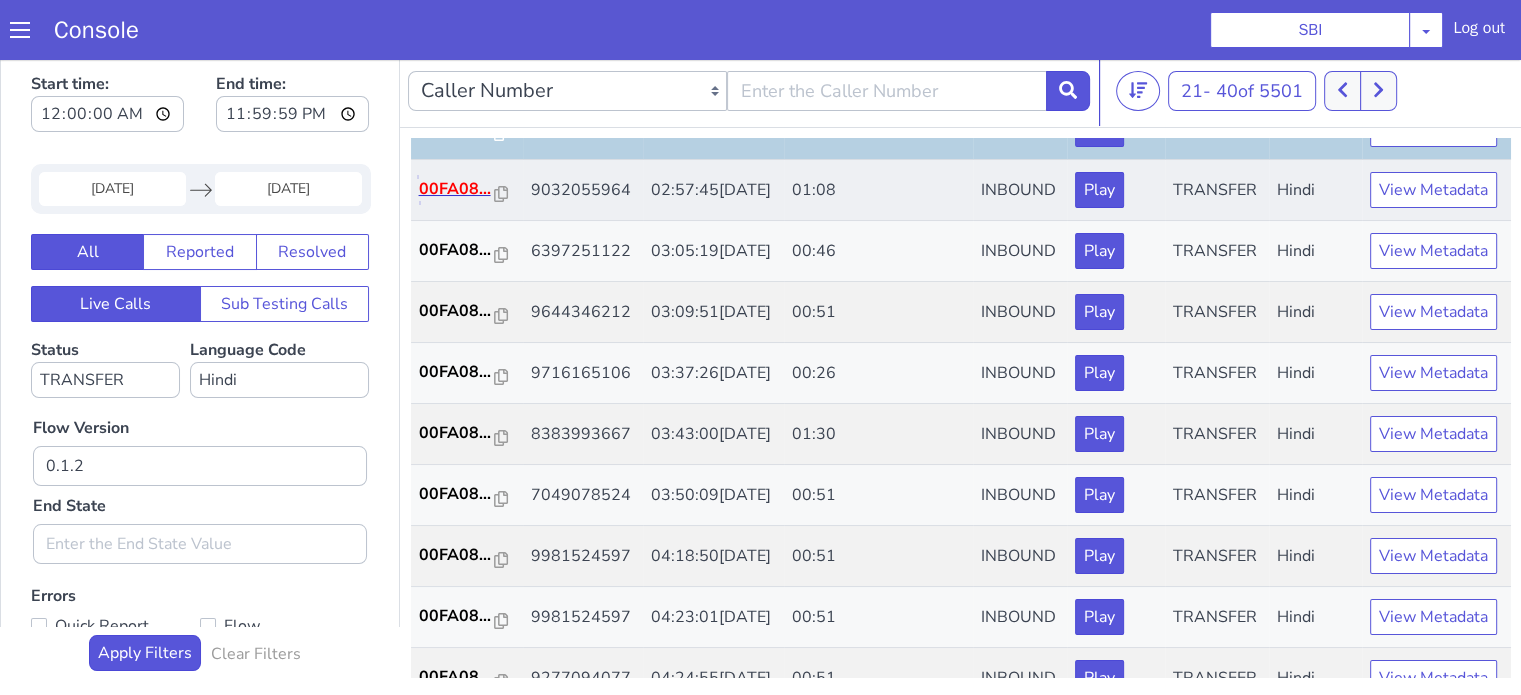 click on "00FA08..." at bounding box center (457, 189) 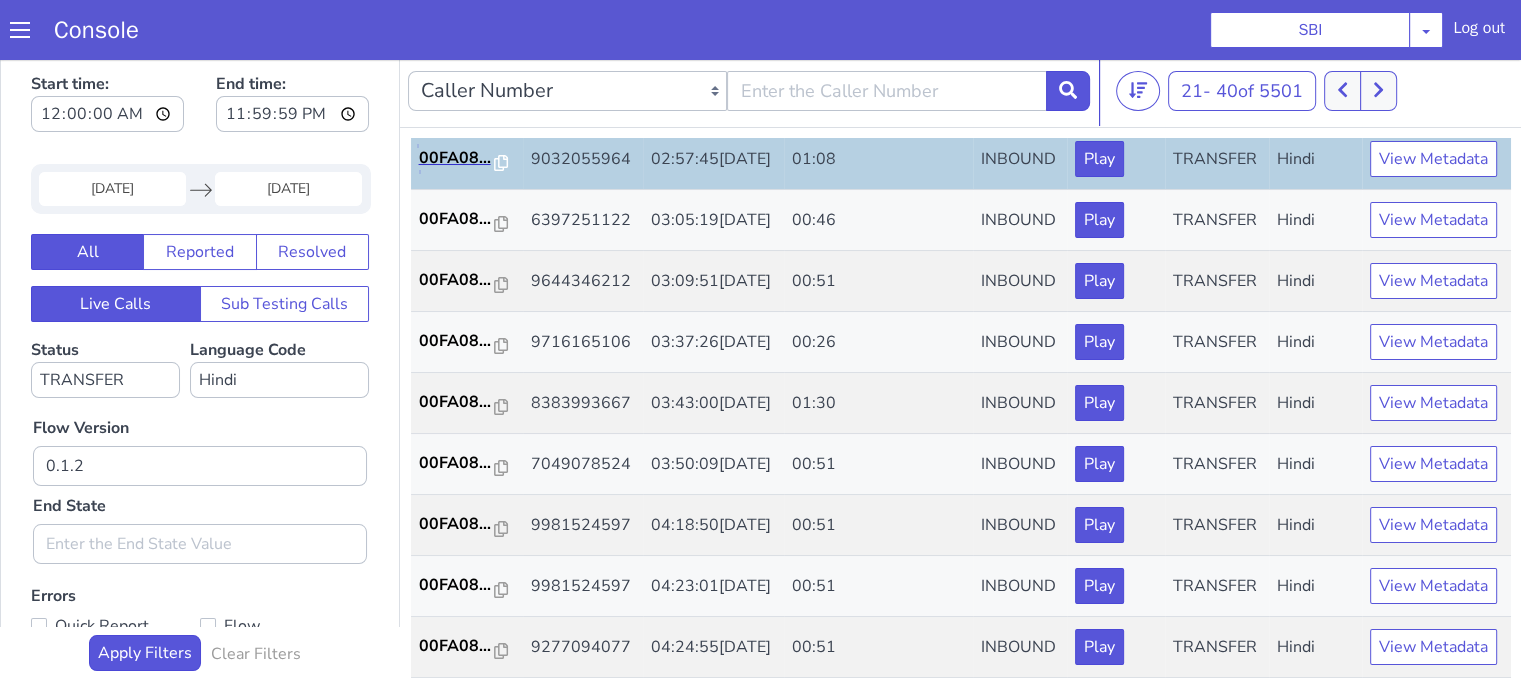 scroll, scrollTop: 800, scrollLeft: 0, axis: vertical 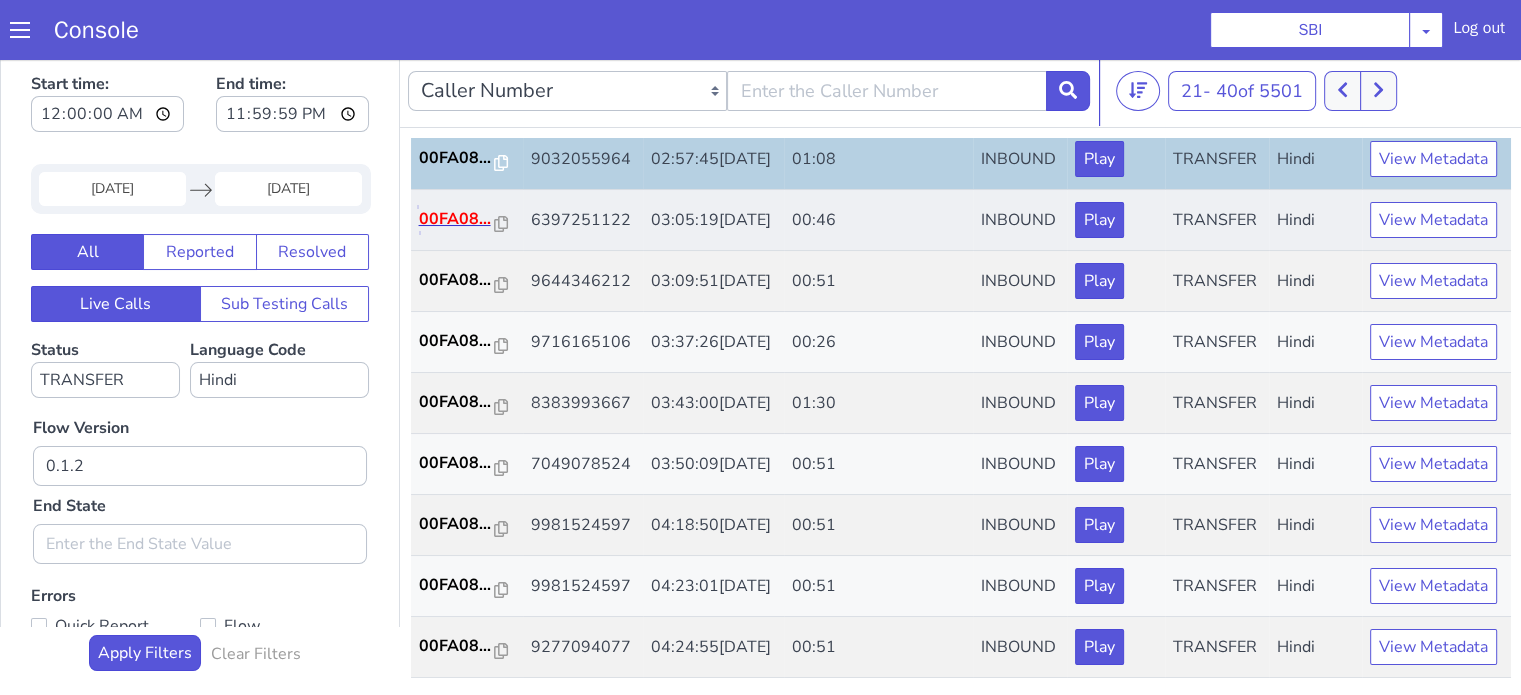 click on "00FA08..." at bounding box center [457, 219] 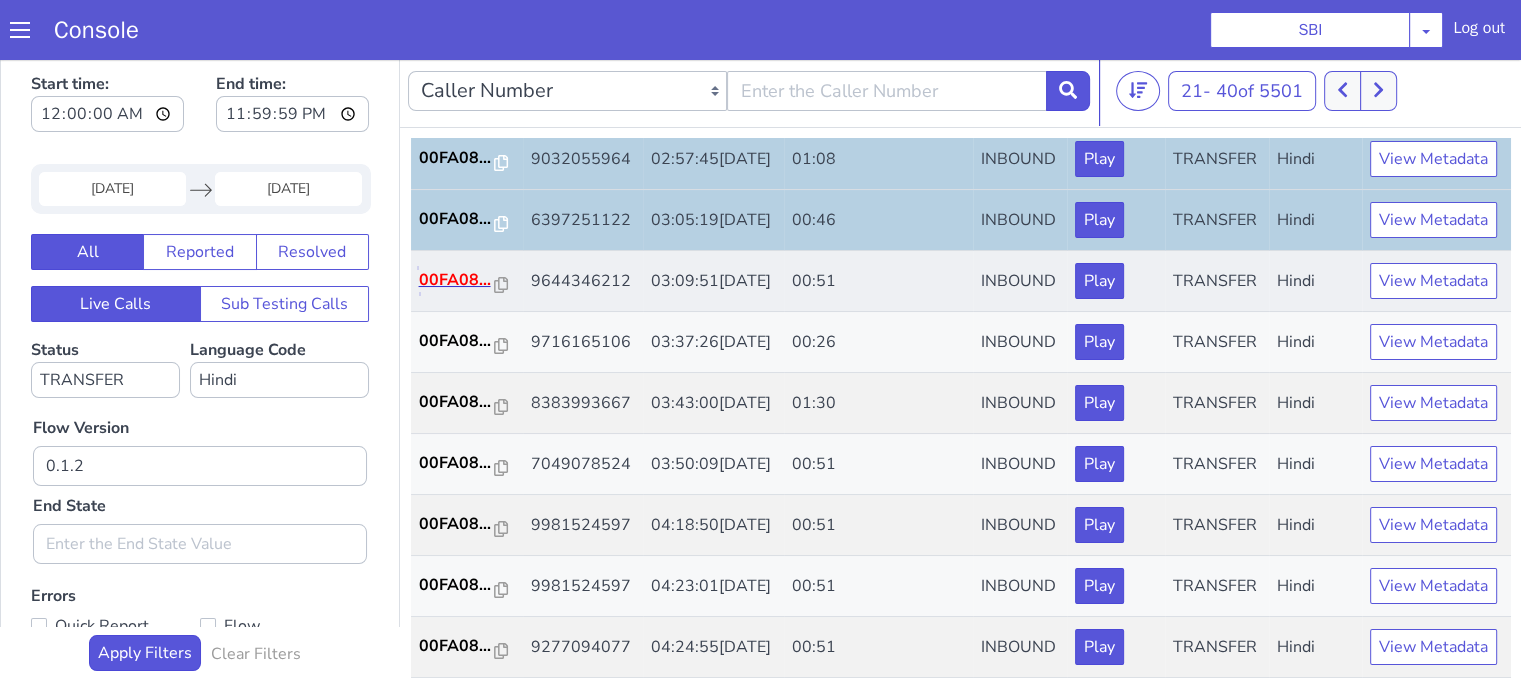 click on "00FA08..." at bounding box center (457, 280) 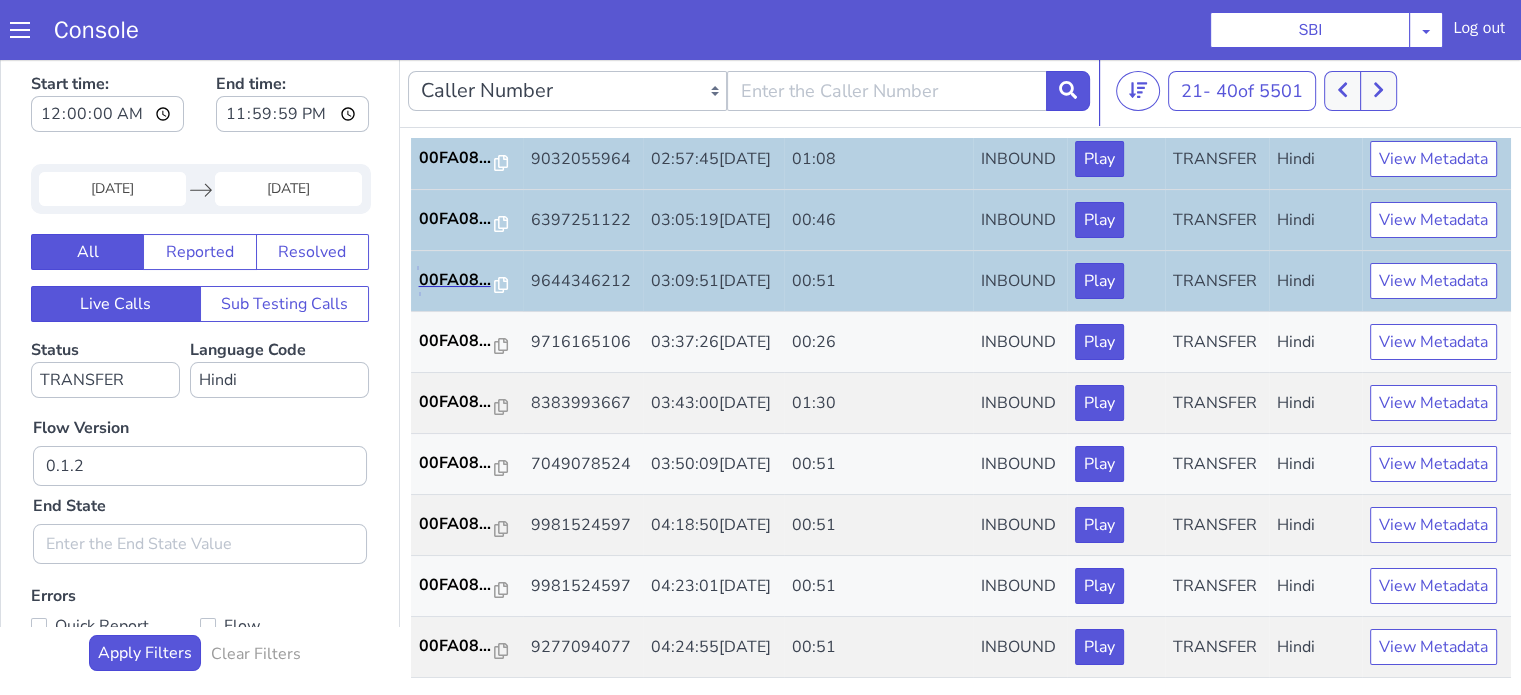scroll, scrollTop: 900, scrollLeft: 0, axis: vertical 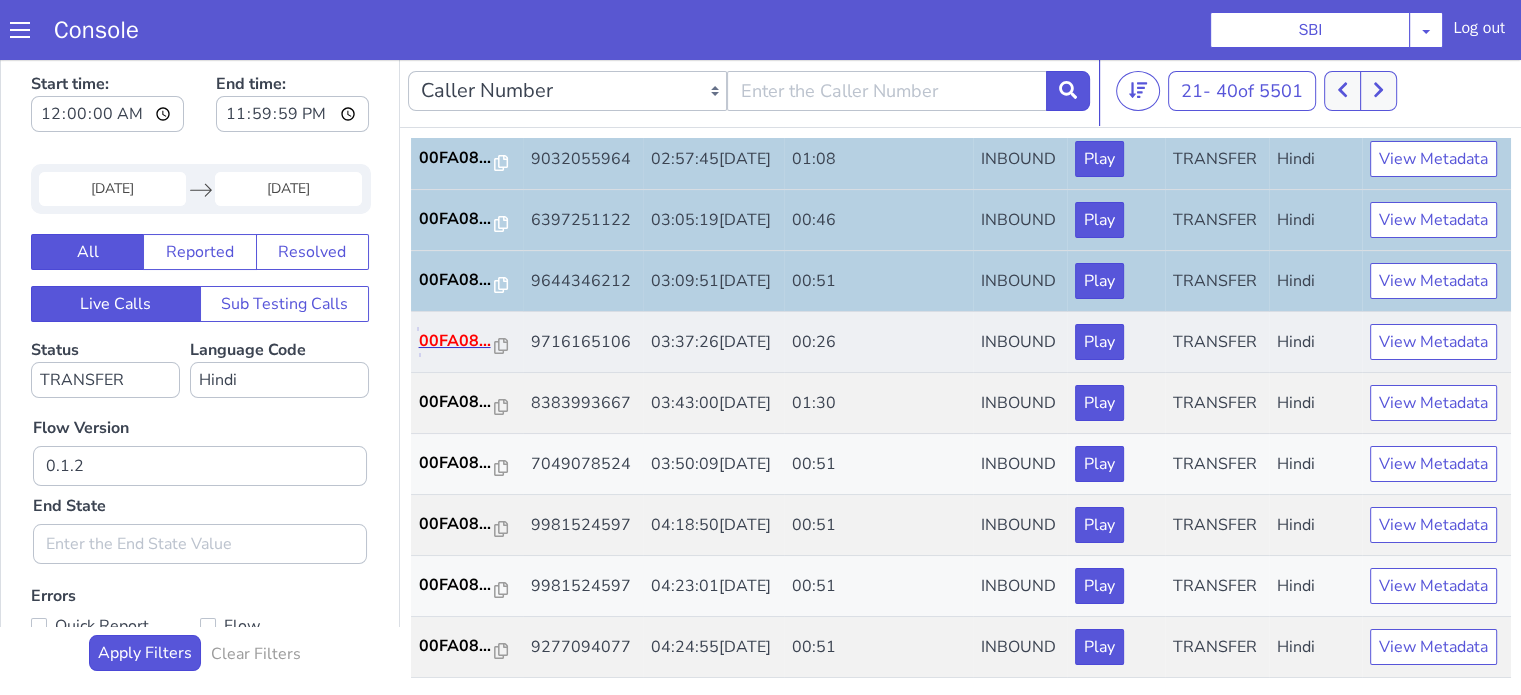 click on "00FA08..." at bounding box center (457, 341) 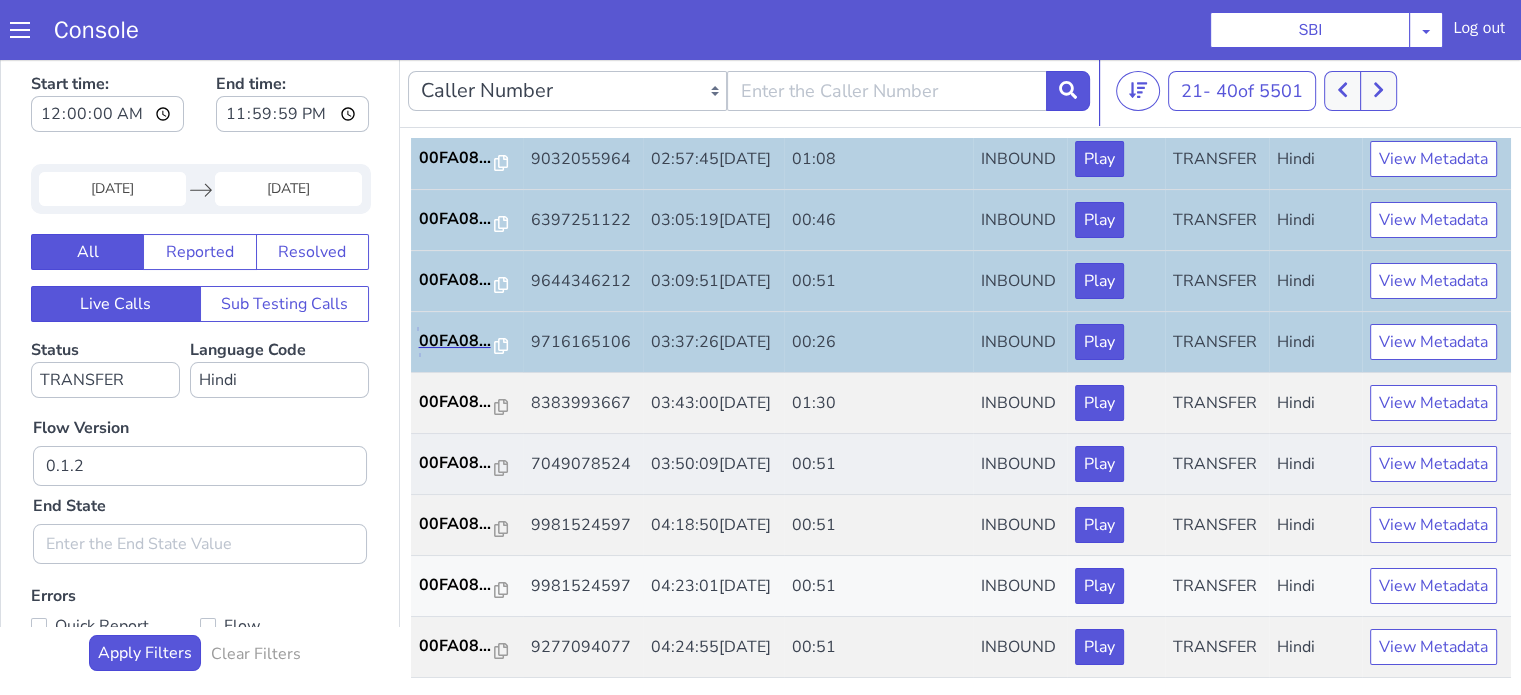 scroll, scrollTop: 990, scrollLeft: 0, axis: vertical 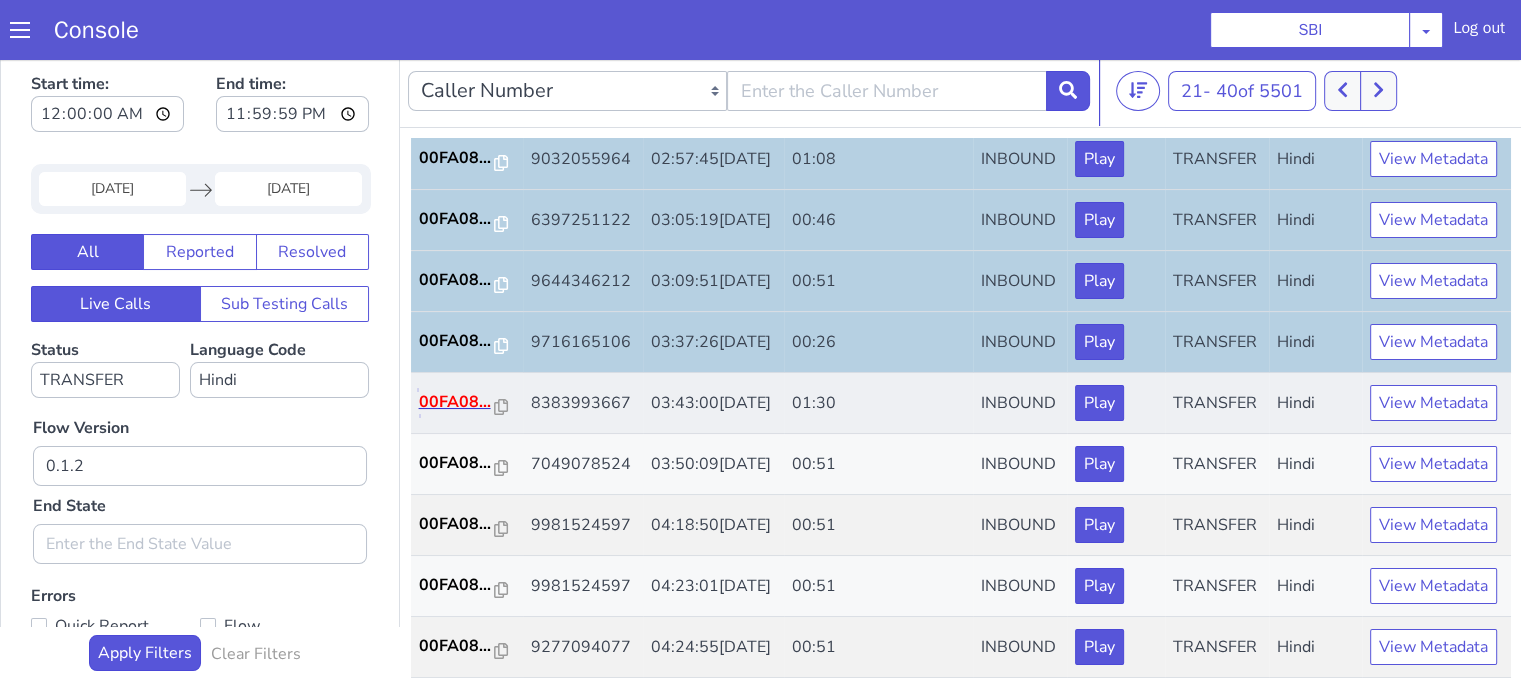 click on "00FA08..." at bounding box center [457, 402] 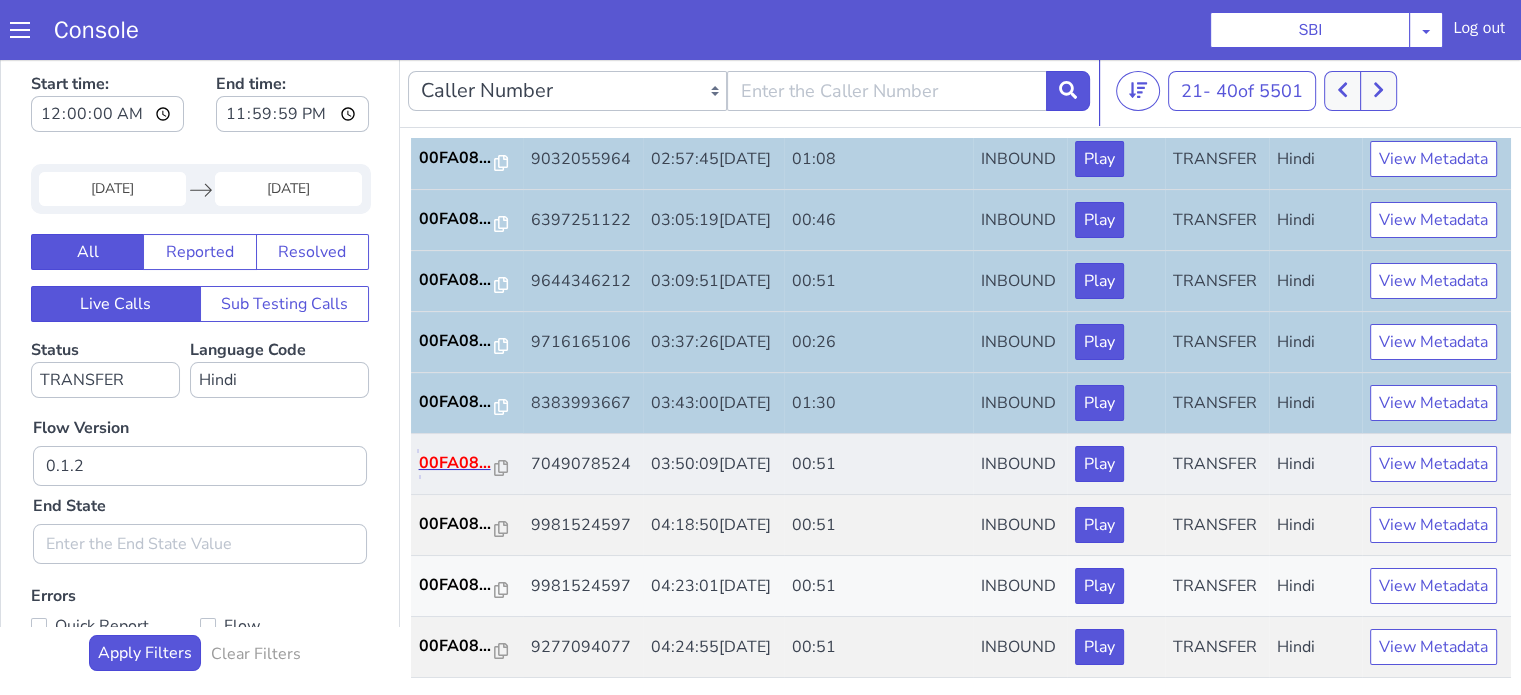 click on "00FA08..." at bounding box center [457, 463] 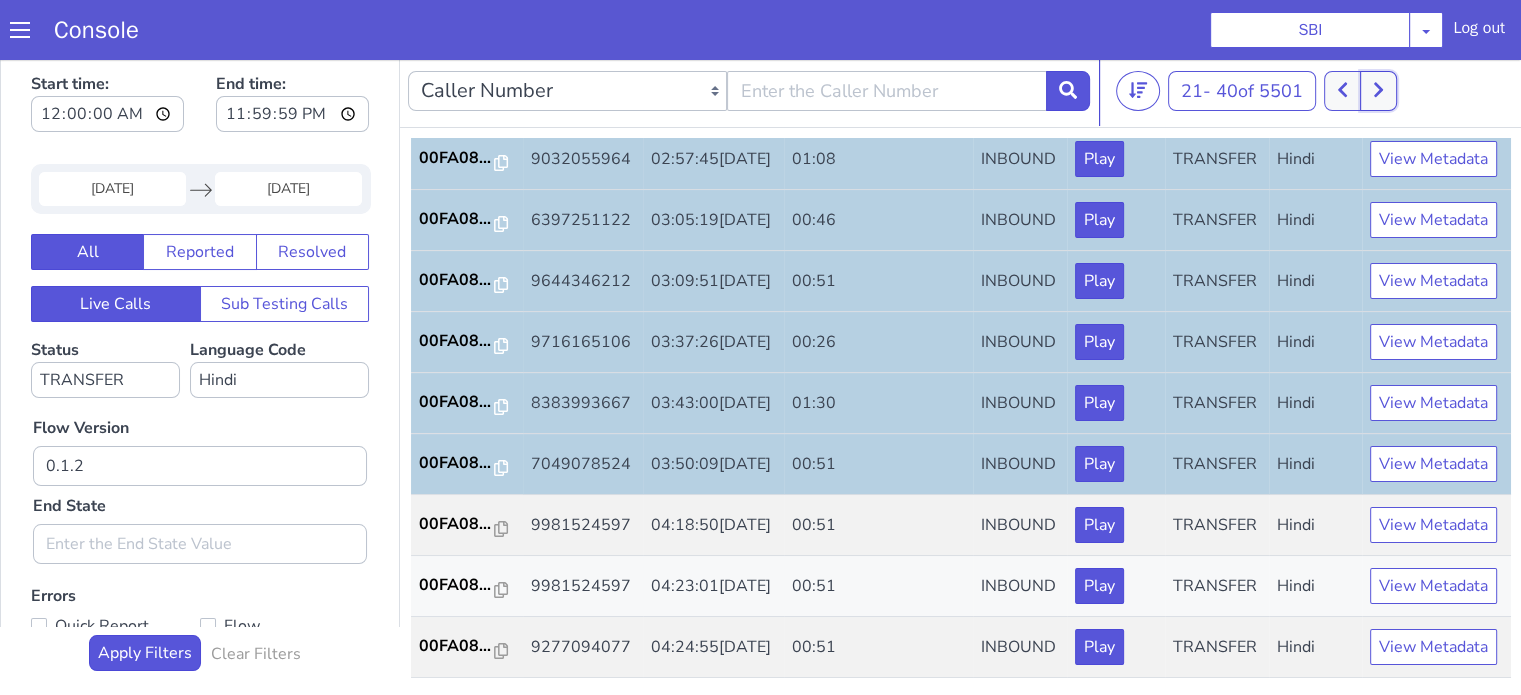 drag, startPoint x: 1388, startPoint y: 90, endPoint x: 1383, endPoint y: 106, distance: 16.763054 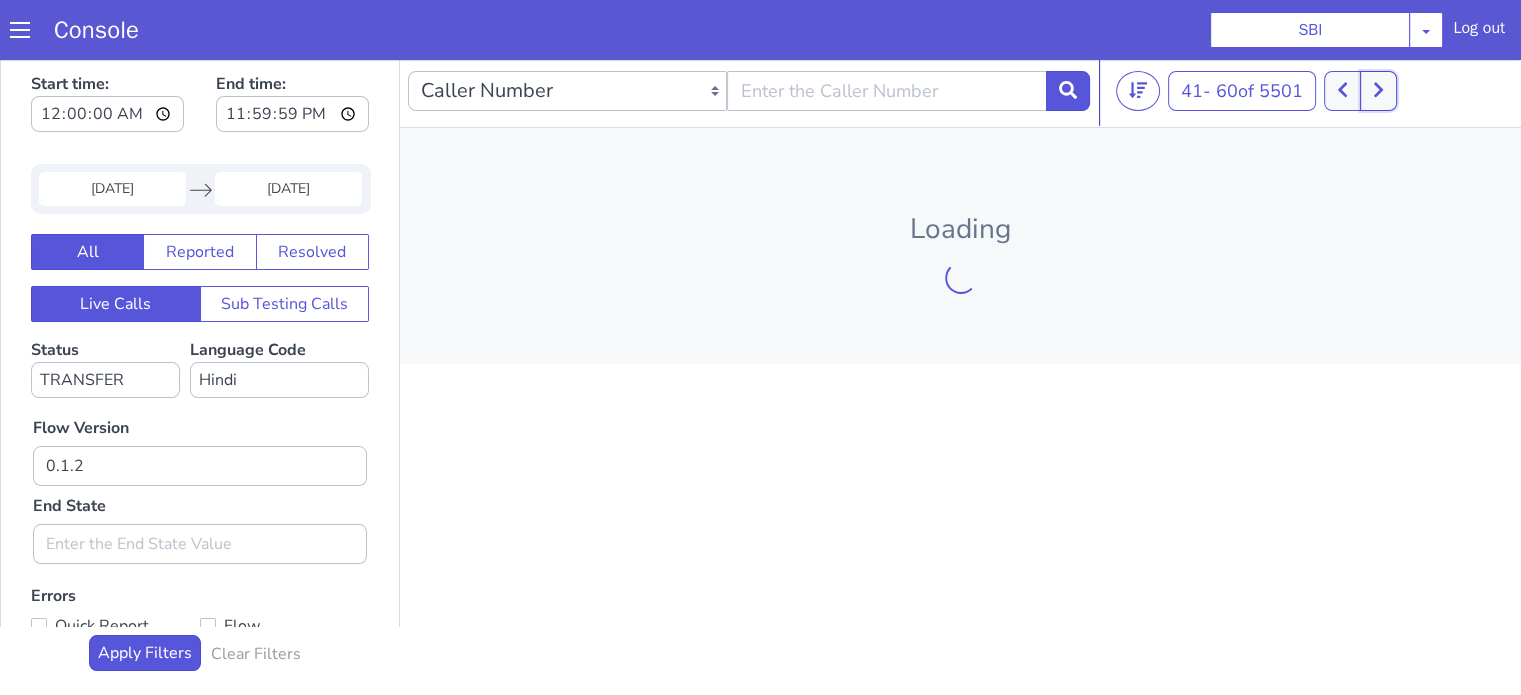 type 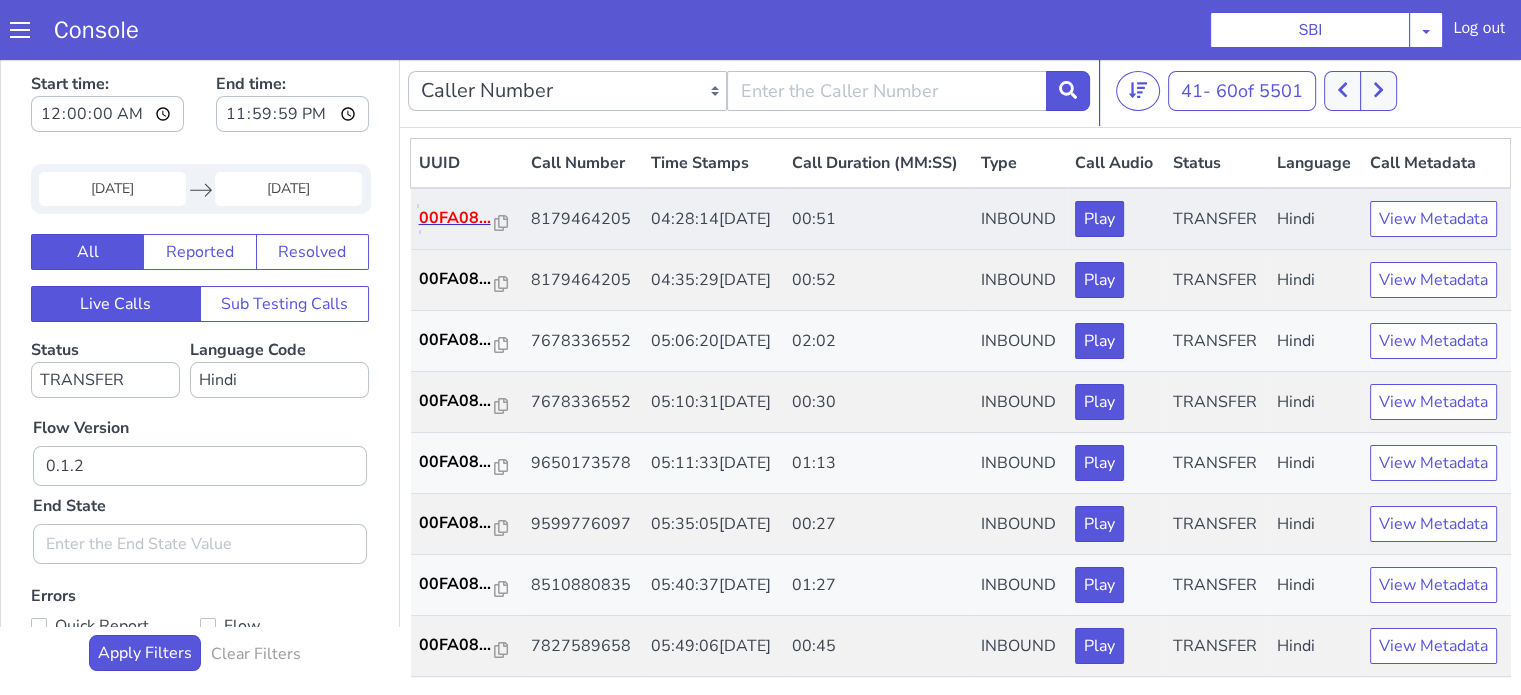 click on "00FA08..." at bounding box center (457, 218) 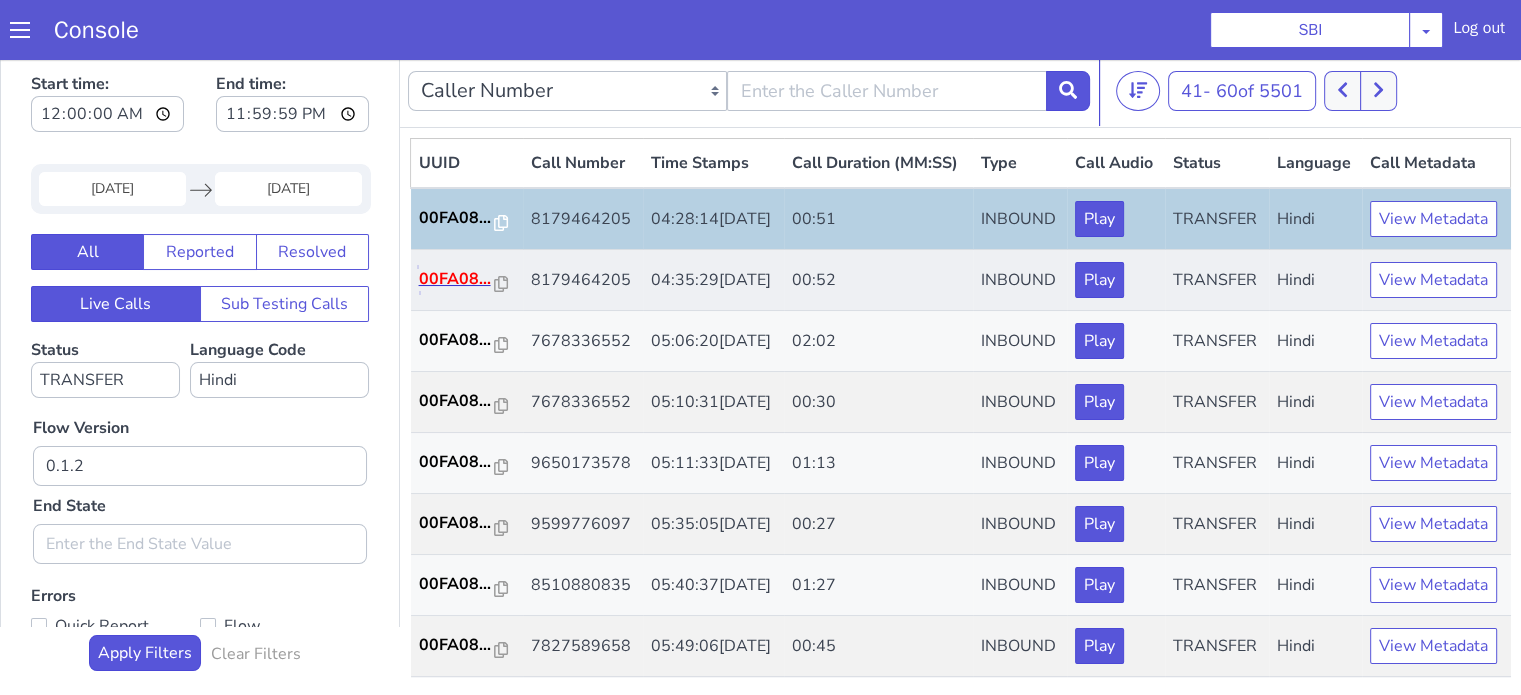 click on "00FA08..." at bounding box center [457, 279] 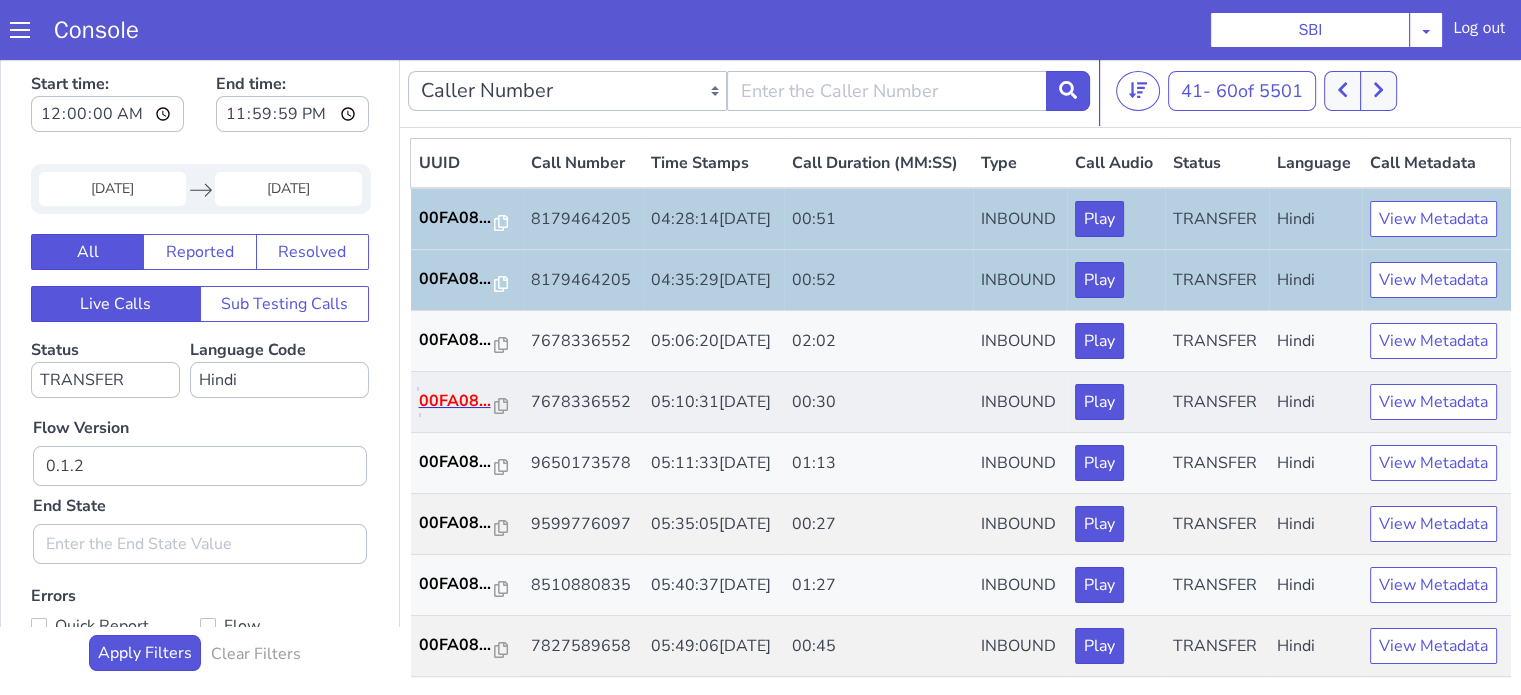 click on "00FA08..." at bounding box center [457, 401] 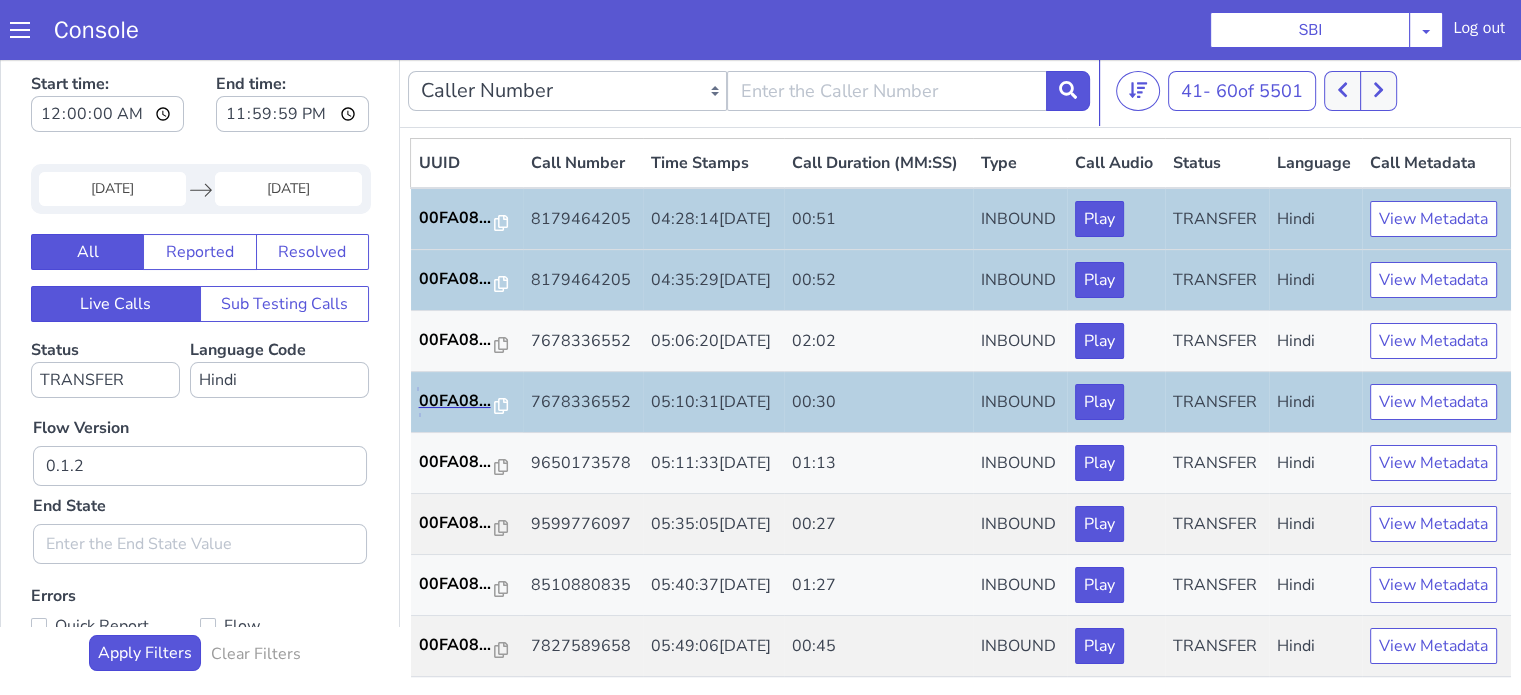 scroll, scrollTop: 200, scrollLeft: 0, axis: vertical 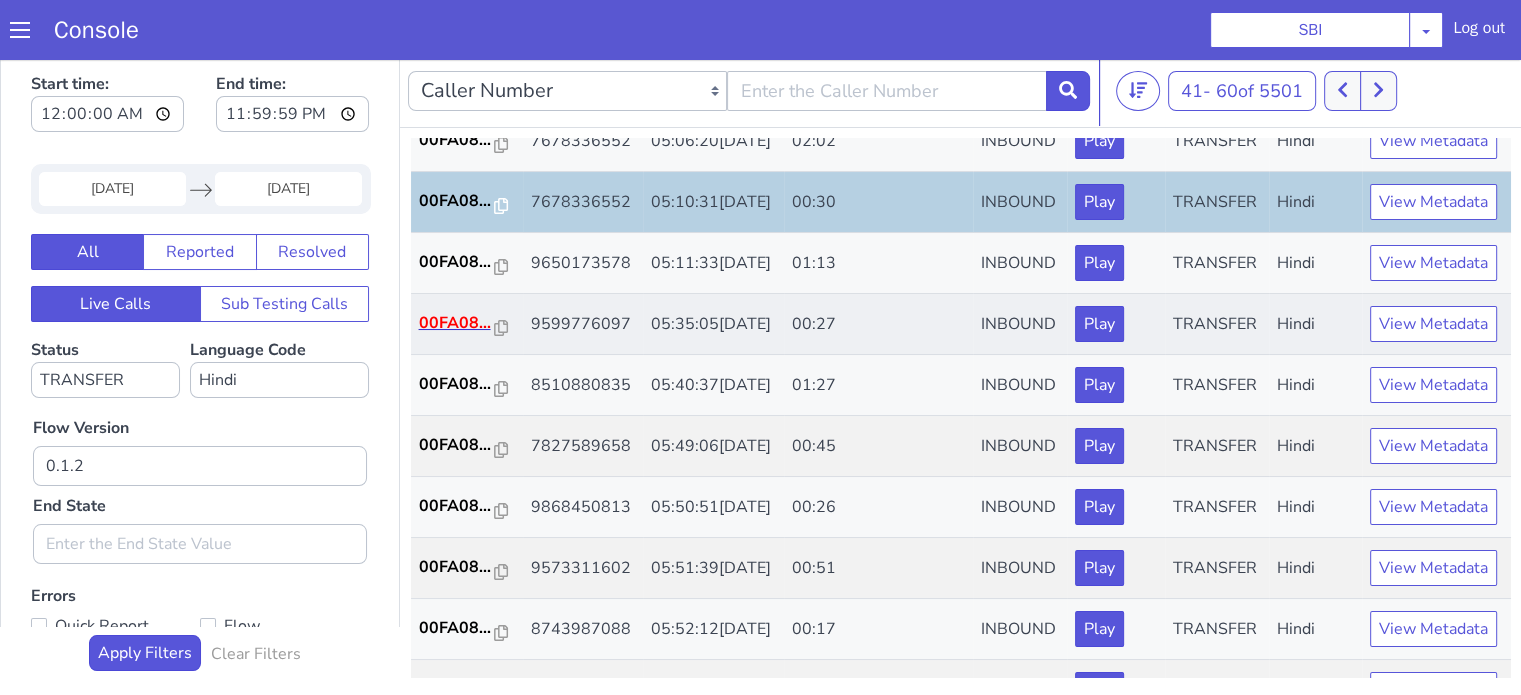 click on "00FA08..." at bounding box center [467, 324] 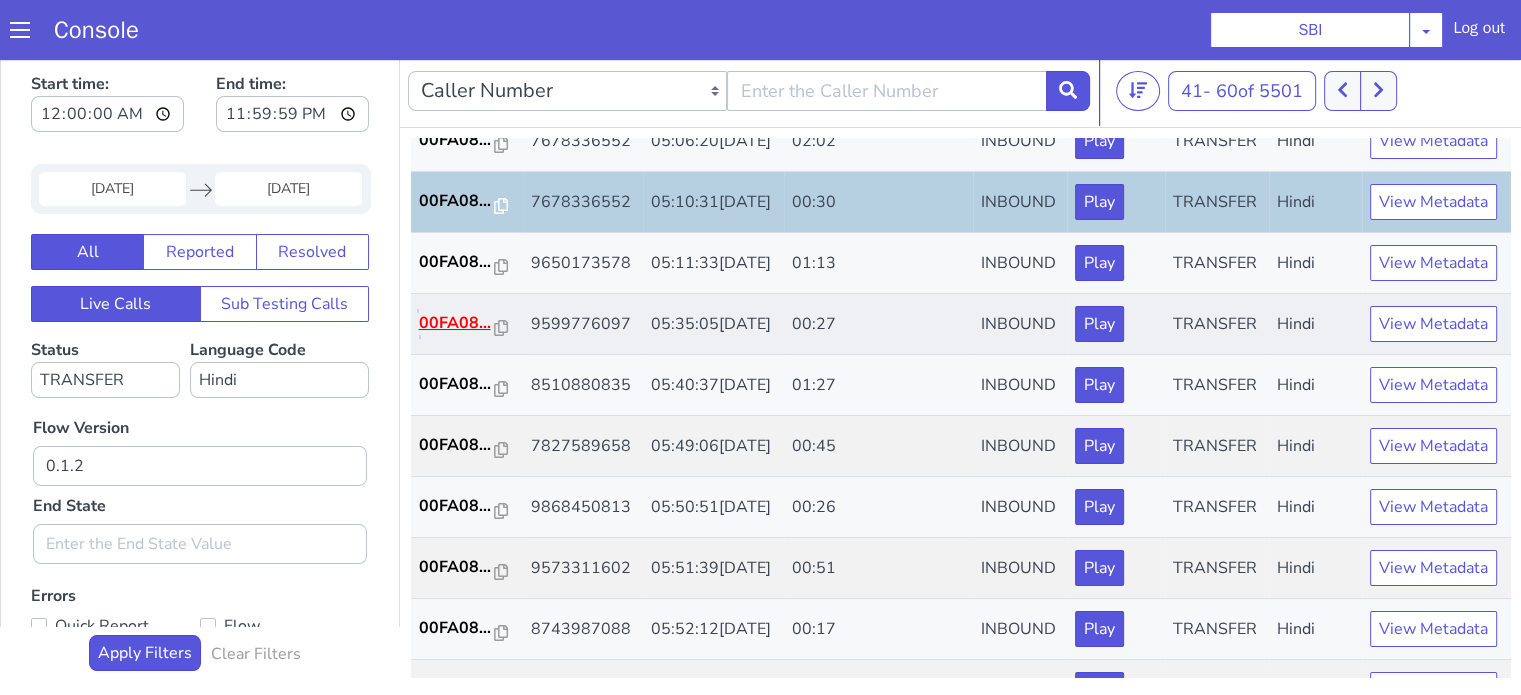 click on "00FA08..." at bounding box center (457, 323) 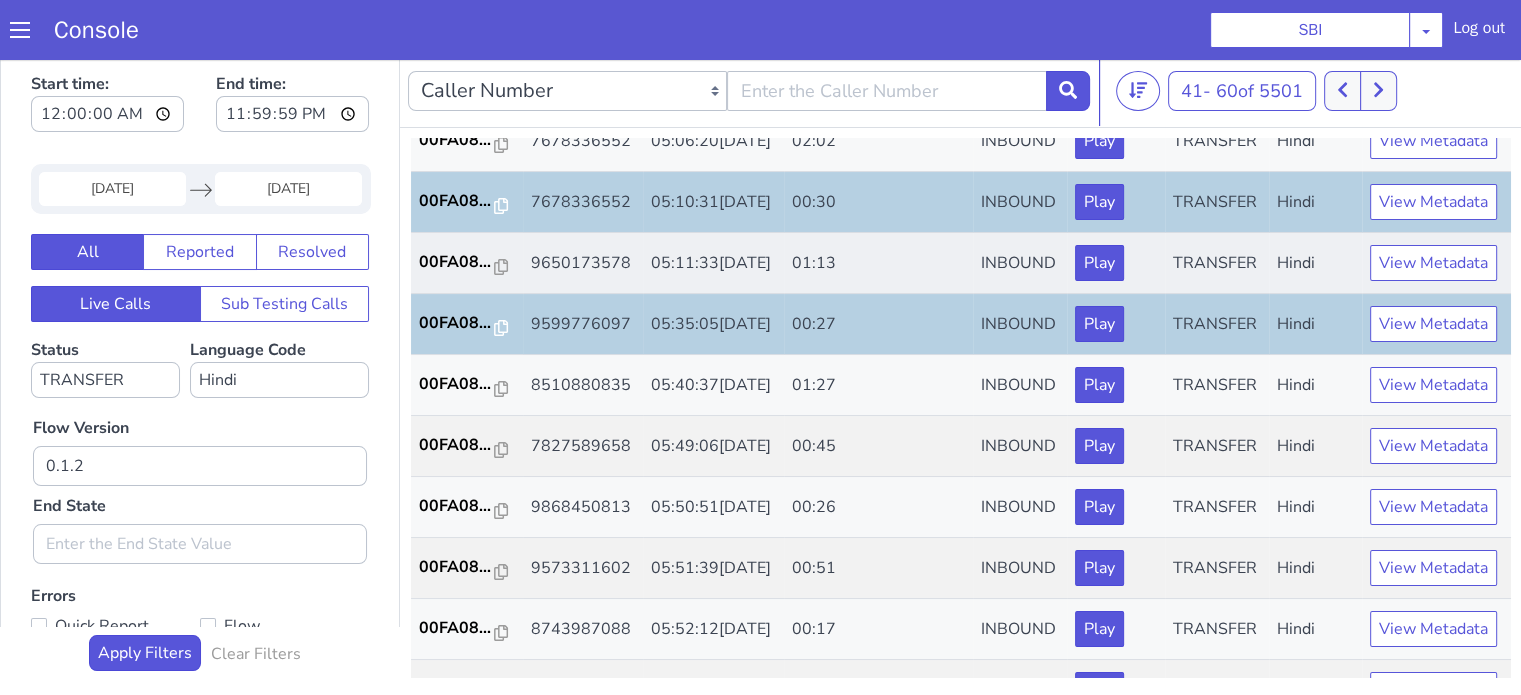 click on "00FA08..." at bounding box center [467, 263] 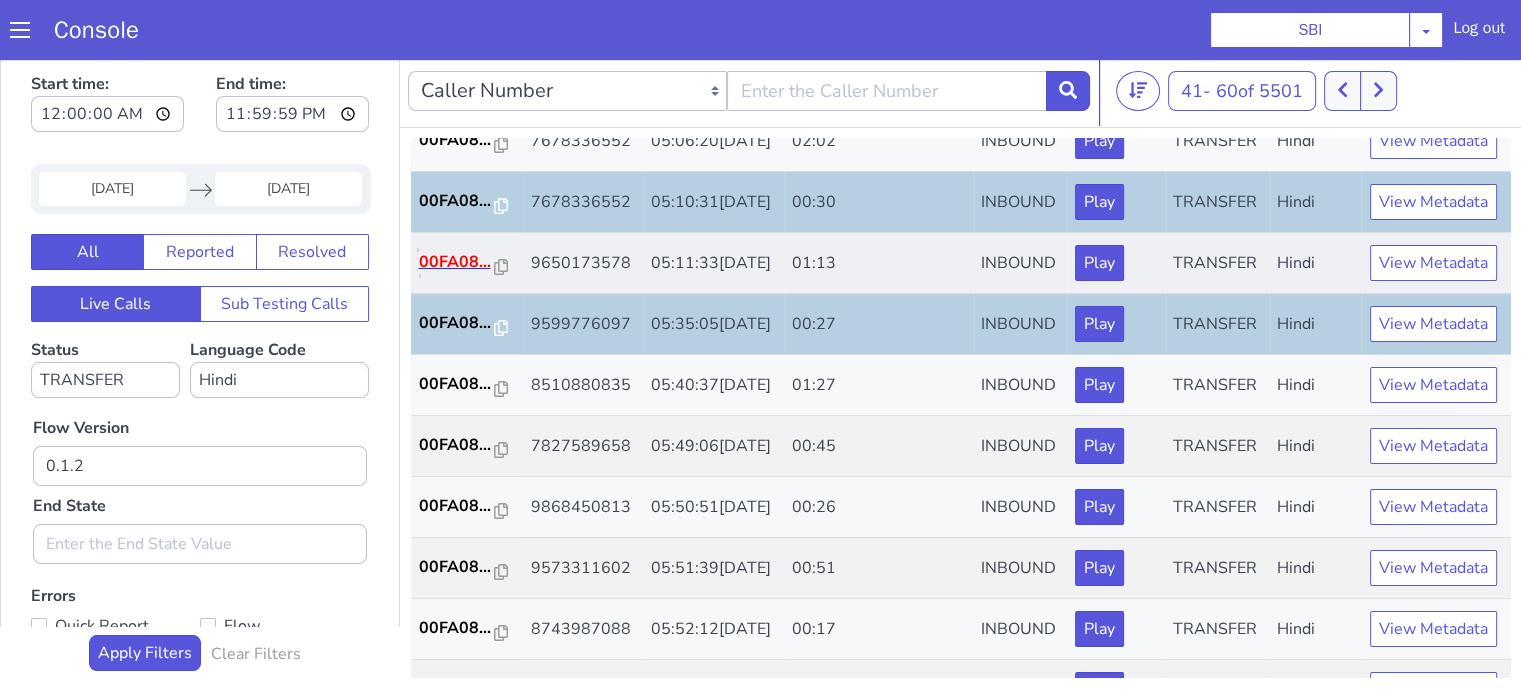 click on "00FA08..." at bounding box center (457, 262) 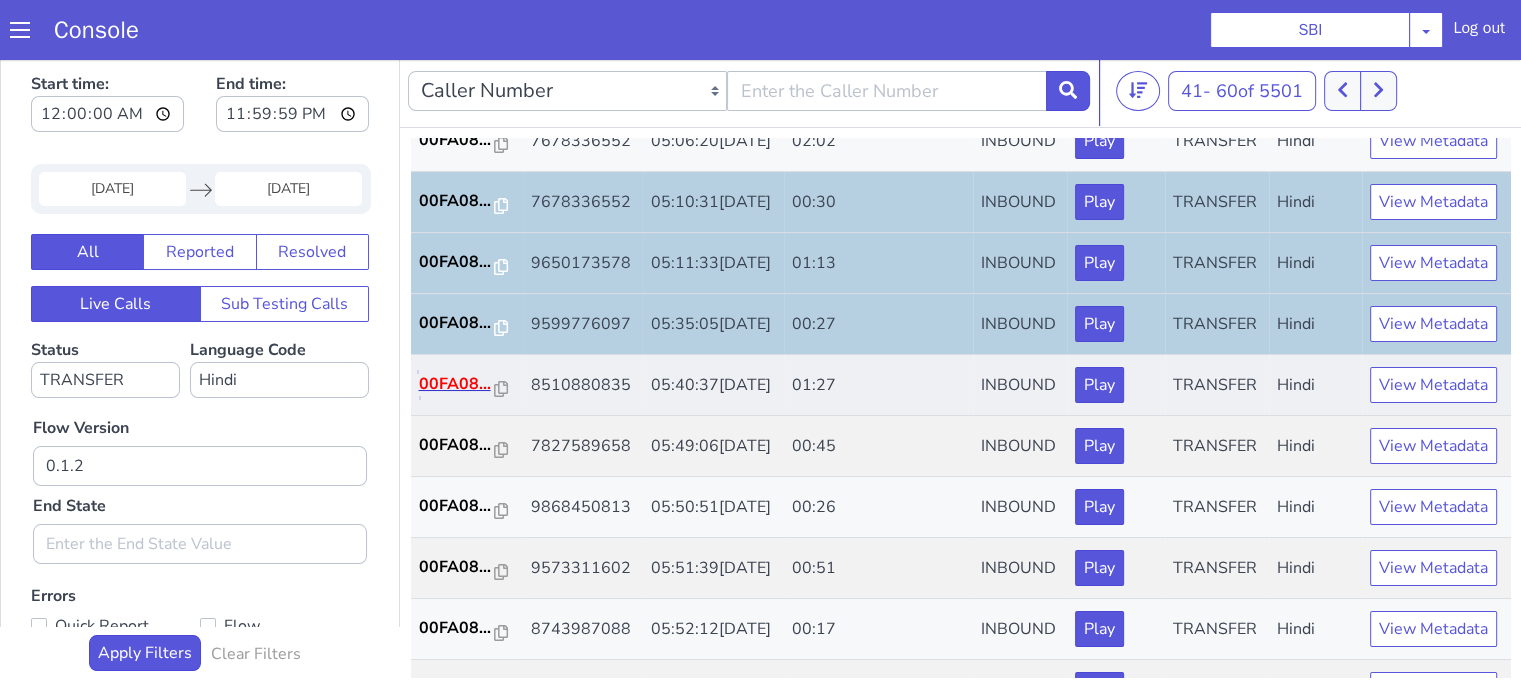 click on "00FA08..." at bounding box center [457, 384] 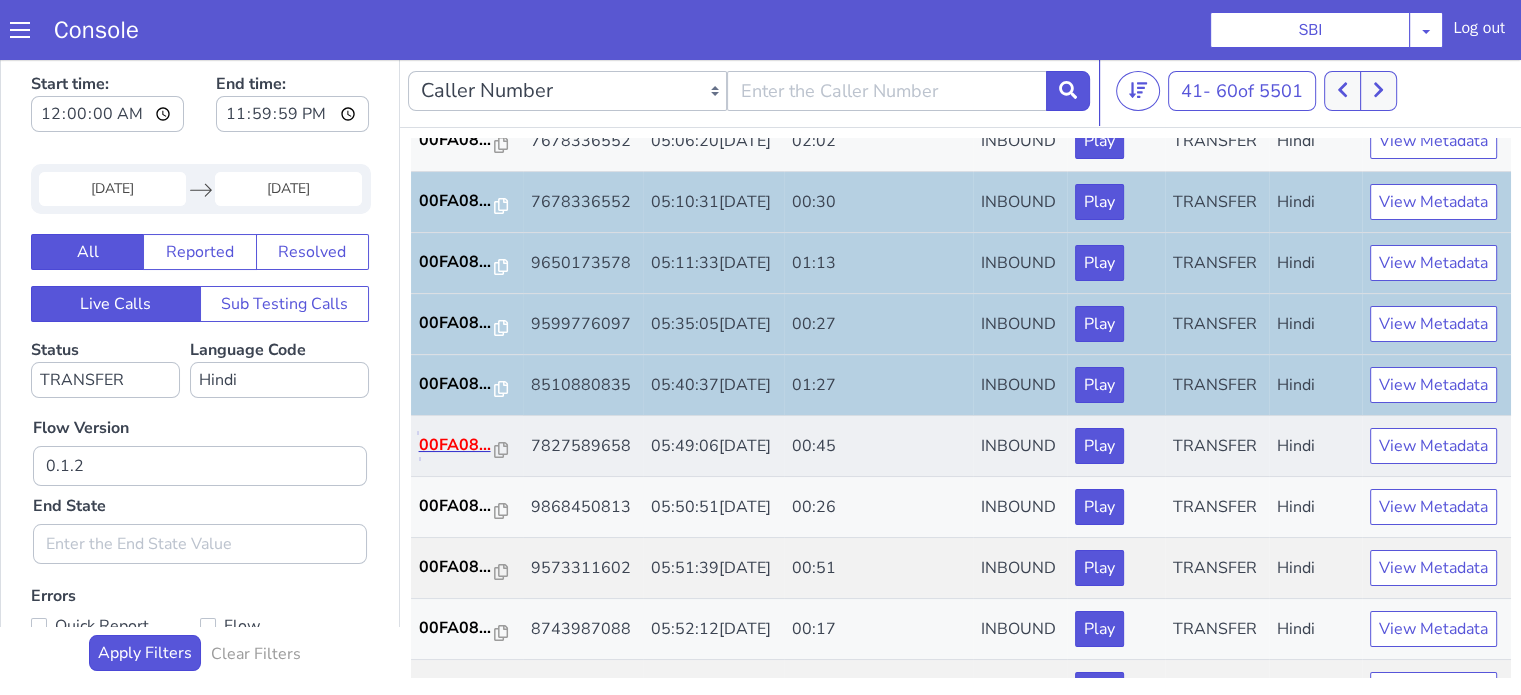 click on "00FA08..." at bounding box center (457, 445) 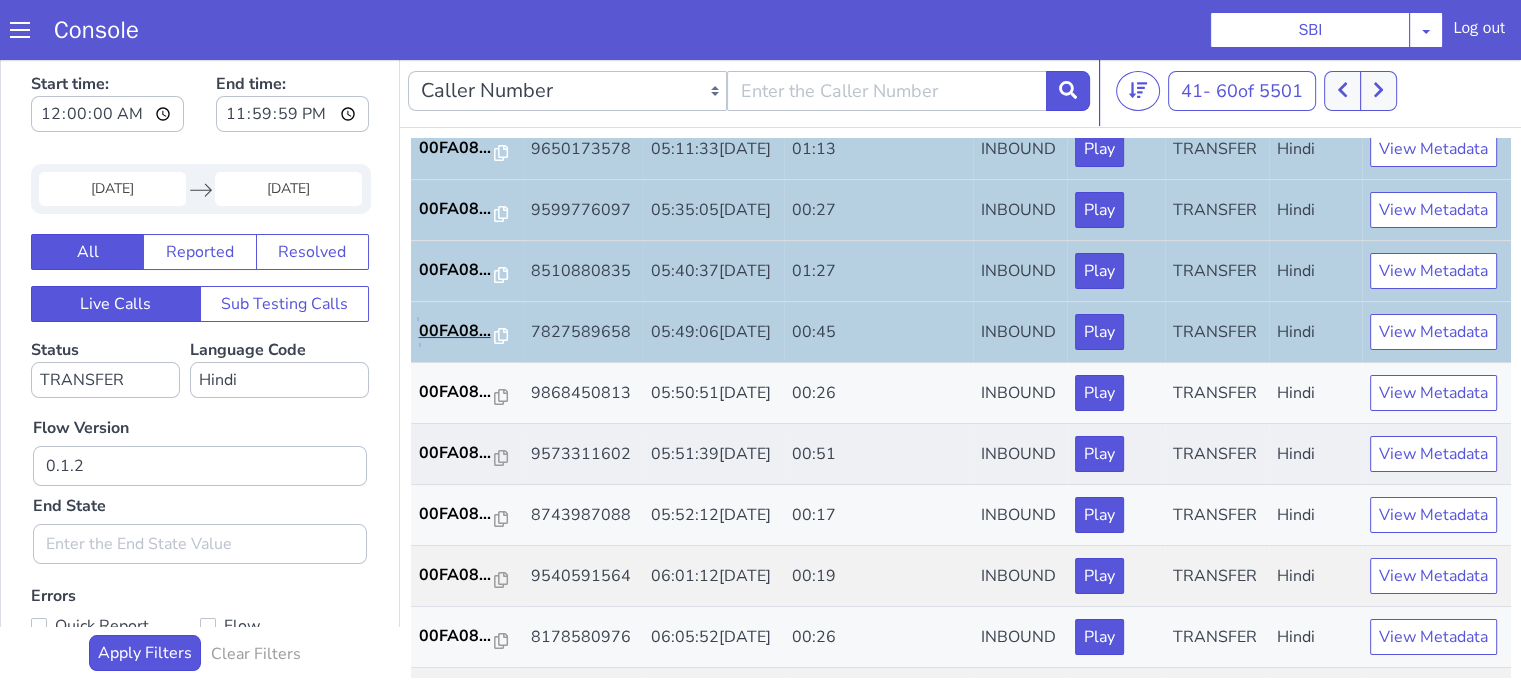 scroll, scrollTop: 400, scrollLeft: 0, axis: vertical 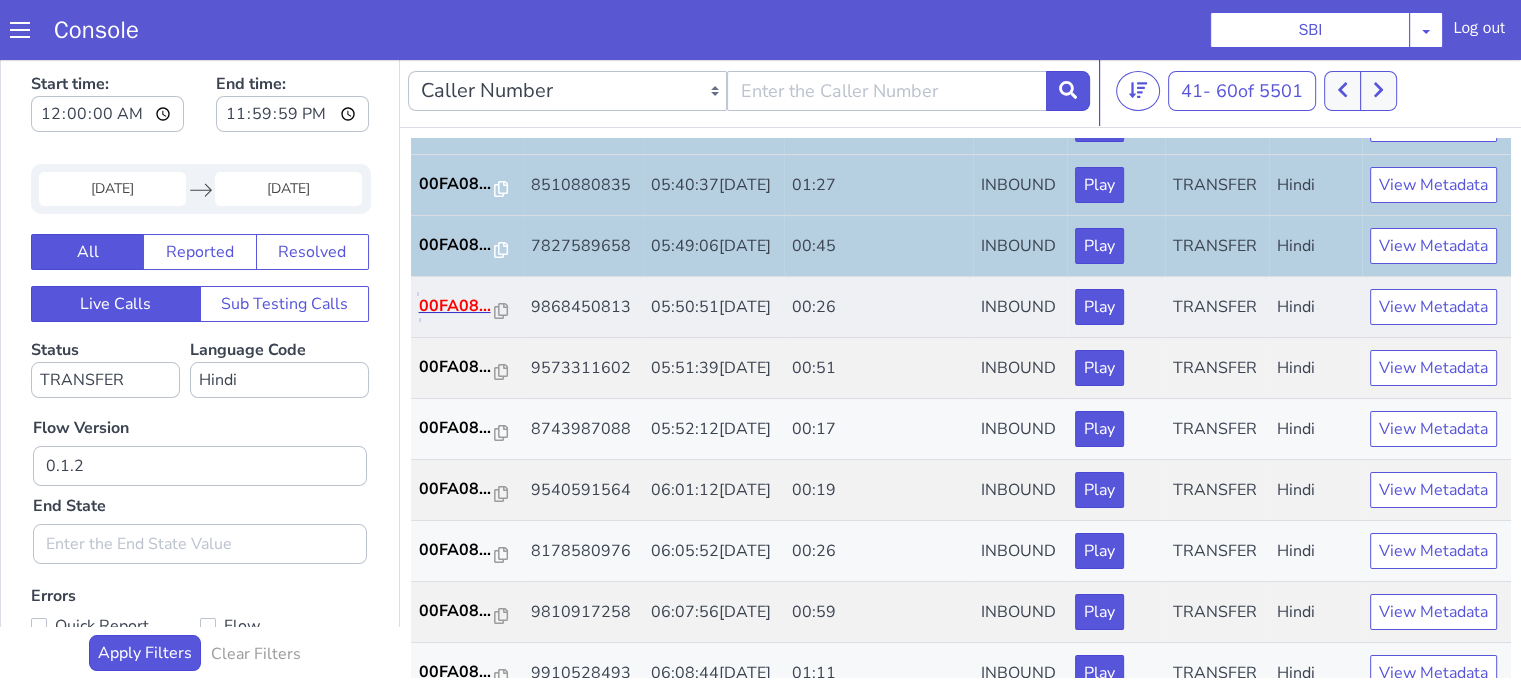 click on "00FA08..." at bounding box center [457, 306] 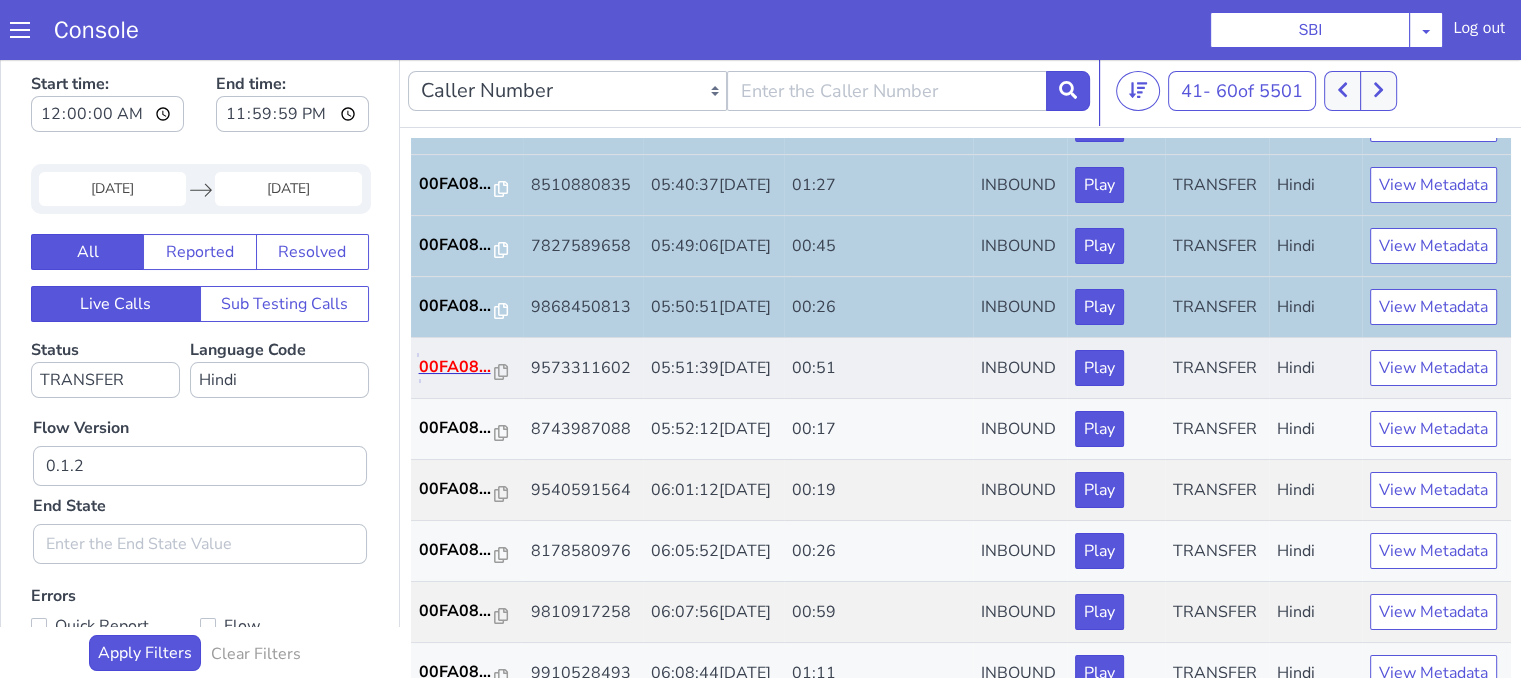 click on "00FA08..." at bounding box center (457, 367) 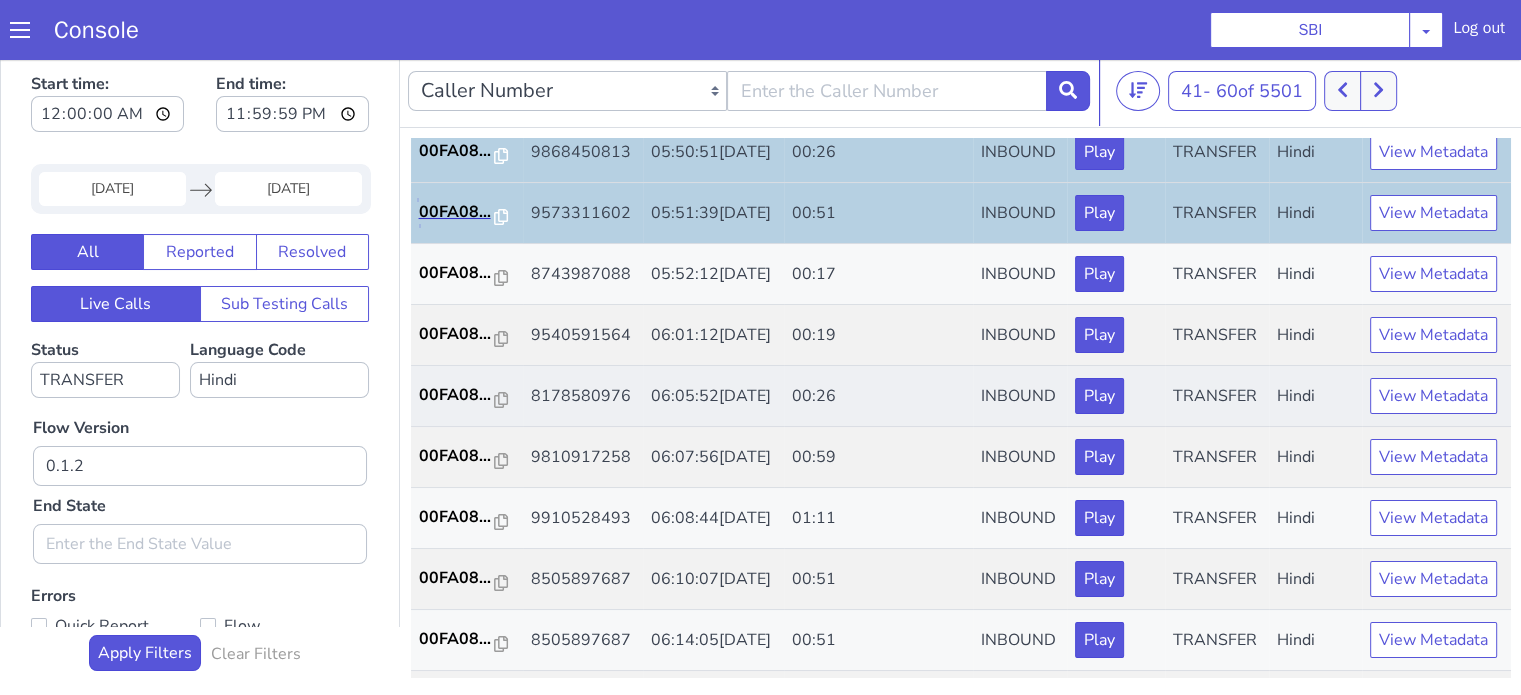 scroll, scrollTop: 700, scrollLeft: 0, axis: vertical 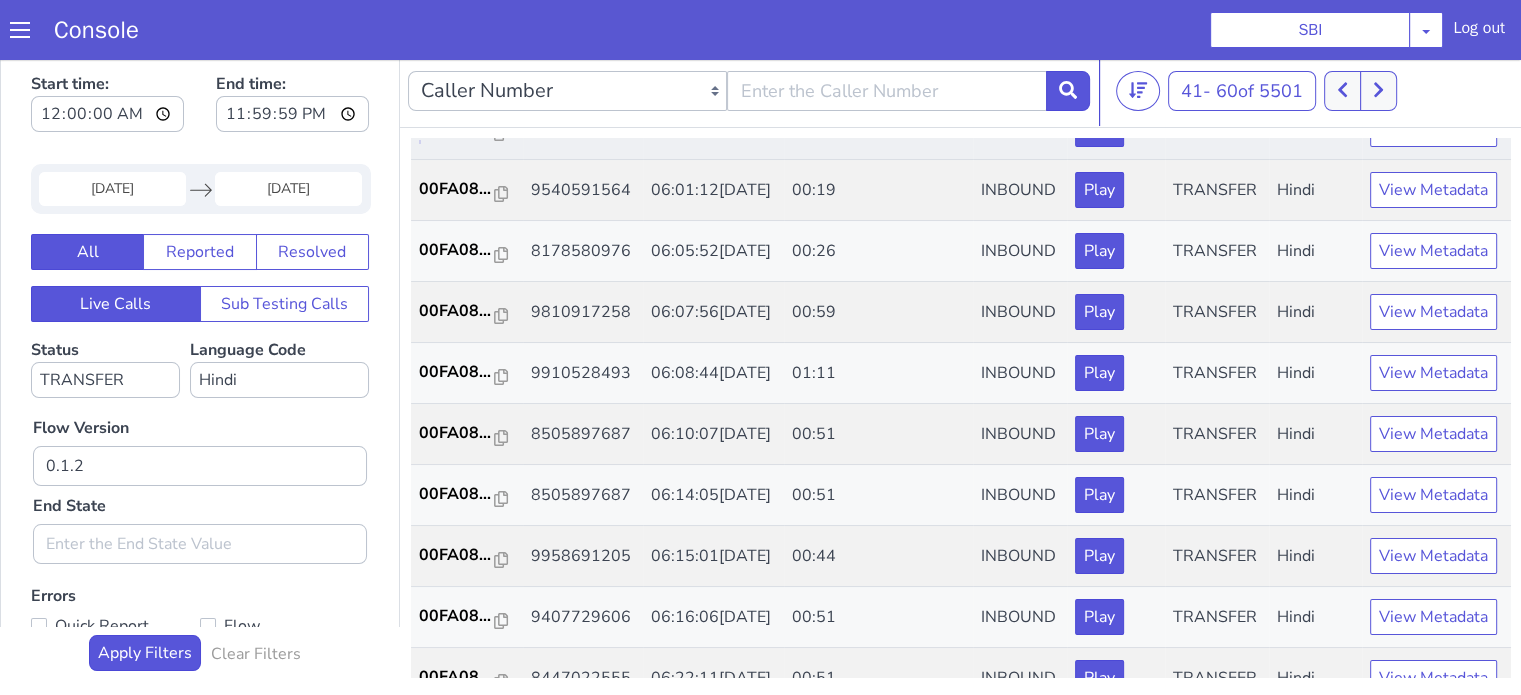 click on "00FA08..." at bounding box center [457, 128] 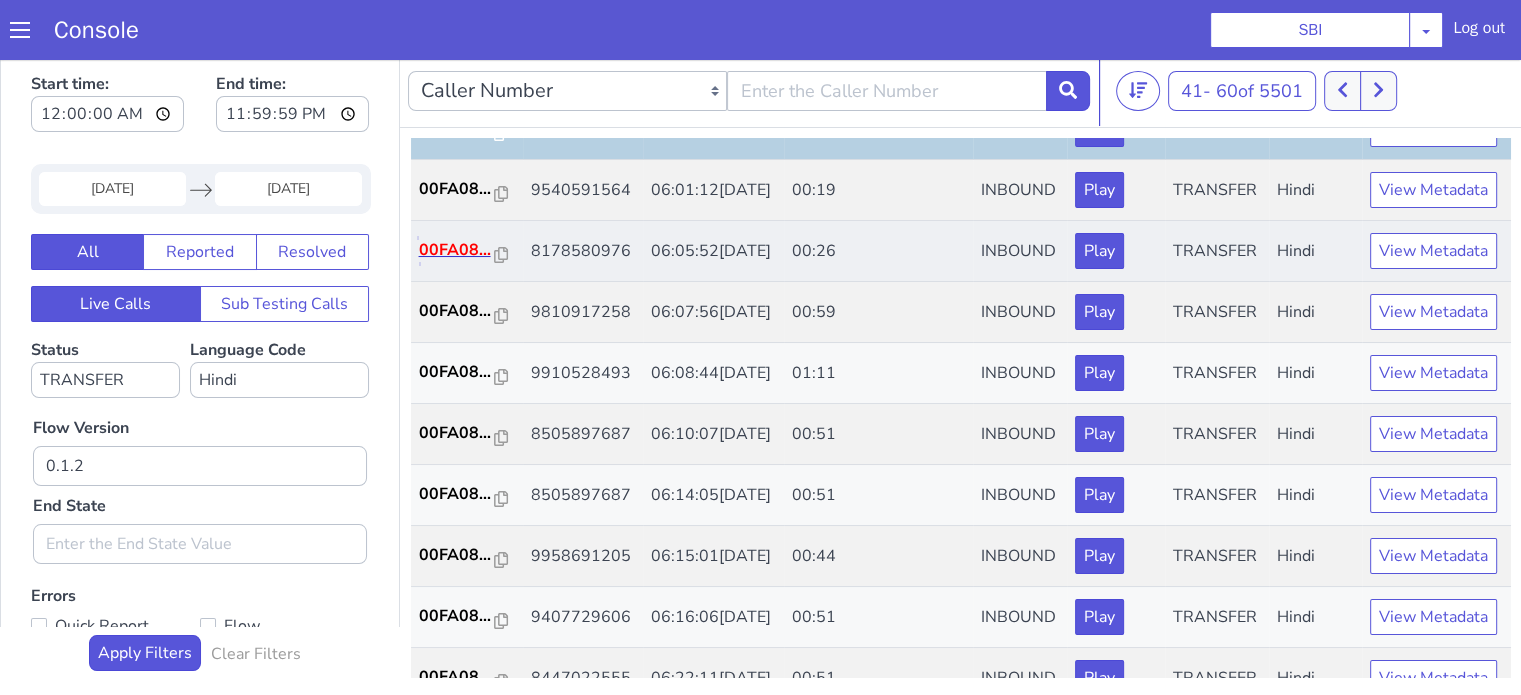 click on "00FA08..." at bounding box center [457, 250] 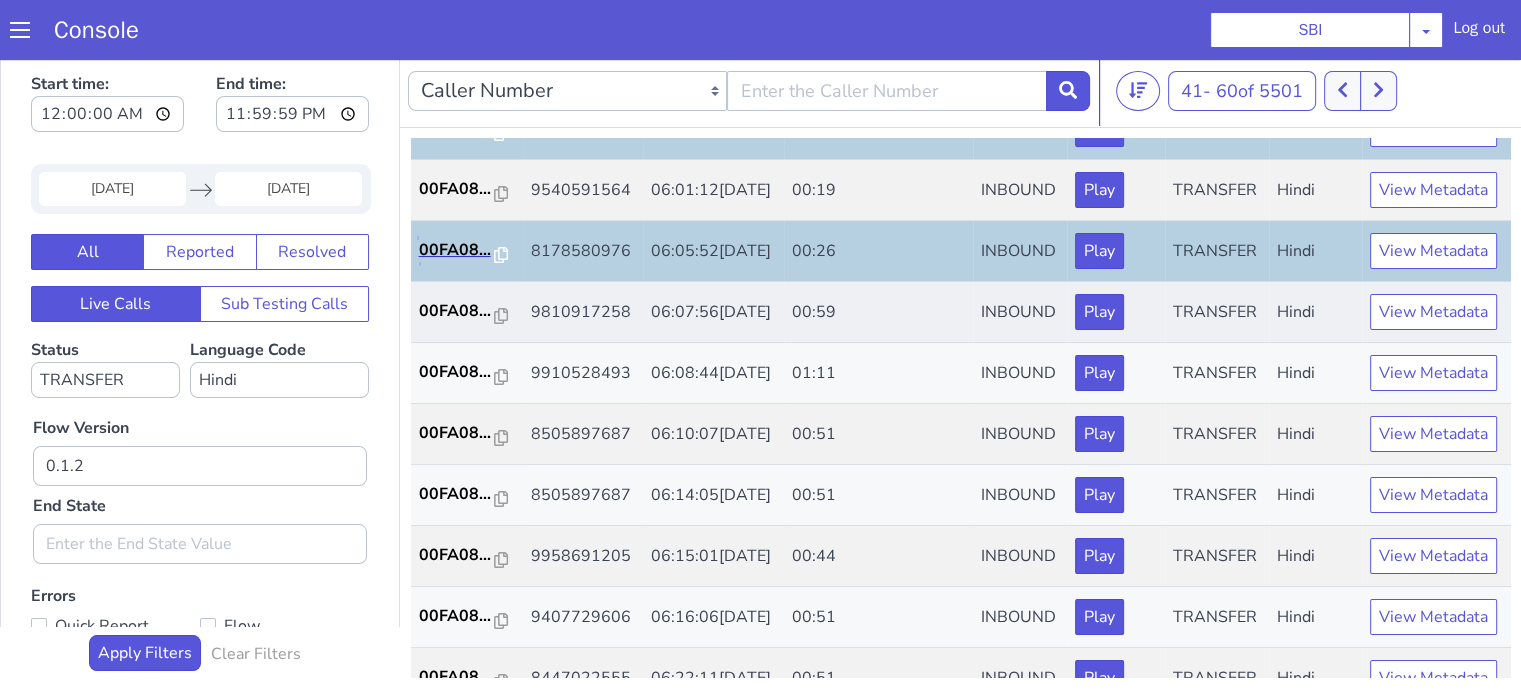 scroll, scrollTop: 800, scrollLeft: 0, axis: vertical 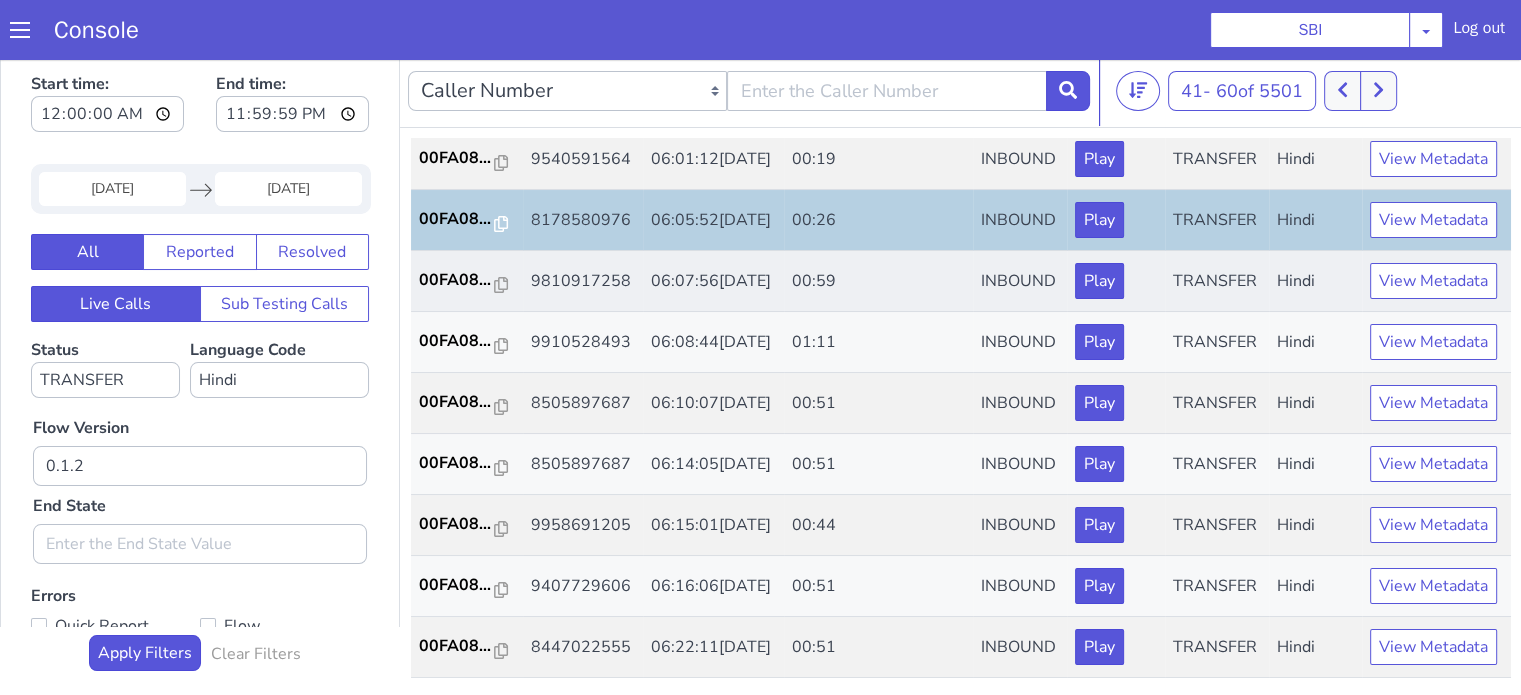 drag, startPoint x: 464, startPoint y: 368, endPoint x: 471, endPoint y: 377, distance: 11.401754 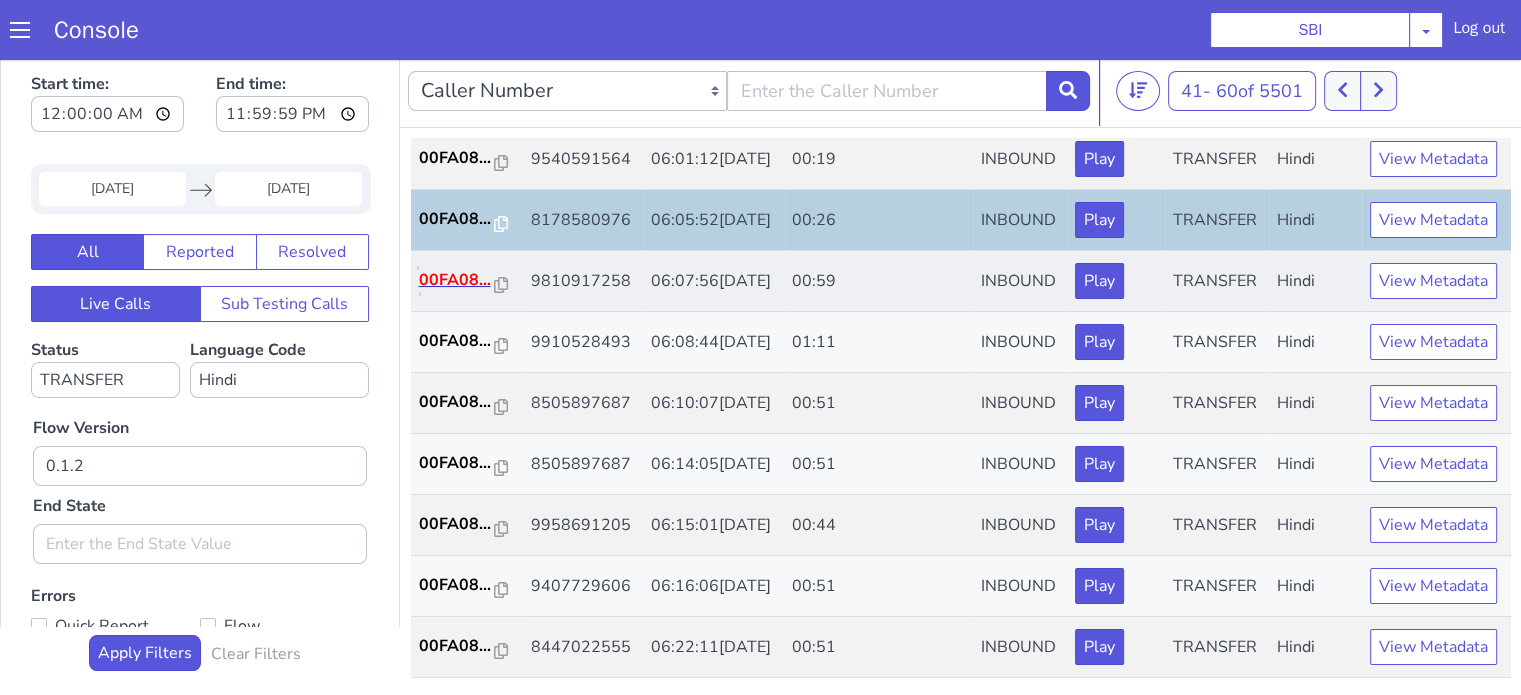 click on "00FA08..." at bounding box center [457, 280] 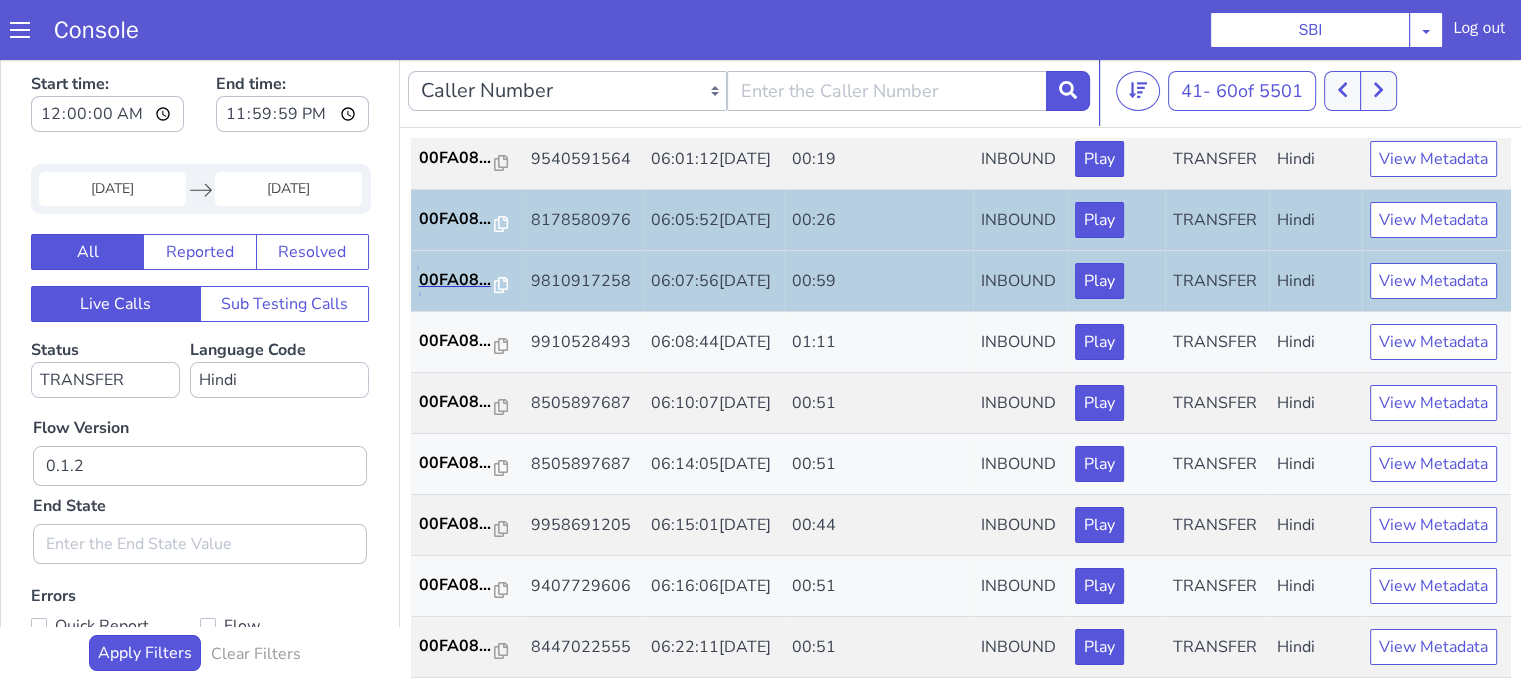 scroll, scrollTop: 900, scrollLeft: 0, axis: vertical 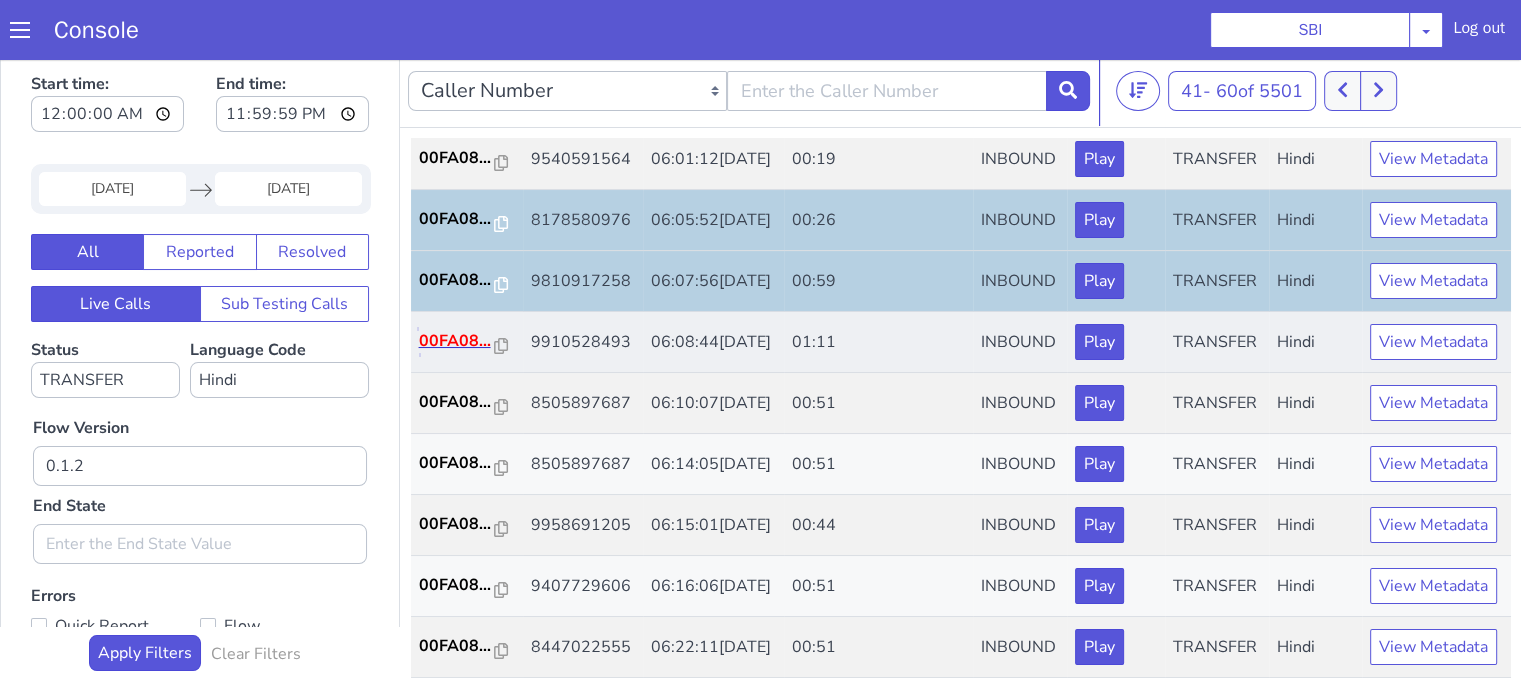 click on "00FA08..." at bounding box center (457, 341) 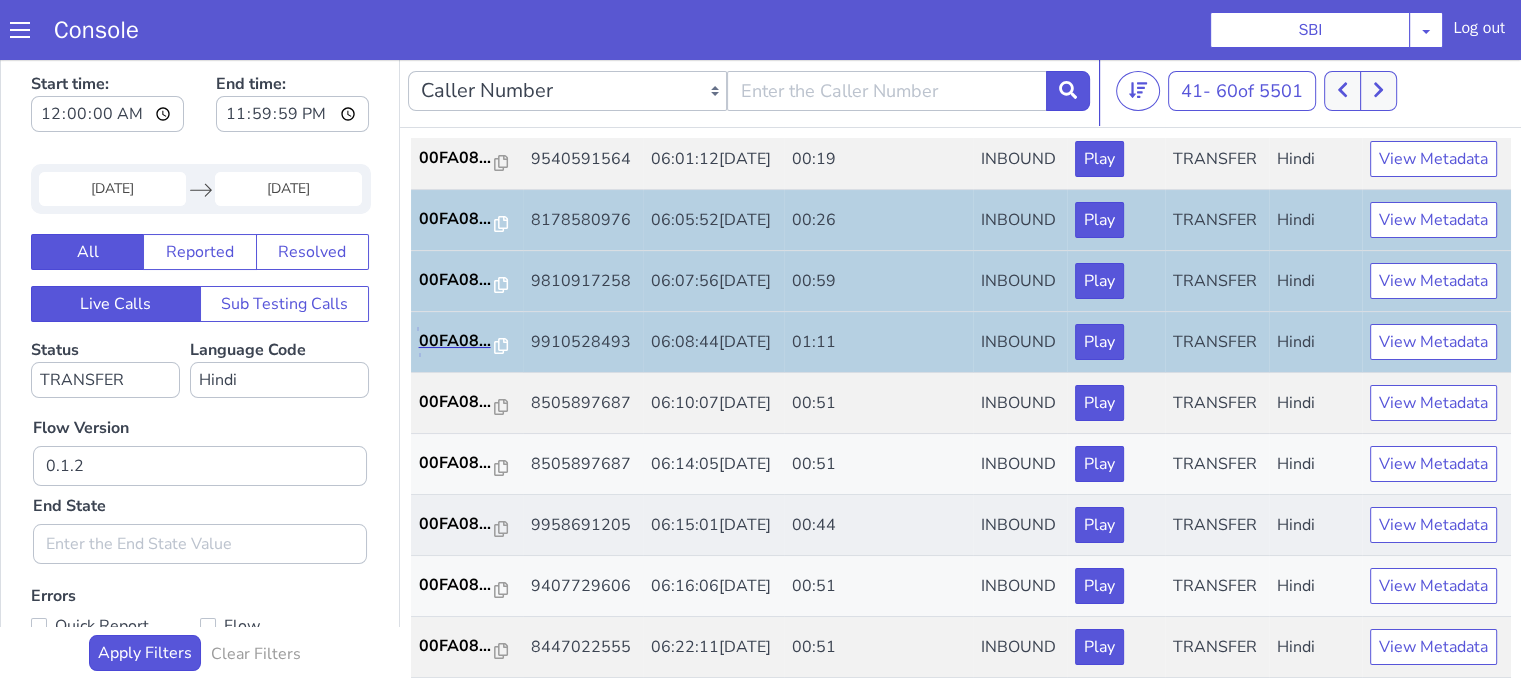 scroll, scrollTop: 990, scrollLeft: 0, axis: vertical 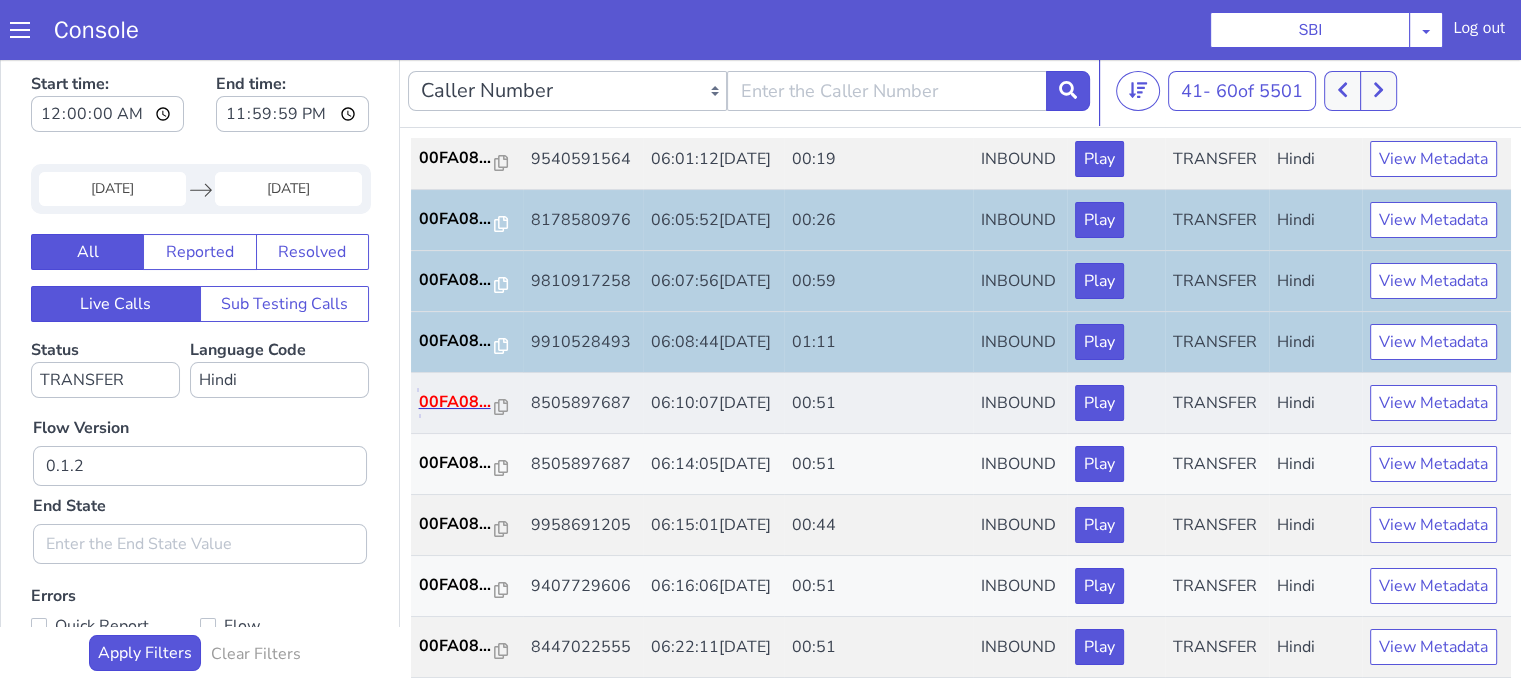 click on "00FA08..." at bounding box center (457, 402) 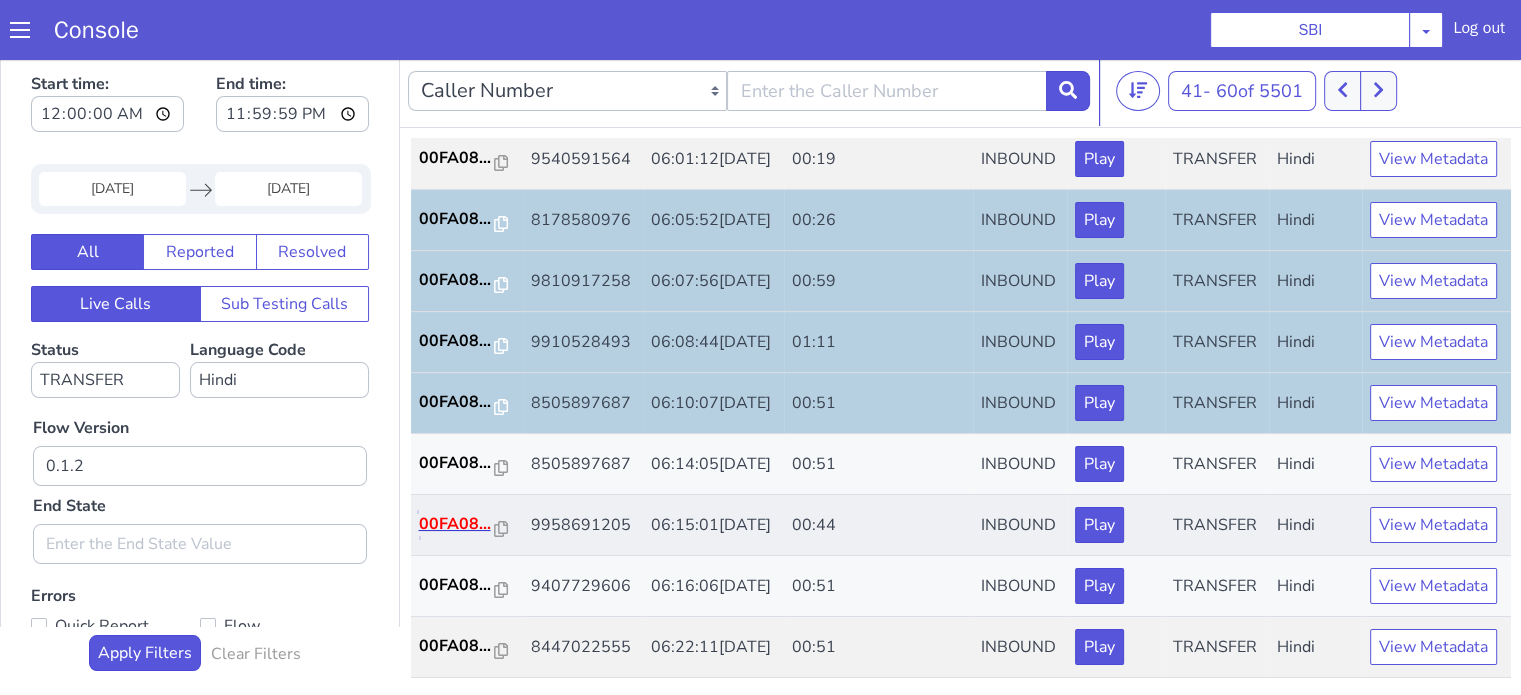 click on "00FA08..." at bounding box center (457, 524) 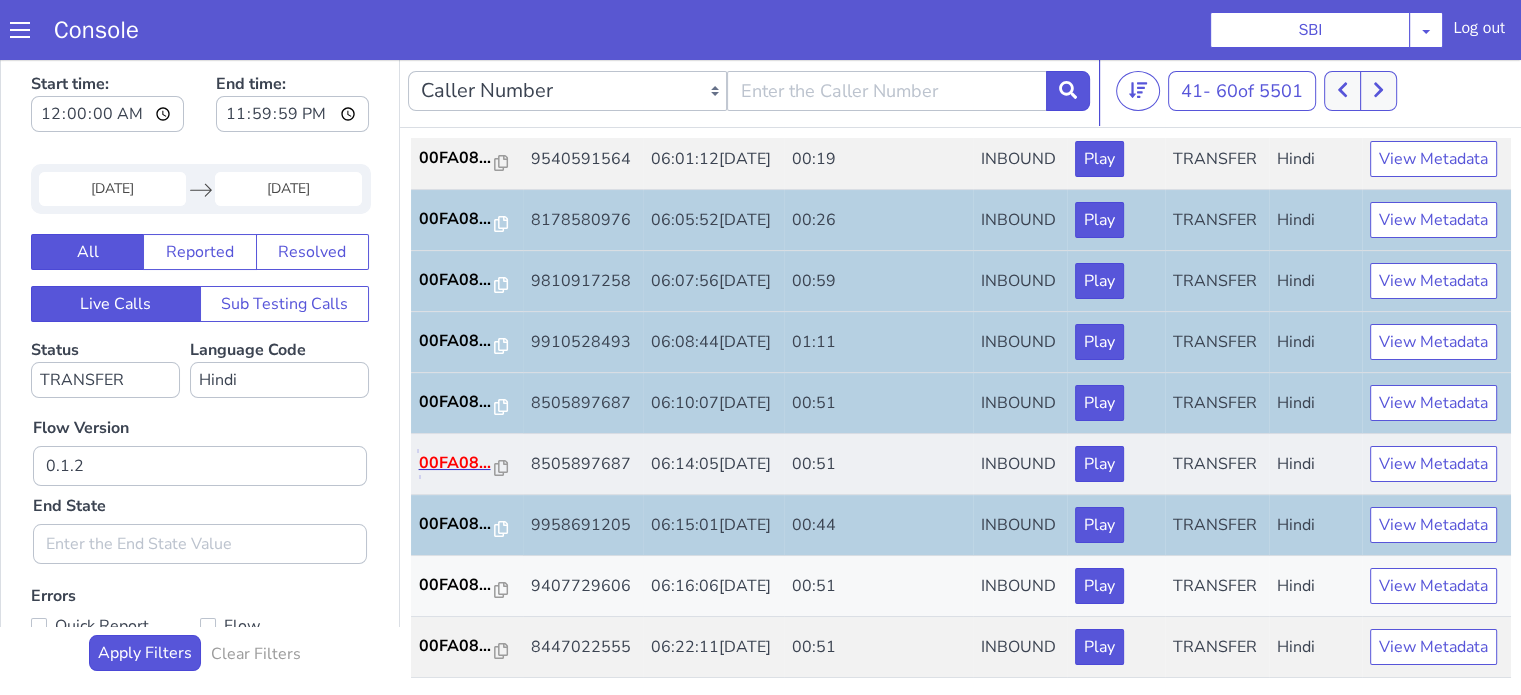 click on "00FA08..." at bounding box center [457, 463] 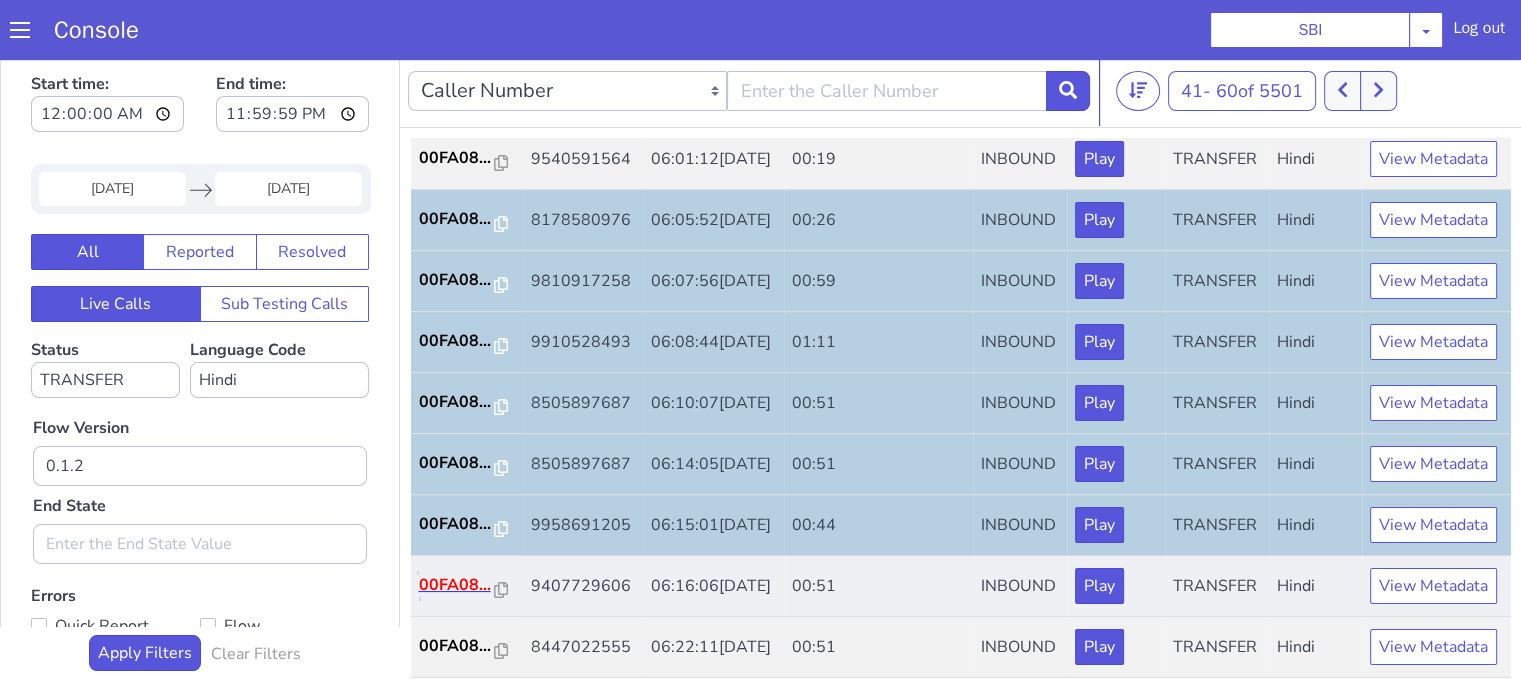 click on "00FA08..." at bounding box center (457, 585) 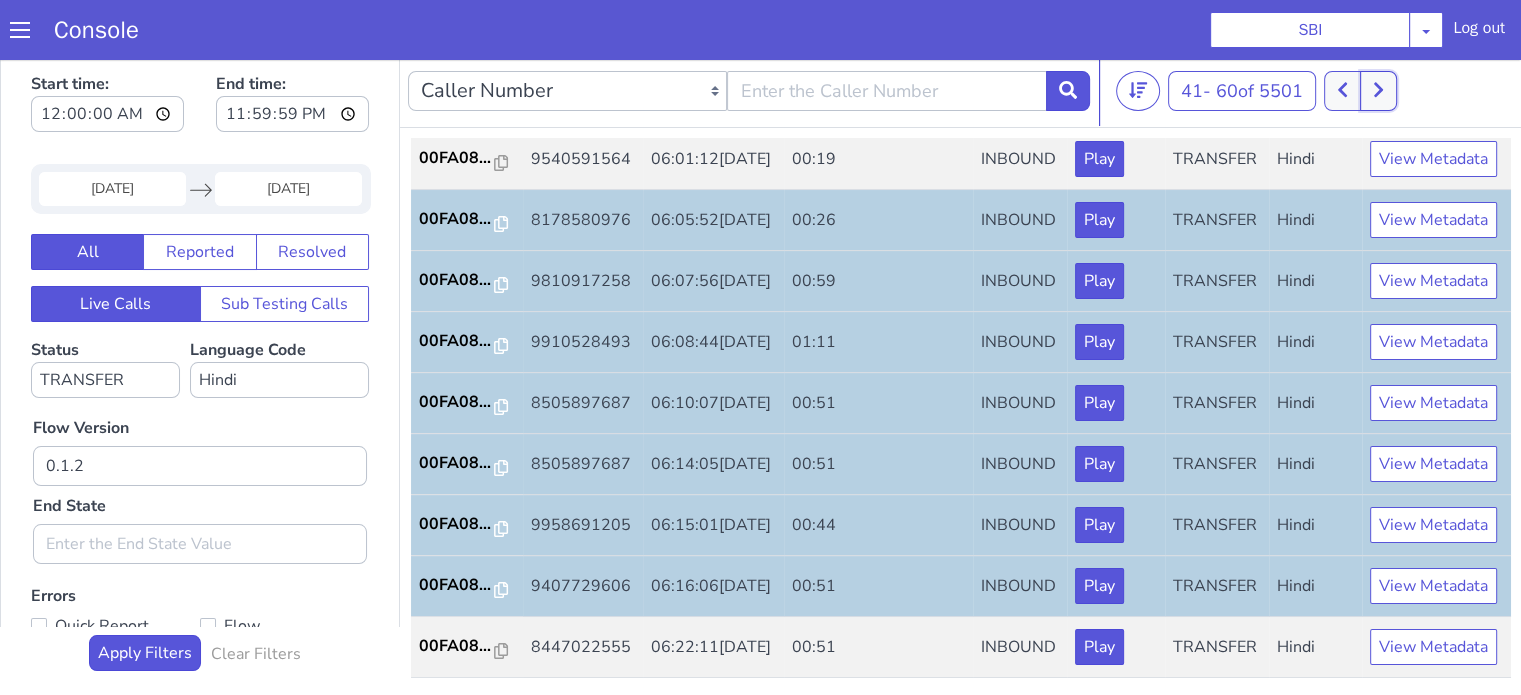 click at bounding box center [1378, 91] 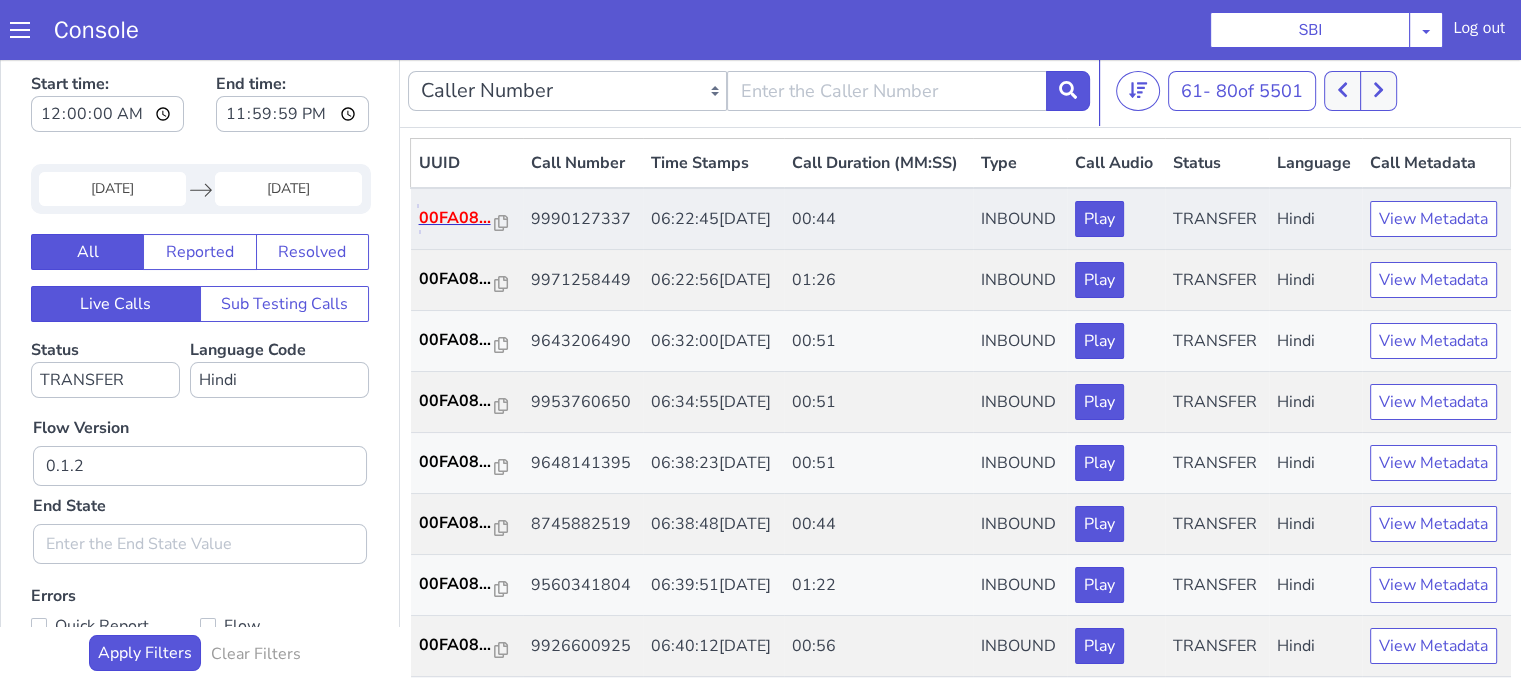 click on "00FA08..." at bounding box center (457, 218) 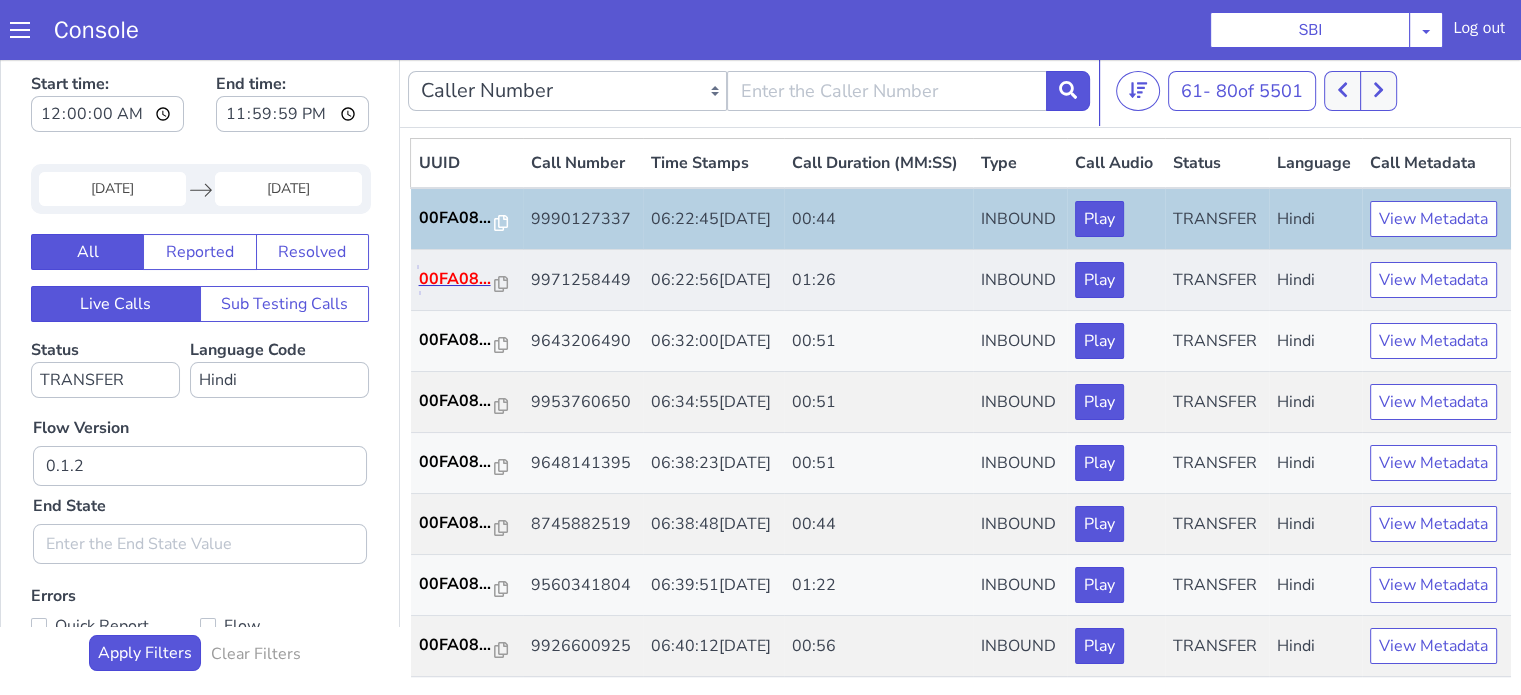 click on "00FA08..." at bounding box center [457, 279] 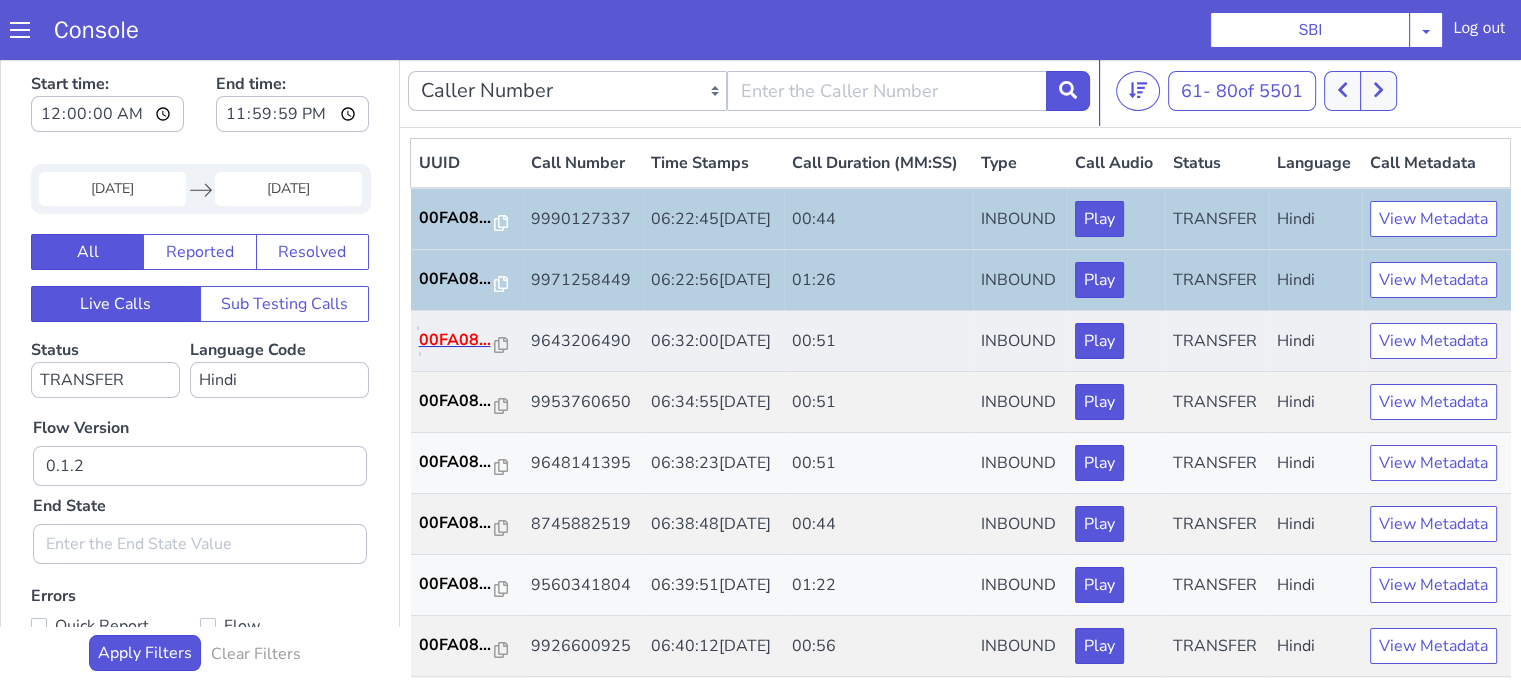click on "00FA08..." at bounding box center [457, 340] 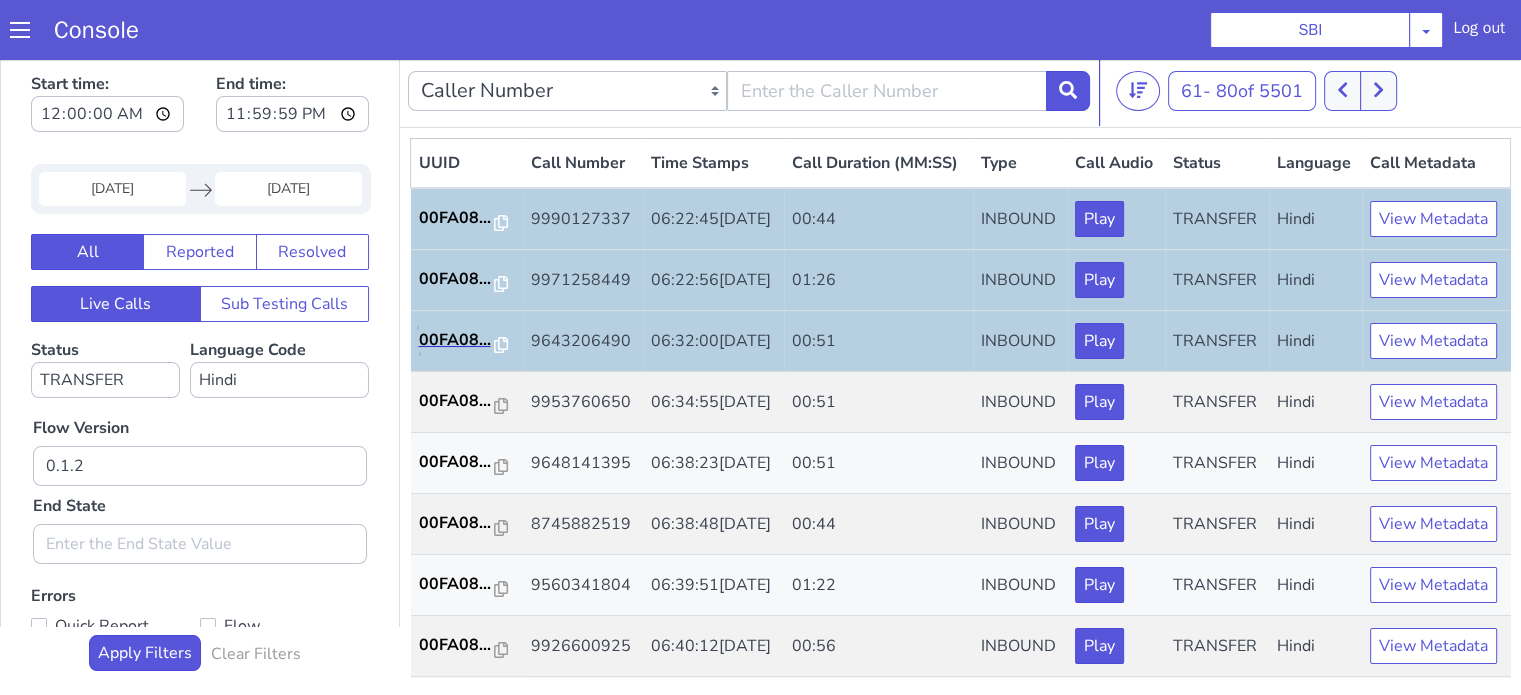 scroll, scrollTop: 100, scrollLeft: 0, axis: vertical 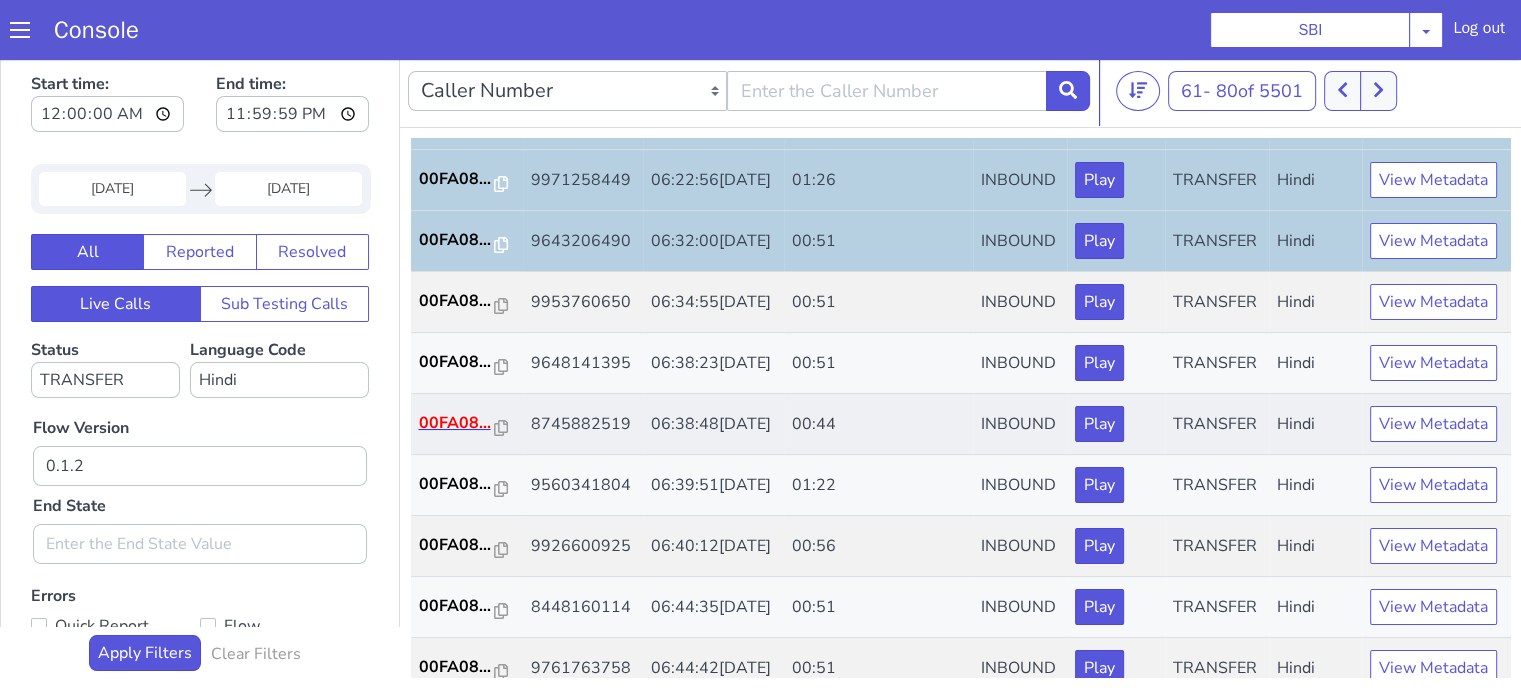 click on "00FA08..." at bounding box center (467, 424) 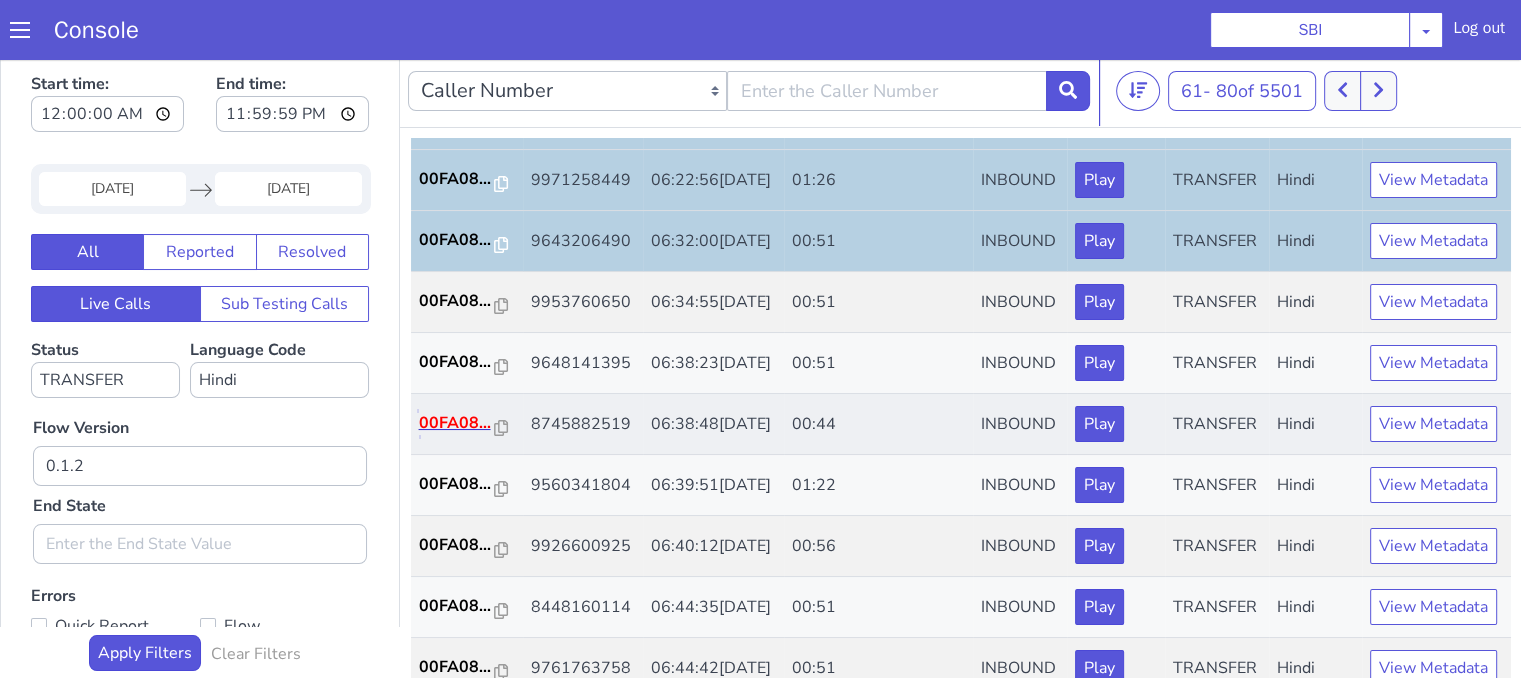click on "00FA08..." at bounding box center [457, 423] 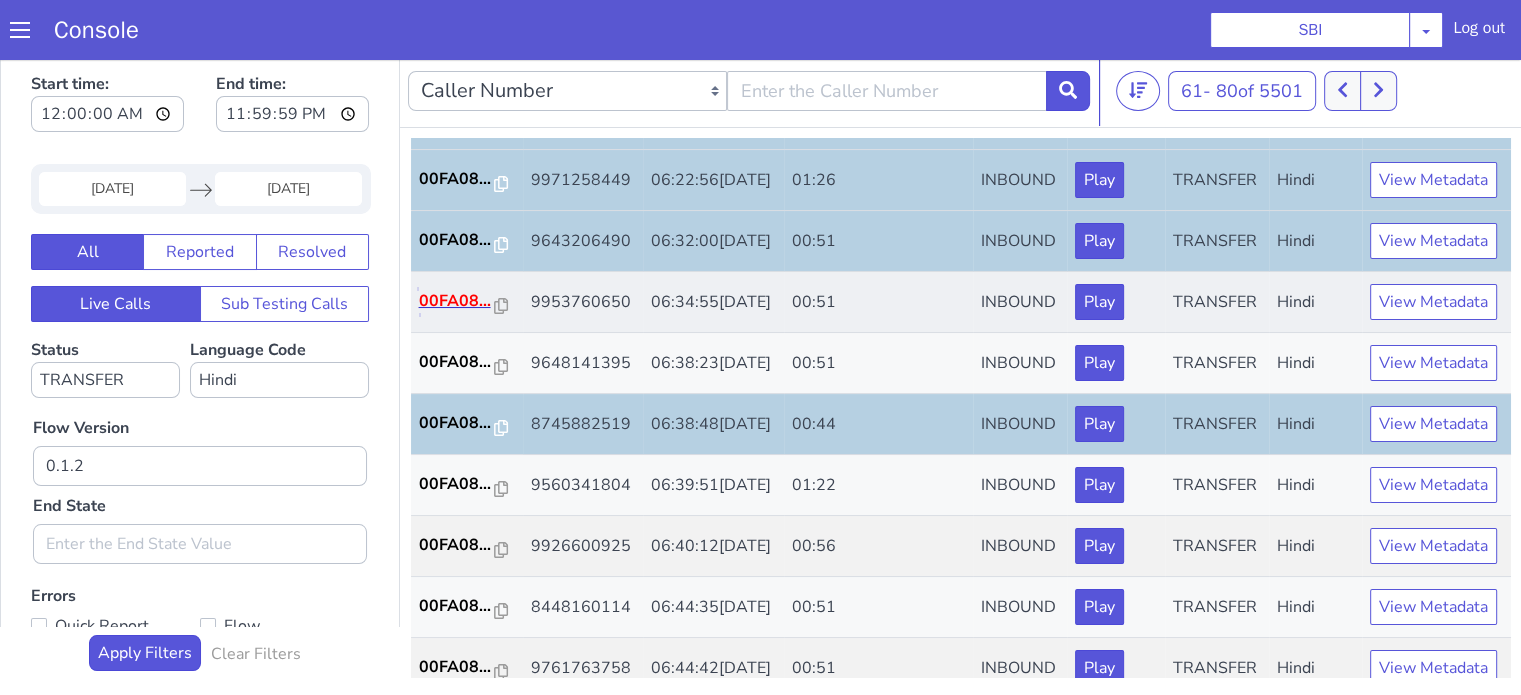 click on "00FA08..." at bounding box center [457, 301] 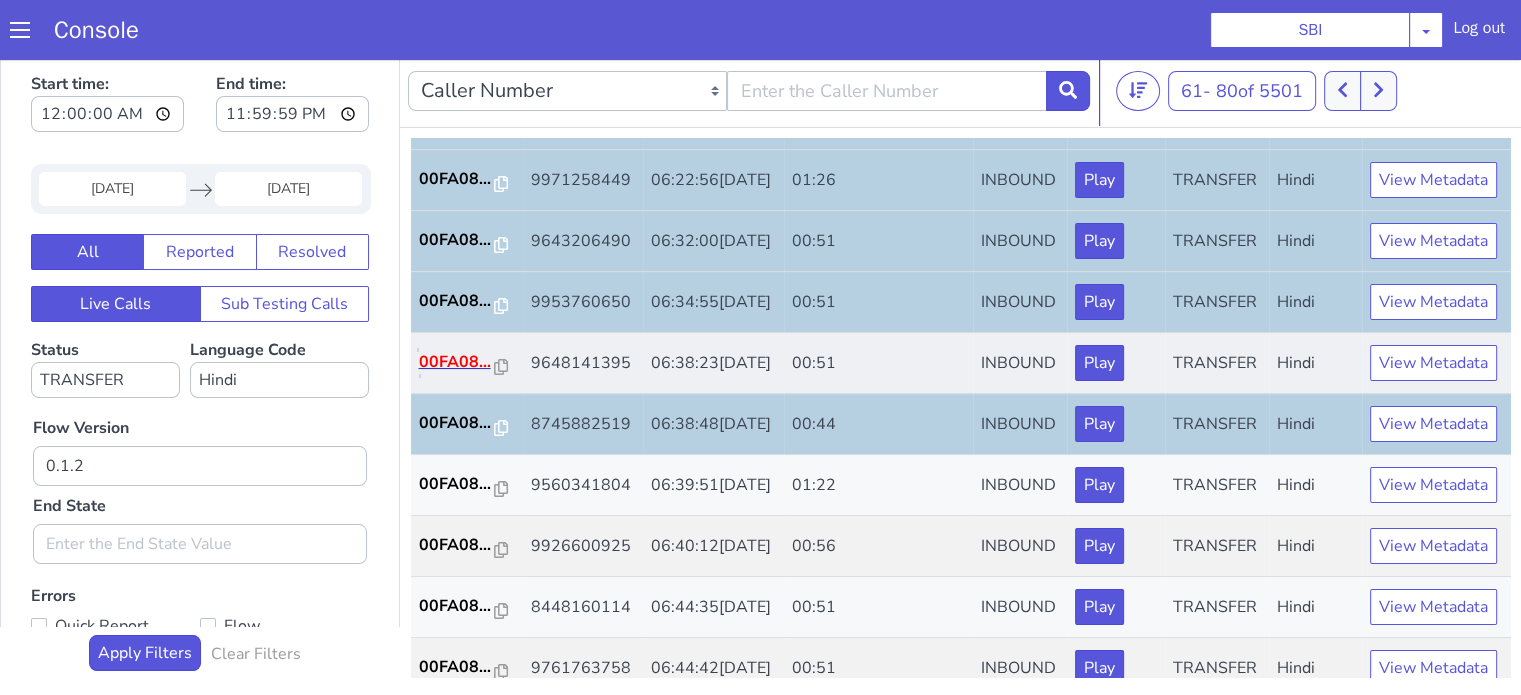 click on "00FA08..." at bounding box center (457, 362) 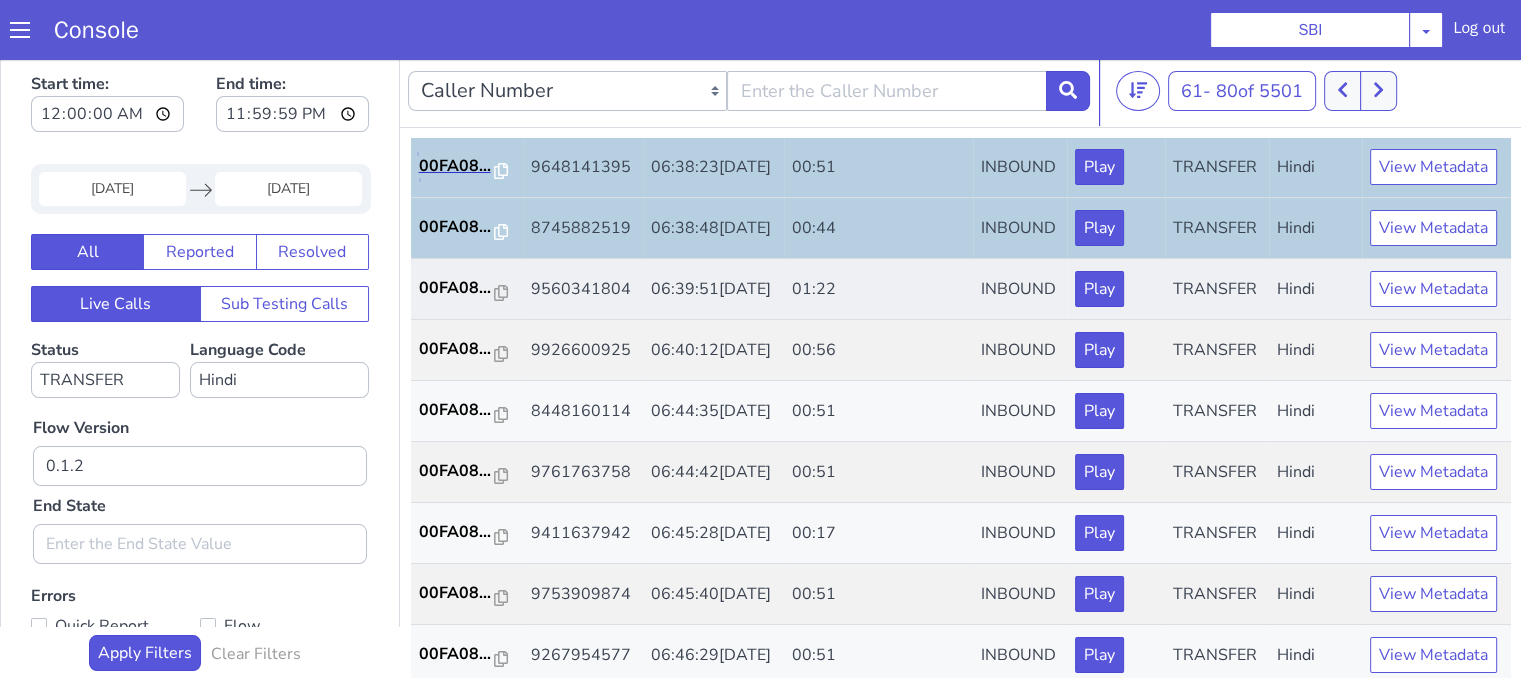 scroll, scrollTop: 300, scrollLeft: 0, axis: vertical 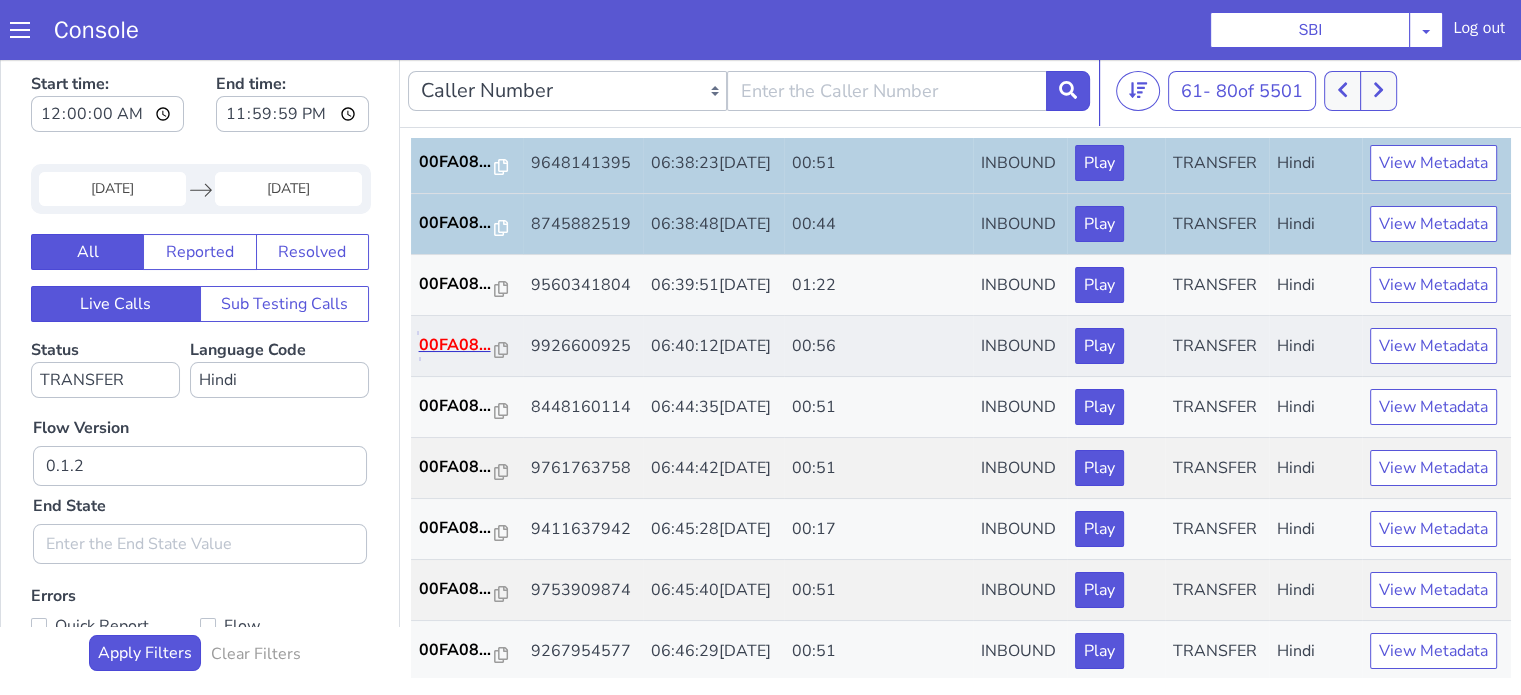 click on "00FA08..." at bounding box center (457, 345) 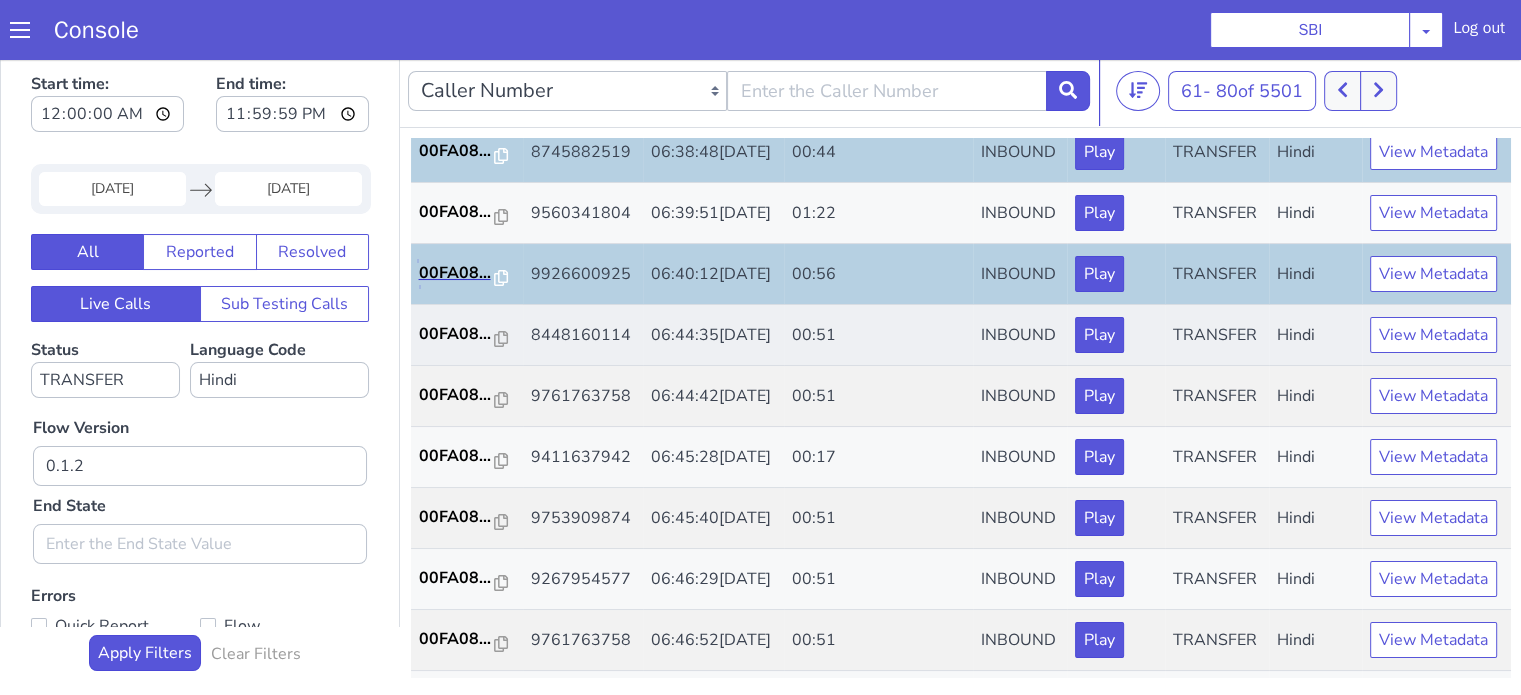 scroll, scrollTop: 500, scrollLeft: 0, axis: vertical 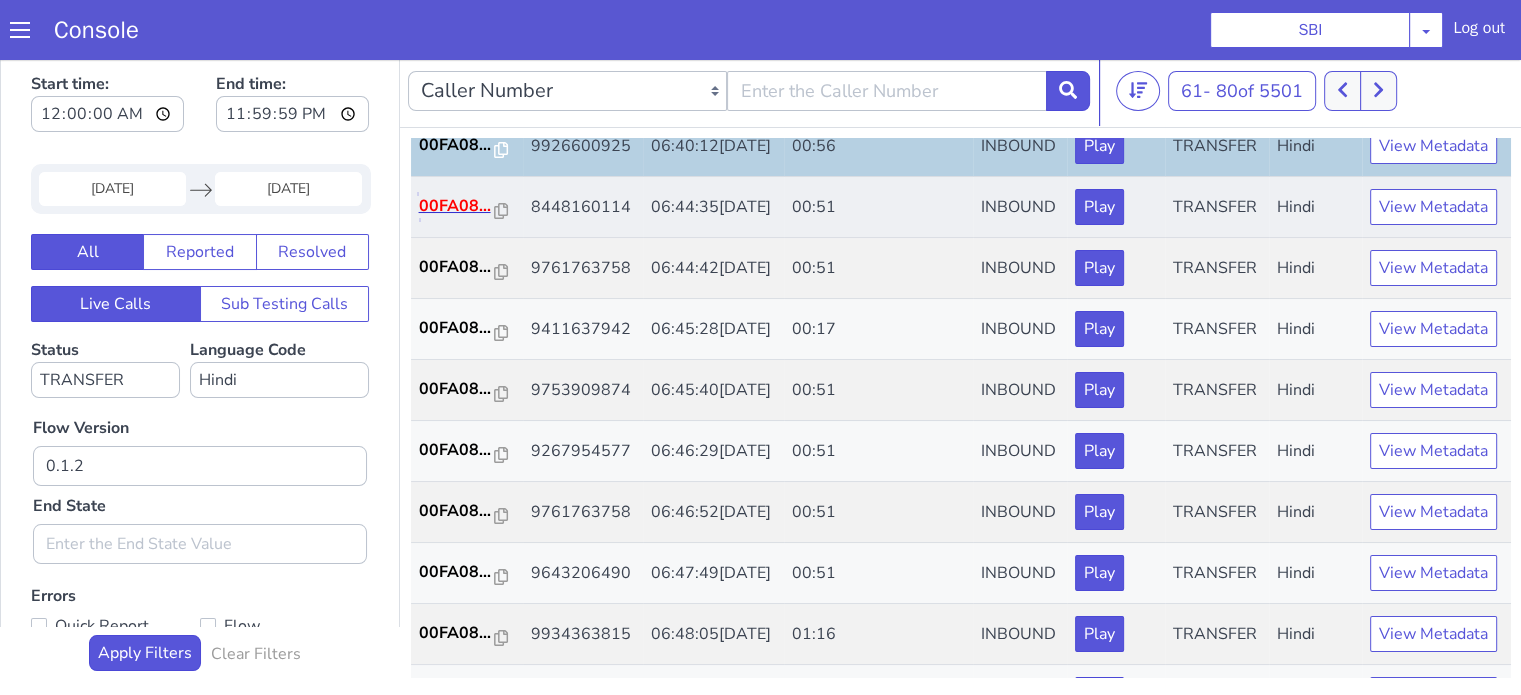 click on "00FA08..." at bounding box center [457, 206] 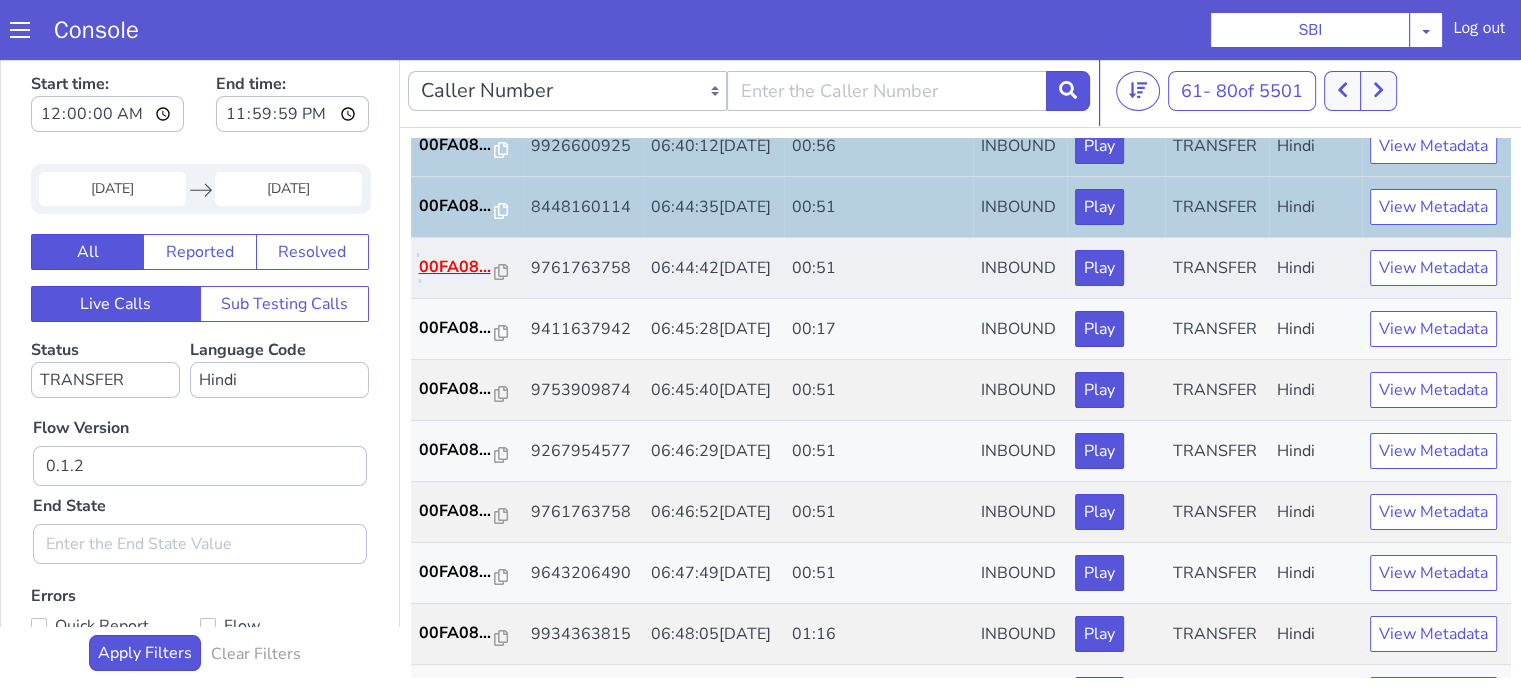 click on "00FA08..." at bounding box center [457, 267] 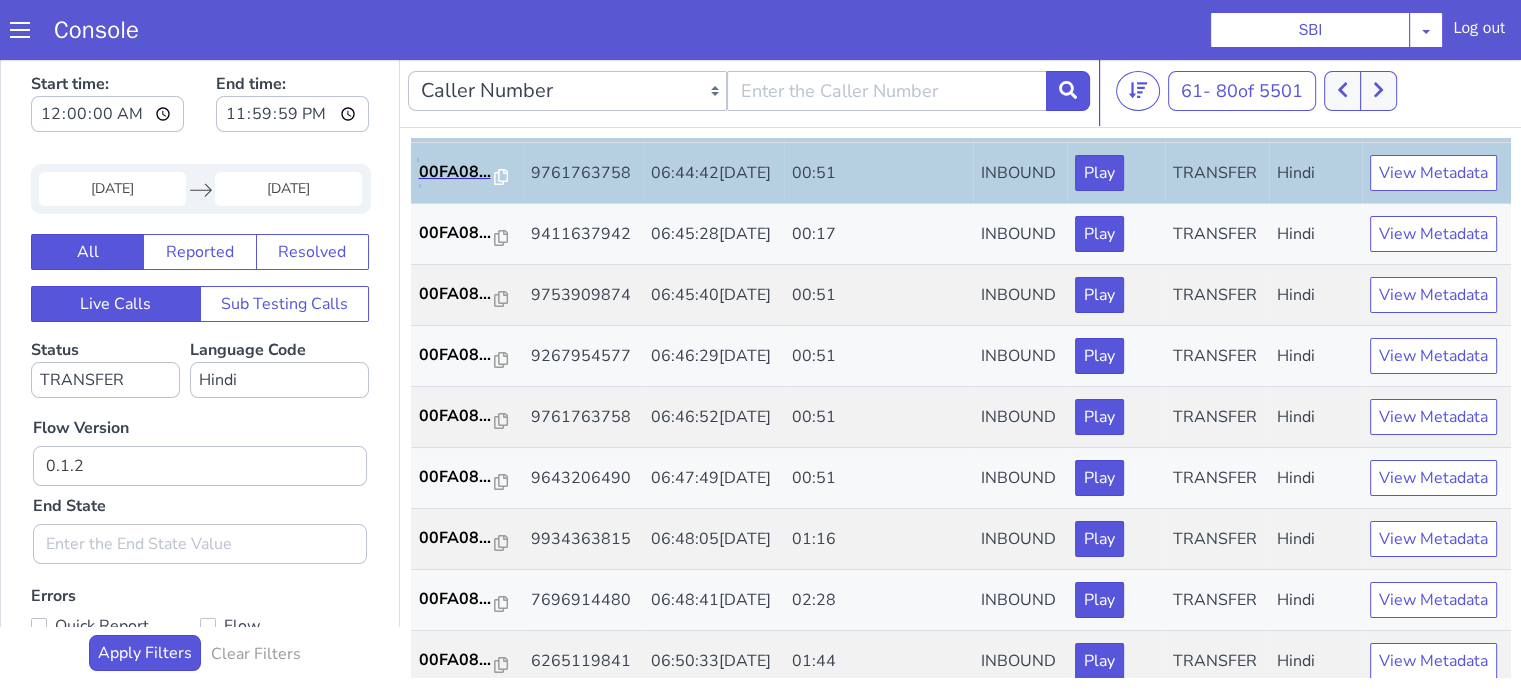 scroll, scrollTop: 700, scrollLeft: 0, axis: vertical 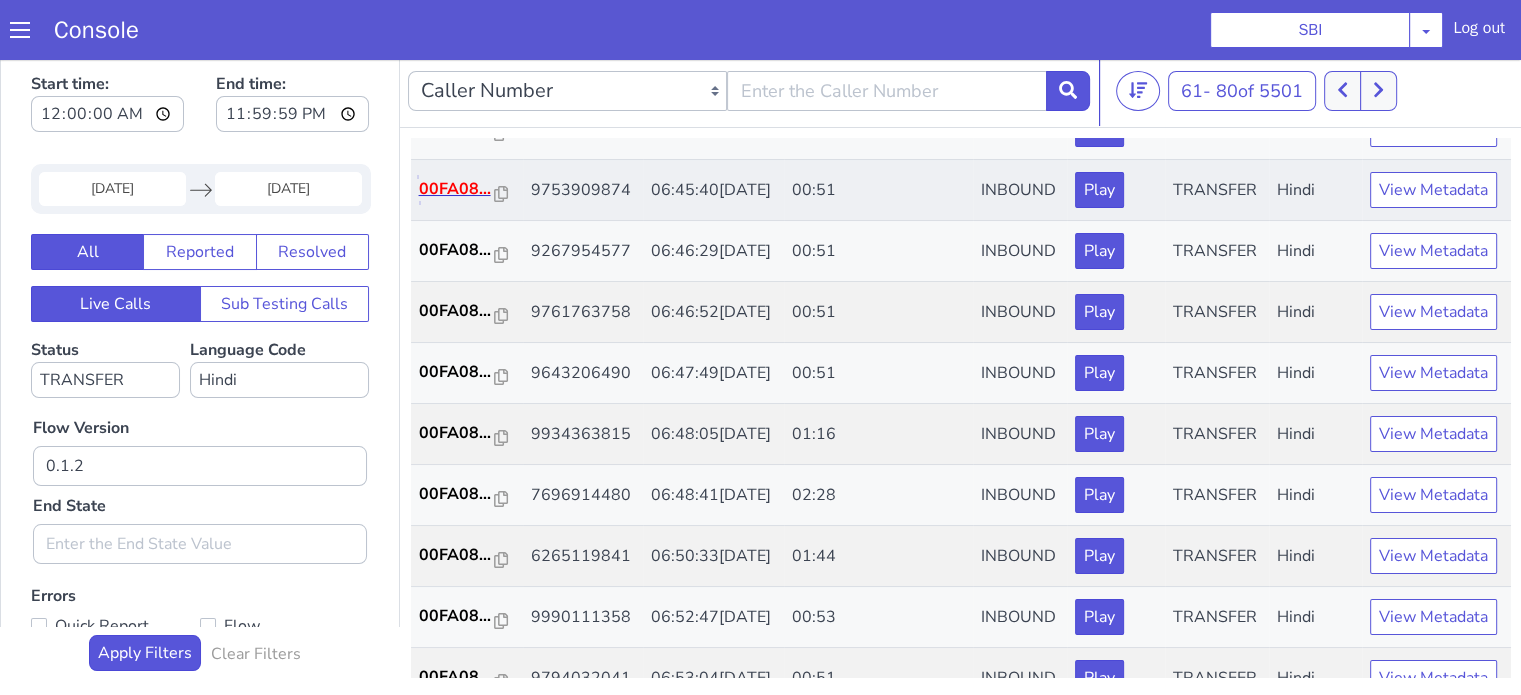 click on "00FA08..." at bounding box center (457, 189) 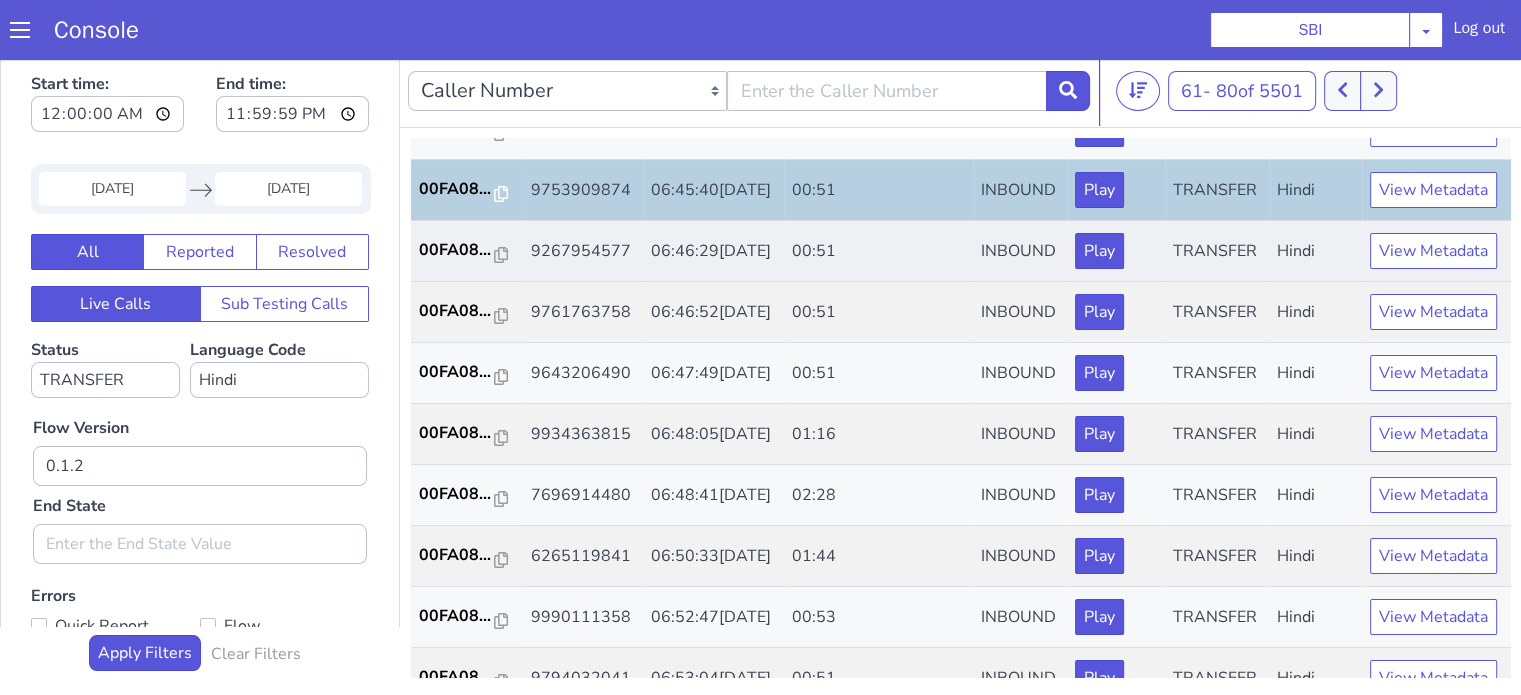 click on "00FA08..." at bounding box center (467, 251) 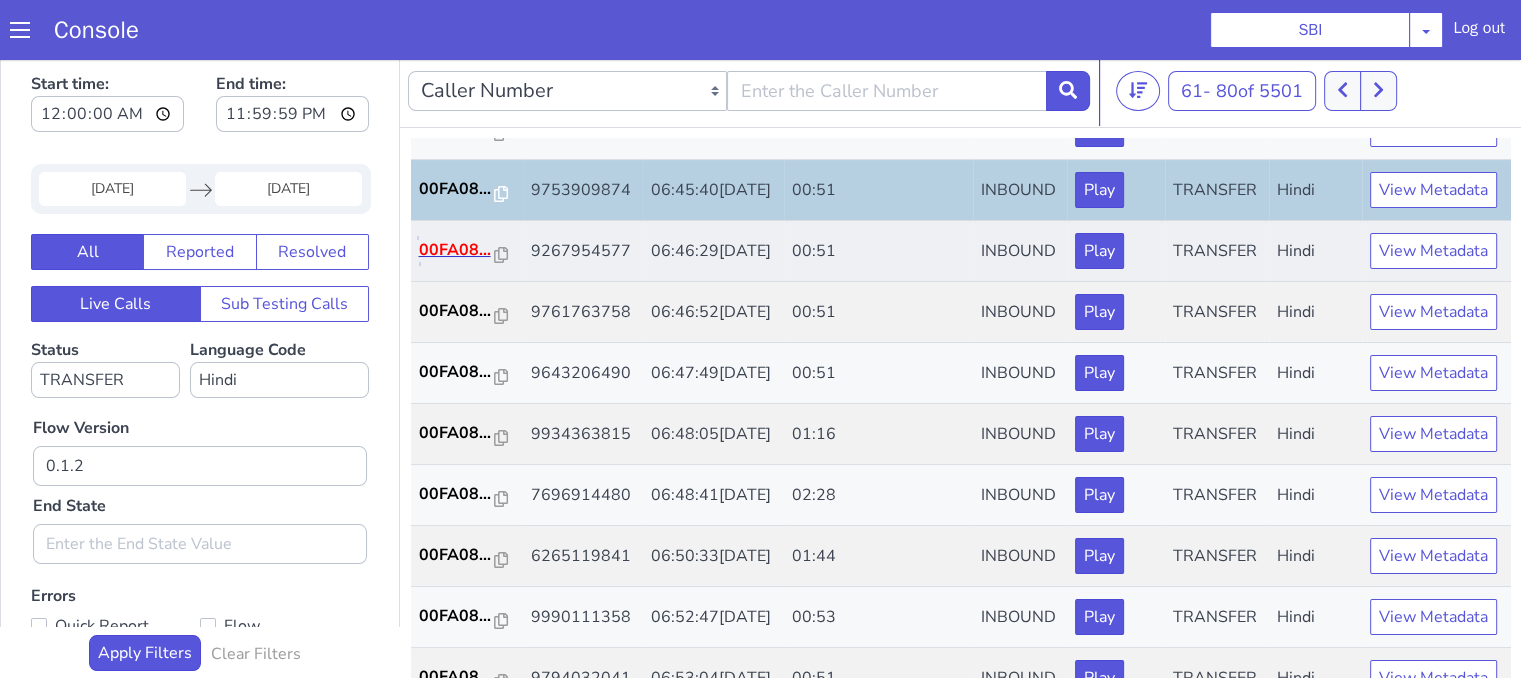 click on "00FA08..." at bounding box center [457, 250] 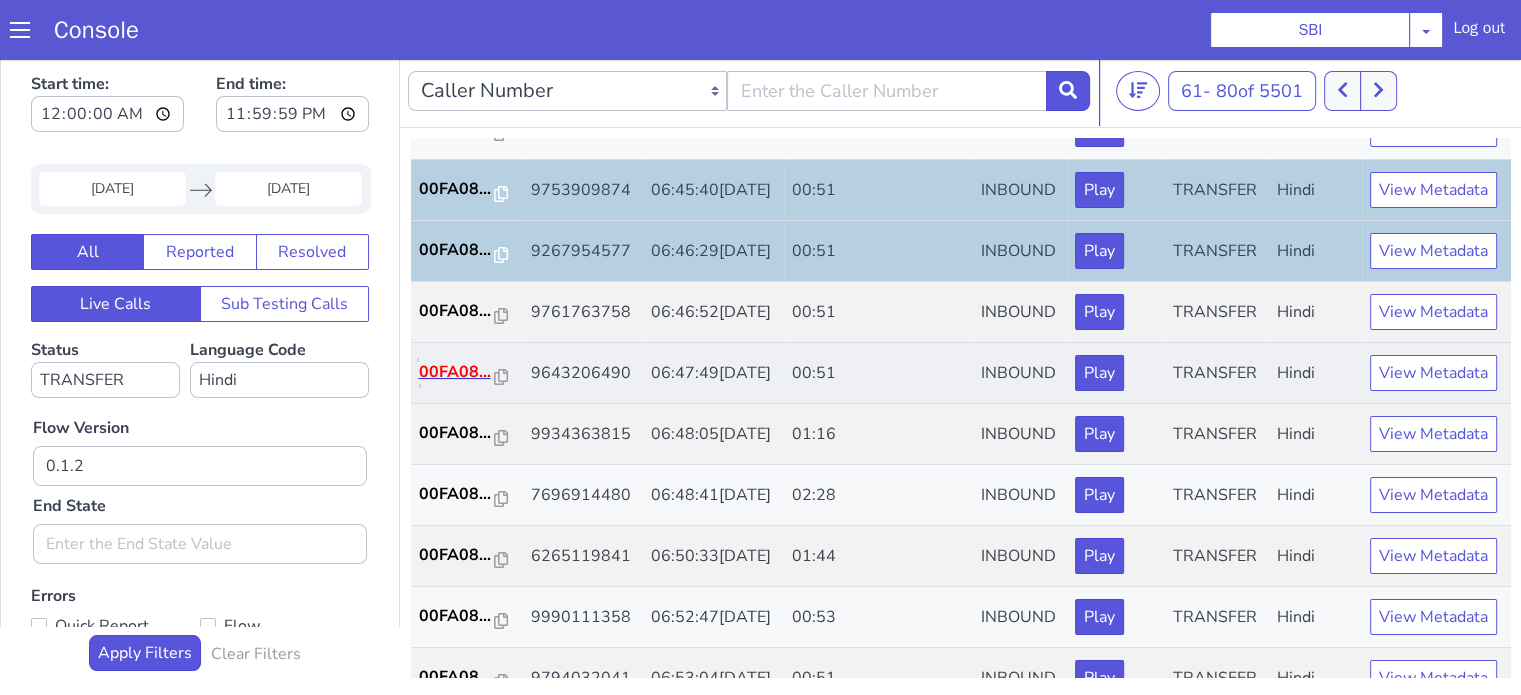 click on "00FA08..." at bounding box center [457, 372] 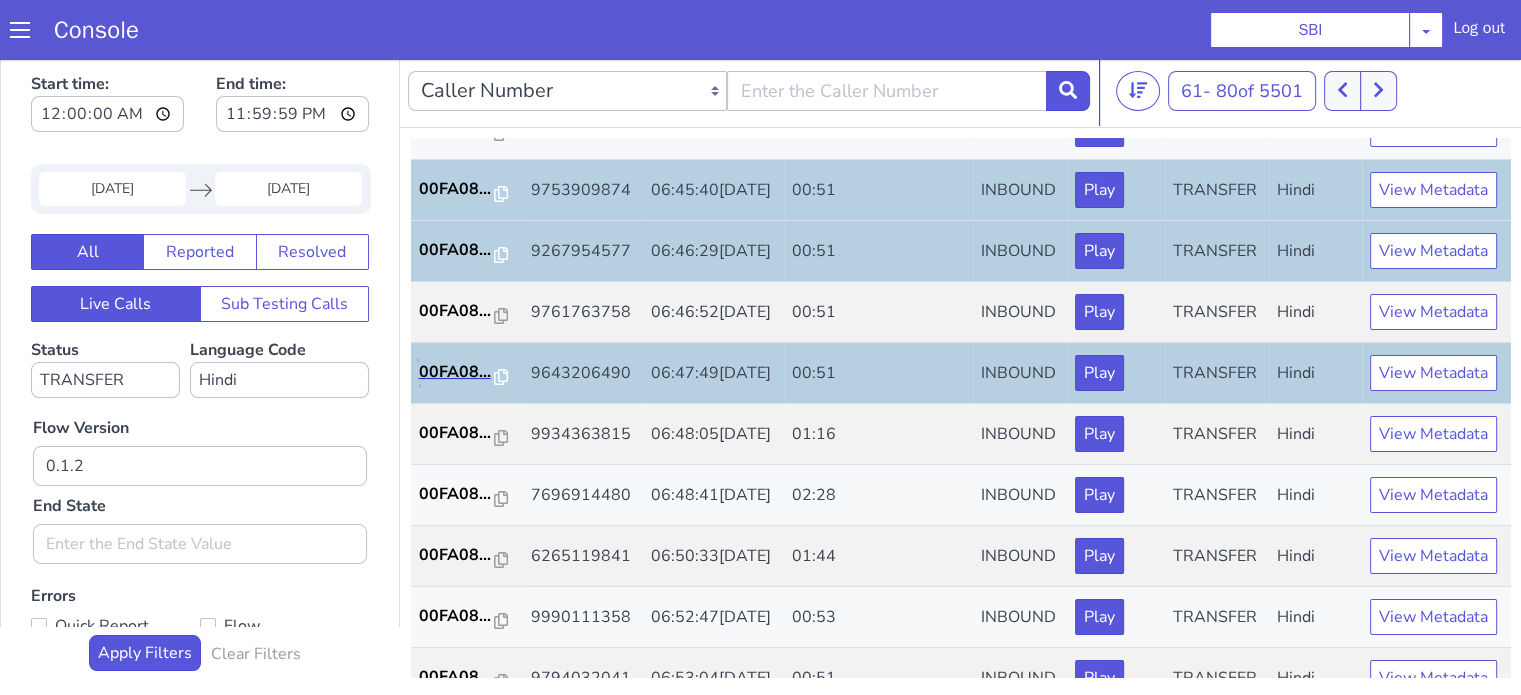 scroll, scrollTop: 900, scrollLeft: 0, axis: vertical 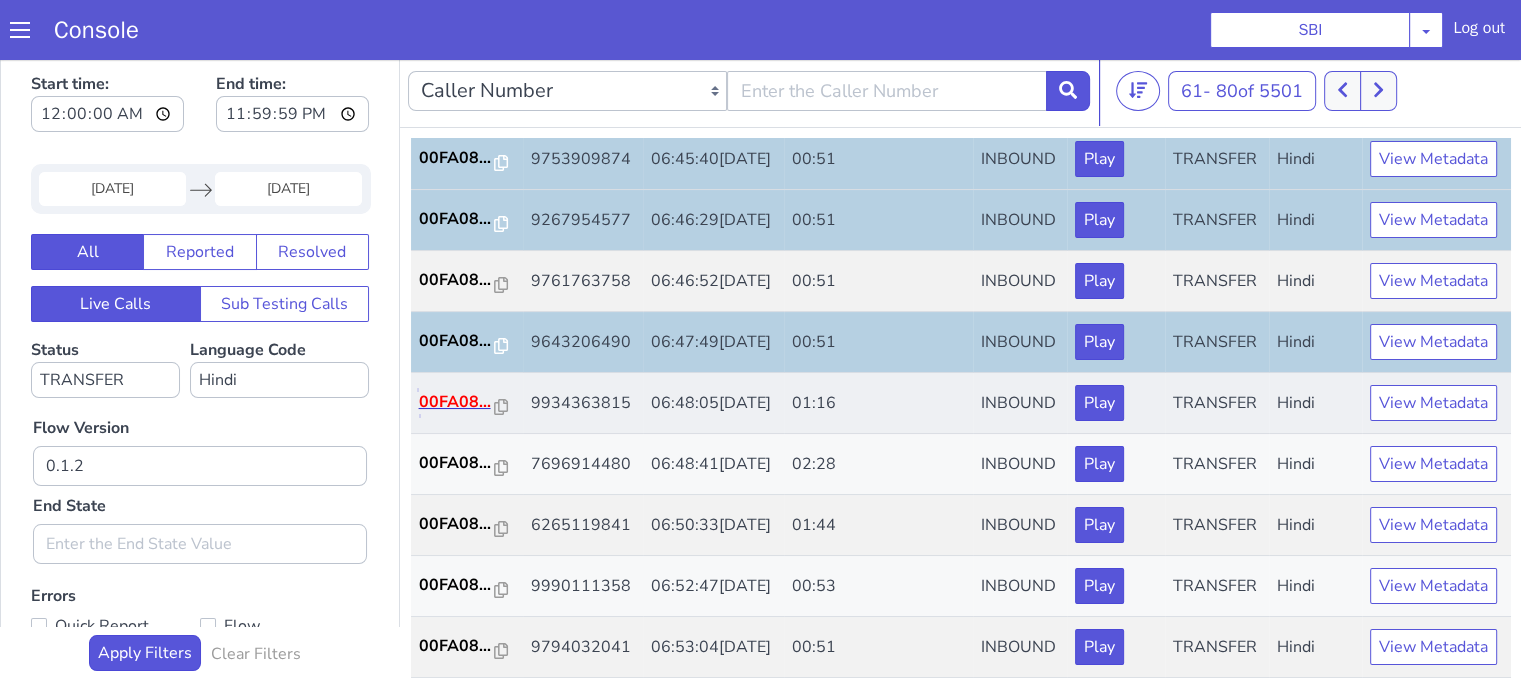 click on "00FA08..." at bounding box center (457, 402) 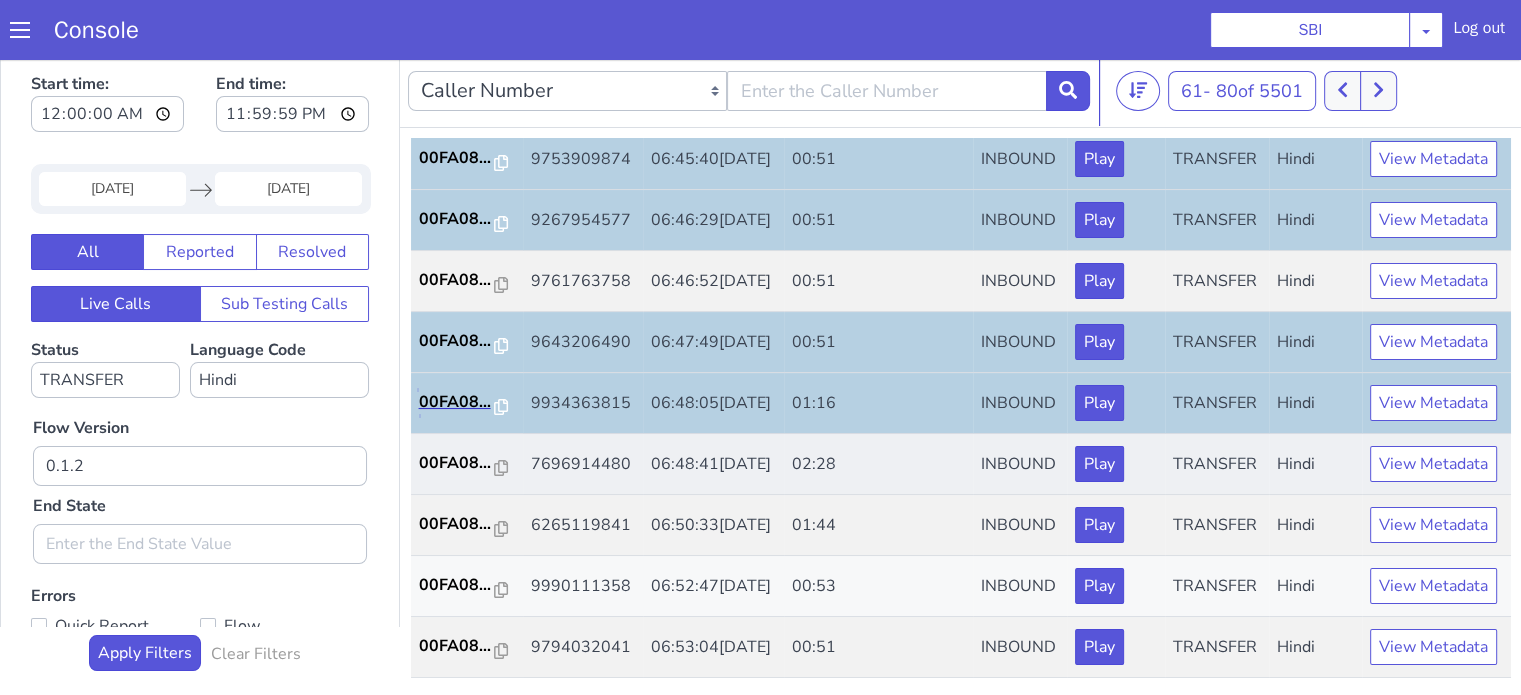 scroll, scrollTop: 990, scrollLeft: 0, axis: vertical 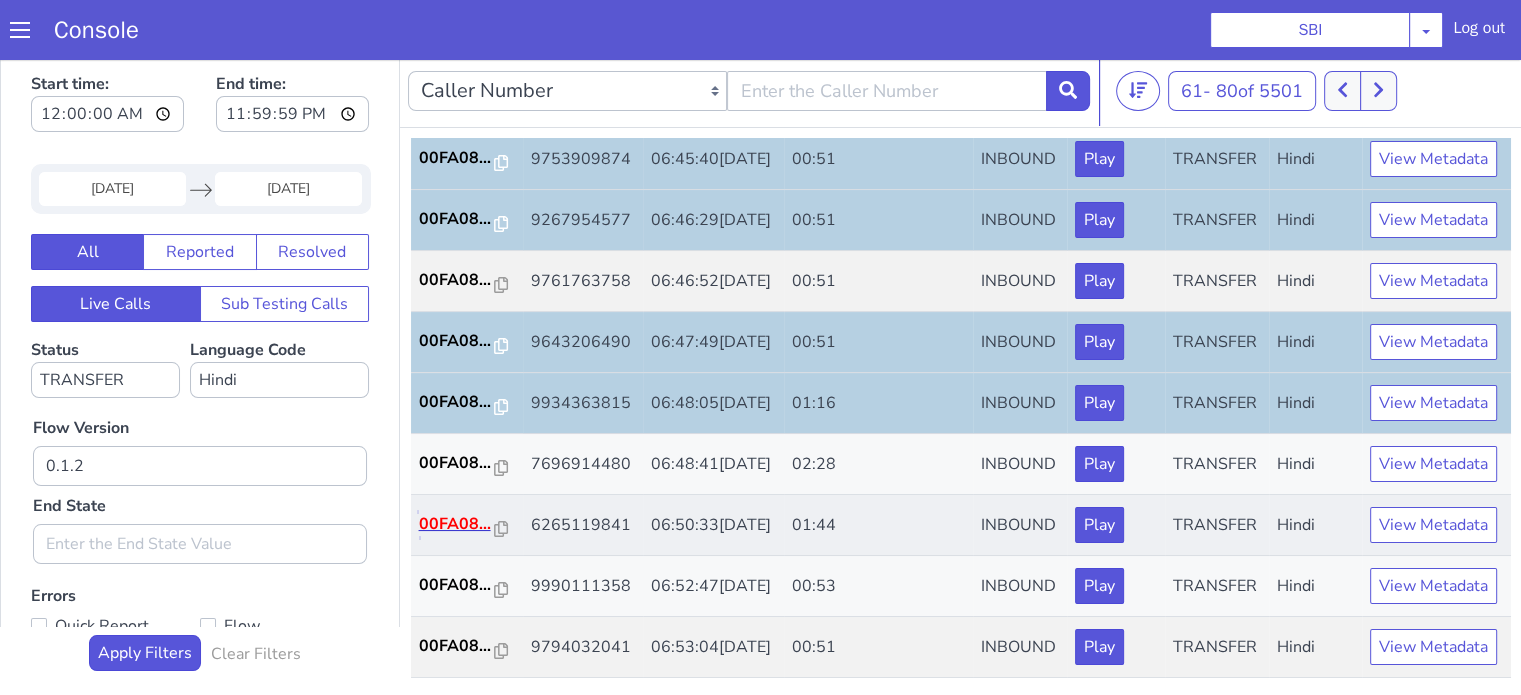 click on "00FA08..." at bounding box center (457, 524) 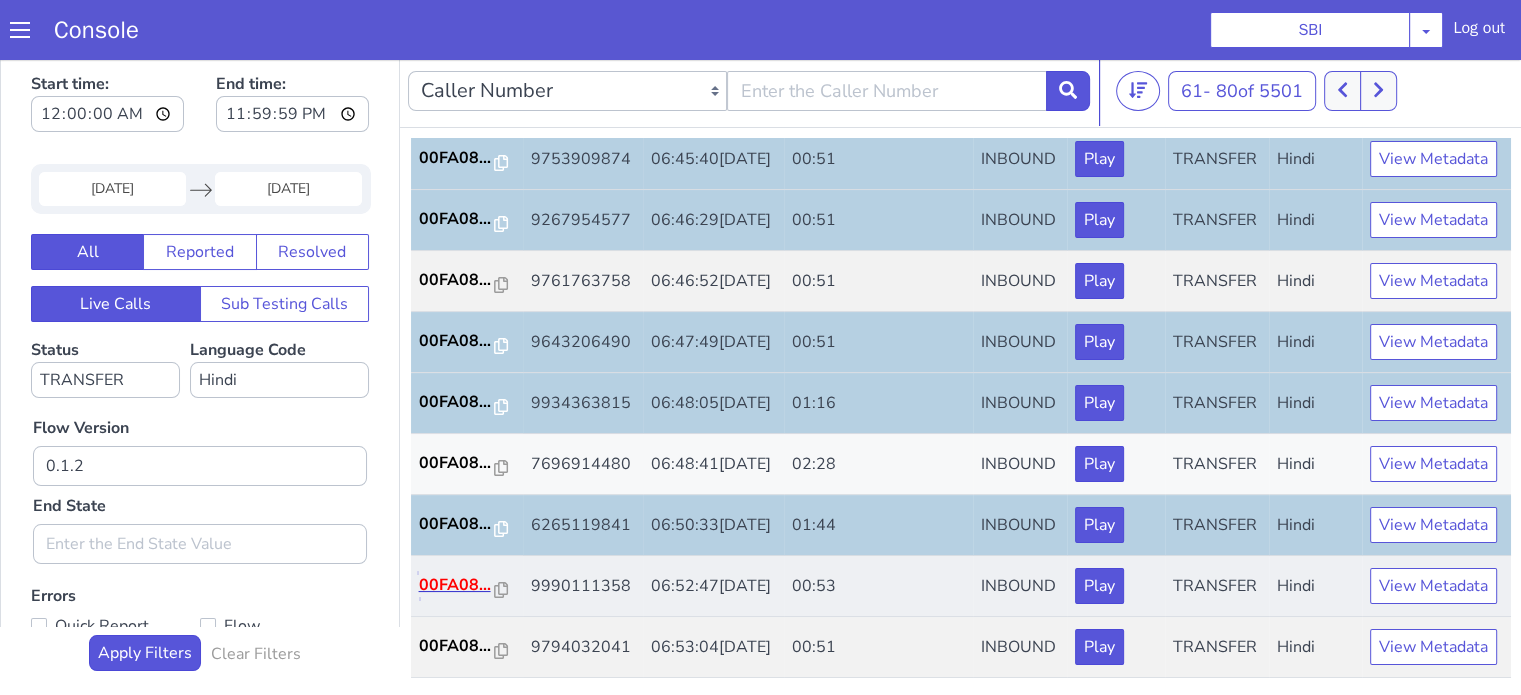 click on "00FA08..." at bounding box center (457, 585) 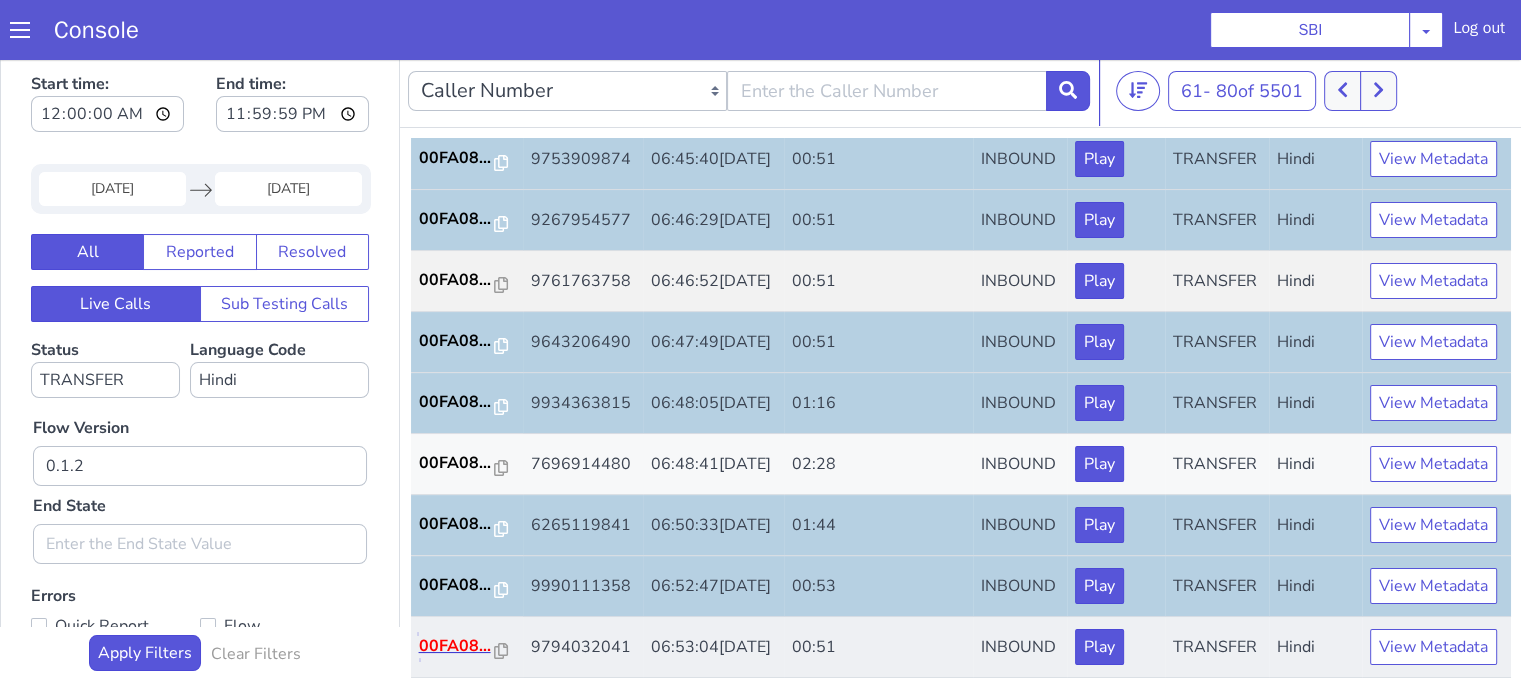 click on "00FA08..." at bounding box center (457, 646) 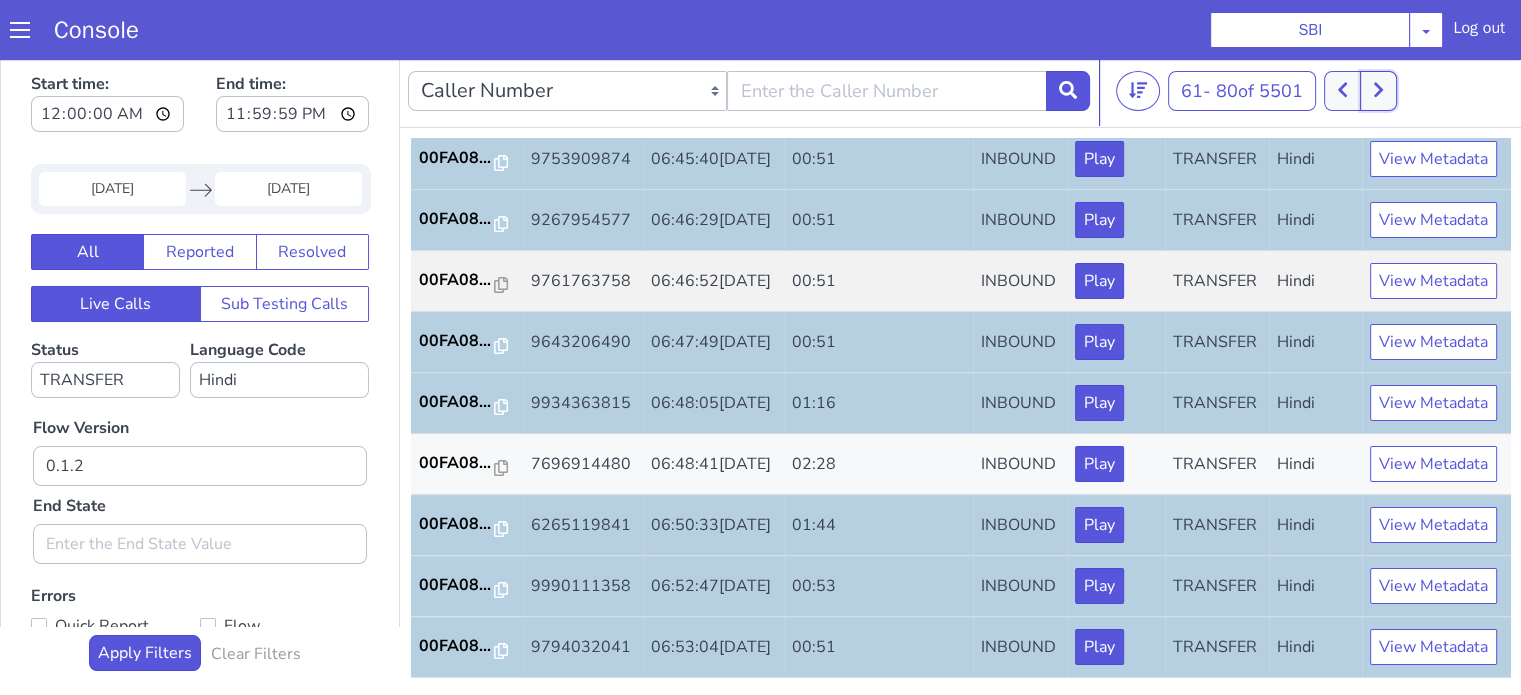 click at bounding box center [1378, 91] 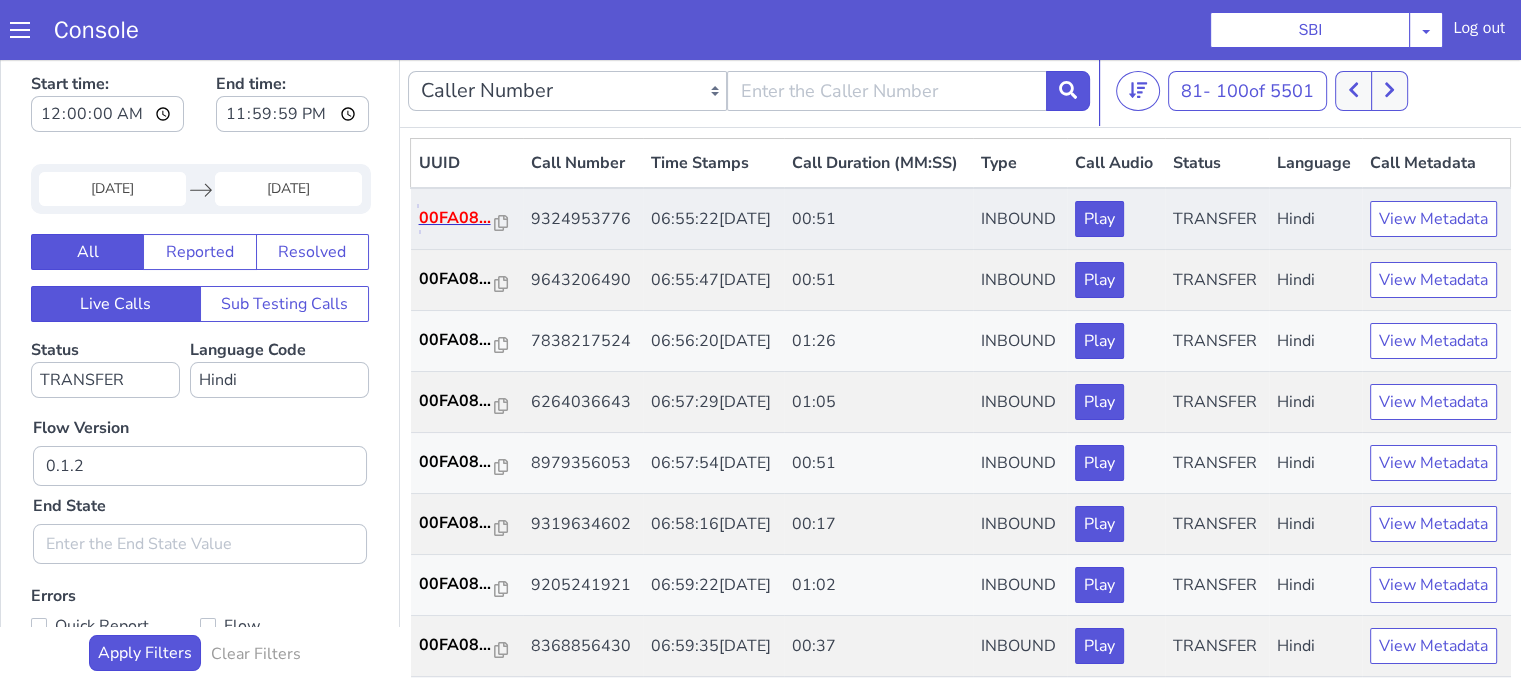 click on "00FA08..." at bounding box center [457, 218] 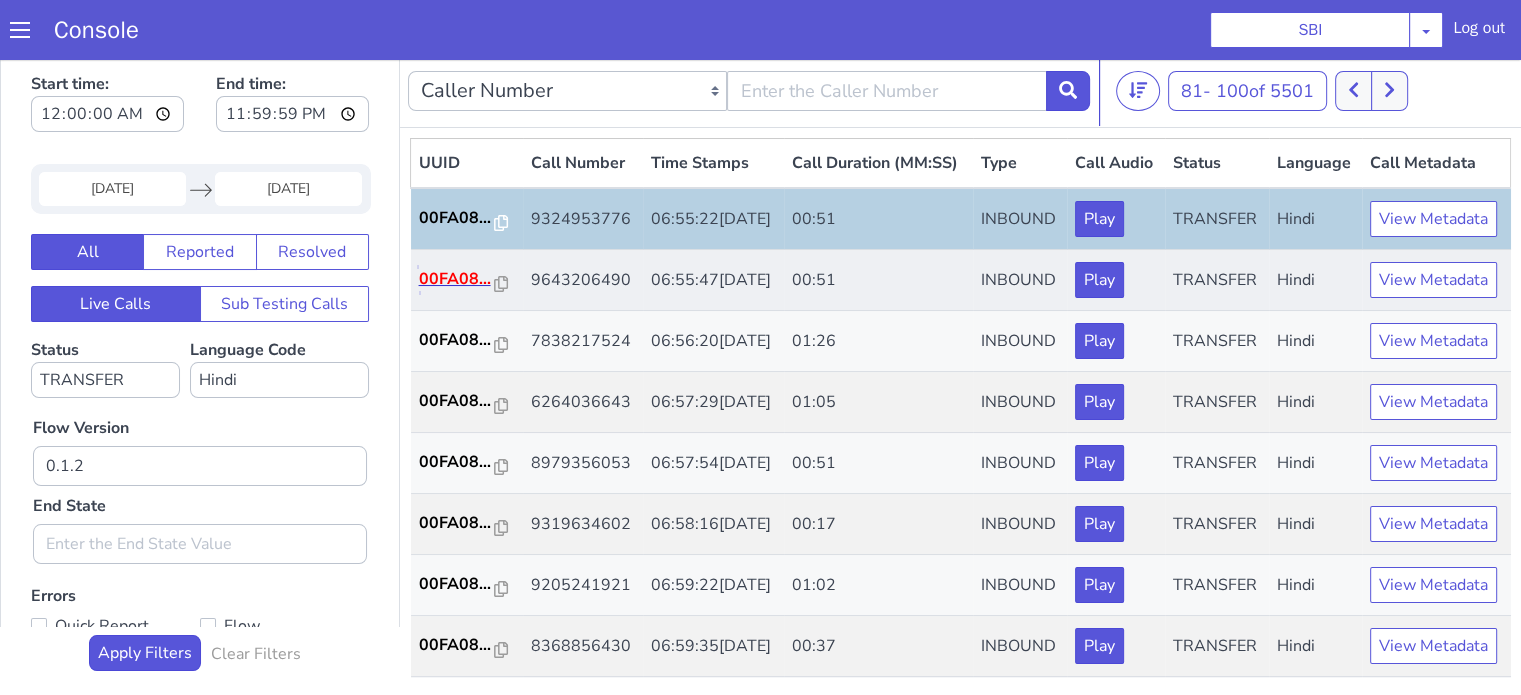 click on "00FA08..." at bounding box center [457, 279] 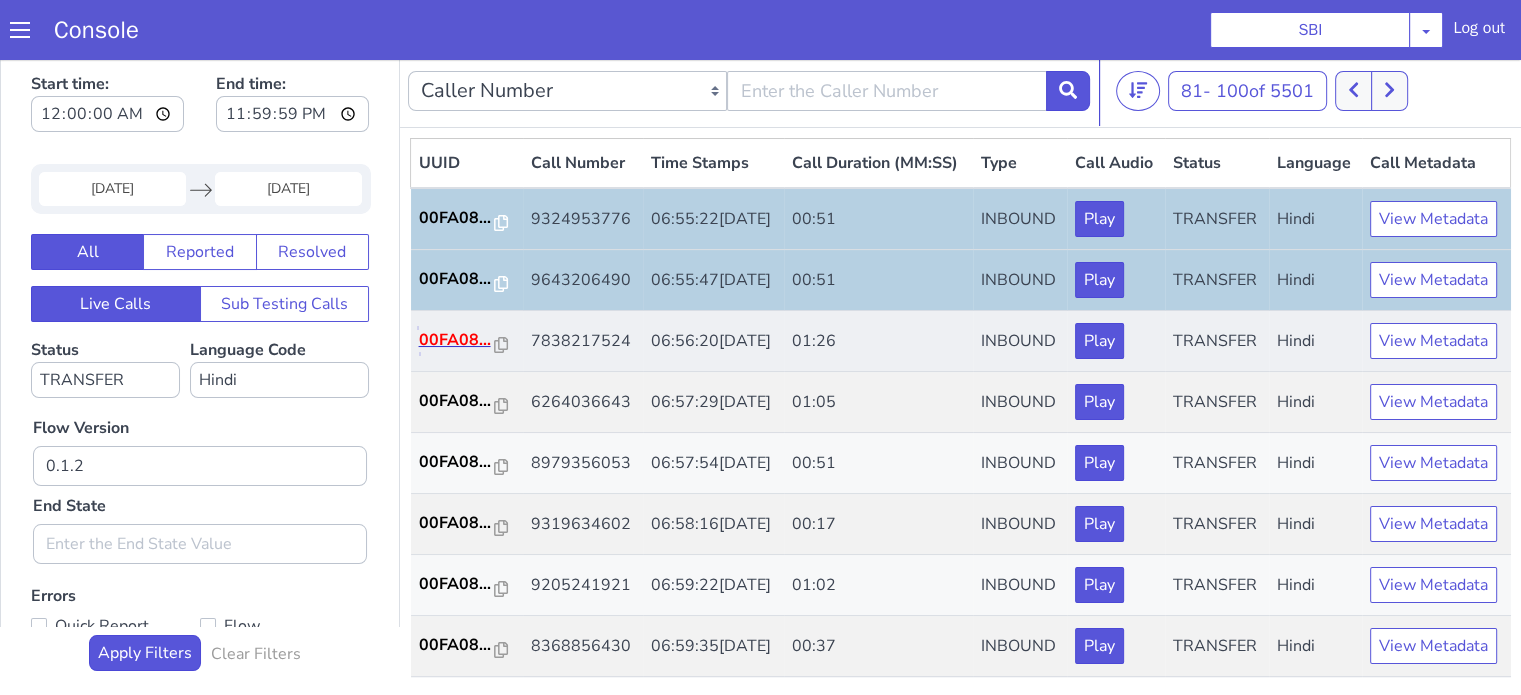 click on "00FA08..." at bounding box center (457, 340) 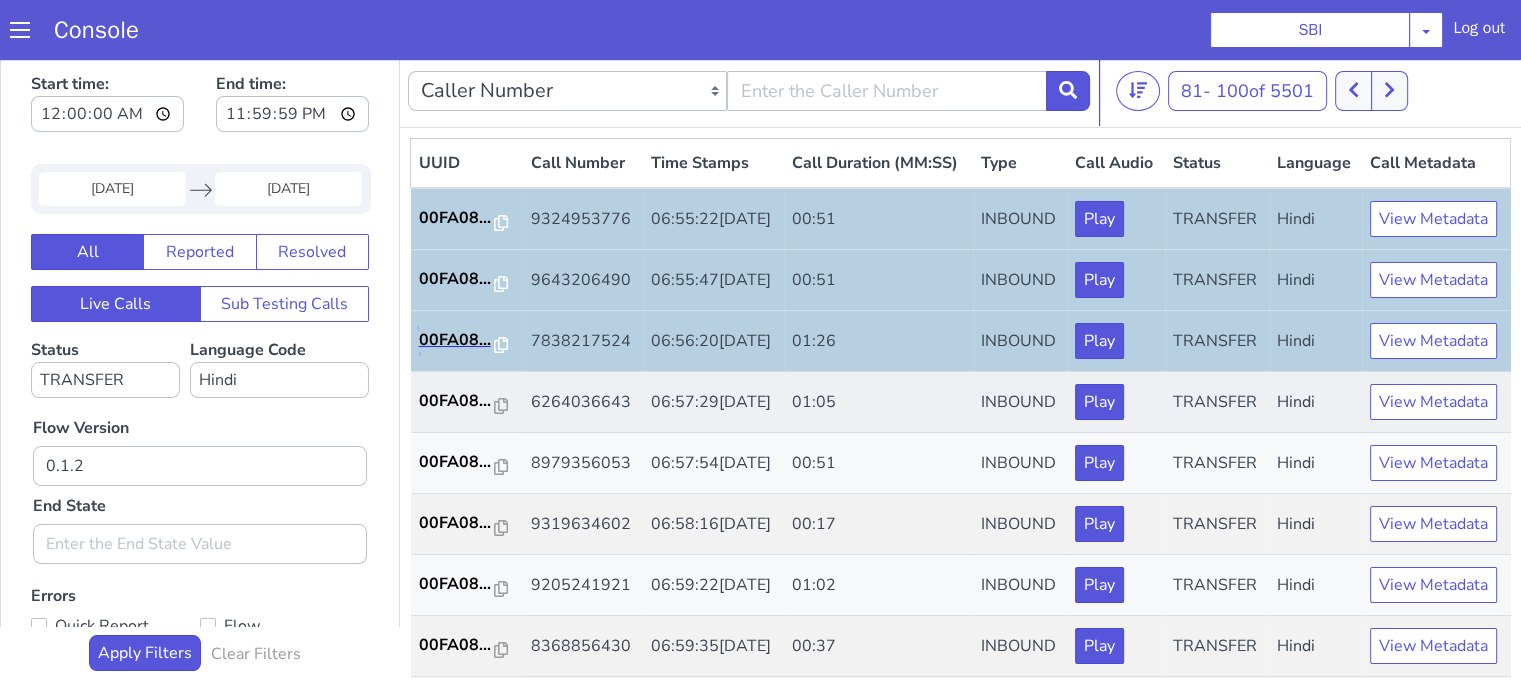 scroll, scrollTop: 100, scrollLeft: 0, axis: vertical 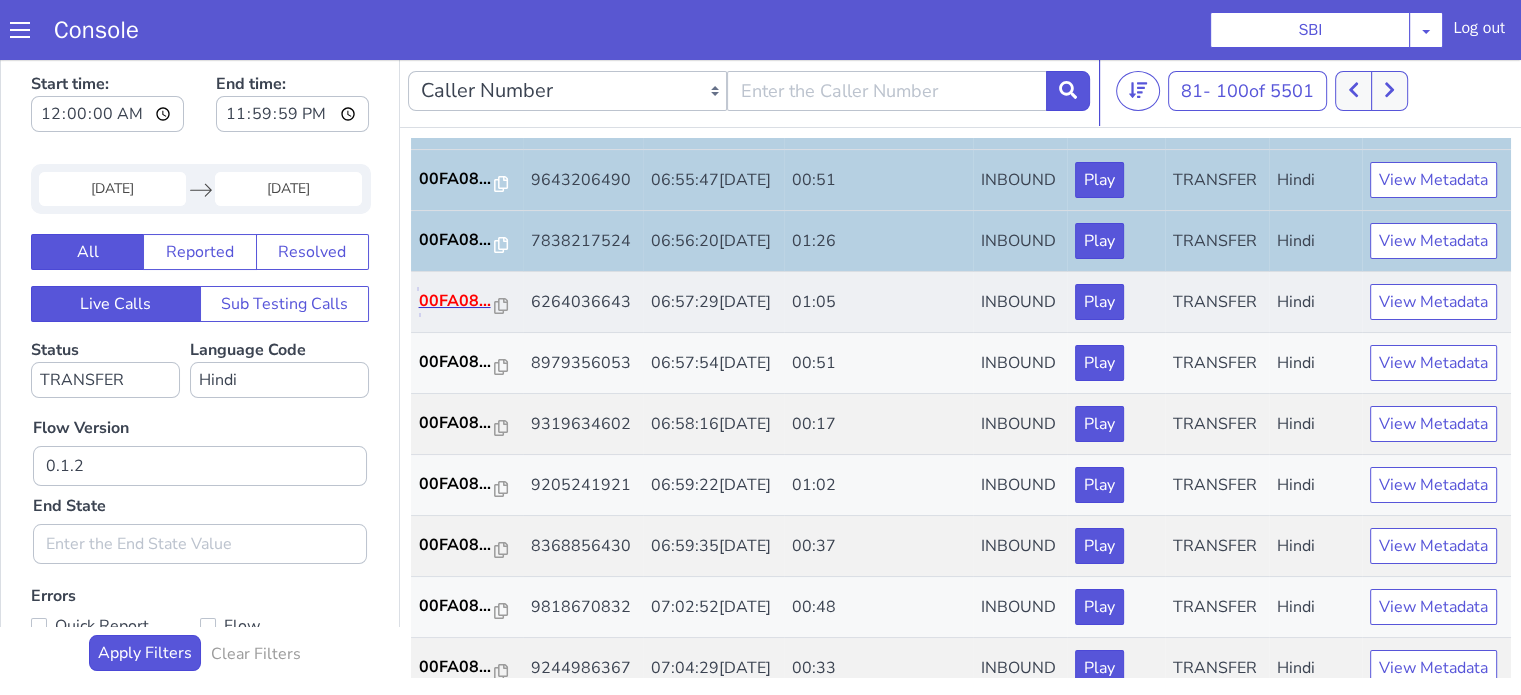 click on "00FA08..." at bounding box center [457, 301] 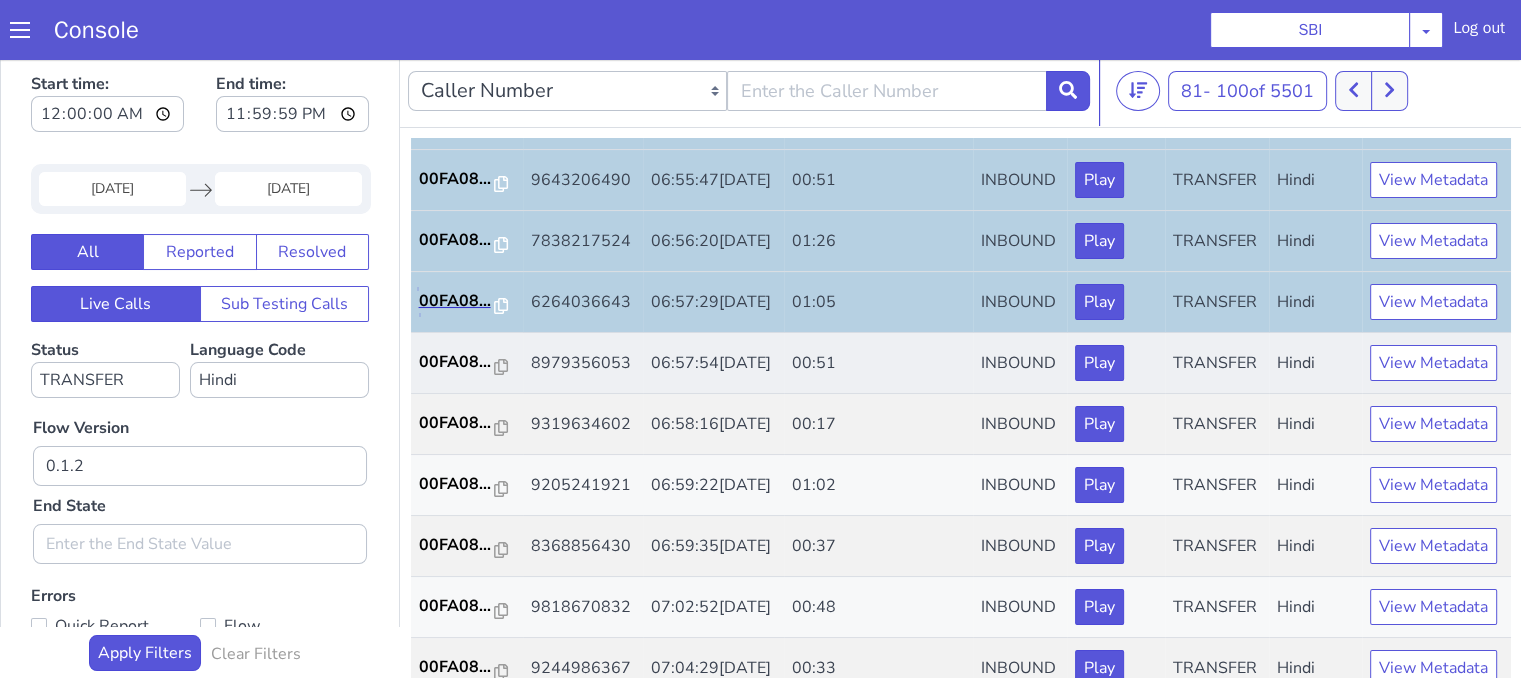 scroll, scrollTop: 200, scrollLeft: 0, axis: vertical 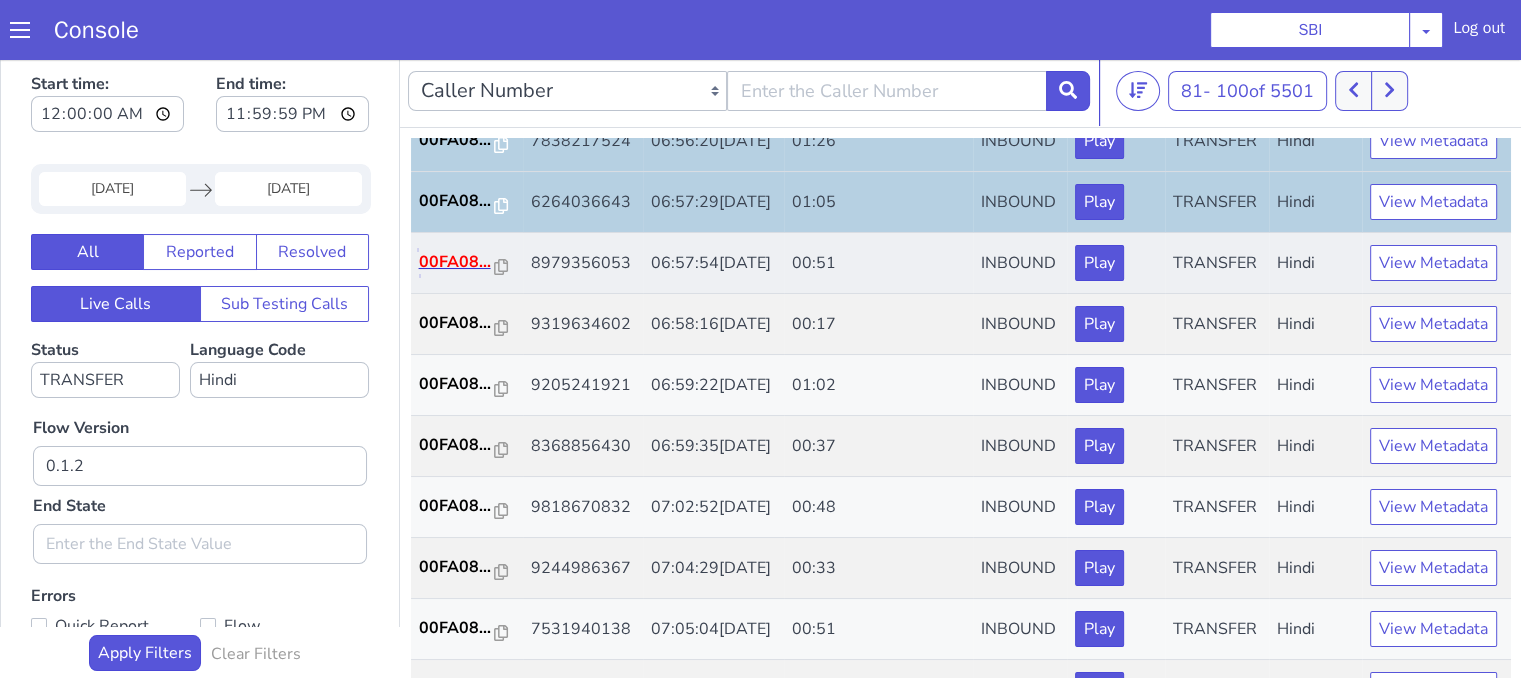 click on "00FA08..." at bounding box center [457, 262] 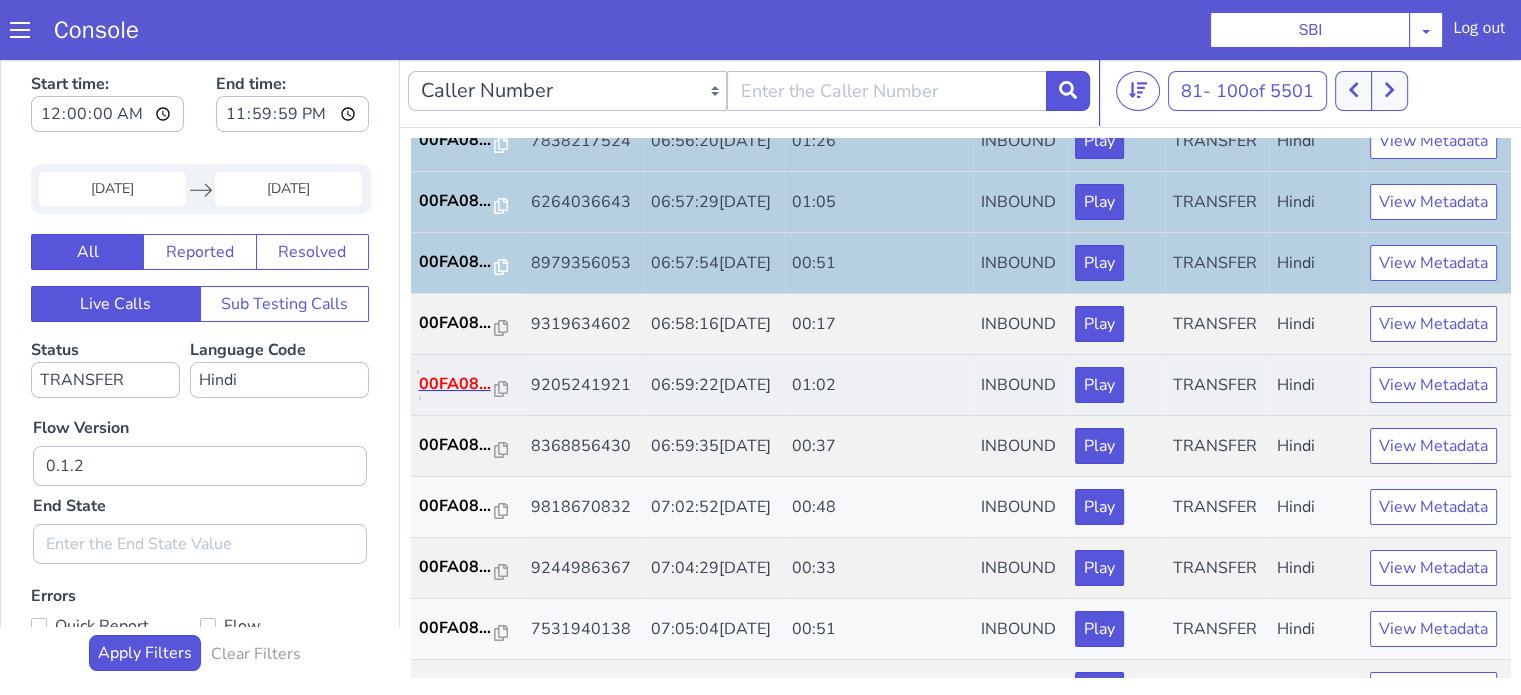 click on "00FA08..." at bounding box center [457, 384] 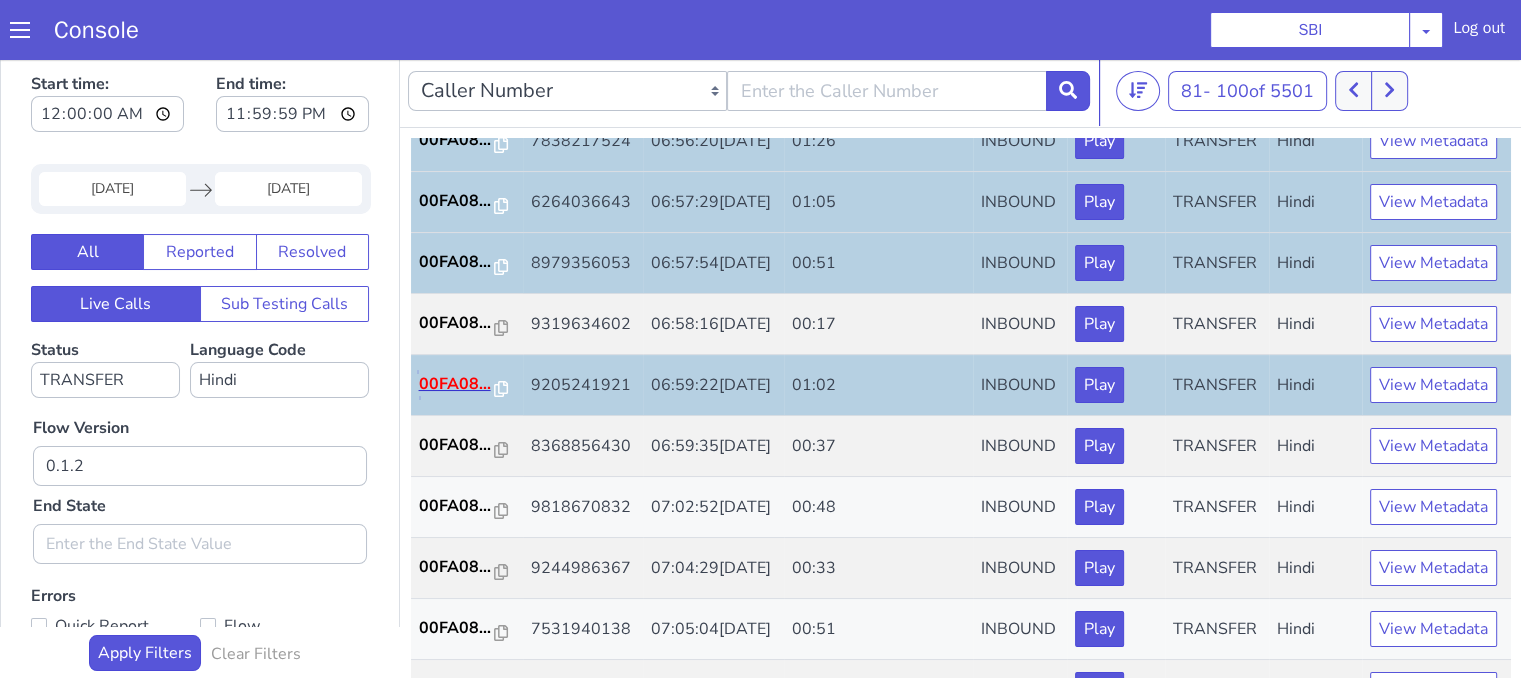 click on "00FA08..." at bounding box center [457, 384] 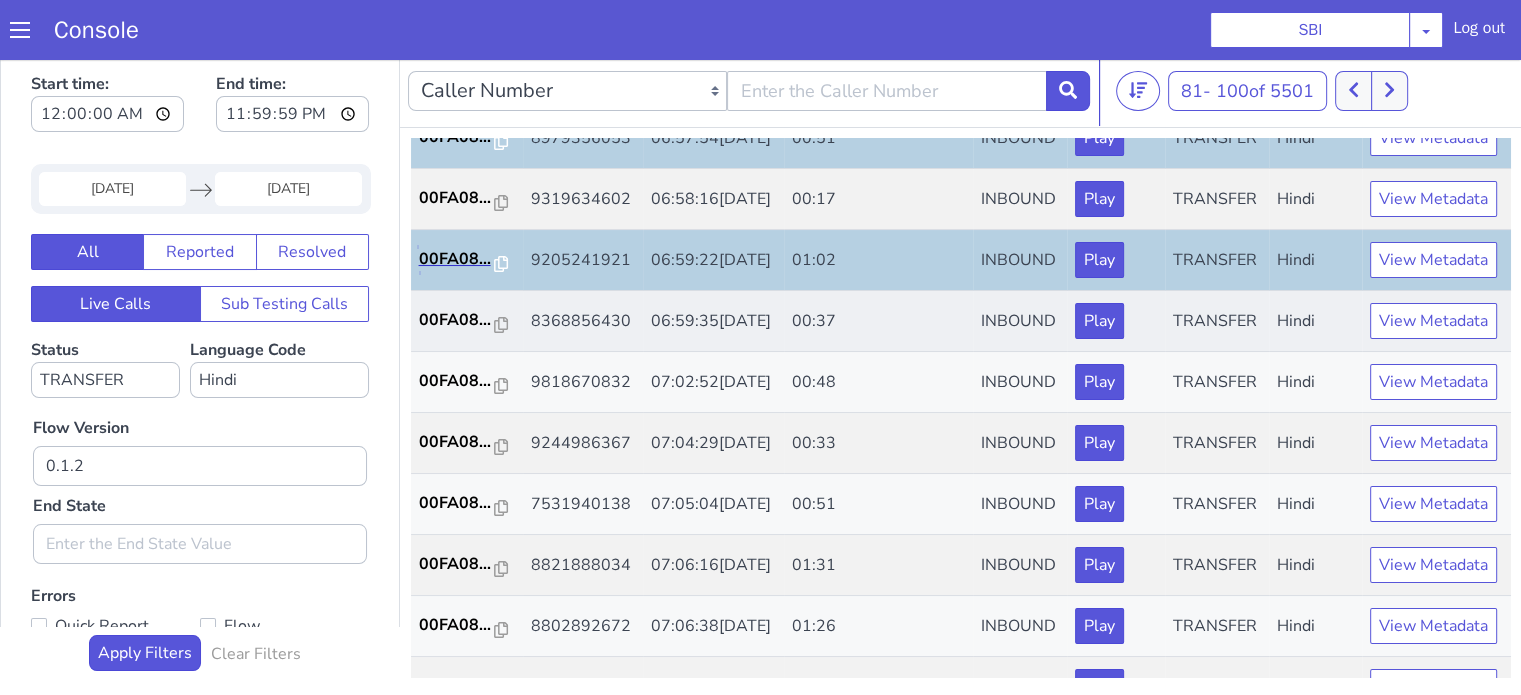 scroll, scrollTop: 500, scrollLeft: 0, axis: vertical 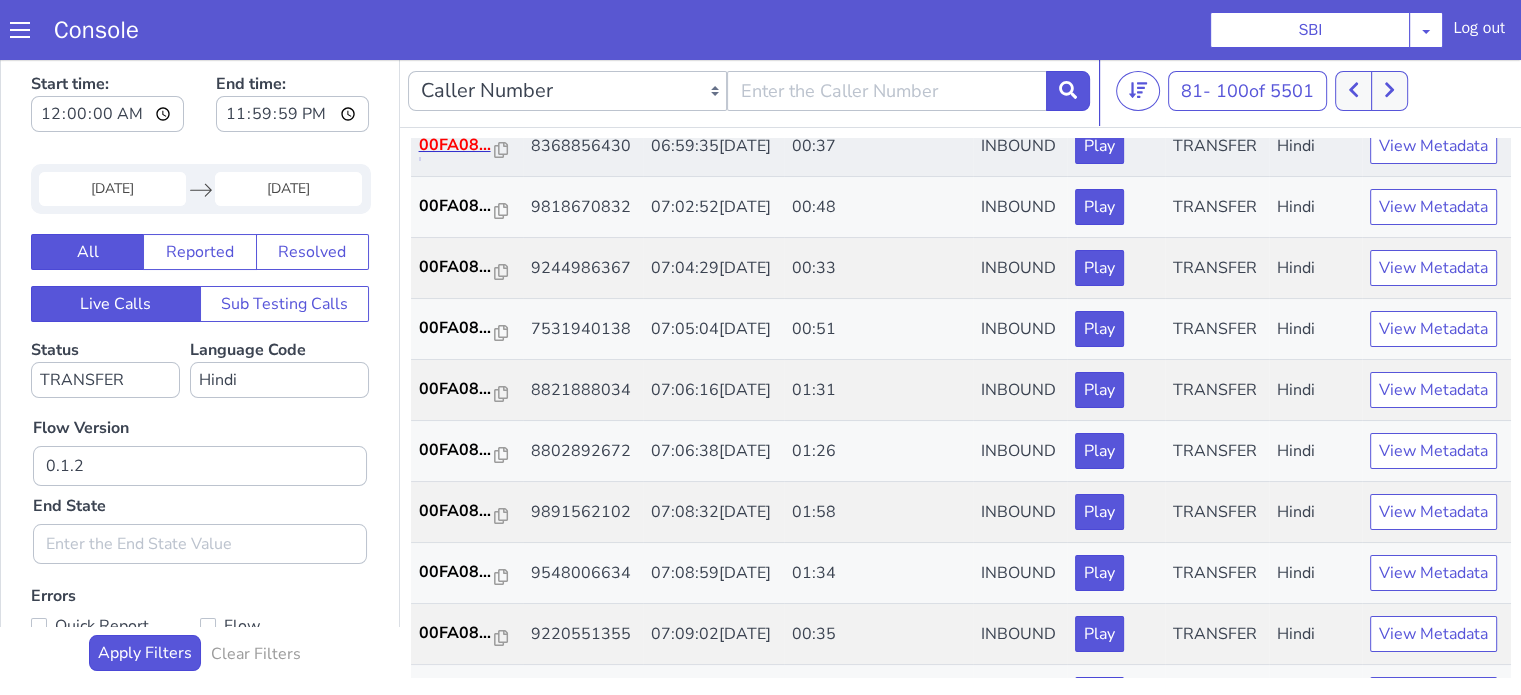 click on "00FA08..." at bounding box center (457, 145) 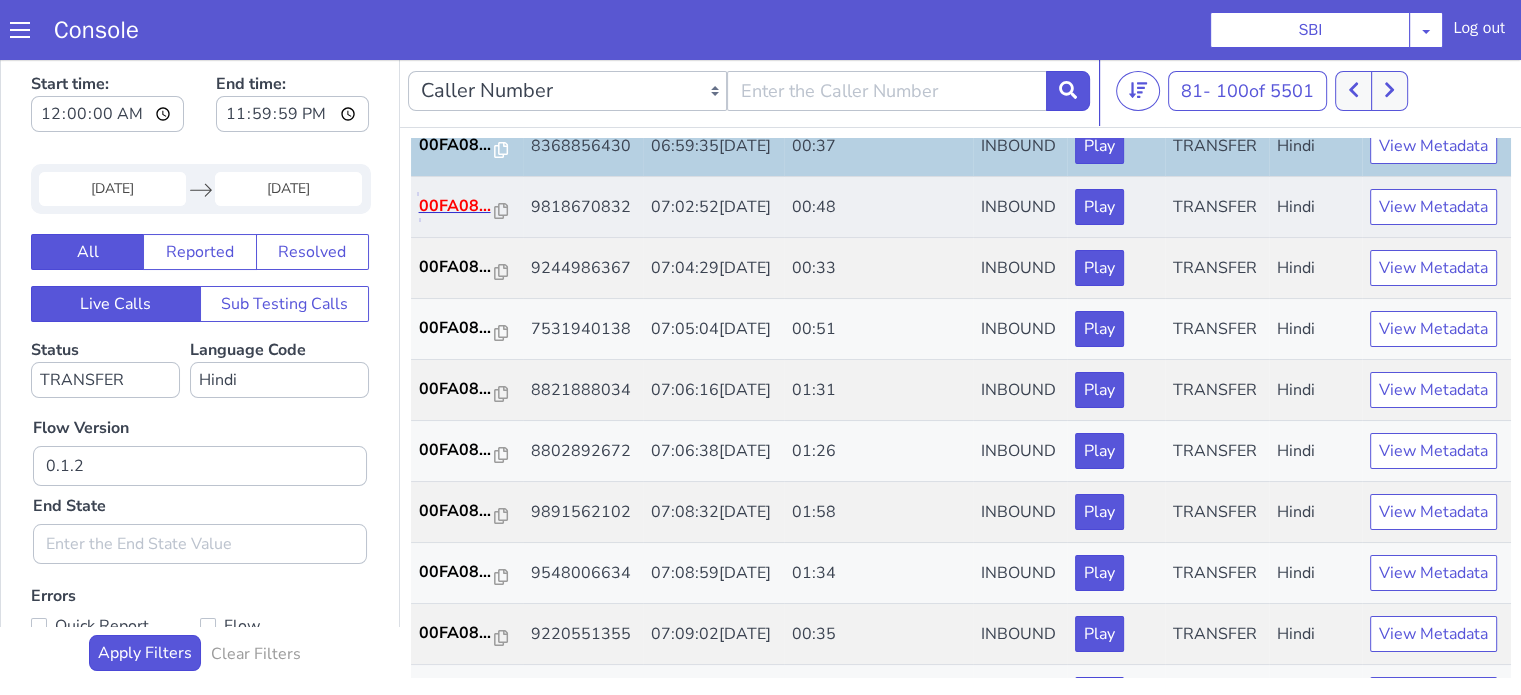click on "00FA08..." at bounding box center [457, 206] 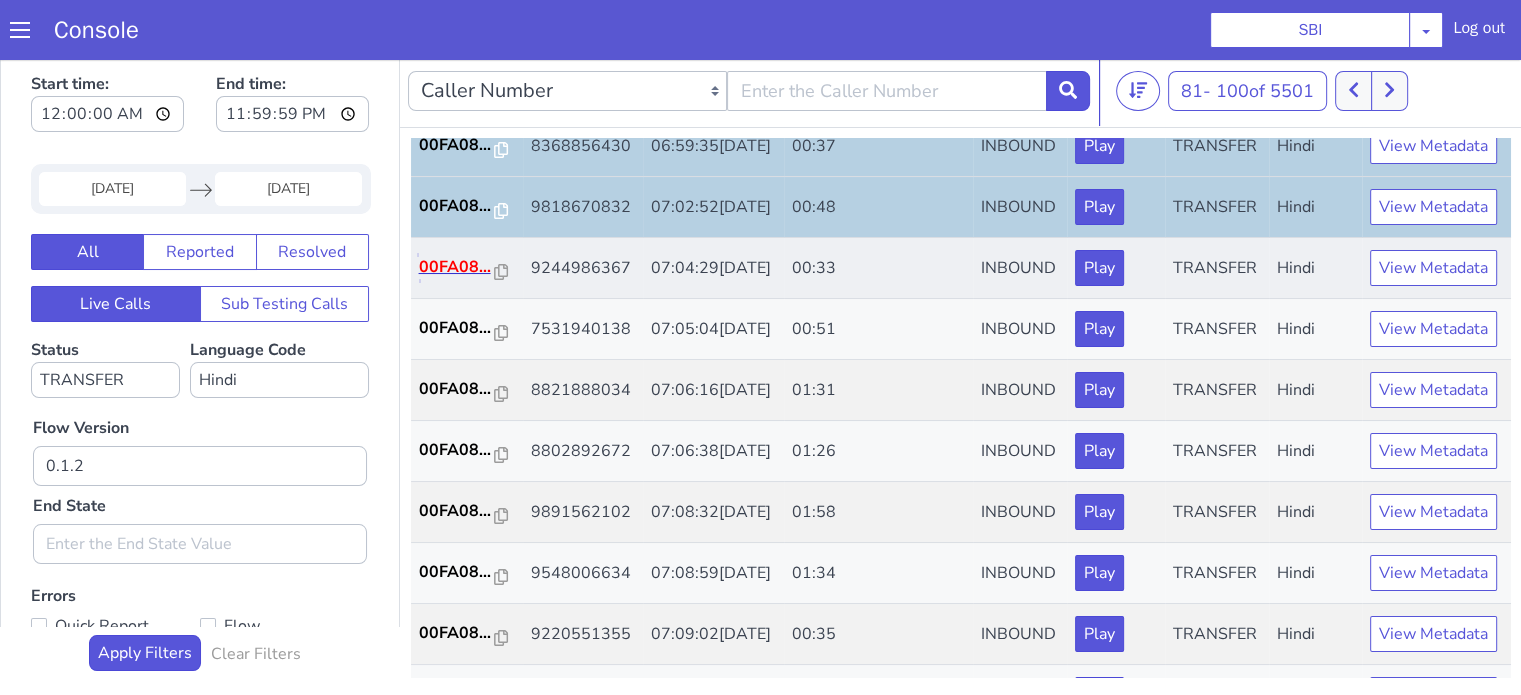 click on "00FA08..." at bounding box center [457, 267] 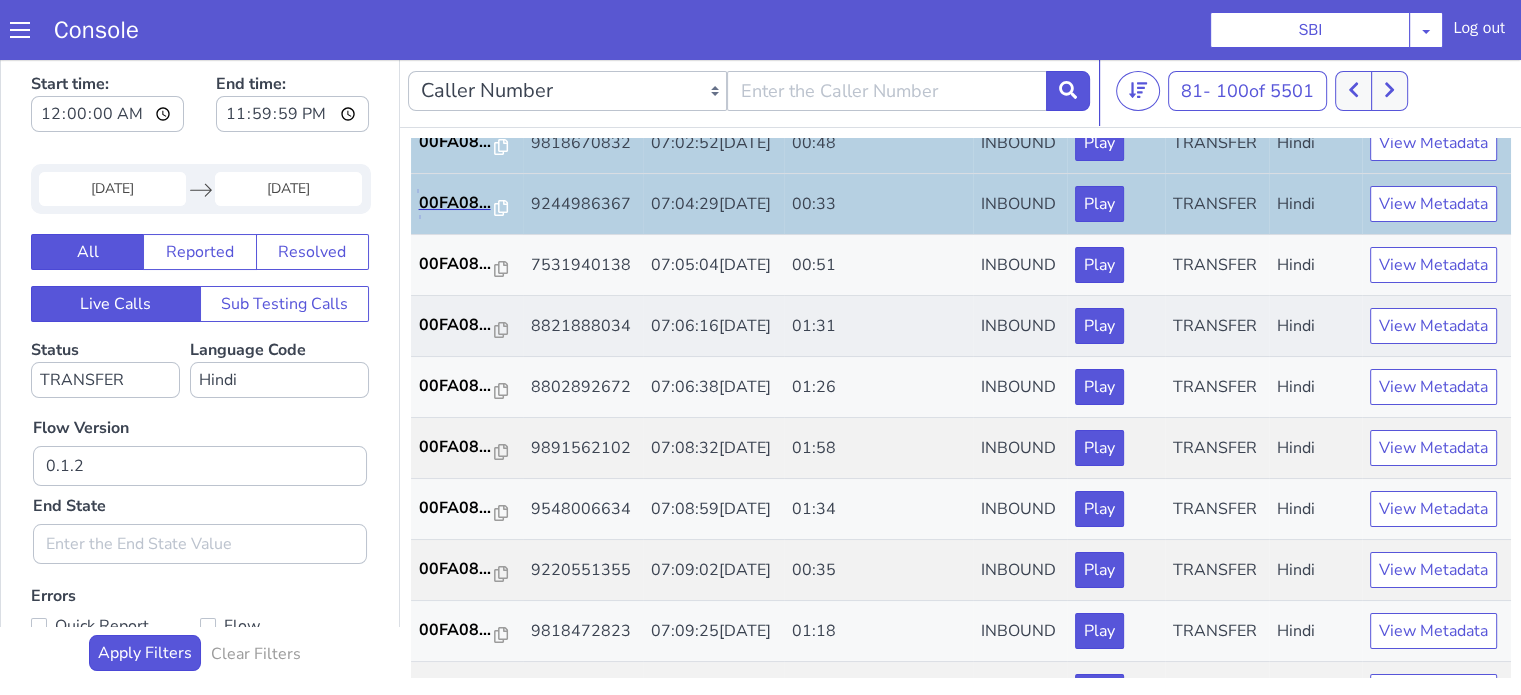 scroll, scrollTop: 600, scrollLeft: 0, axis: vertical 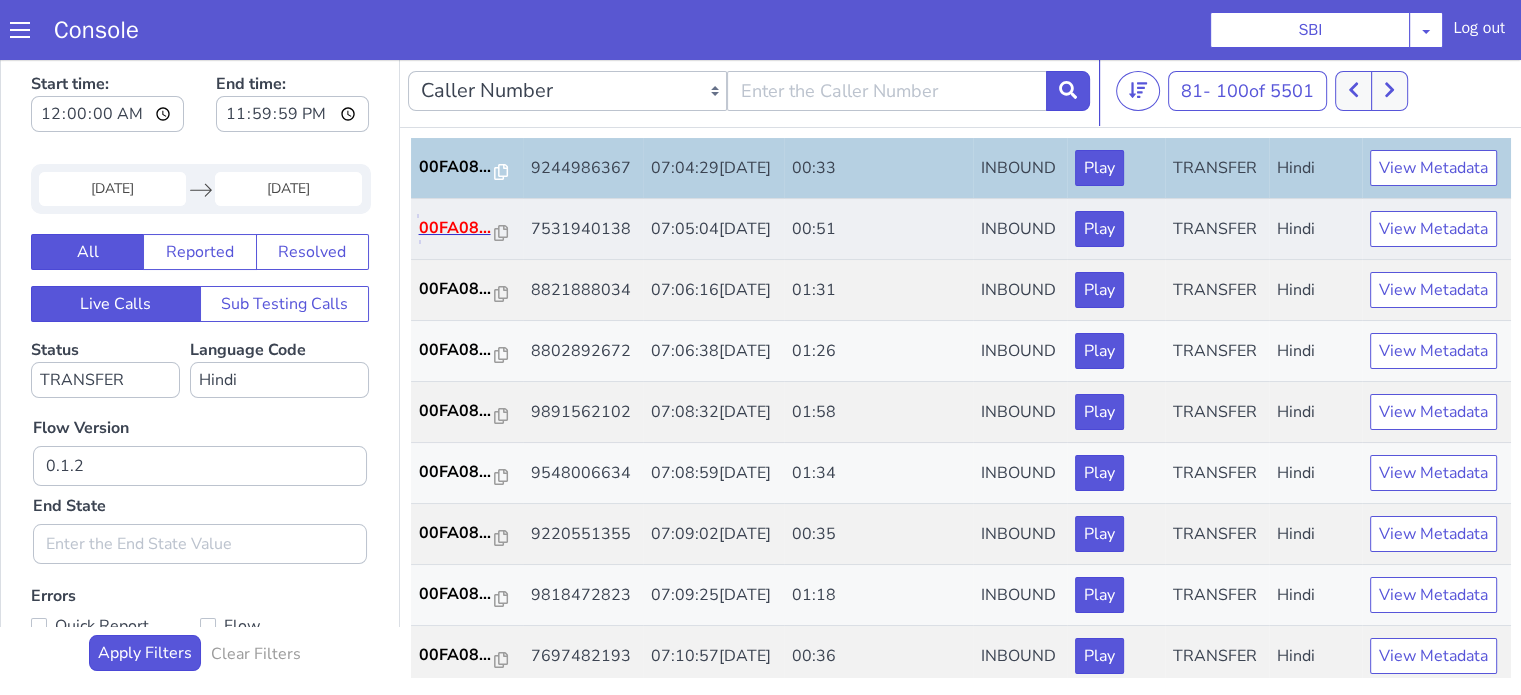 click on "00FA08..." at bounding box center [457, 228] 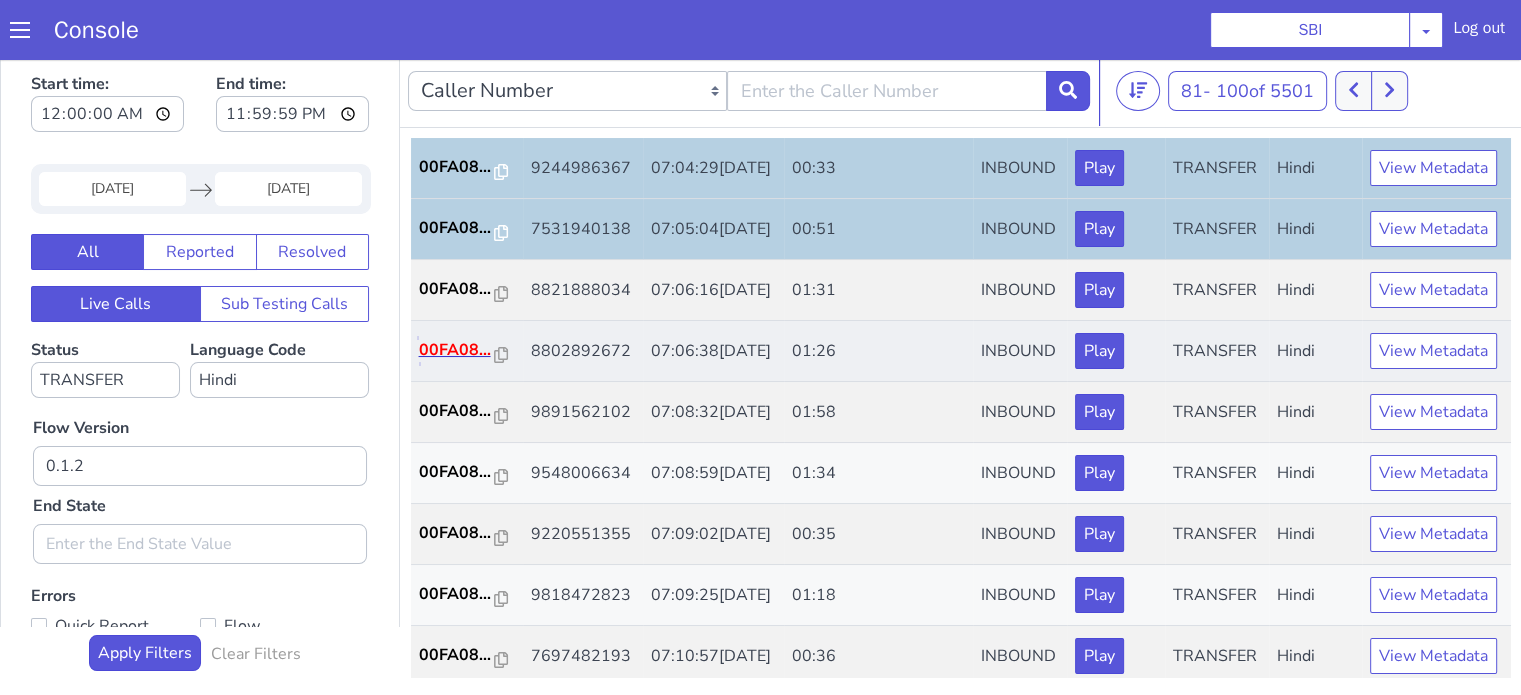 click on "00FA08..." at bounding box center [457, 350] 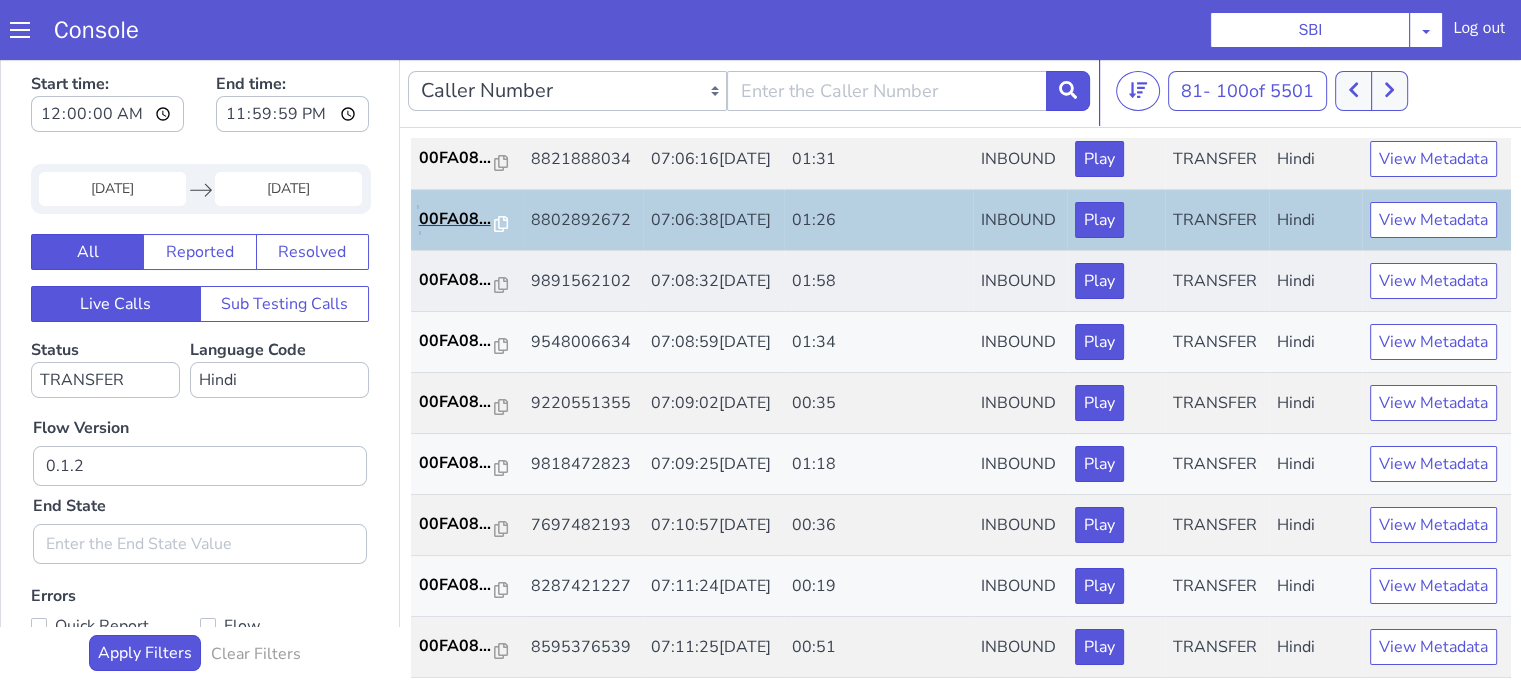 scroll, scrollTop: 900, scrollLeft: 0, axis: vertical 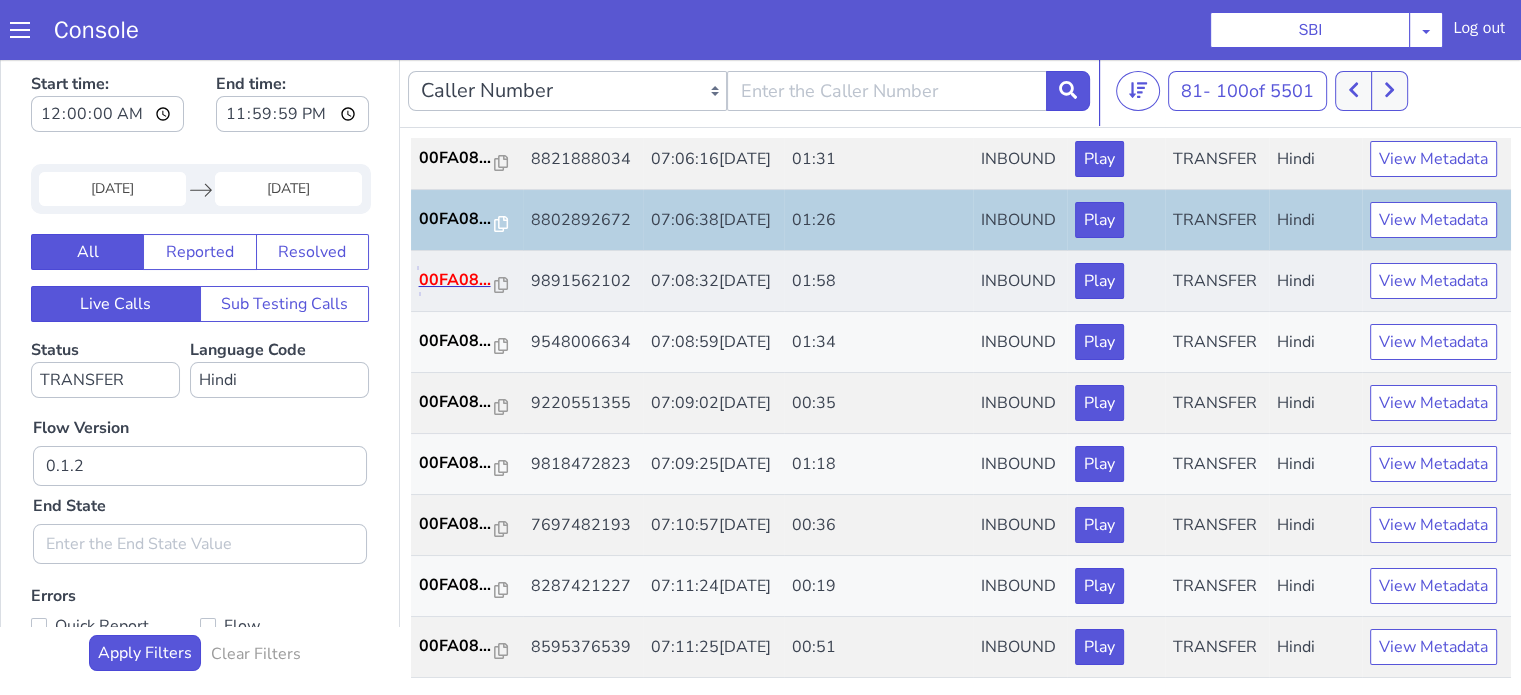 click on "00FA08..." at bounding box center (457, 280) 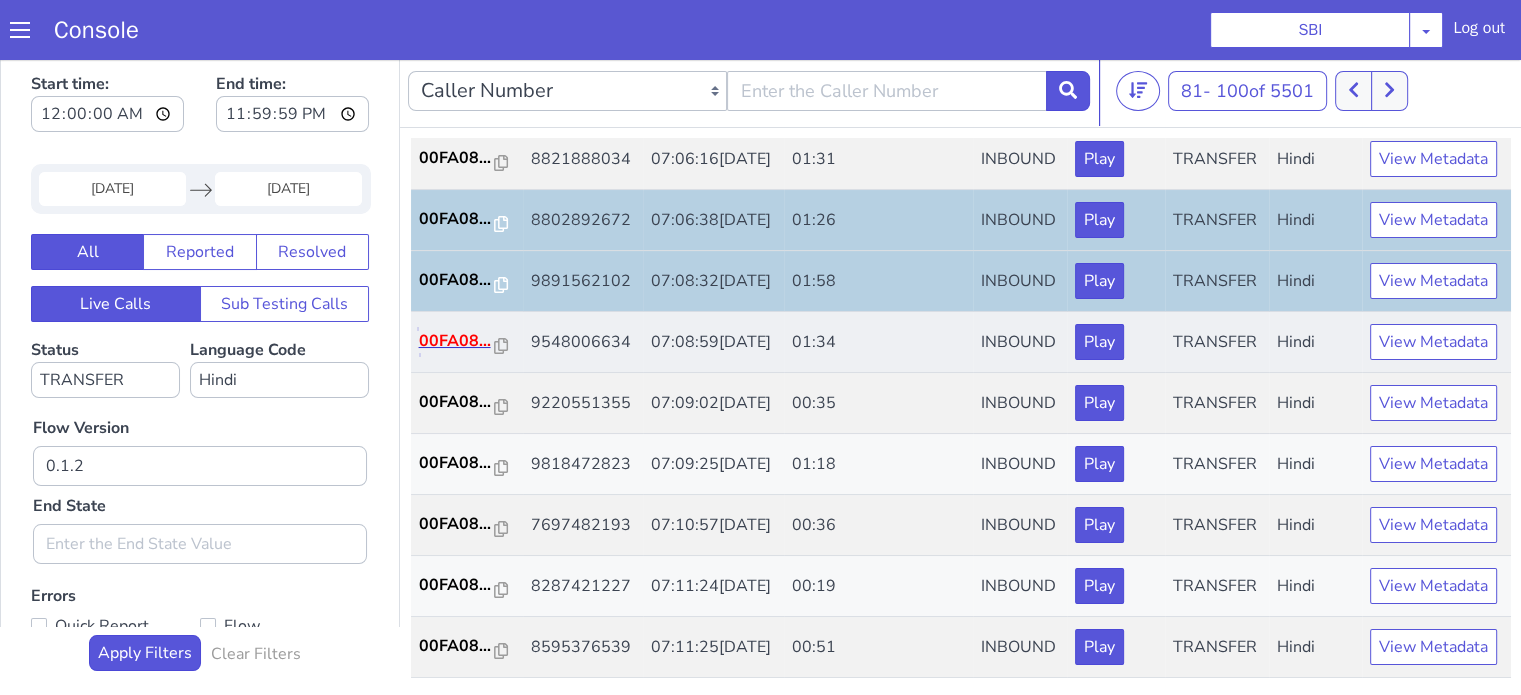 click on "00FA08..." at bounding box center [457, 341] 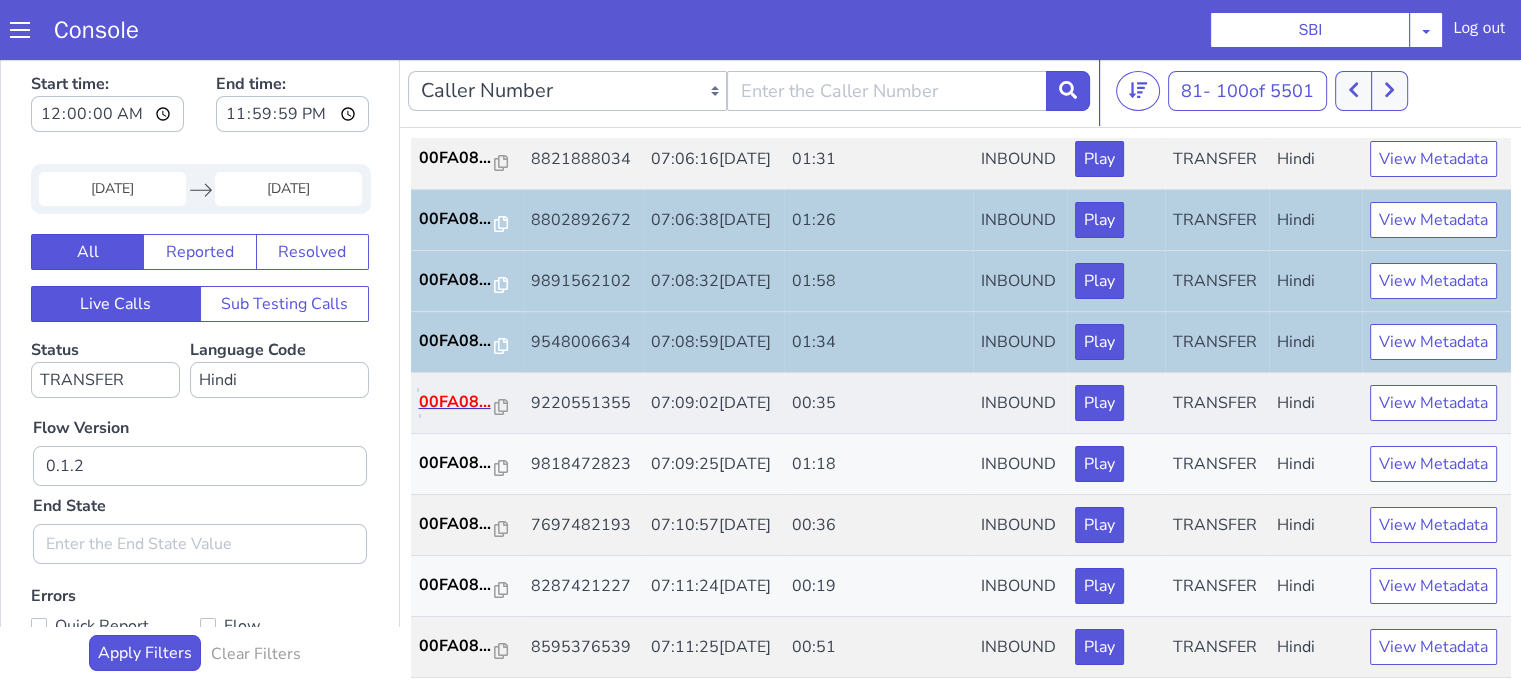 click on "00FA08..." at bounding box center (457, 402) 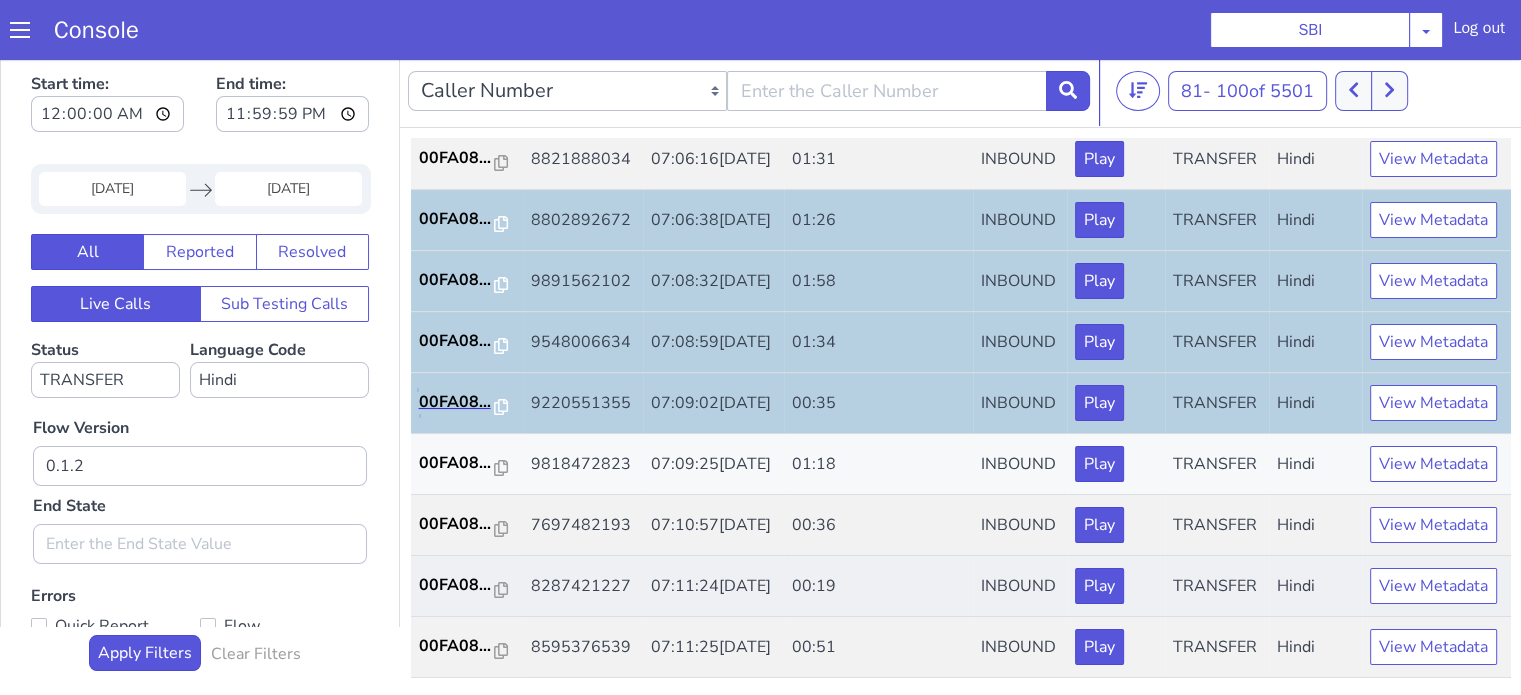 scroll, scrollTop: 990, scrollLeft: 0, axis: vertical 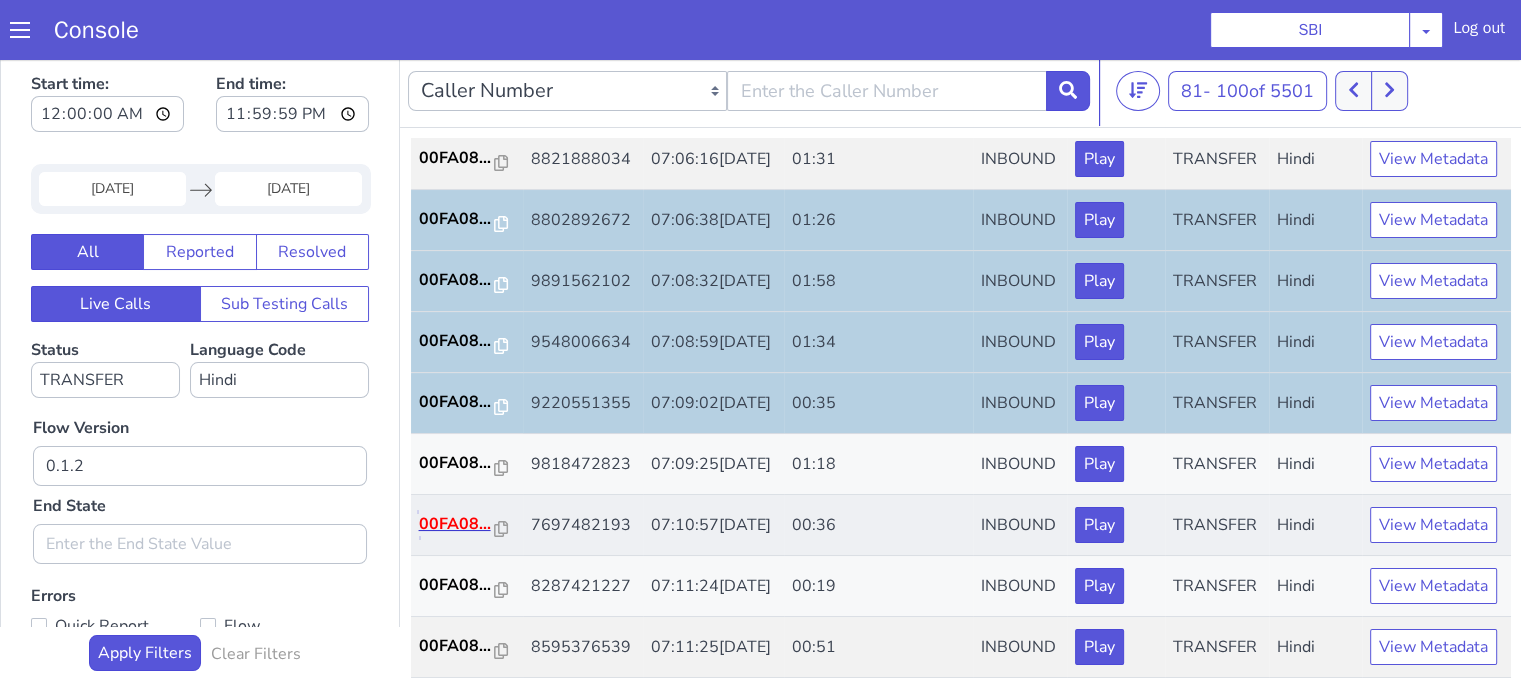 click on "00FA08..." at bounding box center (457, 524) 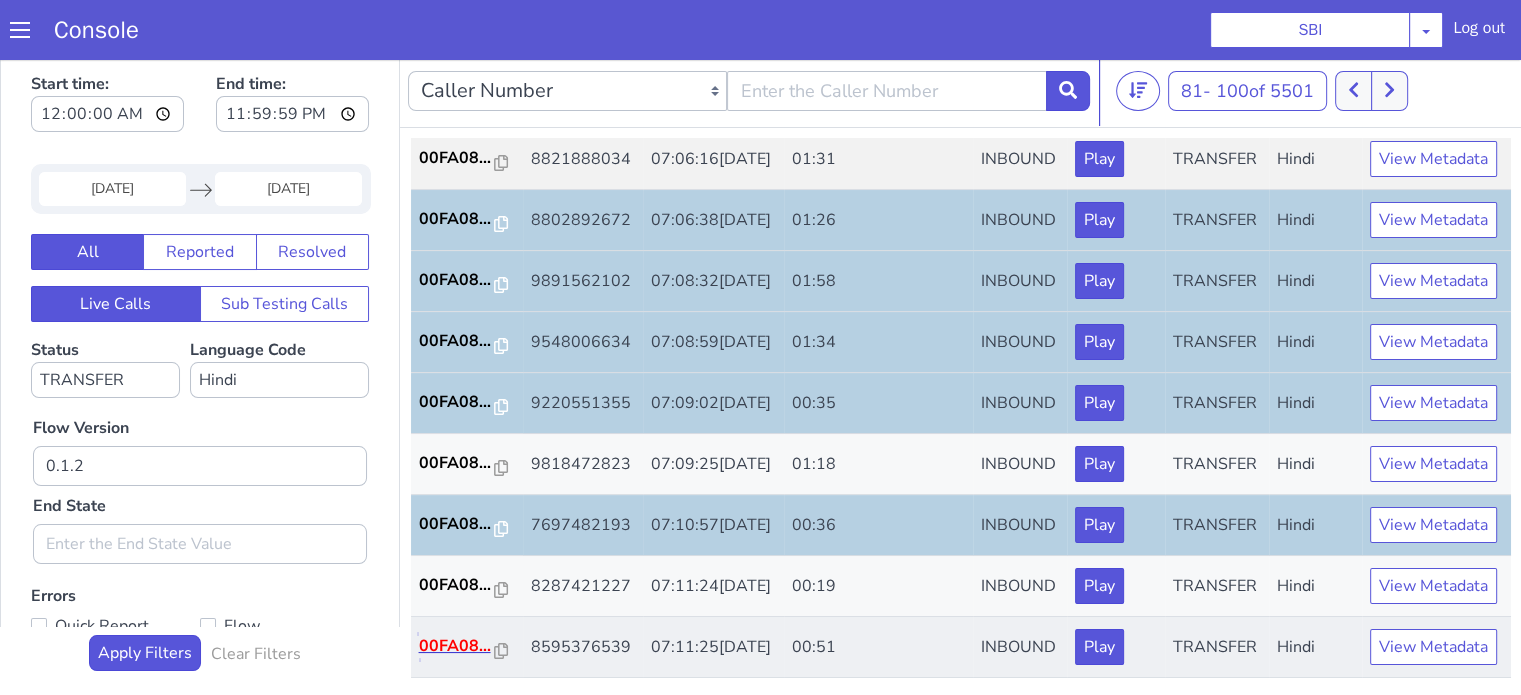 click on "00FA08..." at bounding box center [457, 646] 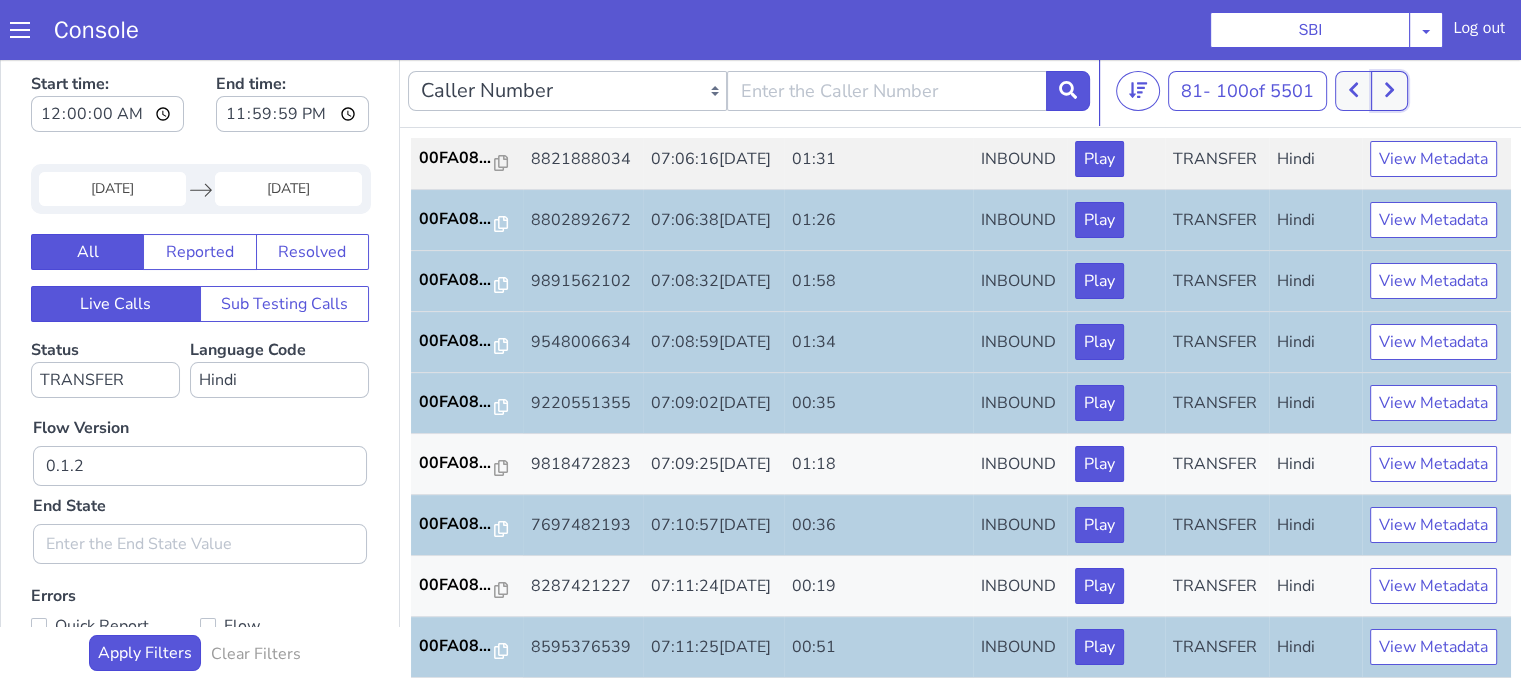click 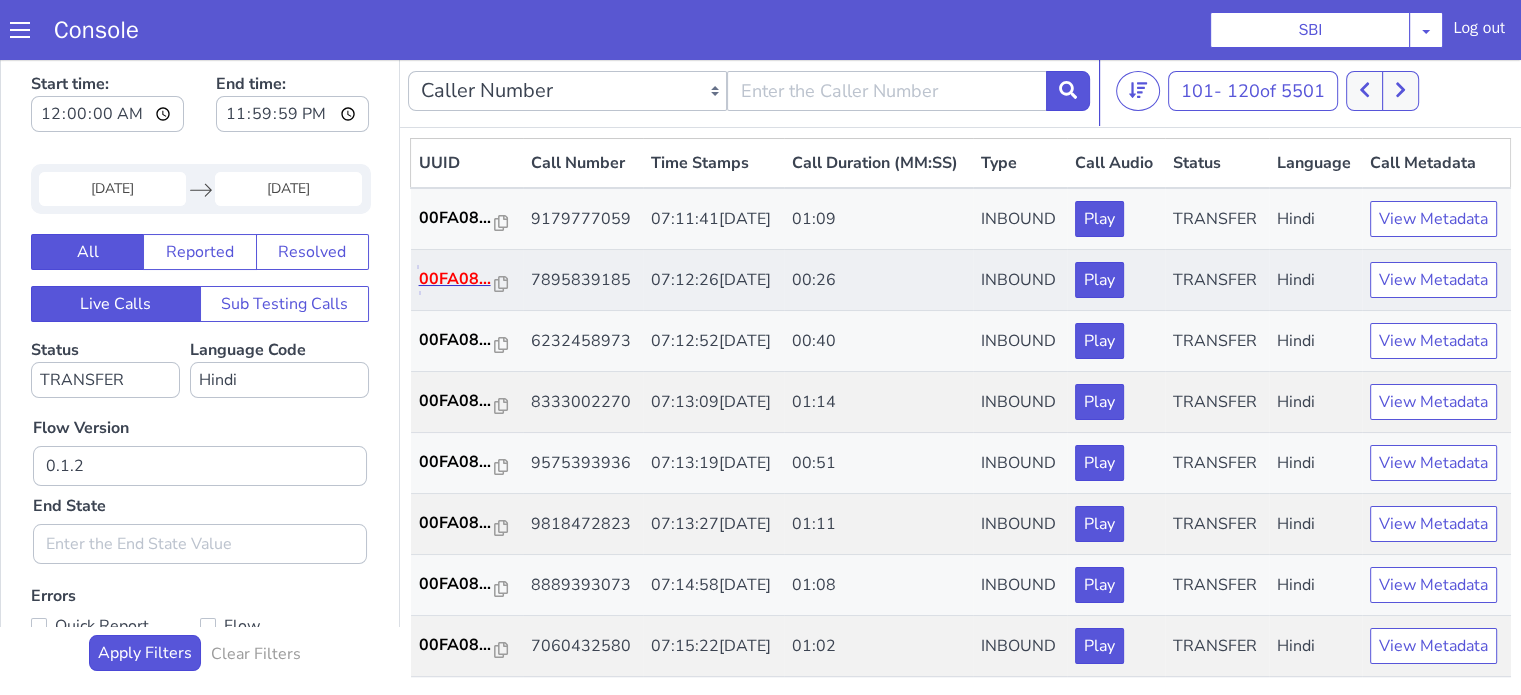 click on "00FA08..." at bounding box center (457, 279) 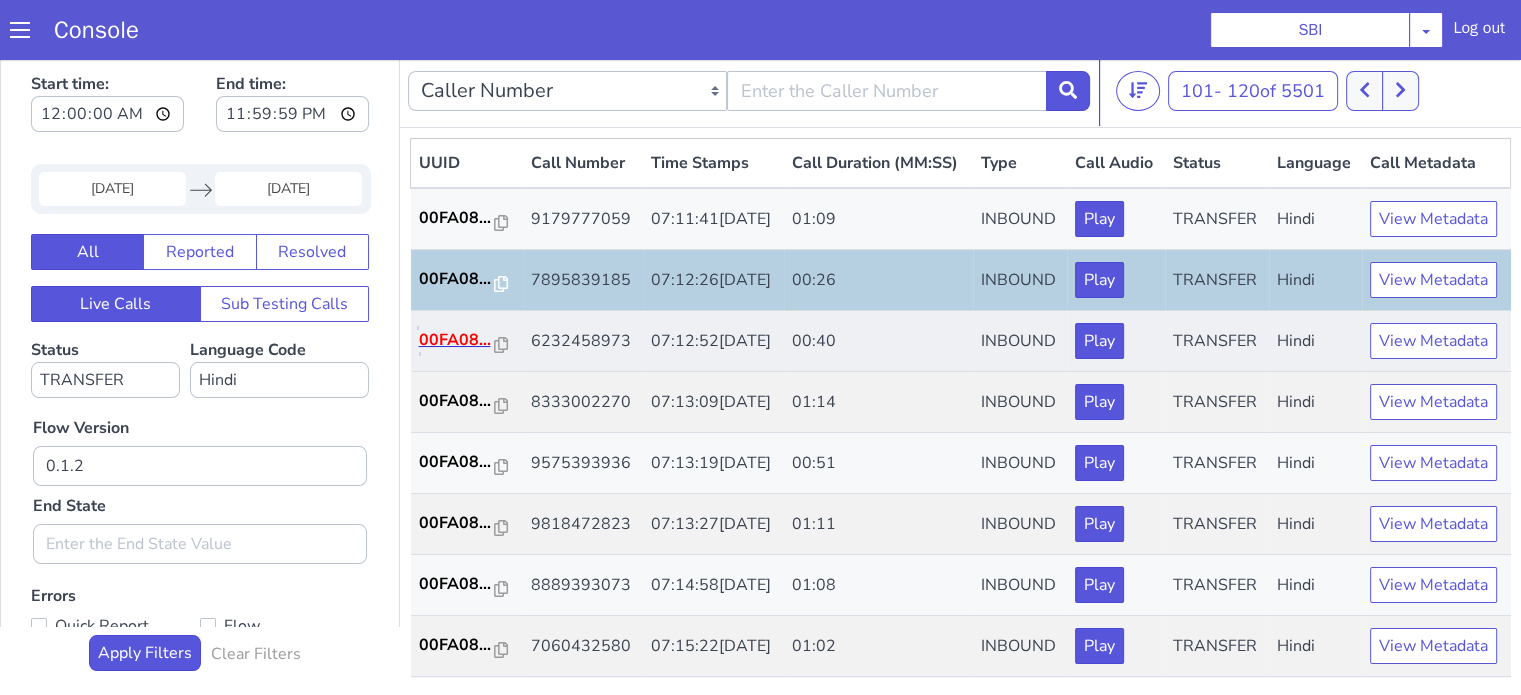 click on "00FA08..." at bounding box center (457, 340) 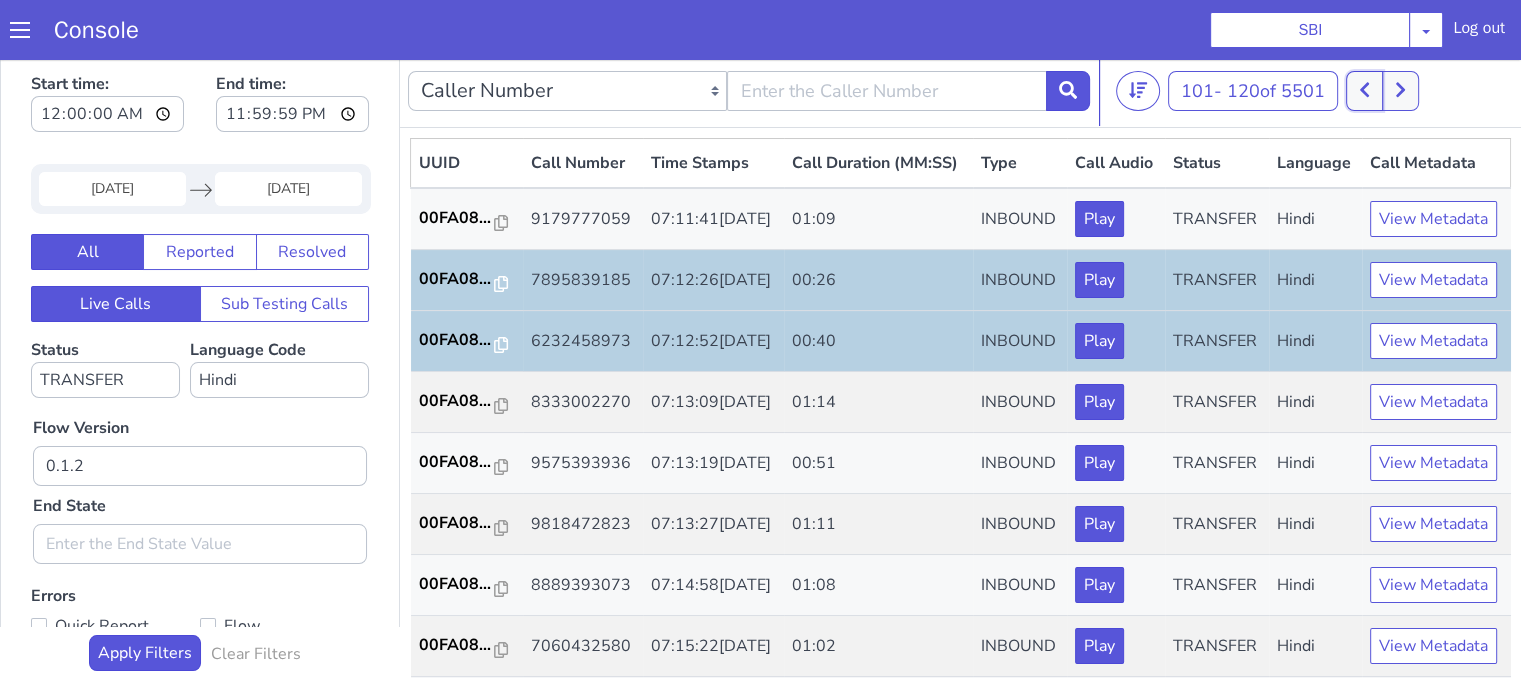 click 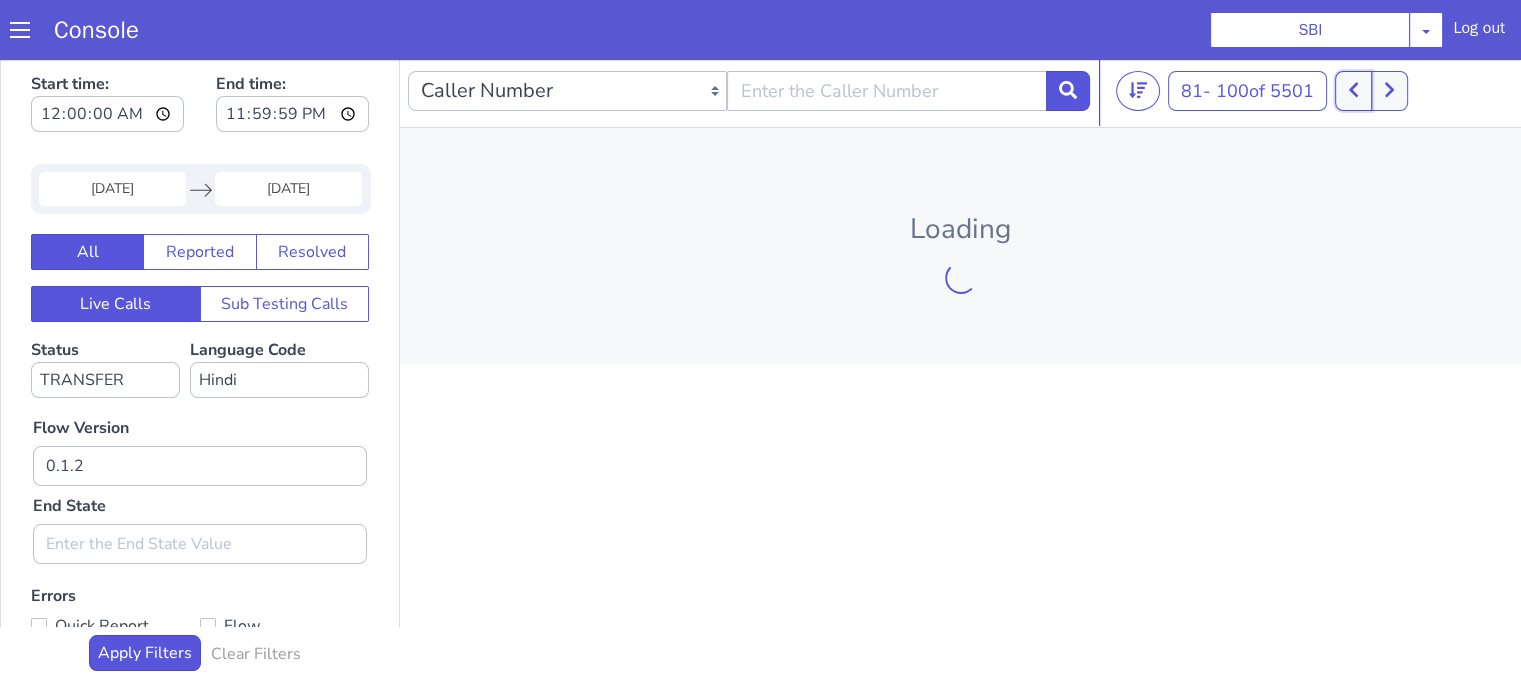 click 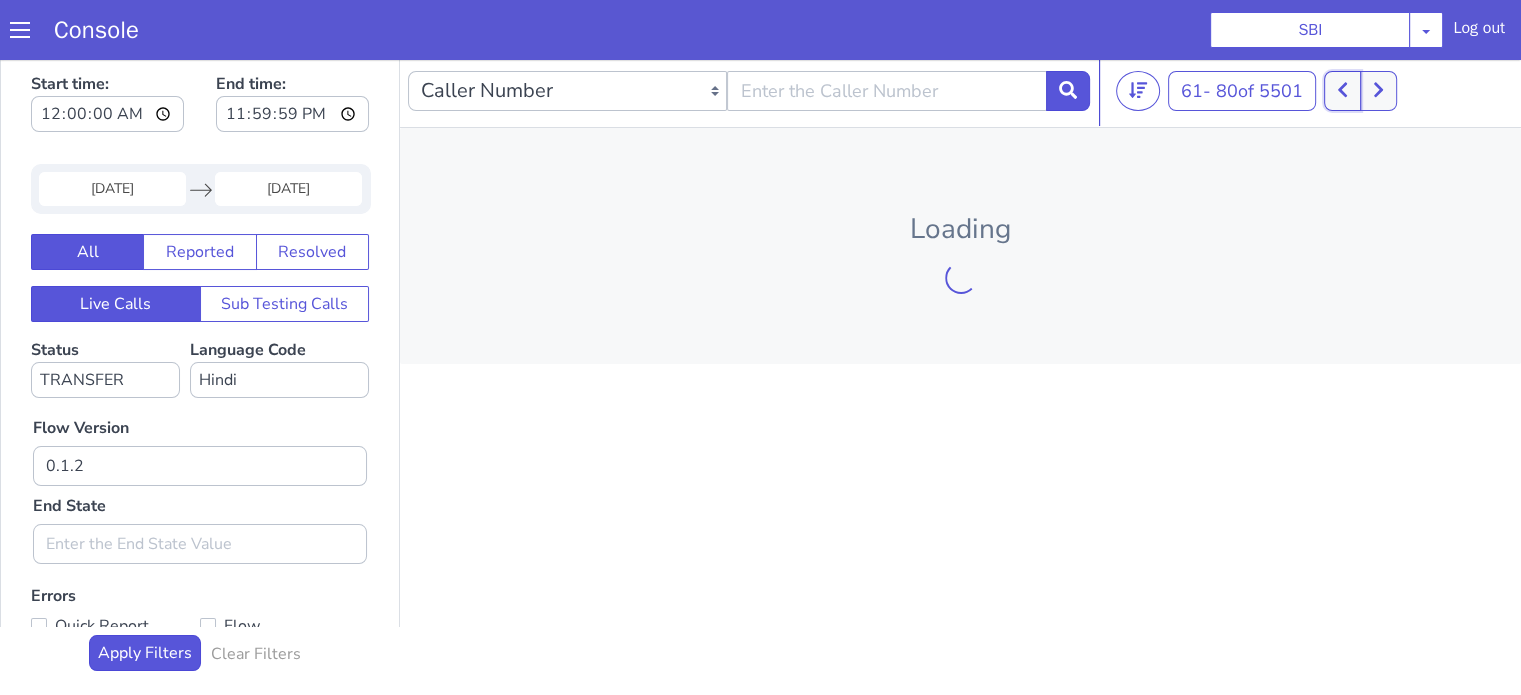 click at bounding box center (1342, 91) 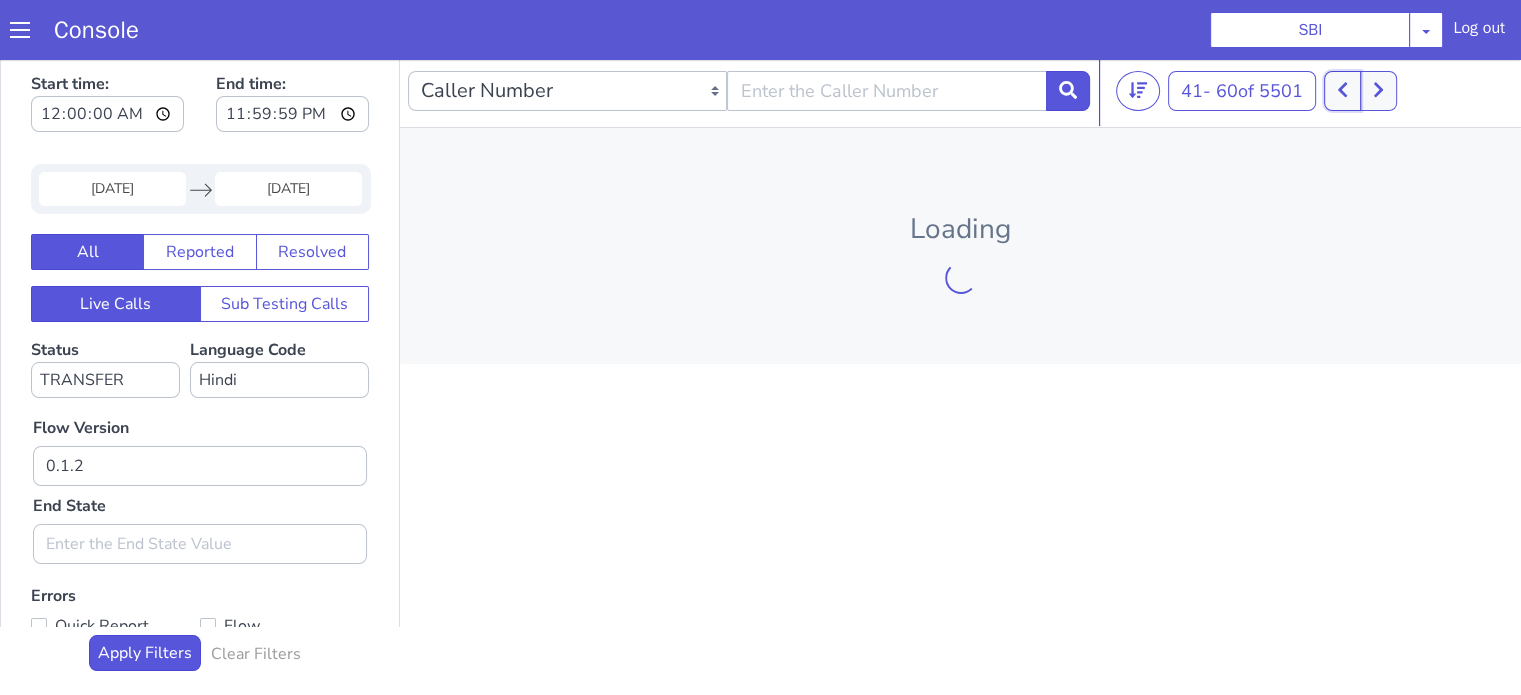 click 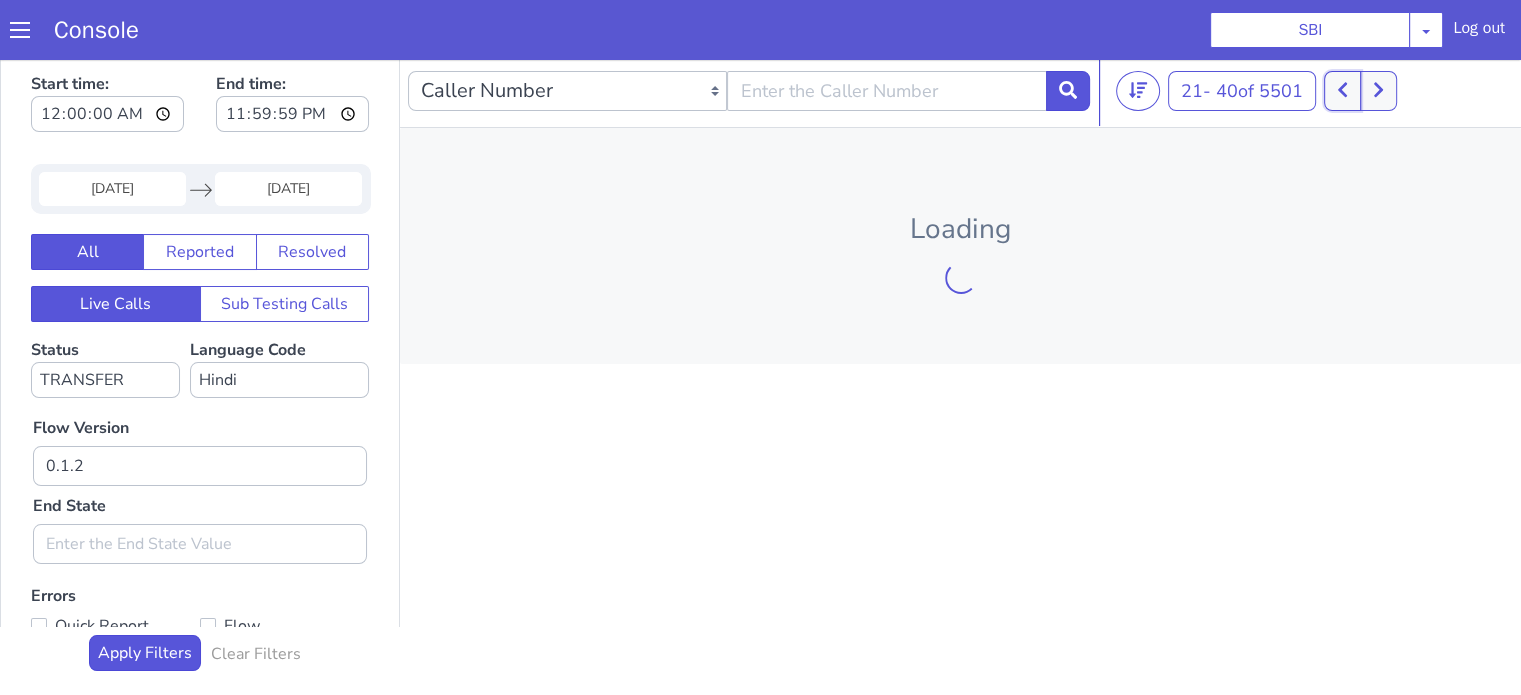 click 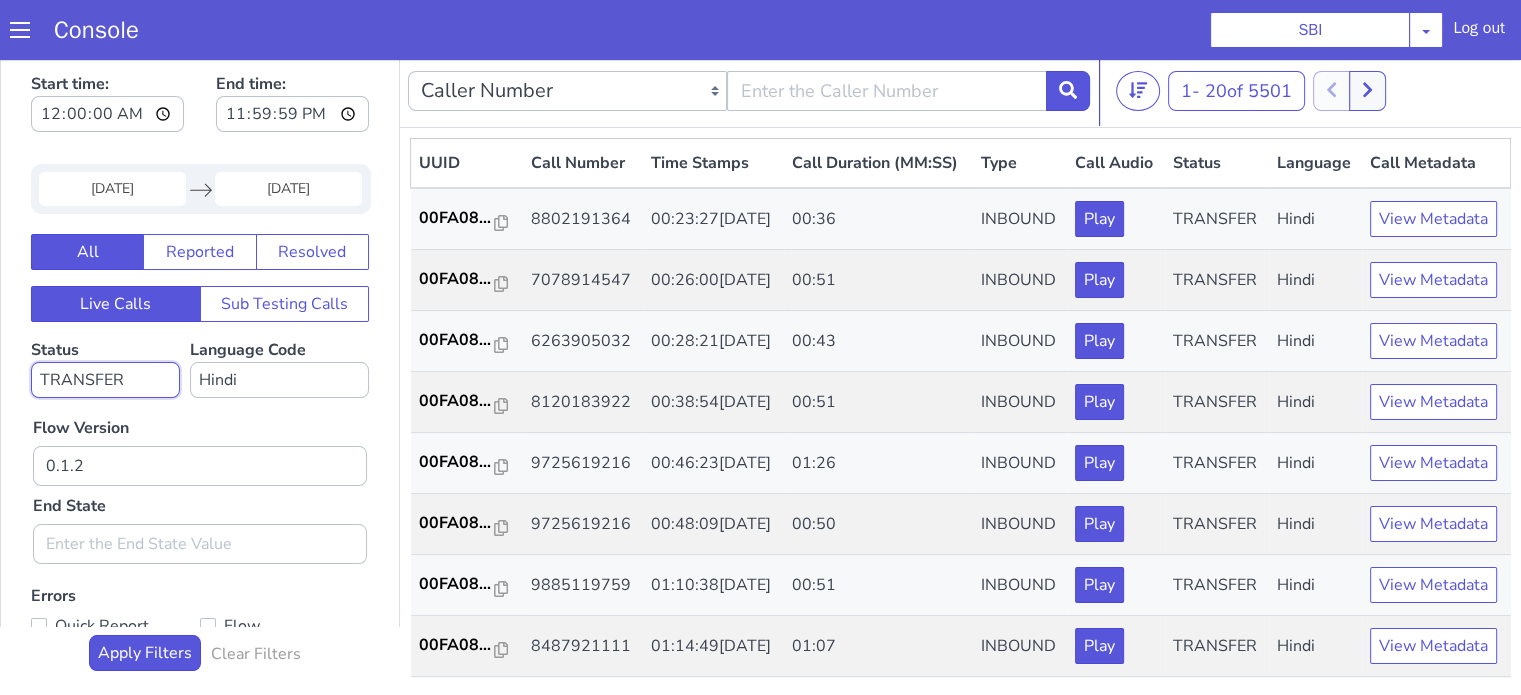 click on "No status selected HANGUP USER_HANGUP TRANSFER UNKNOWN" at bounding box center [105, 380] 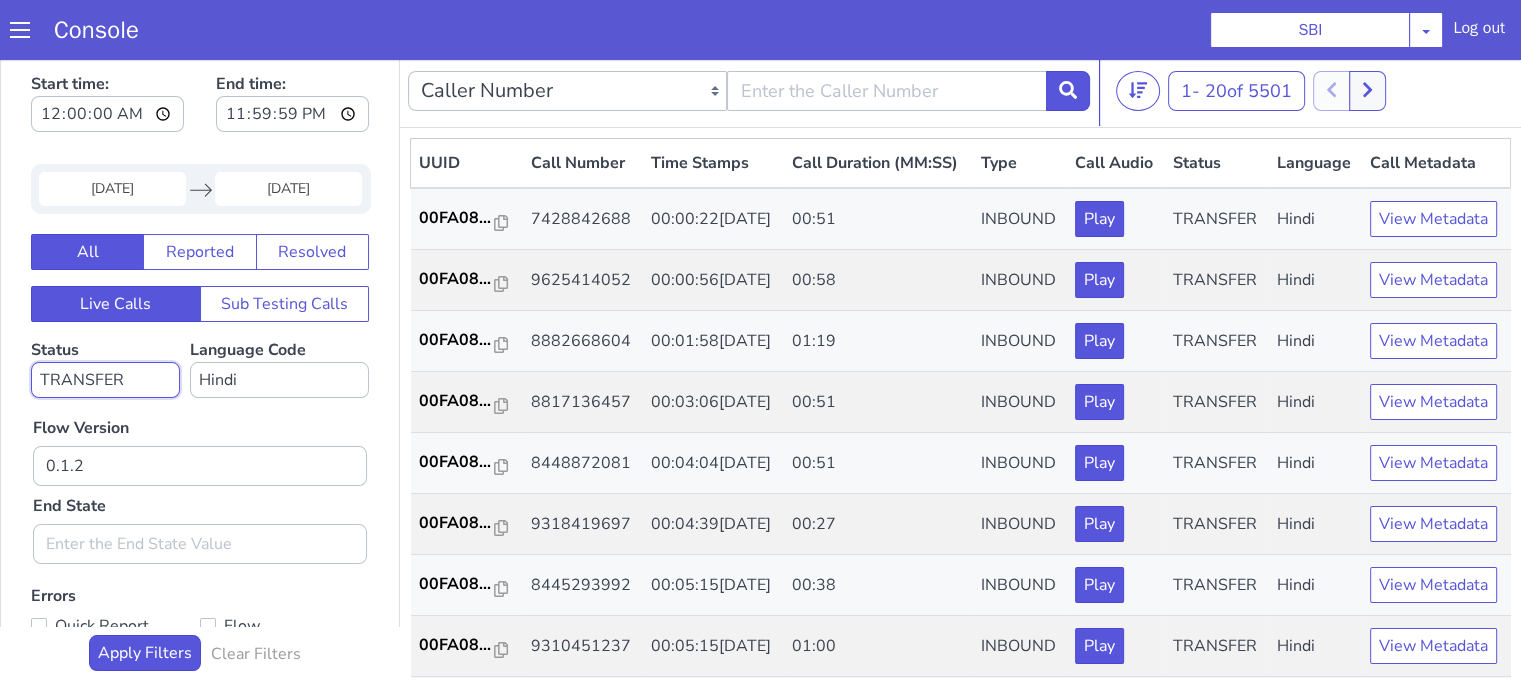 select 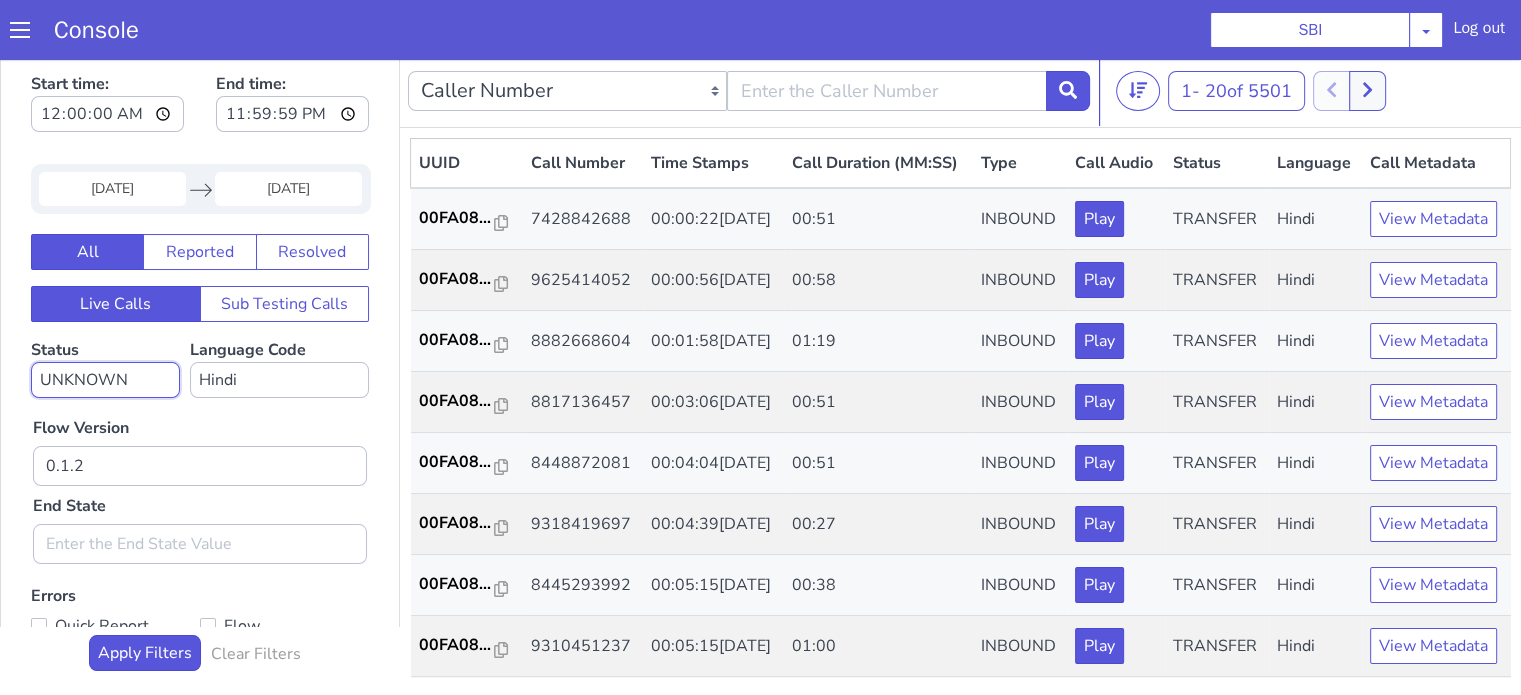 click on "No status selected HANGUP USER_HANGUP TRANSFER UNKNOWN" at bounding box center (105, 380) 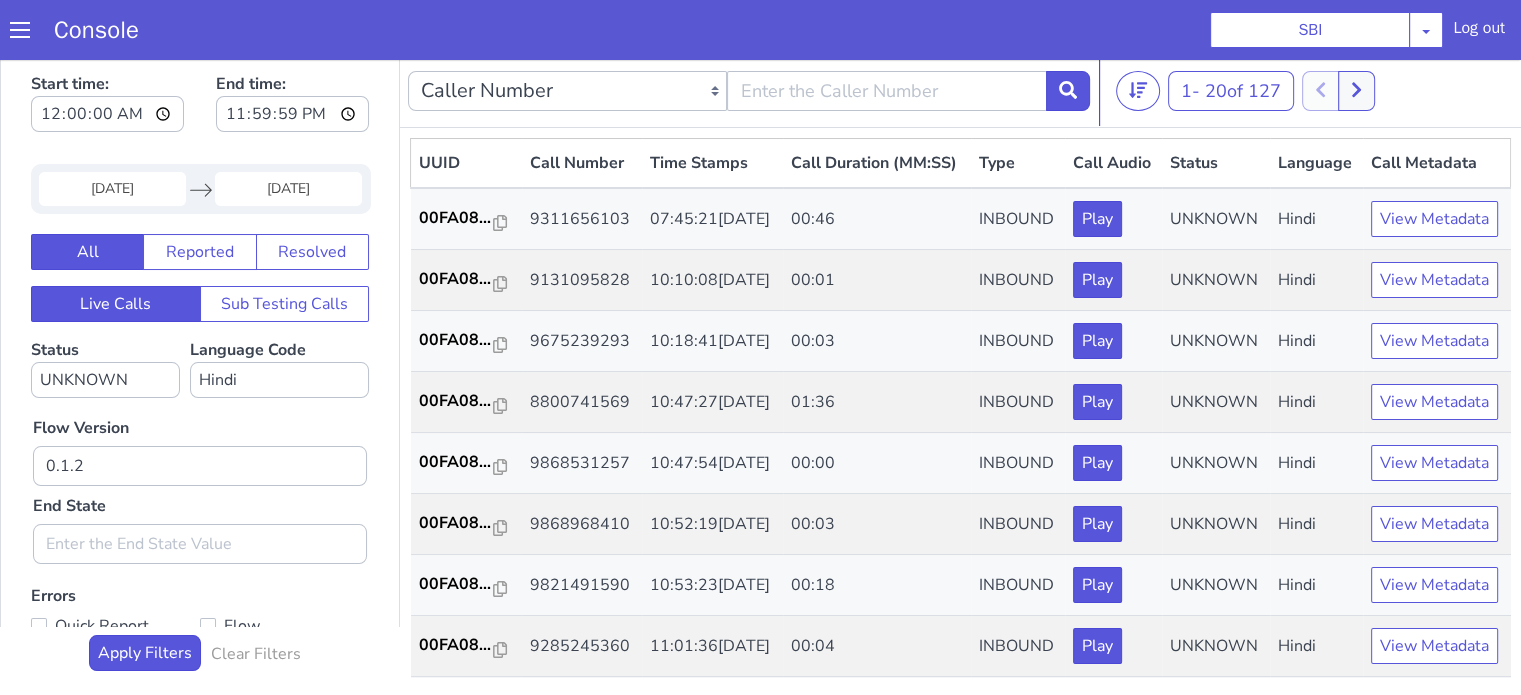 click on "Flow Version 0.1.2 End State" at bounding box center [200, 481] 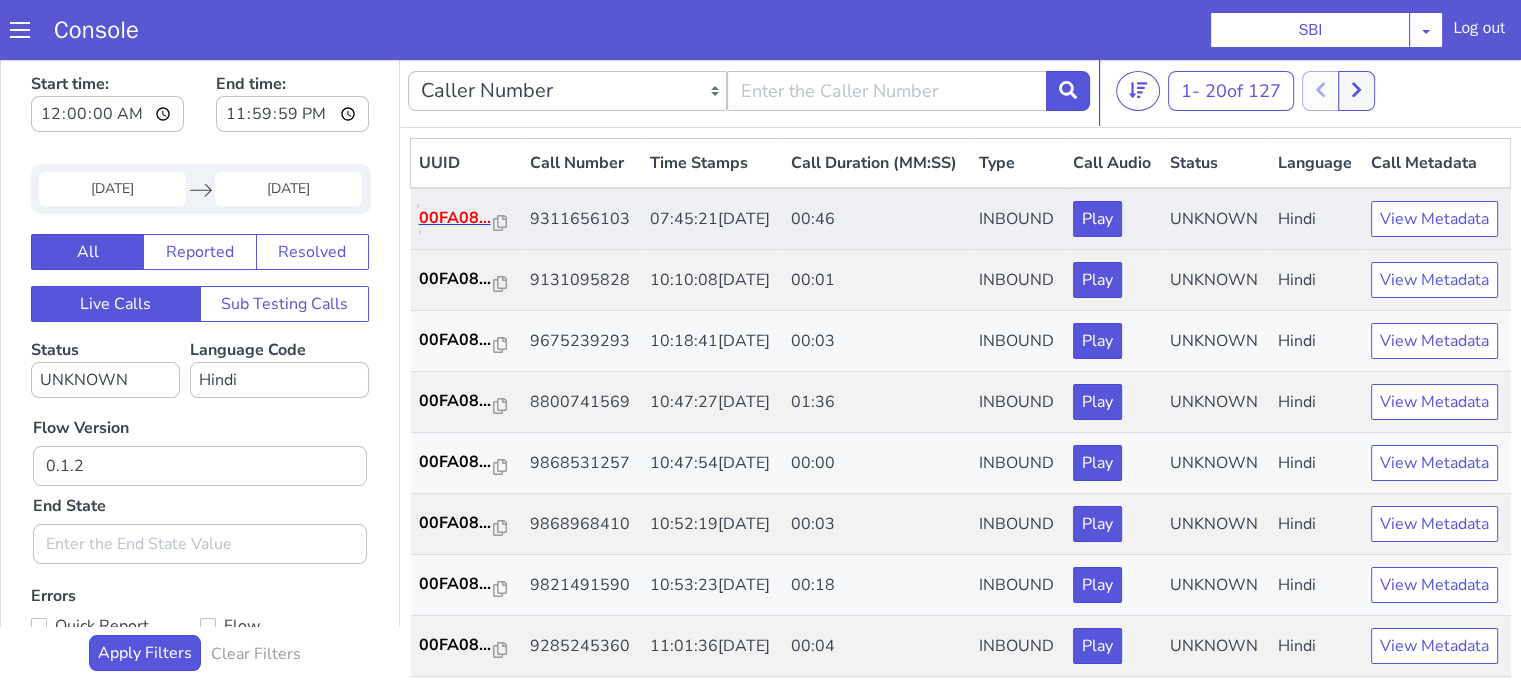 click on "00FA08..." at bounding box center [457, 218] 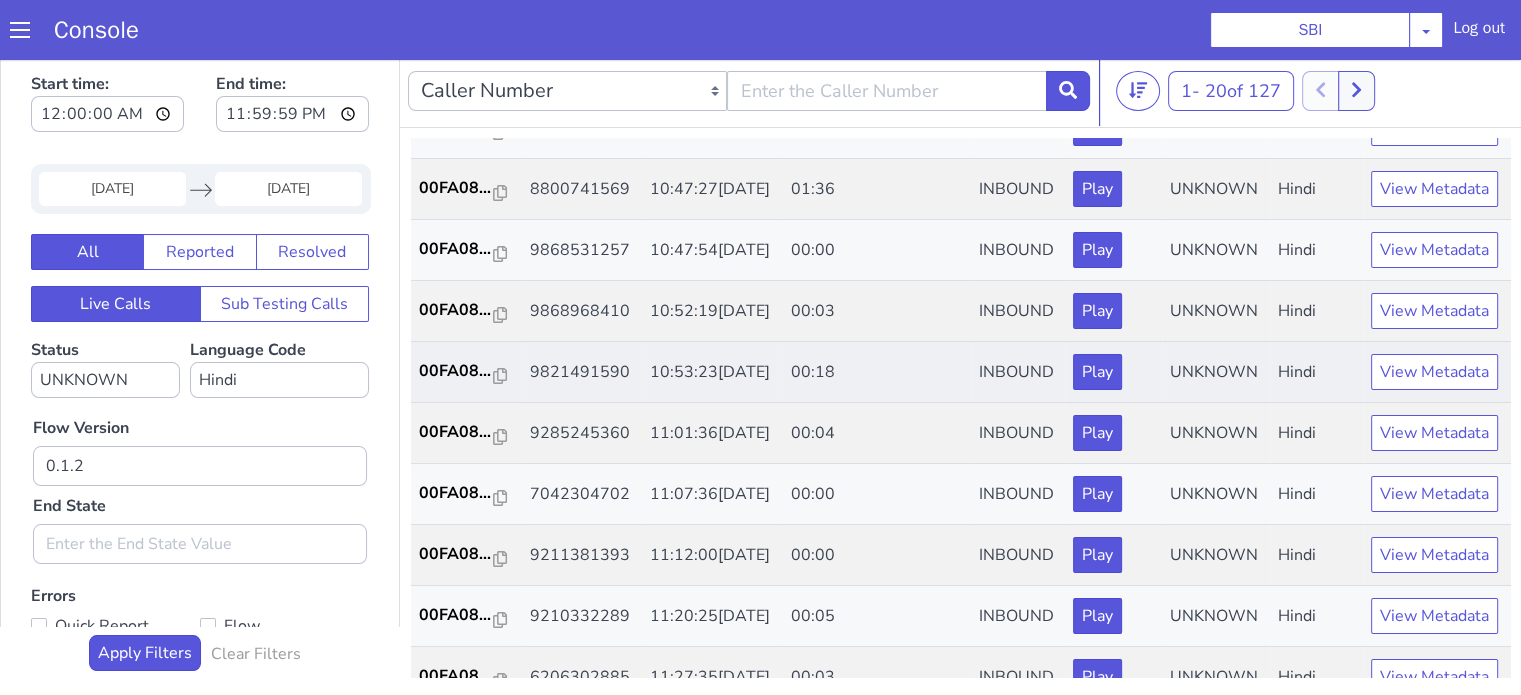 scroll, scrollTop: 300, scrollLeft: 0, axis: vertical 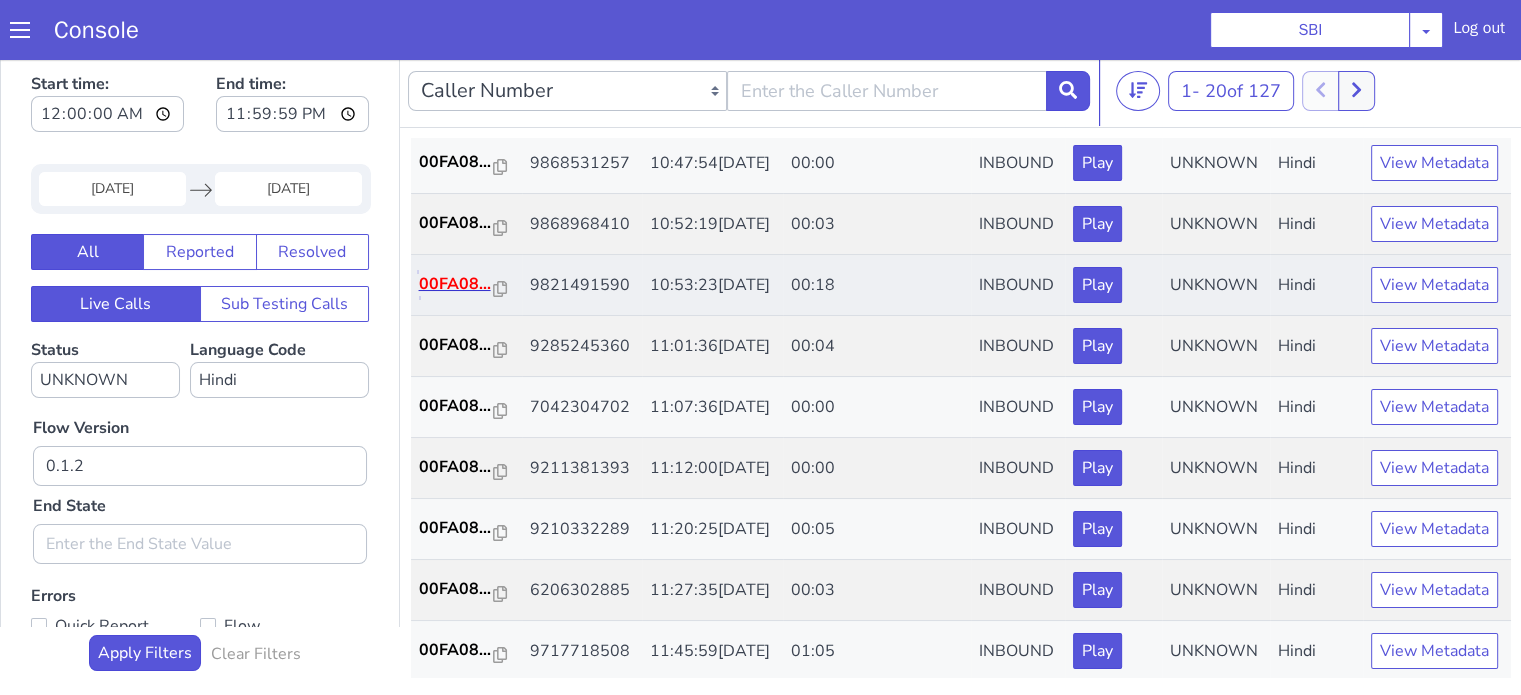 click on "00FA08..." at bounding box center (457, 284) 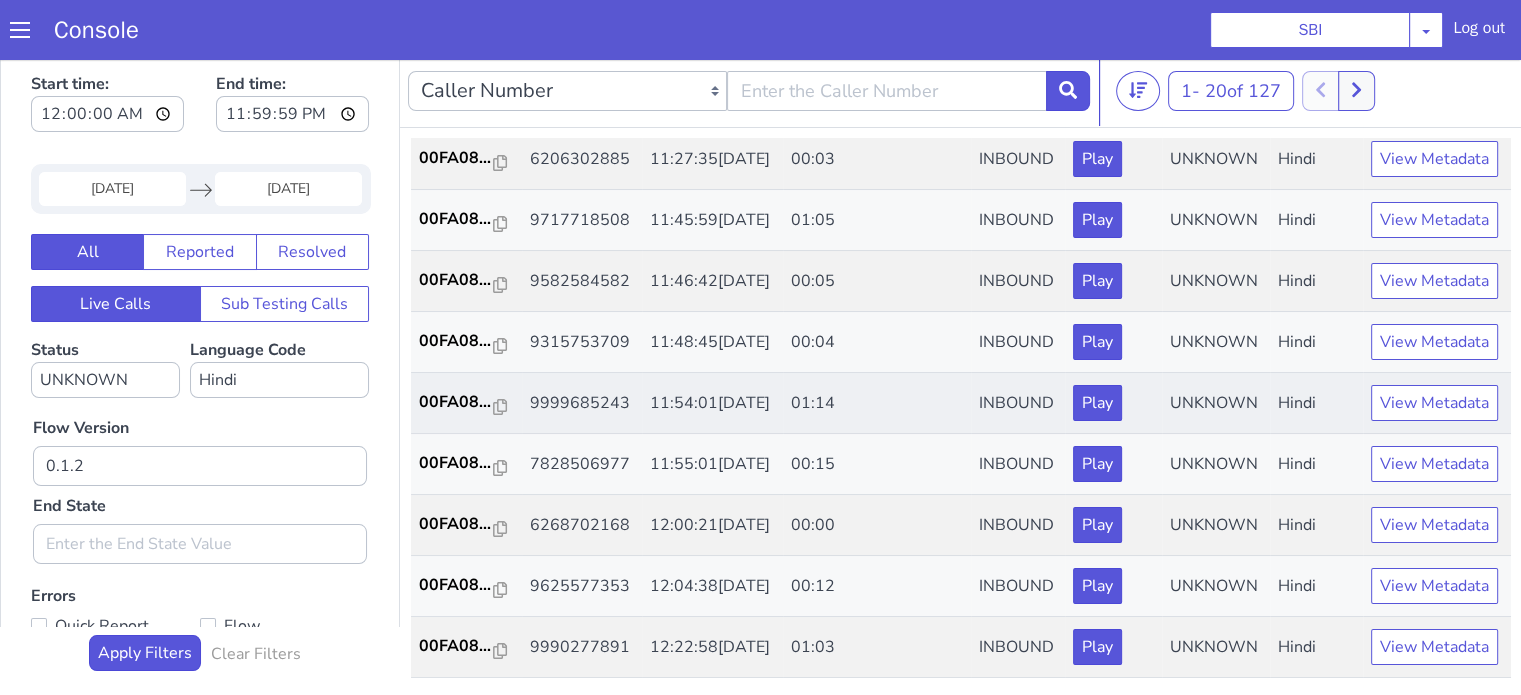 scroll, scrollTop: 990, scrollLeft: 0, axis: vertical 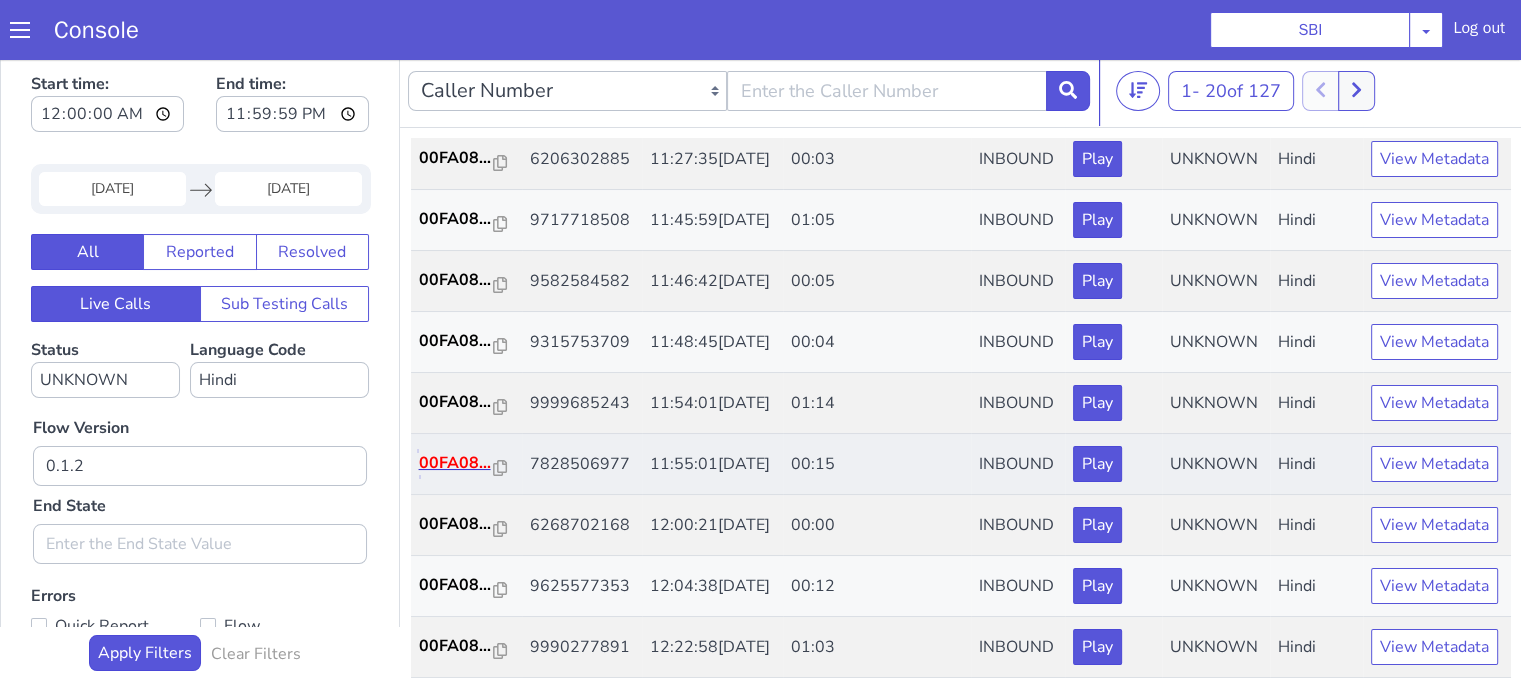 click on "00FA08..." at bounding box center [457, 463] 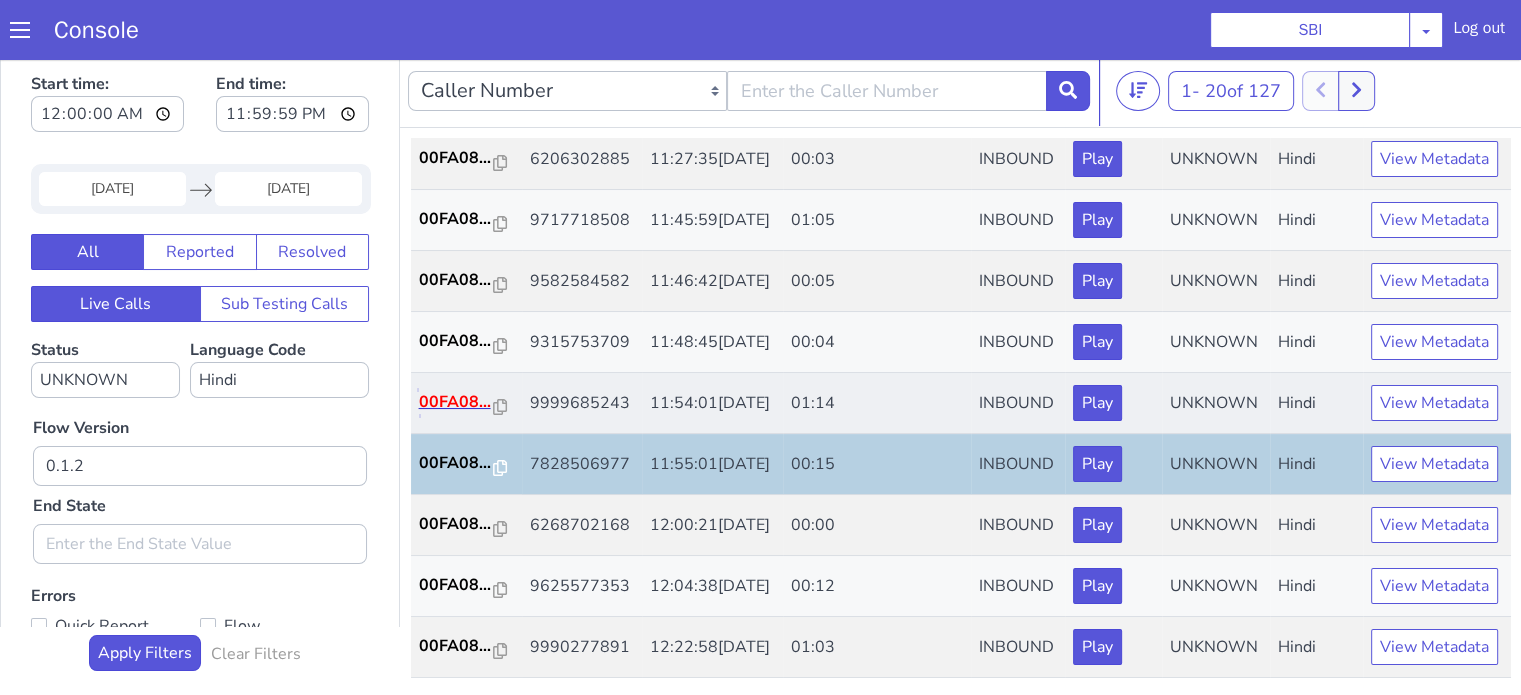 click on "00FA08..." at bounding box center [457, 402] 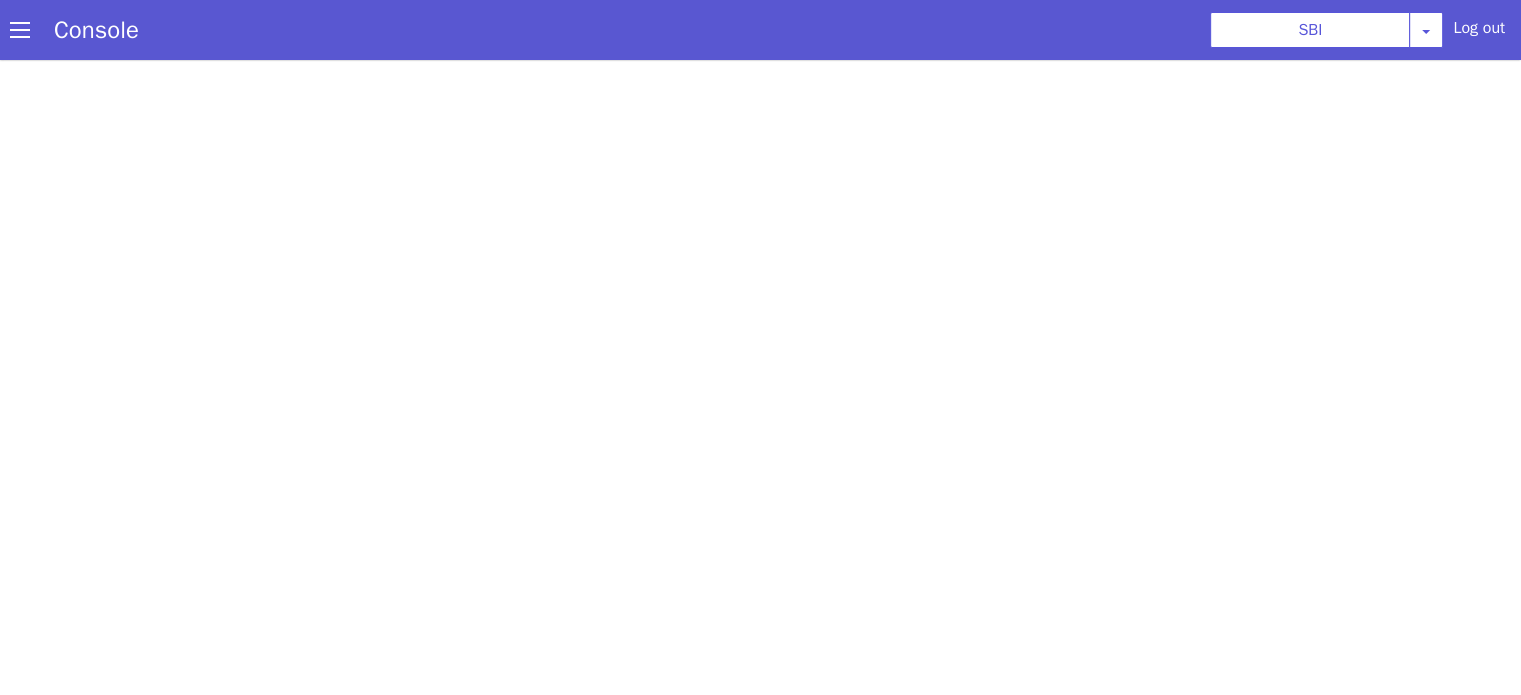 scroll, scrollTop: 0, scrollLeft: 0, axis: both 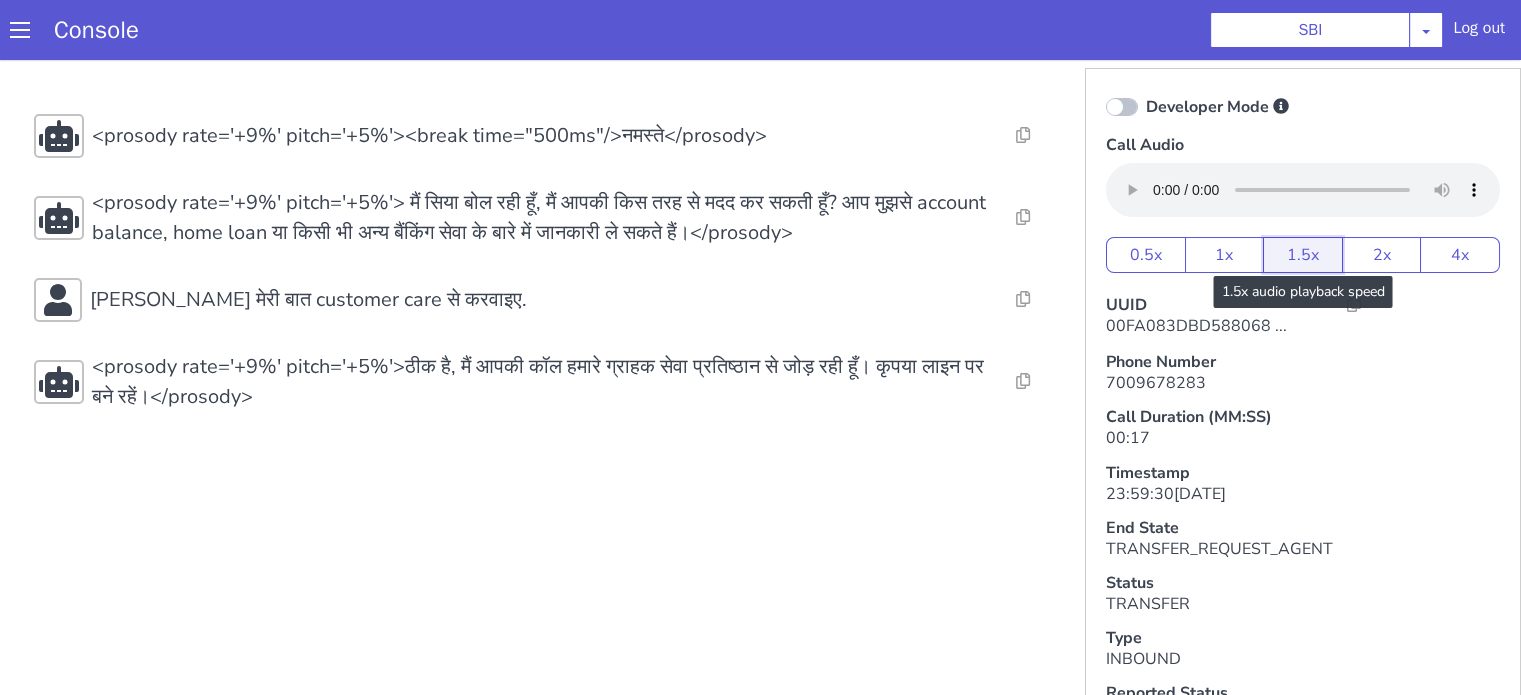 click on "1.5x" at bounding box center (1303, 255) 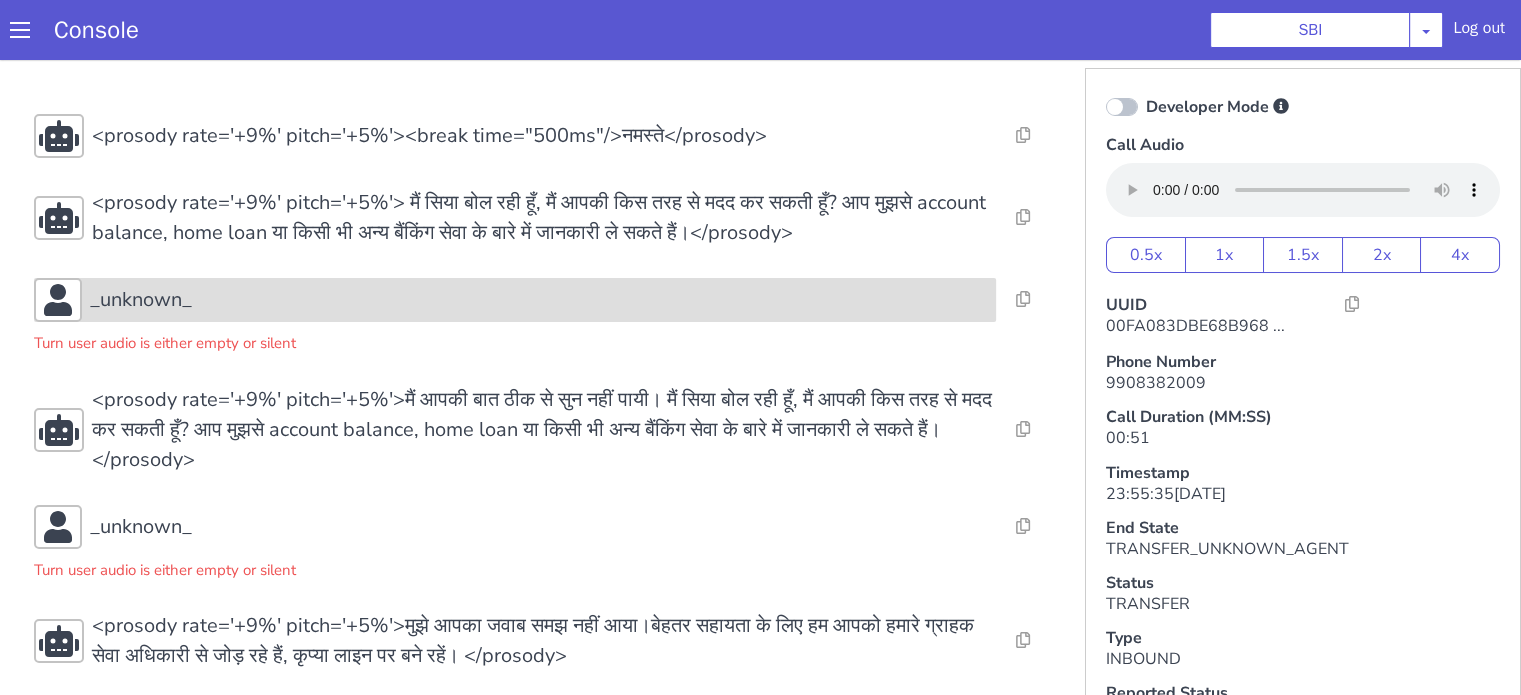 scroll, scrollTop: 11, scrollLeft: 0, axis: vertical 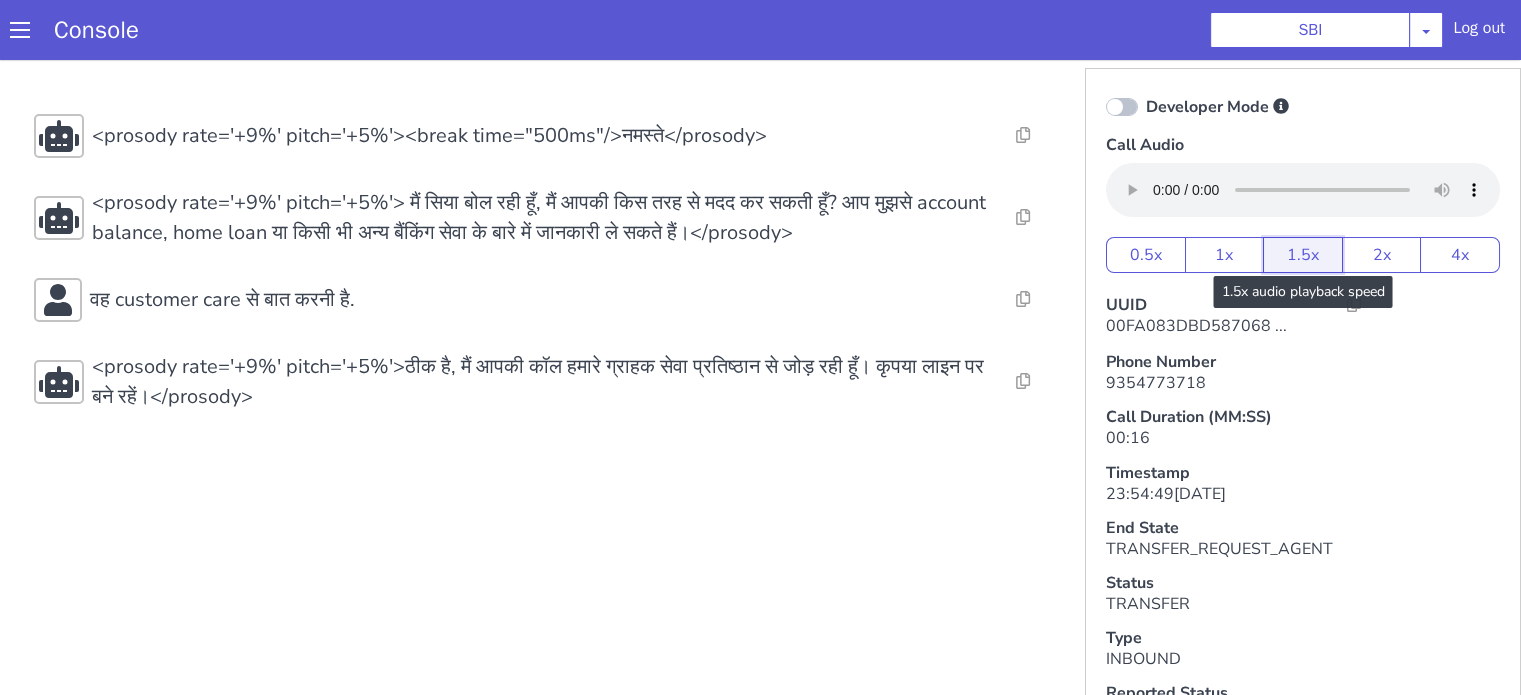 click on "1.5x" at bounding box center [1303, 255] 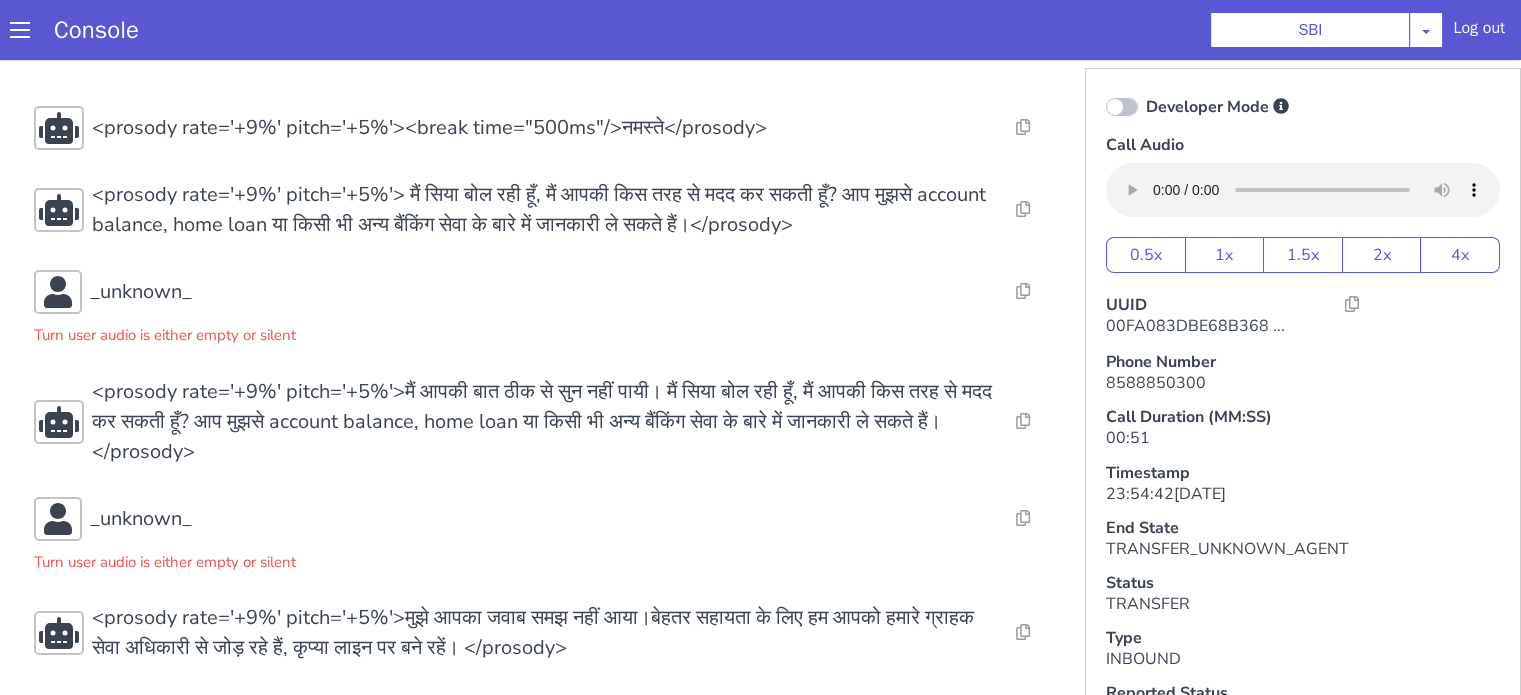 scroll, scrollTop: 11, scrollLeft: 0, axis: vertical 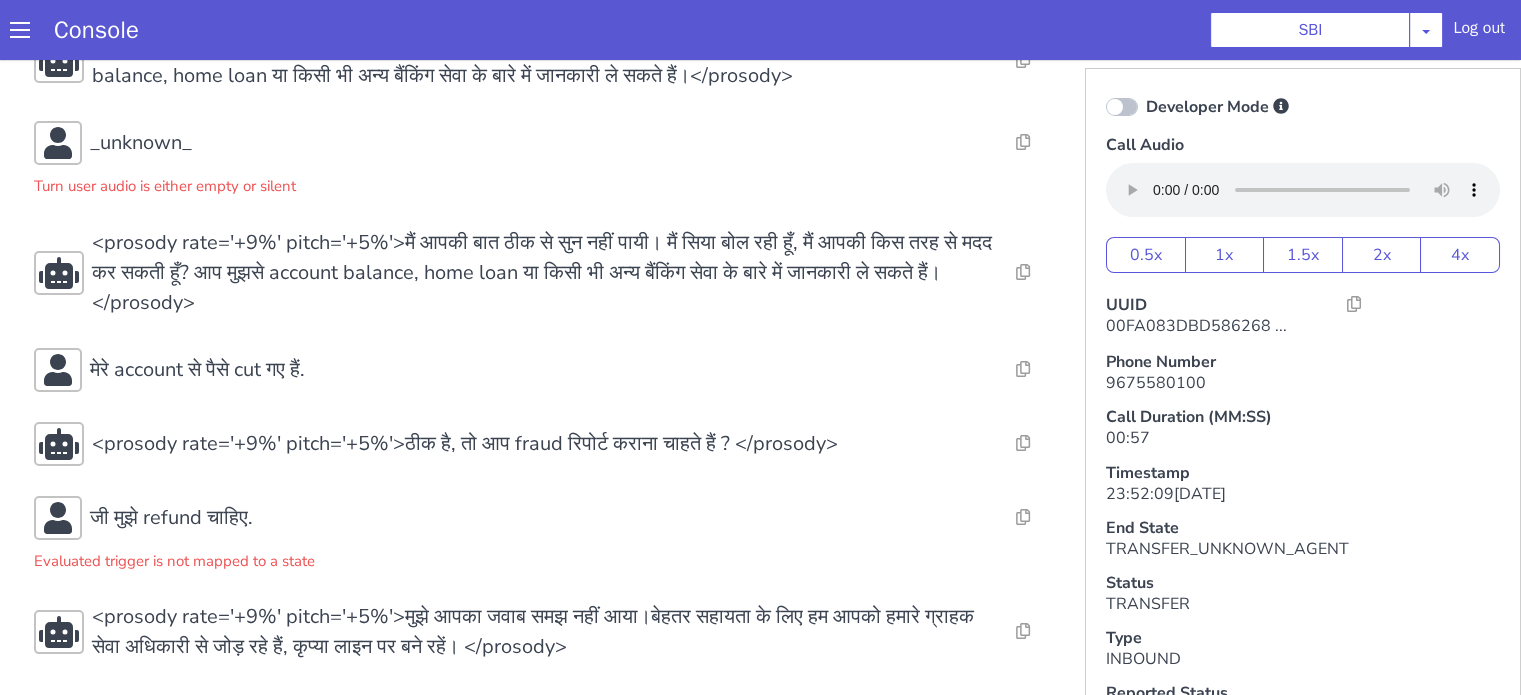click on "Resolve  Intent Error  Entity Error  Transcription Error  Miscellaneous Submit <prosody rate='+9%' pitch='+5%'><break time="500ms"/>नमस्ते</prosody> Resolve  Intent Error  Entity Error  Transcription Error  Miscellaneous Submit <prosody rate='+9%' pitch='+5%'> मैं सिया बोल रही हूँ, मैं आपकी किस तरह से मदद कर सकती हूँ? आप मुझसे account balance, home loan या किसी भी अन्य बैंकिंग सेवा के बारे में जानकारी ले सकते हैं।</prosody> Resolve  Intent Error  Entity Error  Transcription Error  Miscellaneous Submit _unknown_ Turn user audio is either empty or silent Resolve  Intent Error  Entity Error  Transcription Error  Miscellaneous Submit Resolve  Intent Error  Entity Error  Transcription Error  Miscellaneous Submit मेरे account से पैसे cut गए हैं. Resolve  Intent Error Submit" at bounding box center (544, 309) 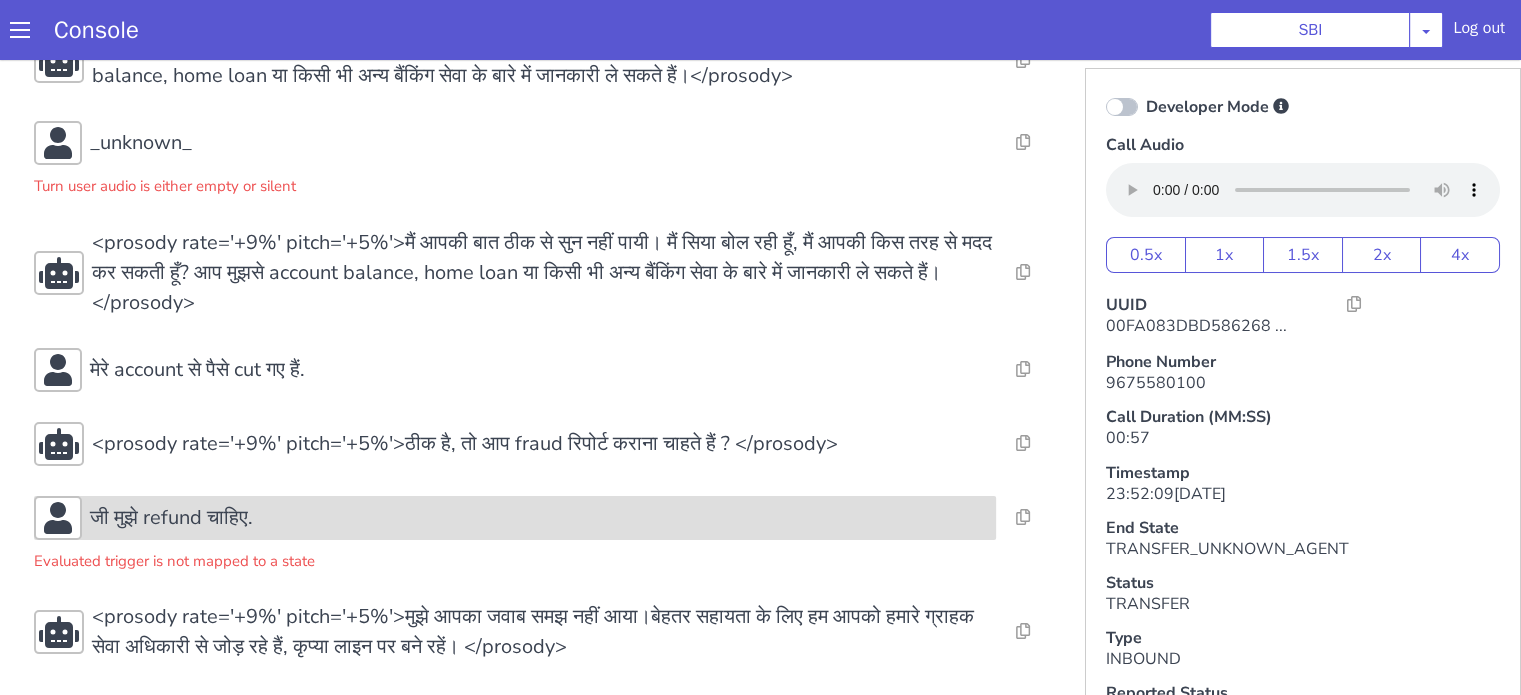 click on "जी मुझे refund चाहिए." at bounding box center [539, 518] 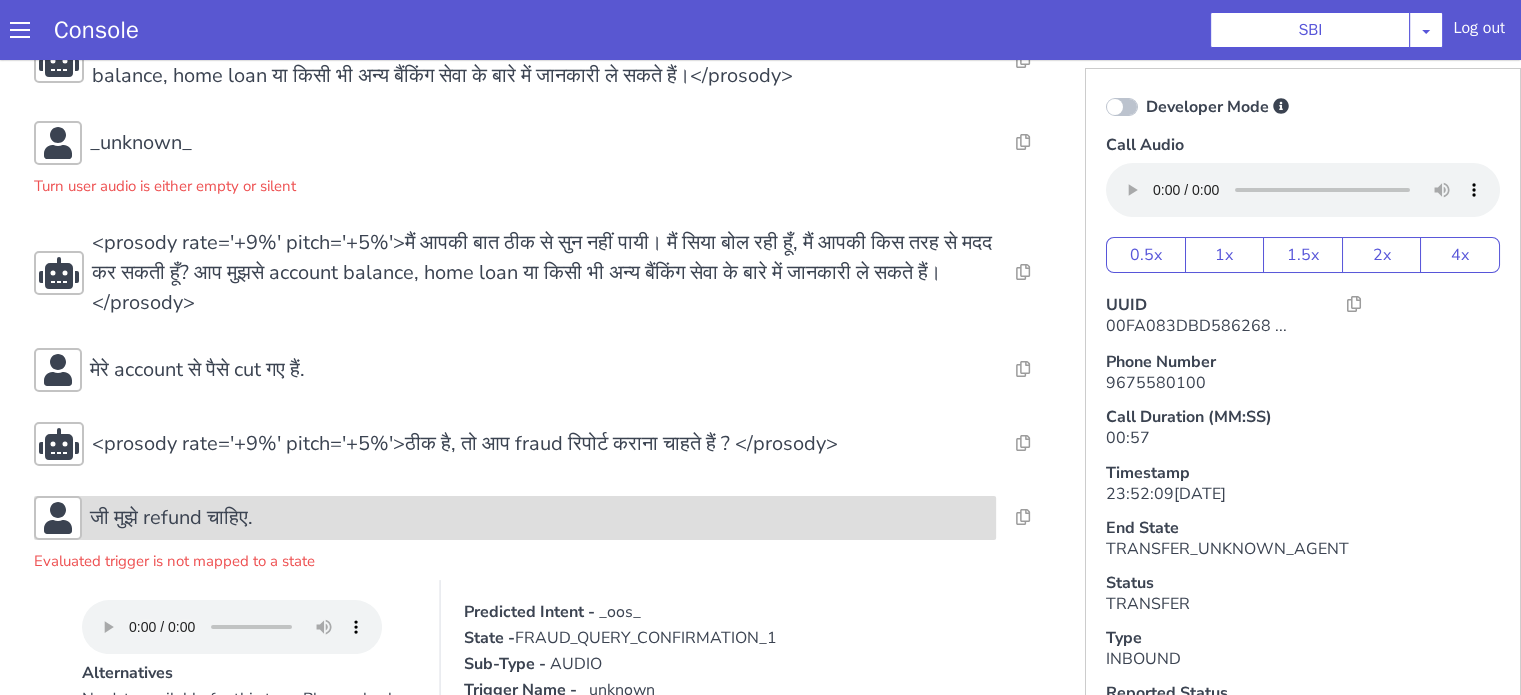 click on "जी मुझे refund चाहिए." at bounding box center [539, 518] 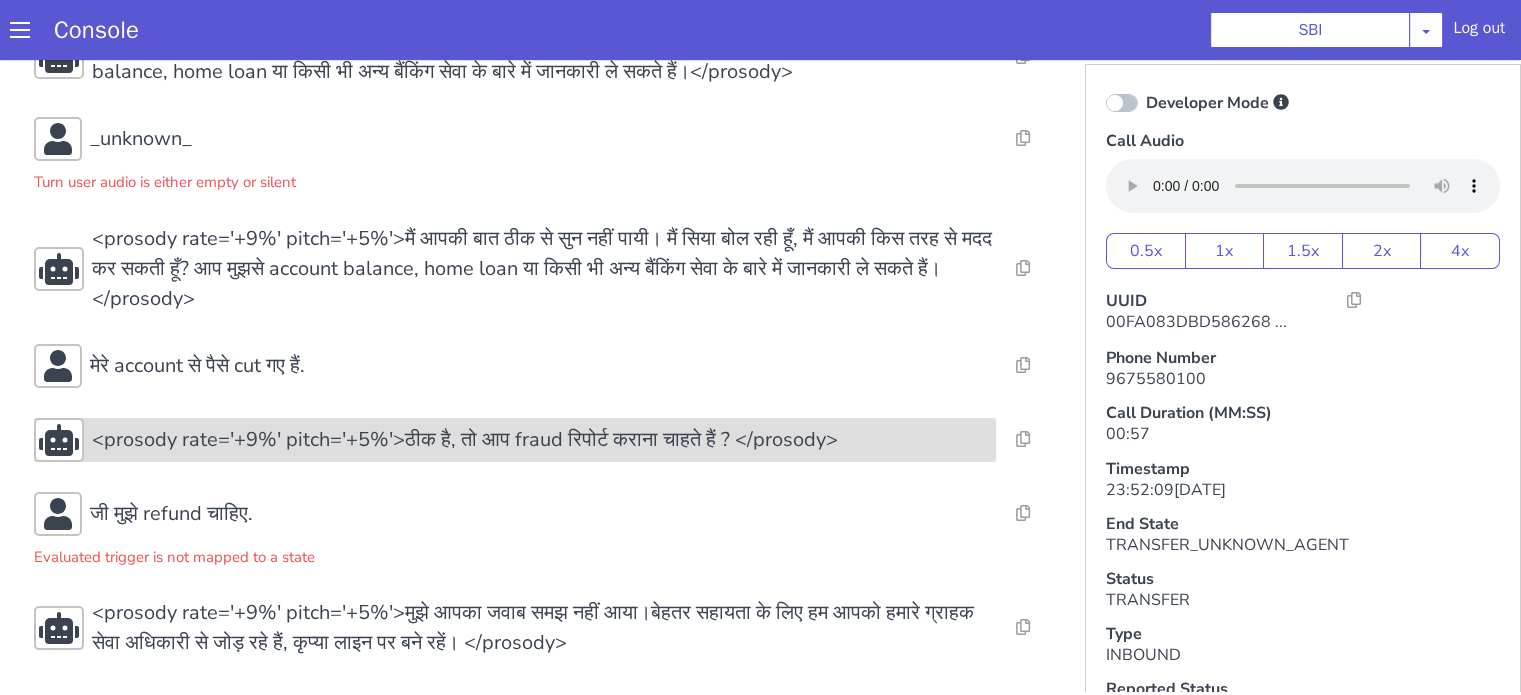 scroll, scrollTop: 5, scrollLeft: 0, axis: vertical 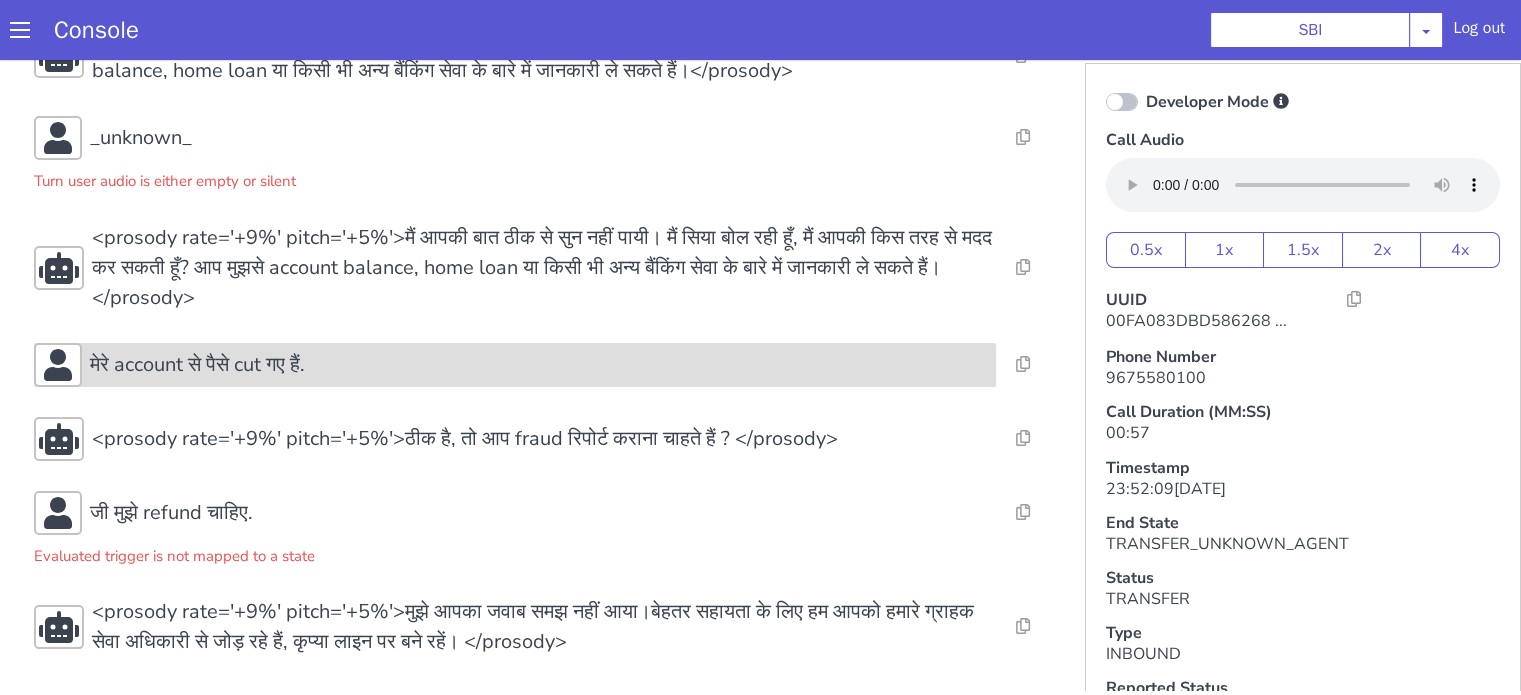 click on "मेरे account से पैसे cut गए हैं." at bounding box center (539, 365) 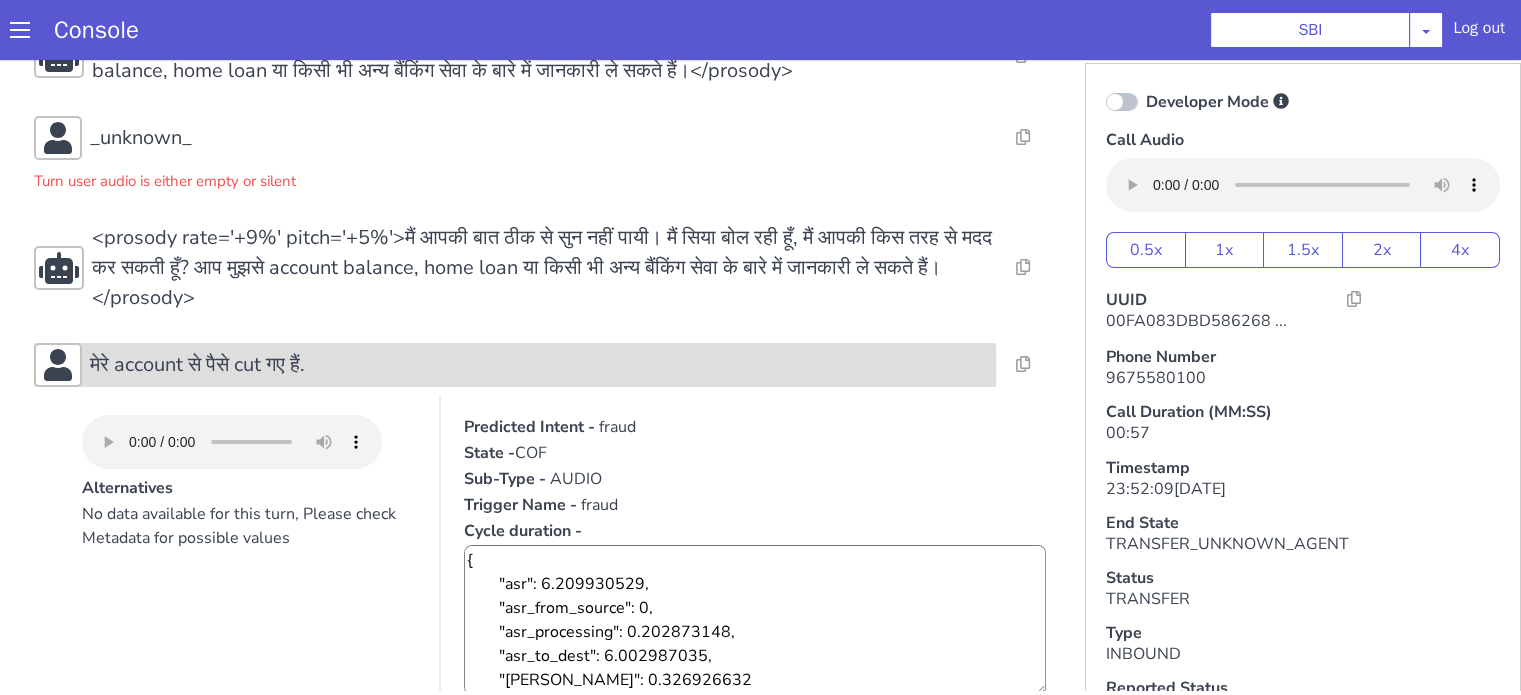 click on "मेरे account से पैसे cut गए हैं." at bounding box center [539, 365] 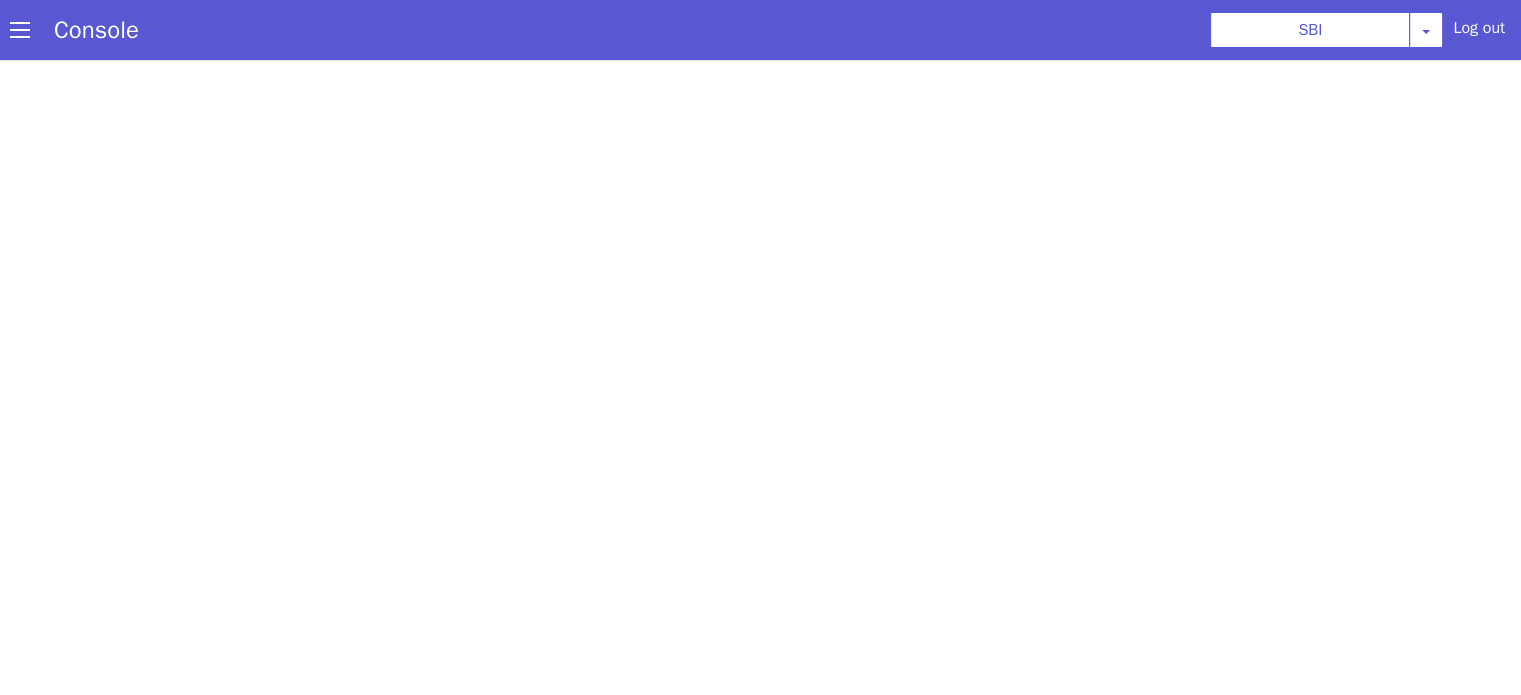 scroll, scrollTop: 0, scrollLeft: 0, axis: both 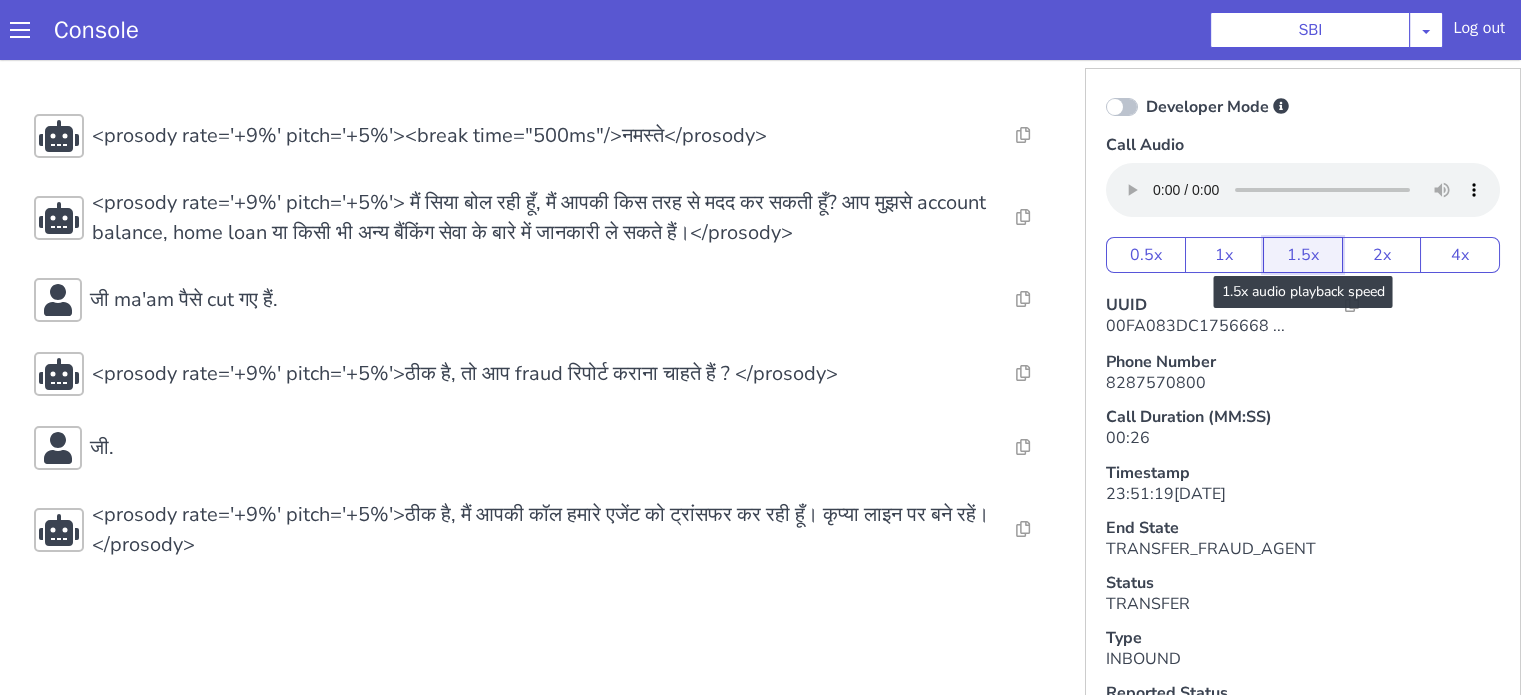 click on "1.5x" at bounding box center (1303, 255) 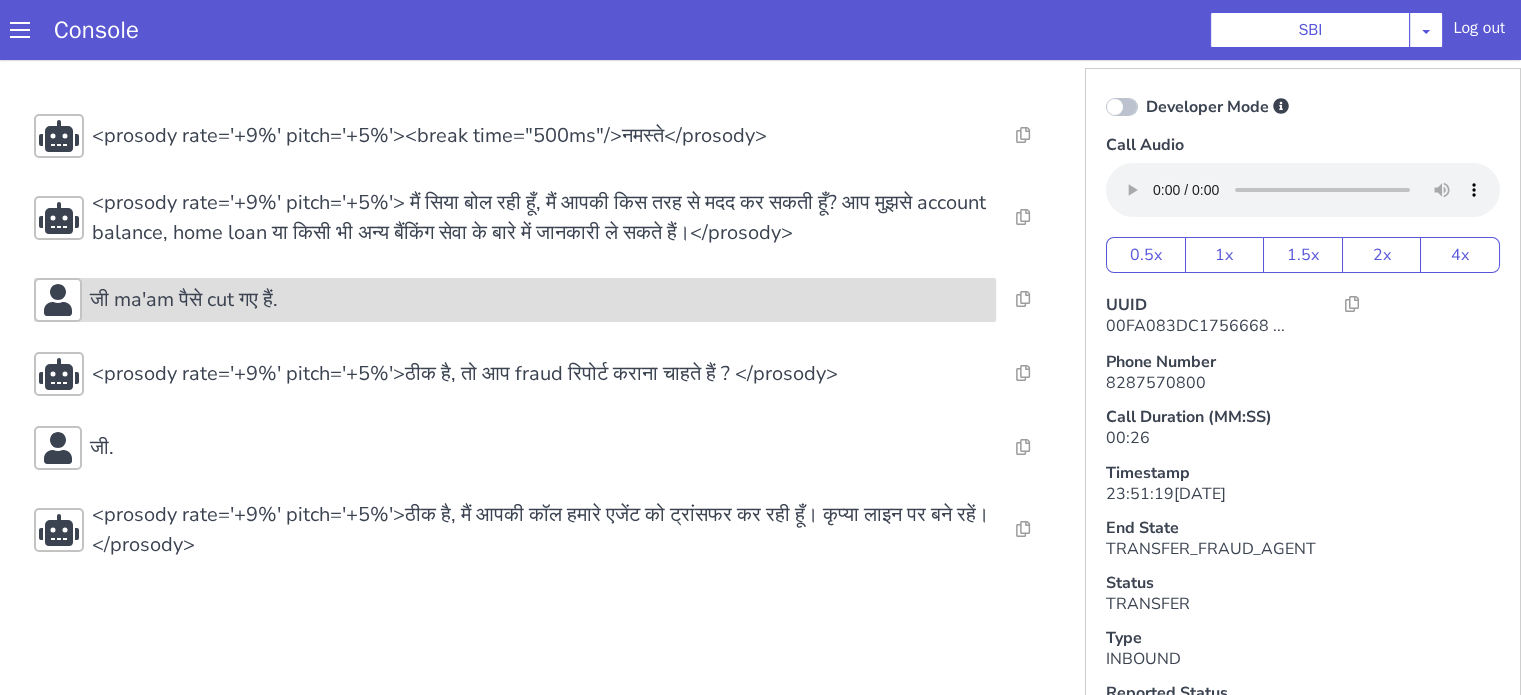 click on "जी ma'am पैसे cut गए हैं." at bounding box center (539, 300) 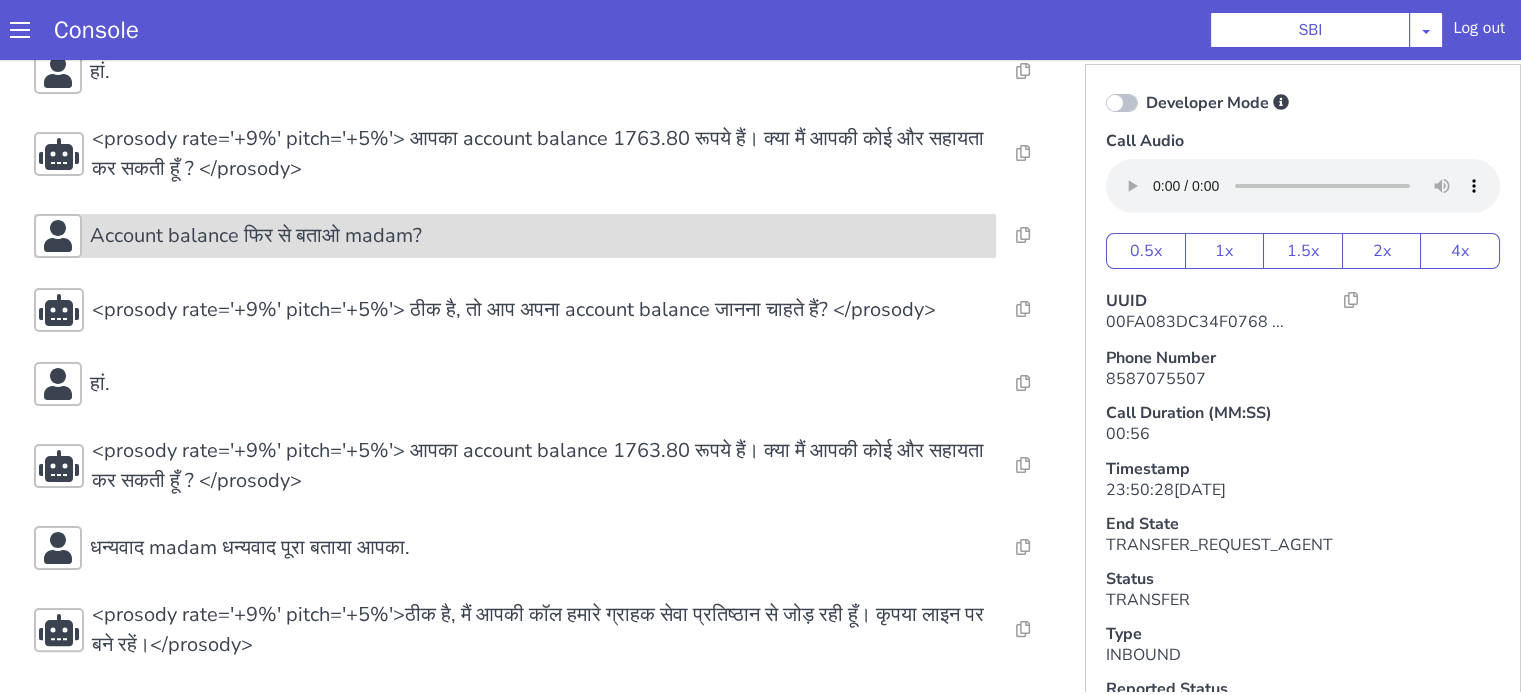 scroll, scrollTop: 5, scrollLeft: 0, axis: vertical 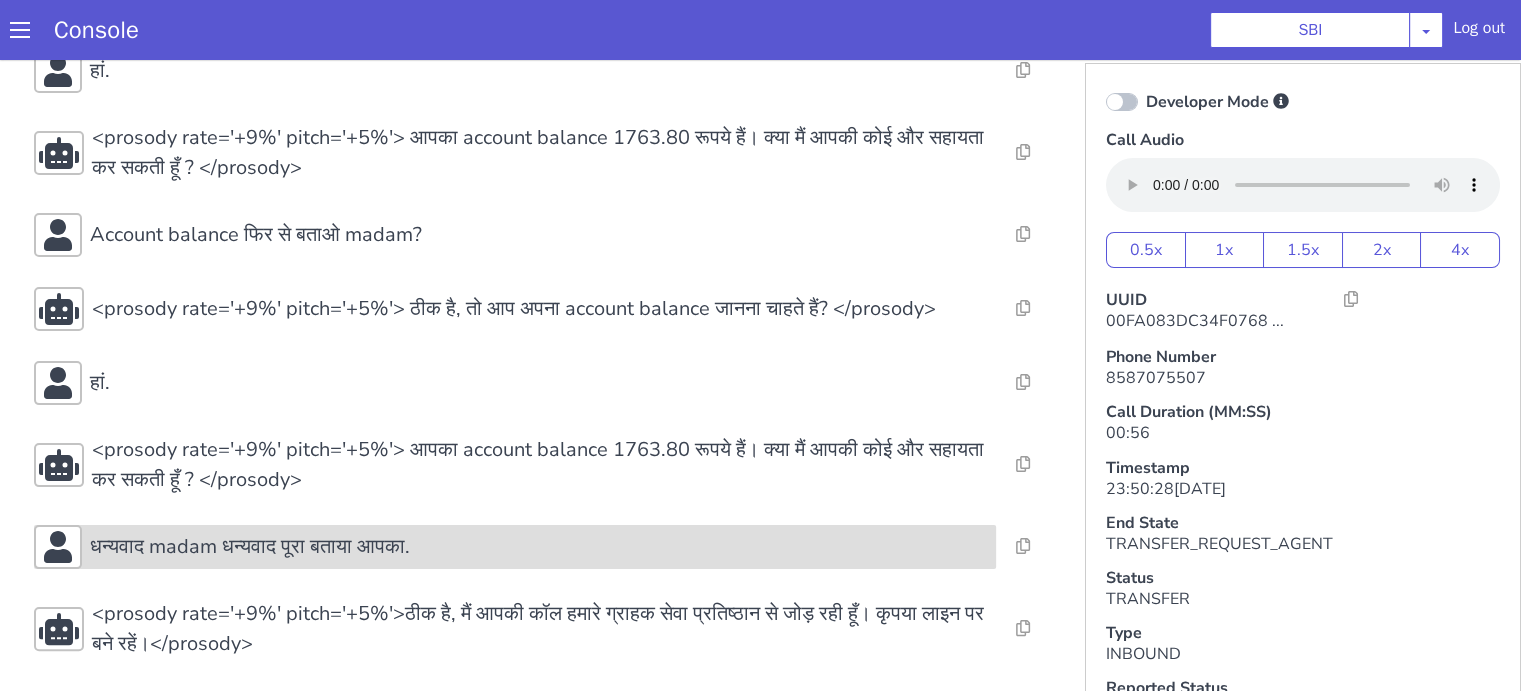 click on "धन्यवाद madam धन्यवाद पूरा बताया आपका." at bounding box center (515, 547) 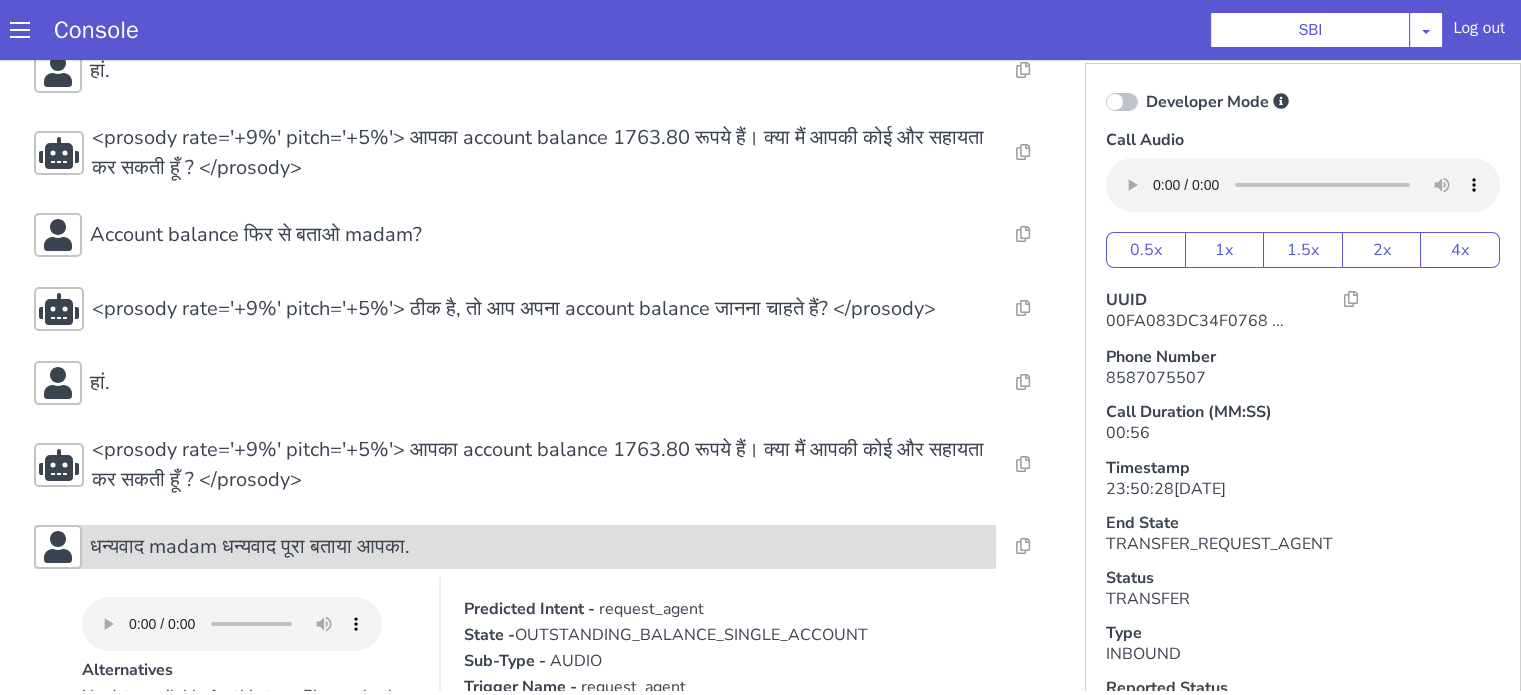 click on "धन्यवाद madam धन्यवाद पूरा बताया आपका." at bounding box center (539, 547) 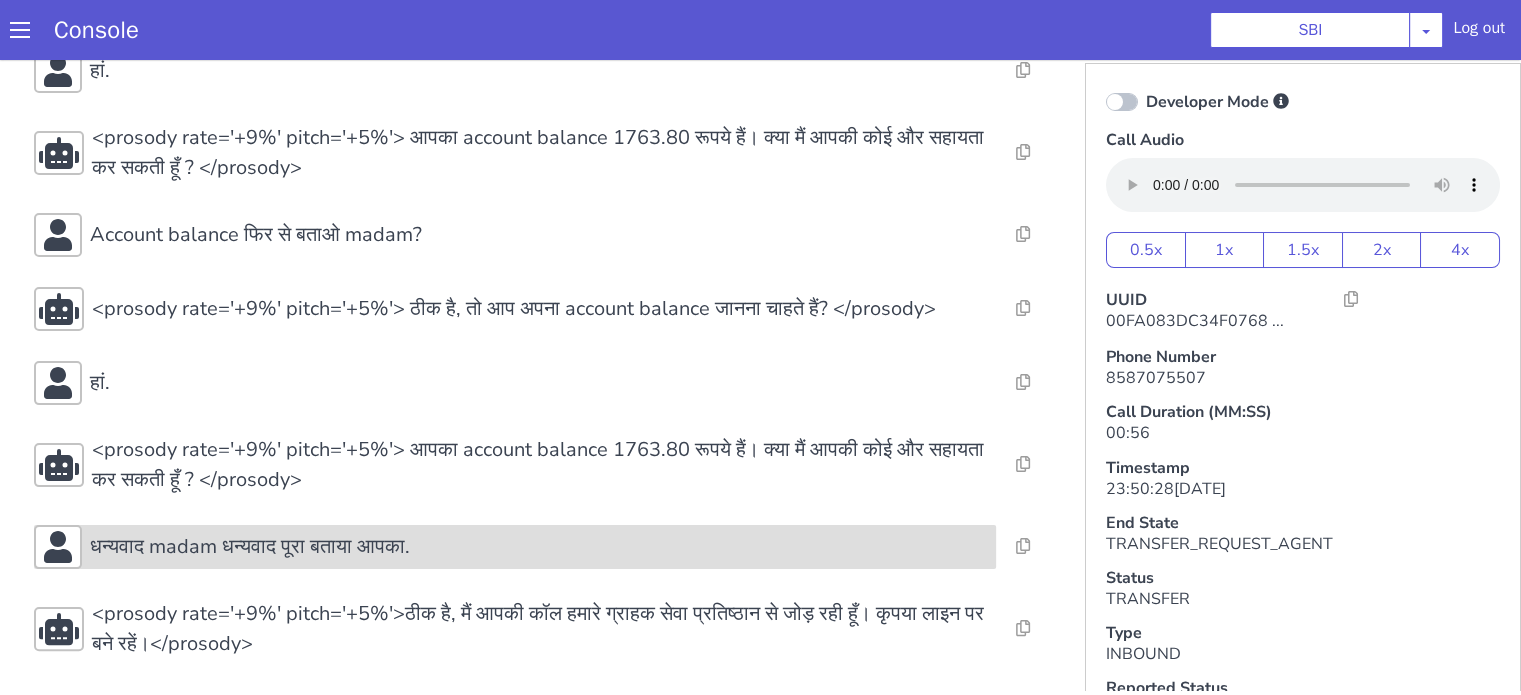 click on "धन्यवाद madam धन्यवाद पूरा बताया आपका." at bounding box center [539, 547] 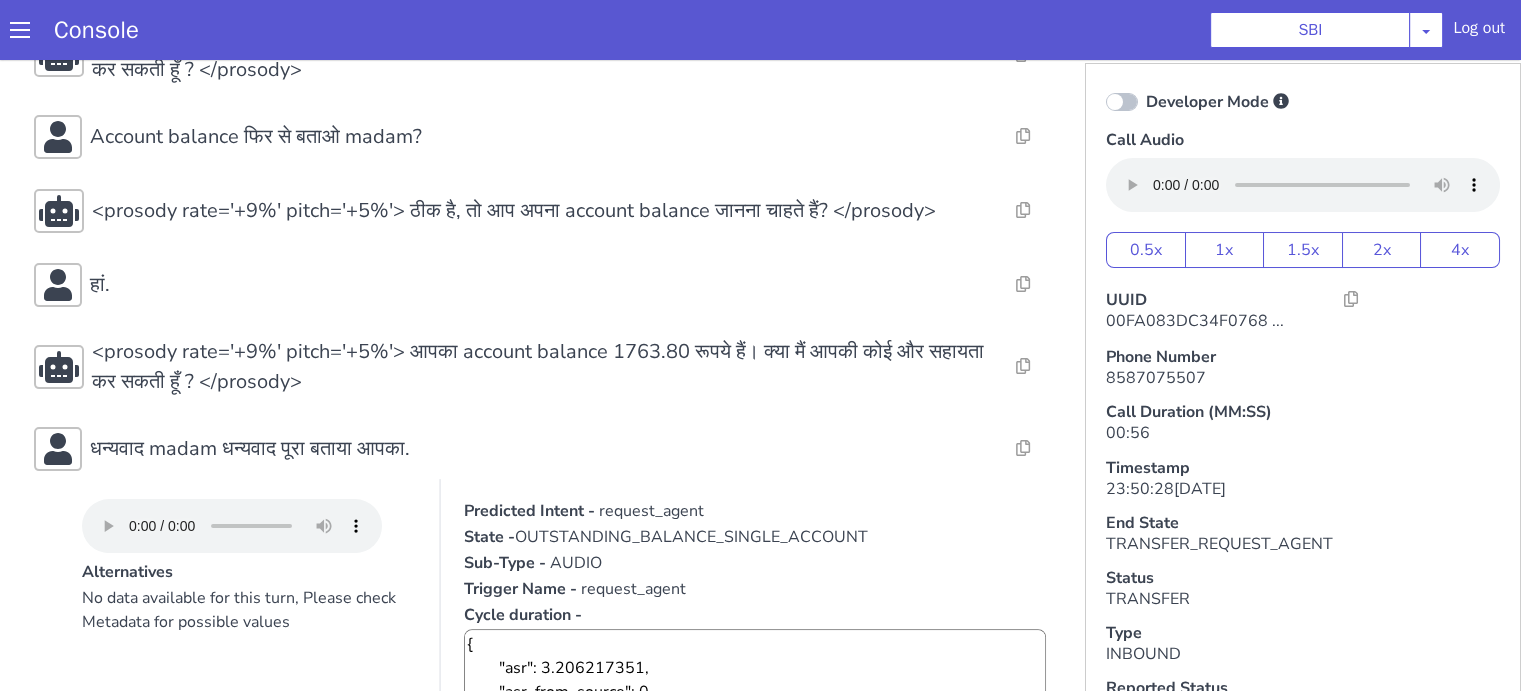 scroll, scrollTop: 572, scrollLeft: 0, axis: vertical 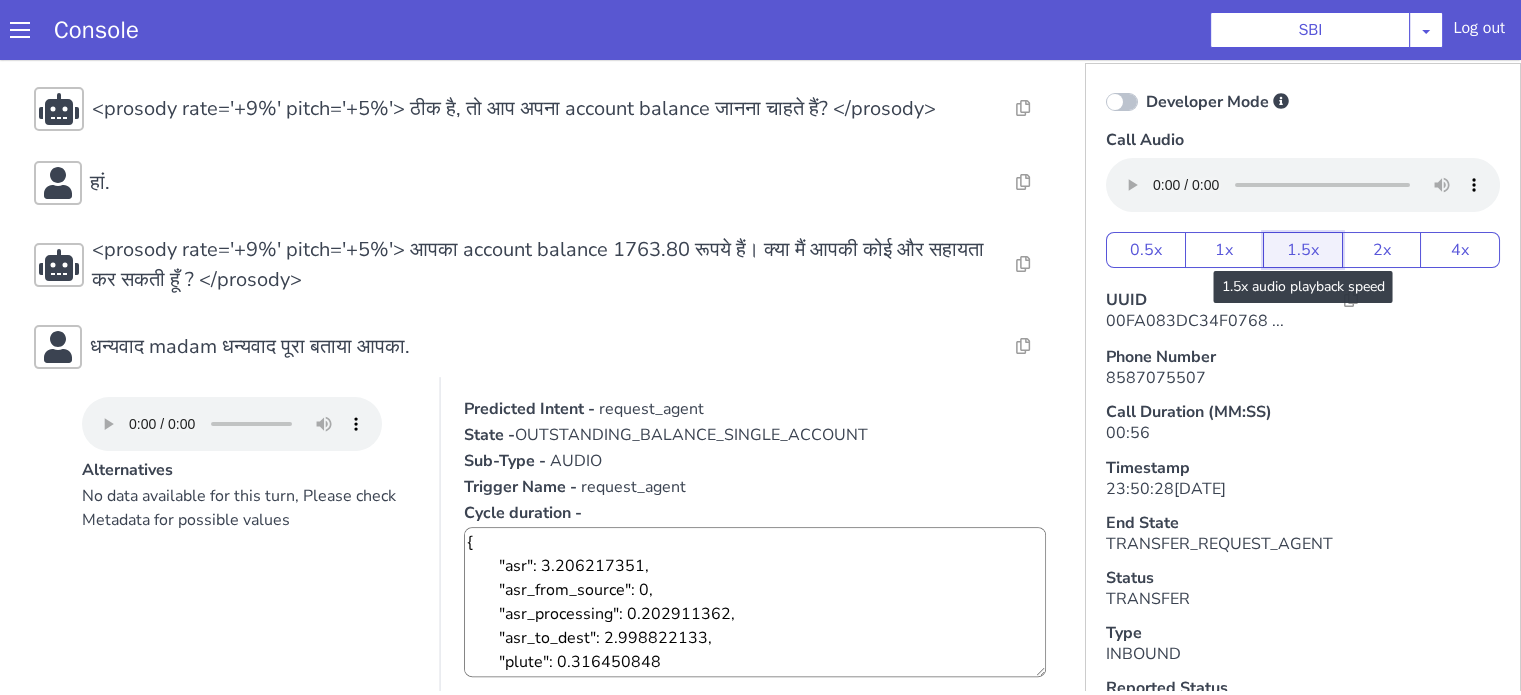 click on "1.5x" at bounding box center (1303, 250) 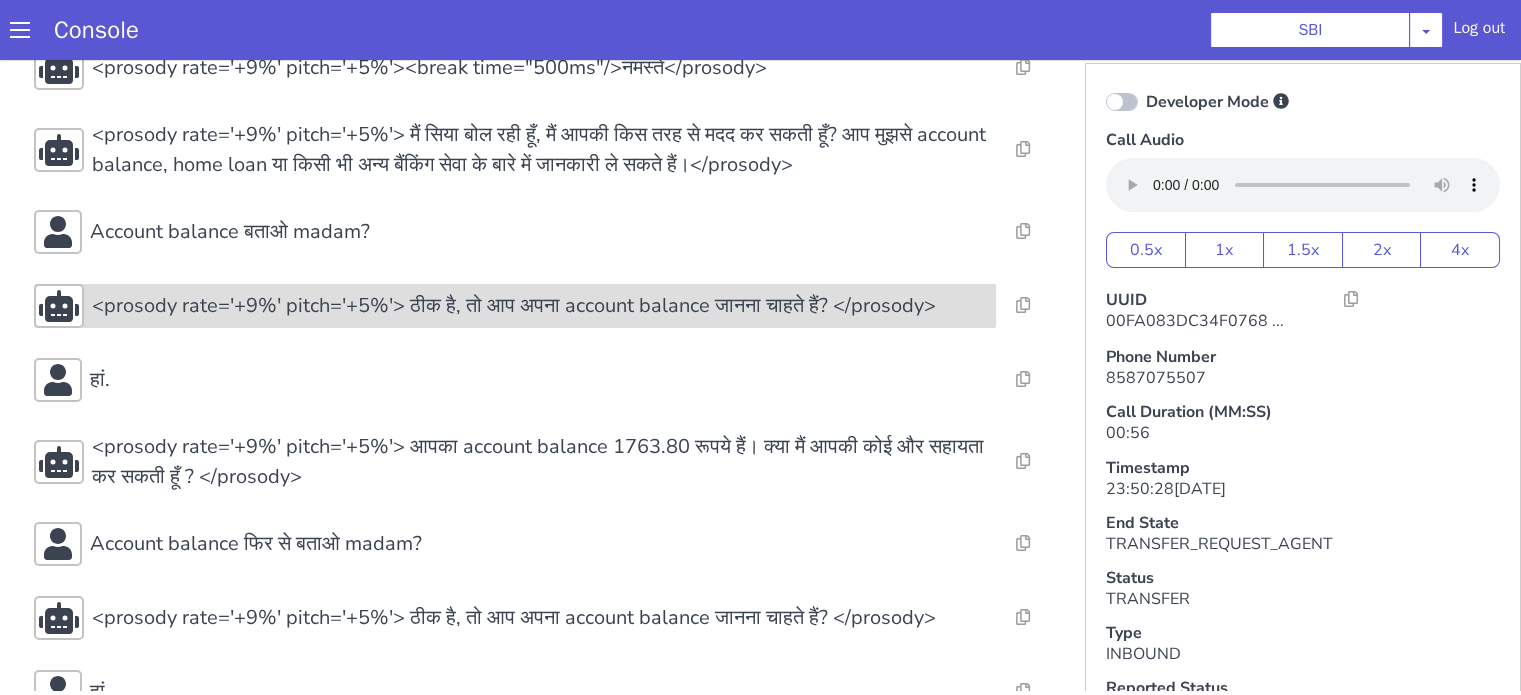 scroll, scrollTop: 0, scrollLeft: 0, axis: both 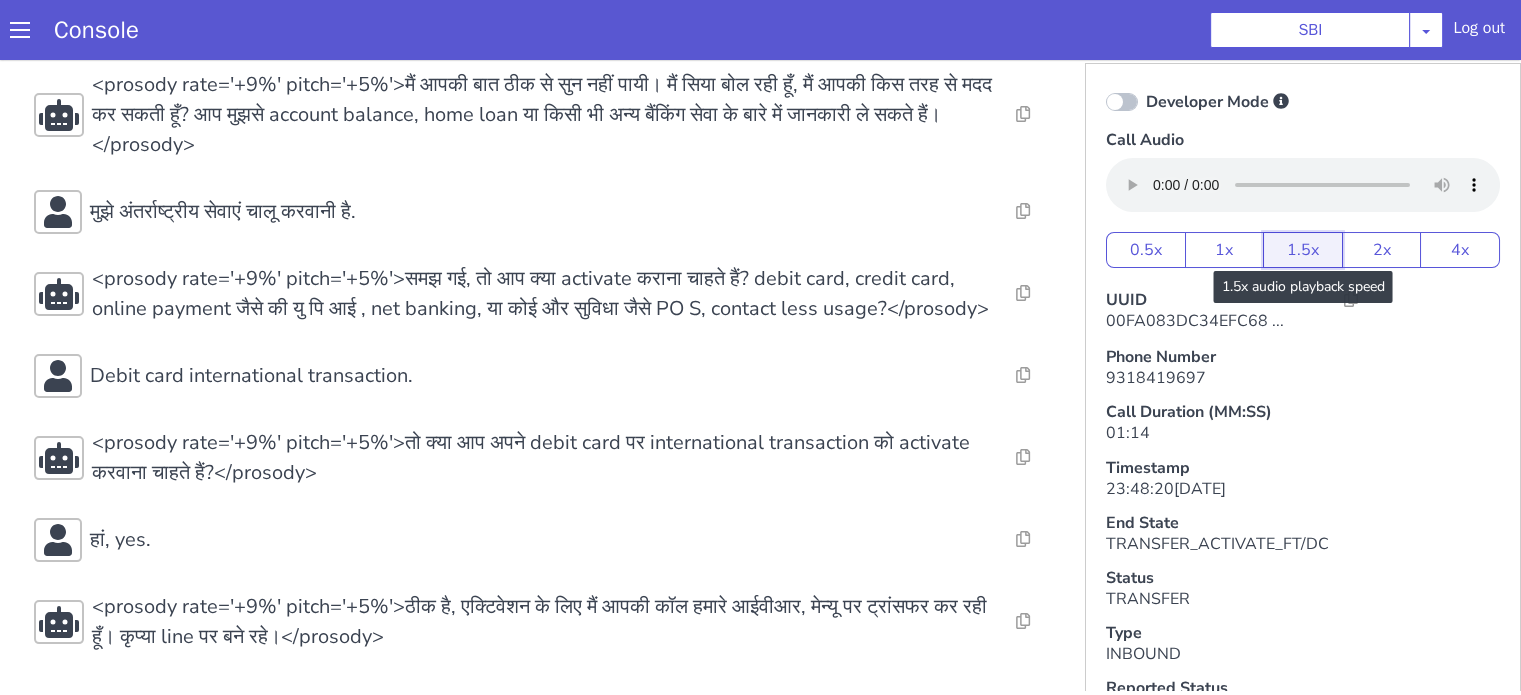 click on "1.5x" at bounding box center (1303, 250) 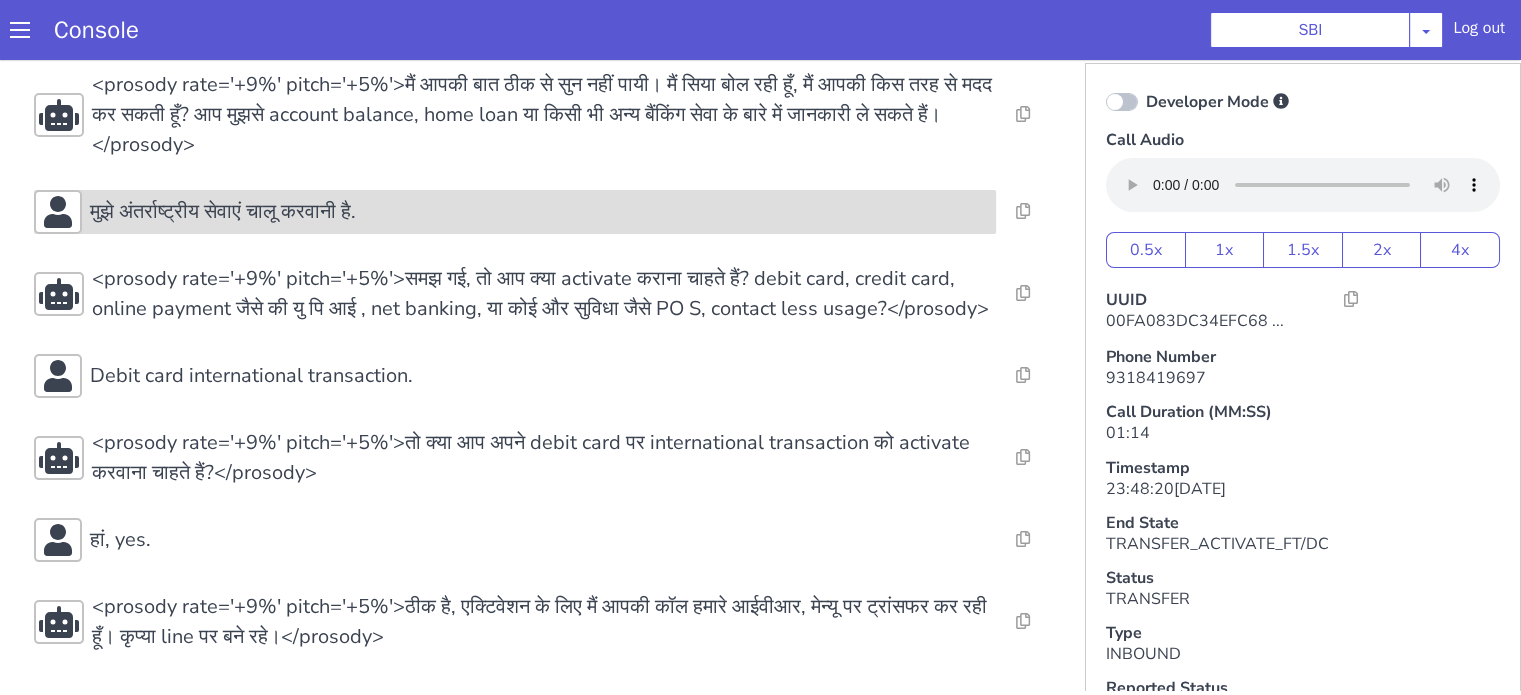 click on "मुझे अंतर्राष्ट्रीय सेवाएं चालू करवानी है." at bounding box center (223, 212) 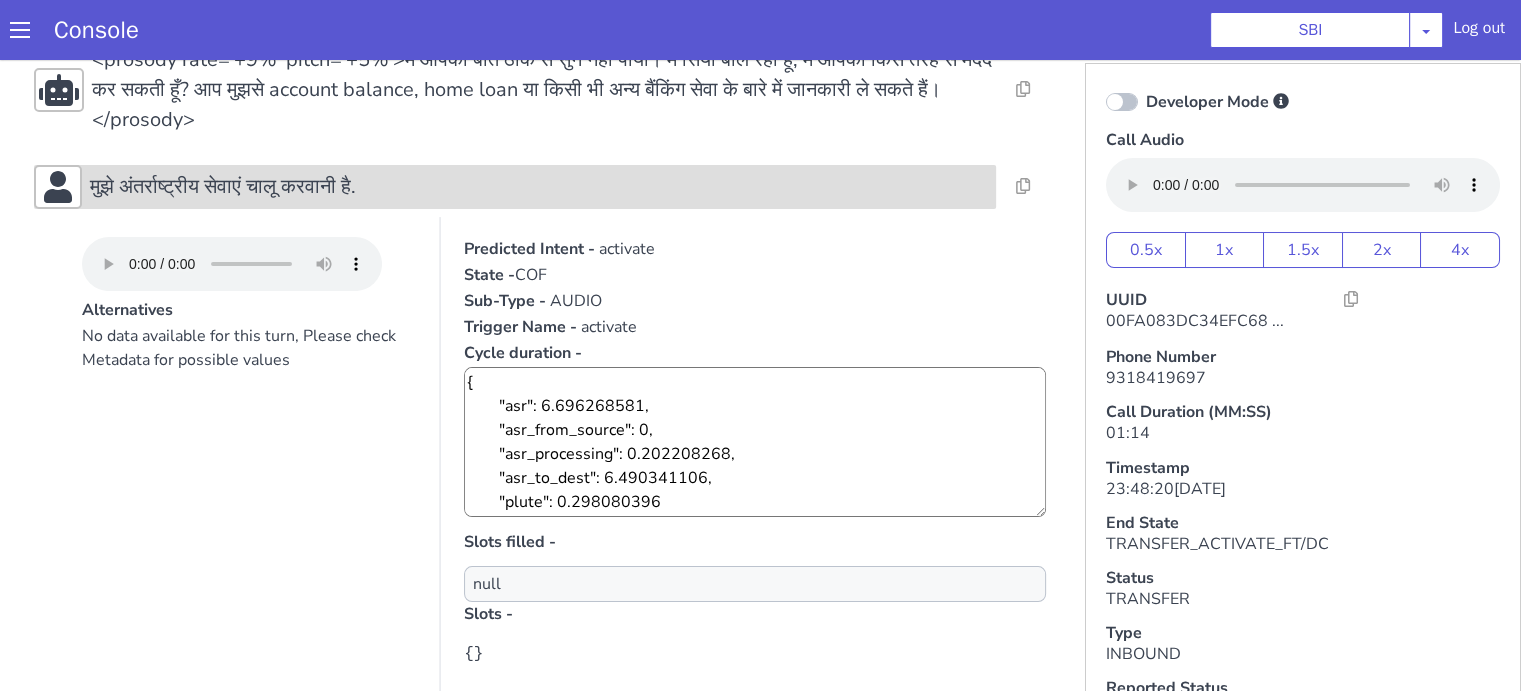 click on "मुझे अंतर्राष्ट्रीय सेवाएं चालू करवानी है." at bounding box center (223, 187) 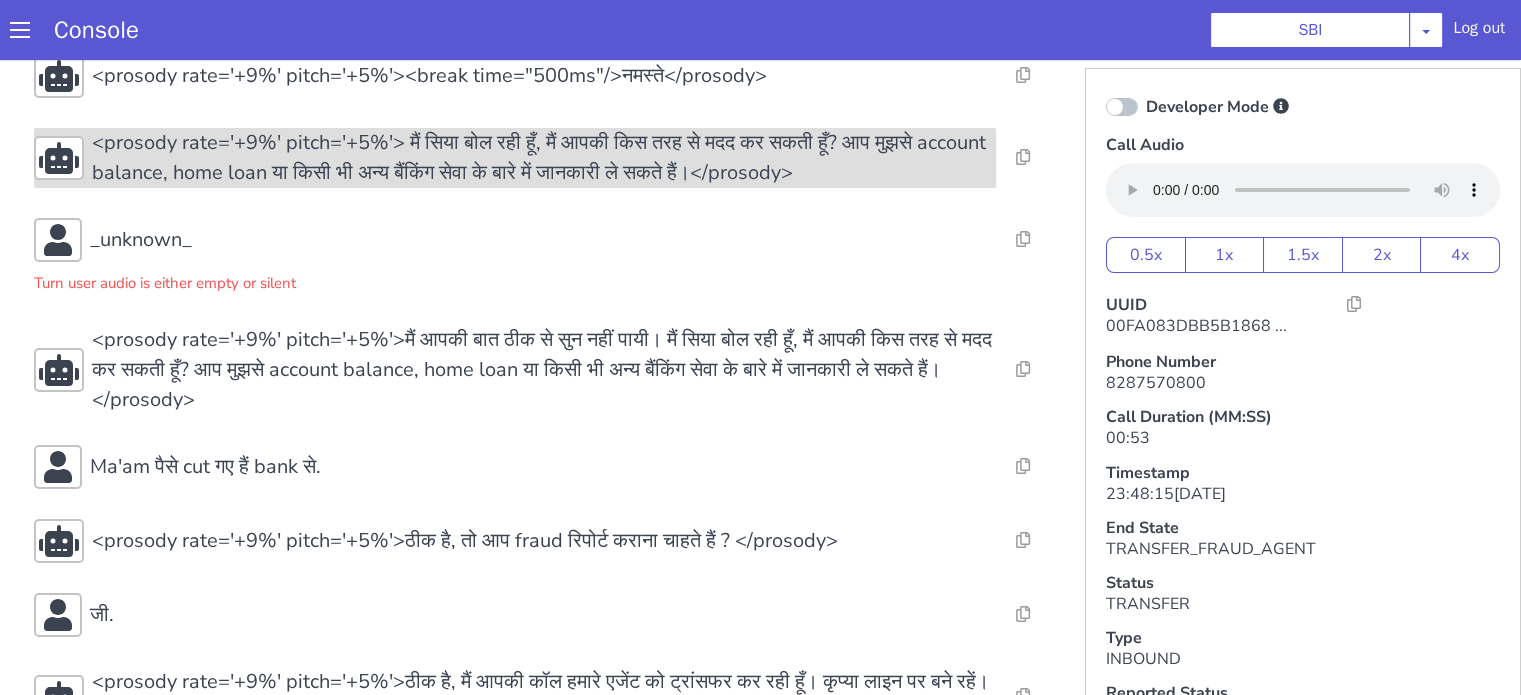 scroll, scrollTop: 125, scrollLeft: 0, axis: vertical 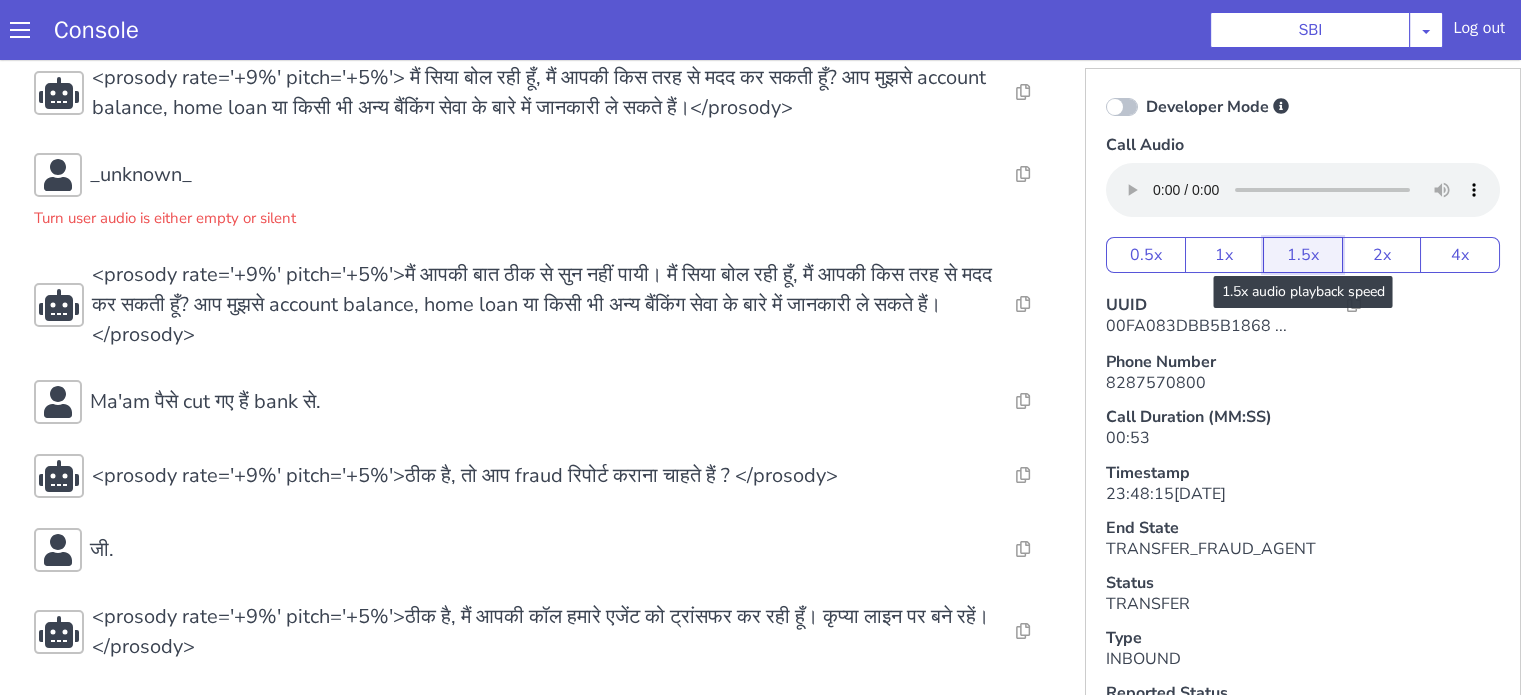click on "1.5x" at bounding box center (1303, 255) 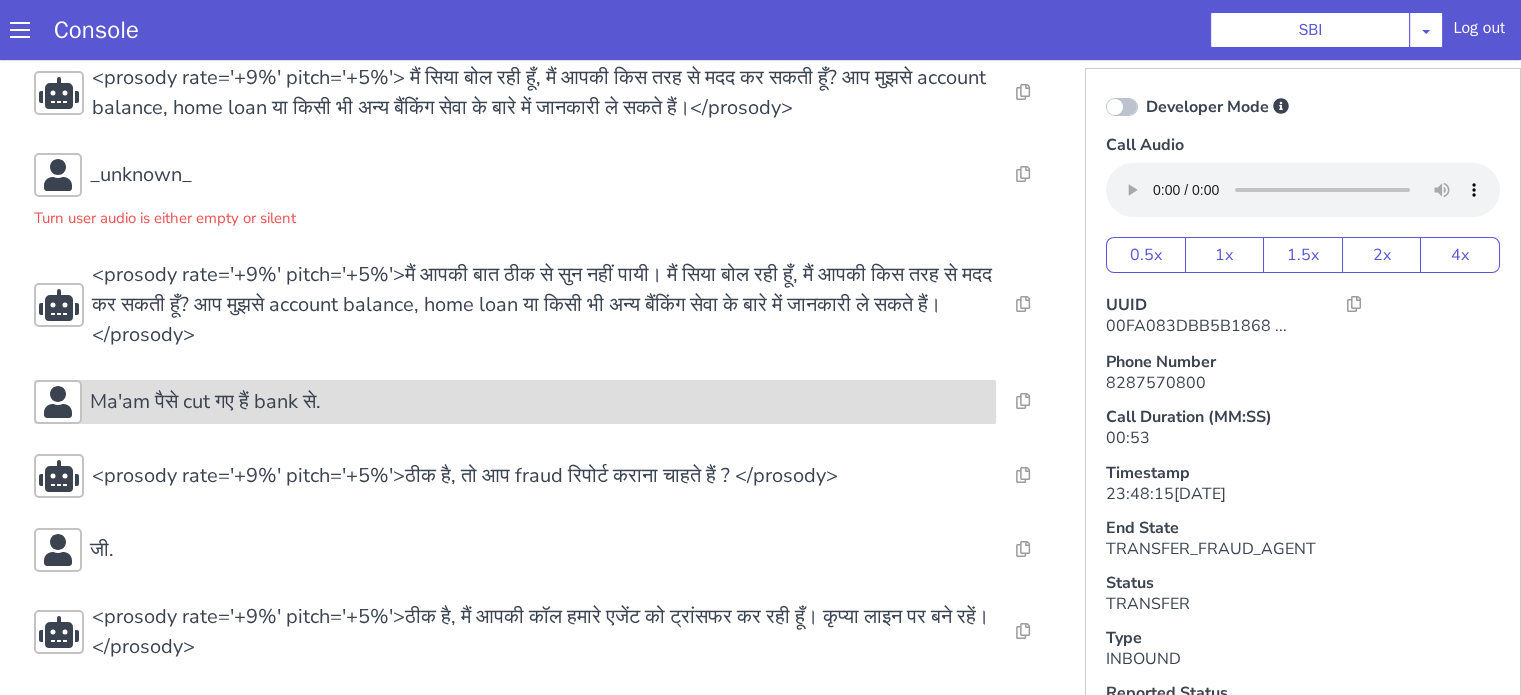 click on "Ma'am पैसे cut गए हैं bank से." at bounding box center (515, 402) 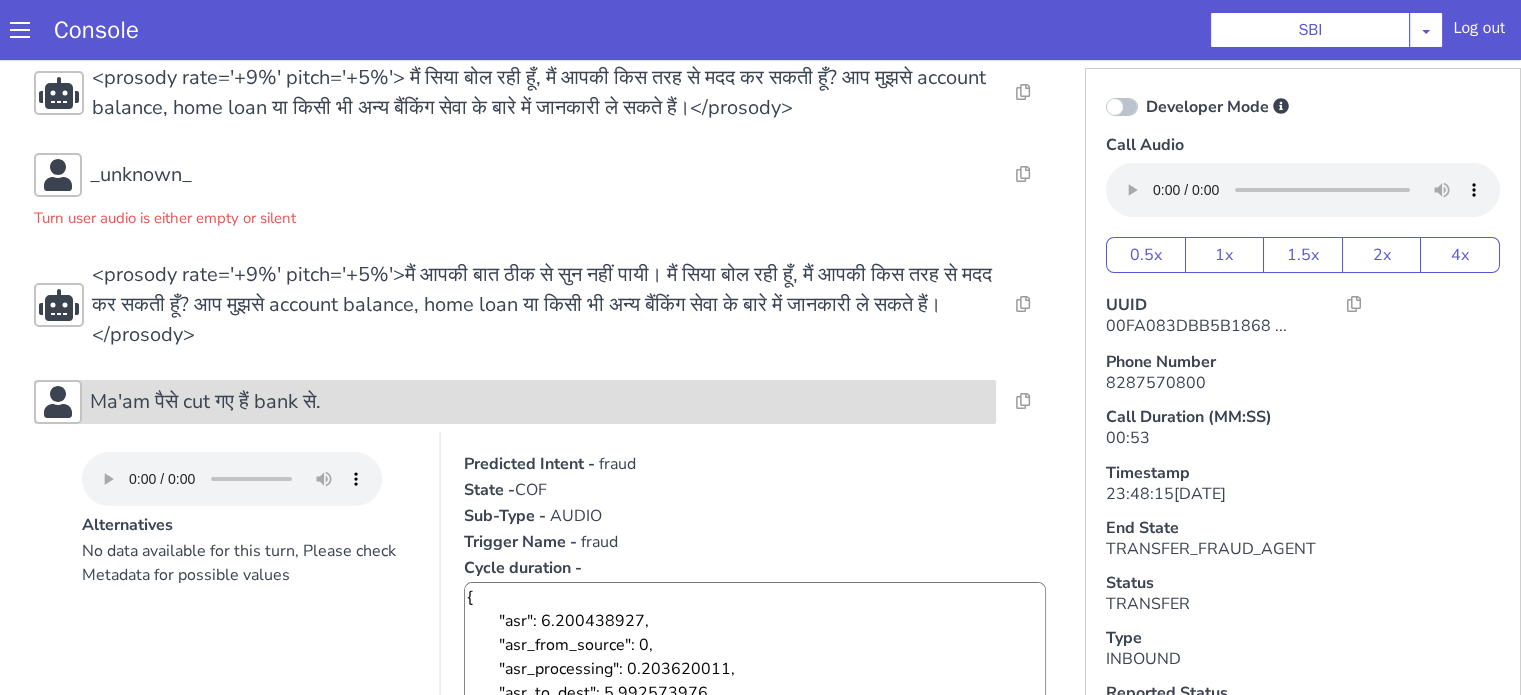 click on "Ma'am पैसे cut गए हैं bank से." at bounding box center [515, 402] 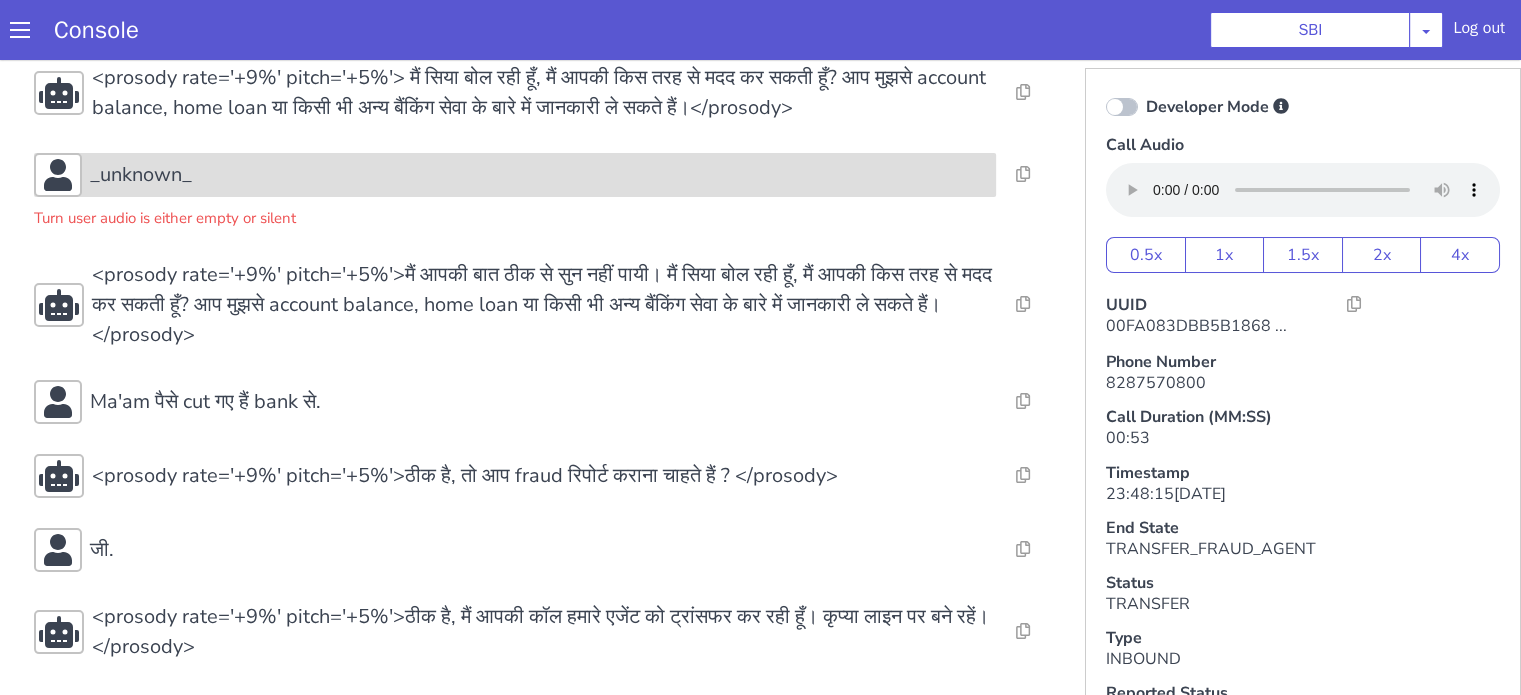 scroll, scrollTop: 5, scrollLeft: 0, axis: vertical 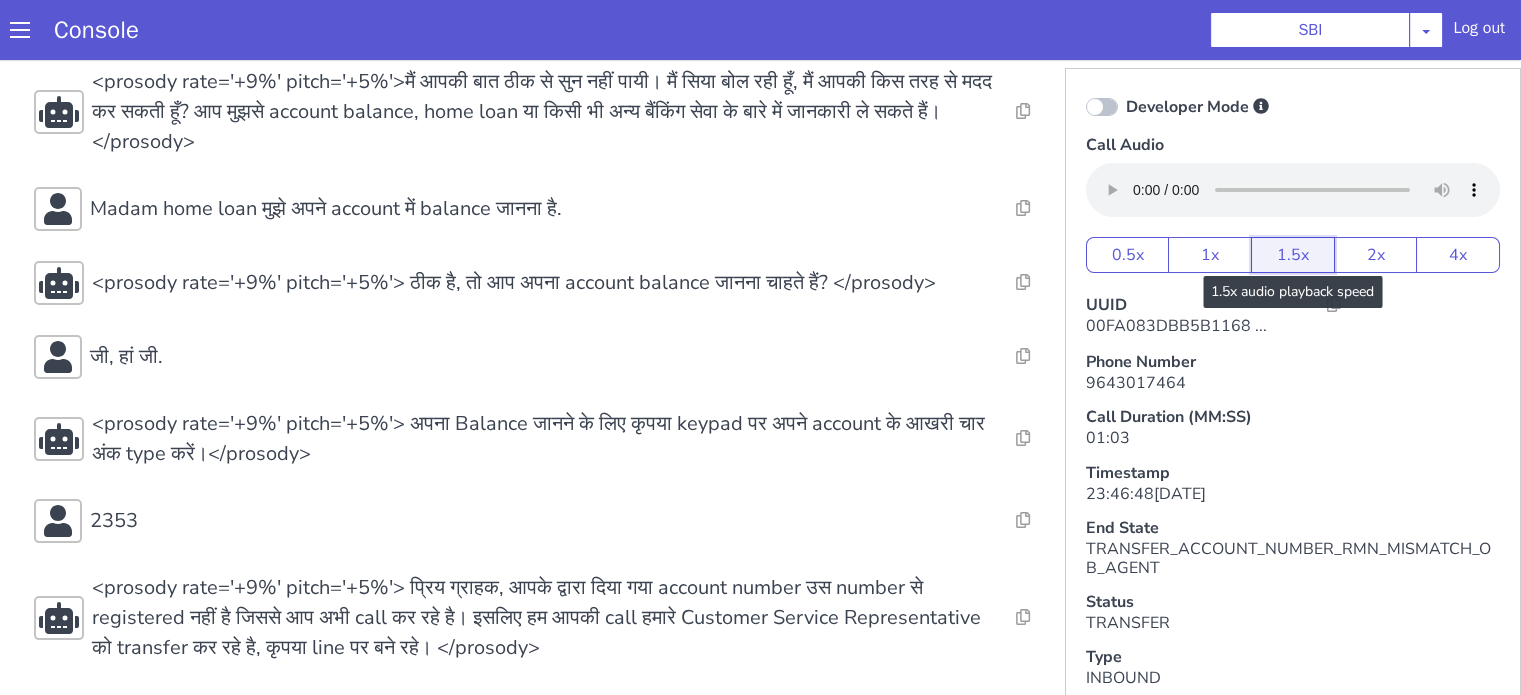 click on "1.5x" at bounding box center [1293, 255] 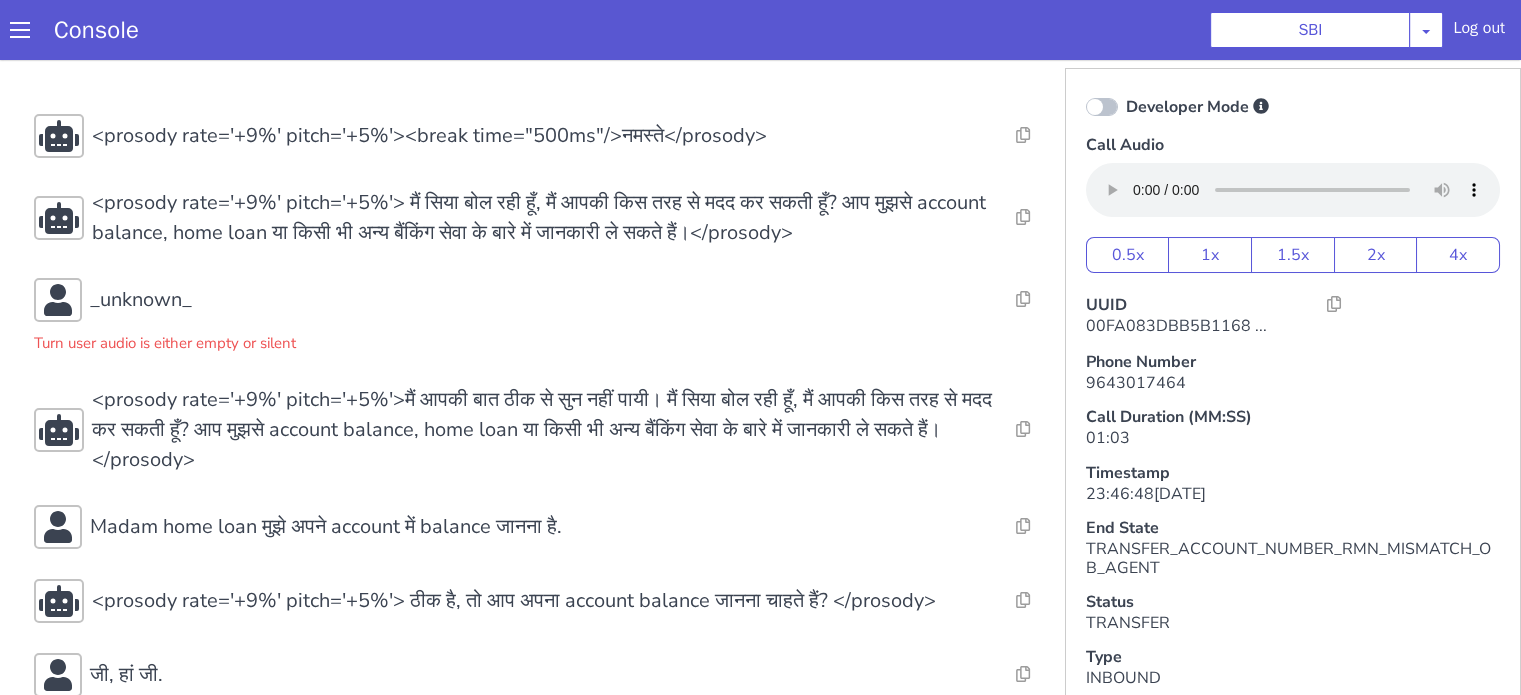 scroll, scrollTop: 200, scrollLeft: 0, axis: vertical 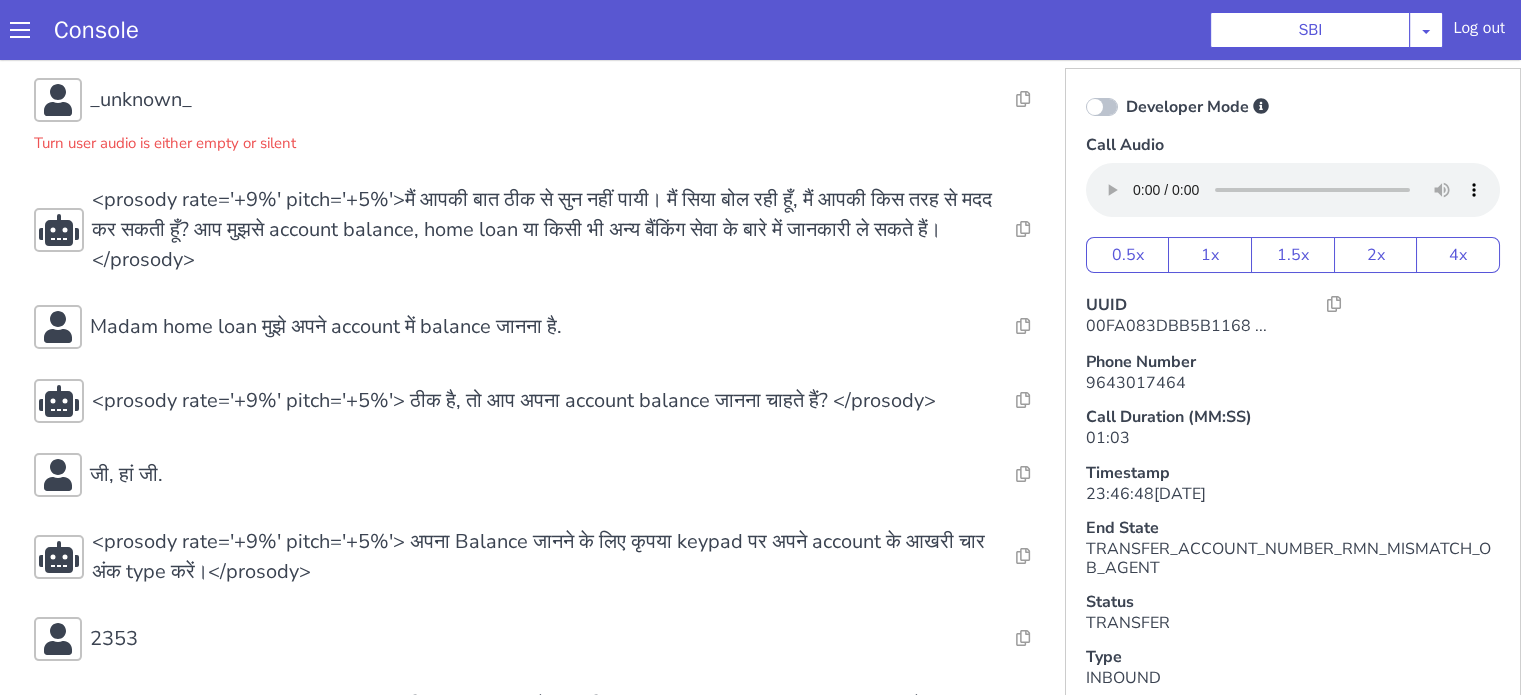 click on "Console SBI AO Smith Airtel DTH Pilot Airtel POC Alice Blue NT Aliceblue American Finance - US Apollo Apollo 24*7 Application - Collections Auto NPS feedback Avaya Devconnect Axis Axis AMC Axis Outbound BAGIC BALIC BALIC Old 2 Bajaj Autofinance Bajaj Fin Banking Demo Barbeque Nation Buy Now Pay Later Cars24 Cashe Central Bank of India Charles Tyrwhitt Cholamandalam Finance Consumer Durables Coverfox Covid19 Helpline Credgenics CreditMate DPDzero DUMMY Data collection Demo - Collections Dish TV ERCM Emeritus Eureka Forbes - LQ FFAM360 - US Familiarity Farming_Axis Finaccel Flipkart Flow Templates Fusion Microfinance Giorgos_TestBot Great Learning Grievance Bot HDB Finance HDFC HDFC Ergo HDFC Freedom CC HDFC Life Demo HDFC Securities Hathway Internet Hathway V2 Home Credit IBM IBM Banking Demo ICICI ICICI Bank Outbound ICICI Lombard Persistency ICICI Prudential ICICI securities ICICI_lombard IDFC First Bank IFFCO Tokio Insurance Iffco Tokio Indiamart Indigo IndusInd - Settlement IndusInd CC Insurance Jarvis" at bounding box center (760, 30) 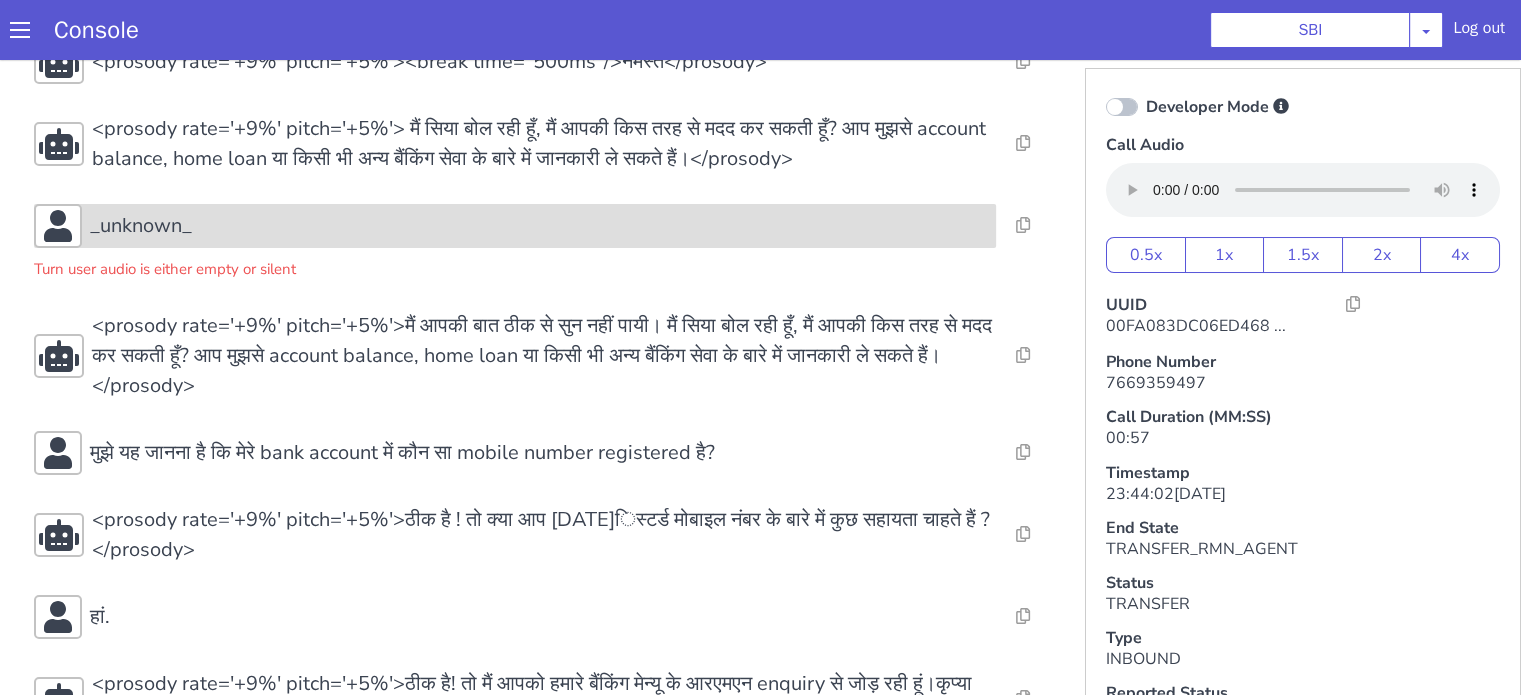 scroll, scrollTop: 142, scrollLeft: 0, axis: vertical 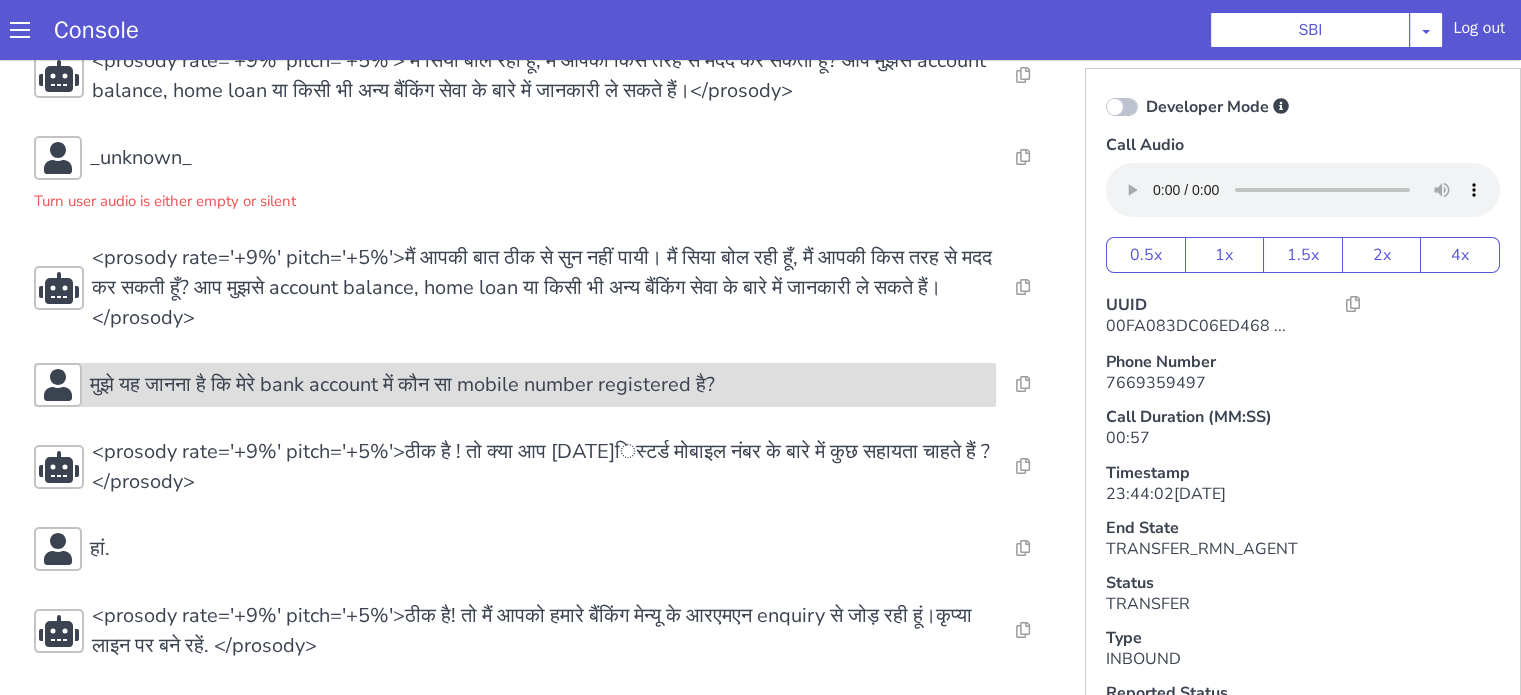 click on "मुझे यह जानना है कि मेरे bank account में कौन सा mobile number registered है?" at bounding box center [539, 385] 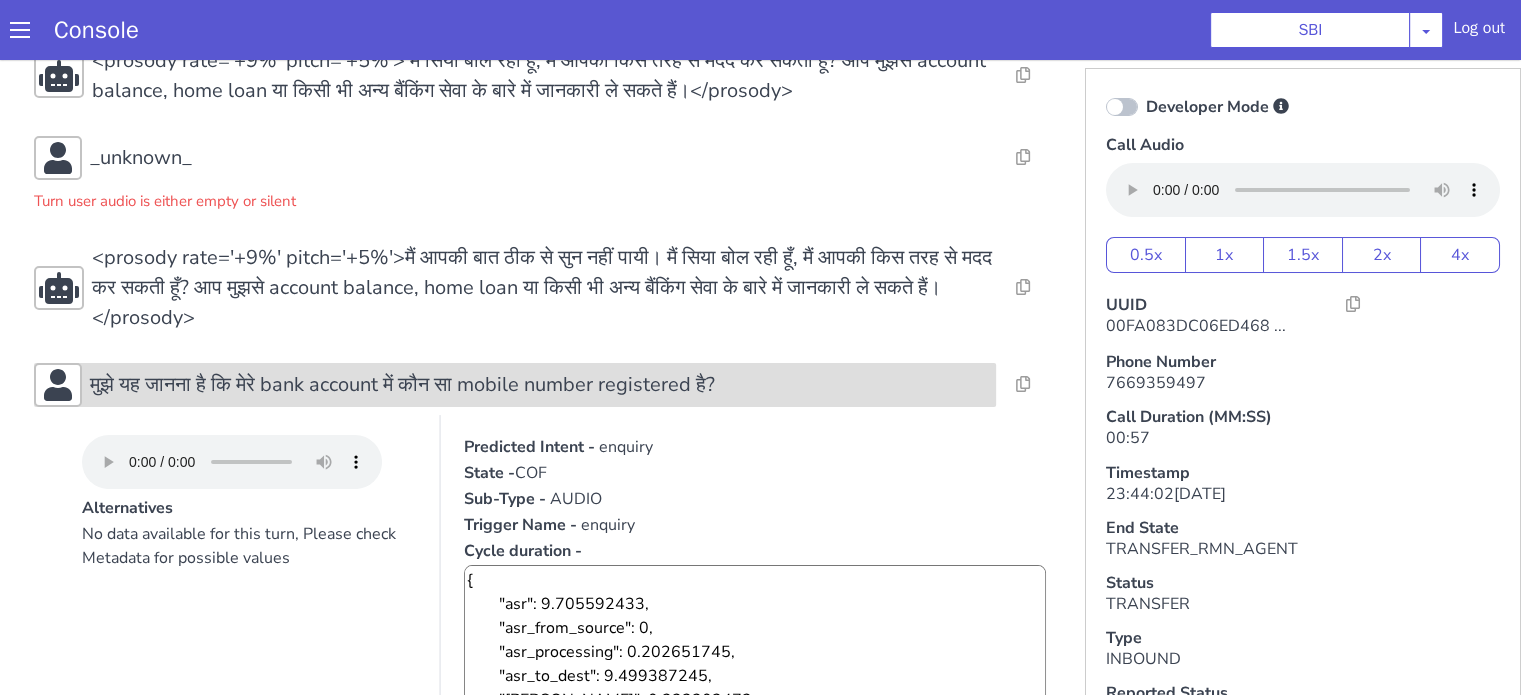 click on "मुझे यह जानना है कि मेरे bank account में कौन सा mobile number registered है?" at bounding box center [539, 385] 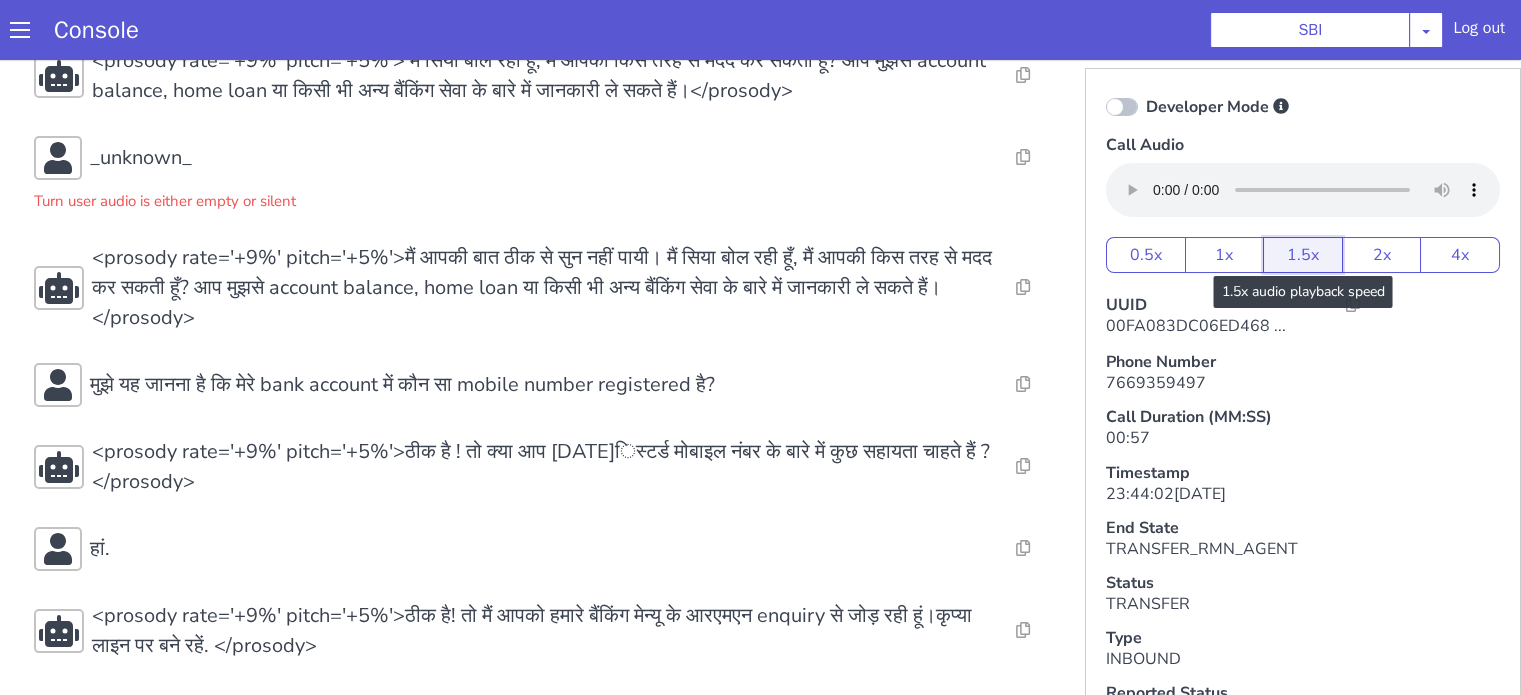 click on "1.5x" at bounding box center (1303, 255) 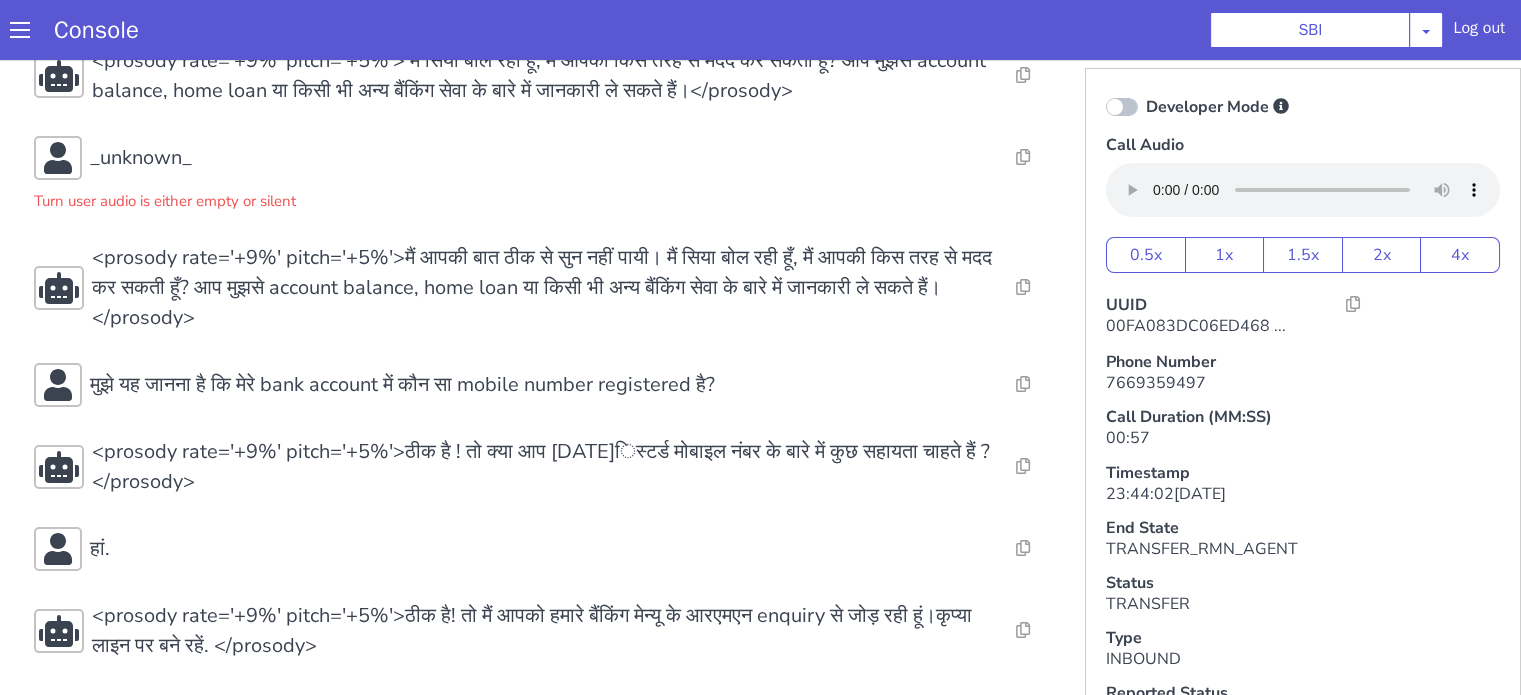 click on "Console SBI AO Smith Airtel DTH Pilot Airtel POC Alice Blue NT Aliceblue American Finance - US Apollo Apollo 24*7 Application - Collections Auto NPS feedback Avaya Devconnect Axis Axis AMC Axis Outbound BAGIC BALIC BALIC Old 2 Bajaj Autofinance Bajaj Fin Banking Demo Barbeque Nation Buy Now Pay Later Cars24 Cashe Central Bank of India Charles Tyrwhitt Cholamandalam Finance Consumer Durables Coverfox Covid19 Helpline Credgenics CreditMate DPDzero DUMMY Data collection Demo - Collections Dish TV ERCM Emeritus Eureka Forbes - LQ FFAM360 - US Familiarity Farming_Axis Finaccel Flipkart Flow Templates Fusion Microfinance Giorgos_TestBot Great Learning Grievance Bot HDB Finance HDFC HDFC Ergo HDFC Freedom CC HDFC Life Demo HDFC Securities Hathway Internet Hathway V2 Home Credit IBM IBM Banking Demo ICICI ICICI Bank Outbound ICICI Lombard Persistency ICICI Prudential ICICI securities ICICI_lombard IDFC First Bank IFFCO Tokio Insurance Iffco Tokio Indiamart Indigo IndusInd - Settlement IndusInd CC Insurance Jarvis" at bounding box center (760, 30) 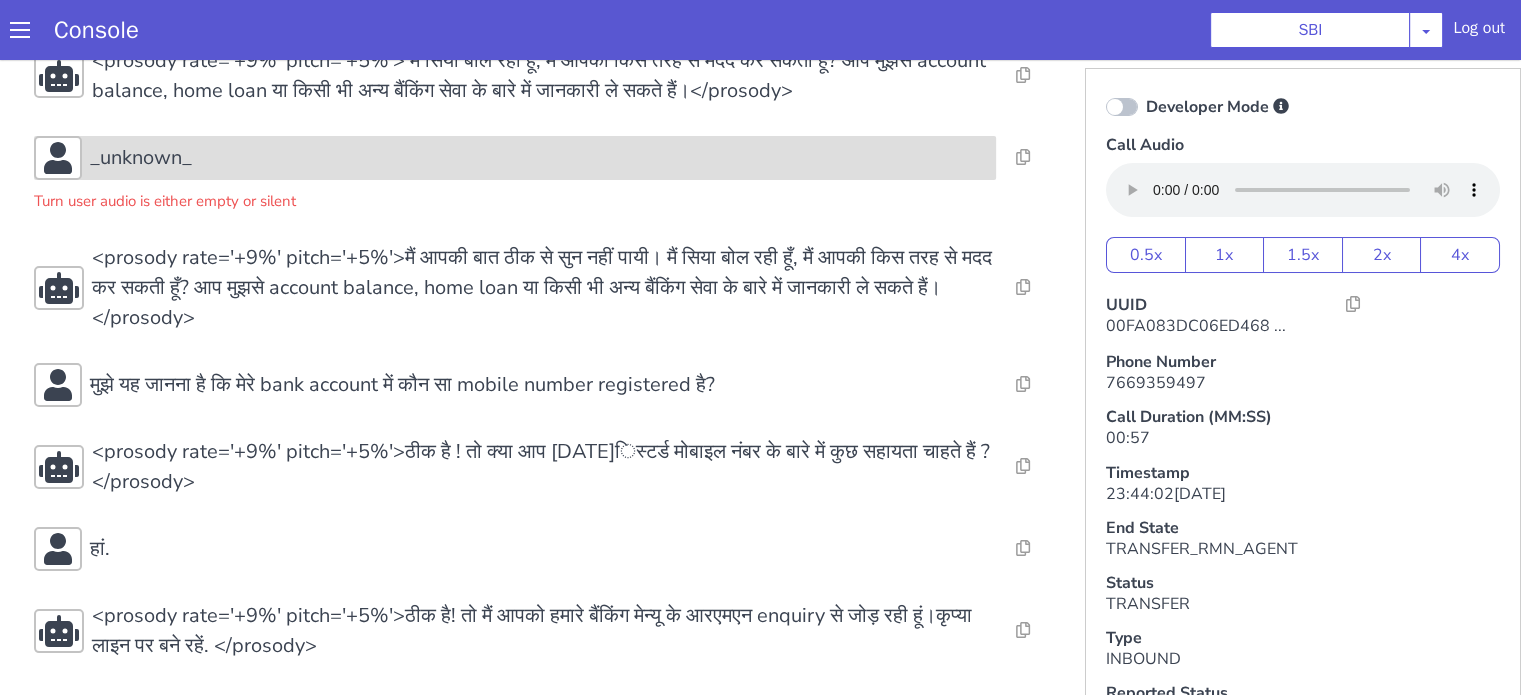 click on "_unknown_" at bounding box center (539, 158) 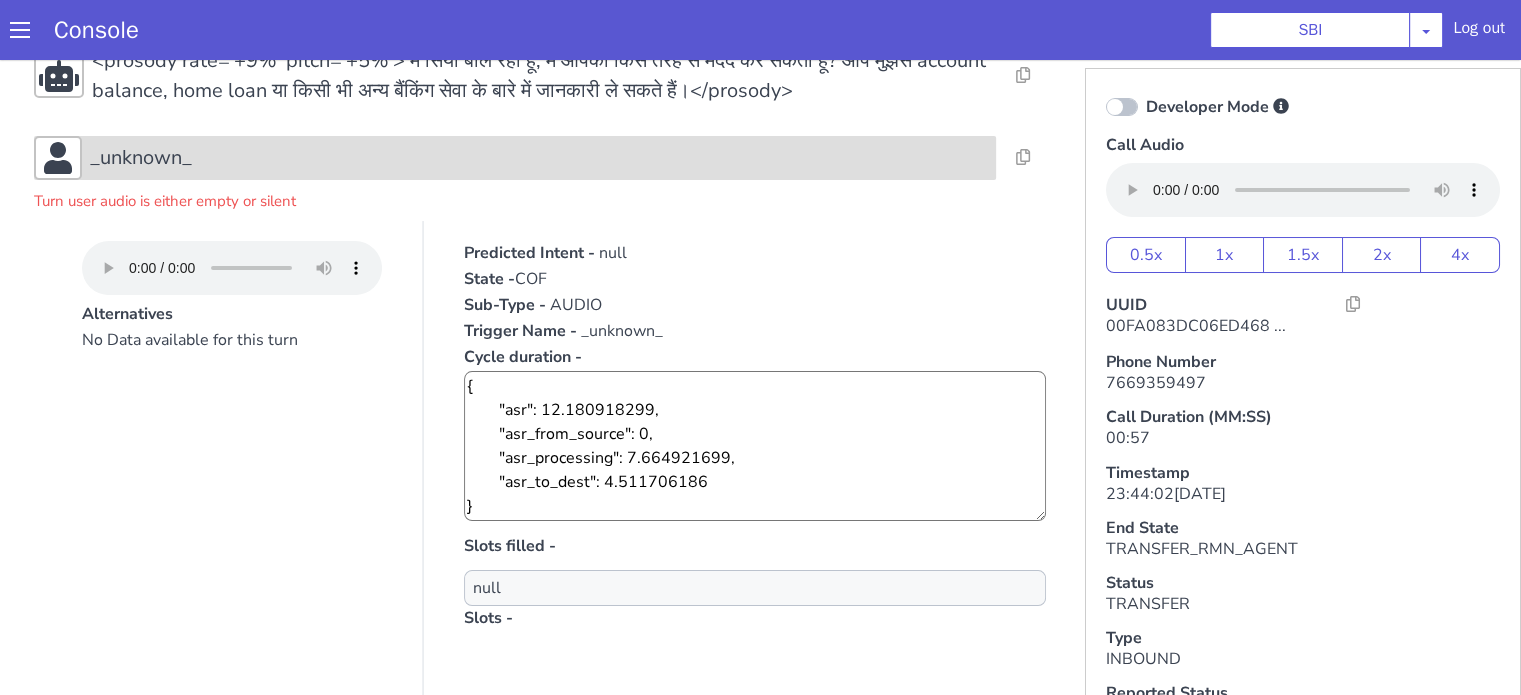 click on "_unknown_" at bounding box center [539, 158] 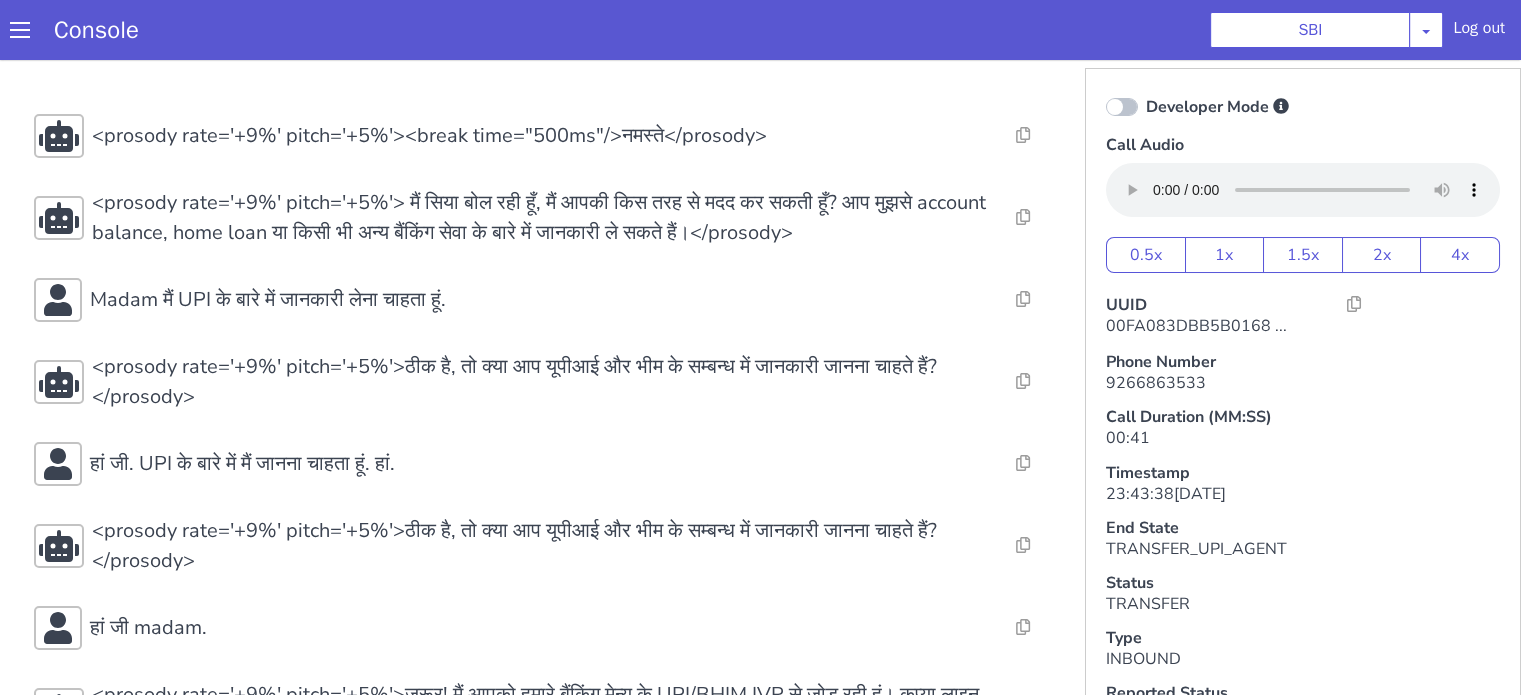 scroll, scrollTop: 80, scrollLeft: 0, axis: vertical 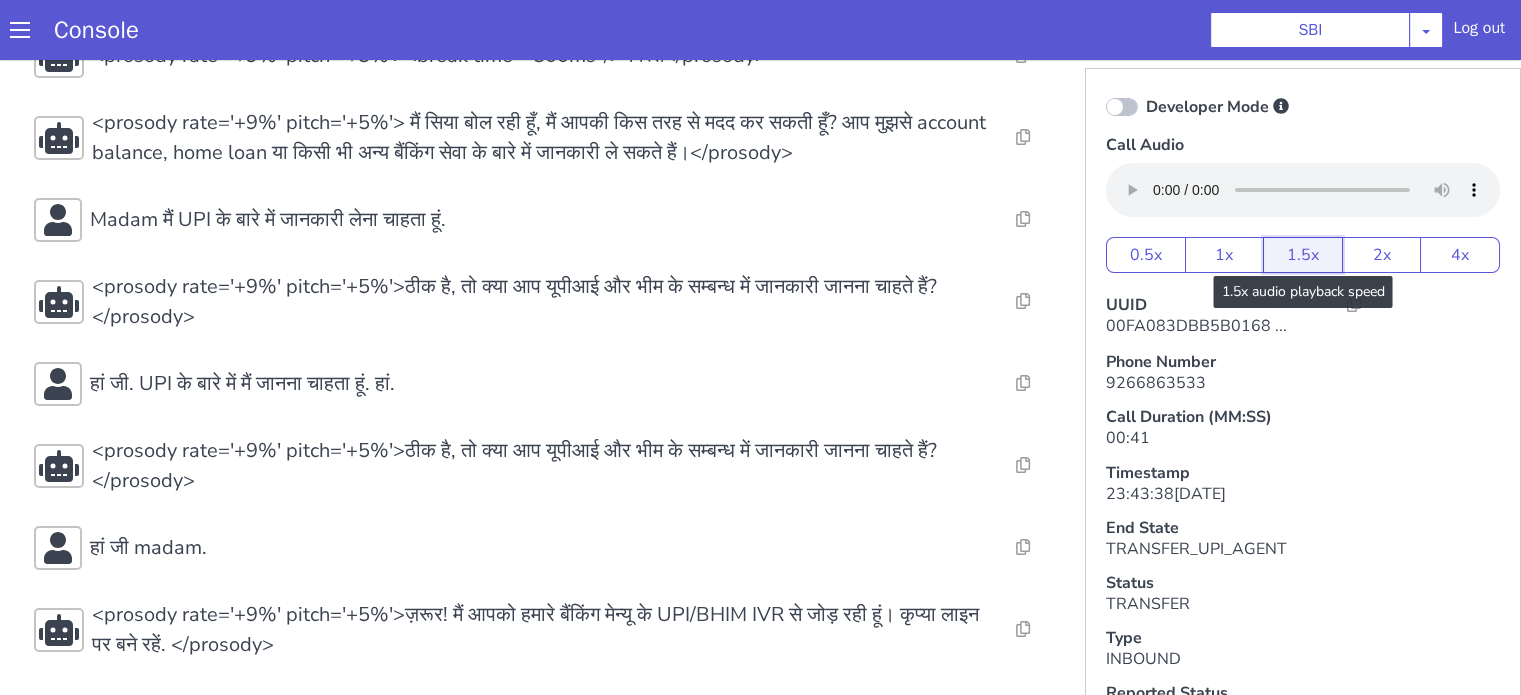 click on "1.5x" at bounding box center [1303, 255] 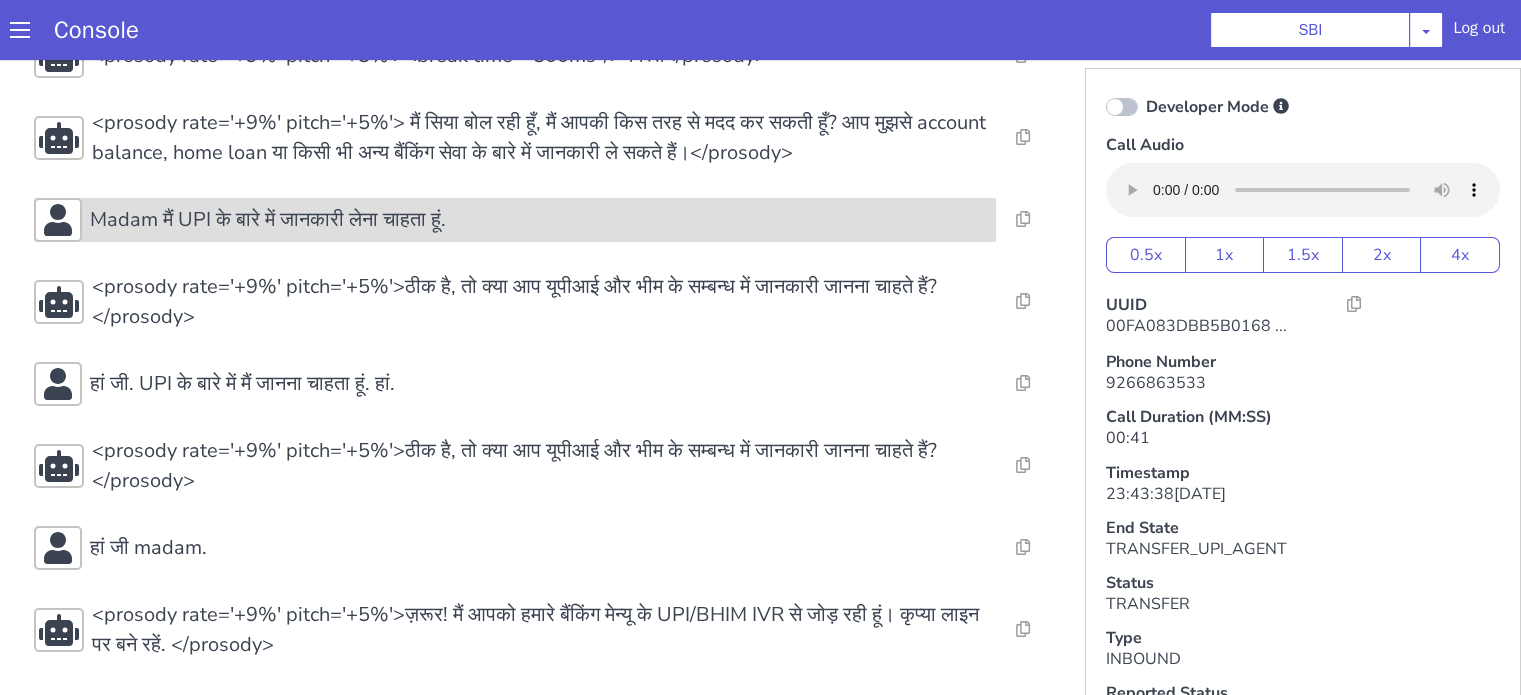 click on "Madam मैं UPI के बारे में जानकारी लेना चाहता हूं." at bounding box center (268, 220) 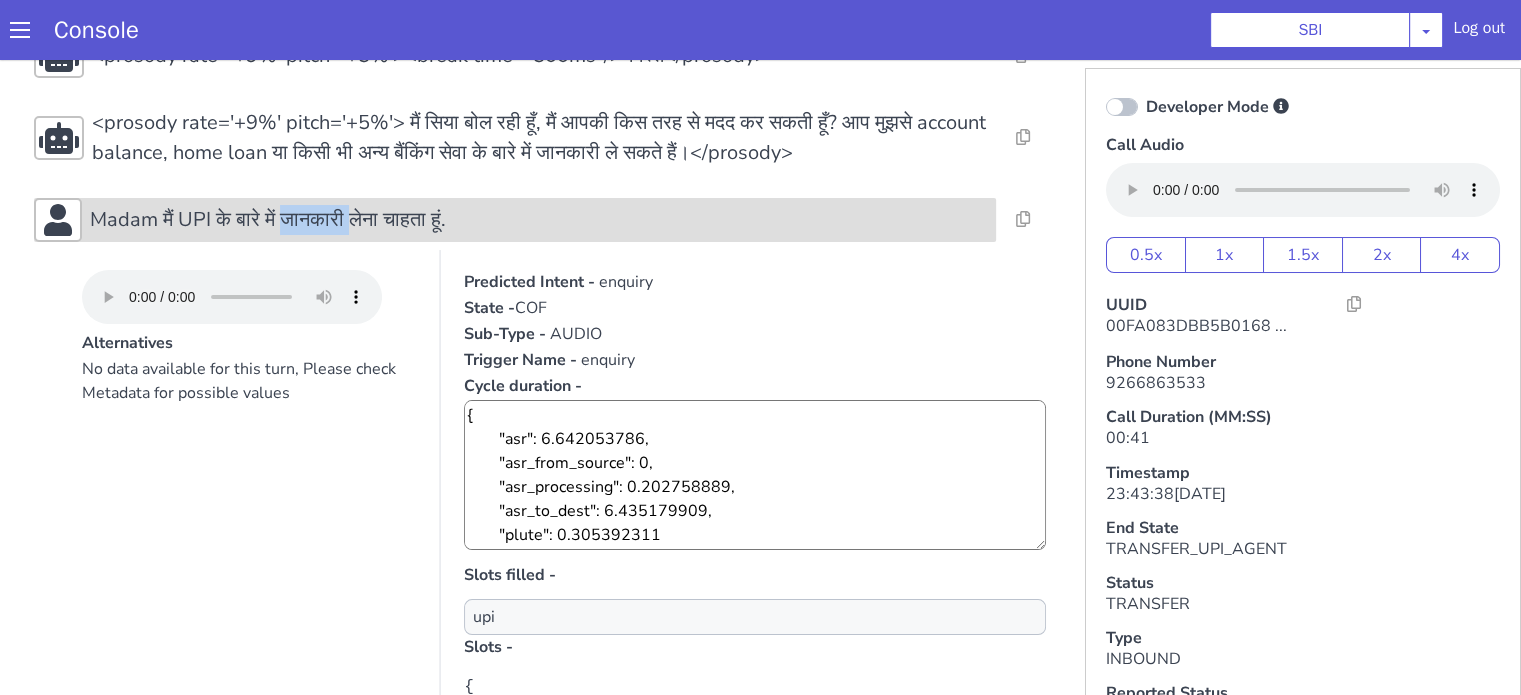 click on "Madam मैं UPI के बारे में जानकारी लेना चाहता हूं." at bounding box center [268, 220] 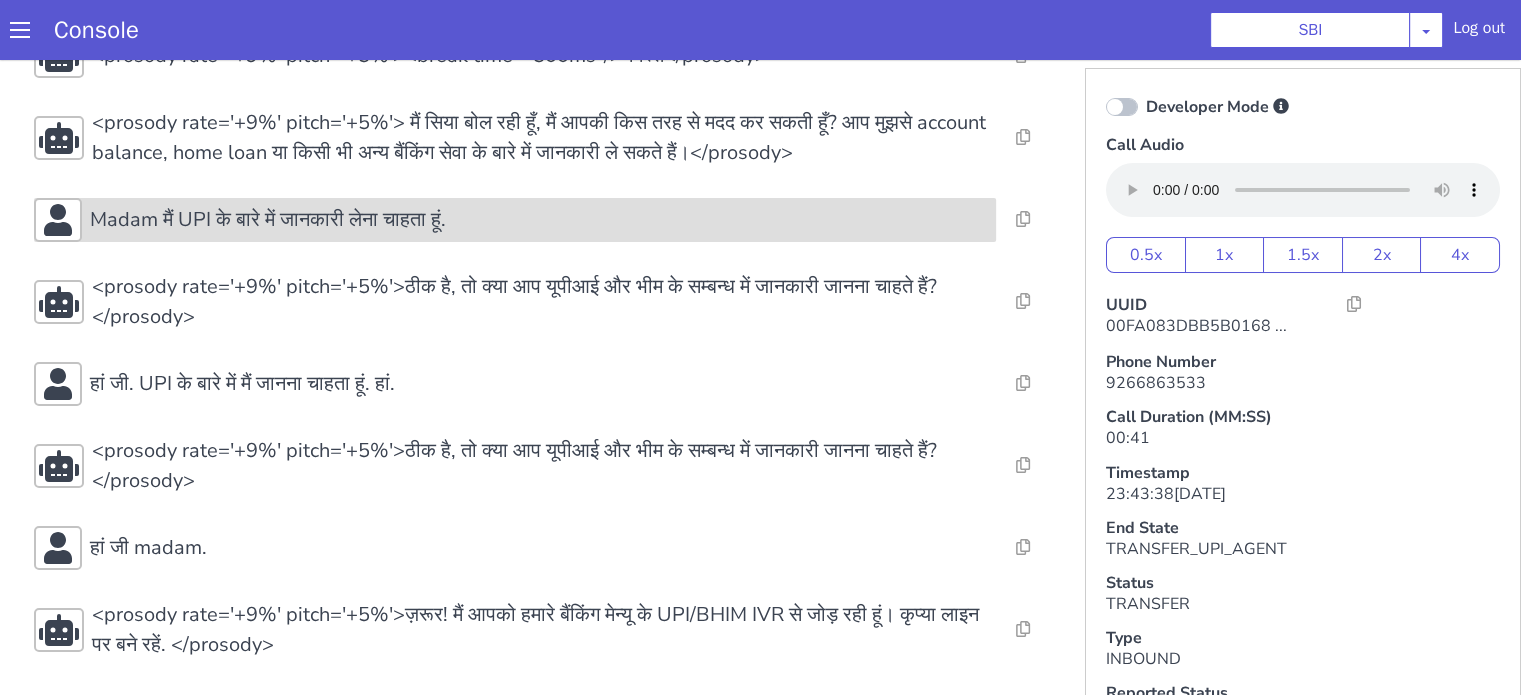 click on "Madam मैं UPI के बारे में जानकारी लेना चाहता हूं." at bounding box center (539, 220) 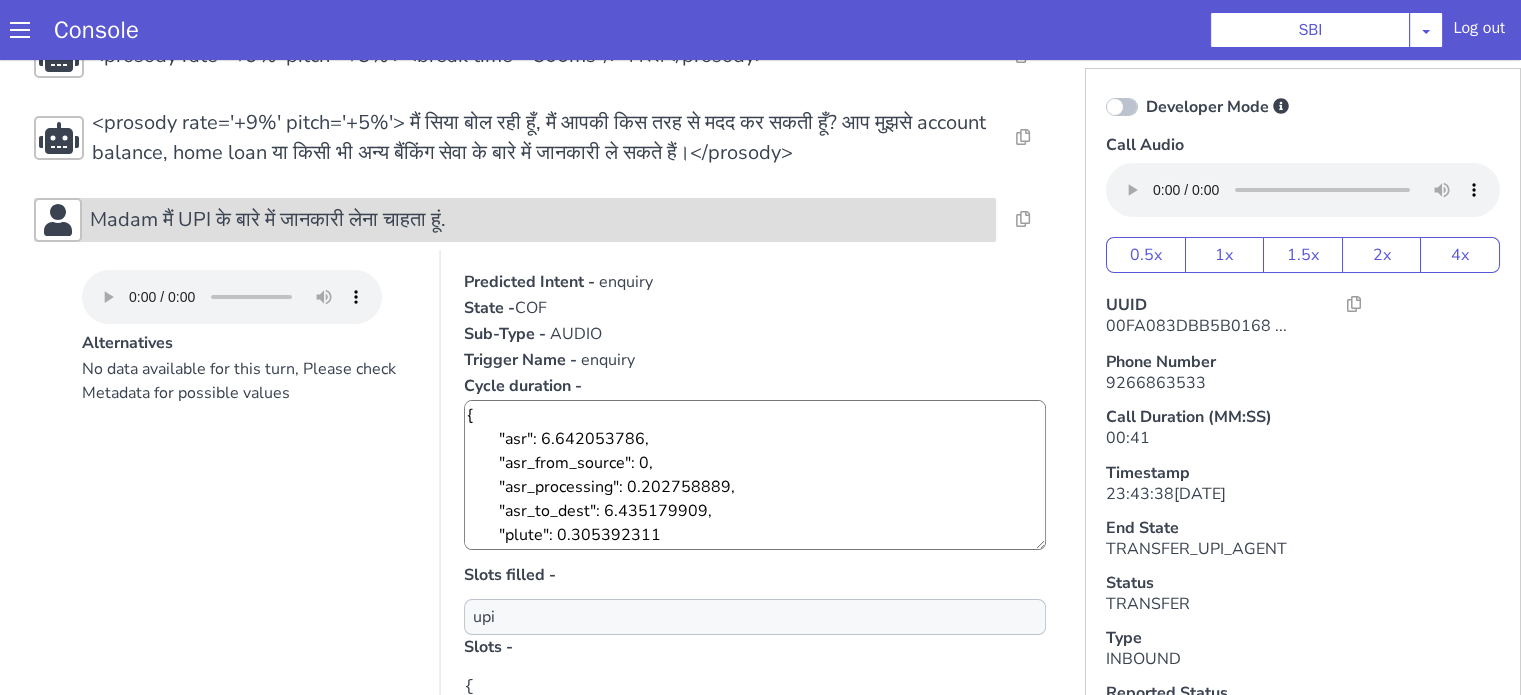 click on "Madam मैं UPI के बारे में जानकारी लेना चाहता हूं." at bounding box center [539, 220] 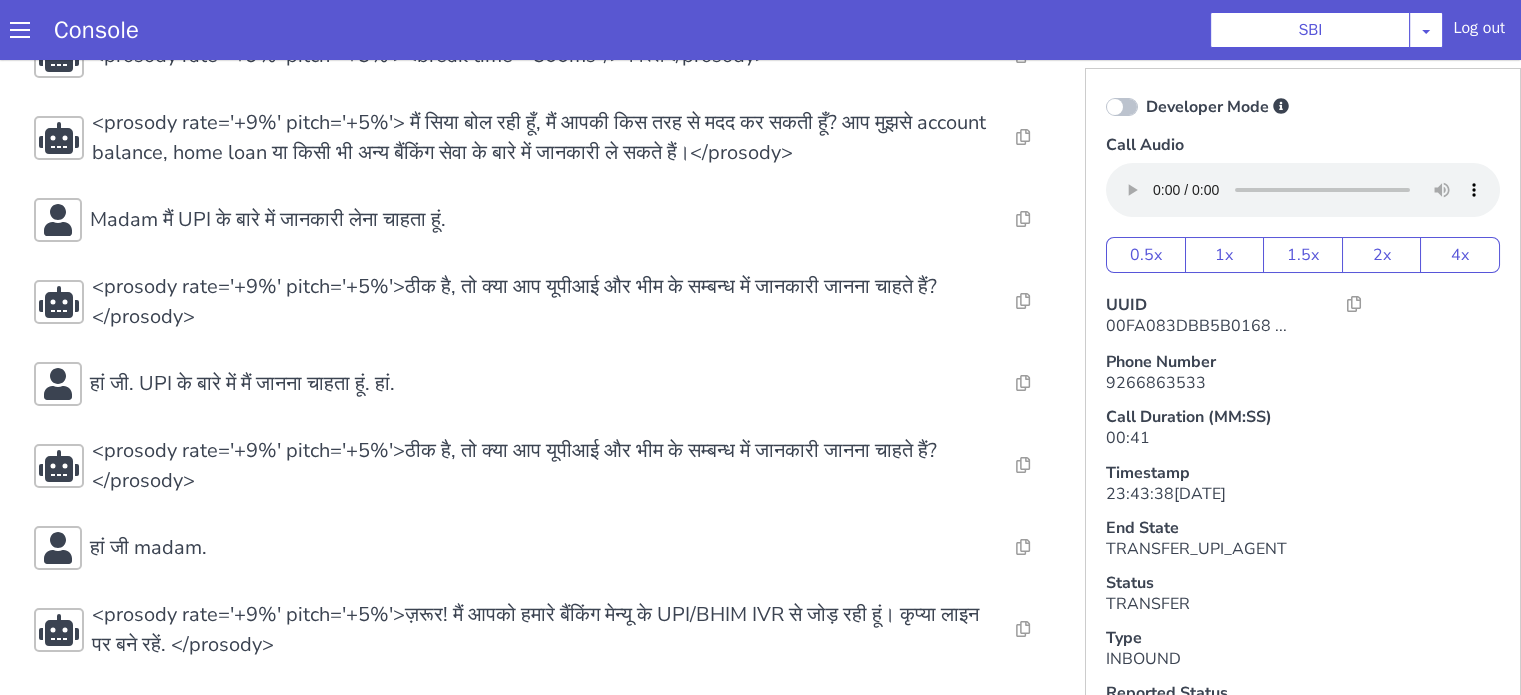 click on "Resolve  Intent Error  Entity Error  Transcription Error  Miscellaneous Submit <prosody rate='+9%' pitch='+5%'><break time="500ms"/>नमस्ते</prosody> Resolve  Intent Error  Entity Error  Transcription Error  Miscellaneous Submit <prosody rate='+9%' pitch='+5%'> मैं सिया बोल रही हूँ, मैं आपकी किस तरह से मदद कर सकती हूँ? आप मुझसे account balance, home loan या किसी भी अन्य बैंकिंग सेवा के बारे में जानकारी ले सकते हैं।</prosody> Resolve  Intent Error  Entity Error  Transcription Error  Miscellaneous Submit Madam मैं UPI के बारे में जानकारी लेना चाहता हूं. Resolve  Intent Error  Entity Error  Transcription Error  Miscellaneous Submit Resolve  Intent Error  Entity Error  Transcription Error  Miscellaneous Submit Resolve  Intent Error  Entity Error" at bounding box center [544, 347] 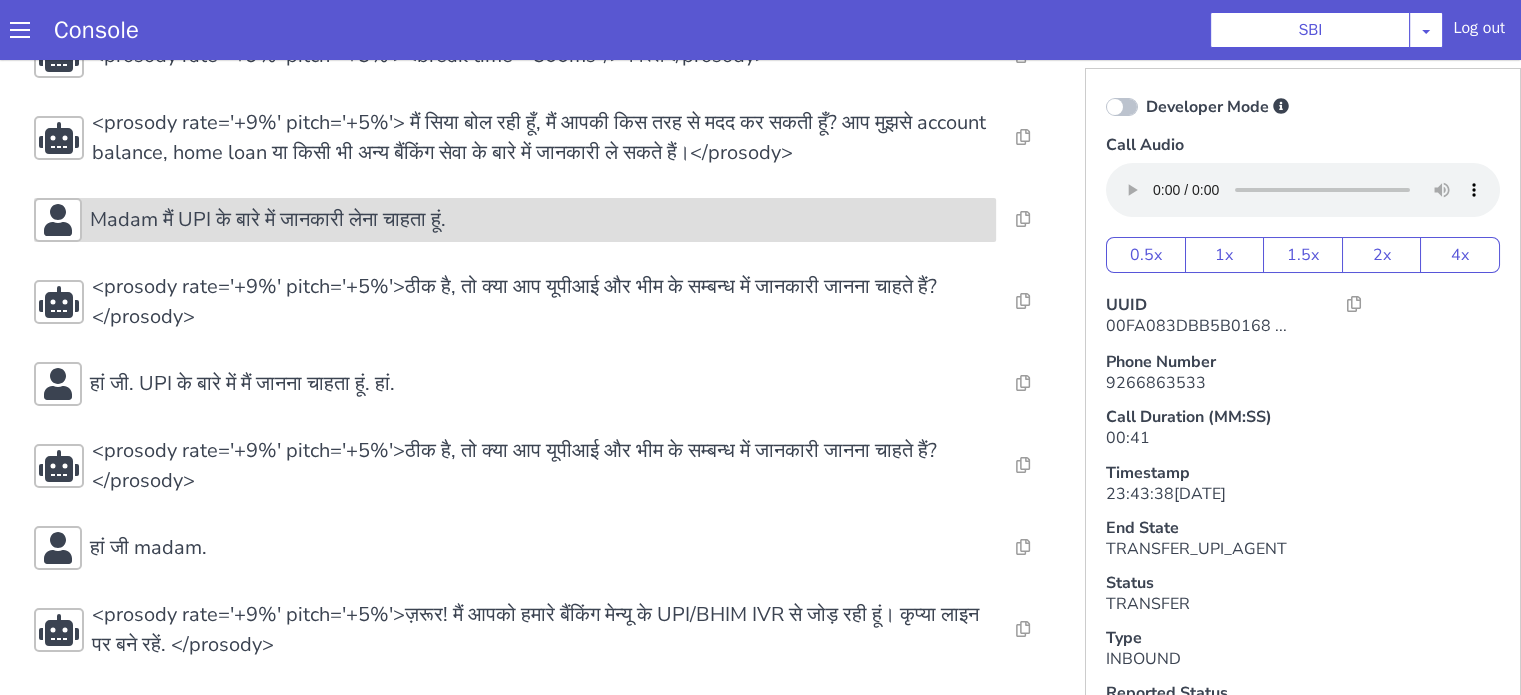 click on "Madam मैं UPI के बारे में जानकारी लेना चाहता हूं." at bounding box center [268, 220] 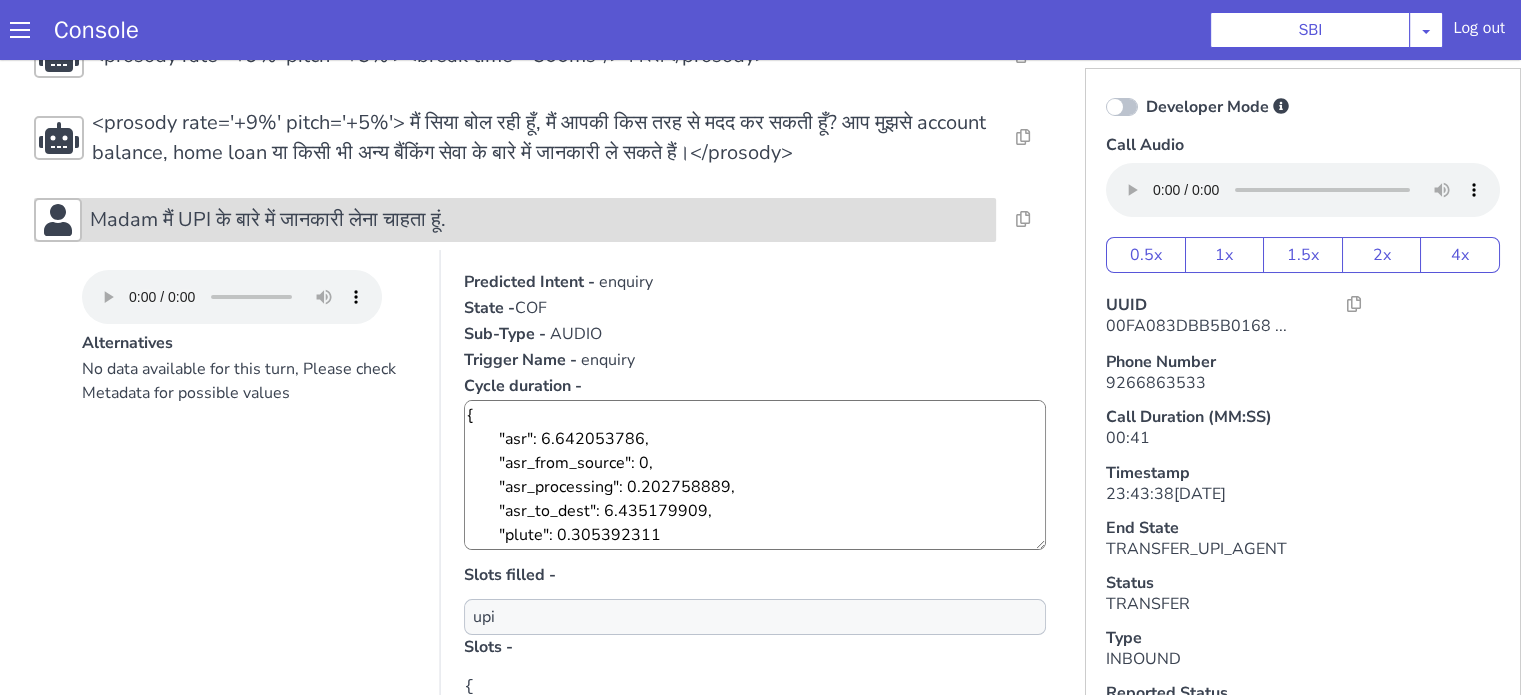 click on "Madam मैं UPI के बारे में जानकारी लेना चाहता हूं." at bounding box center [268, 220] 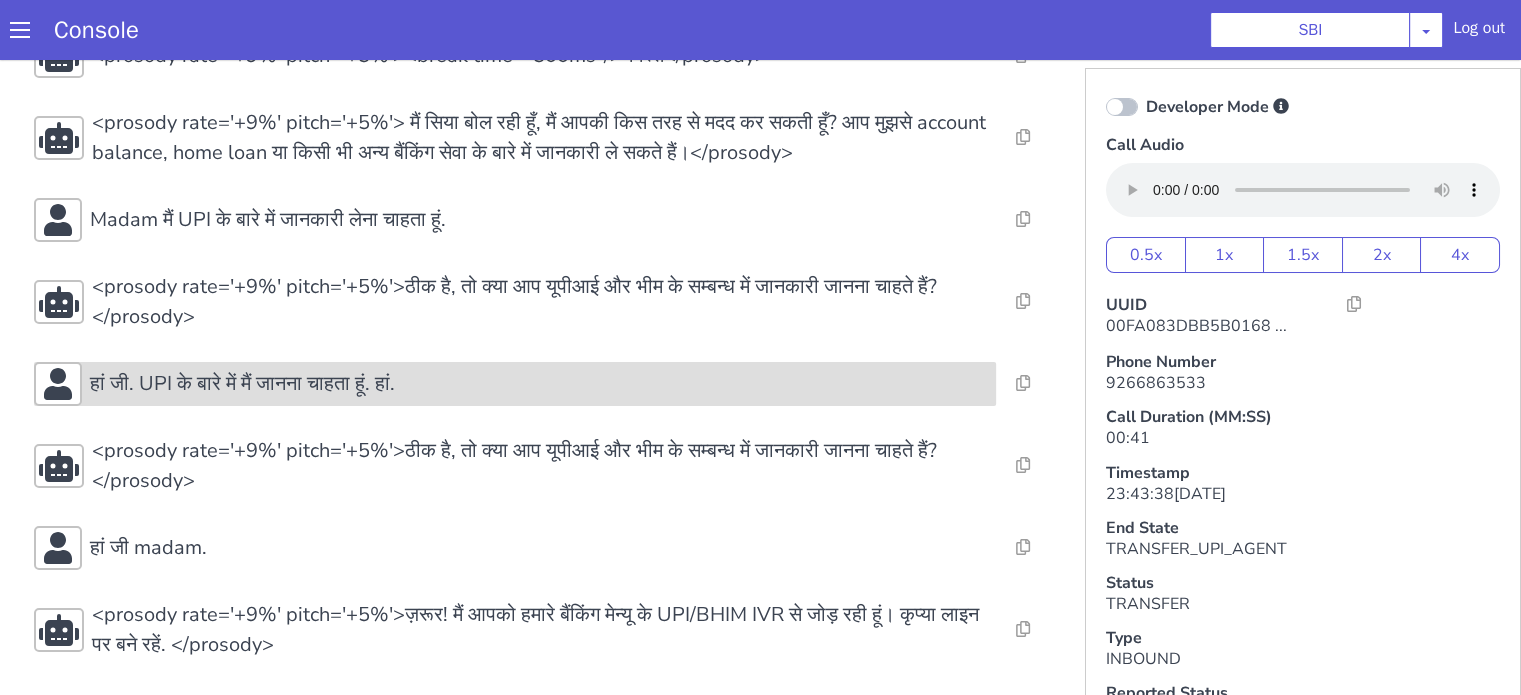 click on "हां जी. UPI के बारे में मैं जानना चाहता हूं. हां." at bounding box center [242, 384] 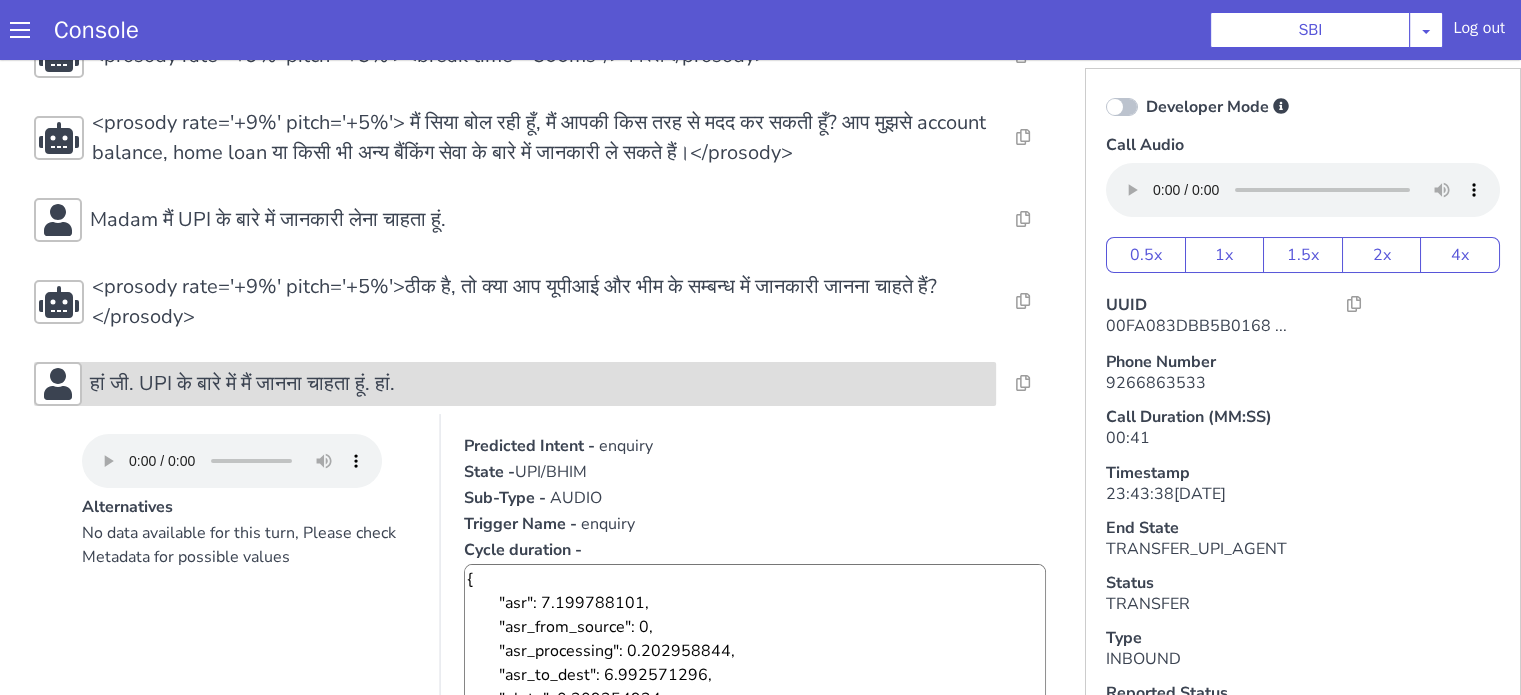 click on "हां जी. UPI के बारे में मैं जानना चाहता हूं. हां." at bounding box center [242, 384] 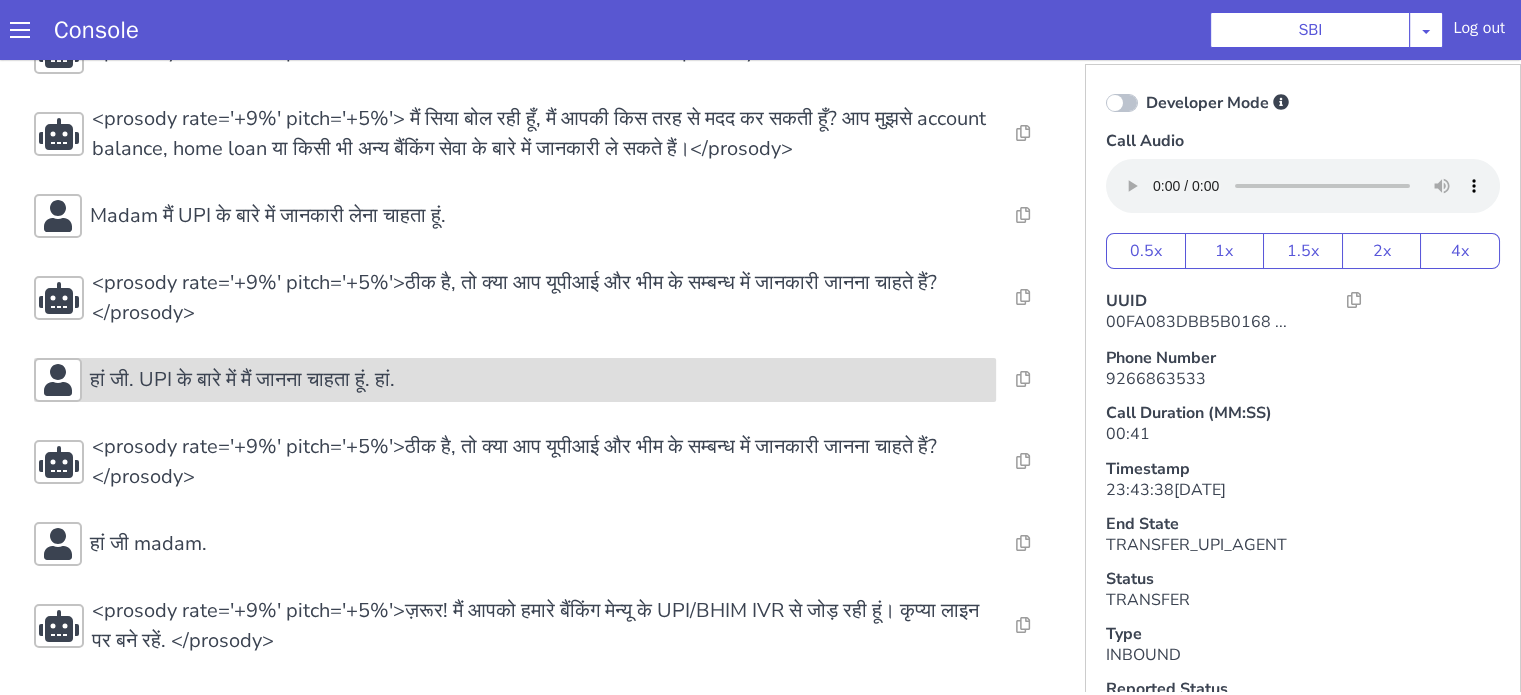 scroll, scrollTop: 5, scrollLeft: 0, axis: vertical 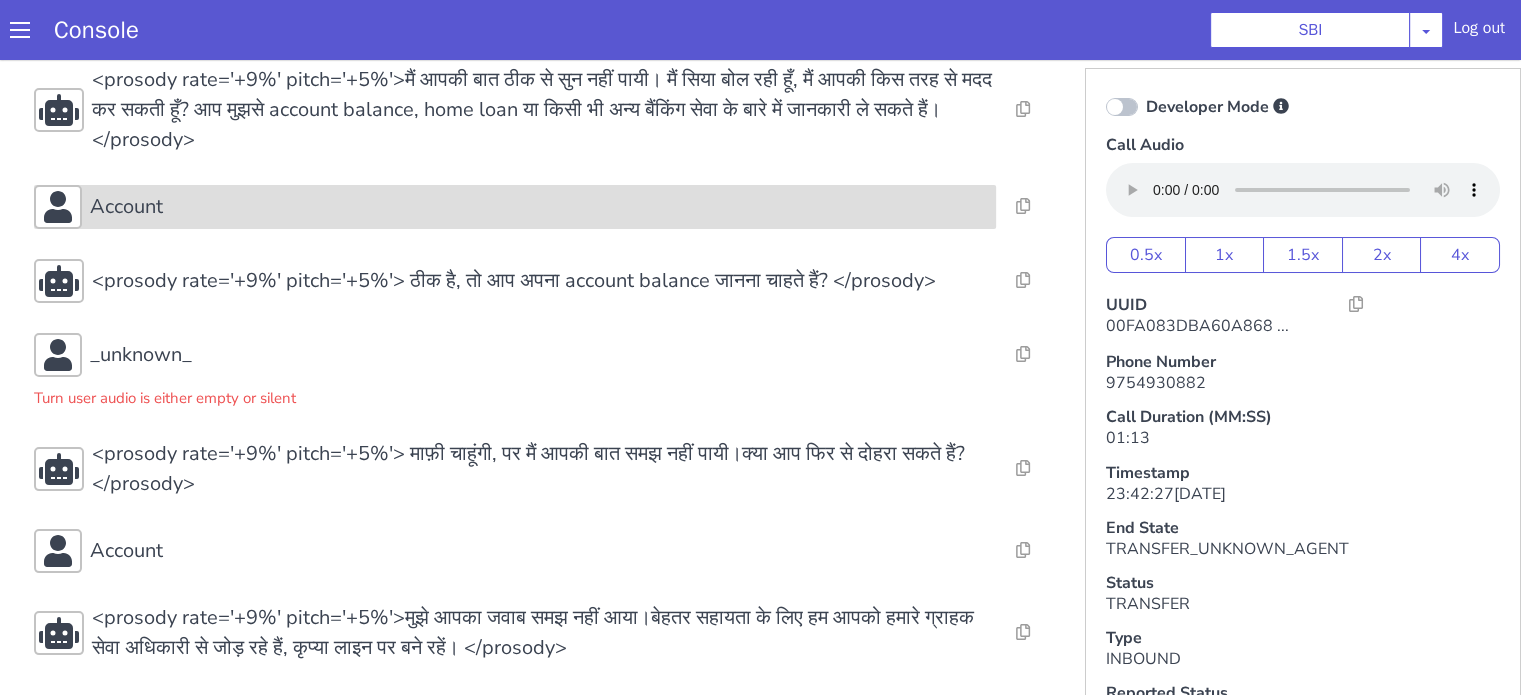 click on "Account" at bounding box center (539, 207) 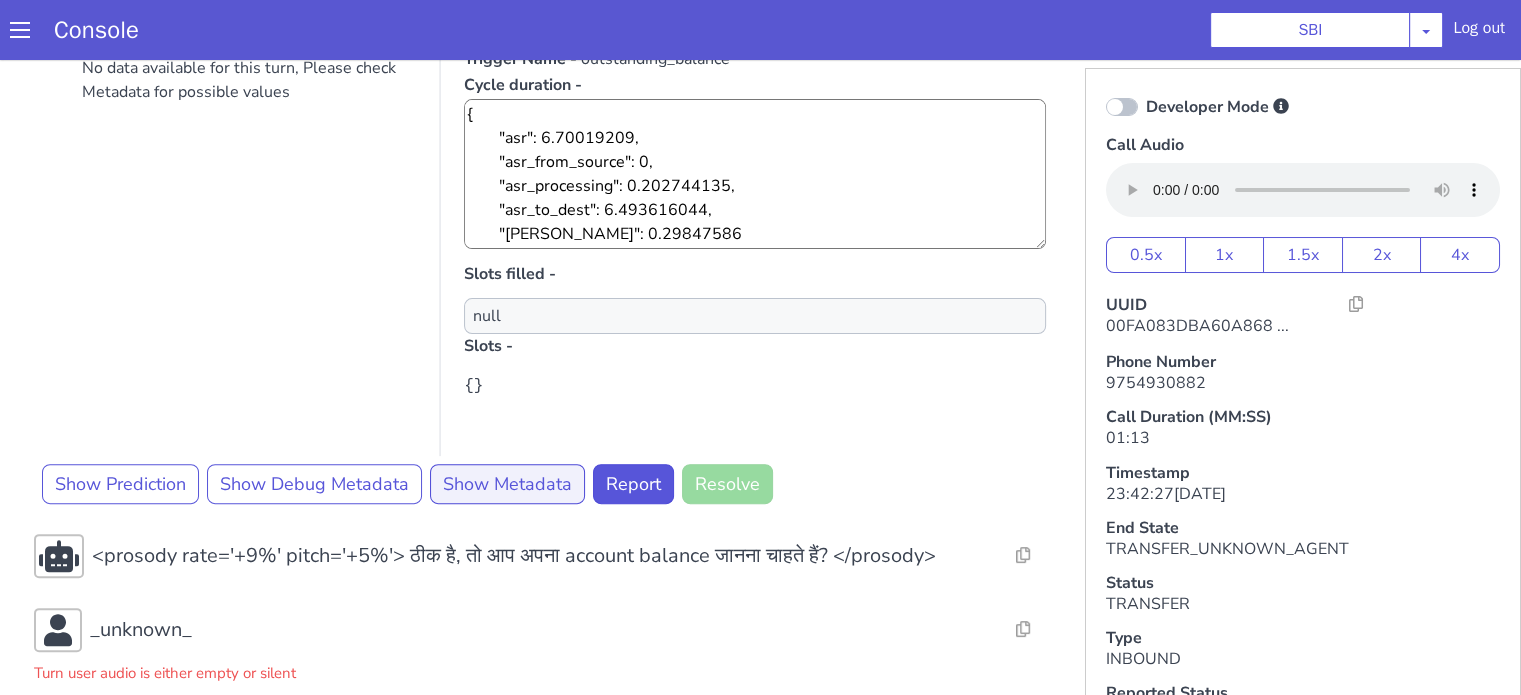 scroll, scrollTop: 720, scrollLeft: 0, axis: vertical 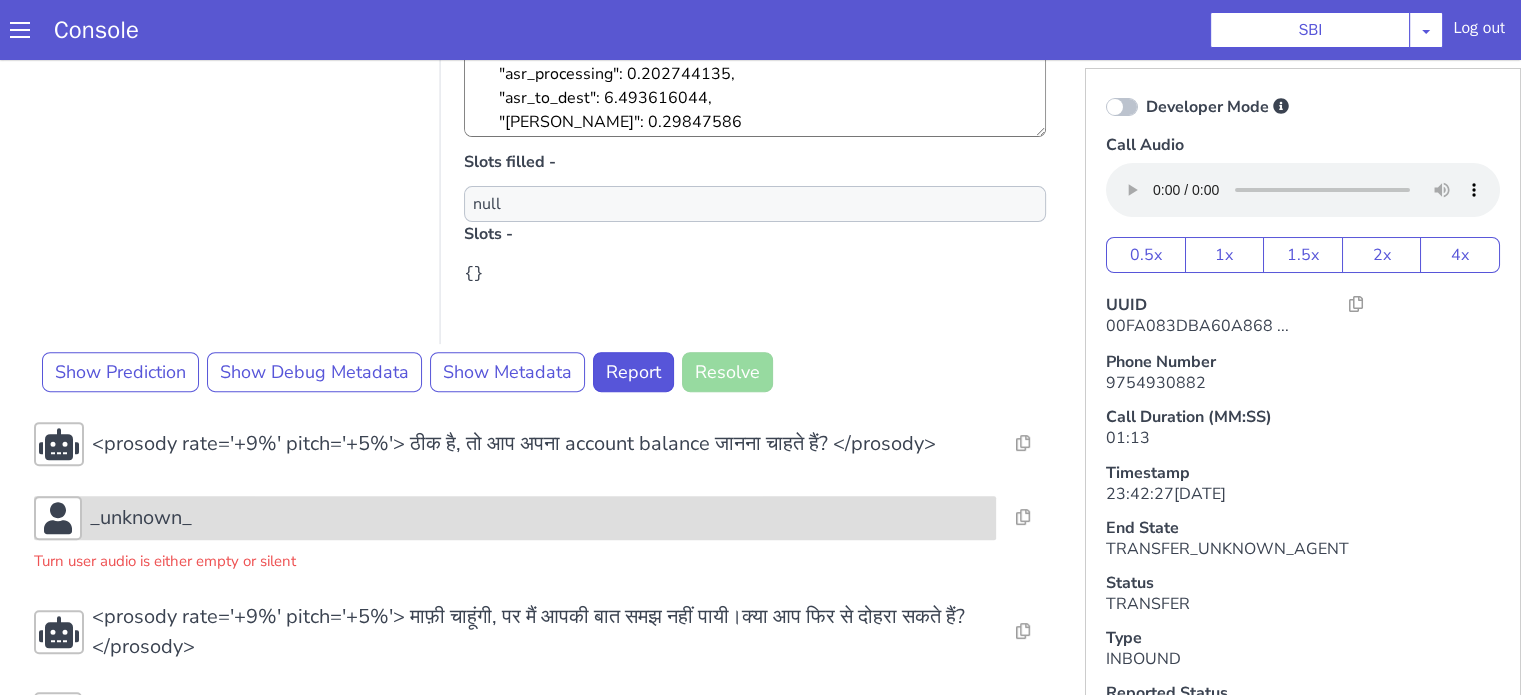 click on "_unknown_" at bounding box center (515, 518) 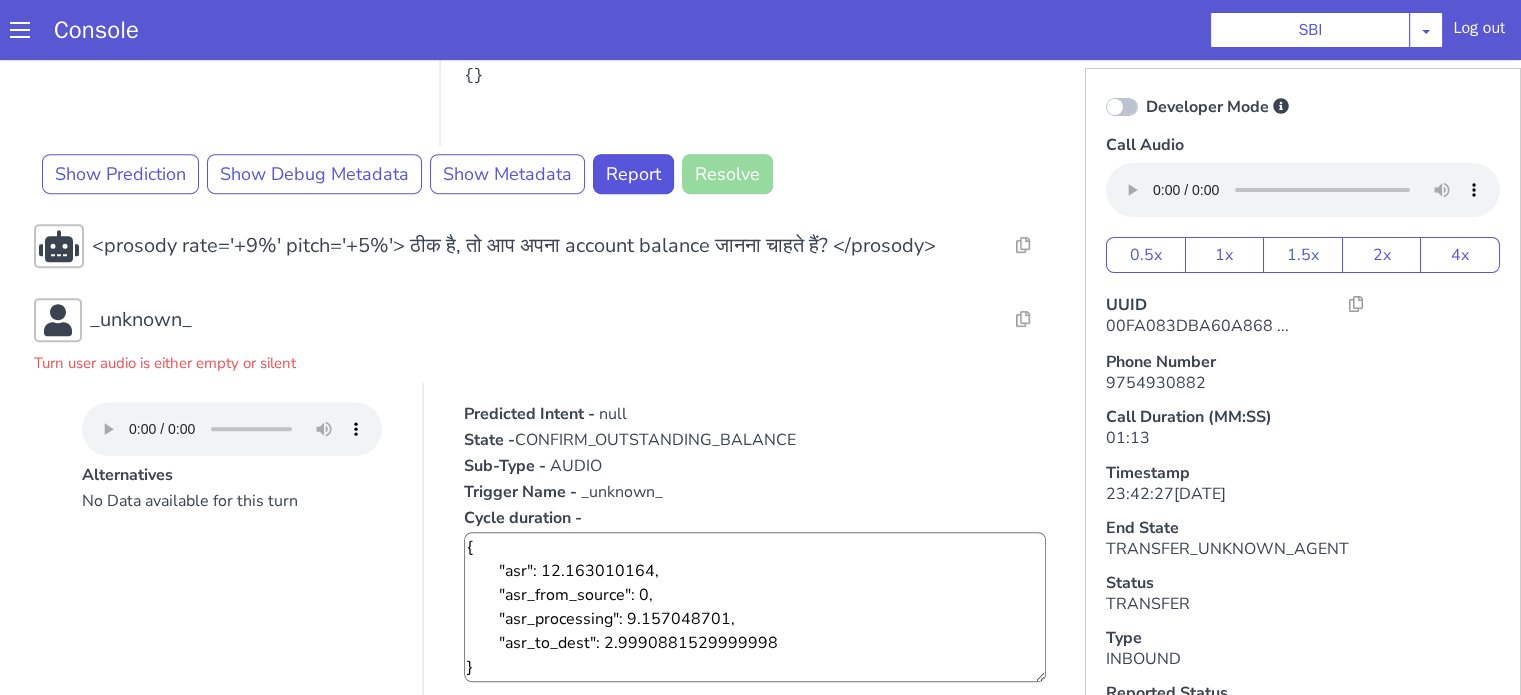 scroll, scrollTop: 1020, scrollLeft: 0, axis: vertical 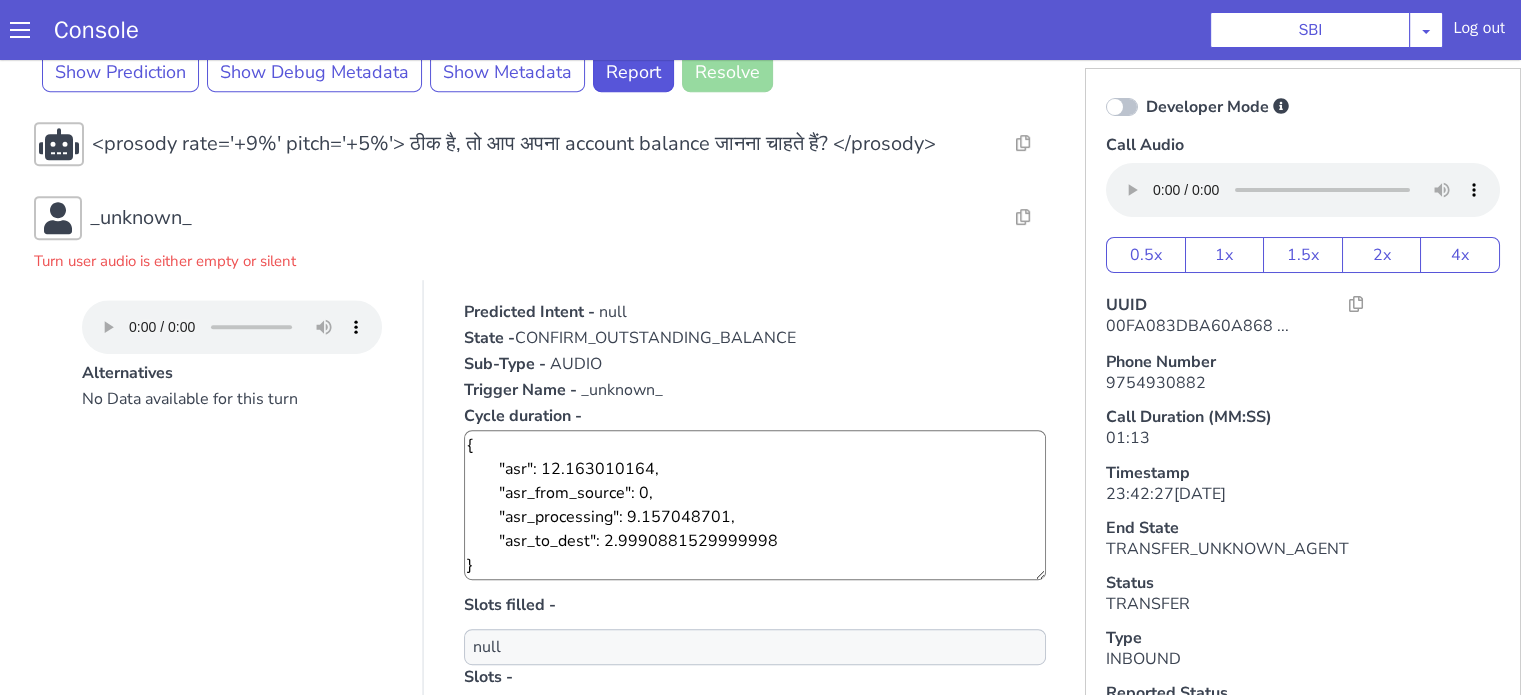 type 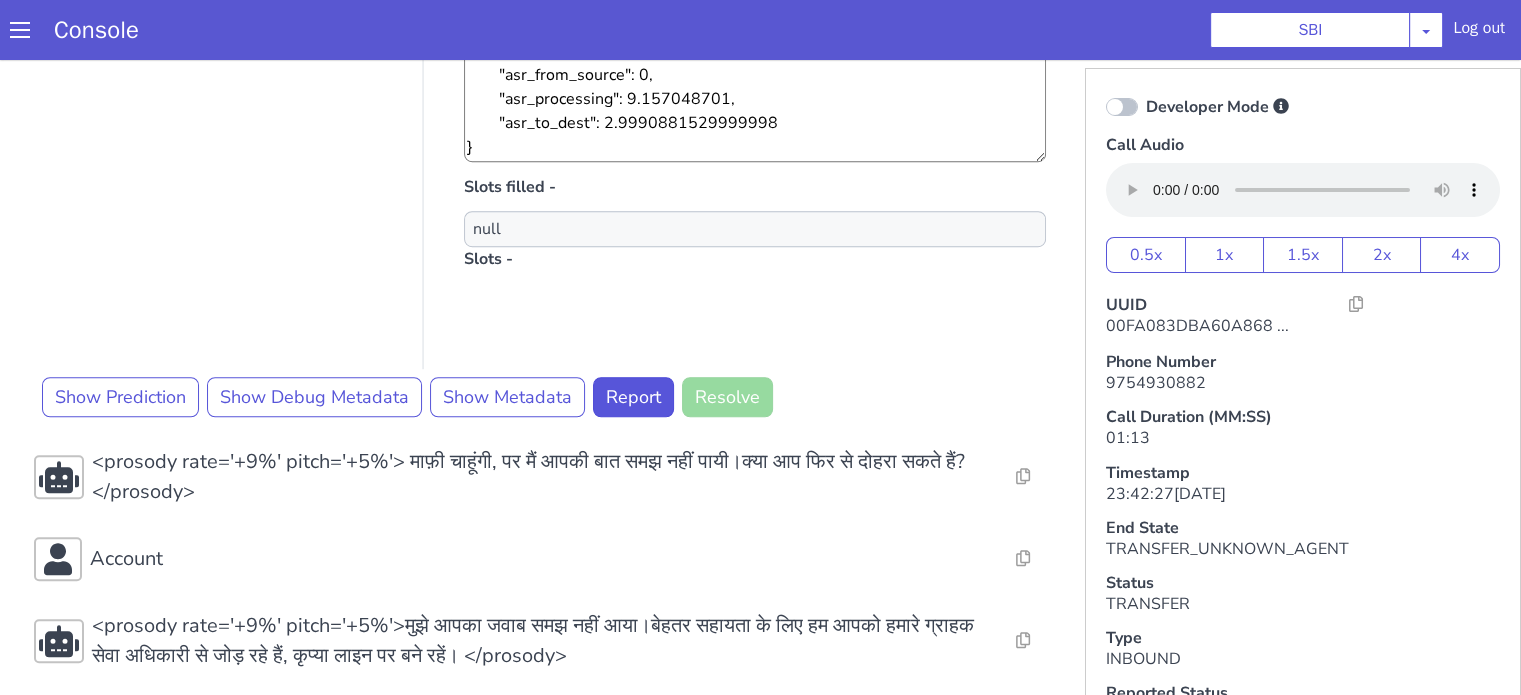 scroll, scrollTop: 1447, scrollLeft: 0, axis: vertical 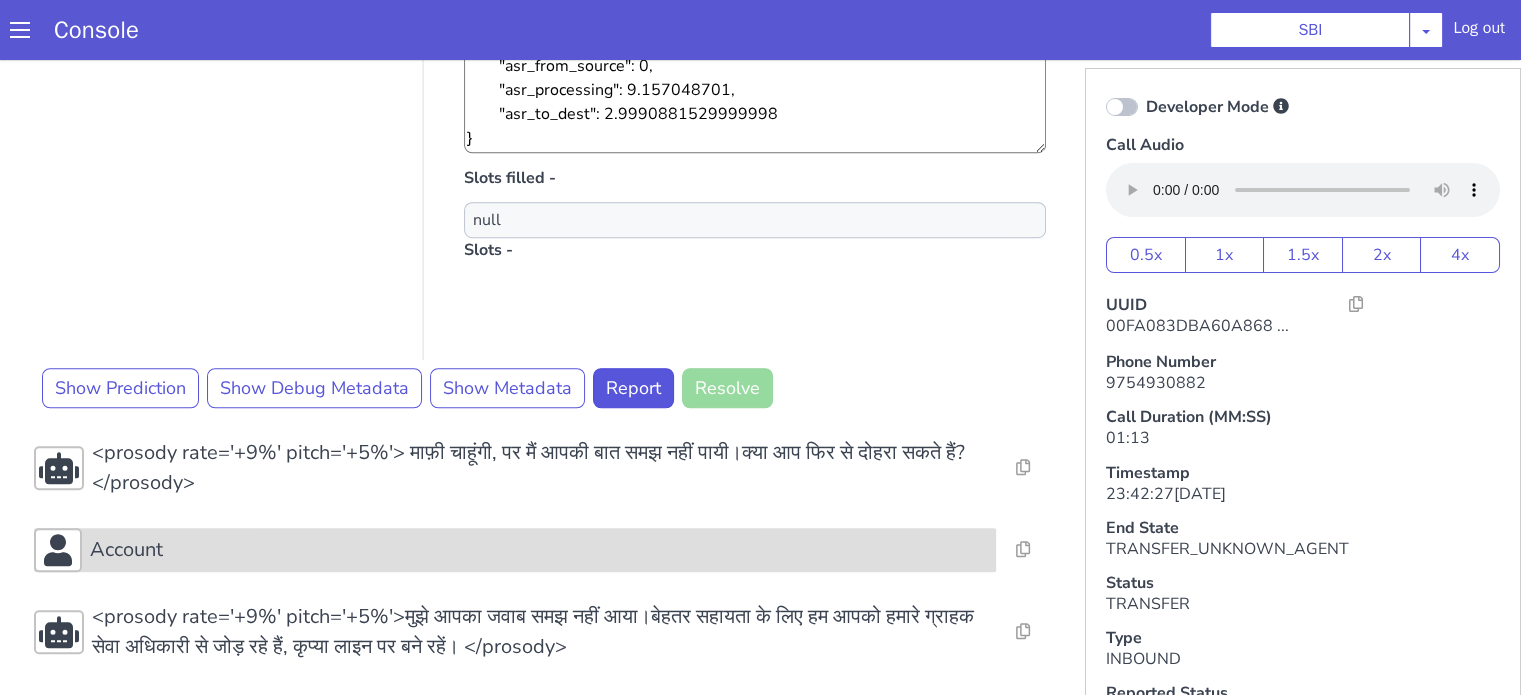 click on "Account" at bounding box center [539, 550] 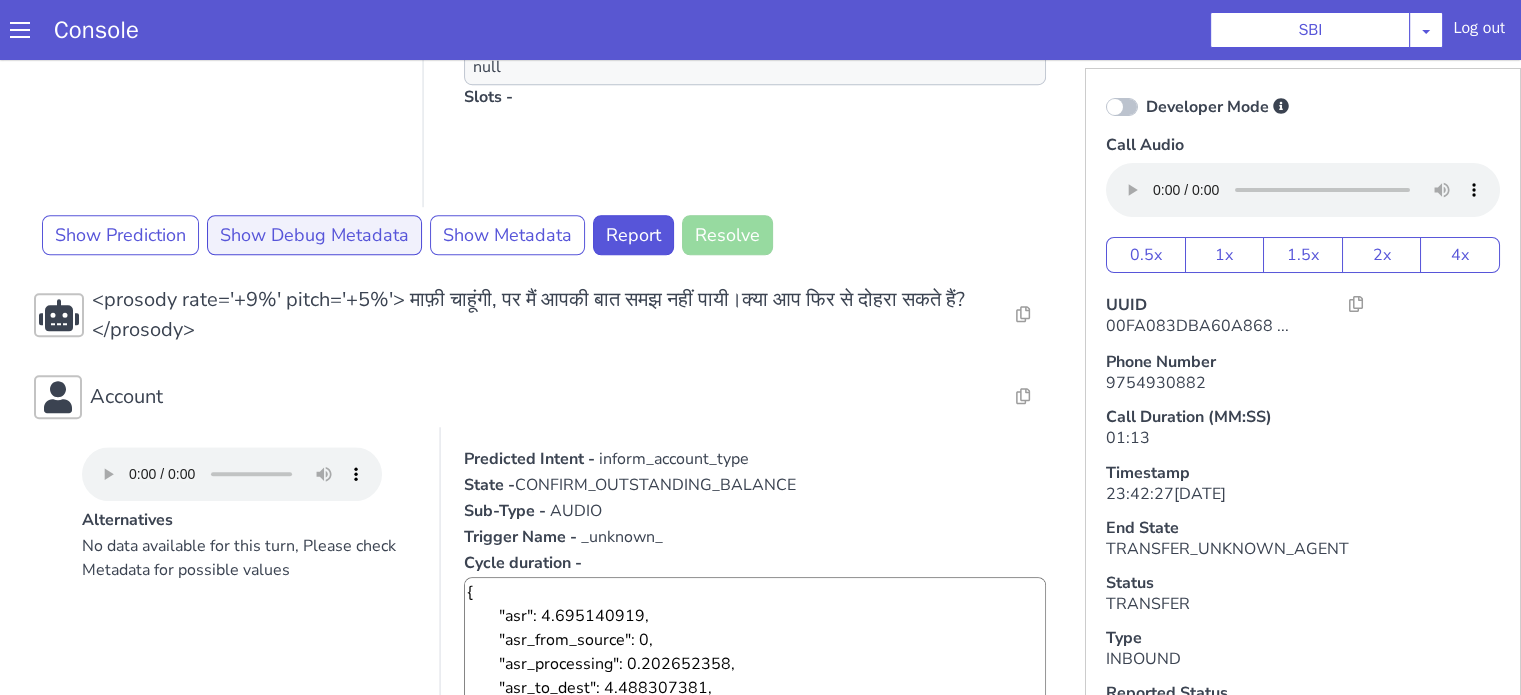 scroll, scrollTop: 1147, scrollLeft: 0, axis: vertical 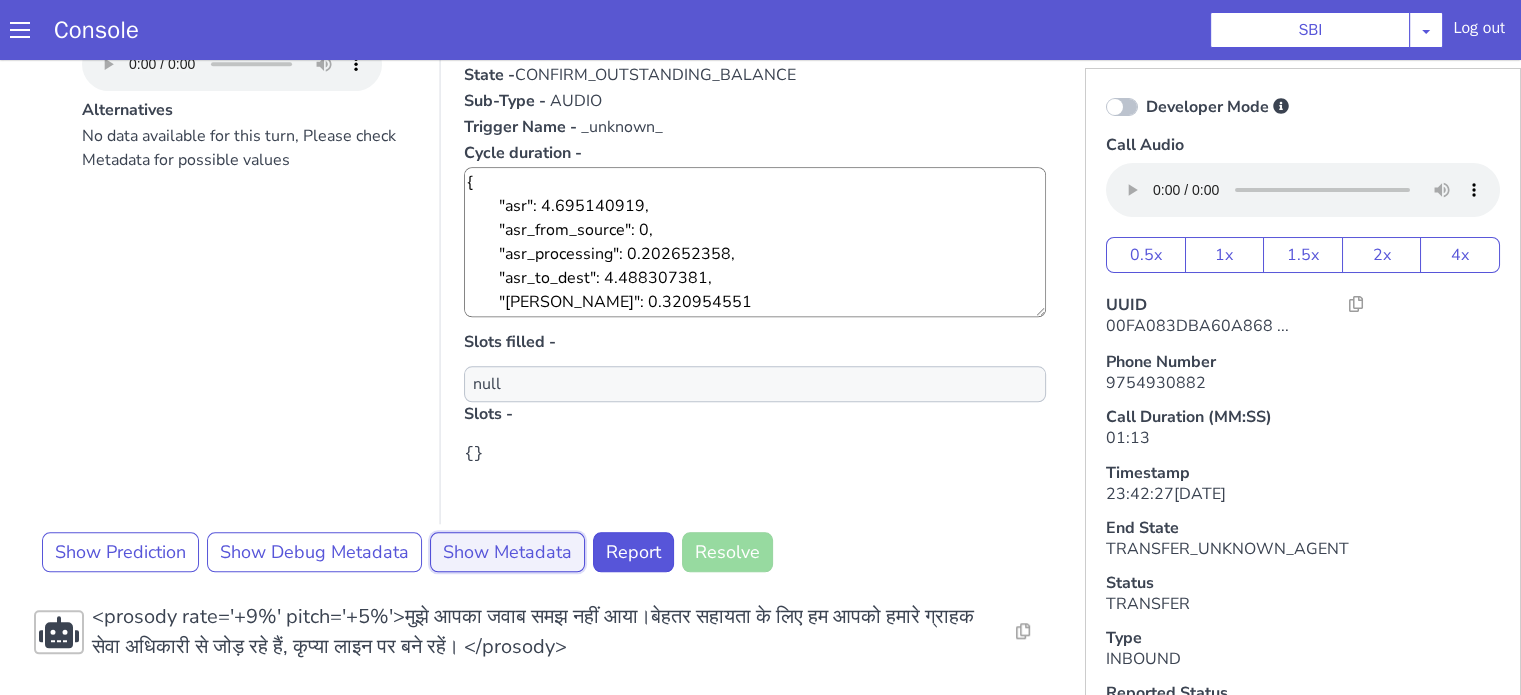 click on "Show Metadata" at bounding box center (507, 552) 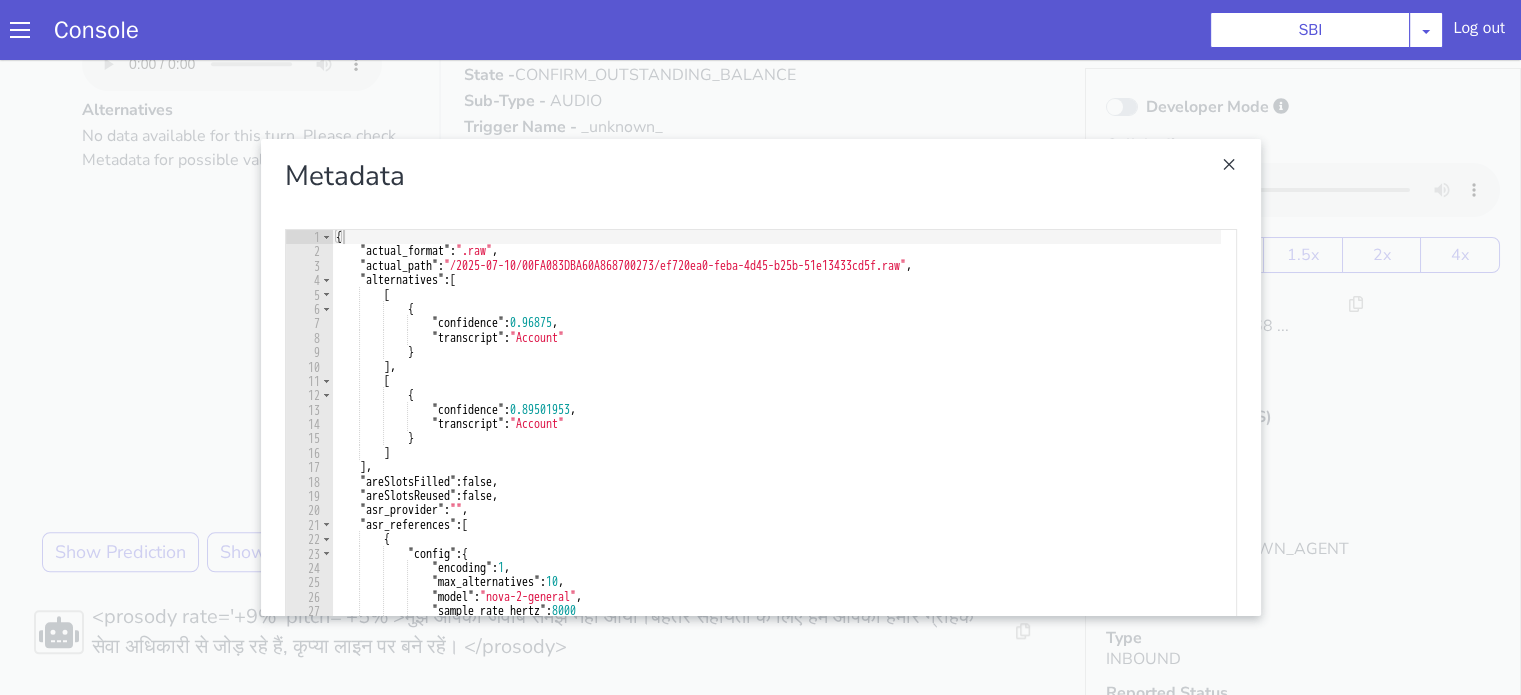 click at bounding box center (760, 377) 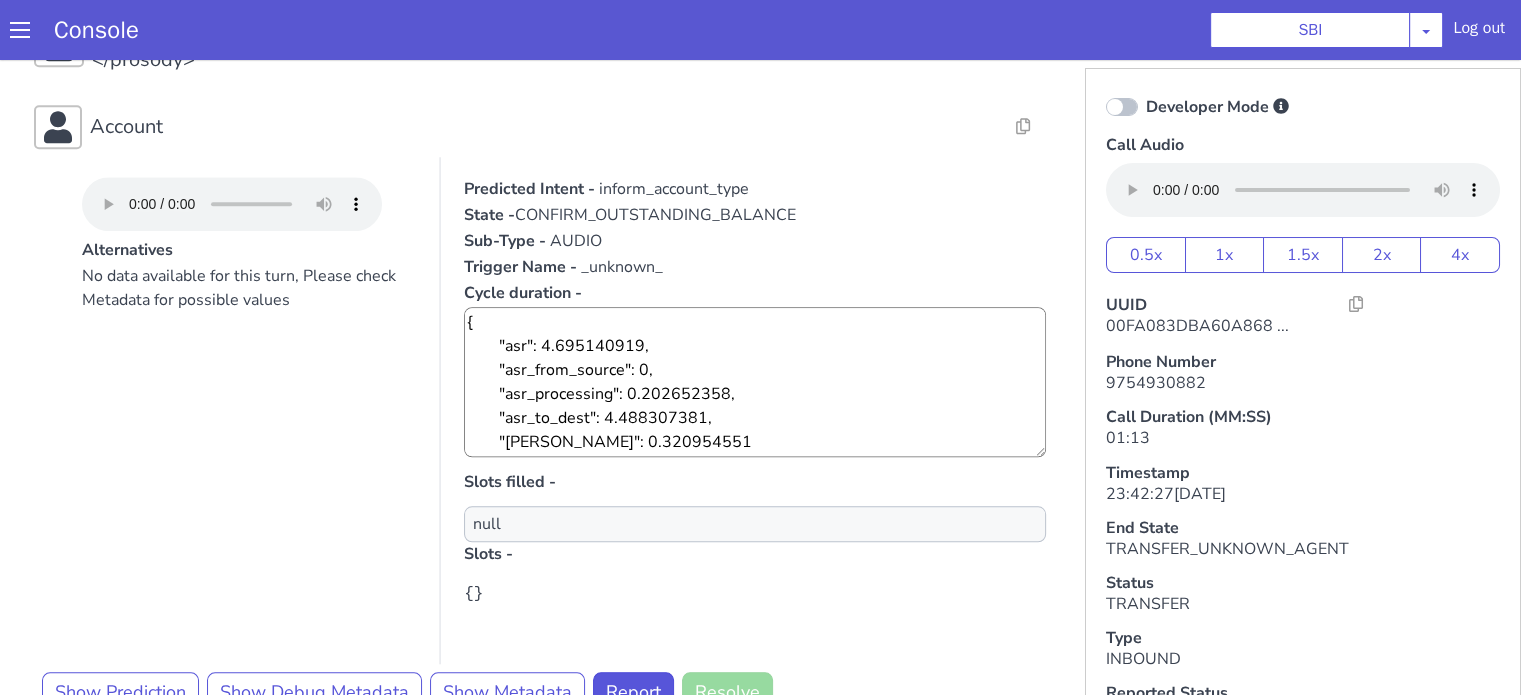 scroll, scrollTop: 1810, scrollLeft: 0, axis: vertical 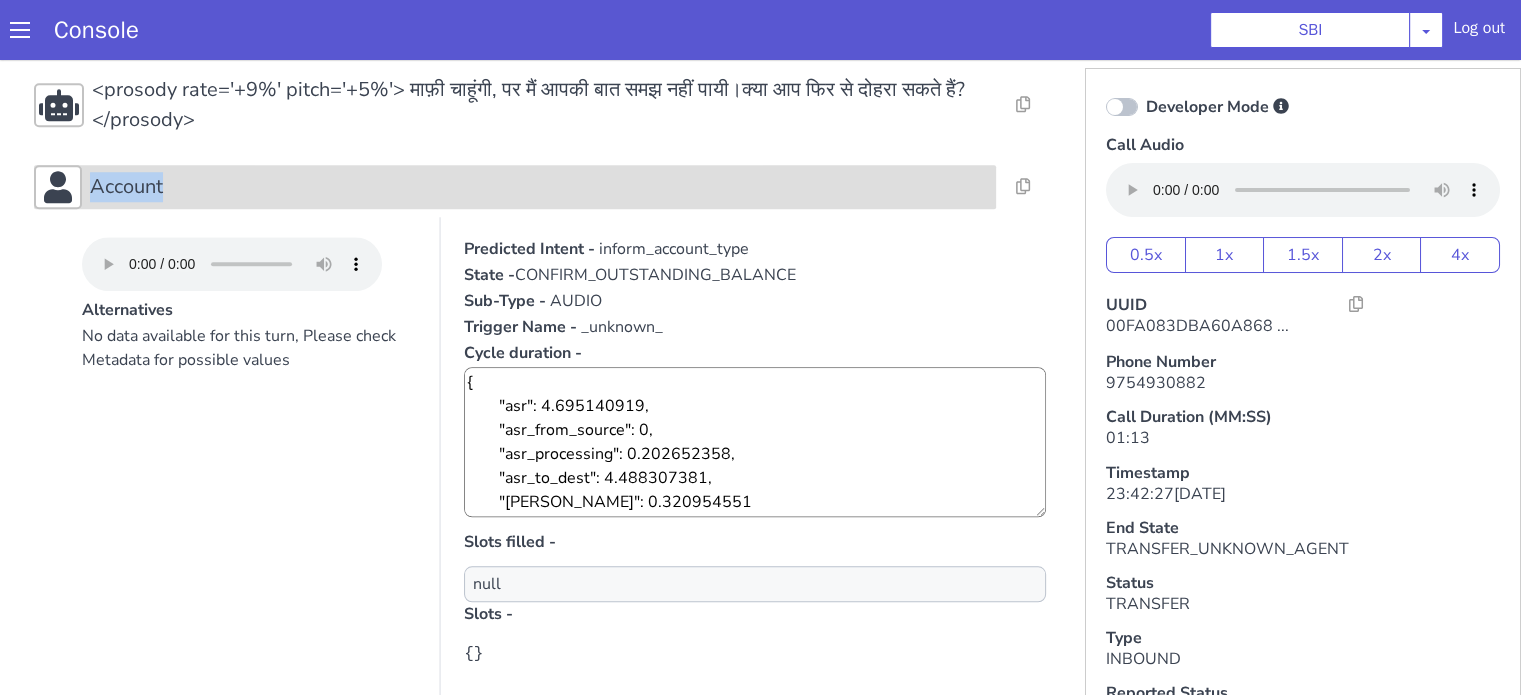 drag, startPoint x: 188, startPoint y: 179, endPoint x: 60, endPoint y: 187, distance: 128.24976 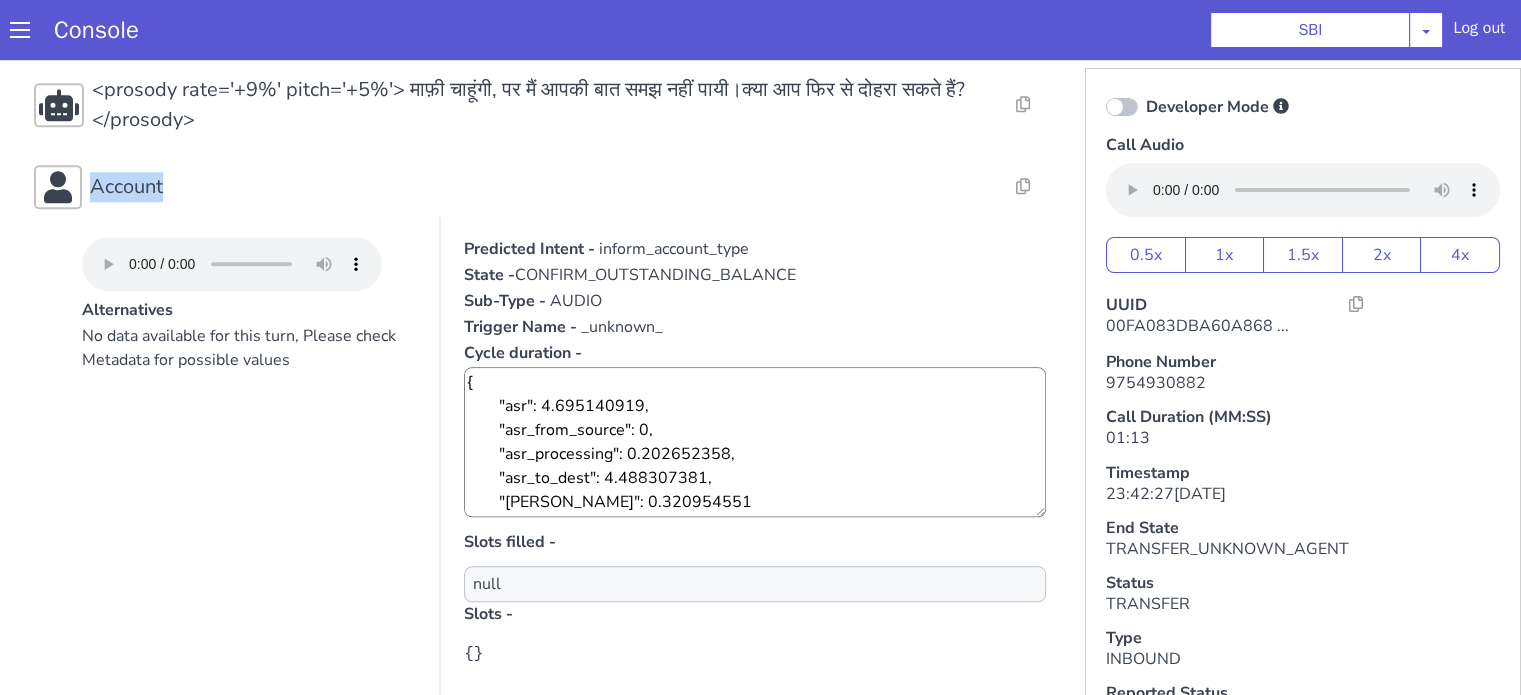 scroll, scrollTop: 1447, scrollLeft: 0, axis: vertical 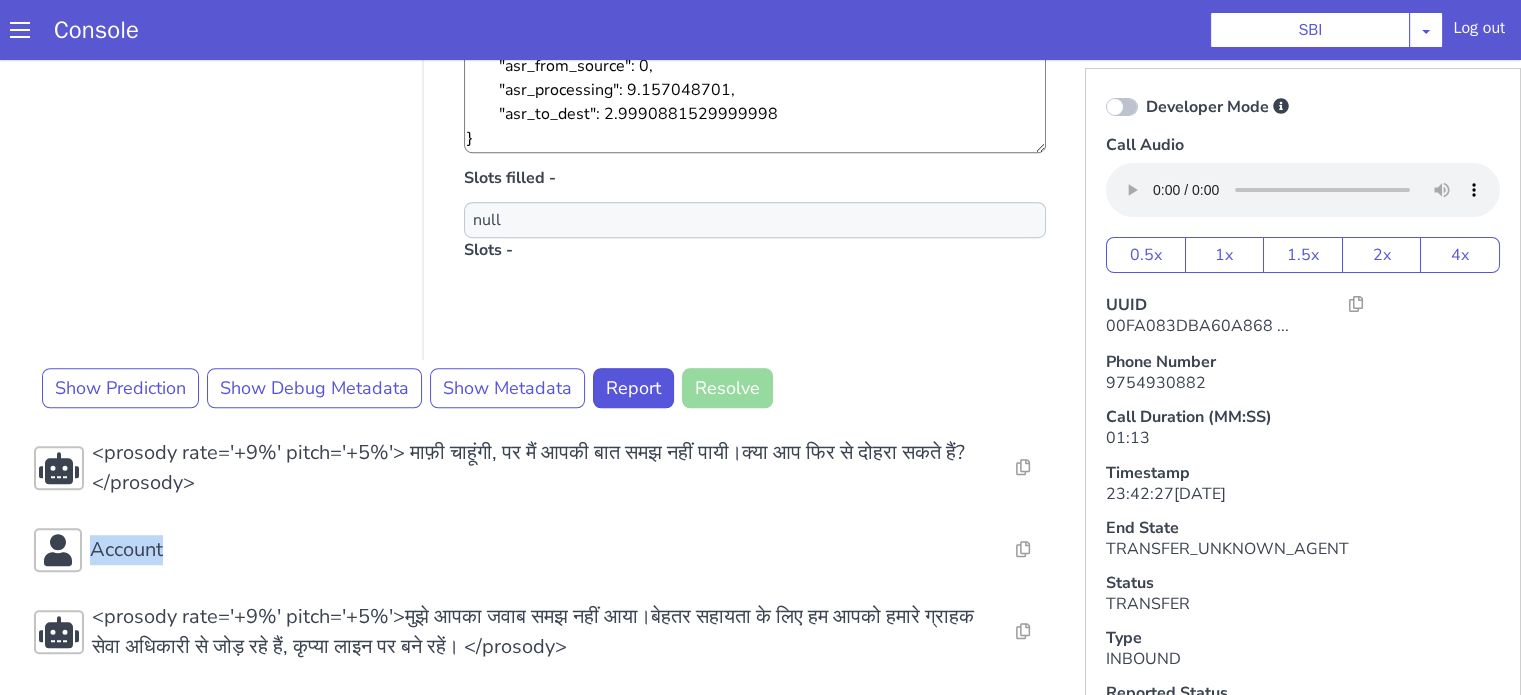 copy on "Account" 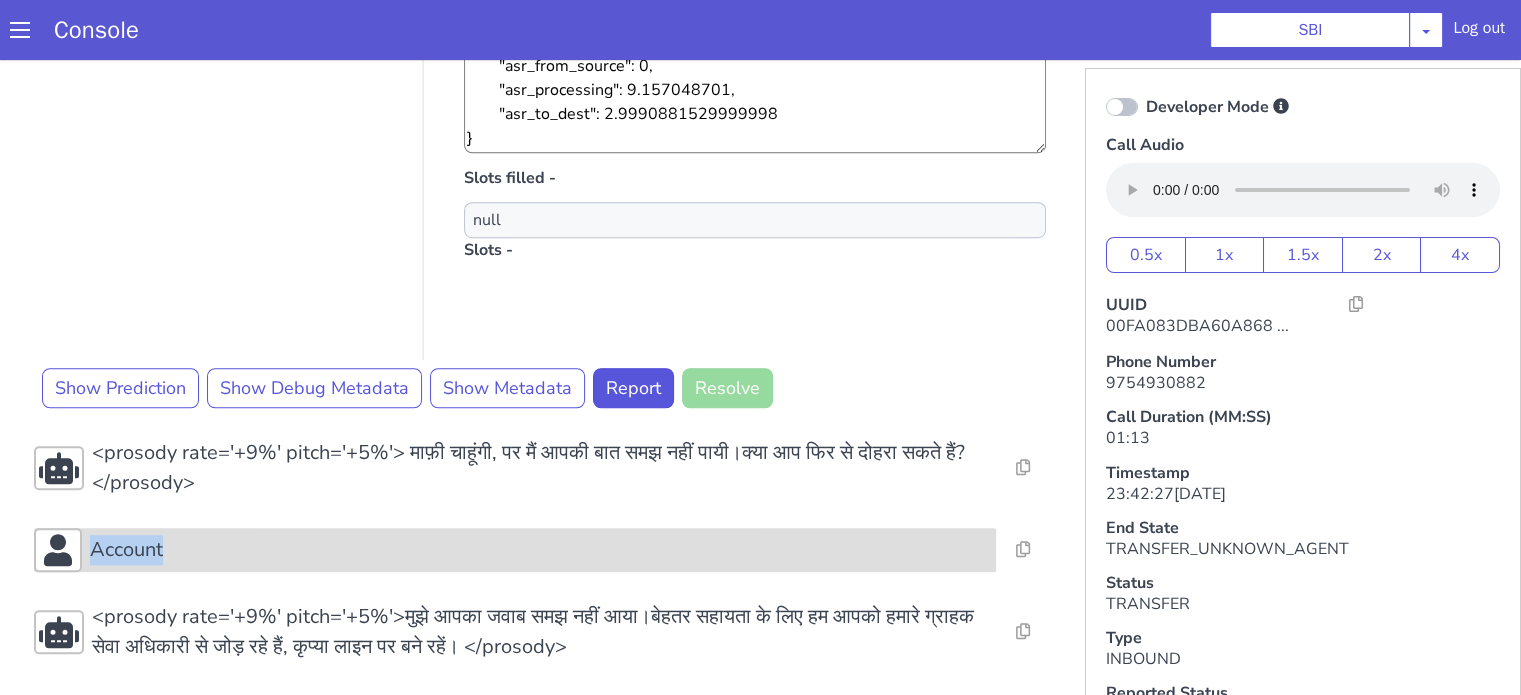 click on "Account" at bounding box center (539, 550) 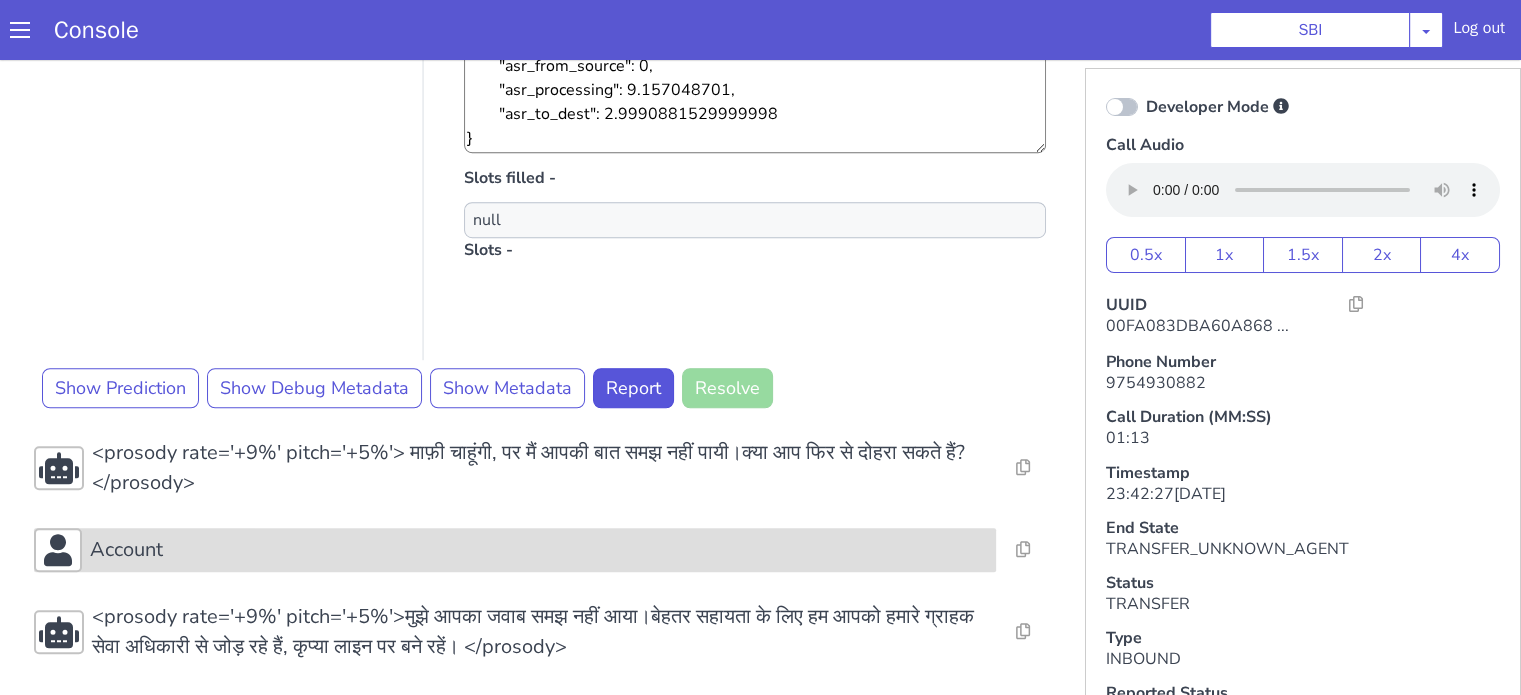 scroll, scrollTop: 1810, scrollLeft: 0, axis: vertical 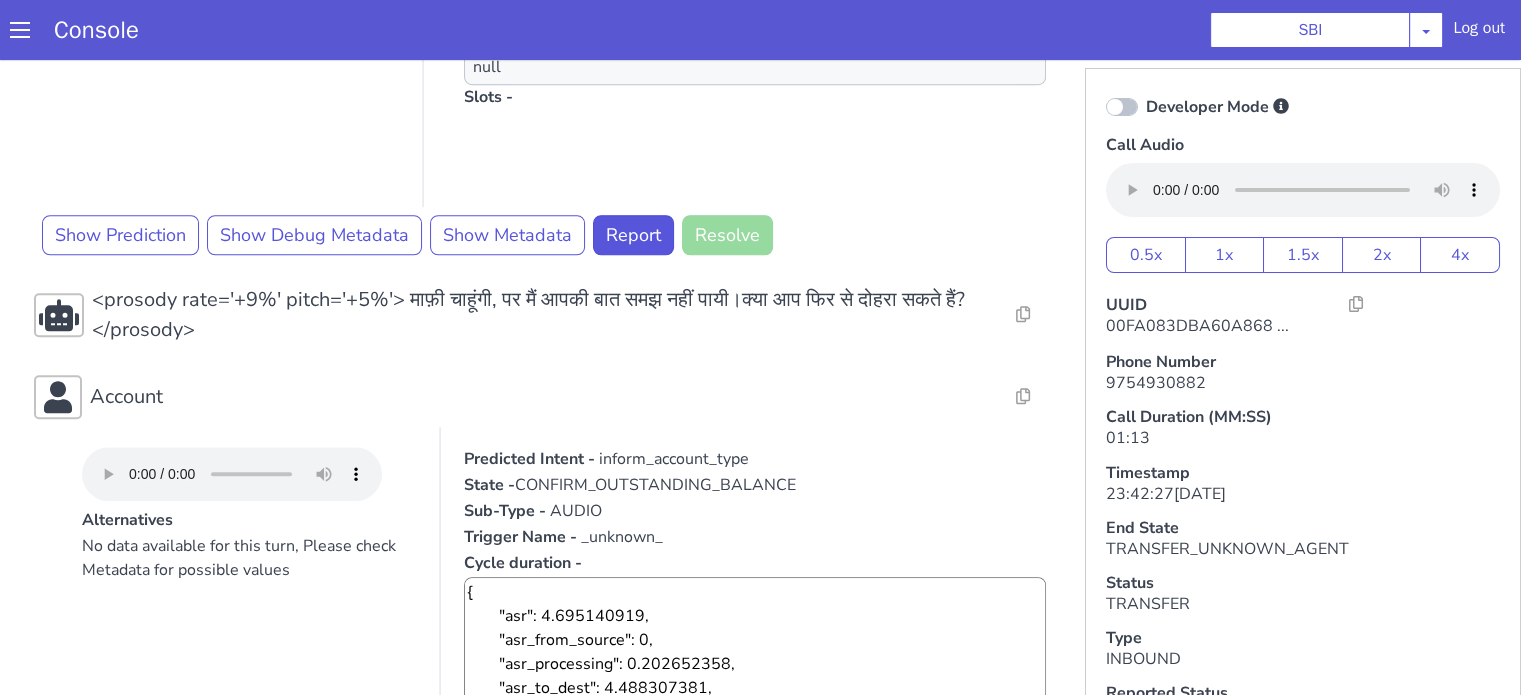 click on "Predicted Intent -   inform_account_type" at bounding box center (755, 459) 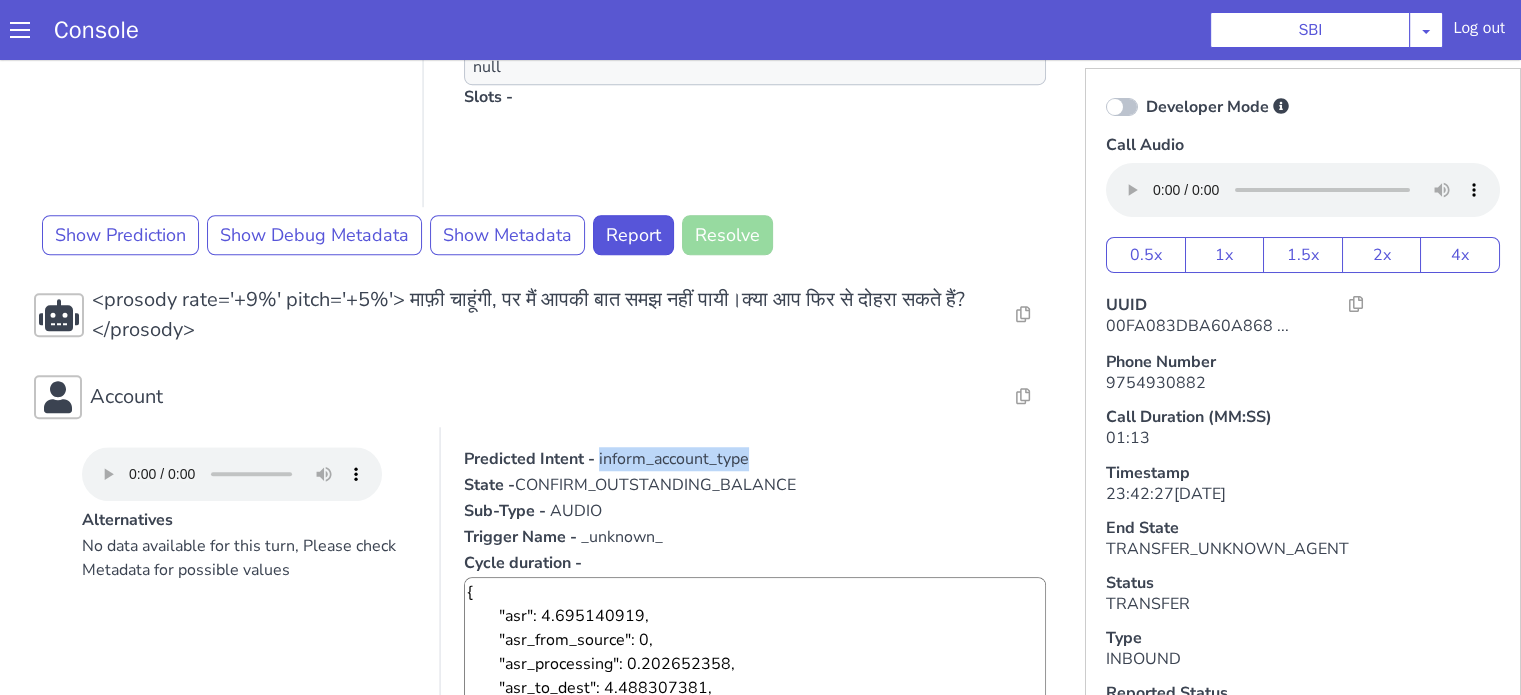 click on "Predicted Intent -   inform_account_type" at bounding box center (755, 459) 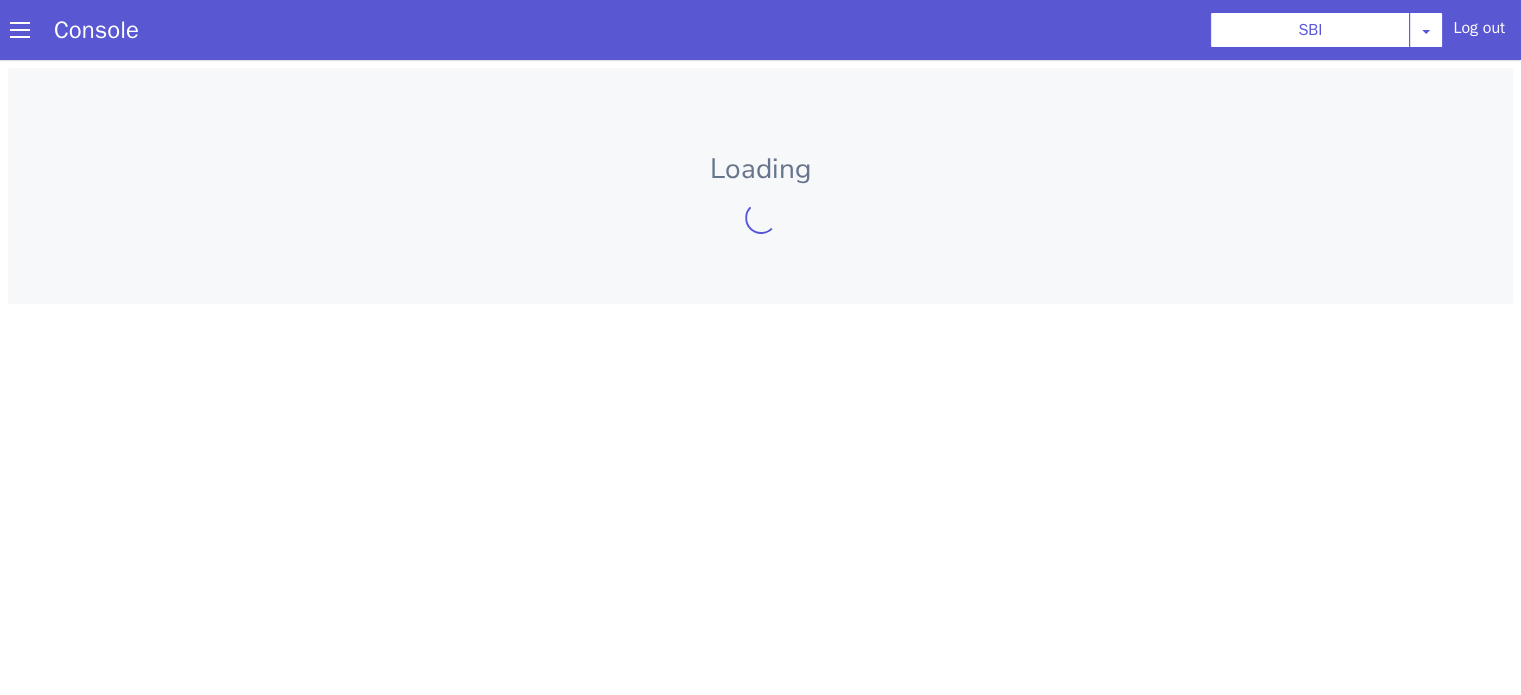scroll, scrollTop: 0, scrollLeft: 0, axis: both 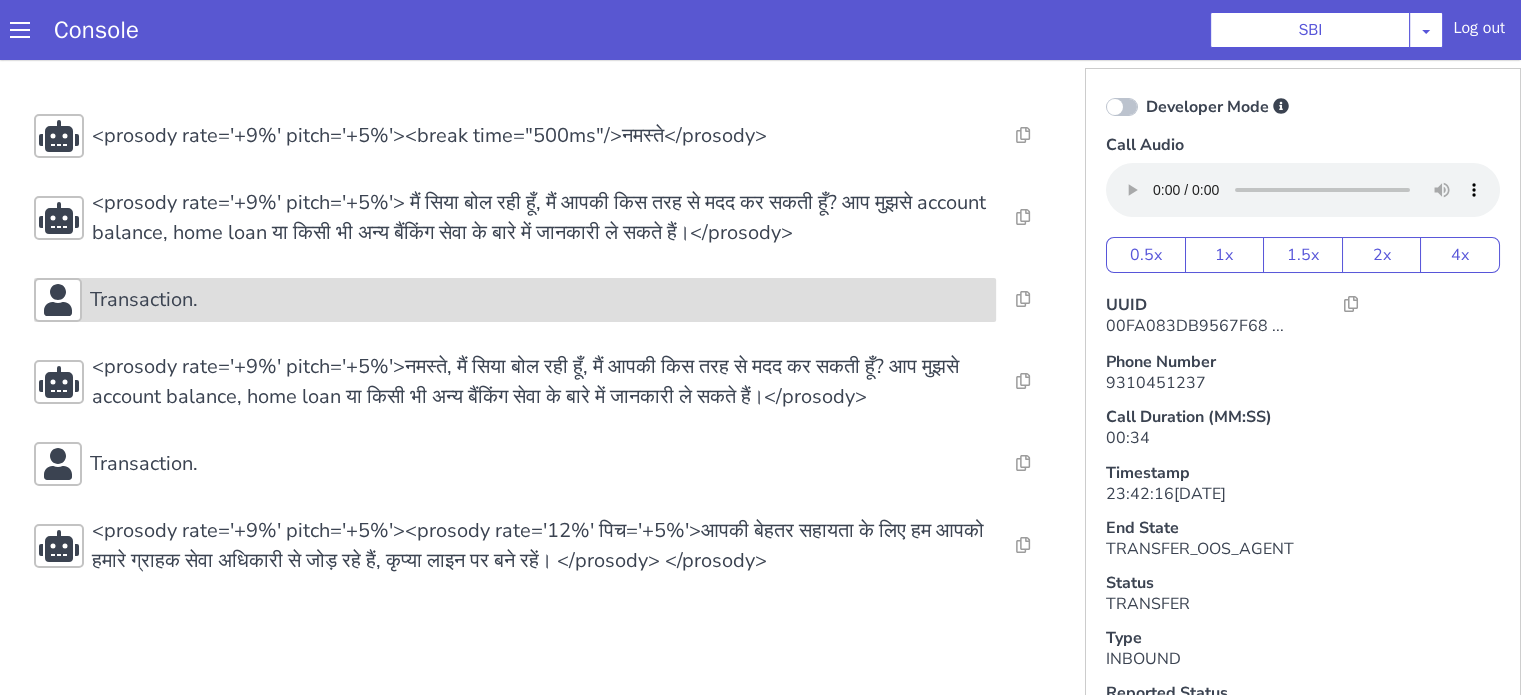 click on "Transaction." at bounding box center [539, 300] 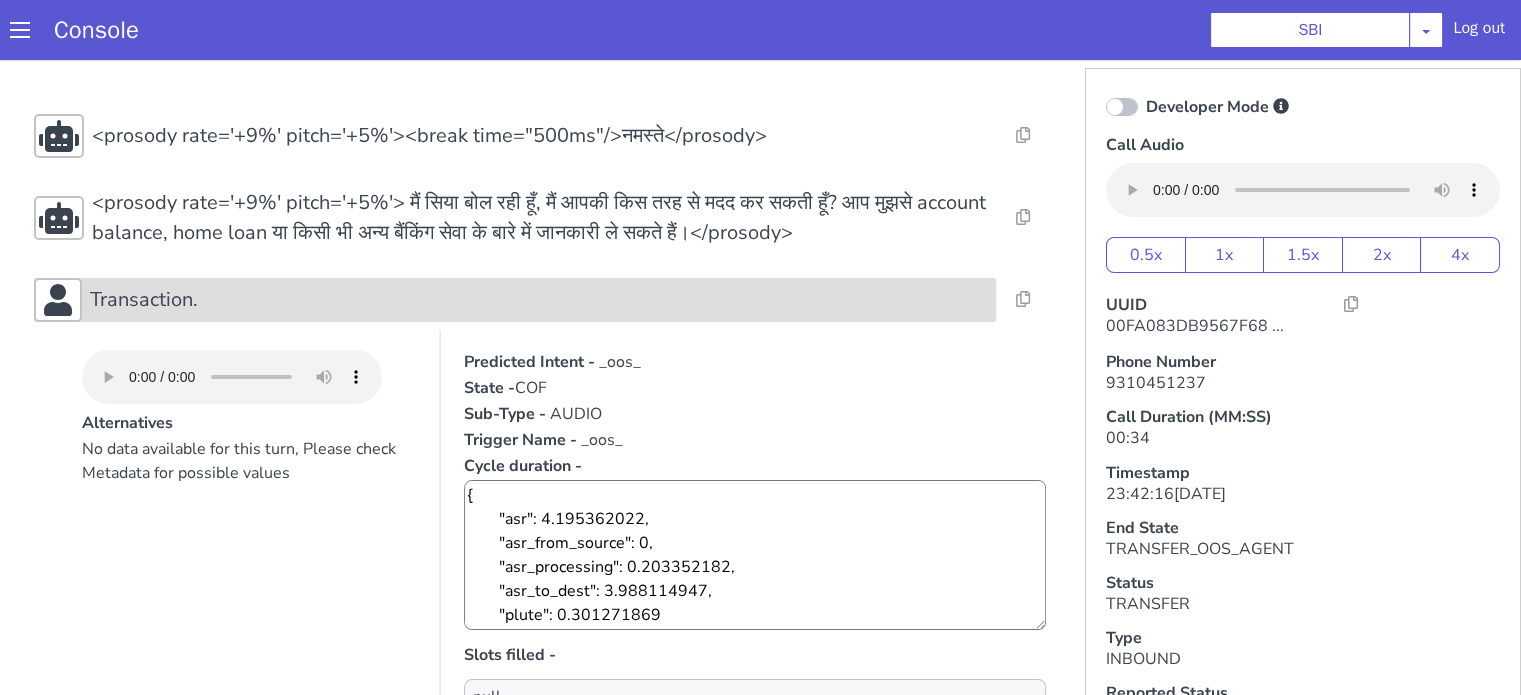 click on "Transaction." at bounding box center (539, 300) 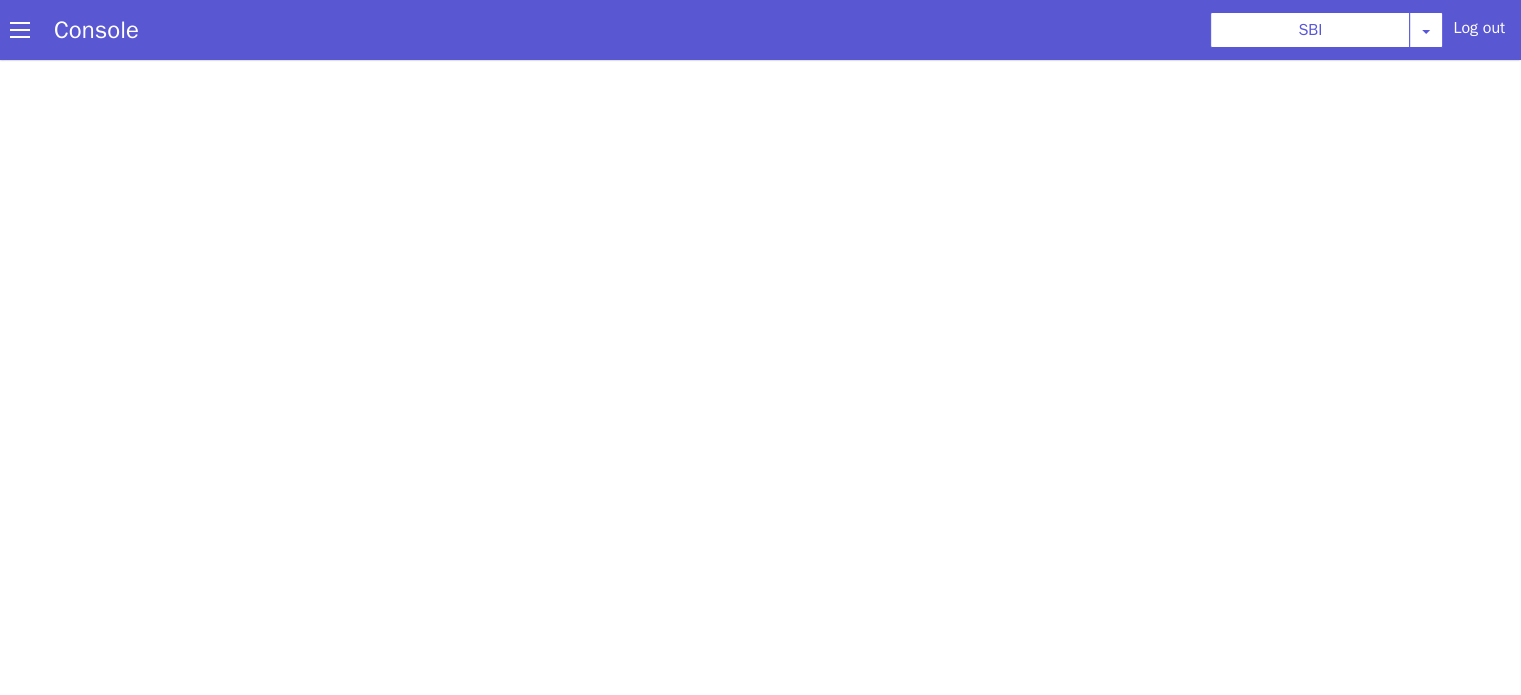 scroll, scrollTop: 0, scrollLeft: 0, axis: both 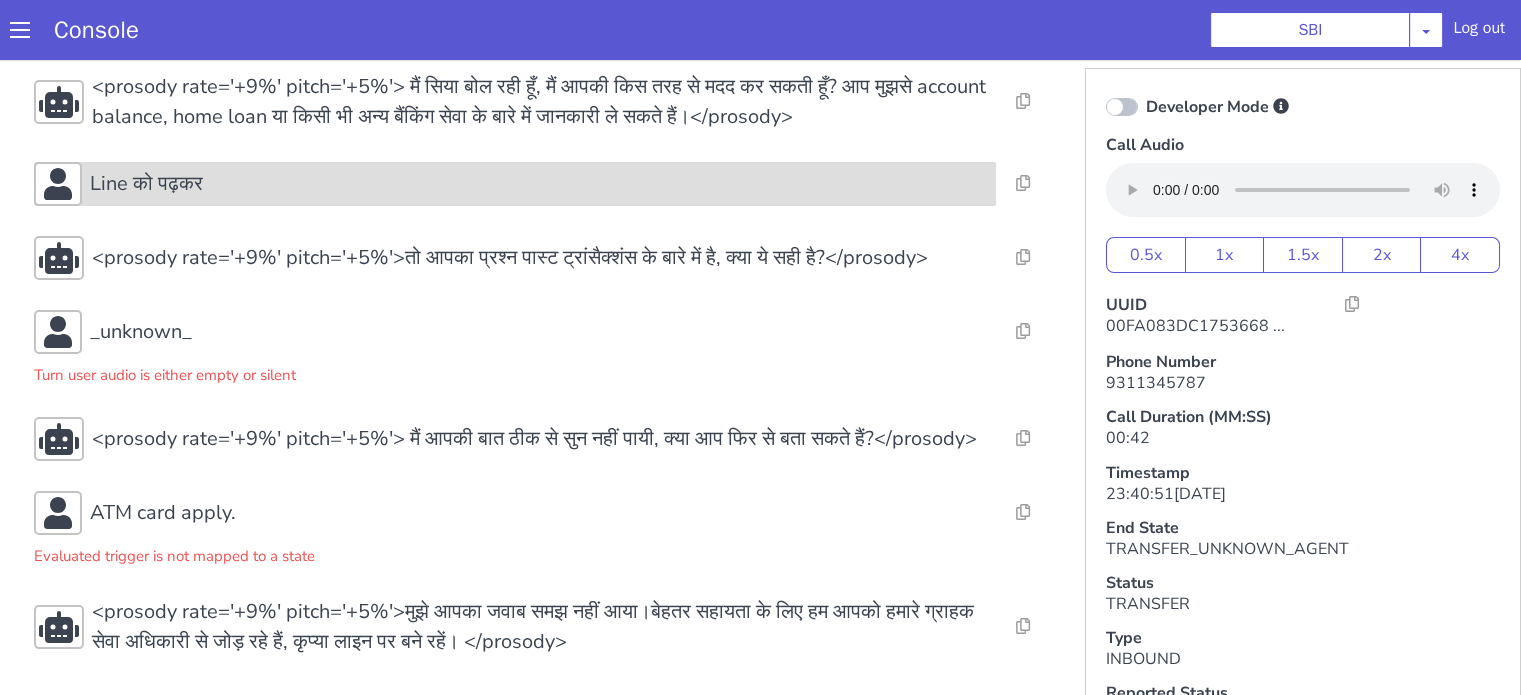 click on "Line को पढ़कर" at bounding box center [146, 184] 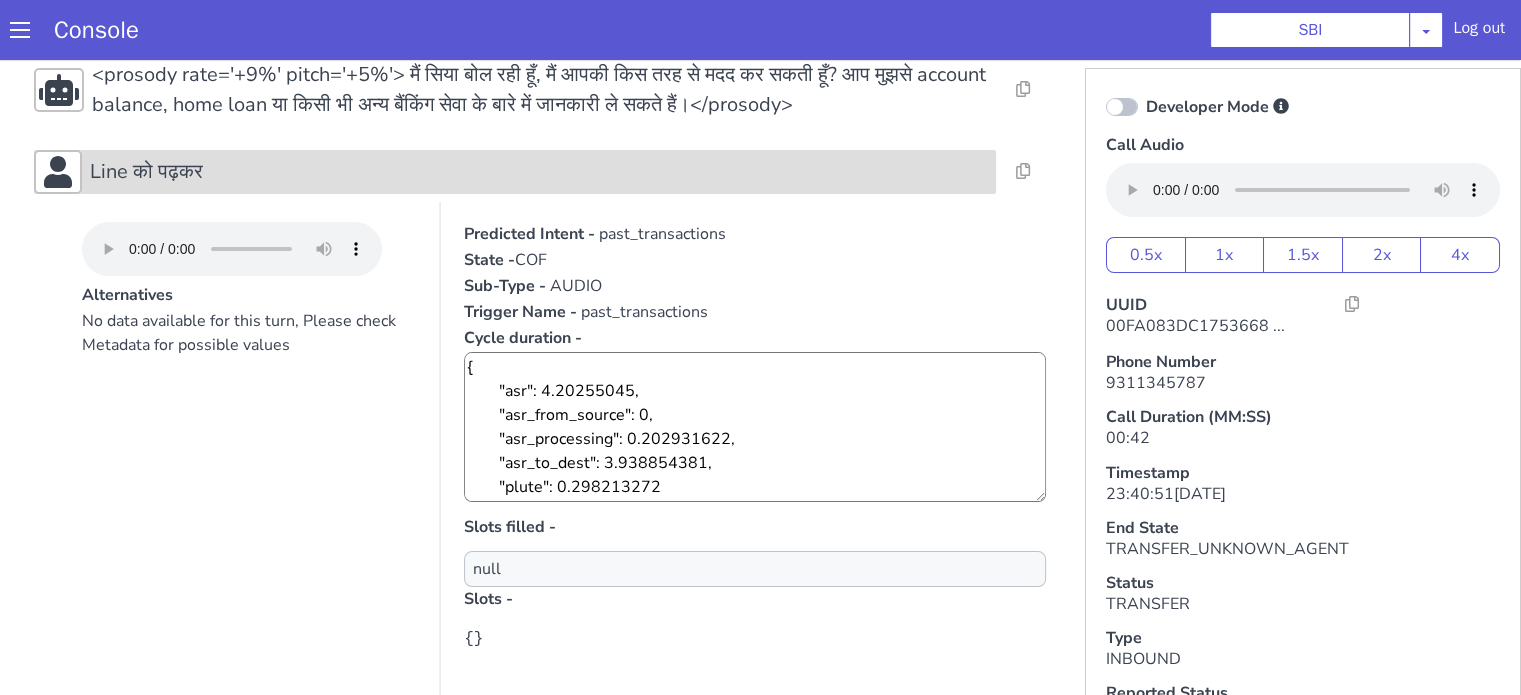 click on "Line को पढ़कर" at bounding box center (539, 172) 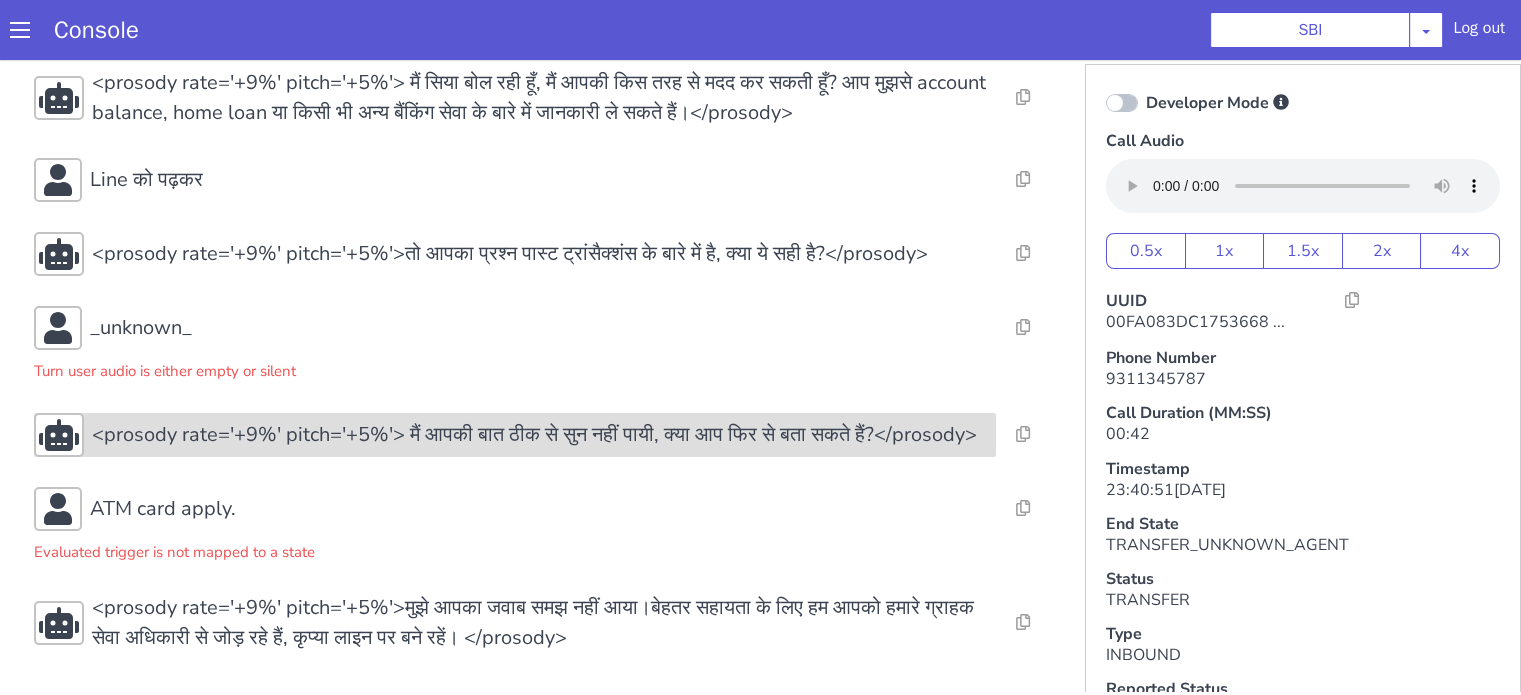 scroll, scrollTop: 5, scrollLeft: 0, axis: vertical 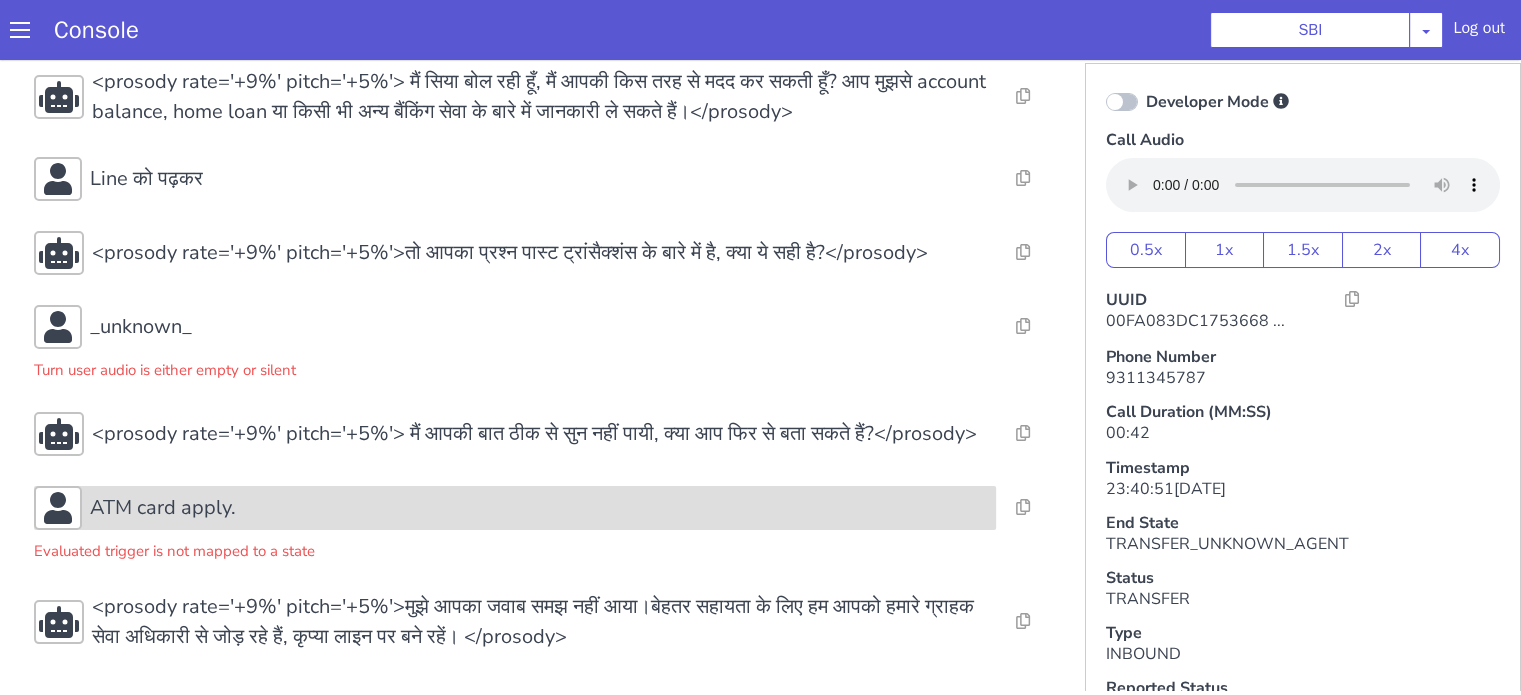 click on "ATM card apply." at bounding box center (163, 508) 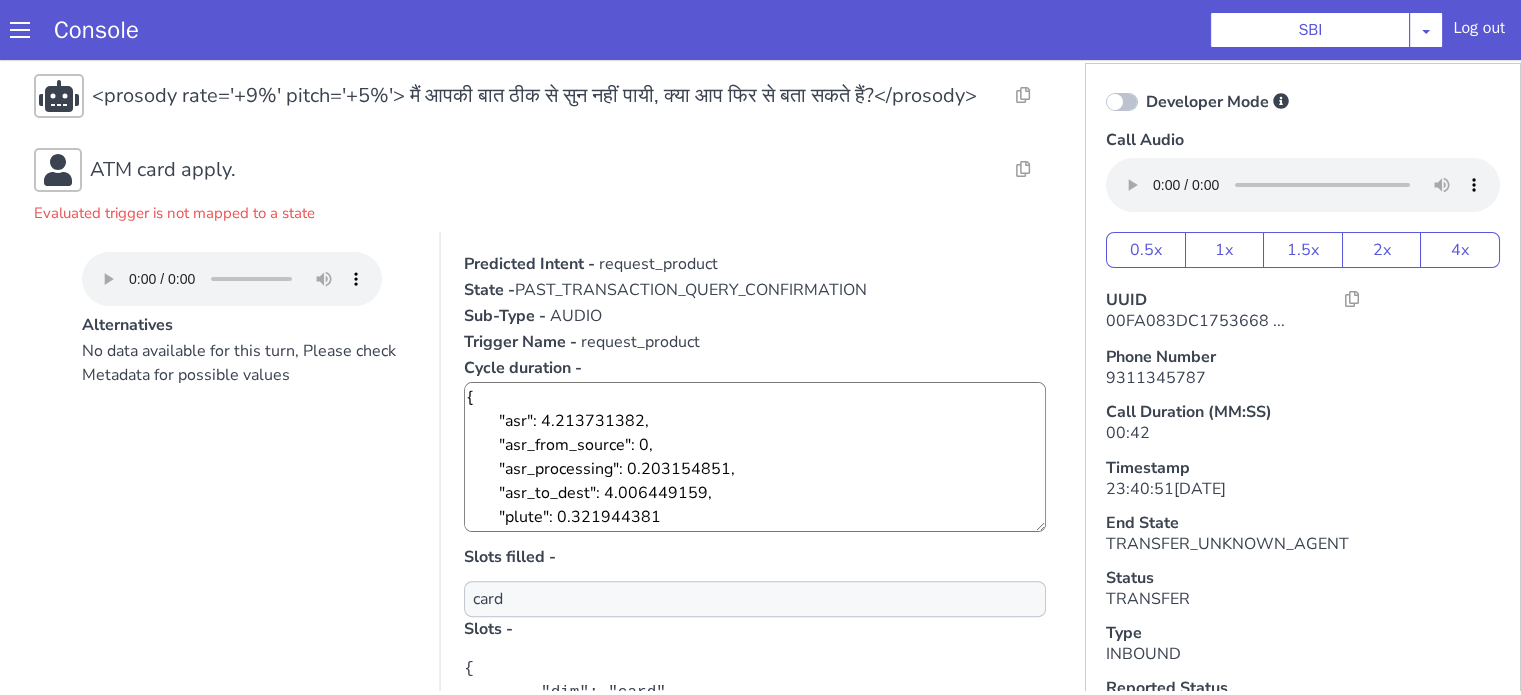 scroll, scrollTop: 528, scrollLeft: 0, axis: vertical 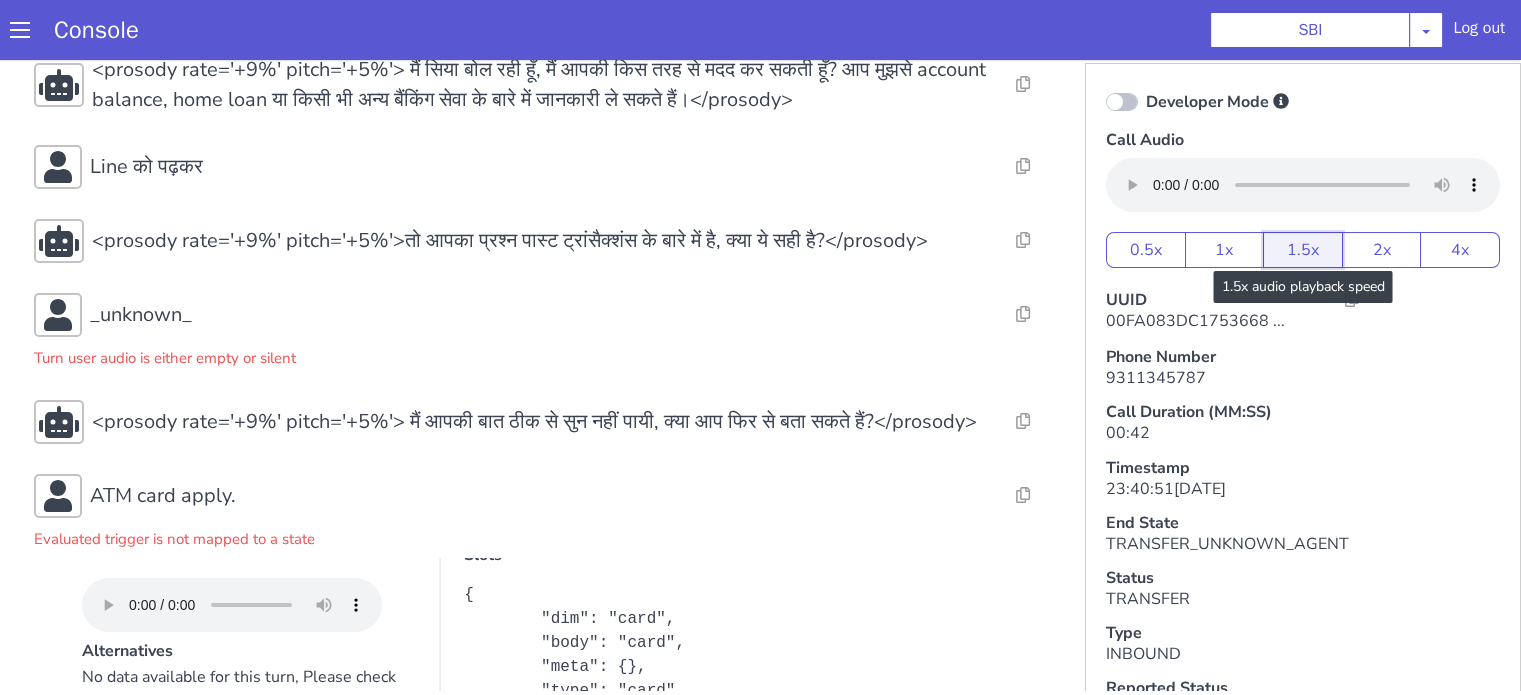 click on "1.5x" at bounding box center (1303, 250) 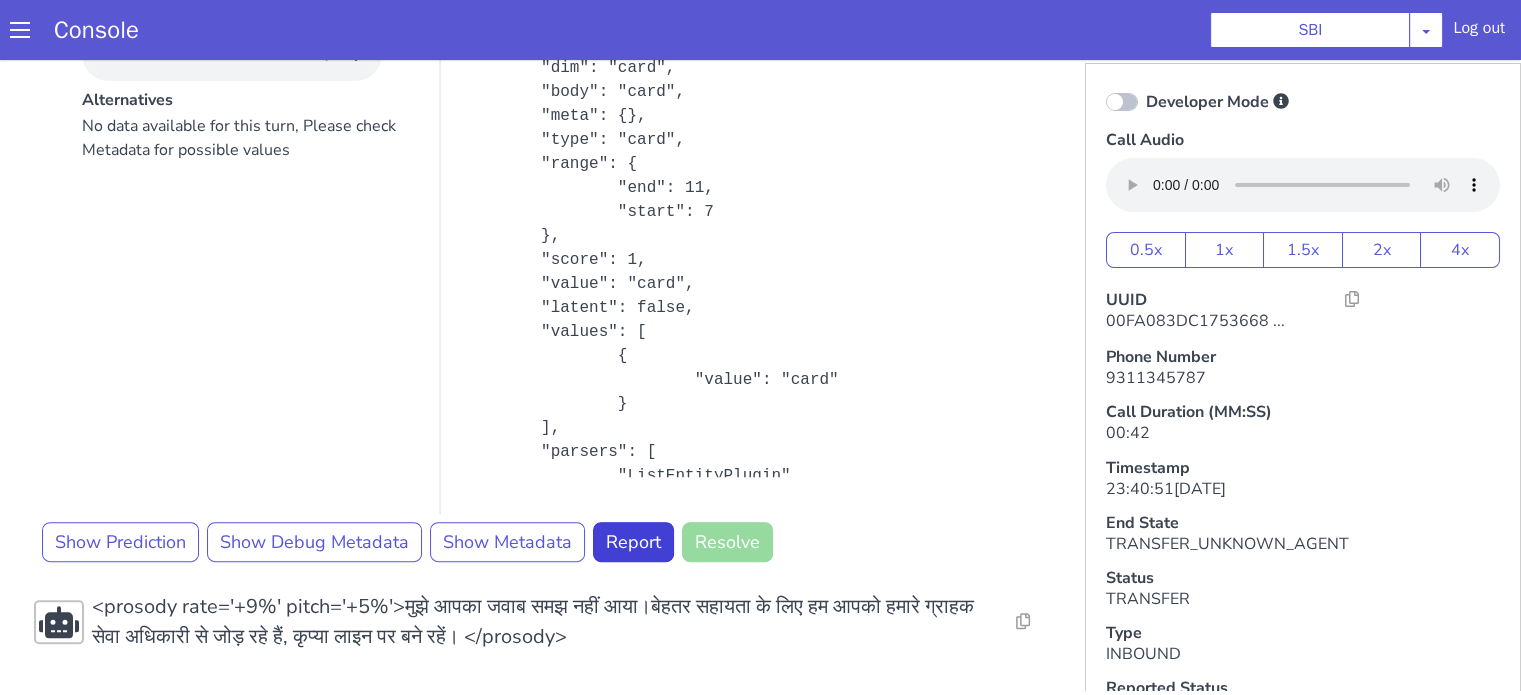 scroll, scrollTop: 691, scrollLeft: 0, axis: vertical 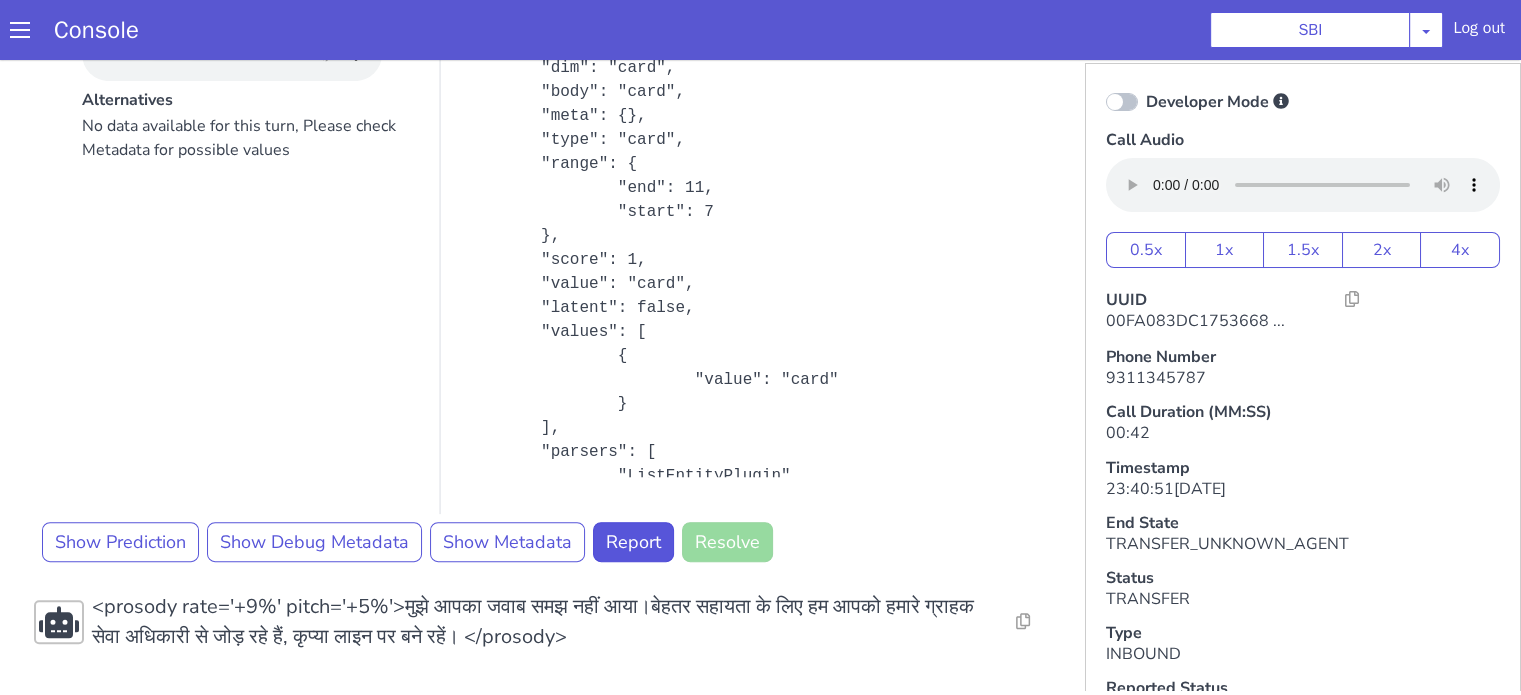 click on "Resolve  Intent Error  Entity Error  Transcription Error  Miscellaneous Submit <prosody rate='+9%' pitch='+5%'><break time="500ms"/>नमस्ते</prosody> Resolve  Intent Error  Entity Error  Transcription Error  Miscellaneous Submit <prosody rate='+9%' pitch='+5%'> मैं सिया बोल रही हूँ, मैं आपकी किस तरह से मदद कर सकती हूँ? आप मुझसे account balance, home loan या किसी भी अन्य बैंकिंग सेवा के बारे में जानकारी ले सकते हैं।</prosody> Resolve  Intent Error  Entity Error  Transcription Error  Miscellaneous Submit Line को पढ़कर Resolve  Intent Error  Entity Error  Transcription Error  Miscellaneous Submit Resolve  Intent Error  Entity Error  Transcription Error  Miscellaneous Submit _unknown_ Turn user audio is either empty or silent Resolve  Intent Error  Entity Error  Transcription Error Submit" at bounding box center (544, 41) 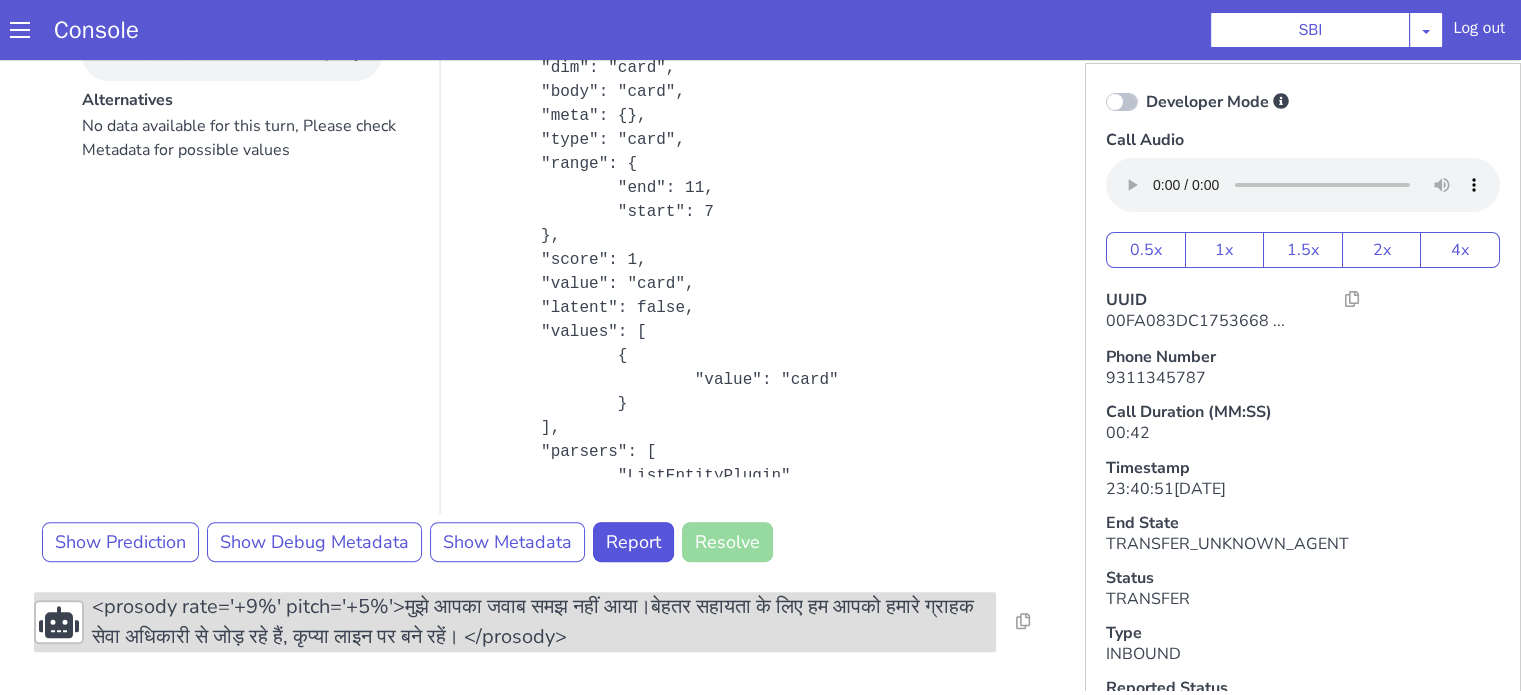 click on "<prosody rate='+9%' pitch='+5%'>मुझे आपका जवाब समझ नहीं आया।बेहतर सहायता के लिए हम आपको हमारे ग्राहक सेवा अधिकारी से जोड़ रहे हैं, कृप्या लाइन पर बने रहें। </prosody>" at bounding box center [544, 622] 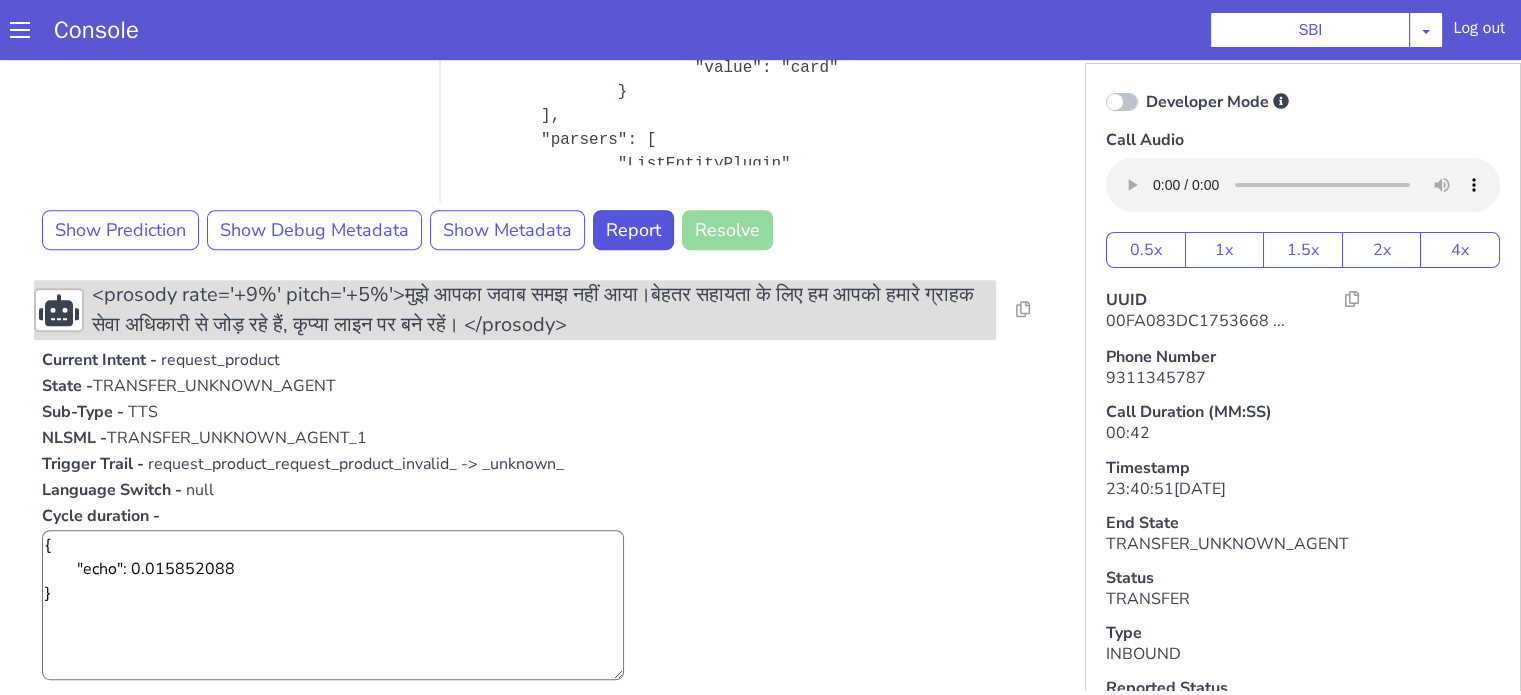 click on "<prosody rate='+9%' pitch='+5%'>मुझे आपका जवाब समझ नहीं आया।बेहतर सहायता के लिए हम आपको हमारे ग्राहक सेवा अधिकारी से जोड़ रहे हैं, कृप्या लाइन पर बने रहें। </prosody>" at bounding box center (544, 310) 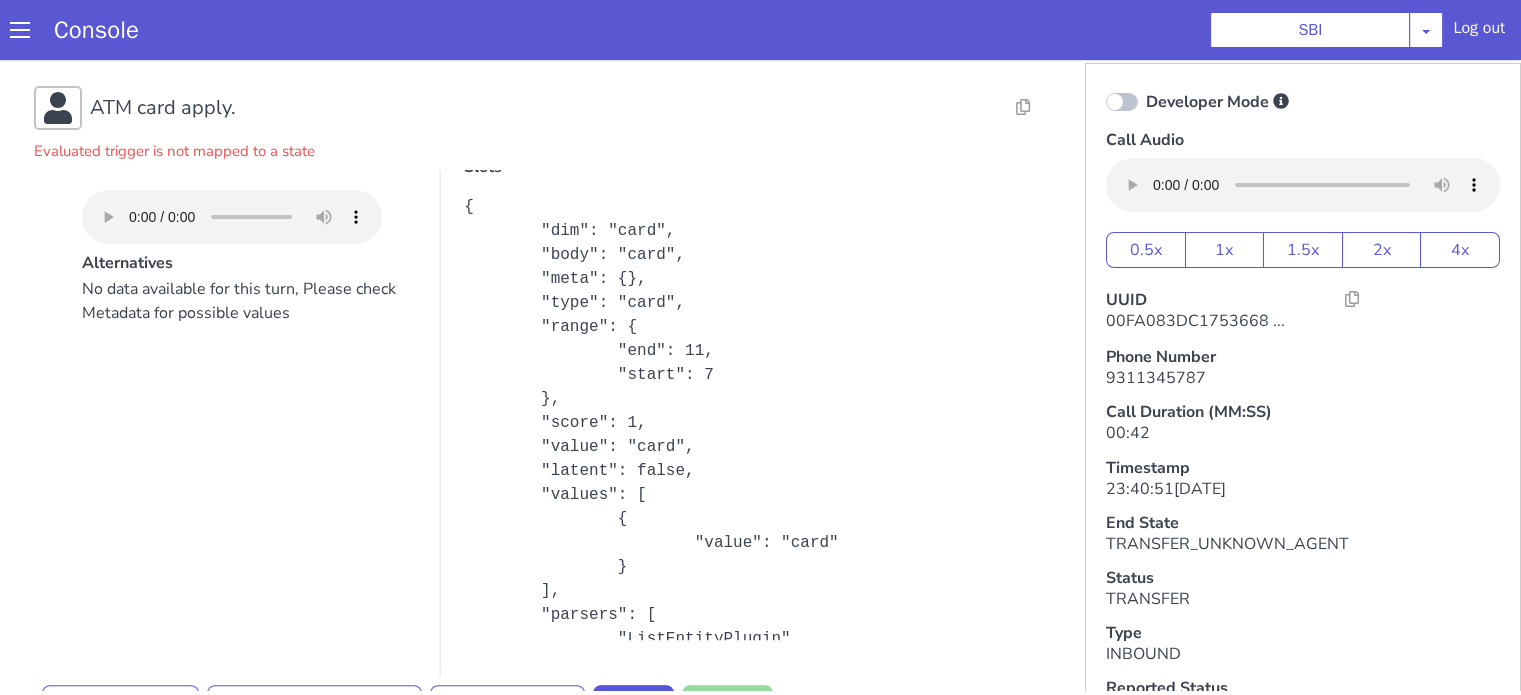 scroll, scrollTop: 391, scrollLeft: 0, axis: vertical 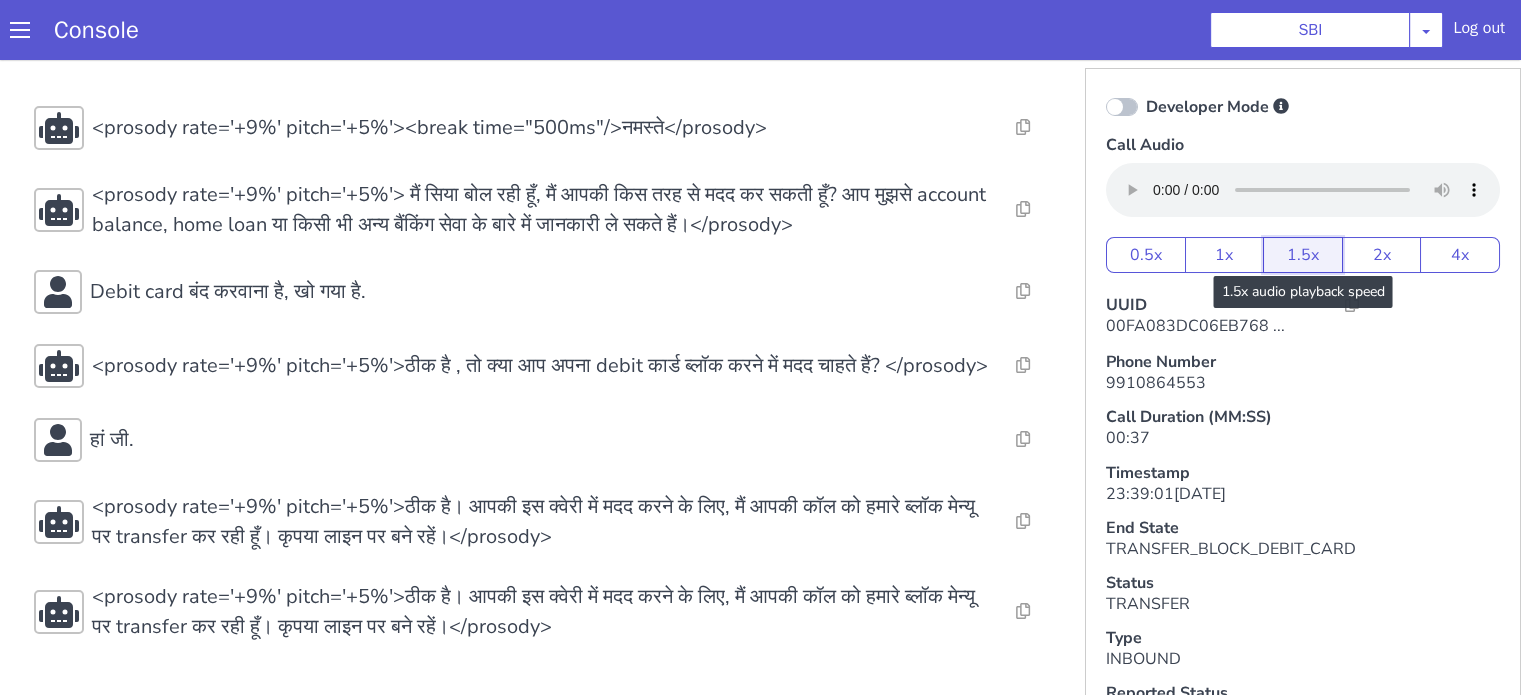 click on "1.5x" at bounding box center [1436, 25] 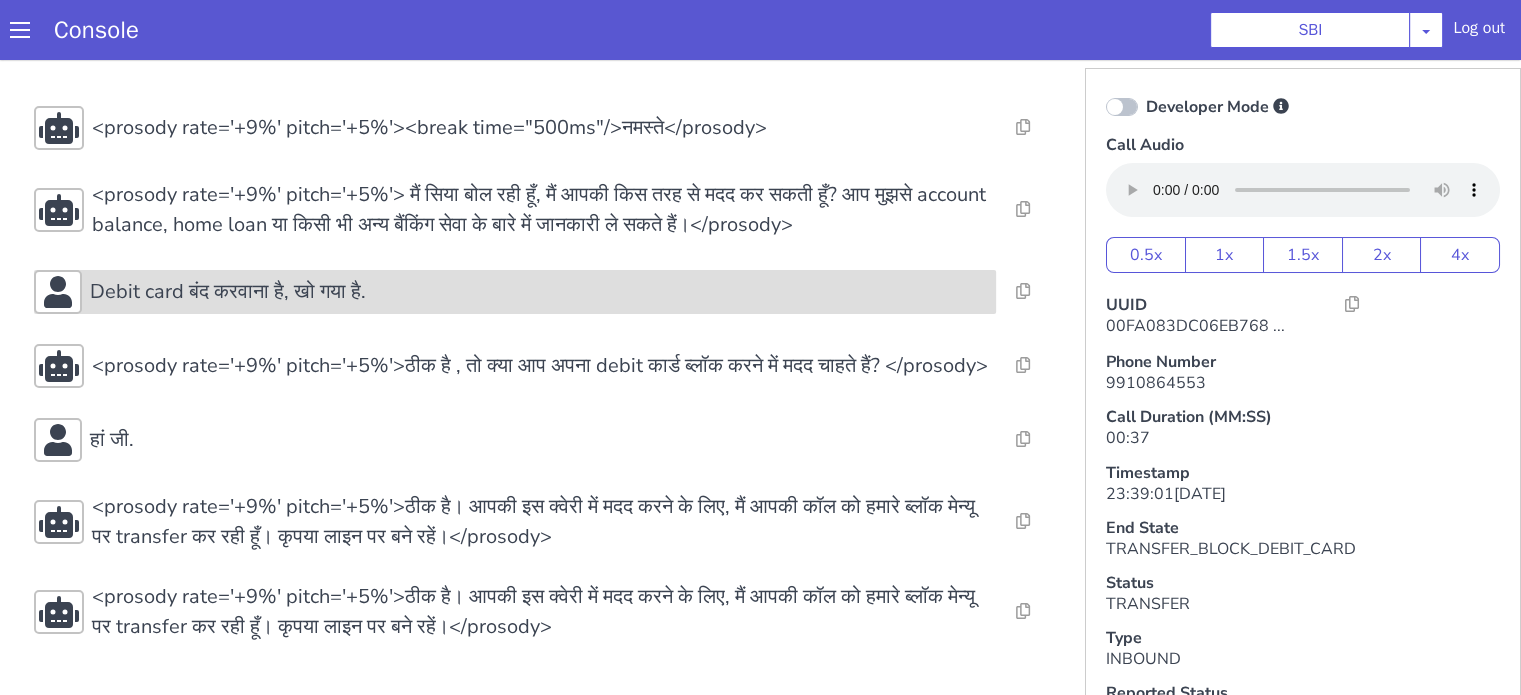 click on "Debit card बंद करवाना है, खो गया है." at bounding box center (818, -76) 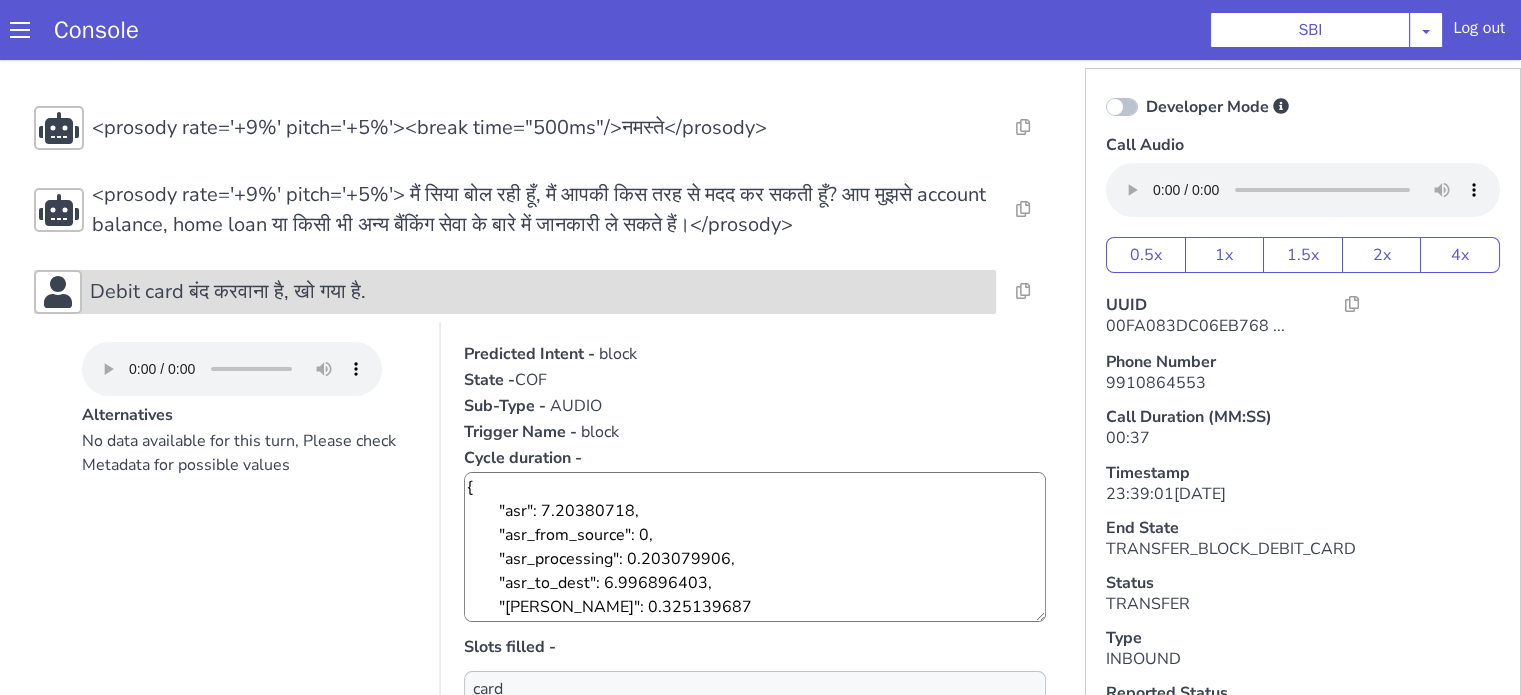 click on "Debit card बंद करवाना है, खो गया है." at bounding box center (1336, -232) 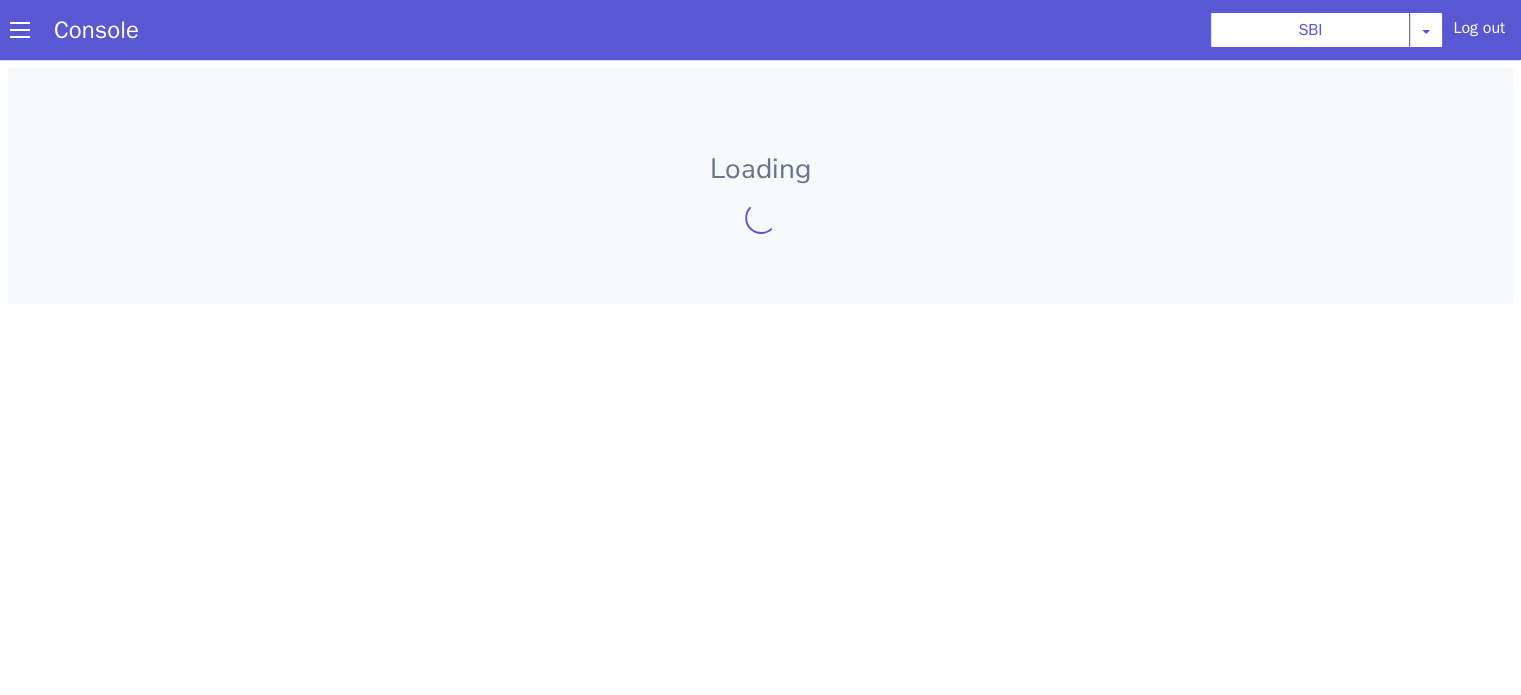 scroll, scrollTop: 0, scrollLeft: 0, axis: both 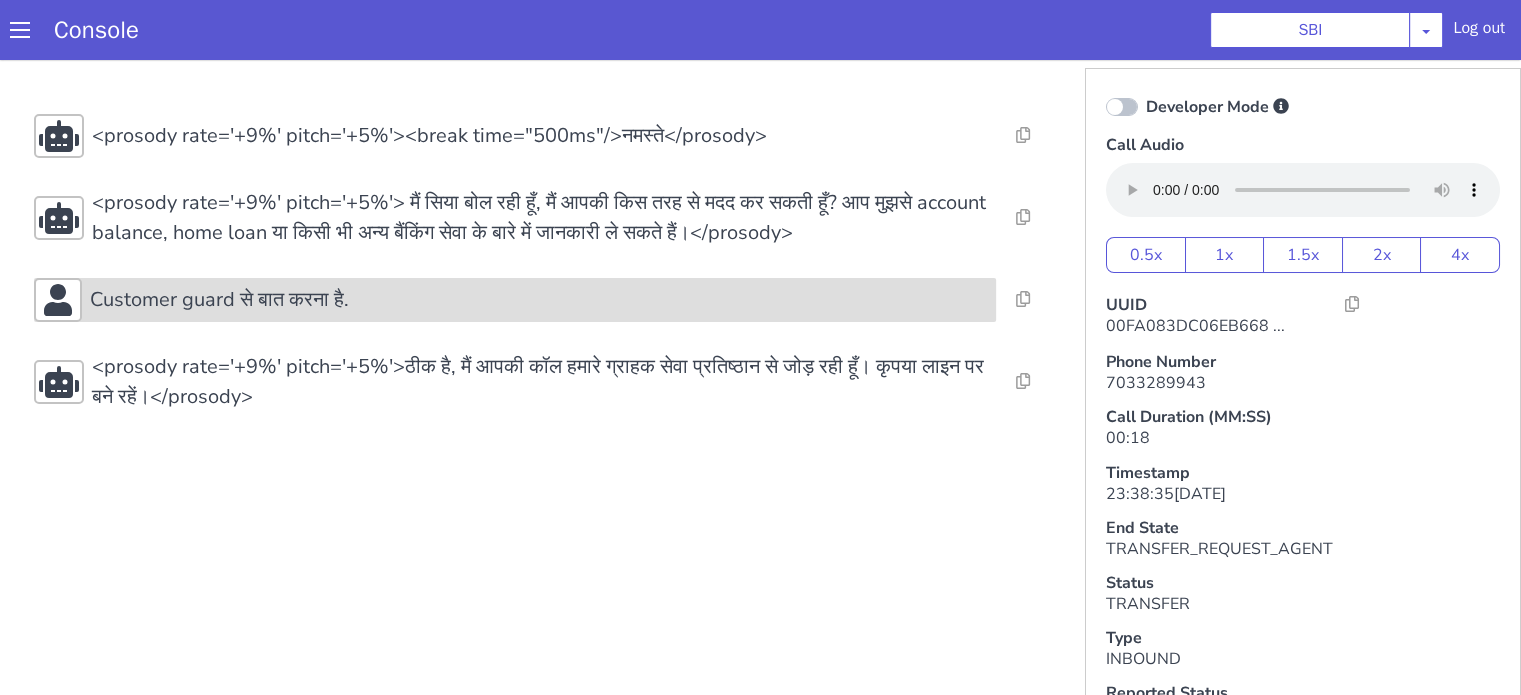 click on "Customer guard से बात करना है." at bounding box center [539, 300] 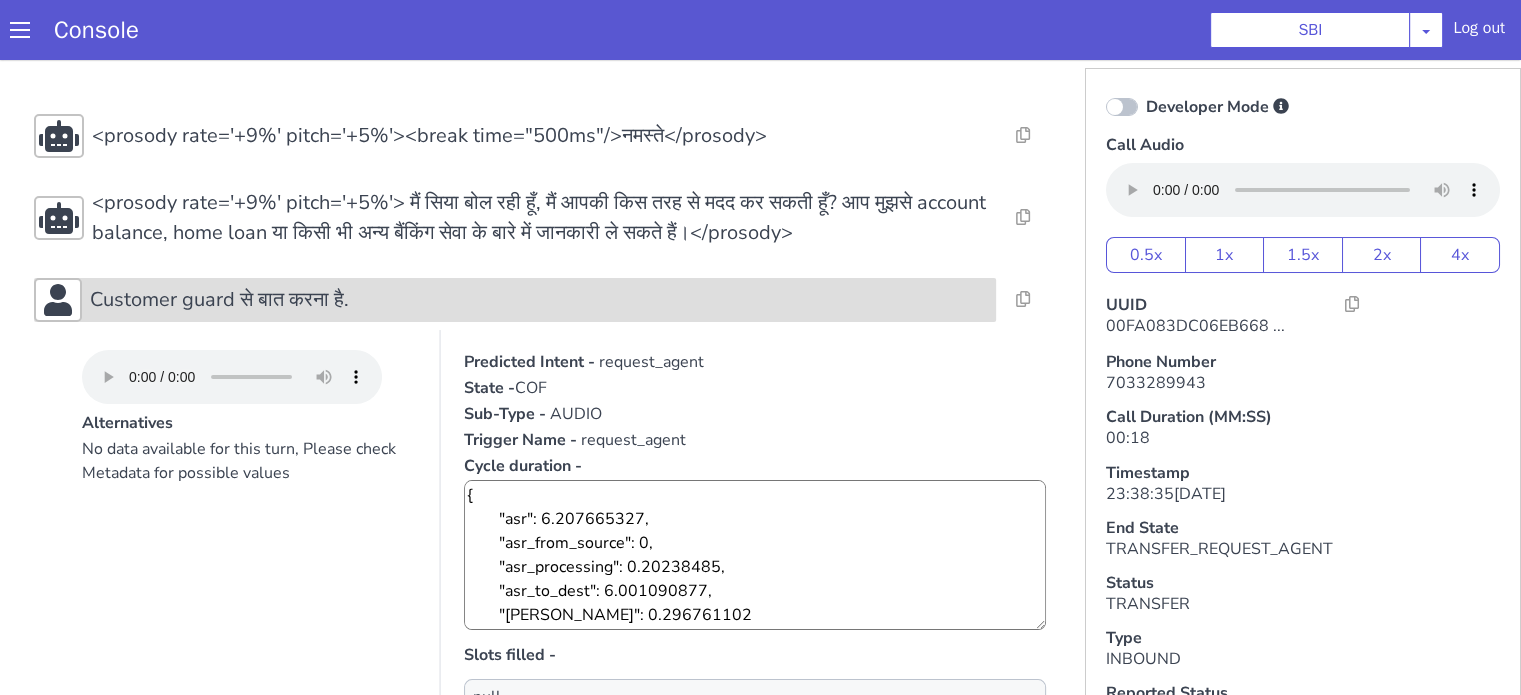 click on "Customer guard से बात करना है." at bounding box center [539, 300] 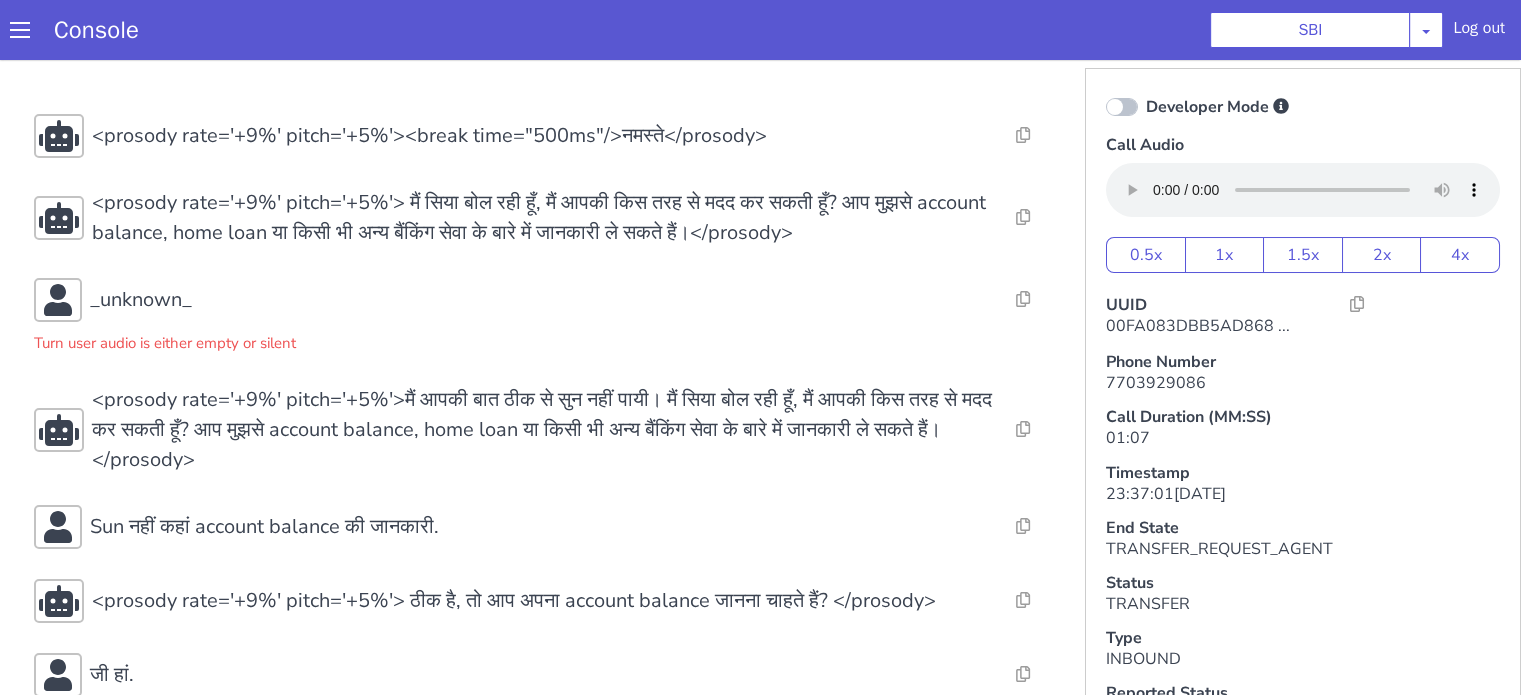 scroll, scrollTop: 288, scrollLeft: 0, axis: vertical 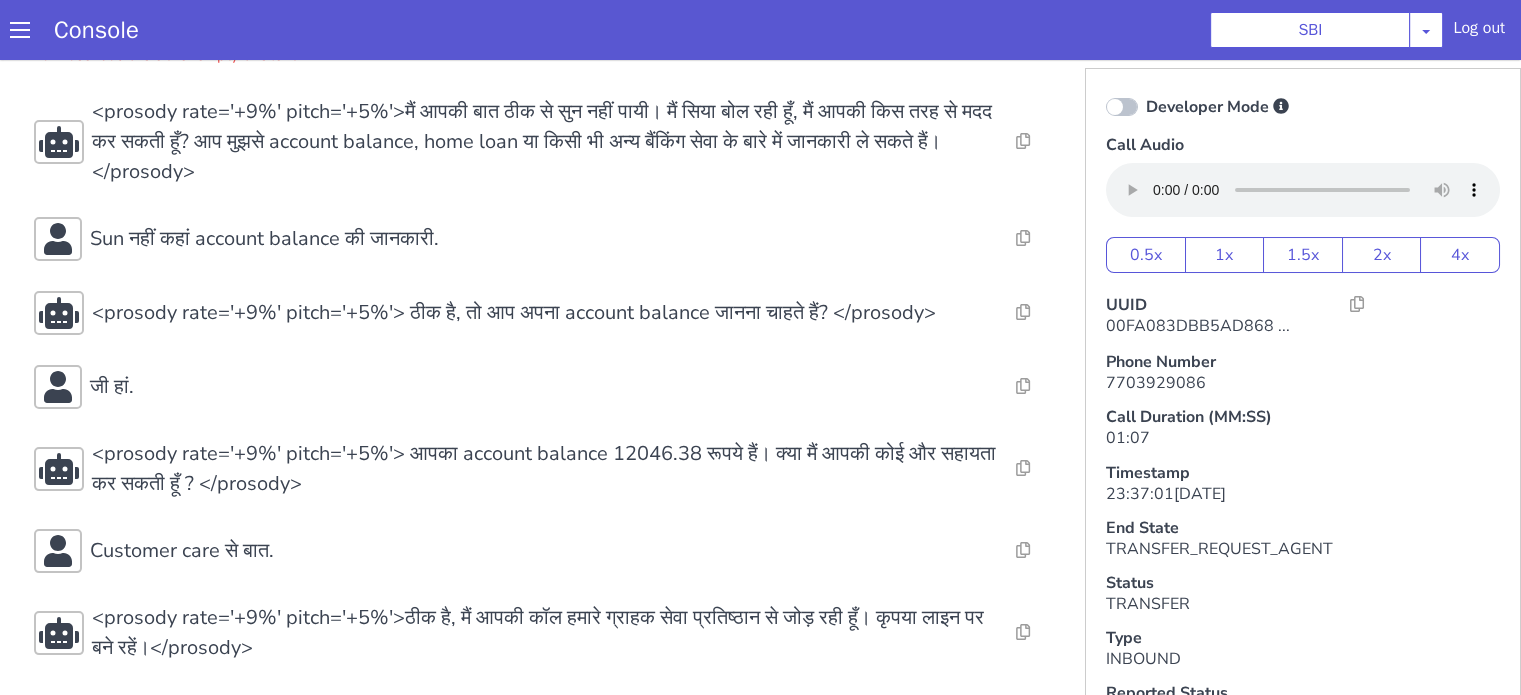 click on "Resolve  Intent Error  Entity Error  Transcription Error  Miscellaneous Submit <prosody rate='+9%' pitch='+5%'><break time="500ms"/>नमस्ते</prosody> Resolve  Intent Error  Entity Error  Transcription Error  Miscellaneous Submit <prosody rate='+9%' pitch='+5%'> मैं सिया बोल रही हूँ, मैं आपकी किस तरह से मदद कर सकती हूँ? आप मुझसे account balance, home loan या किसी भी अन्य बैंकिंग सेवा के बारे में जानकारी ले सकते हैं।</prosody> Resolve  Intent Error  Entity Error  Transcription Error  Miscellaneous Submit _unknown_ Turn user audio is either empty or silent Resolve  Intent Error  Entity Error  Transcription Error  Miscellaneous Submit Resolve  Intent Error  Entity Error  Transcription Error  Miscellaneous Submit Sun नहीं कहां account balance की जानकारी. Resolve  Intent Error" at bounding box center [544, 244] 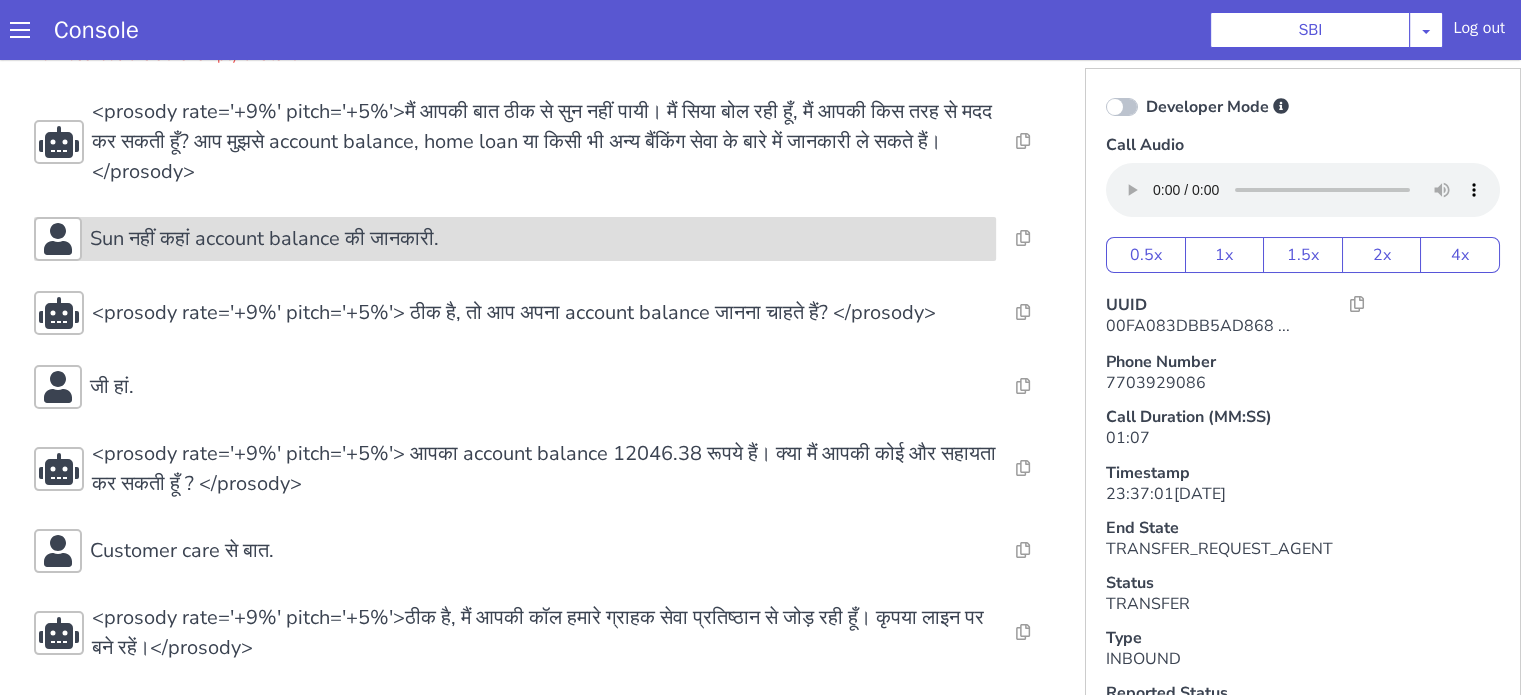 click on "Sun नहीं कहां account balance की जानकारी." at bounding box center [539, 239] 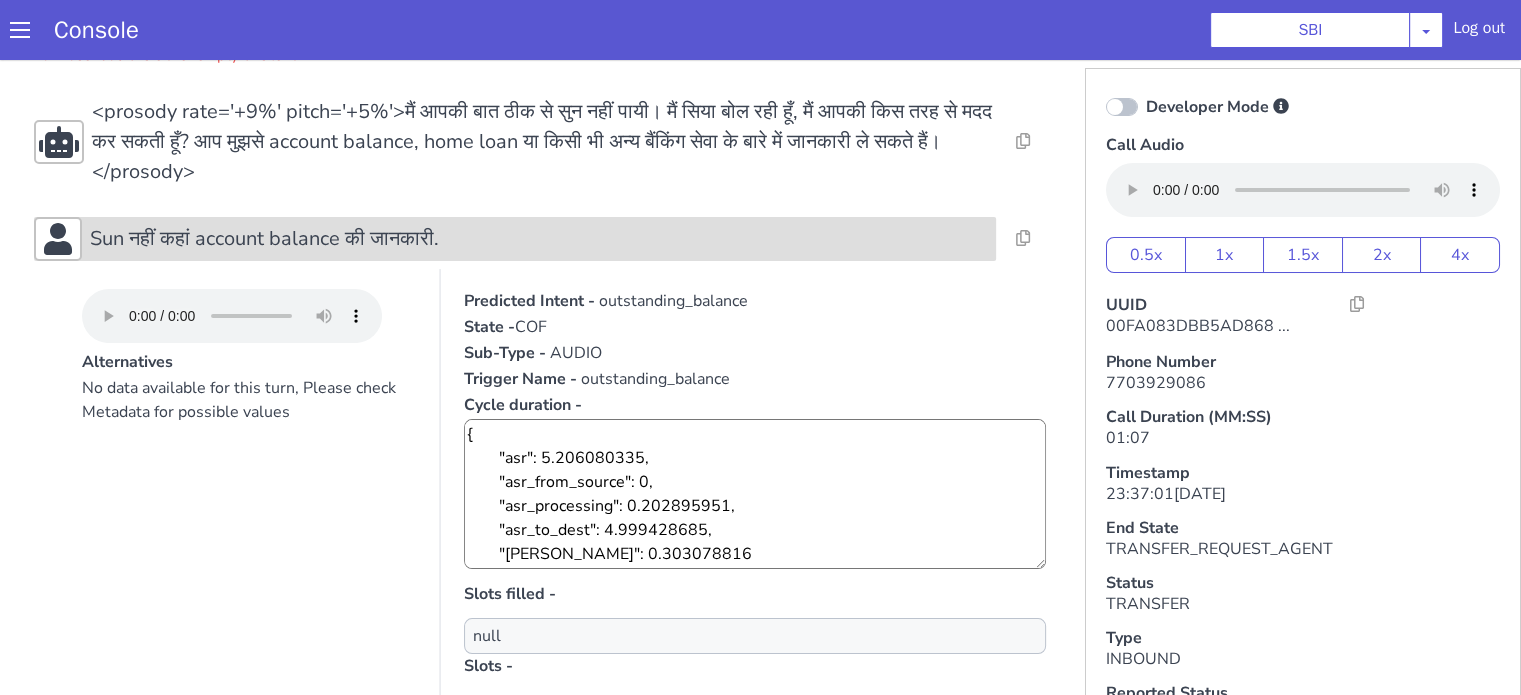 click on "Sun नहीं कहां account balance की जानकारी." at bounding box center [539, 239] 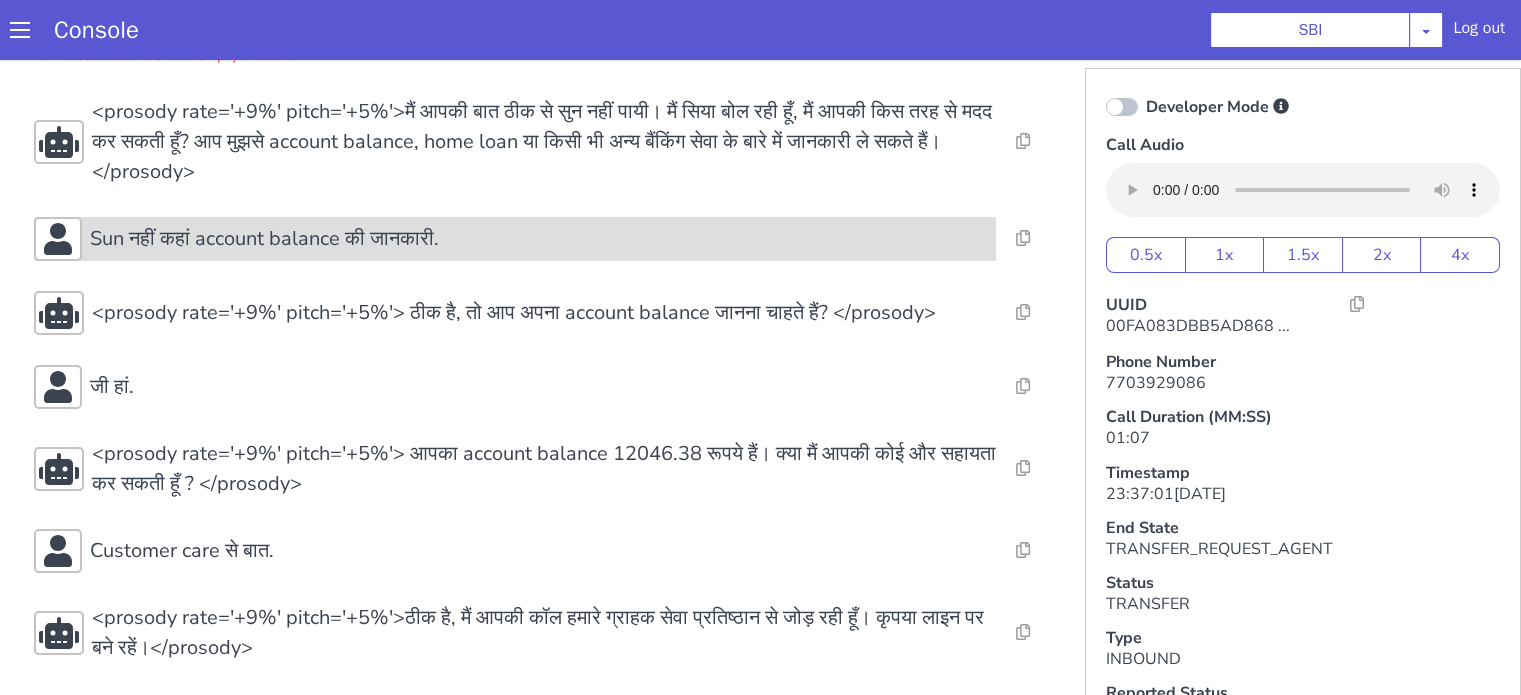 click on "Sun नहीं कहां account balance की जानकारी." at bounding box center (539, 239) 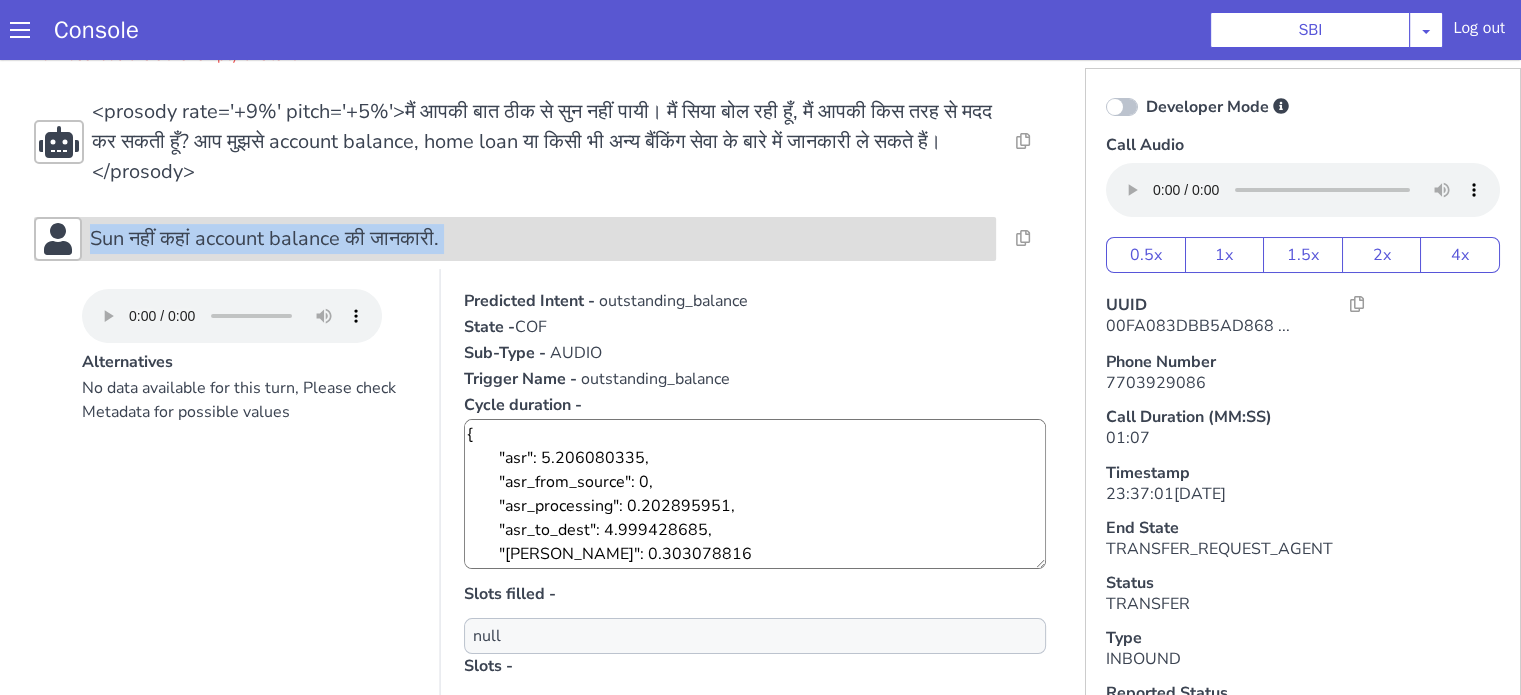 click on "Sun नहीं कहां account balance की जानकारी." at bounding box center [539, 239] 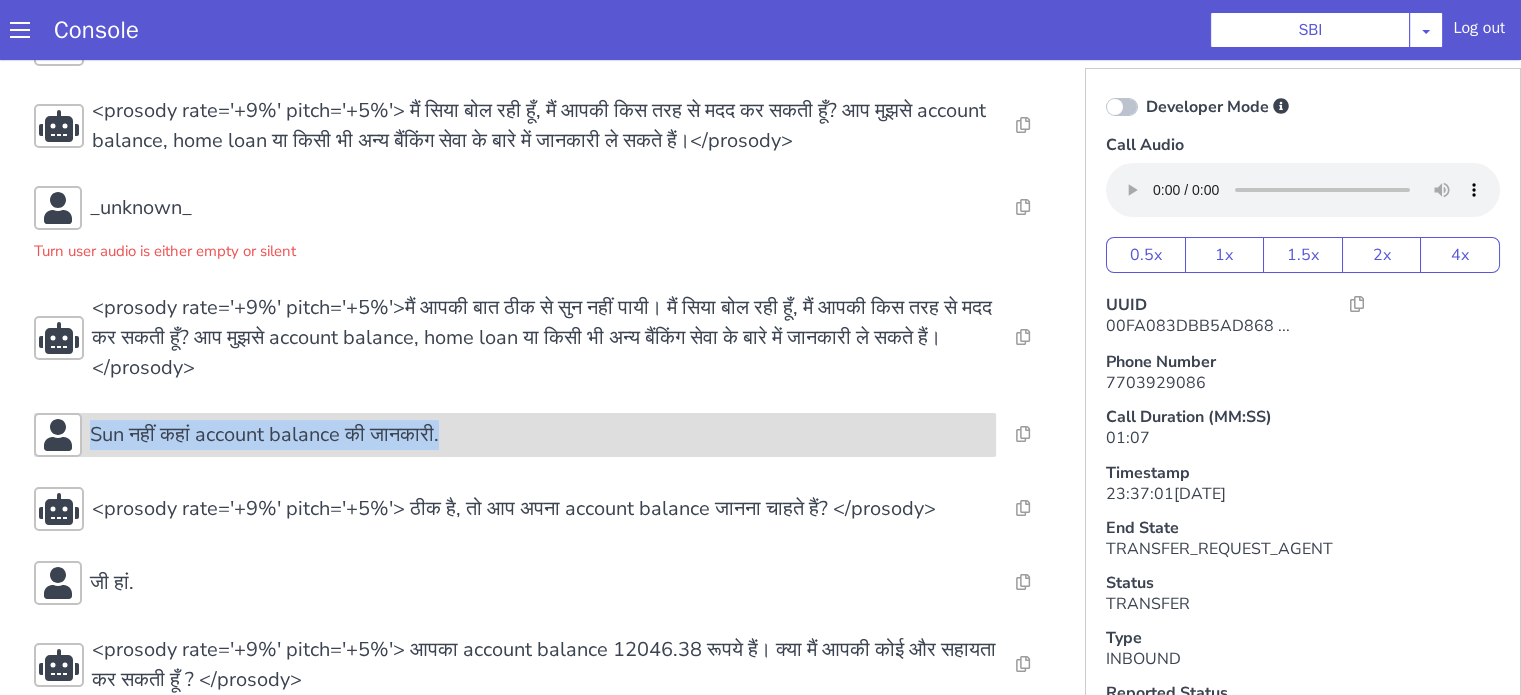 scroll, scrollTop: 88, scrollLeft: 0, axis: vertical 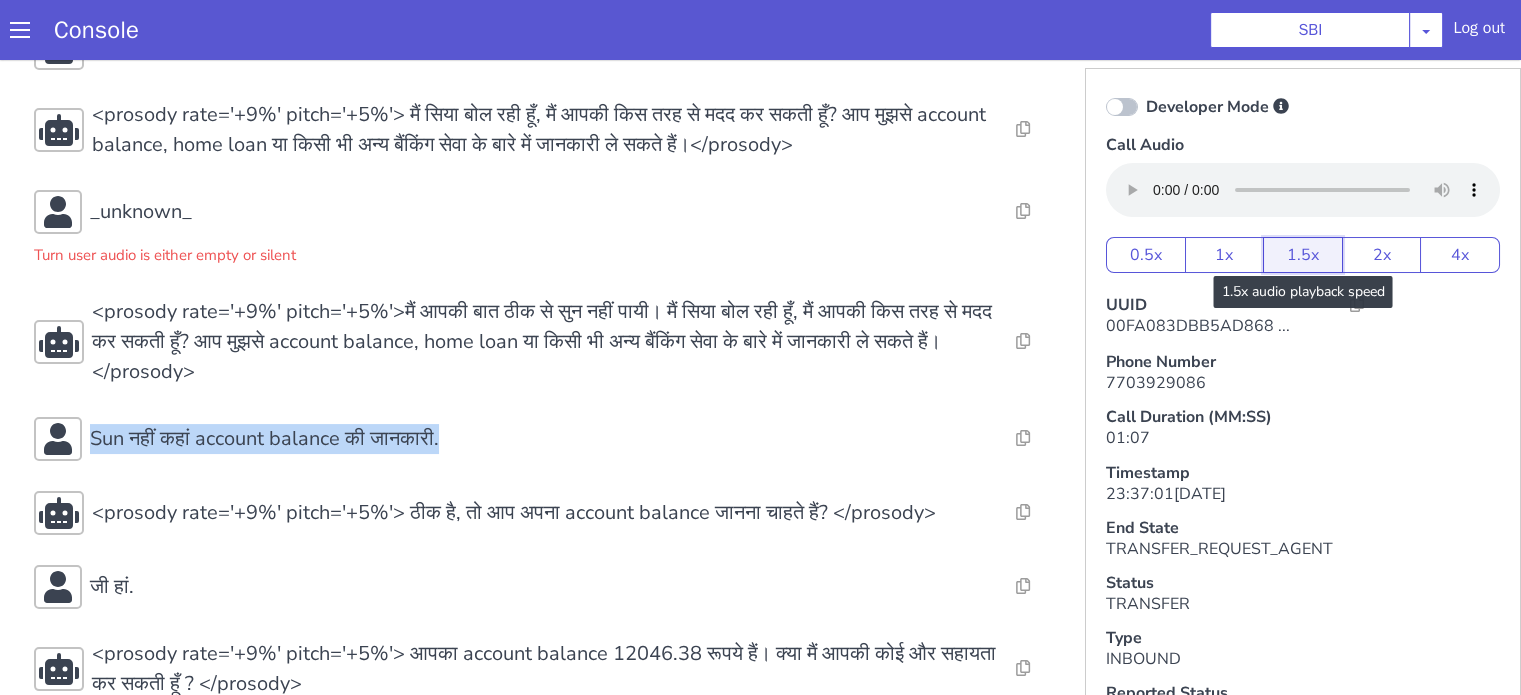 click on "1.5x" at bounding box center (1303, 255) 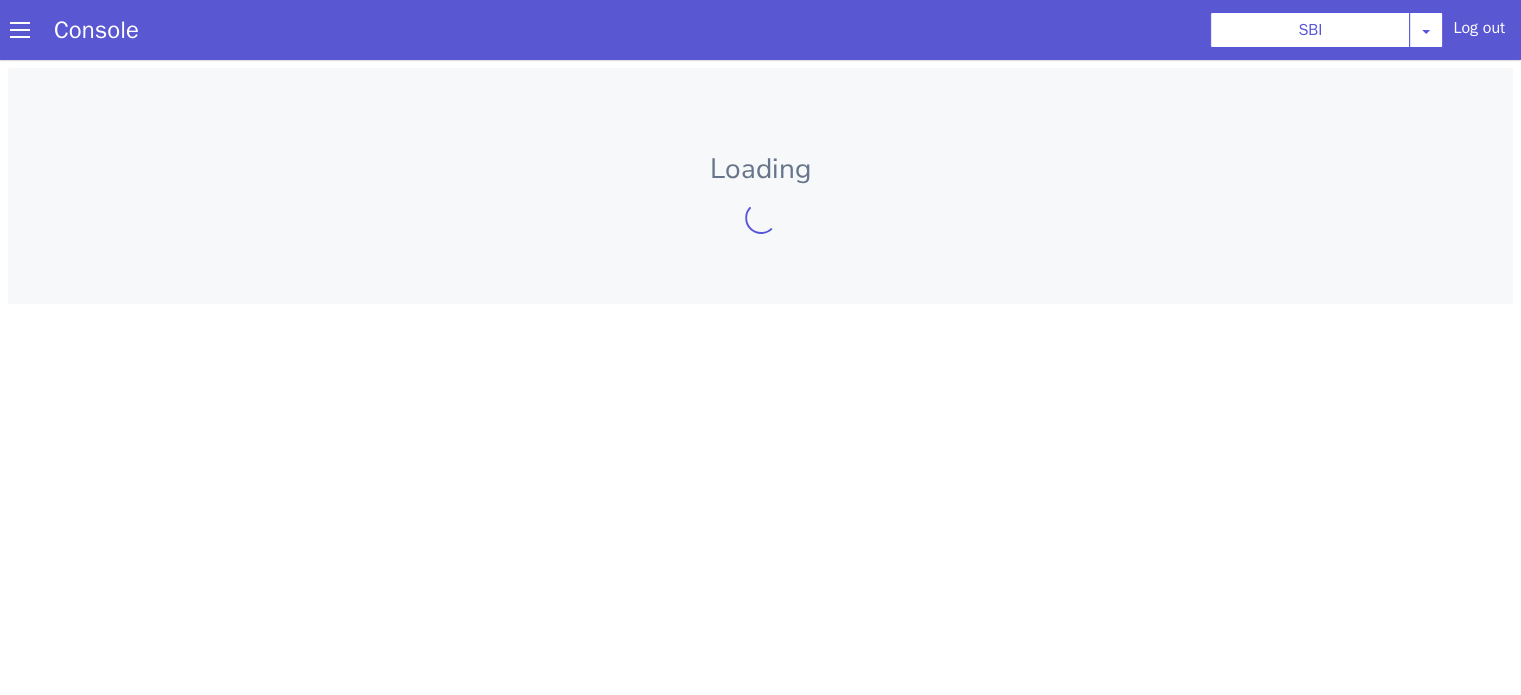 scroll, scrollTop: 0, scrollLeft: 0, axis: both 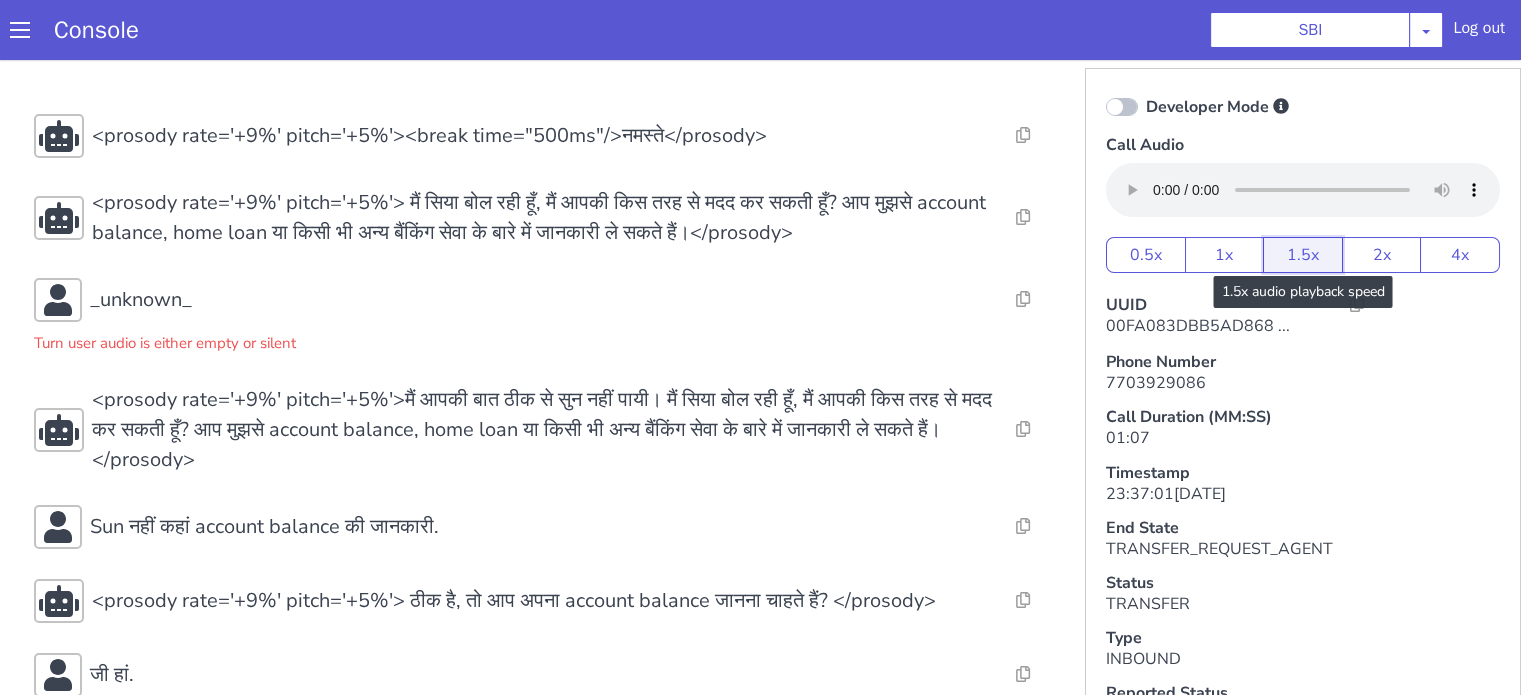 click on "1.5x" at bounding box center (1303, 255) 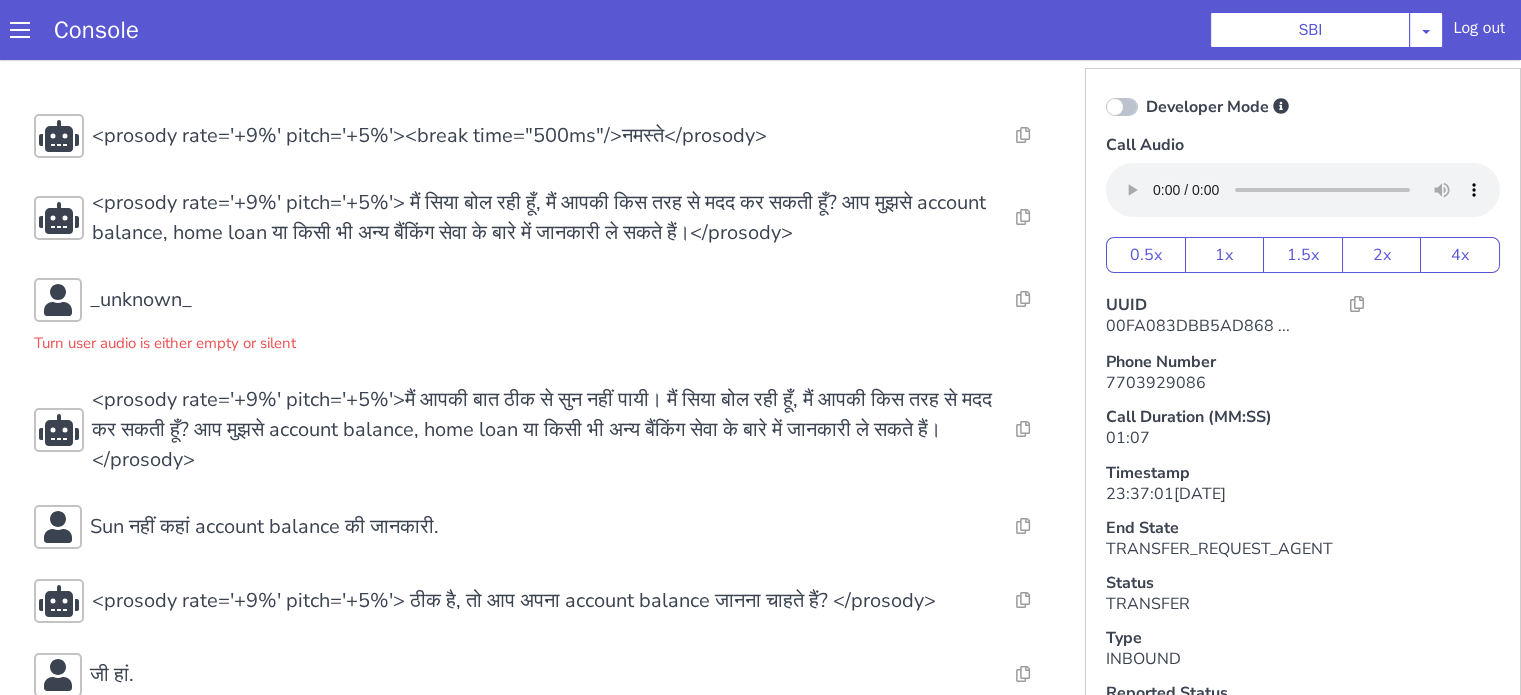 type 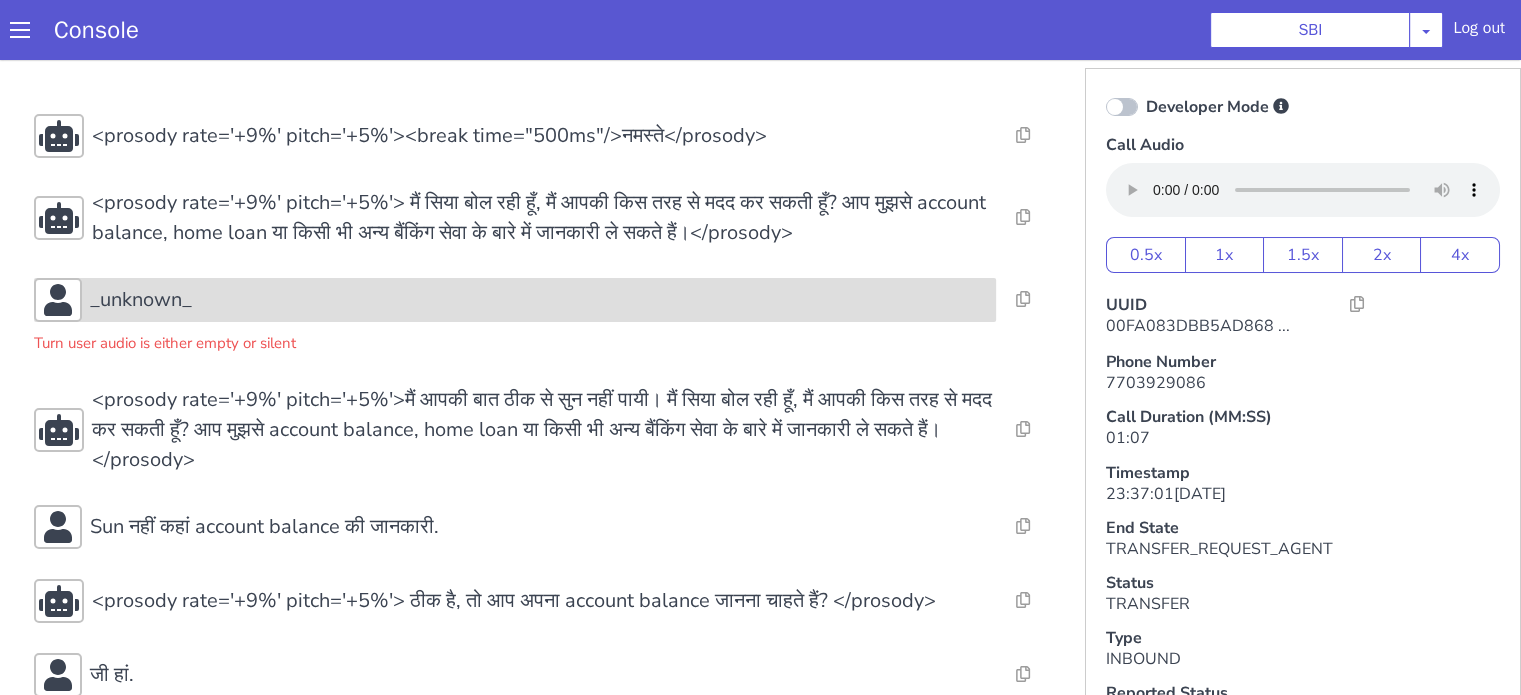 click on "_unknown_" at bounding box center (141, 300) 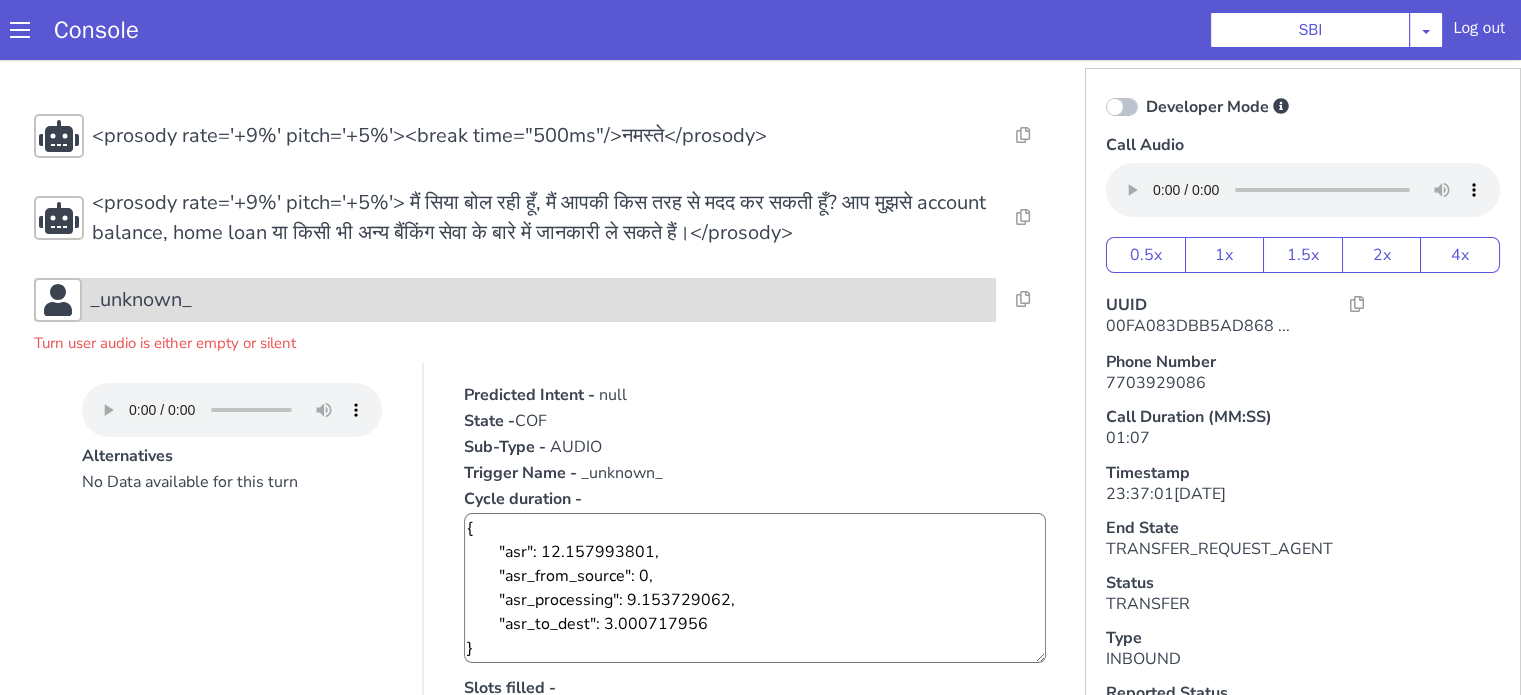 click on "_unknown_" at bounding box center [539, 300] 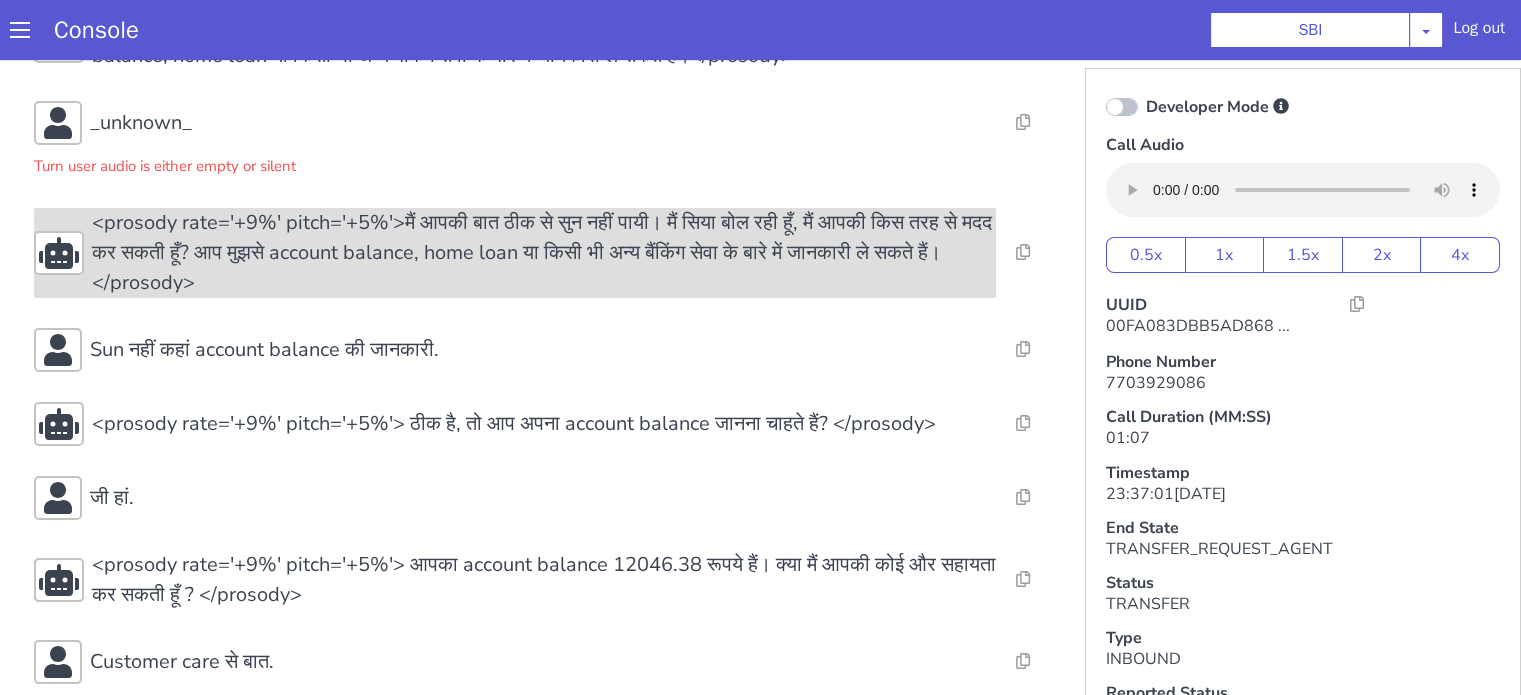 scroll, scrollTop: 288, scrollLeft: 0, axis: vertical 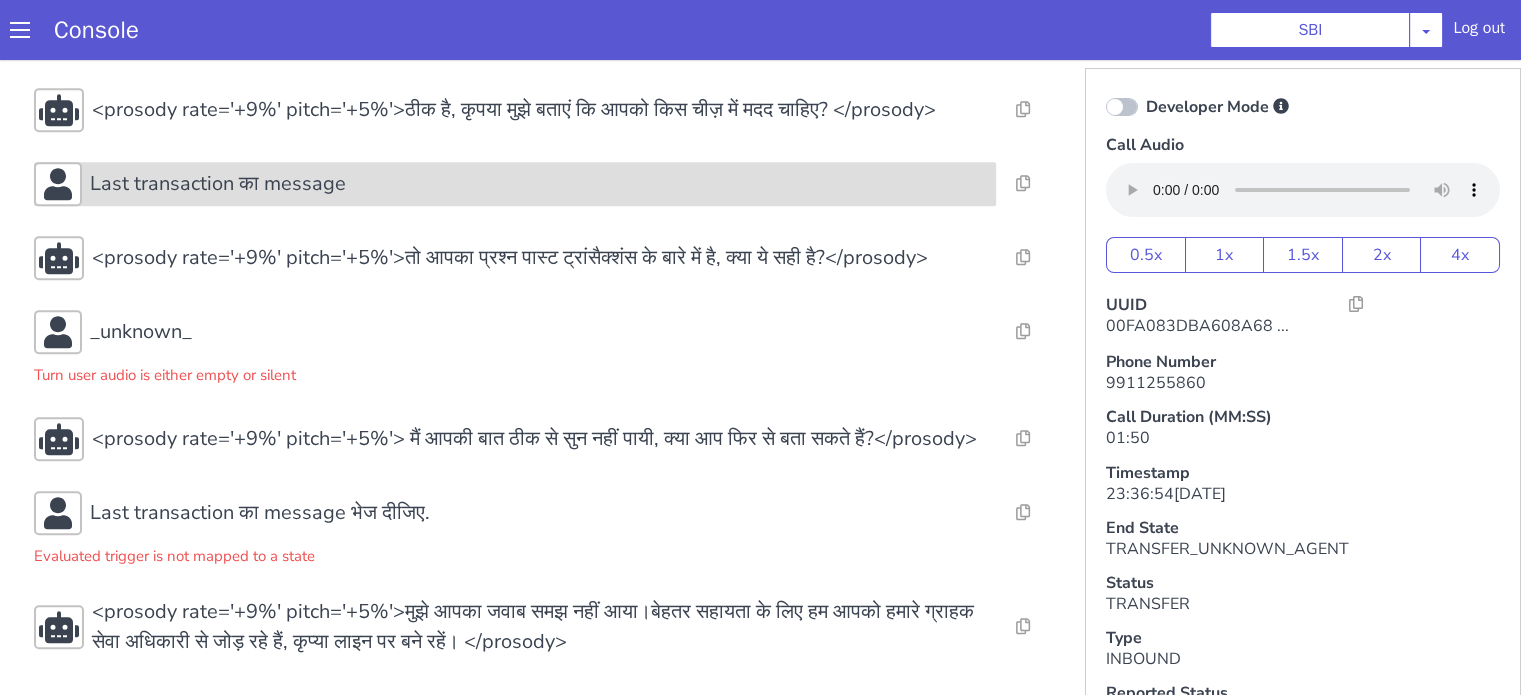 click on "Last transaction का message" at bounding box center [539, 184] 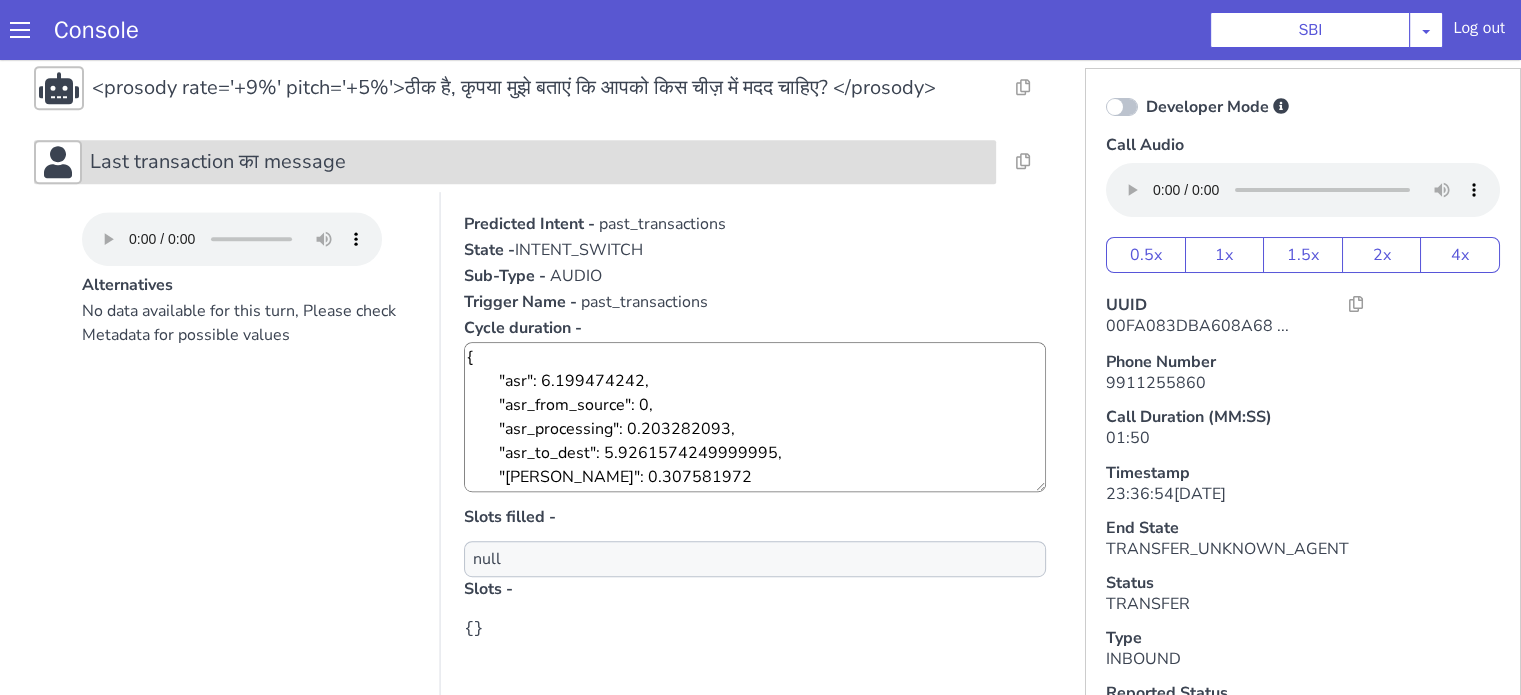 click on "Last transaction का message" at bounding box center [539, 162] 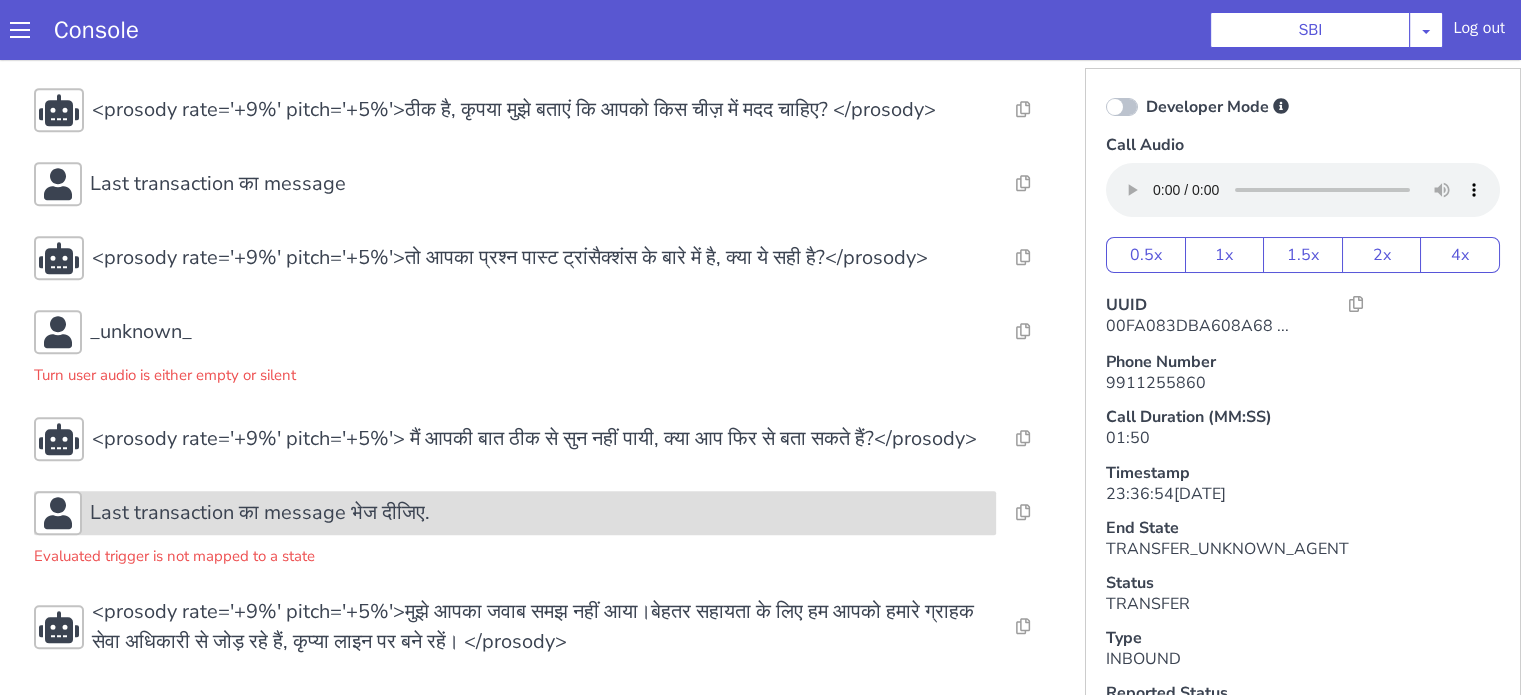 click on "Last transaction का message भेज दीजिए." at bounding box center [260, 513] 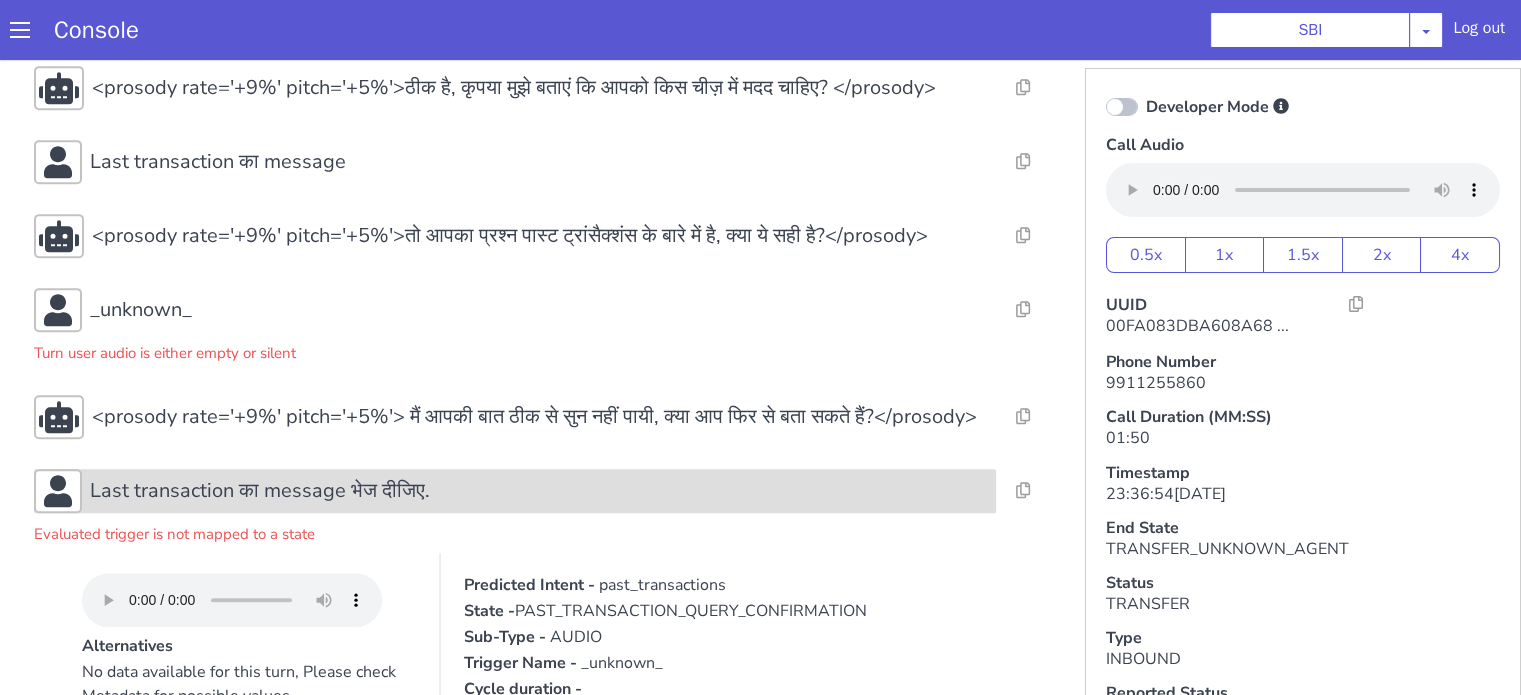 click on "Last transaction का message भेज दीजिए." at bounding box center [260, 491] 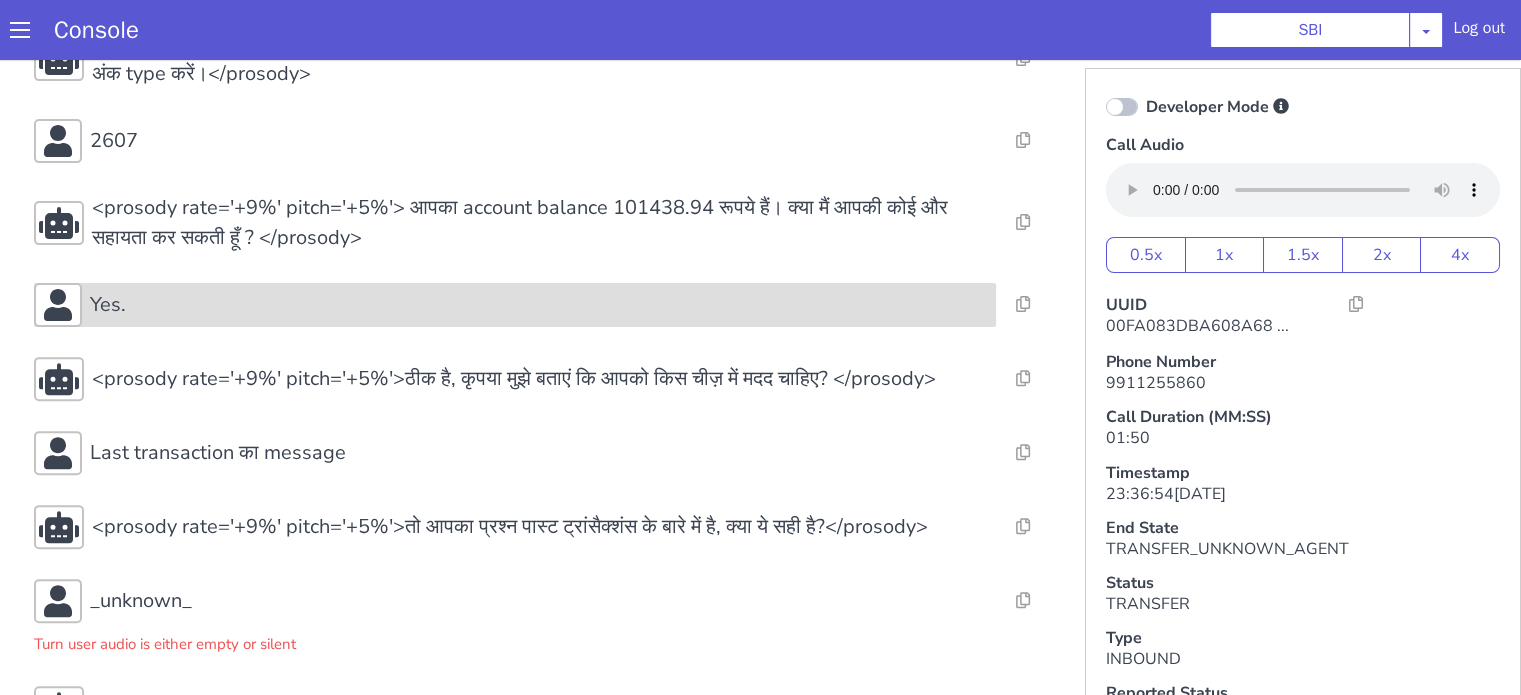 scroll, scrollTop: 656, scrollLeft: 0, axis: vertical 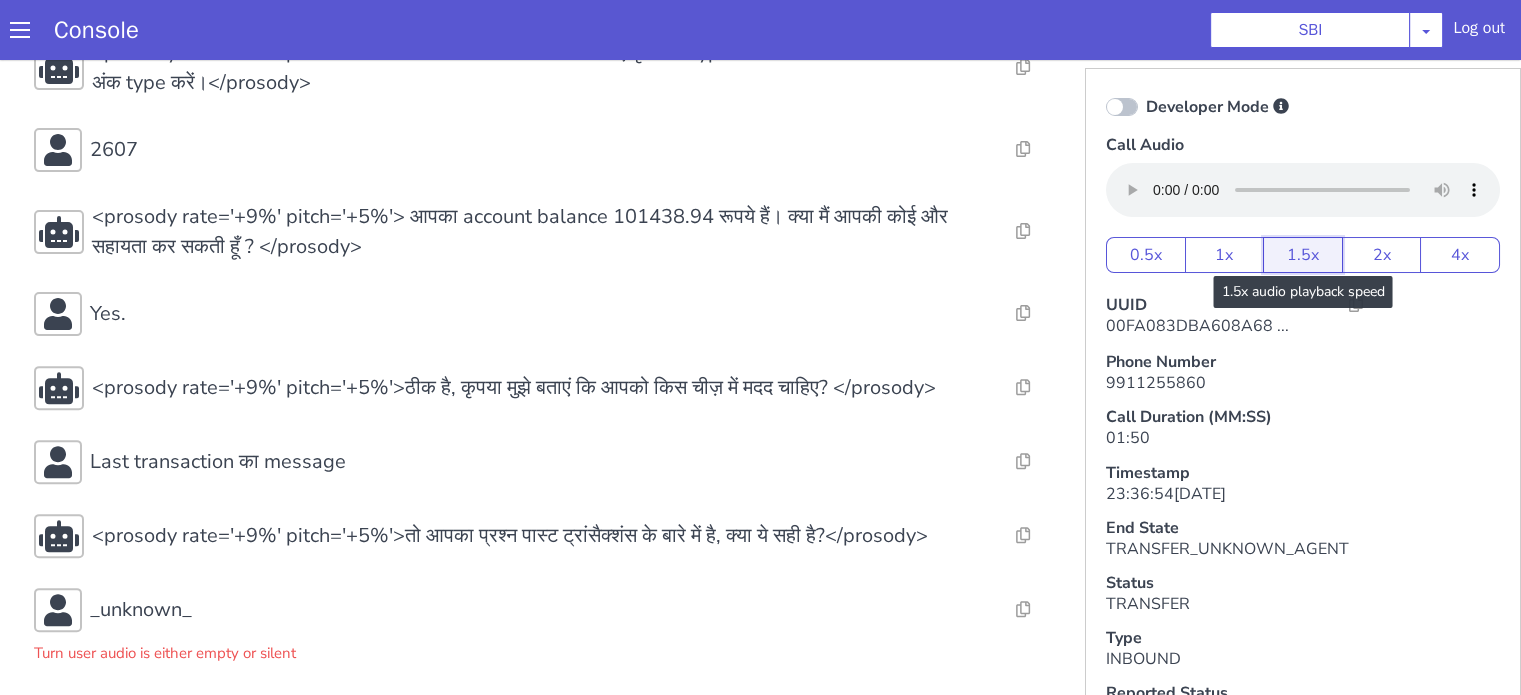 click on "1.5x" at bounding box center [1303, 255] 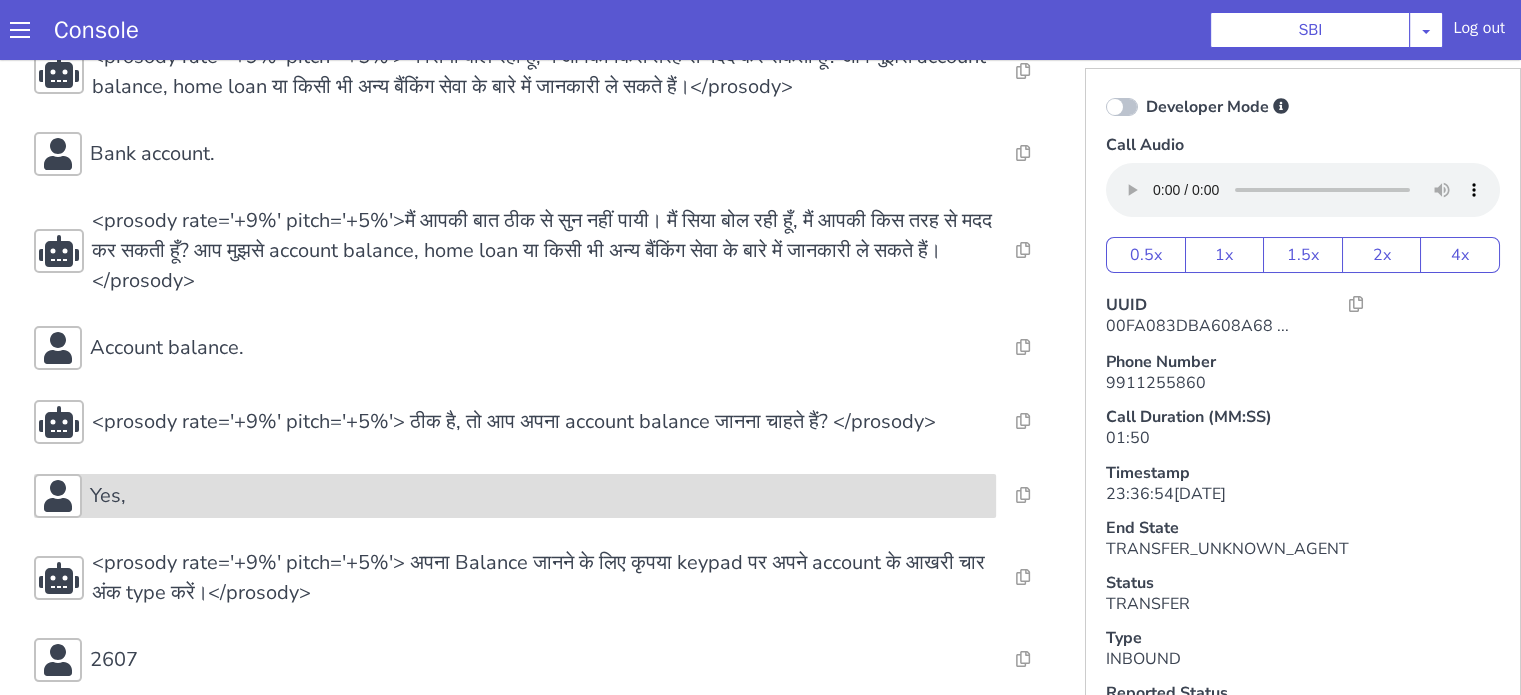 scroll, scrollTop: 0, scrollLeft: 0, axis: both 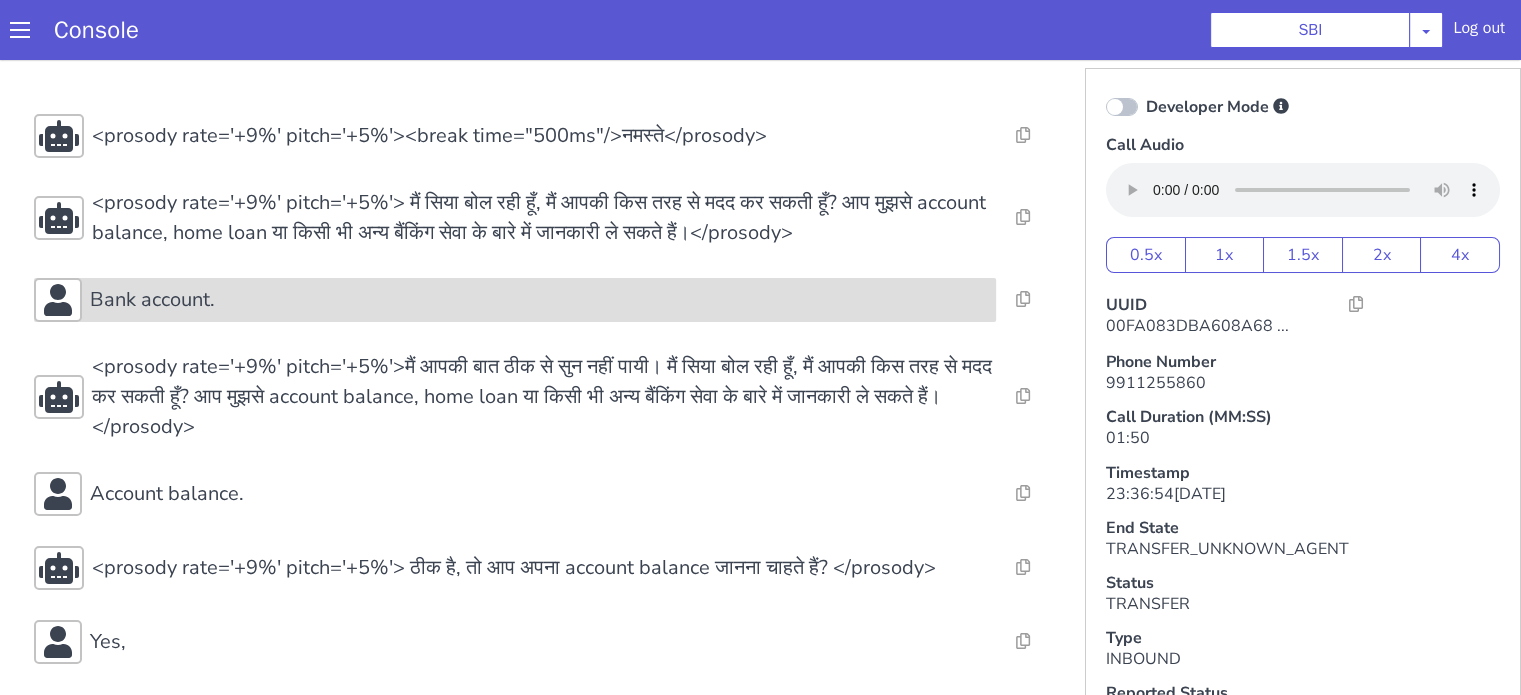 click on "Bank account." at bounding box center [539, 300] 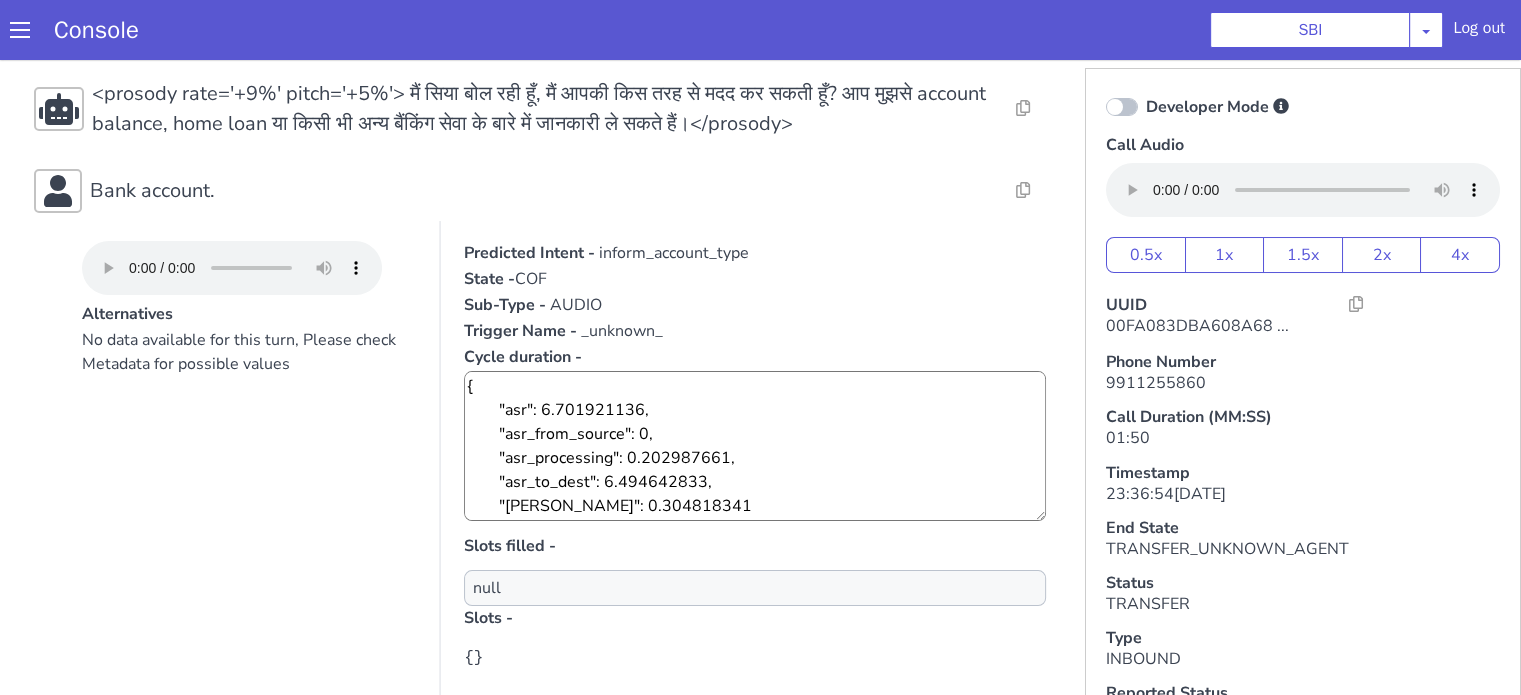 scroll, scrollTop: 0, scrollLeft: 0, axis: both 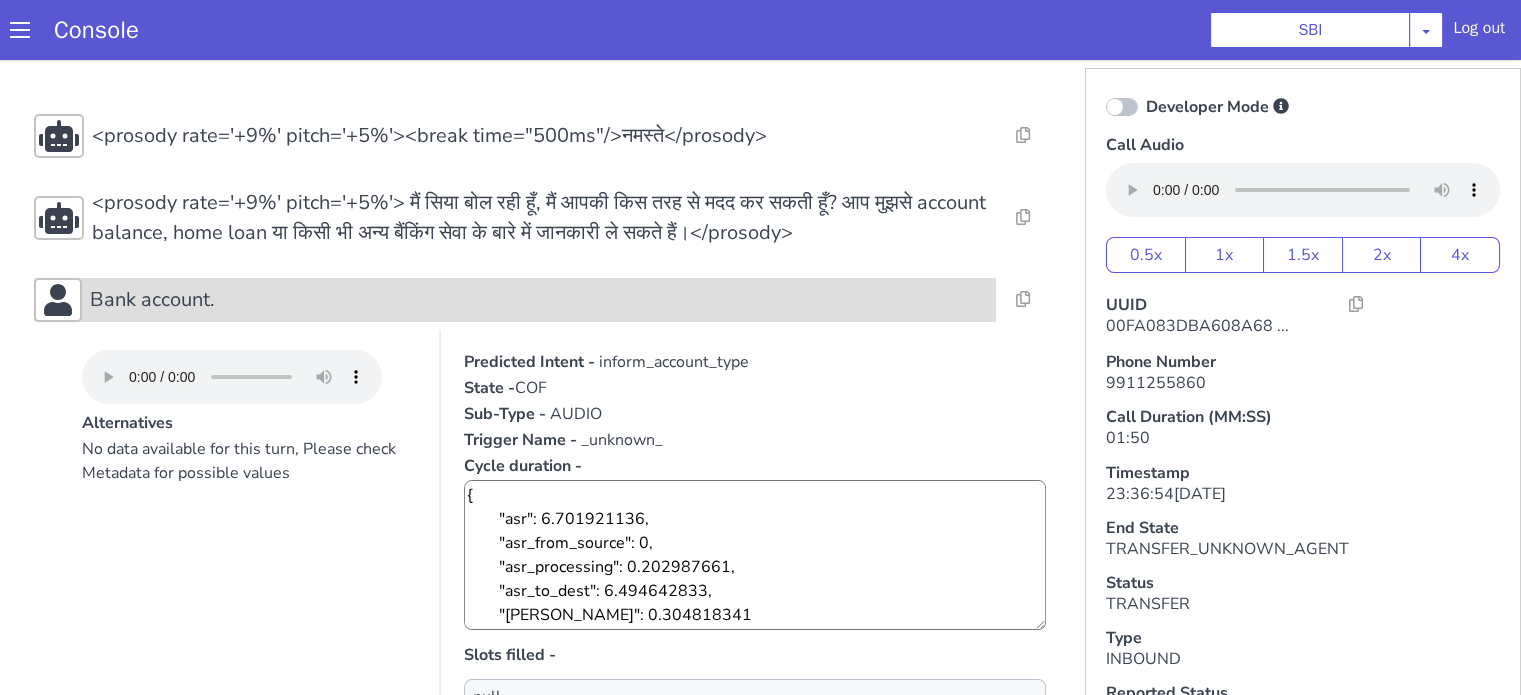 click on "Bank account." at bounding box center (539, 300) 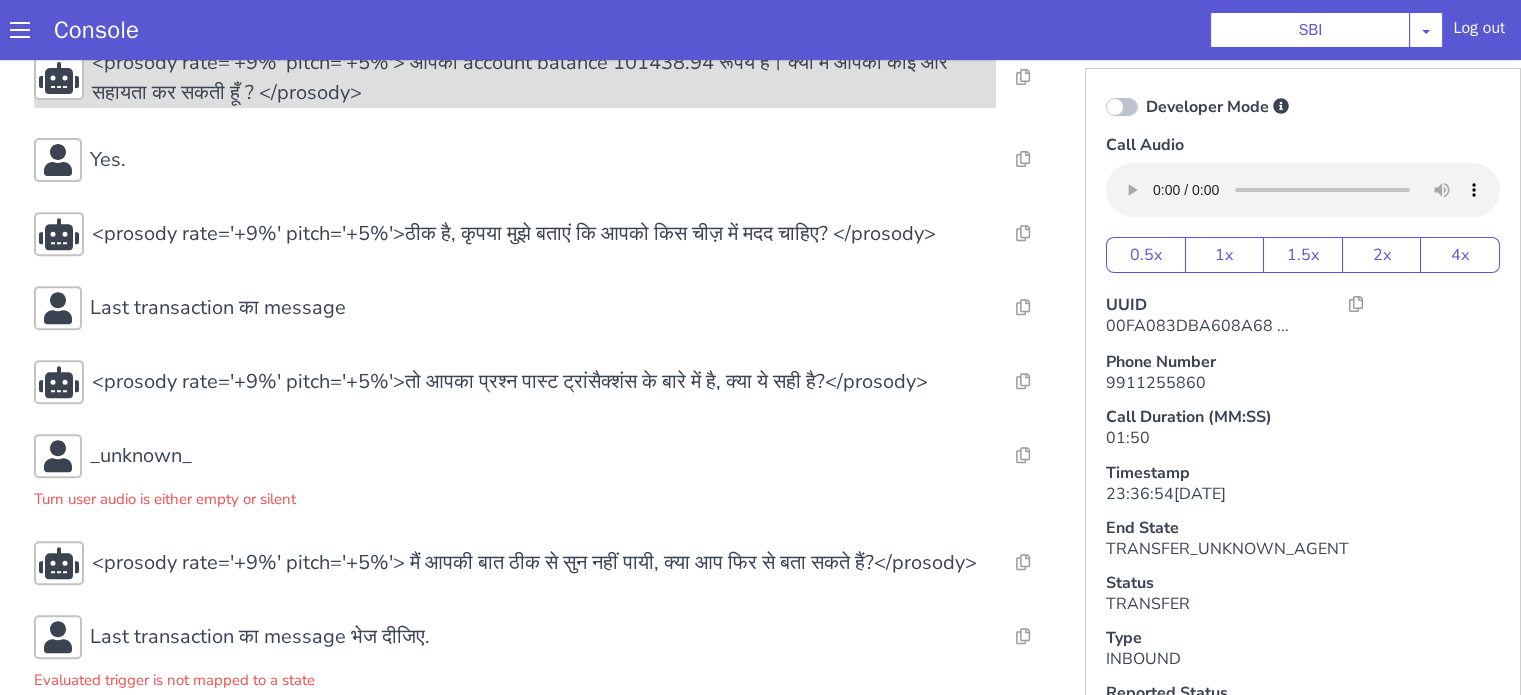 scroll, scrollTop: 900, scrollLeft: 0, axis: vertical 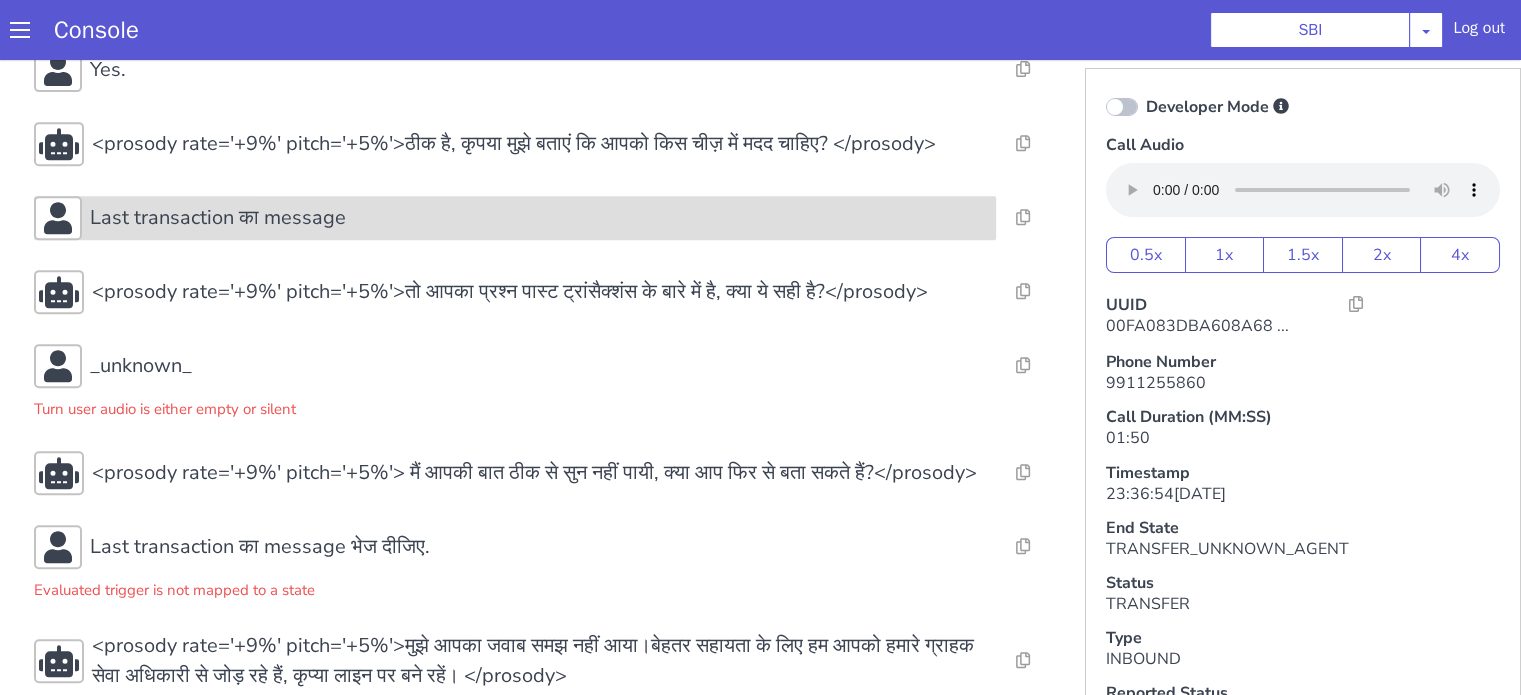 click on "Last transaction का message" at bounding box center (515, 218) 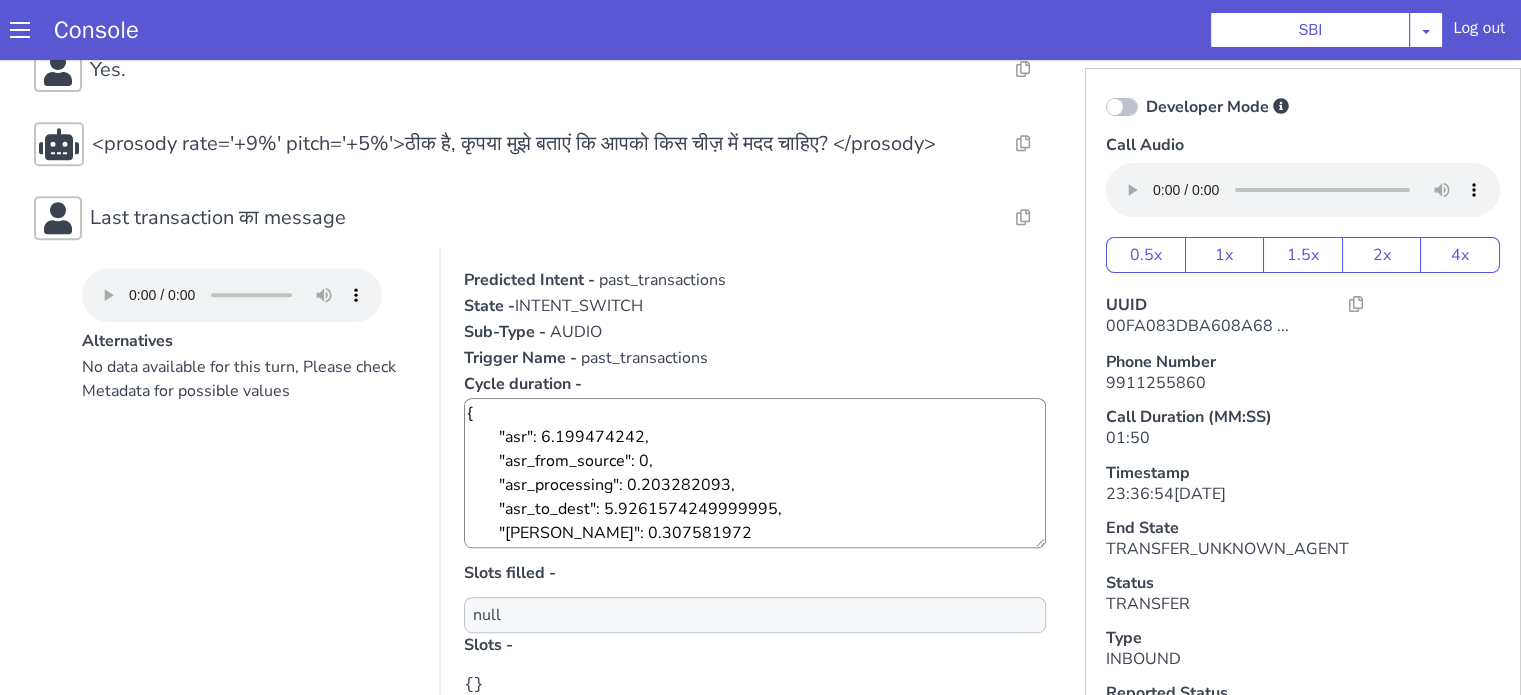 click on "past_transactions" at bounding box center [662, 280] 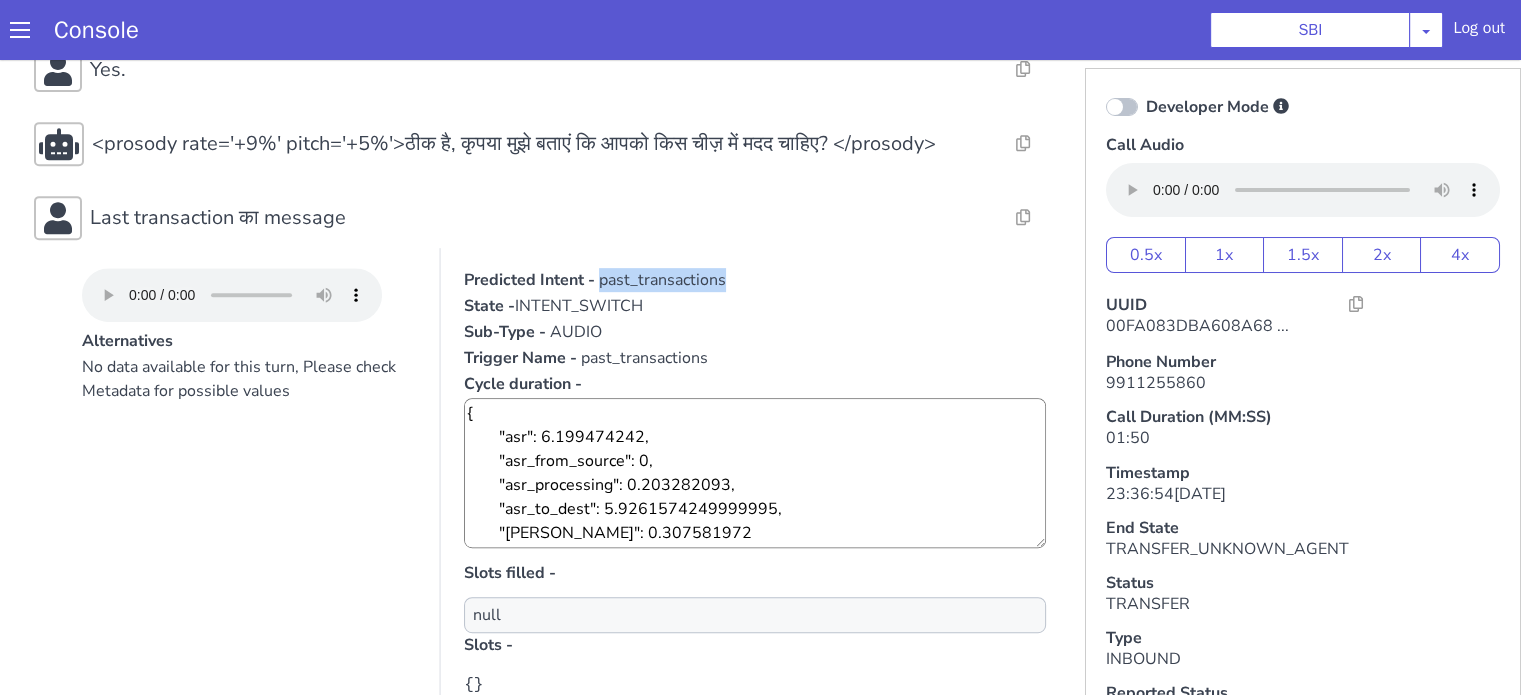 click on "past_transactions" at bounding box center [662, 280] 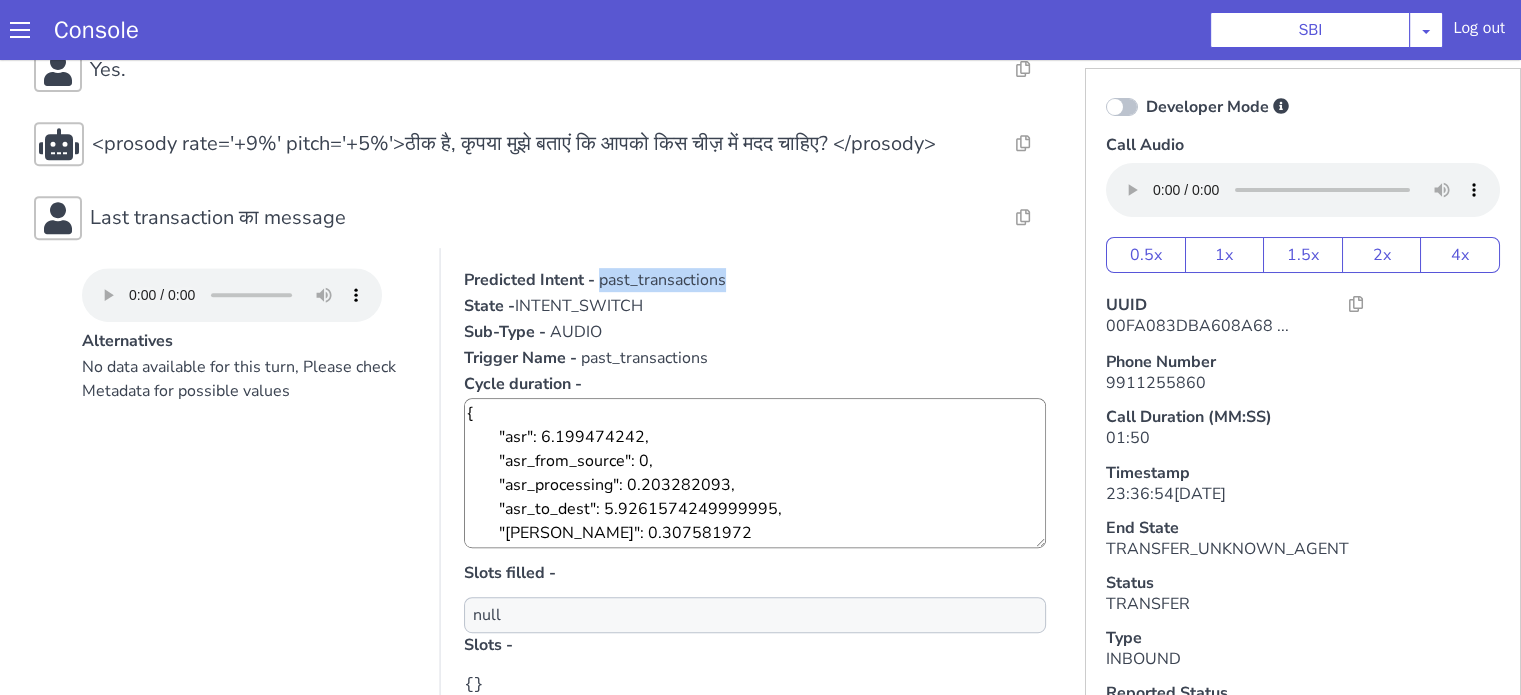 copy on "past_transactions" 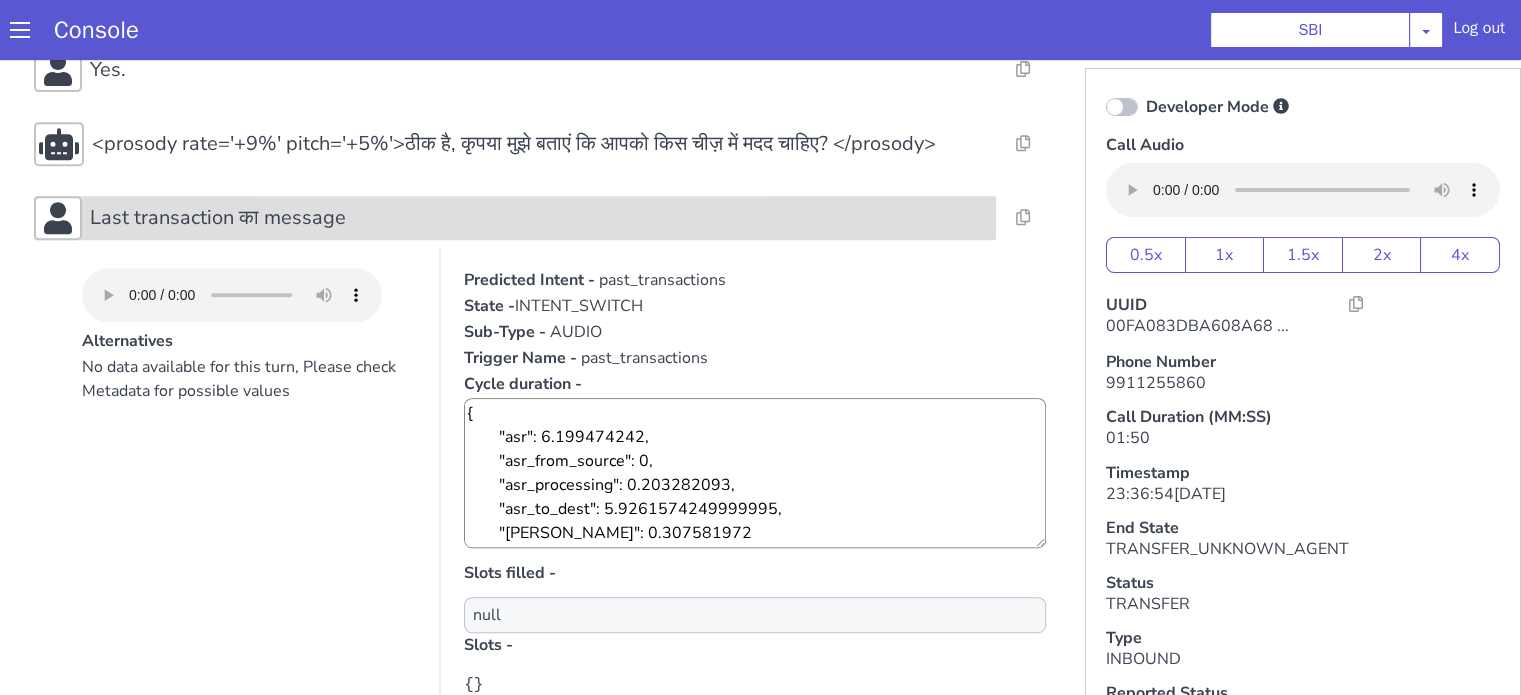 click on "Last transaction का message" at bounding box center (539, 218) 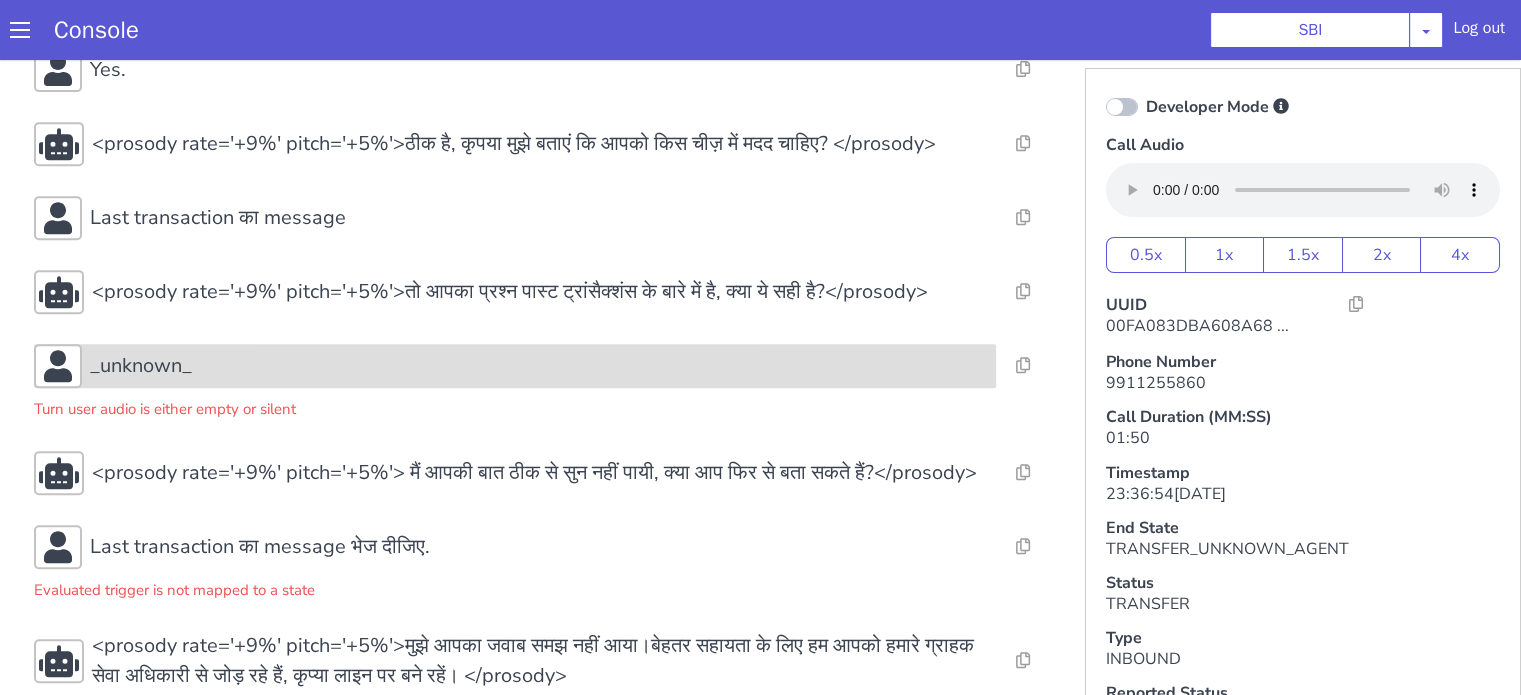 drag, startPoint x: 243, startPoint y: 366, endPoint x: 149, endPoint y: 411, distance: 104.21612 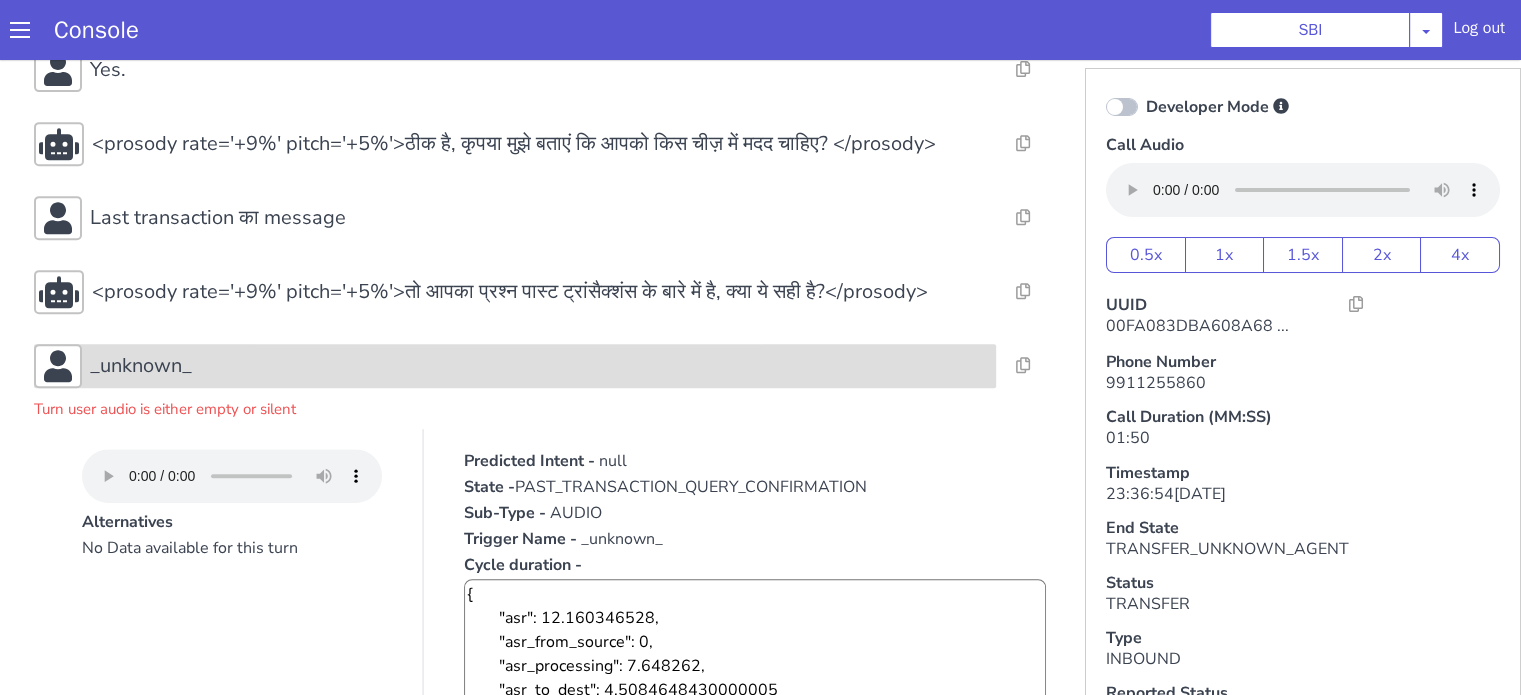 click on "_unknown_" at bounding box center (539, 366) 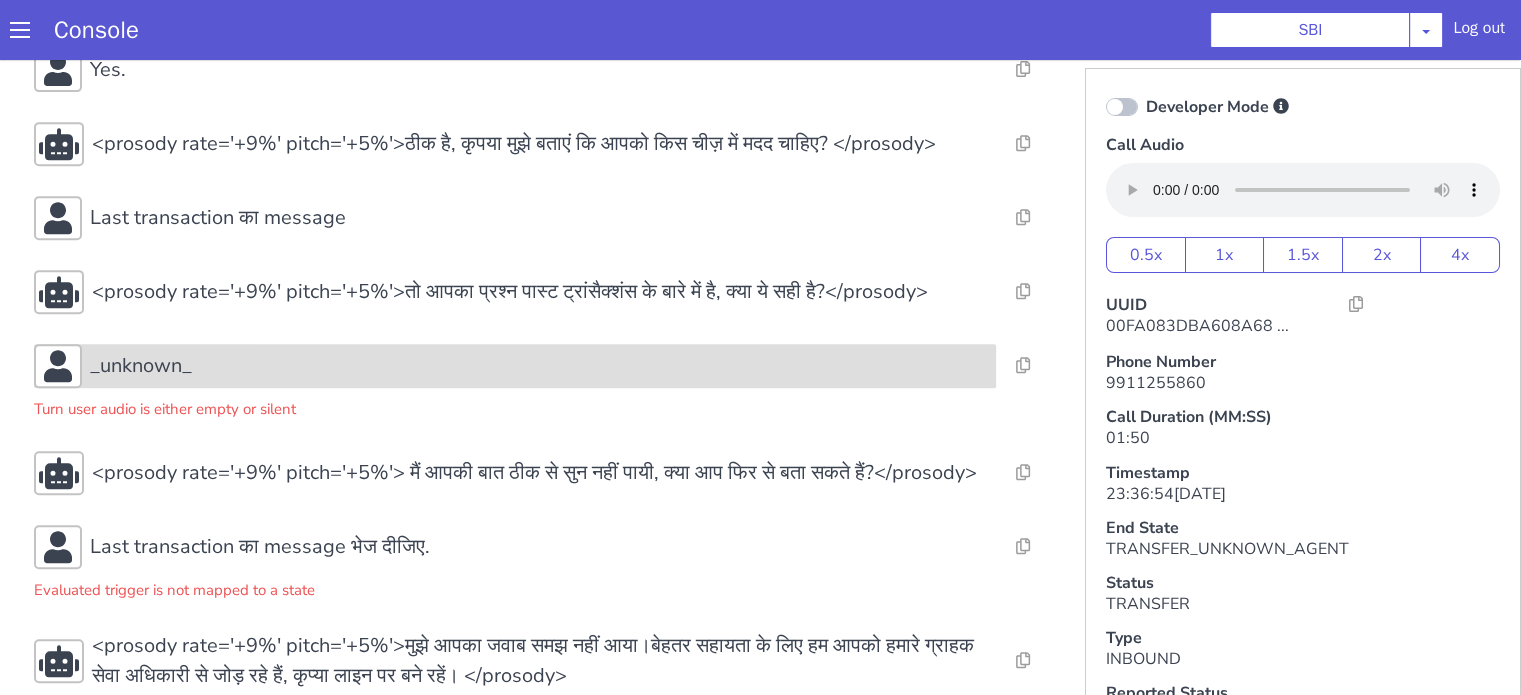 click on "_unknown_" at bounding box center [141, 366] 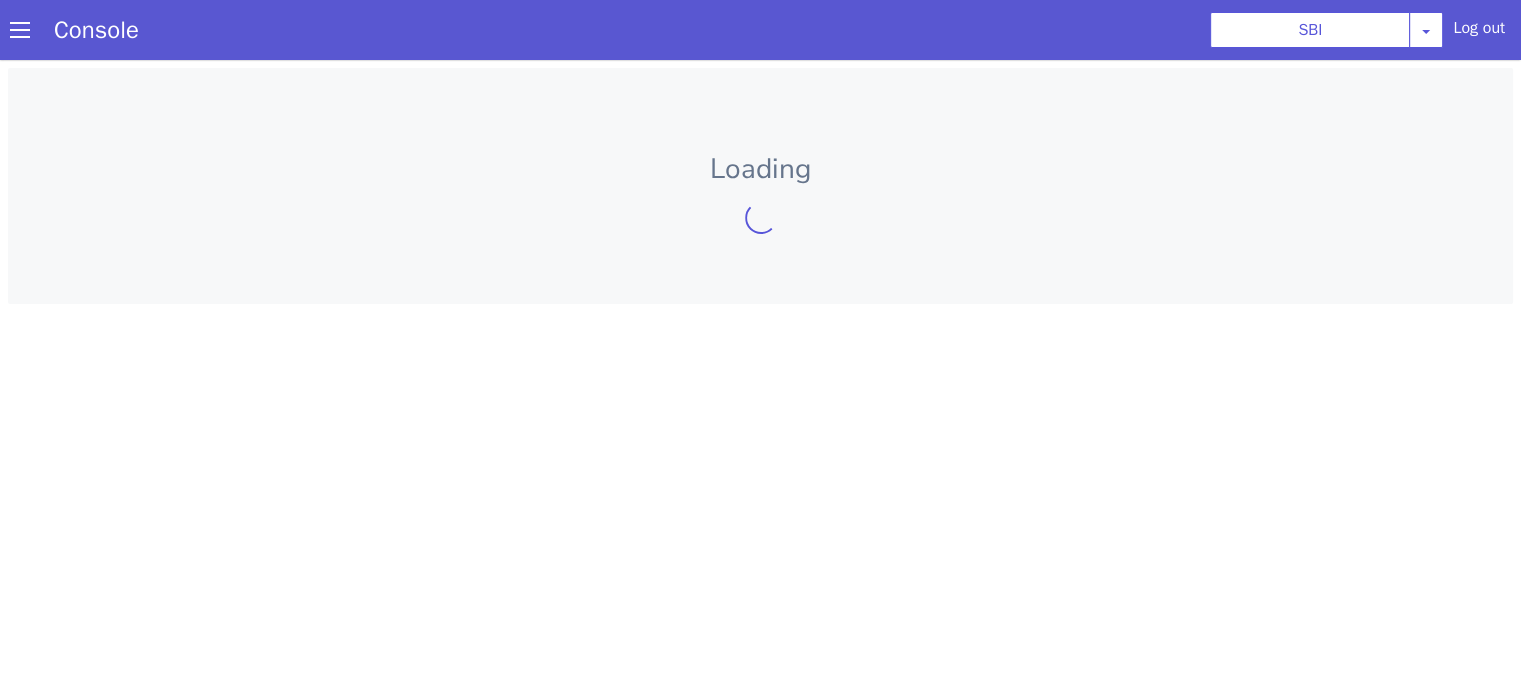 scroll, scrollTop: 0, scrollLeft: 0, axis: both 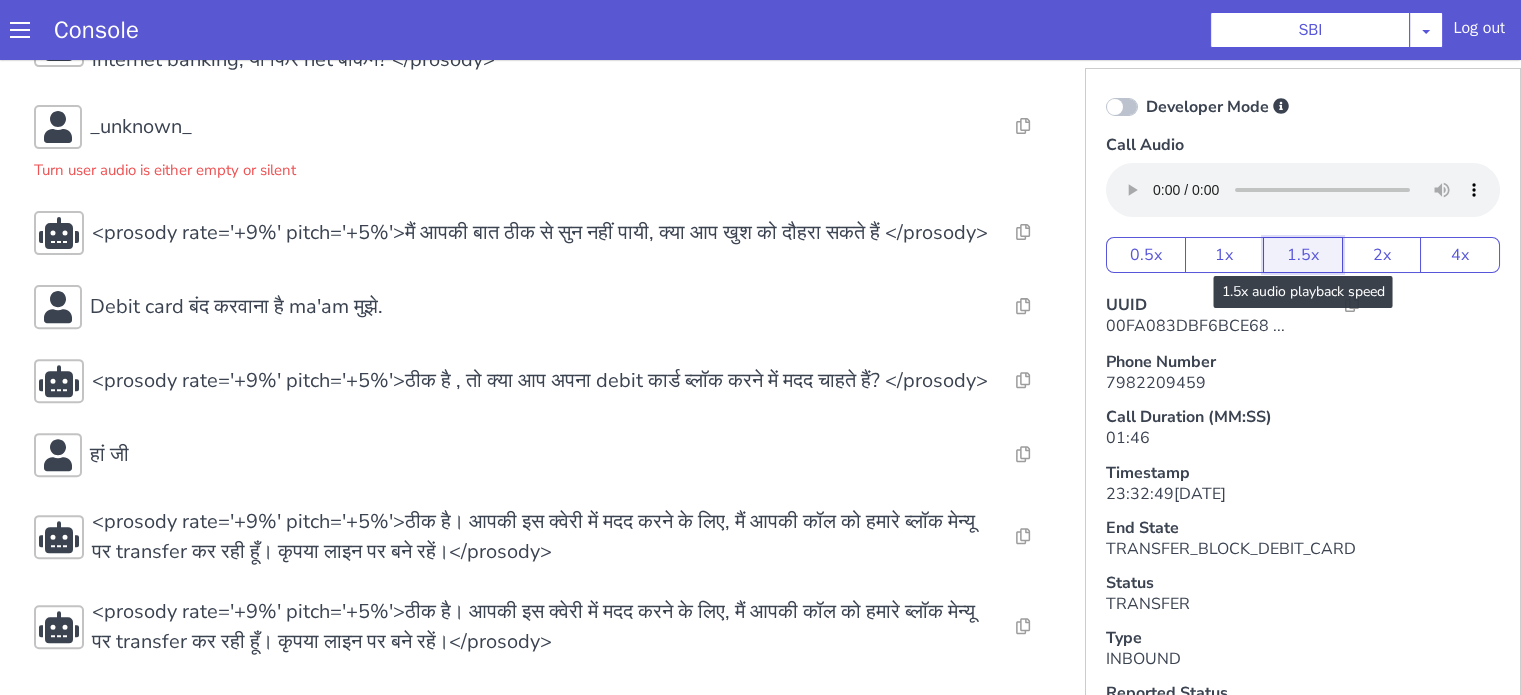 click on "1.5x" at bounding box center [1303, 255] 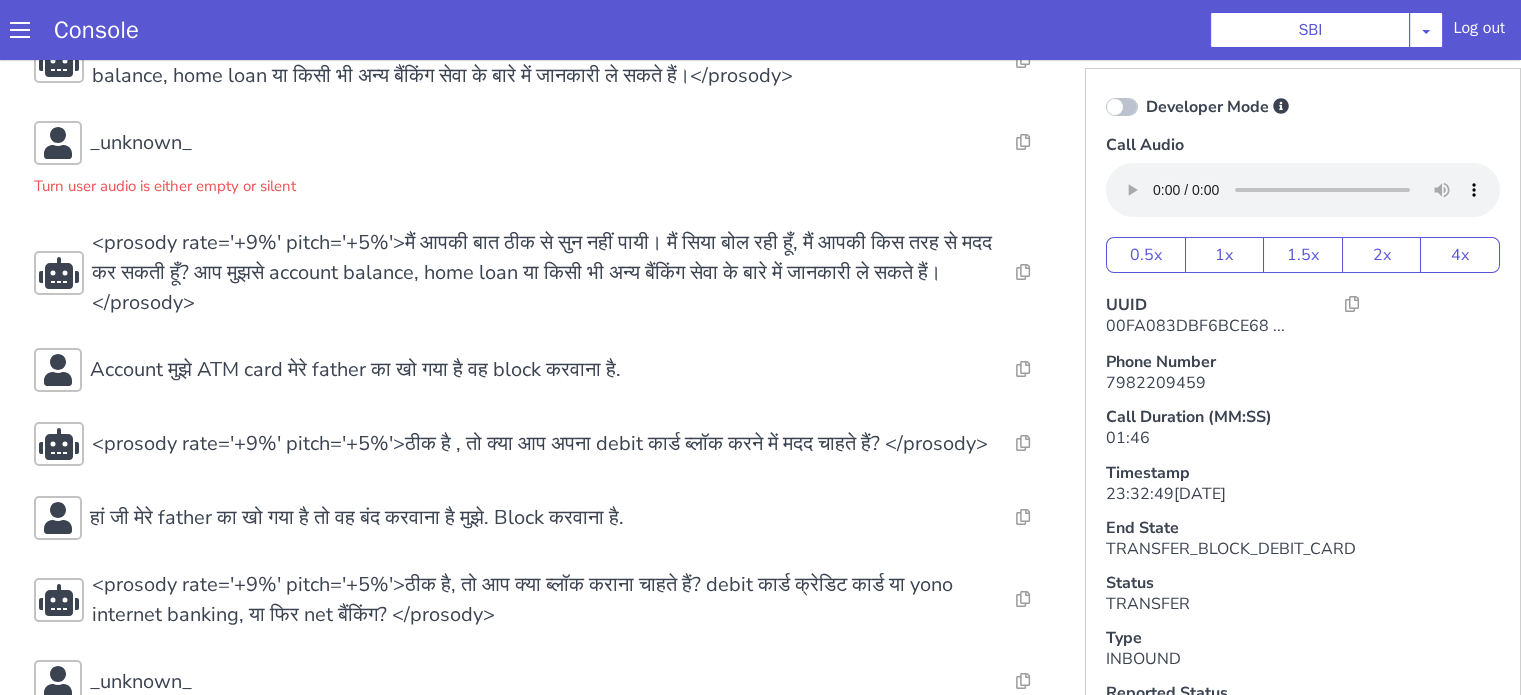 scroll, scrollTop: 0, scrollLeft: 0, axis: both 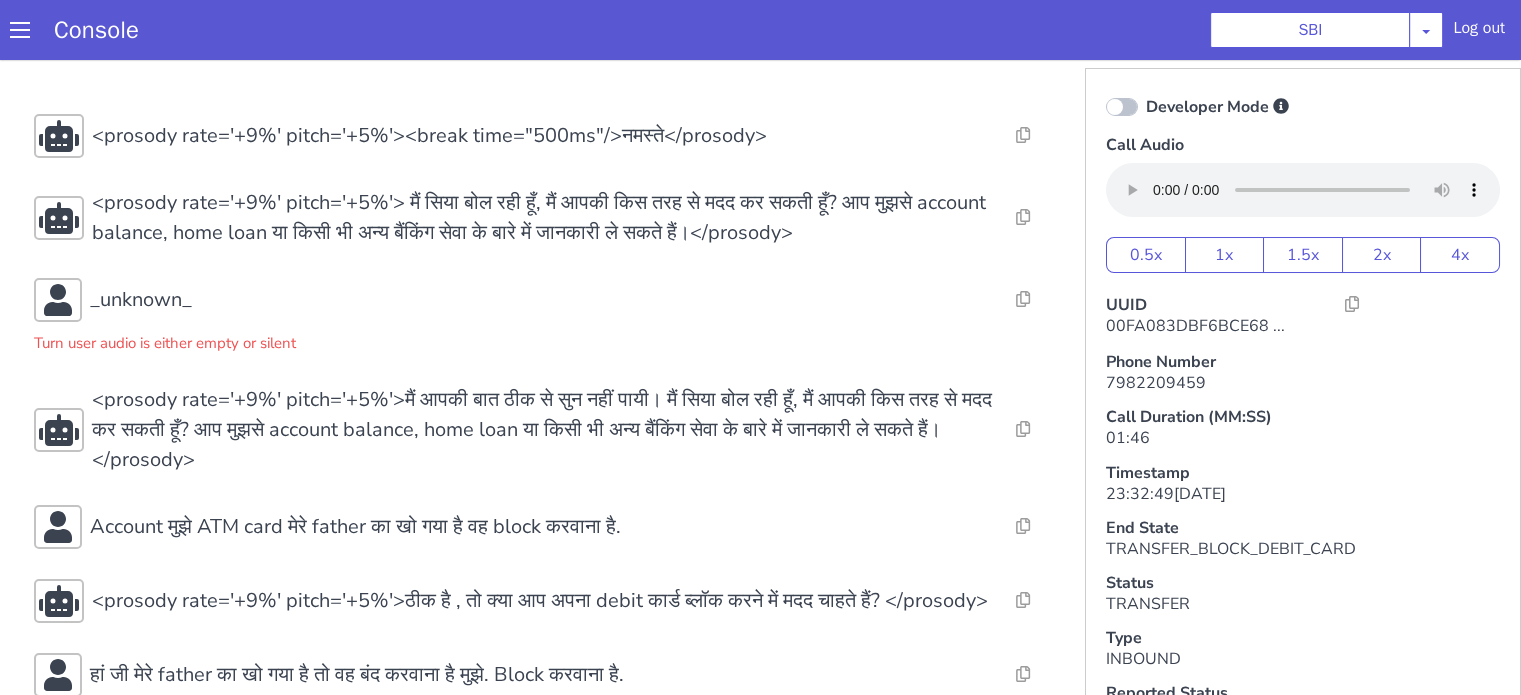 click on "Console SBI [PERSON_NAME] Airtel DTH Pilot Airtel POC [PERSON_NAME] Blue NT Aliceblue American Finance - US Apollo Apollo 24*7 Application - Collections Auto NPS feedback Avaya Devconnect Axis Axis AMC Axis Outbound BAGIC BALIC BALIC Old 2 Bajaj Autofinance Bajaj Fin Banking Demo Barbeque Nation Buy Now Pay Later Cars24 Cashe Central Bank of [GEOGRAPHIC_DATA] [PERSON_NAME] Cholamandalam Finance Consumer Durables Coverfox Covid19 Helpline Credgenics CreditMate DPDzero DUMMY Data collection Demo - Collections Dish TV ERCM Emeritus Eureka Forbes - LQ FFAM360 - US Familiarity Farming_Axis Finaccel Flipkart Flow Templates Fusion Microfinance Giorgos_TestBot Great Learning Grievance Bot HDB Finance HDFC HDFC Ergo HDFC Freedom CC HDFC Life Demo HDFC Securities Hathway Internet Hathway V2 Home Credit IBM IBM Banking Demo ICICI ICICI Bank Outbound ICICI [DEMOGRAPHIC_DATA] Persistency ICICI Prudential ICICI securities ICICI_lombard IDFC First Bank IFFCO Tokio Insurance Iffco [GEOGRAPHIC_DATA] [GEOGRAPHIC_DATA] Indigo IndusInd - Settlement IndusInd CC Insurance [PERSON_NAME]" at bounding box center (760, 30) 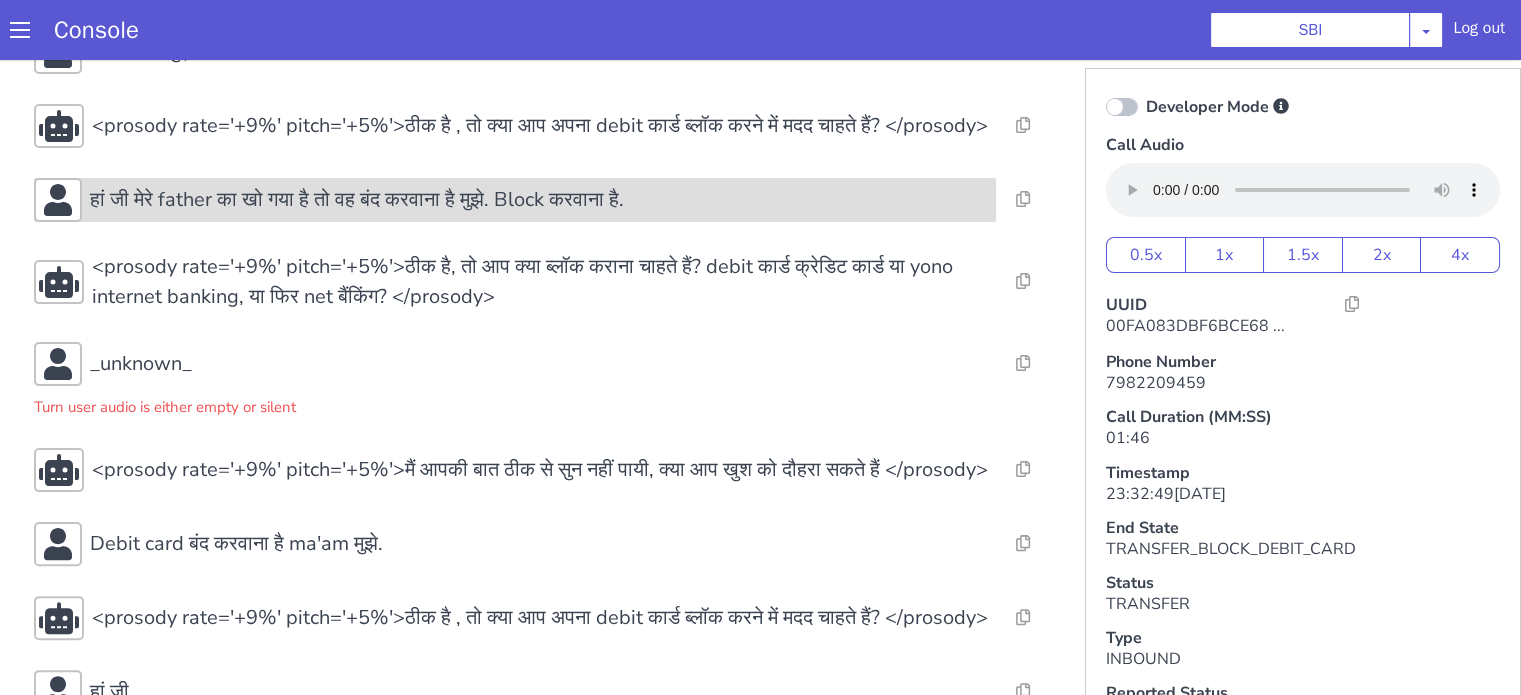 scroll, scrollTop: 254, scrollLeft: 0, axis: vertical 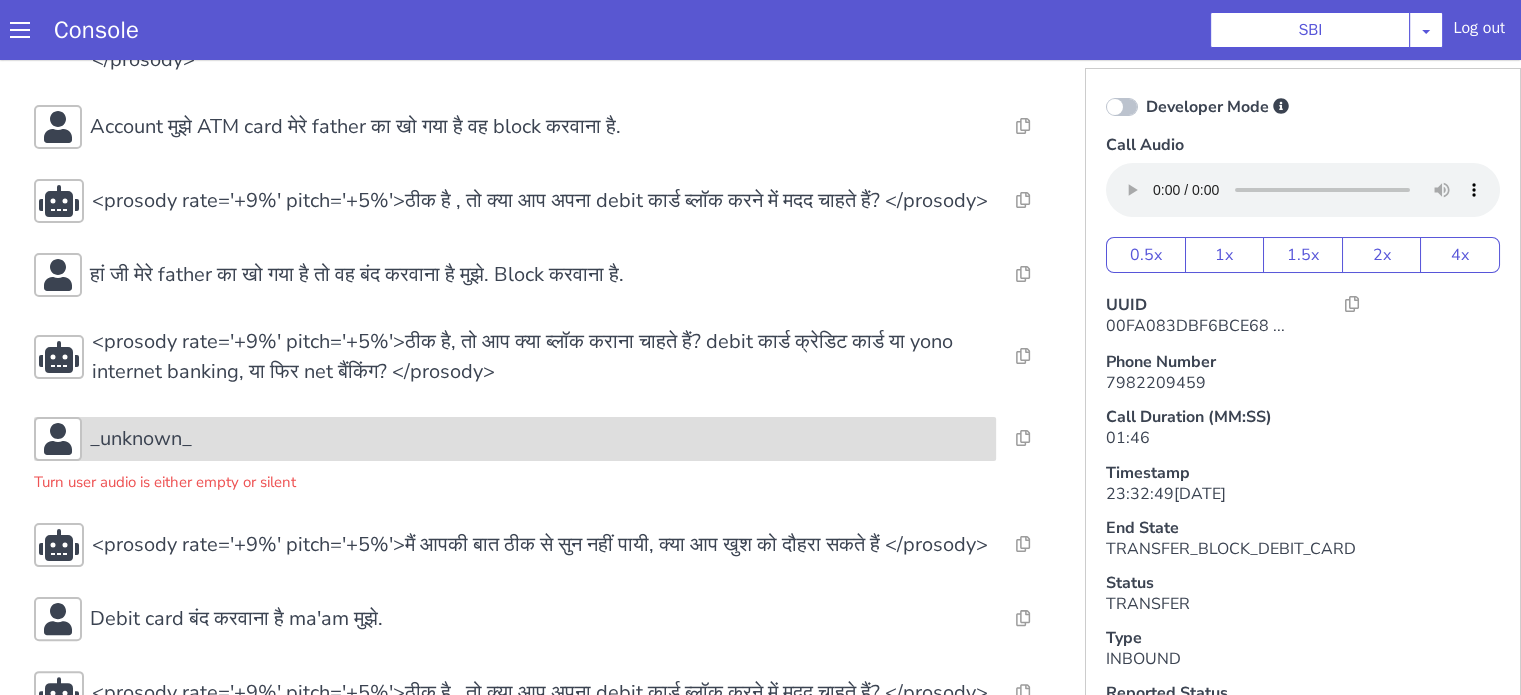 click on "_unknown_" at bounding box center (539, 439) 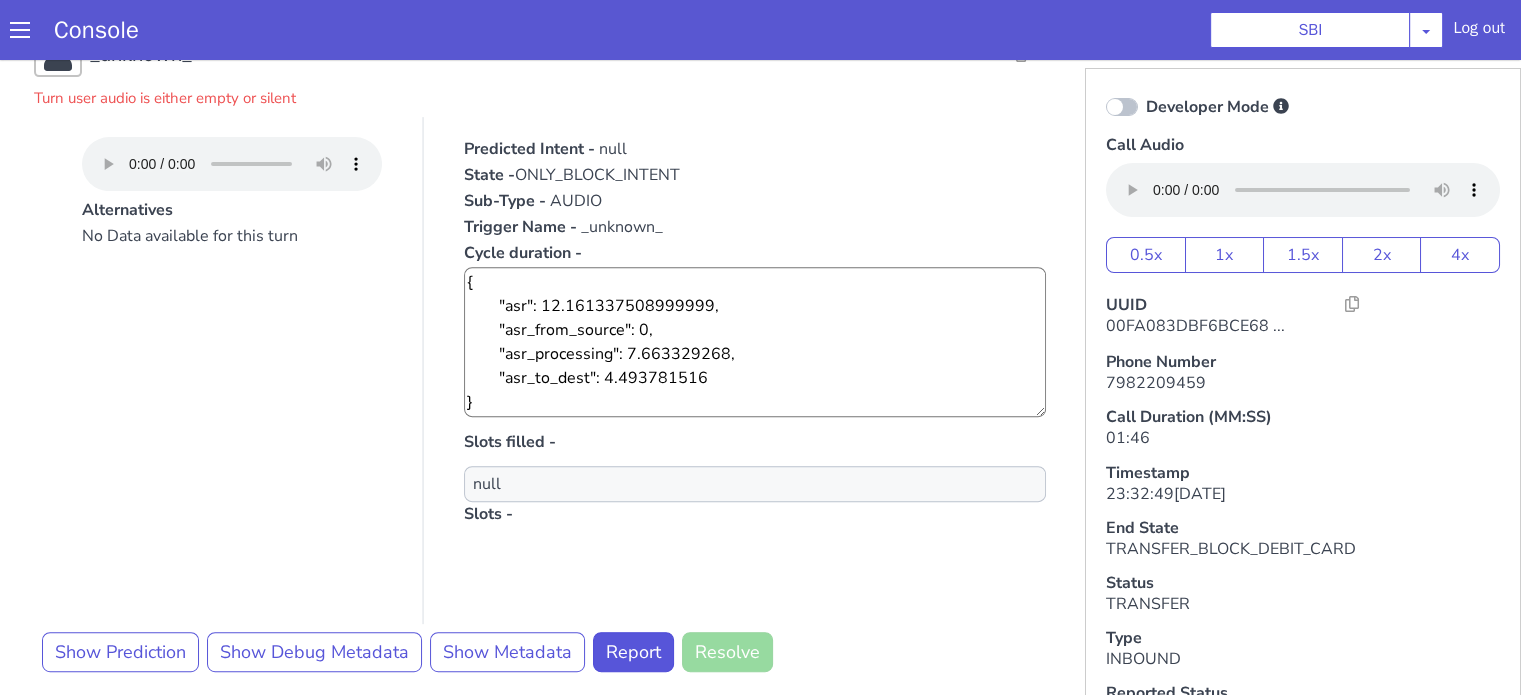 scroll, scrollTop: 700, scrollLeft: 0, axis: vertical 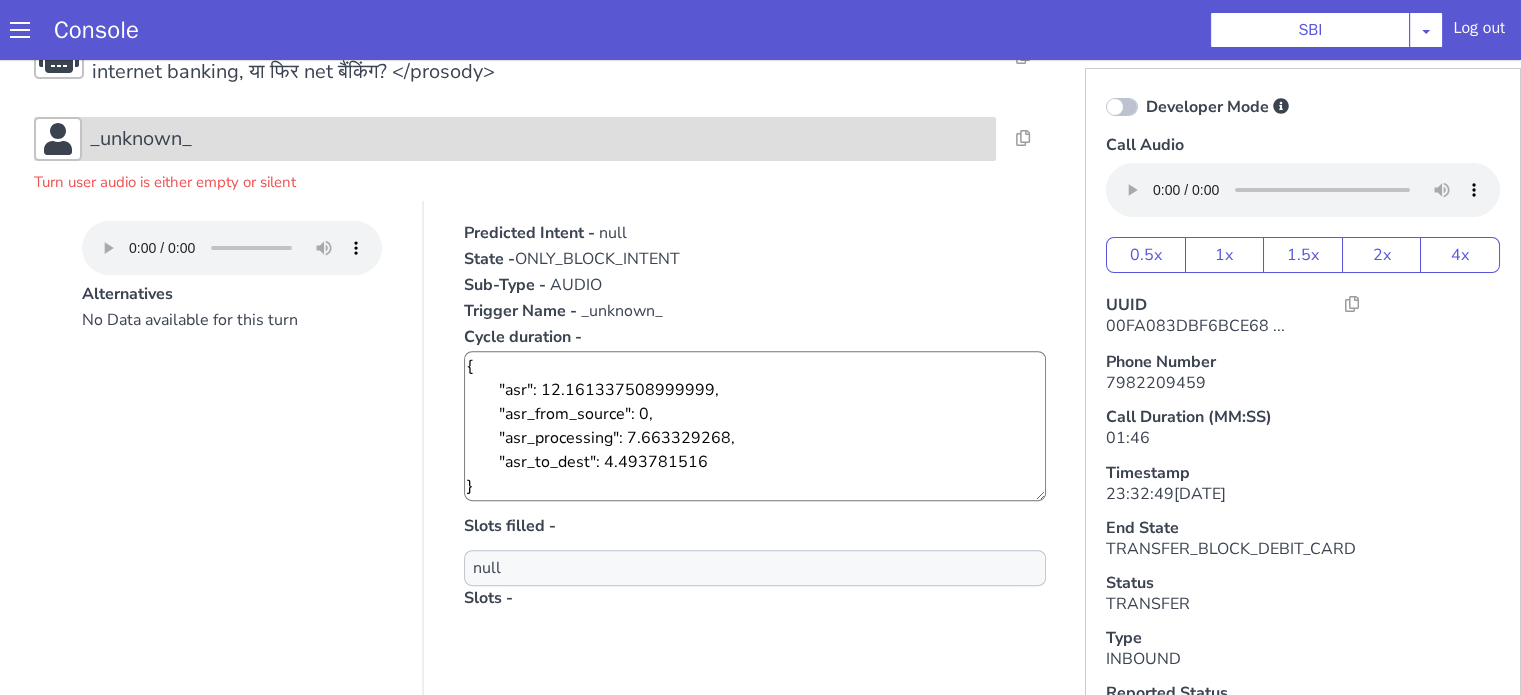 click on "_unknown_" at bounding box center (539, 139) 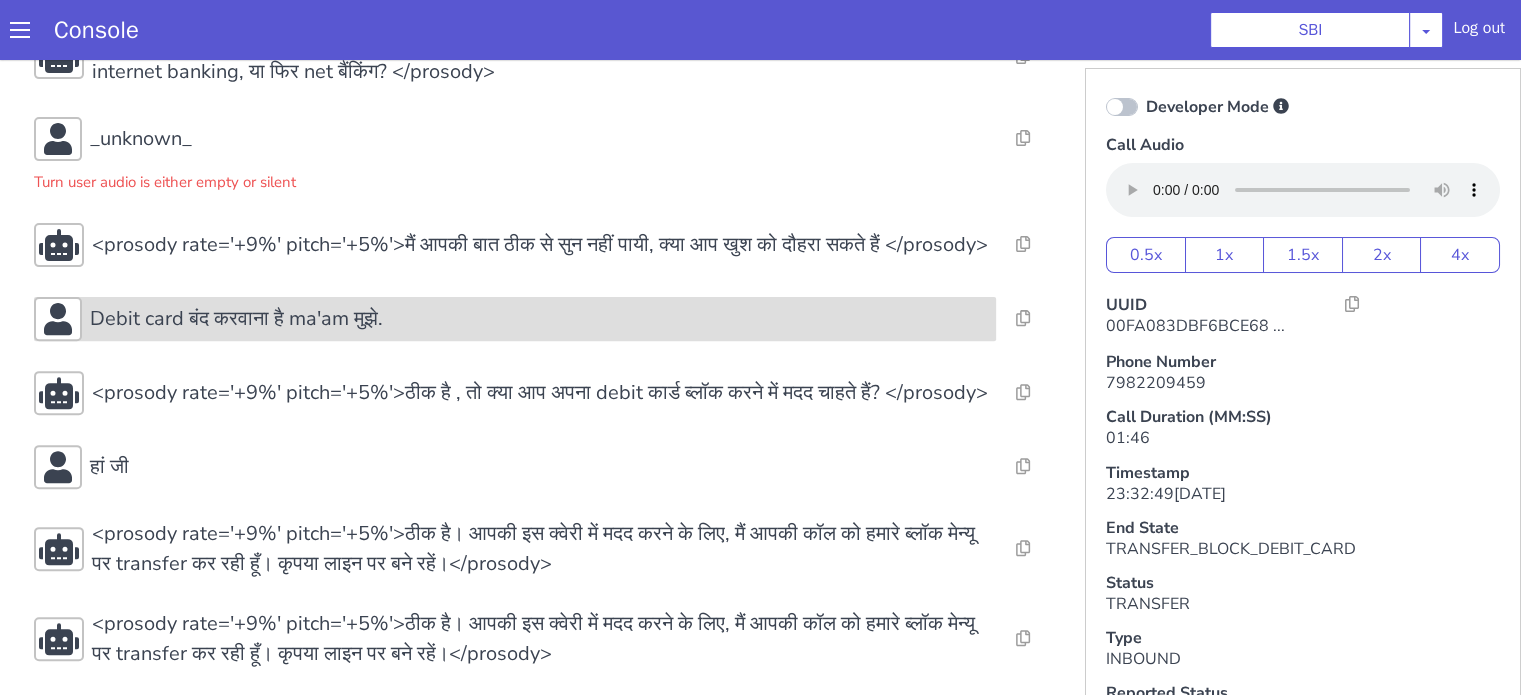 click on "Debit card बंद करवाना है ma'am मुझे." at bounding box center (236, 319) 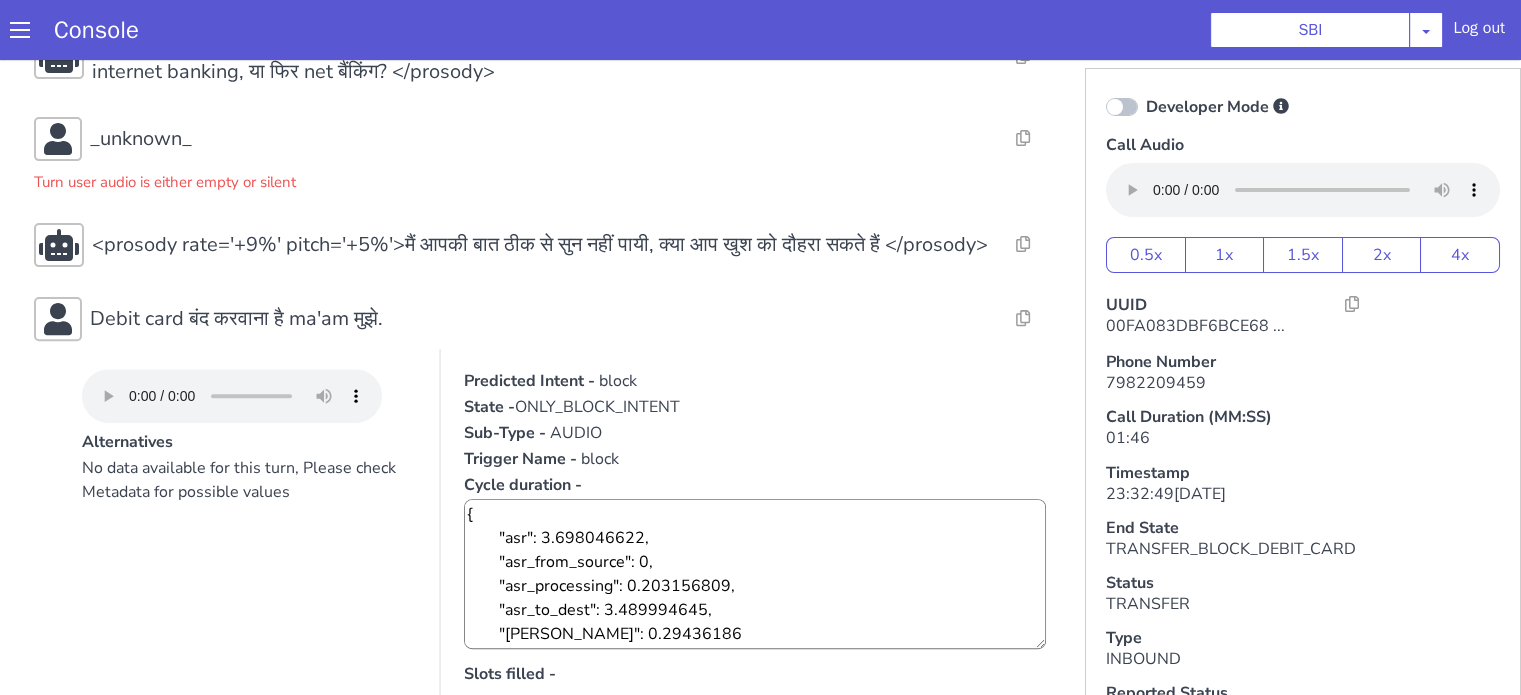 click on "Resolve  Intent Error  Entity Error  Transcription Error  Miscellaneous Submit <prosody rate='+9%' pitch='+5%'><break time="500ms"/>नमस्ते</prosody> Resolve  Intent Error  Entity Error  Transcription Error  Miscellaneous Submit <prosody rate='+9%' pitch='+5%'> मैं सिया बोल रही हूँ, मैं आपकी किस तरह से मदद कर सकती हूँ? आप मुझसे account balance, home loan या किसी भी अन्य बैंकिंग सेवा के बारे में जानकारी ले सकते हैं।</prosody> Resolve  Intent Error  Entity Error  Transcription Error  Miscellaneous Submit _unknown_ Turn user audio is either empty or silent Resolve  Intent Error  Entity Error  Transcription Error  Miscellaneous Submit Resolve  Intent Error  Entity Error  Transcription Error  Miscellaneous Submit Resolve  Intent Error  Entity Error  Transcription Error  Miscellaneous Submit Resolve Submit" at bounding box center [544, 323] 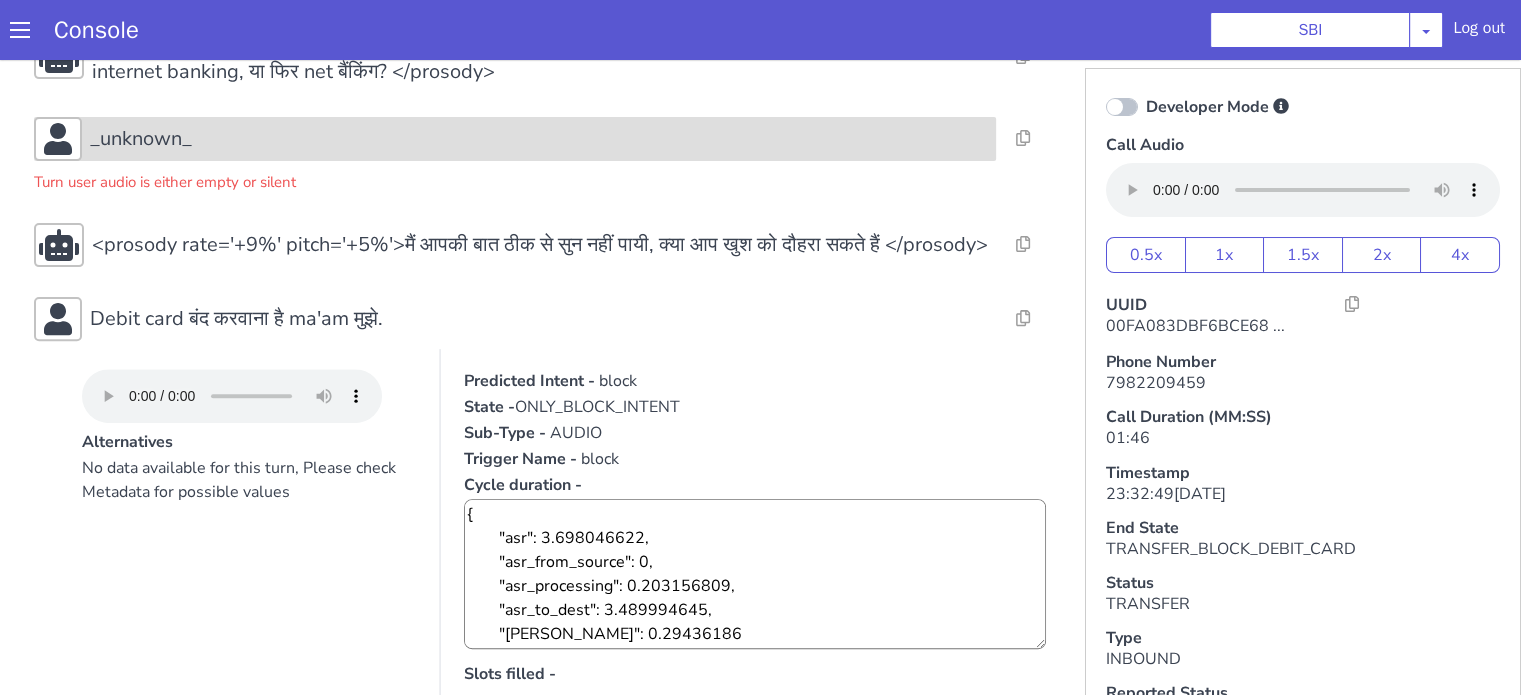 click on "_unknown_" at bounding box center (141, 139) 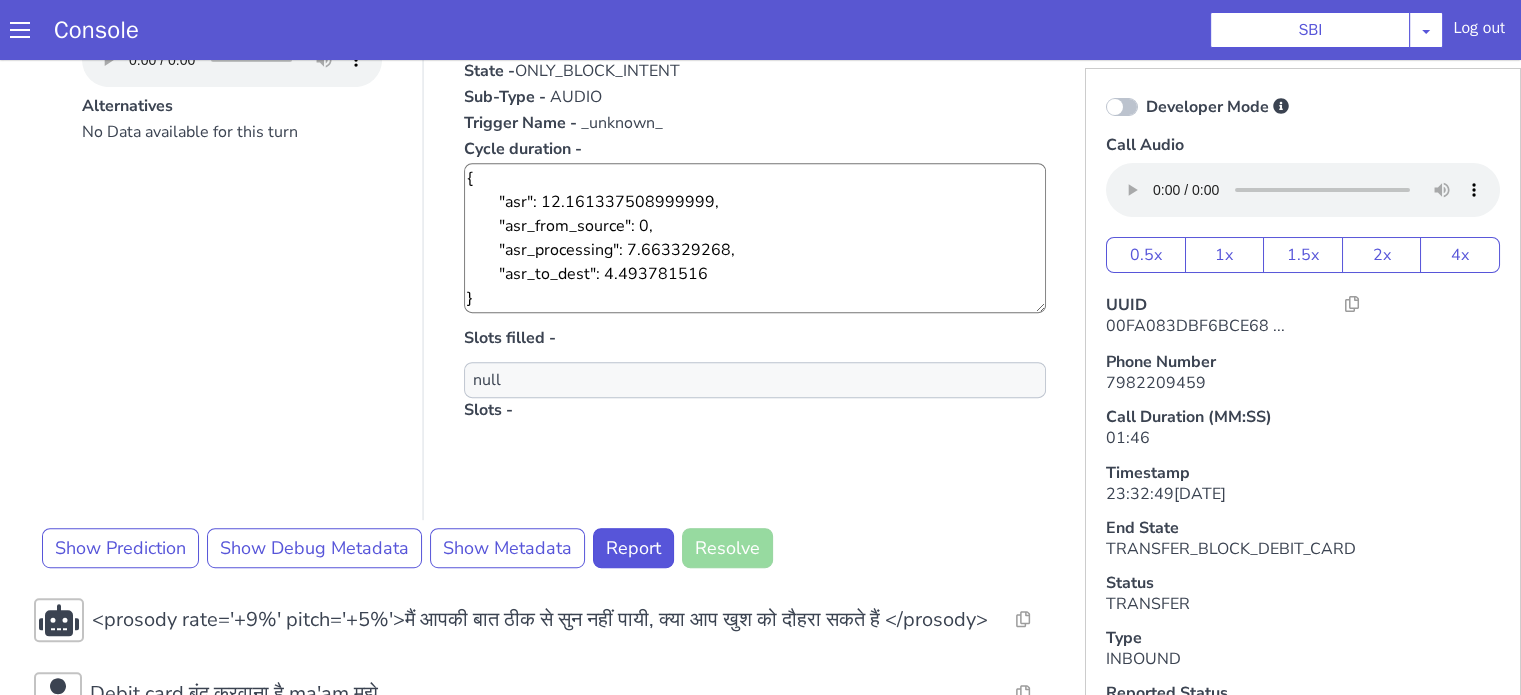 scroll, scrollTop: 1000, scrollLeft: 0, axis: vertical 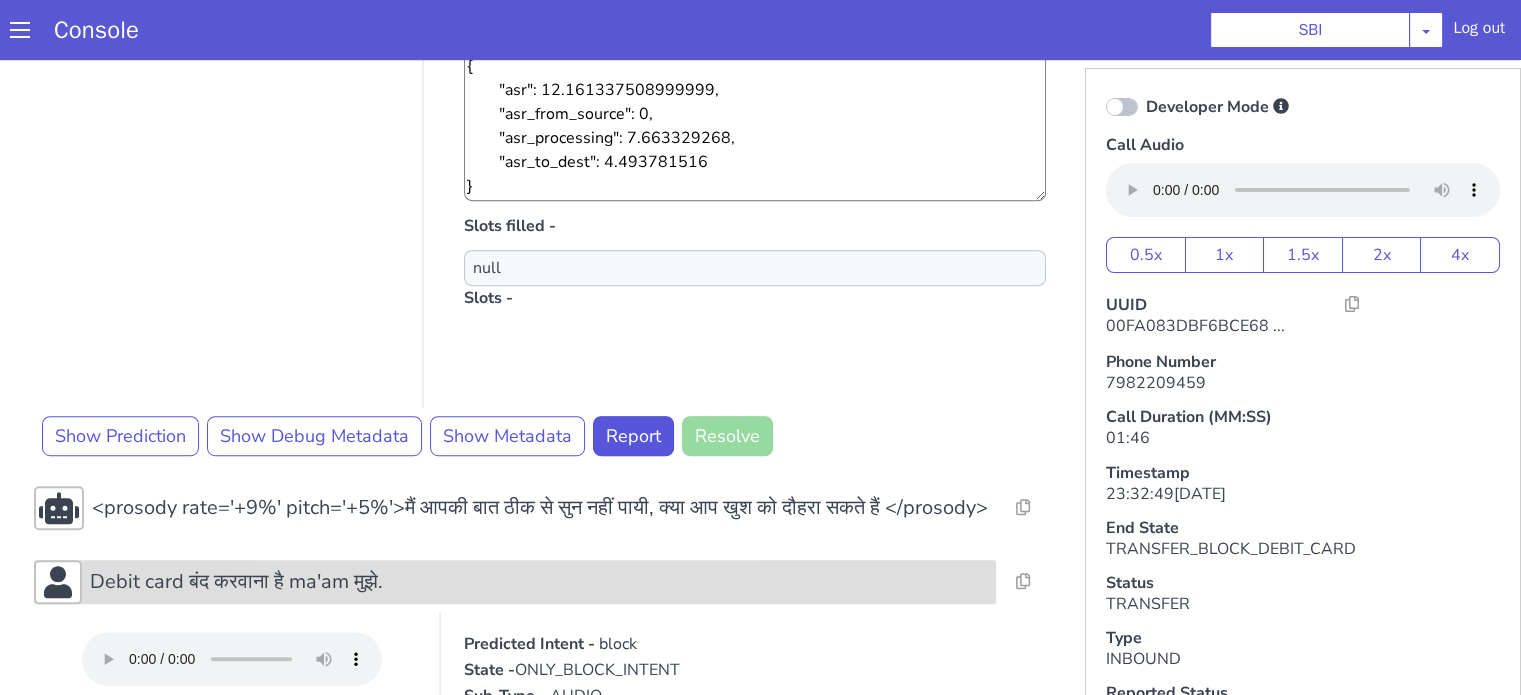 click on "Debit card बंद करवाना है ma'am मुझे." at bounding box center (236, 582) 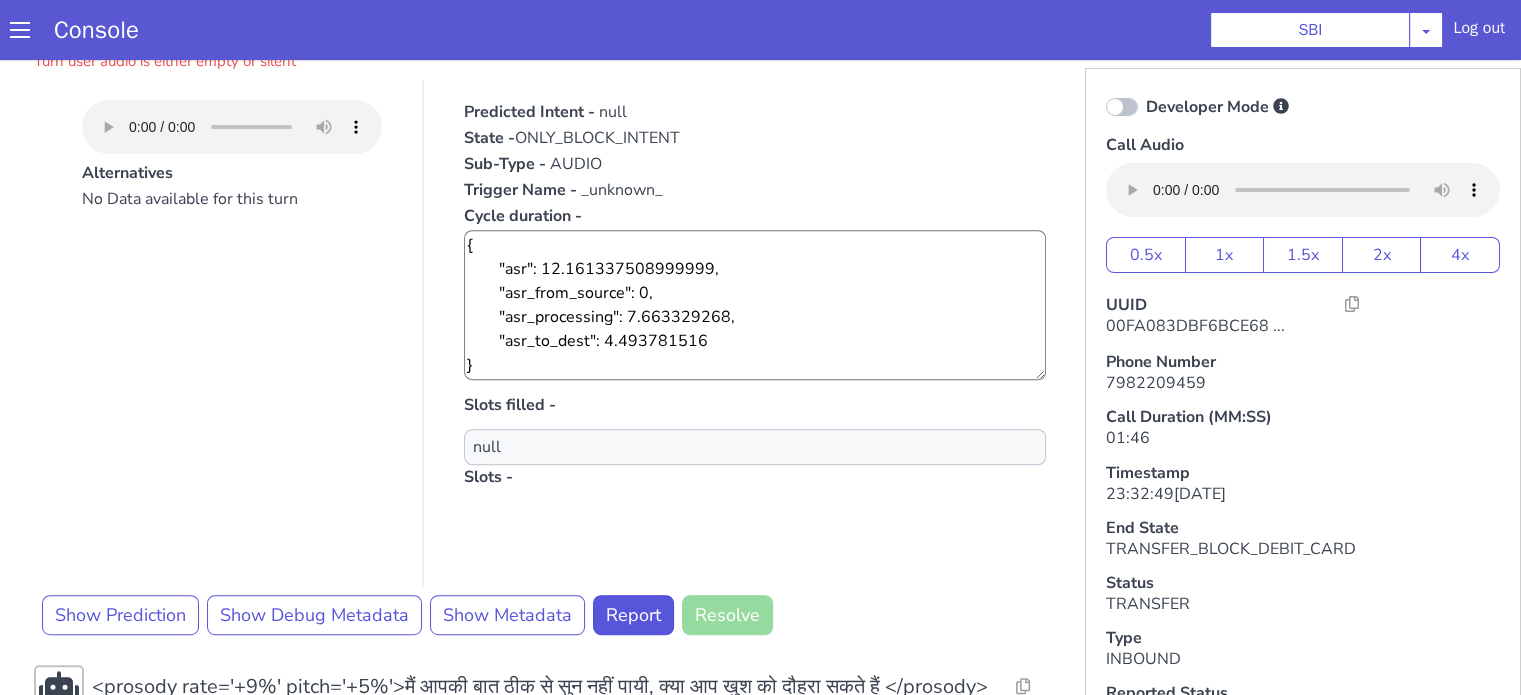 scroll, scrollTop: 700, scrollLeft: 0, axis: vertical 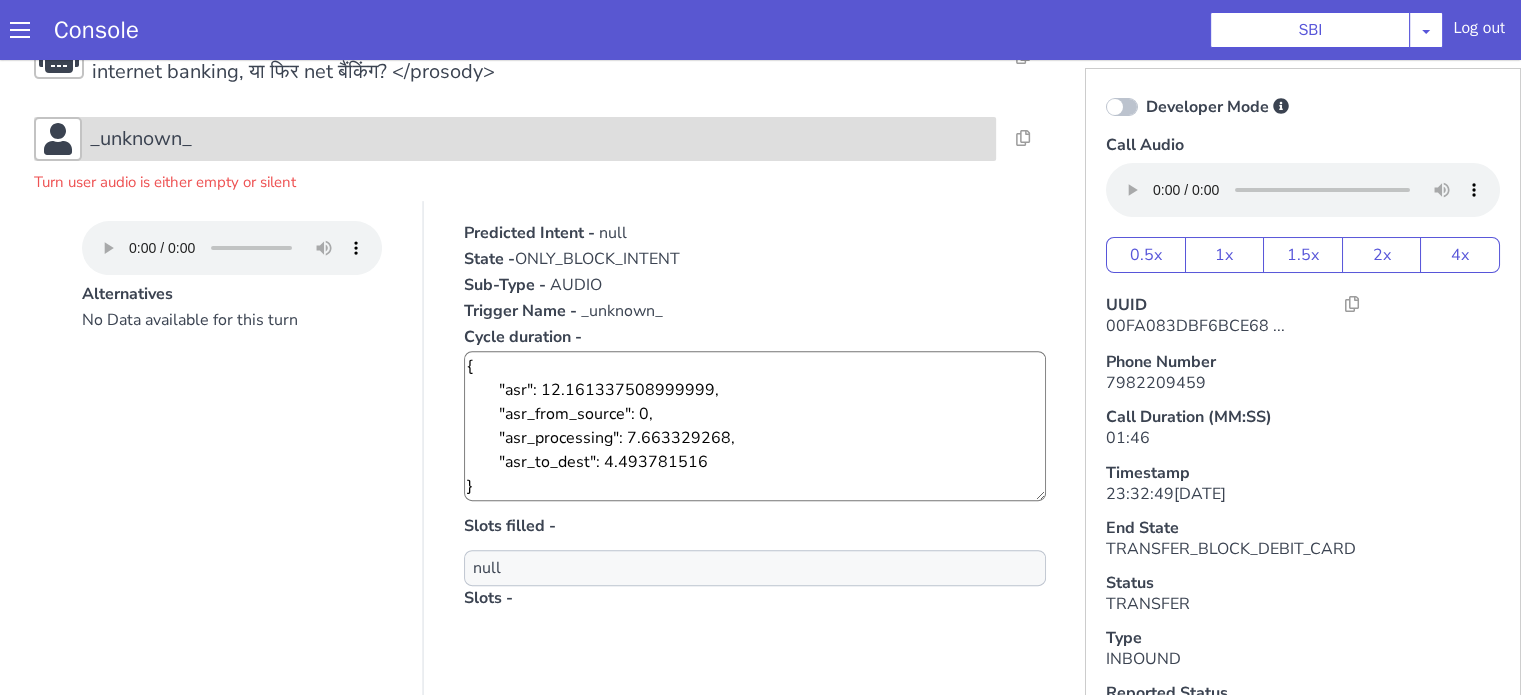 click on "_unknown_" at bounding box center [539, 139] 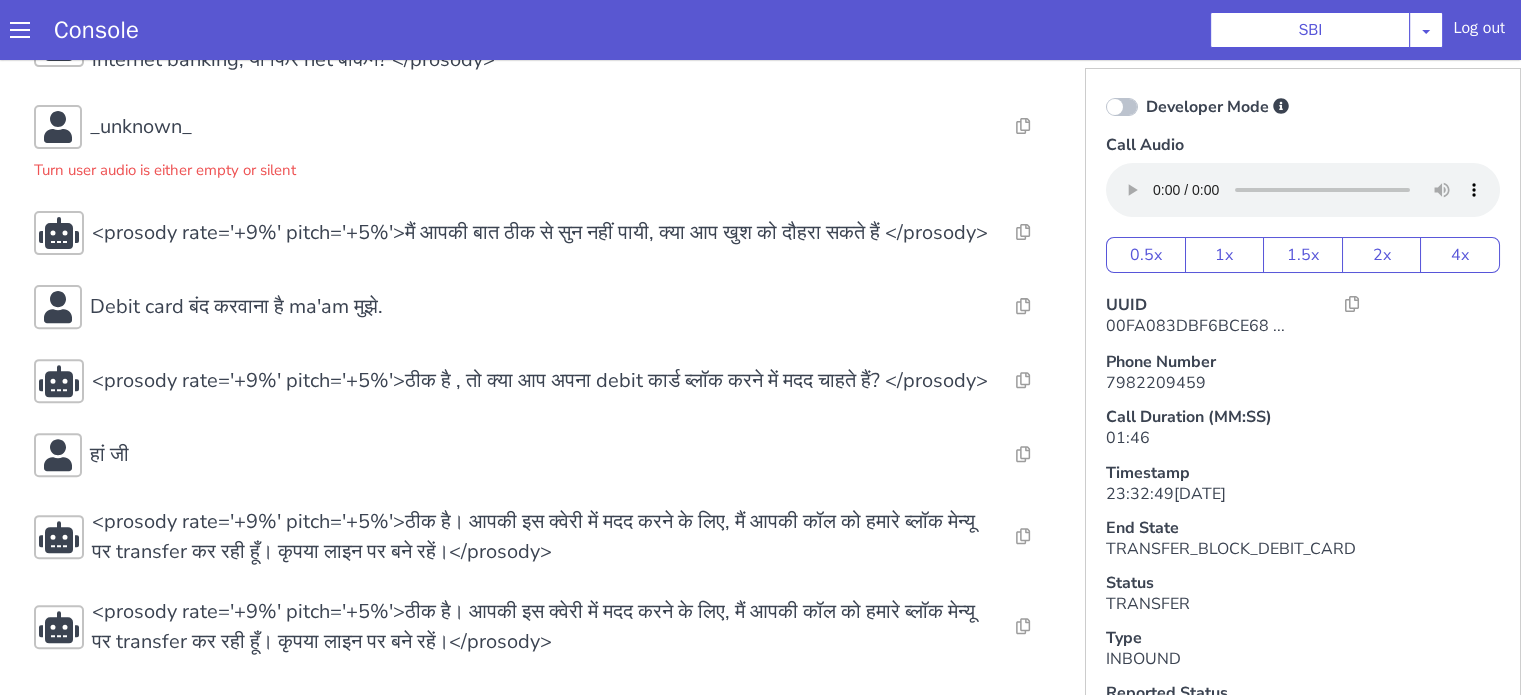 scroll, scrollTop: 754, scrollLeft: 0, axis: vertical 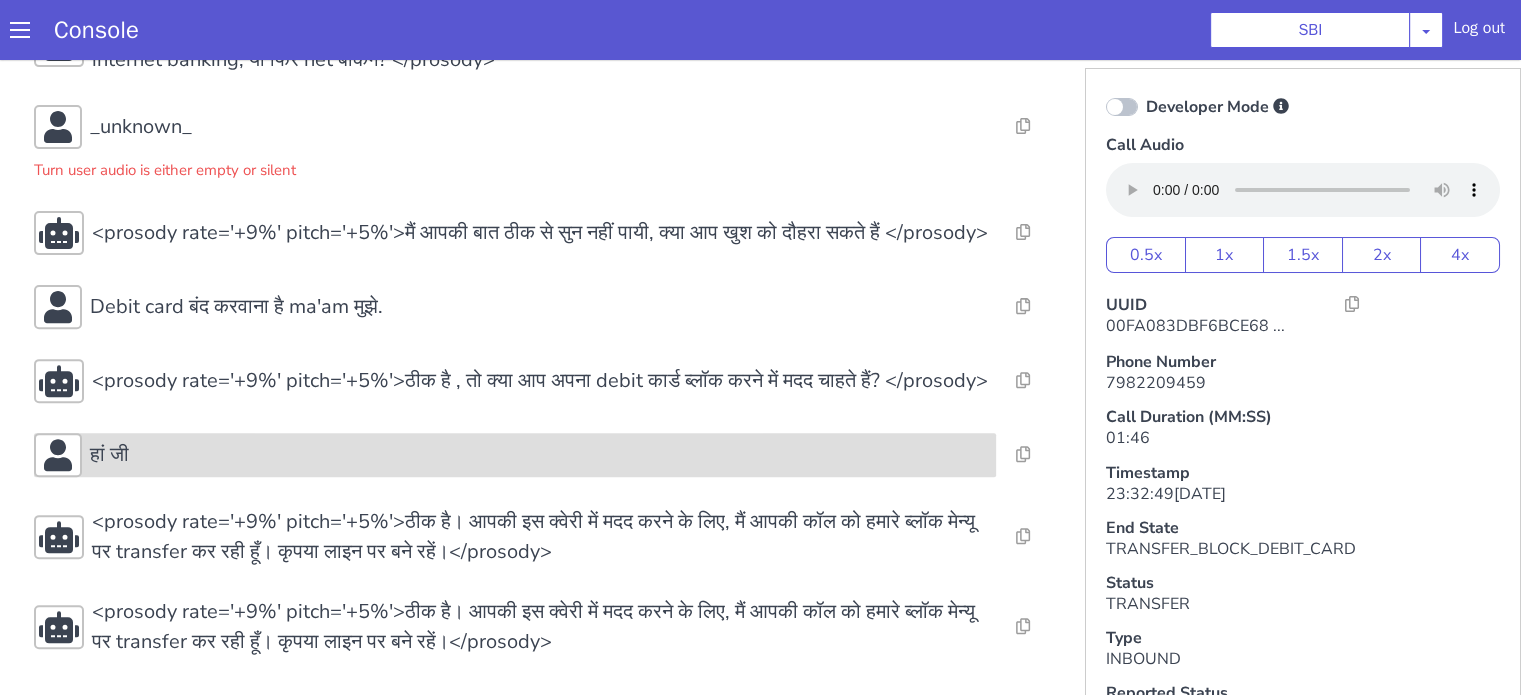 click on "हां जी" at bounding box center (109, 455) 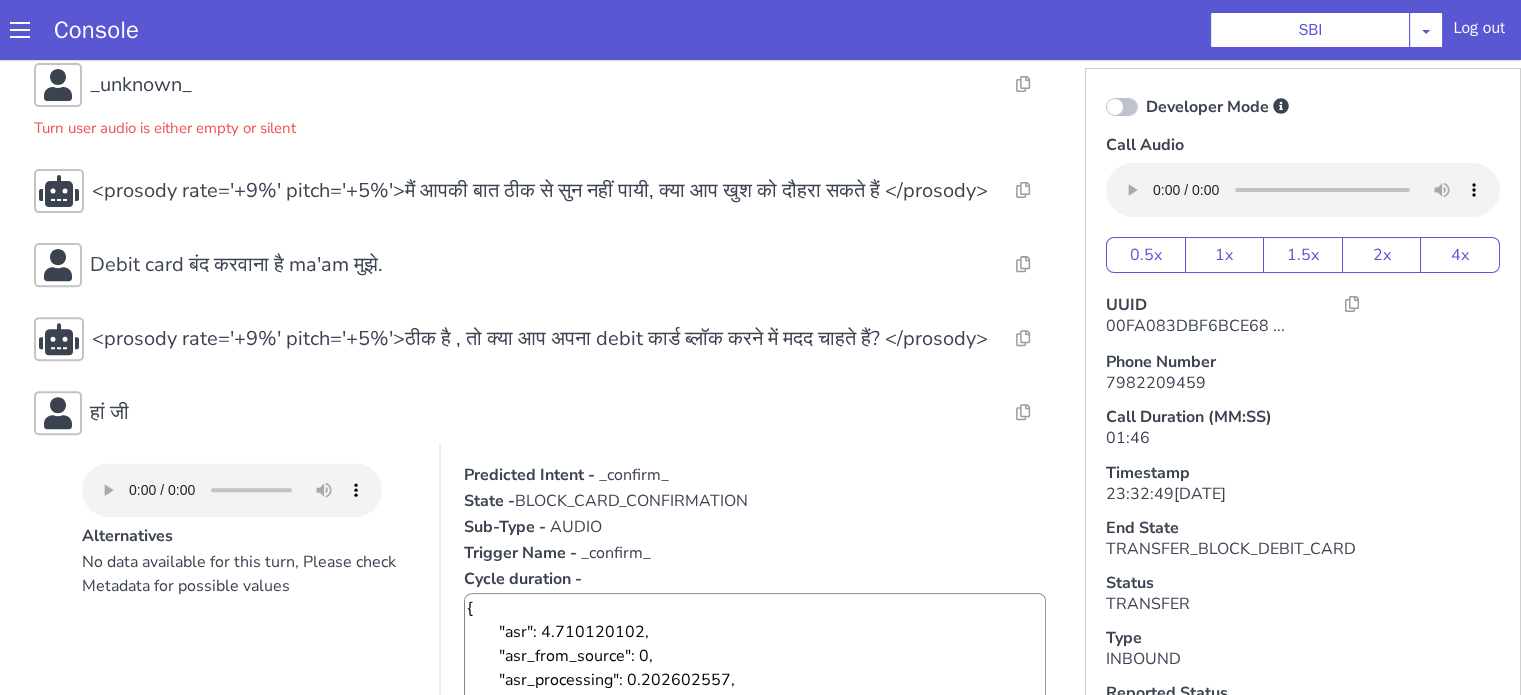 scroll, scrollTop: 854, scrollLeft: 0, axis: vertical 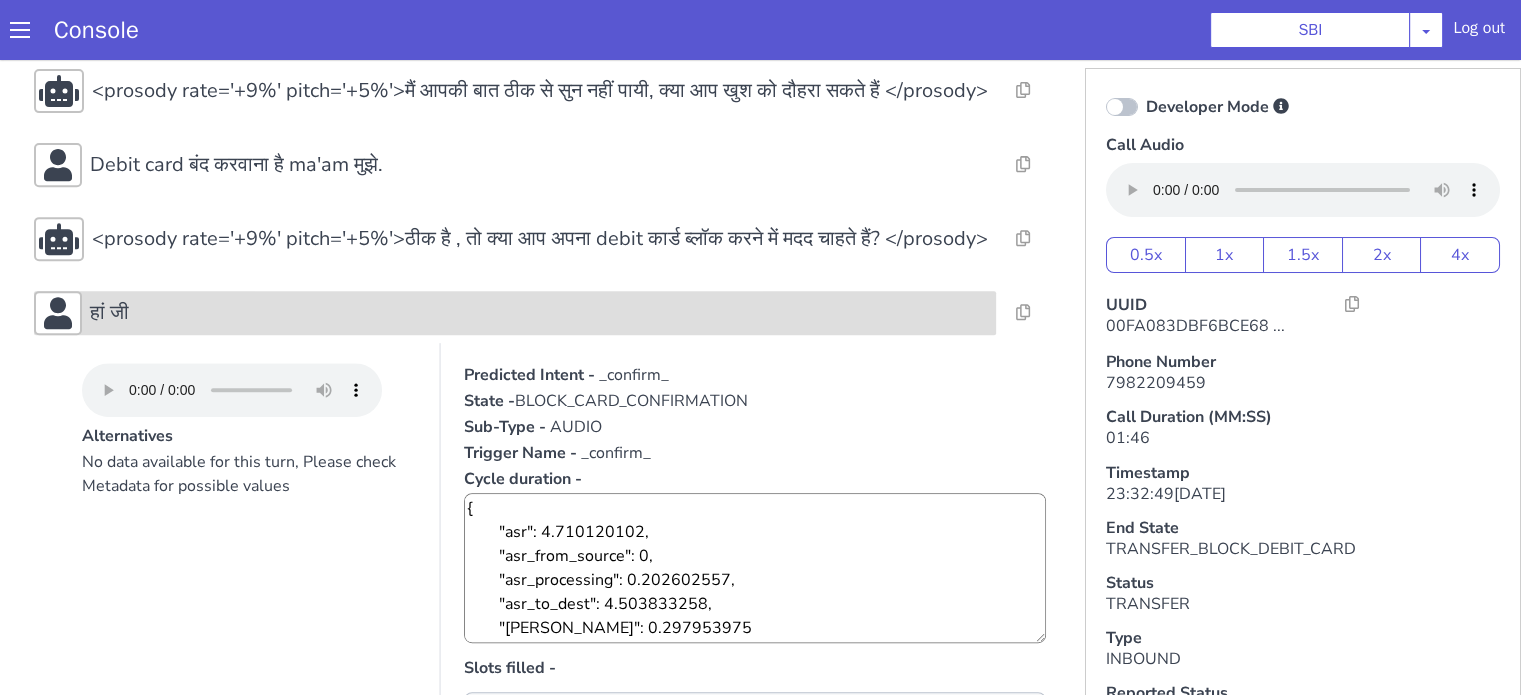 click on "हां जी" at bounding box center [109, 313] 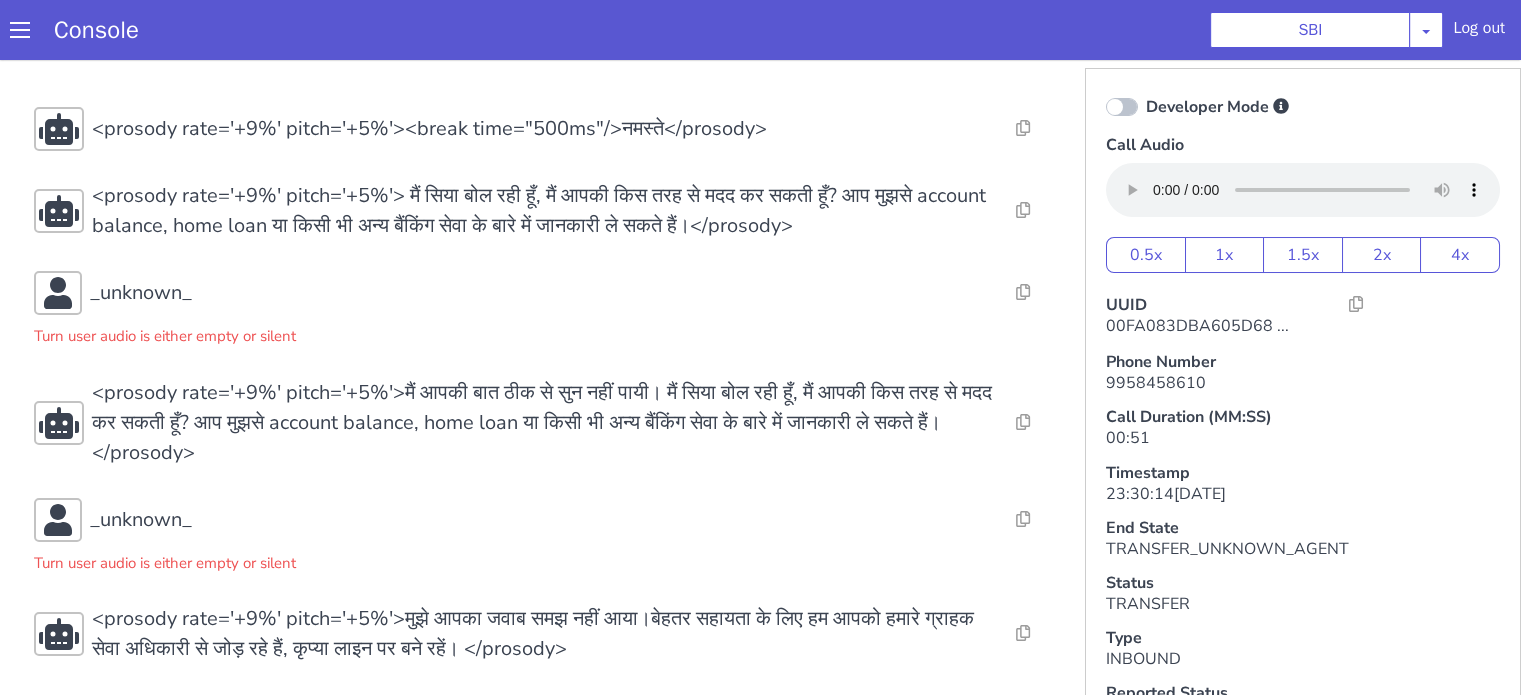 scroll, scrollTop: 11, scrollLeft: 0, axis: vertical 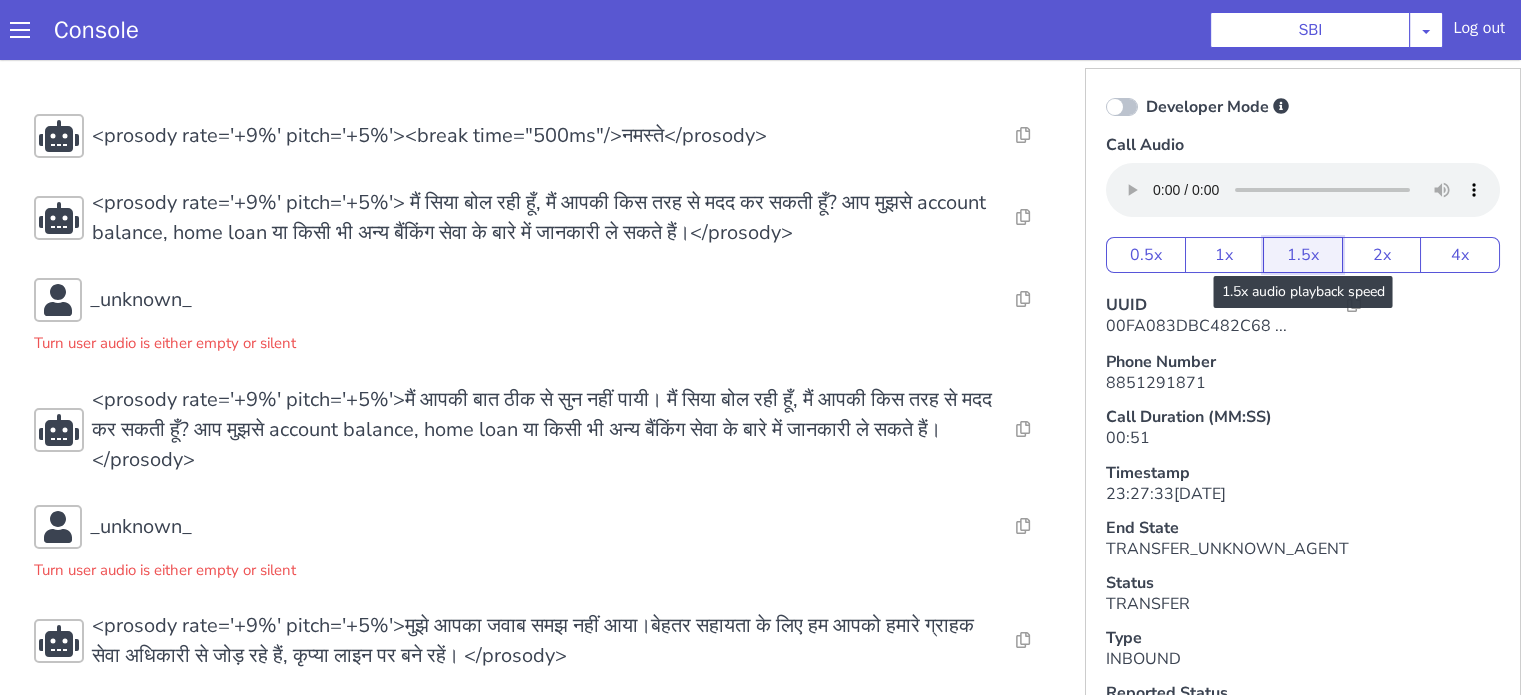 click on "1.5x" at bounding box center (1311, 234) 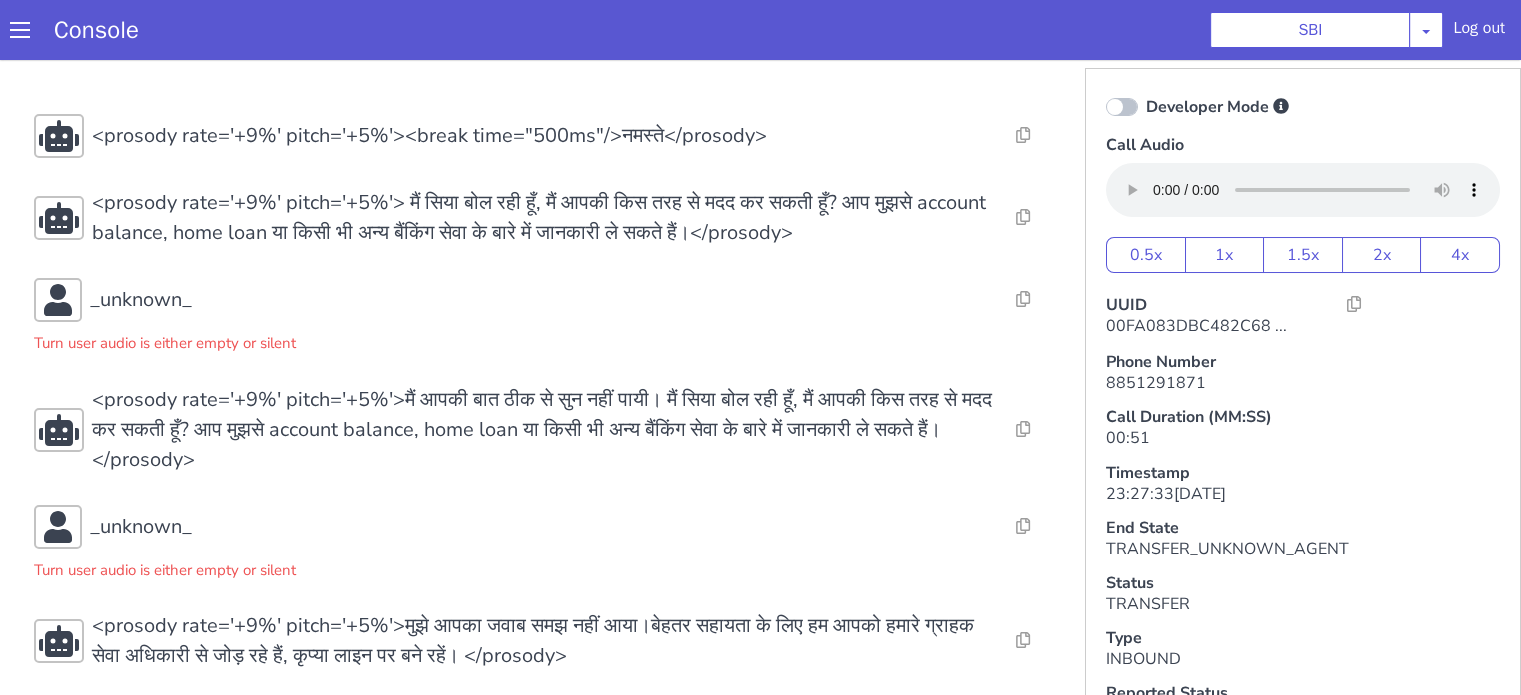 click on "Console SBI [PERSON_NAME] Airtel DTH Pilot Airtel POC [PERSON_NAME] Blue NT Aliceblue American Finance - US Apollo Apollo 24*7 Application - Collections Auto NPS feedback Avaya Devconnect Axis Axis AMC Axis Outbound BAGIC BALIC BALIC Old 2 Bajaj Autofinance Bajaj Fin Banking Demo Barbeque Nation Buy Now Pay Later Cars24 Cashe Central Bank of [GEOGRAPHIC_DATA] [PERSON_NAME] Cholamandalam Finance Consumer Durables Coverfox Covid19 Helpline Credgenics CreditMate DPDzero DUMMY Data collection Demo - Collections Dish TV ERCM Emeritus Eureka Forbes - LQ FFAM360 - US Familiarity Farming_Axis Finaccel Flipkart Flow Templates Fusion Microfinance Giorgos_TestBot Great Learning Grievance Bot HDB Finance HDFC HDFC Ergo HDFC Freedom CC HDFC Life Demo HDFC Securities Hathway Internet Hathway V2 Home Credit IBM IBM Banking Demo ICICI ICICI Bank Outbound ICICI [DEMOGRAPHIC_DATA] Persistency ICICI Prudential ICICI securities ICICI_lombard IDFC First Bank IFFCO Tokio Insurance Iffco [GEOGRAPHIC_DATA] [GEOGRAPHIC_DATA] Indigo IndusInd - Settlement IndusInd CC Insurance [PERSON_NAME]" at bounding box center [760, 30] 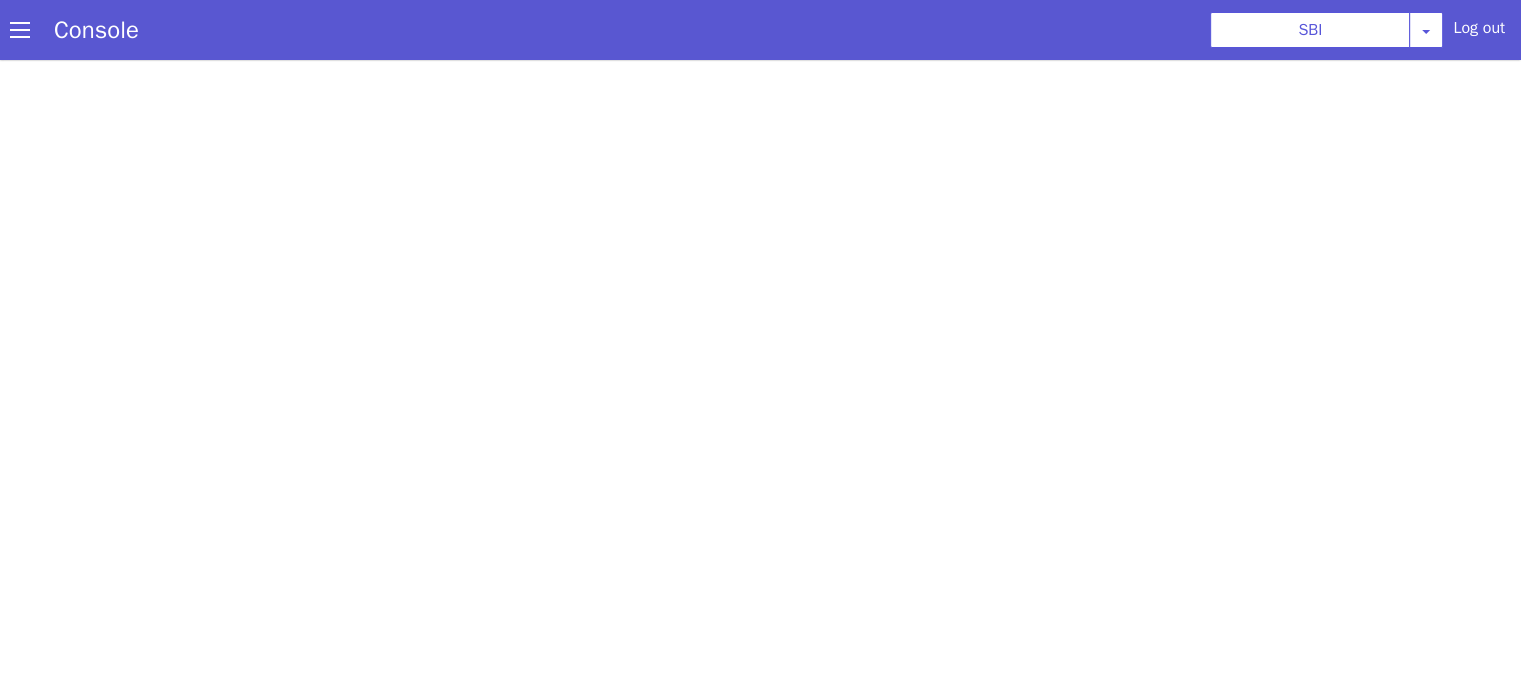 scroll, scrollTop: 0, scrollLeft: 0, axis: both 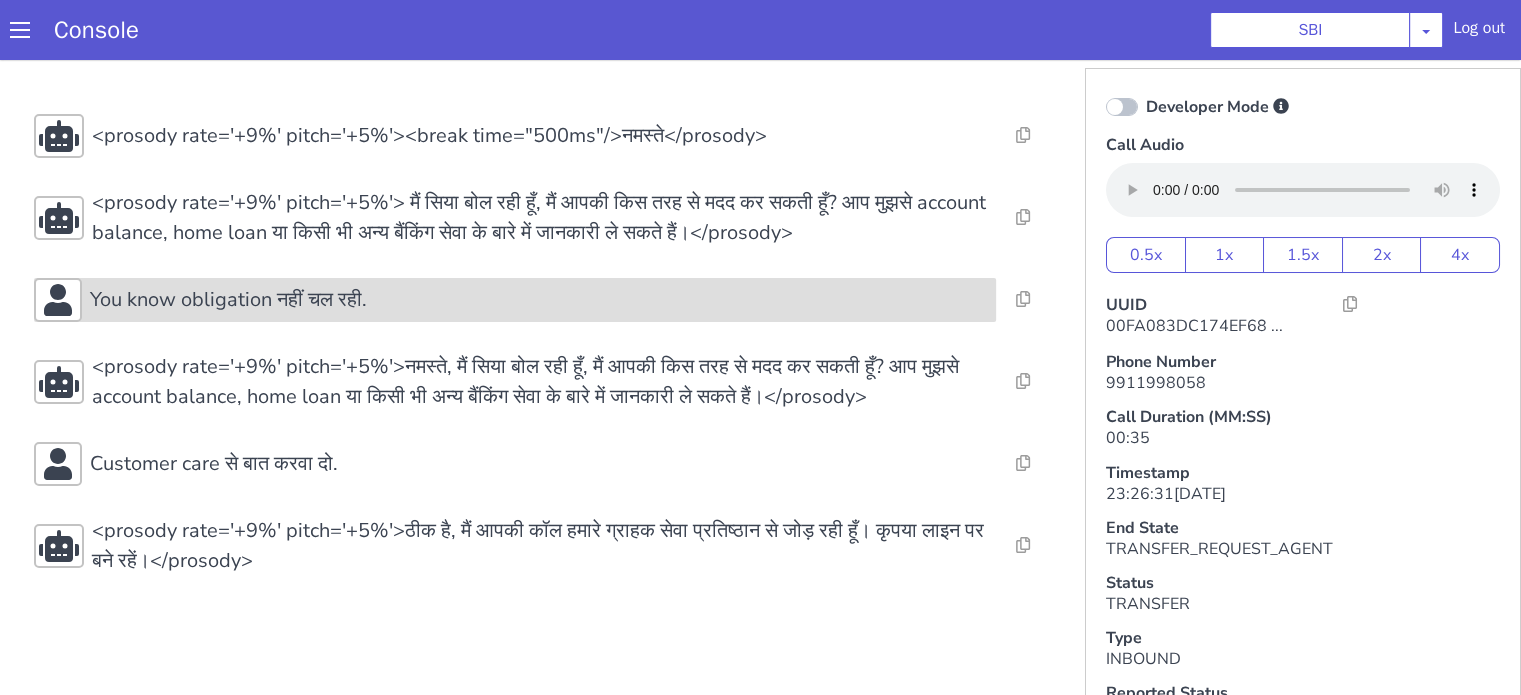 click on "You know obligation नहीं चल रही." at bounding box center [228, 300] 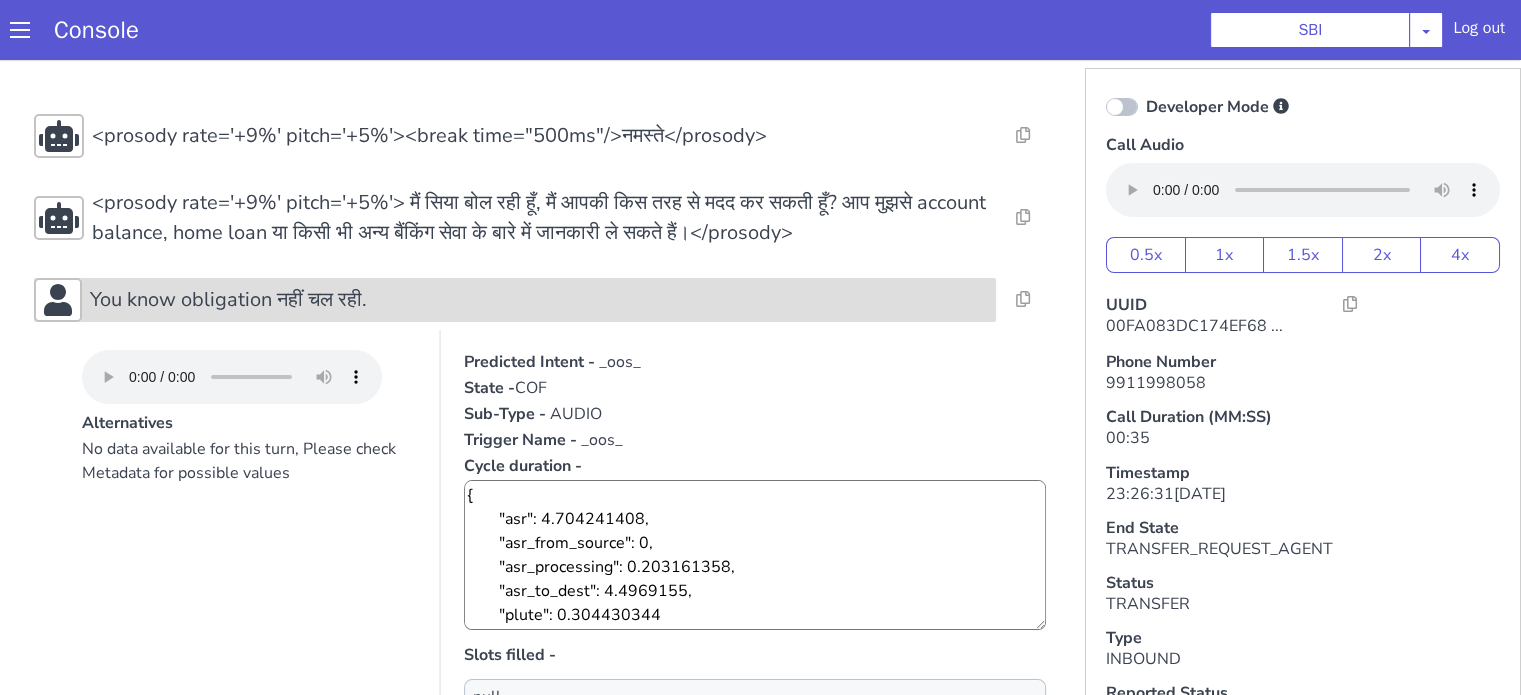 click on "You know obligation नहीं चल रही." at bounding box center (228, 300) 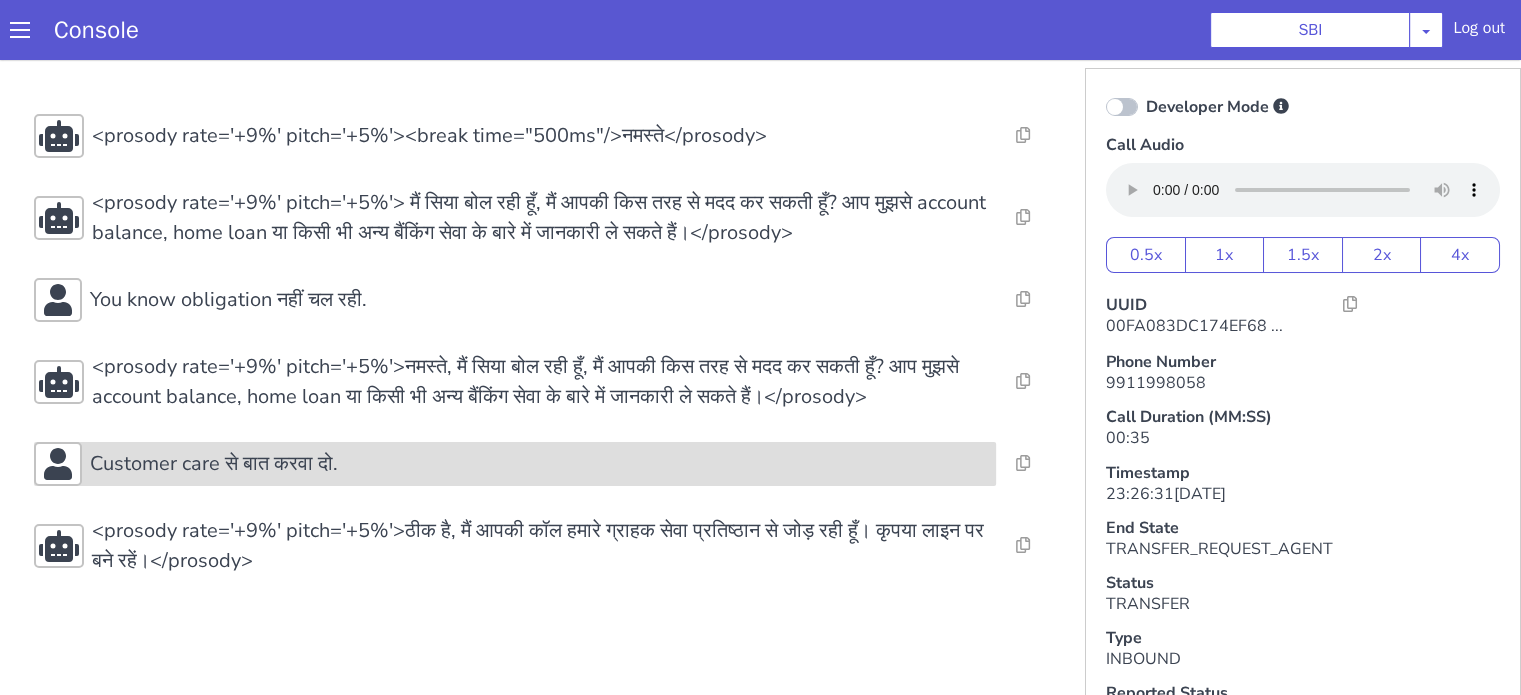 click on "Customer care से बात करवा दो." at bounding box center [214, 464] 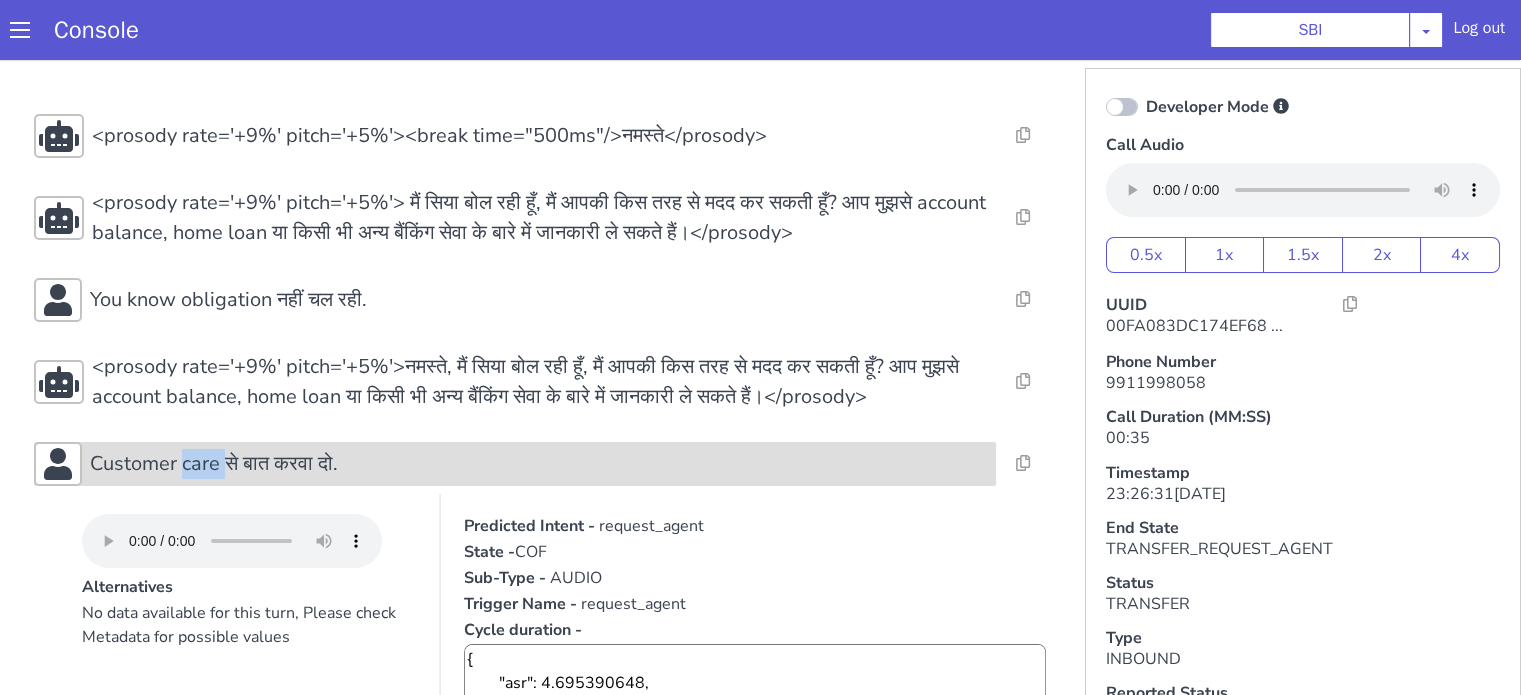 click on "Customer care से बात करवा दो." at bounding box center (214, 464) 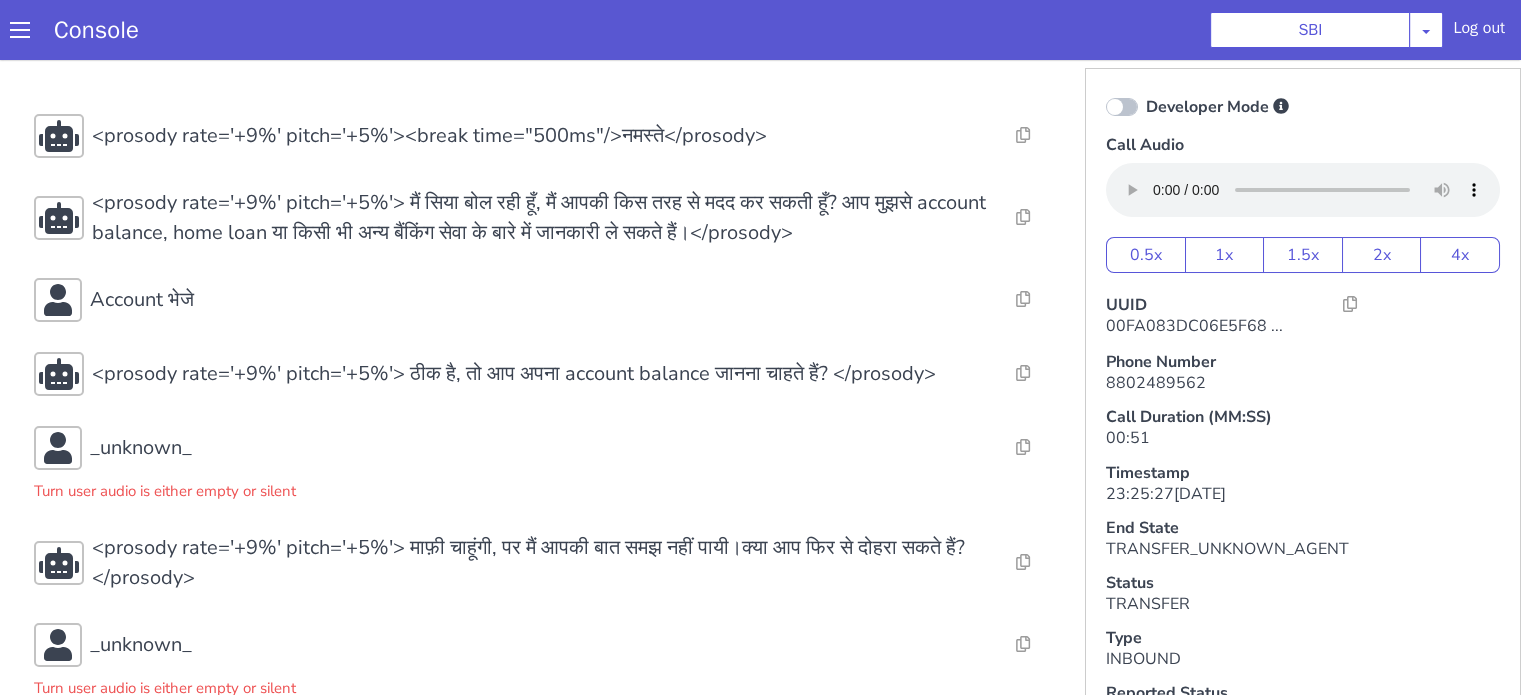 scroll, scrollTop: 128, scrollLeft: 0, axis: vertical 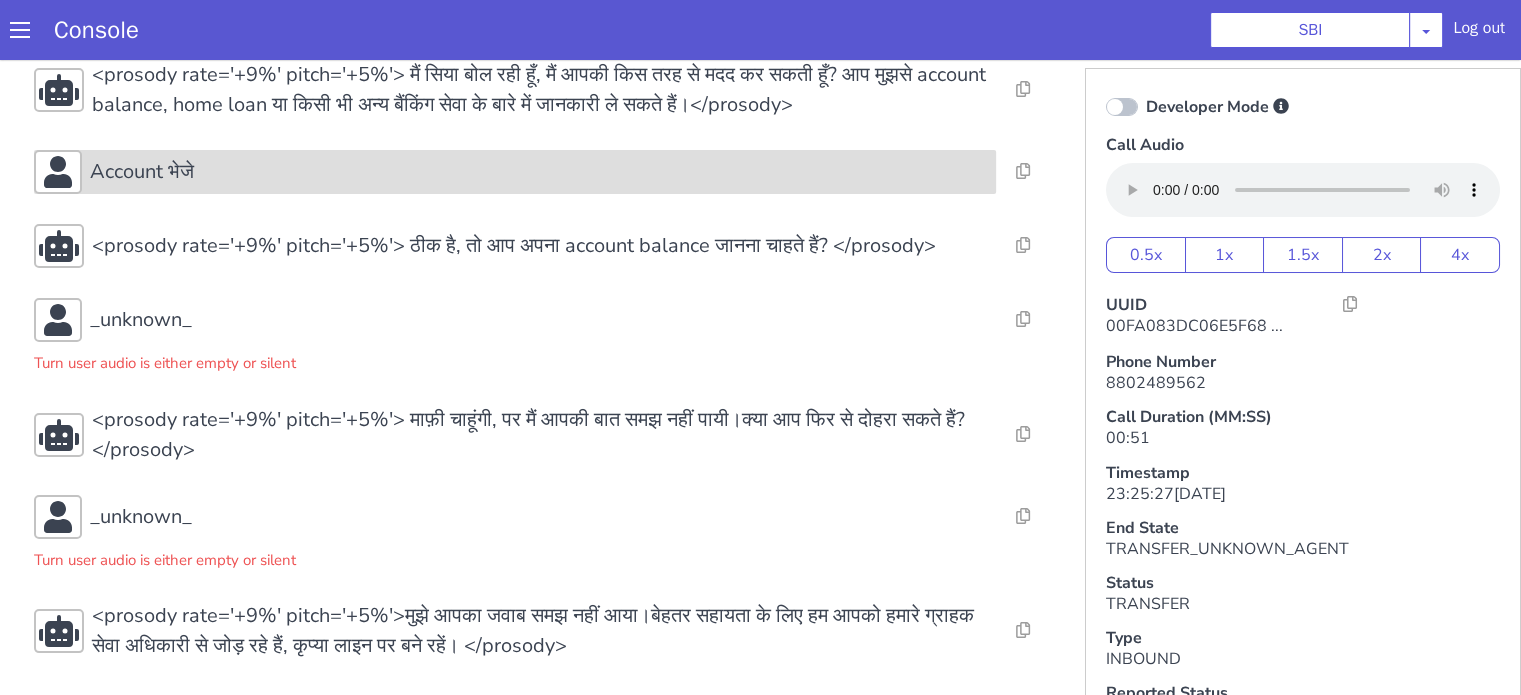 click on "Account भेजे" at bounding box center (539, 172) 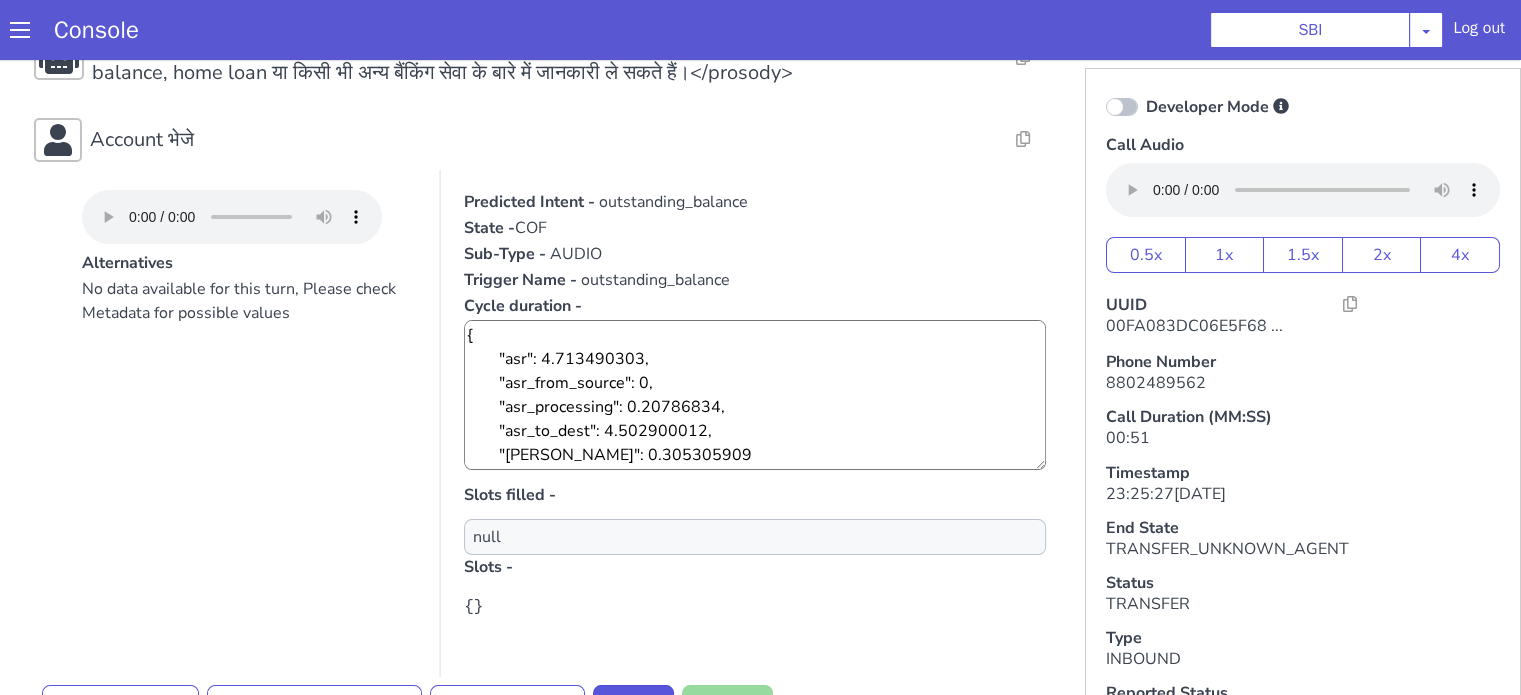scroll, scrollTop: 0, scrollLeft: 0, axis: both 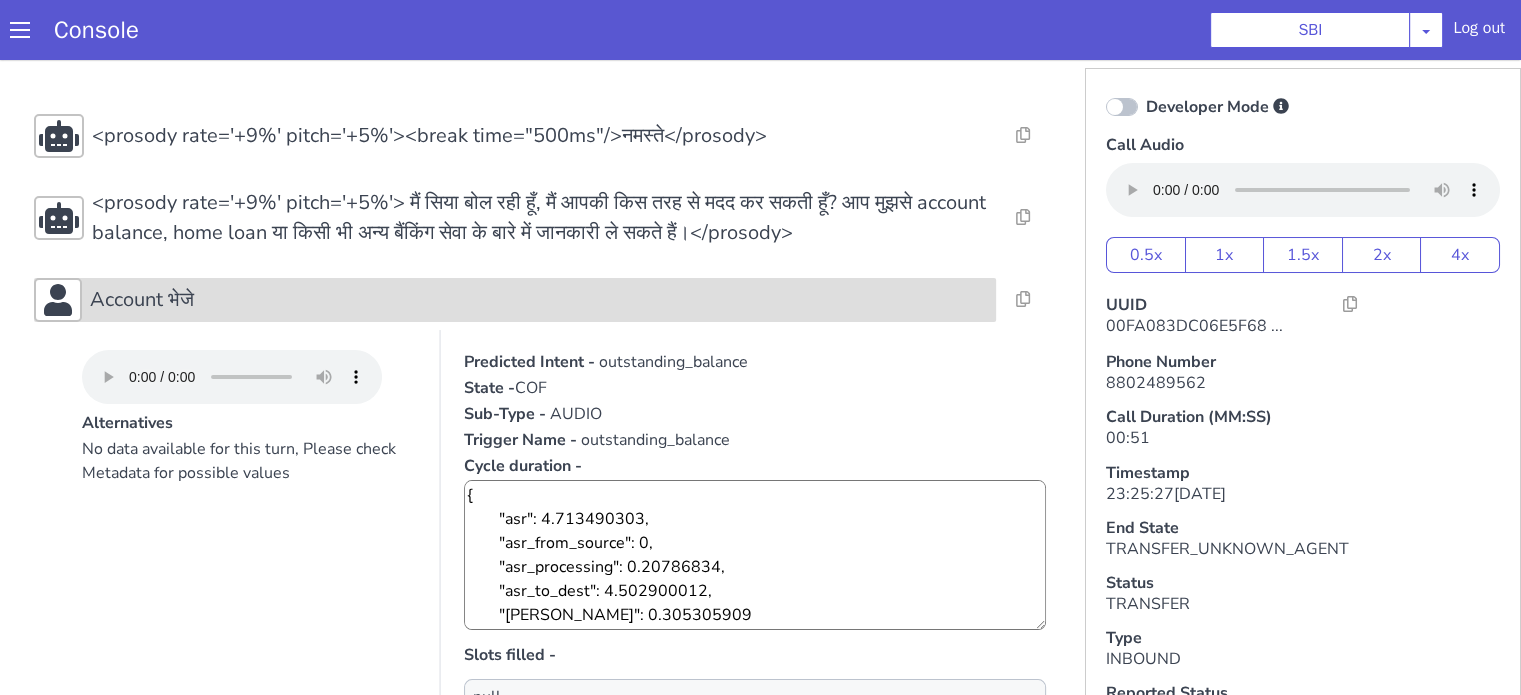 click on "Account भेजे" at bounding box center (539, 300) 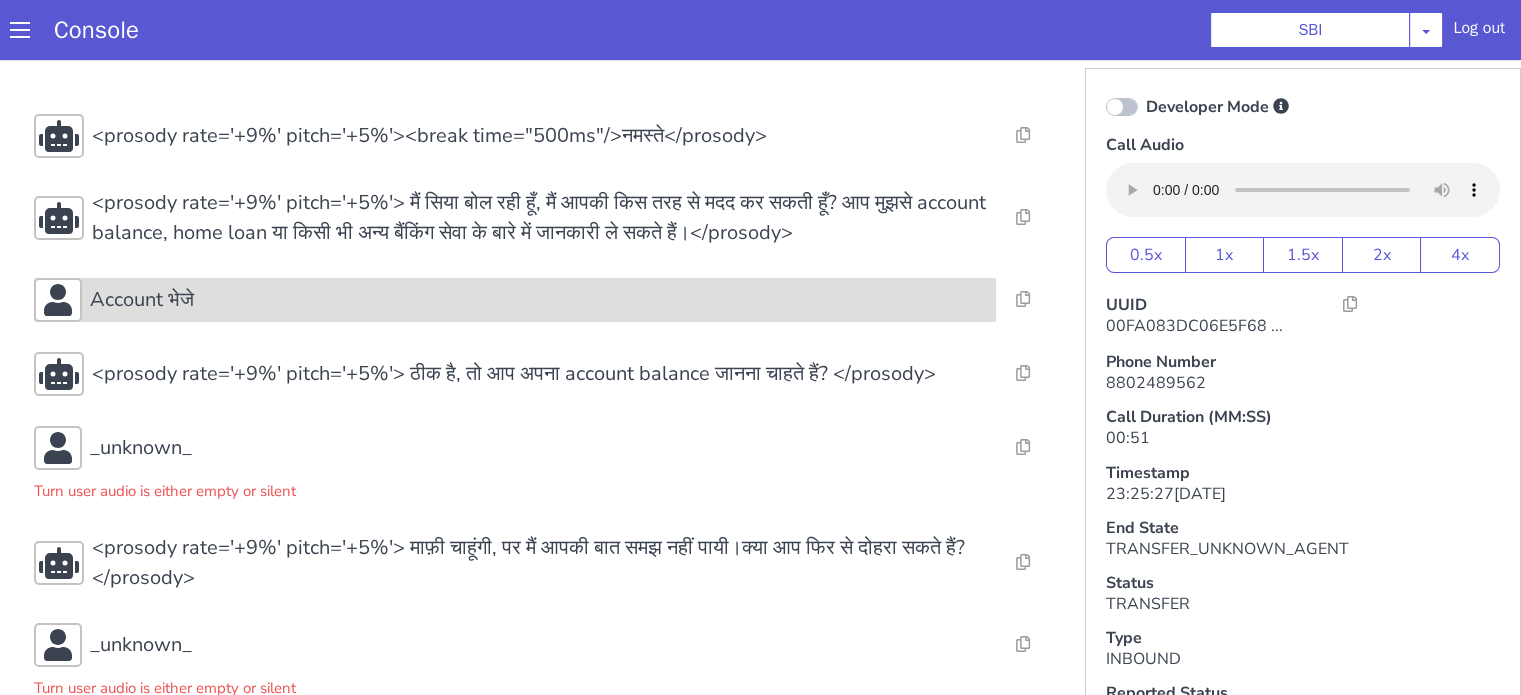 scroll, scrollTop: 100, scrollLeft: 0, axis: vertical 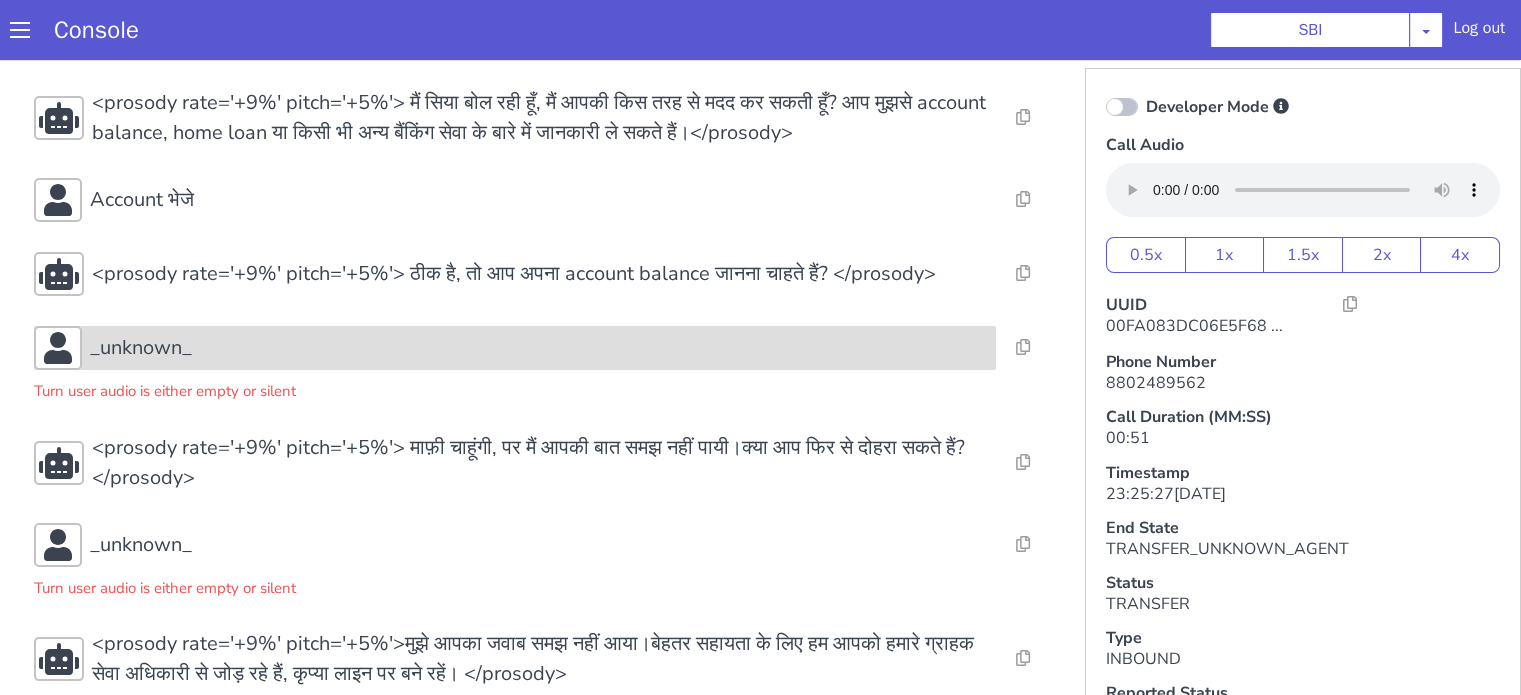 click on "_unknown_" at bounding box center (539, 348) 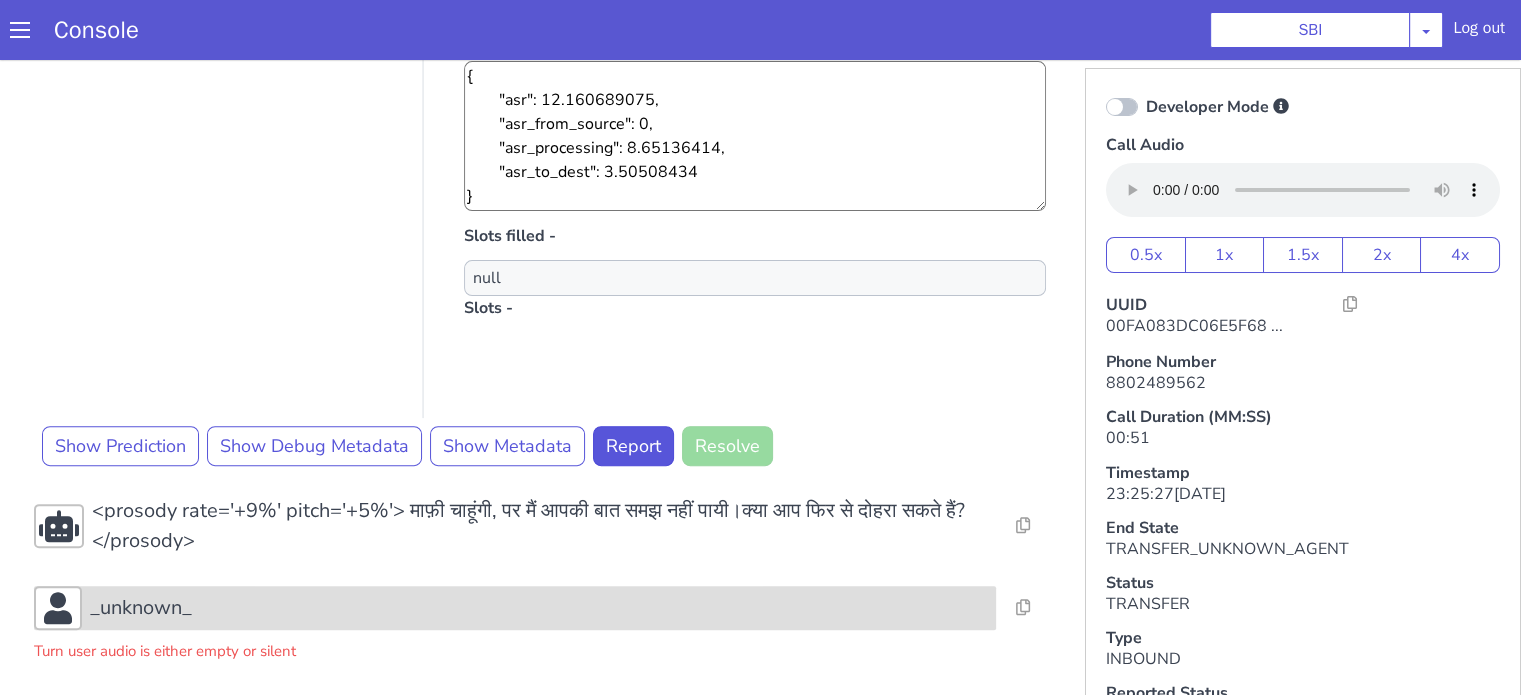 click on "_unknown_" at bounding box center [539, 608] 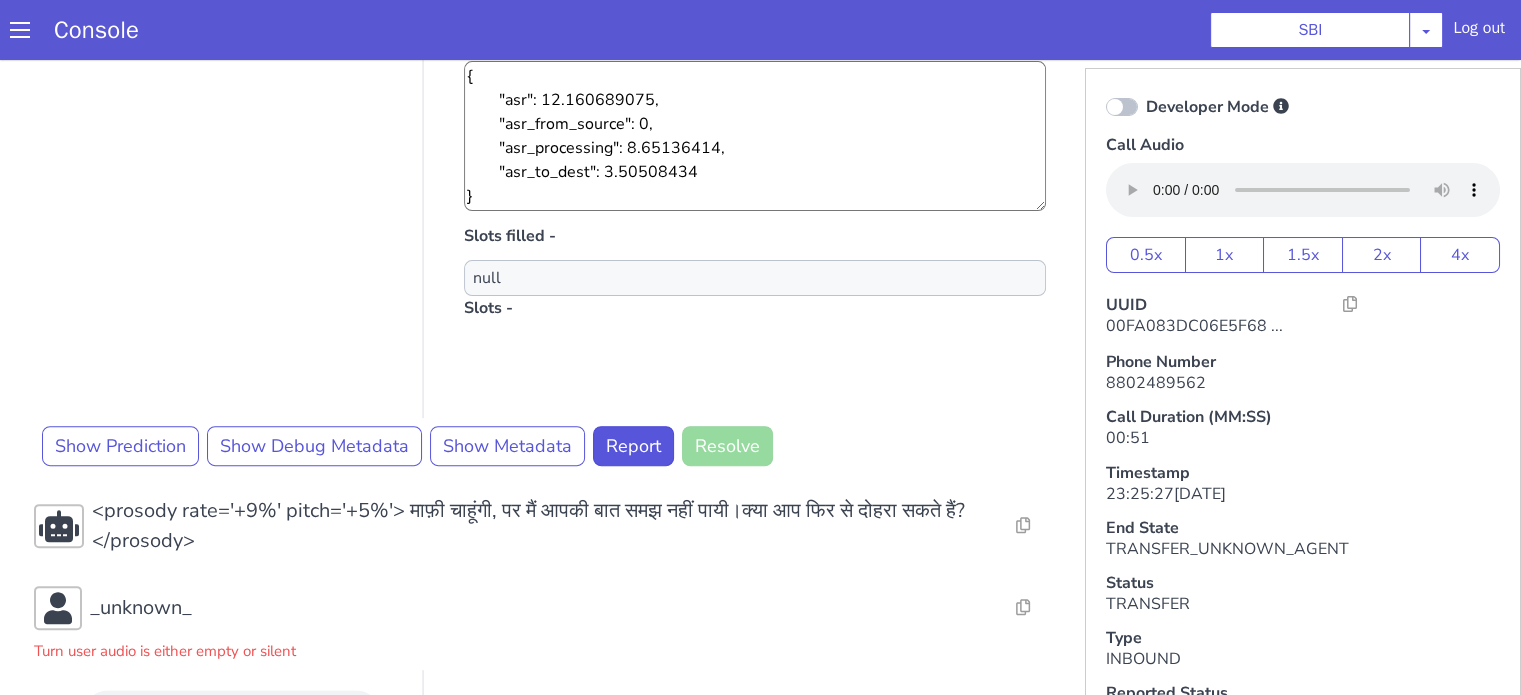 scroll, scrollTop: 1000, scrollLeft: 0, axis: vertical 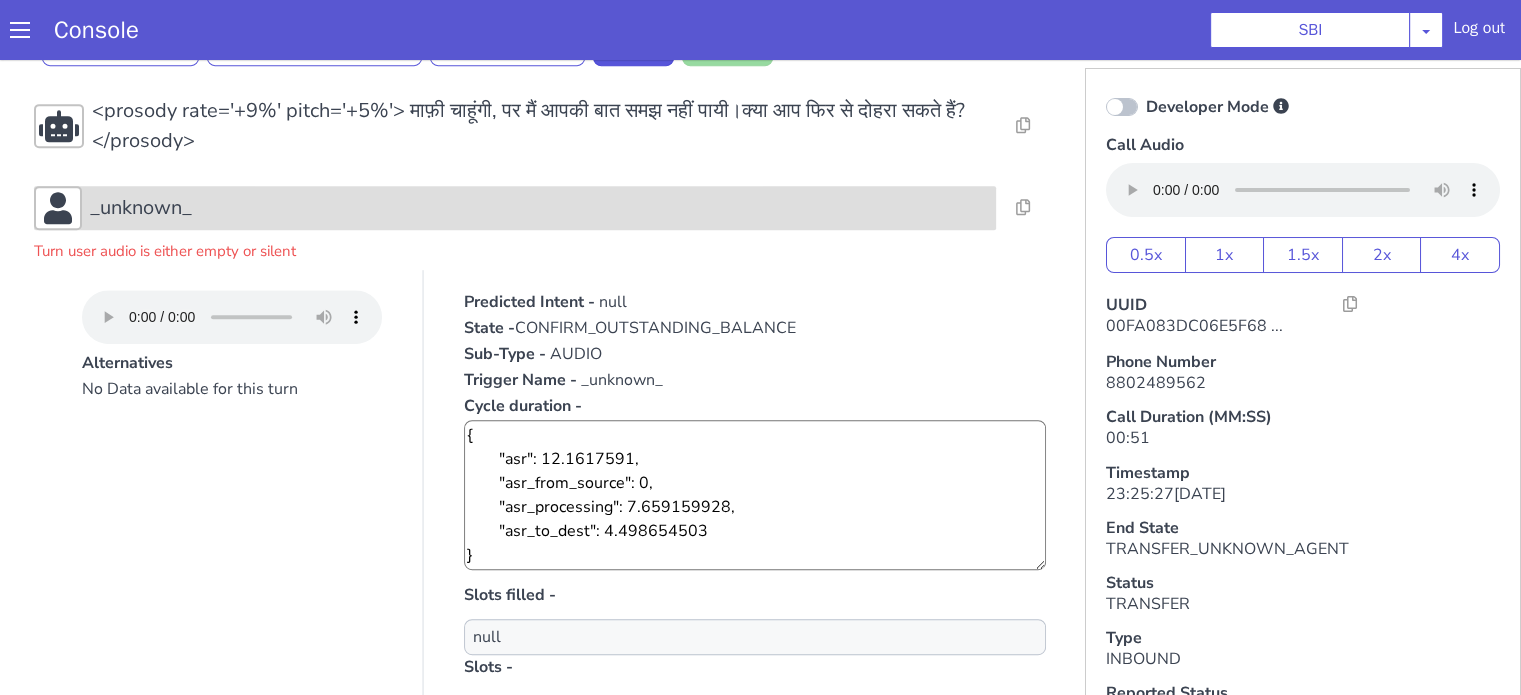 click on "_unknown_" at bounding box center [539, 208] 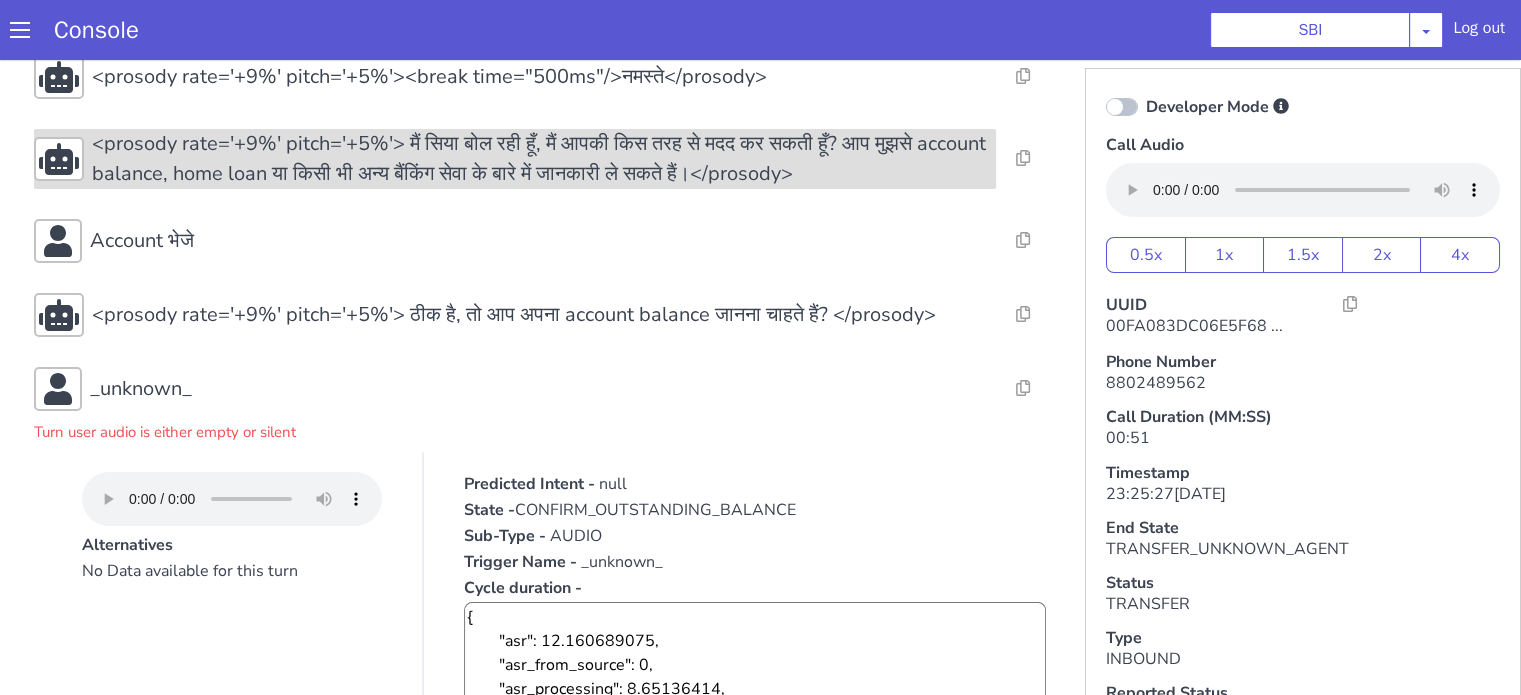 scroll, scrollTop: 0, scrollLeft: 0, axis: both 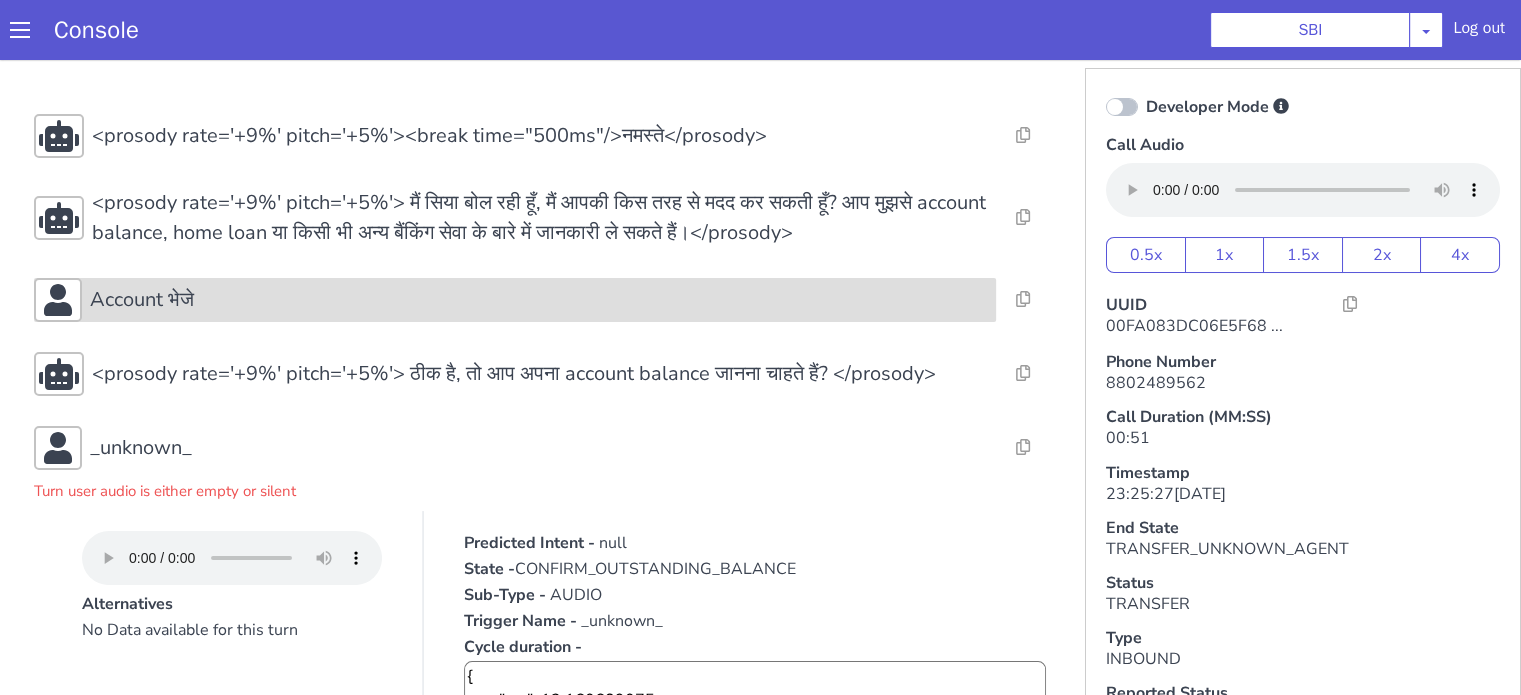 drag, startPoint x: 216, startPoint y: 302, endPoint x: 206, endPoint y: 300, distance: 10.198039 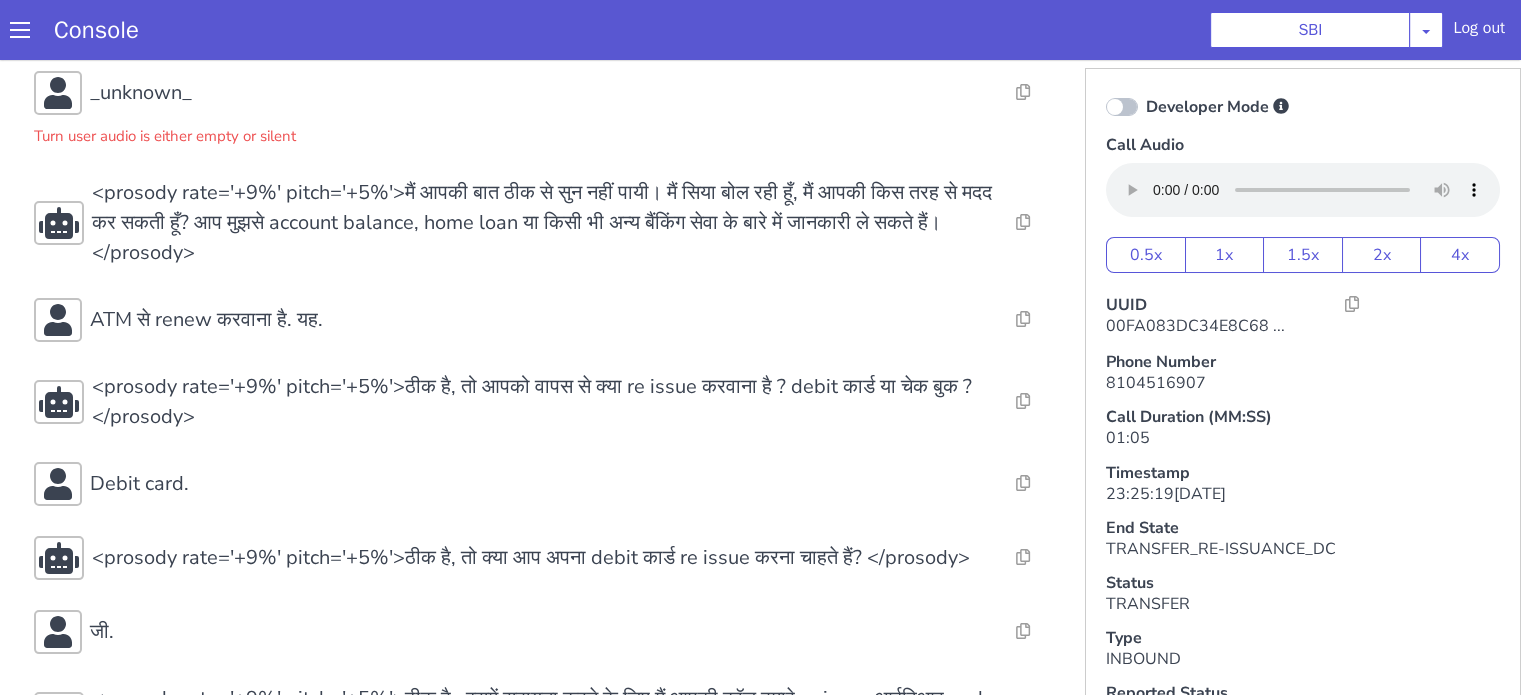 scroll, scrollTop: 305, scrollLeft: 0, axis: vertical 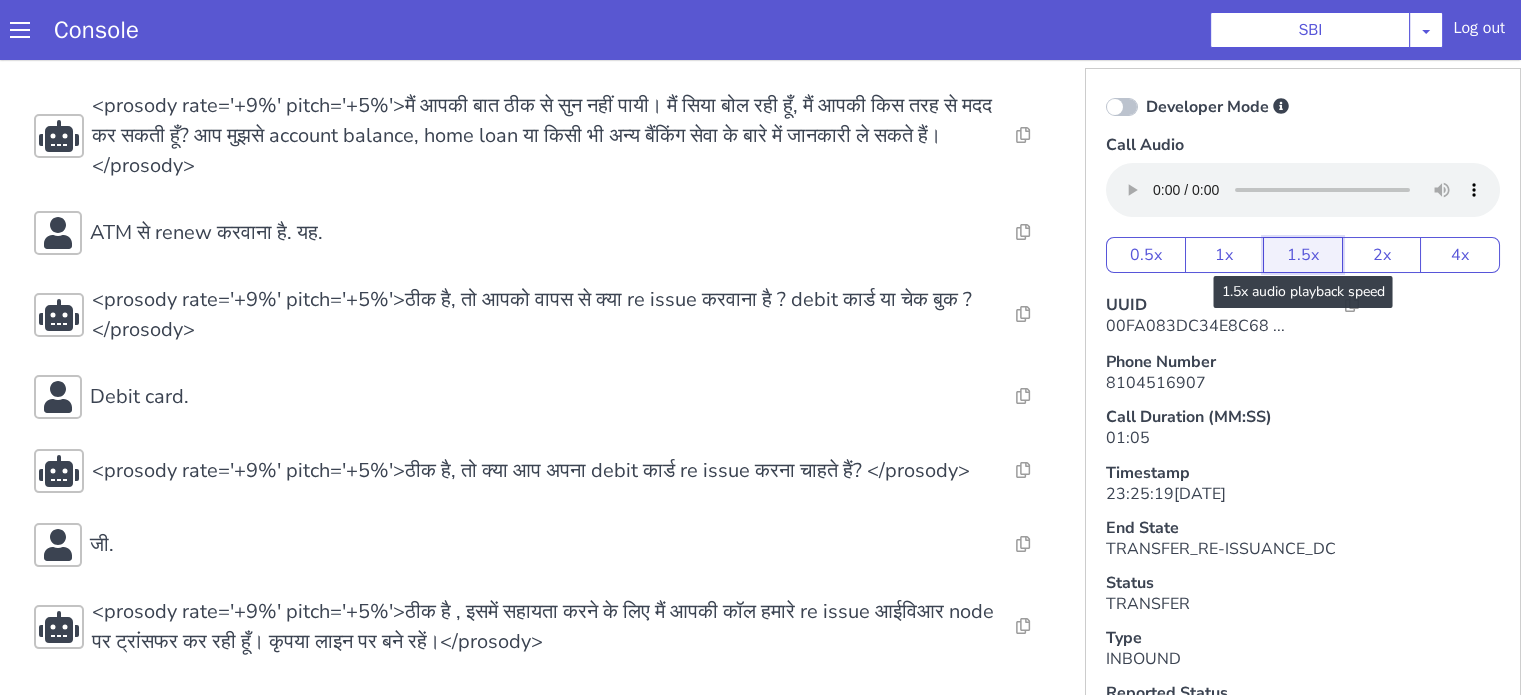click on "1.5x" at bounding box center (1303, 255) 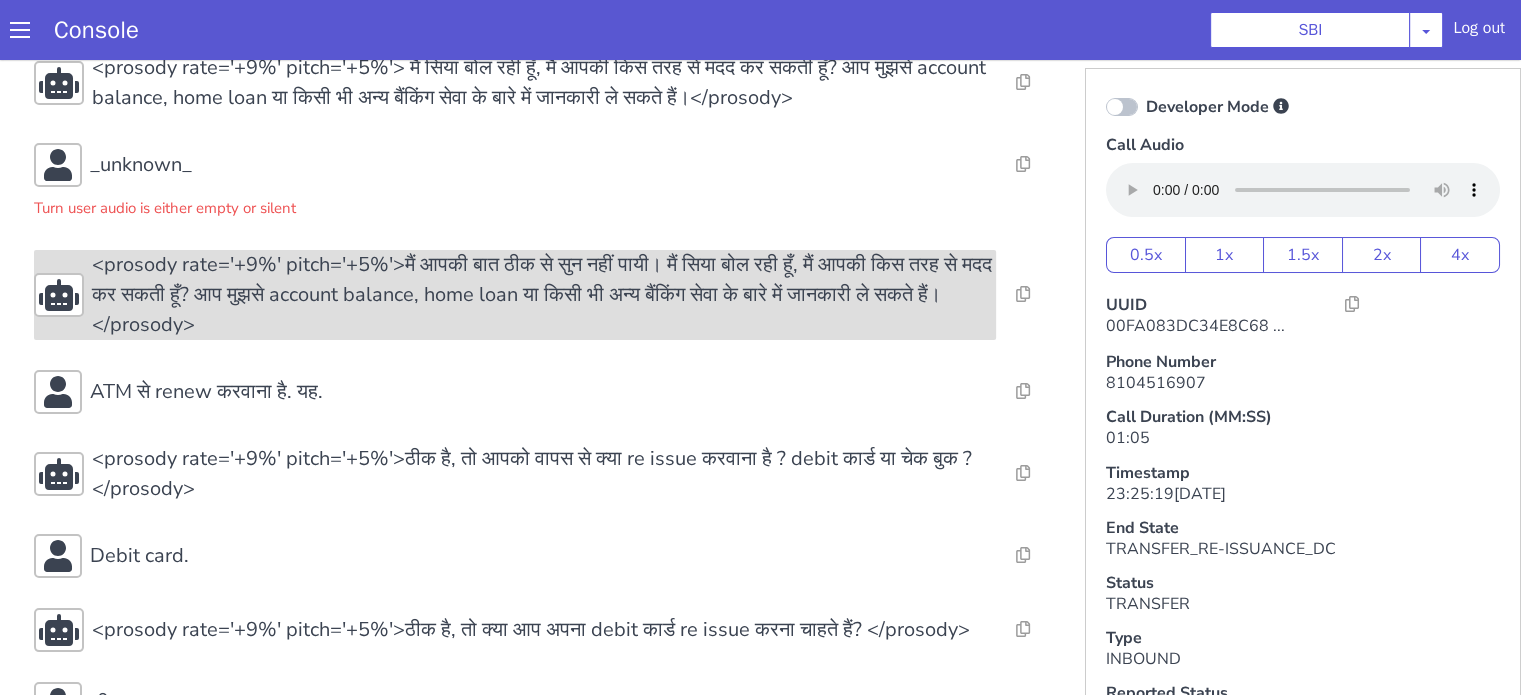 scroll, scrollTop: 5, scrollLeft: 0, axis: vertical 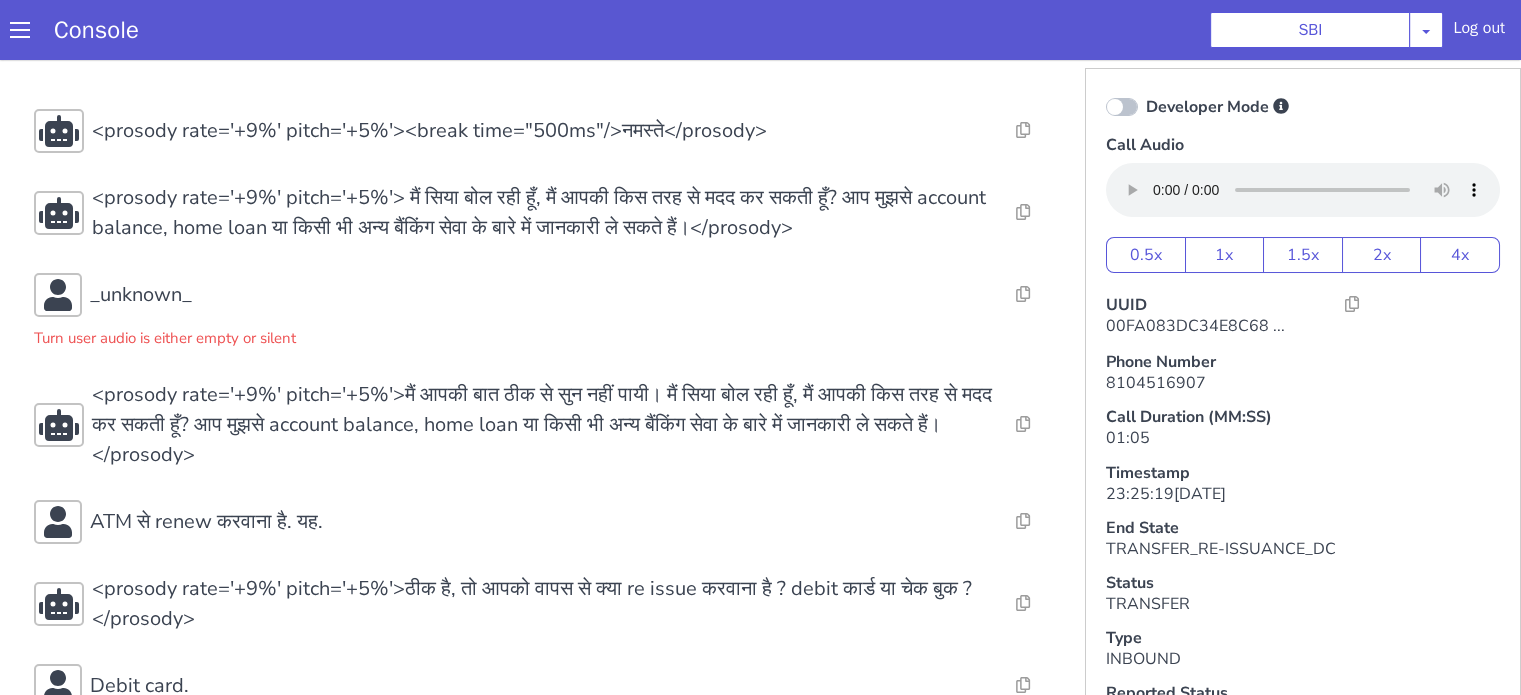 click on "Console SBI [PERSON_NAME] Airtel DTH Pilot Airtel POC [PERSON_NAME] Blue NT Aliceblue American Finance - US Apollo Apollo 24*7 Application - Collections Auto NPS feedback Avaya Devconnect Axis Axis AMC Axis Outbound BAGIC BALIC BALIC Old 2 Bajaj Autofinance Bajaj Fin Banking Demo Barbeque Nation Buy Now Pay Later Cars24 Cashe Central Bank of [GEOGRAPHIC_DATA] [PERSON_NAME] Cholamandalam Finance Consumer Durables Coverfox Covid19 Helpline Credgenics CreditMate DPDzero DUMMY Data collection Demo - Collections Dish TV ERCM Emeritus Eureka Forbes - LQ FFAM360 - US Familiarity Farming_Axis Finaccel Flipkart Flow Templates Fusion Microfinance Giorgos_TestBot Great Learning Grievance Bot HDB Finance HDFC HDFC Ergo HDFC Freedom CC HDFC Life Demo HDFC Securities Hathway Internet Hathway V2 Home Credit IBM IBM Banking Demo ICICI ICICI Bank Outbound ICICI [DEMOGRAPHIC_DATA] Persistency ICICI Prudential ICICI securities ICICI_lombard IDFC First Bank IFFCO Tokio Insurance Iffco [GEOGRAPHIC_DATA] [GEOGRAPHIC_DATA] Indigo IndusInd - Settlement IndusInd CC Insurance [PERSON_NAME]" at bounding box center (760, 30) 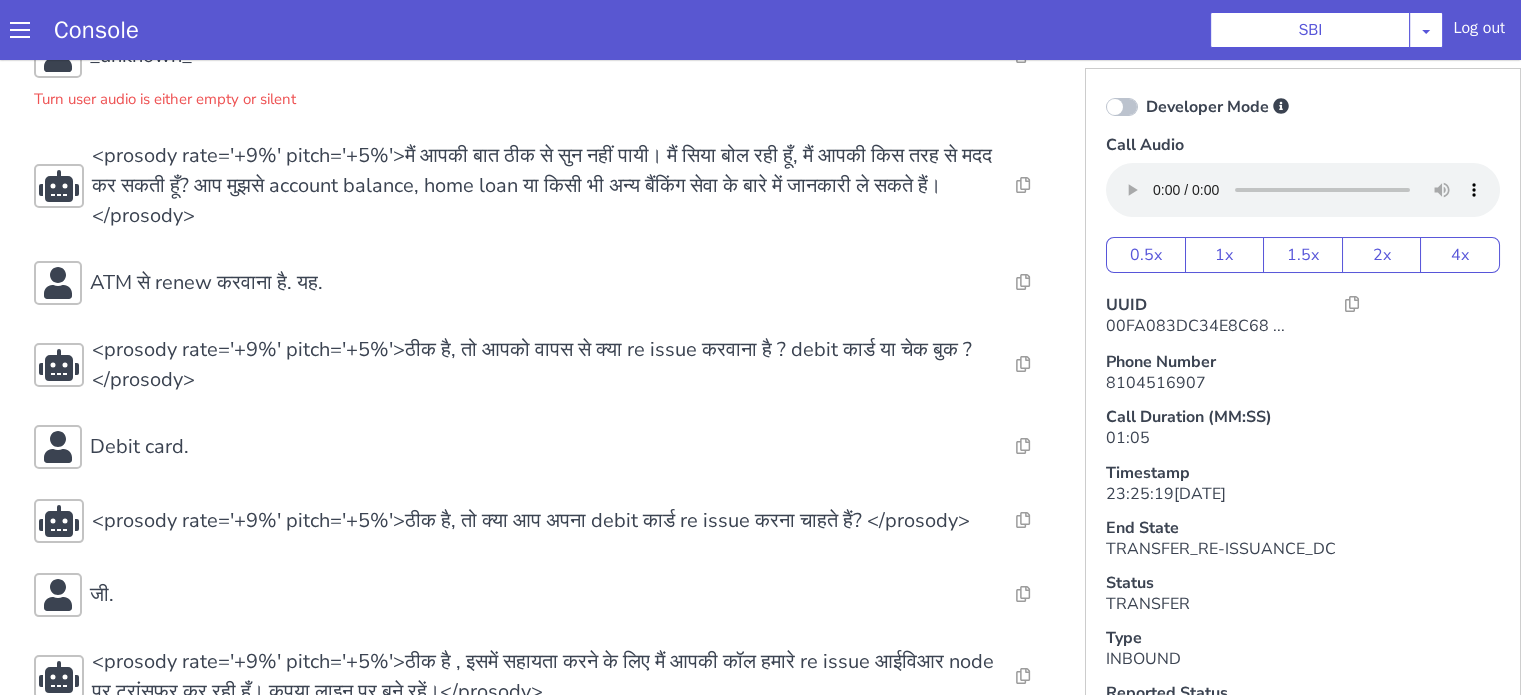 scroll, scrollTop: 305, scrollLeft: 0, axis: vertical 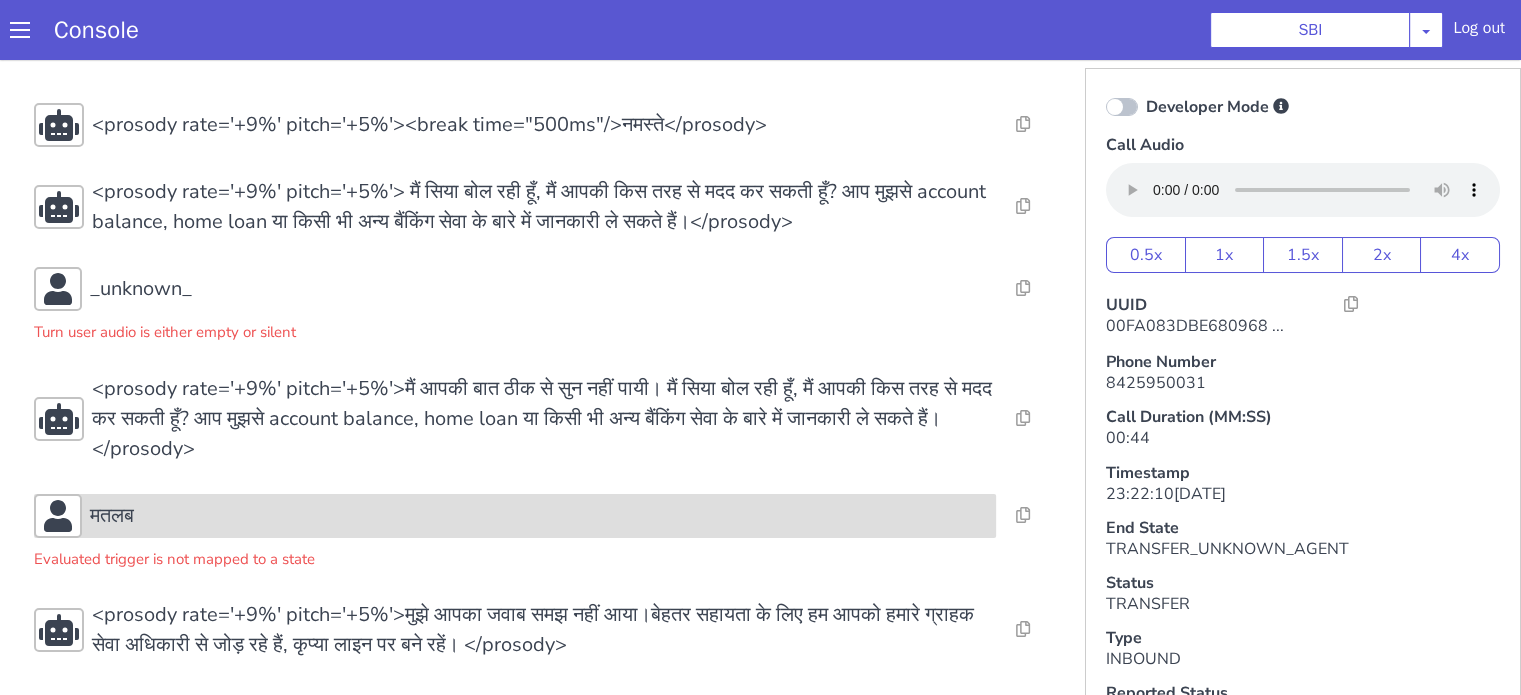click on "मतलब" at bounding box center (112, 516) 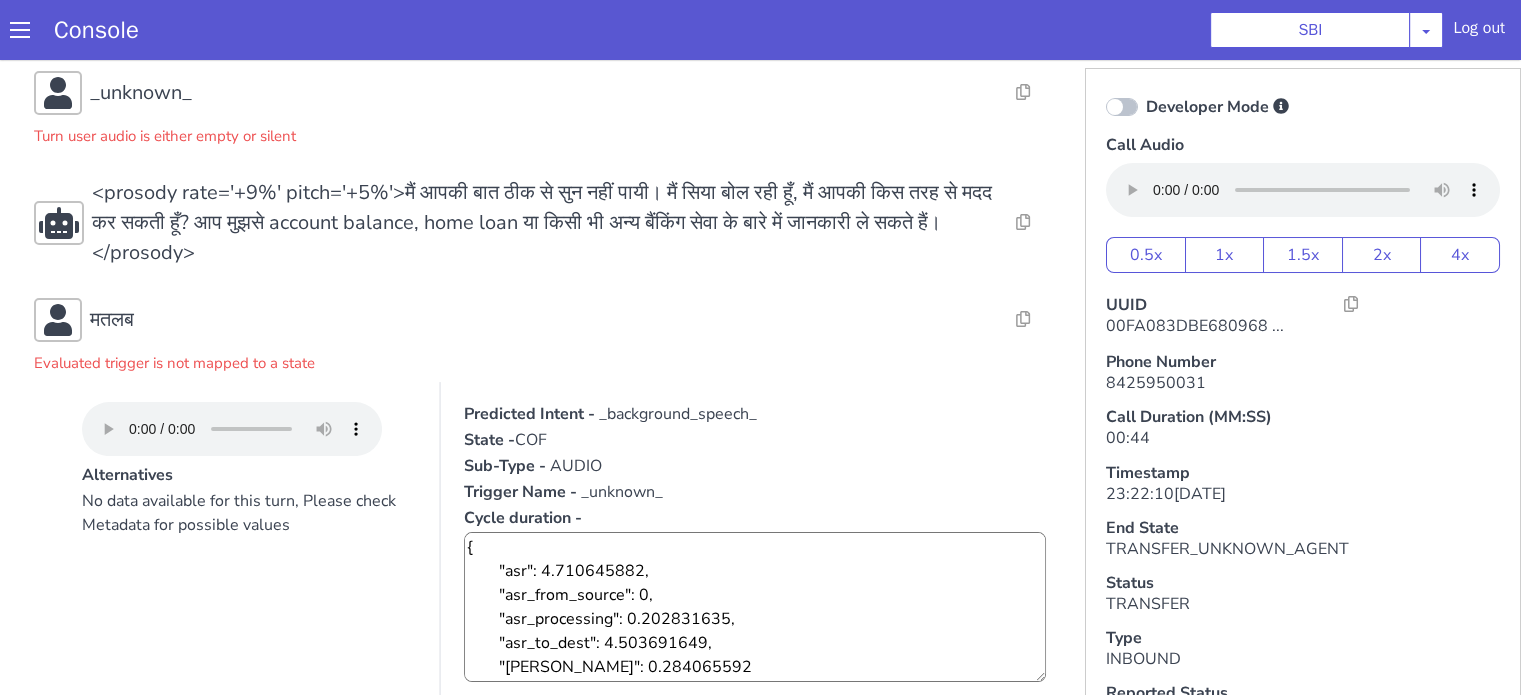 scroll, scrollTop: 311, scrollLeft: 0, axis: vertical 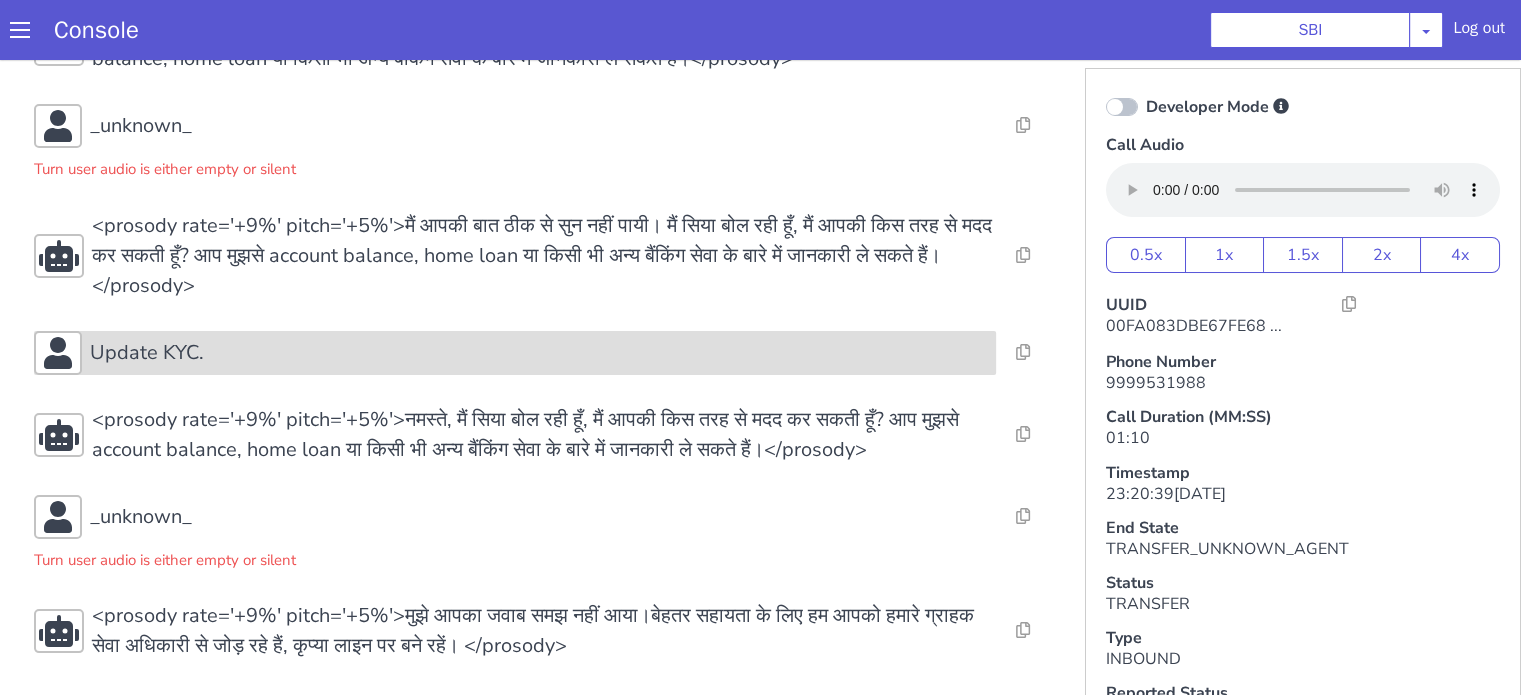 click on "Update KYC." at bounding box center (539, 353) 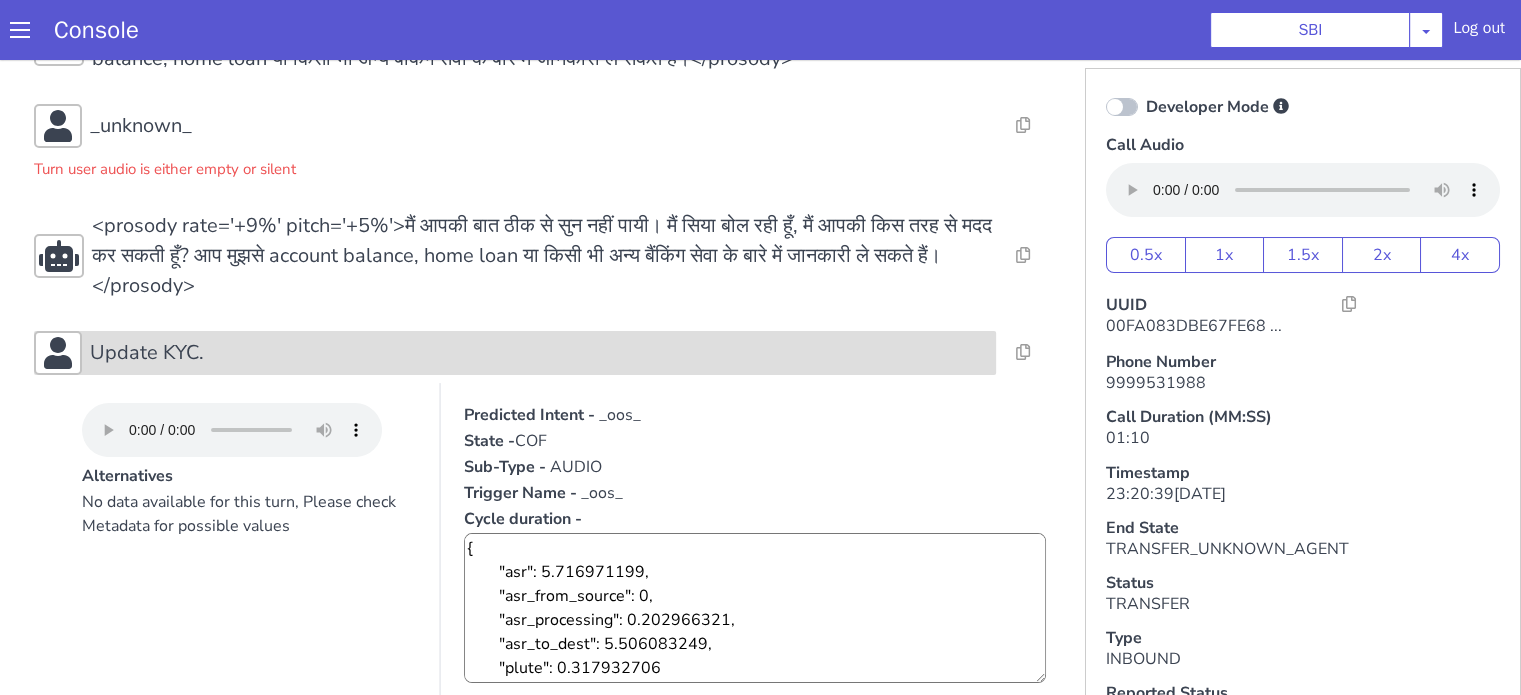 click on "Update KYC." at bounding box center (539, 353) 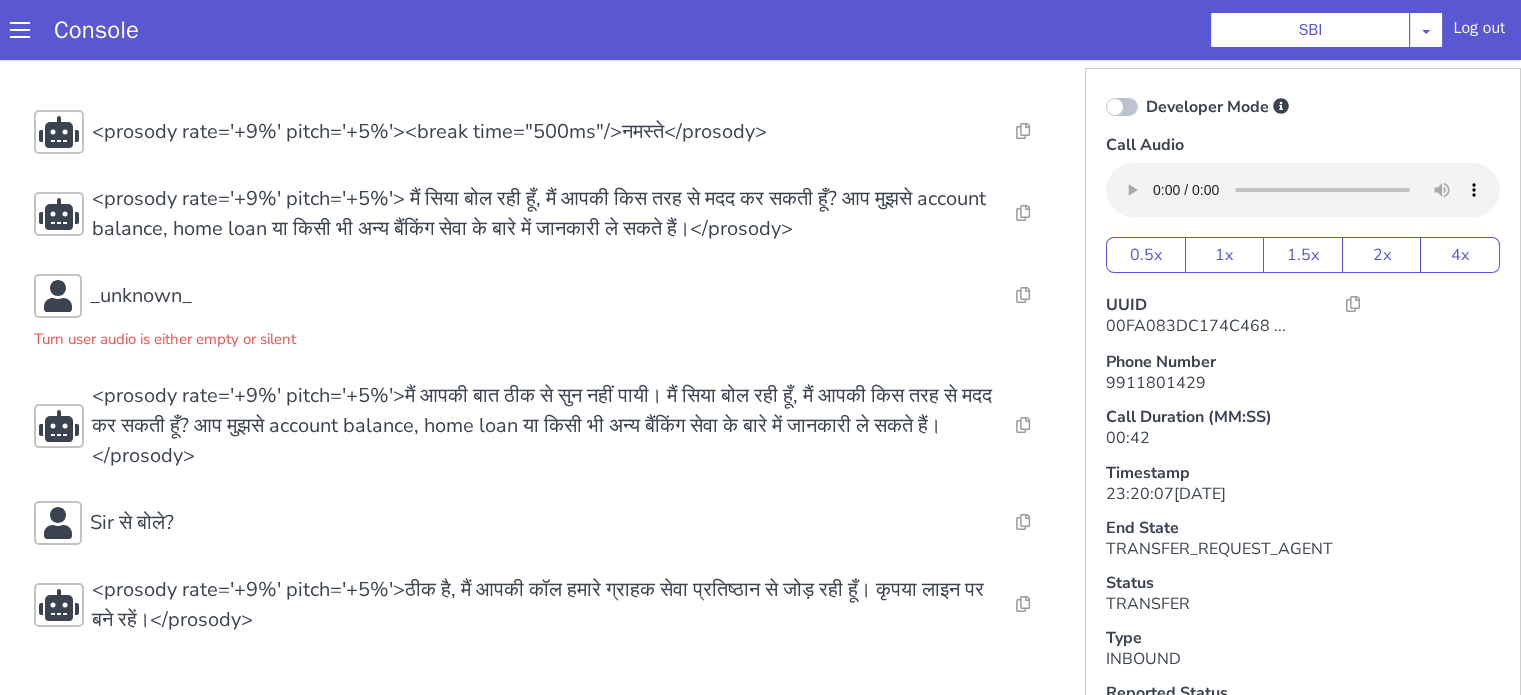 scroll, scrollTop: 8, scrollLeft: 0, axis: vertical 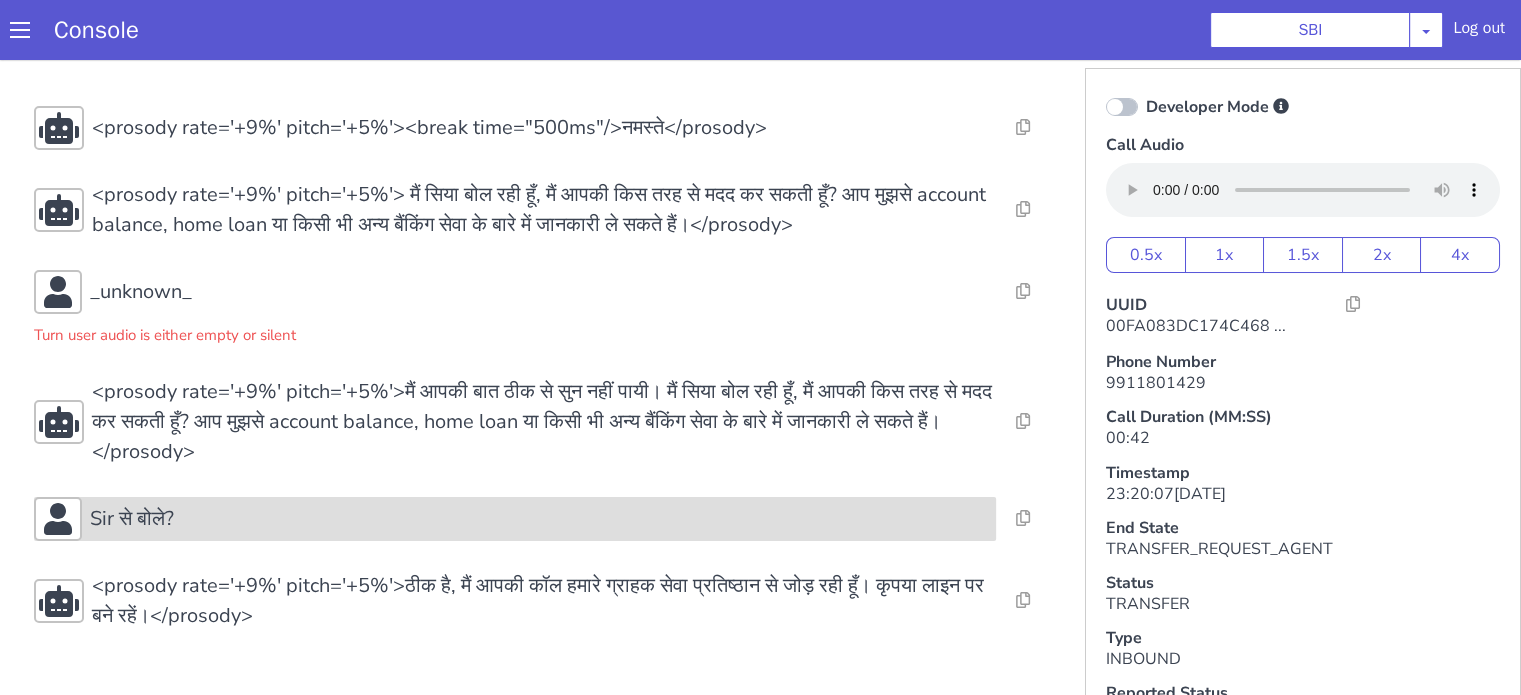 click on "Sir से बोले?" at bounding box center [539, 519] 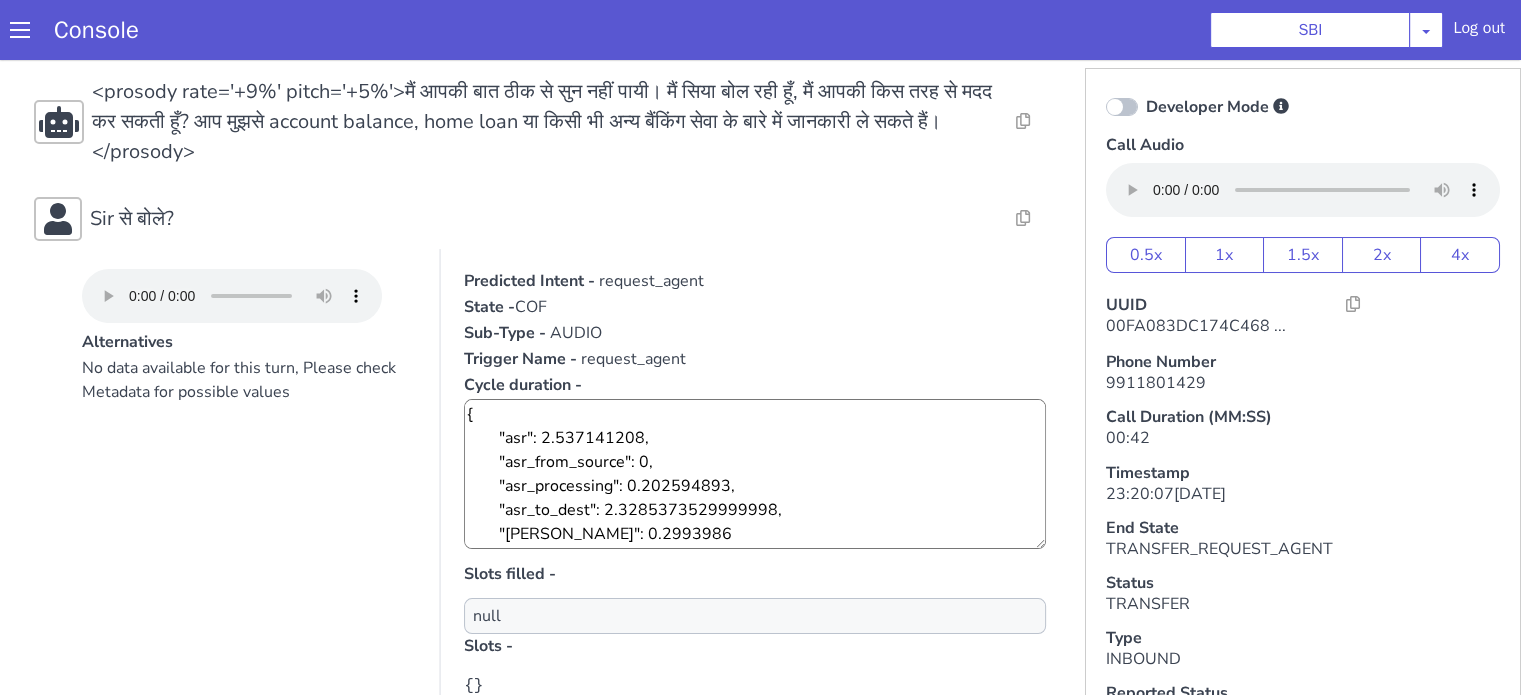 scroll, scrollTop: 0, scrollLeft: 0, axis: both 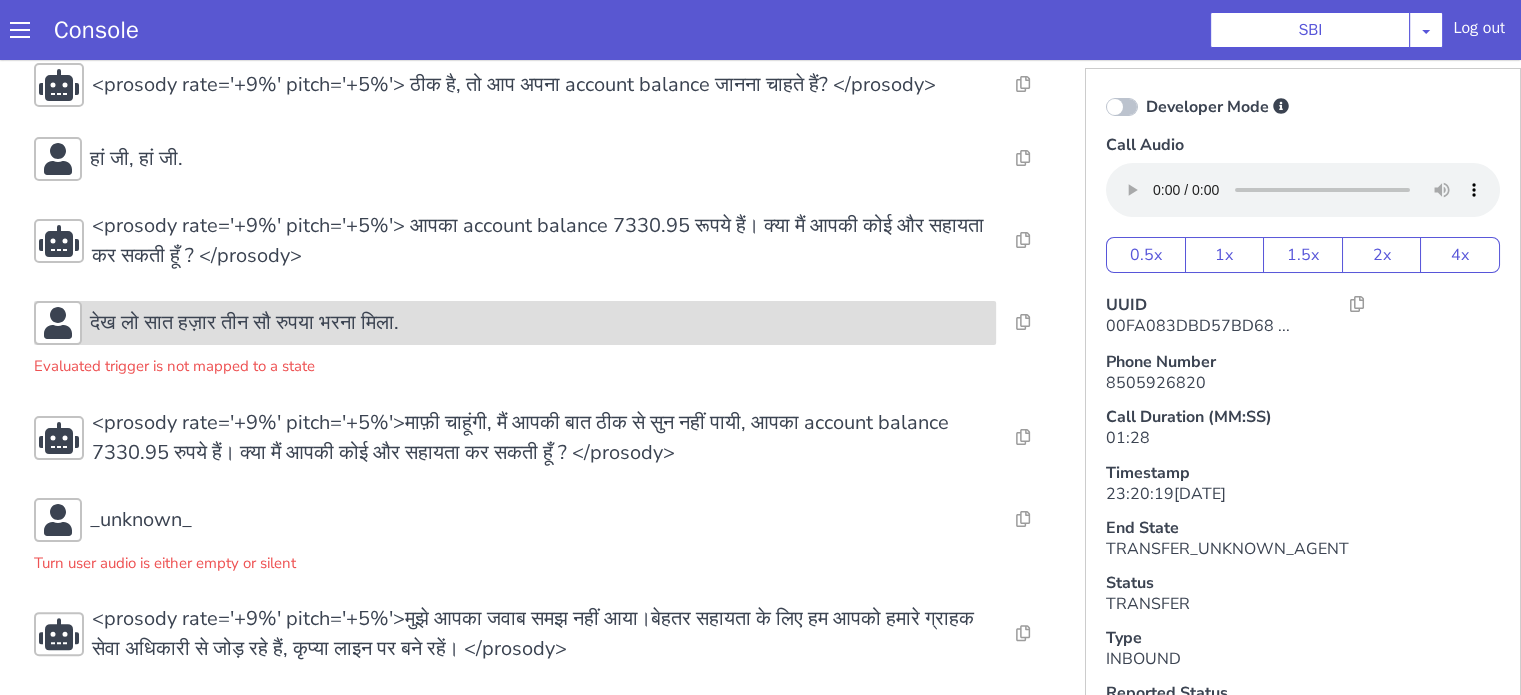 click on "देख लो सात हज़ार तीन सौ रुपया भरना मिला." at bounding box center [539, 323] 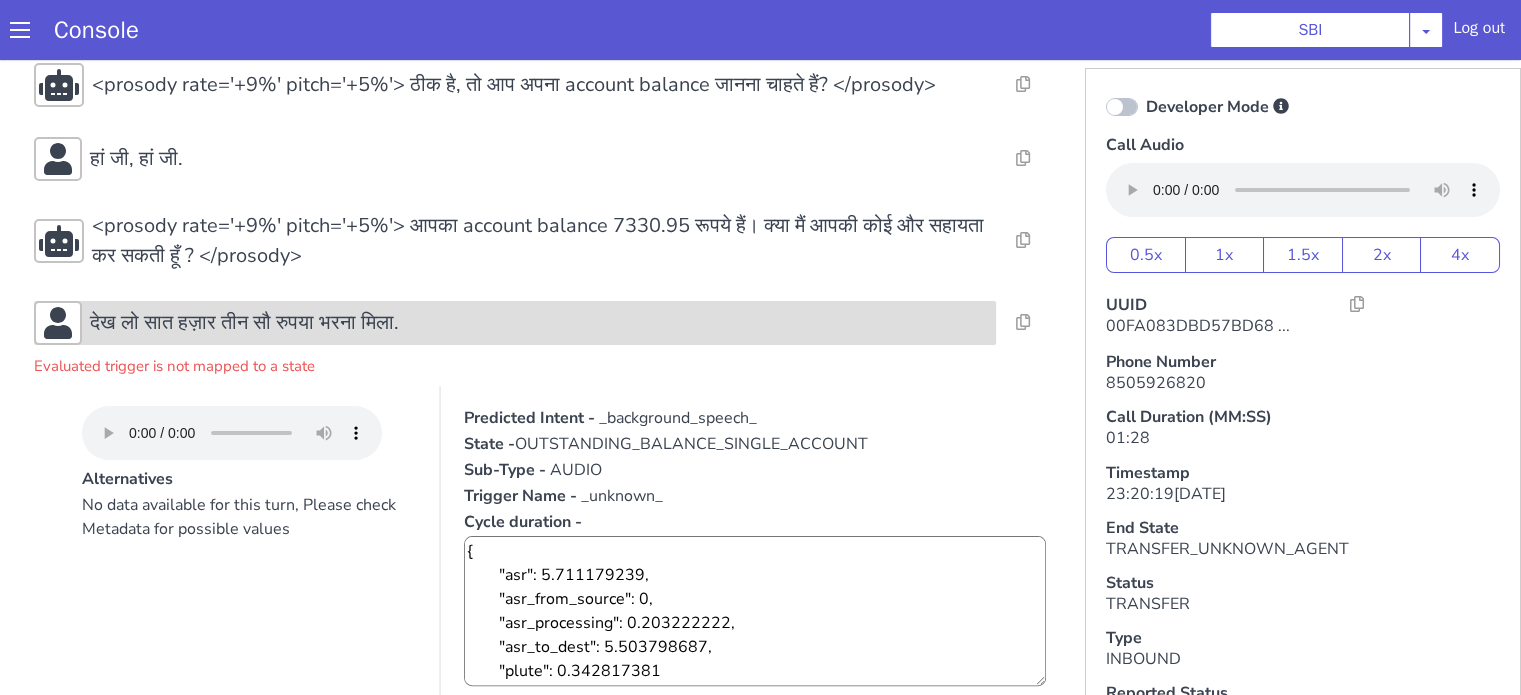 click on "देख लो सात हज़ार तीन सौ रुपया भरना मिला." at bounding box center [539, 323] 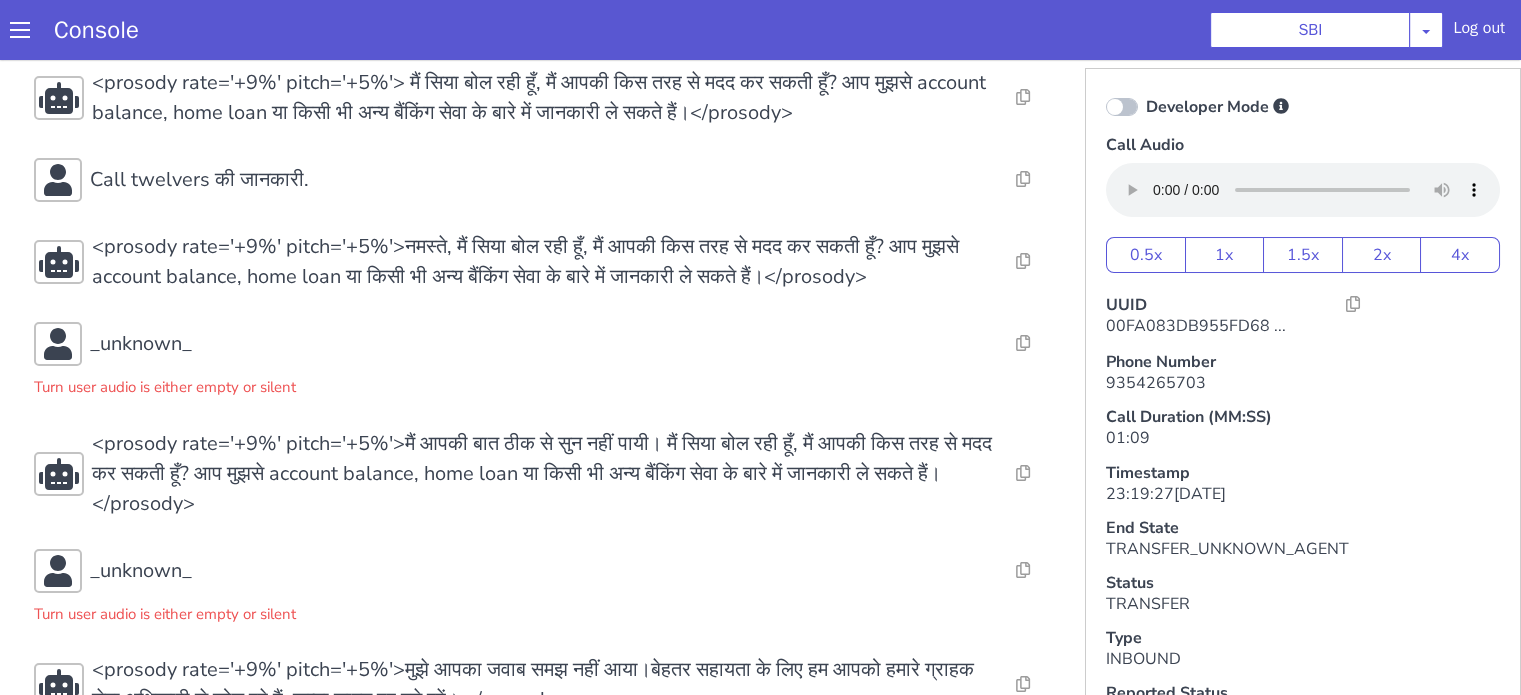 scroll, scrollTop: 74, scrollLeft: 0, axis: vertical 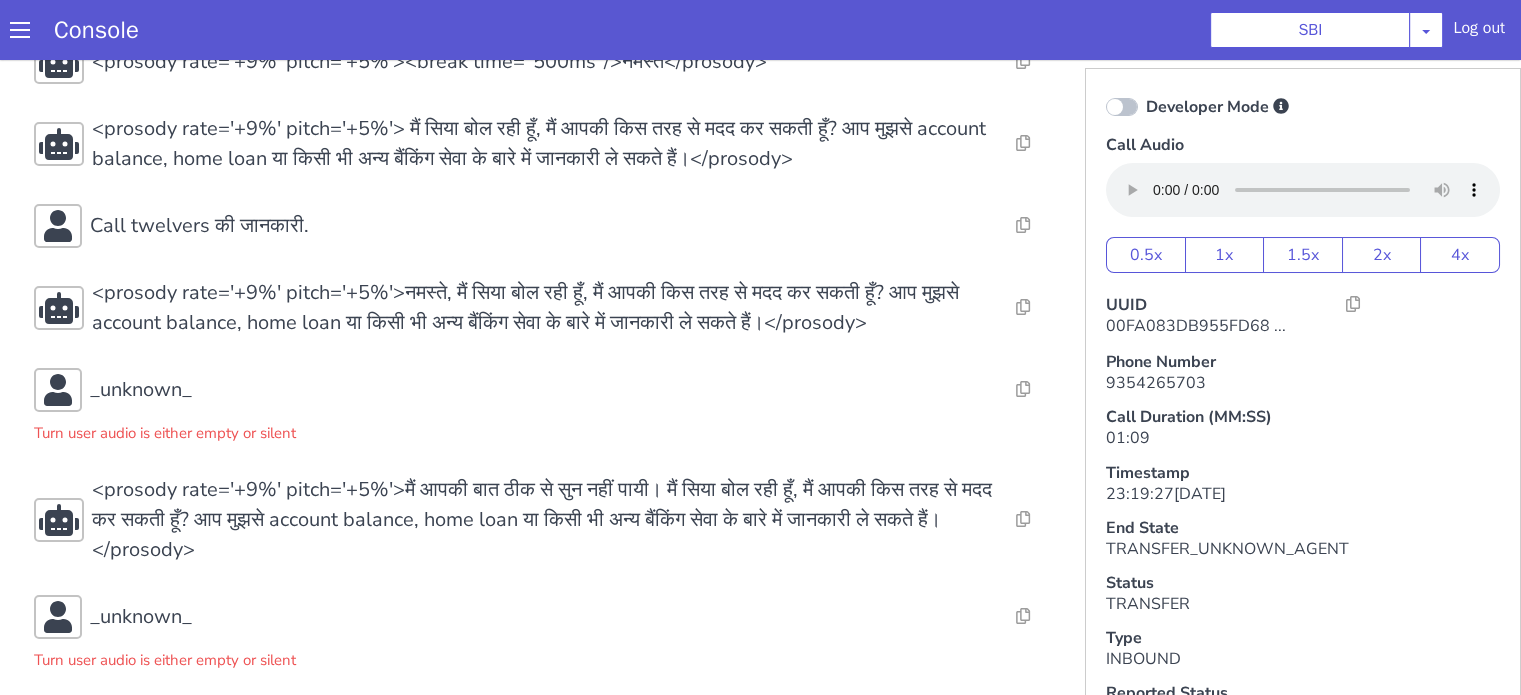 click on "Resolve  Intent Error  Entity Error  Transcription Error  Miscellaneous Submit <prosody rate='+9%' pitch='+5%'><break time="500ms"/>नमस्ते</prosody> Resolve  Intent Error  Entity Error  Transcription Error  Miscellaneous Submit <prosody rate='+9%' pitch='+5%'> मैं सिया बोल रही हूँ, मैं आपकी किस तरह से मदद कर सकती हूँ? आप मुझसे account balance, home loan या किसी भी अन्य बैंकिंग सेवा के बारे में जानकारी ले सकते हैं।</prosody> Resolve  Intent Error  Entity Error  Transcription Error  Miscellaneous Submit Call twelvers की जानकारी. Resolve  Intent Error  Entity Error  Transcription Error  Miscellaneous Submit Resolve  Intent Error  Entity Error  Transcription Error  Miscellaneous Submit _unknown_ Turn user audio is either empty or silent Resolve  Intent Error  Entity Error  Miscellaneous" at bounding box center (544, 400) 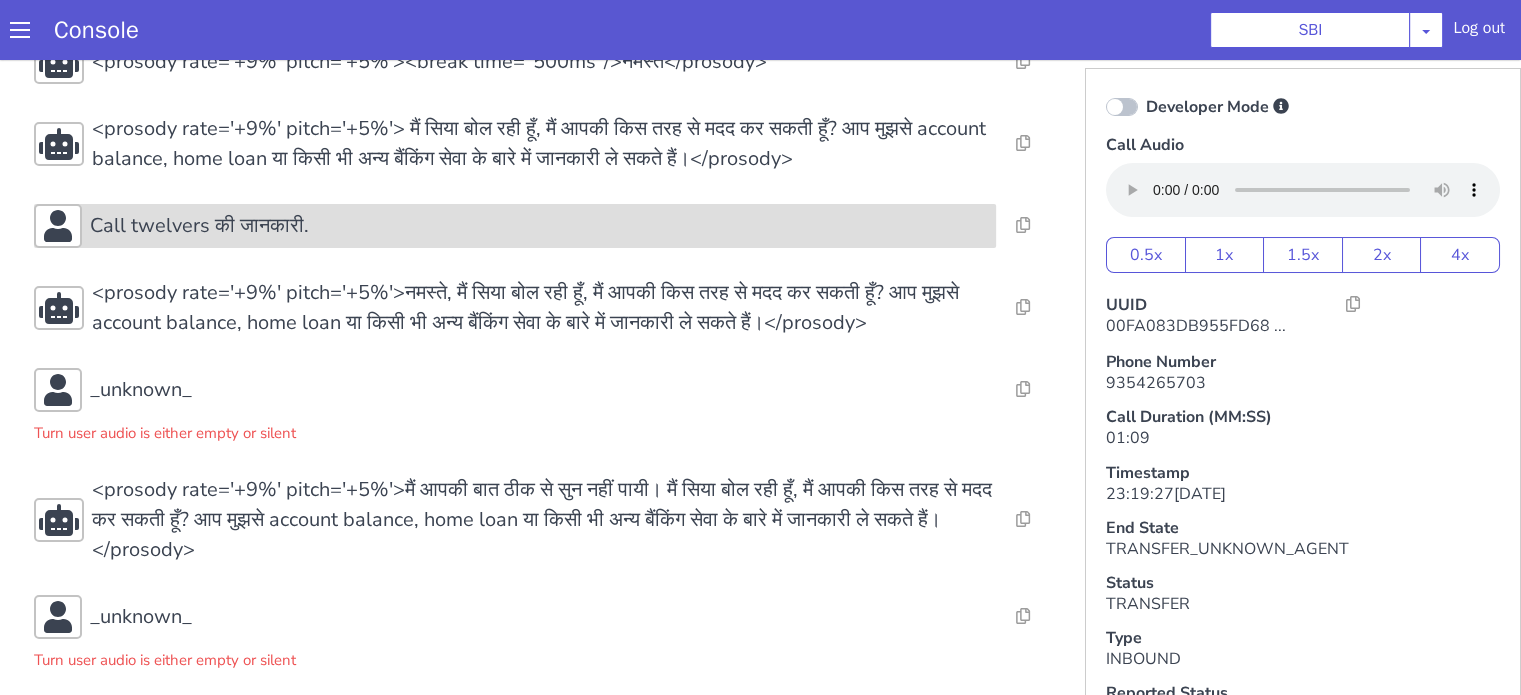 click on "Call twelvers की जानकारी." at bounding box center (539, 226) 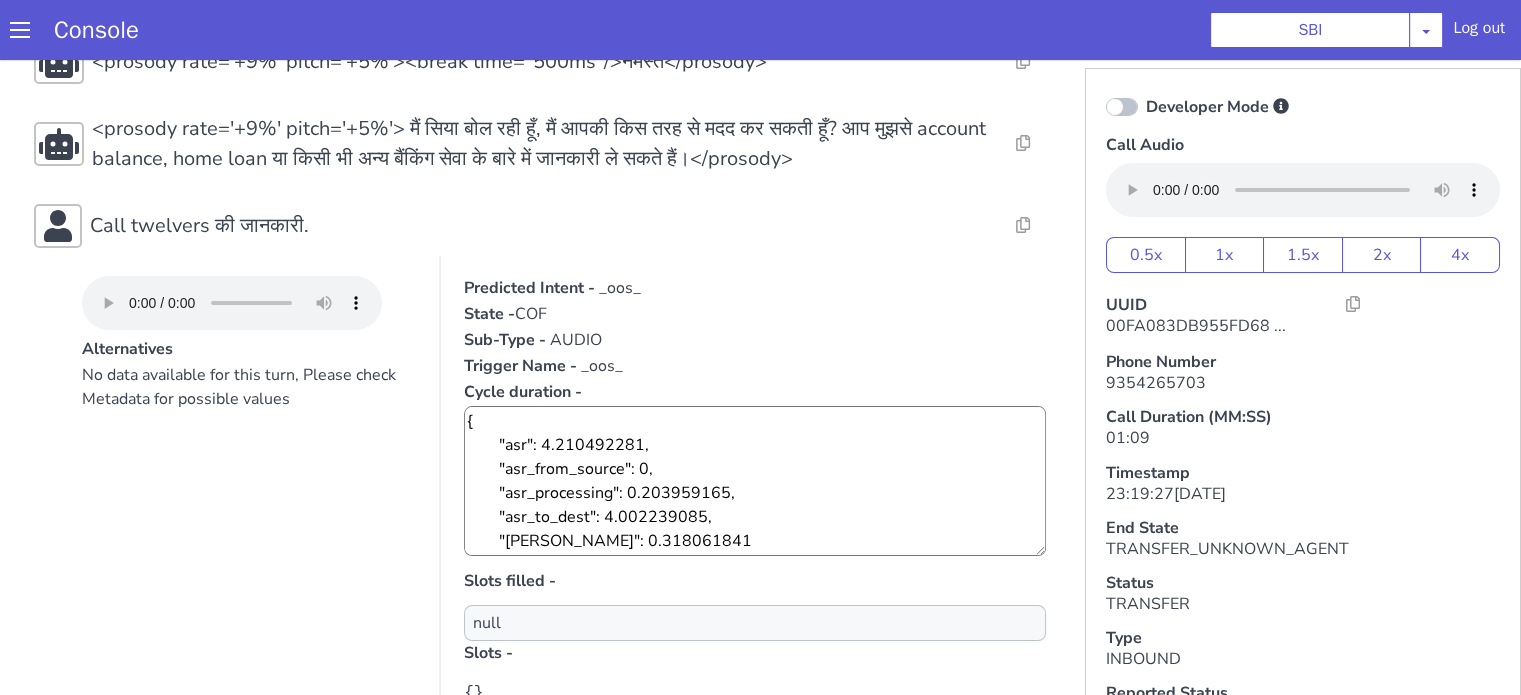 type 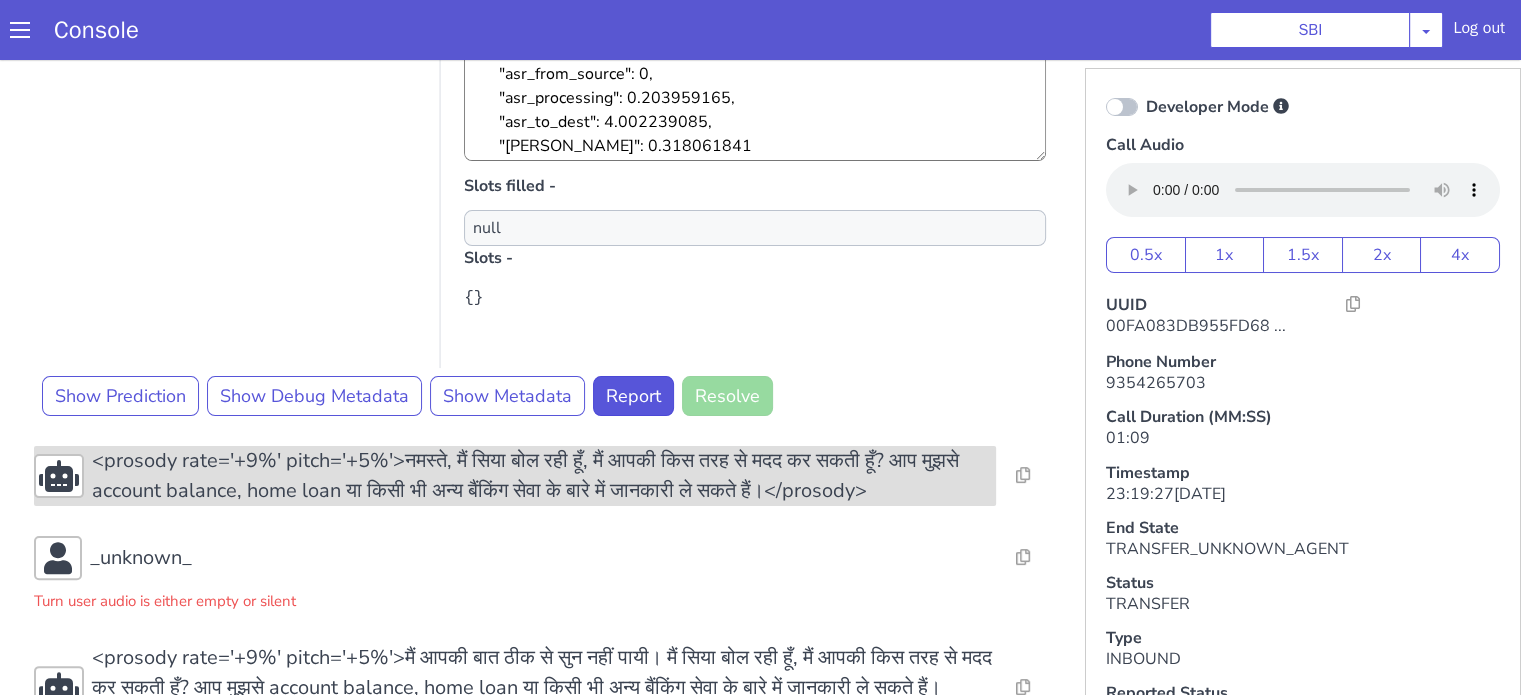 scroll, scrollTop: 574, scrollLeft: 0, axis: vertical 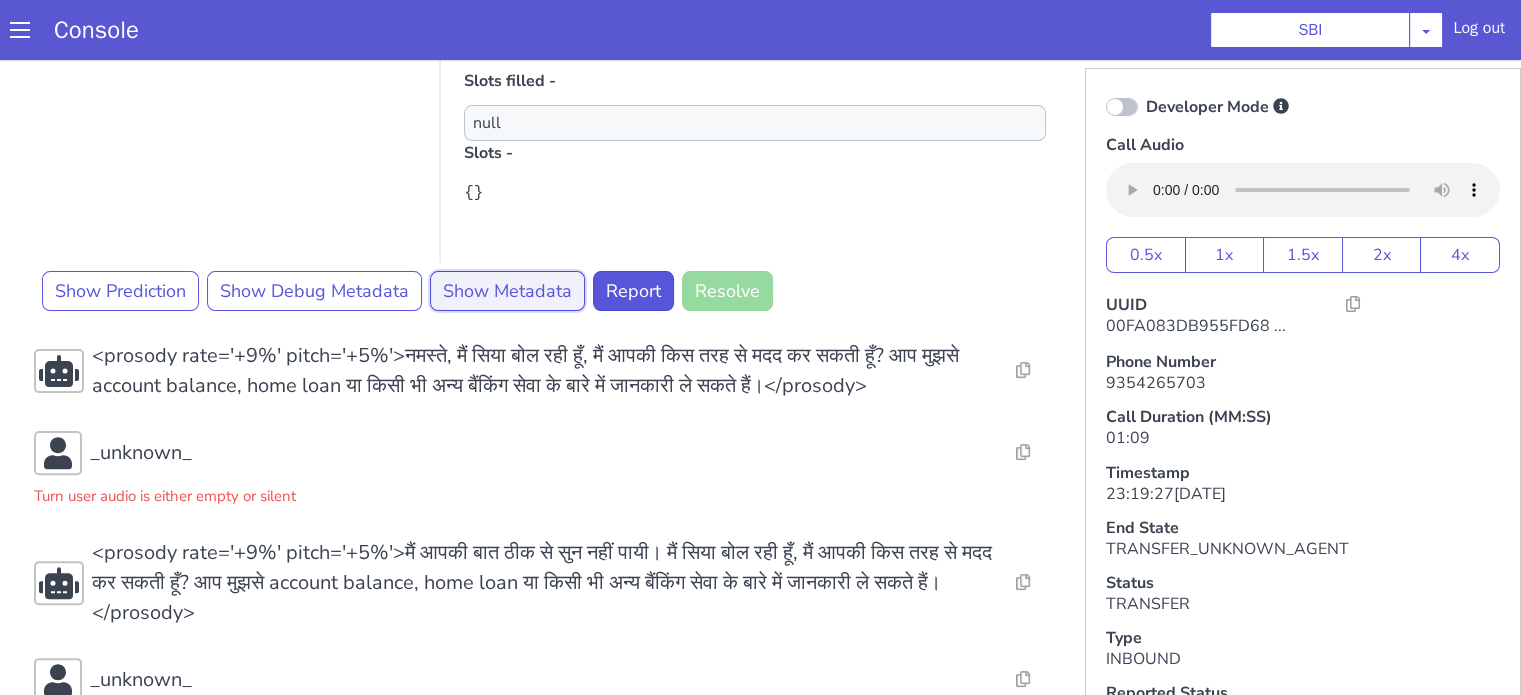 drag, startPoint x: 443, startPoint y: 299, endPoint x: 456, endPoint y: 300, distance: 13.038404 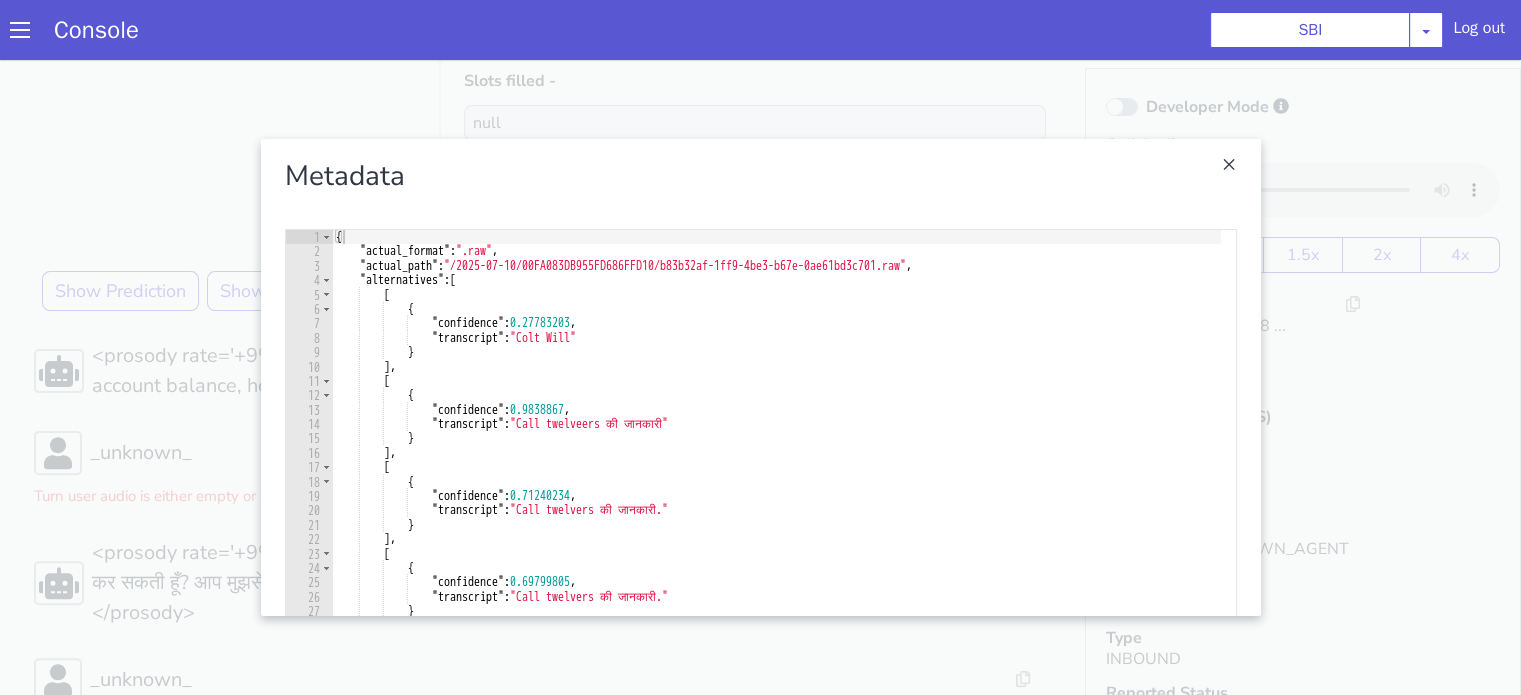 scroll, scrollTop: 0, scrollLeft: 0, axis: both 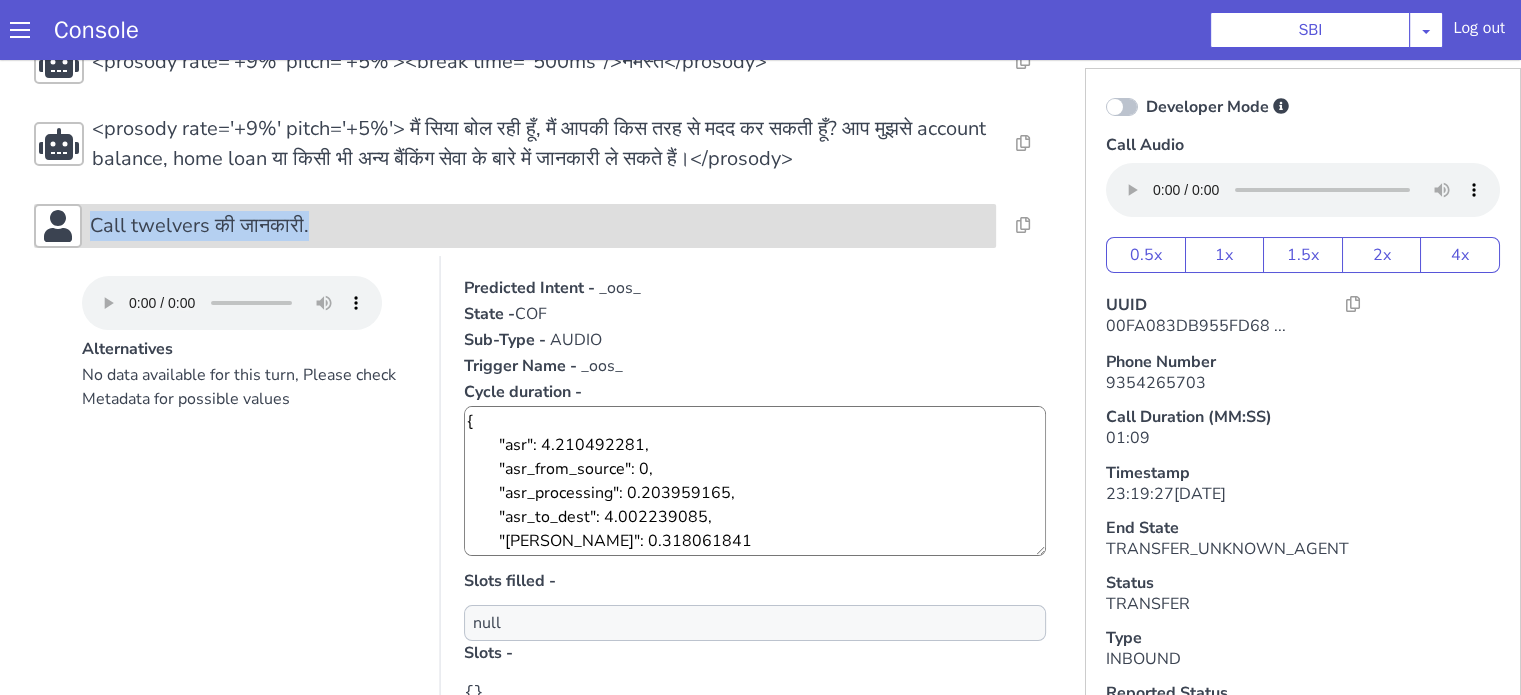 drag, startPoint x: 343, startPoint y: 220, endPoint x: 67, endPoint y: 235, distance: 276.40732 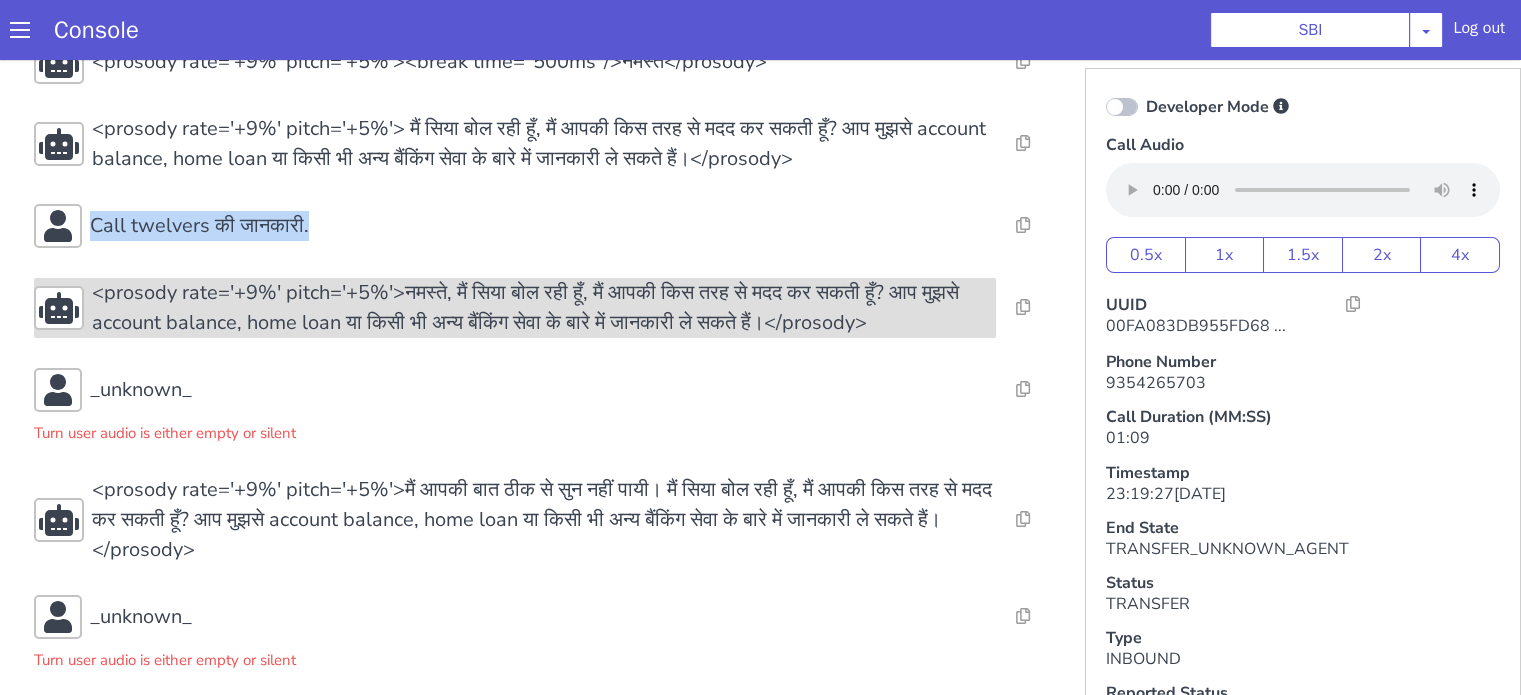 copy on "Call twelvers की जानकारी." 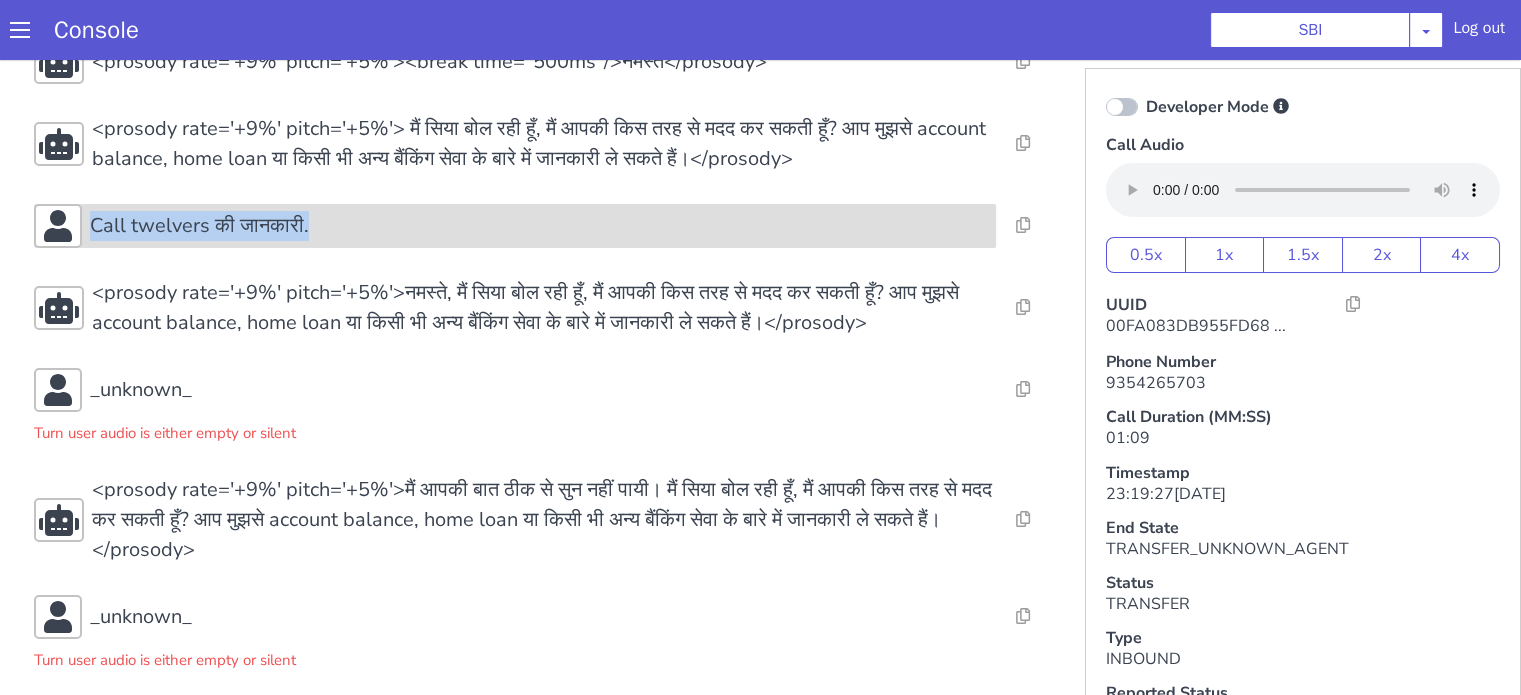 click on "Call twelvers की जानकारी." at bounding box center (199, 226) 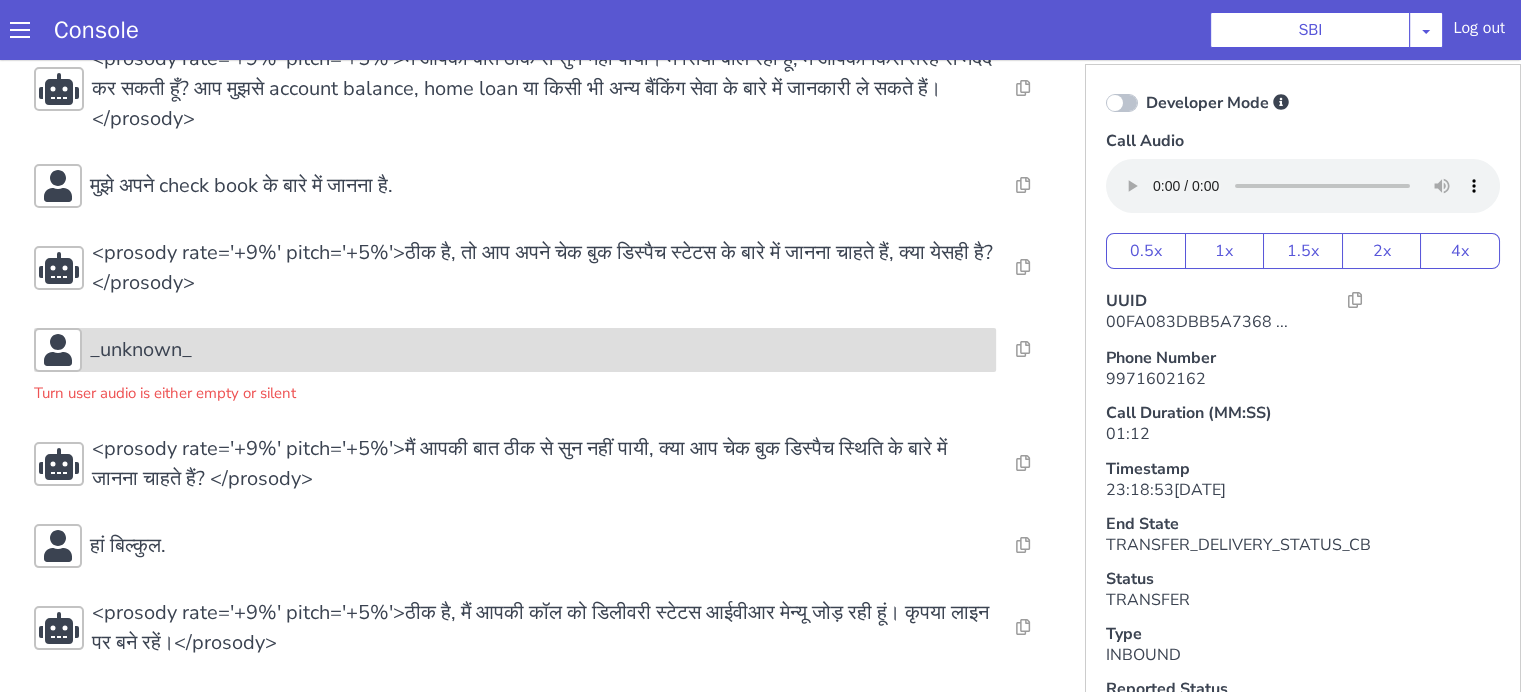 scroll, scrollTop: 5, scrollLeft: 0, axis: vertical 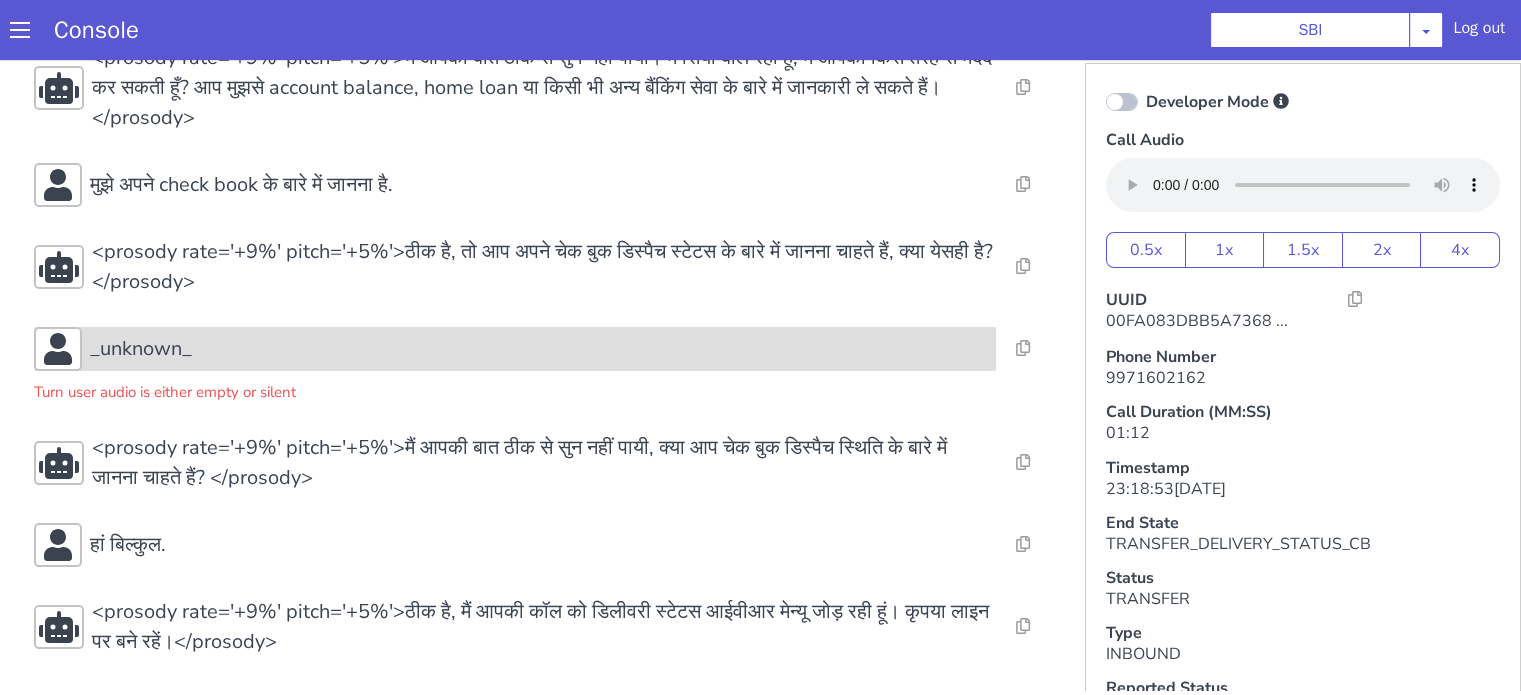 click on "_unknown_" at bounding box center (539, 349) 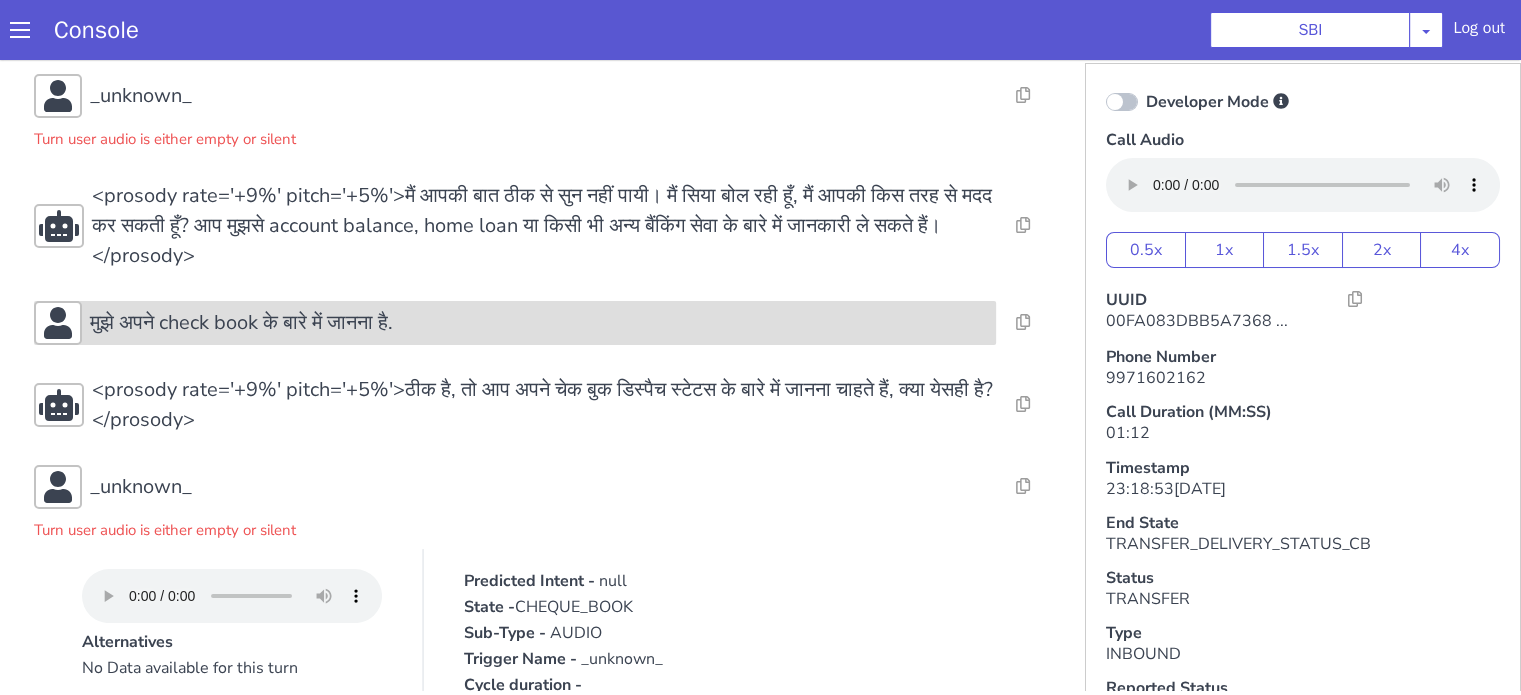 scroll, scrollTop: 137, scrollLeft: 0, axis: vertical 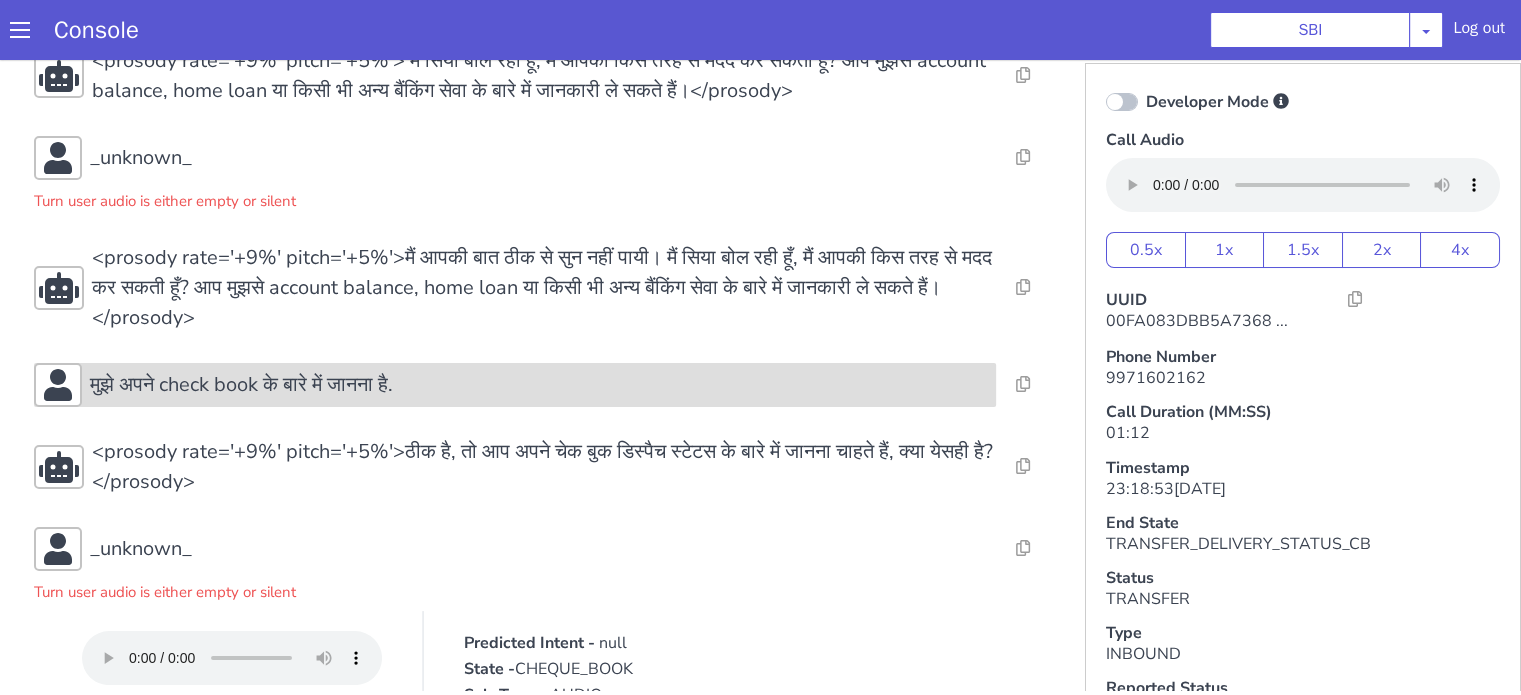 drag, startPoint x: 396, startPoint y: 370, endPoint x: 352, endPoint y: 398, distance: 52.153618 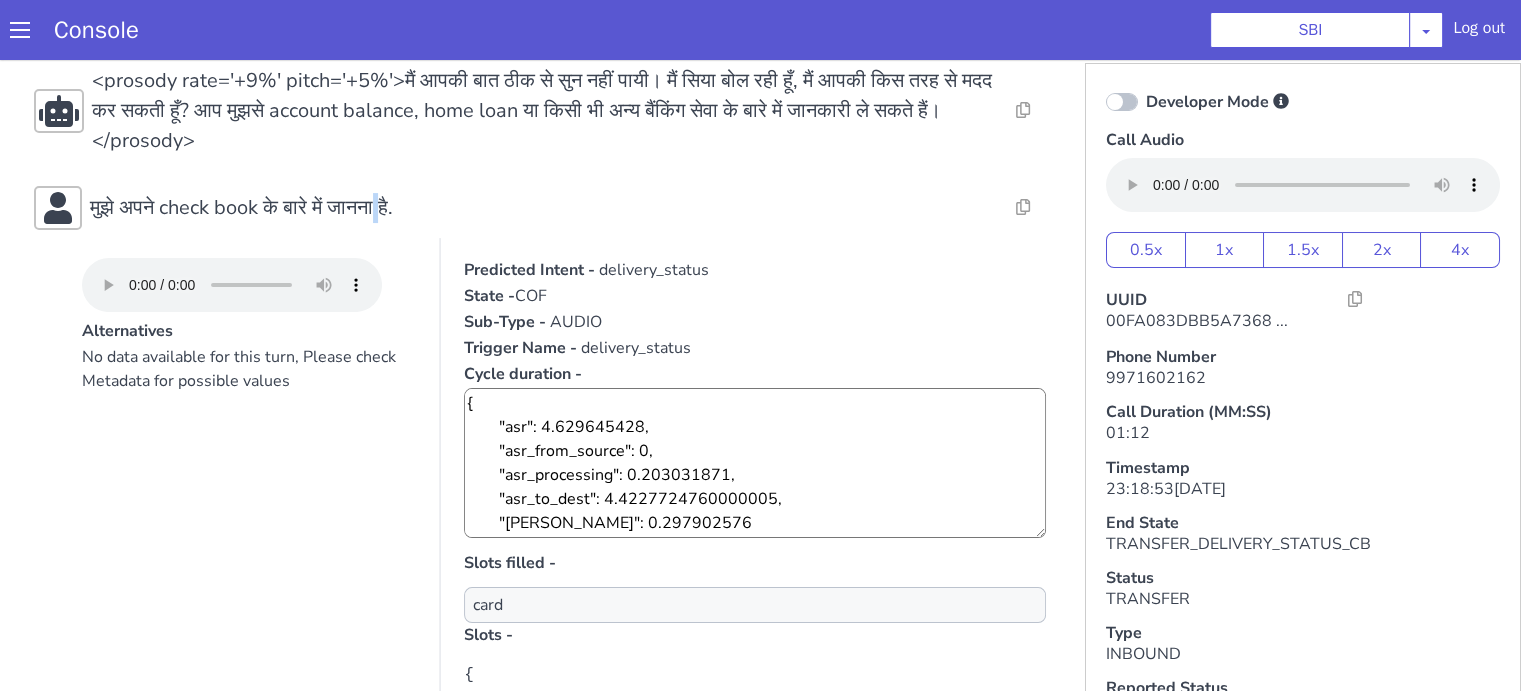 scroll, scrollTop: 237, scrollLeft: 0, axis: vertical 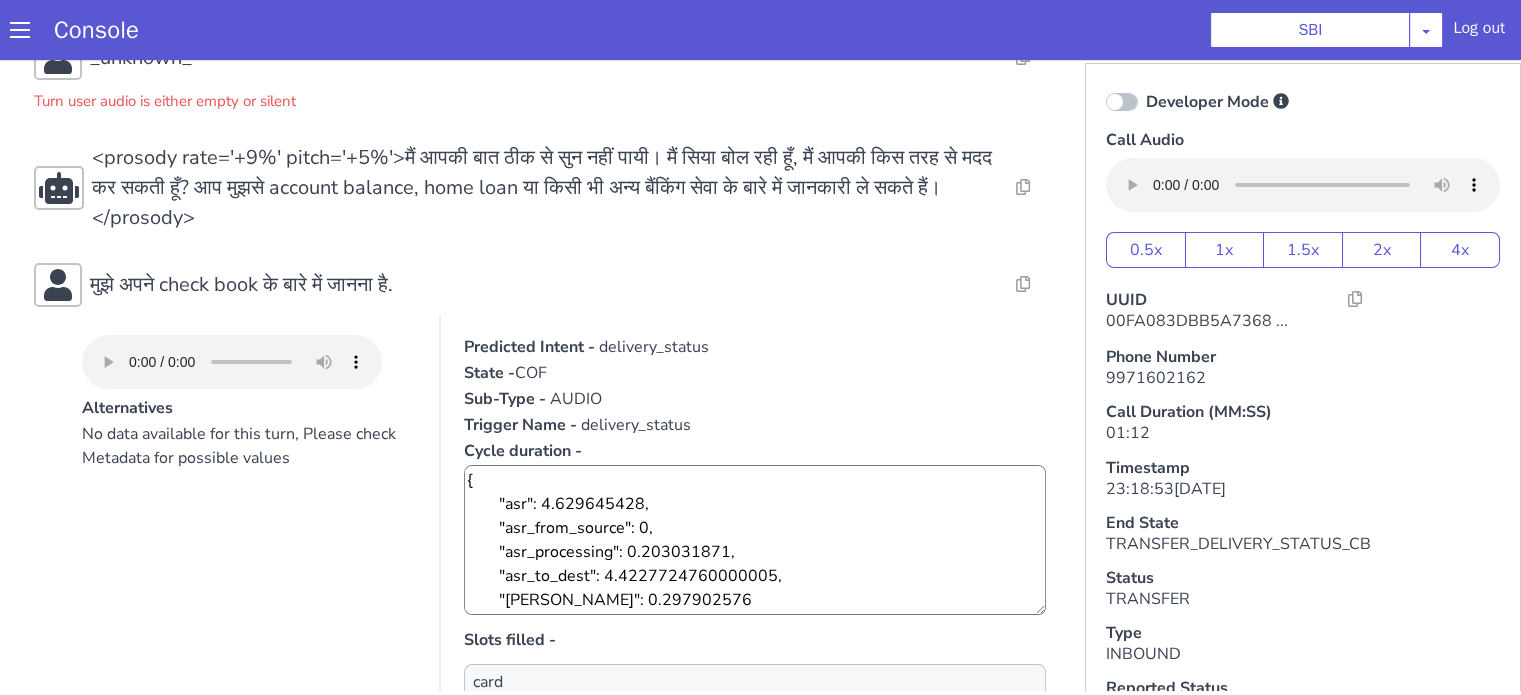 click on "No data available for this turn, Please check Metadata for possible values" at bounding box center (249, 446) 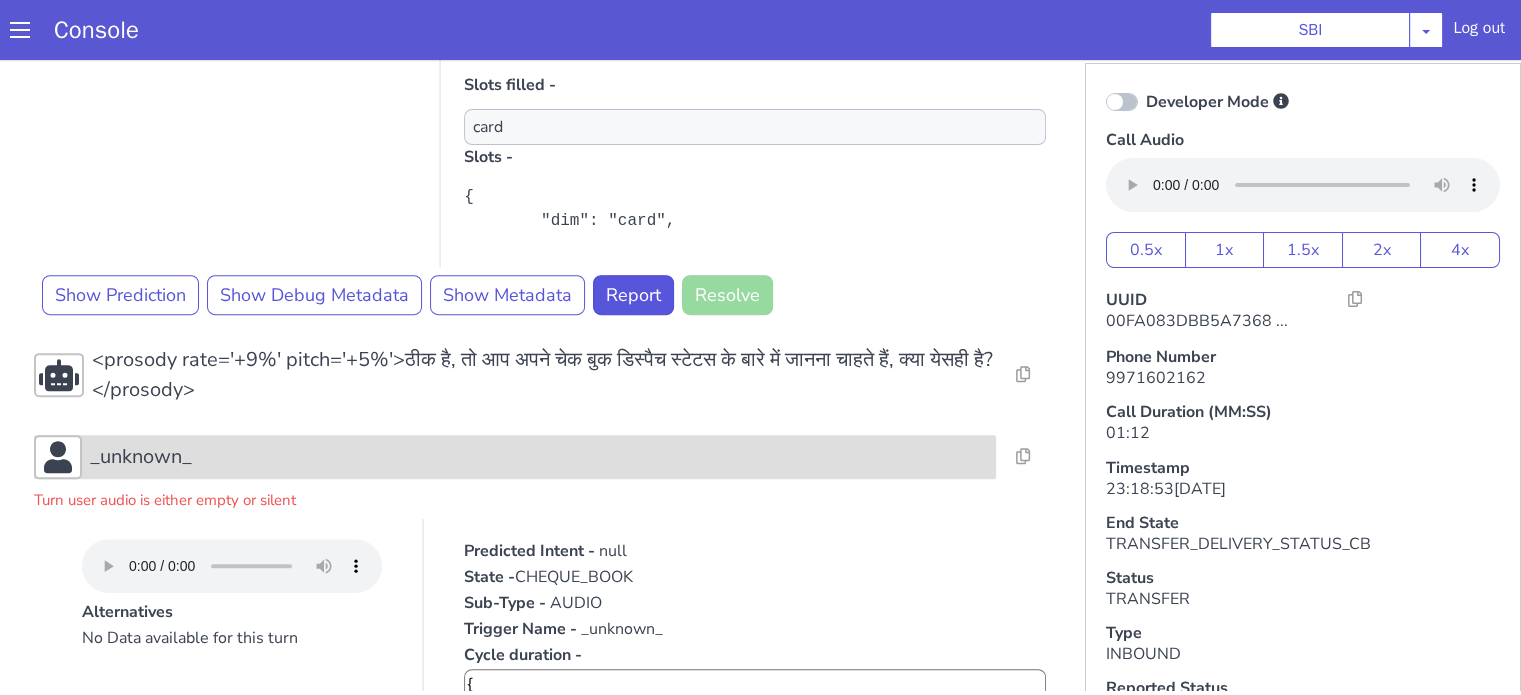 scroll, scrollTop: 937, scrollLeft: 0, axis: vertical 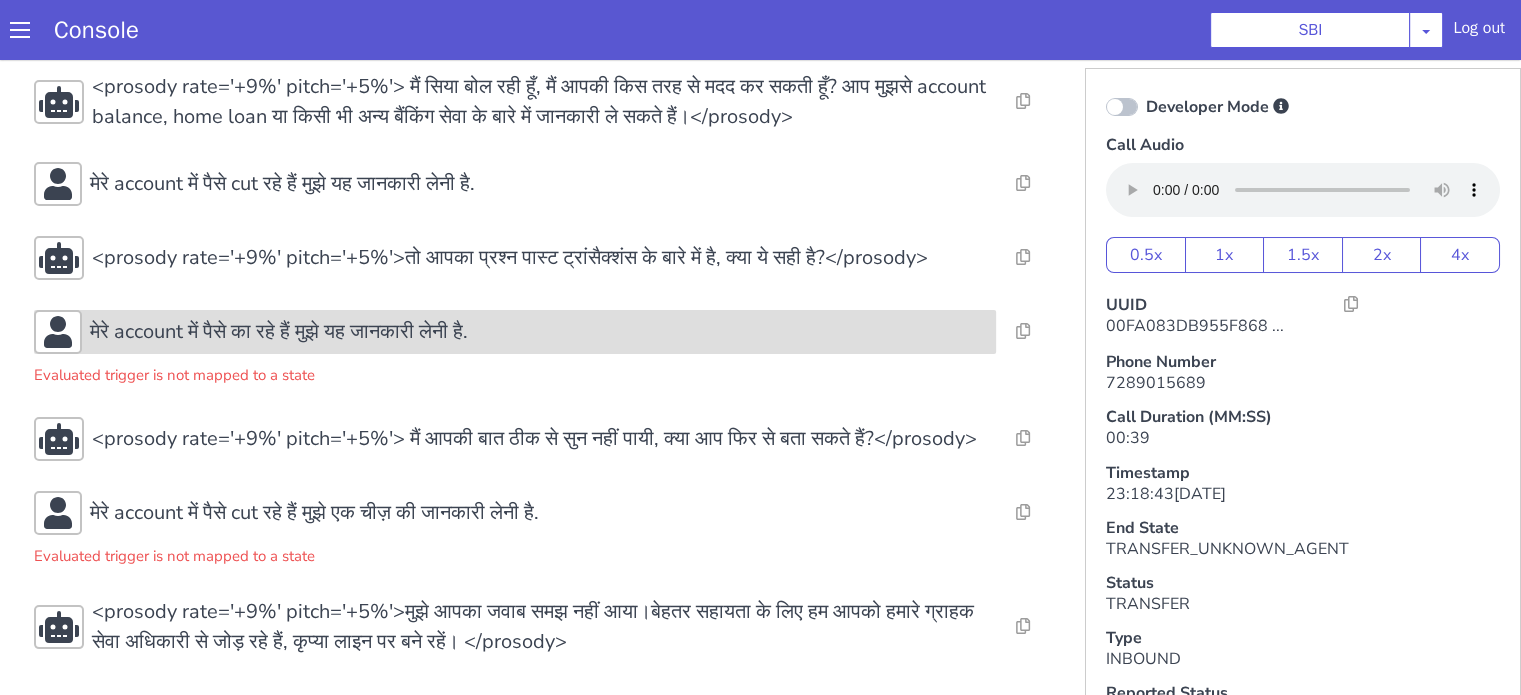 click on "मेरे account में पैसे का रहे हैं मुझे यह जानकारी लेनी है." at bounding box center (539, 332) 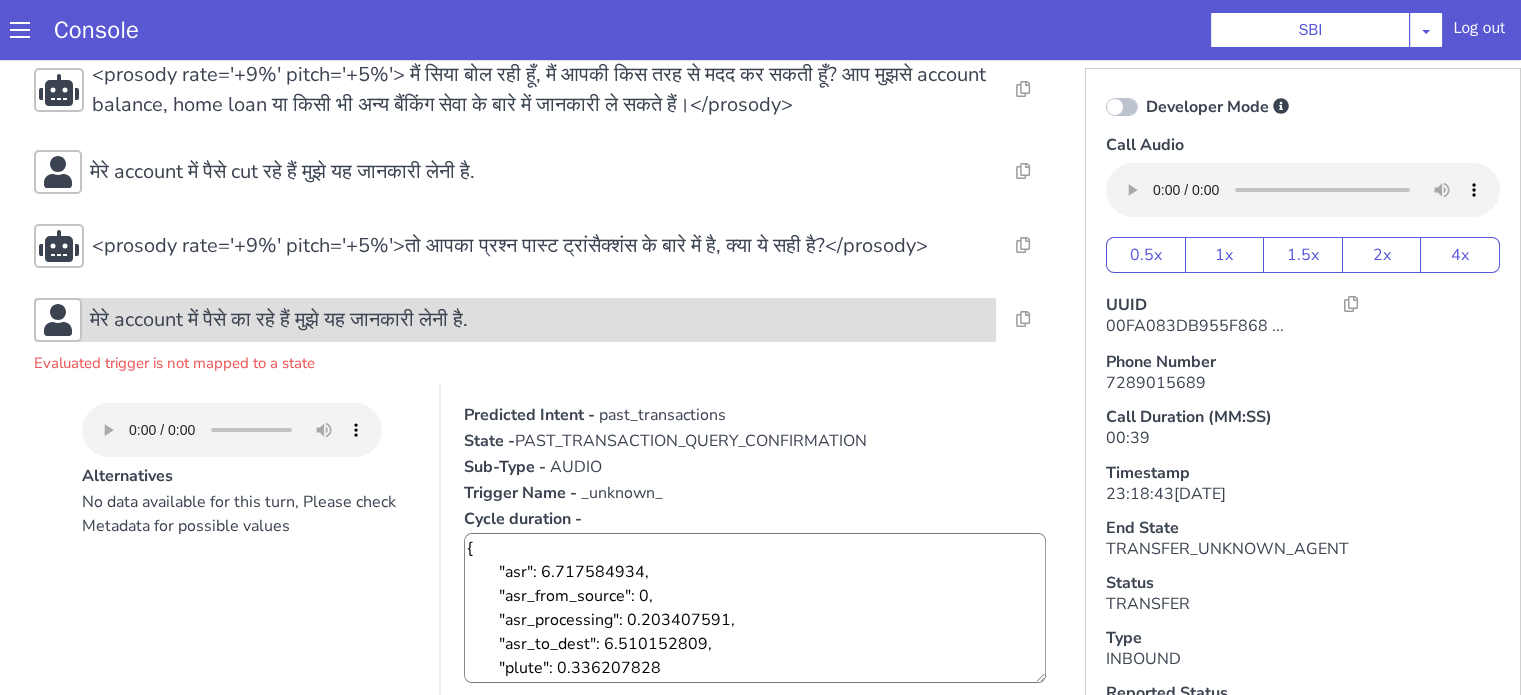 click on "मेरे account में पैसे का रहे हैं मुझे यह जानकारी लेनी है." at bounding box center (539, 320) 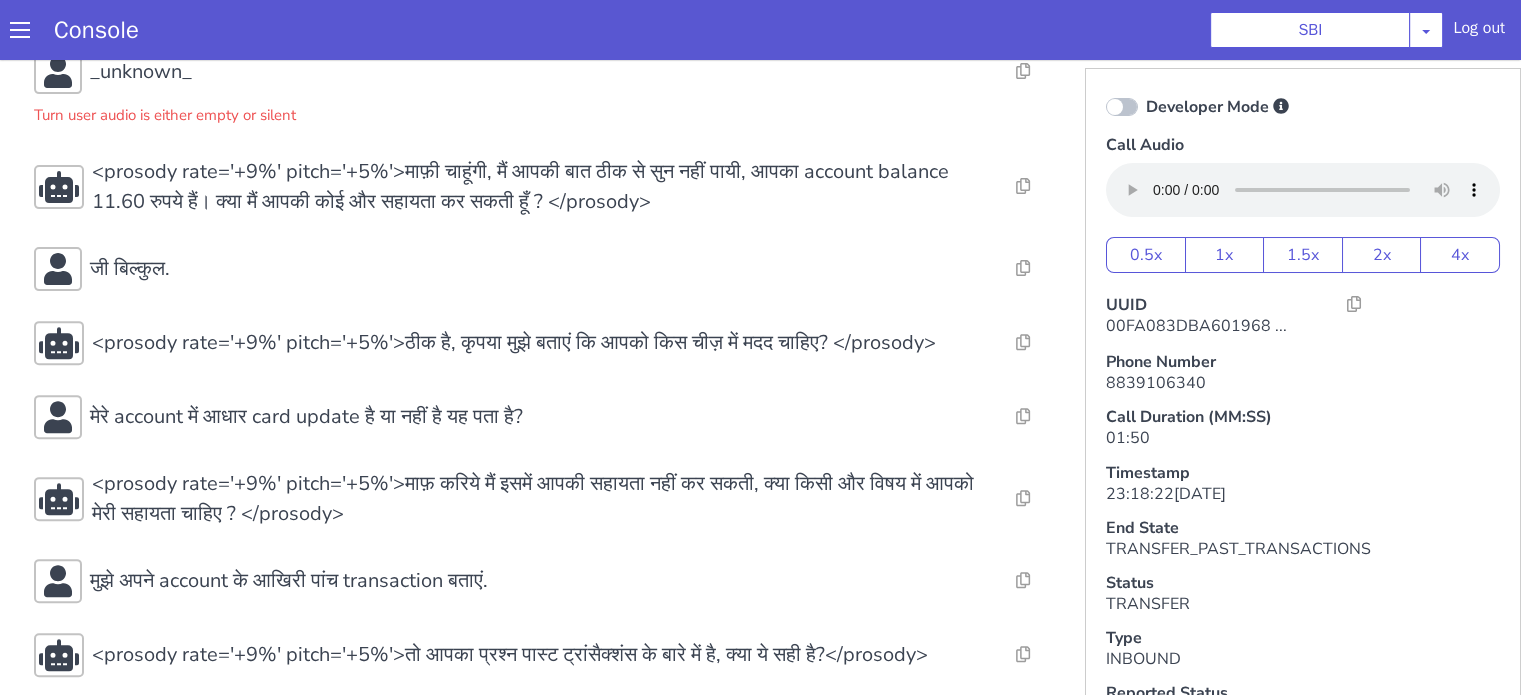 scroll, scrollTop: 800, scrollLeft: 0, axis: vertical 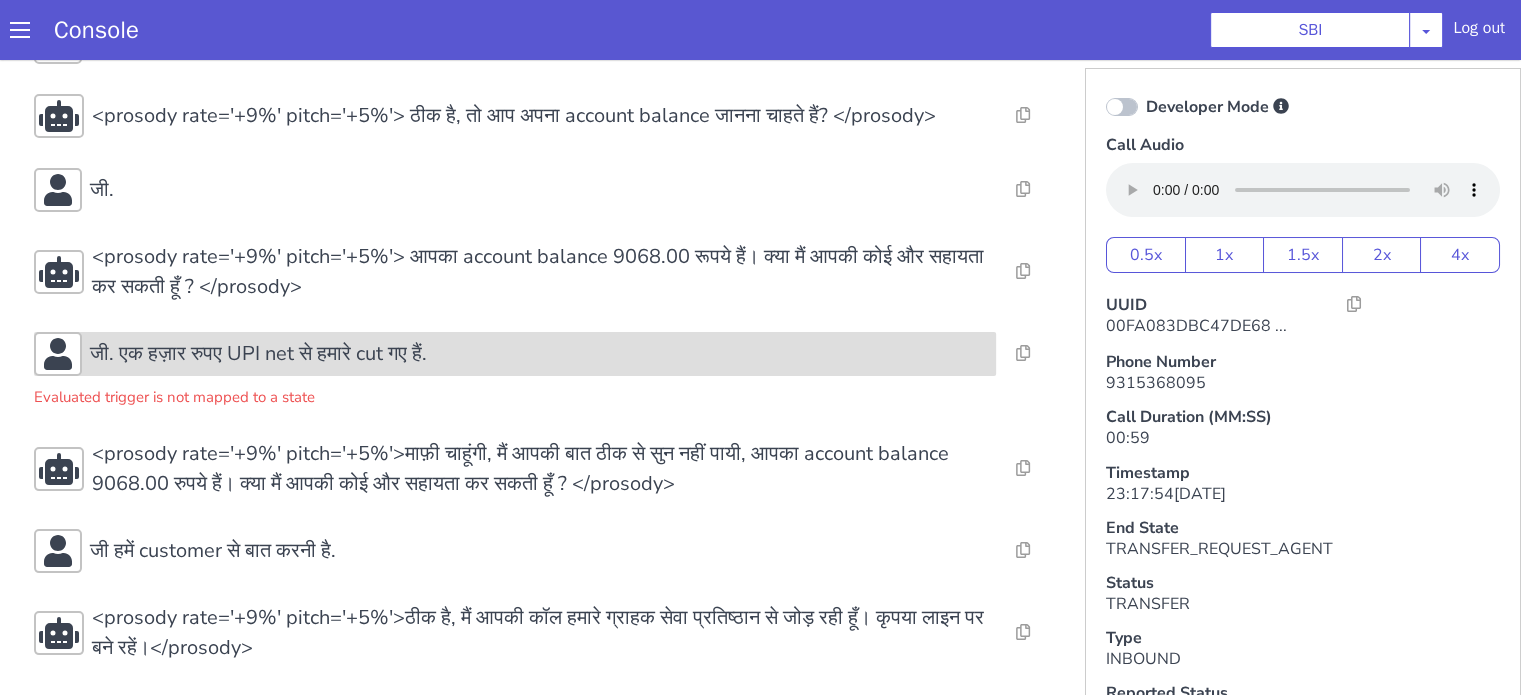 click on "जी. एक हज़ार रुपए UPI net से हमारे cut गए हैं." at bounding box center (539, 354) 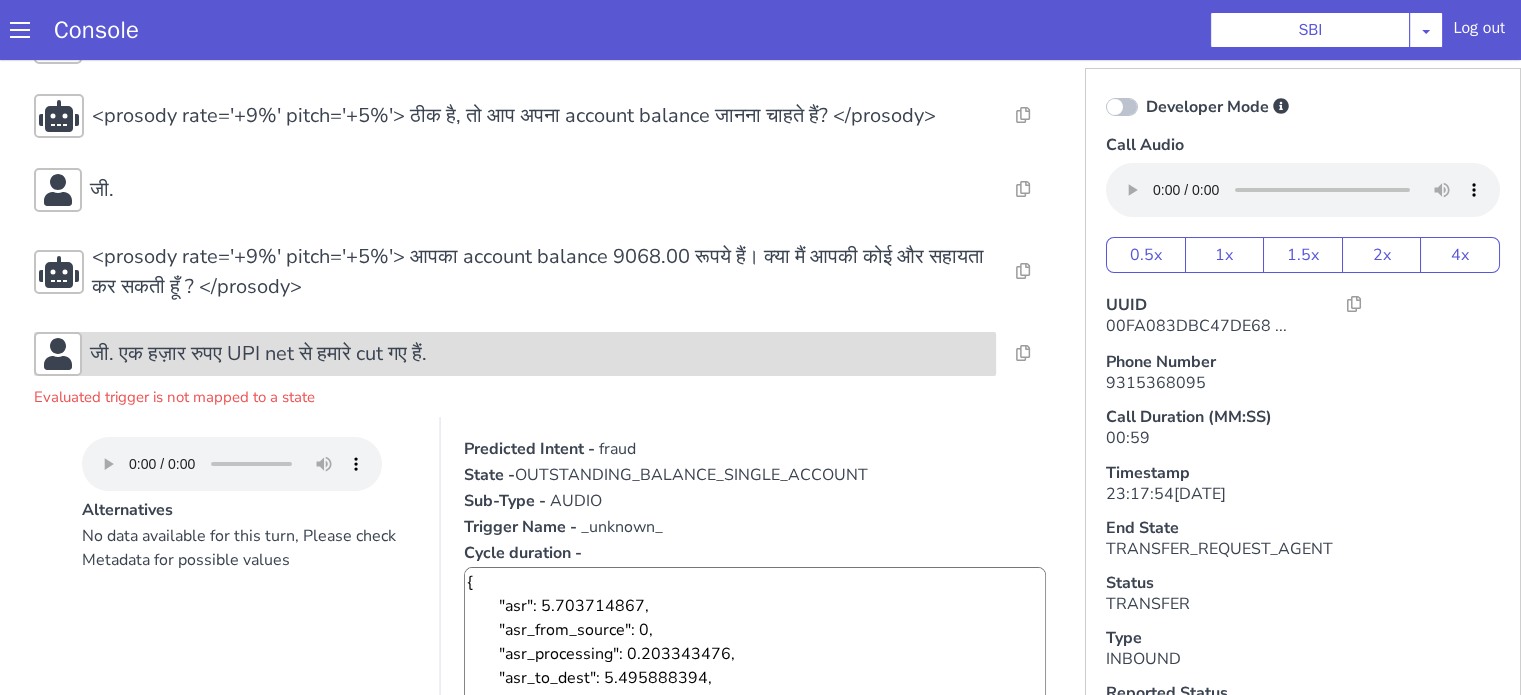 click on "जी. एक हज़ार रुपए UPI net से हमारे cut गए हैं." at bounding box center [539, 354] 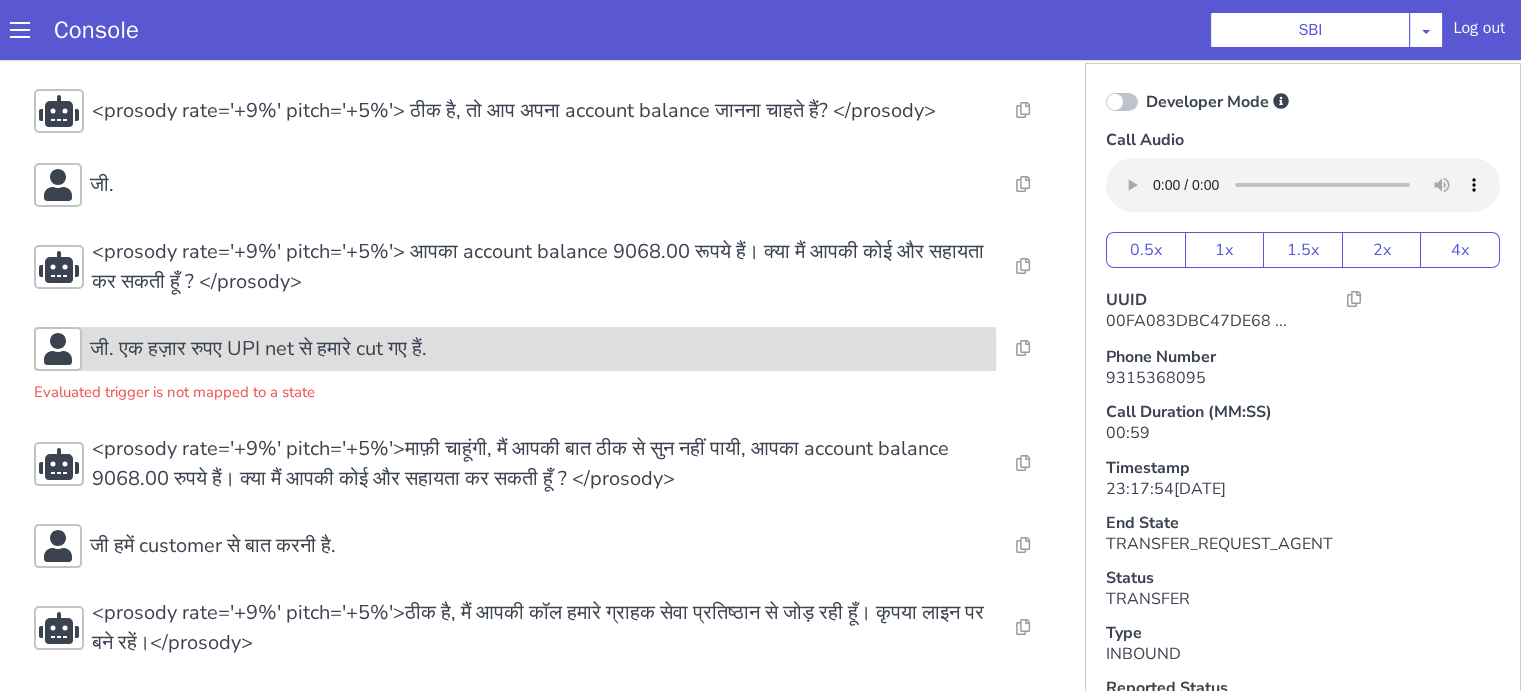 scroll, scrollTop: 0, scrollLeft: 0, axis: both 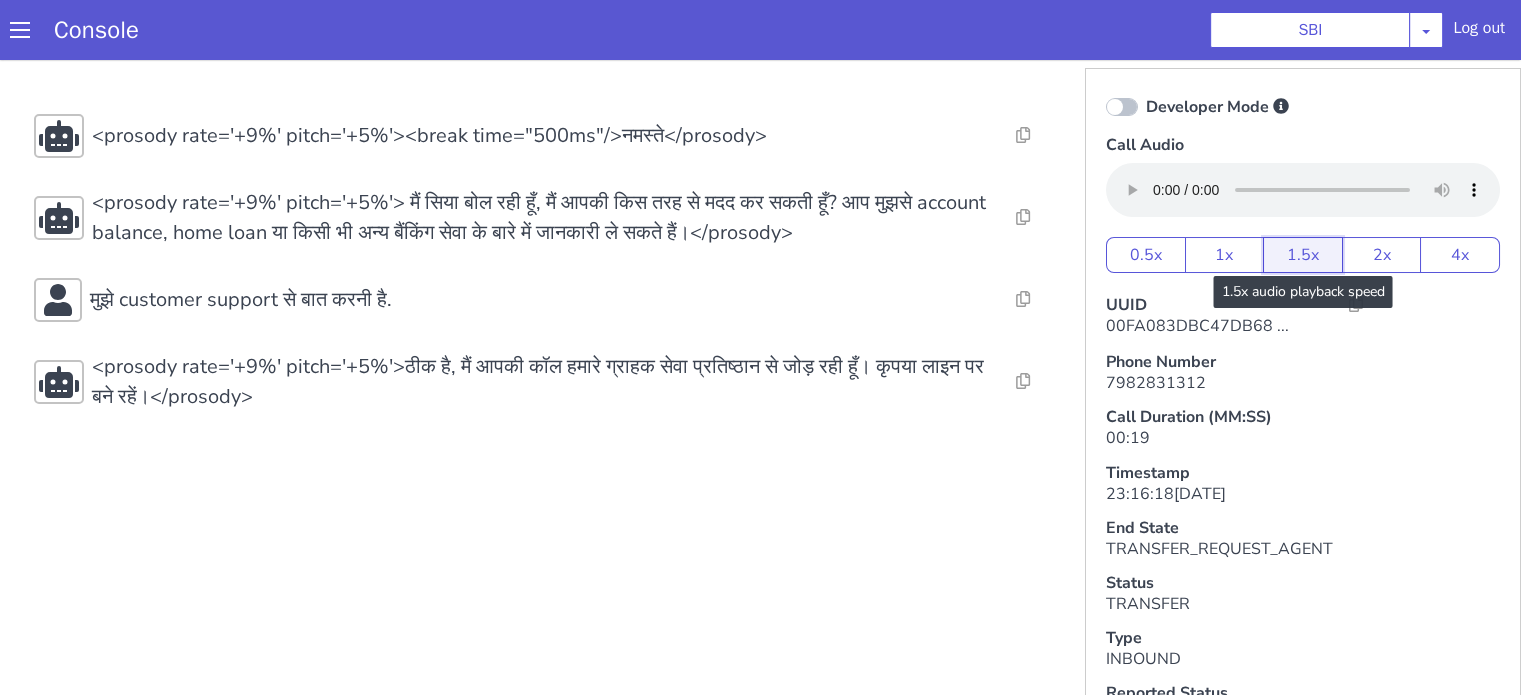 click on "1.5x" at bounding box center (1303, 255) 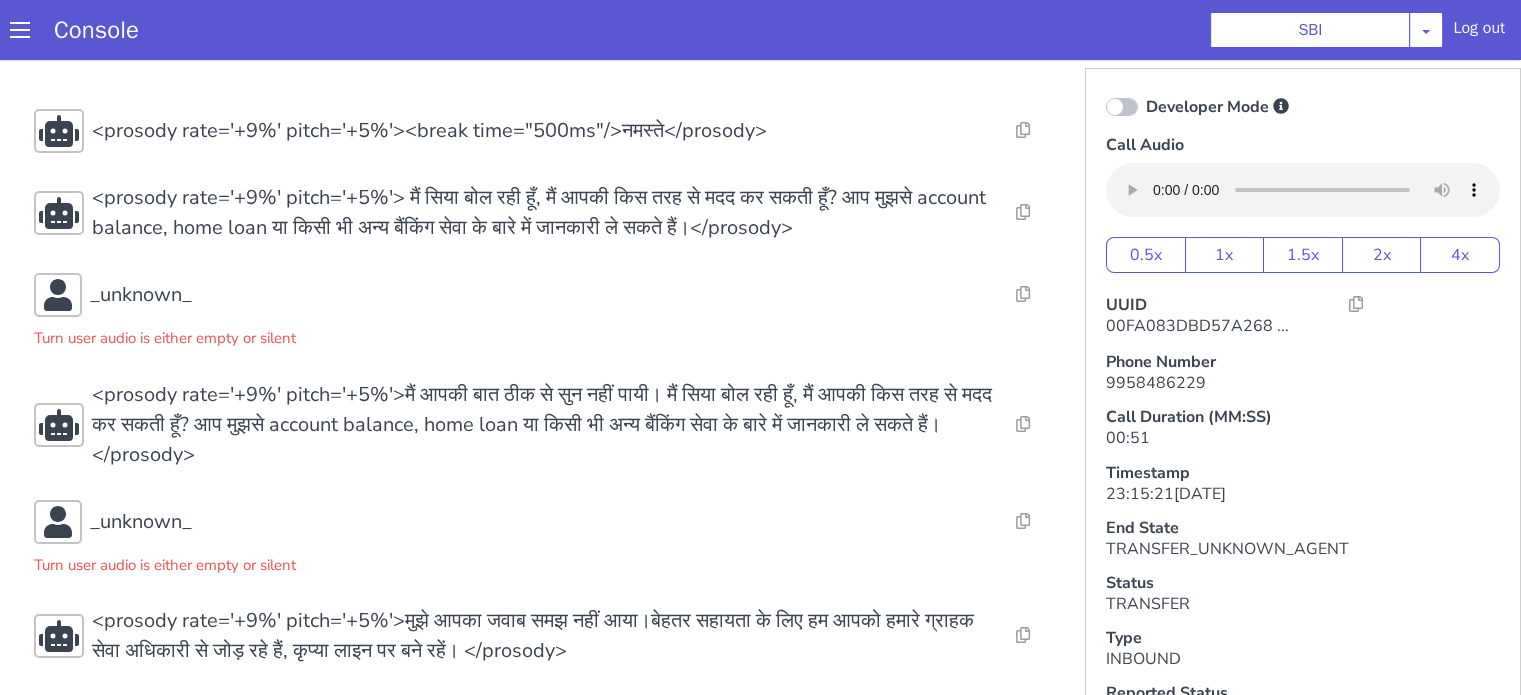 scroll, scrollTop: 11, scrollLeft: 0, axis: vertical 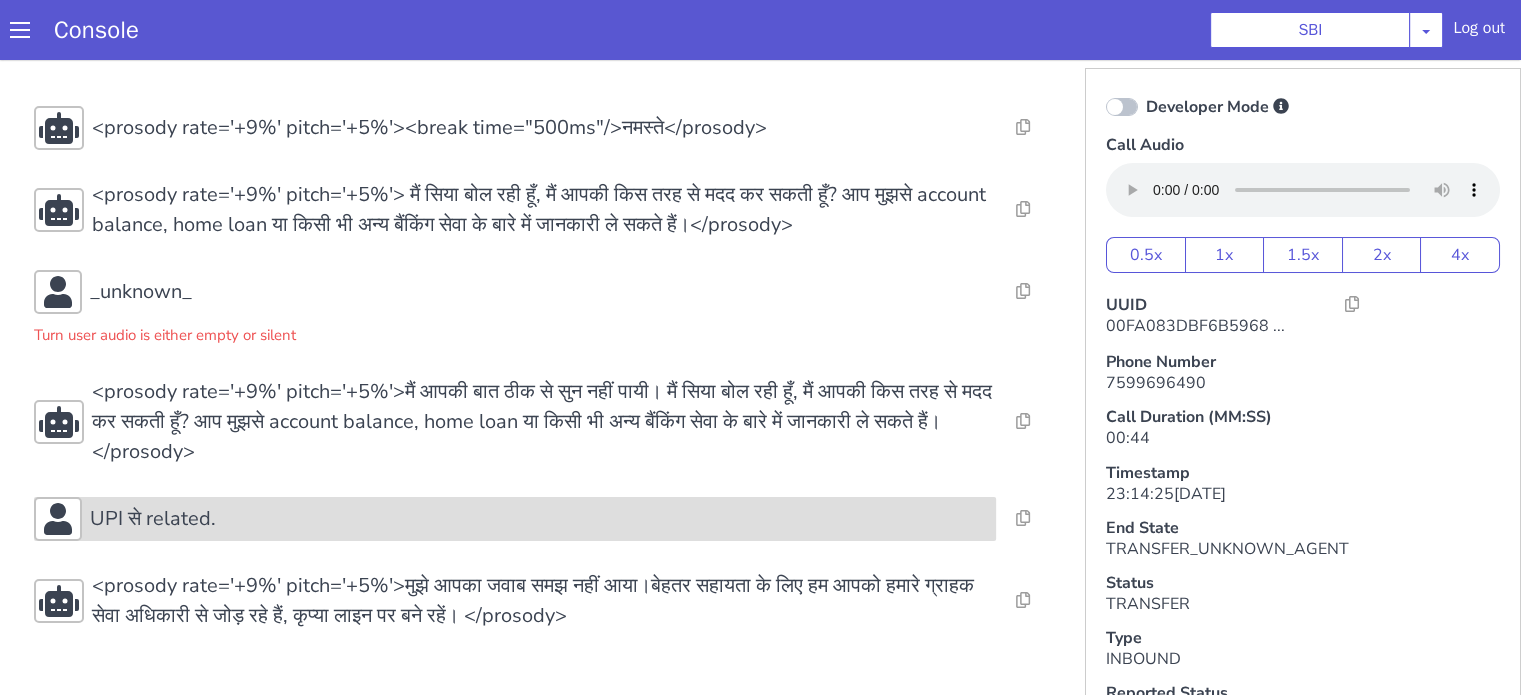 click on "UPI से related." at bounding box center (515, 519) 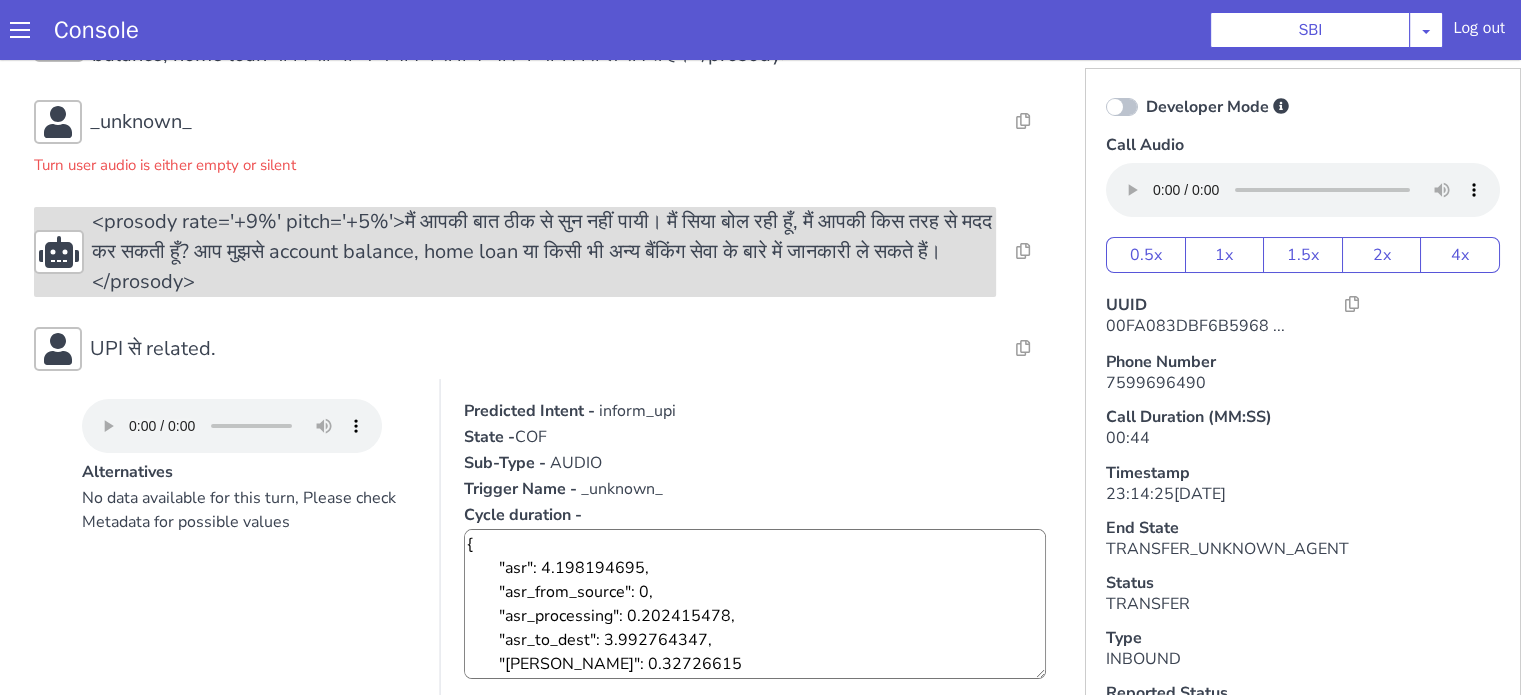 scroll, scrollTop: 308, scrollLeft: 0, axis: vertical 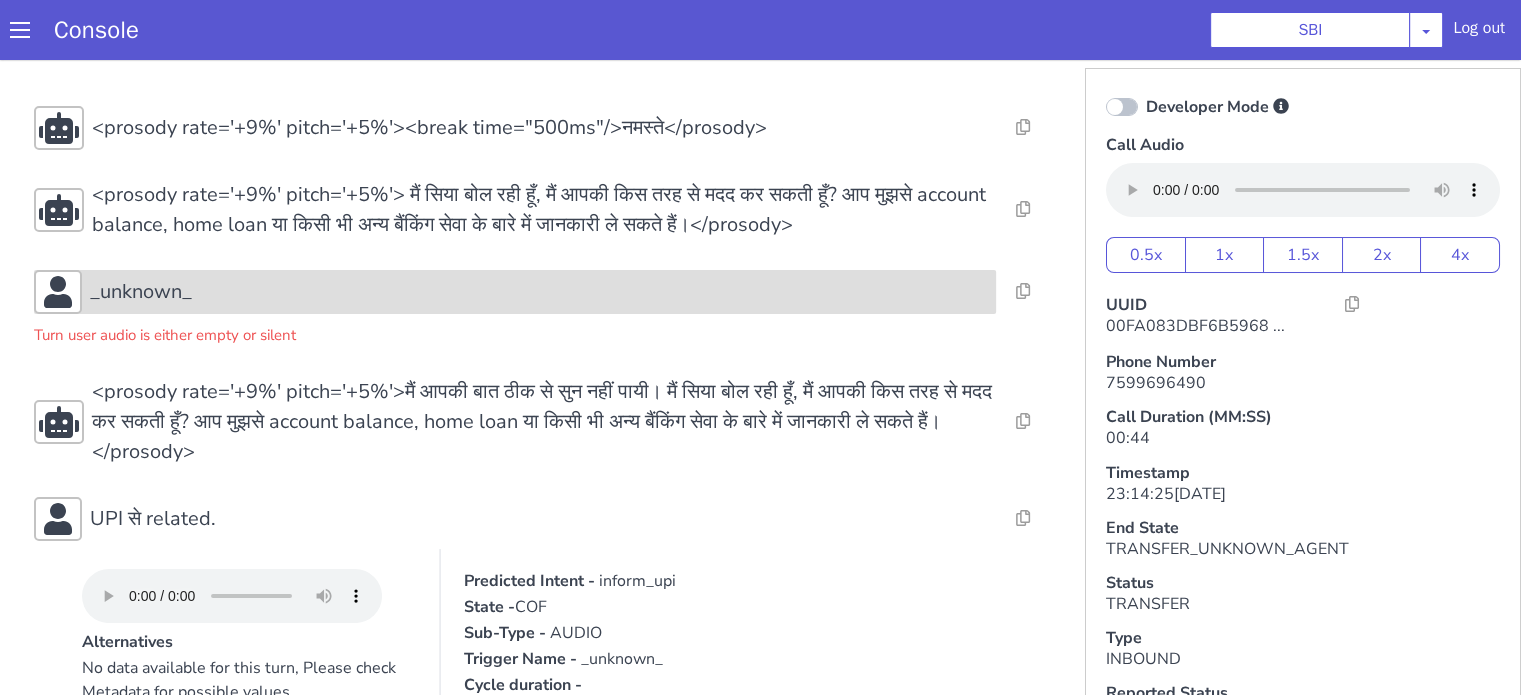 click on "_unknown_" at bounding box center [539, 292] 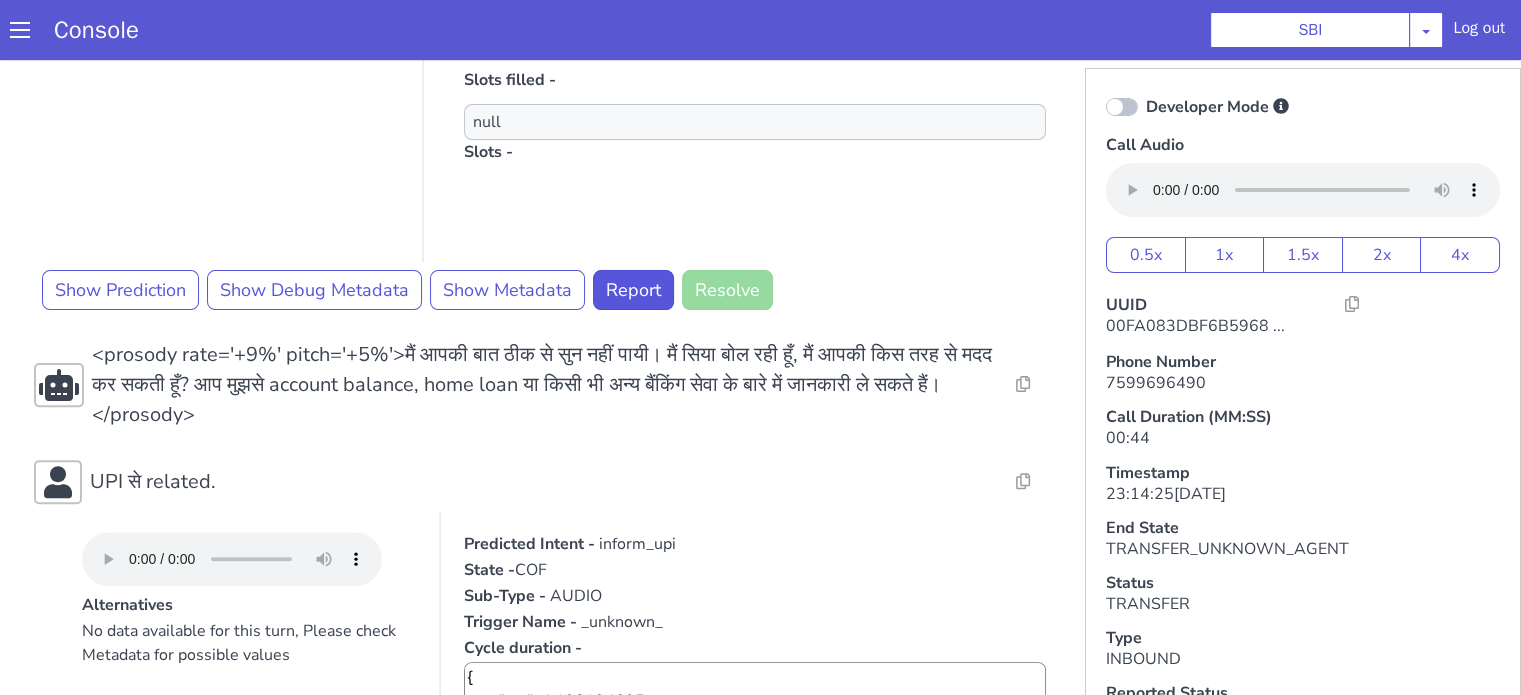 scroll, scrollTop: 800, scrollLeft: 0, axis: vertical 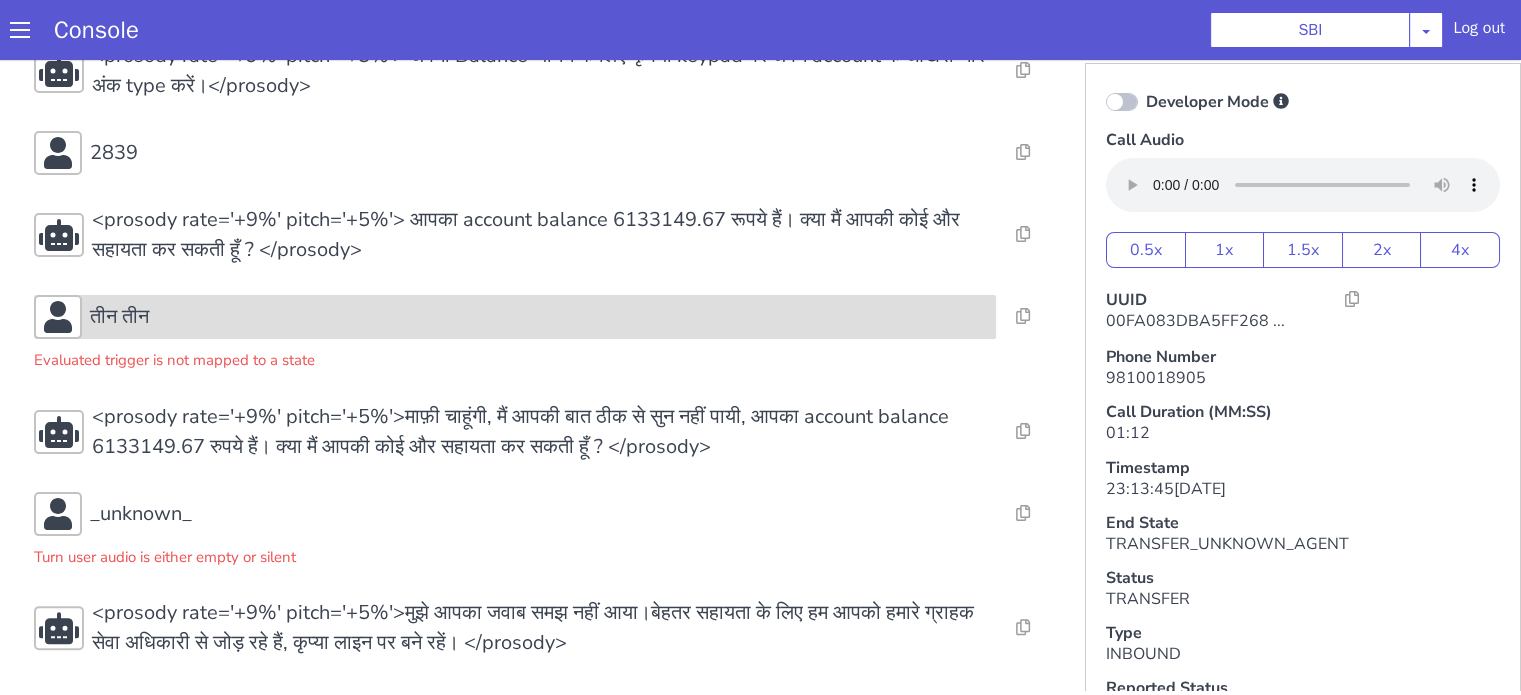 click on "तीन तीन" at bounding box center [539, 317] 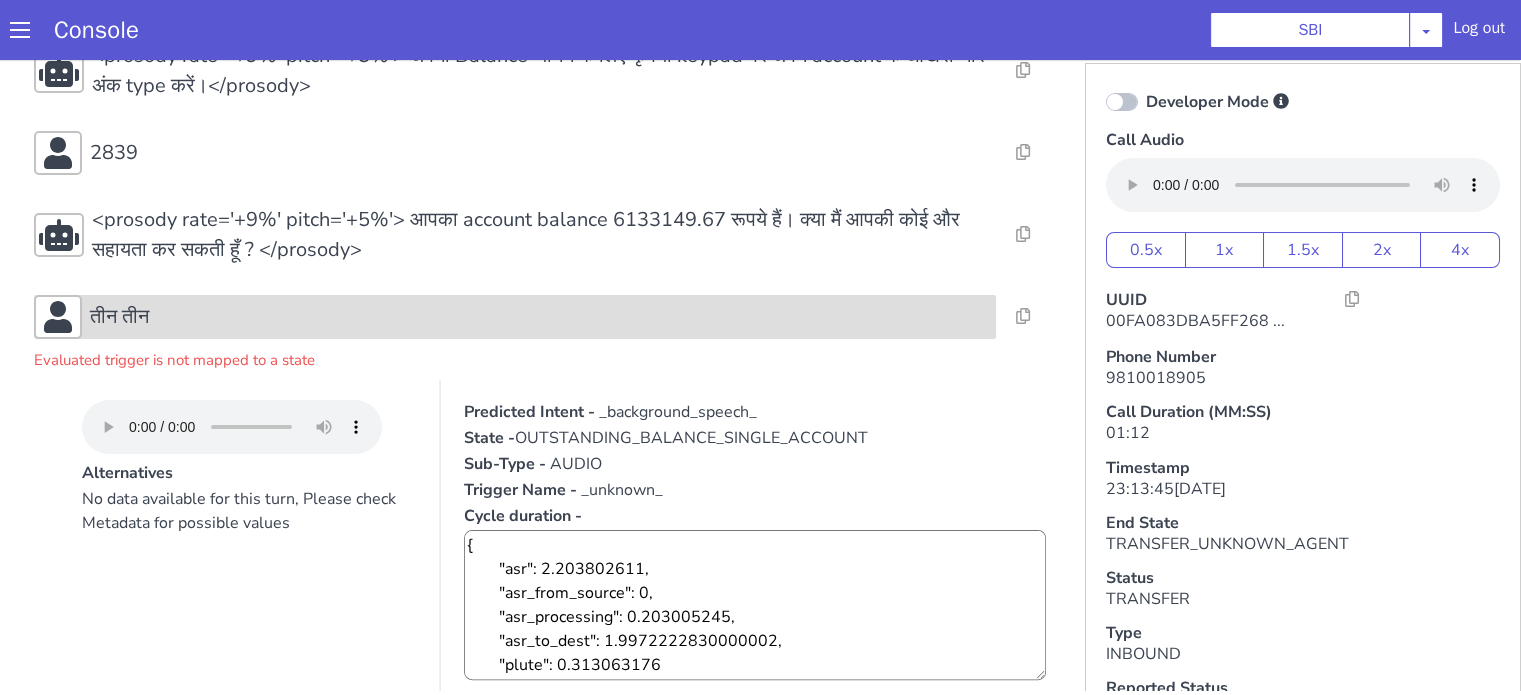 click on "तीन तीन" at bounding box center [539, 317] 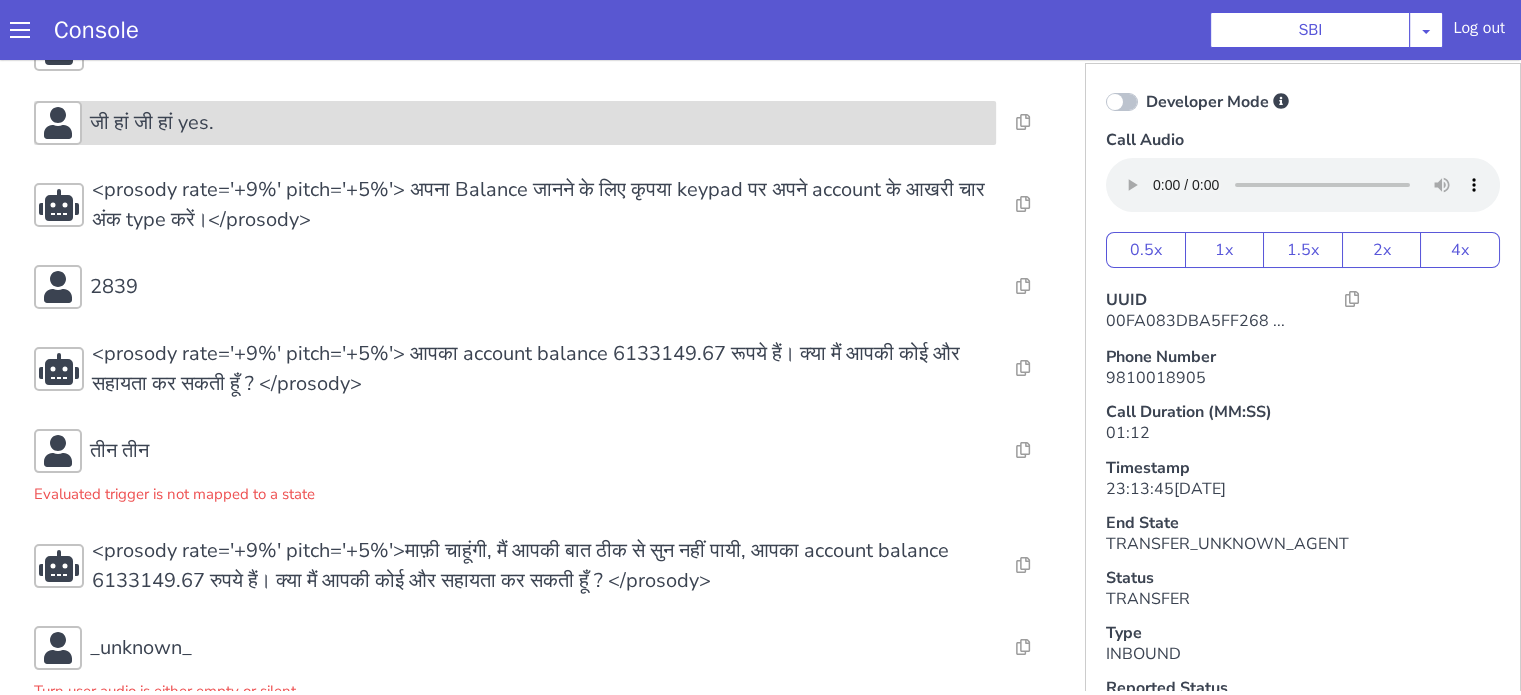 scroll, scrollTop: 400, scrollLeft: 0, axis: vertical 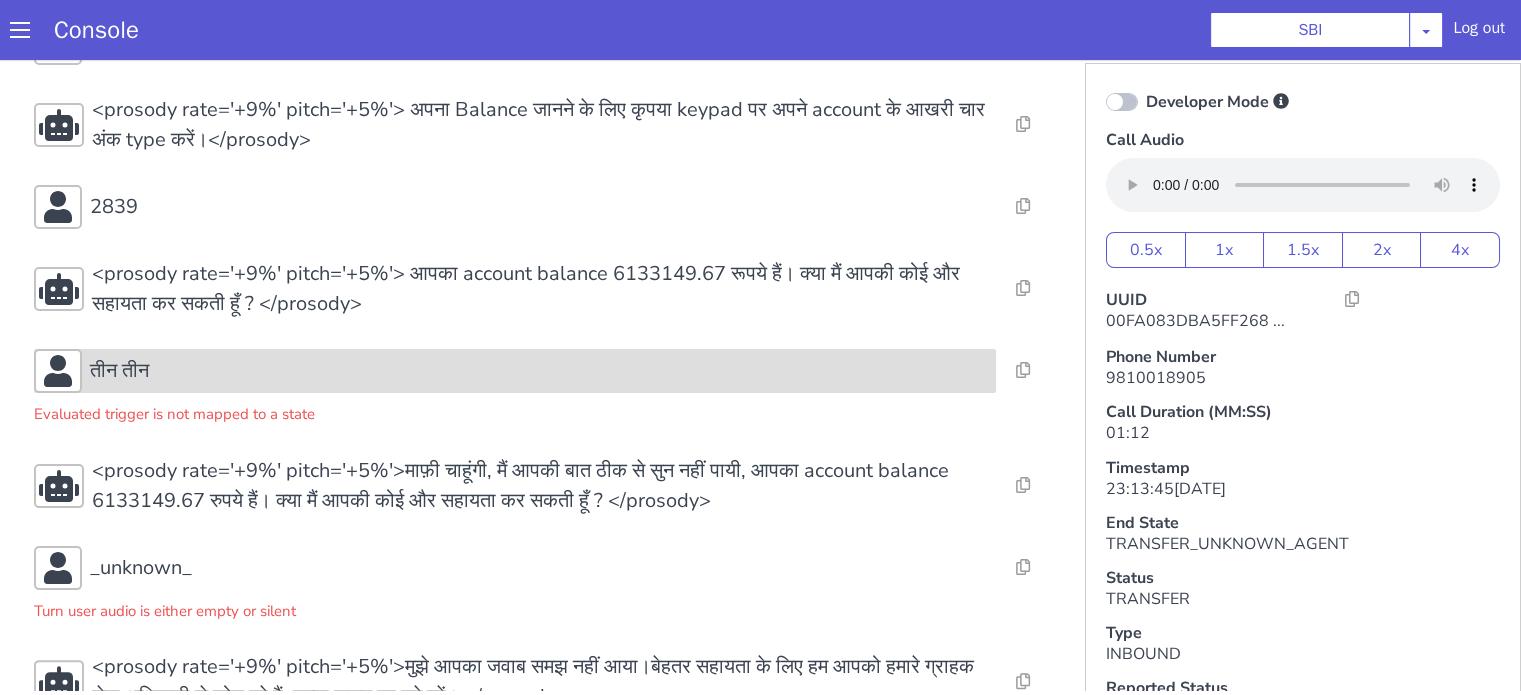 click on "तीन तीन" at bounding box center (539, 371) 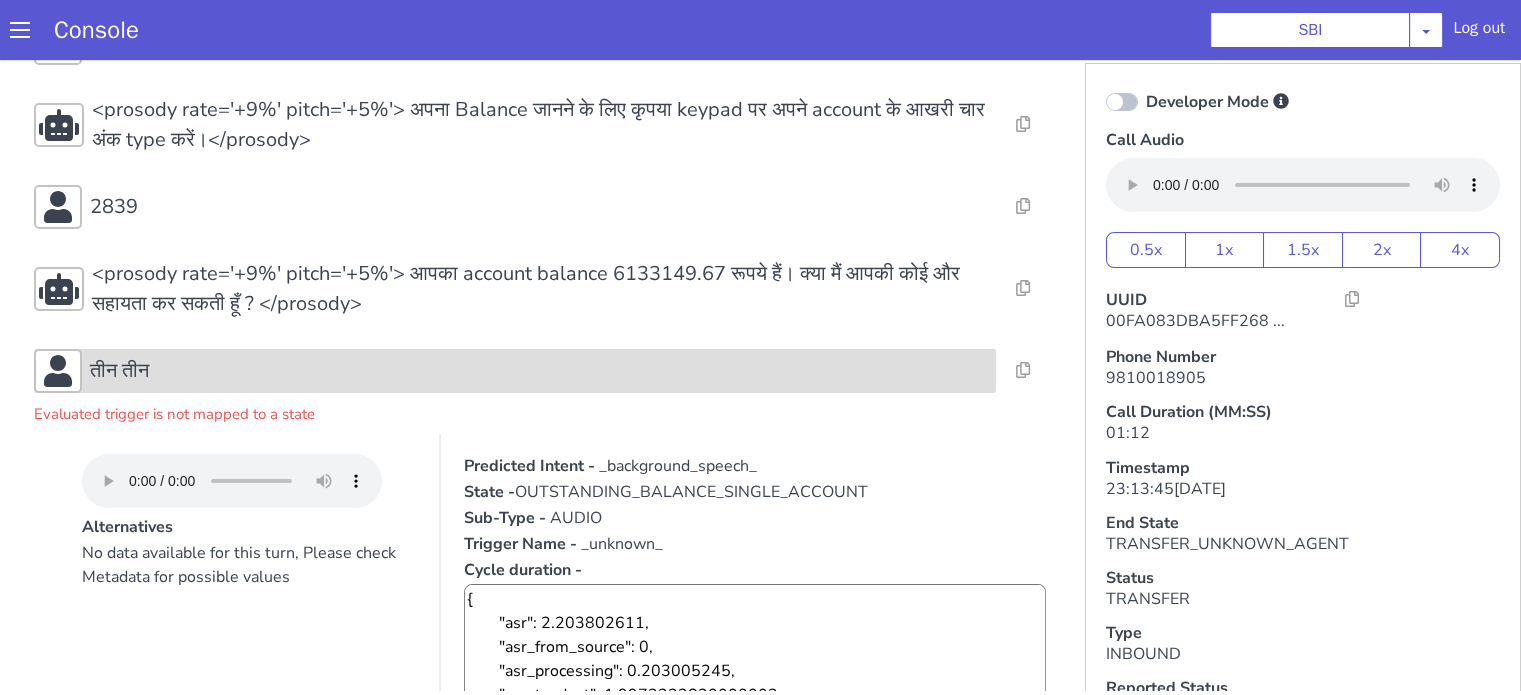 click on "तीन तीन" at bounding box center [539, 371] 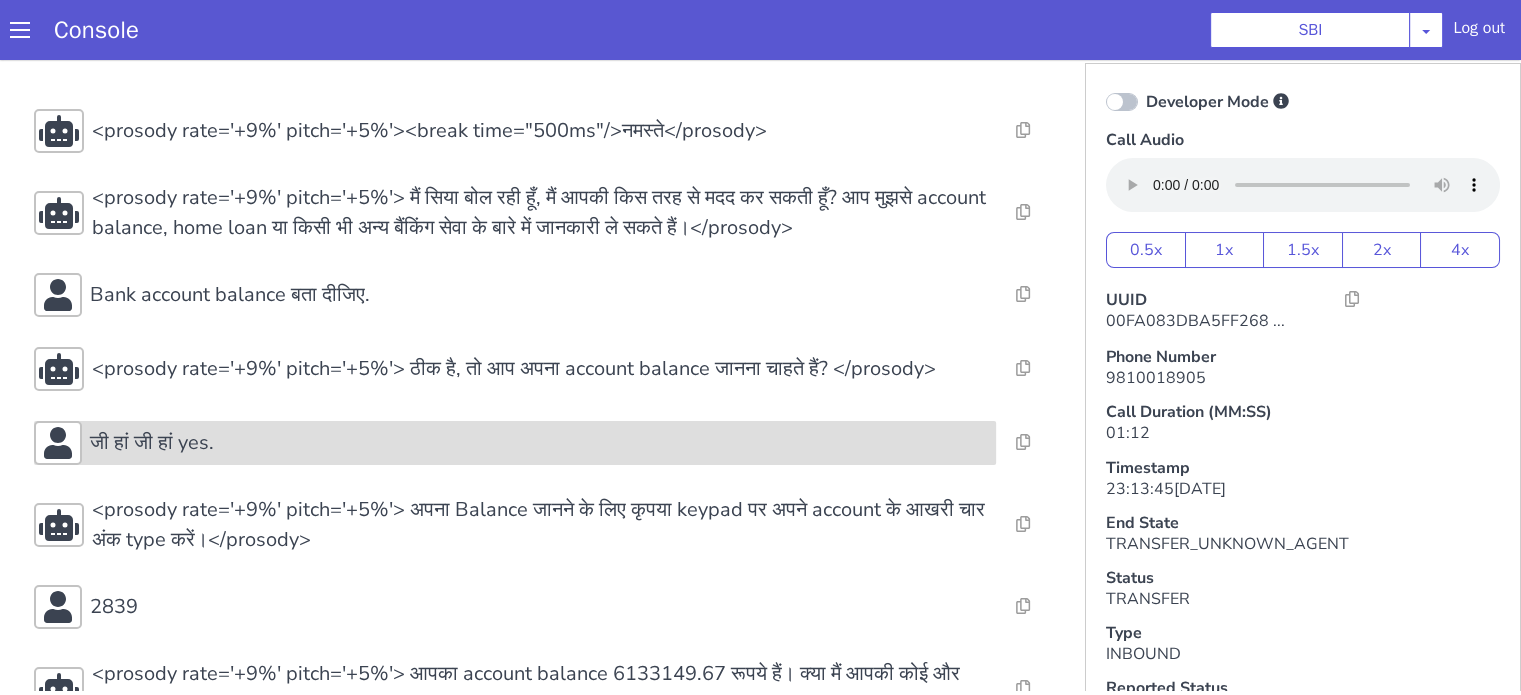 scroll, scrollTop: 400, scrollLeft: 0, axis: vertical 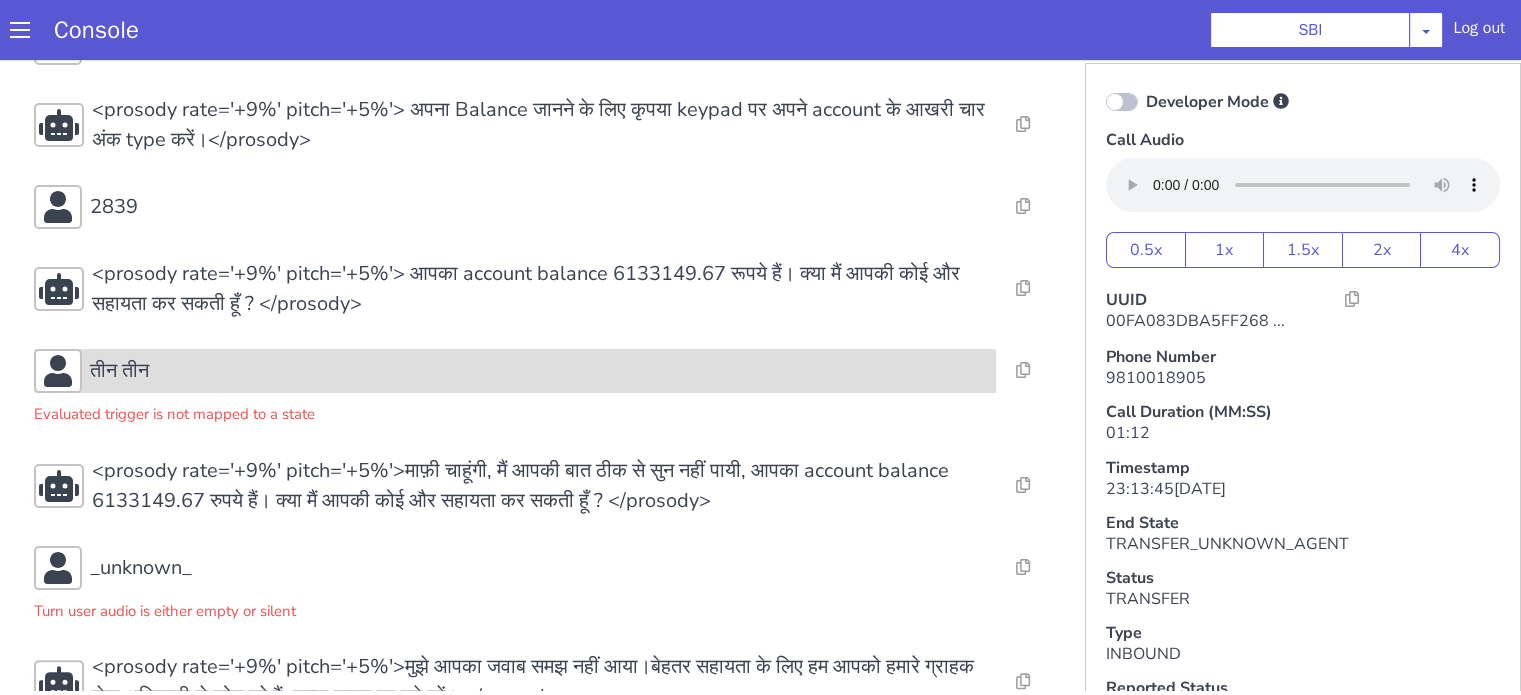 click on "तीन तीन" at bounding box center (119, 371) 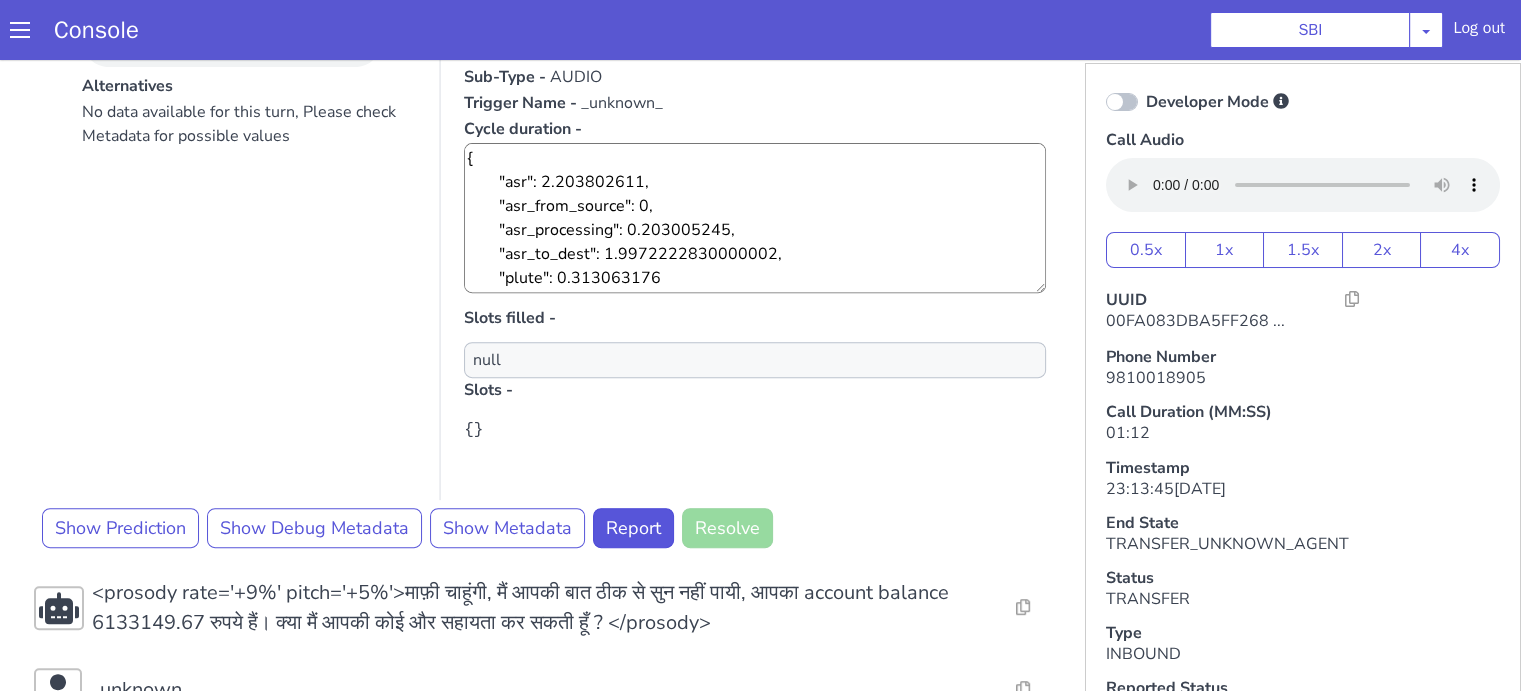 scroll, scrollTop: 1000, scrollLeft: 0, axis: vertical 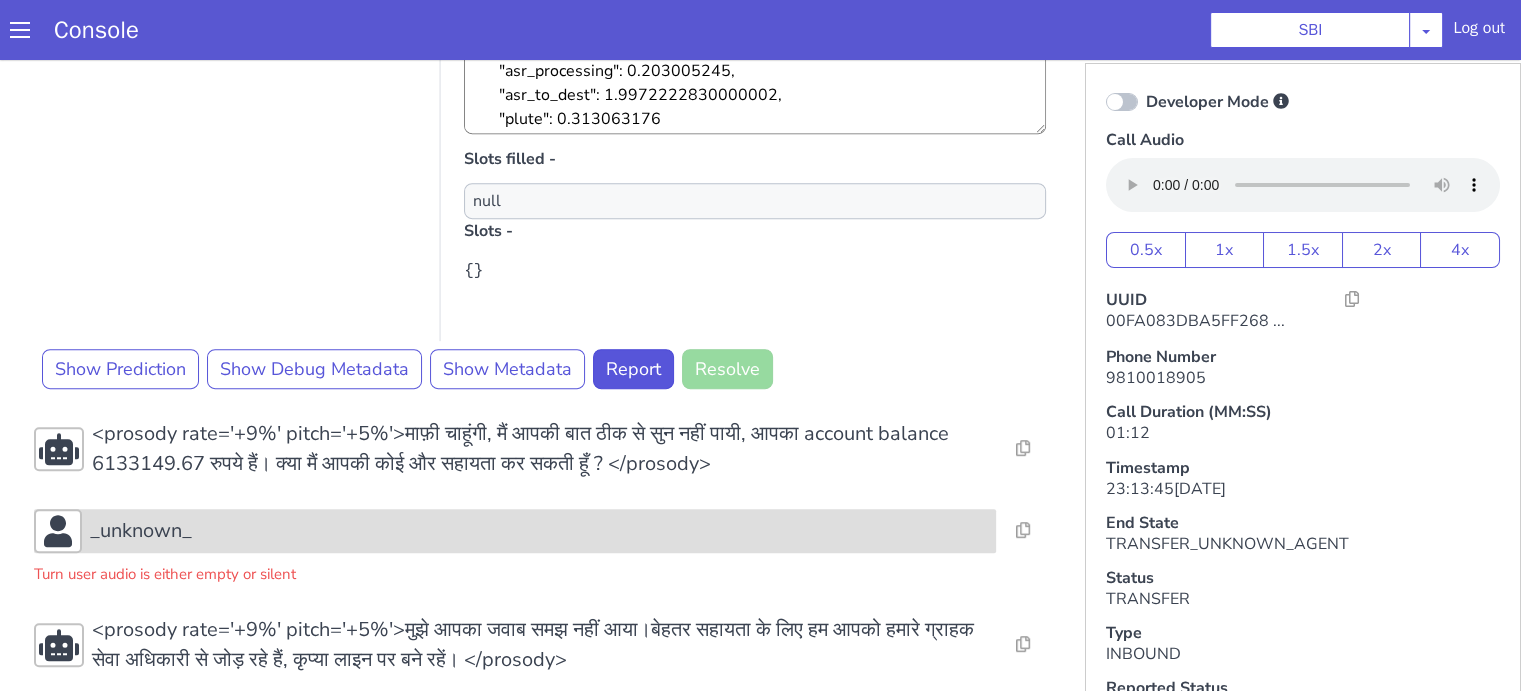 click on "_unknown_" at bounding box center [515, 531] 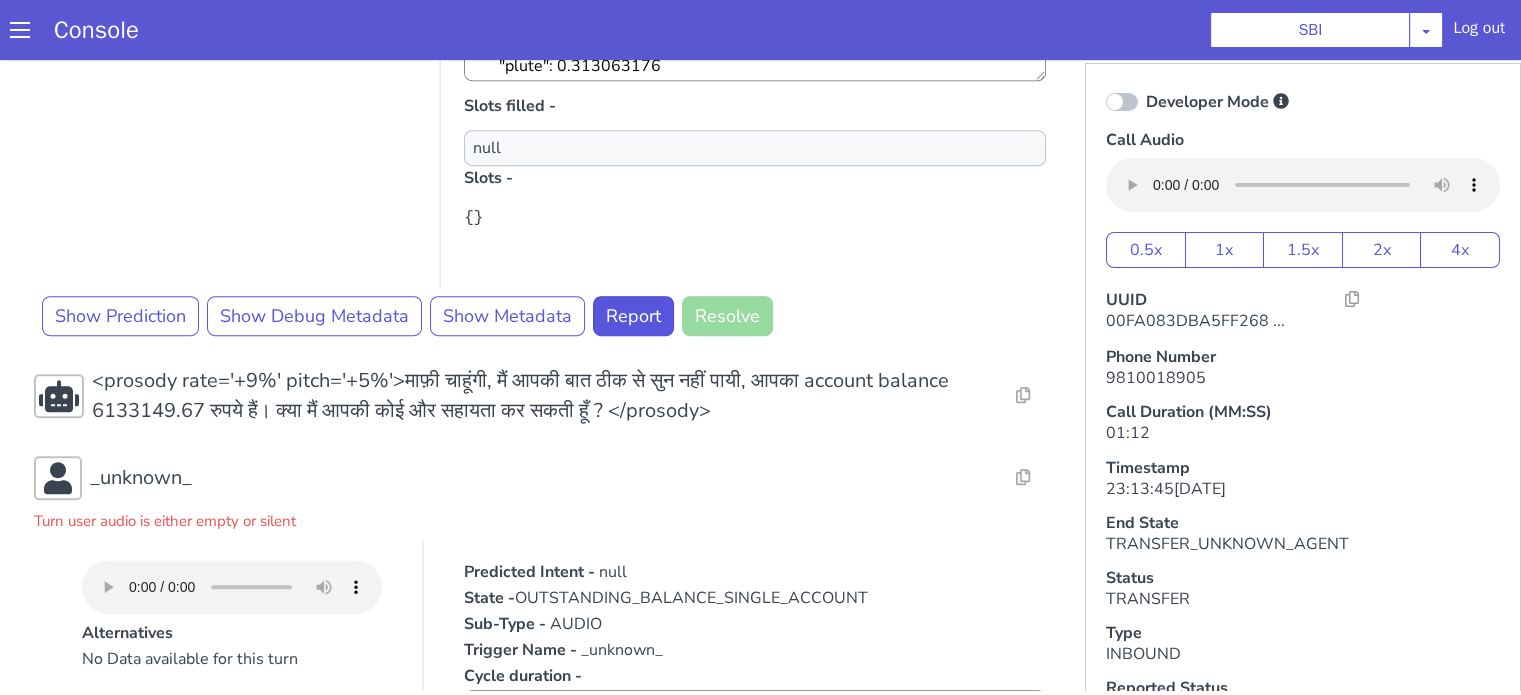 scroll, scrollTop: 1200, scrollLeft: 0, axis: vertical 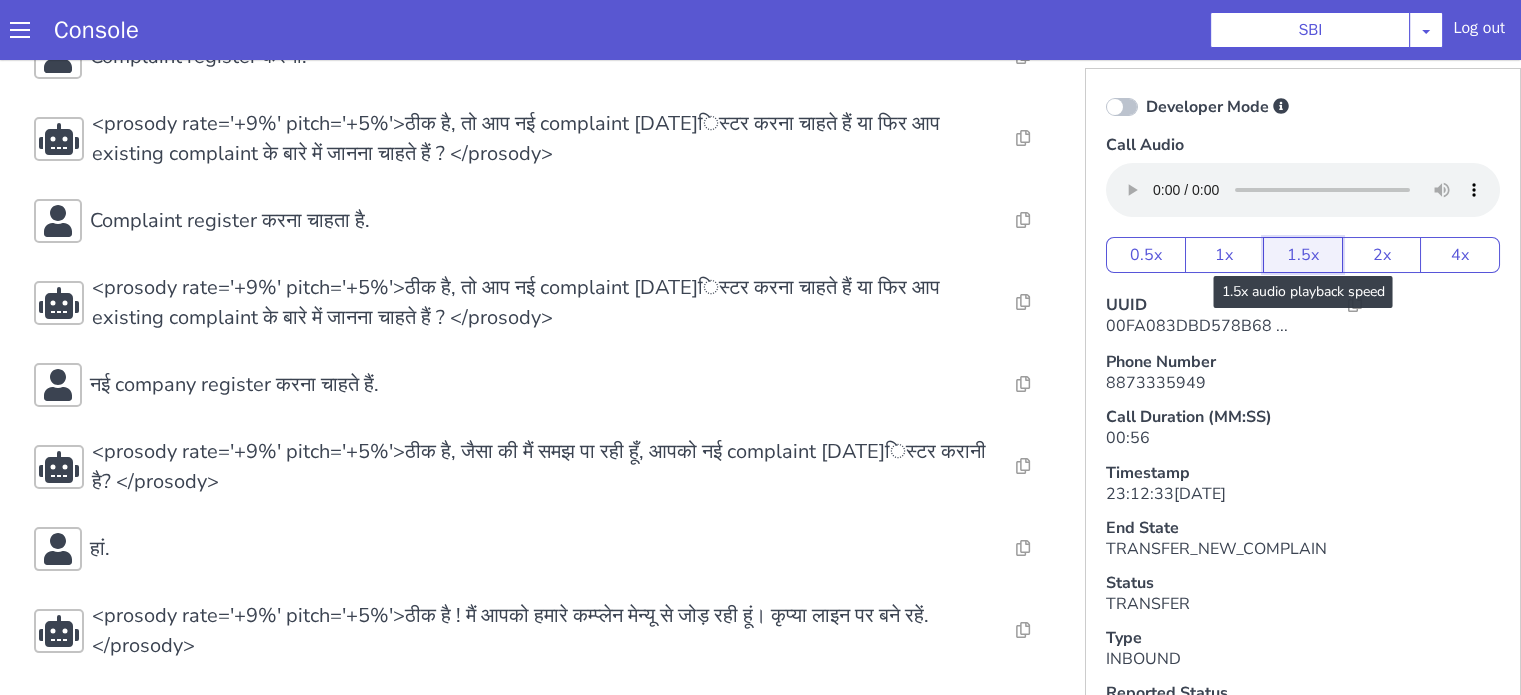 click on "1.5x" at bounding box center [1303, 255] 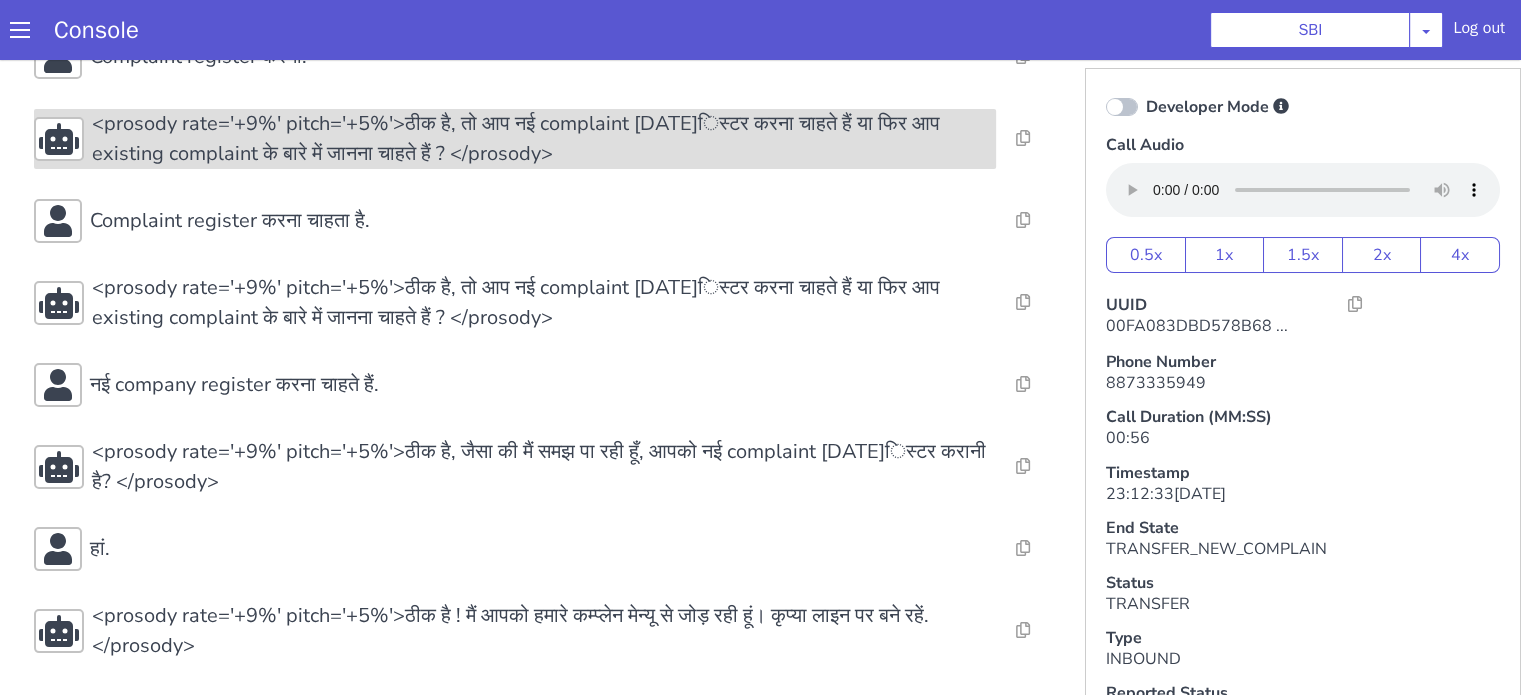 scroll, scrollTop: 0, scrollLeft: 0, axis: both 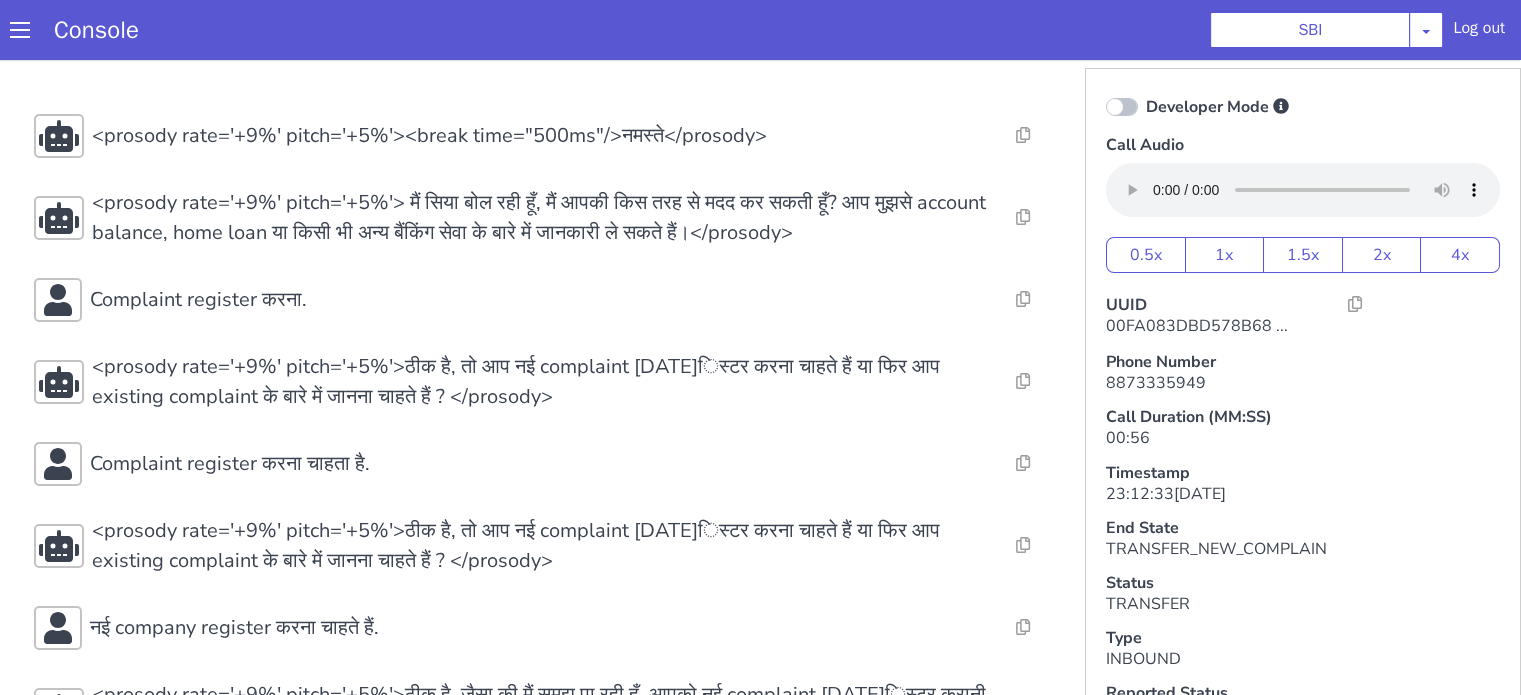 click on "Console SBI AO Smith Airtel DTH Pilot Airtel POC Alice Blue NT Aliceblue American Finance - US Apollo Apollo 24*7 Application - Collections Auto NPS feedback Avaya Devconnect Axis Axis AMC Axis Outbound BAGIC BALIC BALIC Old 2 Bajaj Autofinance Bajaj Fin Banking Demo Barbeque Nation Buy Now Pay Later Cars24 Cashe Central Bank of India Charles Tyrwhitt Cholamandalam Finance Consumer Durables Coverfox Covid19 Helpline Credgenics CreditMate DPDzero DUMMY Data collection Demo - Collections Dish TV ERCM Emeritus Eureka Forbes - LQ FFAM360 - US Familiarity Farming_Axis Finaccel Flipkart Flow Templates Fusion Microfinance Giorgos_TestBot Great Learning Grievance Bot HDB Finance HDFC HDFC Ergo HDFC Freedom CC HDFC Life Demo HDFC Securities Hathway Internet Hathway V2 Home Credit IBM IBM Banking Demo ICICI ICICI Bank Outbound ICICI Lombard Persistency ICICI Prudential ICICI securities ICICI_lombard IDFC First Bank IFFCO Tokio Insurance Iffco Tokio Indiamart Indigo IndusInd - Settlement IndusInd CC Insurance Jarvis" at bounding box center (760, 30) 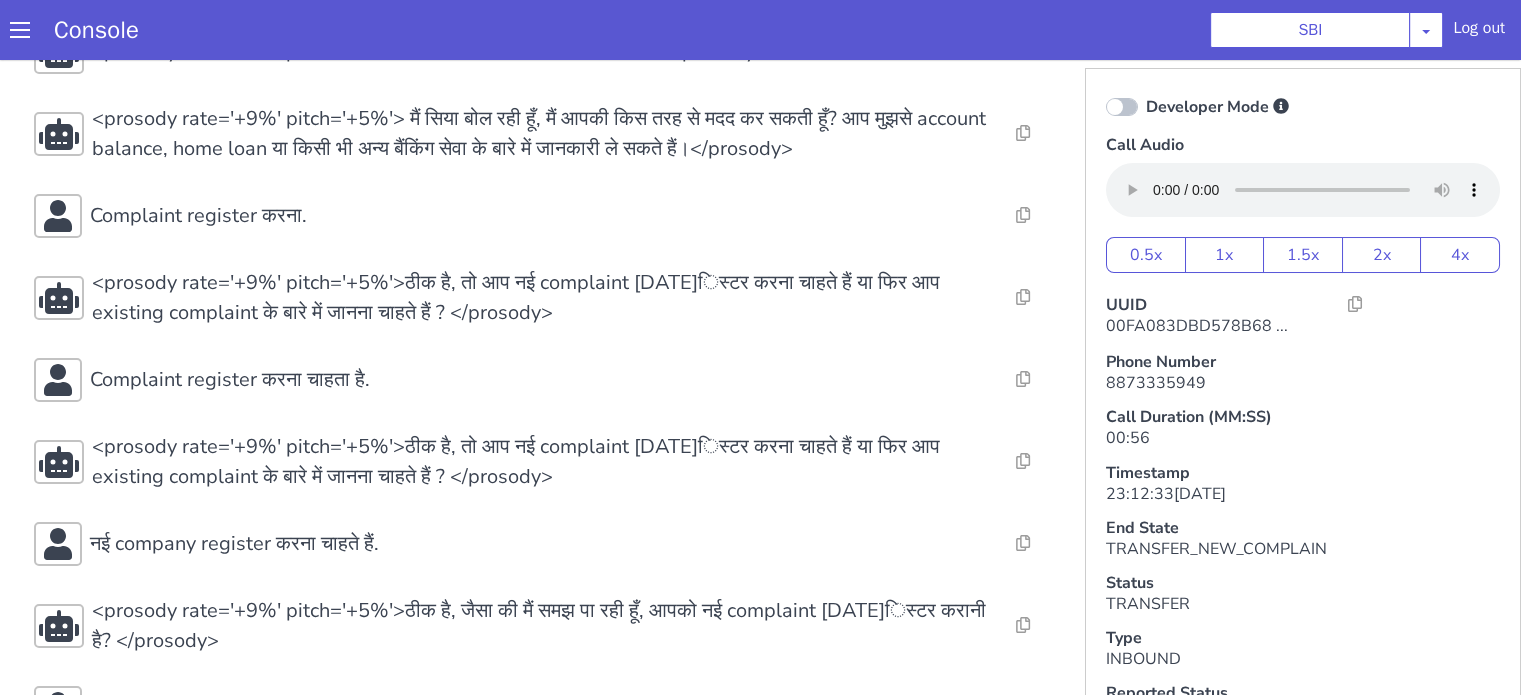 scroll, scrollTop: 200, scrollLeft: 0, axis: vertical 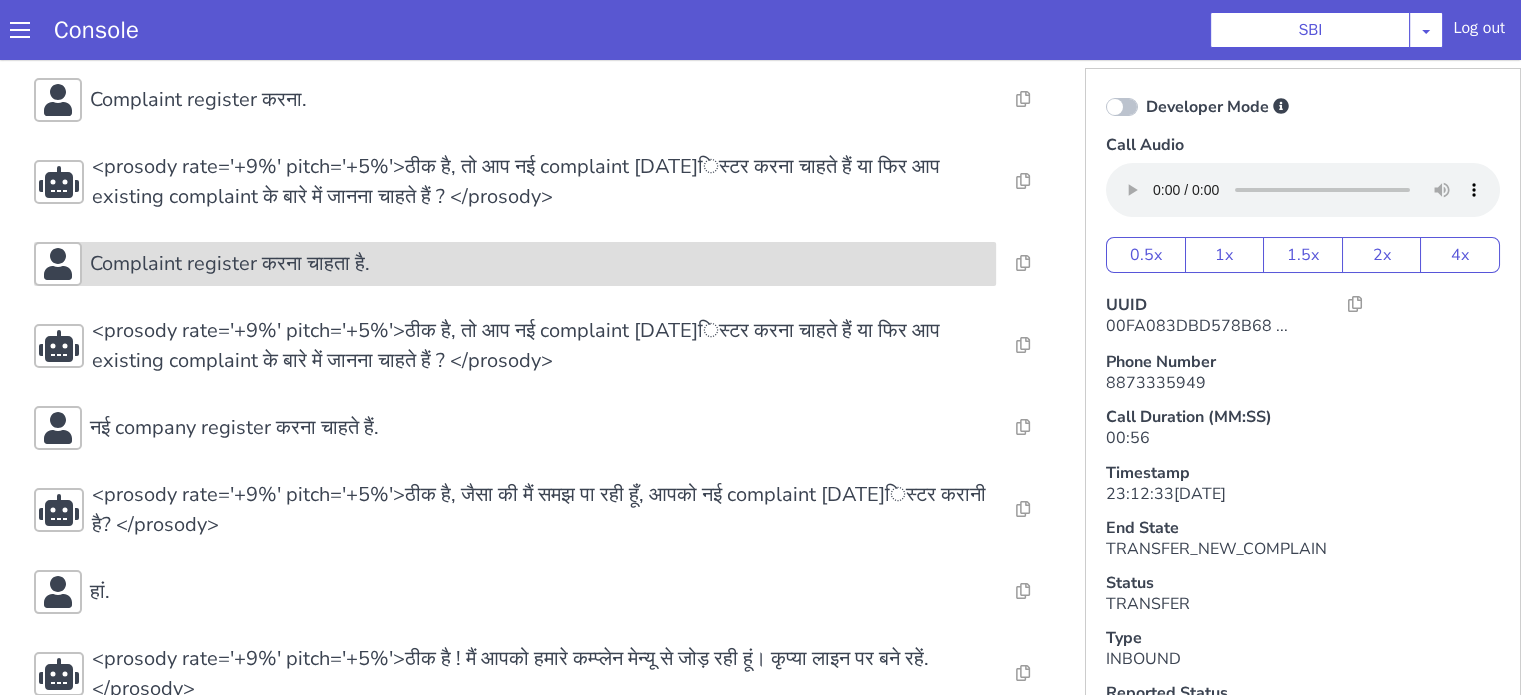 click on "Complaint register करना चाहता है." at bounding box center [539, 264] 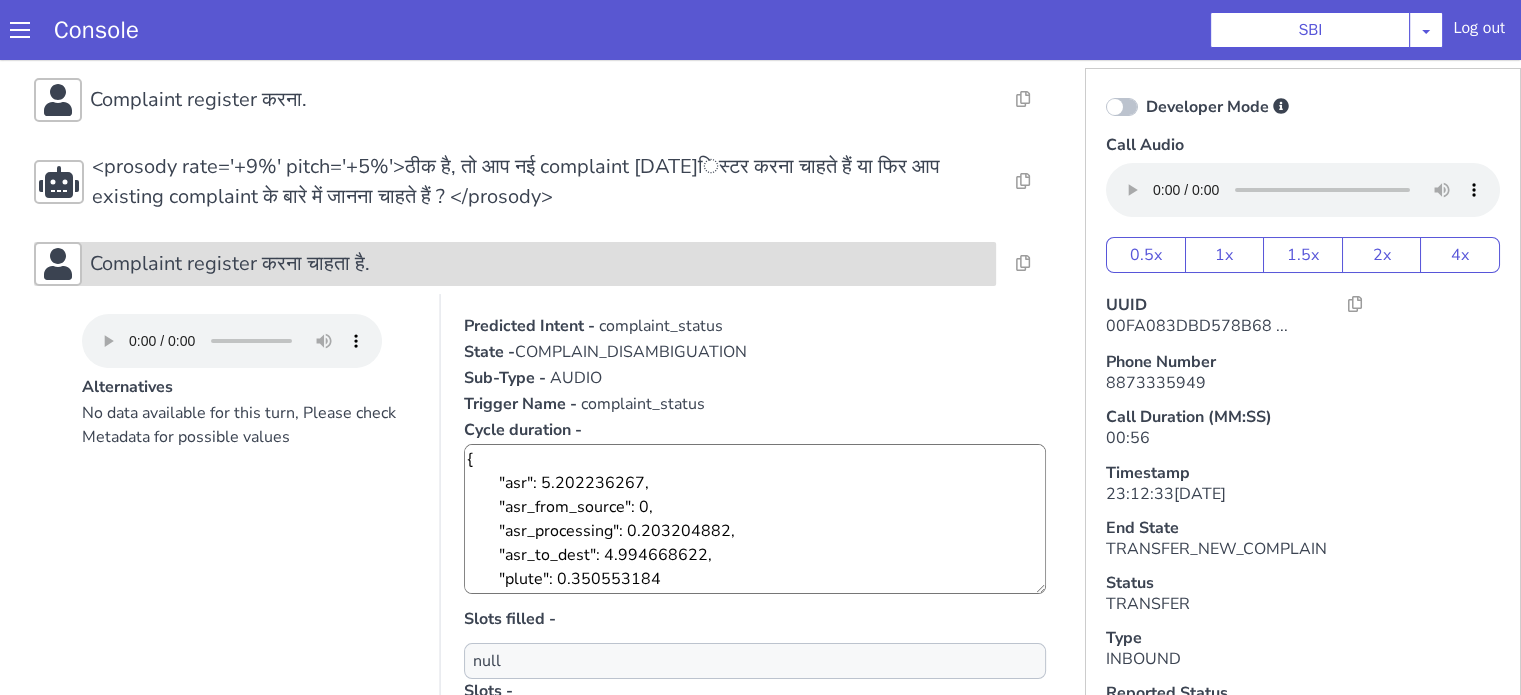 click on "Complaint register करना चाहता है." at bounding box center [539, 264] 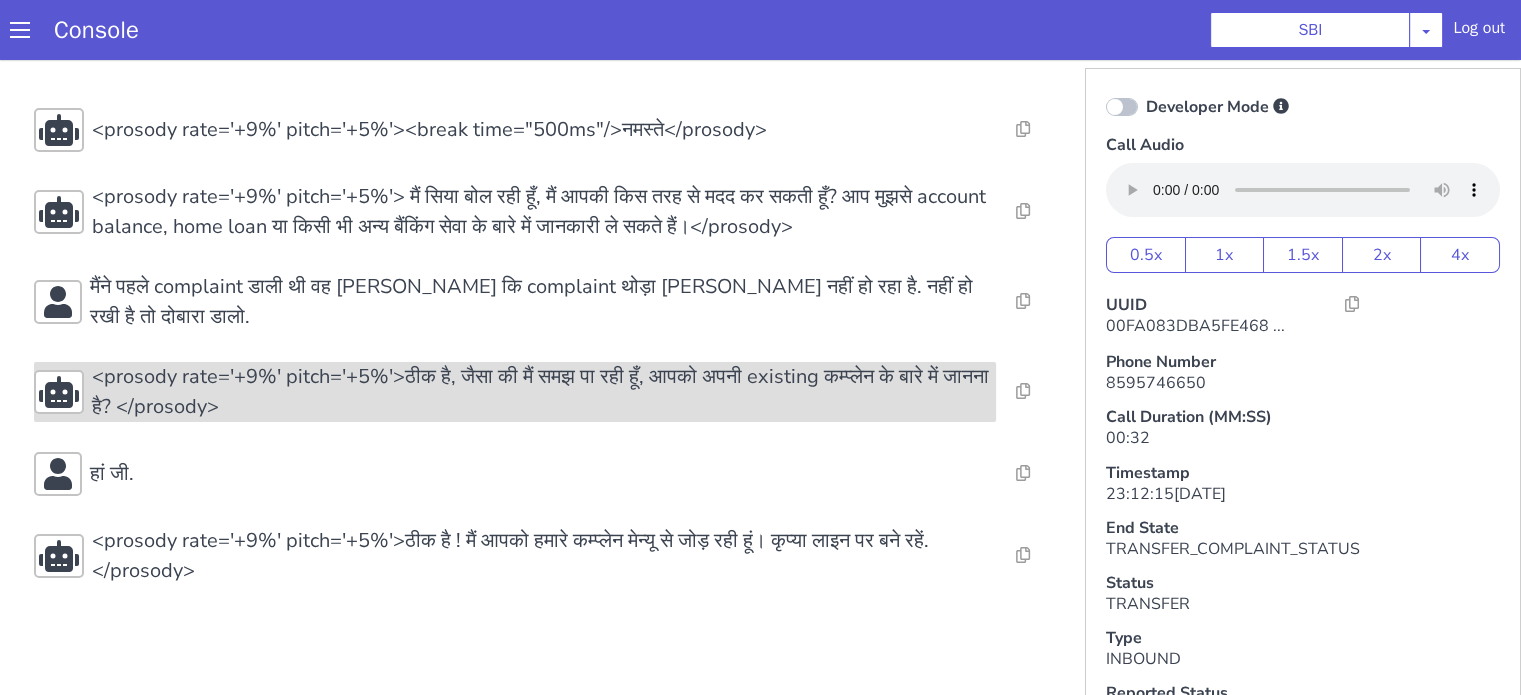 scroll, scrollTop: 8, scrollLeft: 0, axis: vertical 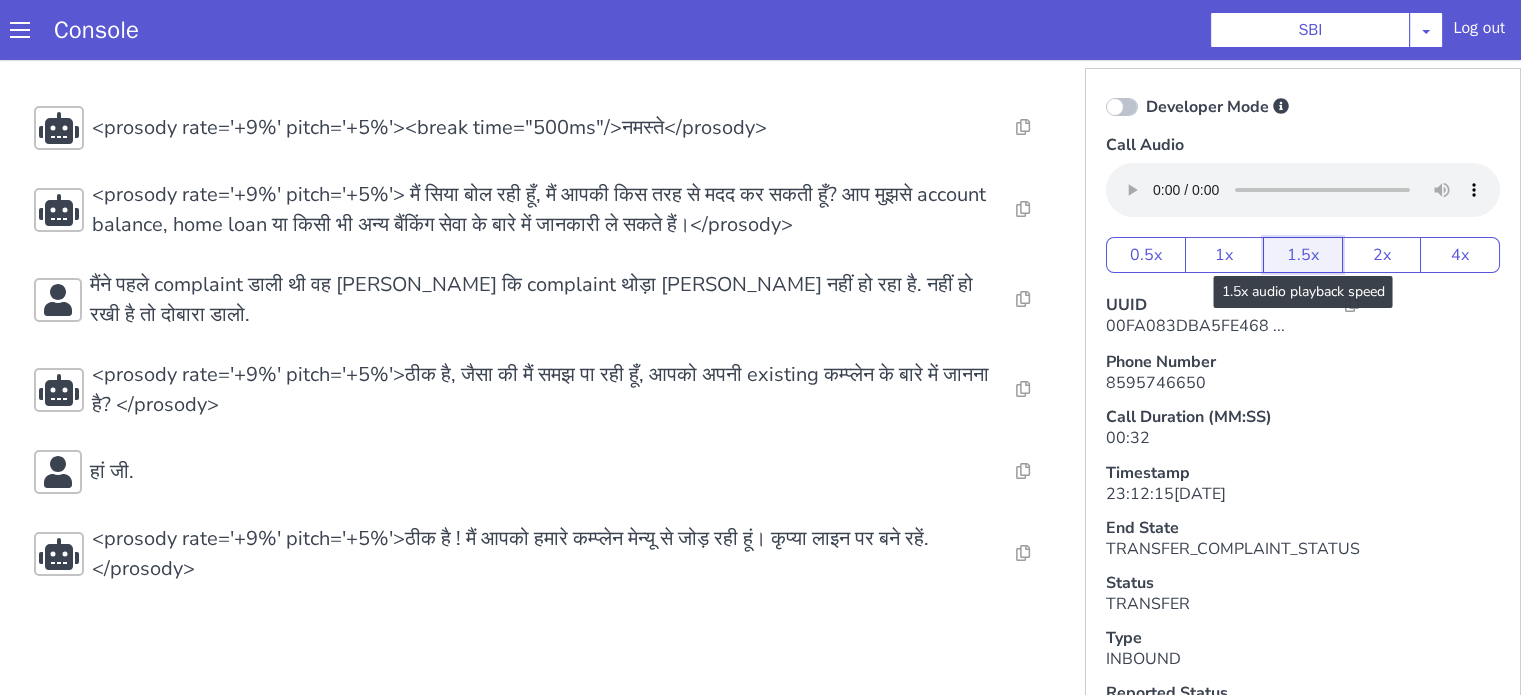 click on "1.5x" at bounding box center (1303, 255) 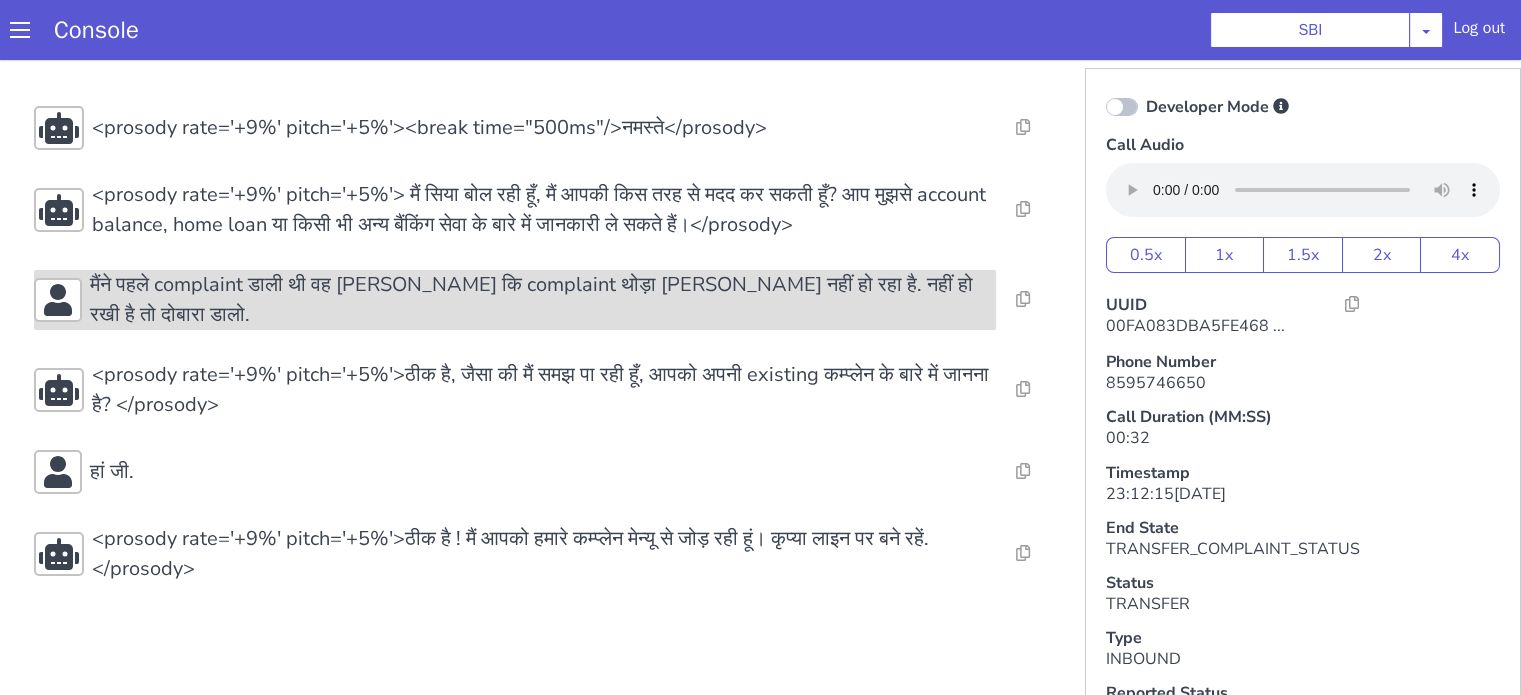 click on "मैंने पहले complaint डाली थी वह बताओ कि complaint थोड़ा सी नहीं हो रहा है. नहीं हो रखी है तो दोबारा डालो." at bounding box center [515, 300] 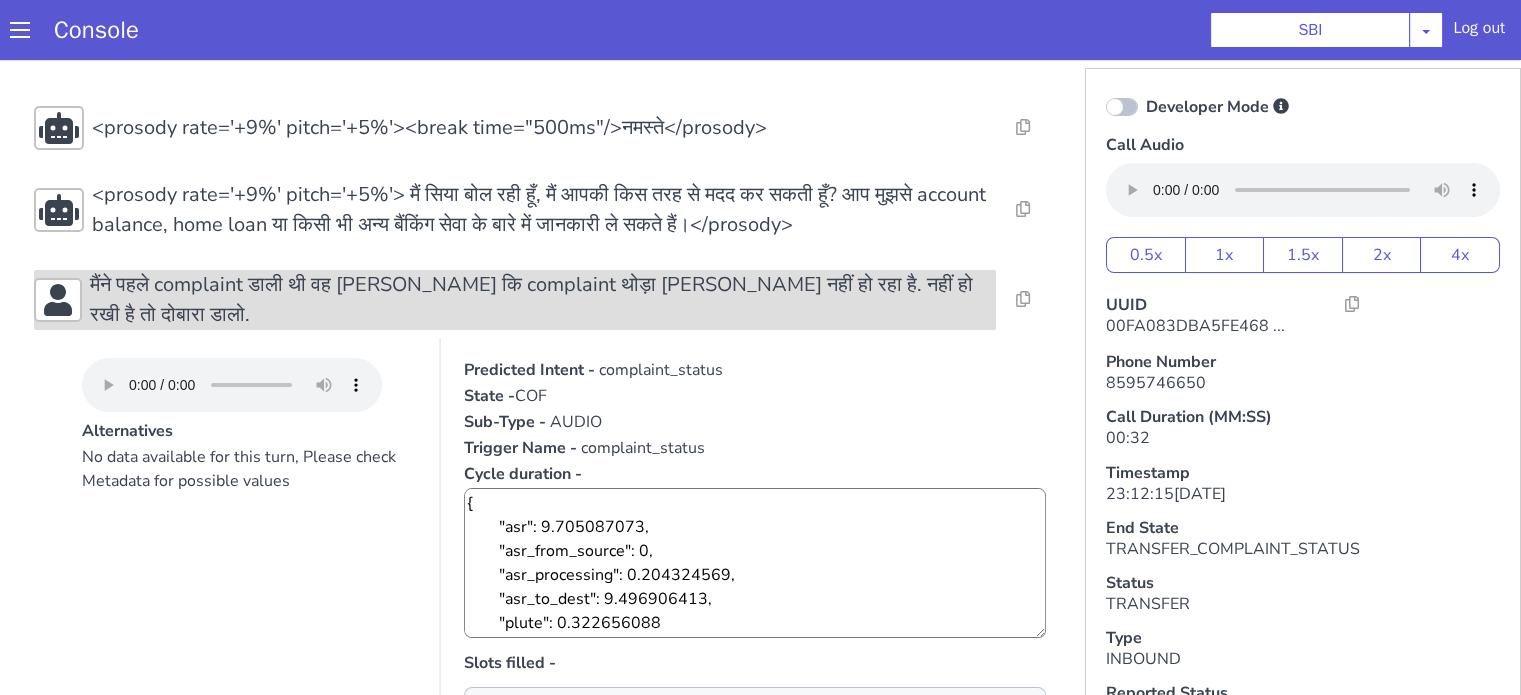 click on "मैंने पहले complaint डाली थी वह बताओ कि complaint थोड़ा सी नहीं हो रहा है. नहीं हो रखी है तो दोबारा डालो." at bounding box center [515, 300] 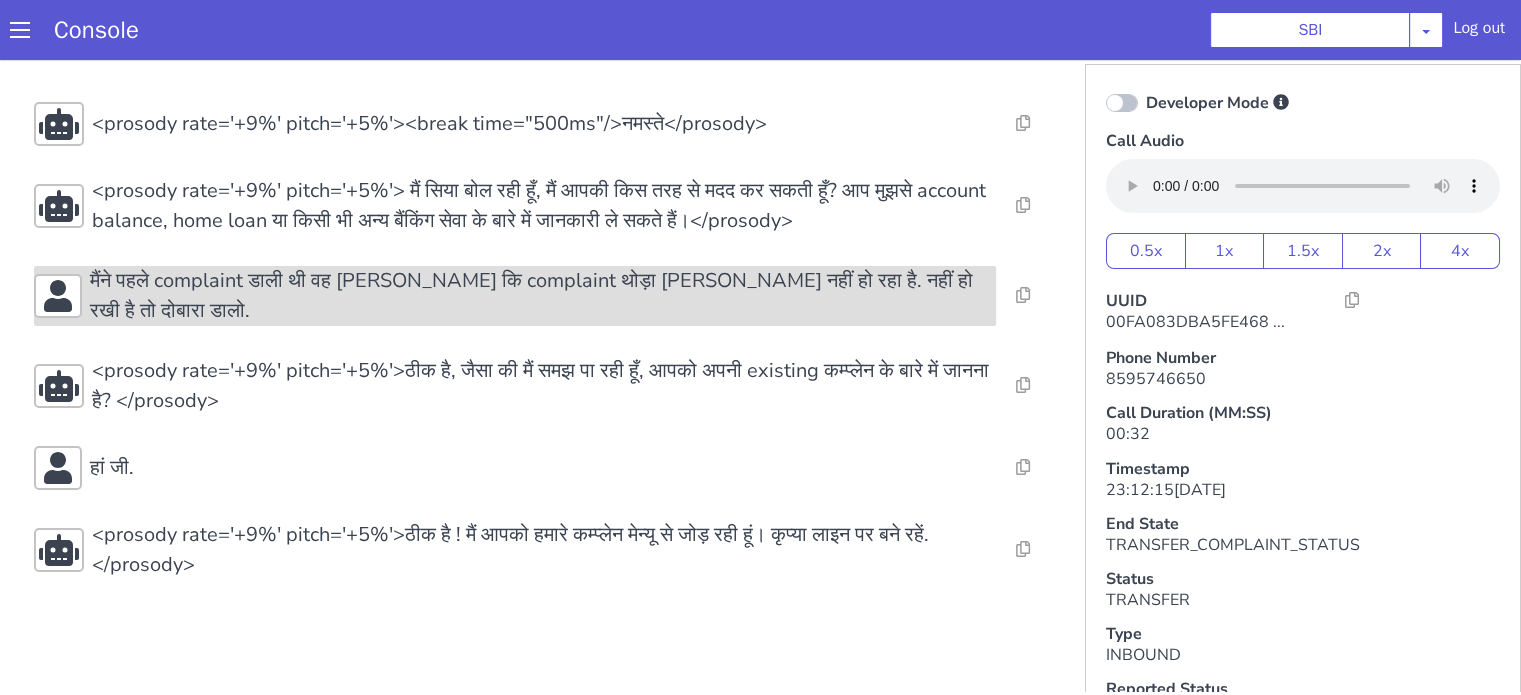 scroll, scrollTop: 5, scrollLeft: 0, axis: vertical 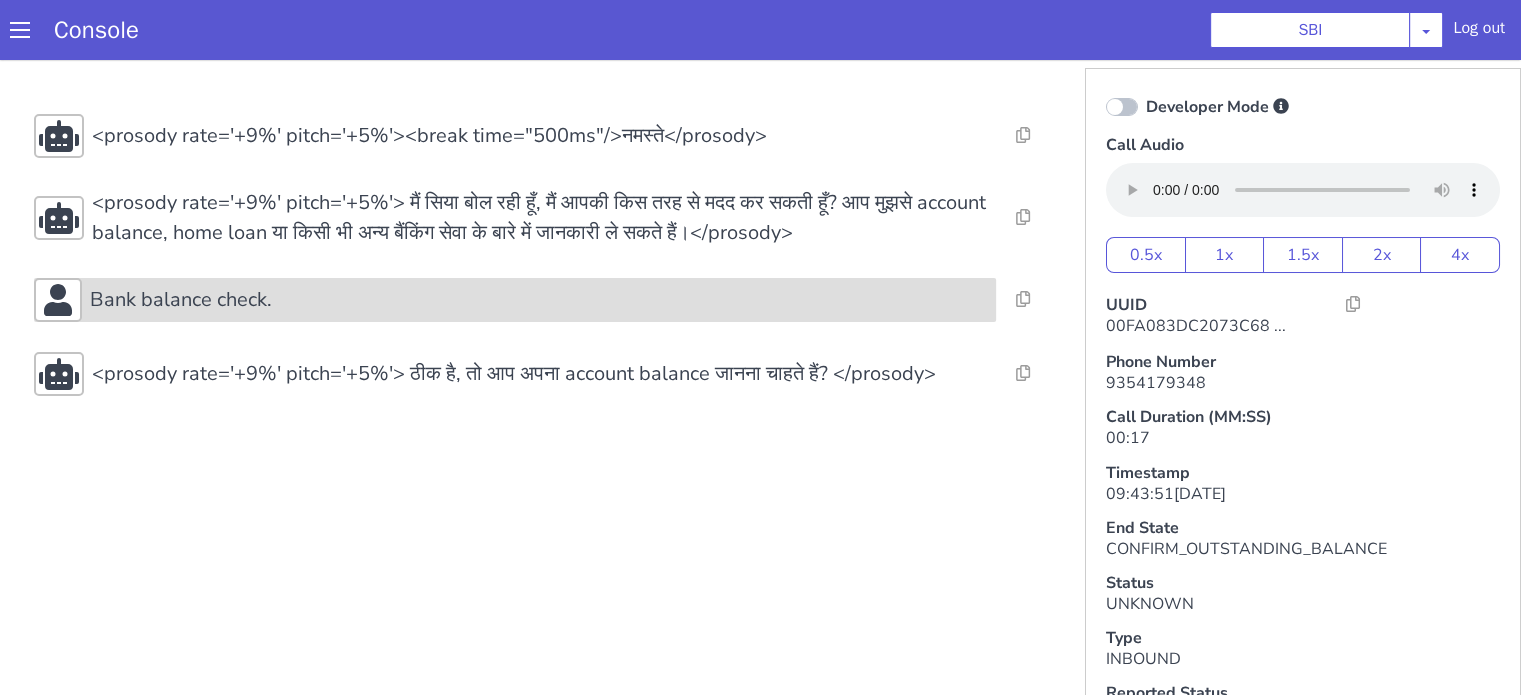 click on "Bank balance check." at bounding box center (539, 300) 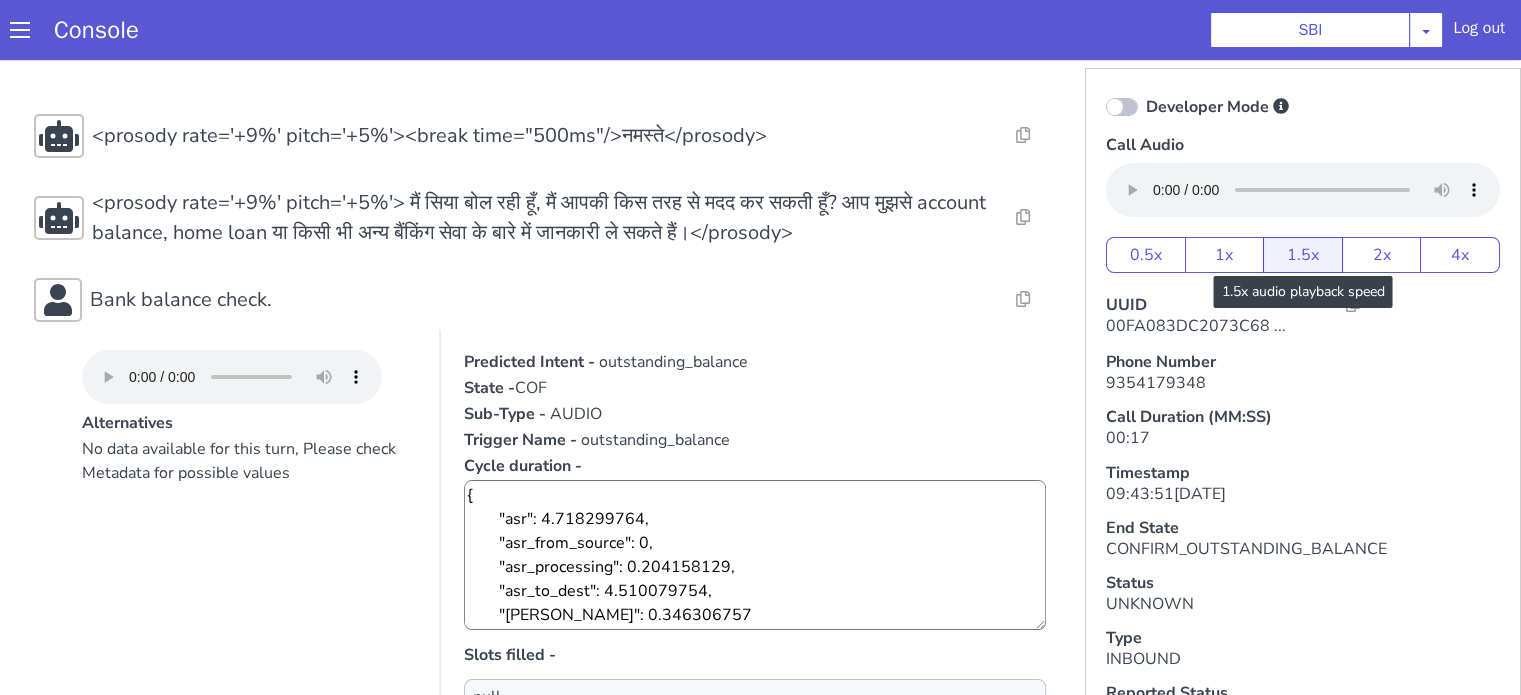 click on "Developer Mode Call Audio 0.5x 1x 1.5x 2x 4x" at bounding box center (1303, 181) 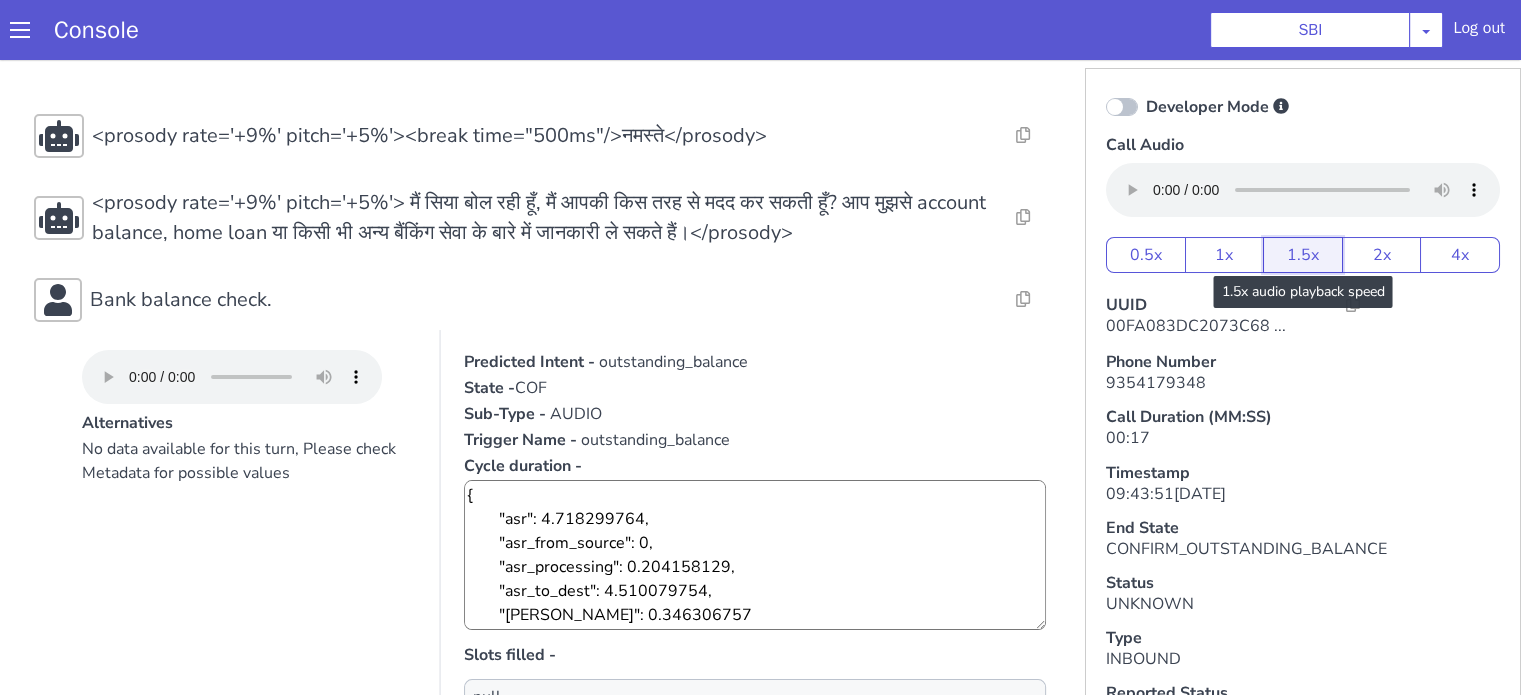 click on "1.5x" at bounding box center [1303, 255] 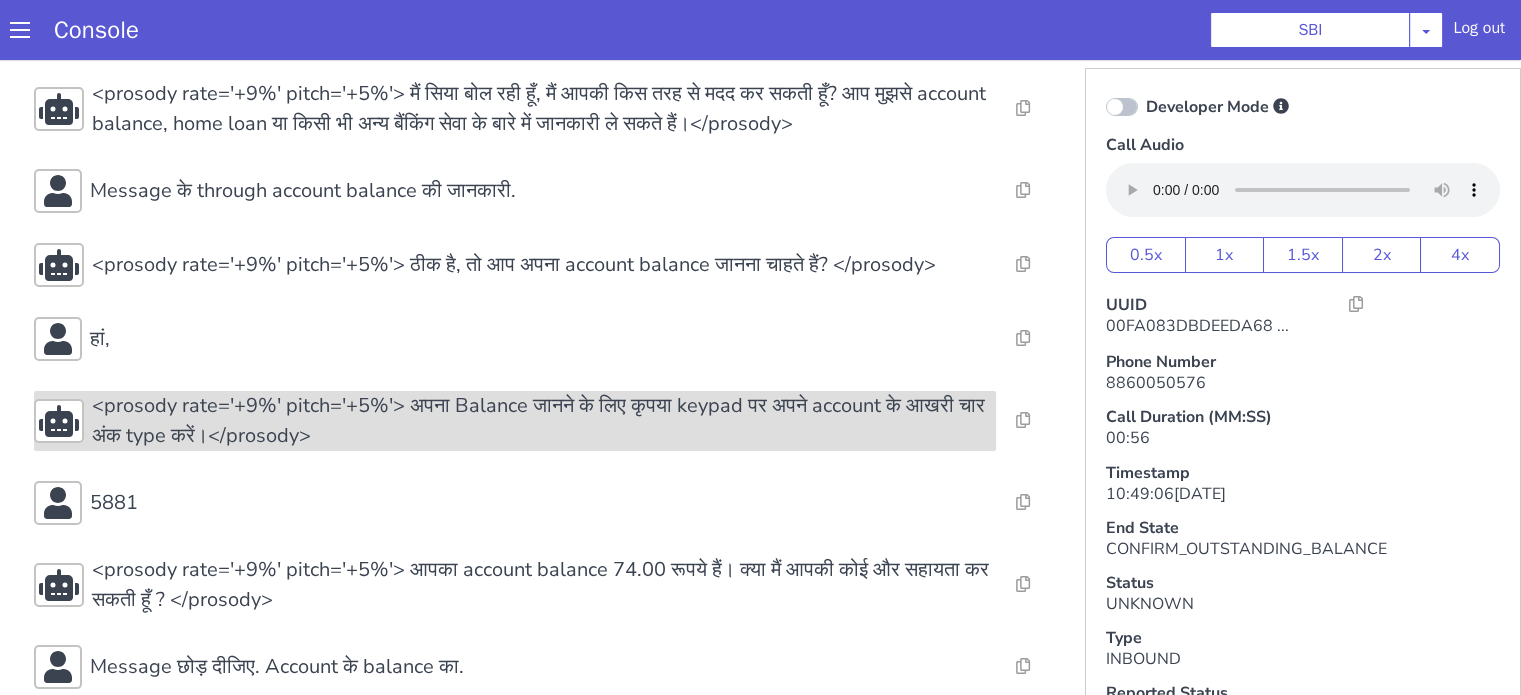 scroll, scrollTop: 209, scrollLeft: 0, axis: vertical 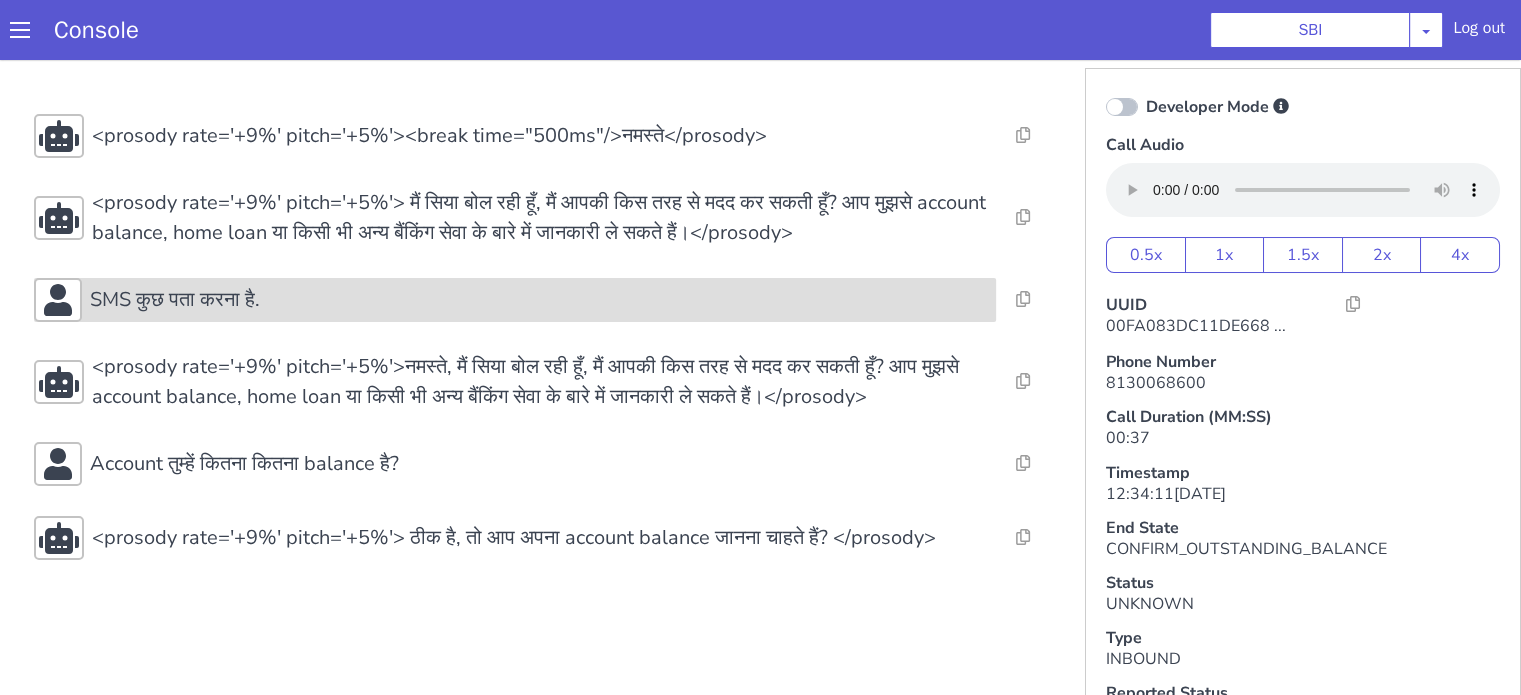 click on "SMS कुछ पता करना है." at bounding box center (539, 300) 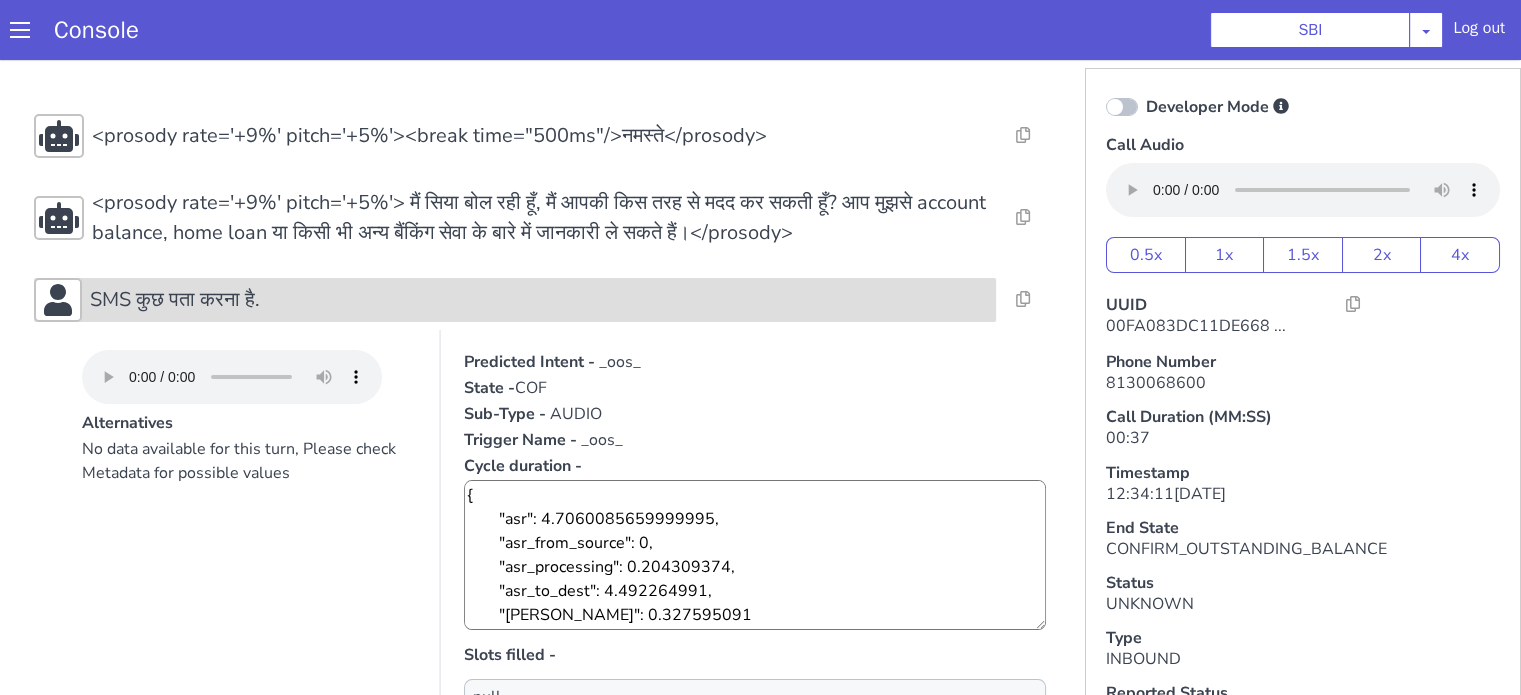 click on "SMS कुछ पता करना है." at bounding box center (539, 300) 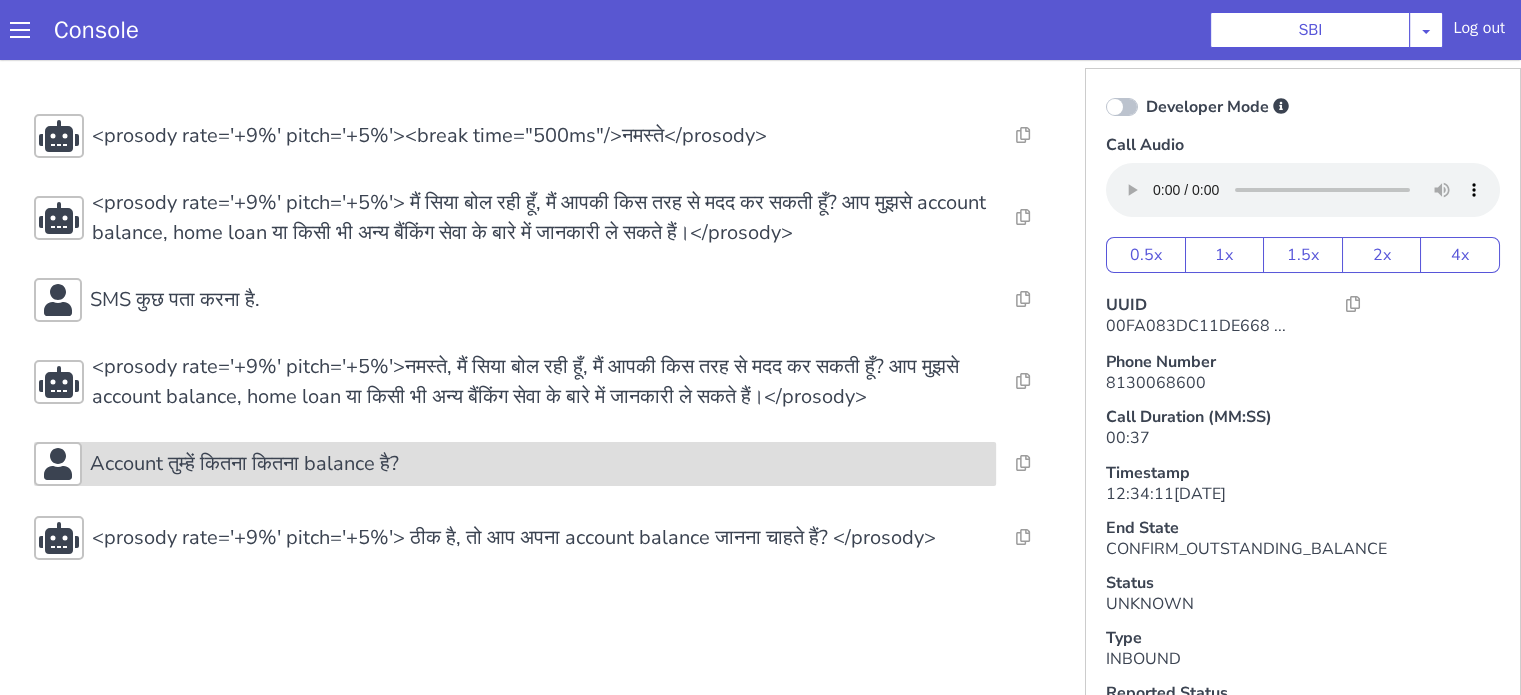 click on "Account तुम्हें कितना कितना balance है?" at bounding box center [515, 464] 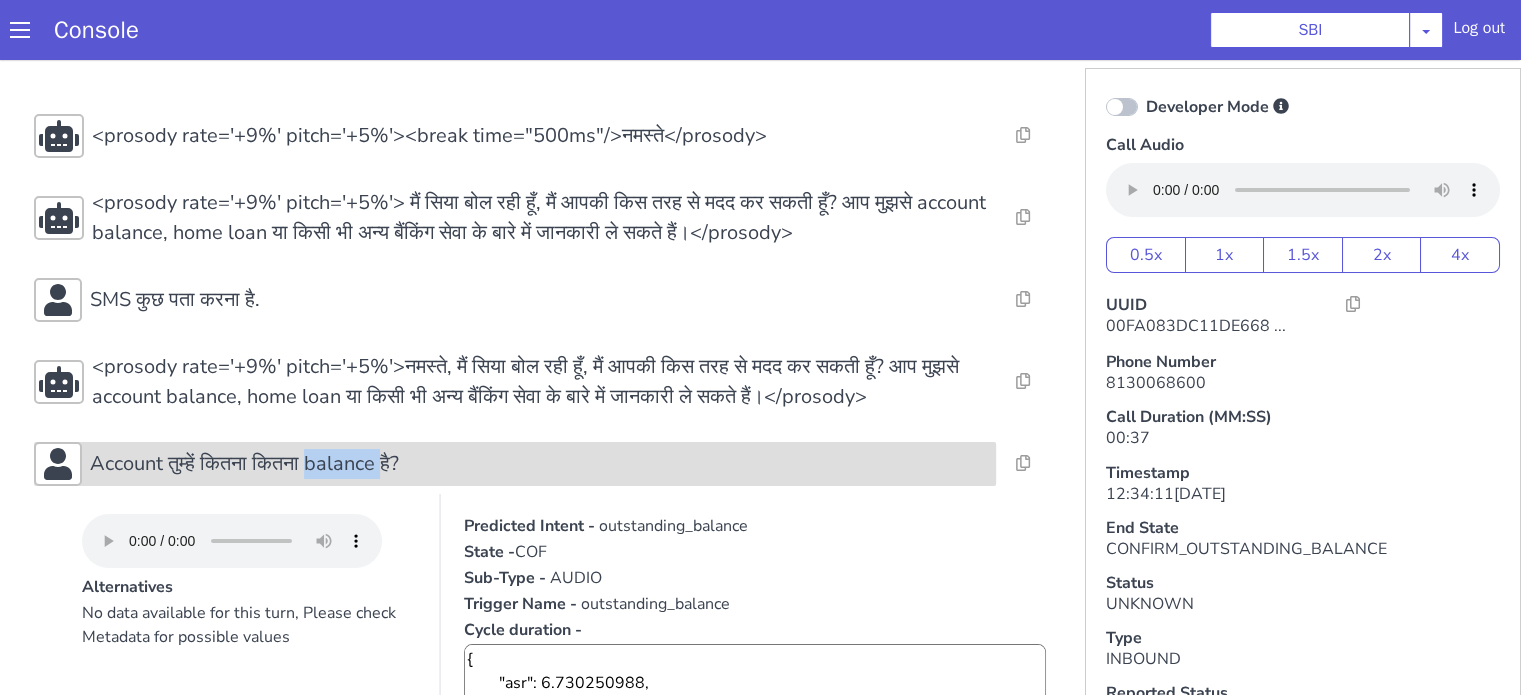 click on "Account तुम्हें कितना कितना balance है?" at bounding box center (515, 464) 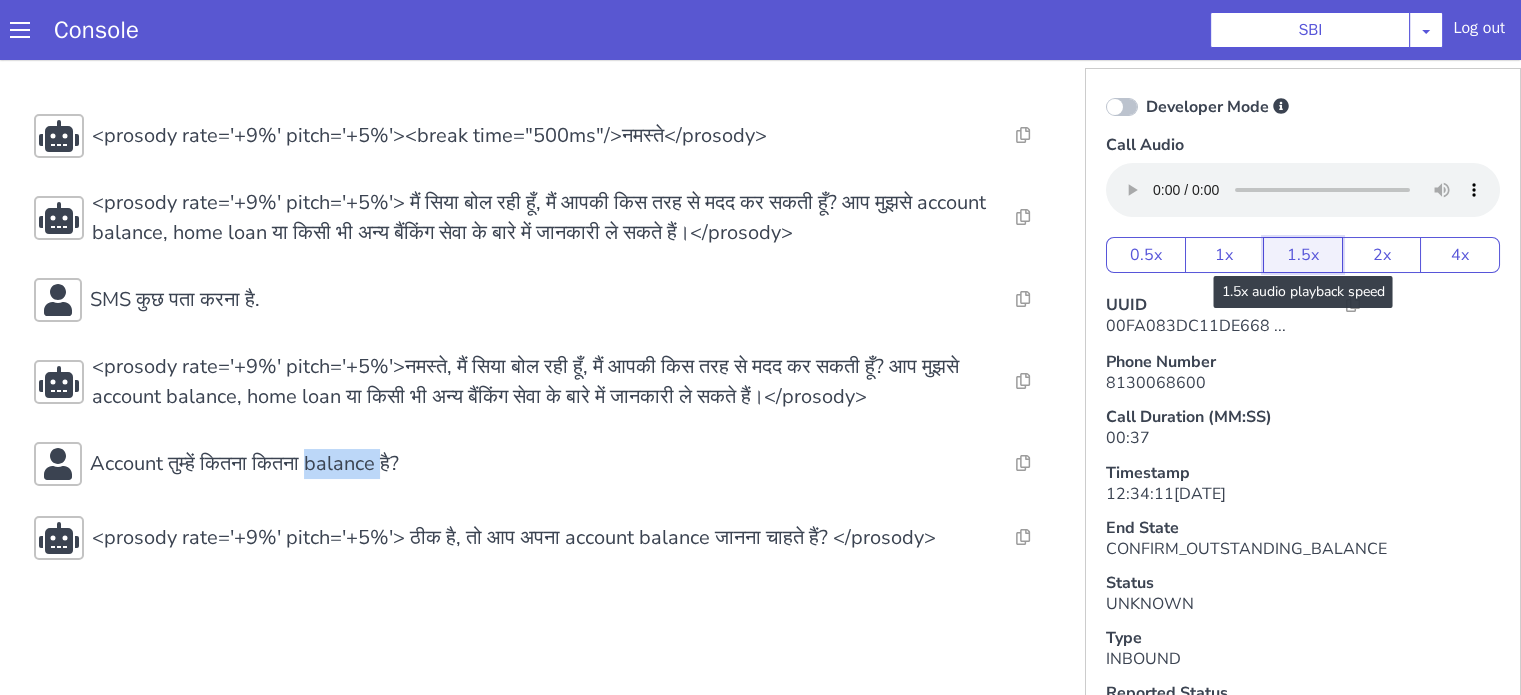 click on "1.5x" at bounding box center (1303, 255) 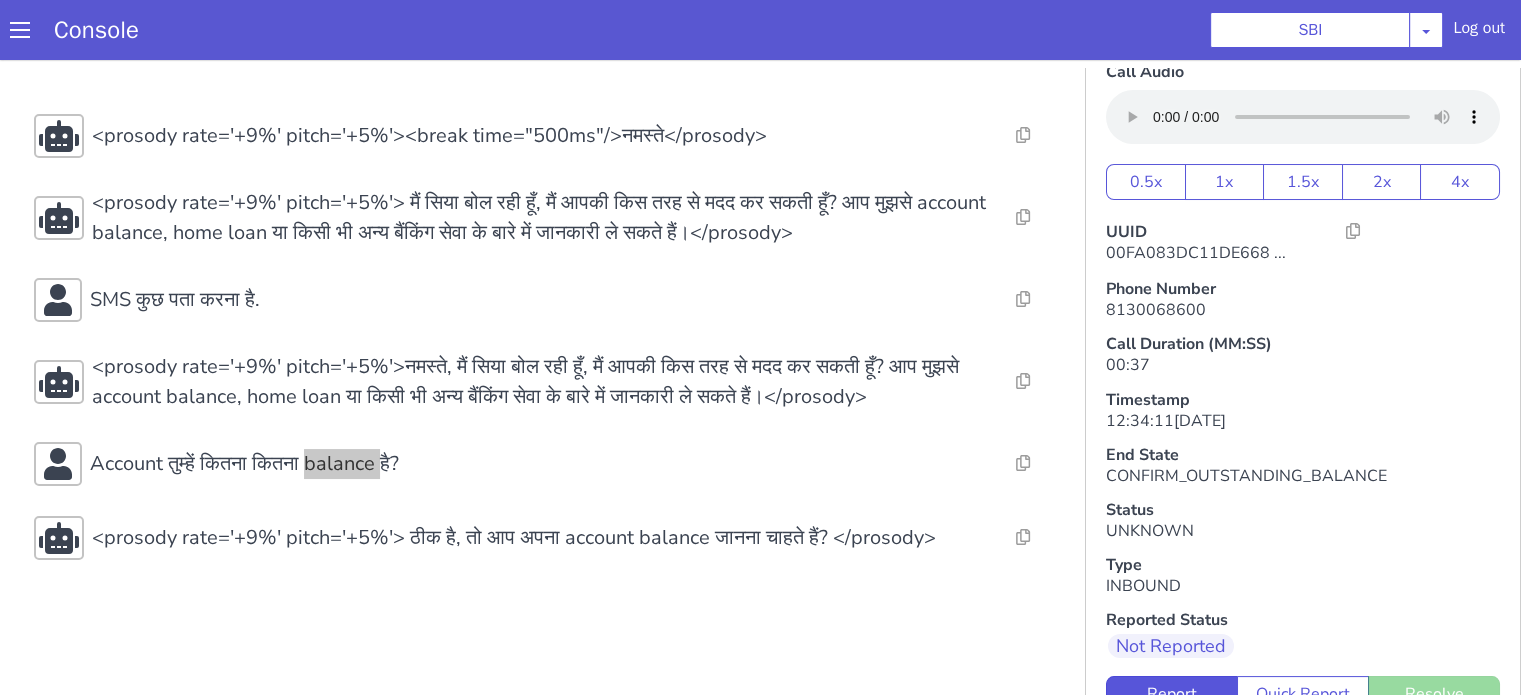 scroll, scrollTop: 174, scrollLeft: 0, axis: vertical 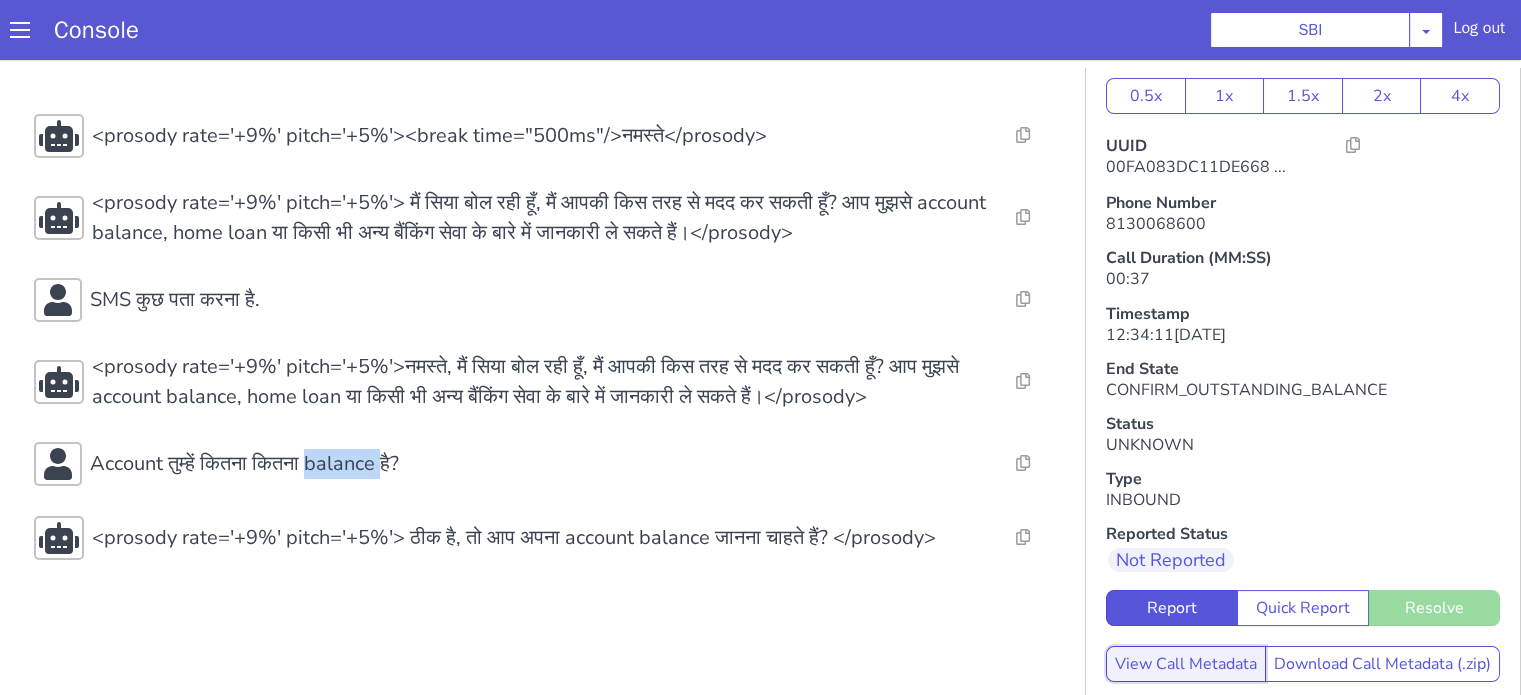 click on "View Call Metadata" at bounding box center (1186, 664) 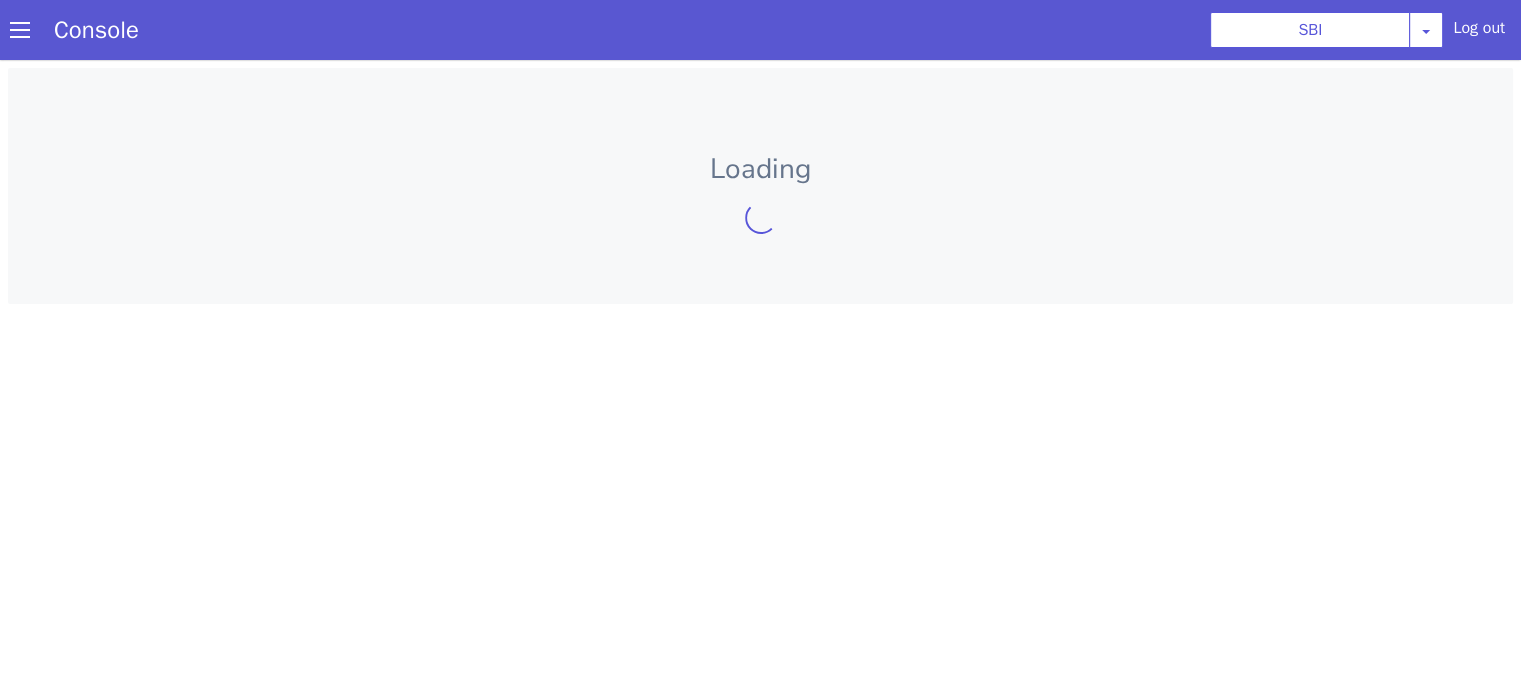 scroll, scrollTop: 0, scrollLeft: 0, axis: both 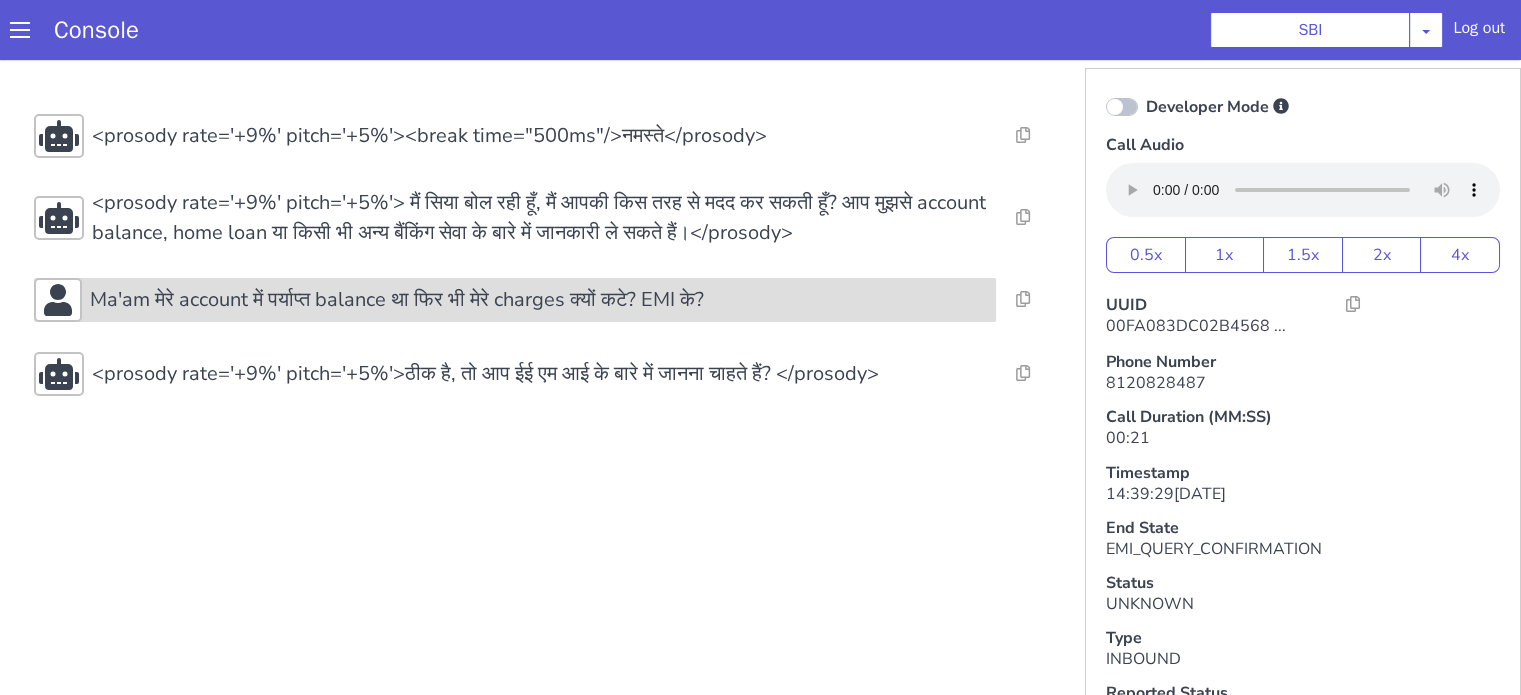 click on "Ma'am मेरे account में पर्याप्त balance था फिर भी मेरे charges क्यों कटे? EMI के?" at bounding box center [397, 300] 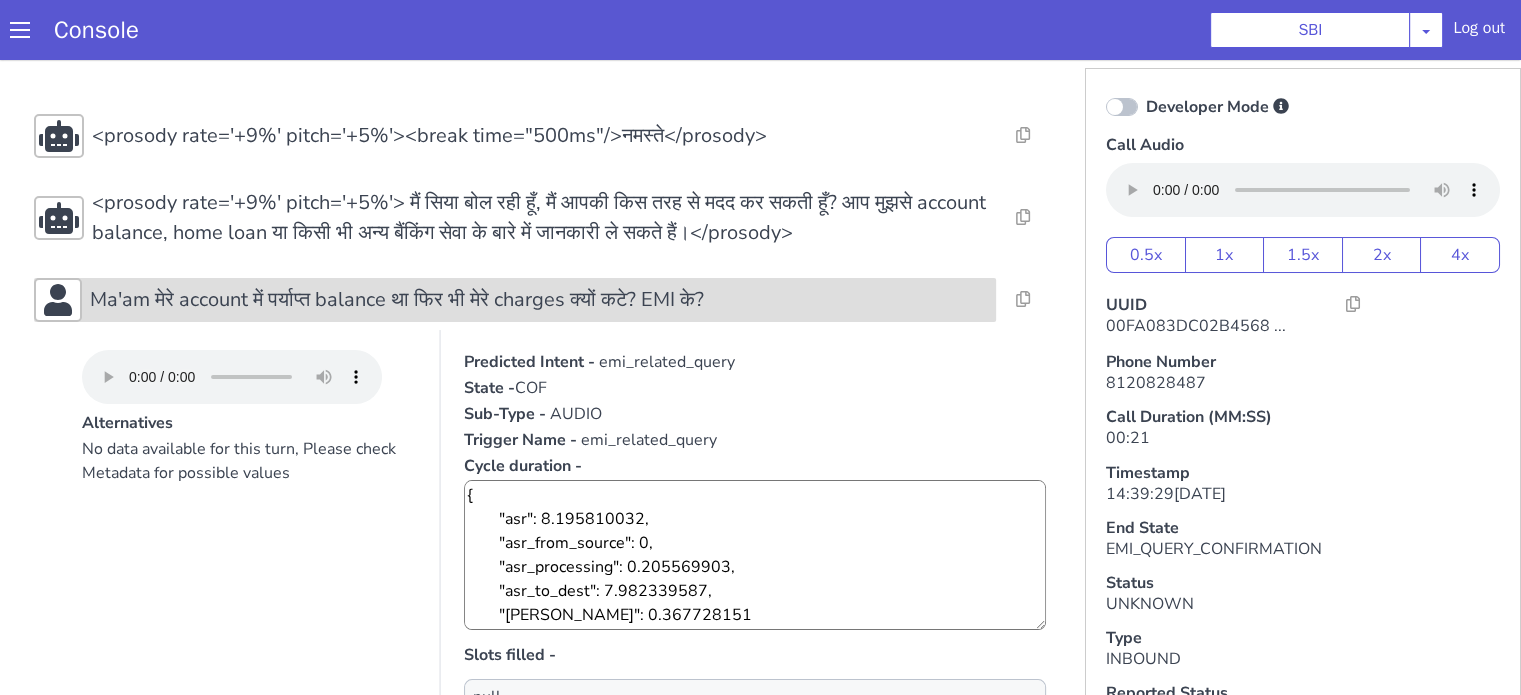 click on "Ma'am मेरे account में पर्याप्त balance था फिर भी मेरे charges क्यों कटे? EMI के?" at bounding box center [397, 300] 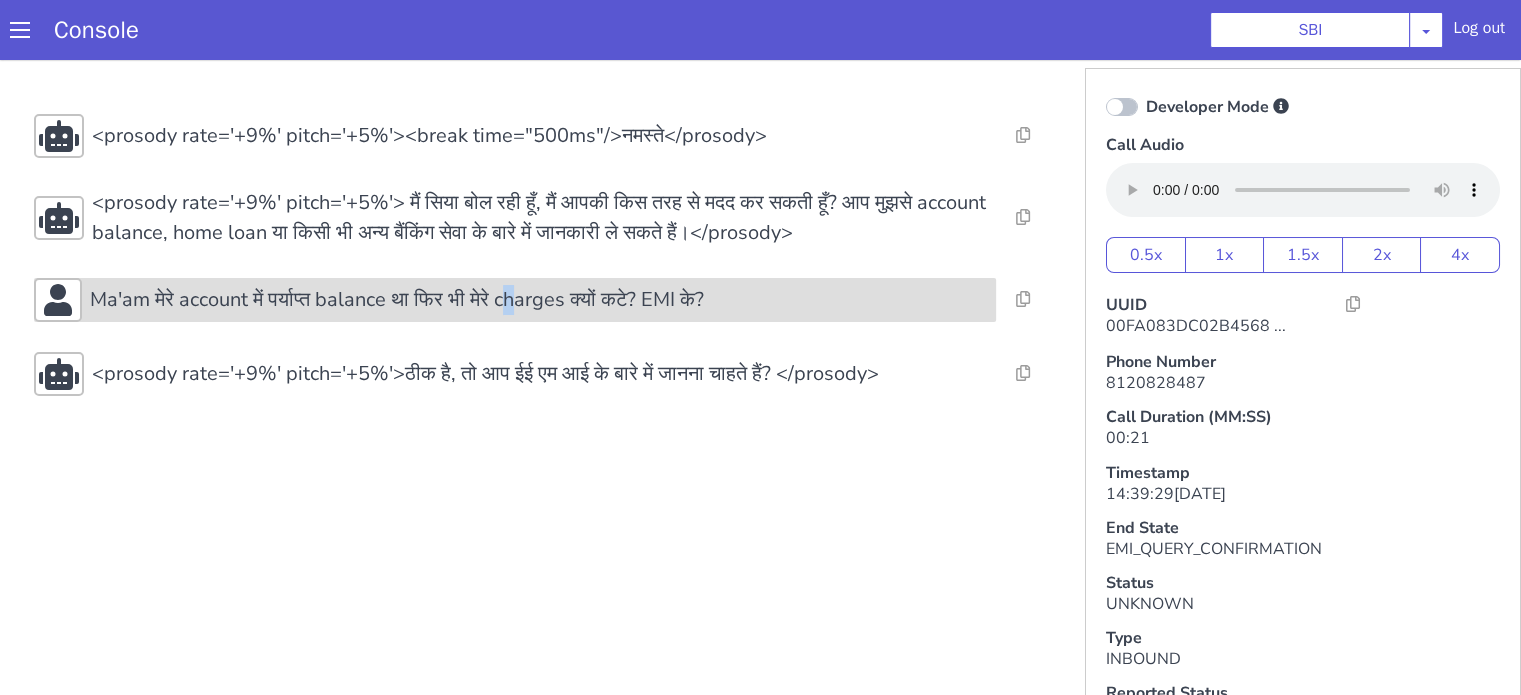 click on "Ma'am मेरे account में पर्याप्त balance था फिर भी मेरे charges क्यों कटे? EMI के?" at bounding box center [397, 300] 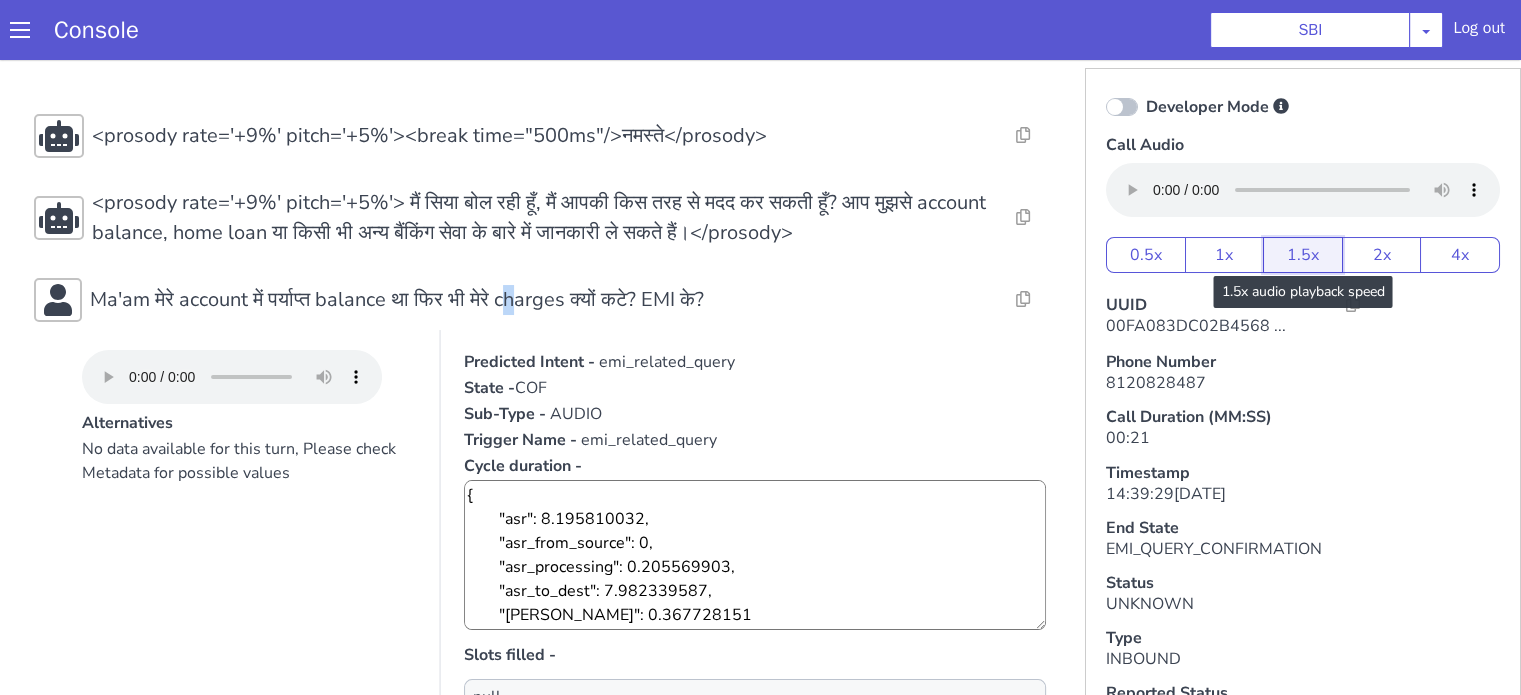 click on "1.5x" at bounding box center (1303, 255) 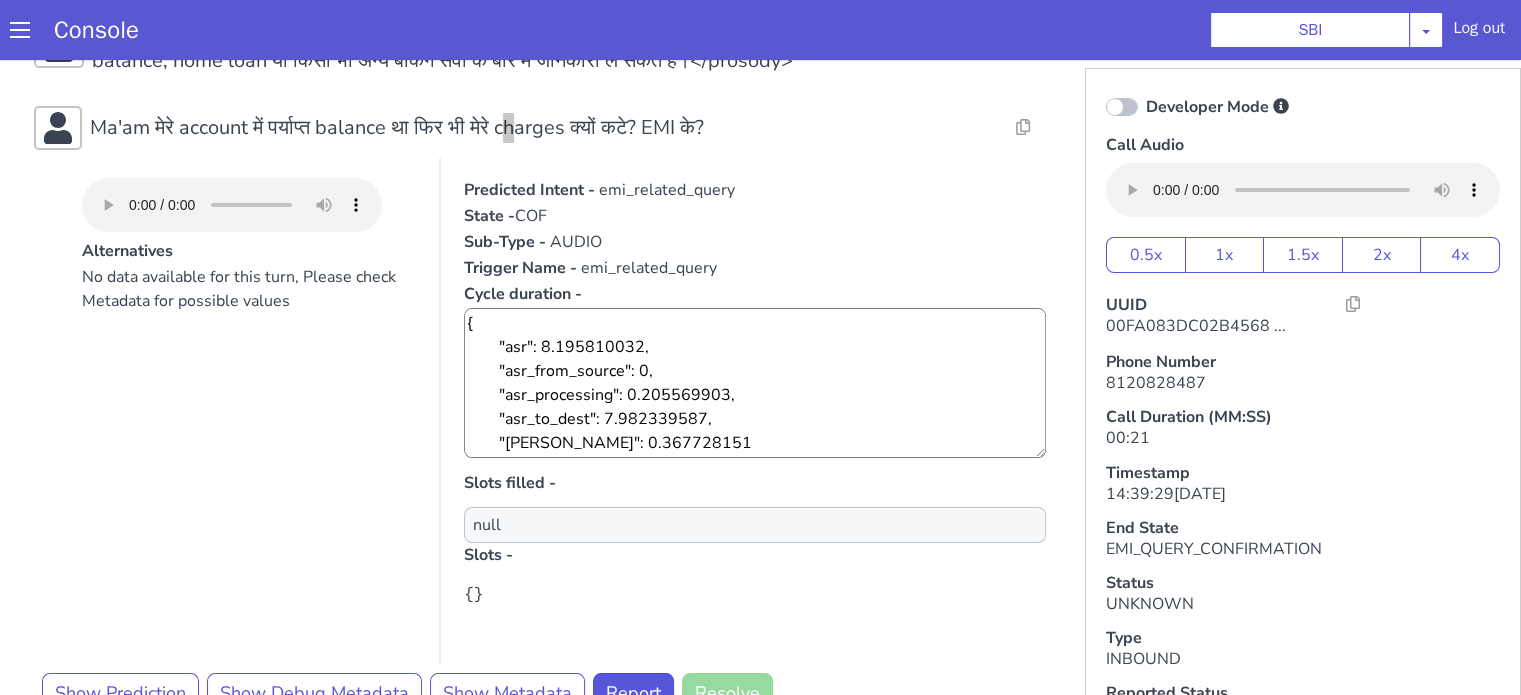 scroll, scrollTop: 0, scrollLeft: 0, axis: both 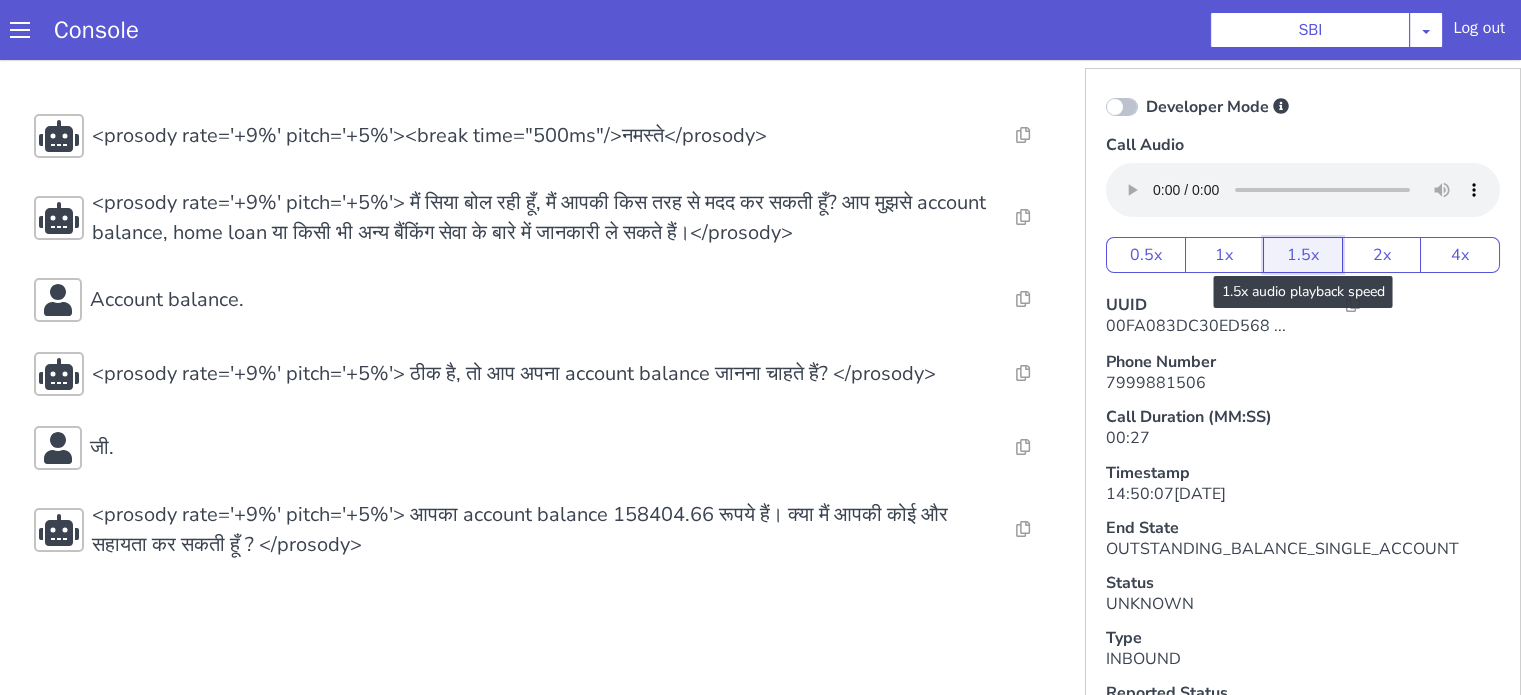 click on "1.5x" at bounding box center (1303, 255) 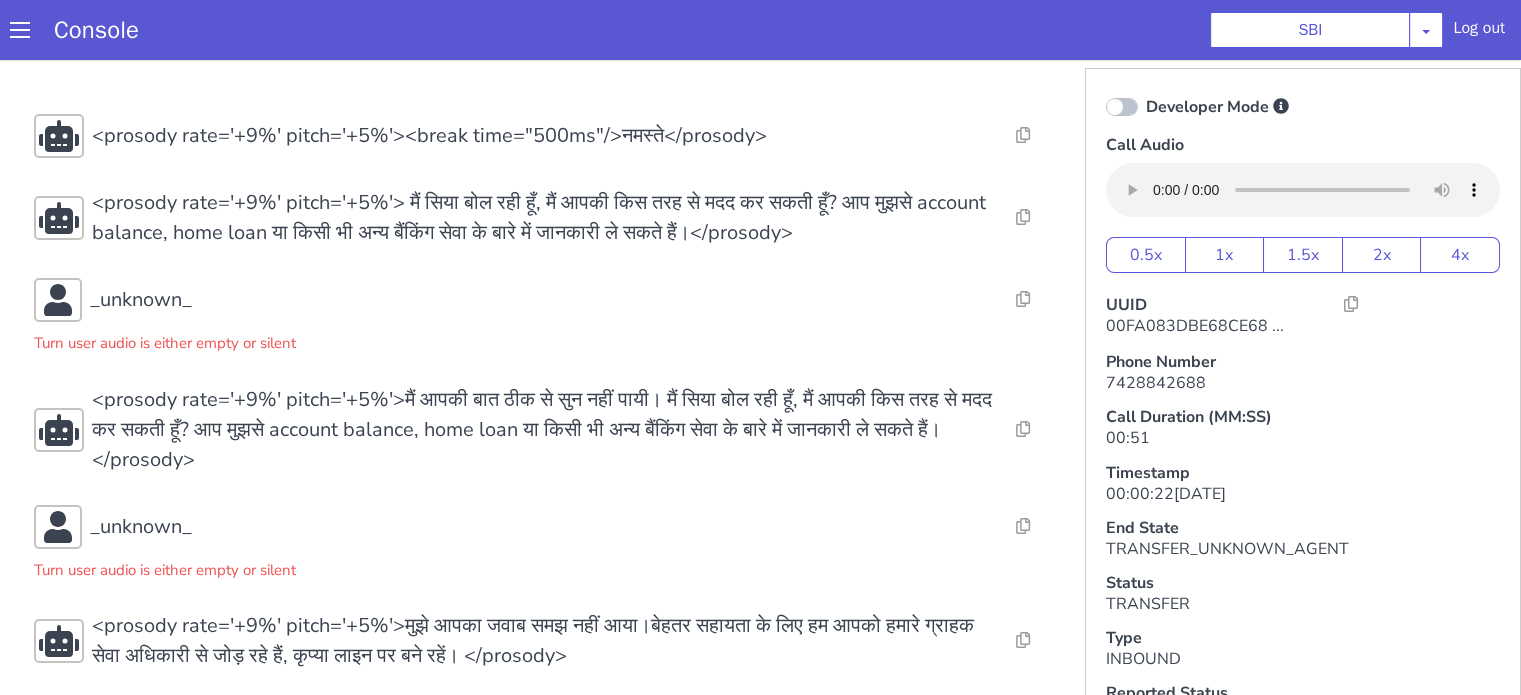 scroll, scrollTop: 0, scrollLeft: 0, axis: both 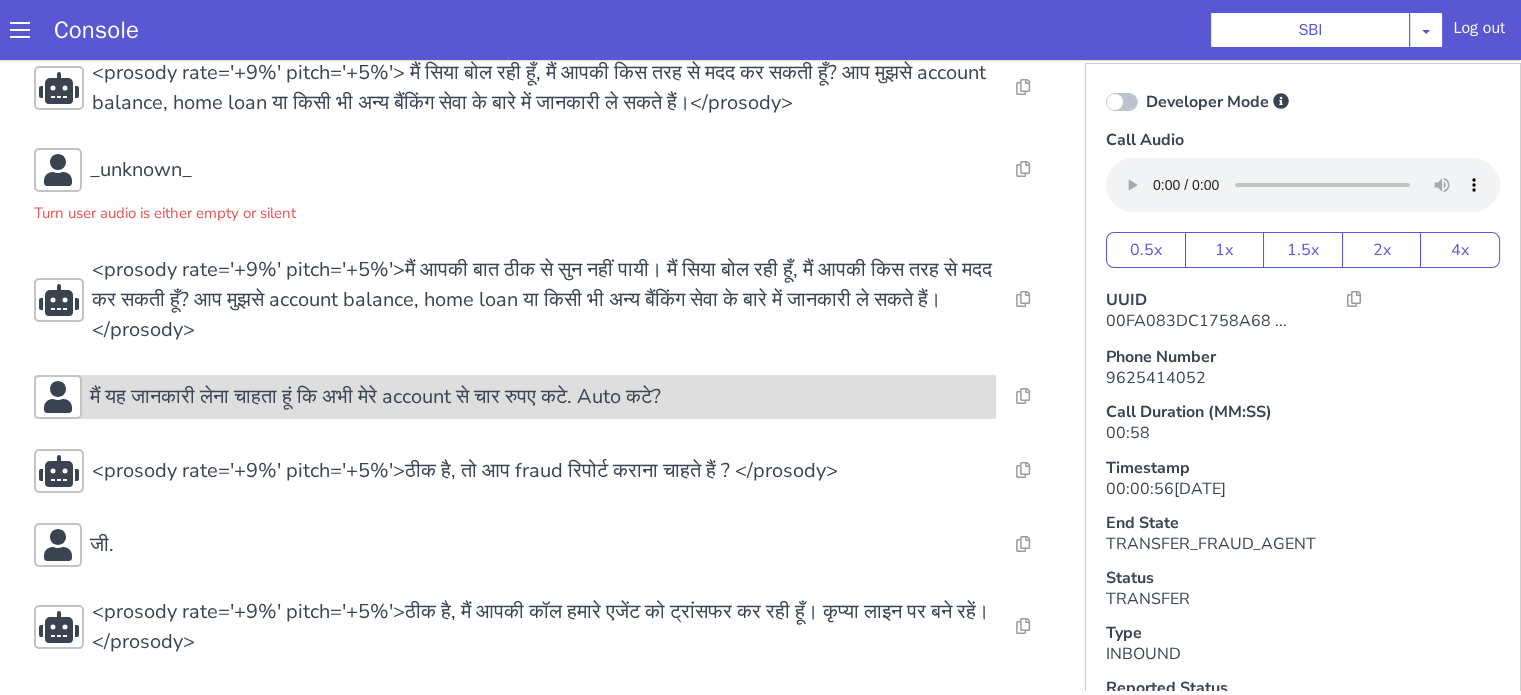click on "मैं यह जानकारी लेना चाहता हूं कि अभी मेरे account से चार रुपए कटे. Auto कटे?" at bounding box center (375, 397) 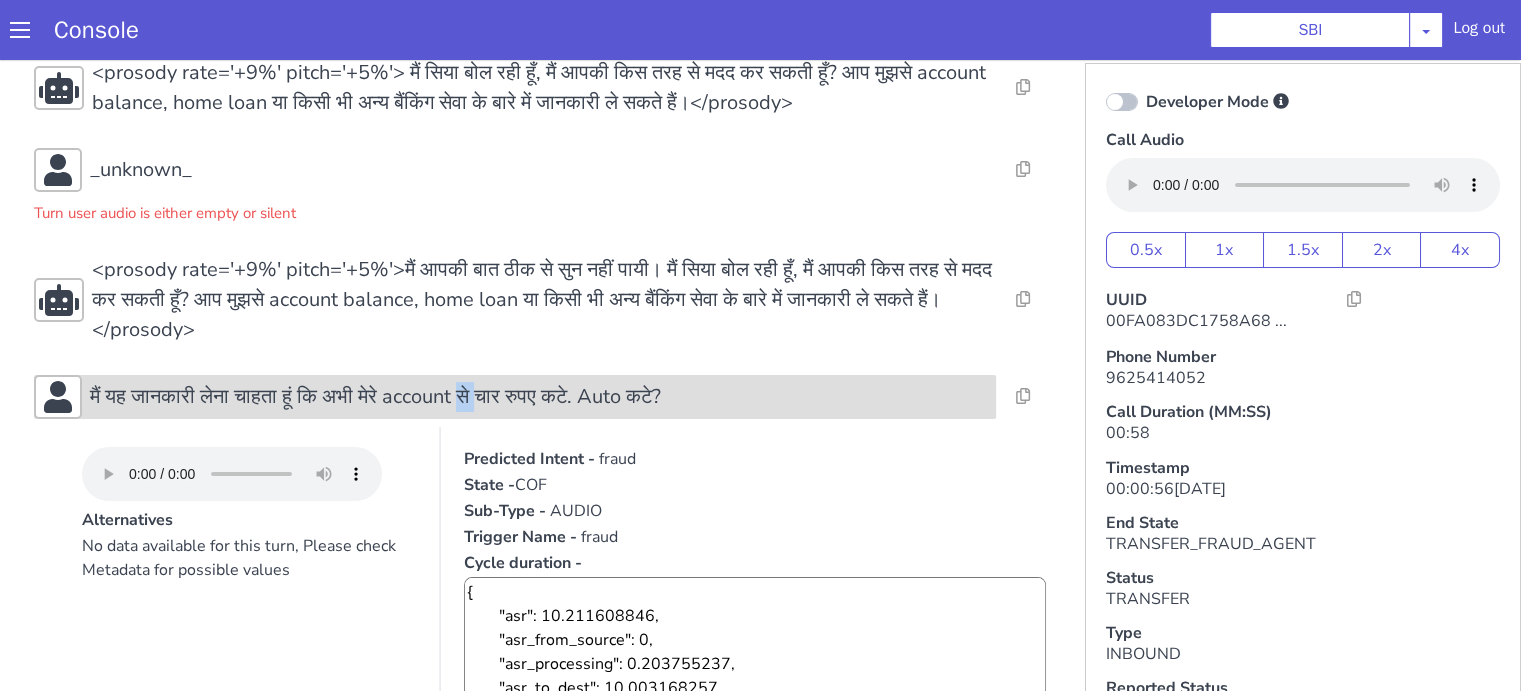 click on "मैं यह जानकारी लेना चाहता हूं कि अभी मेरे account से चार रुपए कटे. Auto कटे?" at bounding box center [375, 397] 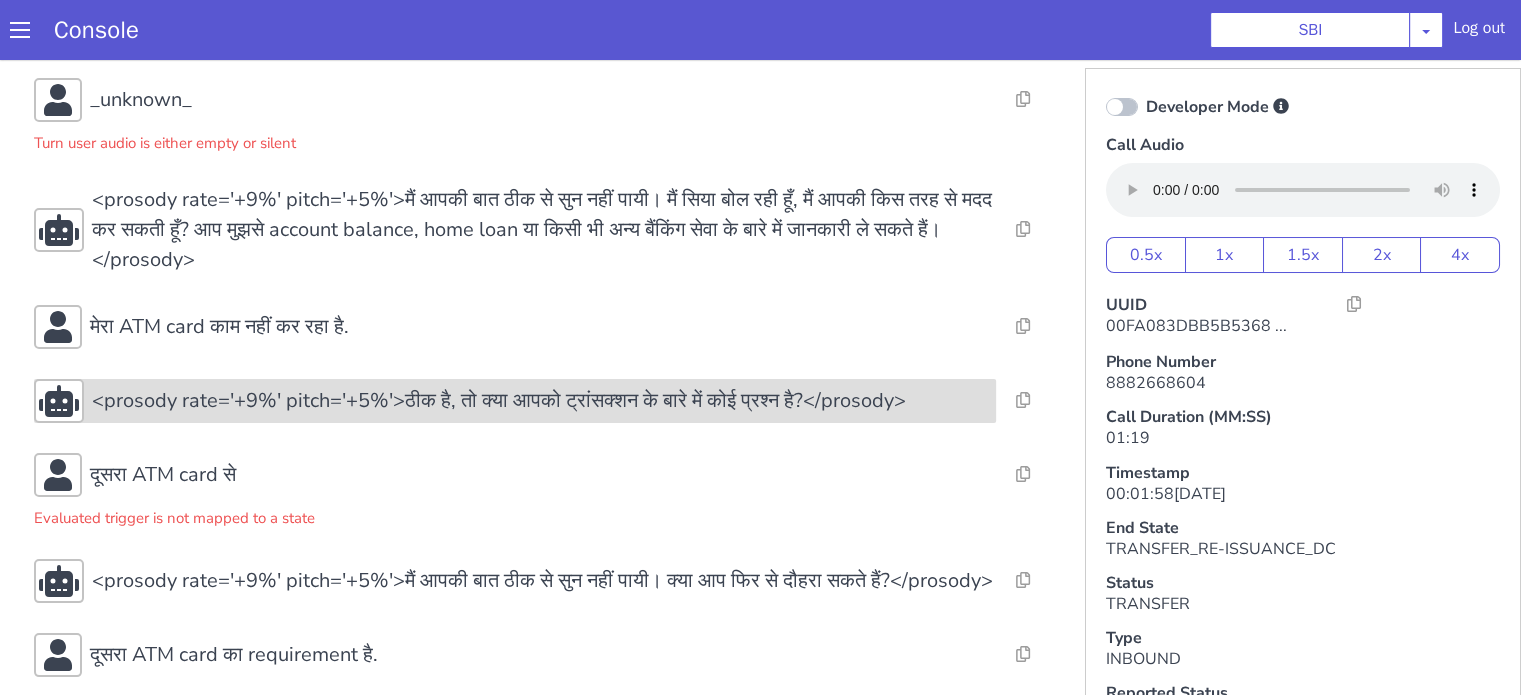 scroll, scrollTop: 300, scrollLeft: 0, axis: vertical 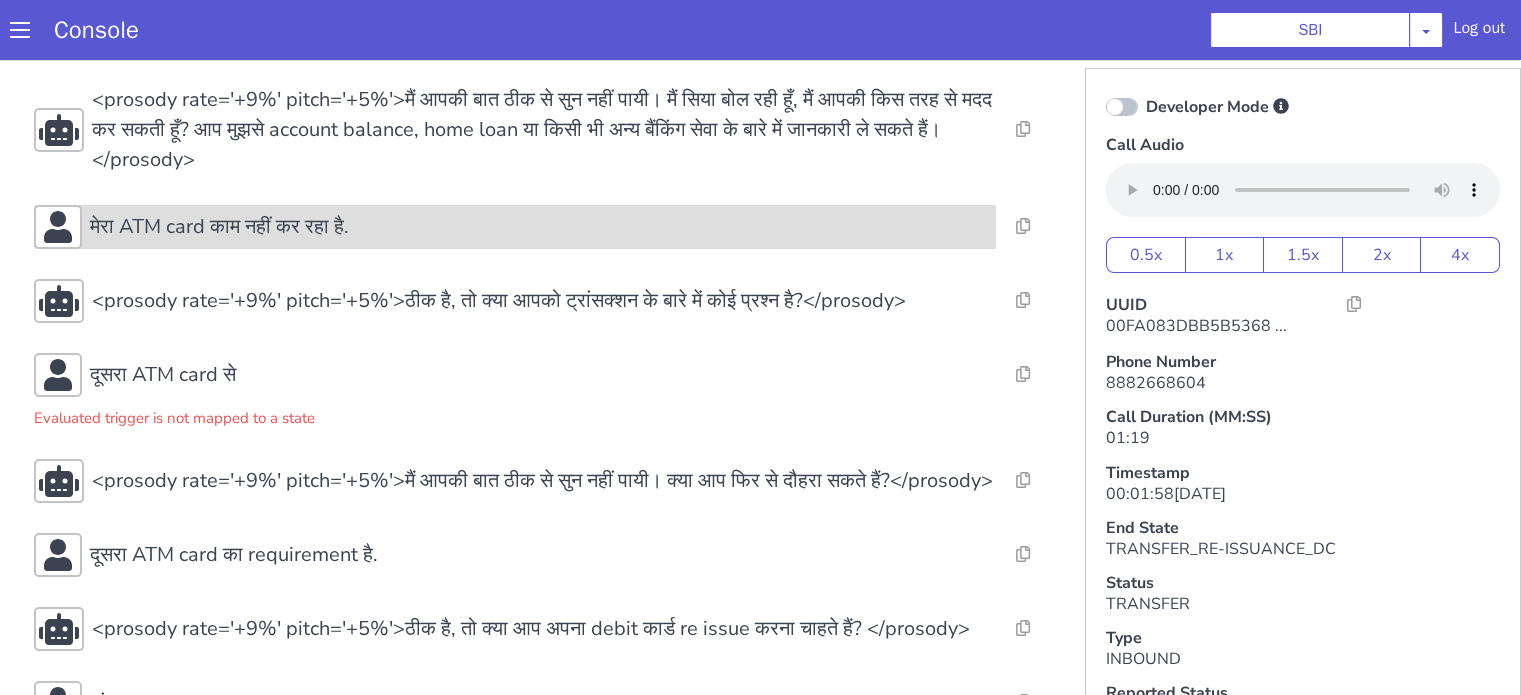 click on "मेरा ATM card काम नहीं कर रहा है." at bounding box center [539, 227] 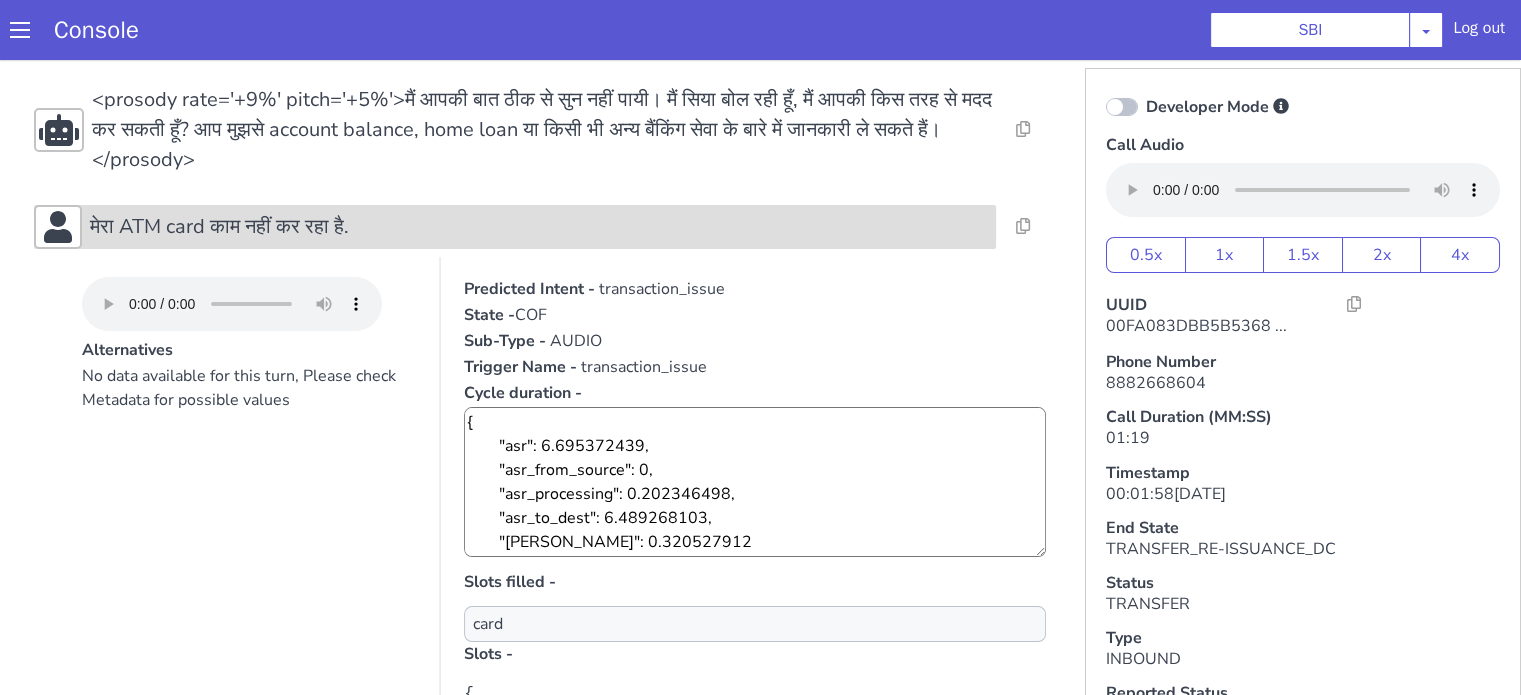 click on "मेरा ATM card काम नहीं कर रहा है." at bounding box center [539, 227] 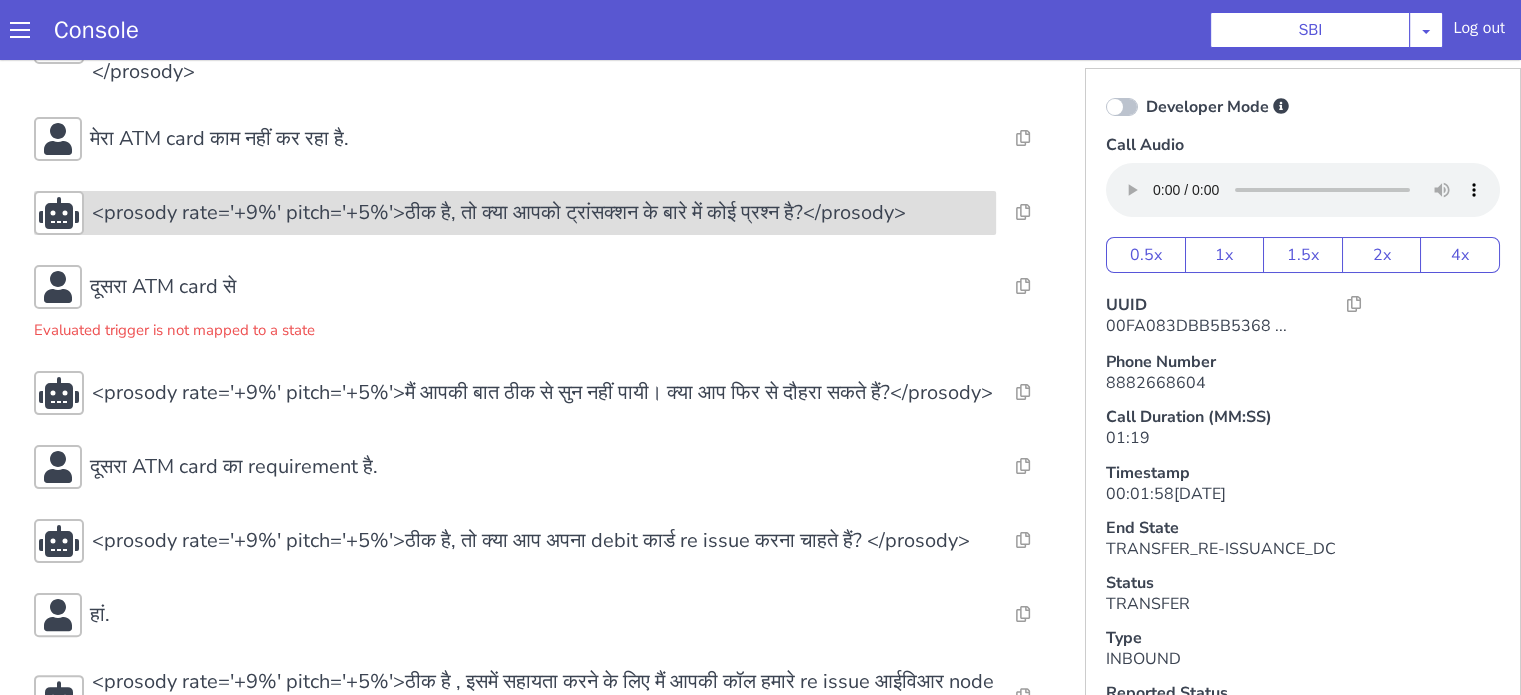 scroll, scrollTop: 484, scrollLeft: 0, axis: vertical 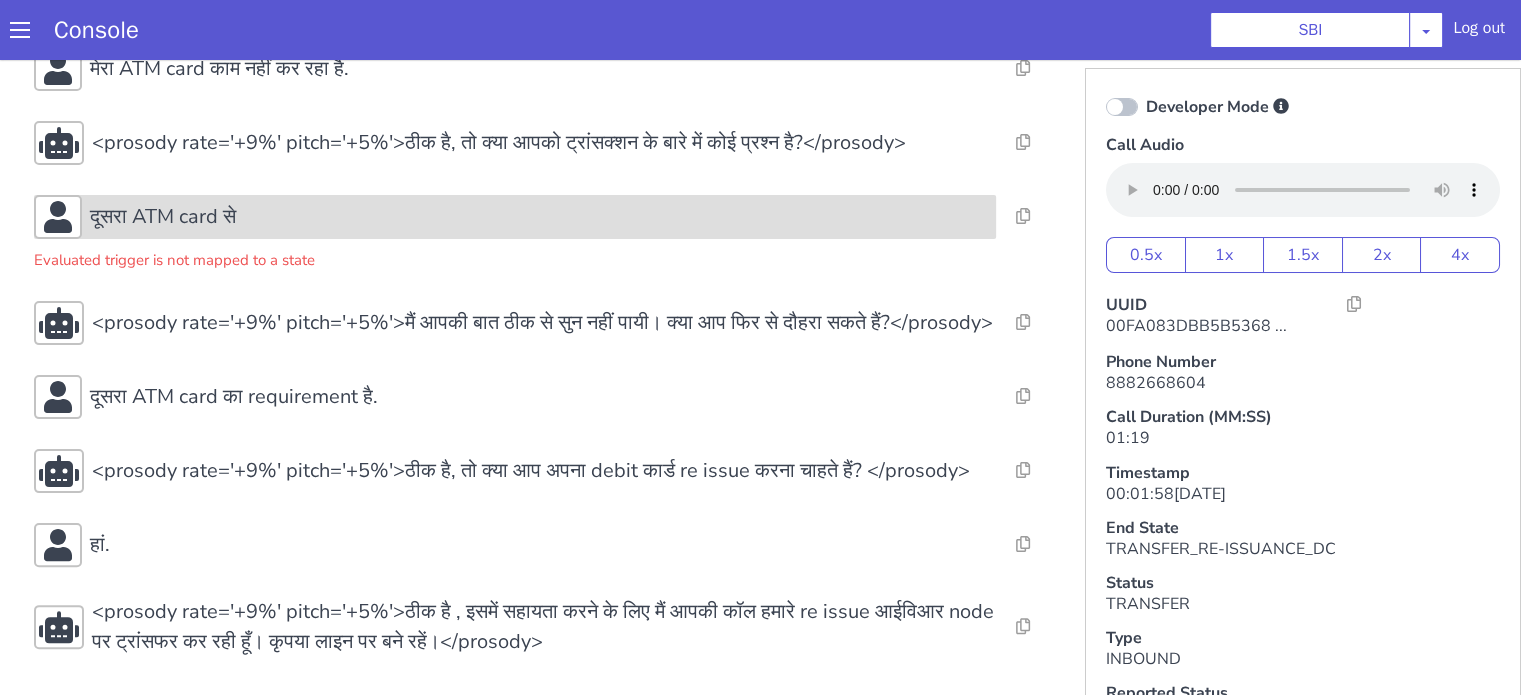 click on "दूसरा ATM card से" at bounding box center [539, 217] 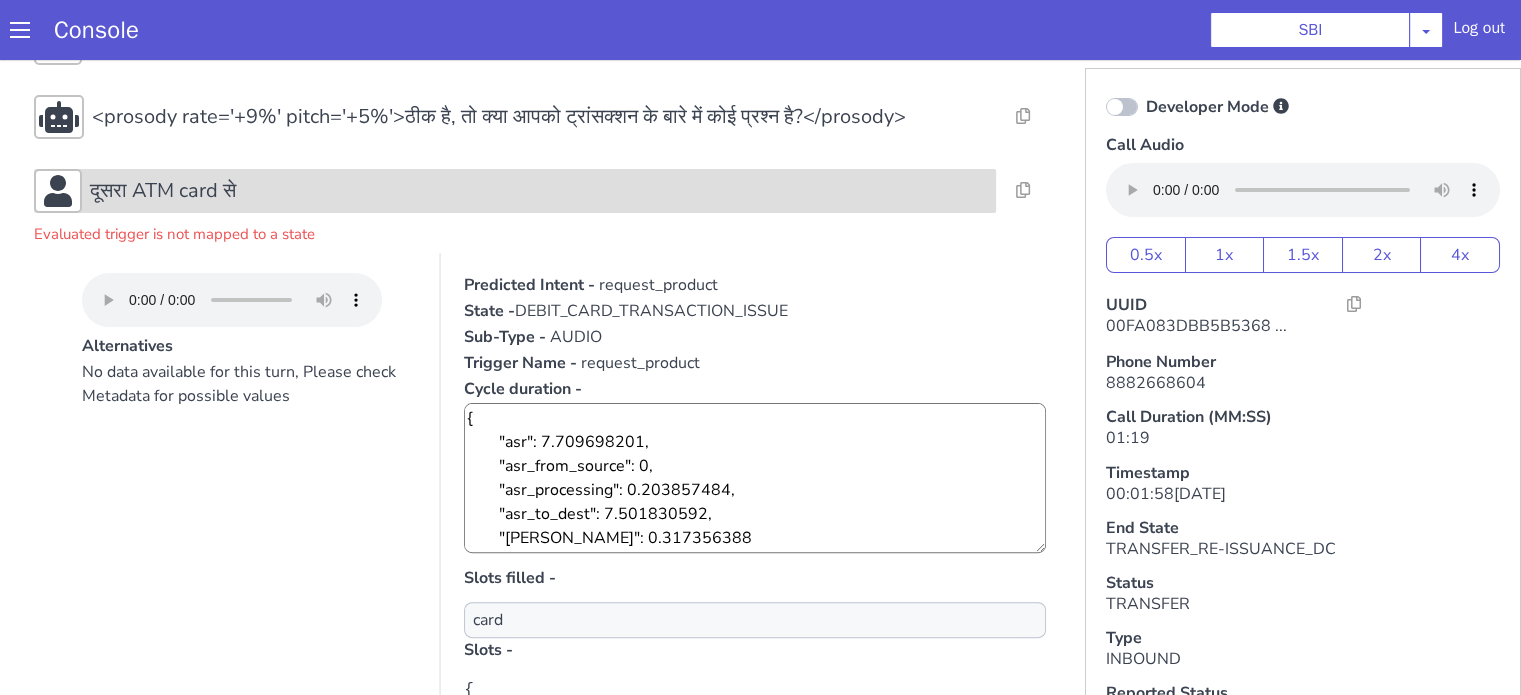 click on "दूसरा ATM card से" at bounding box center [539, 191] 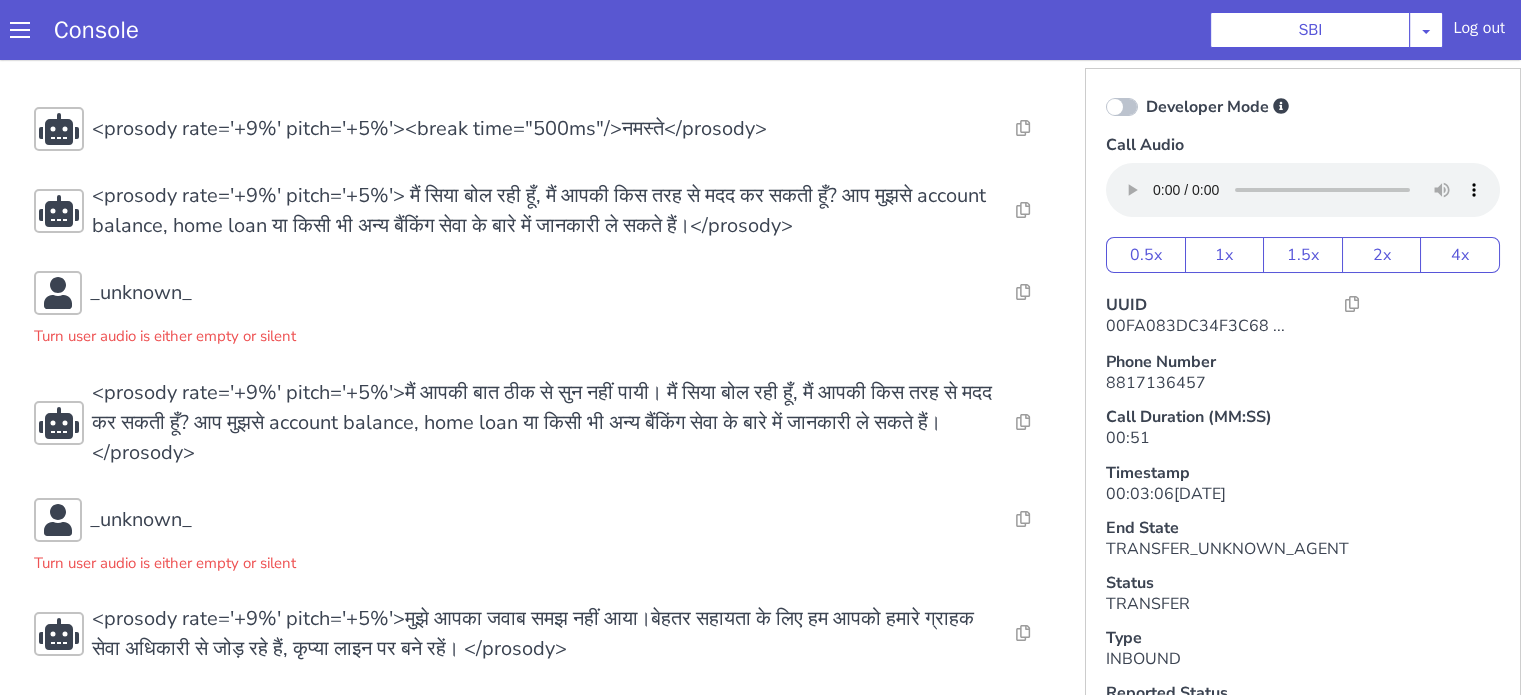 scroll, scrollTop: 11, scrollLeft: 0, axis: vertical 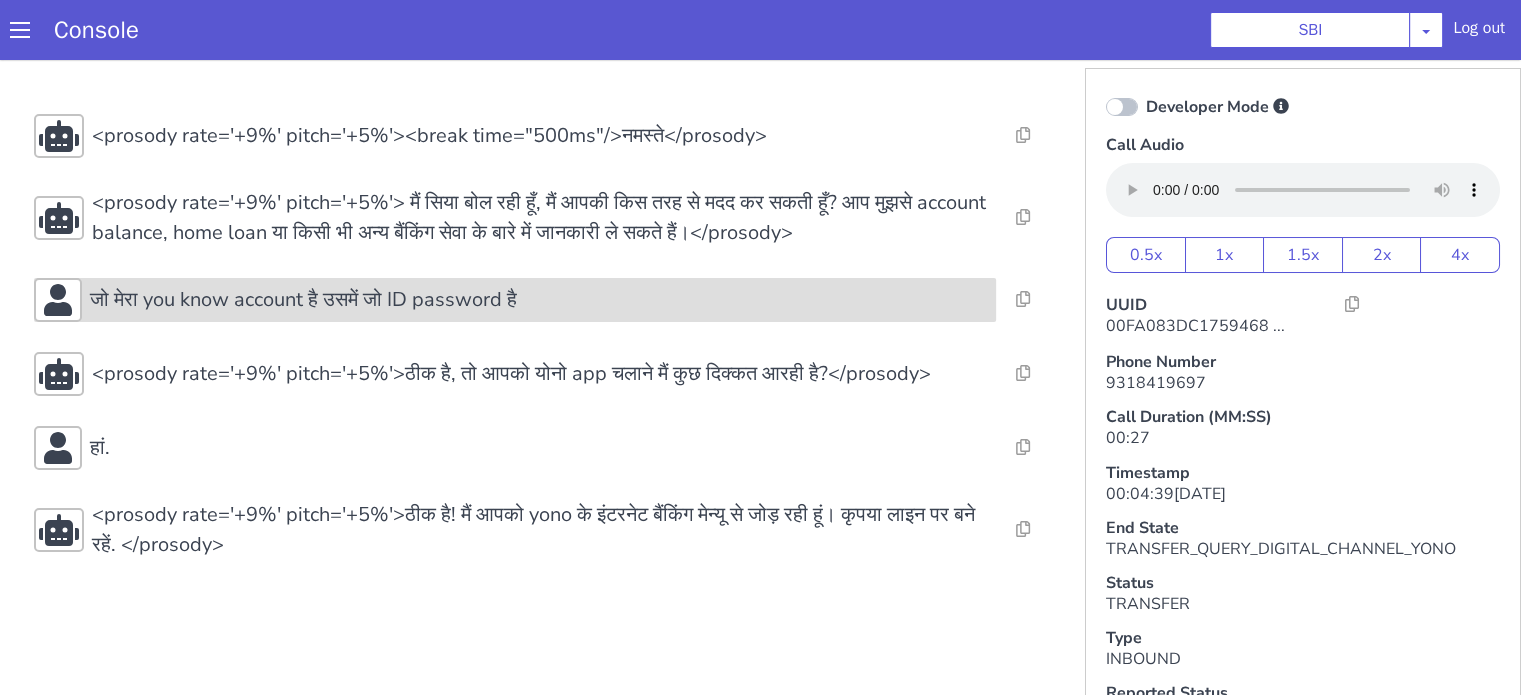 click on "जो मेरा you know account है उसमें जो ID password है" at bounding box center [303, 300] 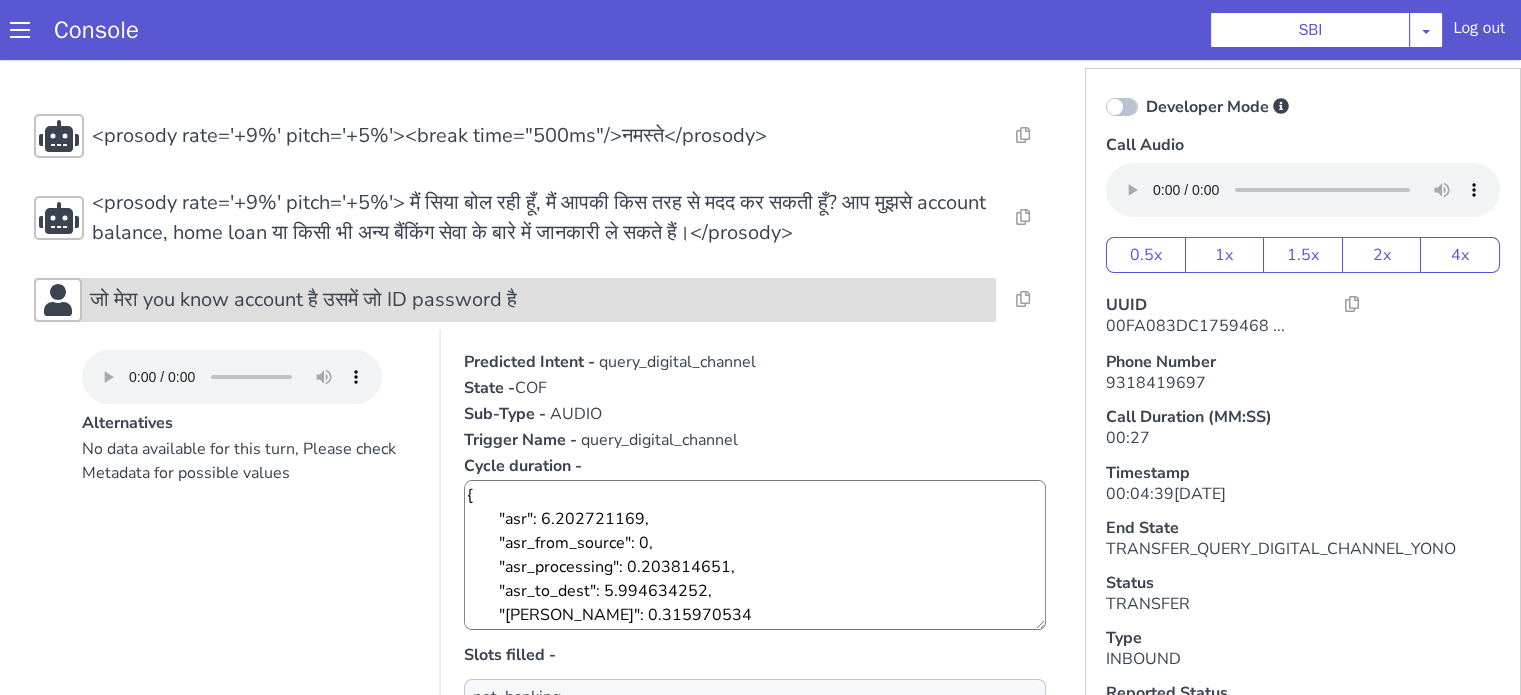 click on "जो मेरा you know account है उसमें जो ID password है" at bounding box center [303, 300] 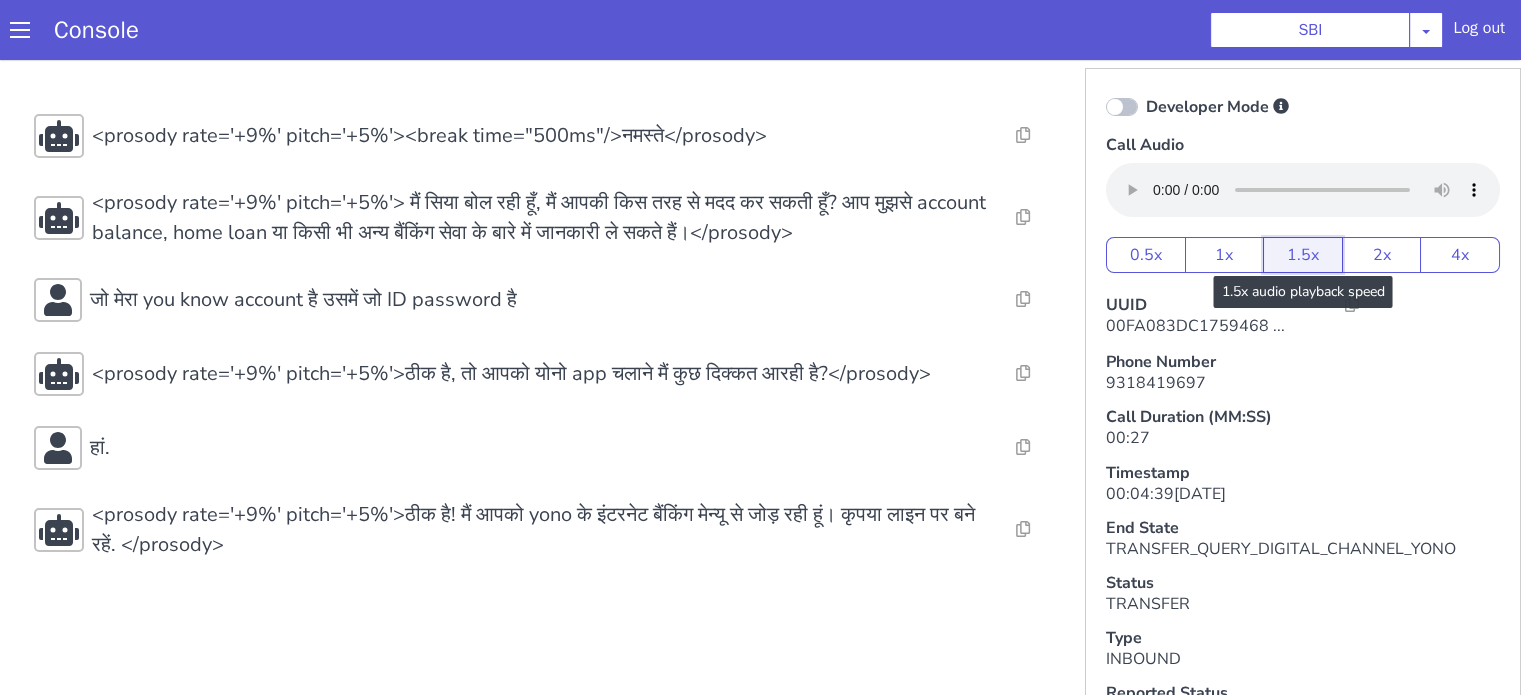 click on "1.5x" at bounding box center [1303, 255] 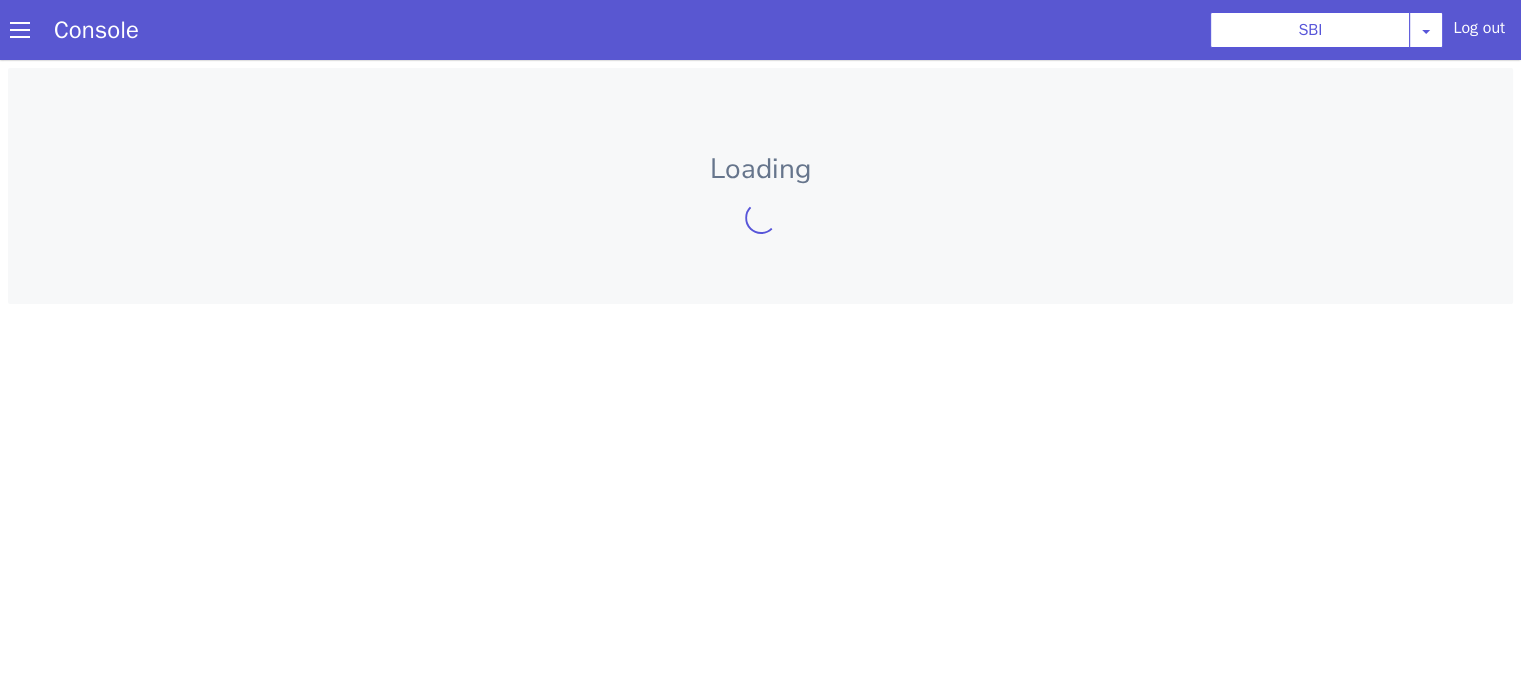 scroll, scrollTop: 0, scrollLeft: 0, axis: both 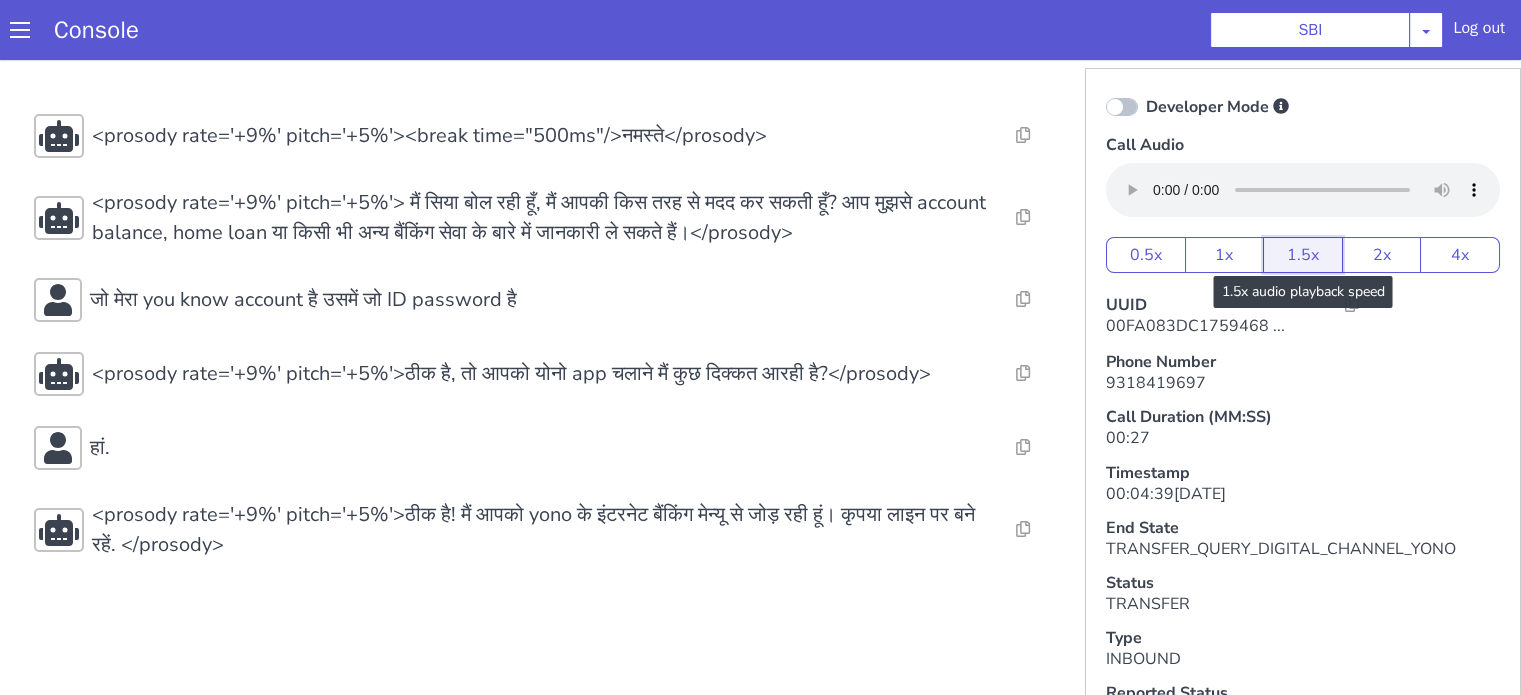 click on "1.5x" at bounding box center [1303, 255] 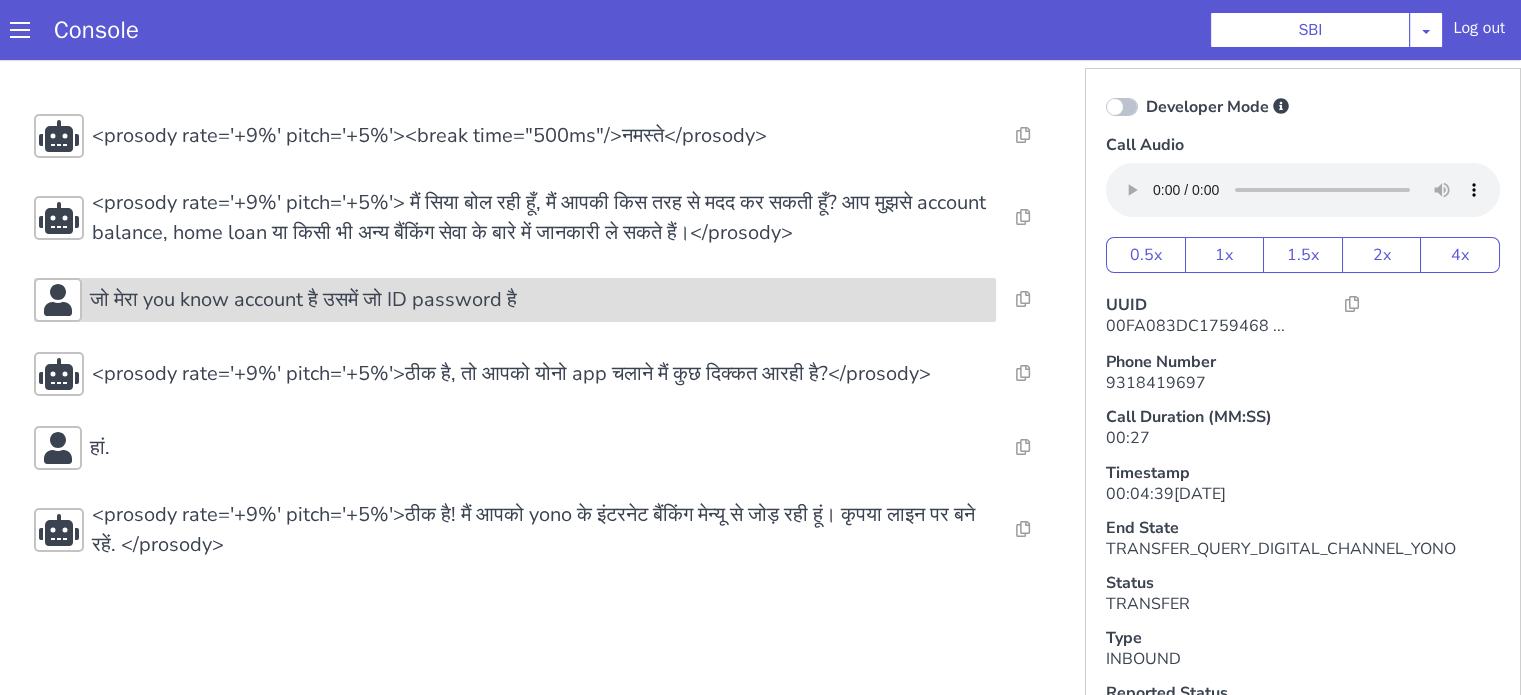 click on "जो मेरा you know account है उसमें जो ID password है" at bounding box center [515, 300] 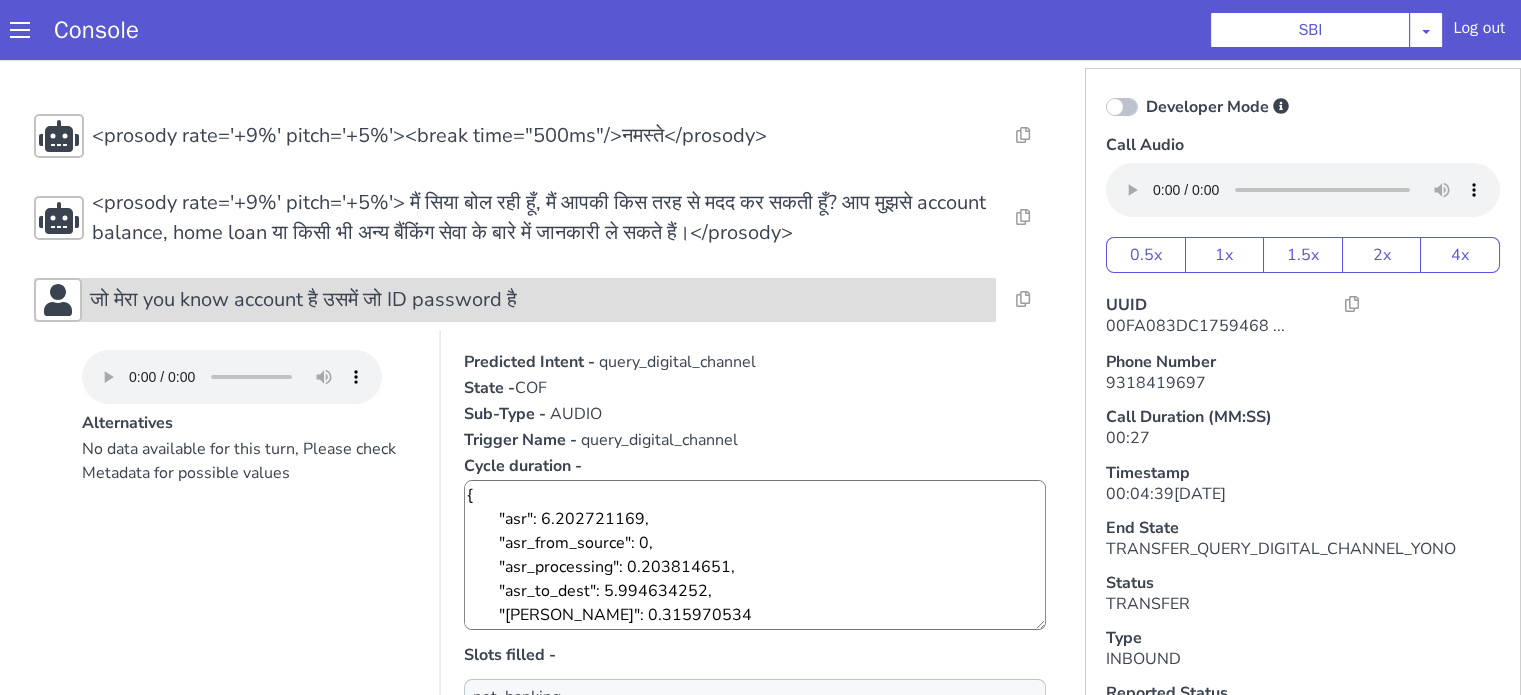 click on "जो मेरा you know account है उसमें जो ID password है" at bounding box center (303, 300) 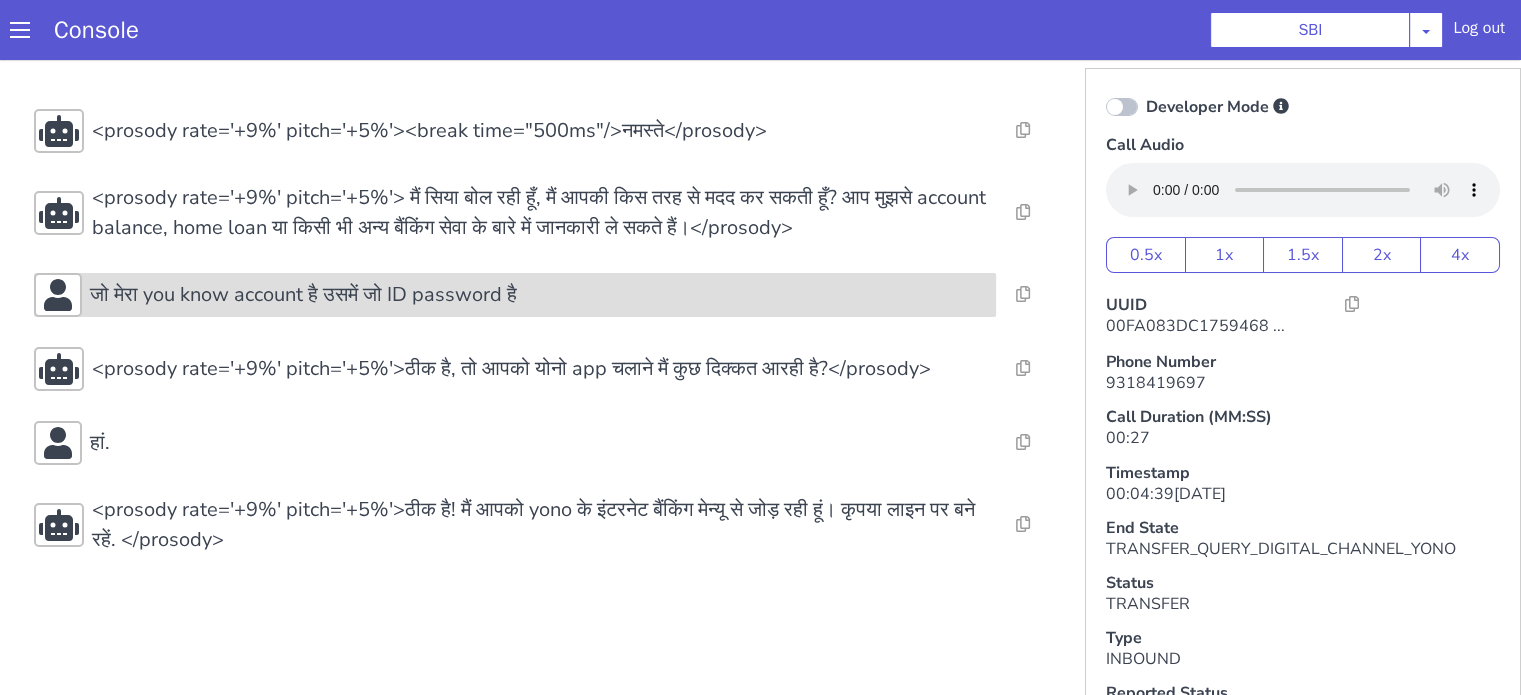 scroll, scrollTop: 8, scrollLeft: 0, axis: vertical 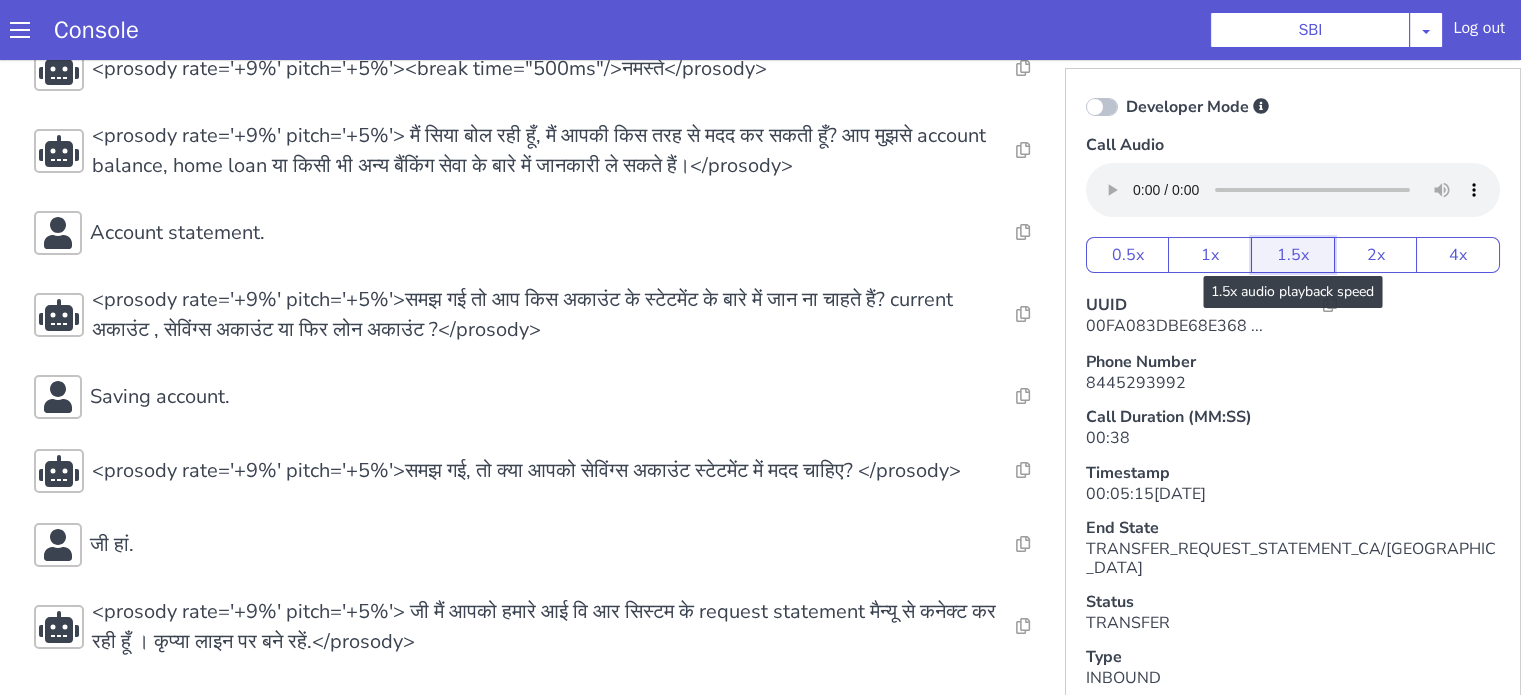 click on "1.5x" at bounding box center (1293, 255) 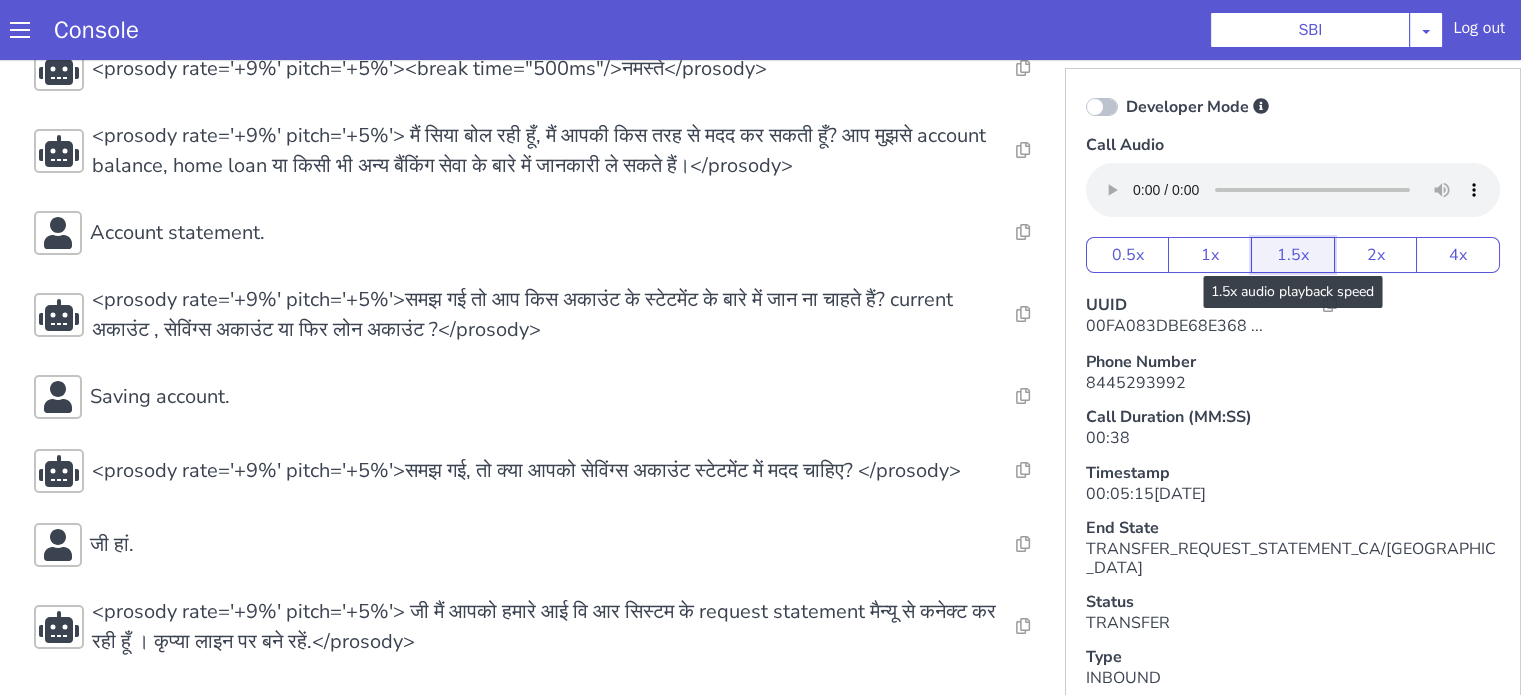 click on "1.5x" at bounding box center [1293, 255] 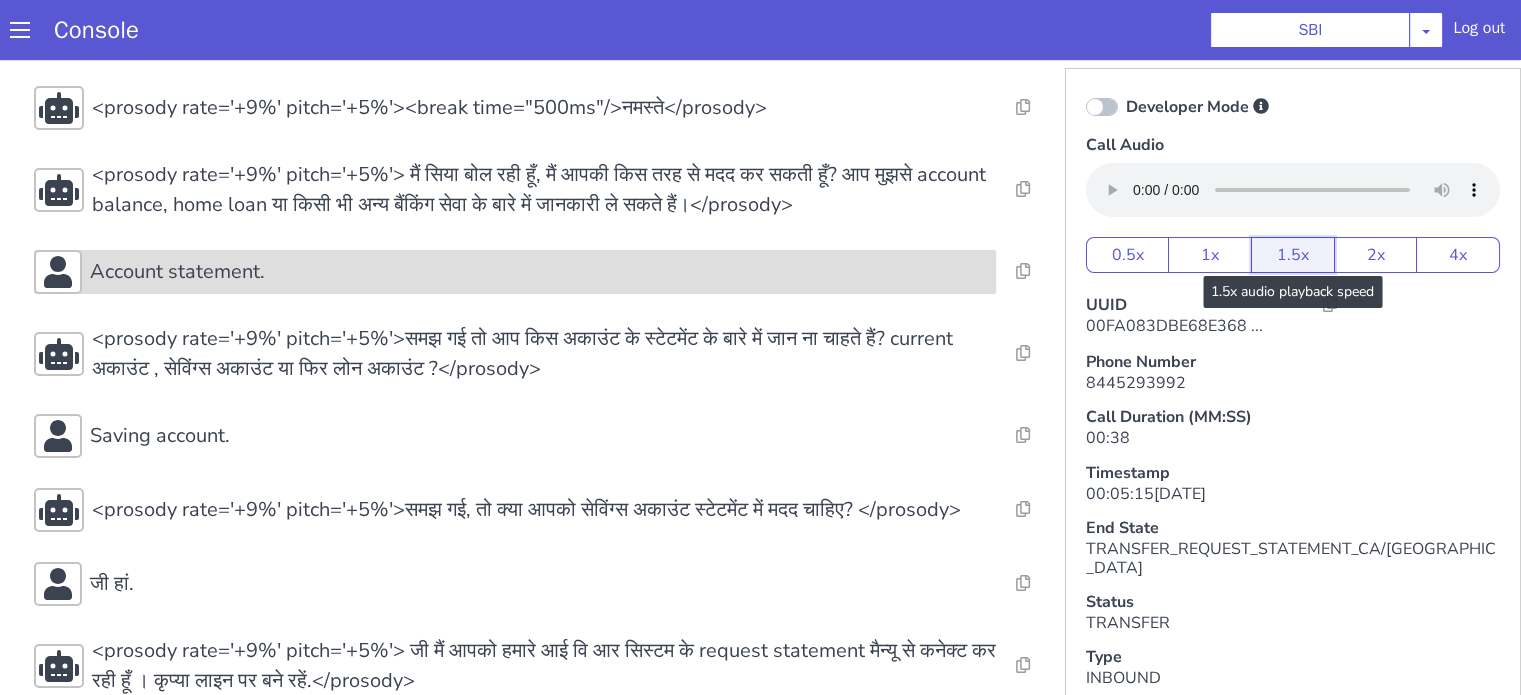 scroll, scrollTop: 0, scrollLeft: 0, axis: both 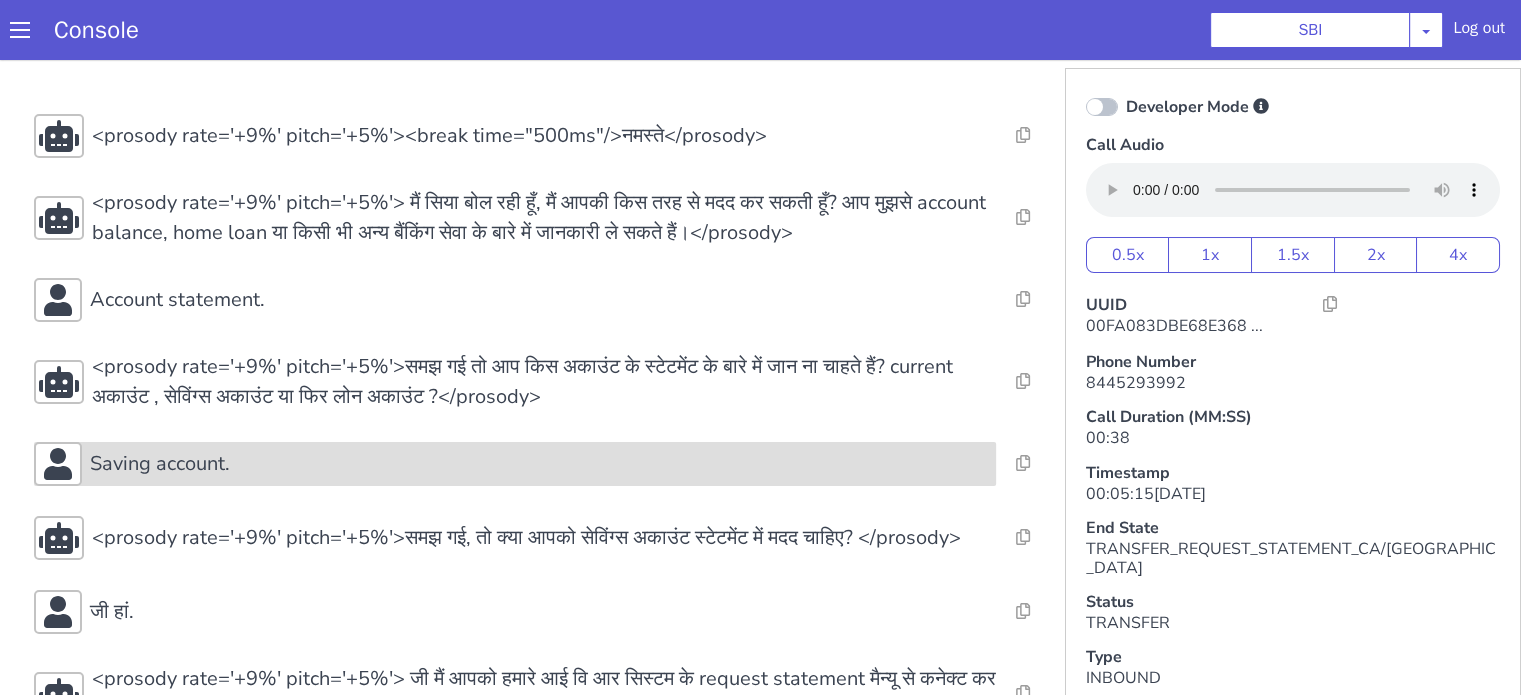 click on "Saving account." at bounding box center (515, 464) 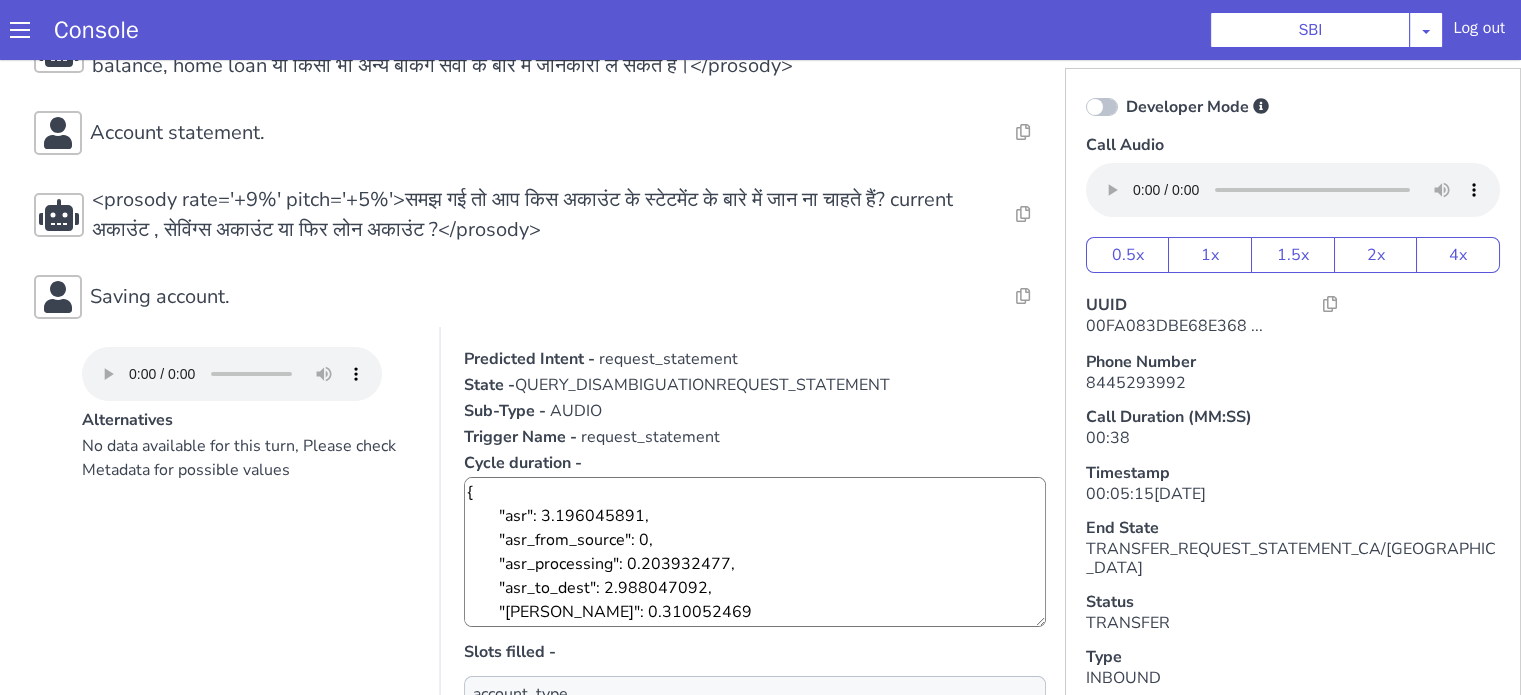 scroll, scrollTop: 400, scrollLeft: 0, axis: vertical 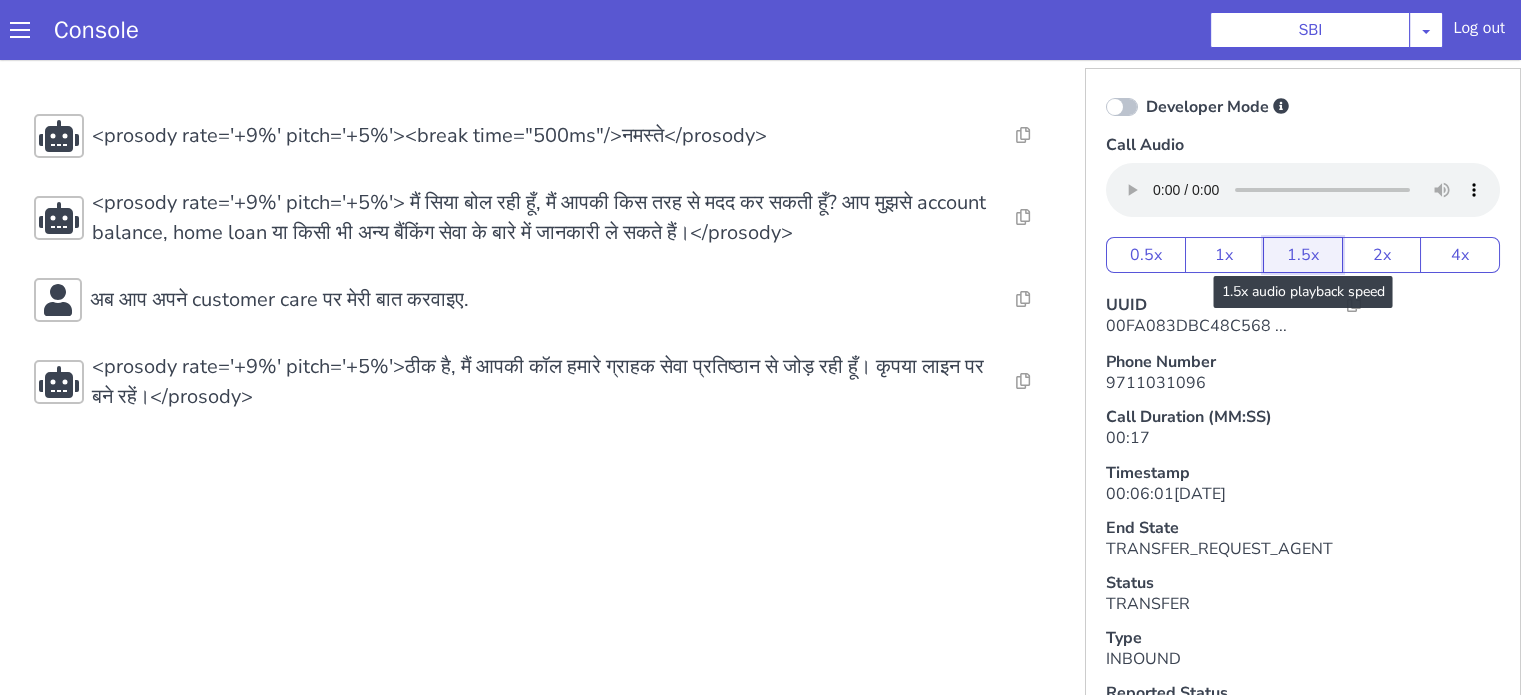 click on "1.5x" at bounding box center (1303, 255) 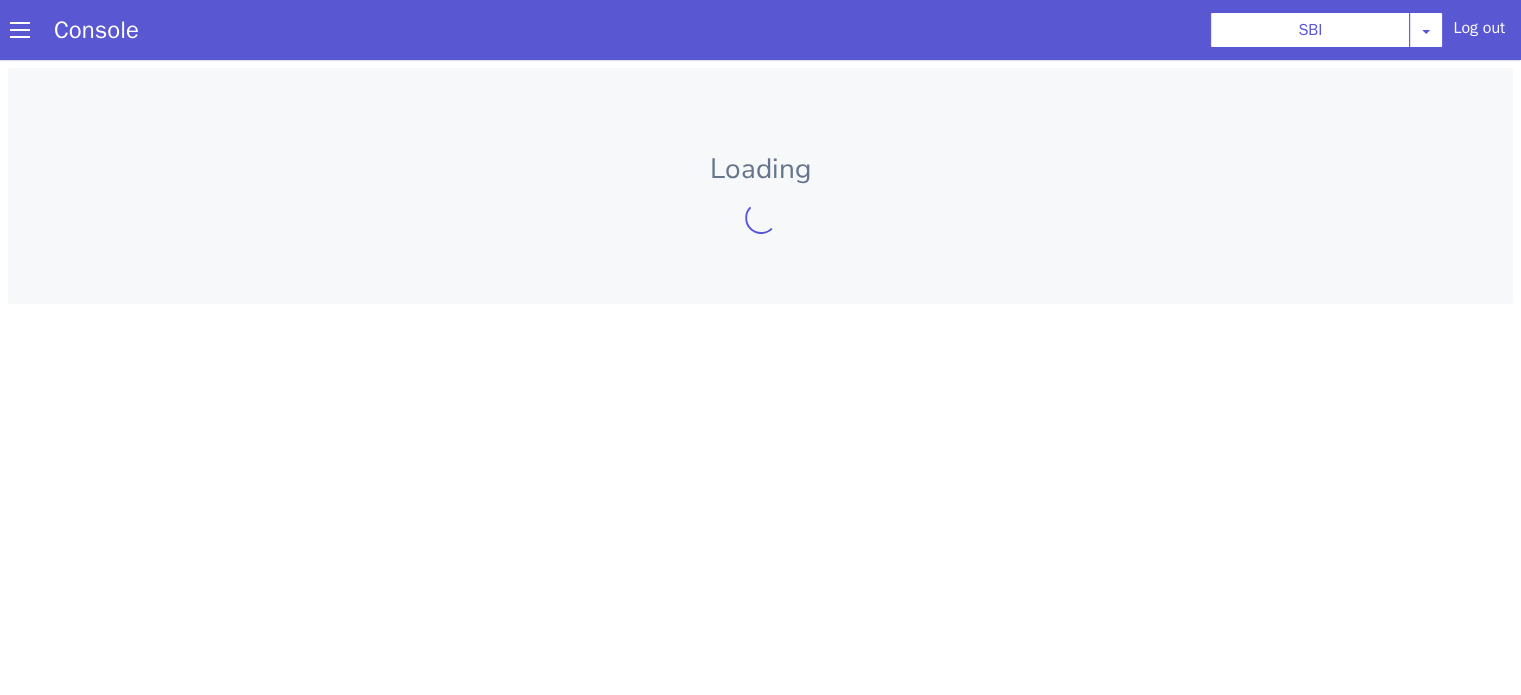 scroll, scrollTop: 0, scrollLeft: 0, axis: both 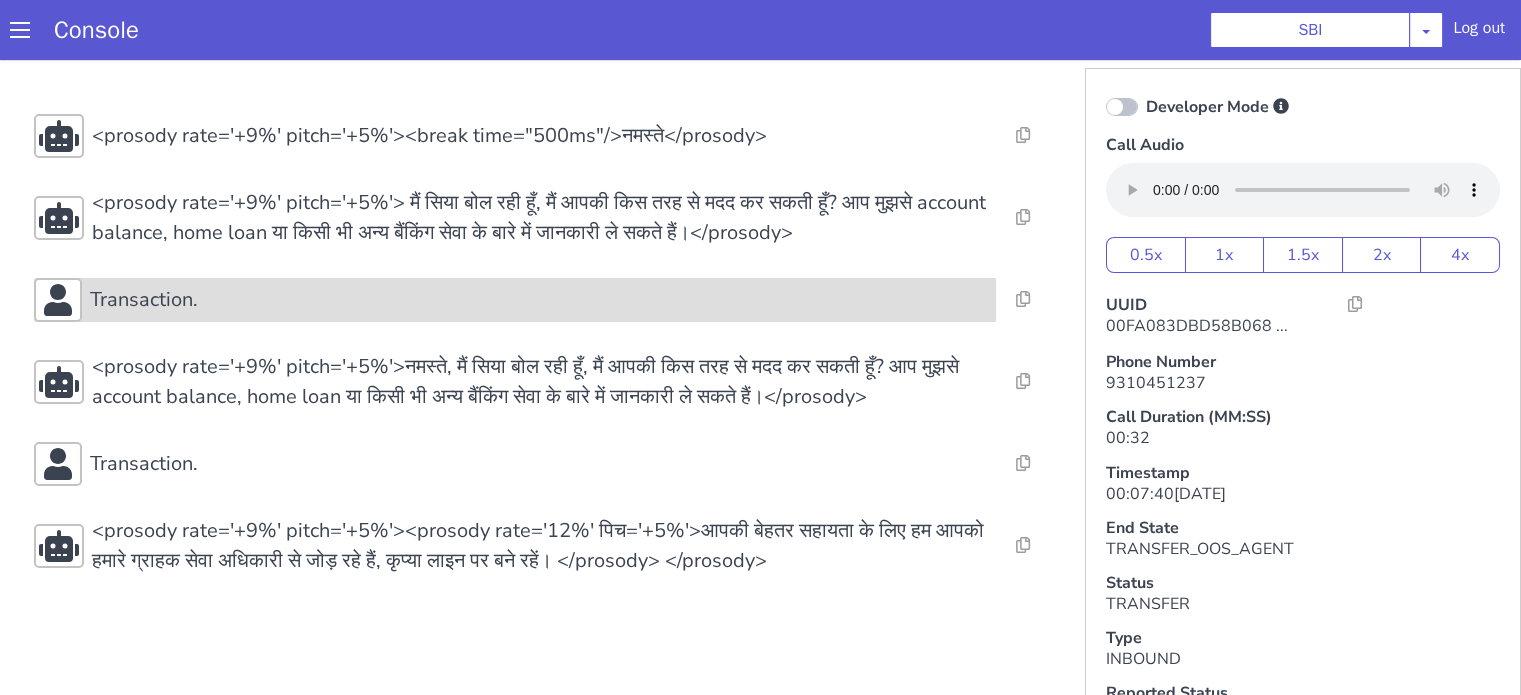 click on "Transaction." at bounding box center [539, 300] 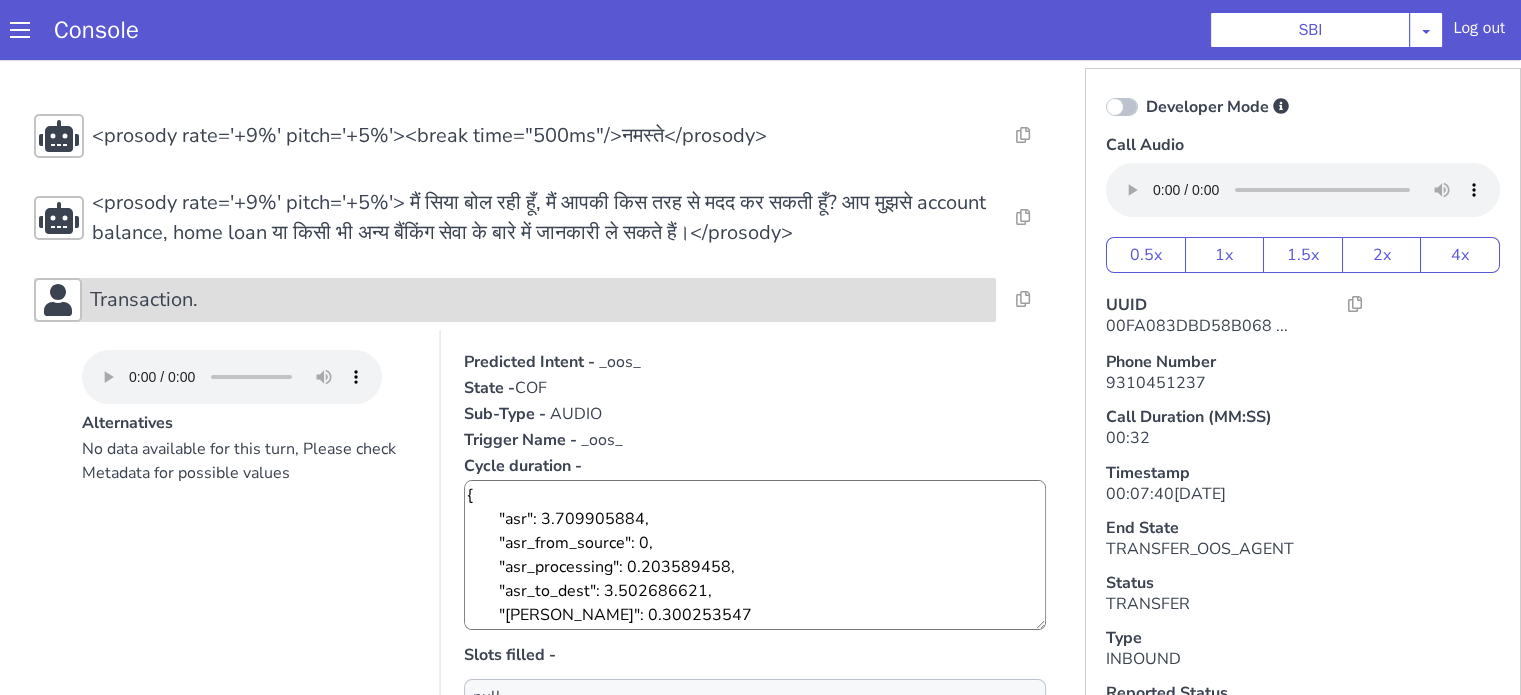click on "Transaction." at bounding box center (539, 300) 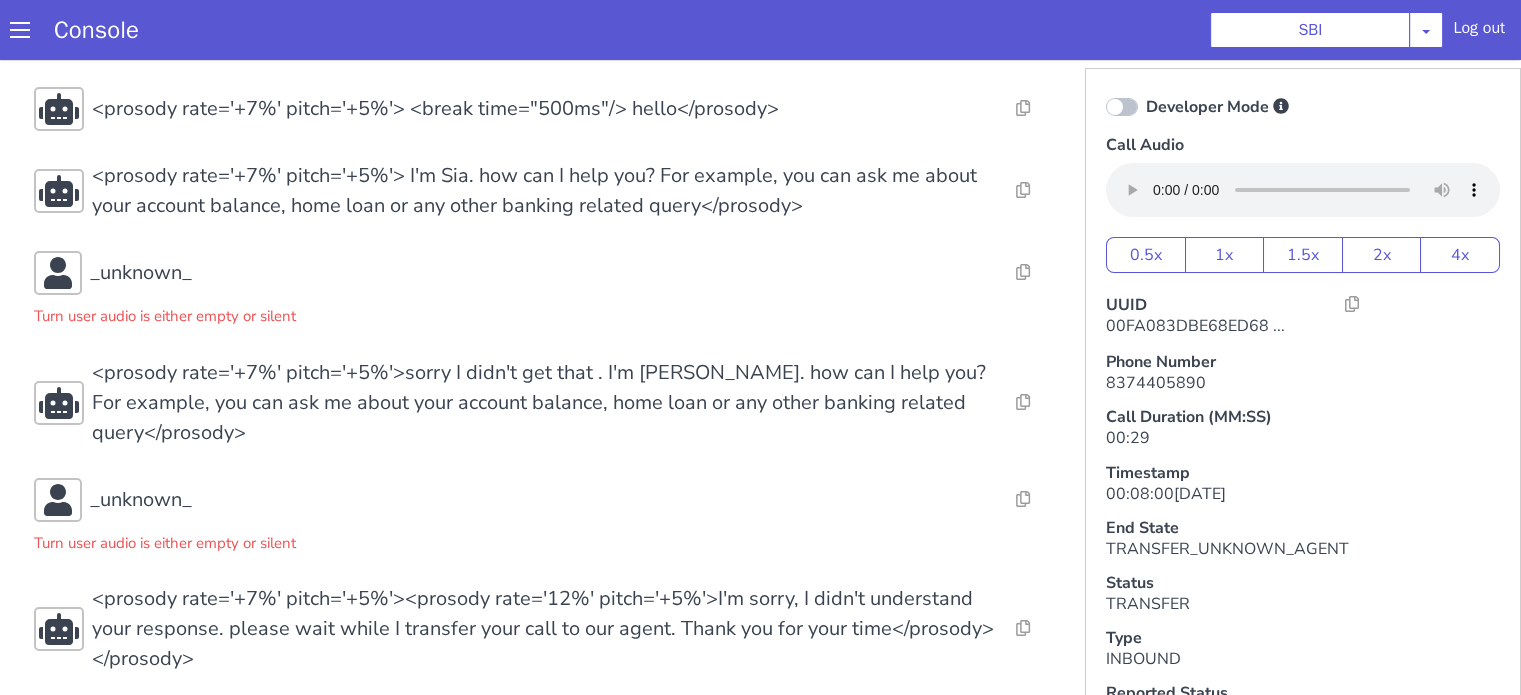 scroll, scrollTop: 41, scrollLeft: 0, axis: vertical 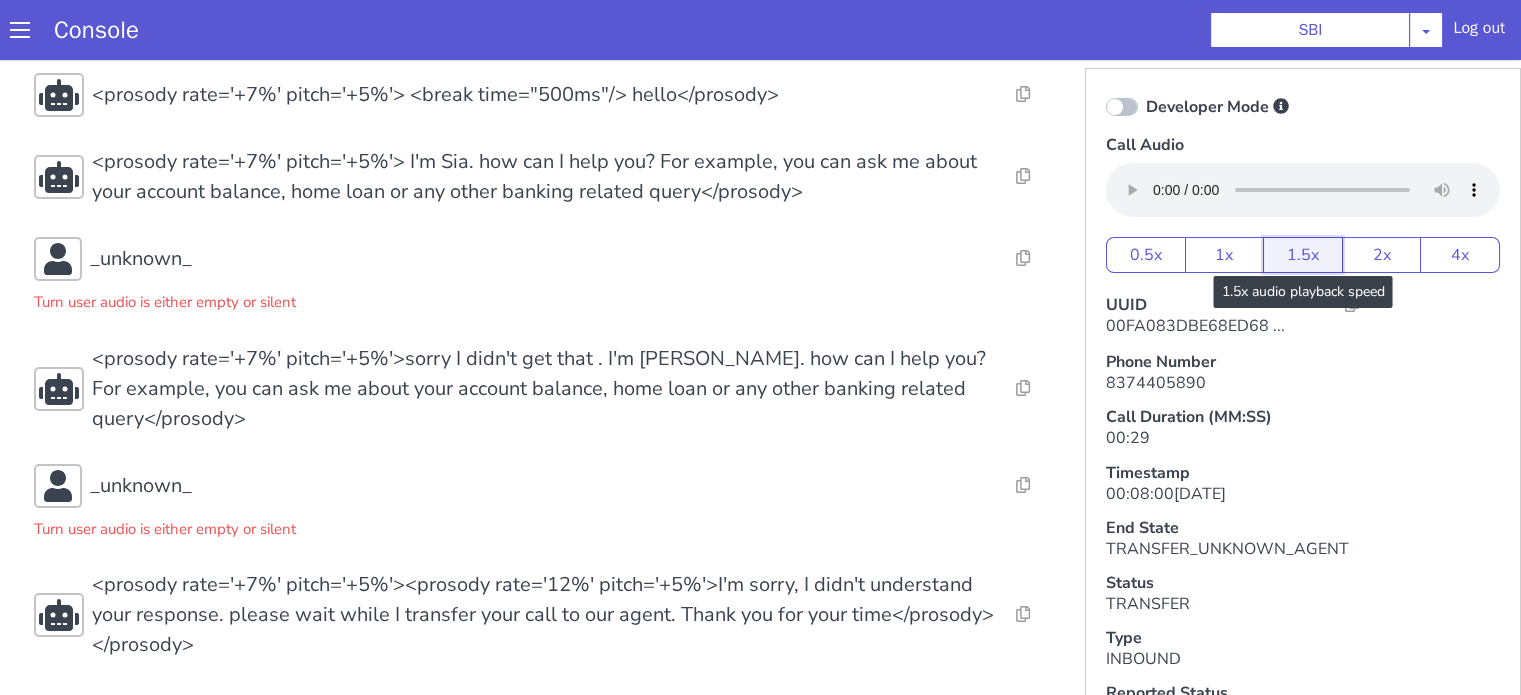 click on "1.5x" at bounding box center (1303, 255) 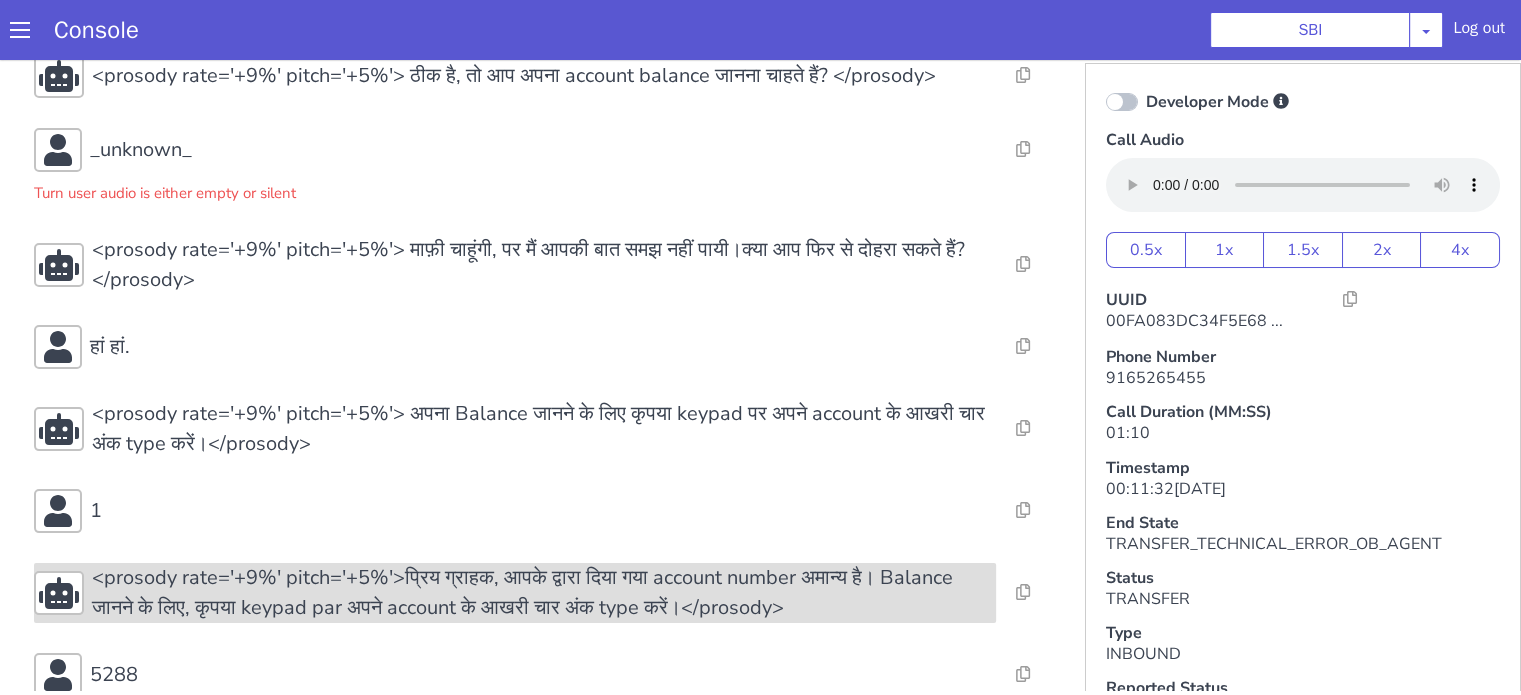 scroll, scrollTop: 0, scrollLeft: 0, axis: both 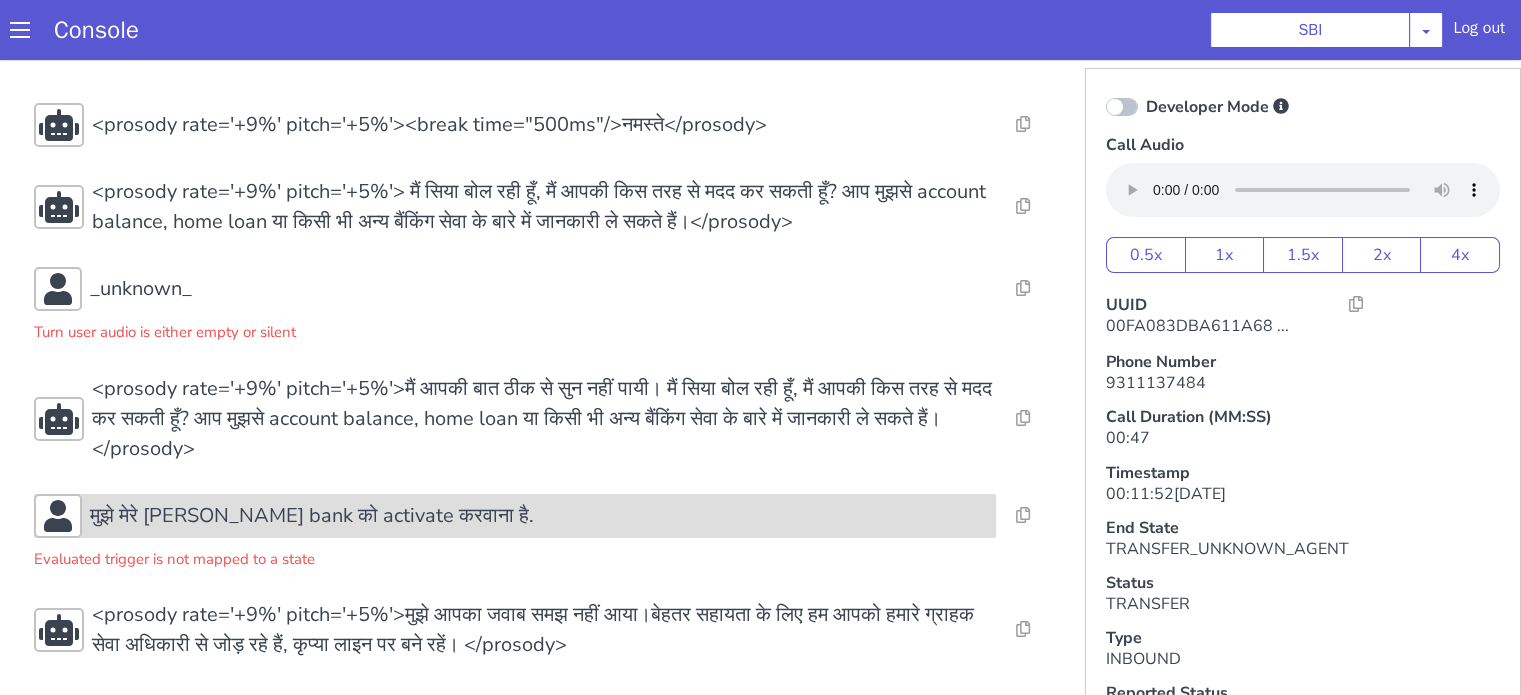 click on "मुझे मेरे [PERSON_NAME] bank को activate करवाना है." at bounding box center [312, 516] 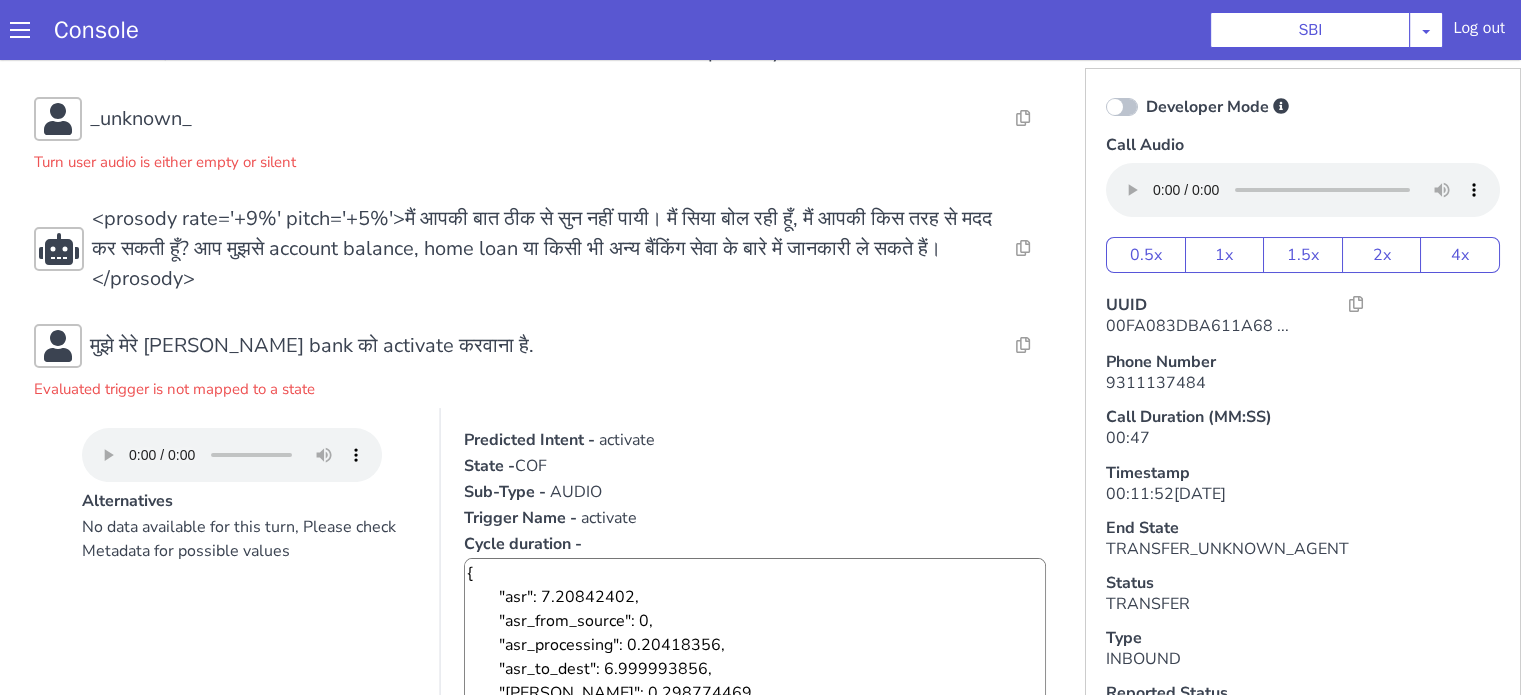 scroll, scrollTop: 311, scrollLeft: 0, axis: vertical 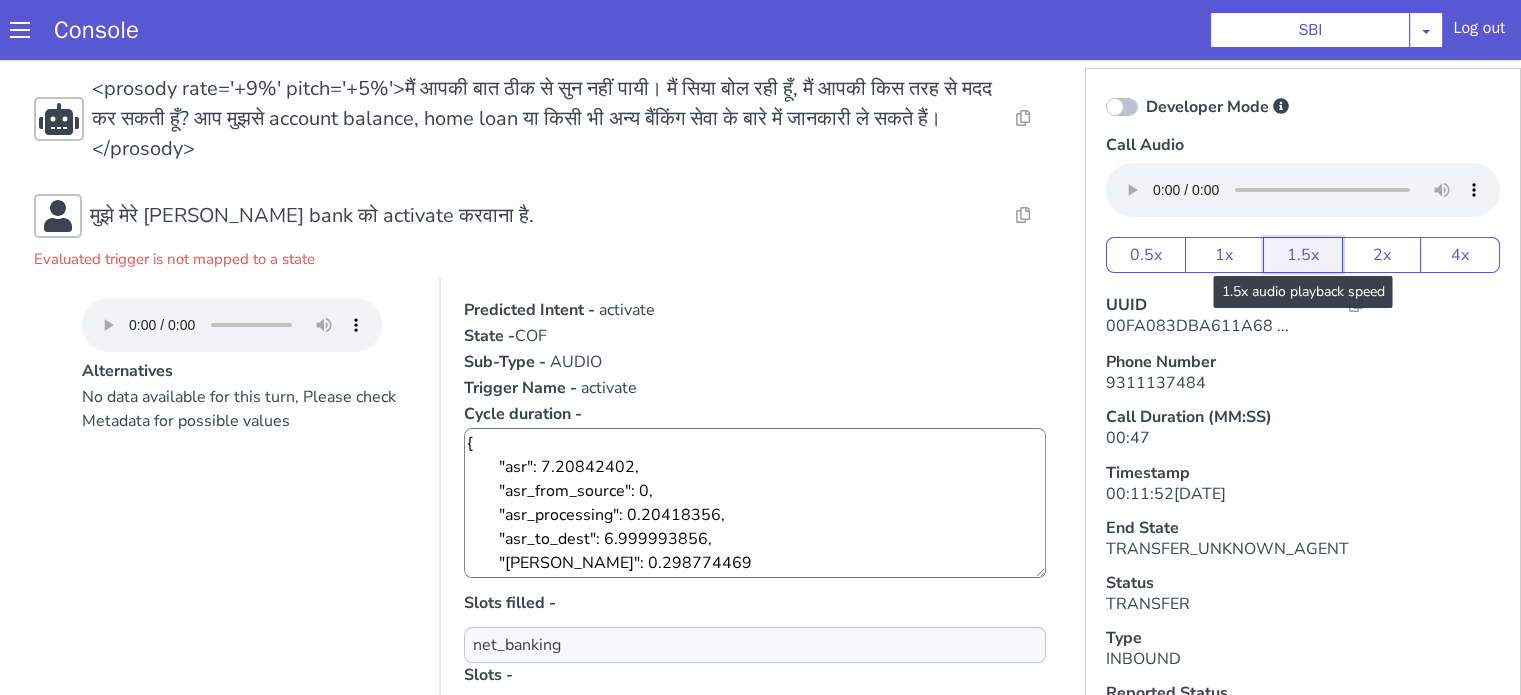 drag, startPoint x: 1280, startPoint y: 244, endPoint x: 1276, endPoint y: 255, distance: 11.7046995 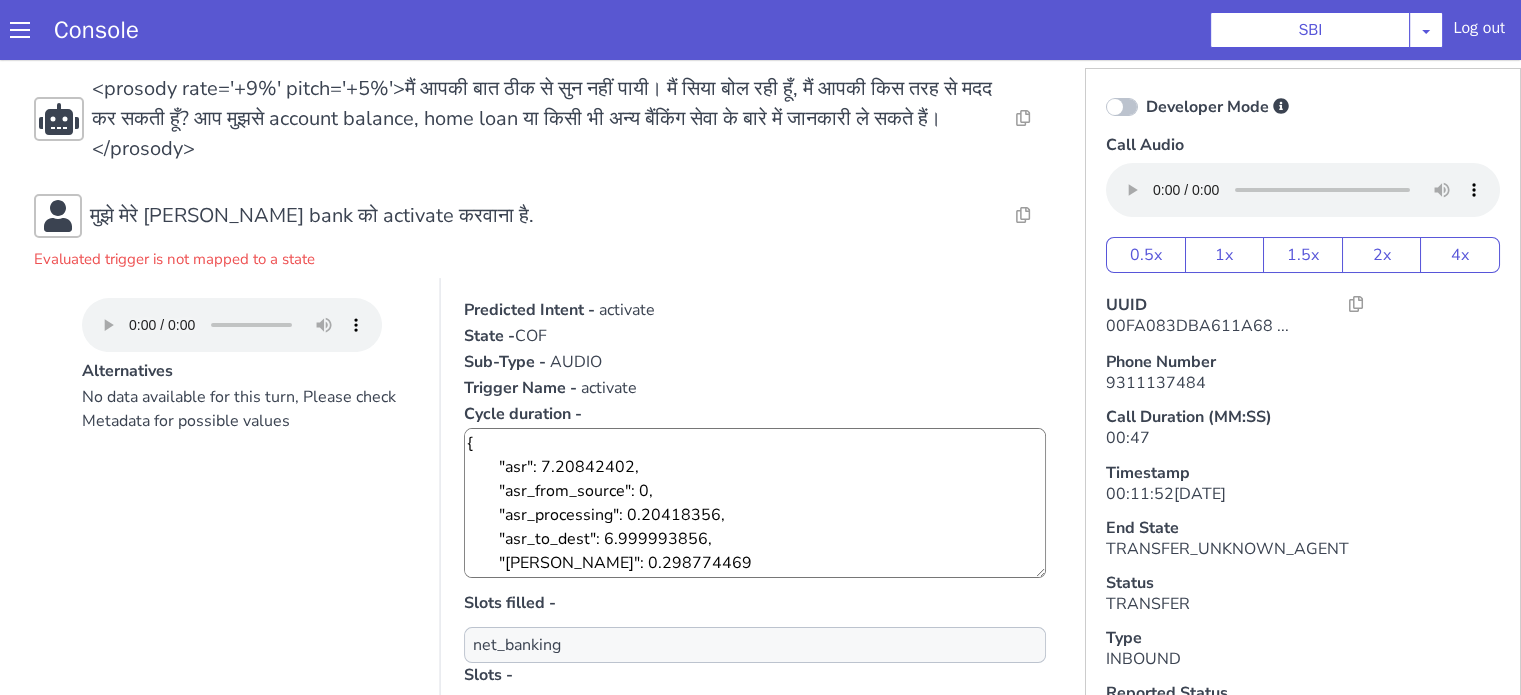 click on "No data available for this turn, Please check Metadata for possible values" at bounding box center [249, 585] 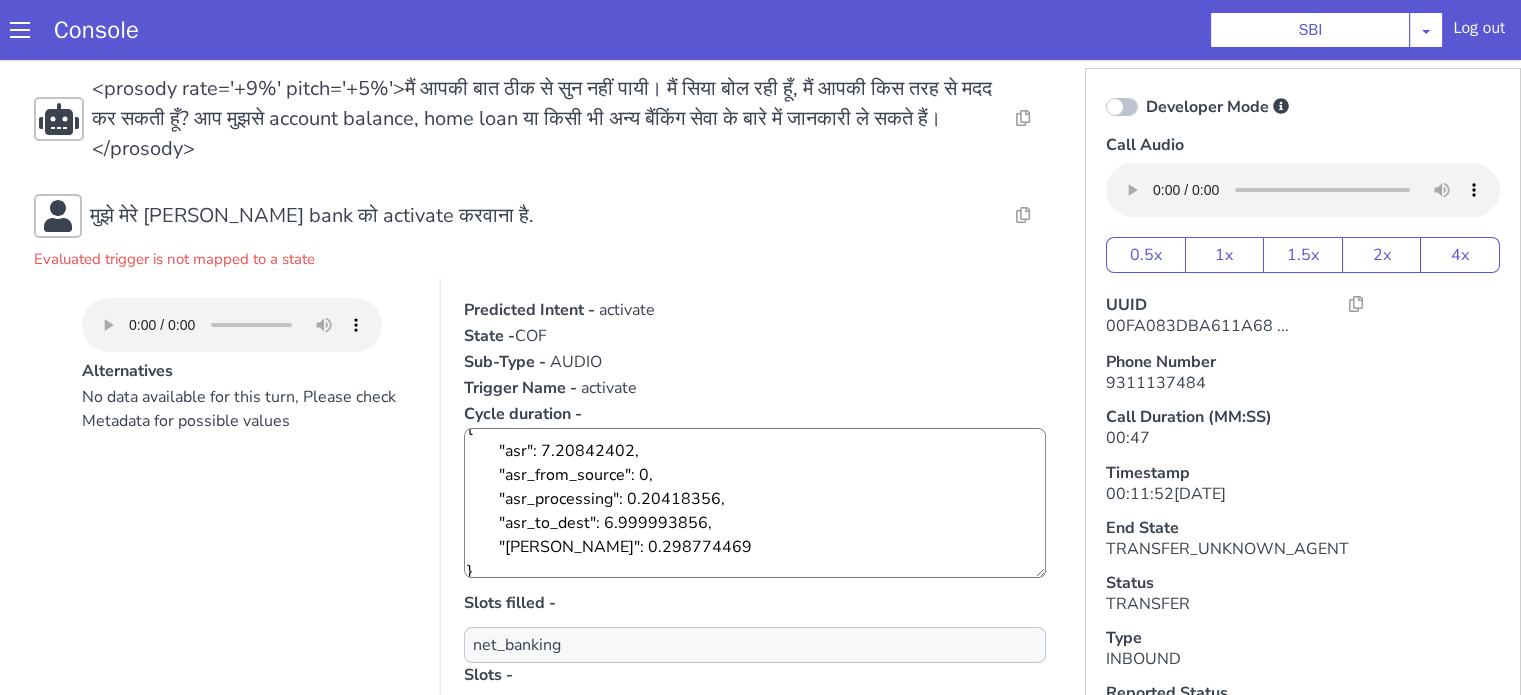 scroll, scrollTop: 24, scrollLeft: 0, axis: vertical 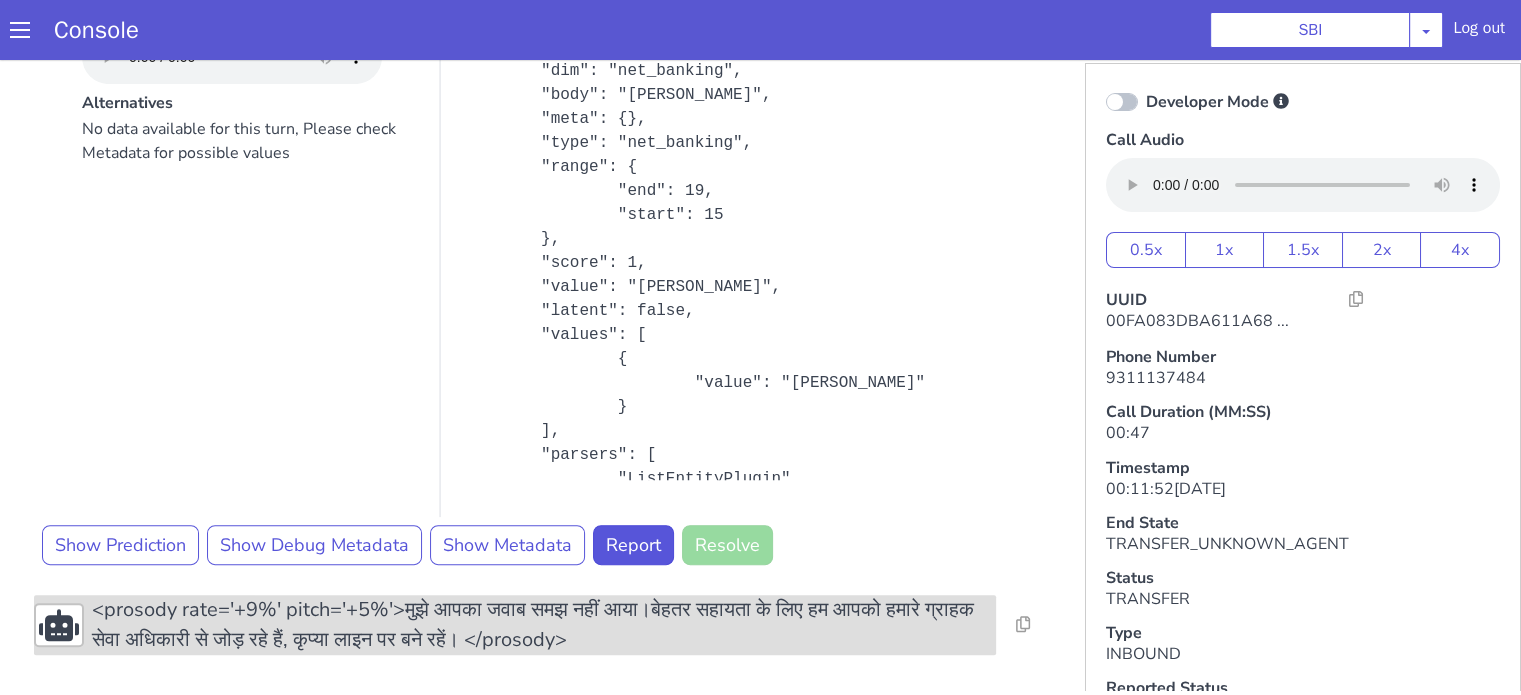 click on "<prosody rate='+9%' pitch='+5%'>मुझे आपका जवाब समझ नहीं आया।बेहतर सहायता के लिए हम आपको हमारे ग्राहक सेवा अधिकारी से जोड़ रहे हैं, कृप्या लाइन पर बने रहें। </prosody>" at bounding box center (544, 625) 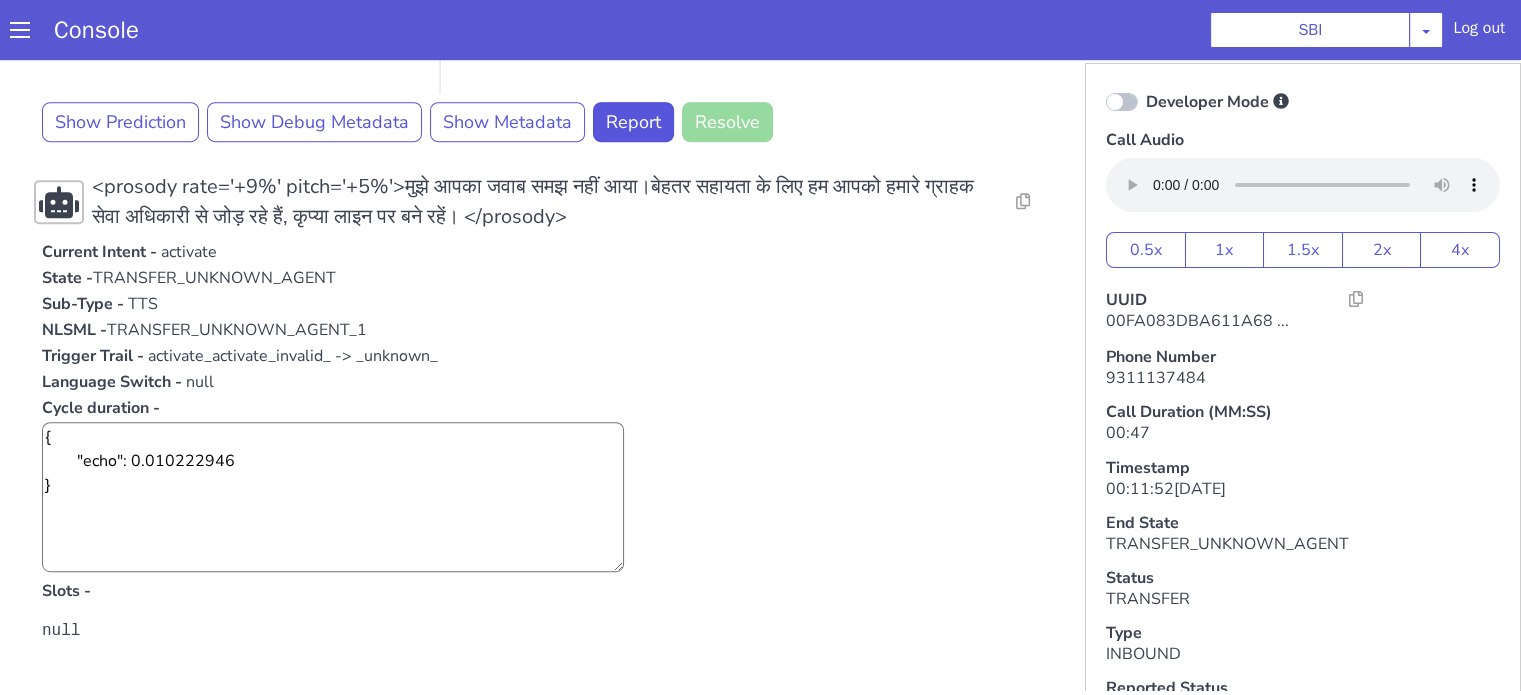 scroll, scrollTop: 1074, scrollLeft: 0, axis: vertical 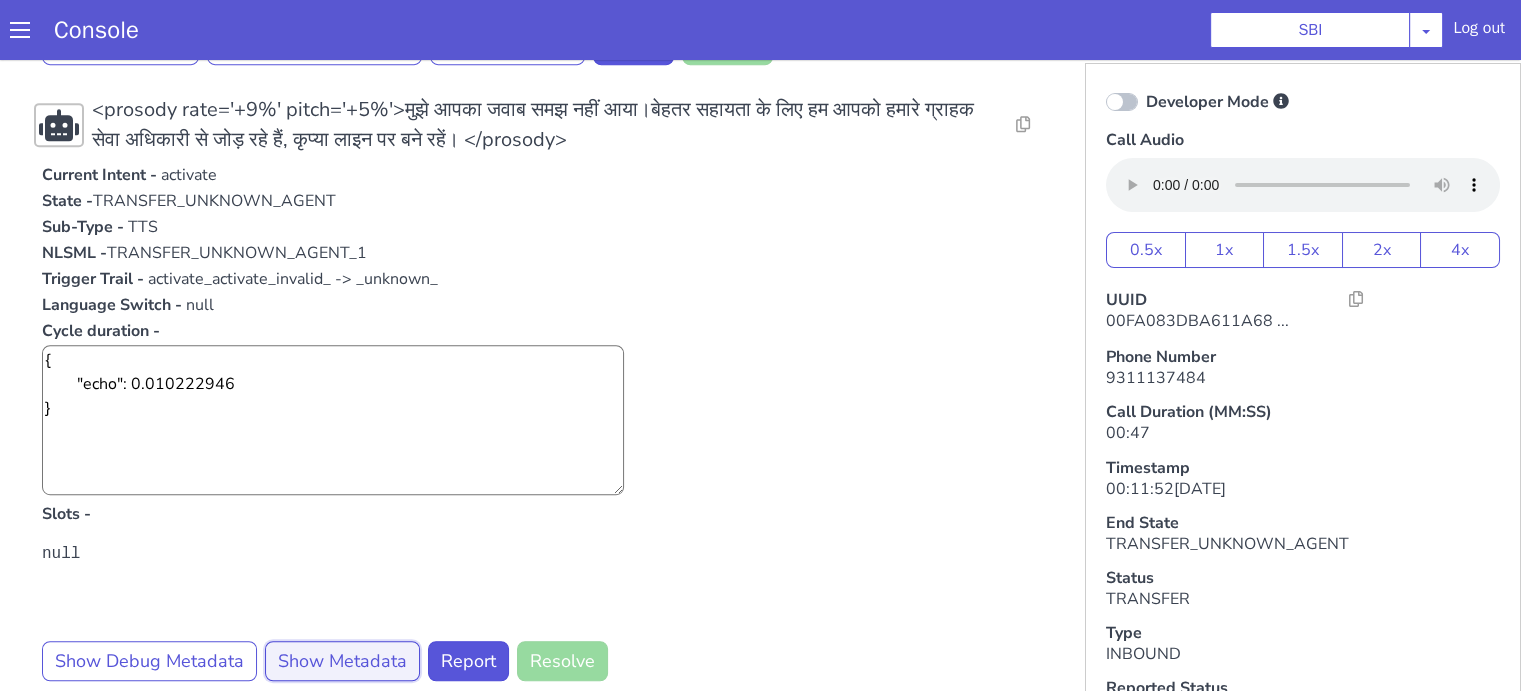 click on "Show Metadata" at bounding box center (342, 661) 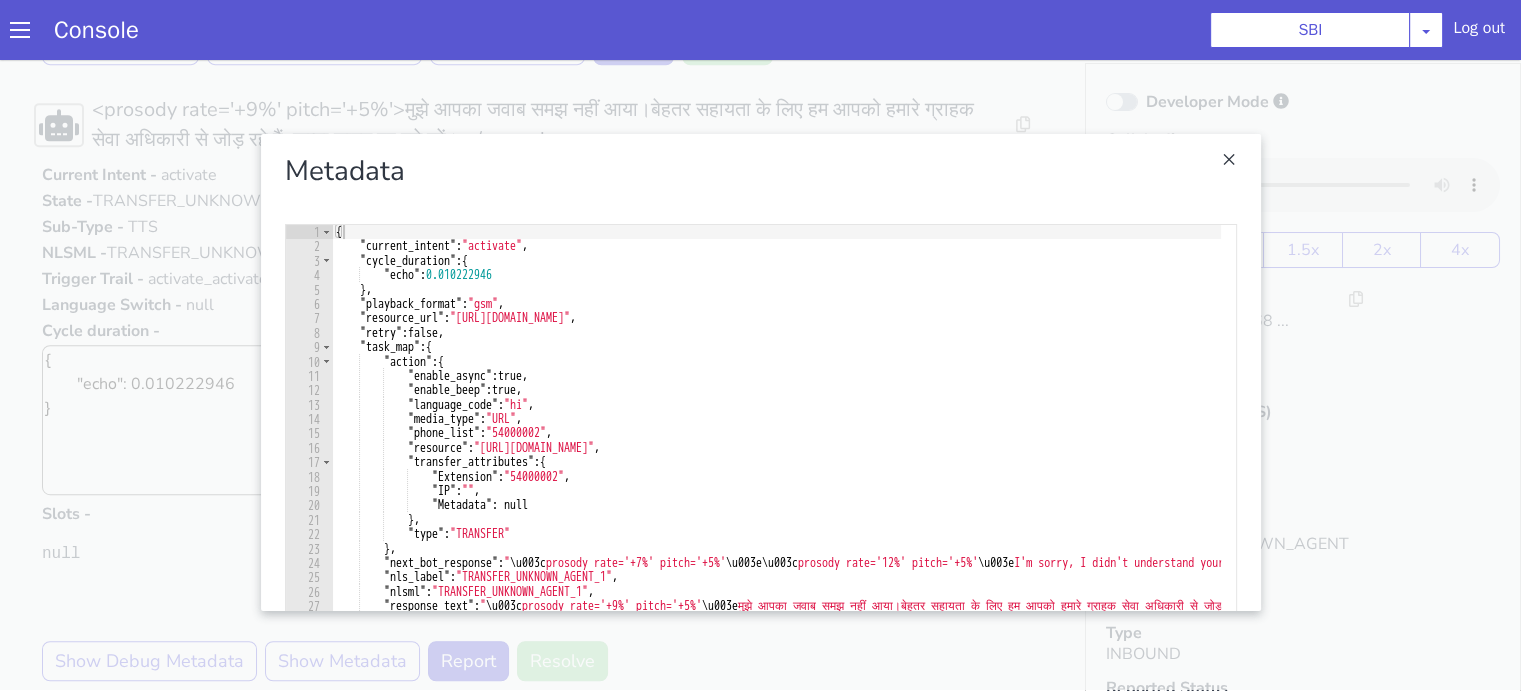 click at bounding box center (760, 372) 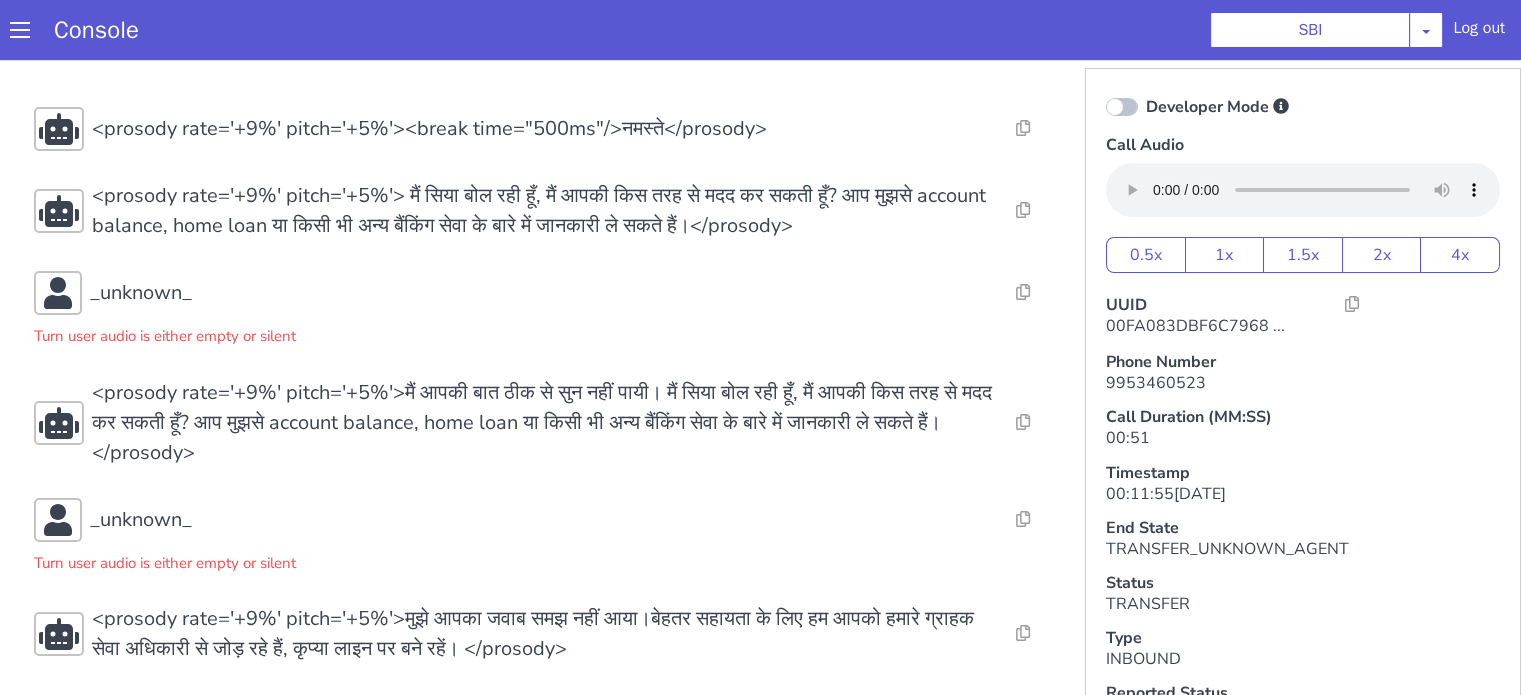 scroll, scrollTop: 11, scrollLeft: 0, axis: vertical 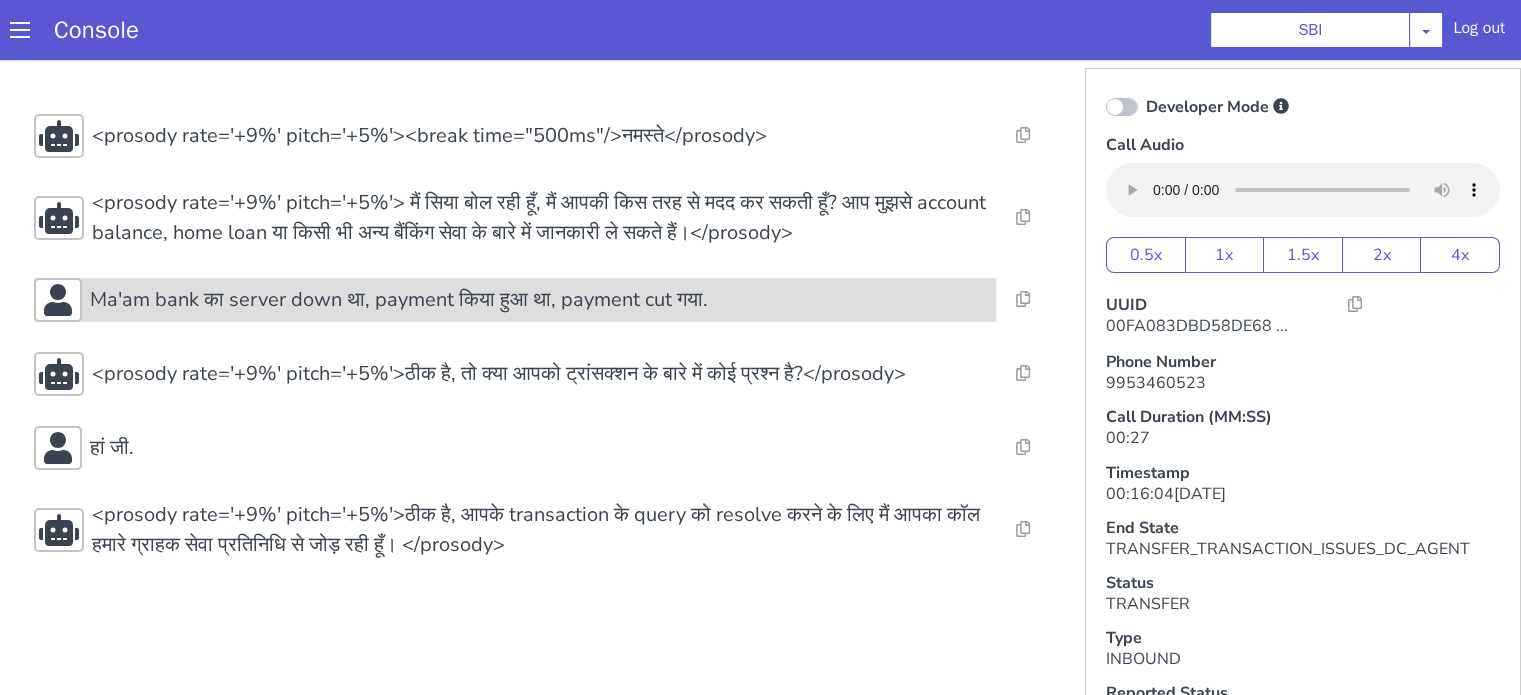 click on "Ma'am bank का server down था, payment किया हुआ था, payment cut गया." at bounding box center [399, 300] 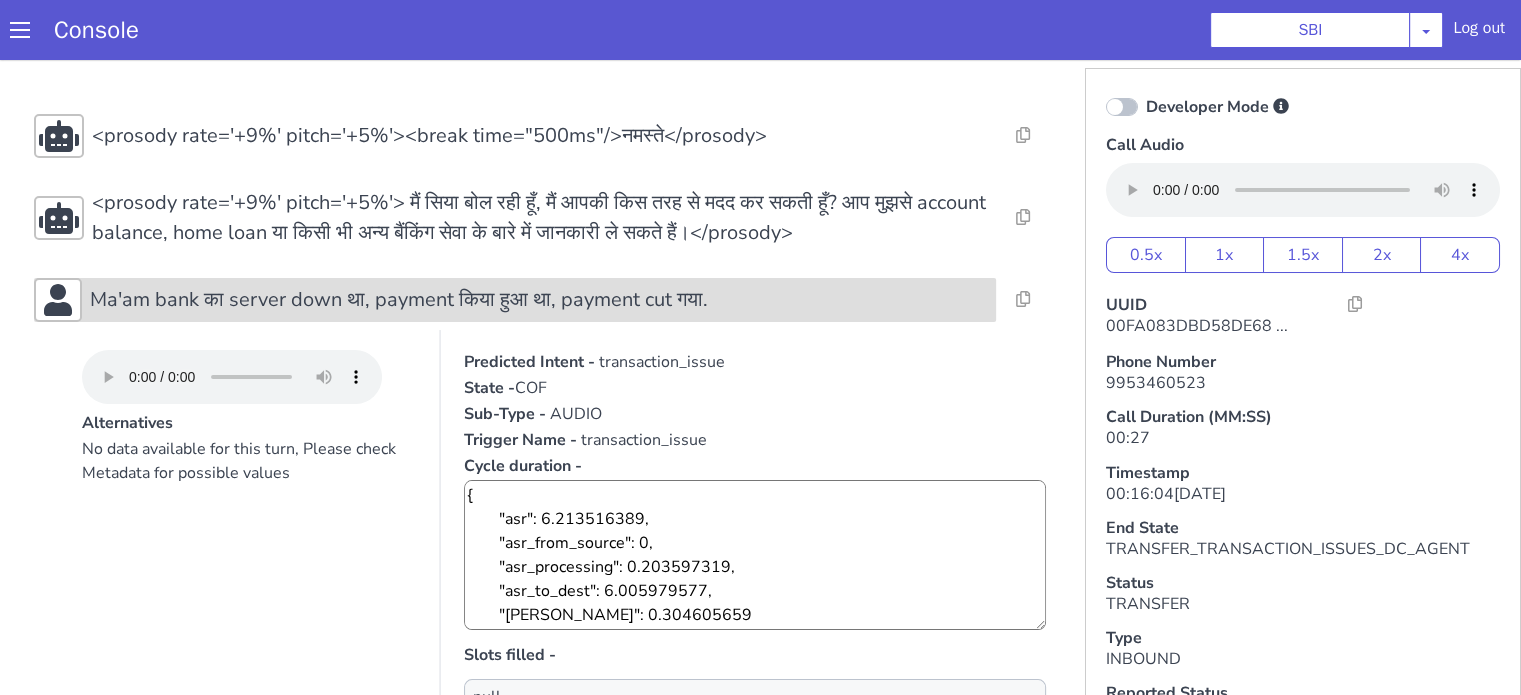 click on "Ma'am bank का server down था, payment किया हुआ था, payment cut गया." at bounding box center [399, 300] 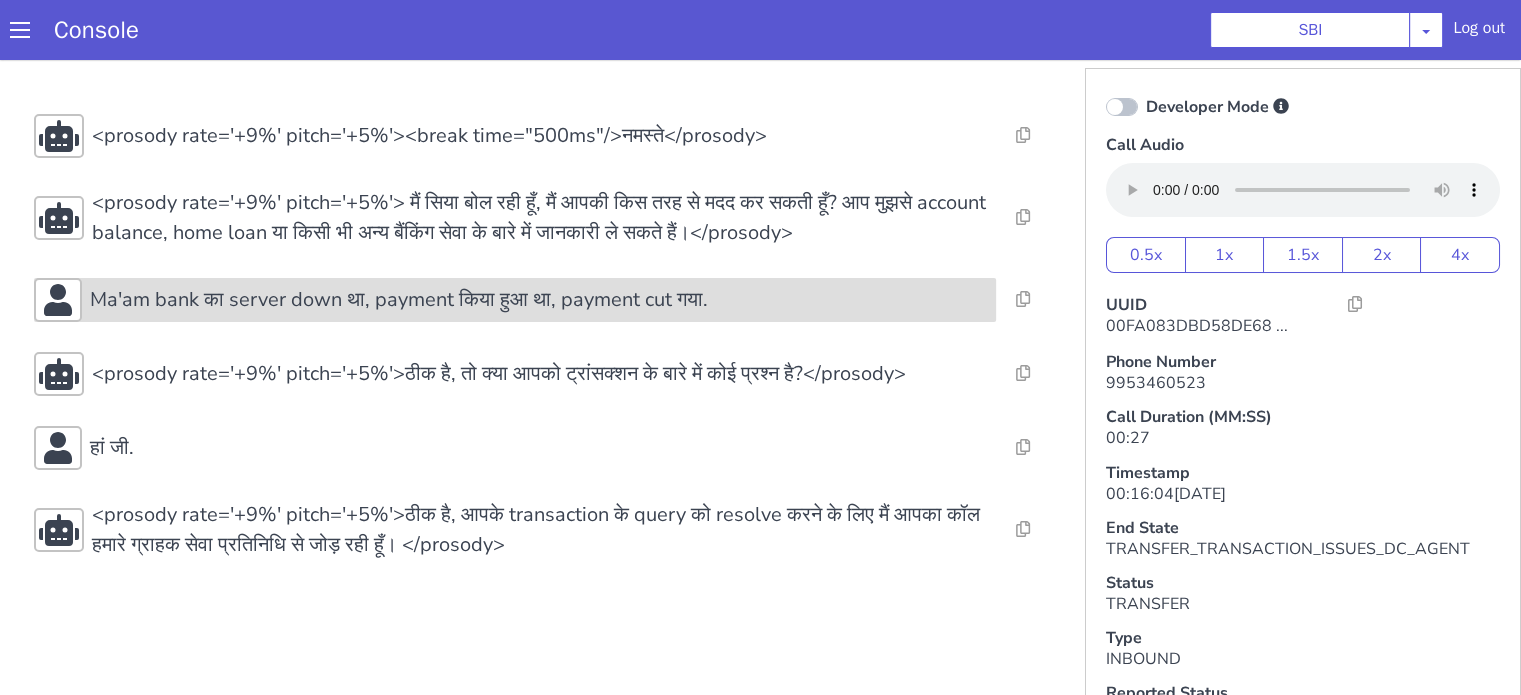 click on "Ma'am bank का server down था, payment किया हुआ था, payment cut गया." at bounding box center [399, 300] 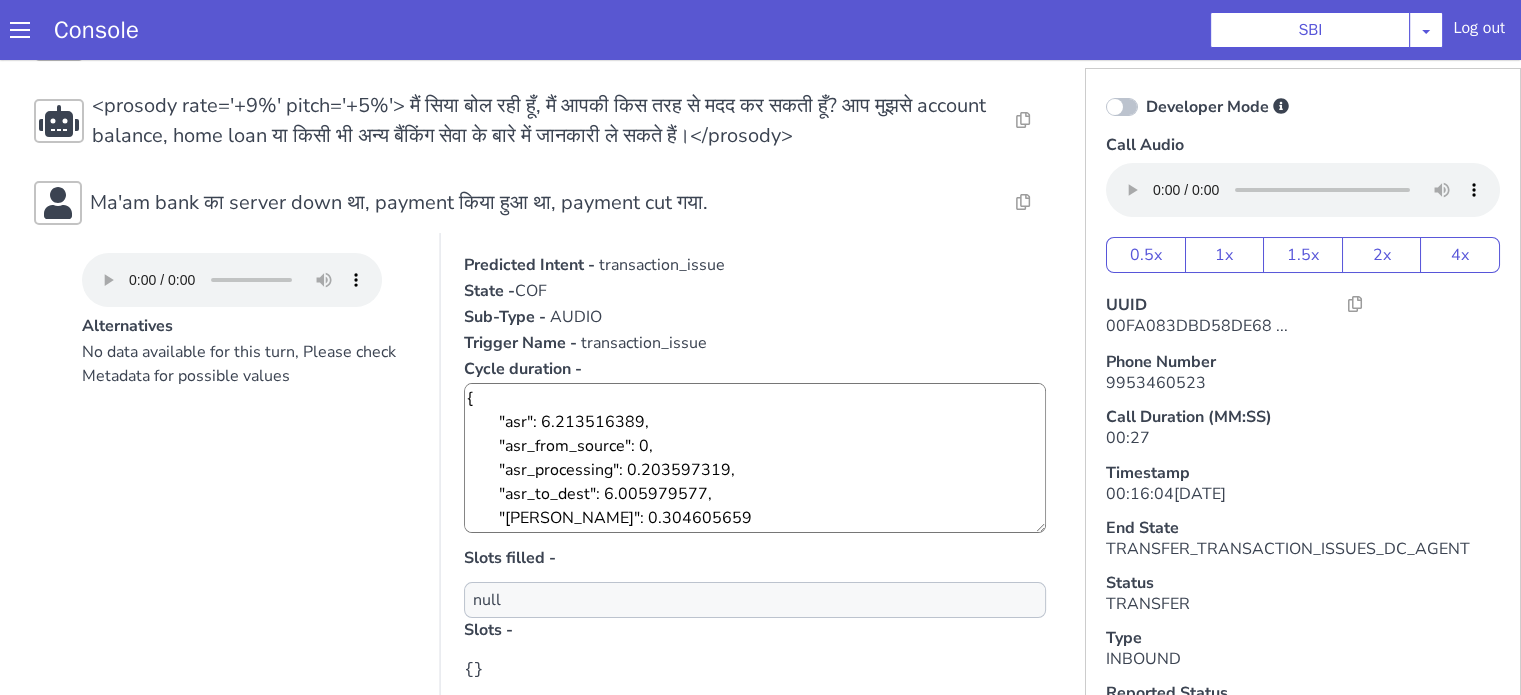 scroll, scrollTop: 63, scrollLeft: 0, axis: vertical 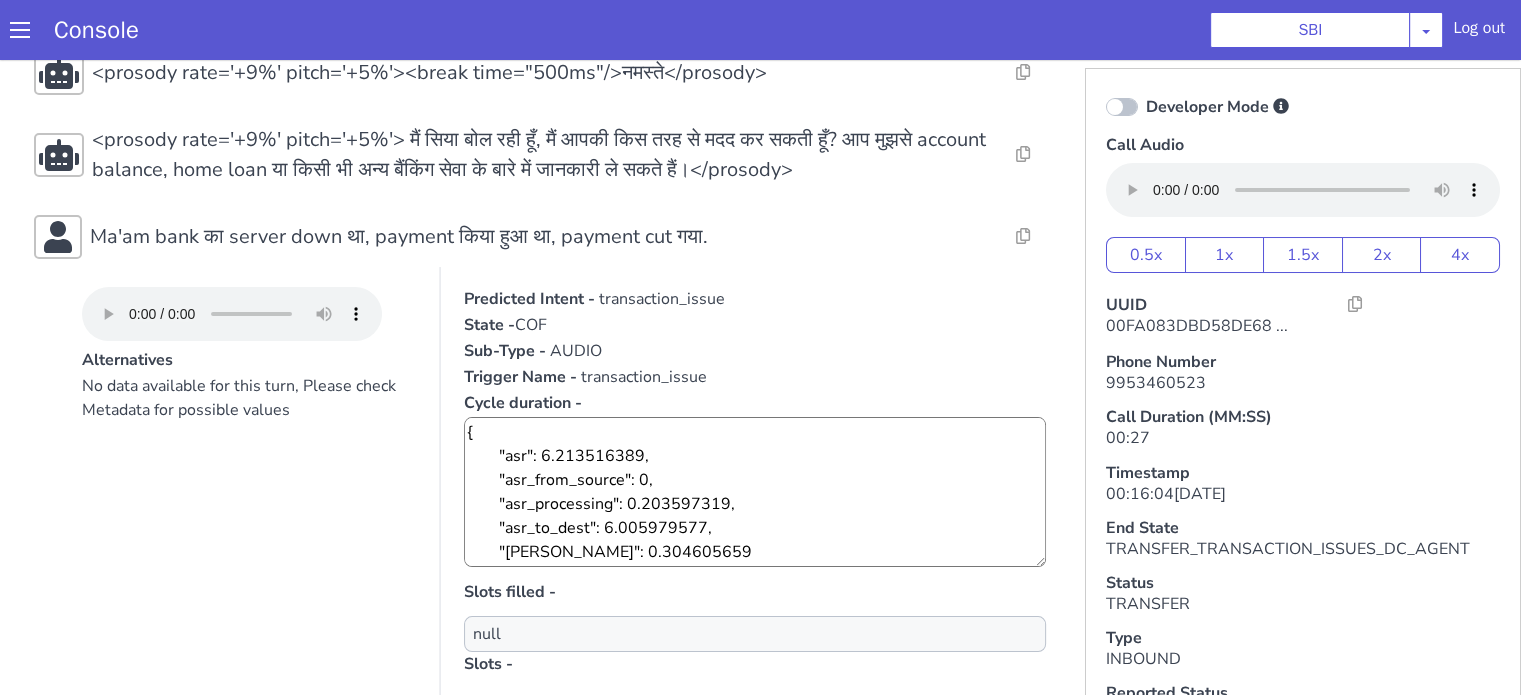 click on "Ma'am bank का server down था, payment किया हुआ था, payment cut गया." at bounding box center [399, 237] 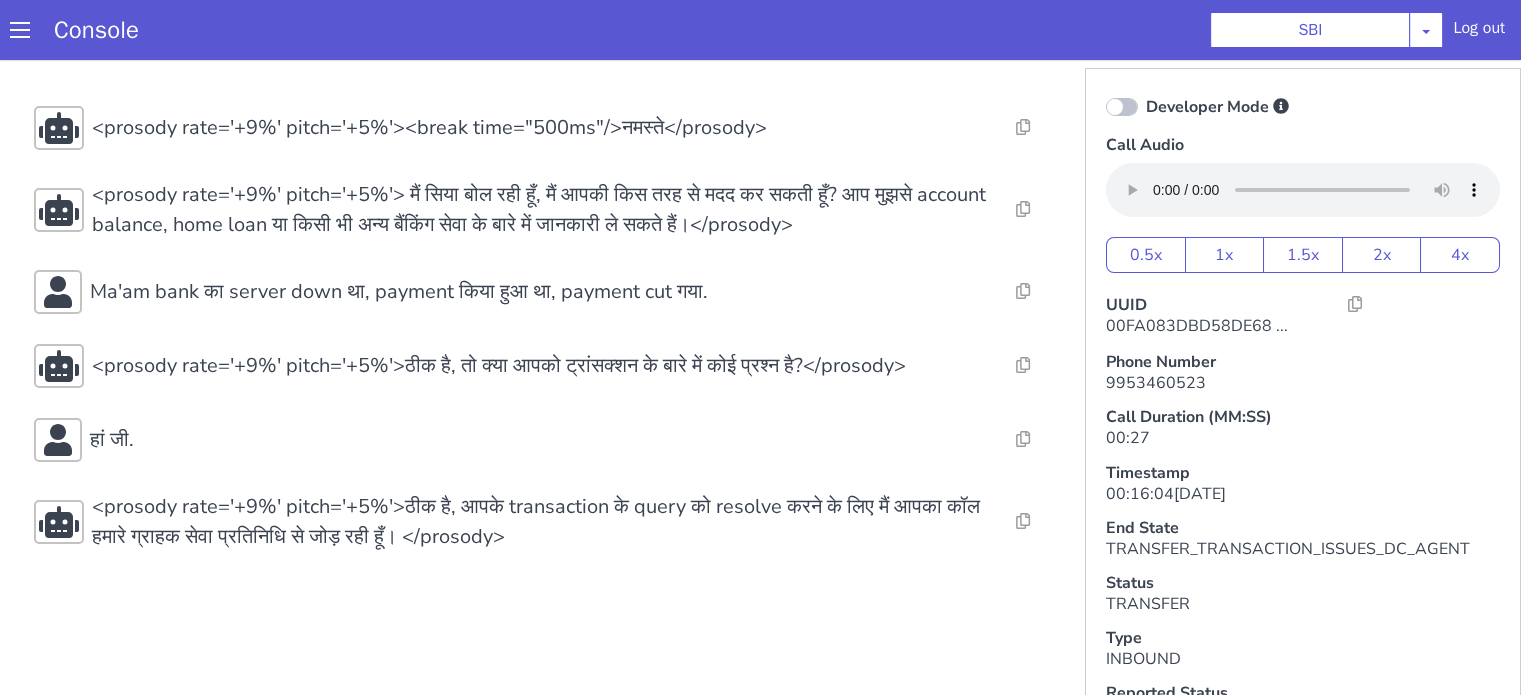 scroll, scrollTop: 8, scrollLeft: 0, axis: vertical 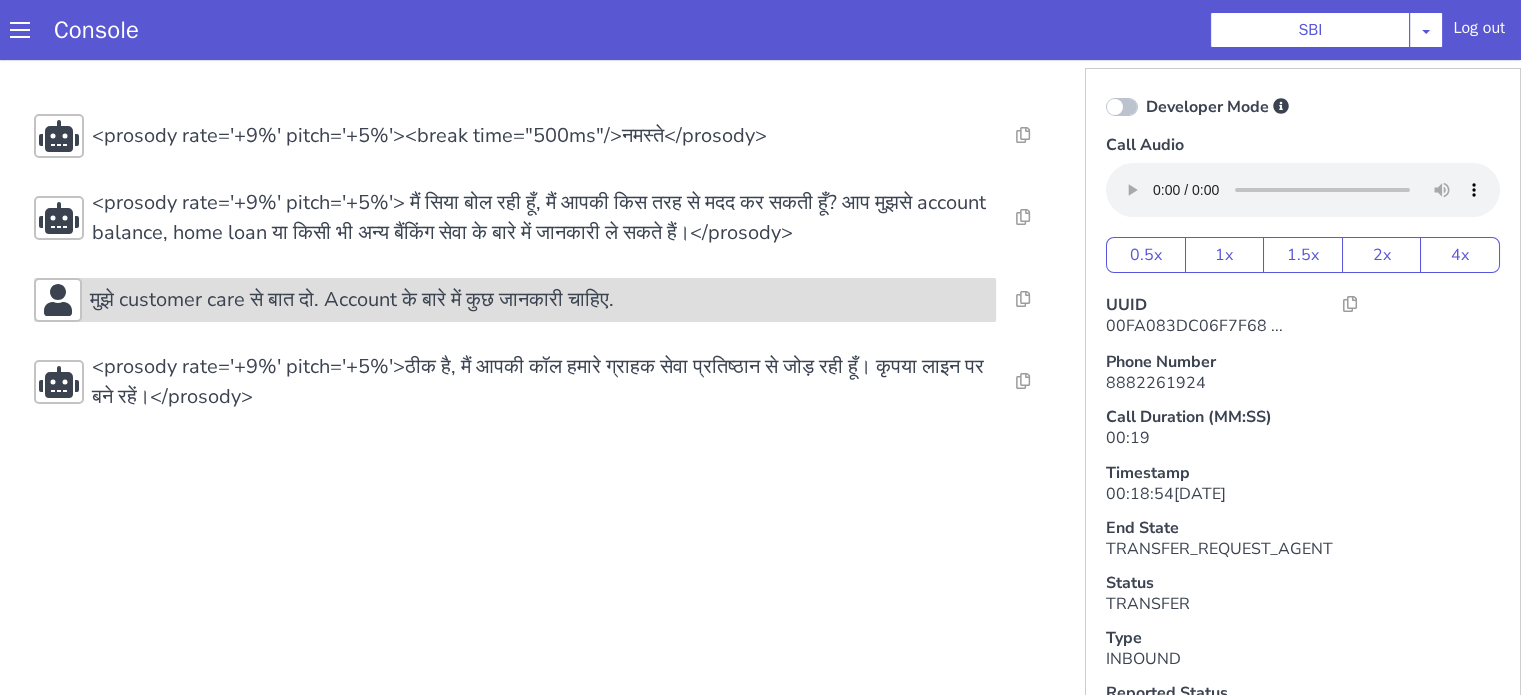 click on "मुझे customer care से बात दो. Account के बारे में कुछ जानकारी चाहिए." at bounding box center [547, 279] 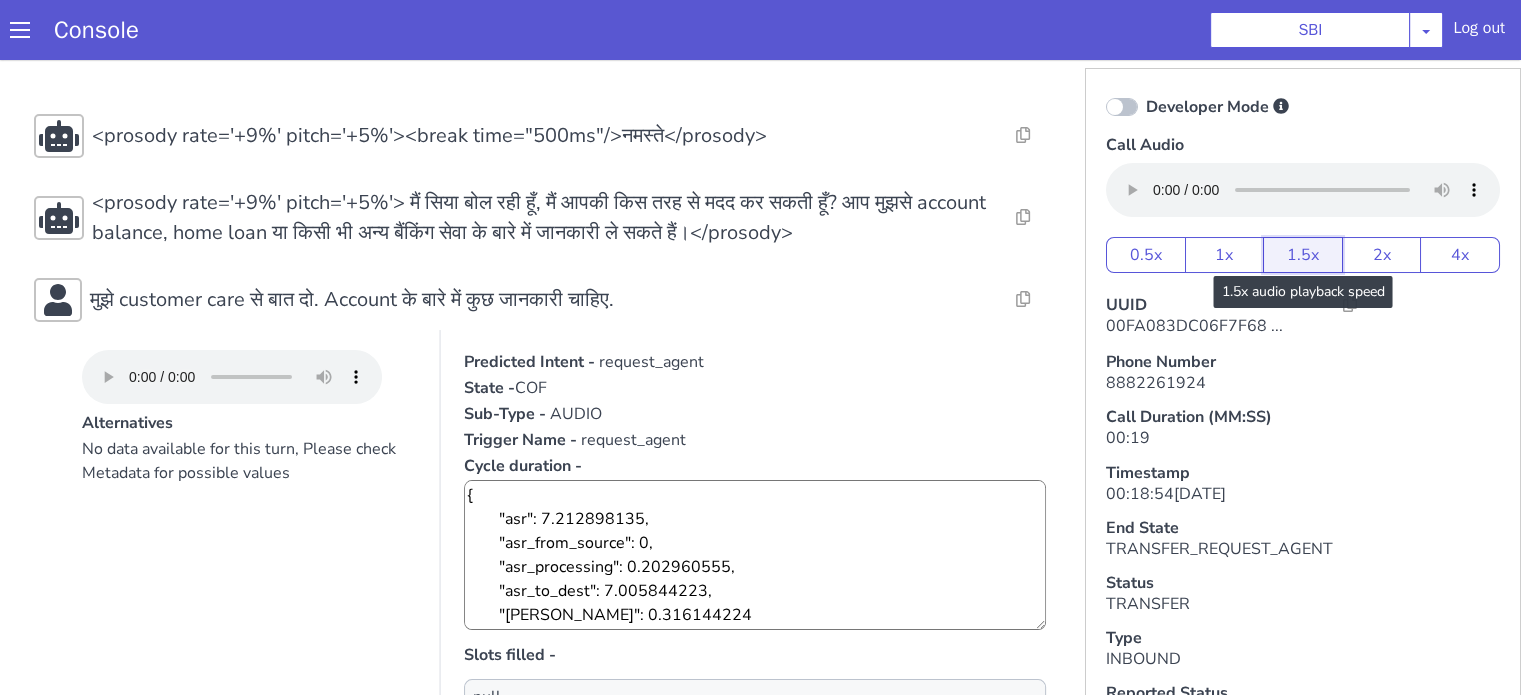 click on "1.5x" at bounding box center (1437, 25) 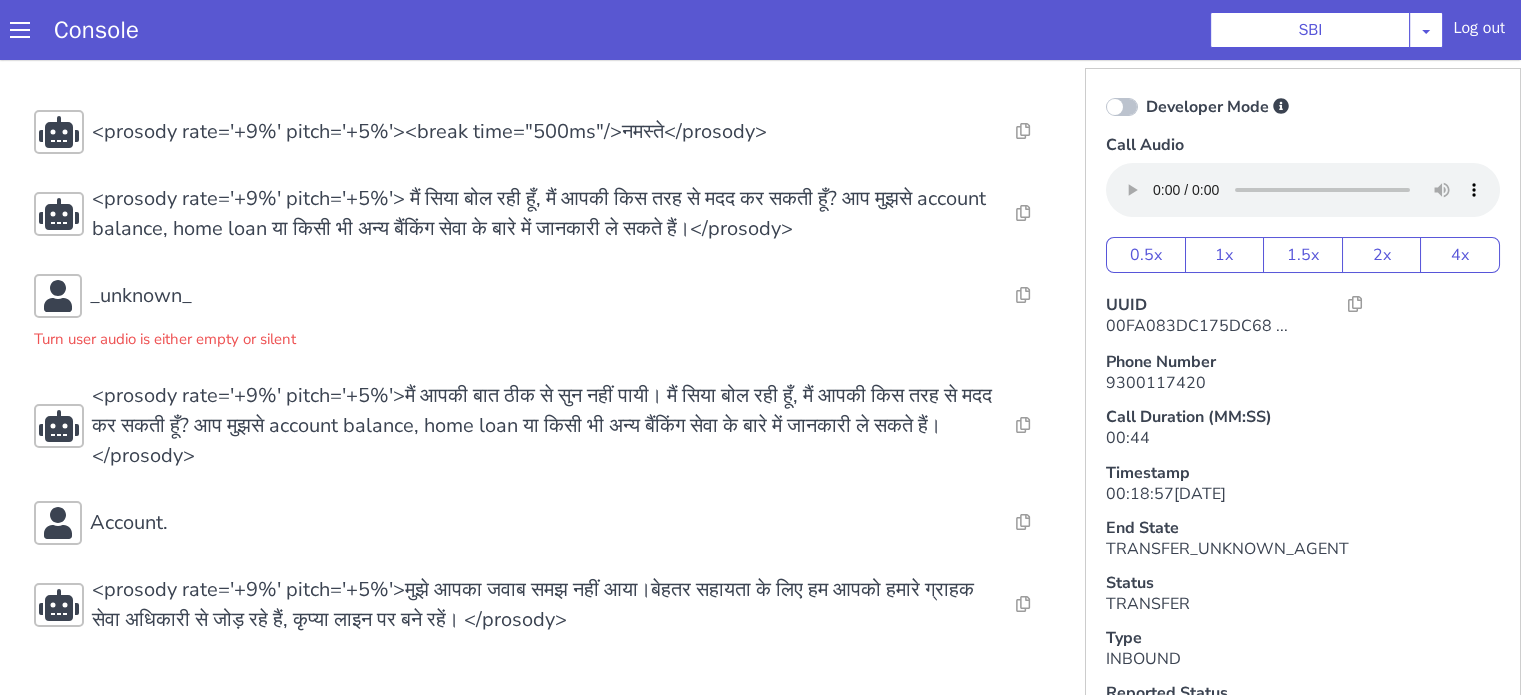 scroll, scrollTop: 8, scrollLeft: 0, axis: vertical 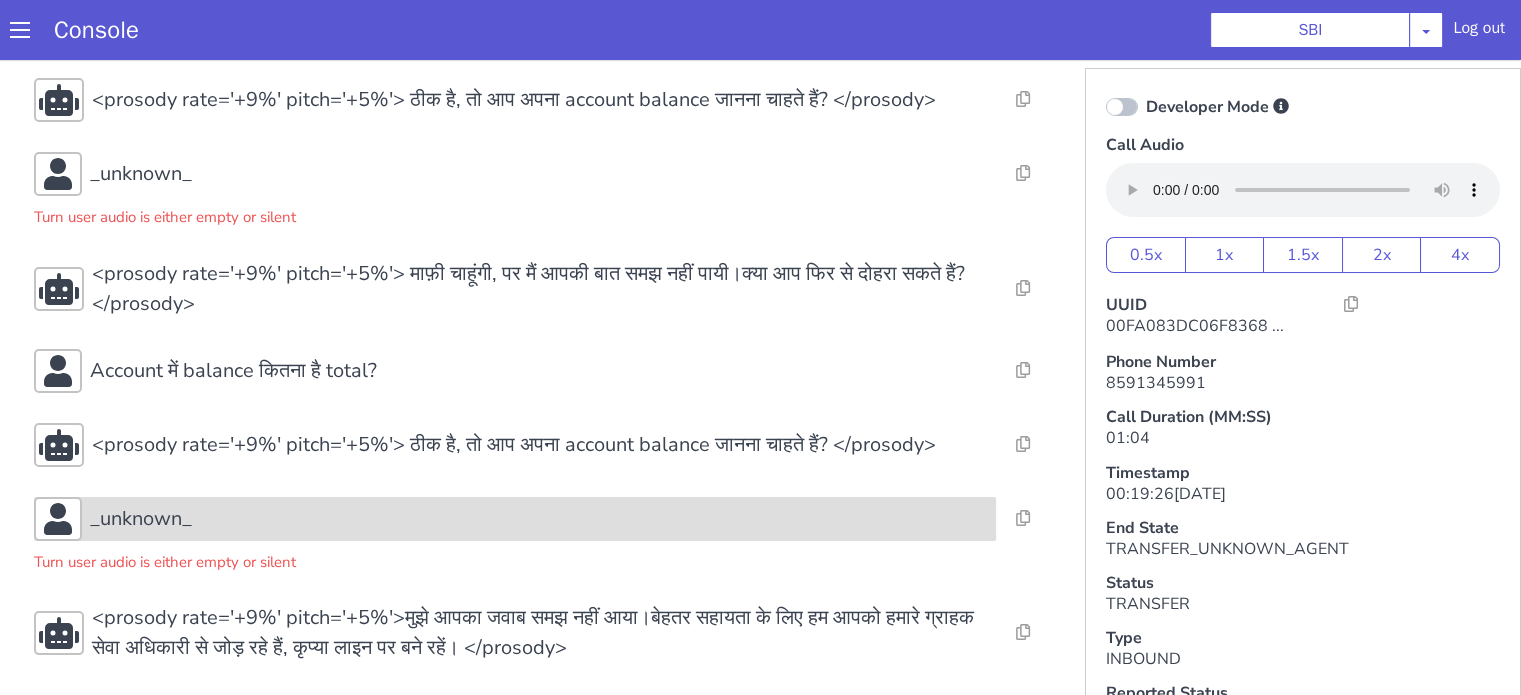 click on "_unknown_" at bounding box center (515, 519) 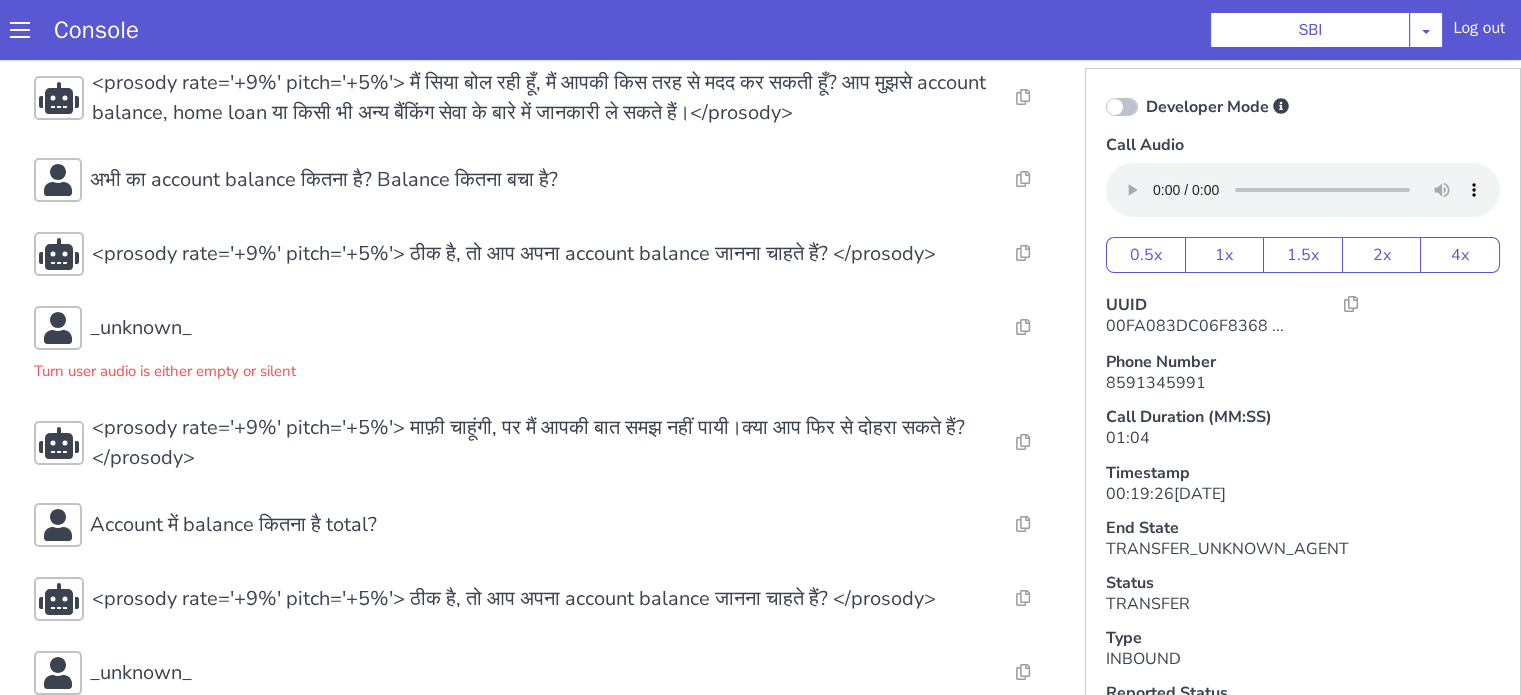 scroll, scrollTop: 74, scrollLeft: 0, axis: vertical 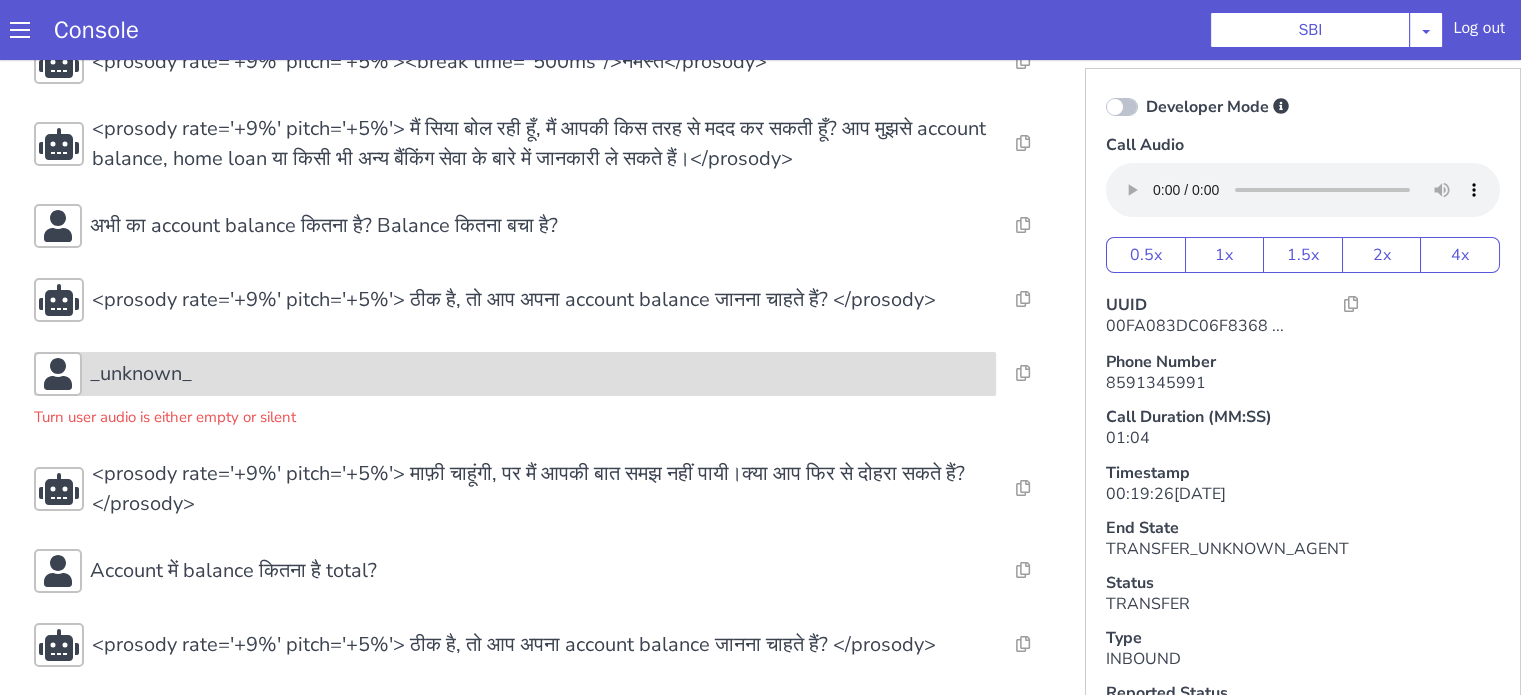 click on "_unknown_" at bounding box center [539, 374] 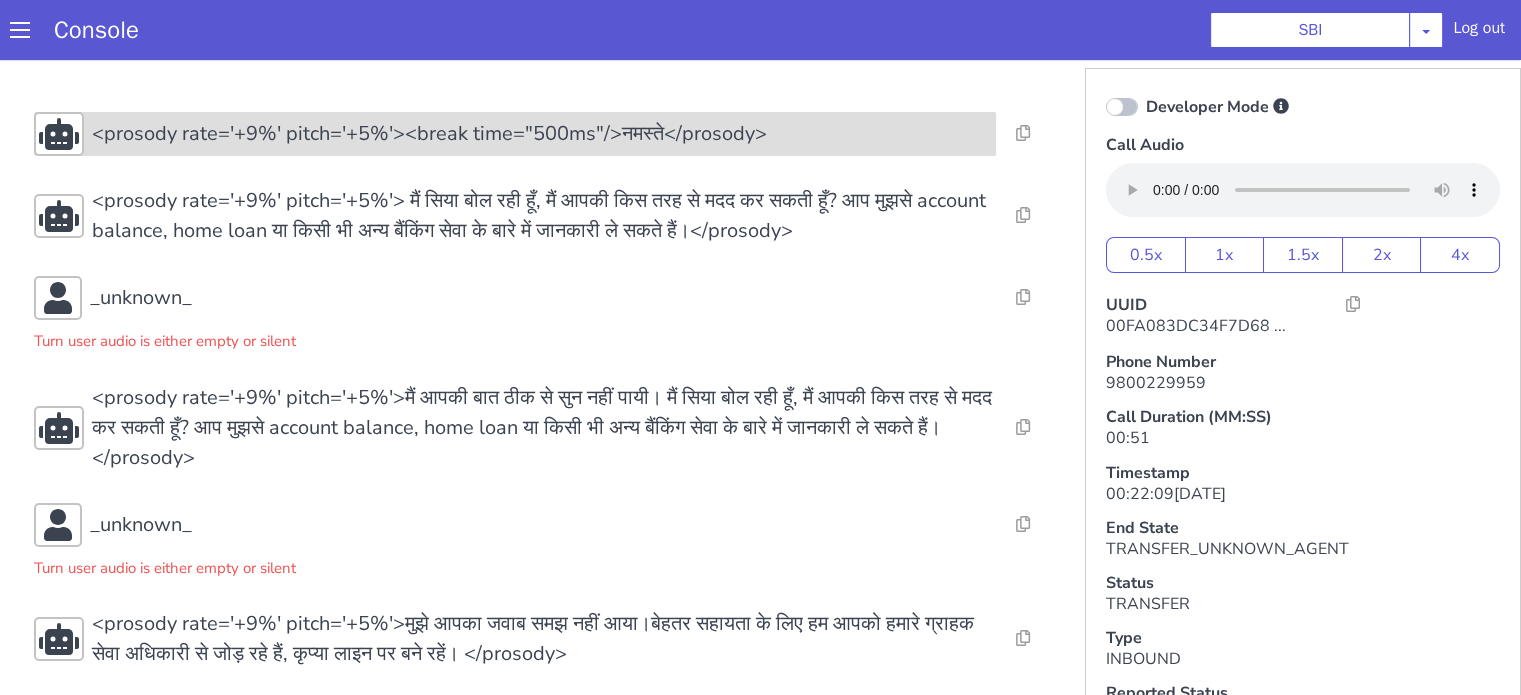 scroll, scrollTop: 11, scrollLeft: 0, axis: vertical 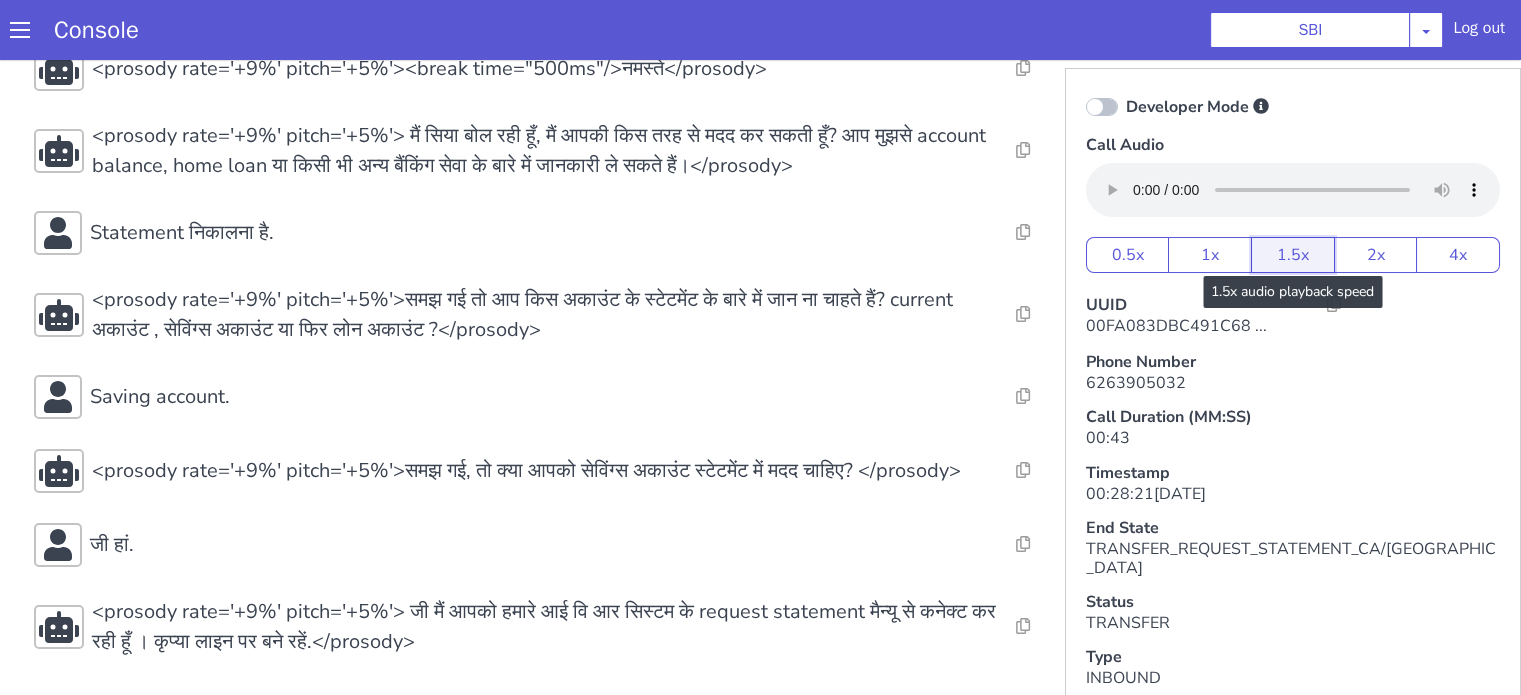 click on "1.5x" at bounding box center (1293, 255) 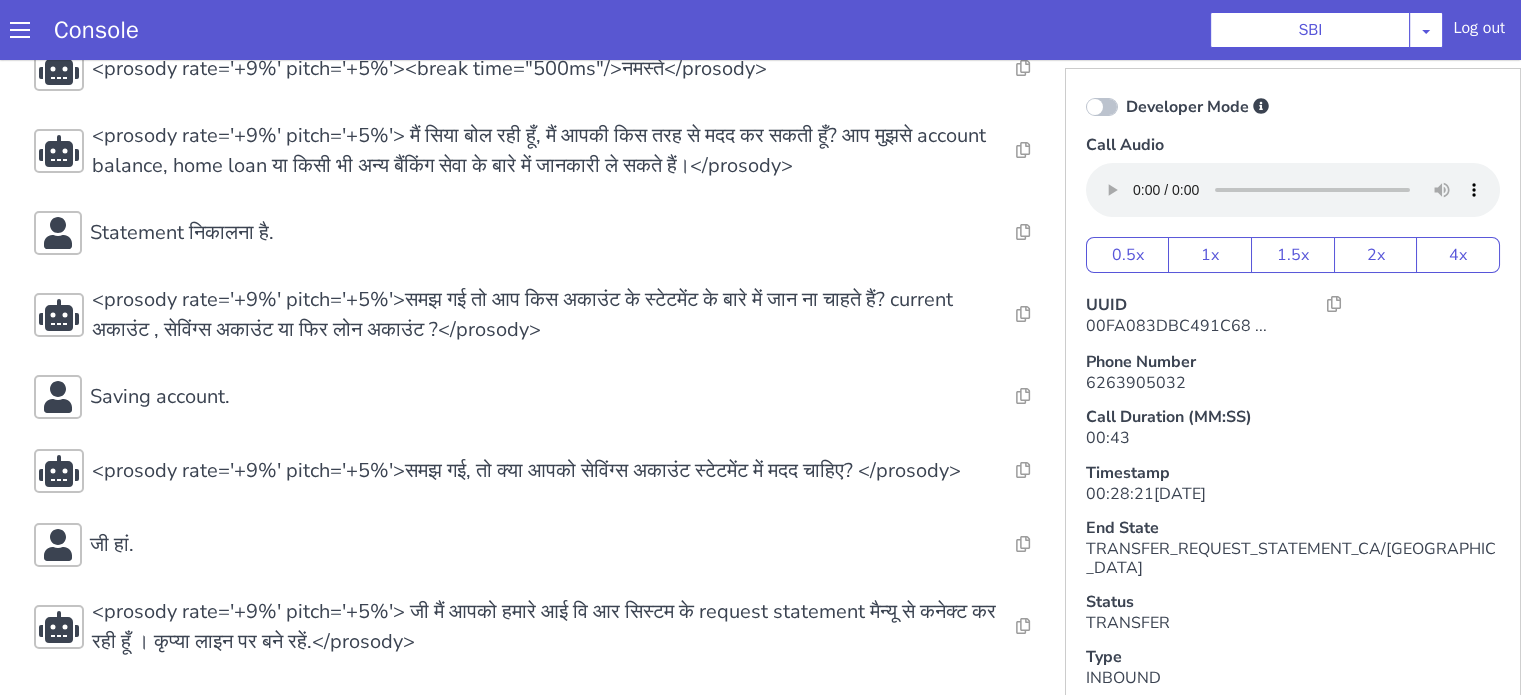 click on "Console SBI AO Smith Airtel DTH Pilot Airtel POC Alice Blue NT Aliceblue American Finance - US Apollo Apollo 24*7 Application - Collections Auto NPS feedback Avaya Devconnect Axis Axis AMC Axis Outbound BAGIC BALIC BALIC Old 2 Bajaj Autofinance Bajaj Fin Banking Demo Barbeque Nation Buy Now Pay Later Cars24 Cashe Central Bank of India Charles Tyrwhitt Cholamandalam Finance Consumer Durables Coverfox Covid19 Helpline Credgenics CreditMate DPDzero DUMMY Data collection Demo - Collections Dish TV ERCM Emeritus Eureka Forbes - LQ FFAM360 - US Familiarity Farming_Axis Finaccel Flipkart Flow Templates Fusion Microfinance Giorgos_TestBot Great Learning Grievance Bot HDB Finance HDFC HDFC Ergo HDFC Freedom CC HDFC Life Demo HDFC Securities Hathway Internet Hathway V2 Home Credit IBM IBM Banking Demo ICICI ICICI Bank Outbound ICICI Lombard Persistency ICICI Prudential ICICI securities ICICI_lombard IDFC First Bank IFFCO Tokio Insurance Iffco Tokio Indiamart Indigo IndusInd - Settlement IndusInd CC Insurance Jarvis" at bounding box center (760, 30) 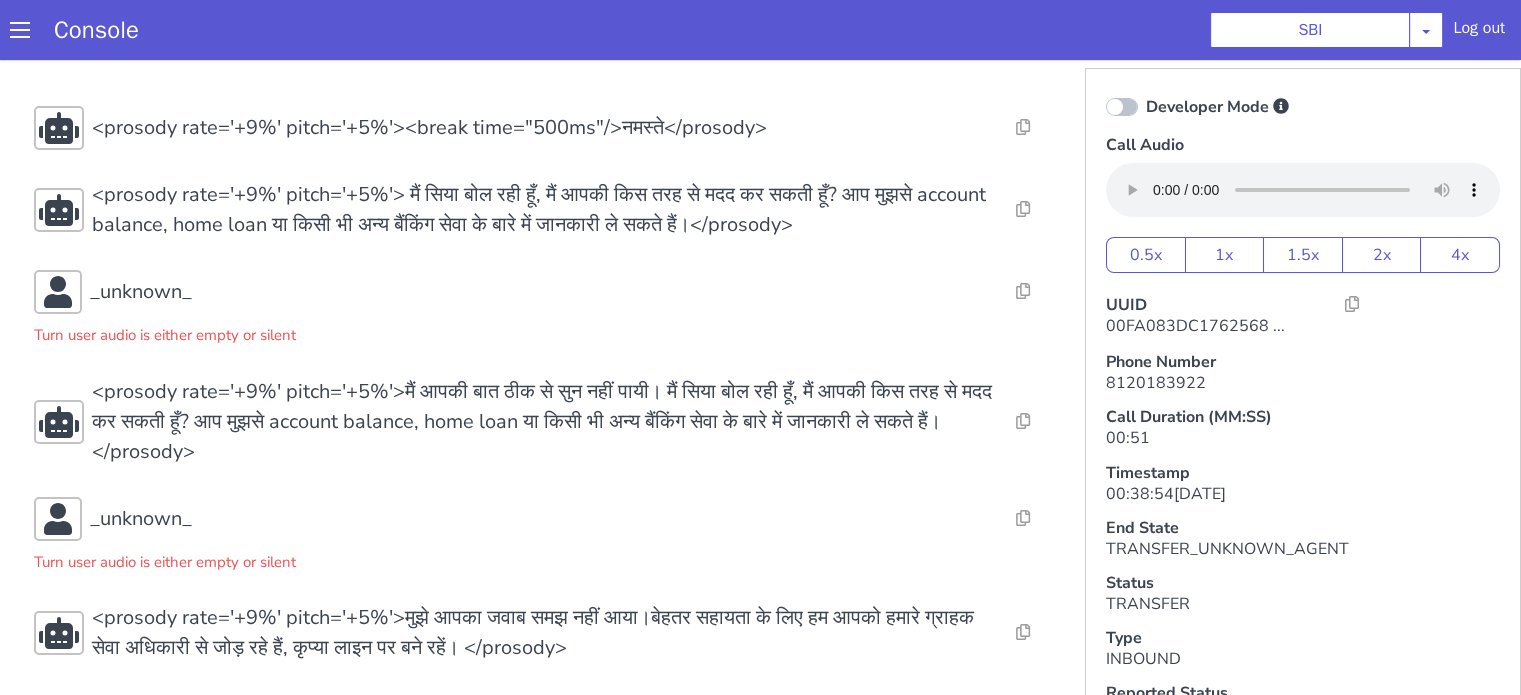 scroll, scrollTop: 11, scrollLeft: 0, axis: vertical 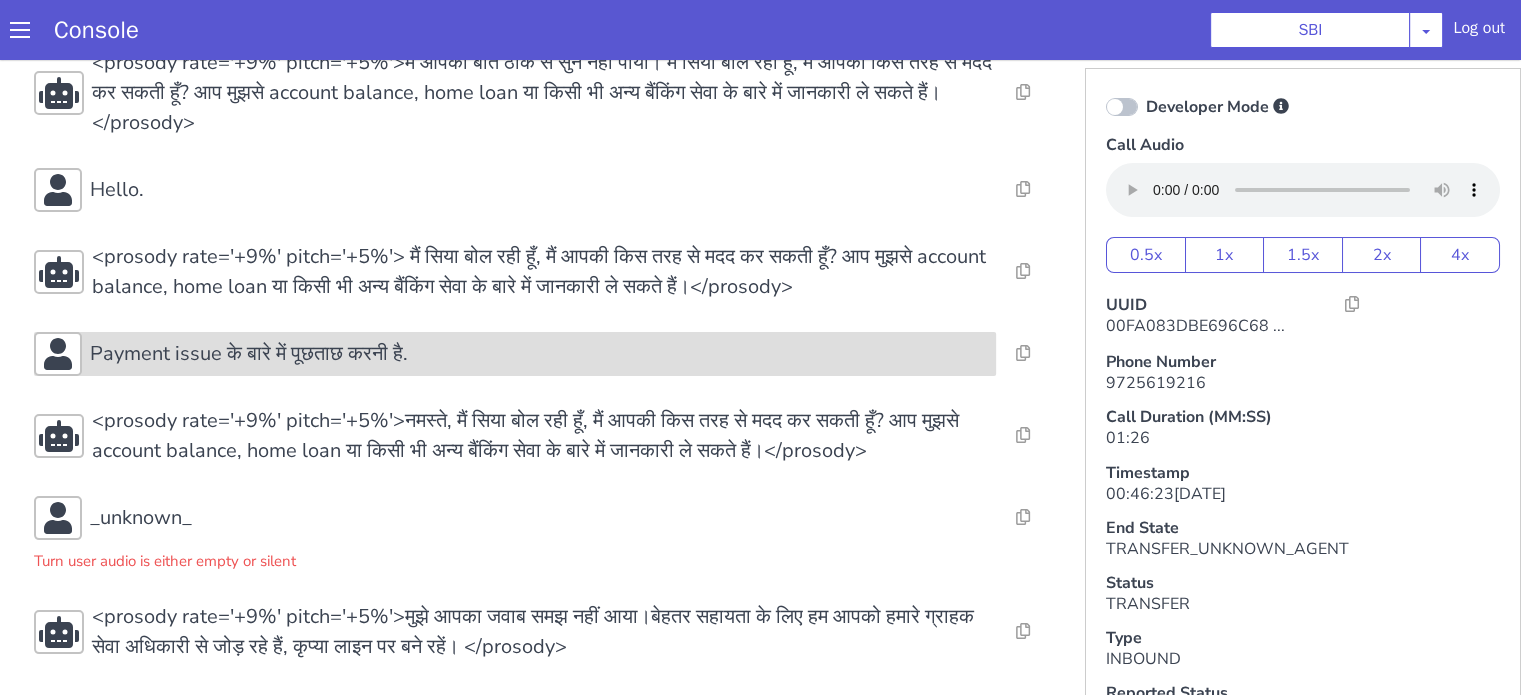 click on "Payment issue के बारे में पूछताछ करनी है." at bounding box center [515, 354] 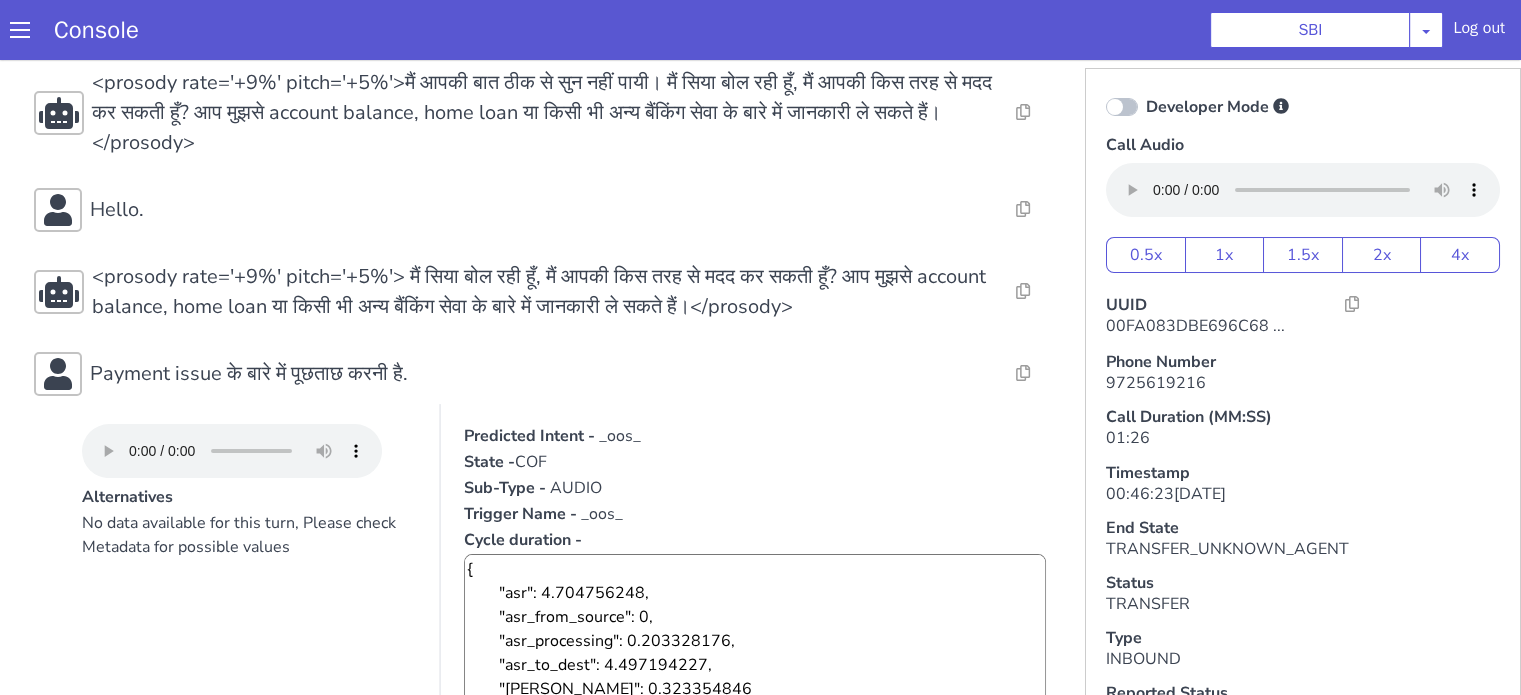 scroll, scrollTop: 200, scrollLeft: 0, axis: vertical 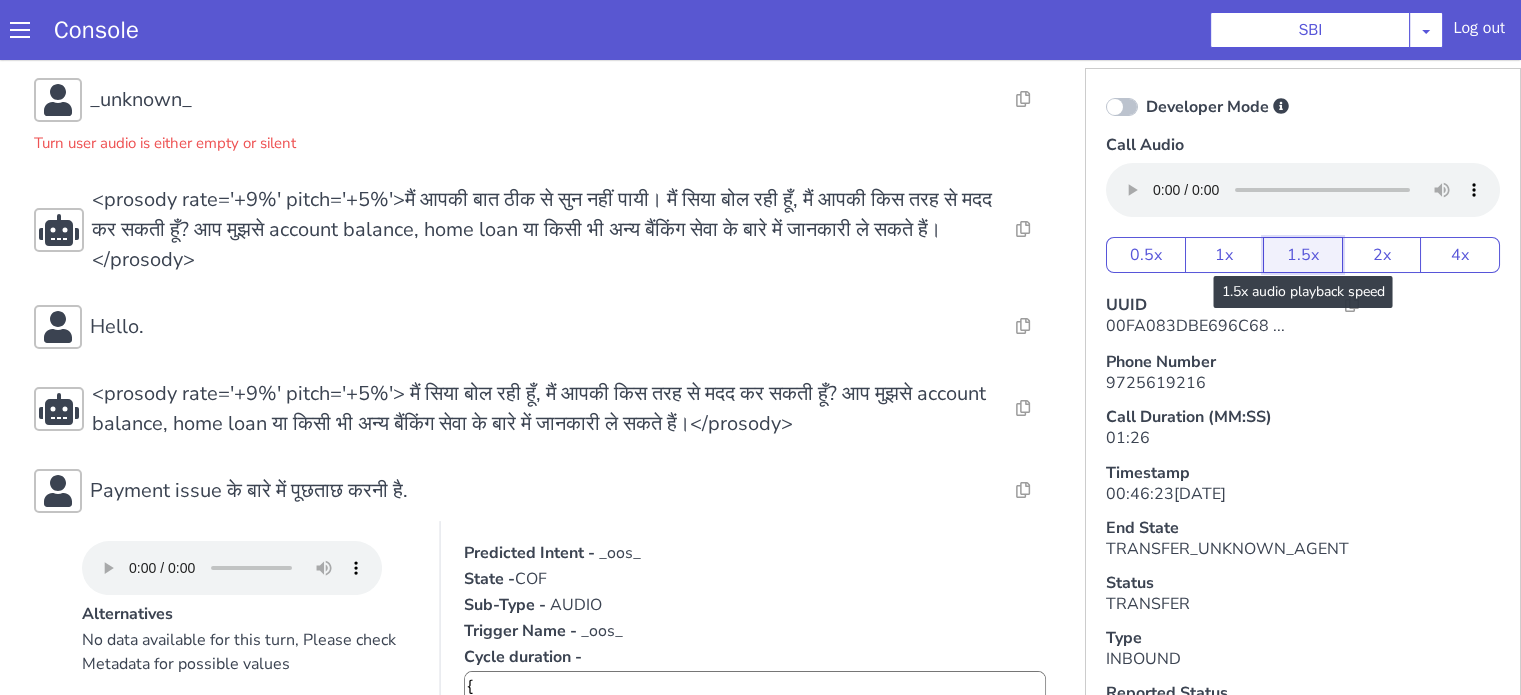 click on "1.5x" at bounding box center [1303, 255] 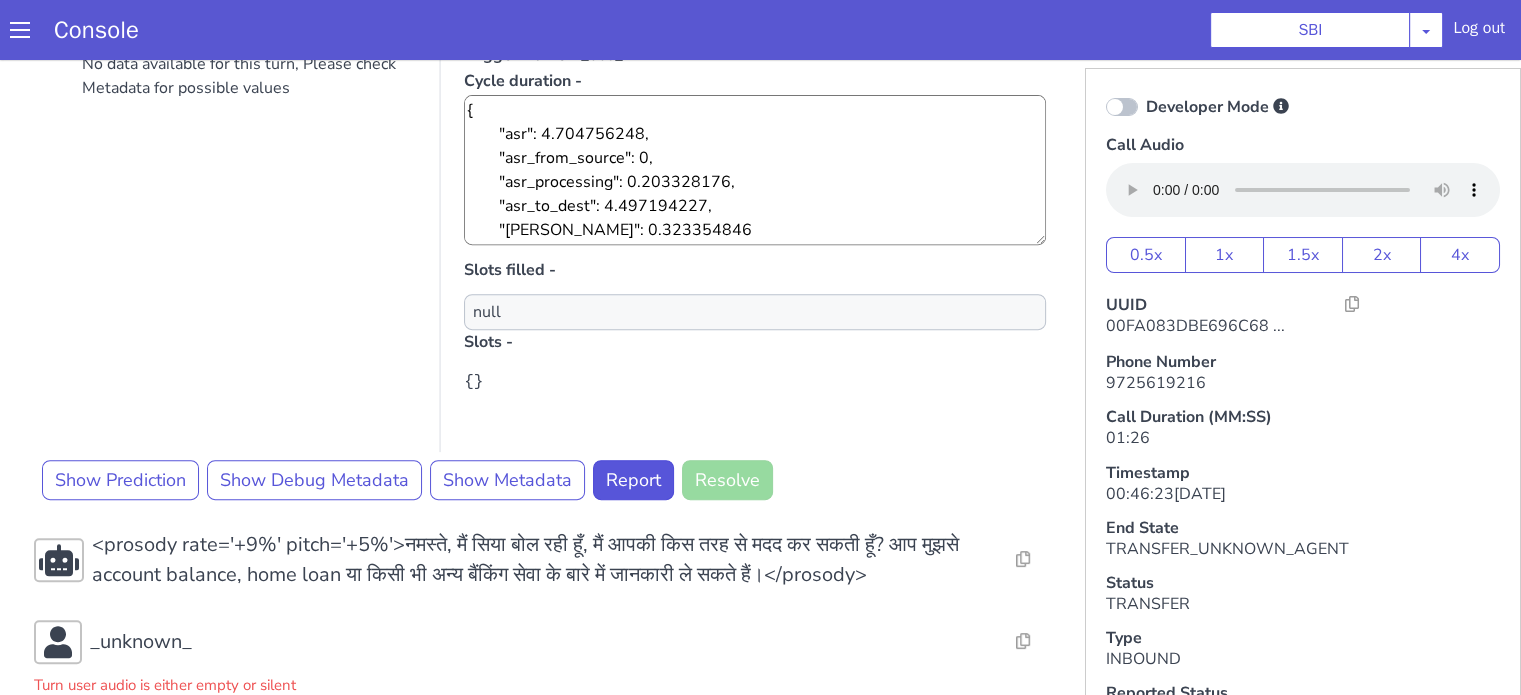 scroll, scrollTop: 900, scrollLeft: 0, axis: vertical 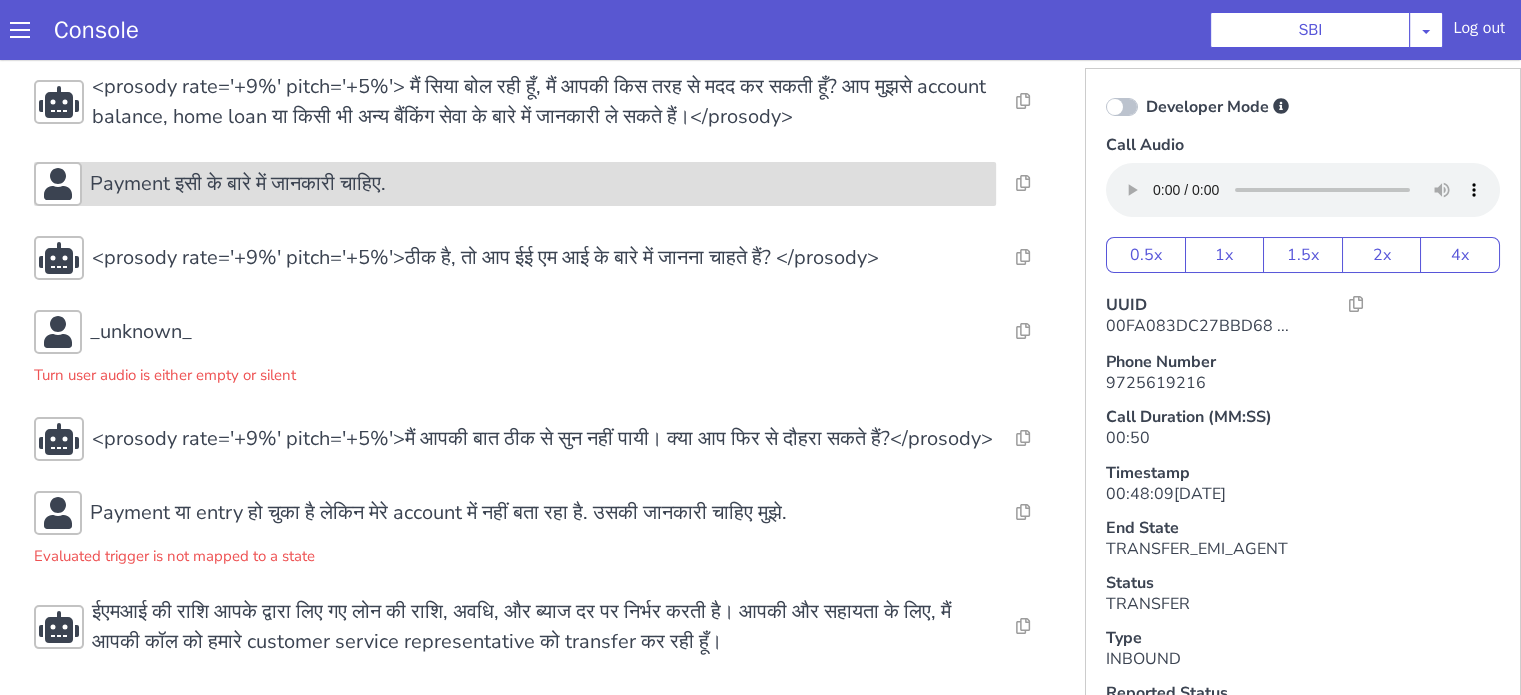 click on "Payment इसी के बारे में जानकारी चाहिए." at bounding box center (628, 930) 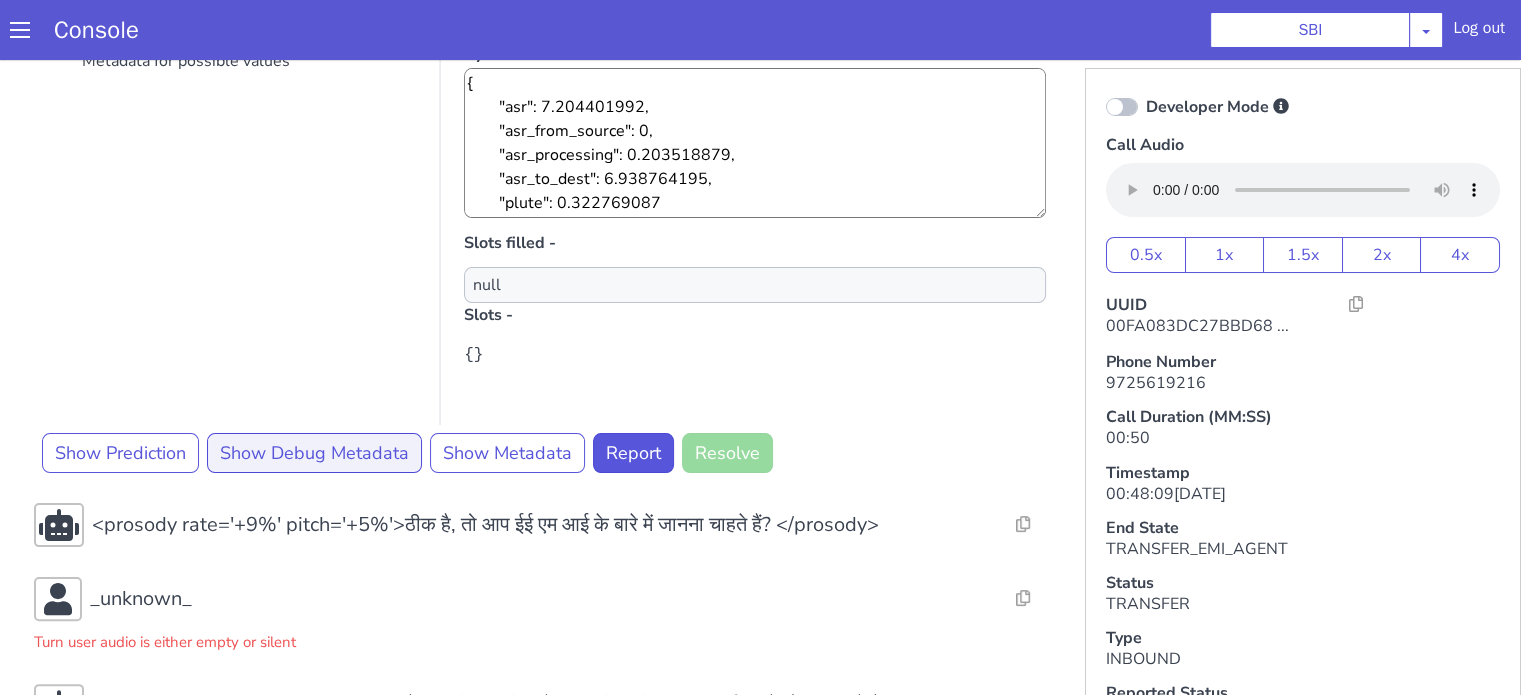 scroll, scrollTop: 528, scrollLeft: 0, axis: vertical 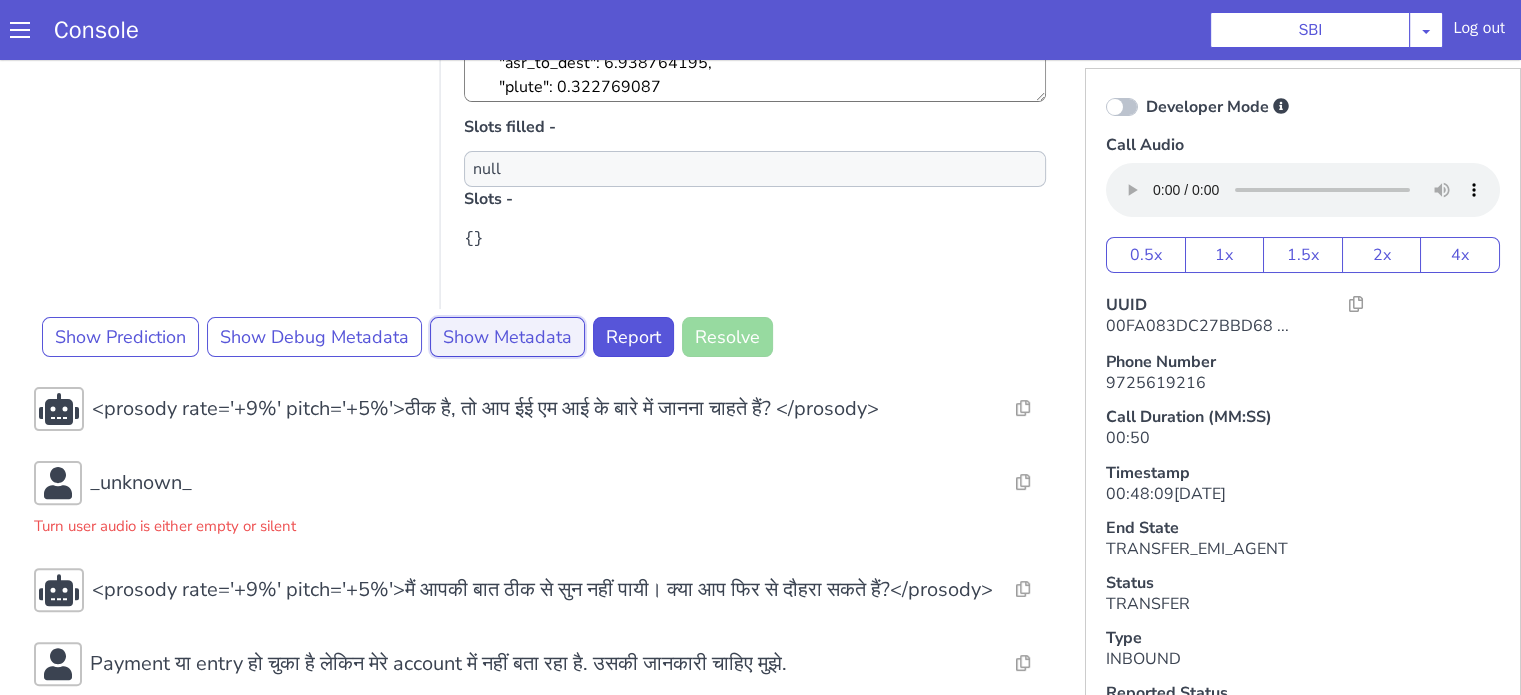 click on "Show Metadata" at bounding box center (498, 885) 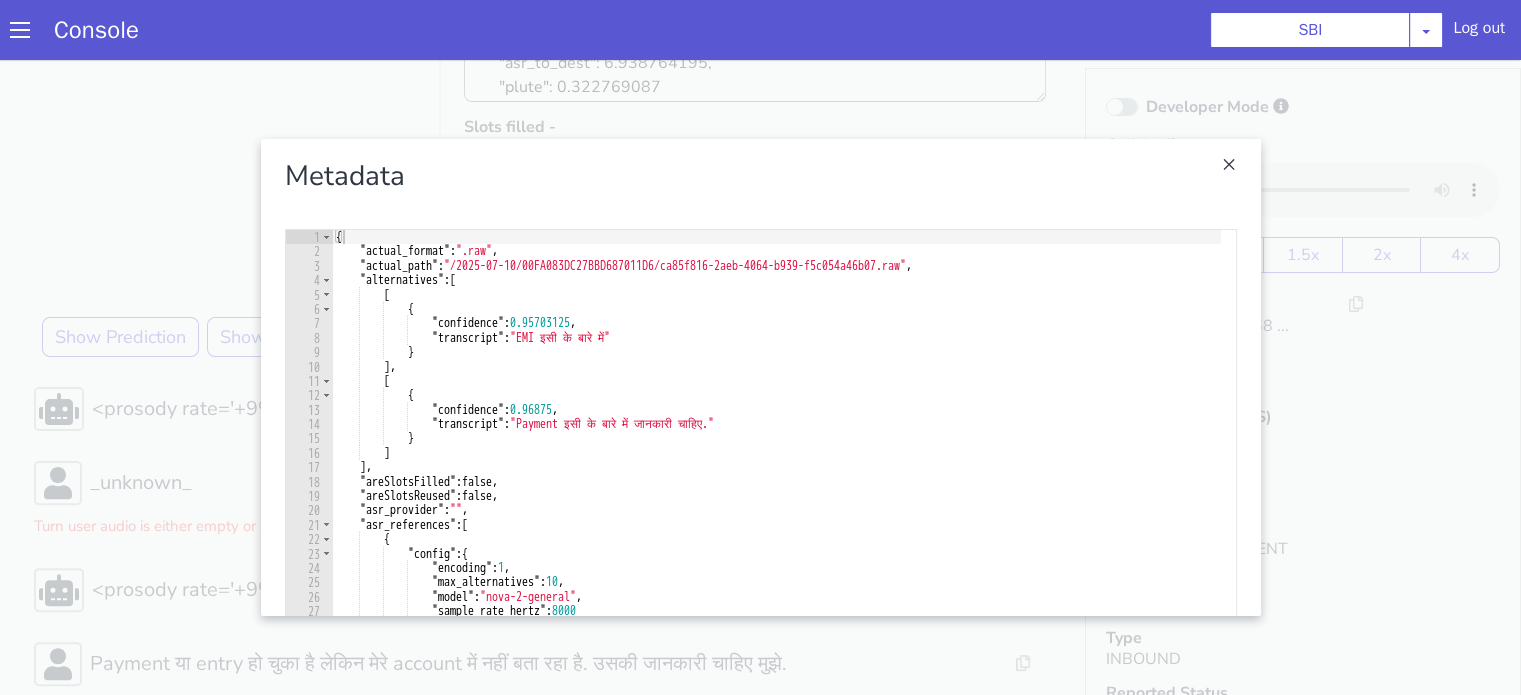 click at bounding box center [792, 302] 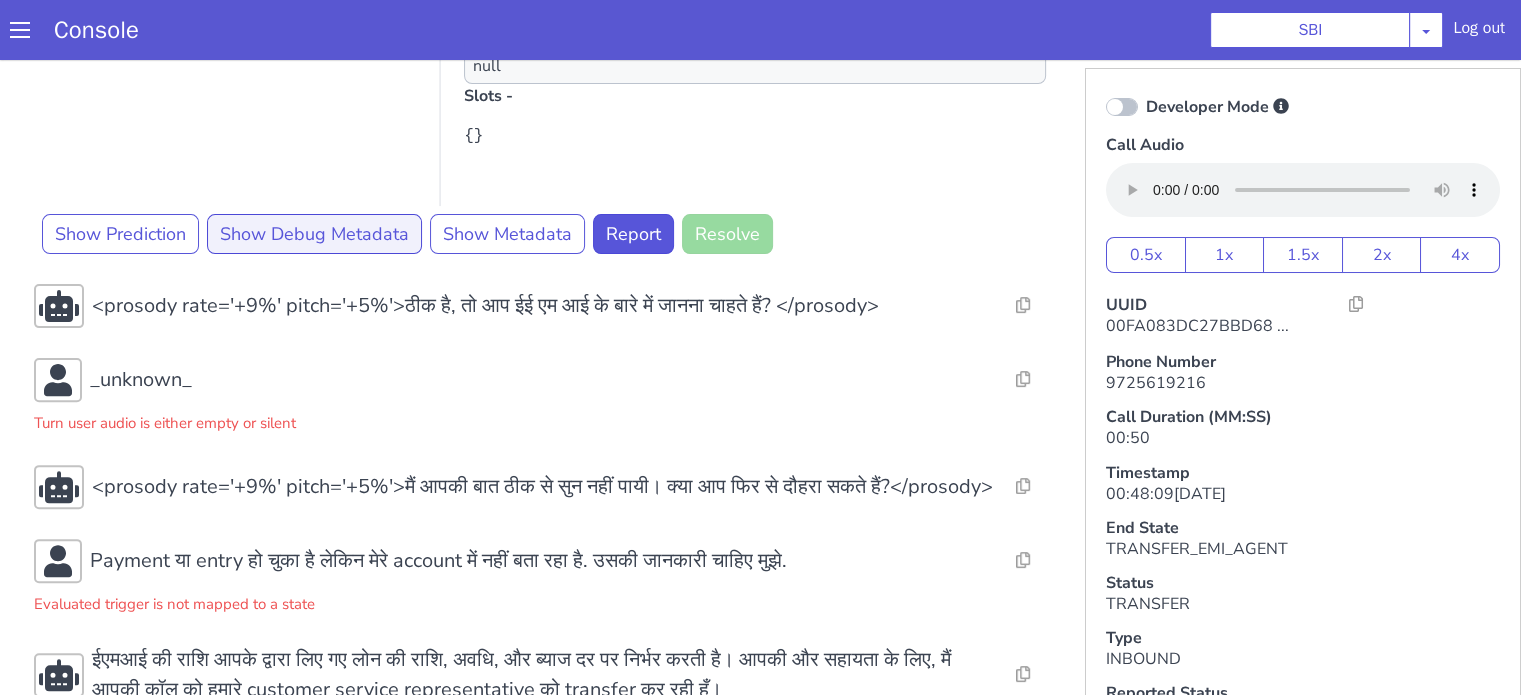 scroll, scrollTop: 691, scrollLeft: 0, axis: vertical 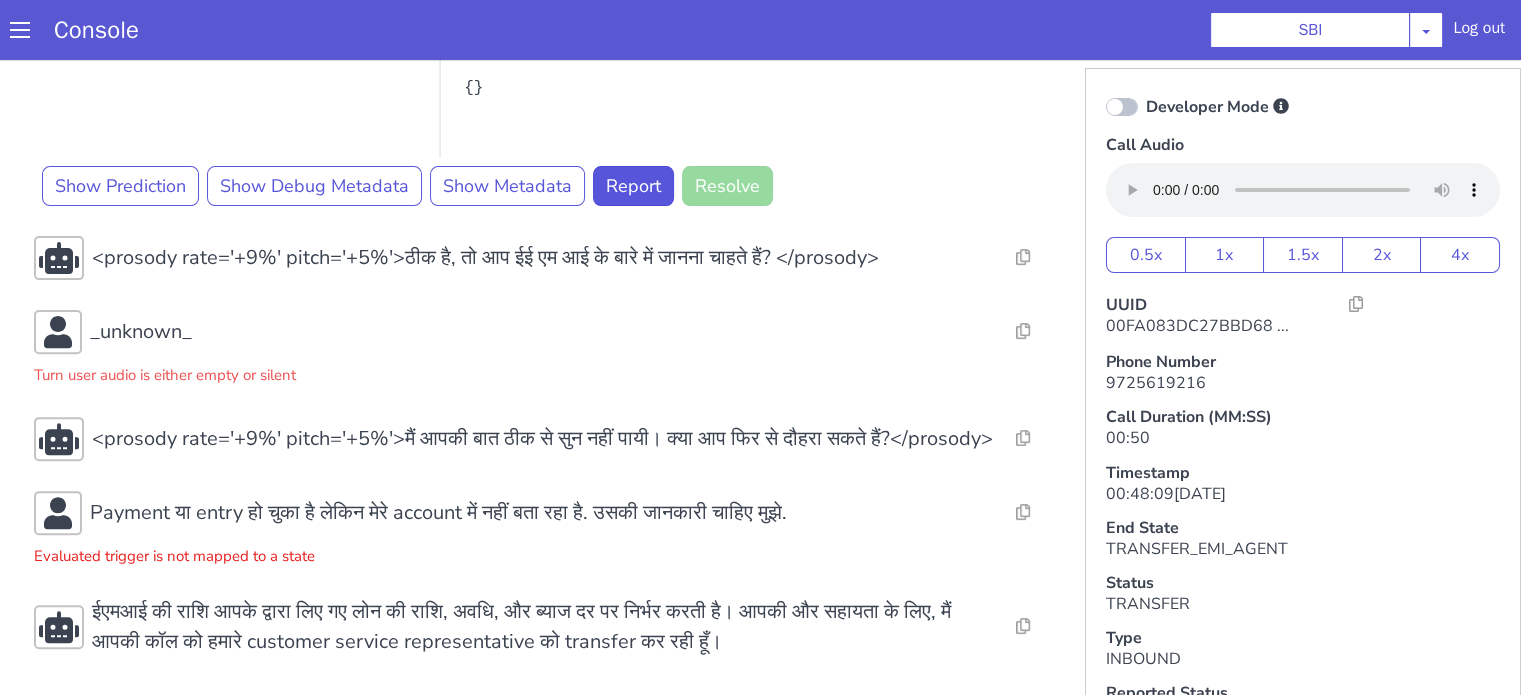 click on "Evaluated trigger is not mapped to a state" at bounding box center (1600, 1305) 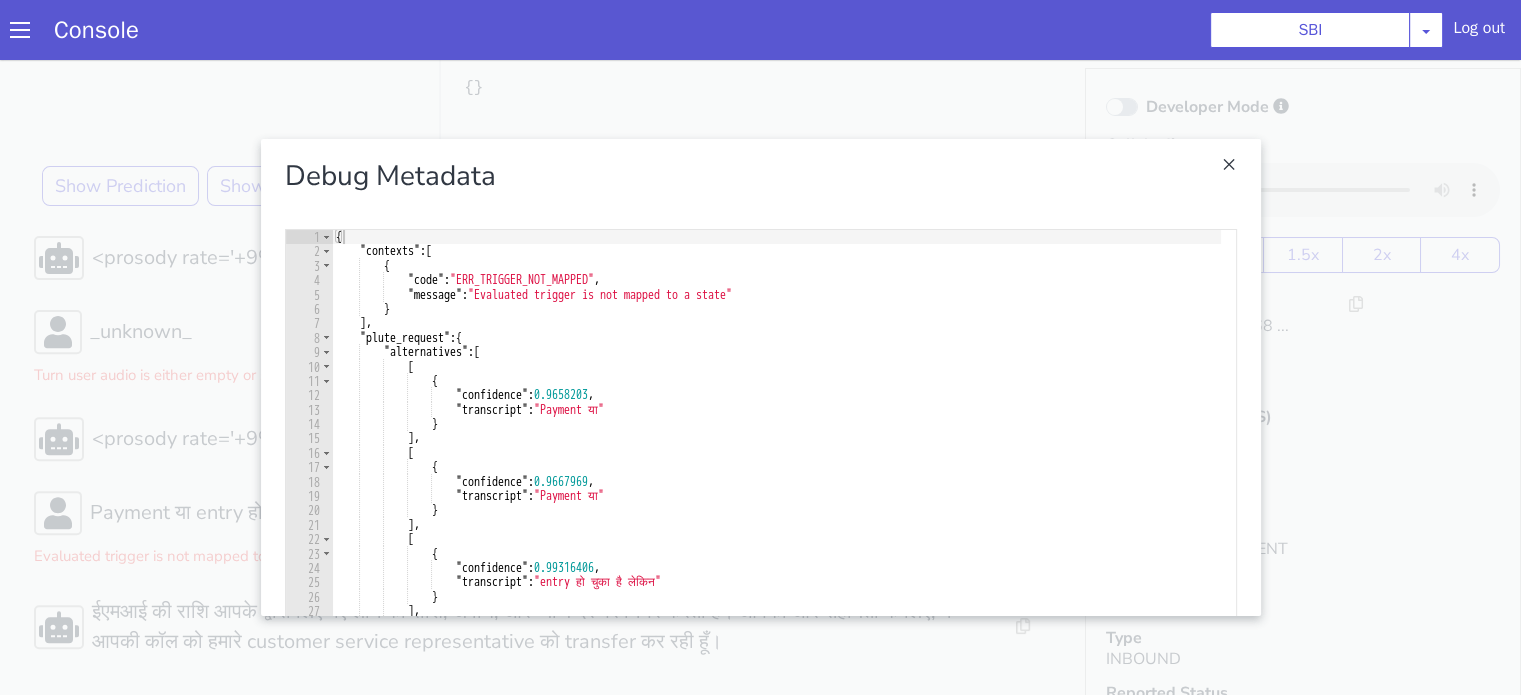 click at bounding box center [709, 705] 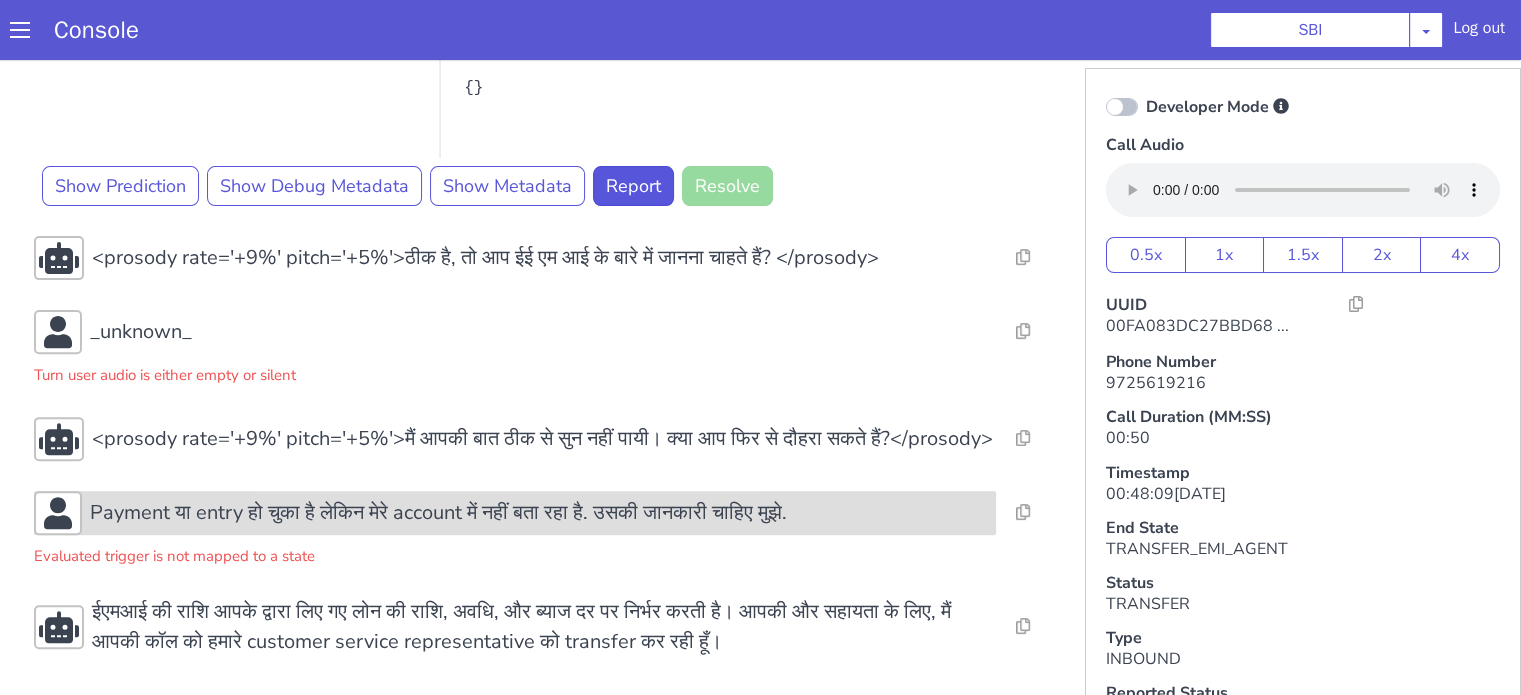 click on "Payment या entry हो चुका है लेकिन मेरे account में नहीं बता रहा है. उसकी जानकारी चाहिए मुझे." at bounding box center (764, 1487) 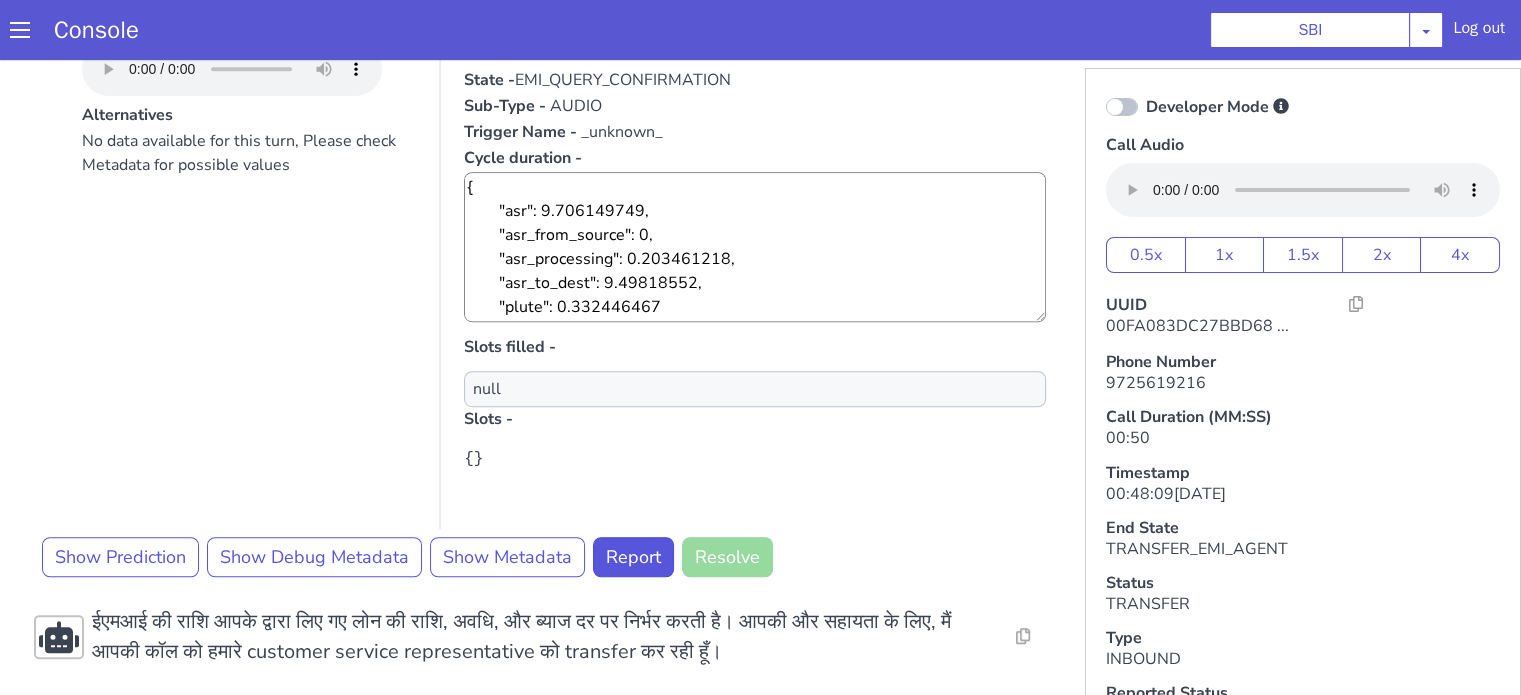 scroll, scrollTop: 1254, scrollLeft: 0, axis: vertical 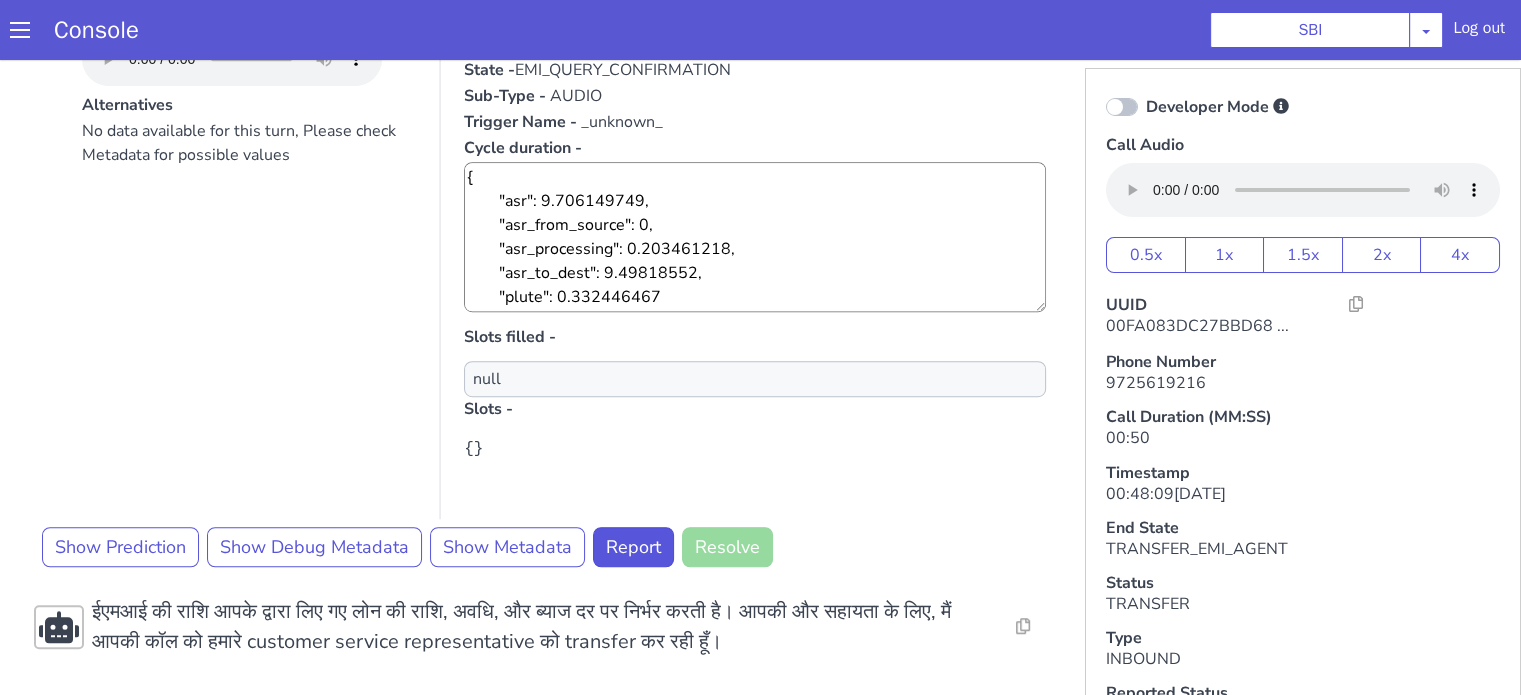 click on "No data available for this turn, Please check Metadata for possible values" at bounding box center [200, 671] 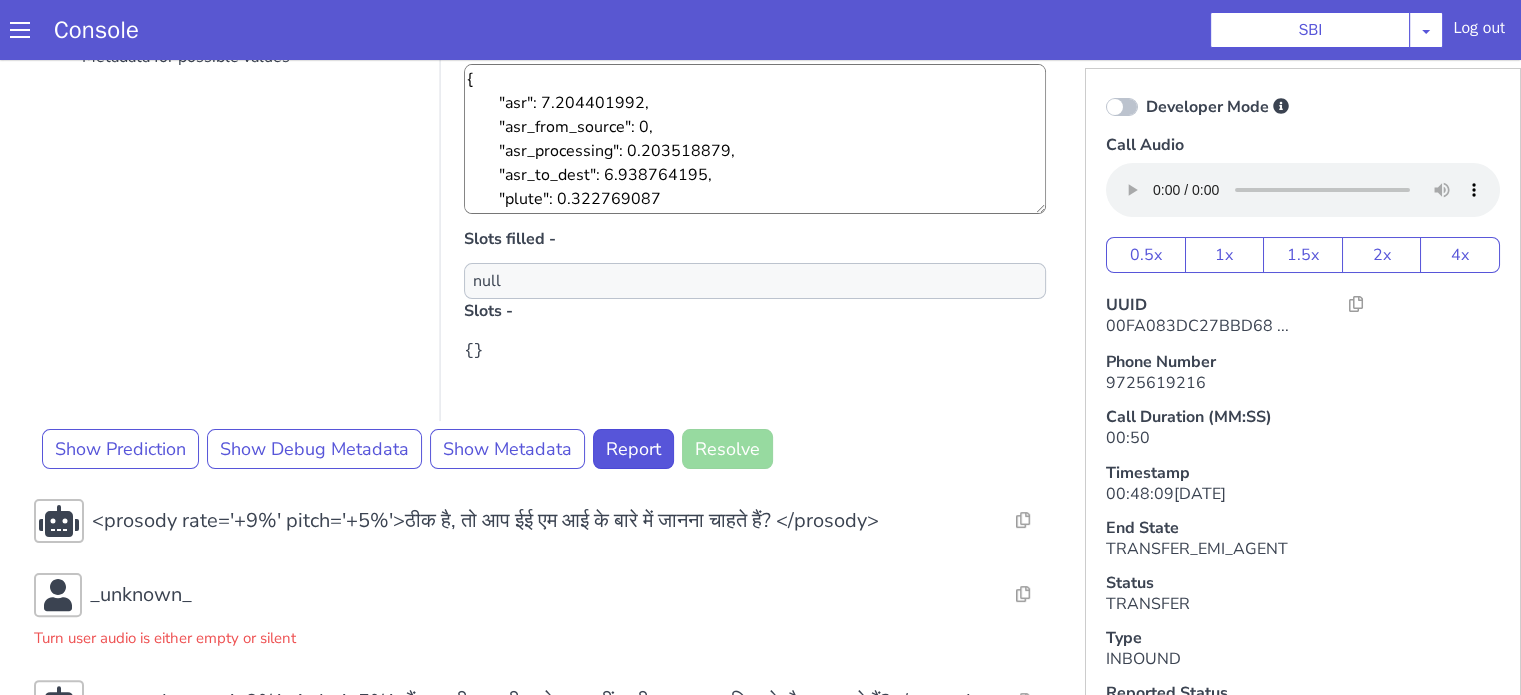 scroll, scrollTop: 54, scrollLeft: 0, axis: vertical 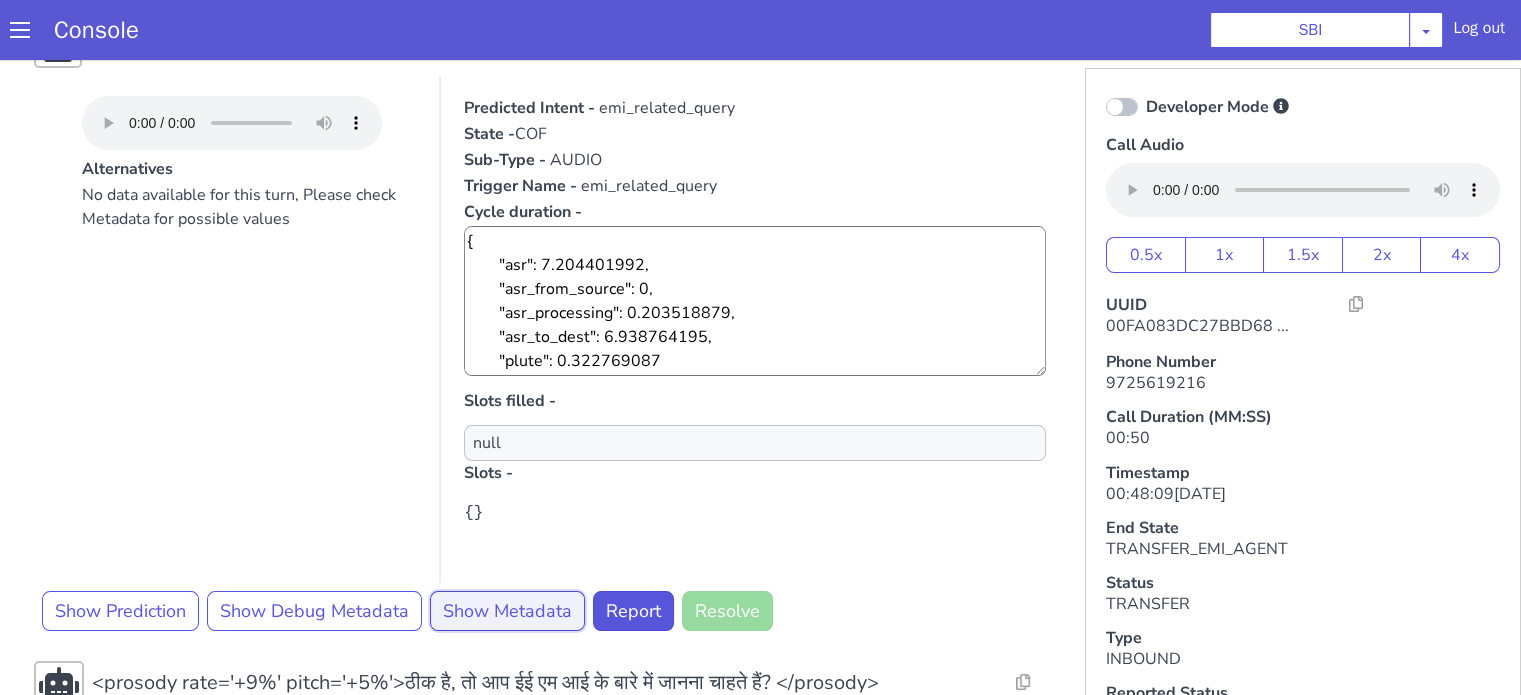 click on "Show Metadata" at bounding box center (1234, 1711) 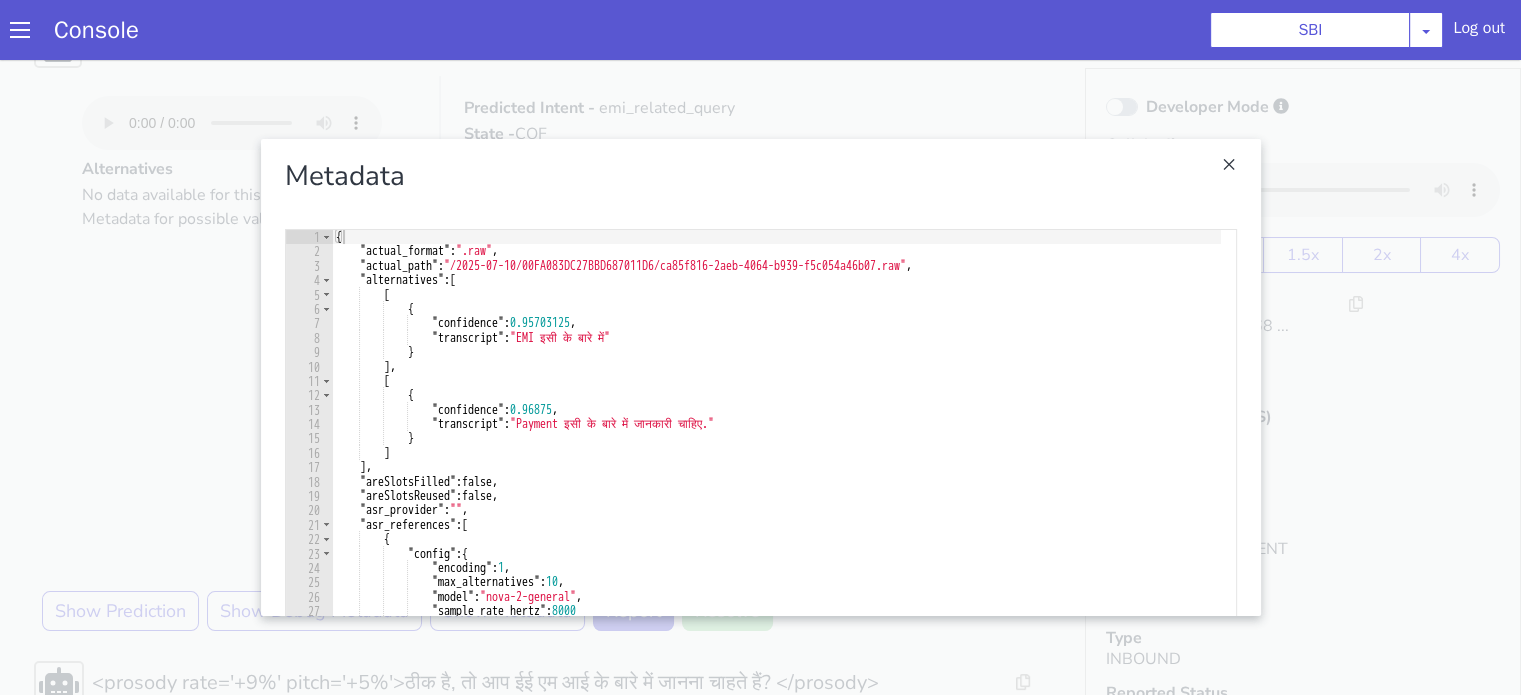 click at bounding box center [1180, -74] 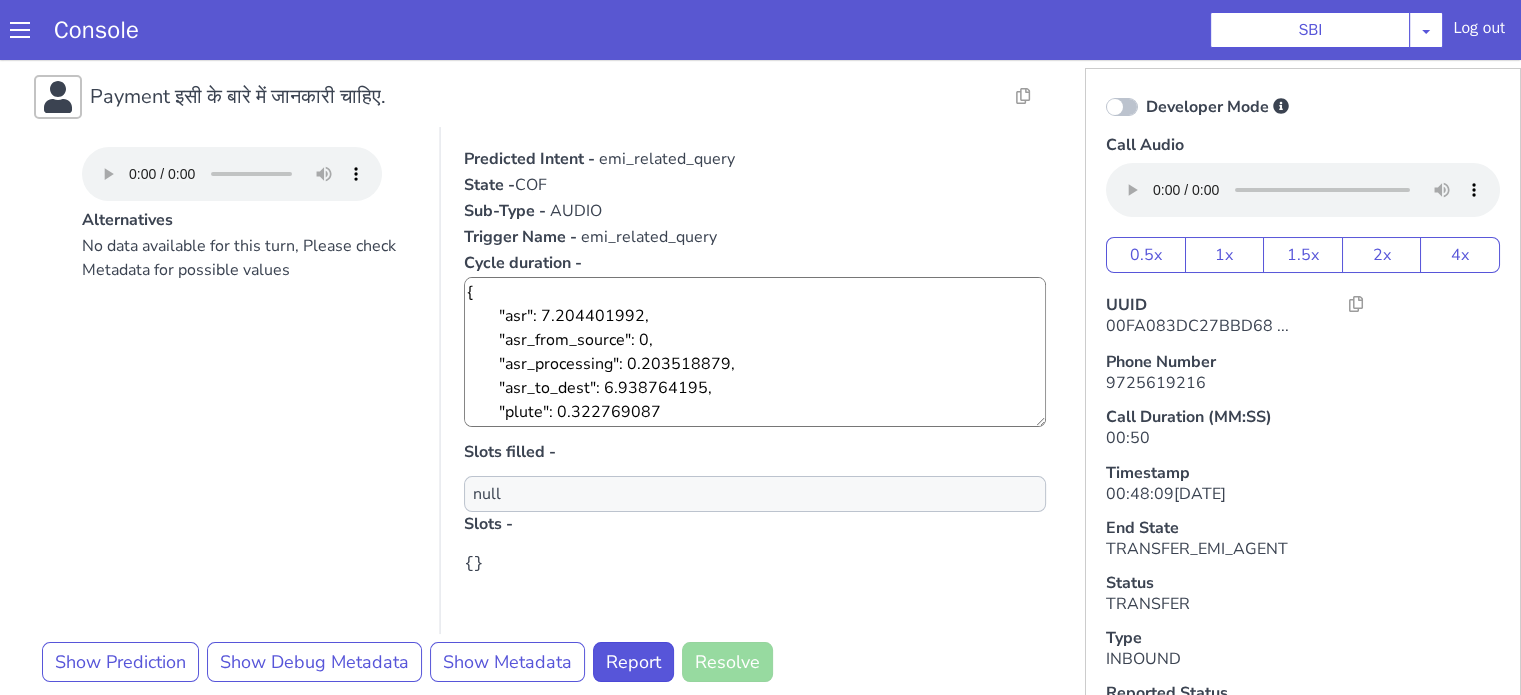scroll, scrollTop: 154, scrollLeft: 0, axis: vertical 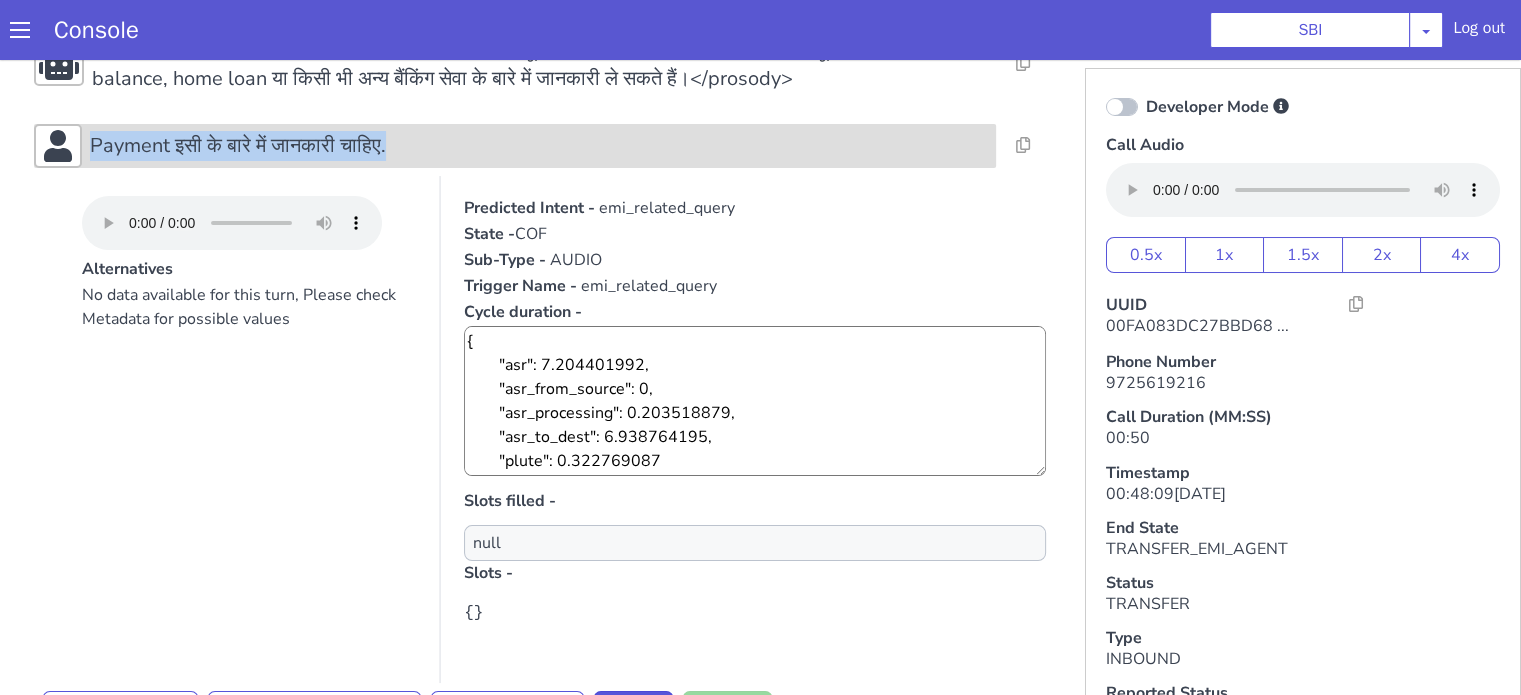 drag, startPoint x: 1028, startPoint y: 1230, endPoint x: 684, endPoint y: 1240, distance: 344.14532 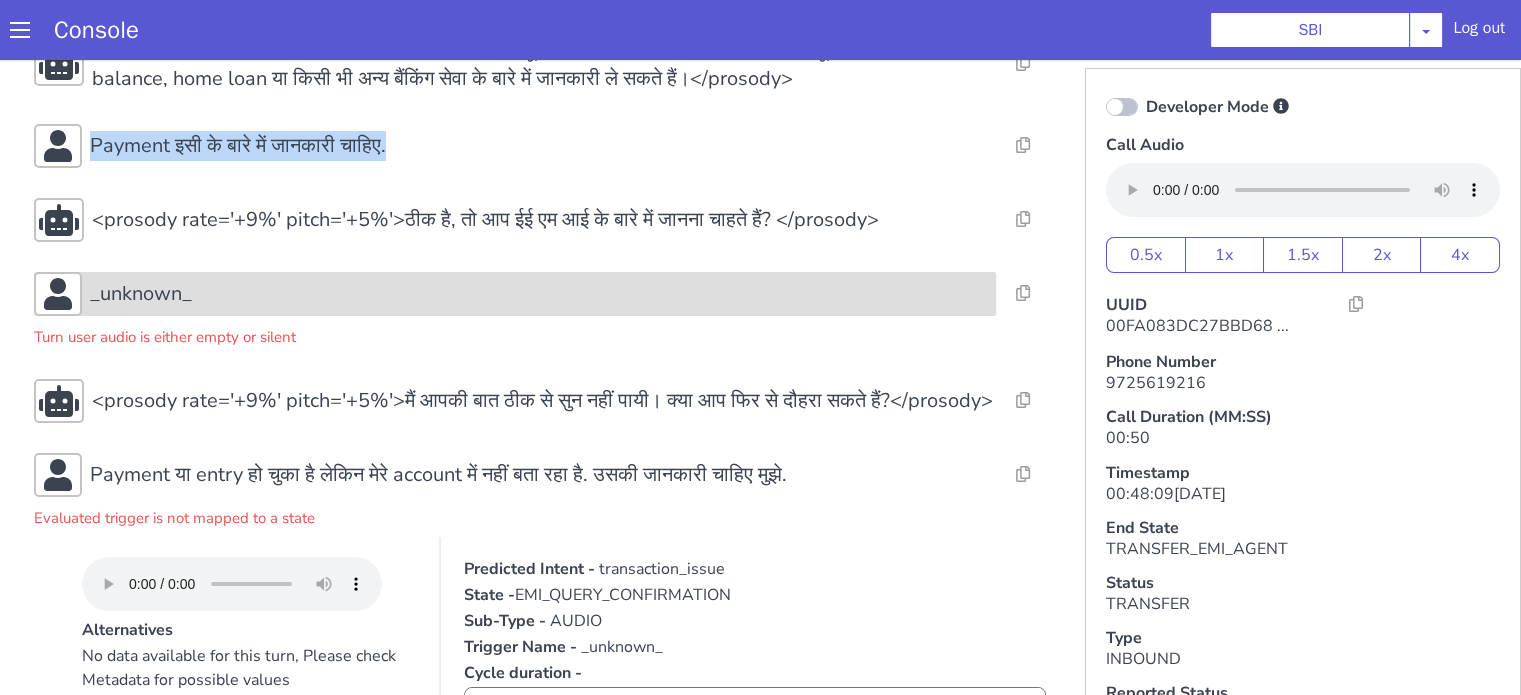 copy on "Payment इसी के बारे में जानकारी चाहिए." 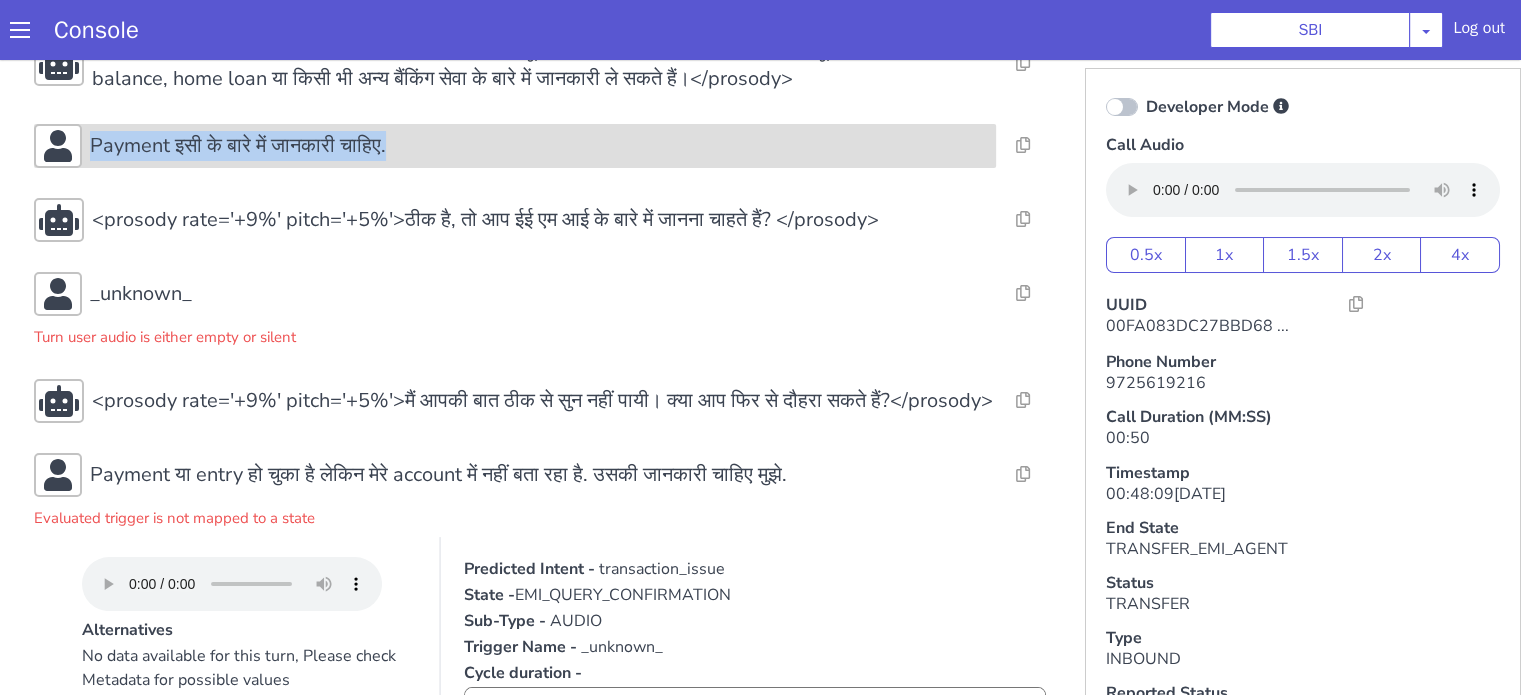 click on "Payment इसी के बारे में जानकारी चाहिए." at bounding box center [661, 1173] 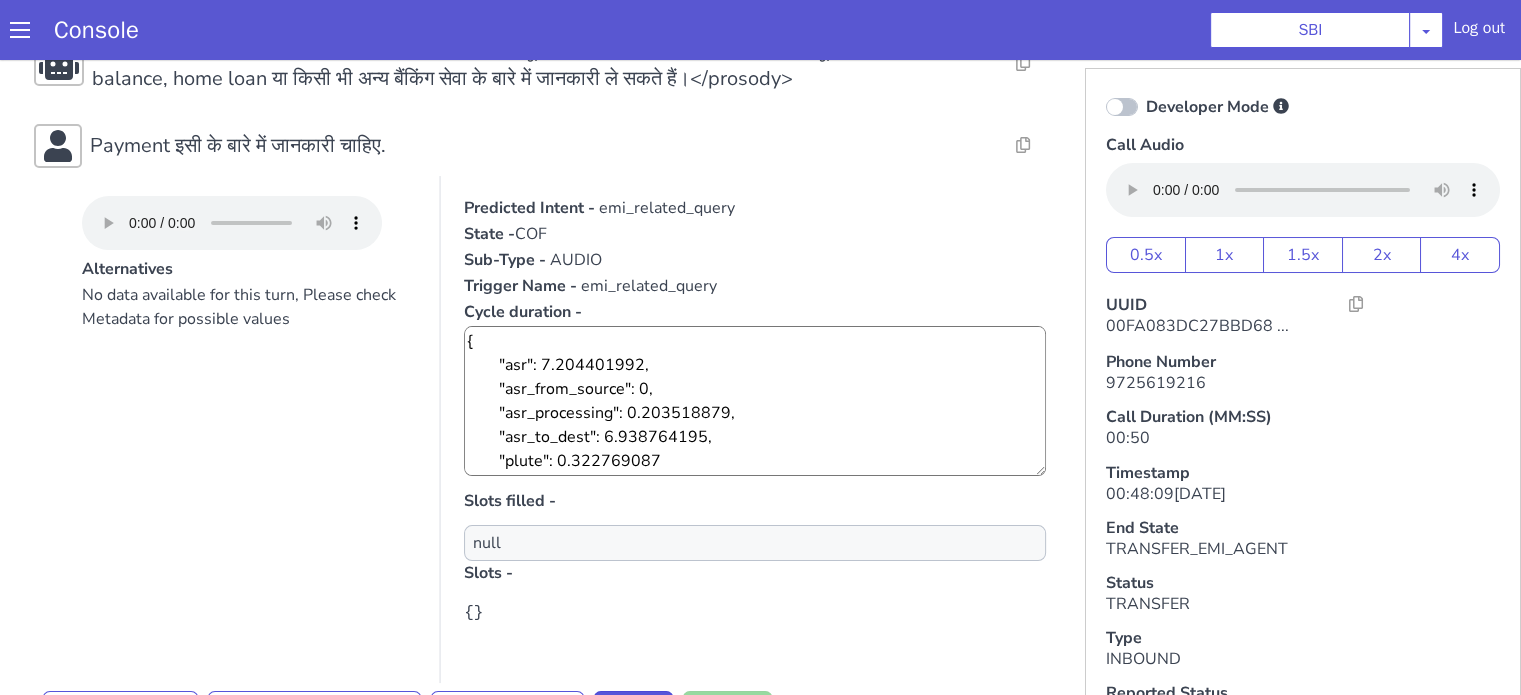 click on "emi_related_query" at bounding box center (734, 920) 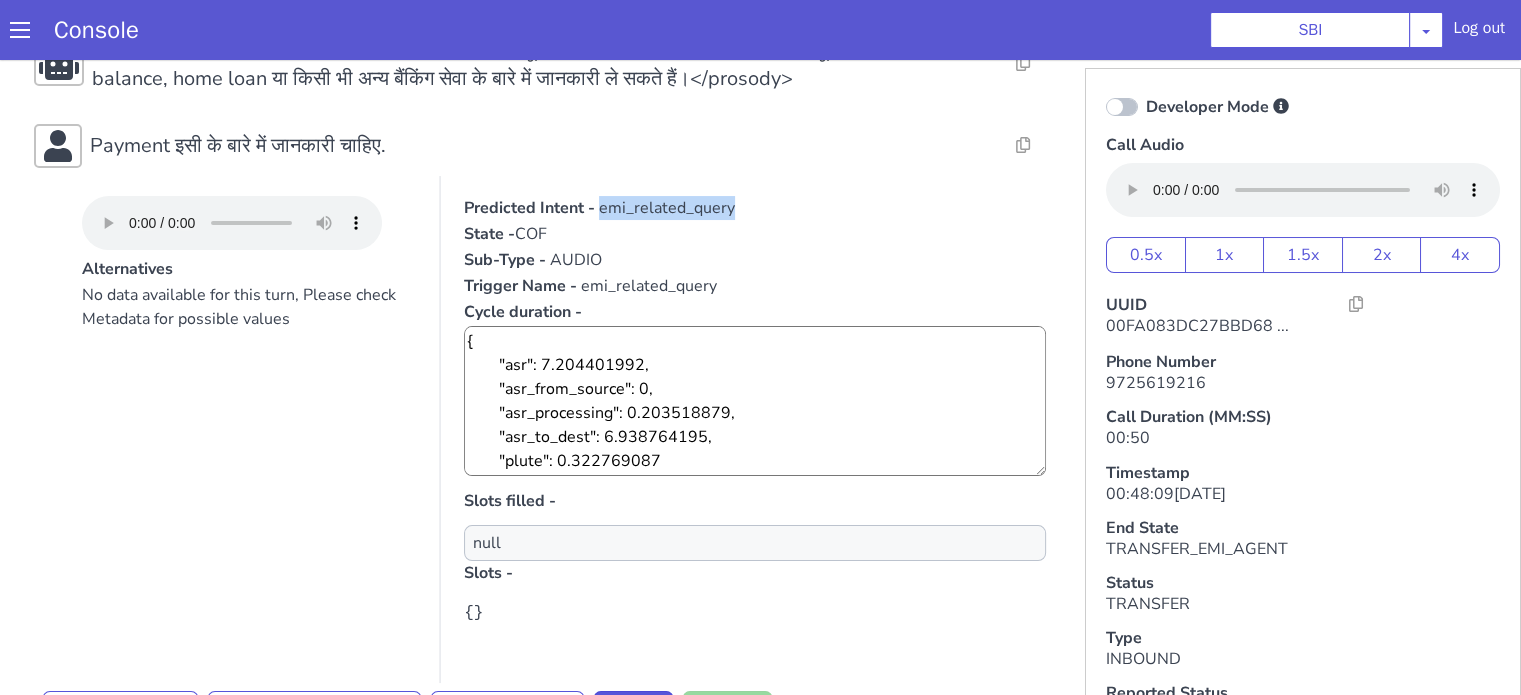 click on "emi_related_query" at bounding box center [615, 491] 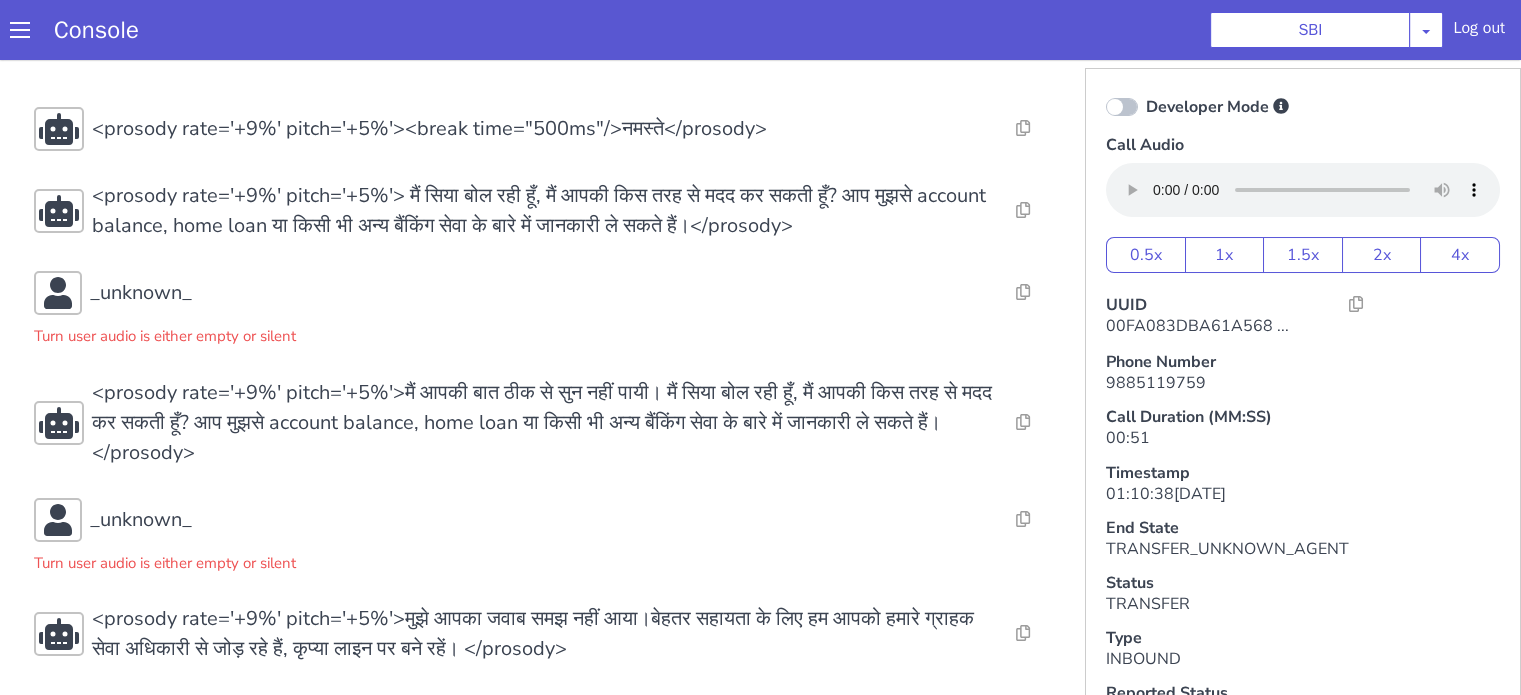 scroll, scrollTop: 11, scrollLeft: 0, axis: vertical 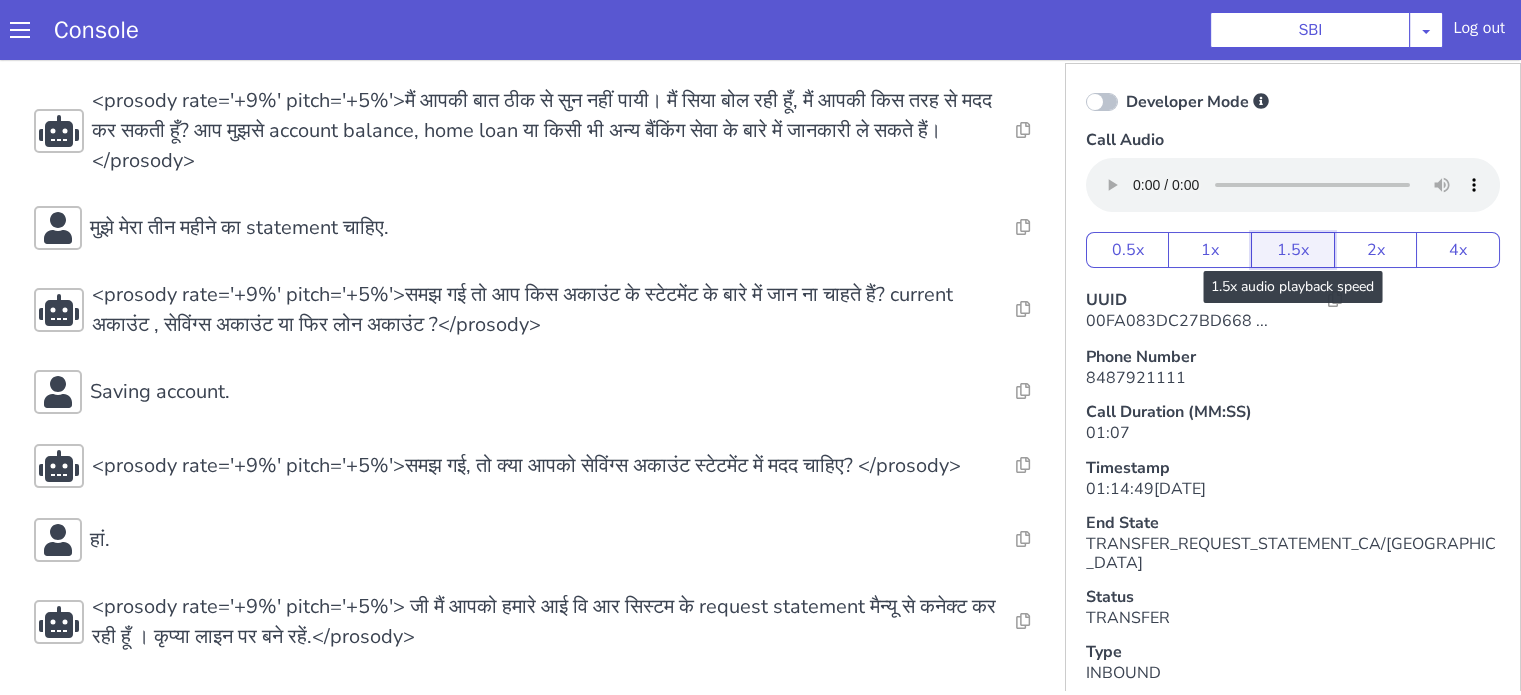 click on "1.5x" at bounding box center (1293, 250) 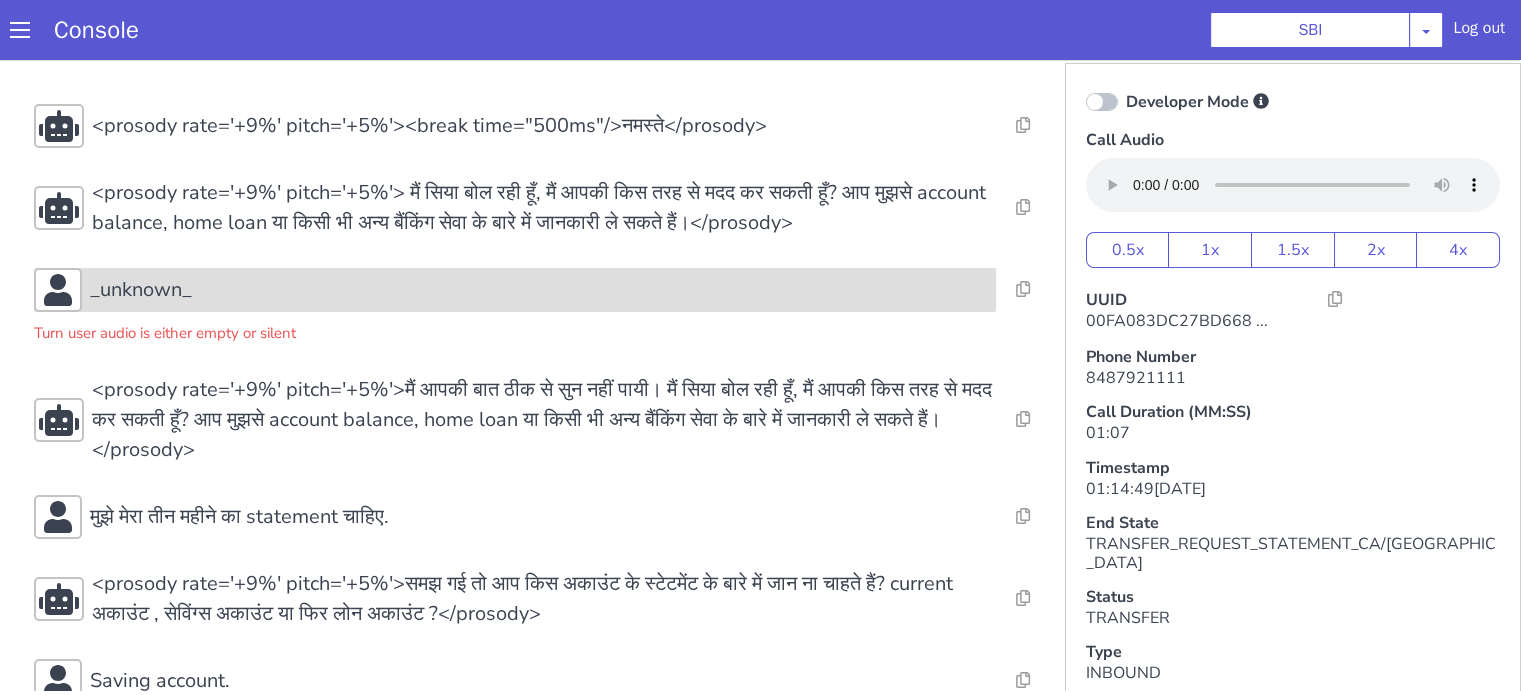 scroll, scrollTop: 205, scrollLeft: 0, axis: vertical 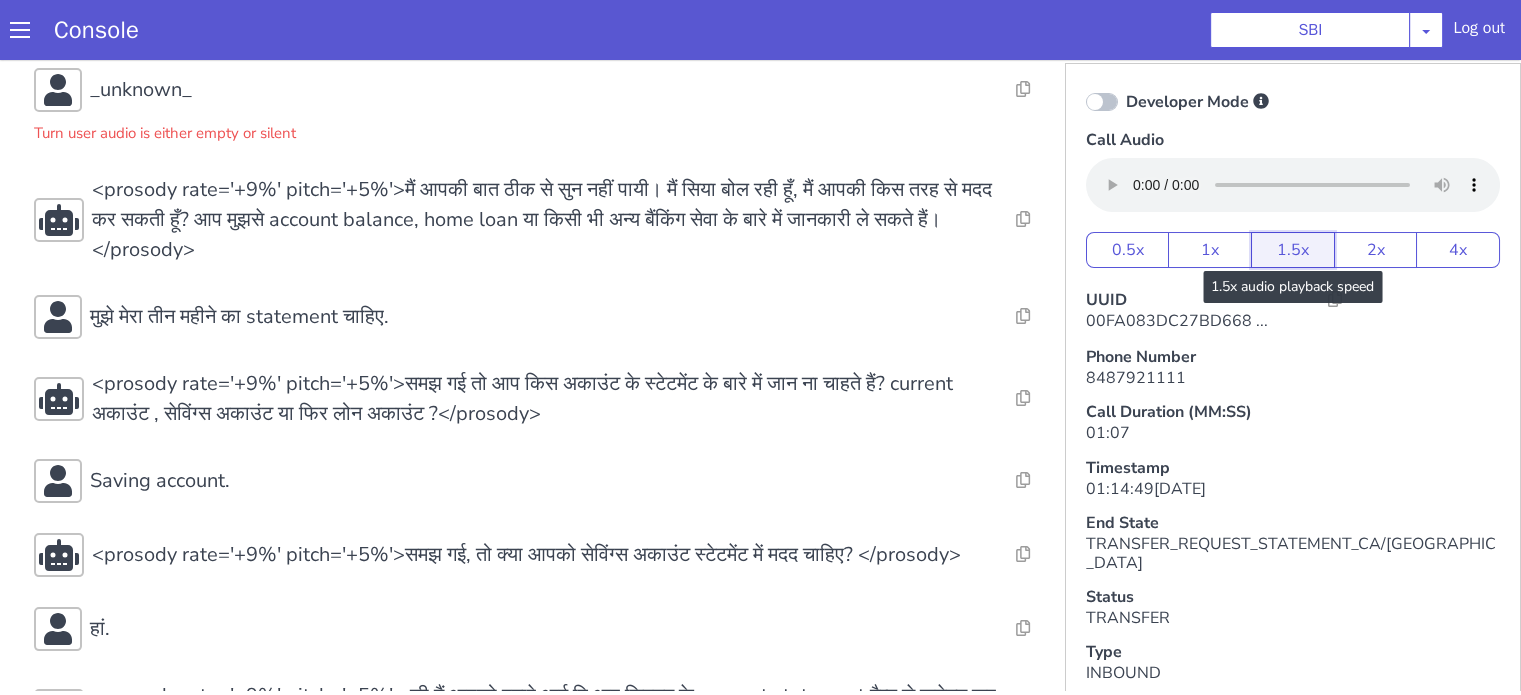click on "1.5x" at bounding box center [1293, 250] 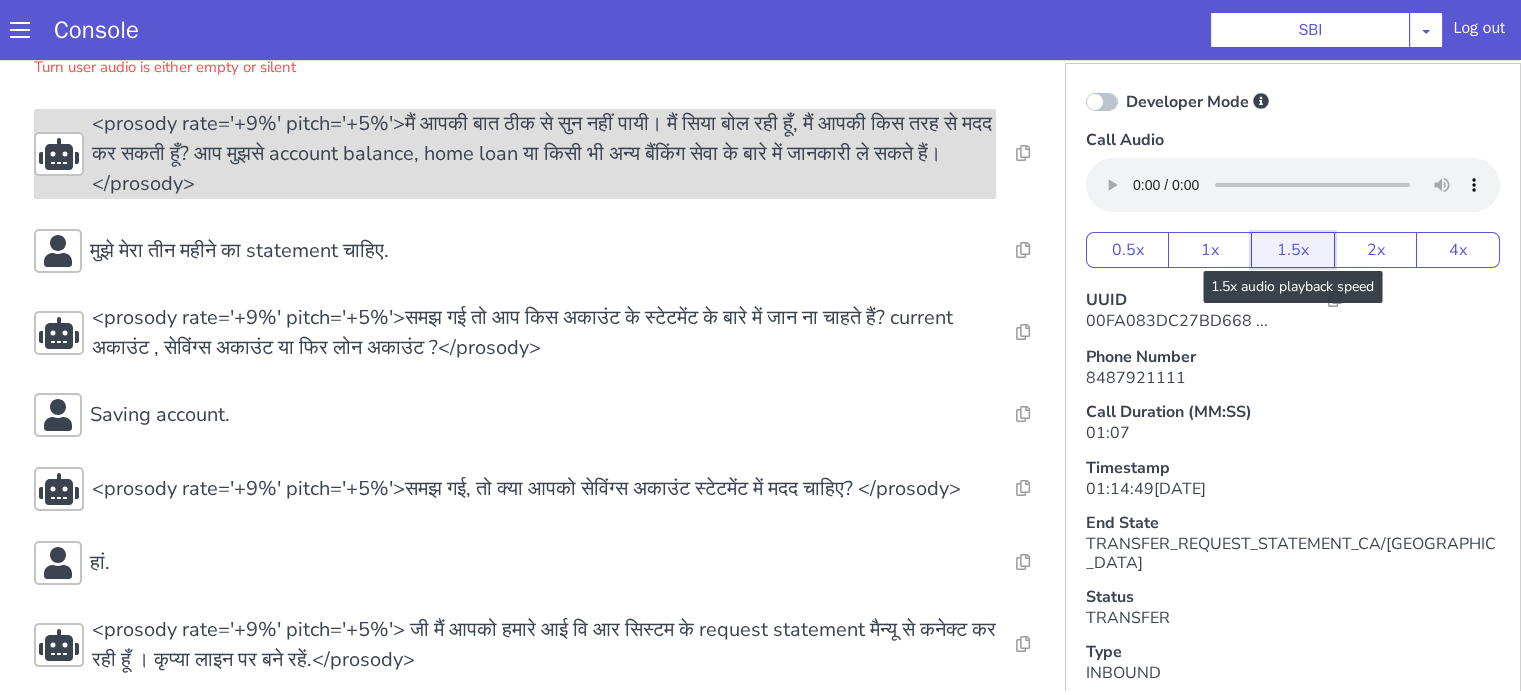 scroll, scrollTop: 305, scrollLeft: 0, axis: vertical 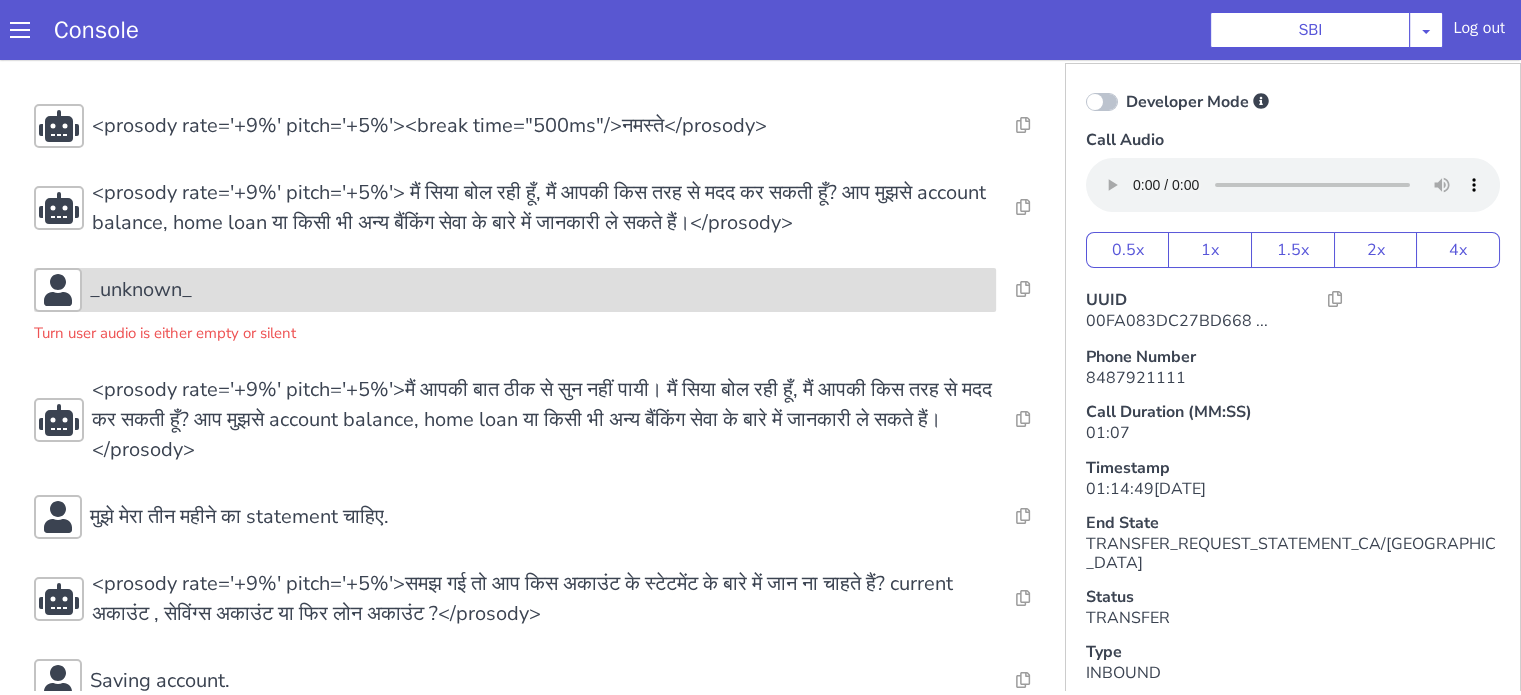 click on "_unknown_" at bounding box center (539, 290) 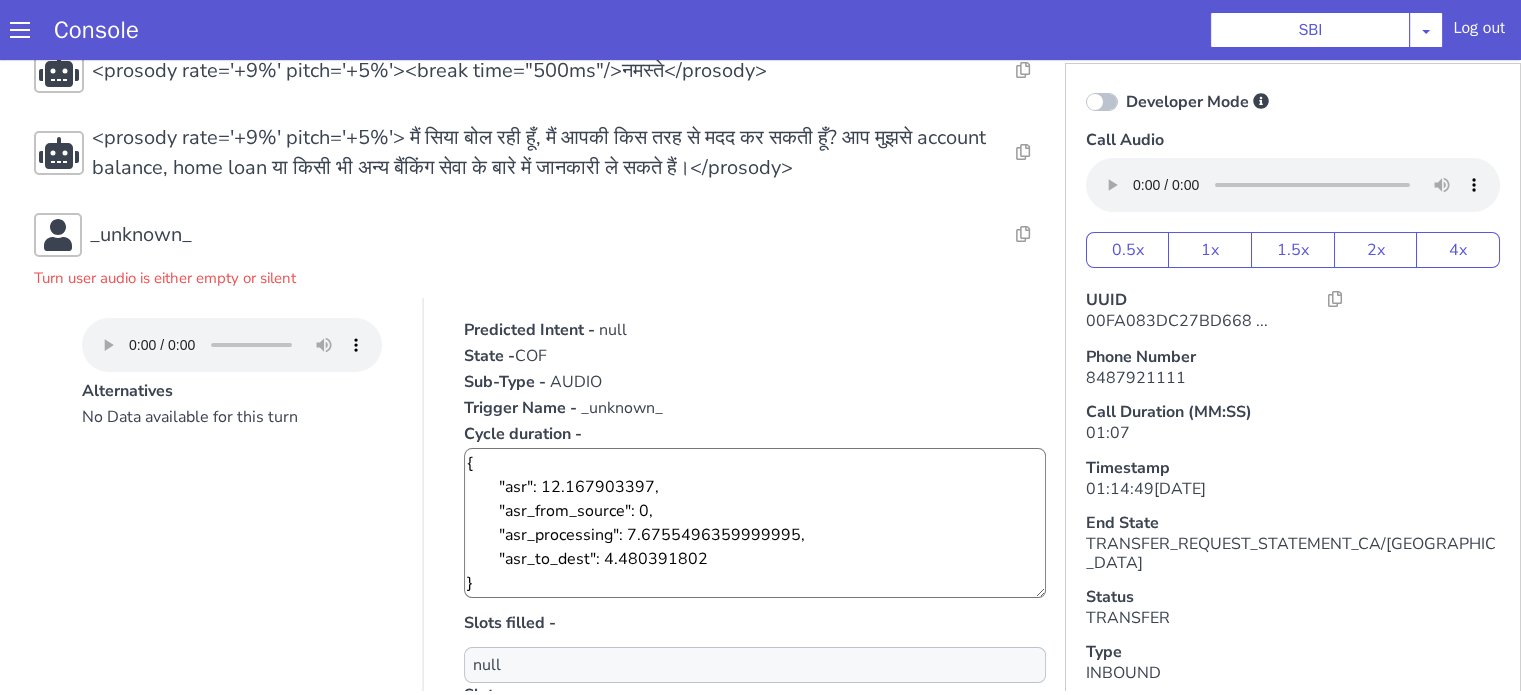 scroll, scrollTop: 105, scrollLeft: 0, axis: vertical 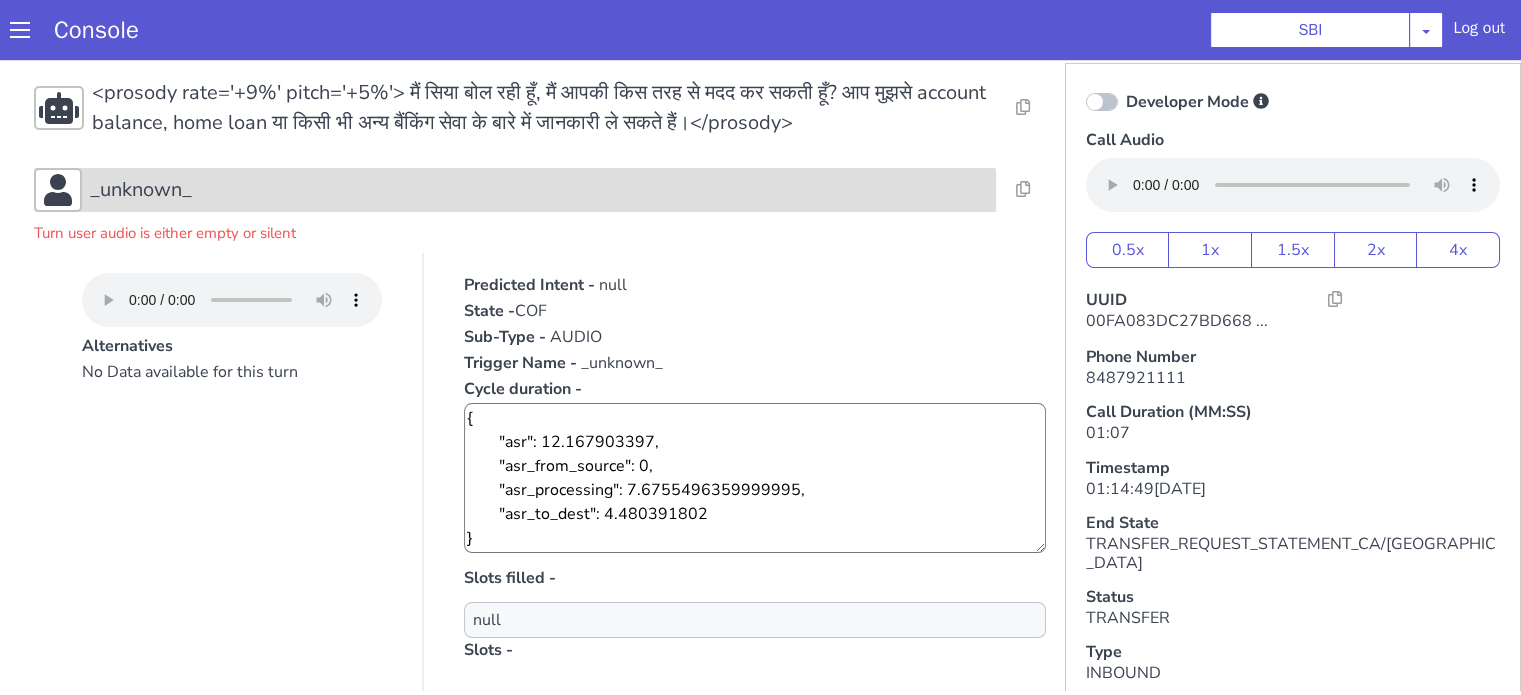 click on "_unknown_" at bounding box center [515, 190] 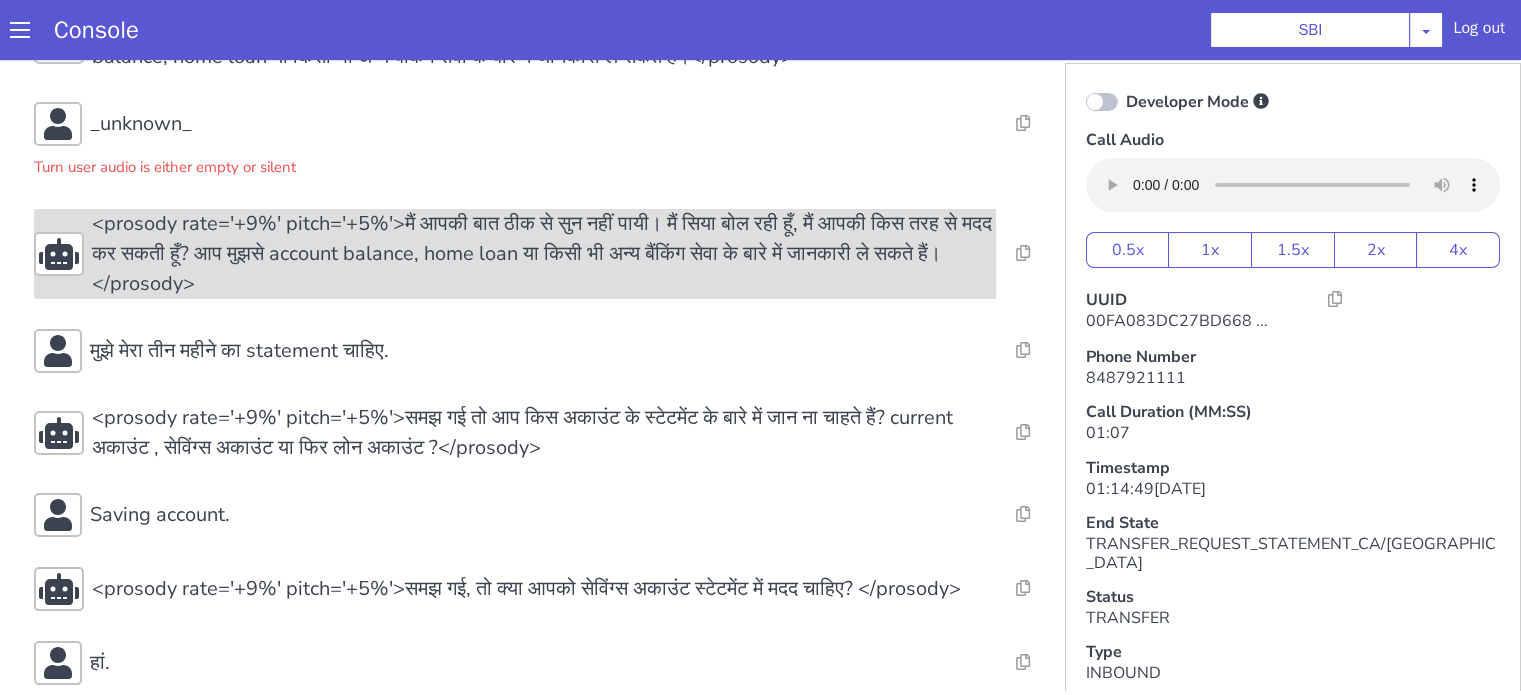 scroll, scrollTop: 205, scrollLeft: 0, axis: vertical 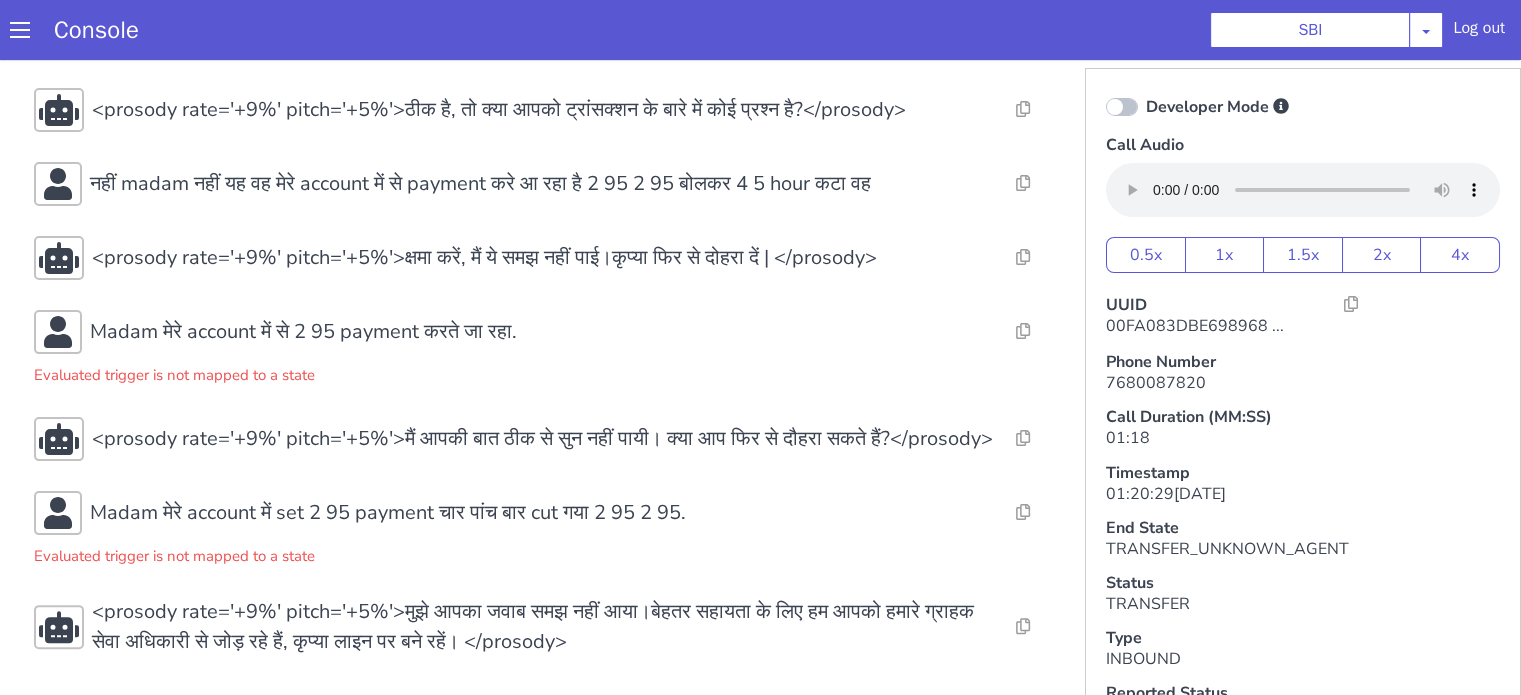 click on "Resolve  Intent Error  Entity Error  Transcription Error  Miscellaneous Submit <prosody rate='+9%' pitch='+5%'><break time="500ms"/>नमस्ते</prosody> Resolve  Intent Error  Entity Error  Transcription Error  Miscellaneous Submit <prosody rate='+9%' pitch='+5%'> मैं सिया बोल रही हूँ, मैं आपकी किस तरह से मदद कर सकती हूँ? आप मुझसे account balance, home loan या किसी भी अन्य बैंकिंग सेवा के बारे में जानकारी ले सकते हैं।</prosody> Resolve  Intent Error  Entity Error  Transcription Error  Miscellaneous Submit Hello. Resolve  Intent Error  Entity Error  Transcription Error  Miscellaneous Submit Resolve  Intent Error  Entity Error  Transcription Error  Miscellaneous Submit Madam यह bank में payment cut रहा madam 2 95, 2 95 का payment cut रहा है यह? Resolve  Intent Error Submit" at bounding box center [544, 171] 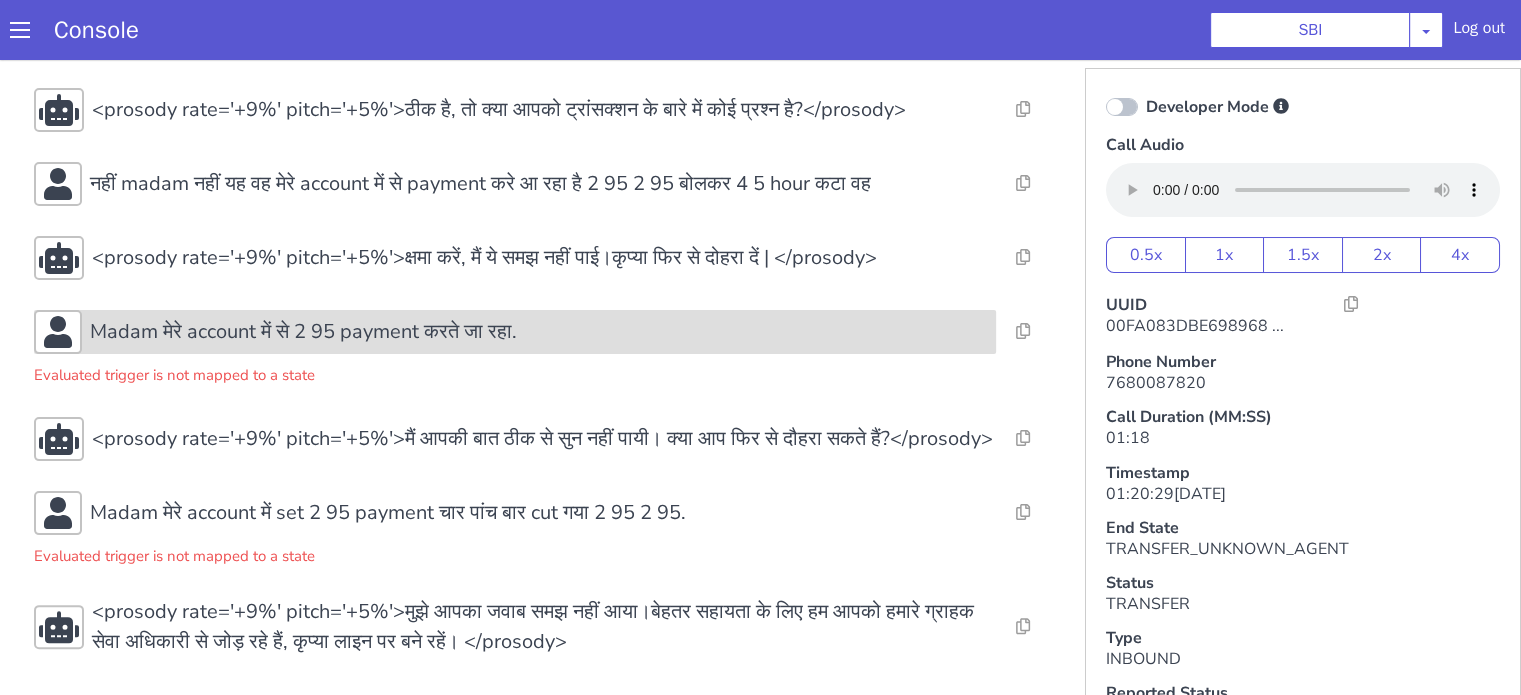 click on "Madam मेरे account में से 2 95 payment करते जा रहा." at bounding box center (303, 332) 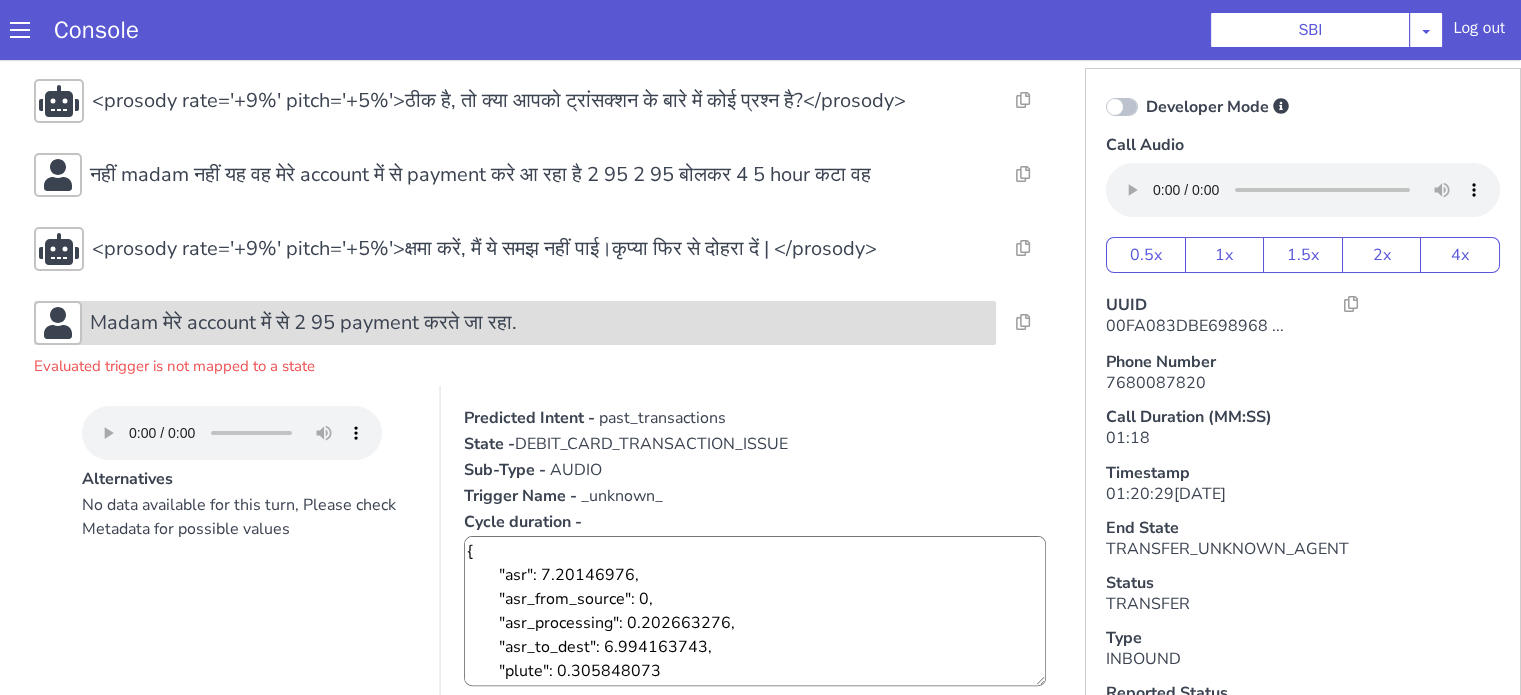 click on "Madam मेरे account में से 2 95 payment करते जा रहा." at bounding box center (303, 323) 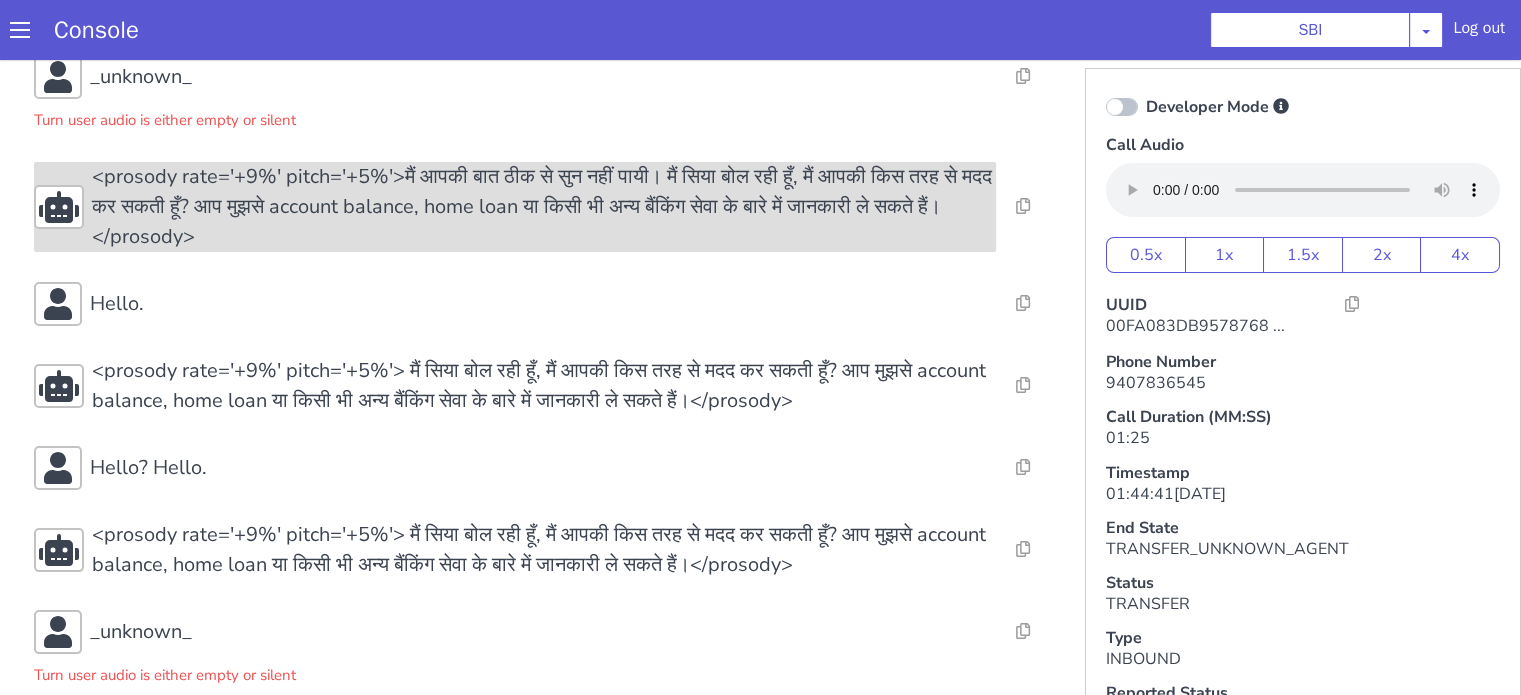 scroll, scrollTop: 337, scrollLeft: 0, axis: vertical 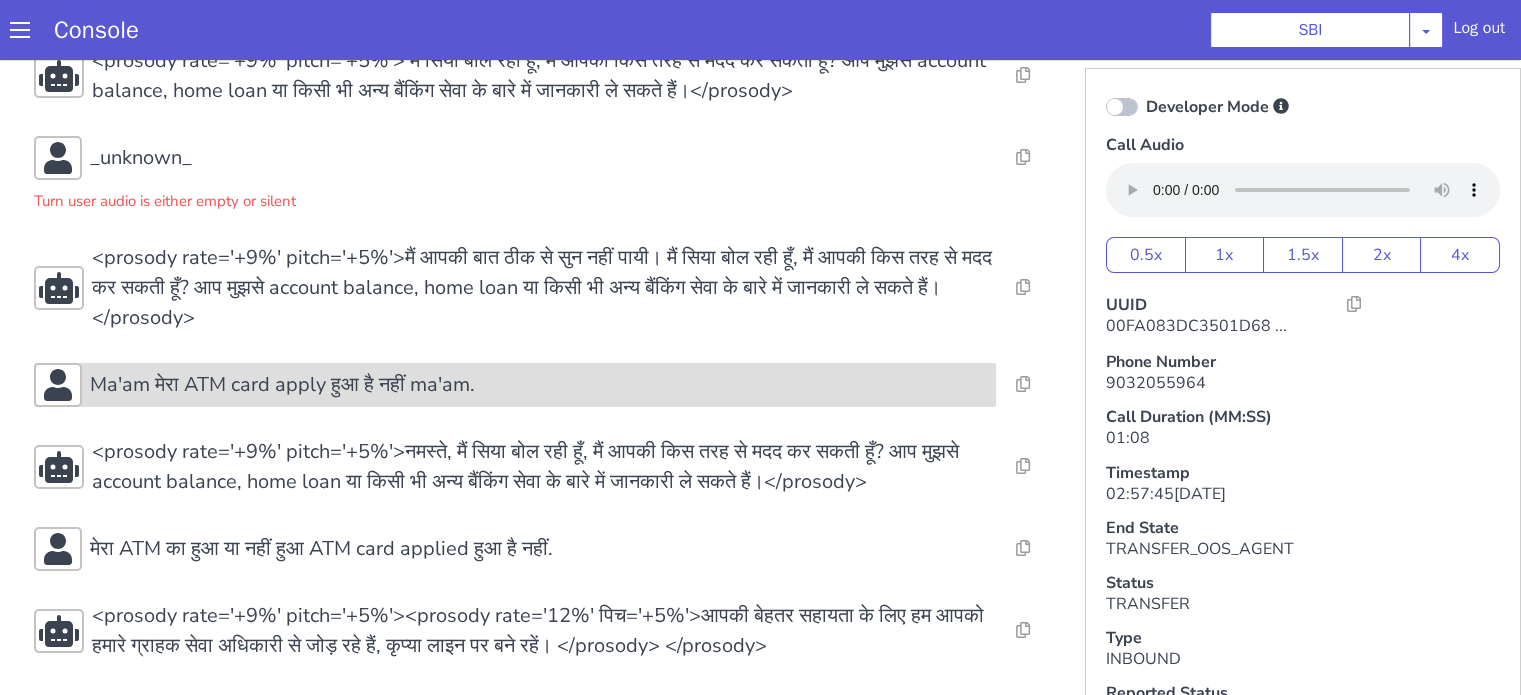 click on "Ma'am मेरा ATM card apply हुआ है नहीं ma'am." at bounding box center [282, 385] 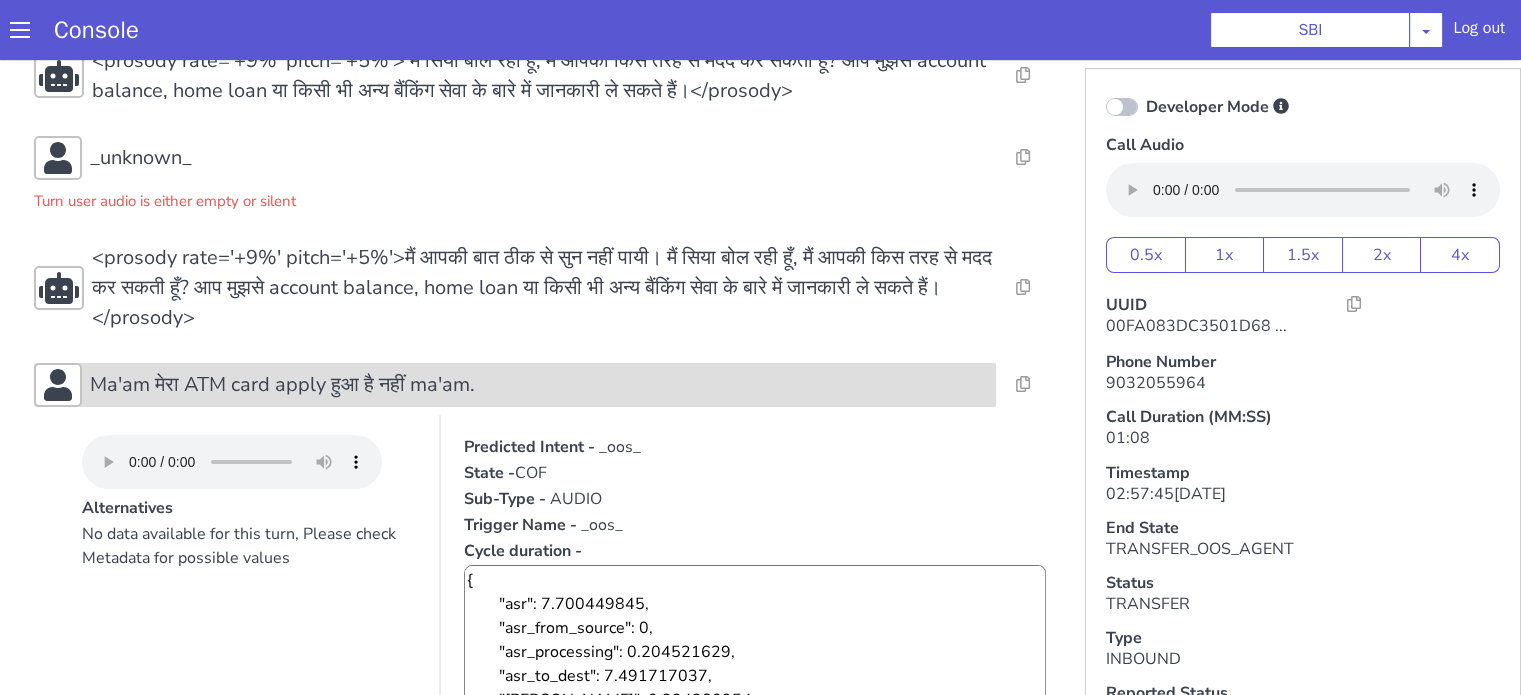 click on "Ma'am मेरा ATM card apply हुआ है नहीं ma'am." at bounding box center [282, 385] 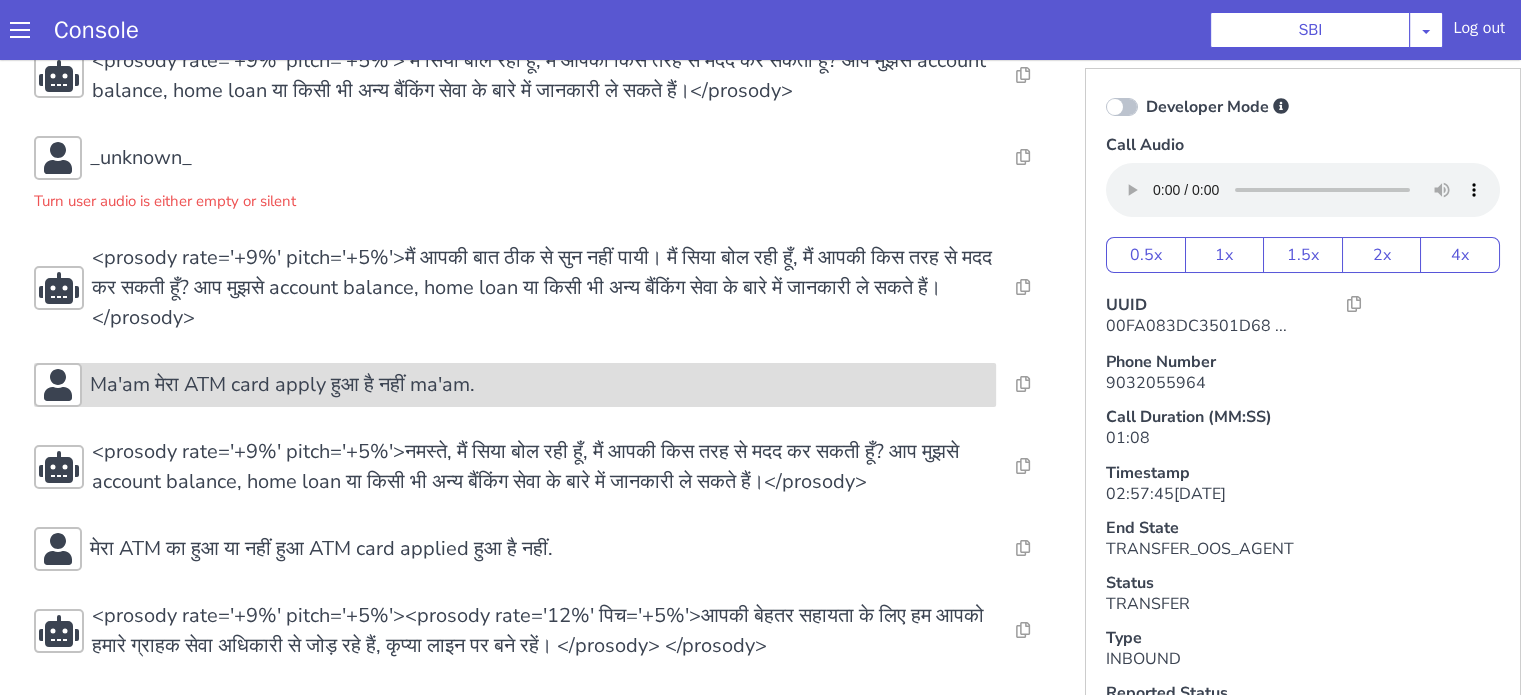 click on "Ma'am मेरा ATM card apply हुआ है नहीं ma'am." at bounding box center (515, 385) 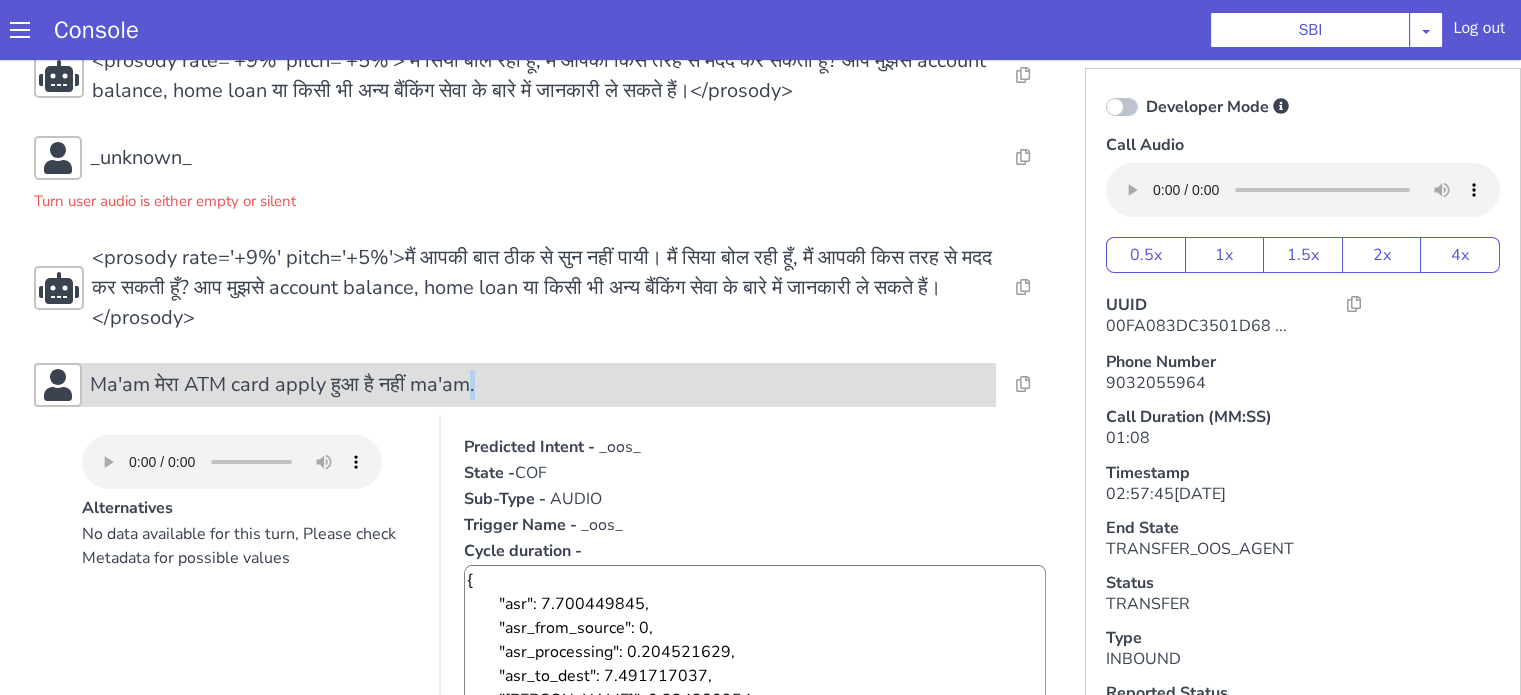 click on "Ma'am मेरा ATM card apply हुआ है नहीं ma'am." at bounding box center (515, 385) 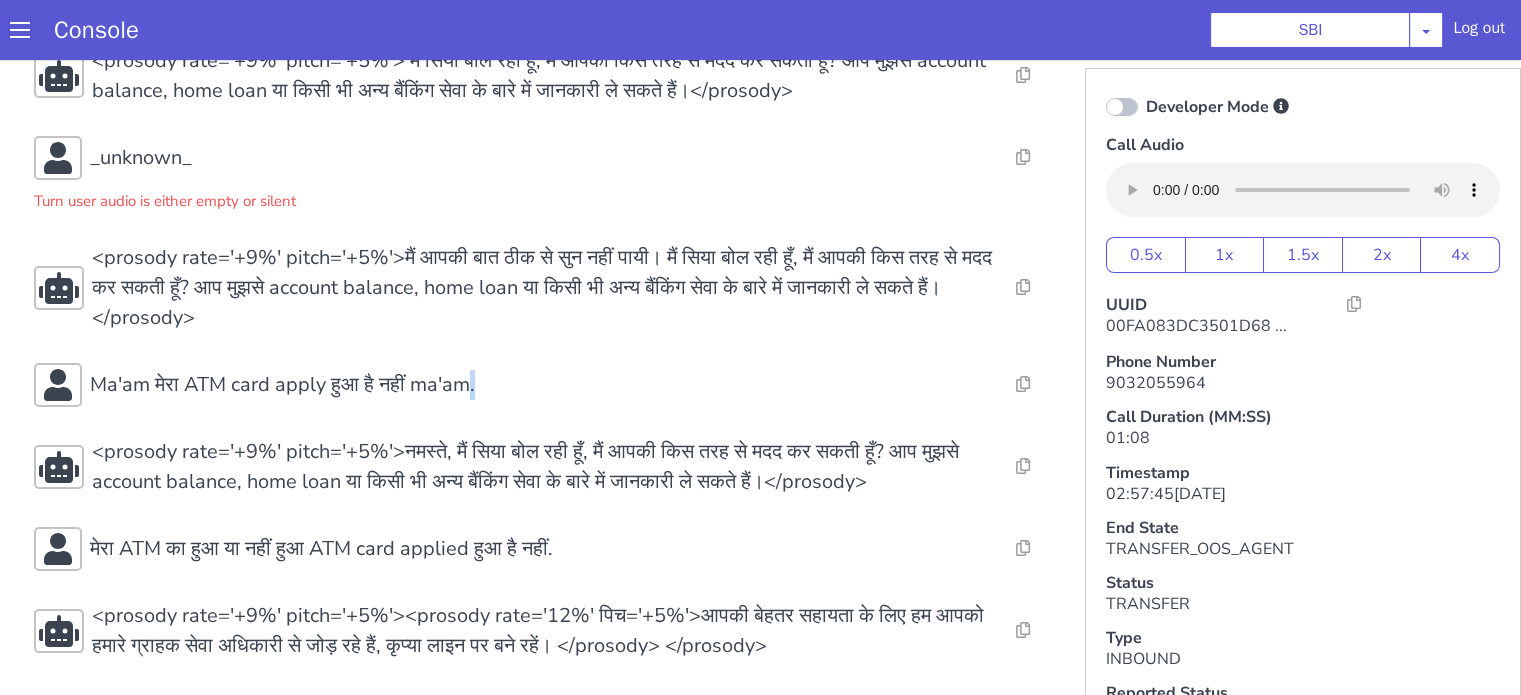 scroll, scrollTop: 5, scrollLeft: 0, axis: vertical 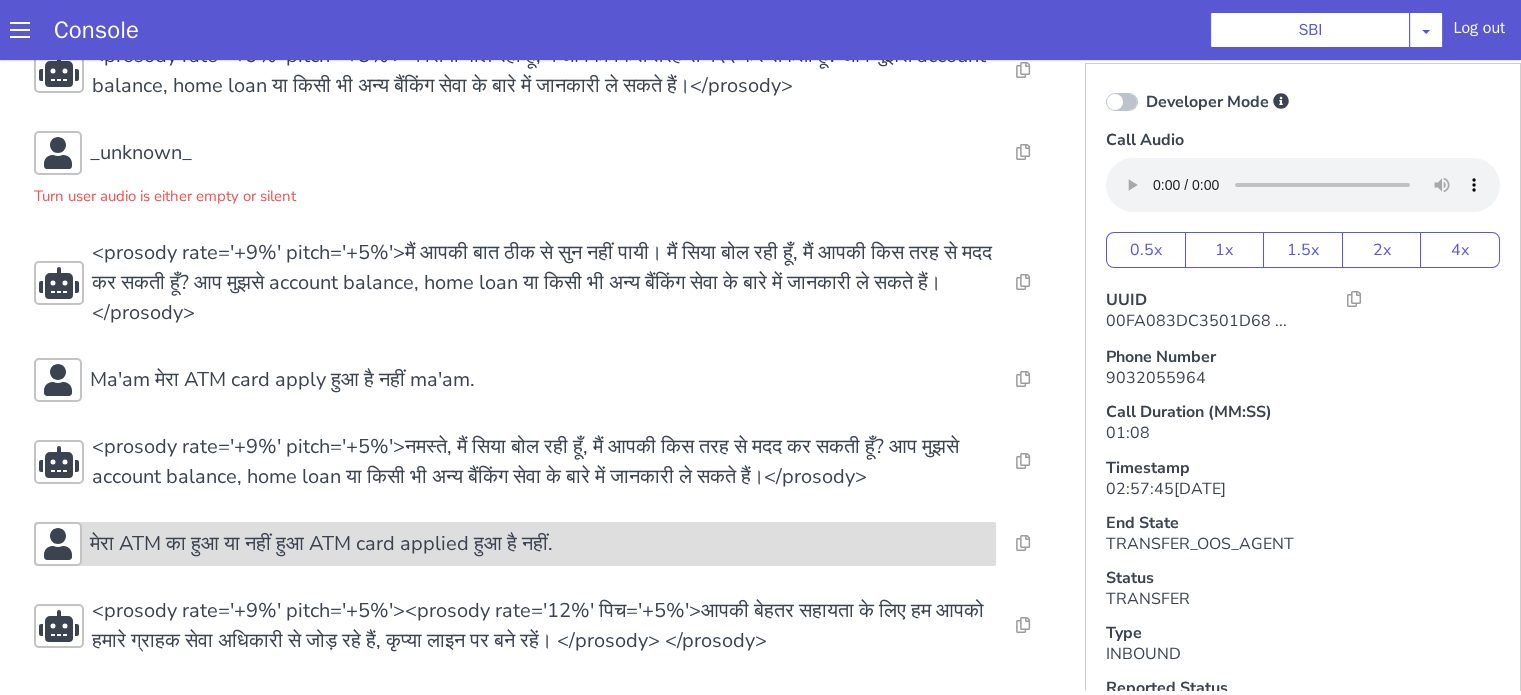 click on "मेरा ATM का हुआ या नहीं हुआ ATM card applied हुआ है नहीं." at bounding box center (321, 544) 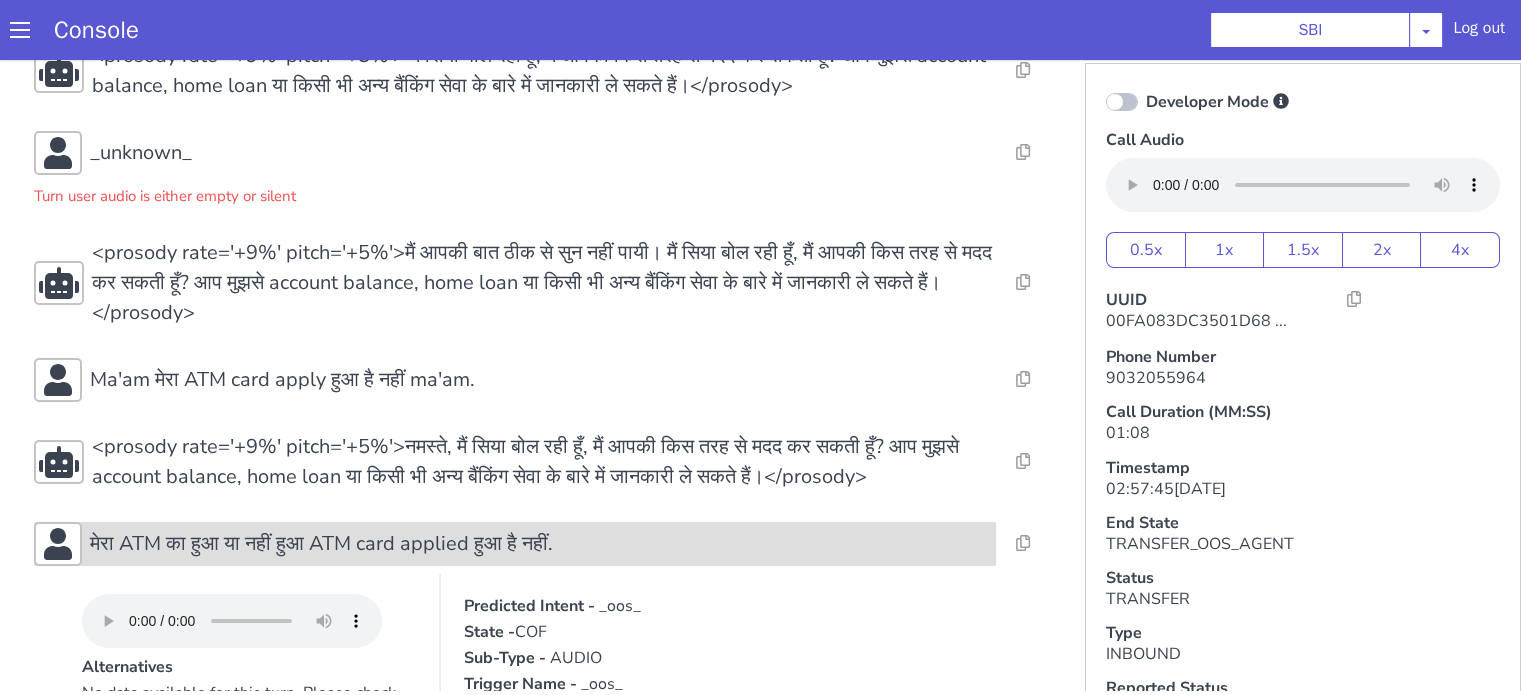 click on "मेरा ATM का हुआ या नहीं हुआ ATM card applied हुआ है नहीं." at bounding box center (321, 544) 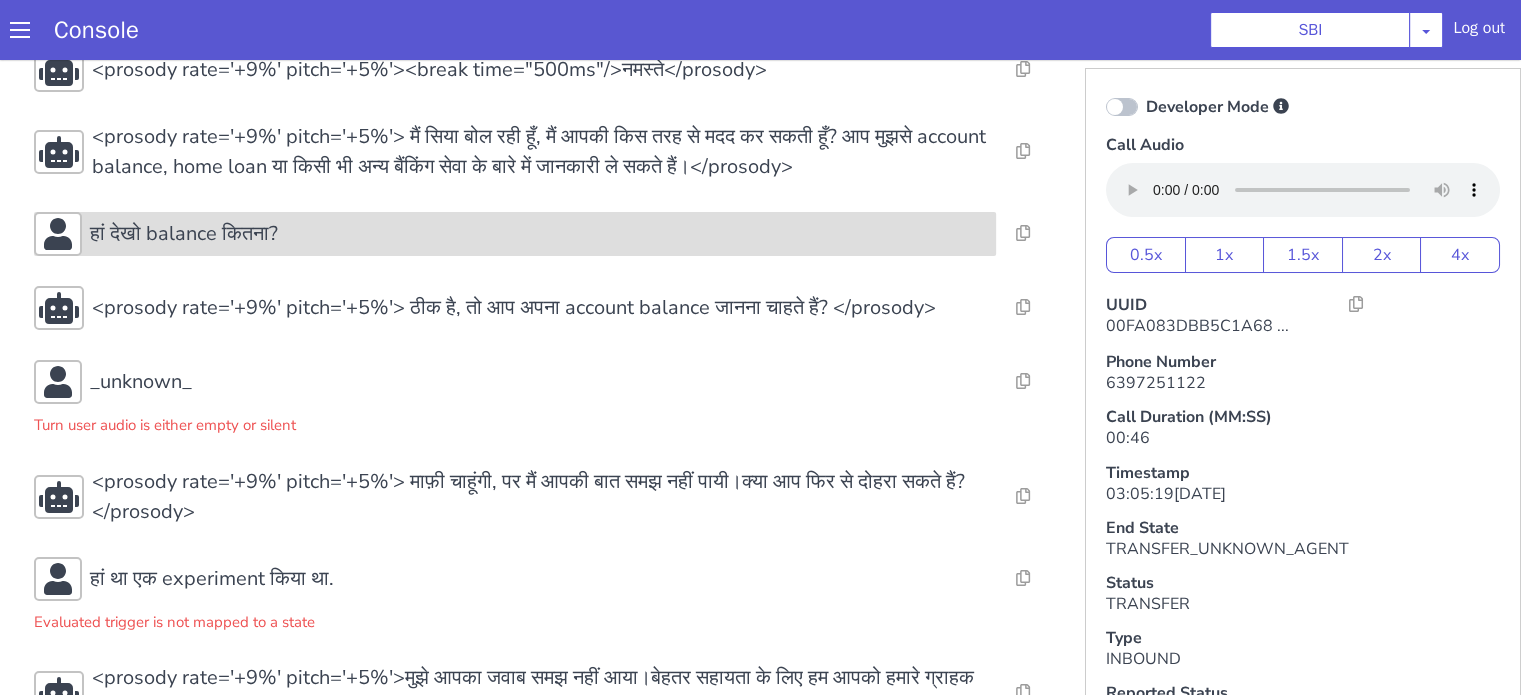 scroll, scrollTop: 128, scrollLeft: 0, axis: vertical 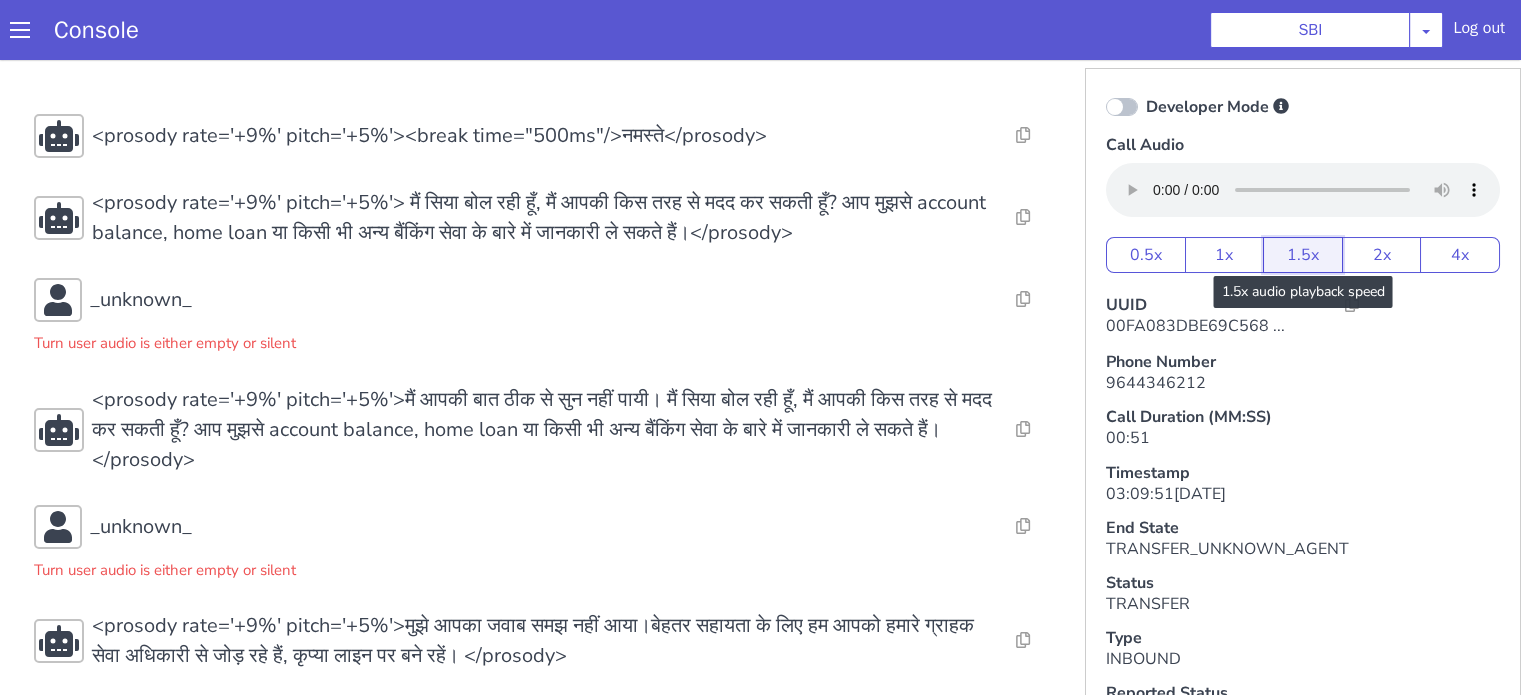 click on "1.5x" at bounding box center [1303, 255] 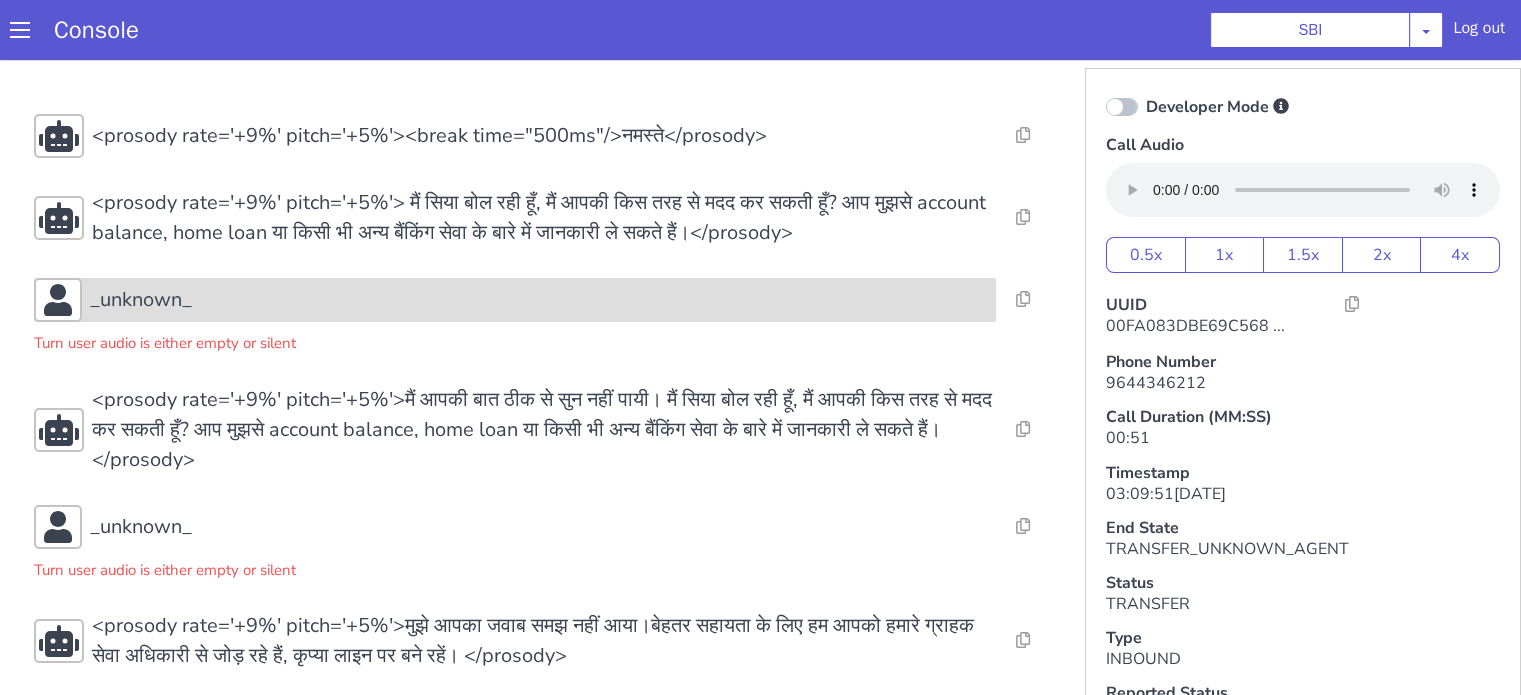 click on "_unknown_" at bounding box center [539, 300] 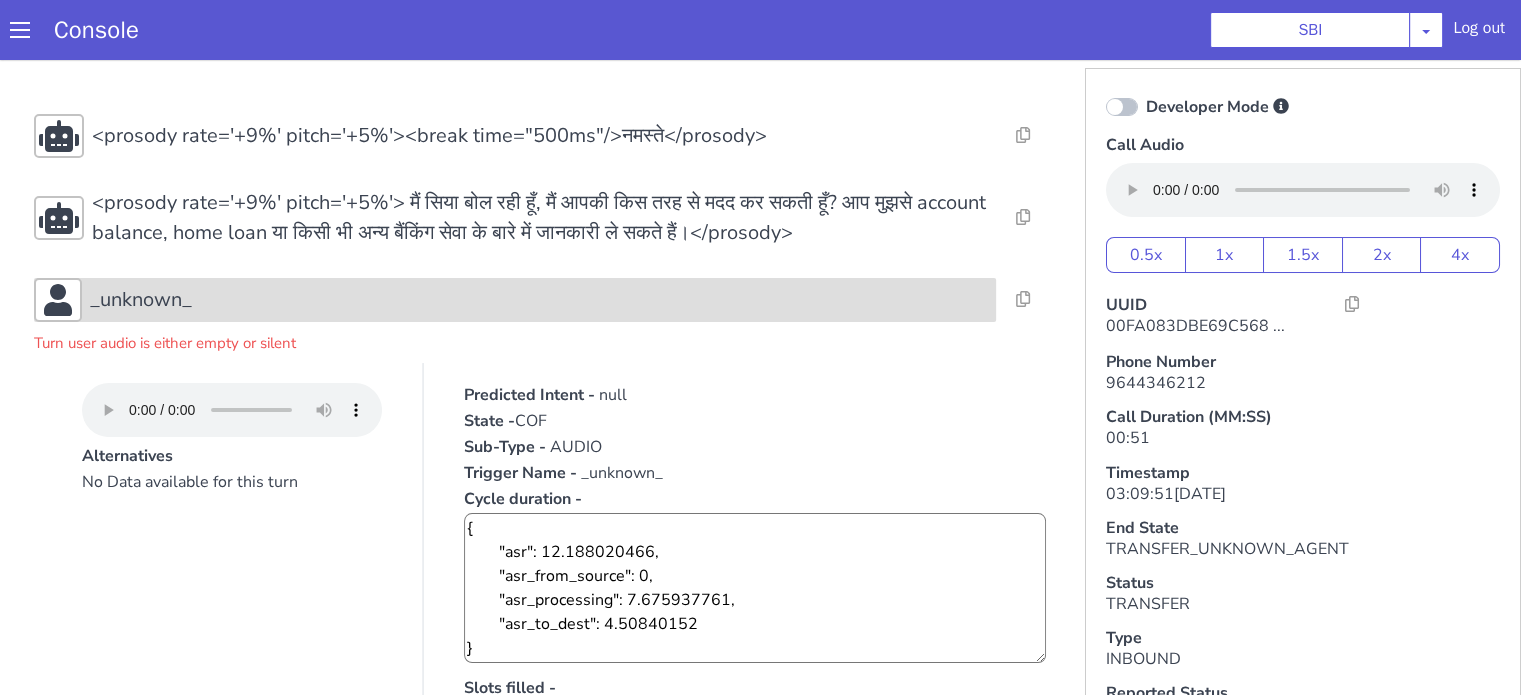 click on "_unknown_" at bounding box center [141, 300] 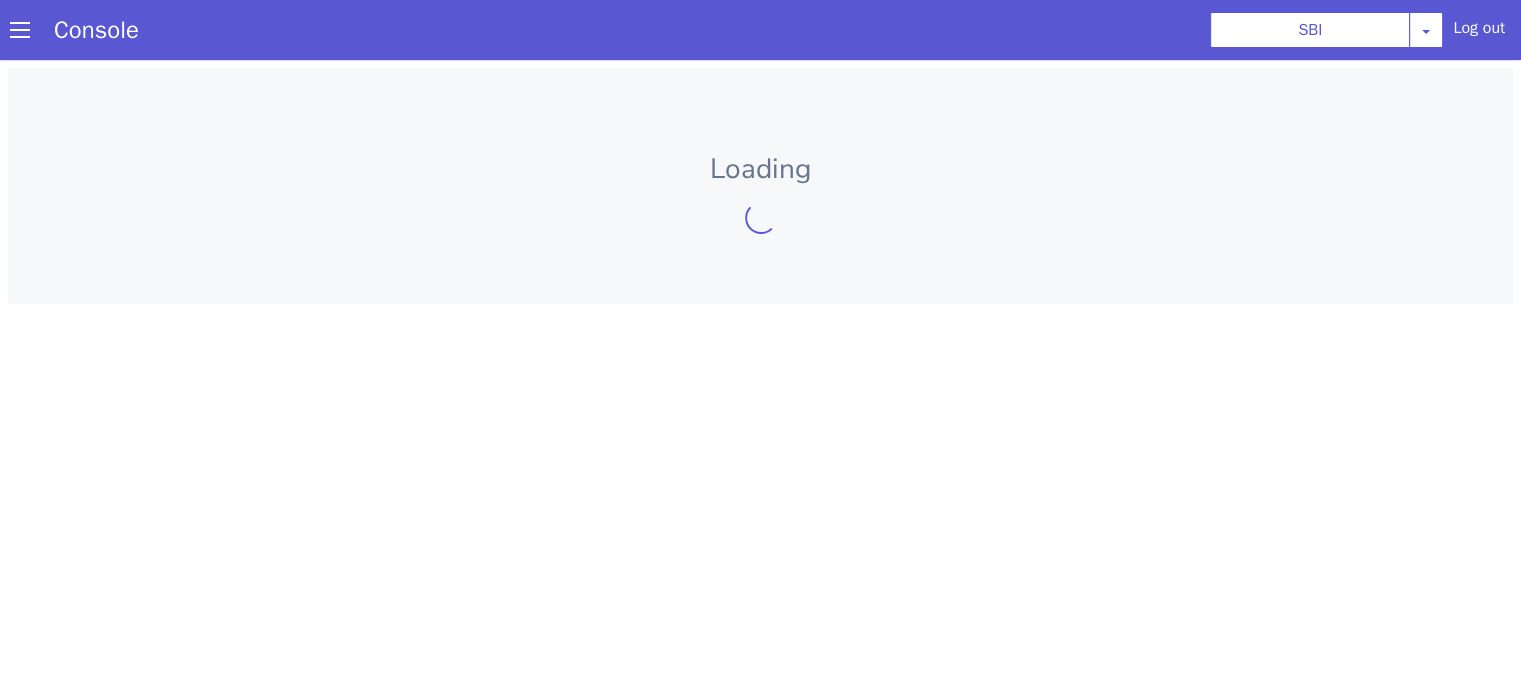 scroll, scrollTop: 0, scrollLeft: 0, axis: both 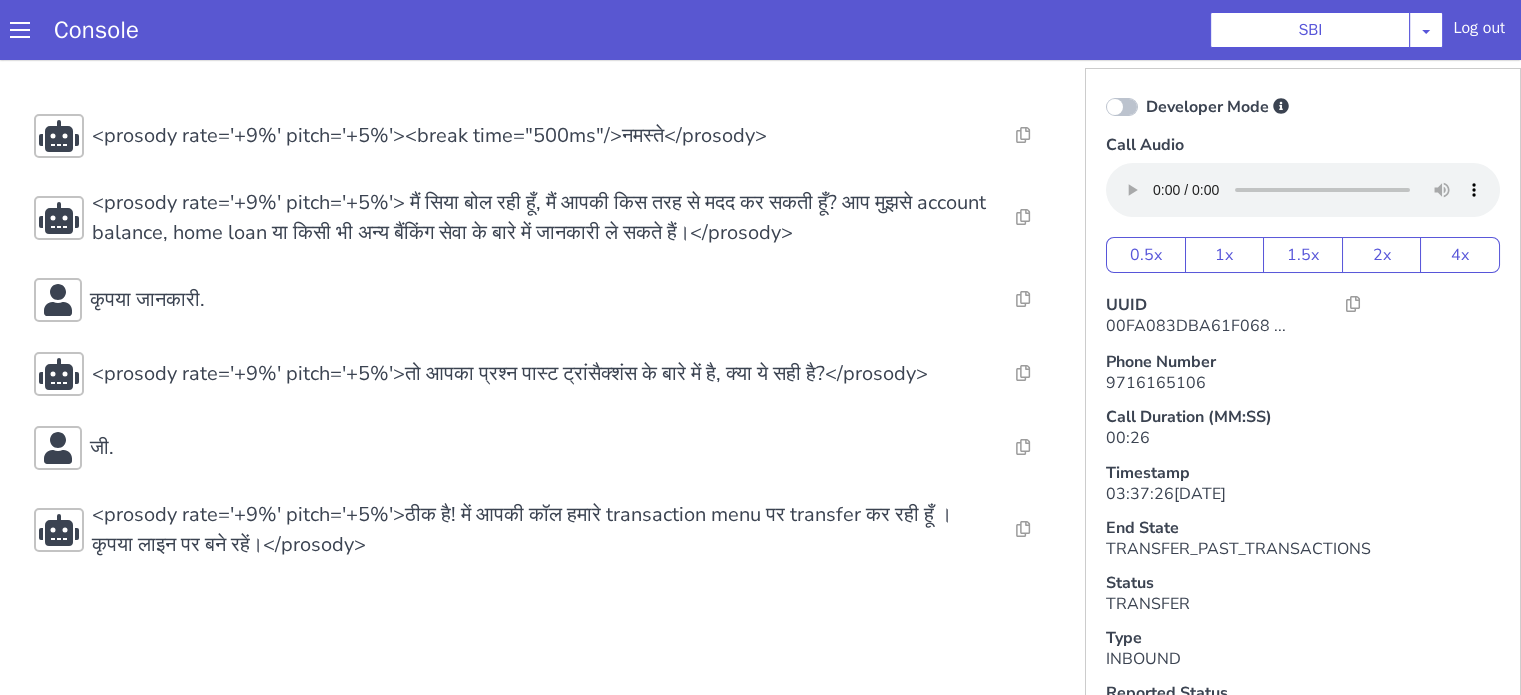 click on "Resolve  Intent Error  Entity Error  Transcription Error  Miscellaneous Submit <prosody rate='+9%' pitch='+5%'><break time="500ms"/>नमस्ते</prosody> Resolve  Intent Error  Entity Error  Transcription Error  Miscellaneous Submit <prosody rate='+9%' pitch='+5%'> मैं सिया बोल रही हूँ, मैं आपकी किस तरह से मदद कर सकती हूँ? आप मुझसे account balance, home loan या किसी भी अन्य बैंकिंग सेवा के बारे में जानकारी ले सकते हैं।</prosody> Resolve  Intent Error  Entity Error  Transcription Error  Miscellaneous Submit कृपया जानकारी. Resolve  Intent Error  Entity Error  Transcription Error  Miscellaneous Submit Resolve  Intent Error  Entity Error  Transcription Error  Miscellaneous Submit जी. Resolve  Intent Error  Entity Error  Transcription Error  Miscellaneous Submit Resolve  Intent Error" at bounding box center [544, 337] 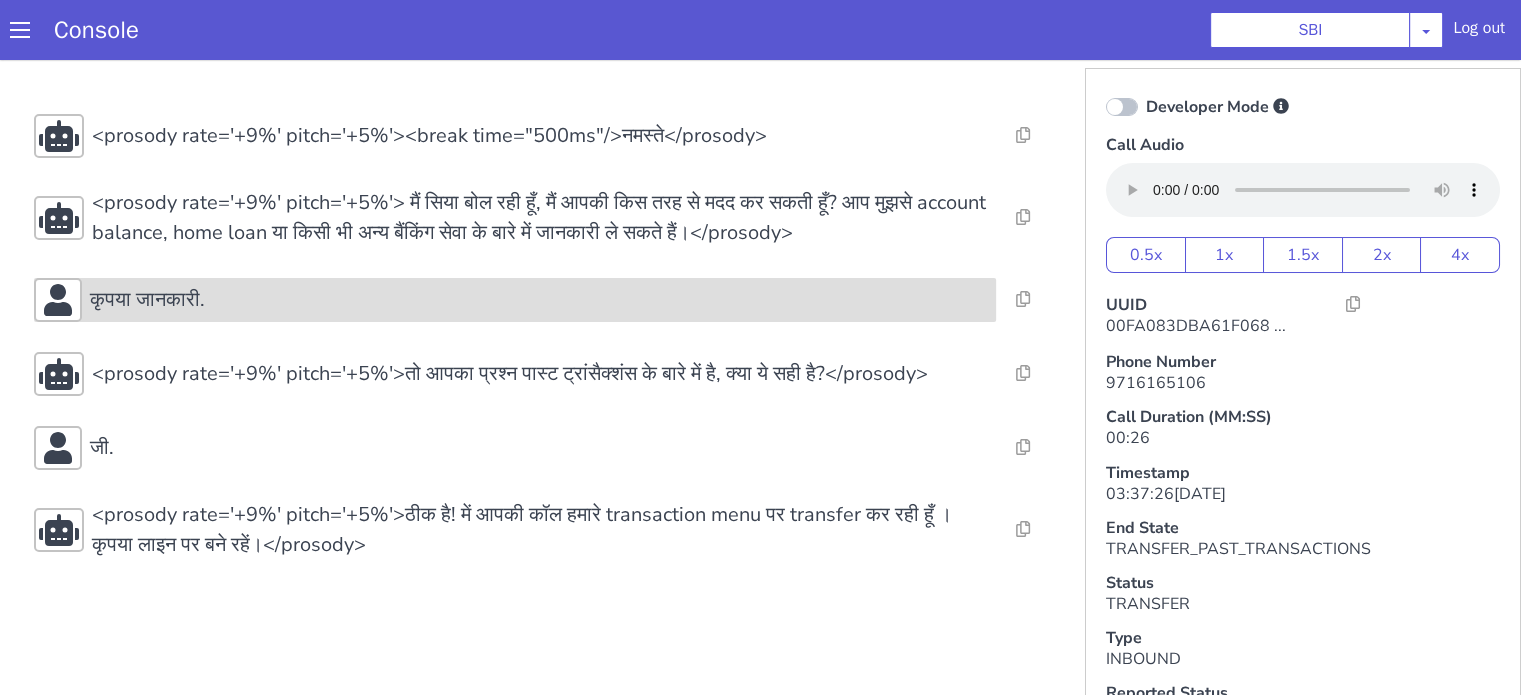 click on "कृपया जानकारी." at bounding box center [539, 300] 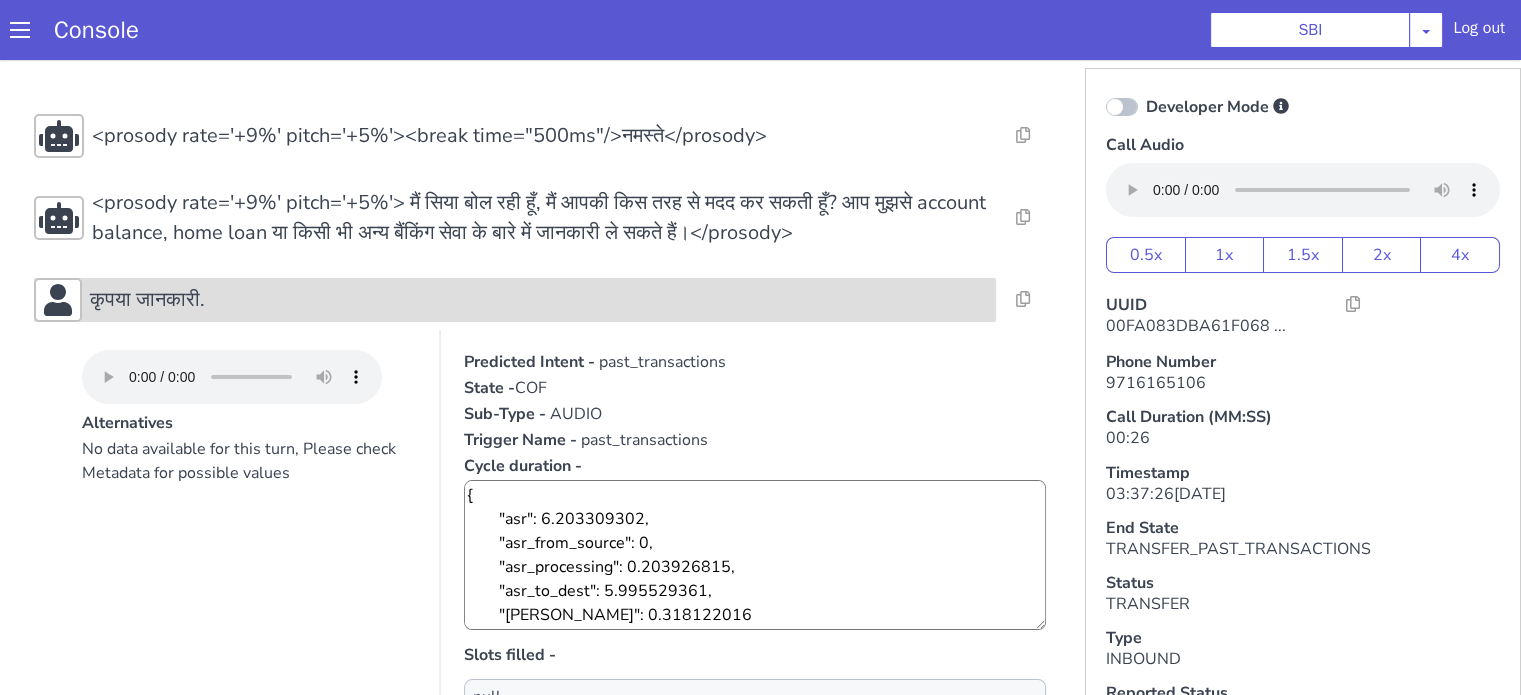 click on "कृपया जानकारी." at bounding box center (539, 300) 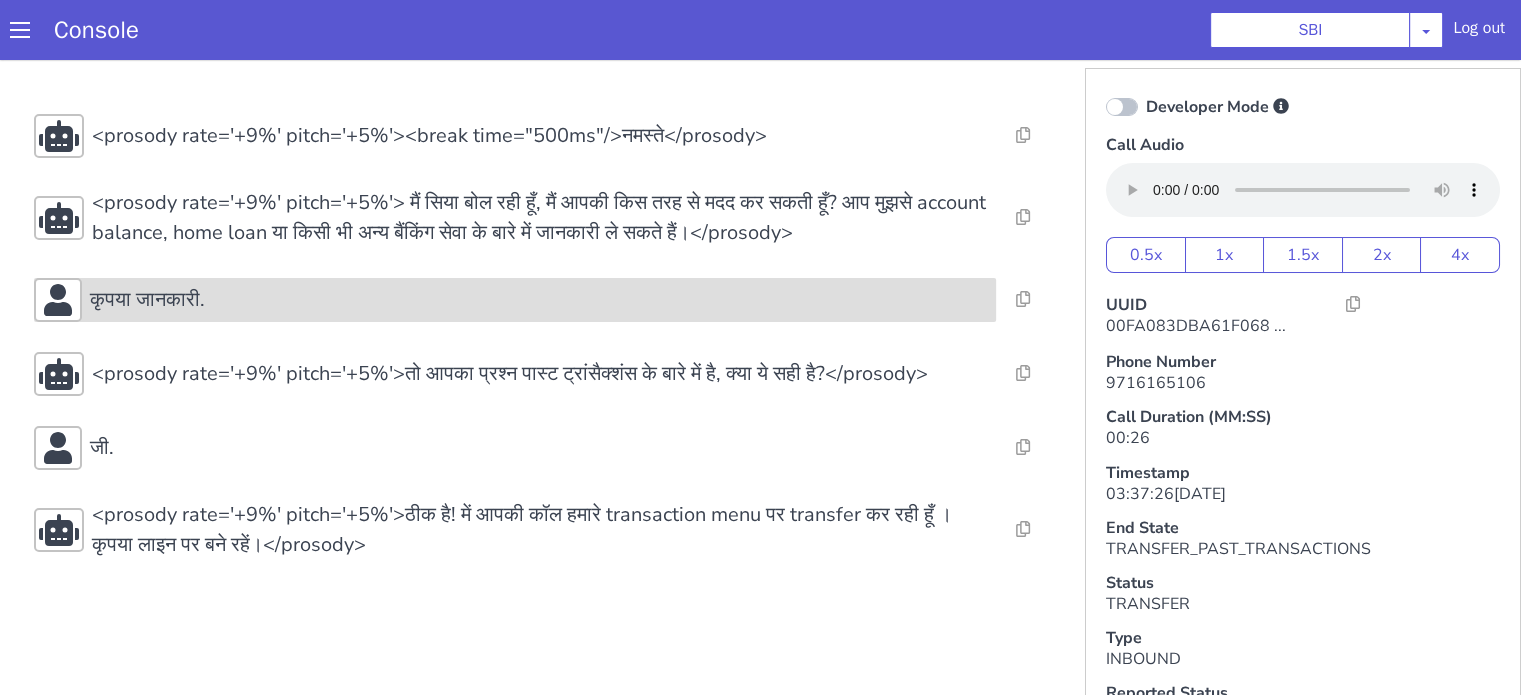 click on "कृपया जानकारी." at bounding box center [539, 300] 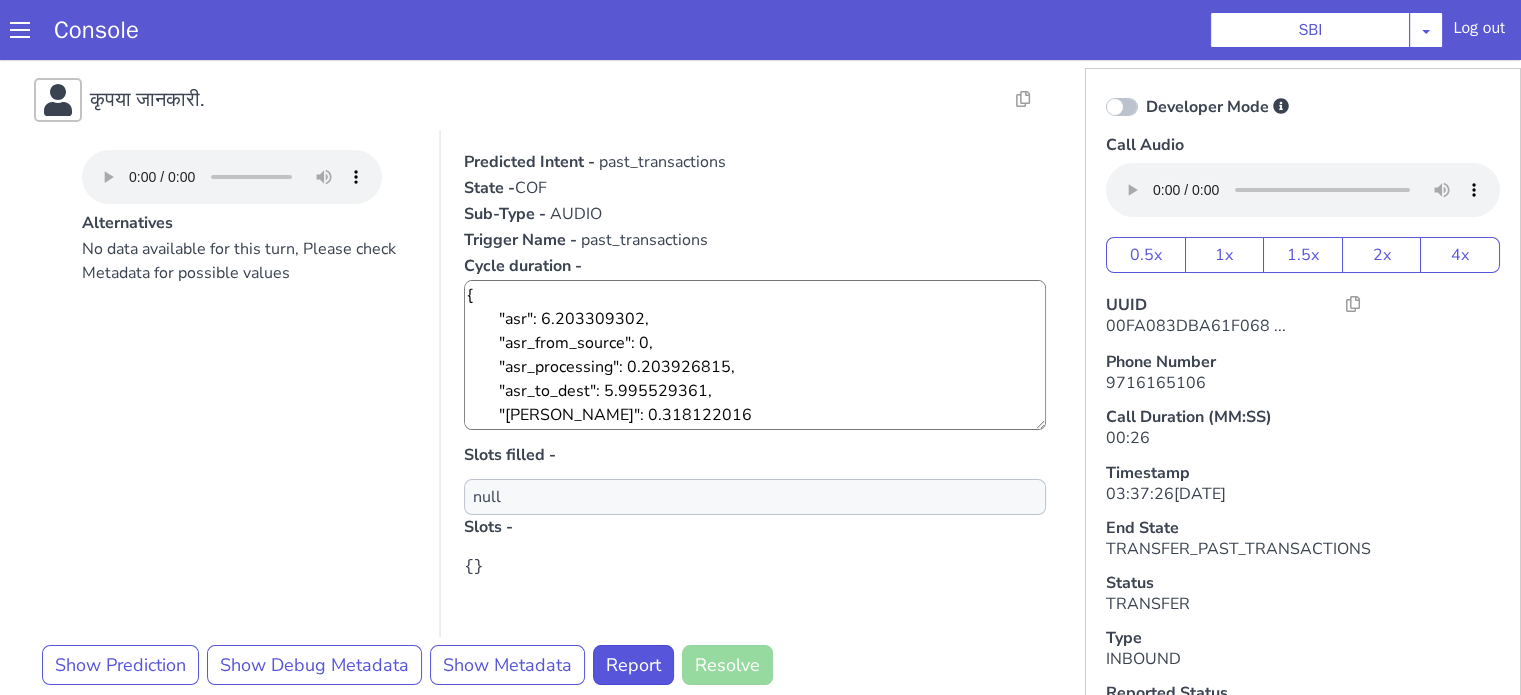 scroll, scrollTop: 300, scrollLeft: 0, axis: vertical 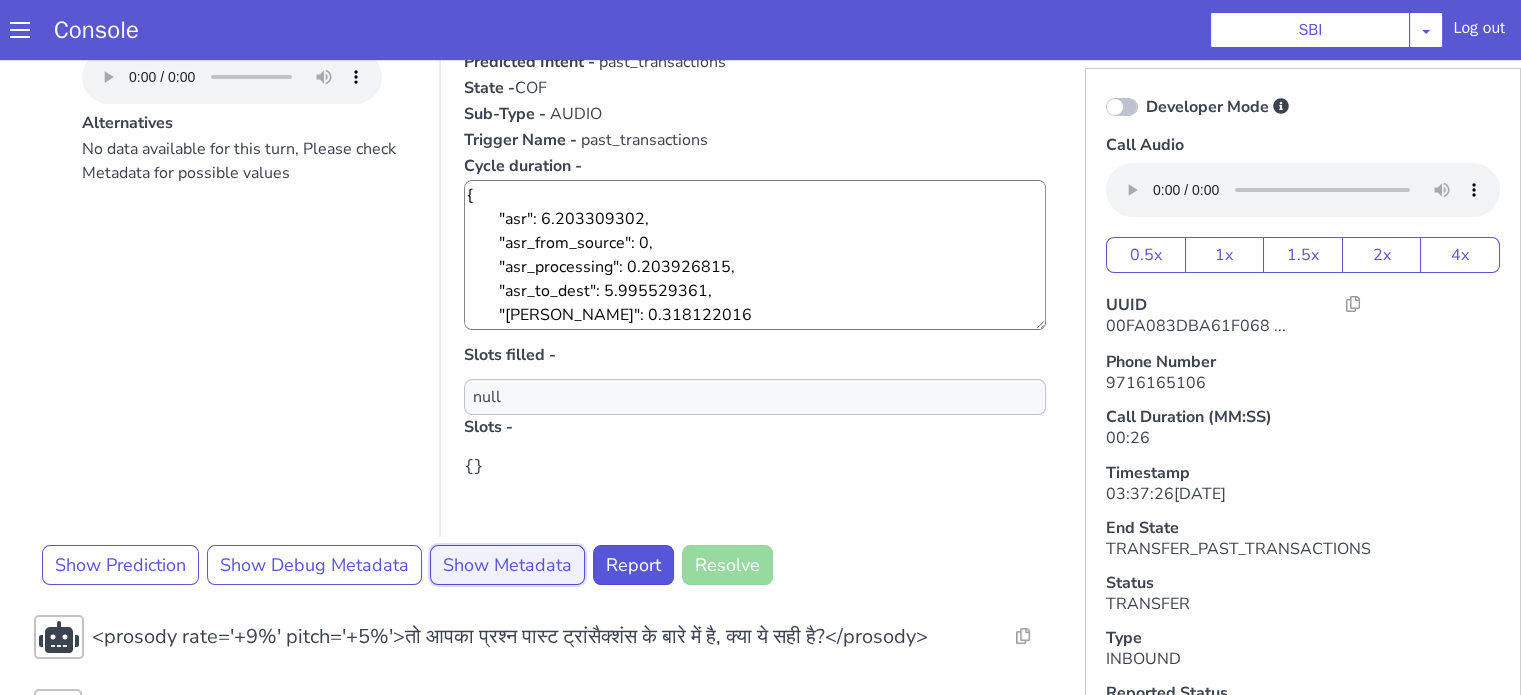 drag, startPoint x: 551, startPoint y: 559, endPoint x: 536, endPoint y: 551, distance: 17 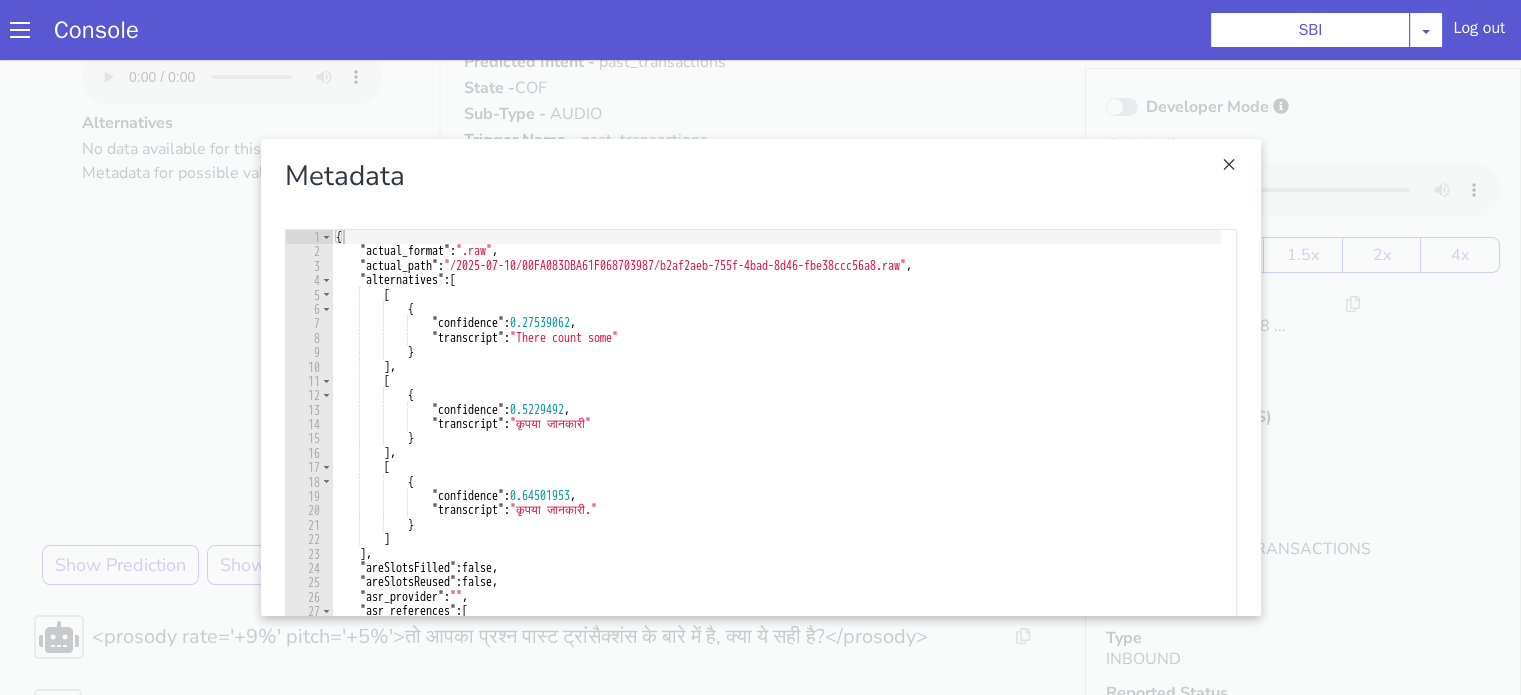 click at bounding box center (760, 377) 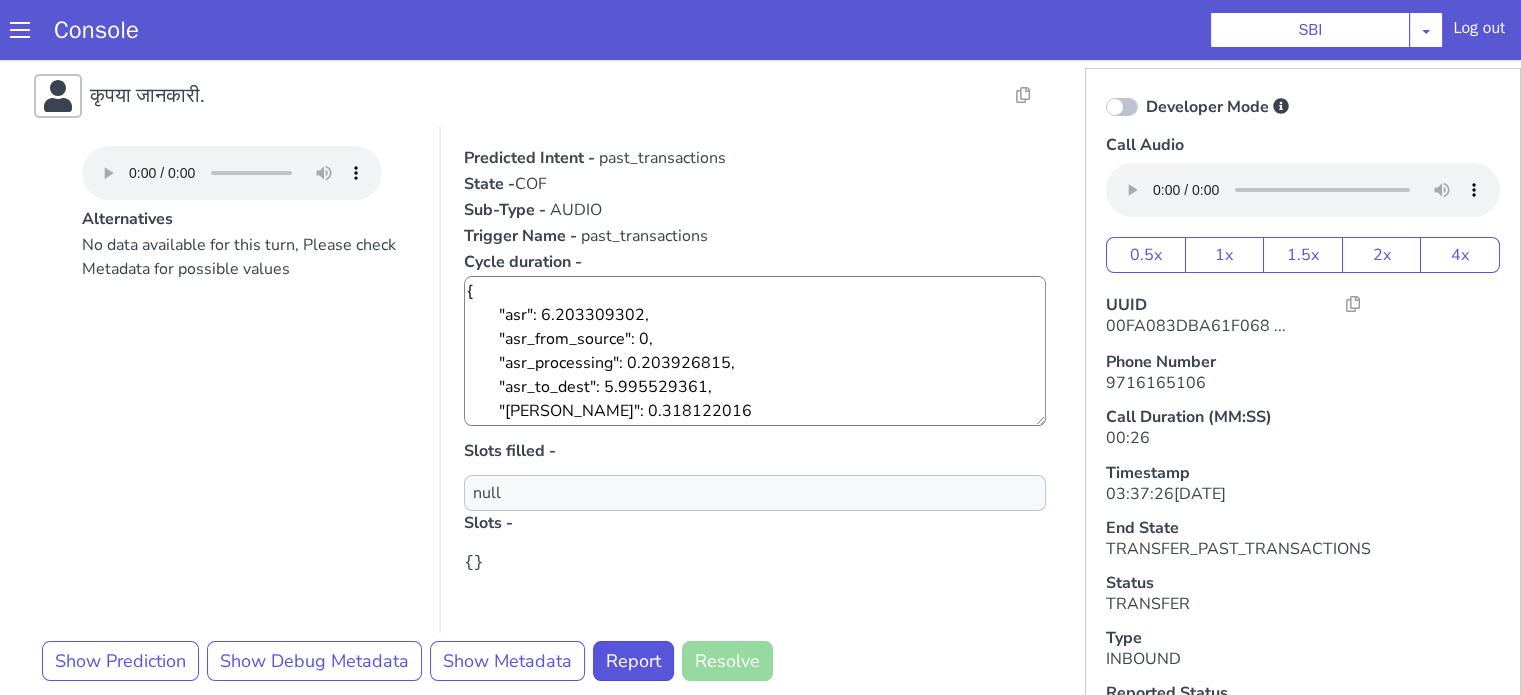 scroll, scrollTop: 300, scrollLeft: 0, axis: vertical 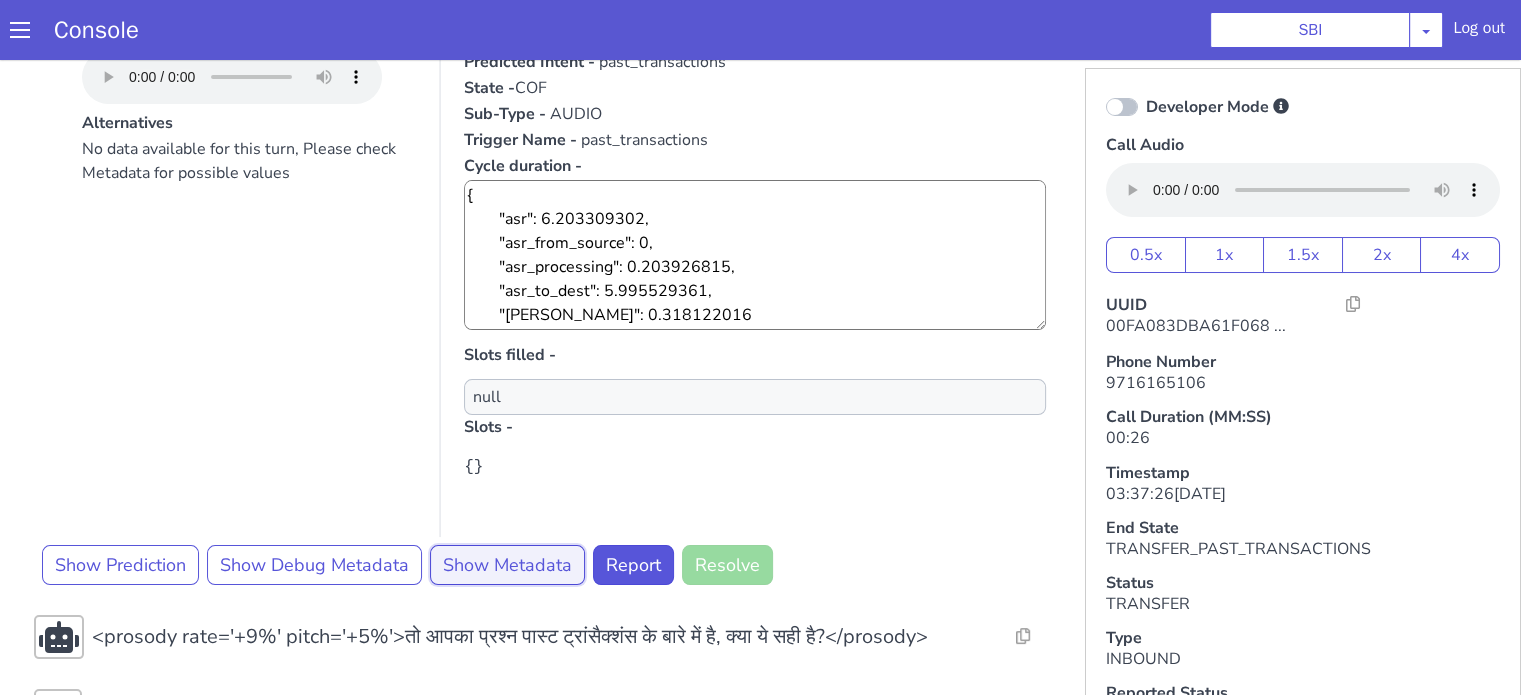 click on "Show Metadata" at bounding box center [507, 565] 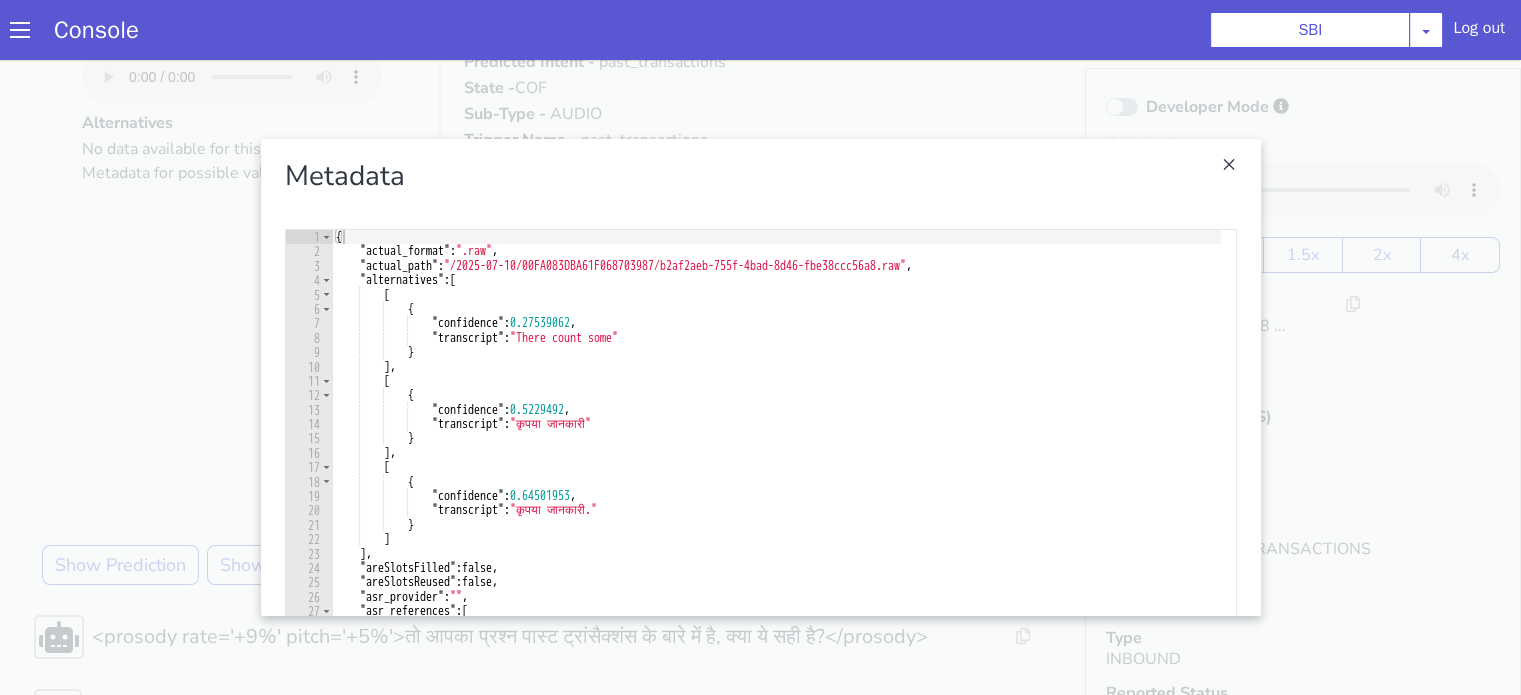 click at bounding box center (760, 377) 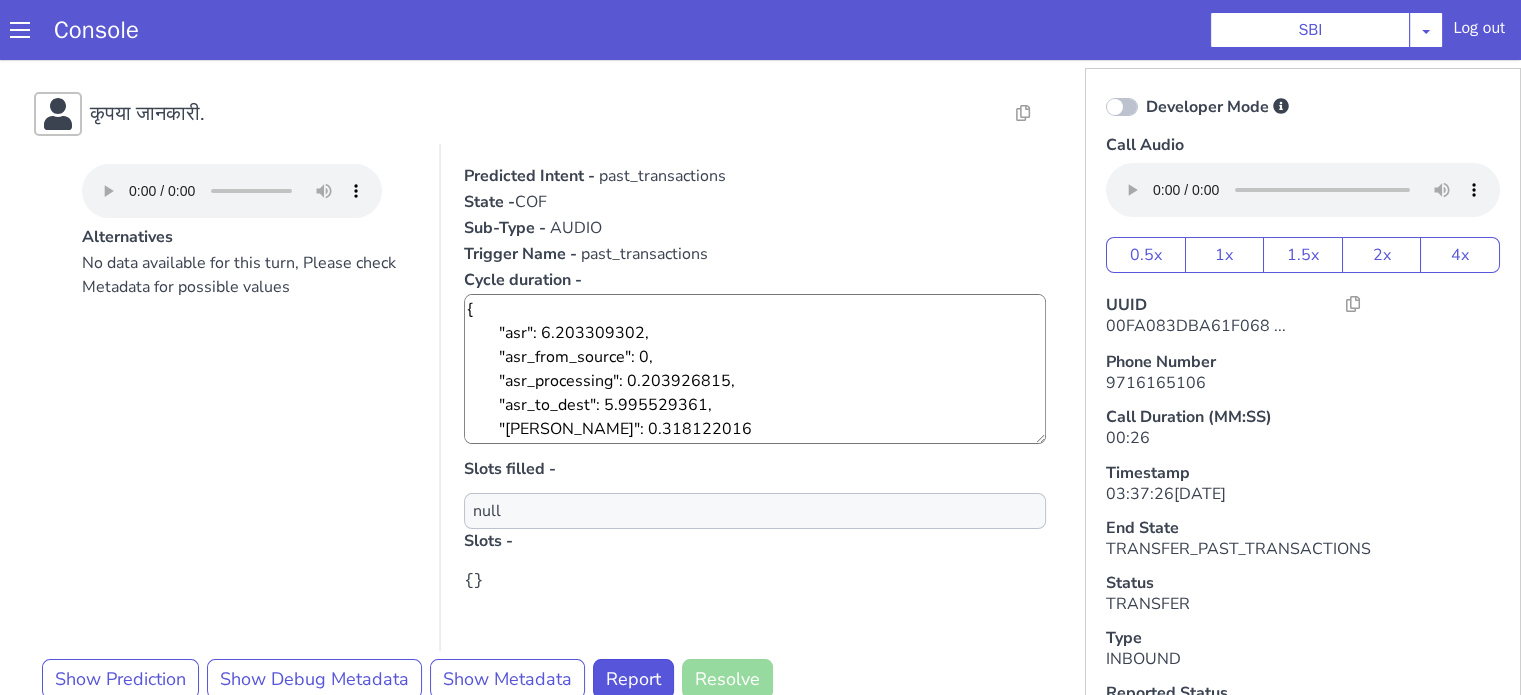 scroll, scrollTop: 100, scrollLeft: 0, axis: vertical 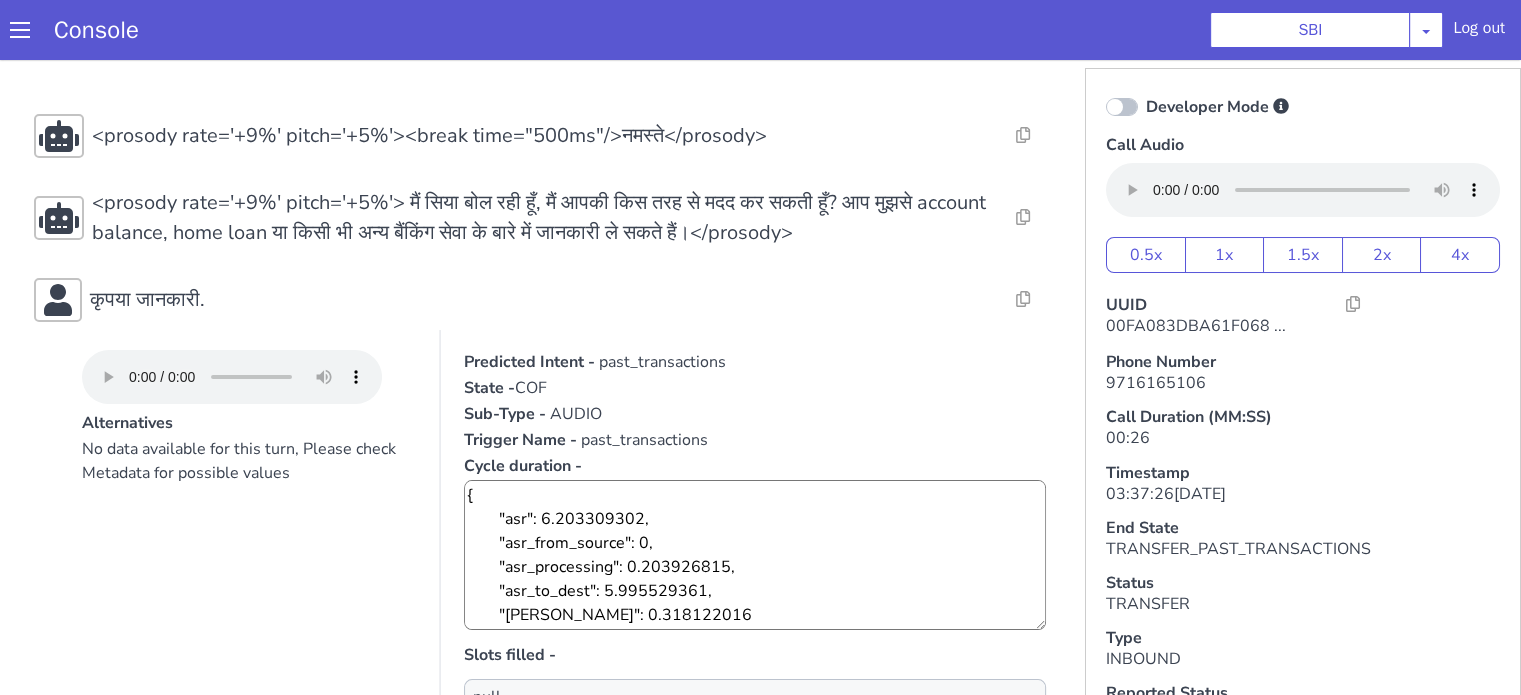 click on "past_transactions" at bounding box center [662, 362] 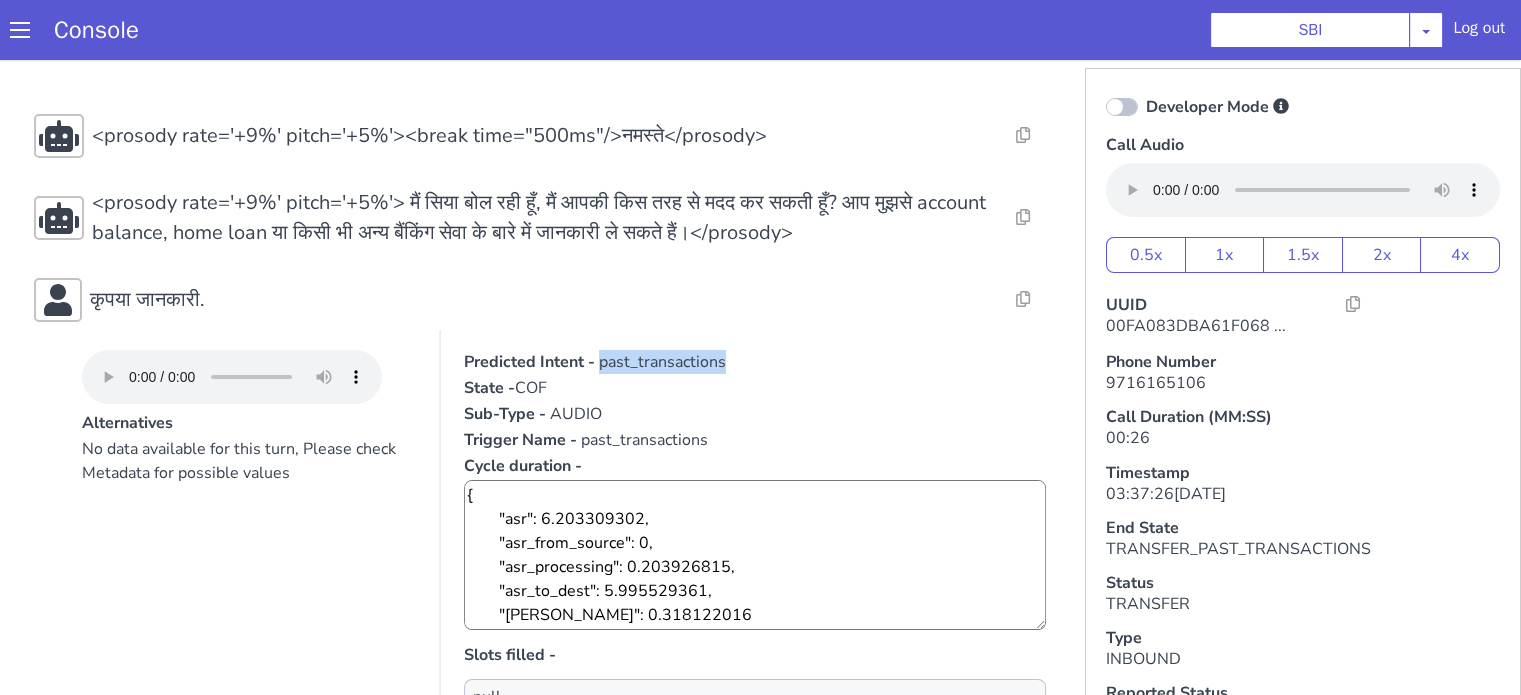 click on "past_transactions" at bounding box center [662, 362] 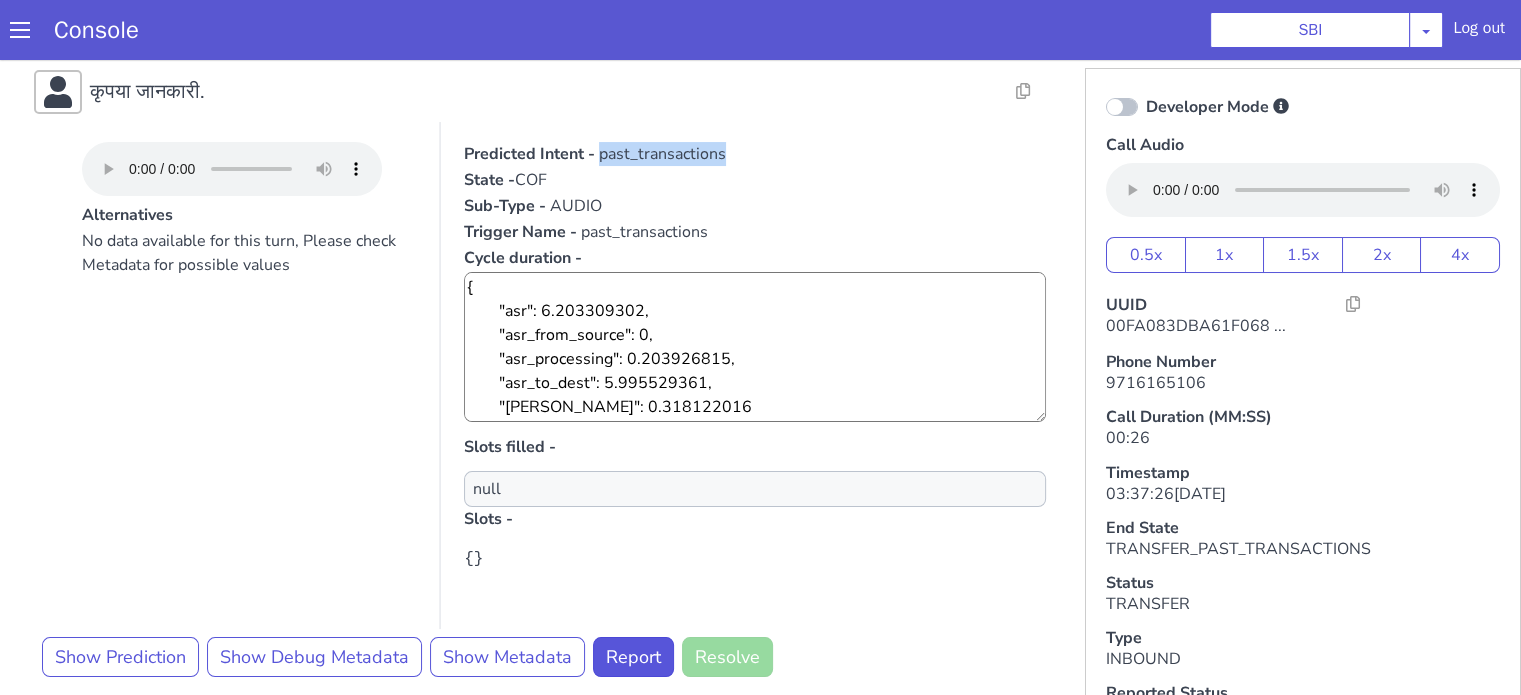 scroll, scrollTop: 300, scrollLeft: 0, axis: vertical 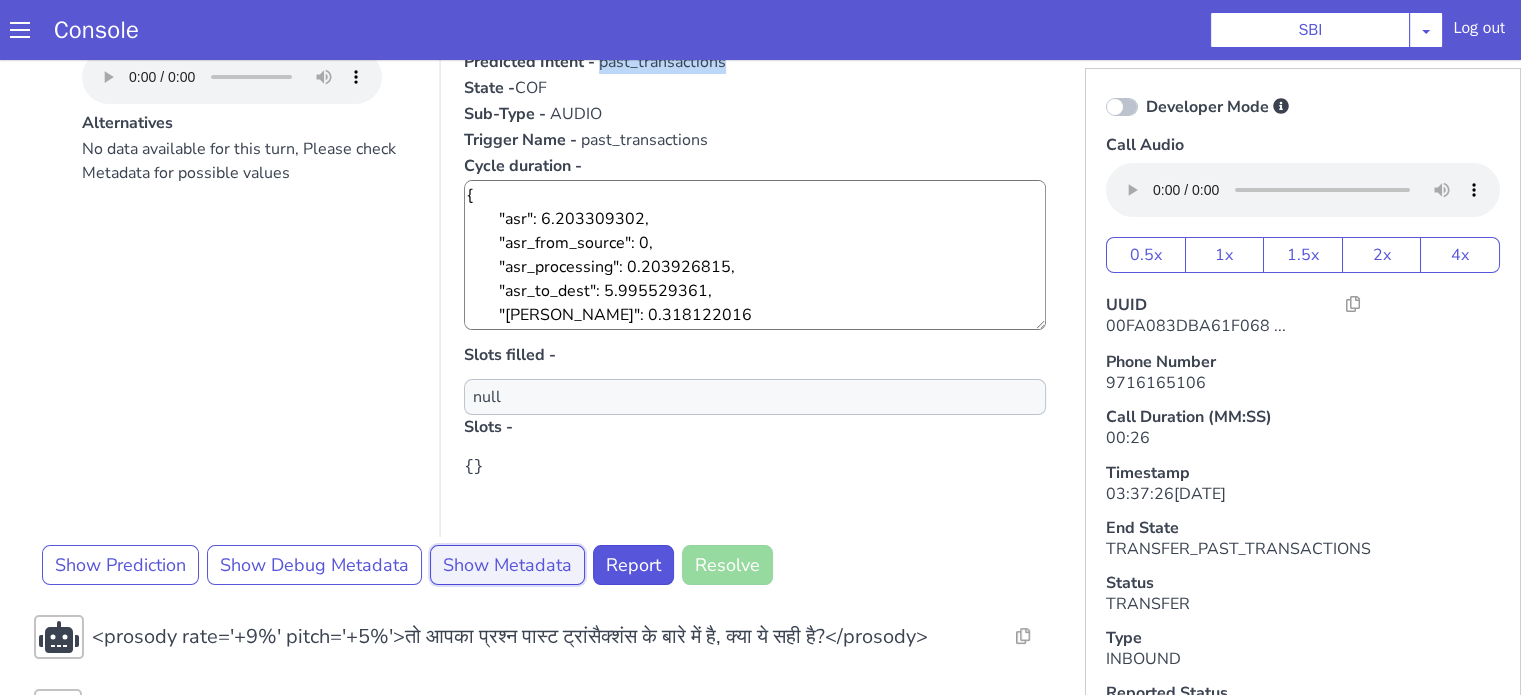 click on "Show Metadata" at bounding box center [507, 565] 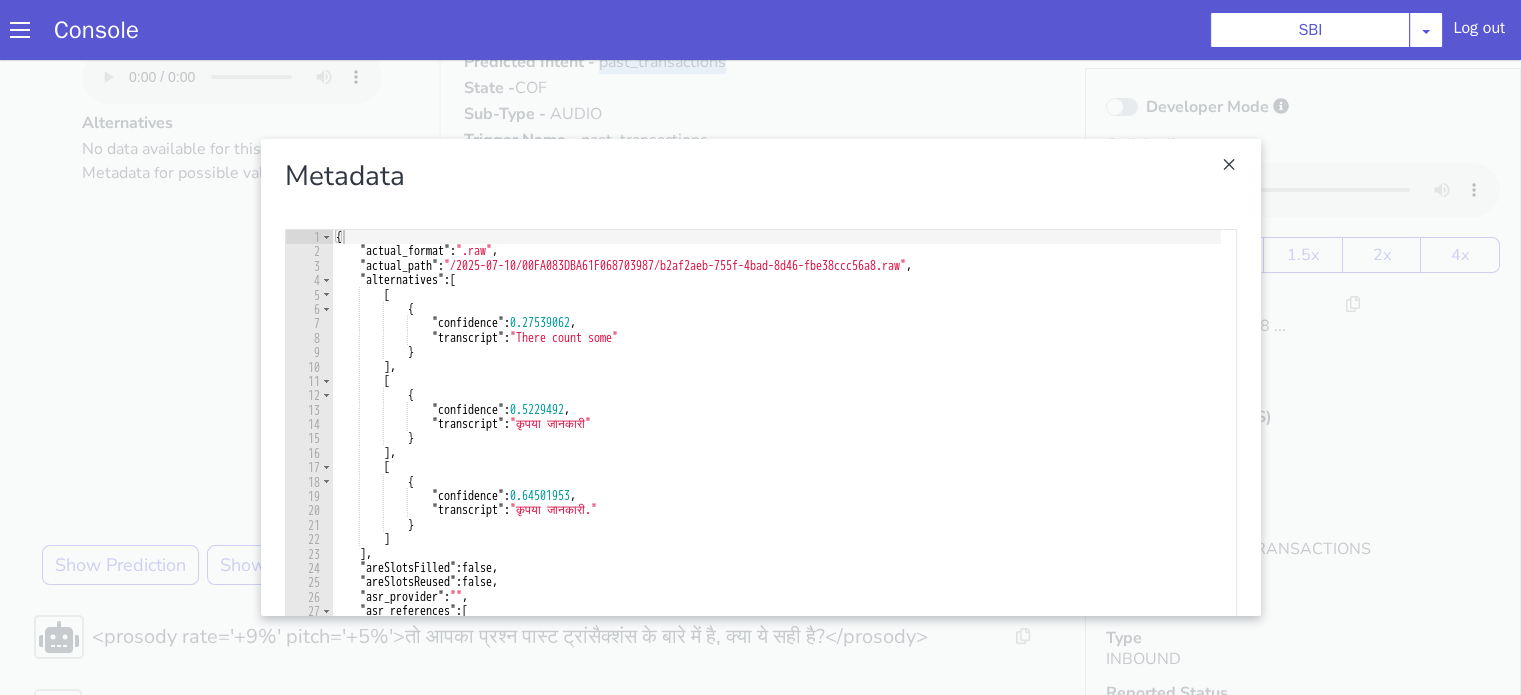 click at bounding box center [760, 377] 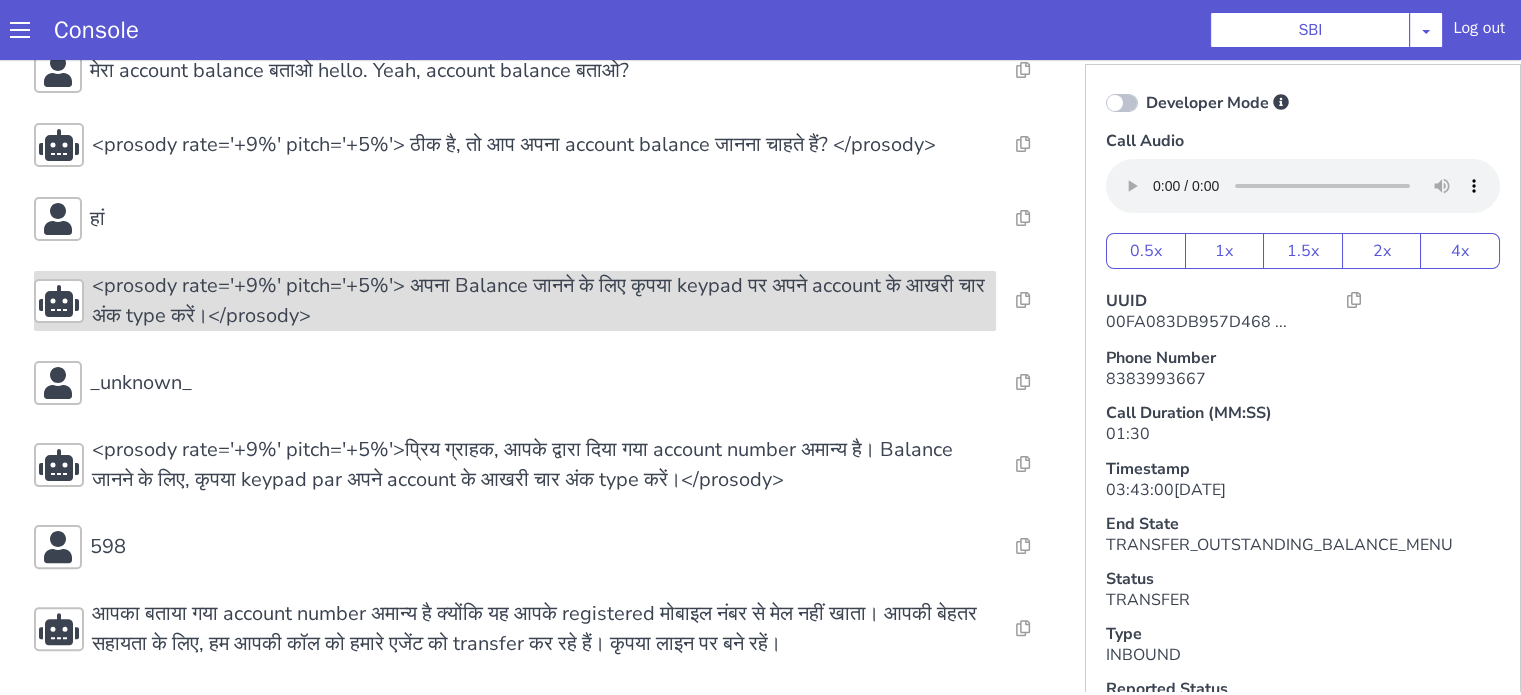 scroll, scrollTop: 5, scrollLeft: 0, axis: vertical 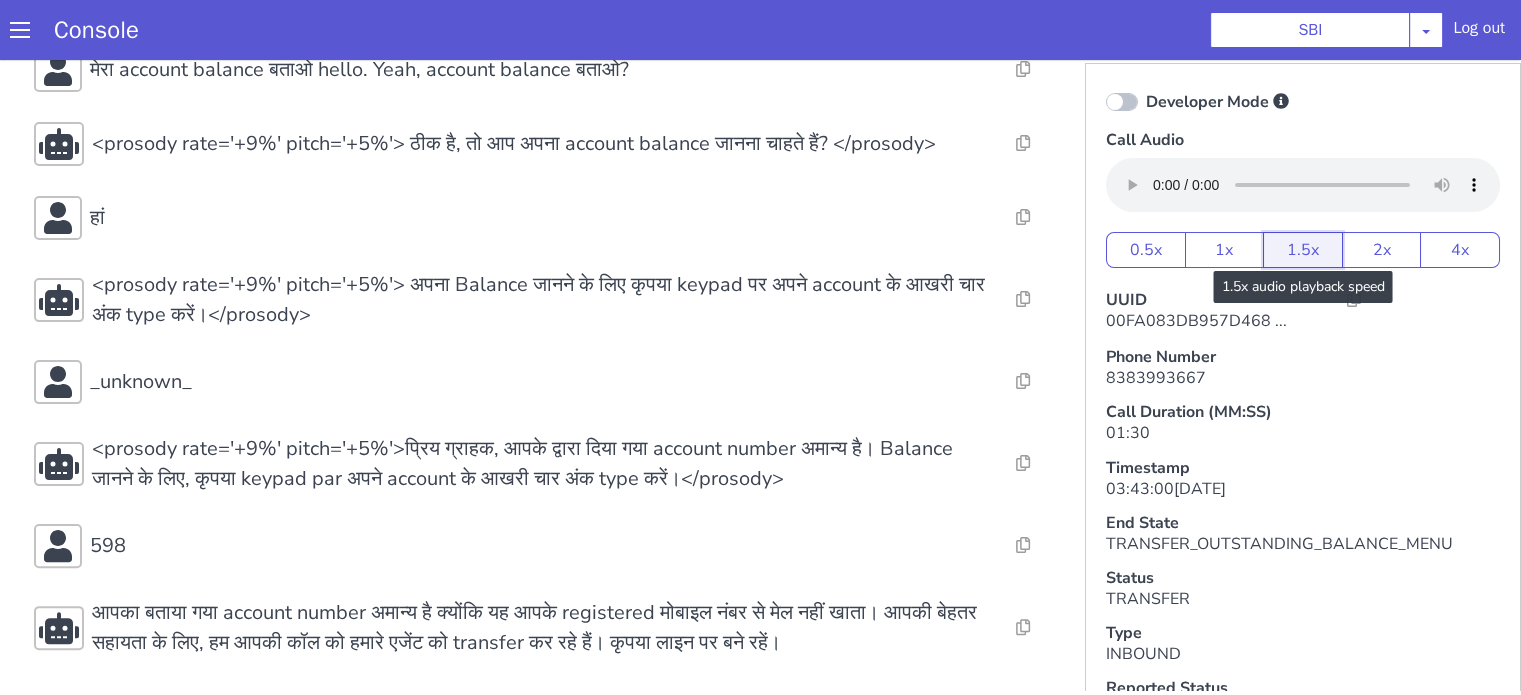 click on "1.5x" at bounding box center (1303, 250) 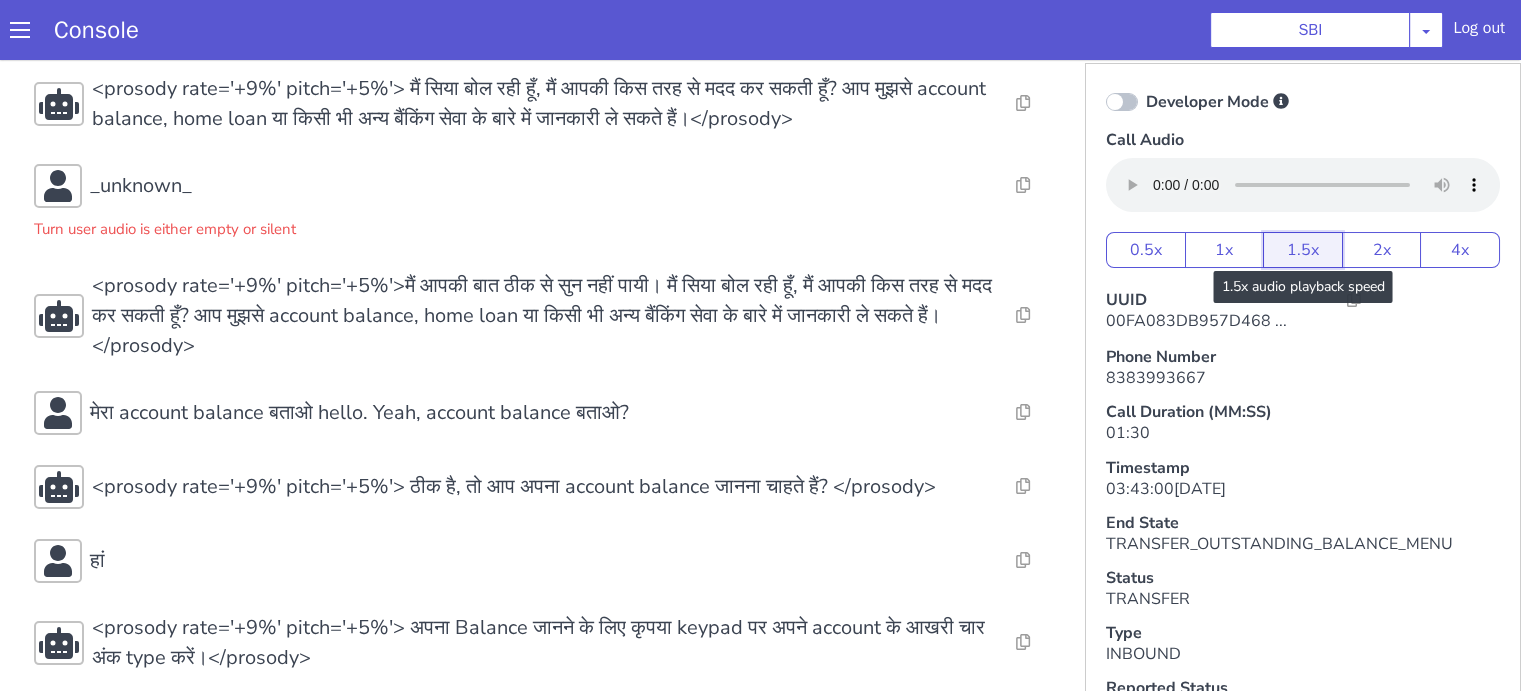 scroll, scrollTop: 52, scrollLeft: 0, axis: vertical 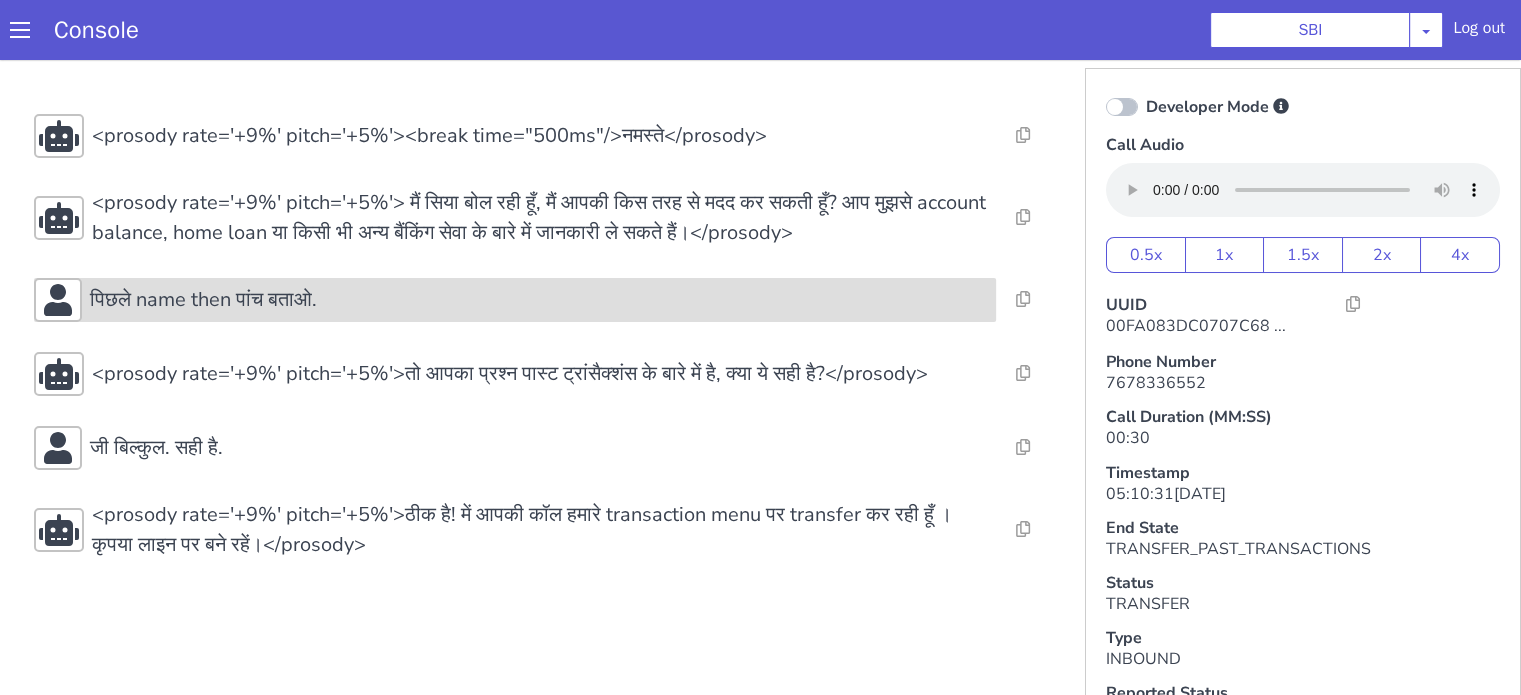 click on "पिछले name then पांच बताओ." at bounding box center (539, 300) 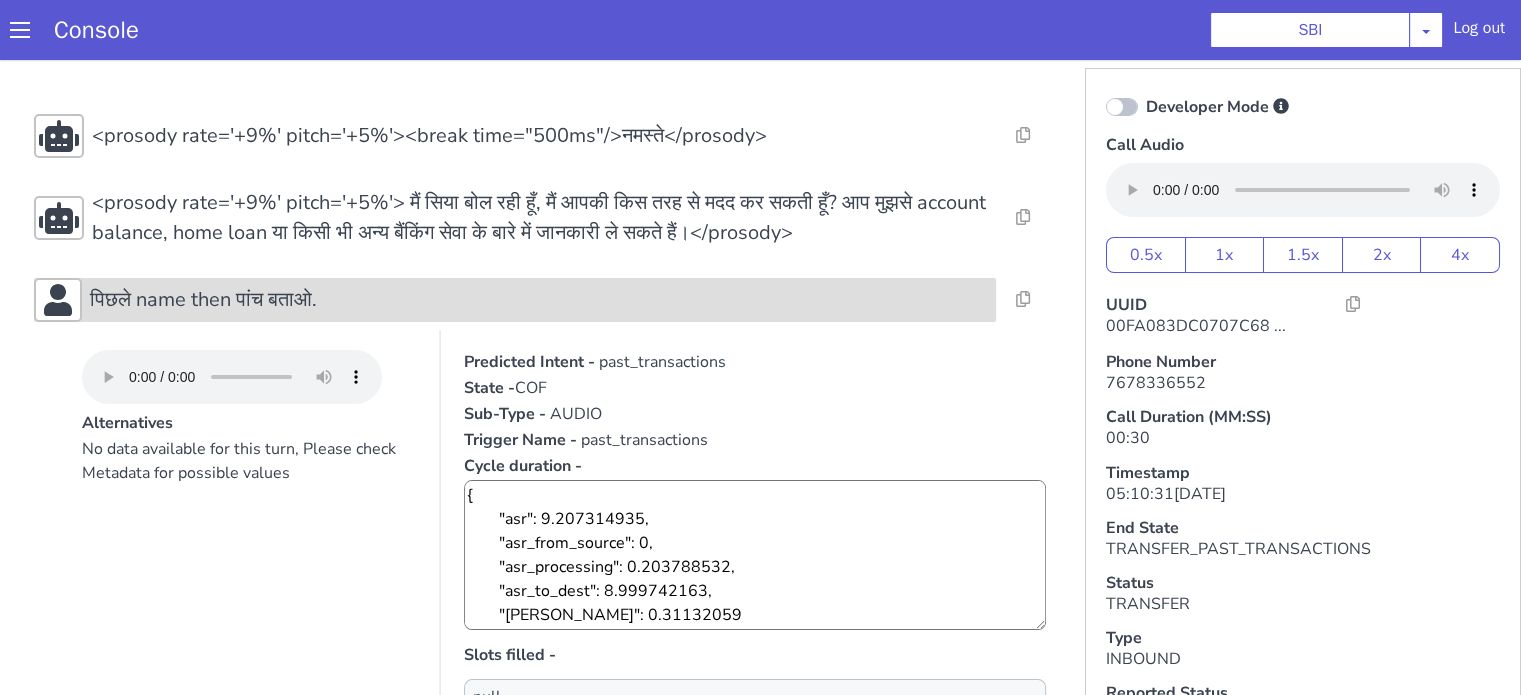 click on "पिछले name then पांच बताओ." at bounding box center (539, 300) 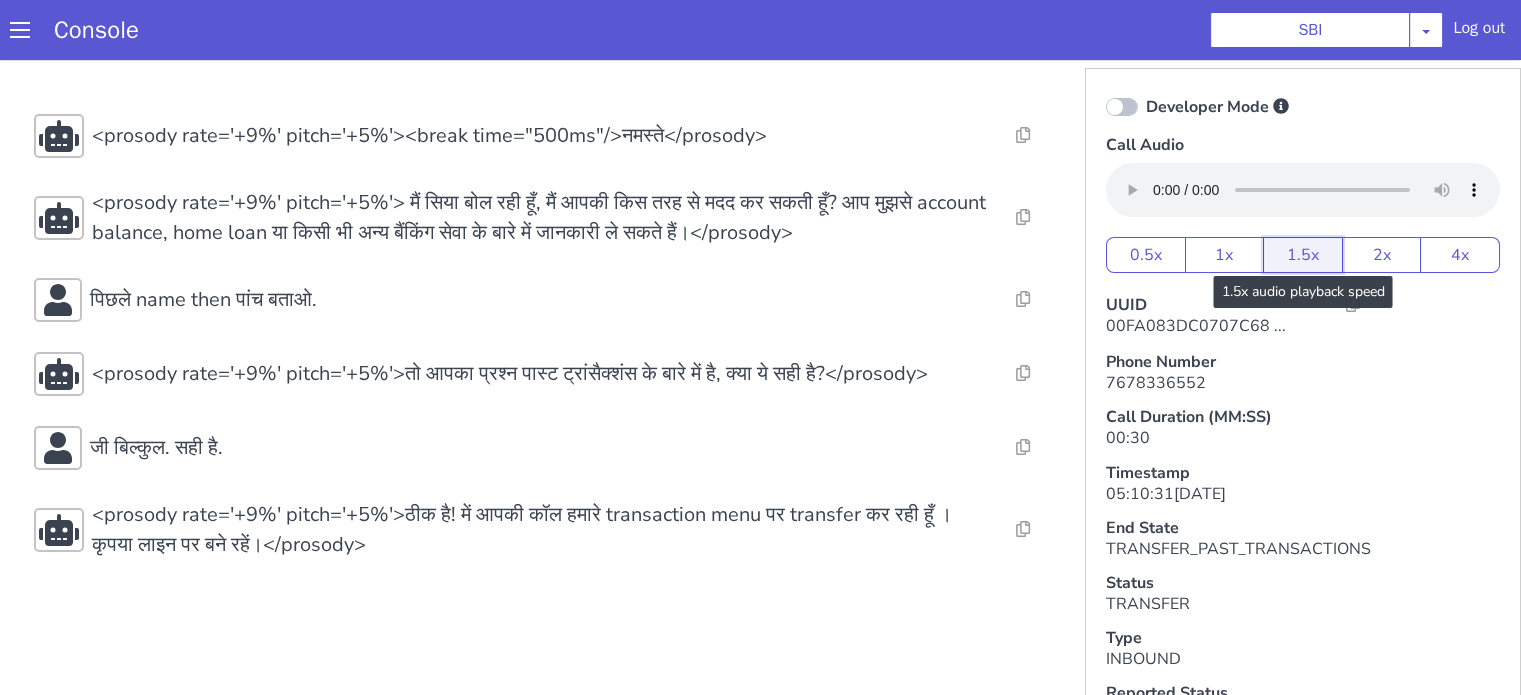 click on "1.5x" at bounding box center (1303, 255) 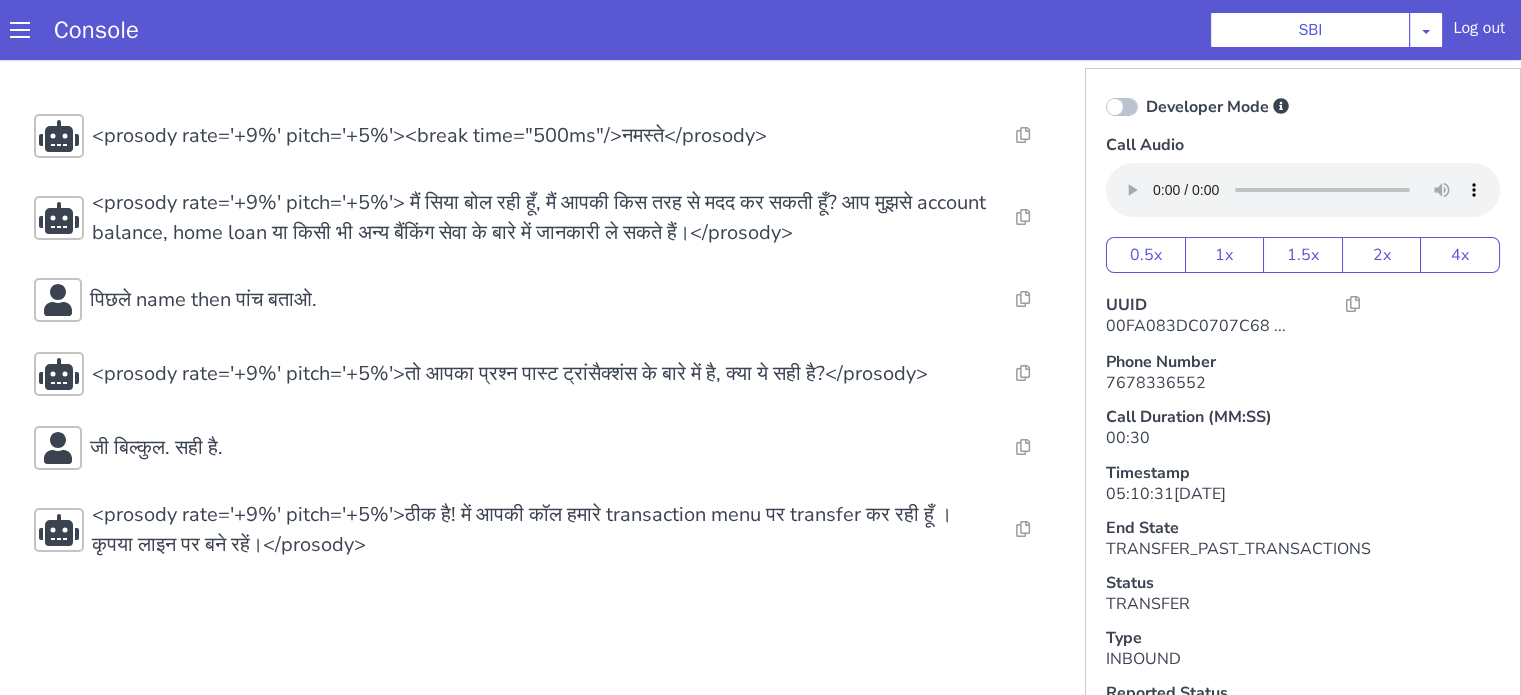 click on "Console SBI AO Smith Airtel DTH Pilot Airtel POC Alice Blue NT Aliceblue American Finance - US Apollo Apollo 24*7 Application - Collections Auto NPS feedback Avaya Devconnect Axis Axis AMC Axis Outbound BAGIC BALIC BALIC Old 2 Bajaj Autofinance Bajaj Fin Banking Demo Barbeque Nation Buy Now Pay Later Cars24 Cashe Central Bank of India Charles Tyrwhitt Cholamandalam Finance Consumer Durables Coverfox Covid19 Helpline Credgenics CreditMate DPDzero DUMMY Data collection Demo - Collections Dish TV ERCM Emeritus Eureka Forbes - LQ FFAM360 - US Familiarity Farming_Axis Finaccel Flipkart Flow Templates Fusion Microfinance Giorgos_TestBot Great Learning Grievance Bot HDB Finance HDFC HDFC Ergo HDFC Freedom CC HDFC Life Demo HDFC Securities Hathway Internet Hathway V2 Home Credit IBM IBM Banking Demo ICICI ICICI Bank Outbound ICICI Lombard Persistency ICICI Prudential ICICI securities ICICI_lombard IDFC First Bank IFFCO Tokio Insurance Iffco Tokio Indiamart Indigo IndusInd - Settlement IndusInd CC Insurance Jarvis" at bounding box center [760, 30] 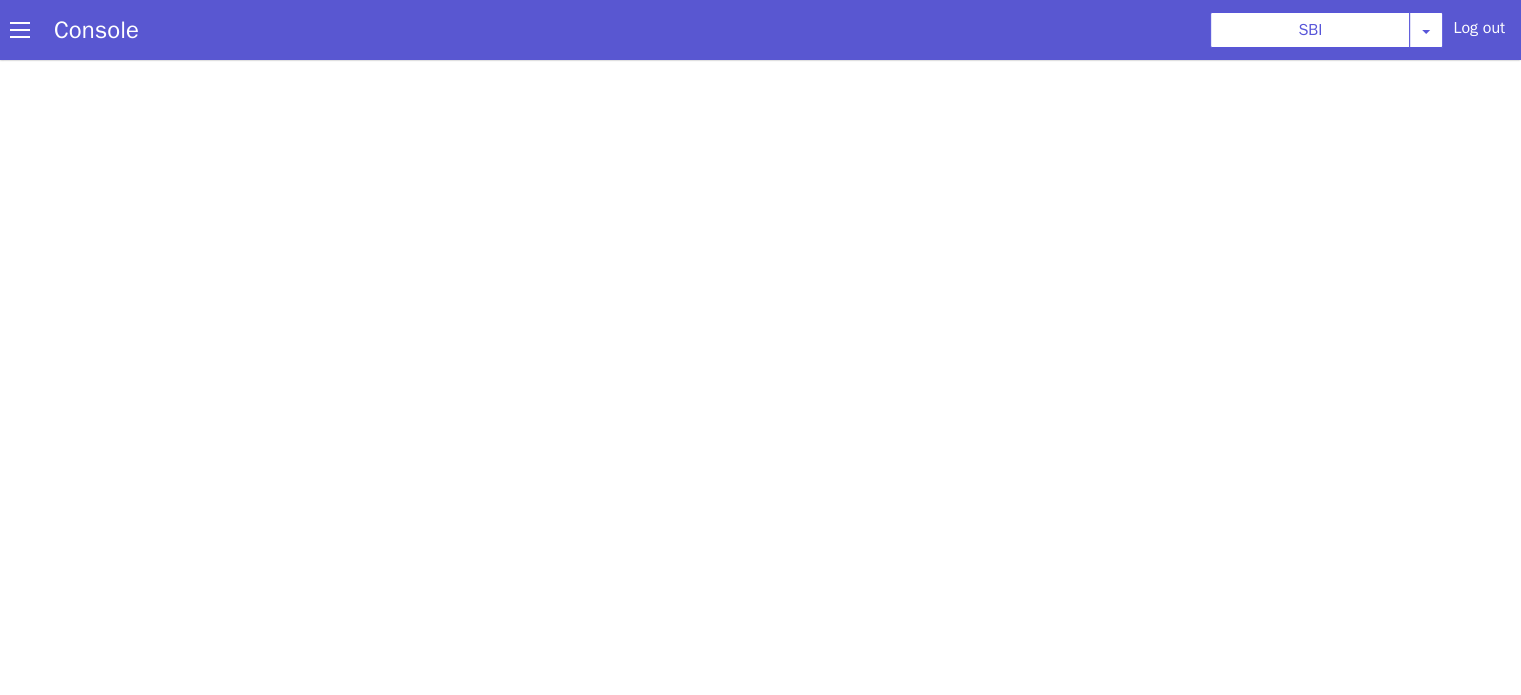 scroll, scrollTop: 0, scrollLeft: 0, axis: both 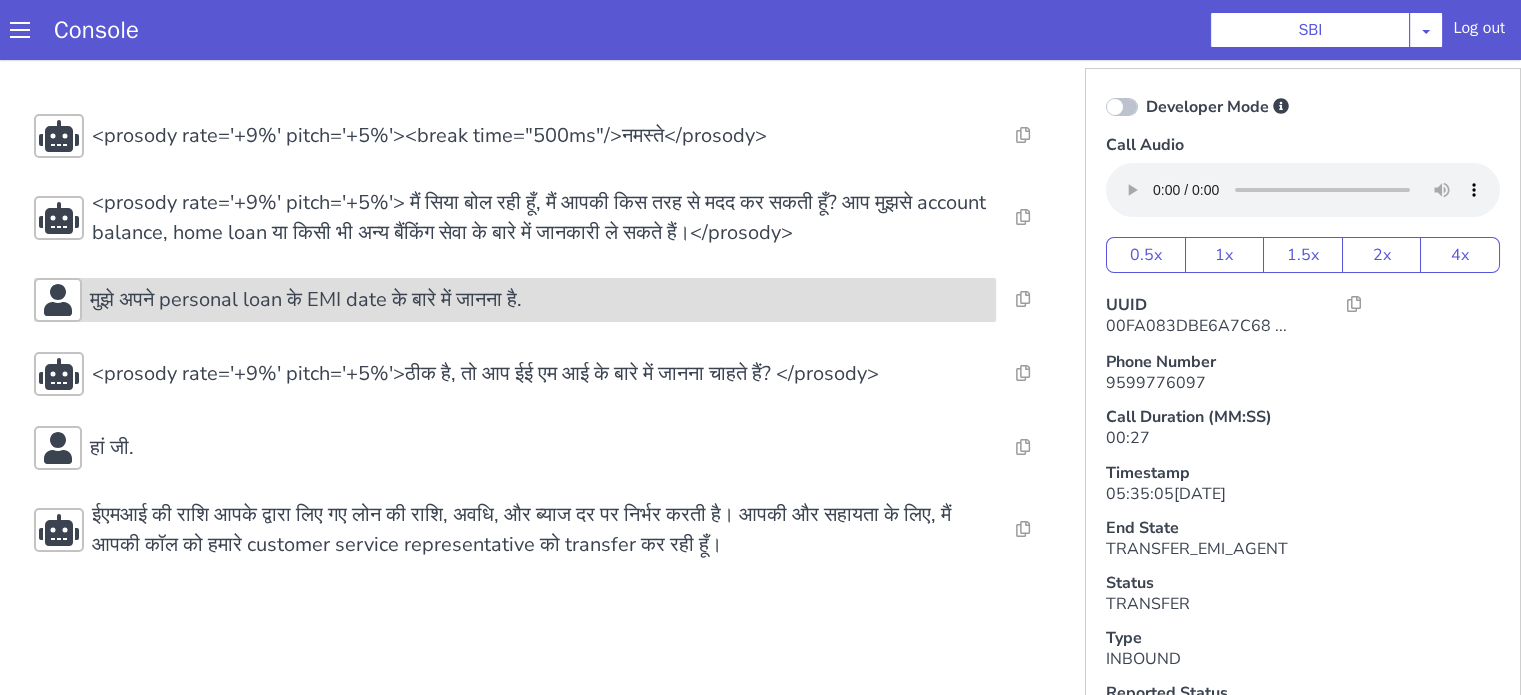 click on "मुझे अपने personal loan के EMI date के बारे में जानना है." at bounding box center [306, 300] 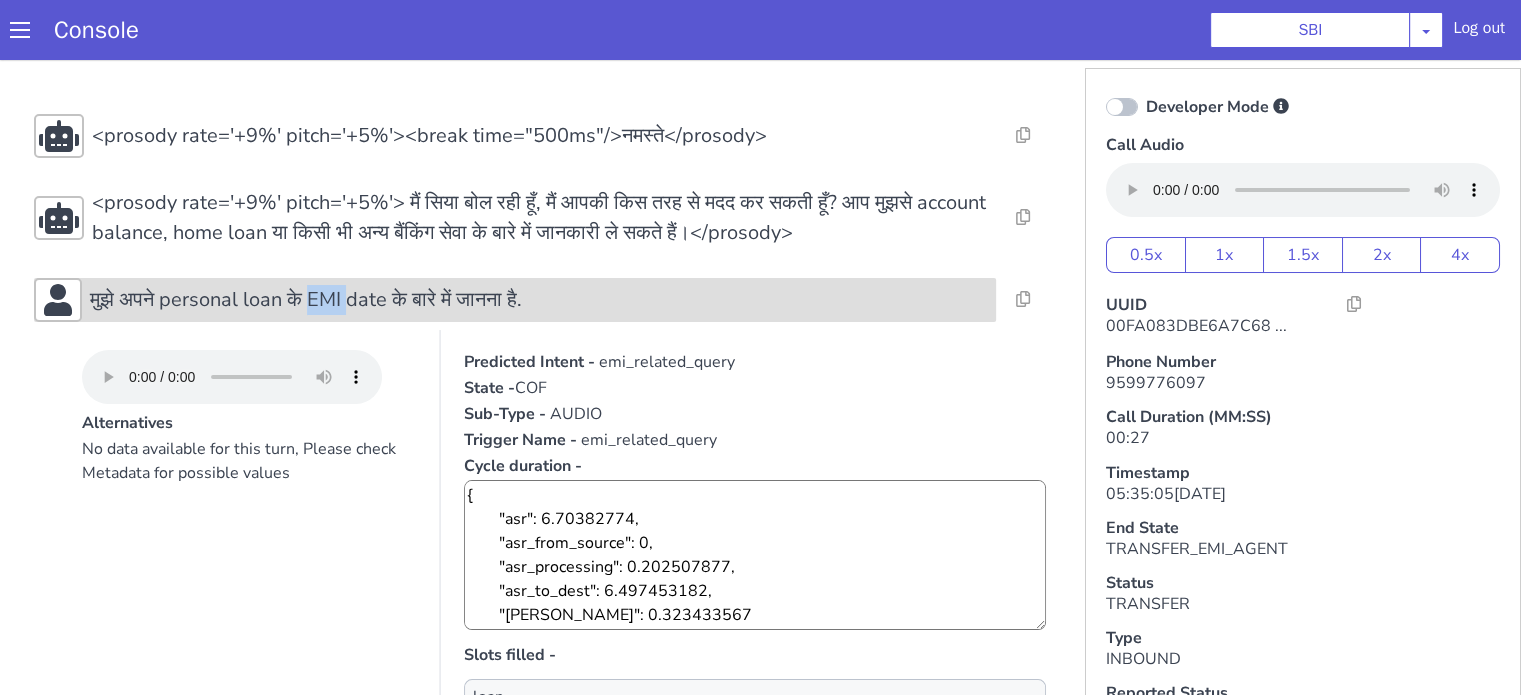 click on "मुझे अपने personal loan के EMI date के बारे में जानना है." at bounding box center (306, 300) 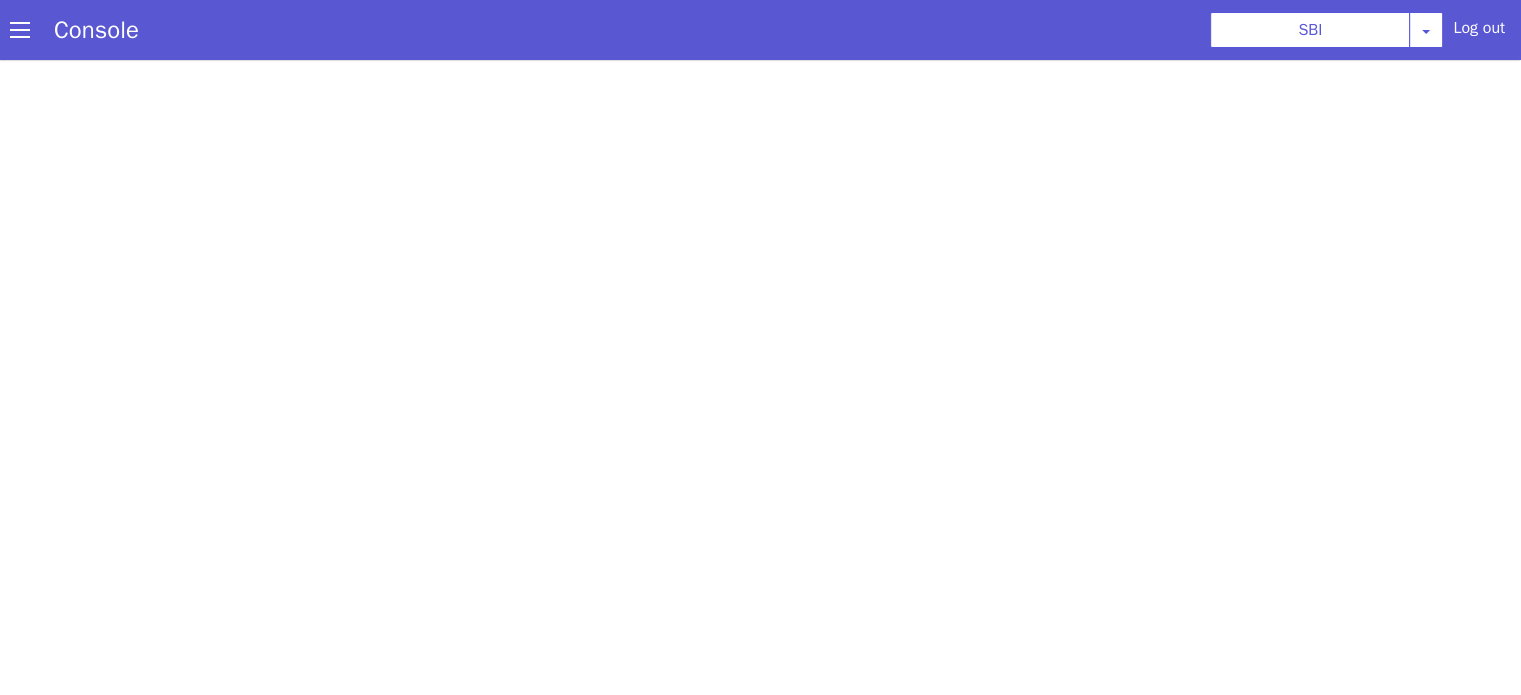 scroll, scrollTop: 0, scrollLeft: 0, axis: both 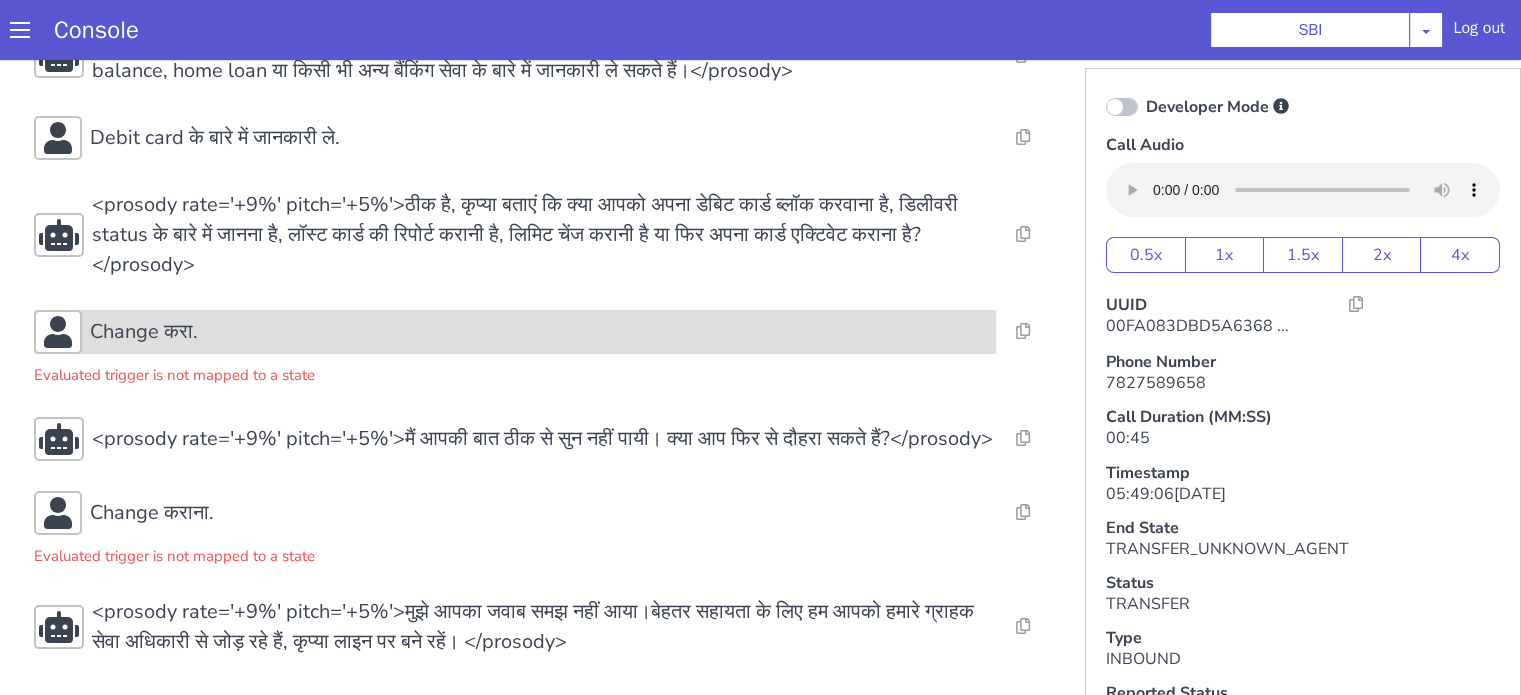 click on "Change करा." at bounding box center (515, 332) 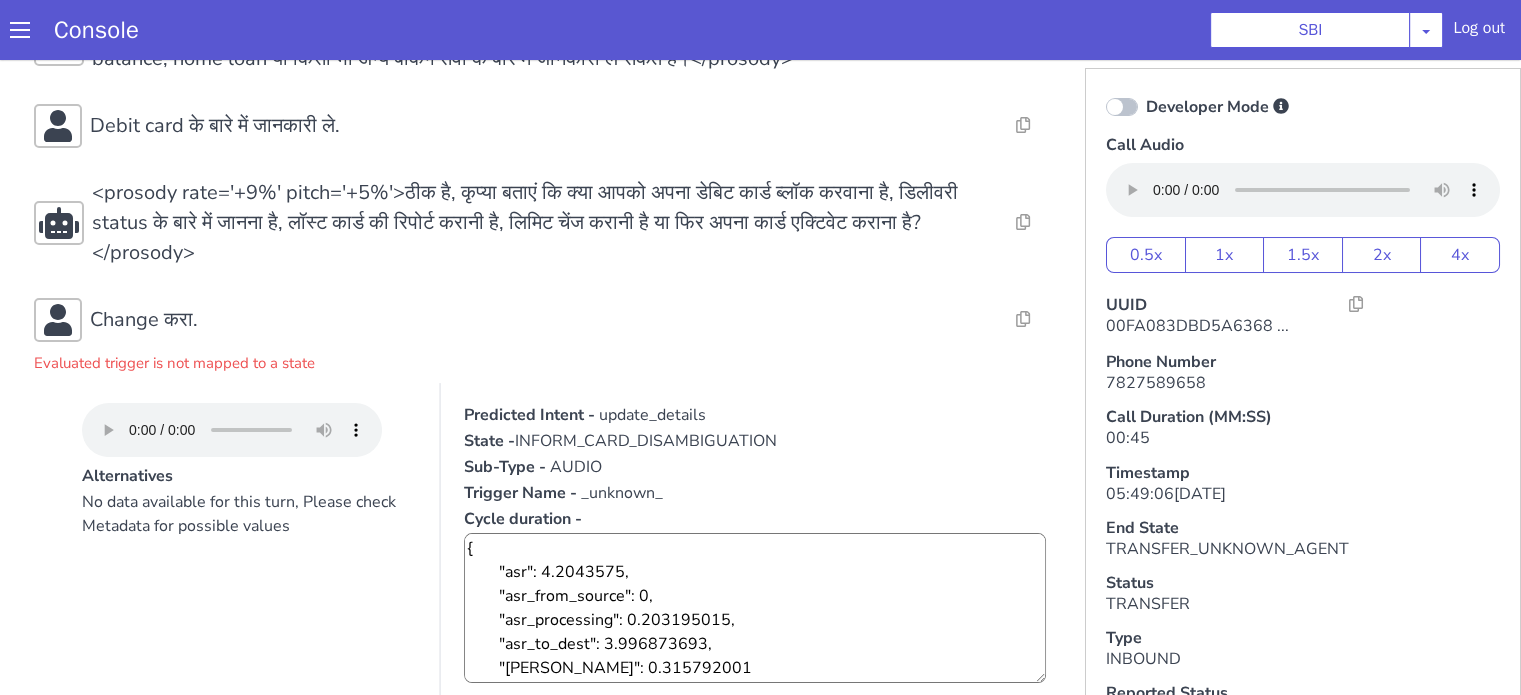 scroll, scrollTop: 74, scrollLeft: 0, axis: vertical 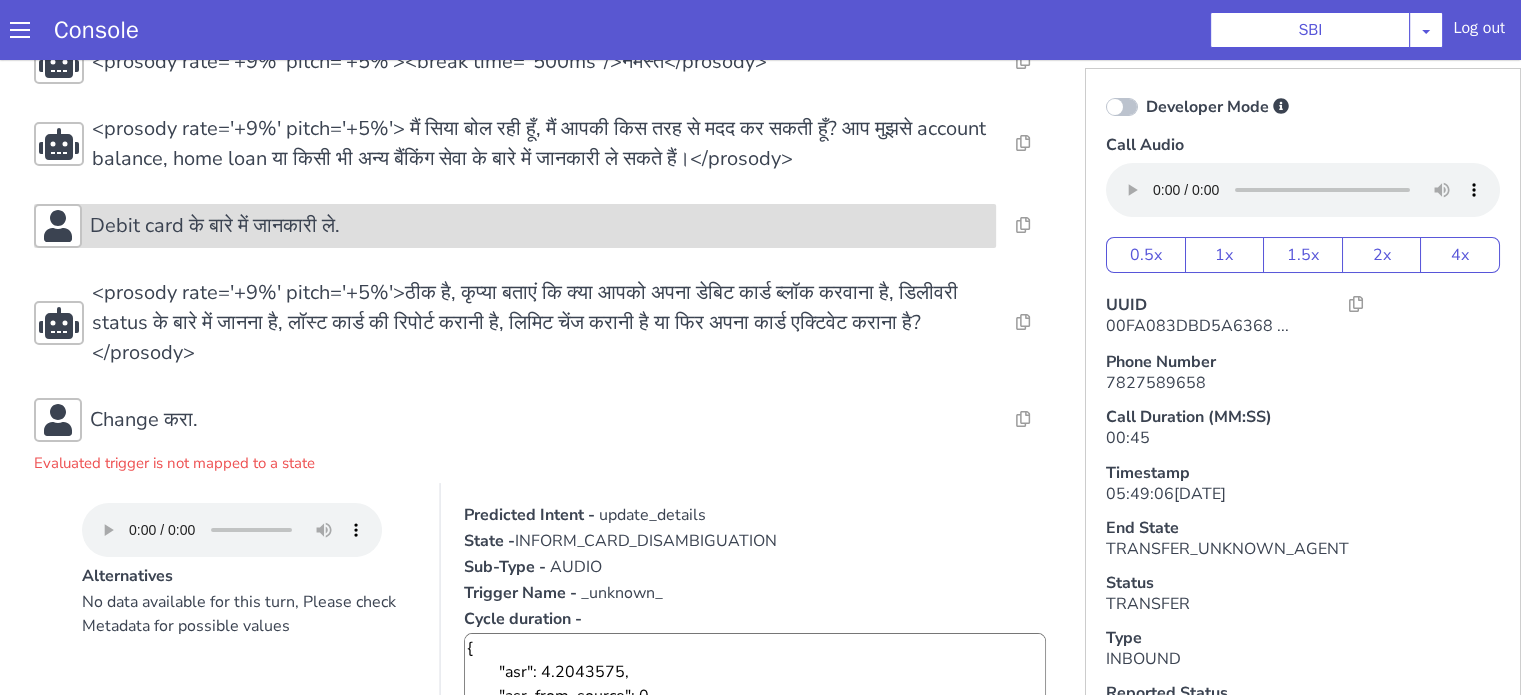 click on "Debit card के बारे में जानकारी ले." at bounding box center (215, 226) 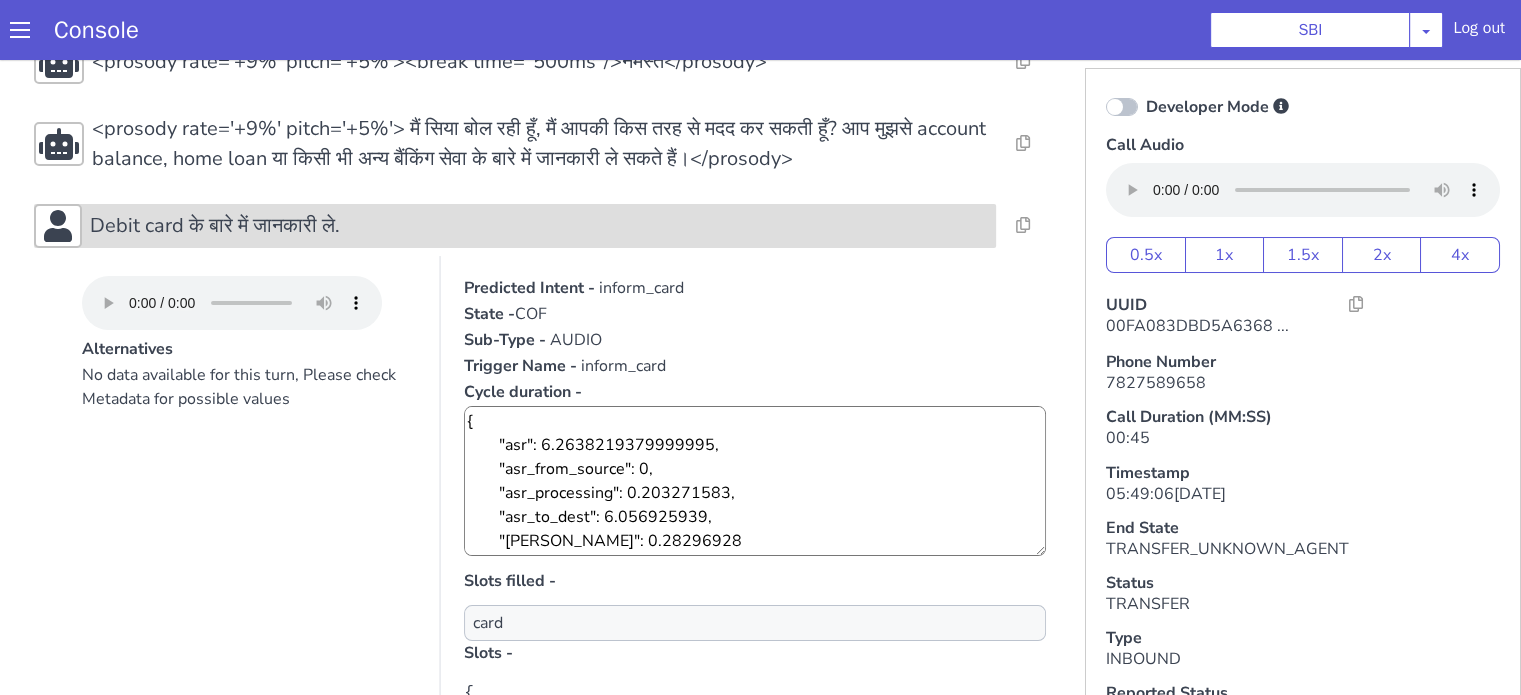 click on "Debit card के बारे में जानकारी ले." at bounding box center (215, 226) 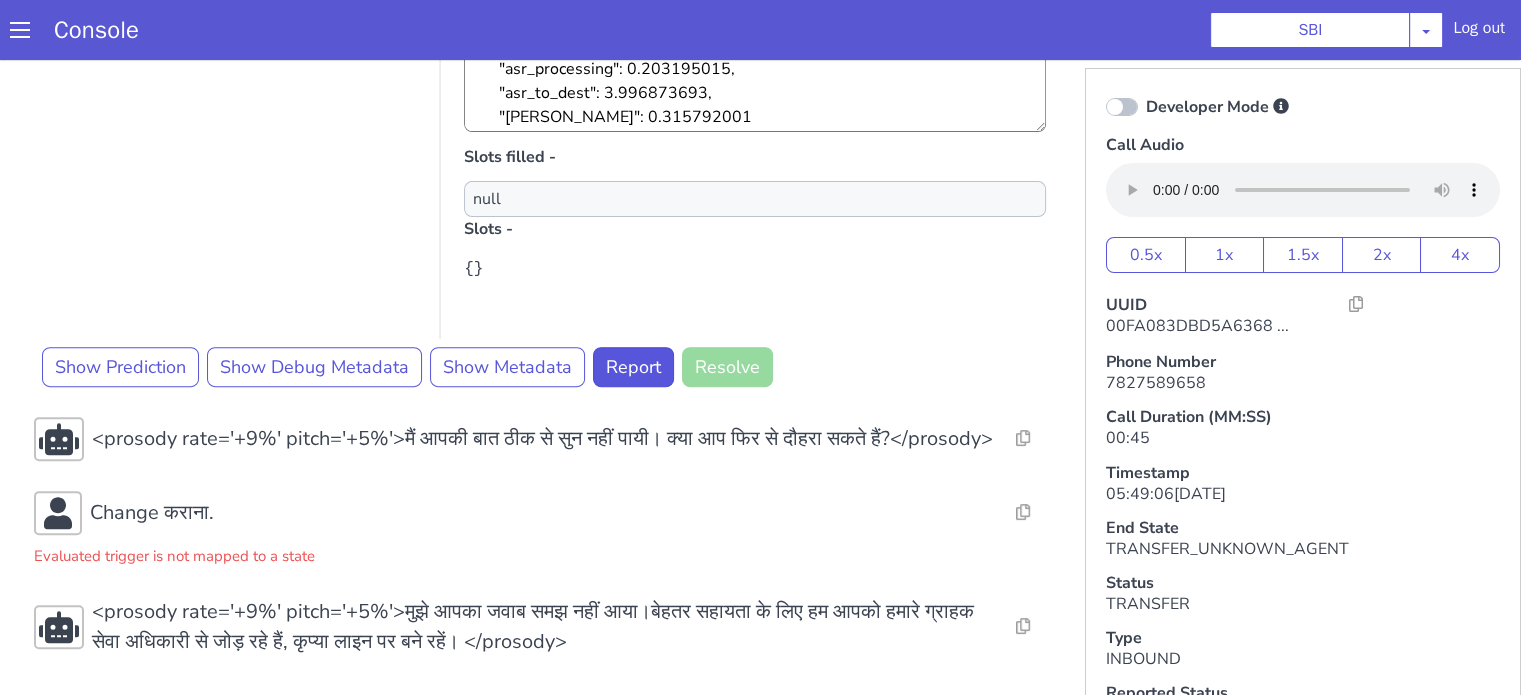 scroll, scrollTop: 737, scrollLeft: 0, axis: vertical 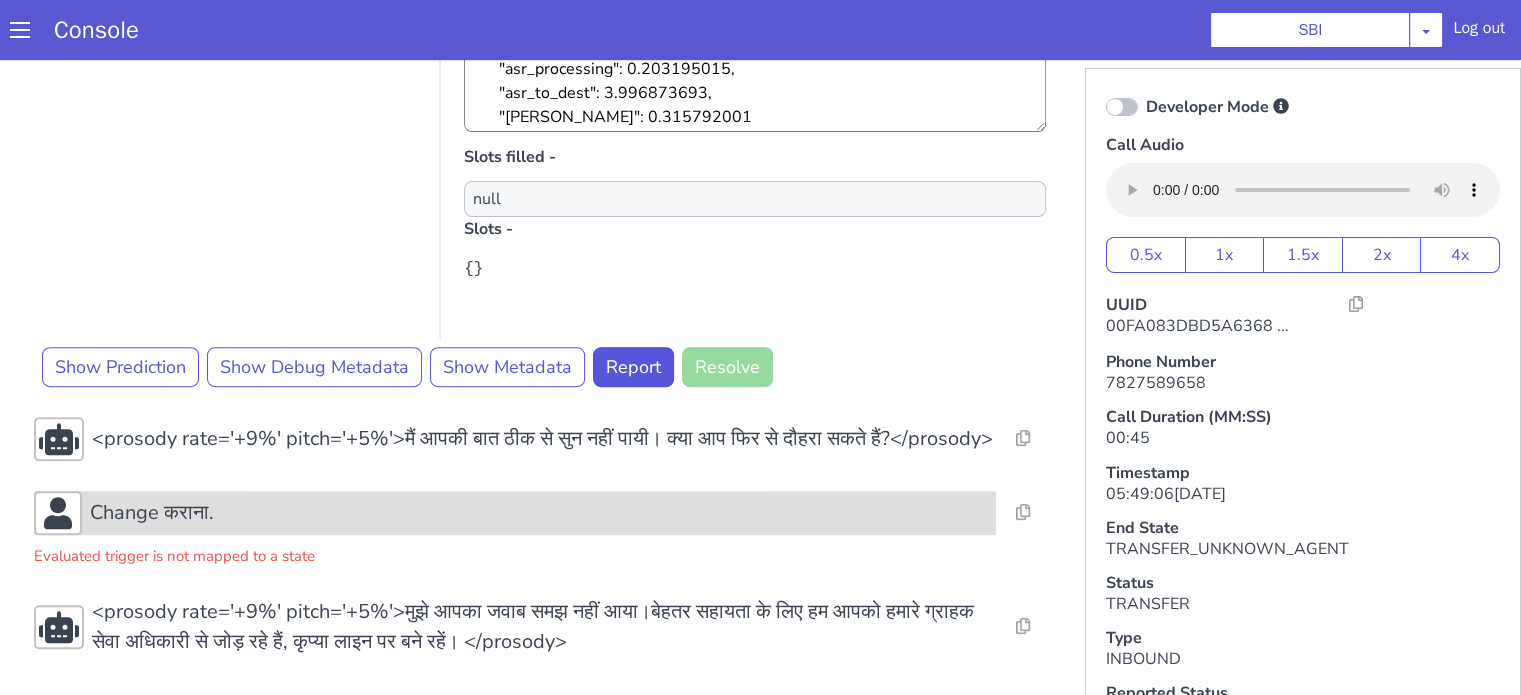 click on "Change कराना." at bounding box center (152, 513) 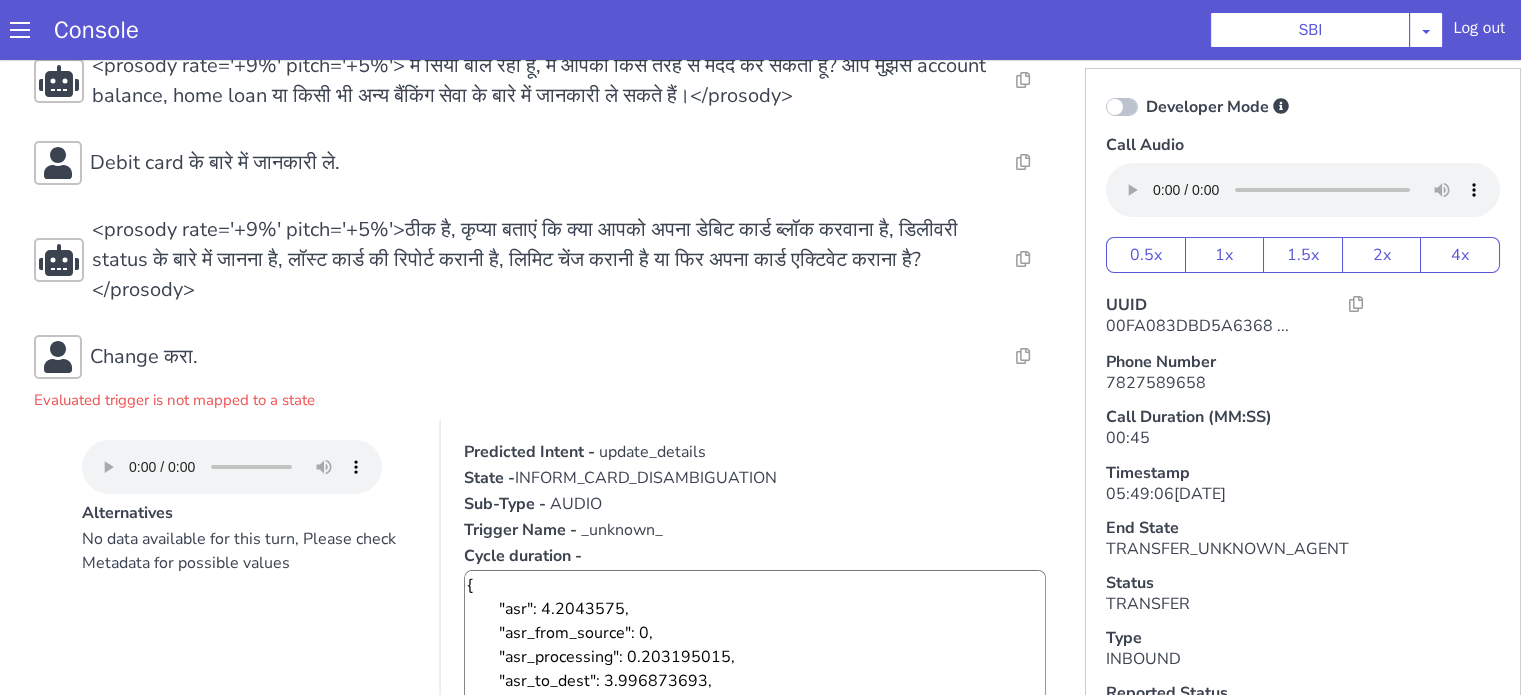 scroll, scrollTop: 0, scrollLeft: 0, axis: both 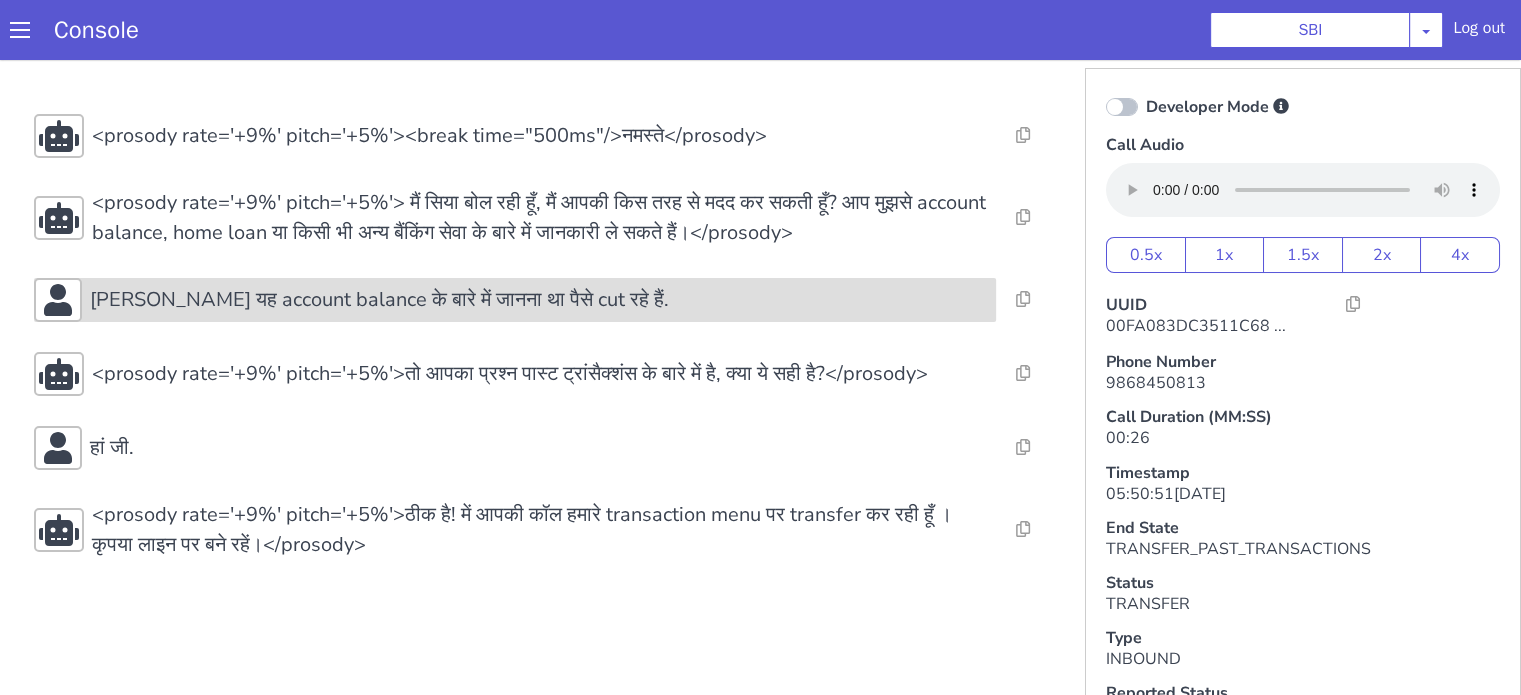click on "[PERSON_NAME] यह account balance के बारे में जानना था पैसे cut रहे हैं." at bounding box center [379, 300] 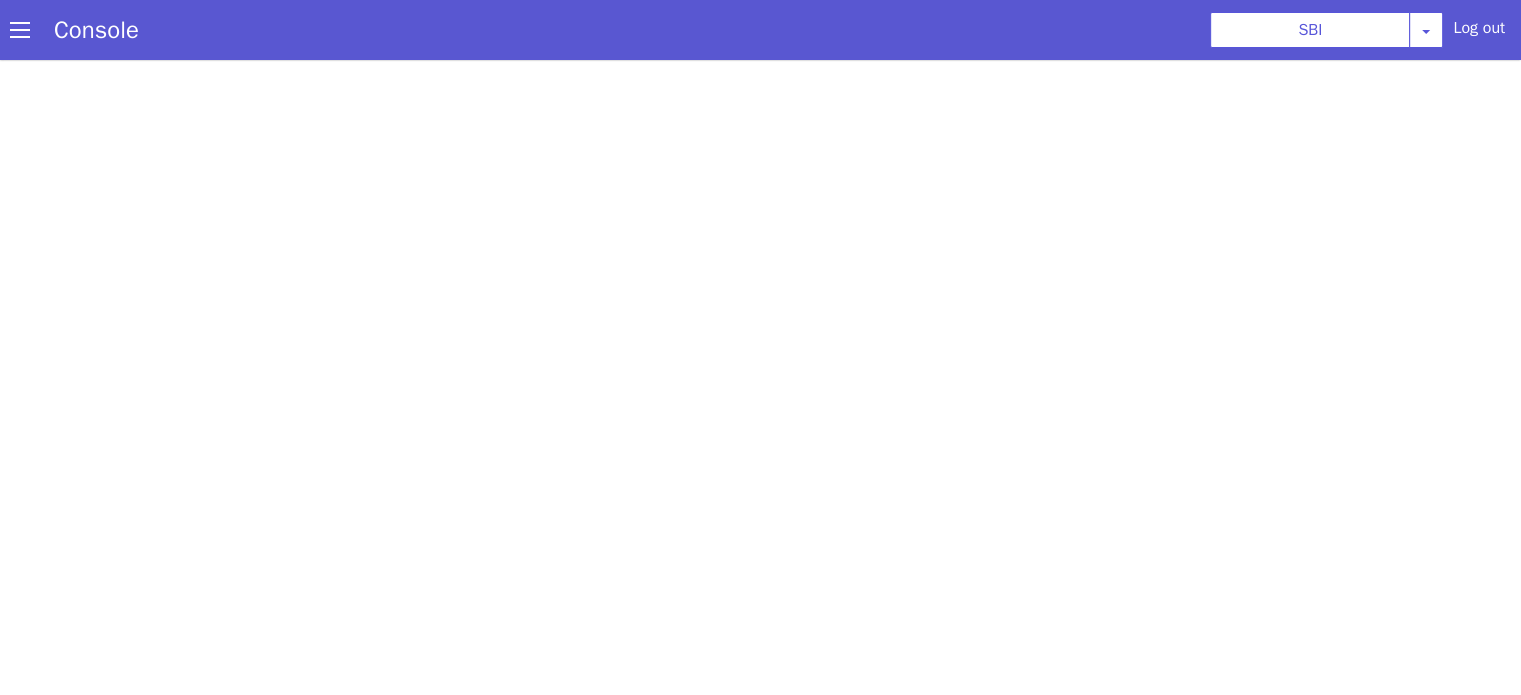 scroll, scrollTop: 0, scrollLeft: 0, axis: both 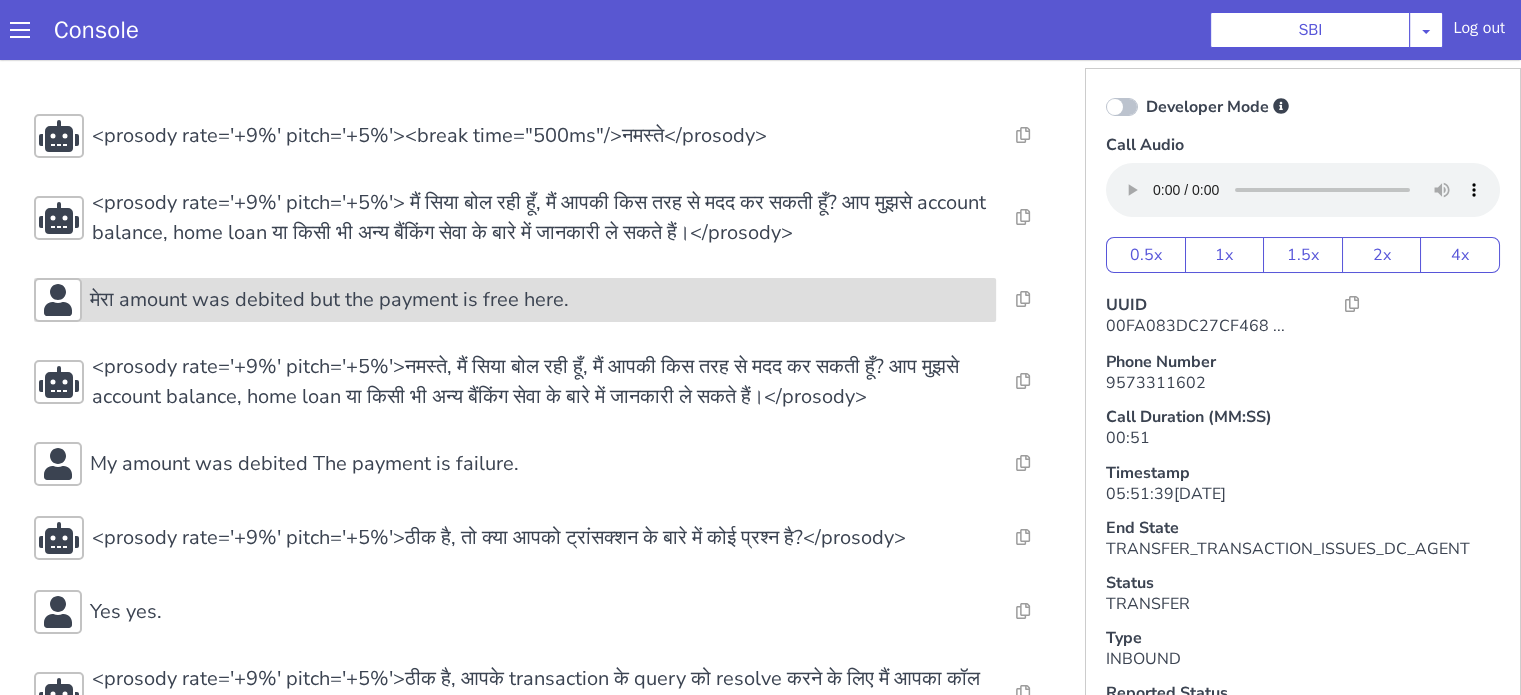 click on "मेरा amount was debited but the payment is free here." at bounding box center (329, 300) 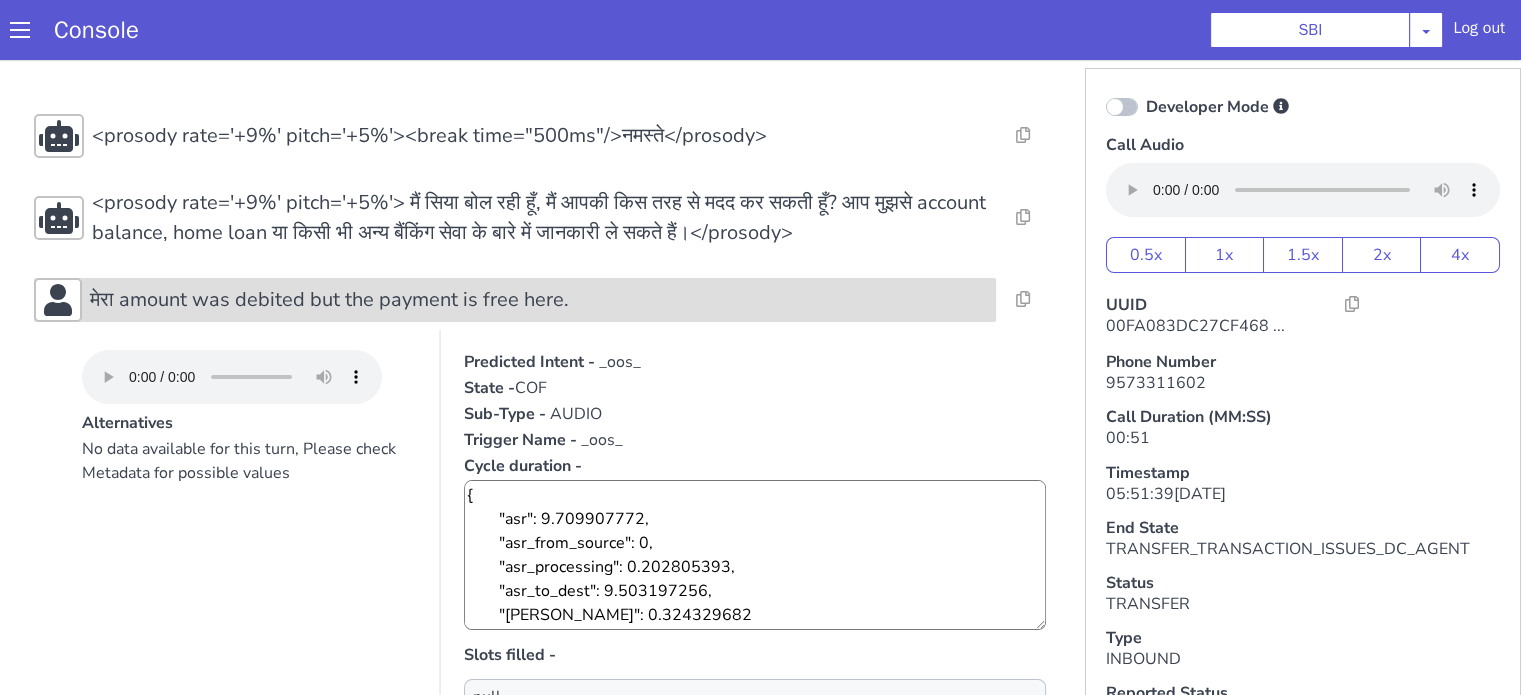 click on "मेरा amount was debited but the payment is free here." at bounding box center [329, 300] 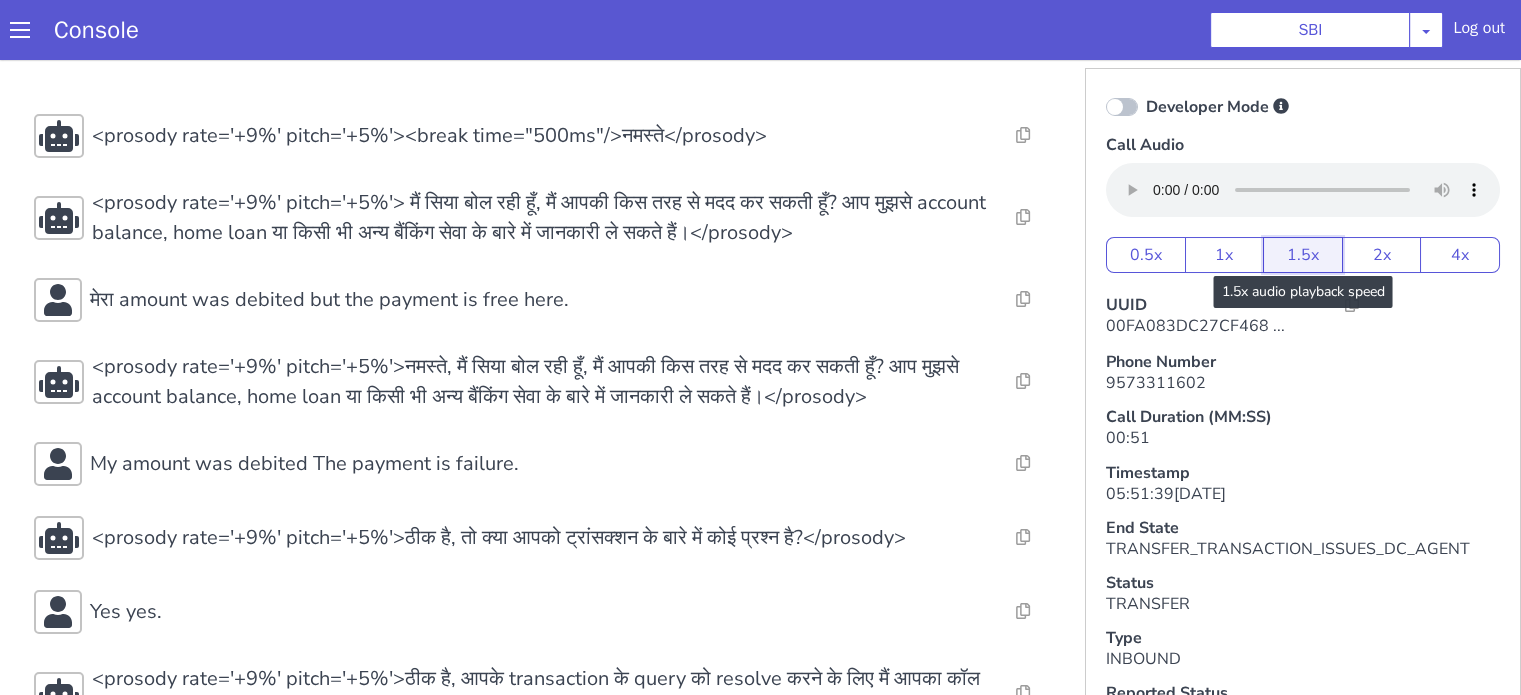 click on "1.5x" at bounding box center (1303, 255) 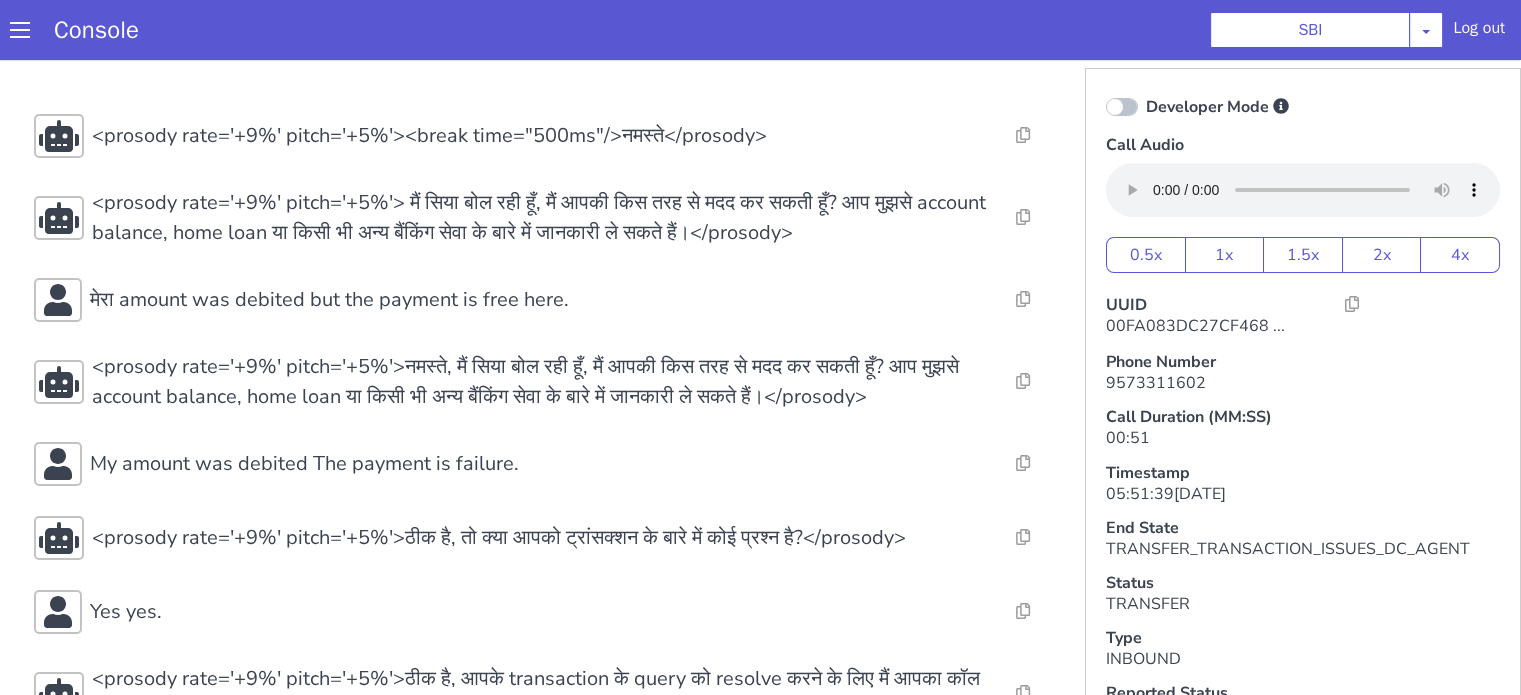 click on "Console SBI AO Smith Airtel DTH Pilot Airtel POC Alice Blue NT Aliceblue American Finance - US Apollo Apollo 24*7 Application - Collections Auto NPS feedback Avaya Devconnect Axis Axis AMC Axis Outbound BAGIC BALIC BALIC Old 2 Bajaj Autofinance Bajaj Fin Banking Demo Barbeque Nation Buy Now Pay Later Cars24 Cashe Central Bank of India Charles Tyrwhitt Cholamandalam Finance Consumer Durables Coverfox Covid19 Helpline Credgenics CreditMate DPDzero DUMMY Data collection Demo - Collections Dish TV ERCM Emeritus Eureka Forbes - LQ FFAM360 - US Familiarity Farming_Axis Finaccel Flipkart Flow Templates Fusion Microfinance Giorgos_TestBot Great Learning Grievance Bot HDB Finance HDFC HDFC Ergo HDFC Freedom CC HDFC Life Demo HDFC Securities Hathway Internet Hathway V2 Home Credit IBM IBM Banking Demo ICICI ICICI Bank Outbound ICICI Lombard Persistency ICICI Prudential ICICI securities ICICI_lombard IDFC First Bank IFFCO Tokio Insurance Iffco Tokio Indiamart Indigo IndusInd - Settlement IndusInd CC Insurance Jarvis" at bounding box center [760, 30] 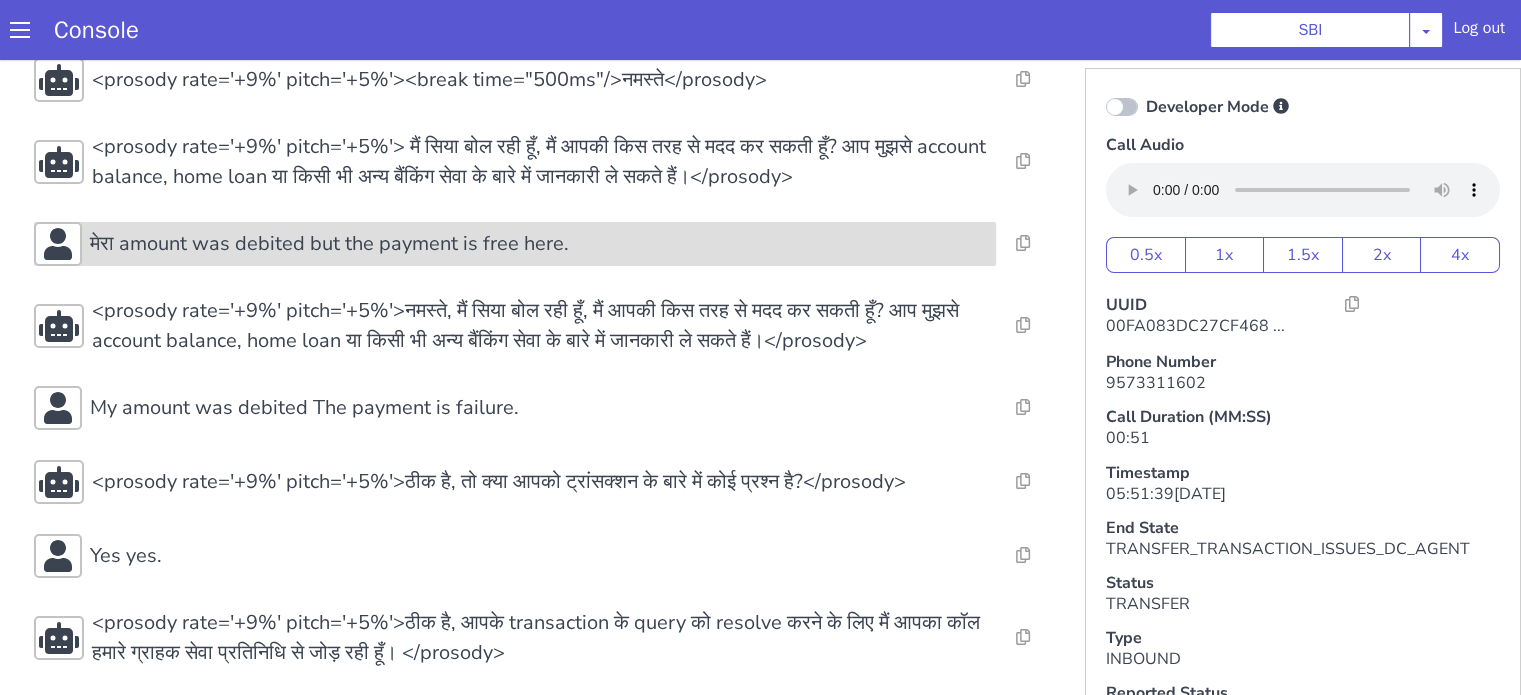 scroll, scrollTop: 63, scrollLeft: 0, axis: vertical 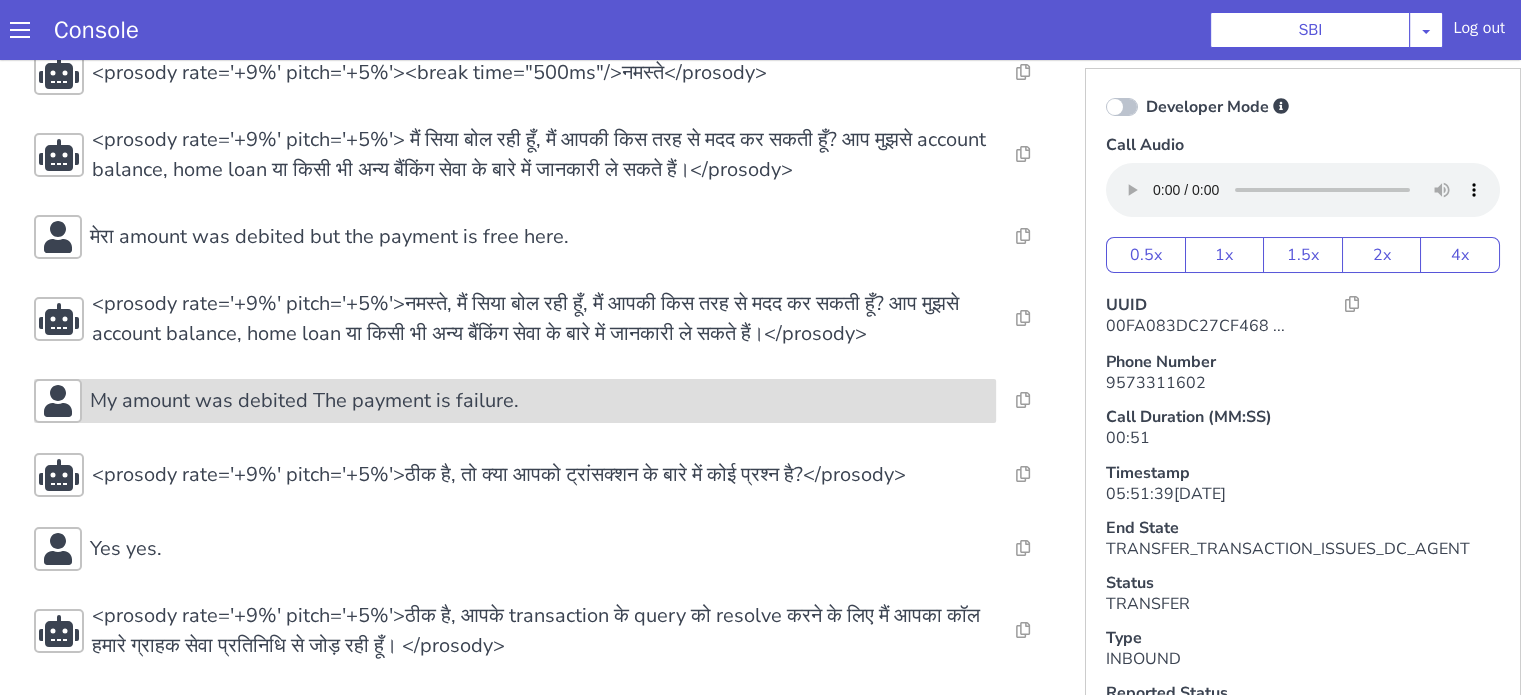 click on "My amount was debited The payment is failure." at bounding box center (304, 401) 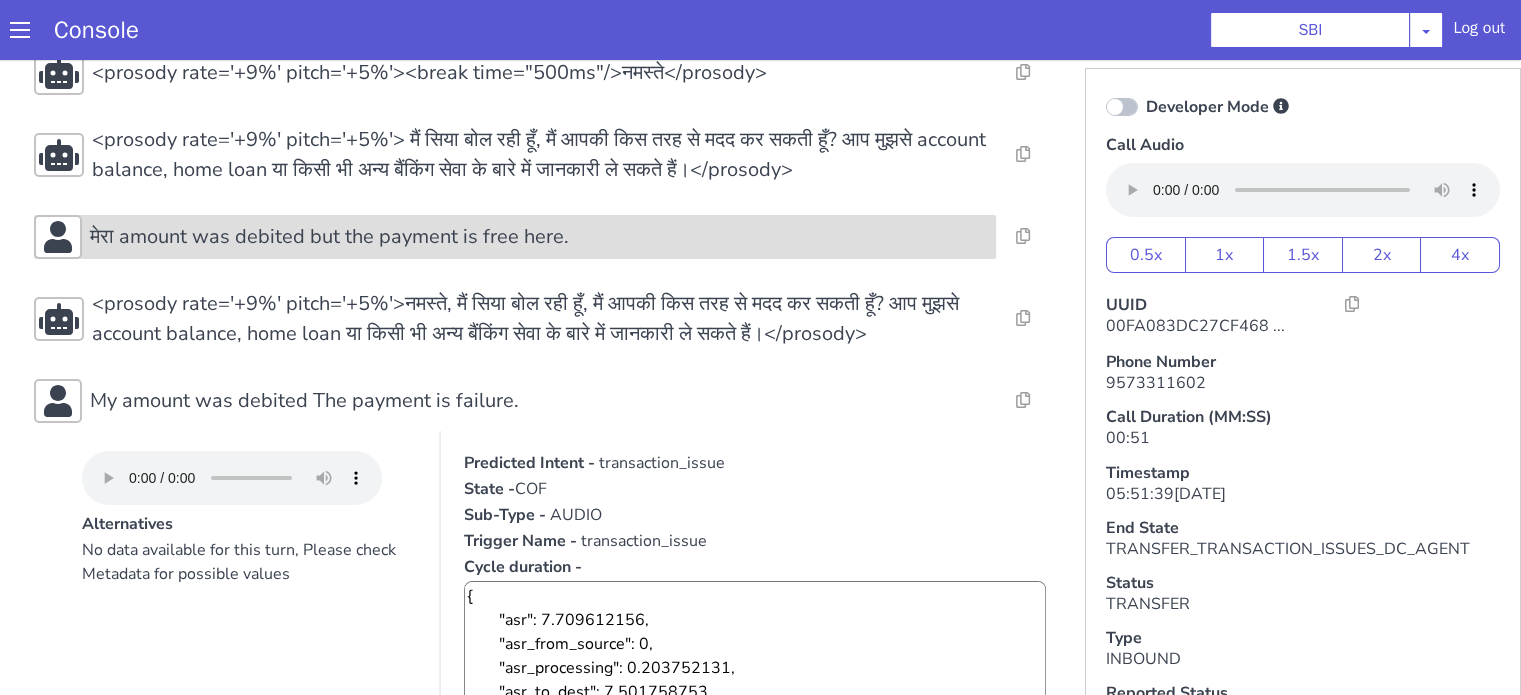 click on "मेरा amount was debited but the payment is free here." at bounding box center [515, 237] 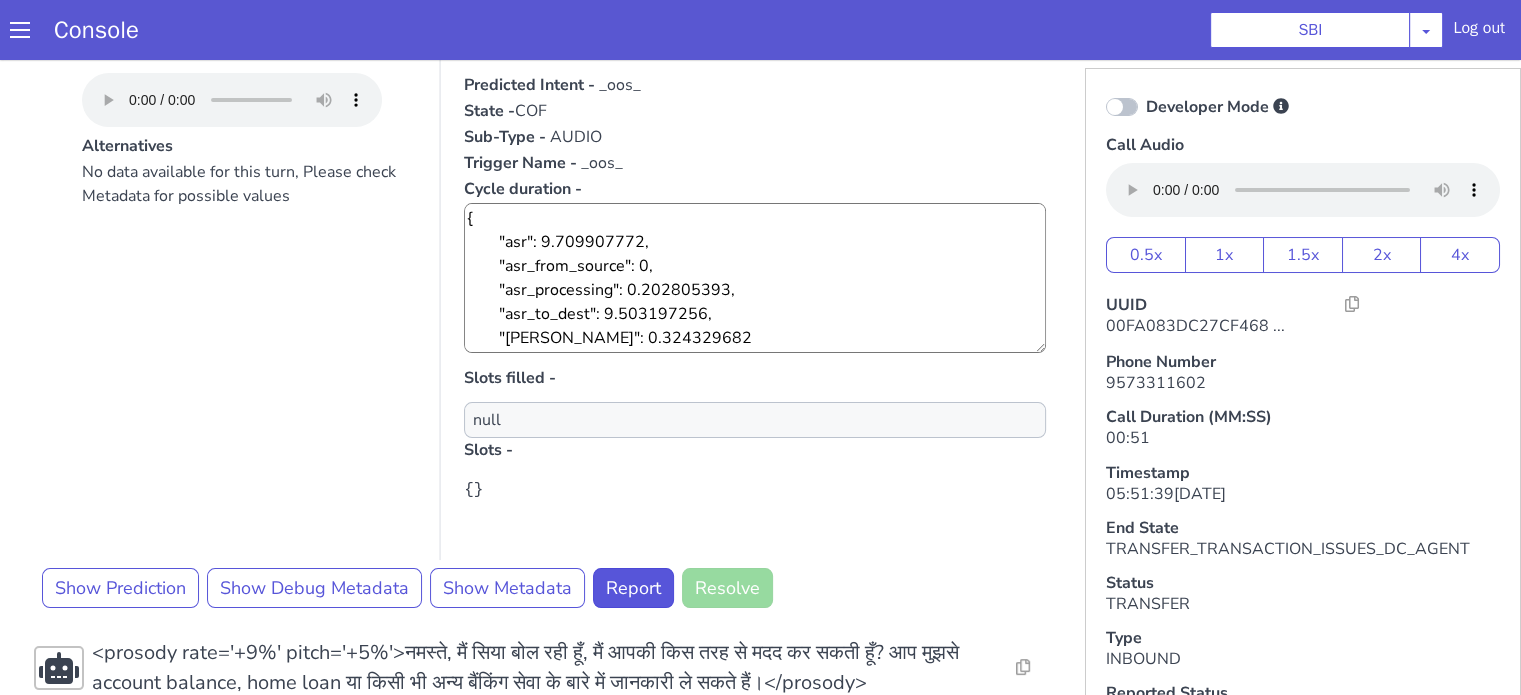 scroll, scrollTop: 363, scrollLeft: 0, axis: vertical 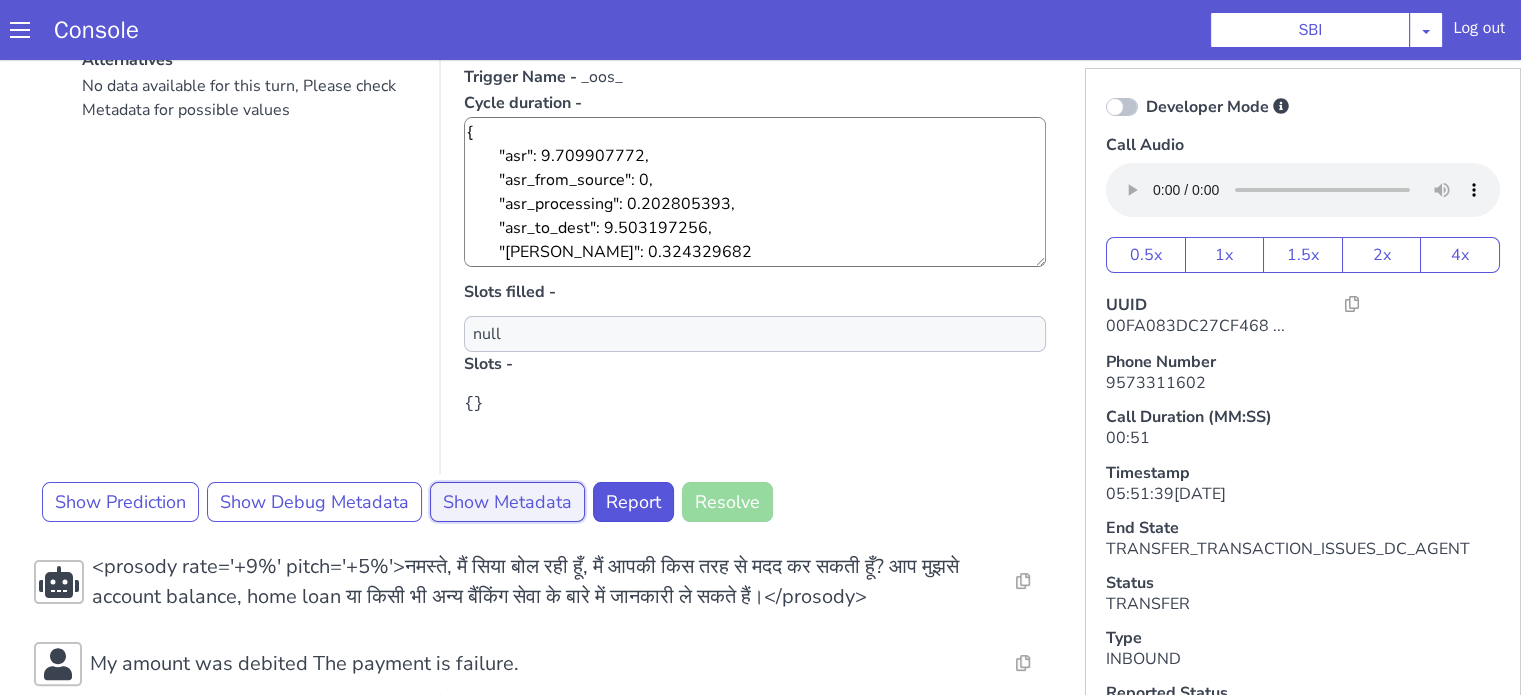 click on "Show Metadata" at bounding box center [507, 502] 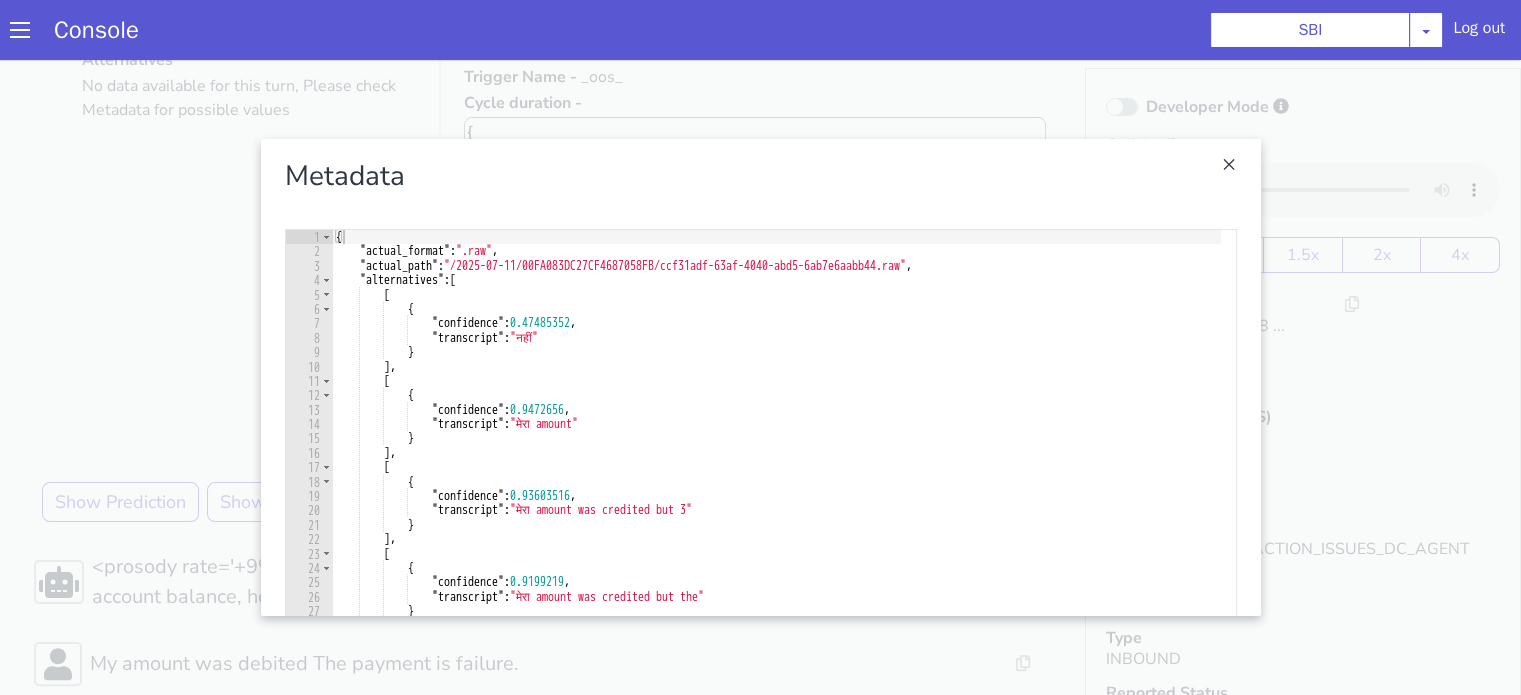 scroll, scrollTop: 0, scrollLeft: 0, axis: both 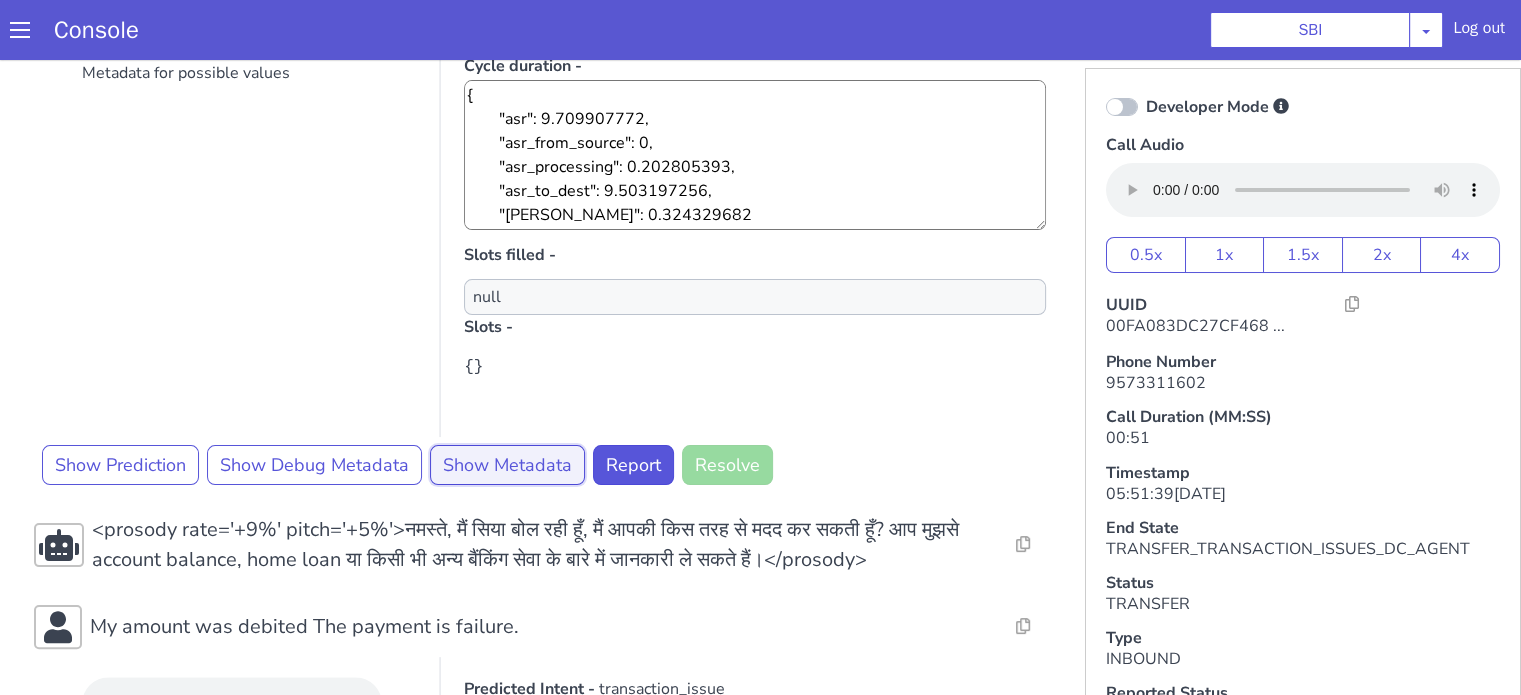 click on "Show Metadata" at bounding box center (507, 465) 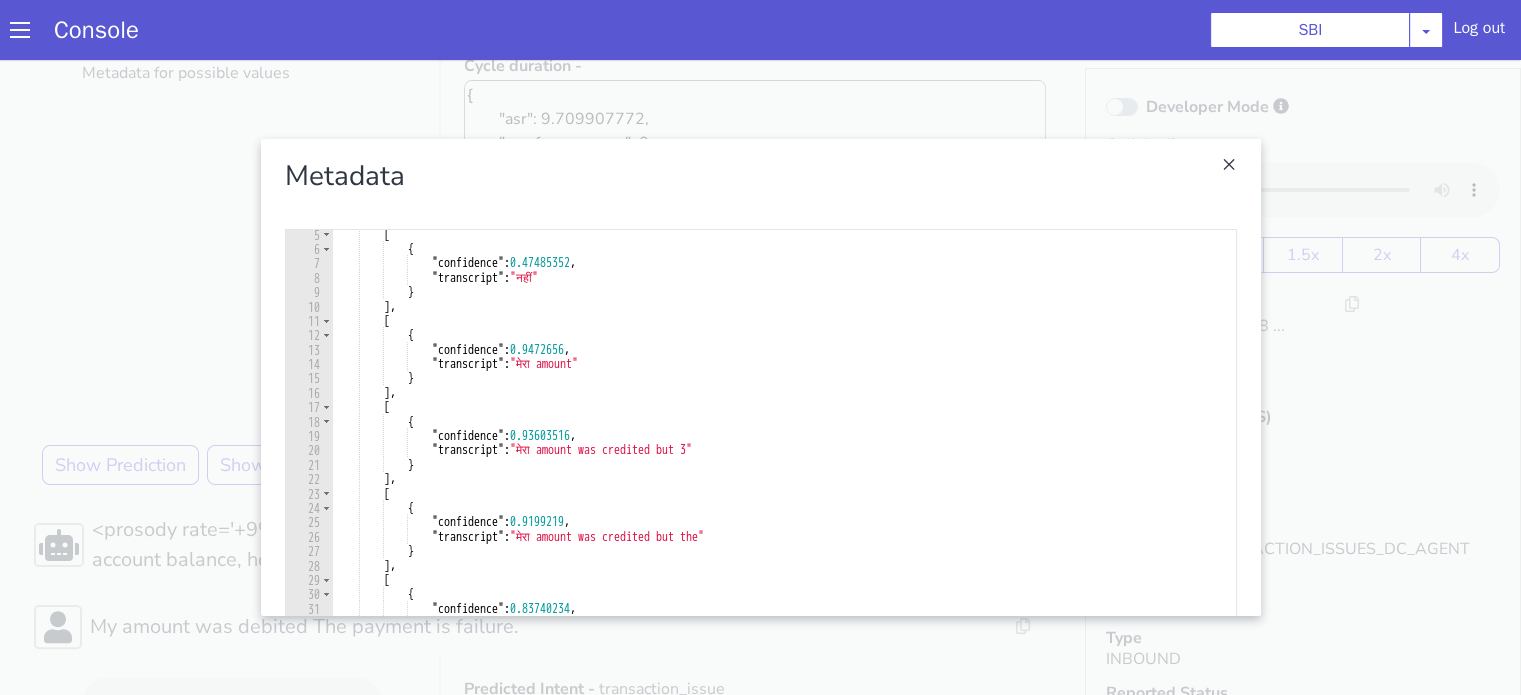 scroll, scrollTop: 0, scrollLeft: 0, axis: both 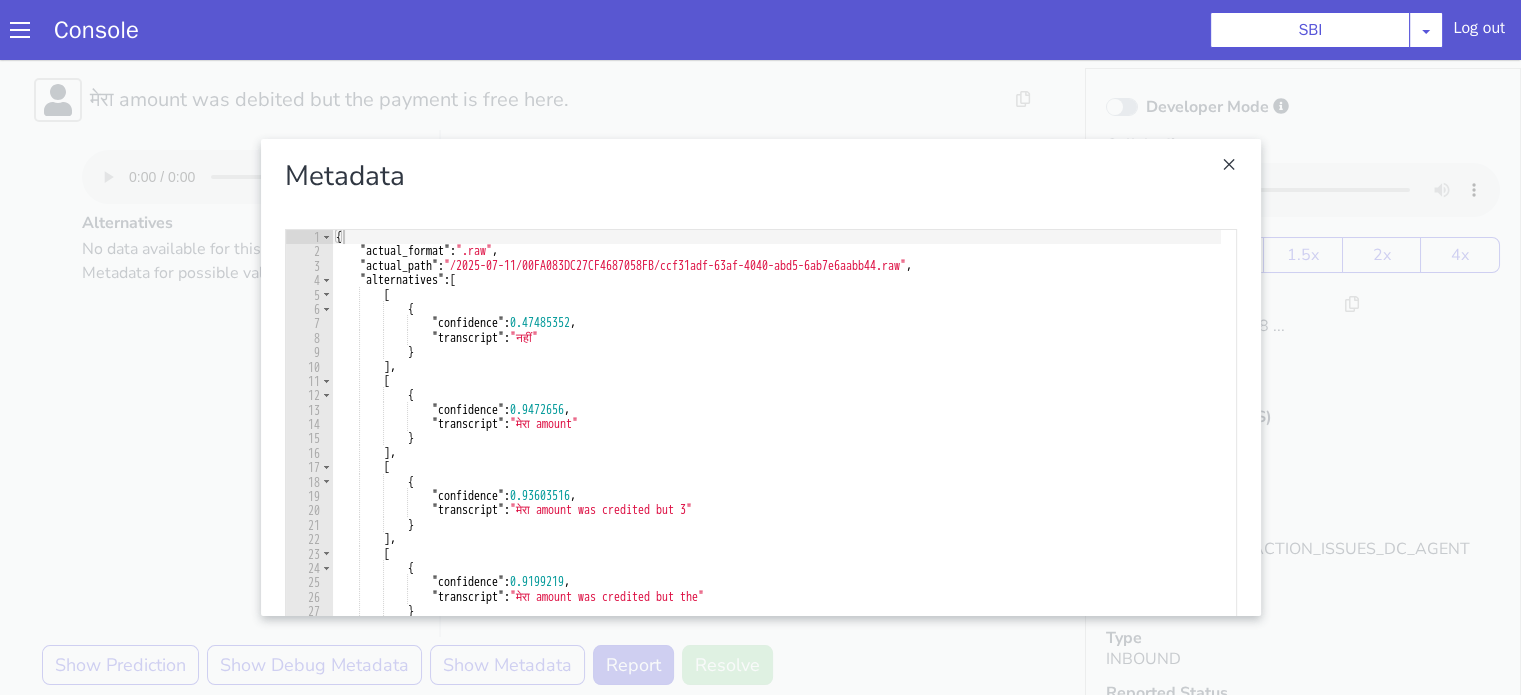 click at bounding box center [760, 377] 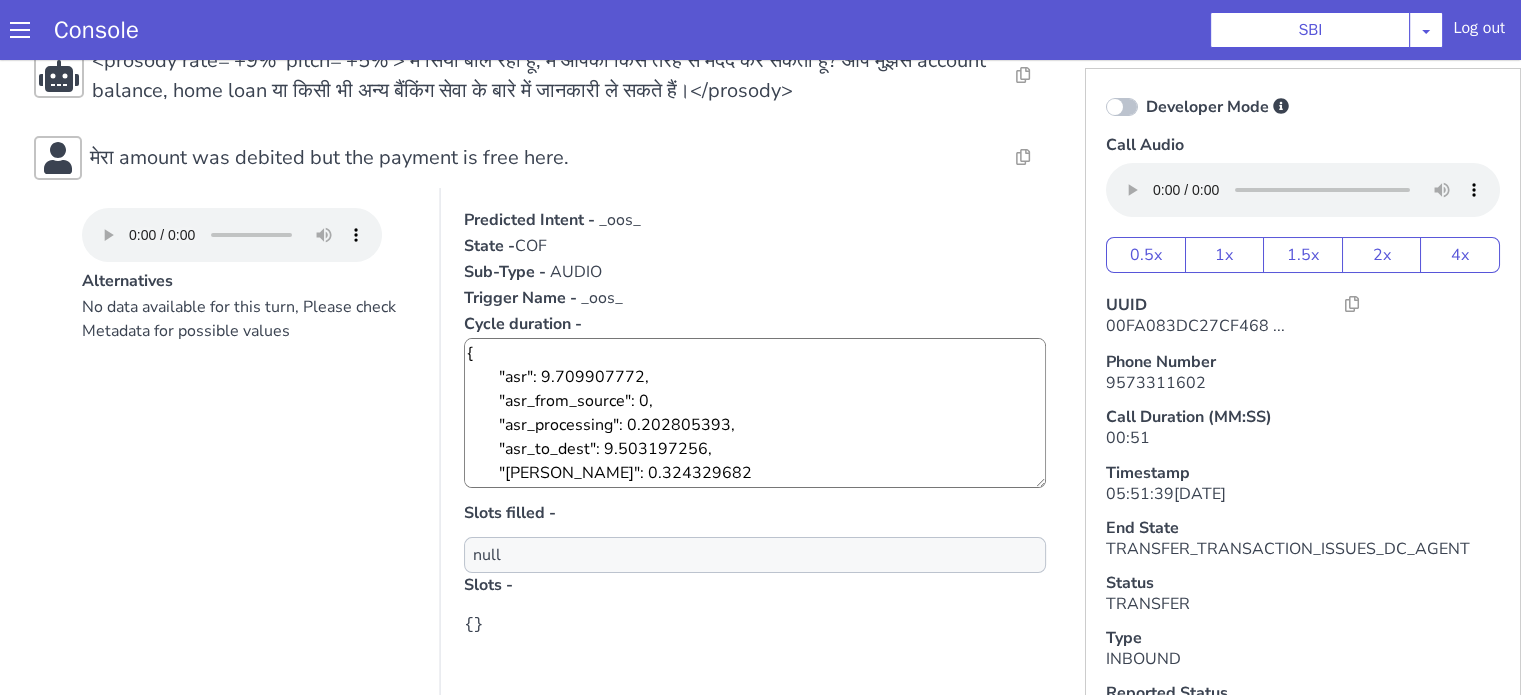 scroll, scrollTop: 0, scrollLeft: 0, axis: both 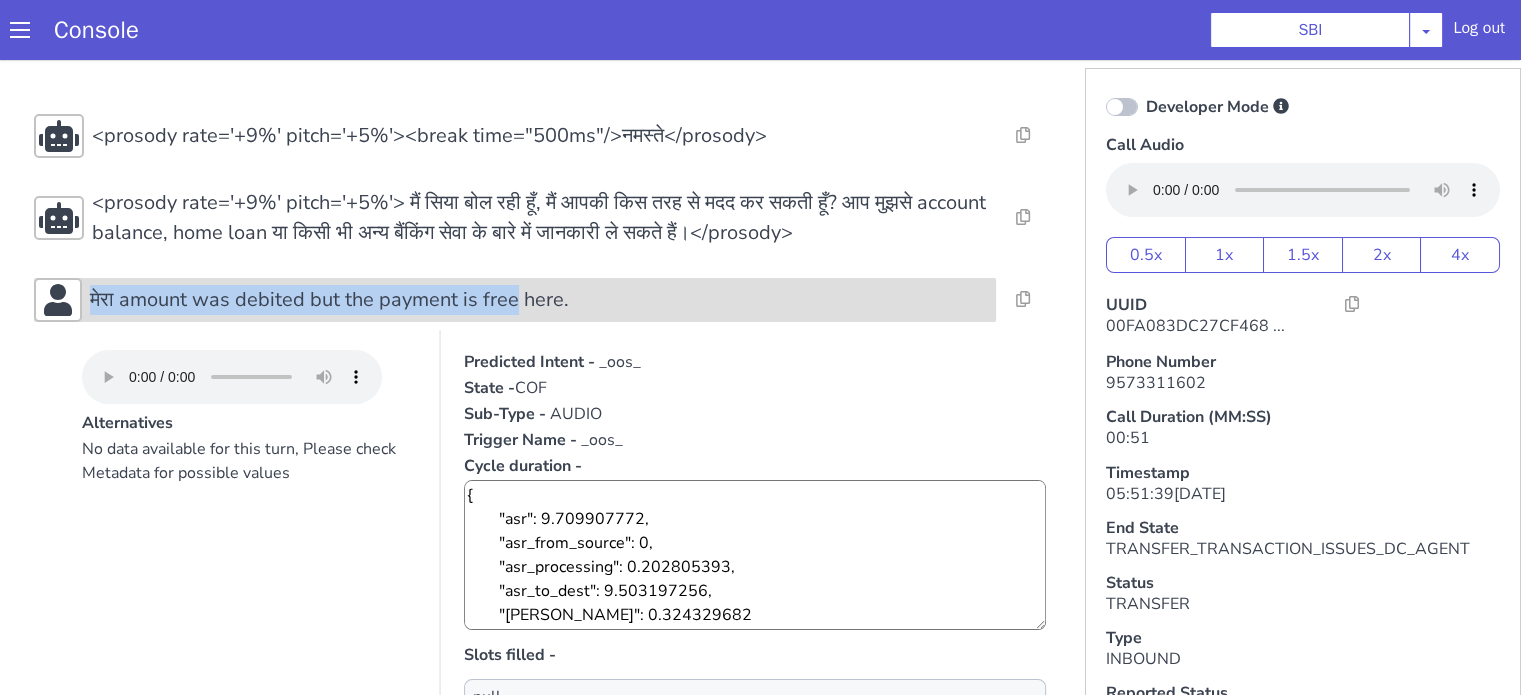 drag, startPoint x: 112, startPoint y: 307, endPoint x: 516, endPoint y: 303, distance: 404.0198 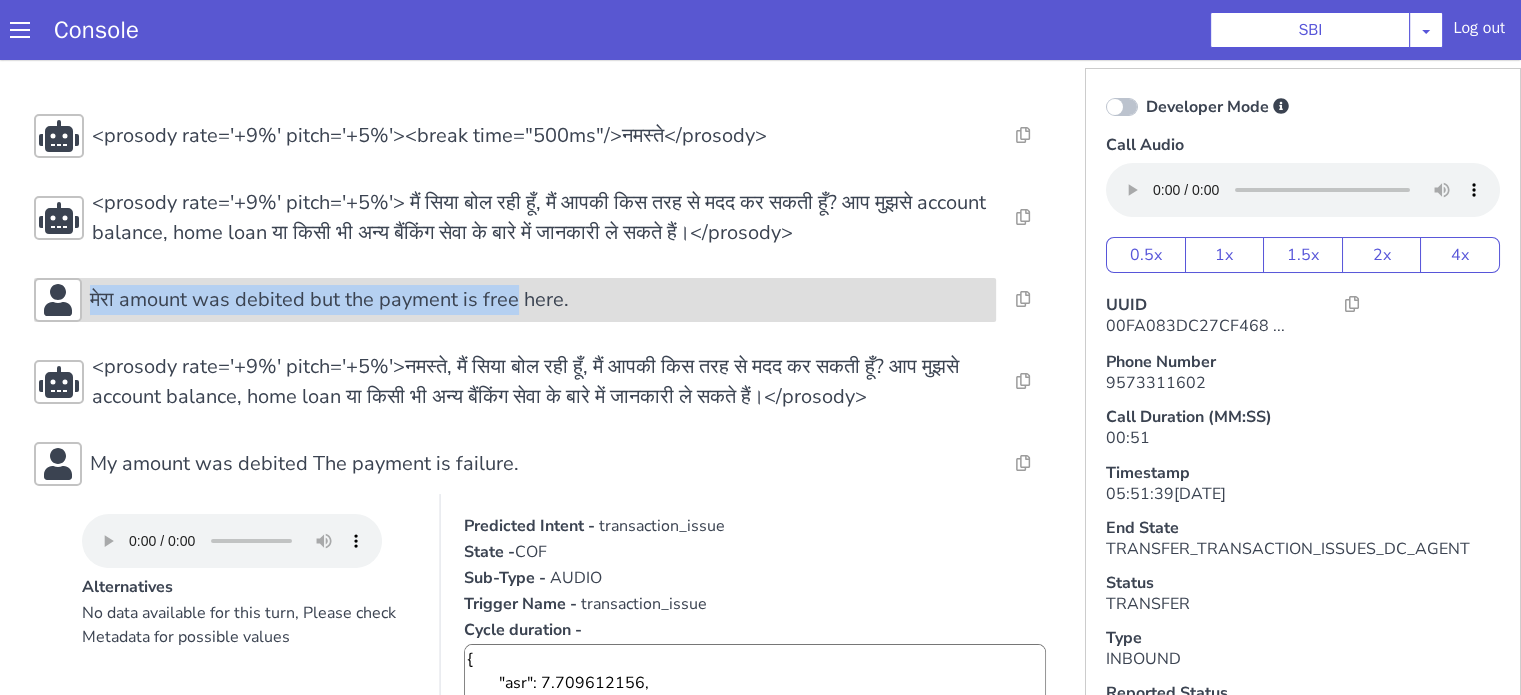 click on "मेरा amount was debited but the payment is free here." at bounding box center (329, 300) 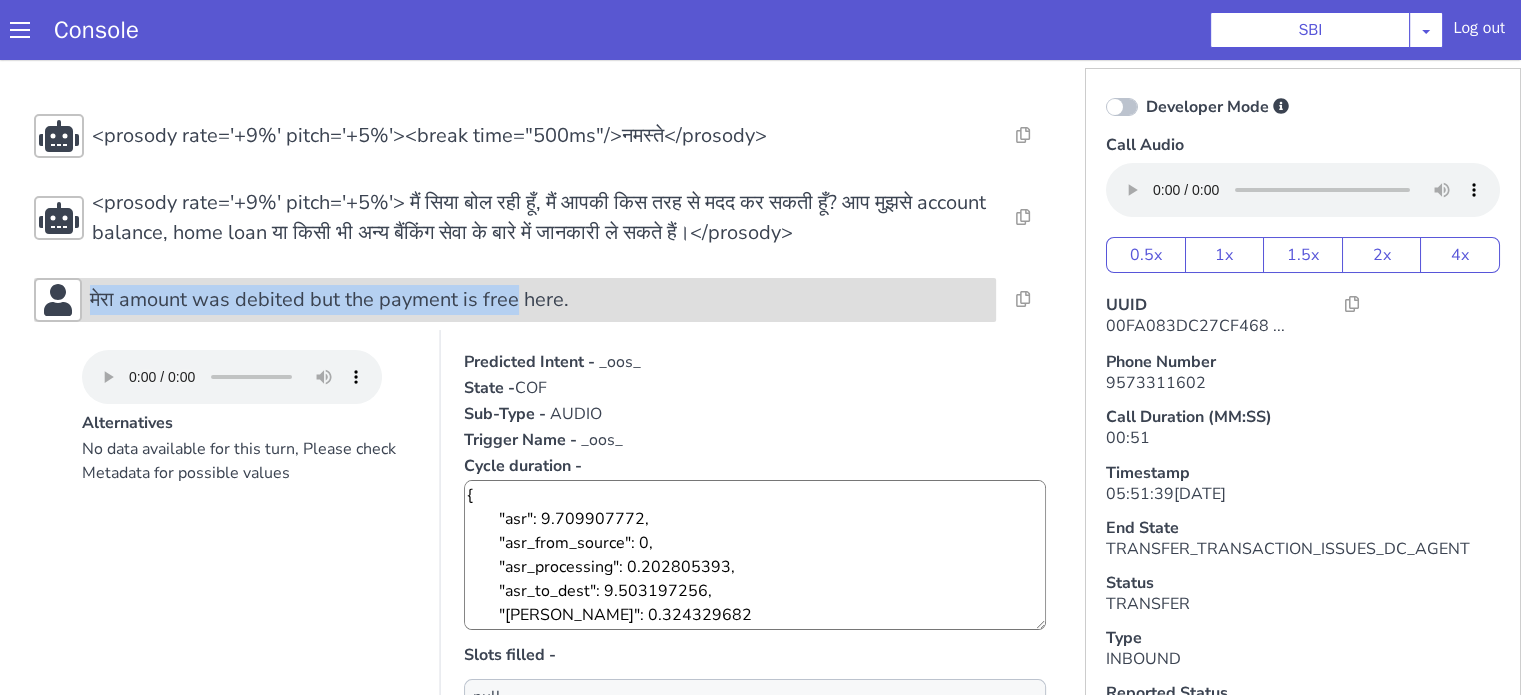 click on "मेरा amount was debited but the payment is free here." at bounding box center (329, 300) 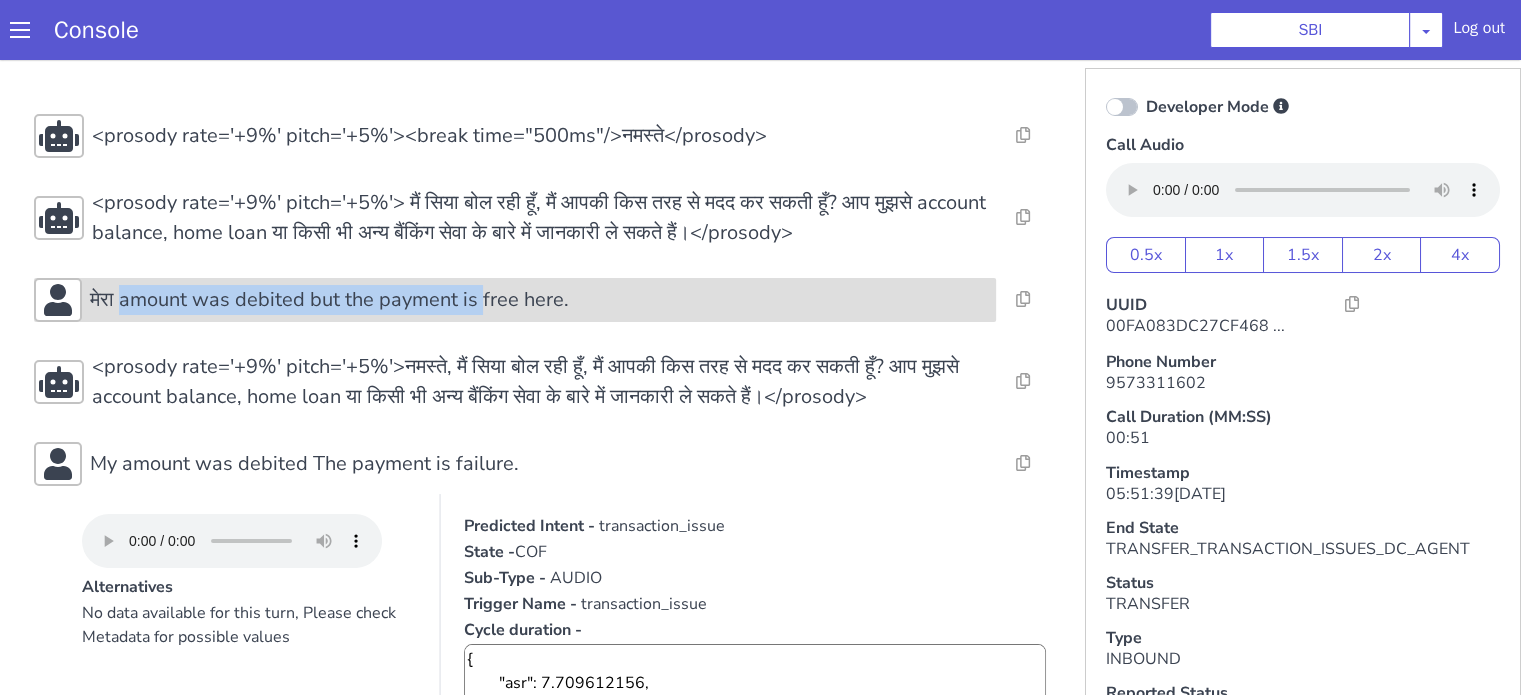 drag, startPoint x: 128, startPoint y: 294, endPoint x: 484, endPoint y: 303, distance: 356.11374 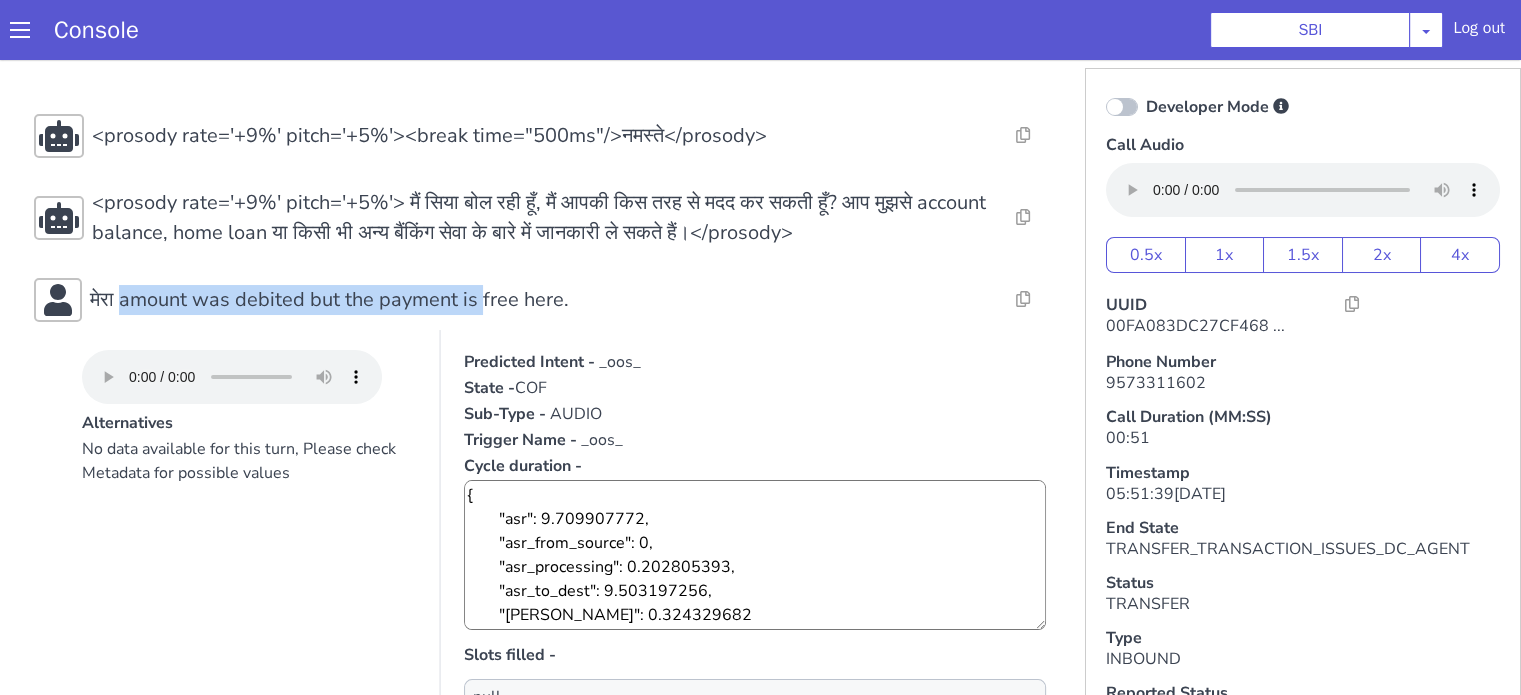 copy on "amount was debited but the payment is" 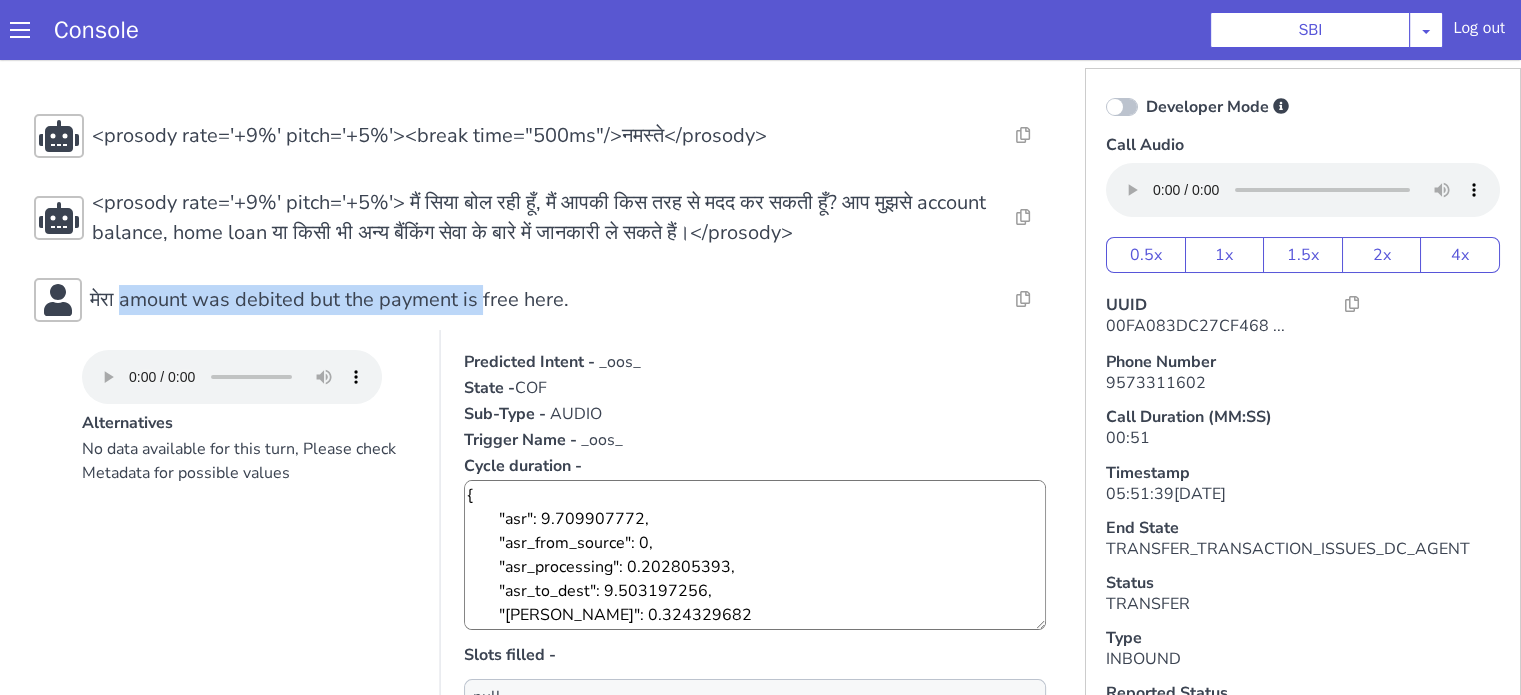 type 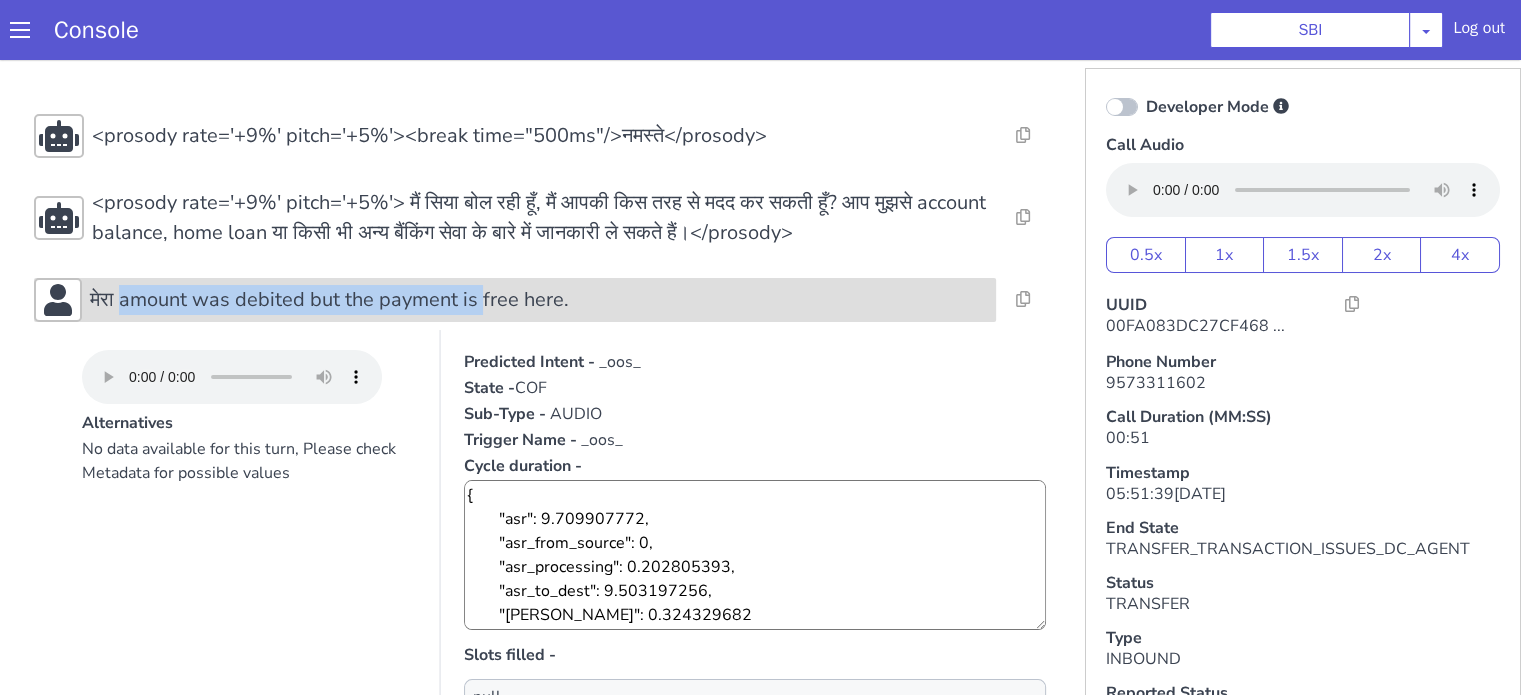 click on "मेरा amount was debited but the payment is free here." at bounding box center (329, 300) 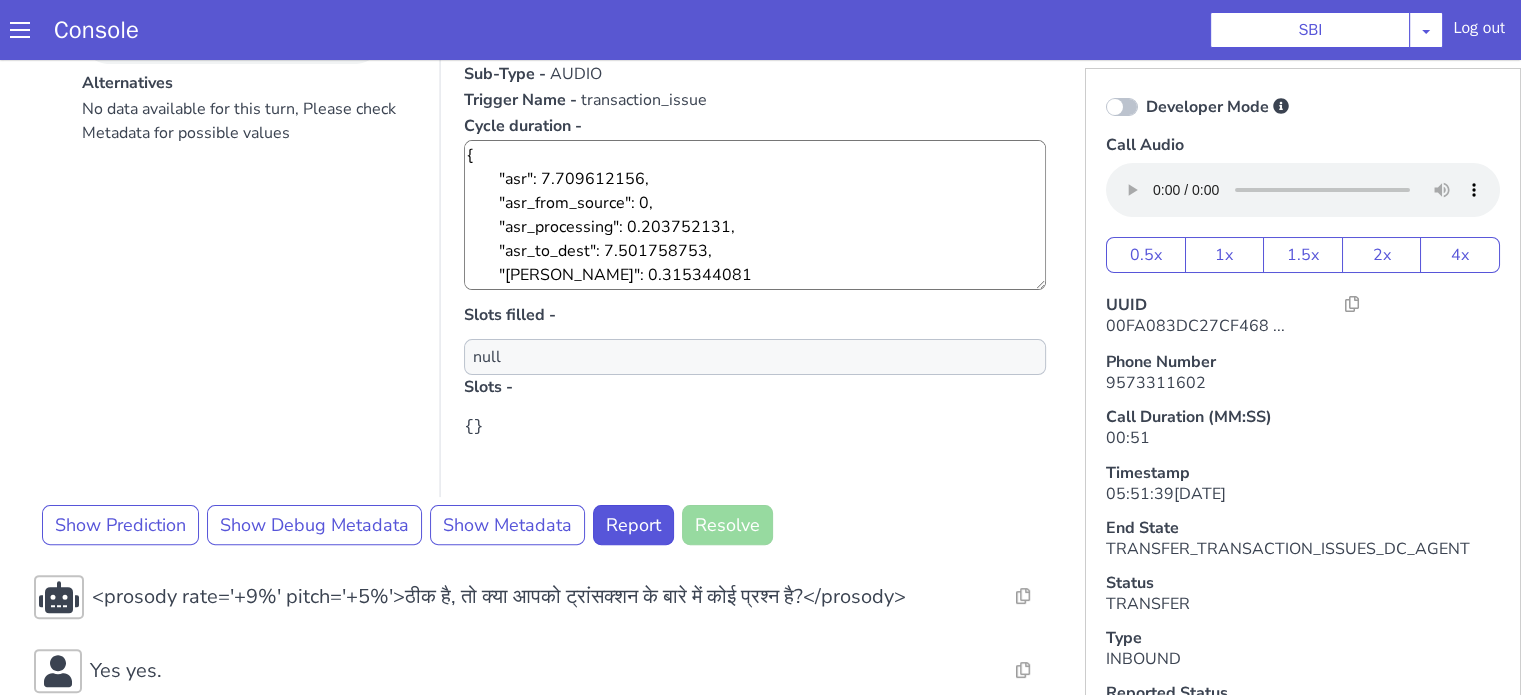 scroll, scrollTop: 626, scrollLeft: 0, axis: vertical 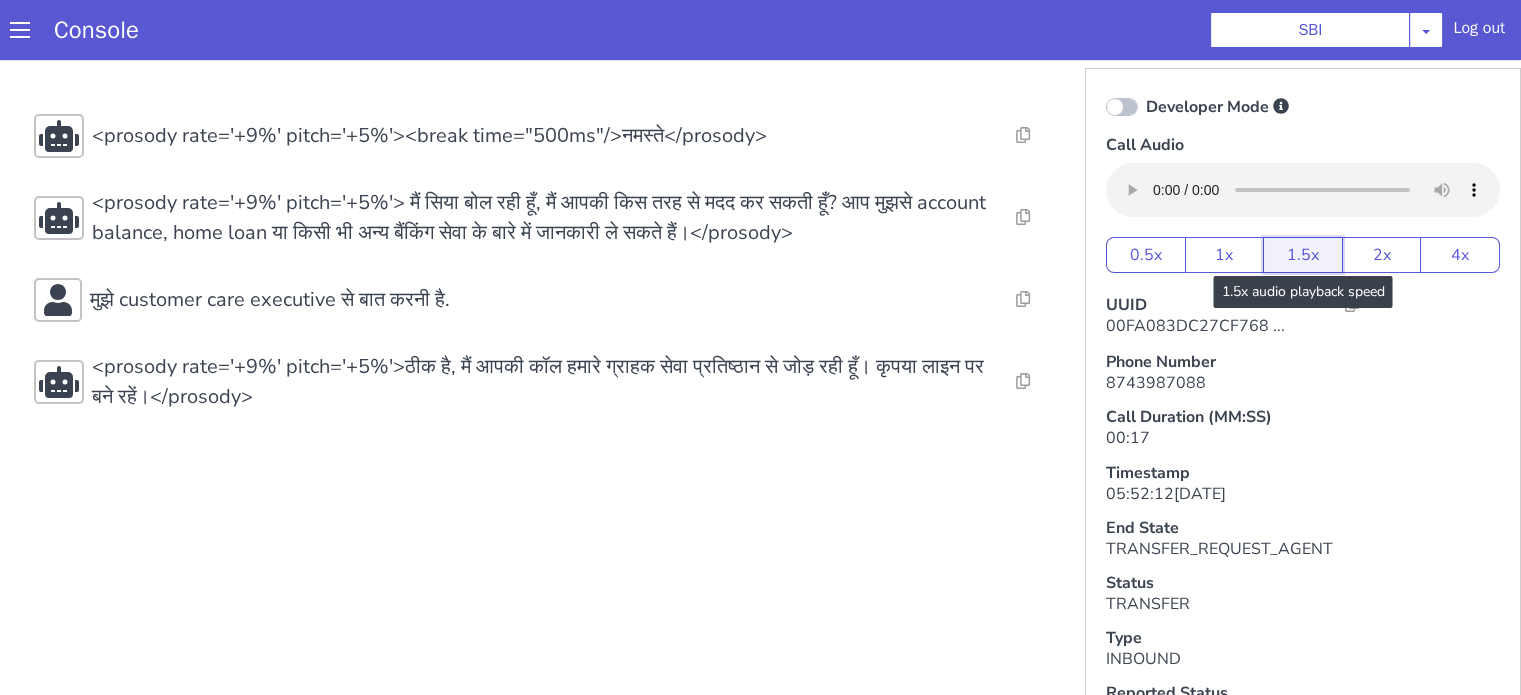 click on "1.5x" at bounding box center (1303, 255) 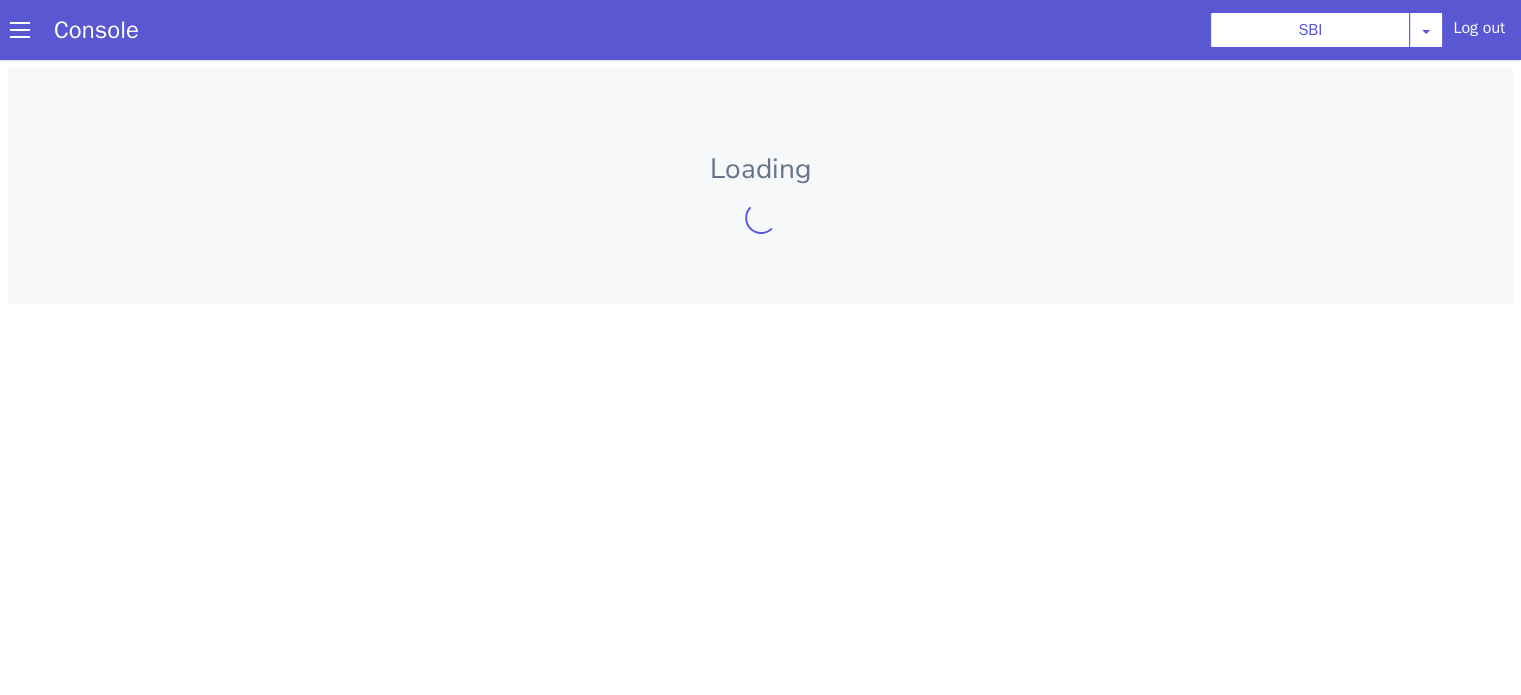 scroll, scrollTop: 0, scrollLeft: 0, axis: both 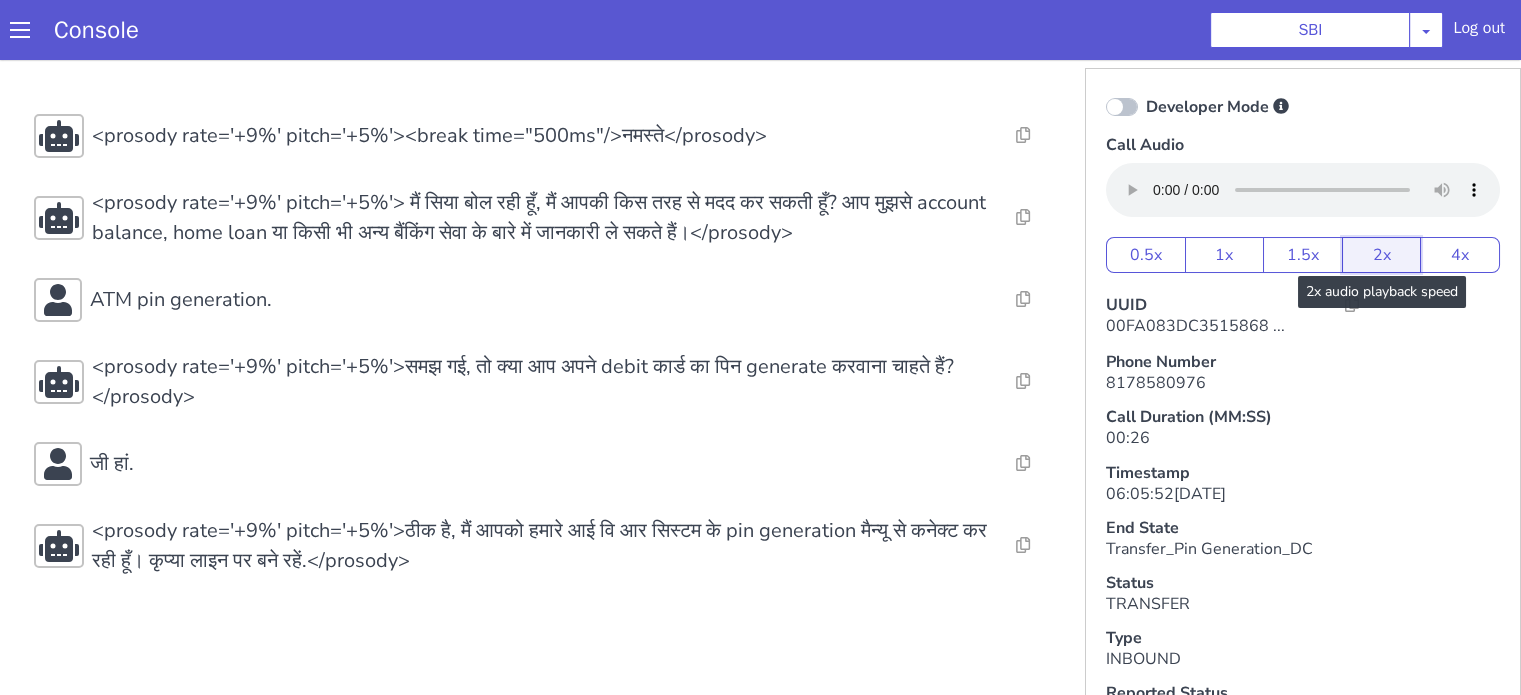 click on "2x" at bounding box center (1382, 255) 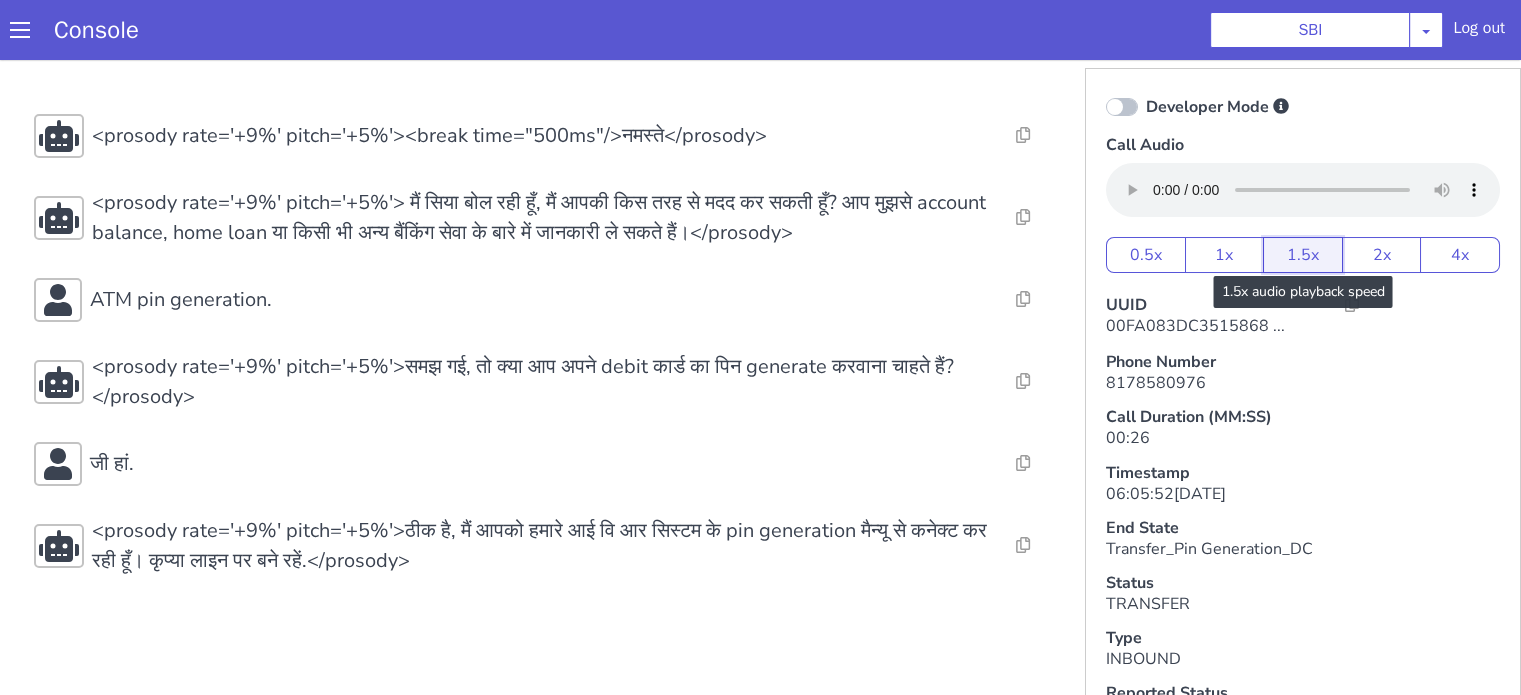 click on "1.5x" at bounding box center [1303, 255] 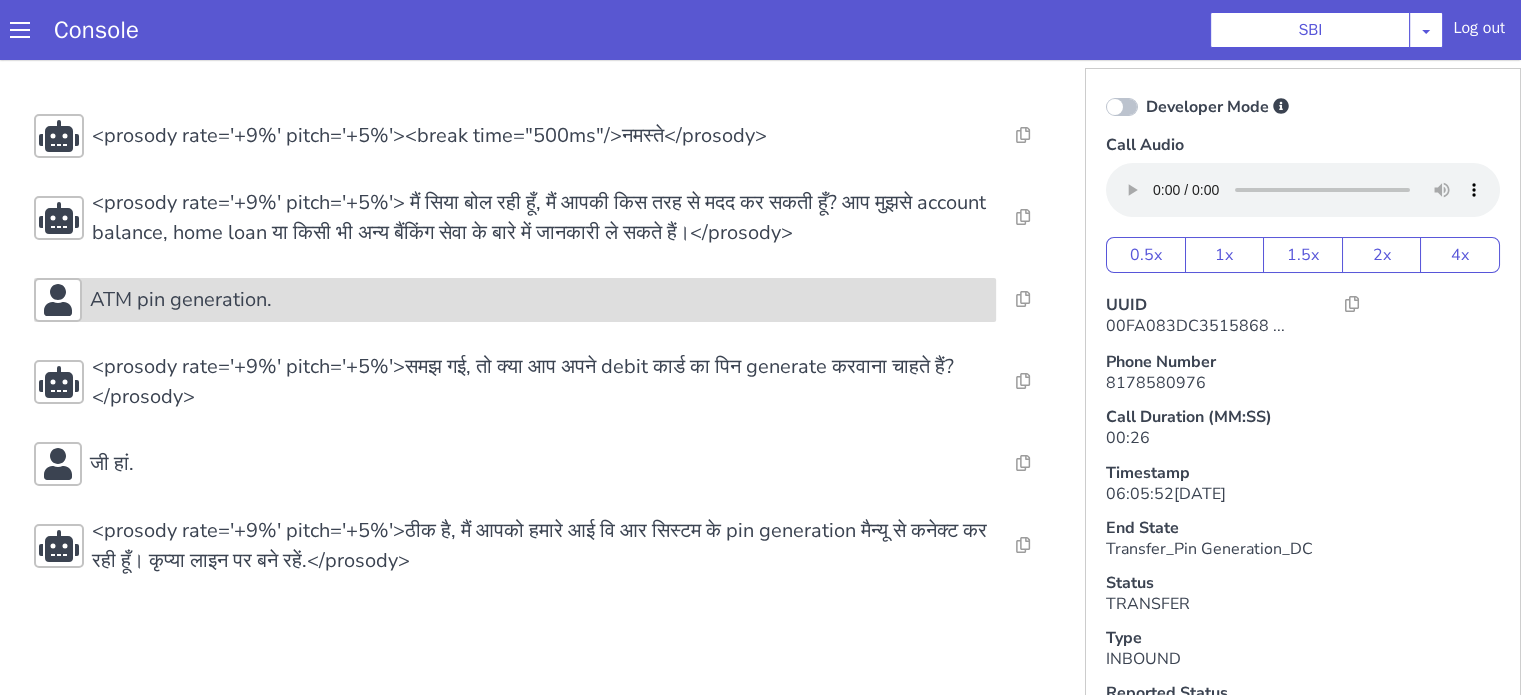 click on "ATM pin generation." at bounding box center [539, 300] 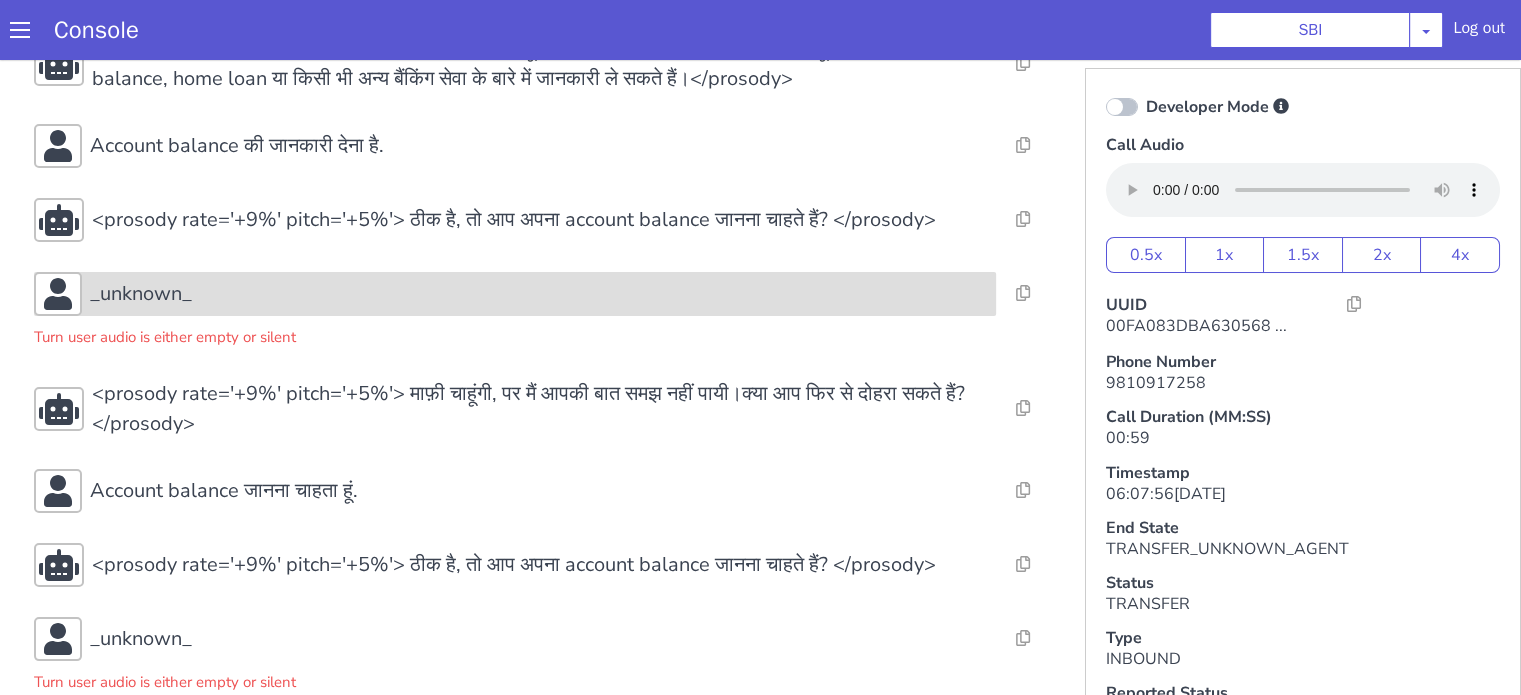 scroll, scrollTop: 274, scrollLeft: 0, axis: vertical 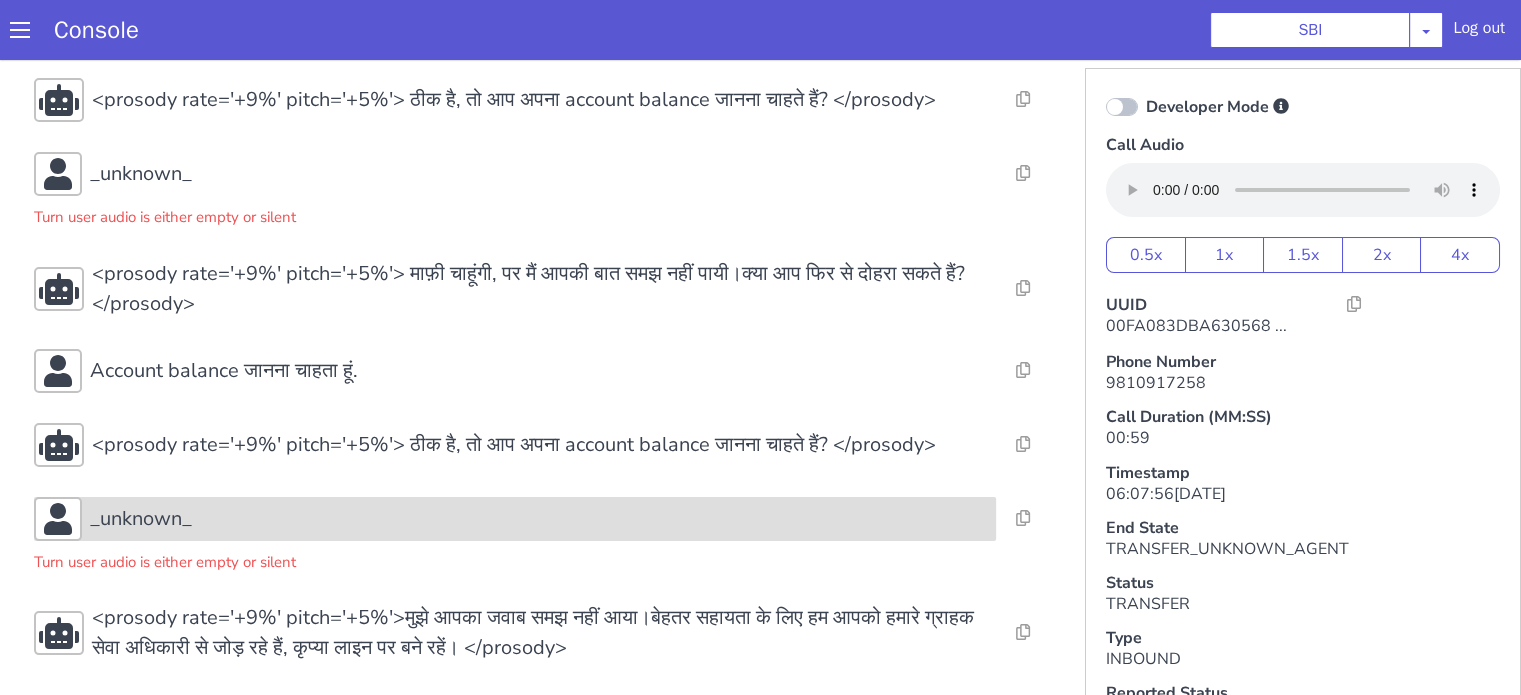 click on "_unknown_" at bounding box center (539, 519) 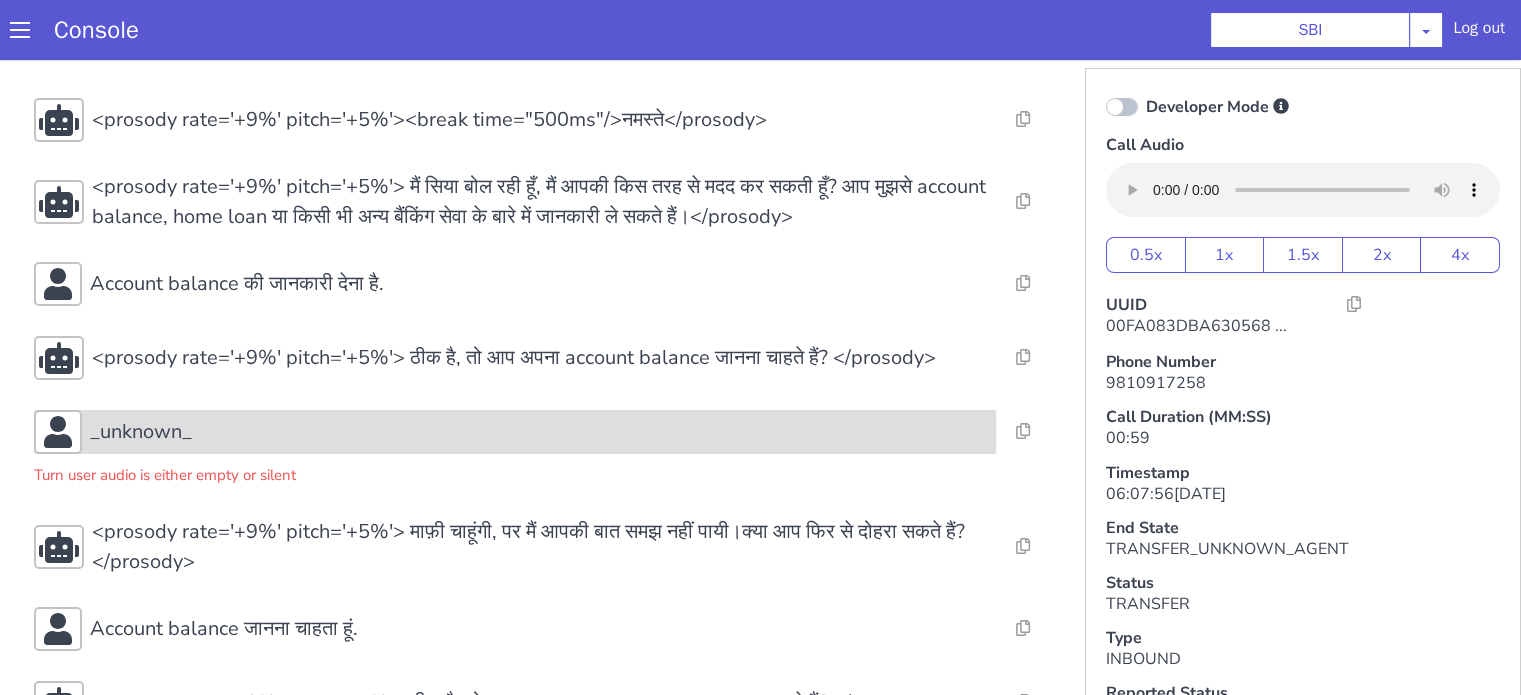 scroll, scrollTop: 0, scrollLeft: 0, axis: both 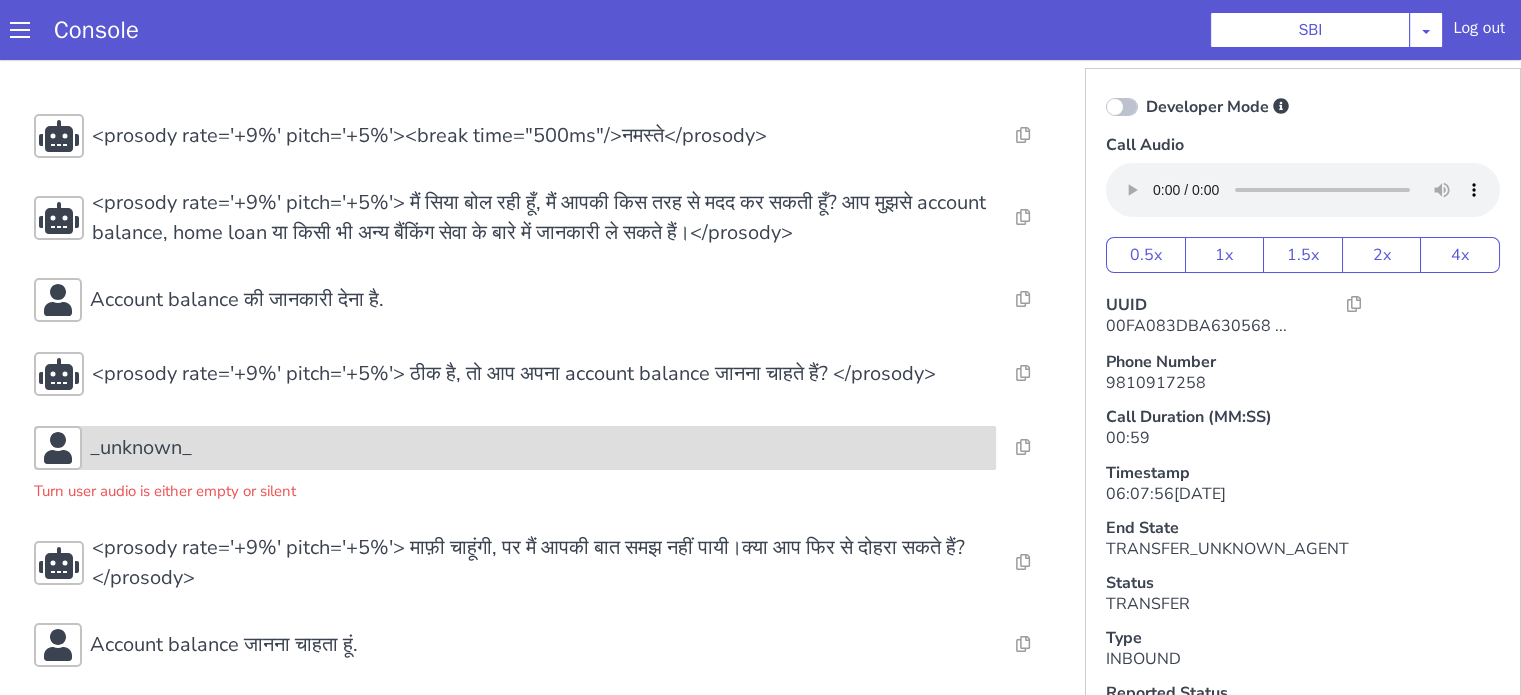 click on "_unknown_" at bounding box center [539, 448] 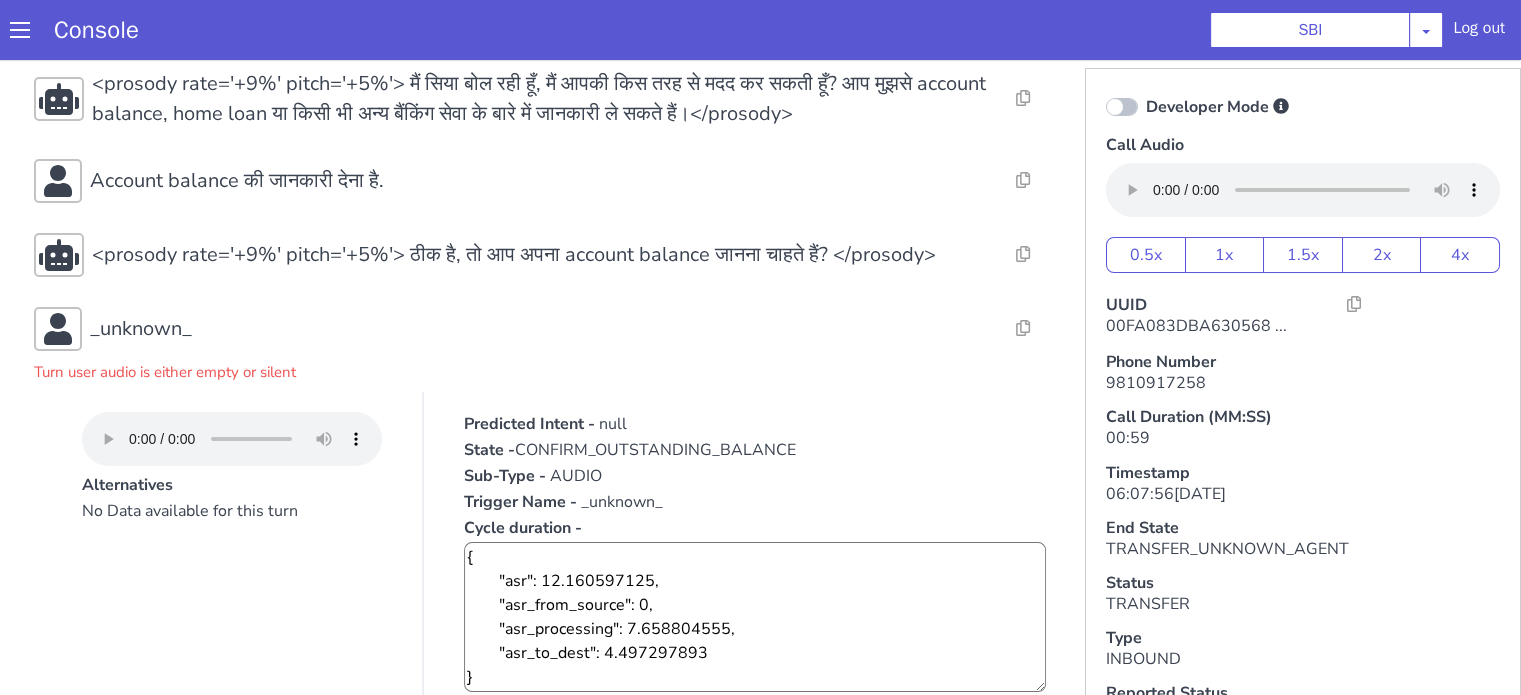 scroll, scrollTop: 200, scrollLeft: 0, axis: vertical 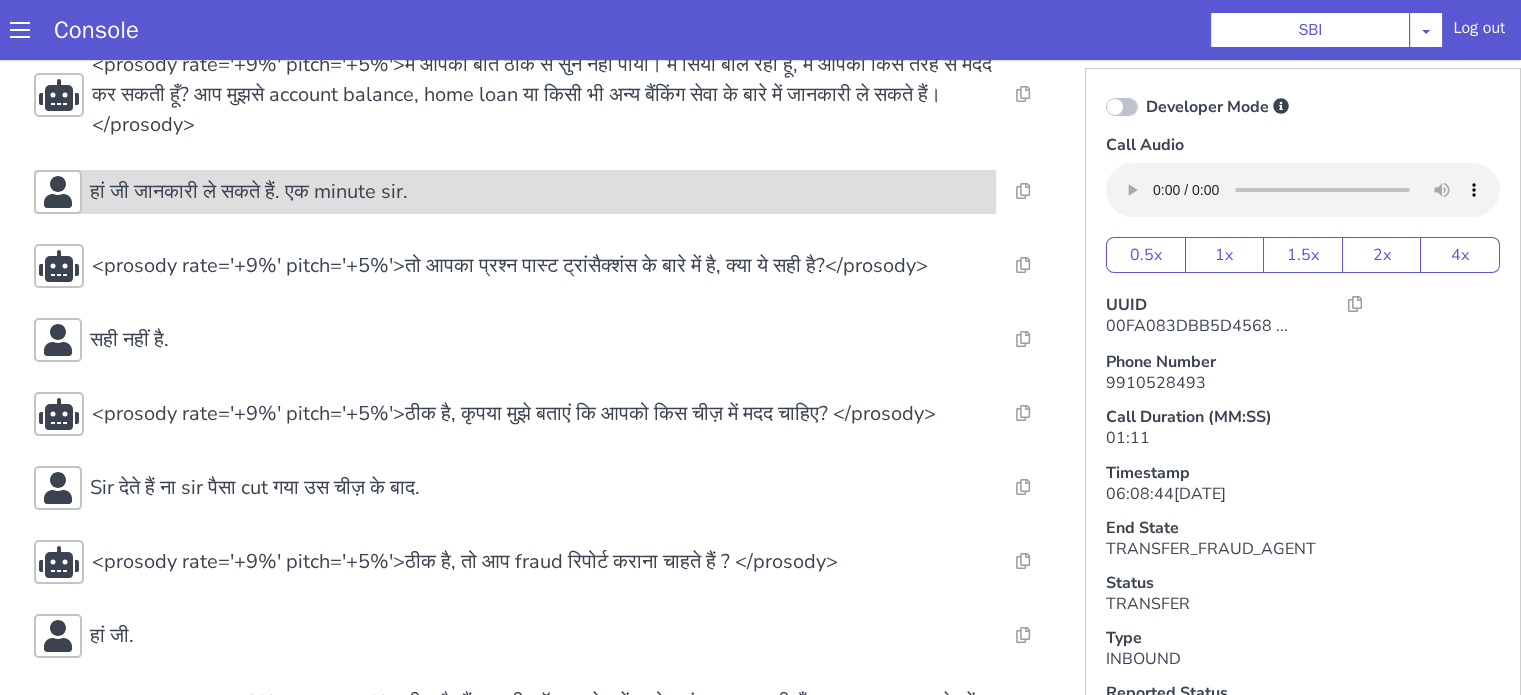 click on "हां जी जानकारी ले सकते हैं. एक minute sir." at bounding box center [249, 192] 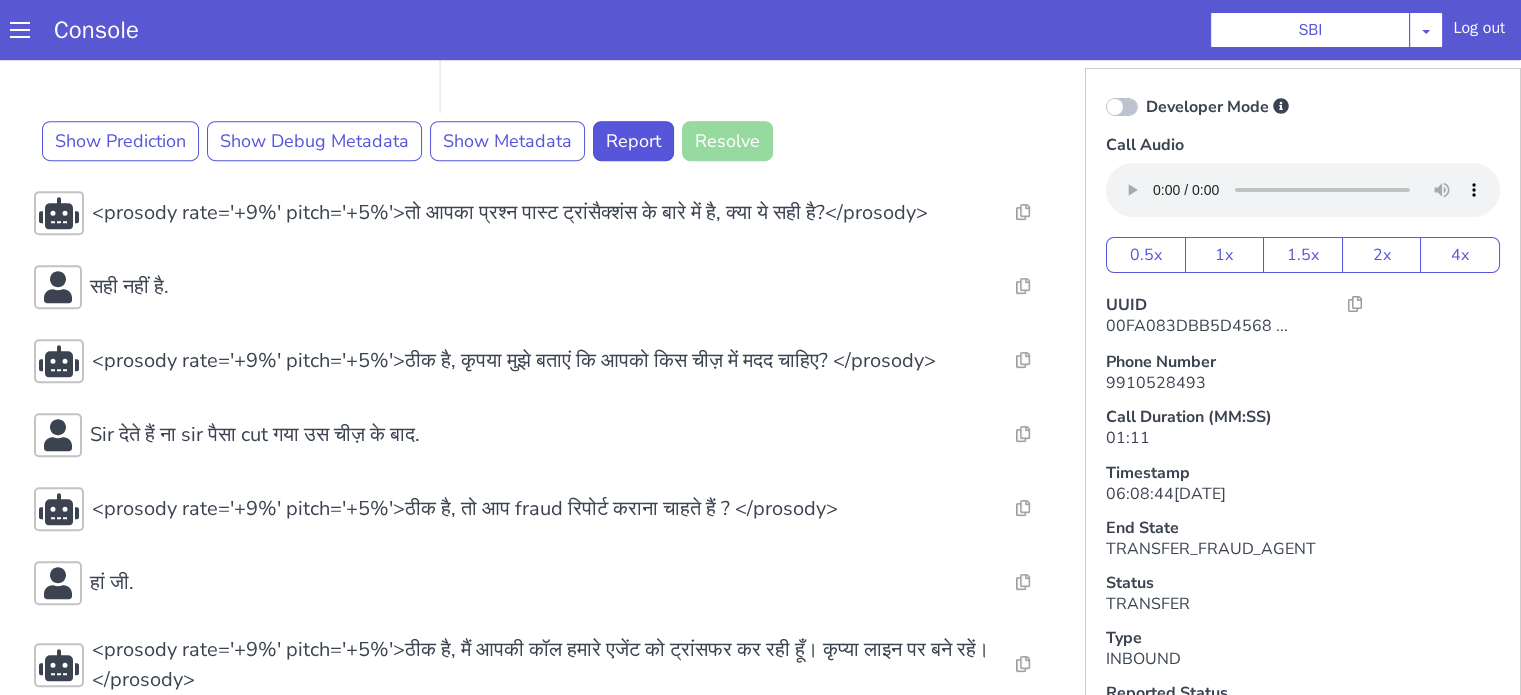 scroll, scrollTop: 998, scrollLeft: 0, axis: vertical 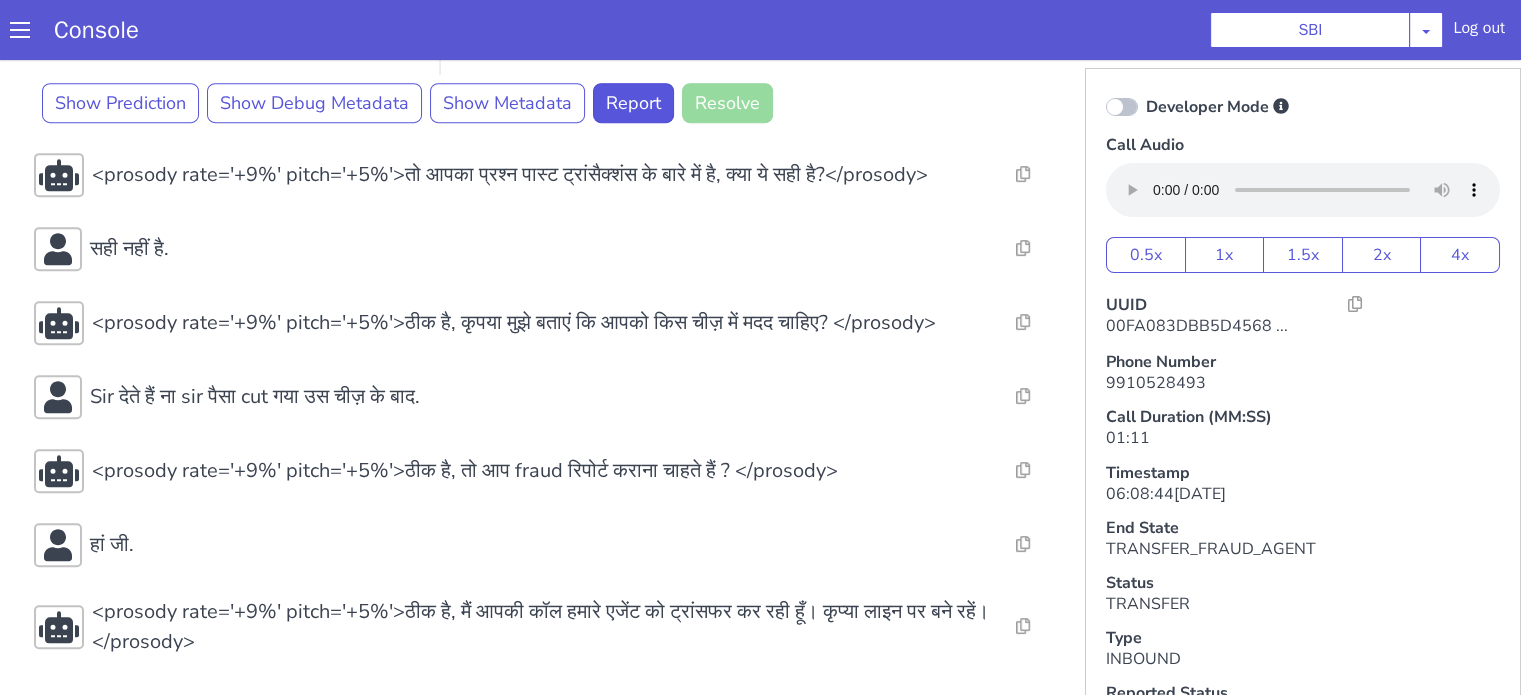 click on "Sir देते हैं ना sir पैसा cut गया उस चीज़ के बाद." at bounding box center [515, 397] 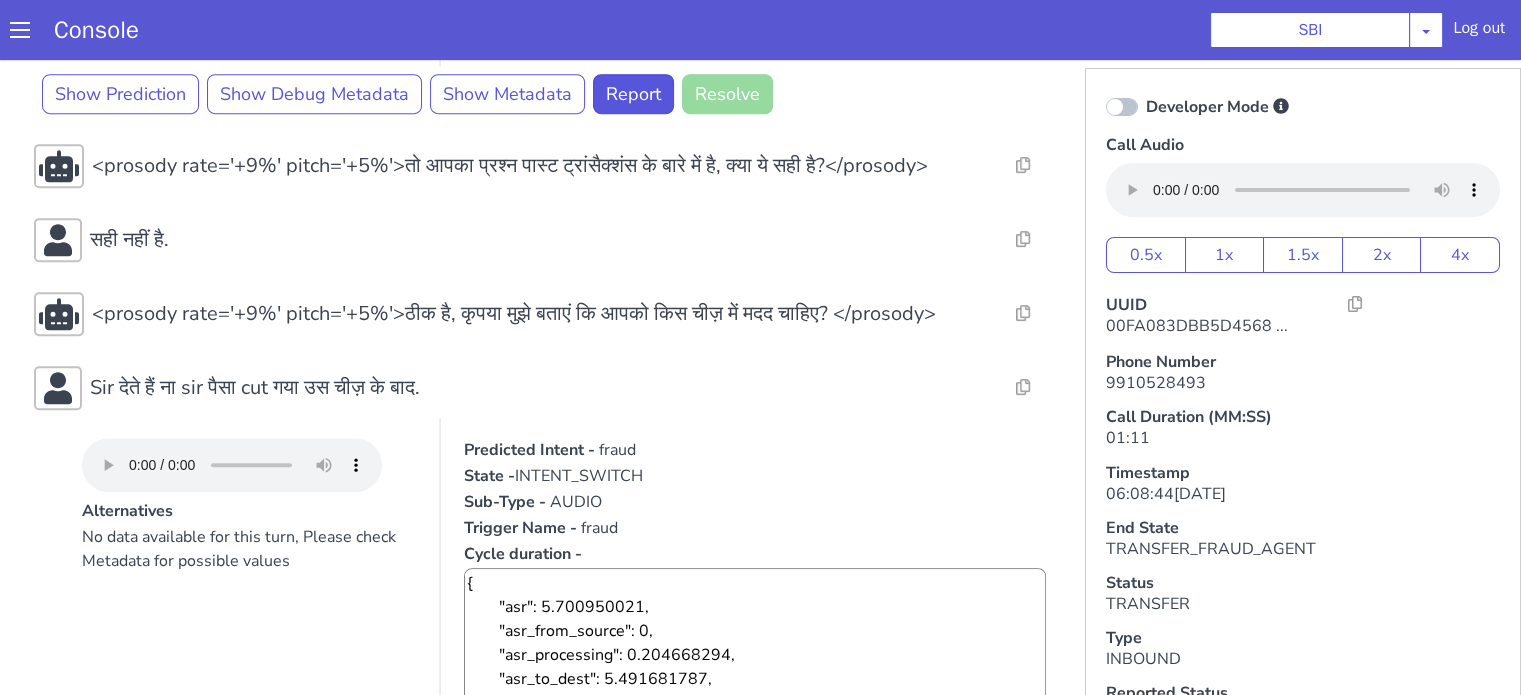 scroll, scrollTop: 1098, scrollLeft: 0, axis: vertical 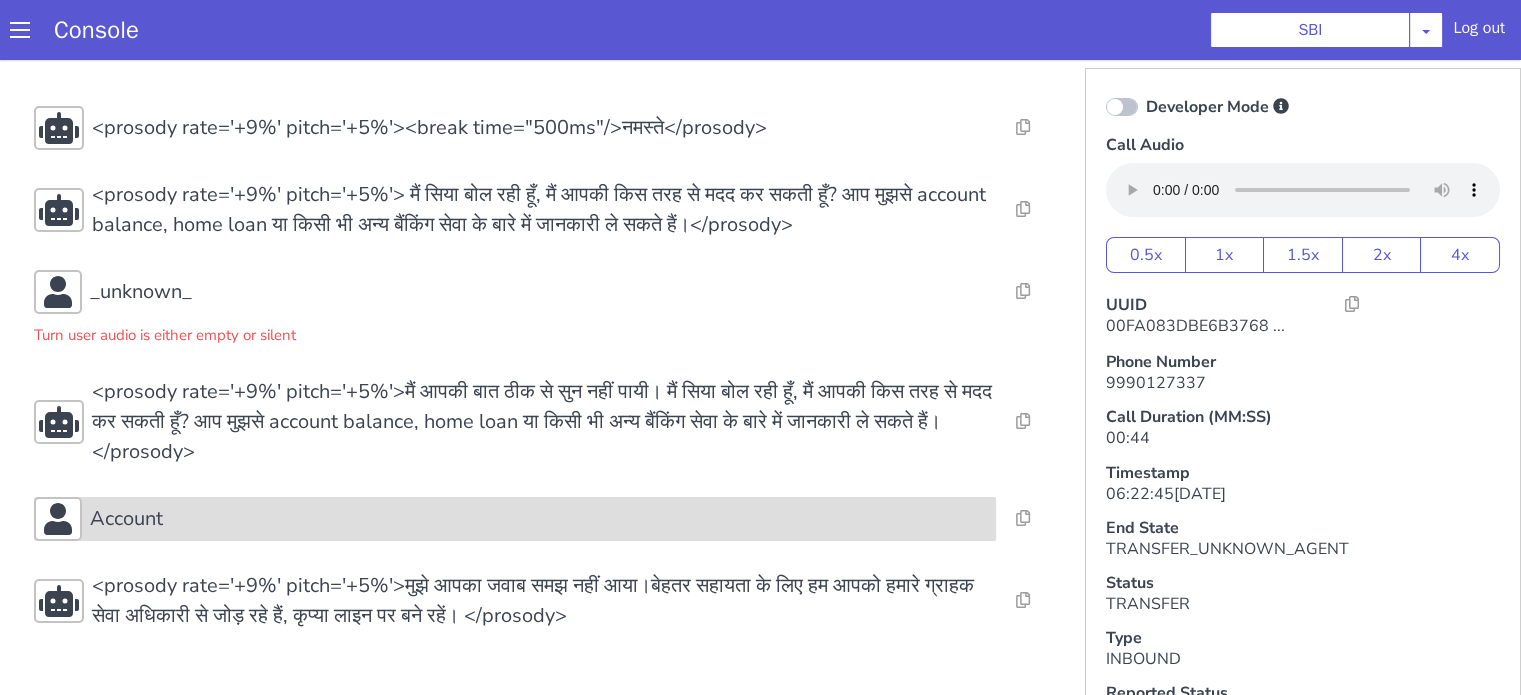 click on "Account" at bounding box center (539, 519) 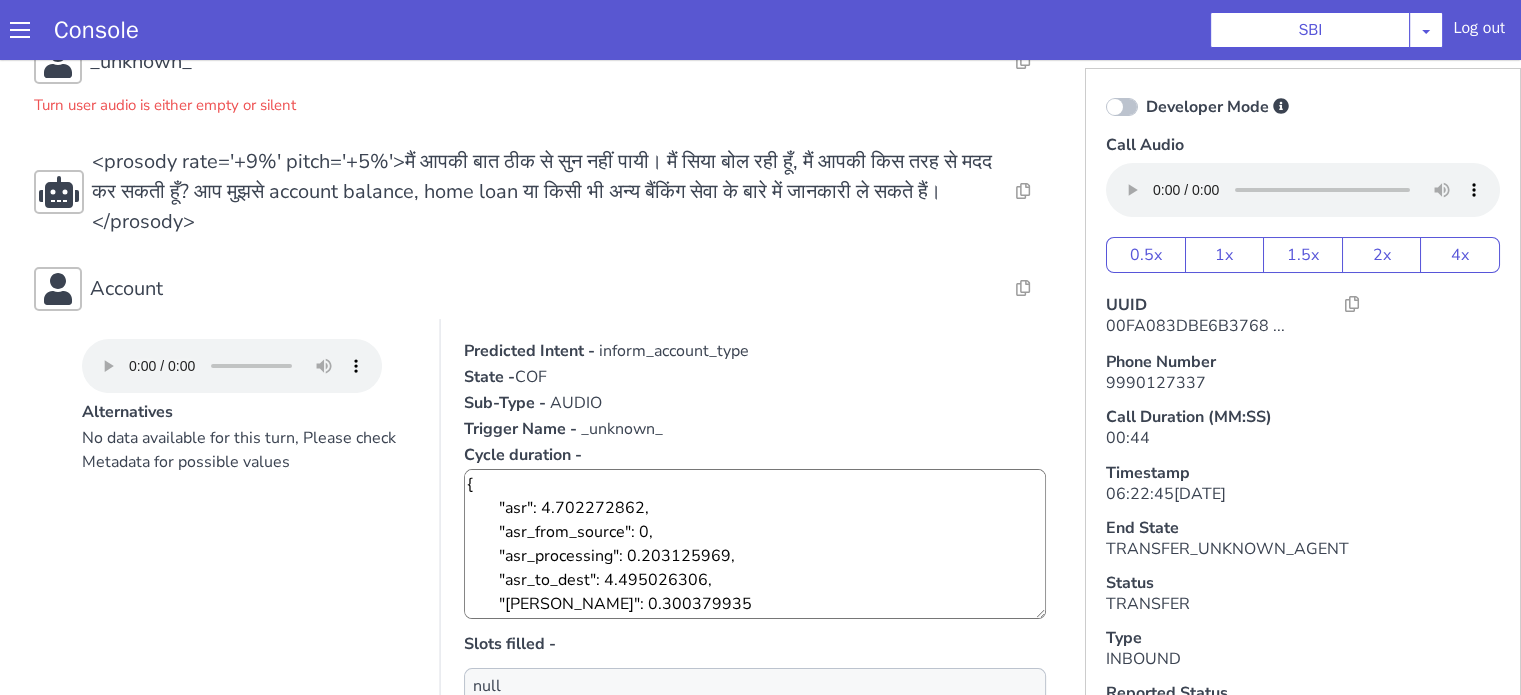scroll, scrollTop: 308, scrollLeft: 0, axis: vertical 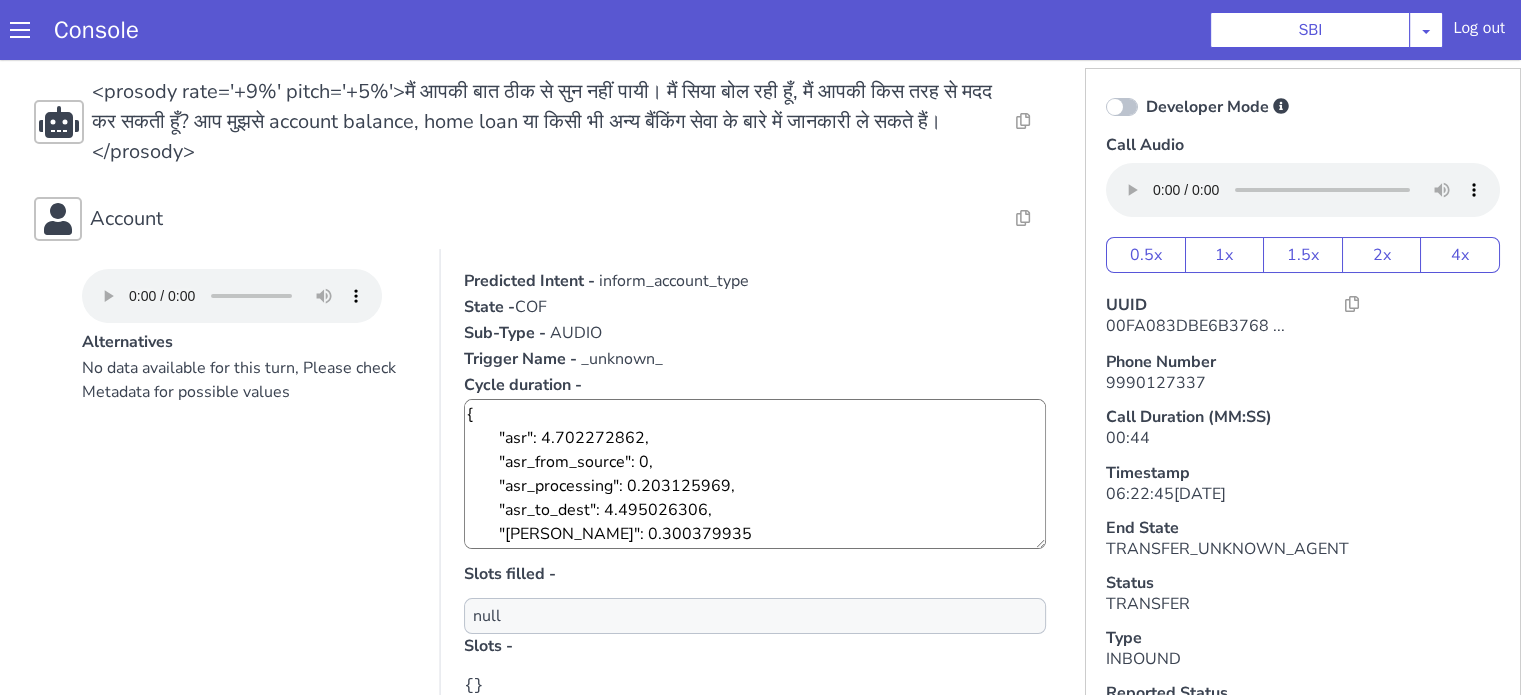 click on "No data available for this turn, Please check Metadata for possible values" at bounding box center (249, 556) 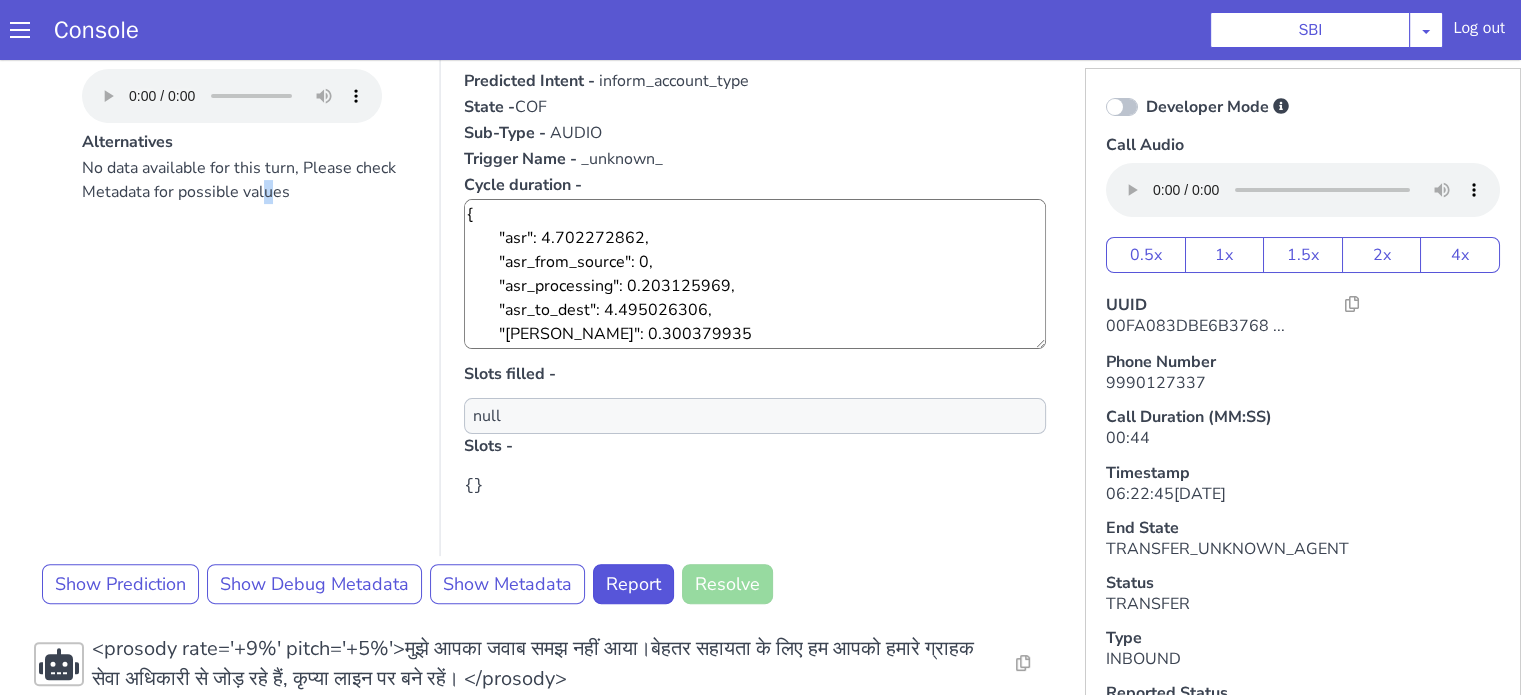 scroll, scrollTop: 542, scrollLeft: 0, axis: vertical 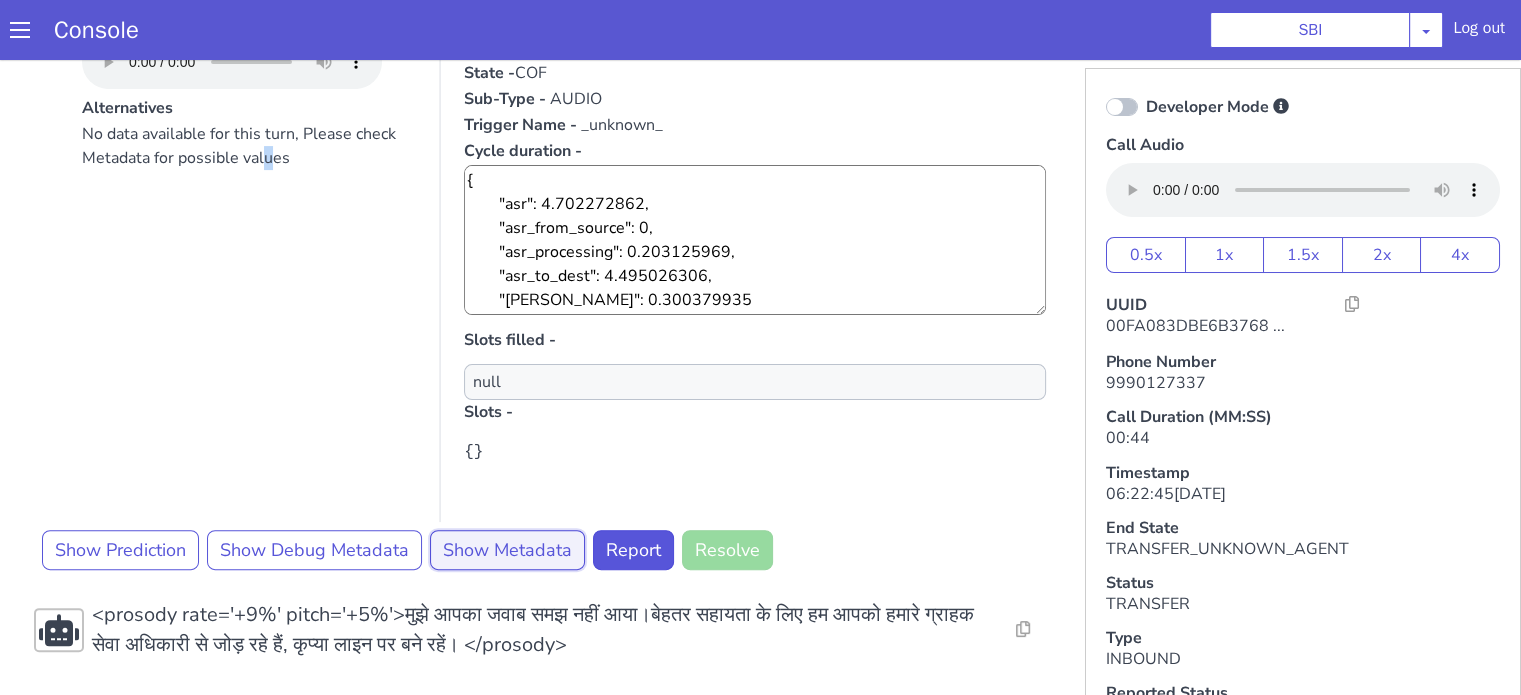 click on "Show Metadata" at bounding box center (507, 550) 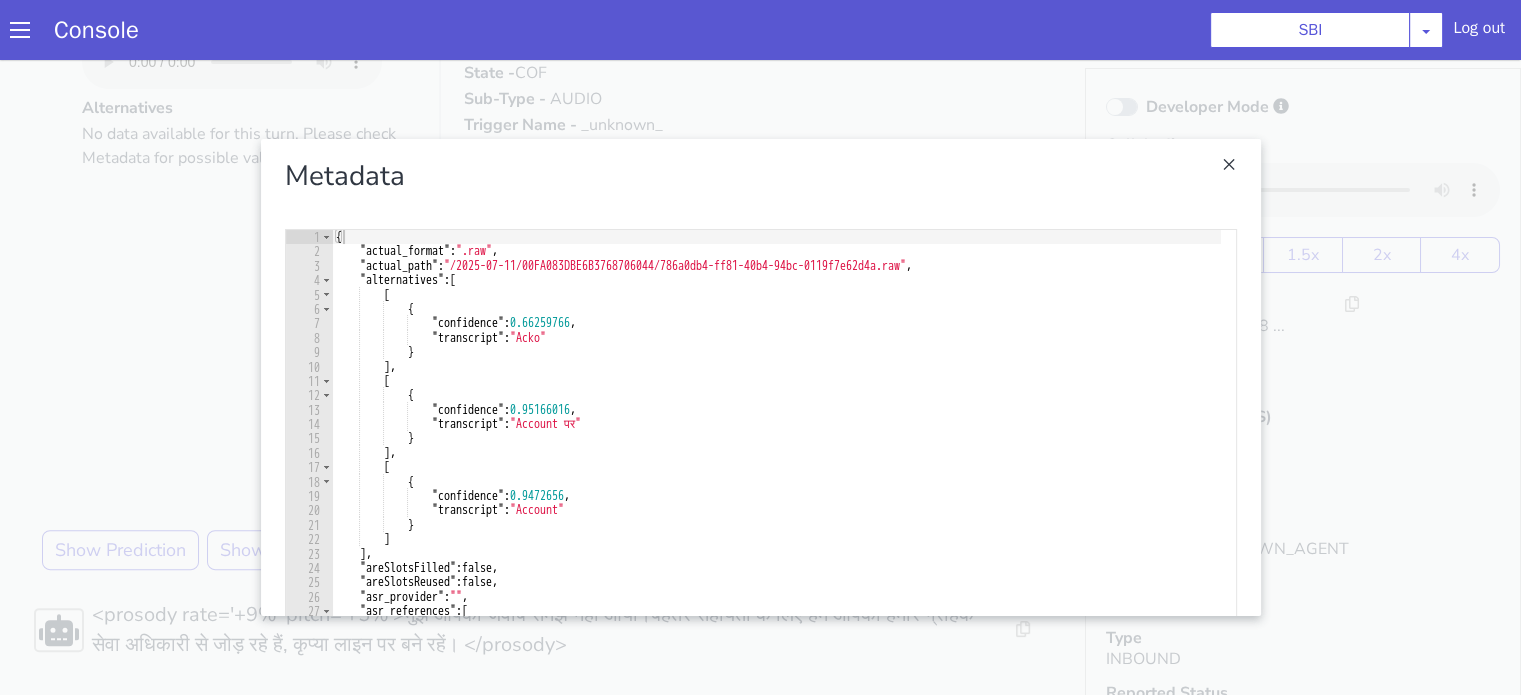 click at bounding box center (760, 377) 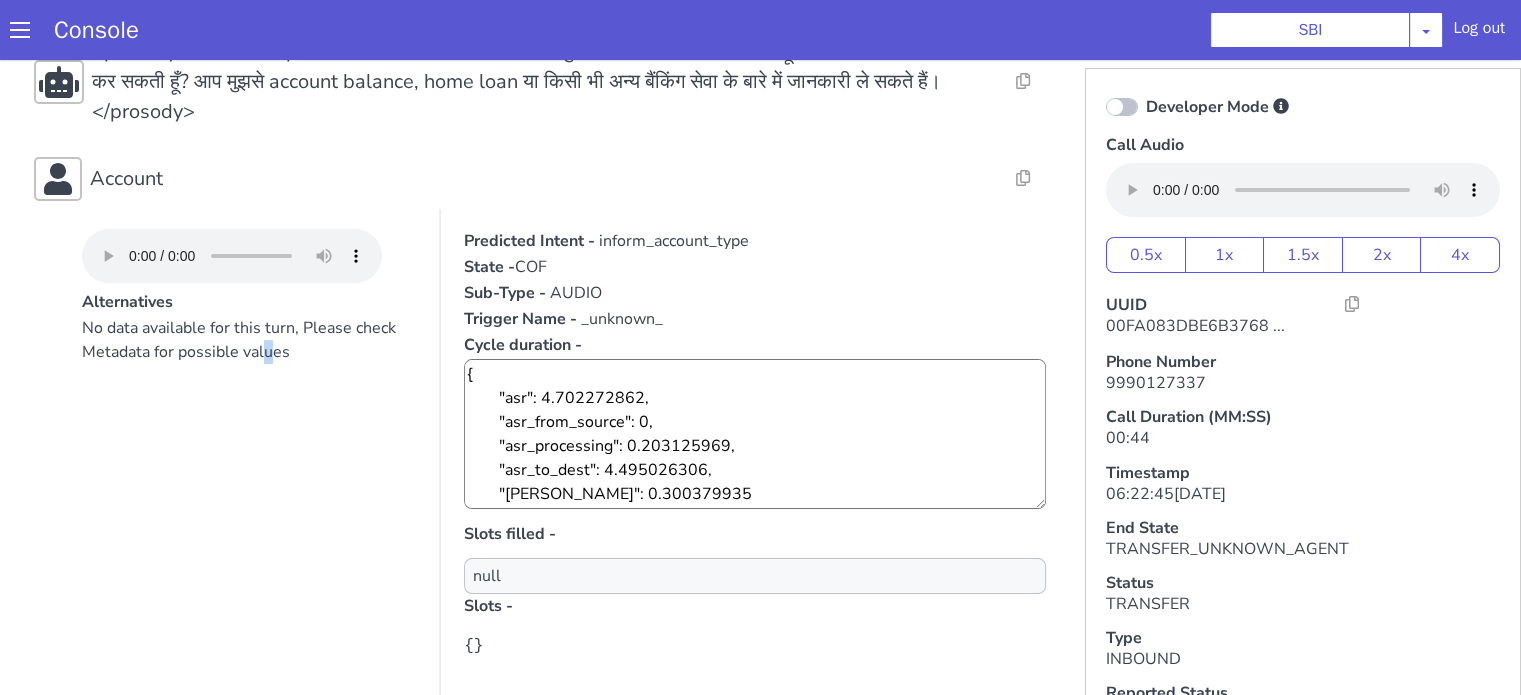 scroll, scrollTop: 342, scrollLeft: 0, axis: vertical 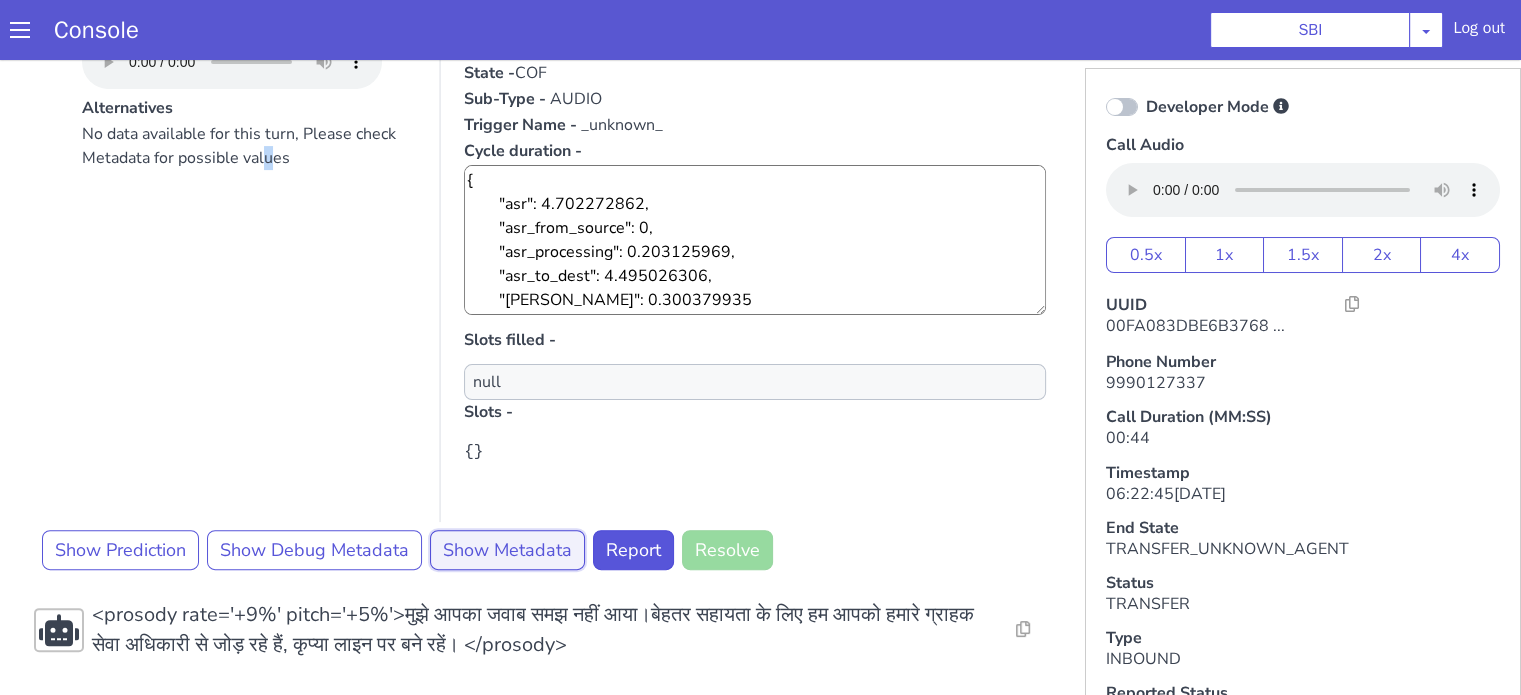 click on "Show Metadata" at bounding box center [507, 550] 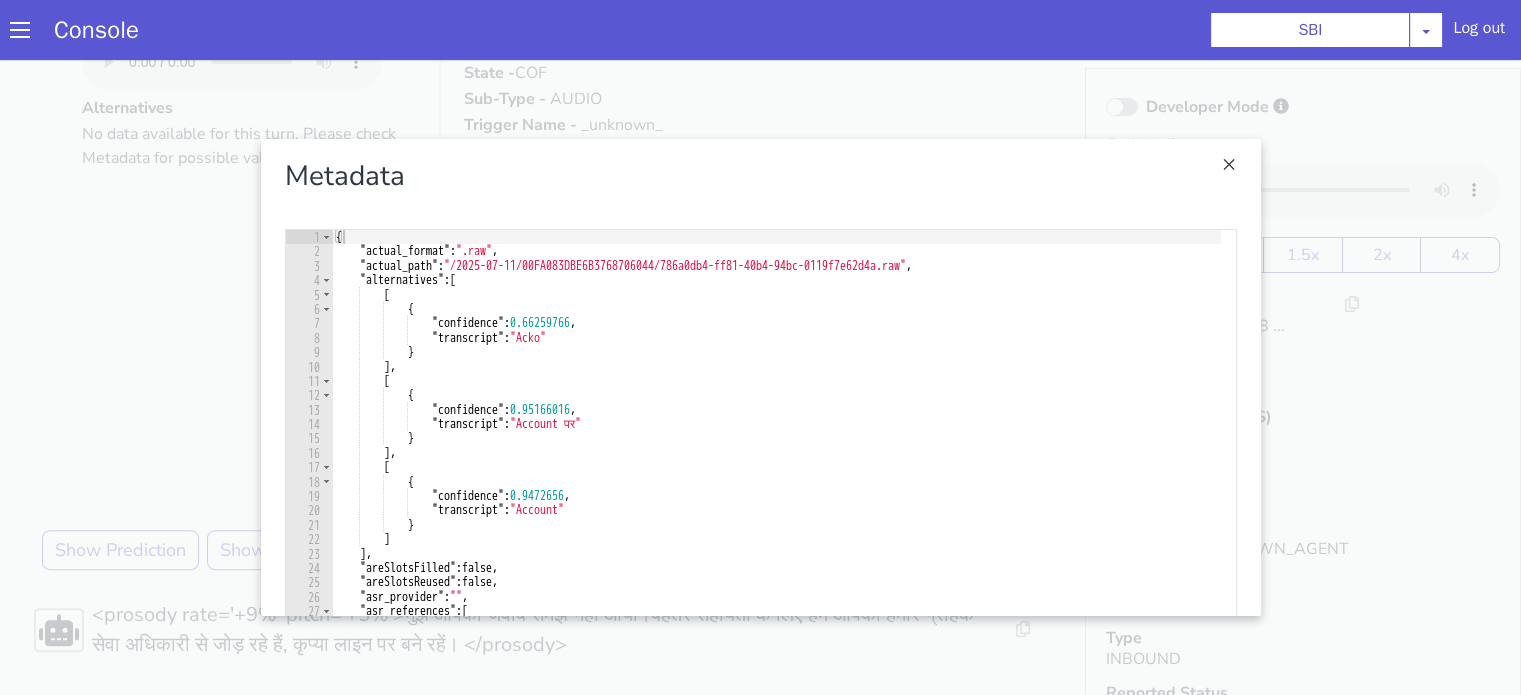click at bounding box center (760, 377) 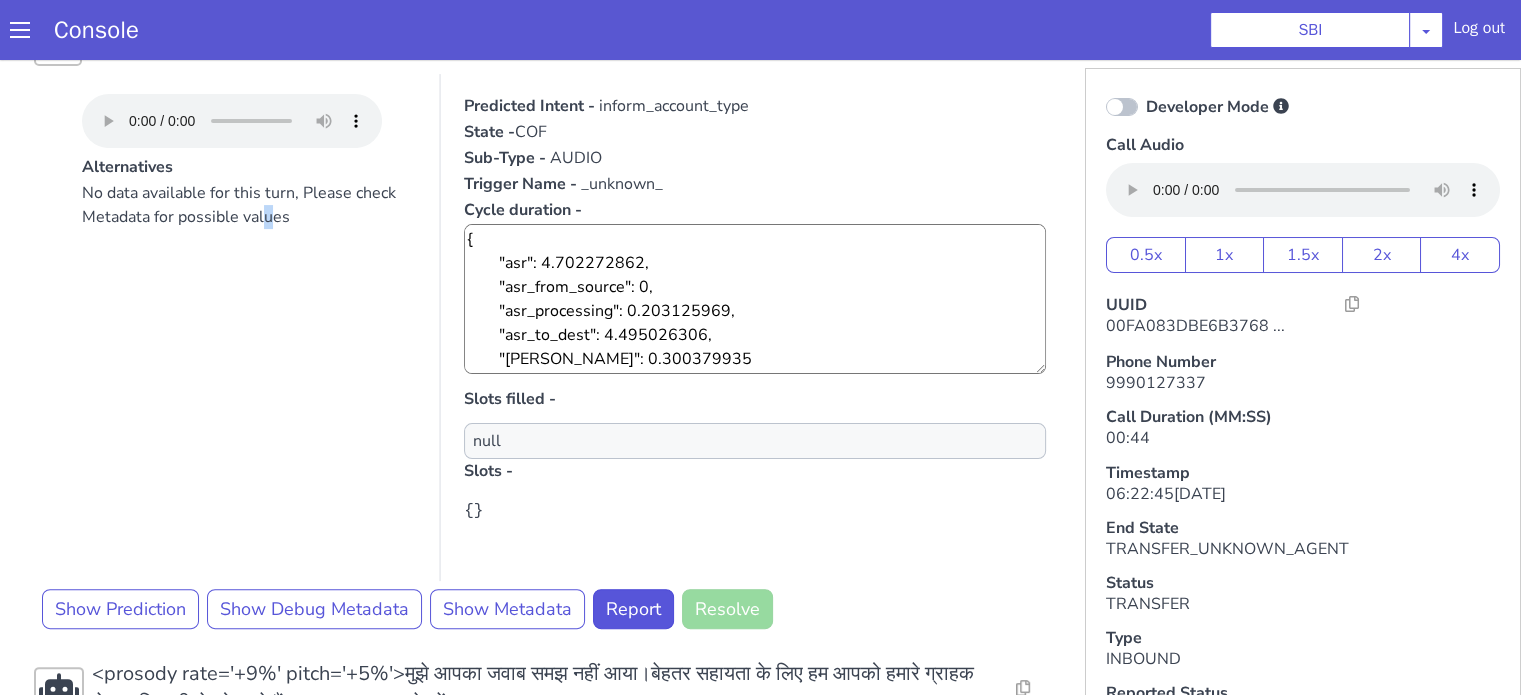 scroll, scrollTop: 542, scrollLeft: 0, axis: vertical 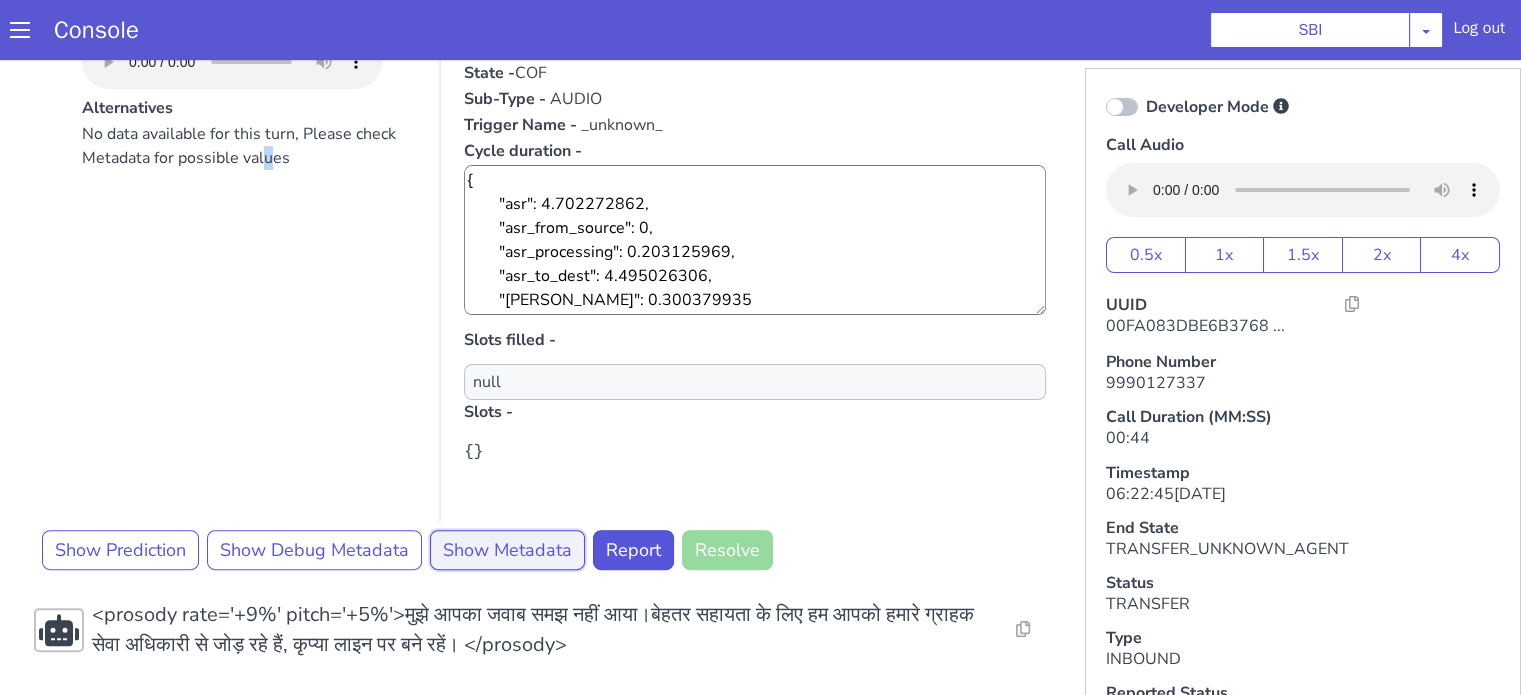click on "Show Metadata" at bounding box center [507, 550] 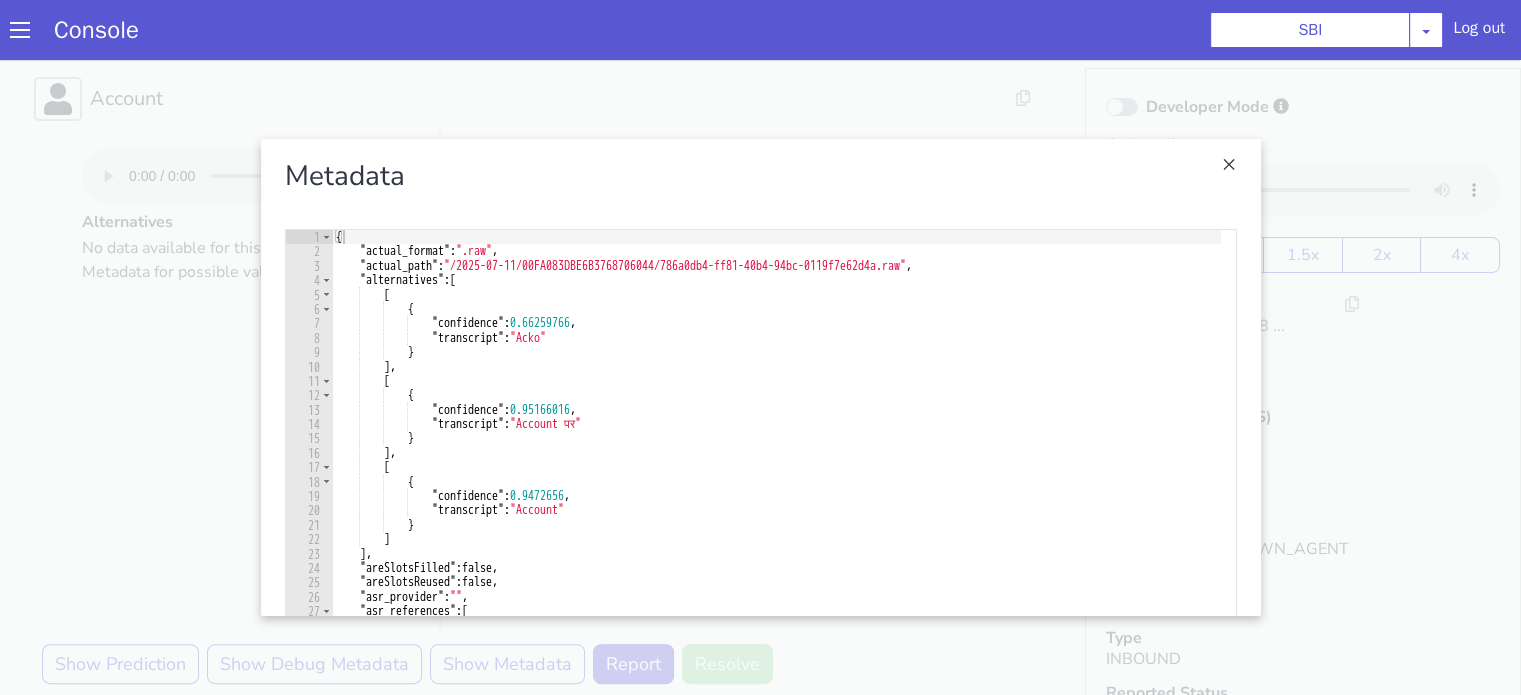 scroll, scrollTop: 342, scrollLeft: 0, axis: vertical 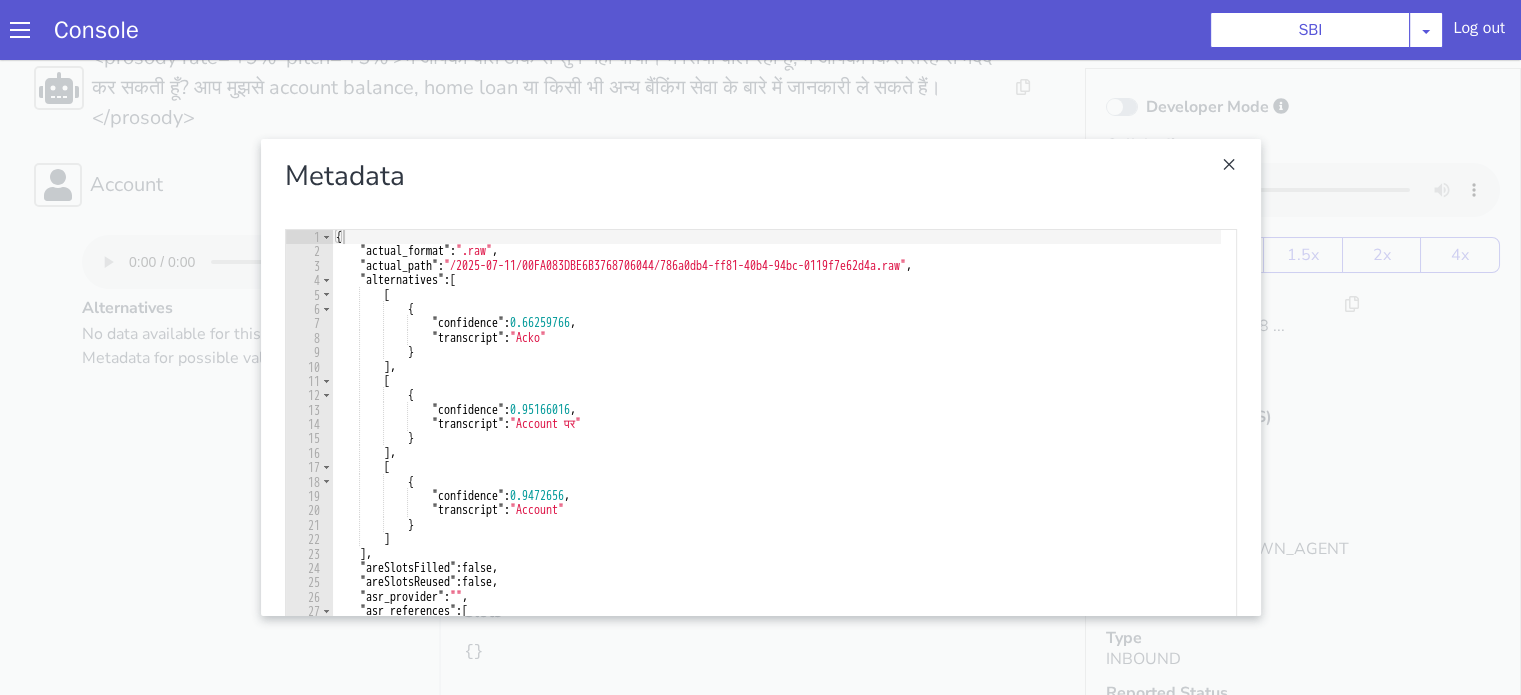 click at bounding box center (760, 377) 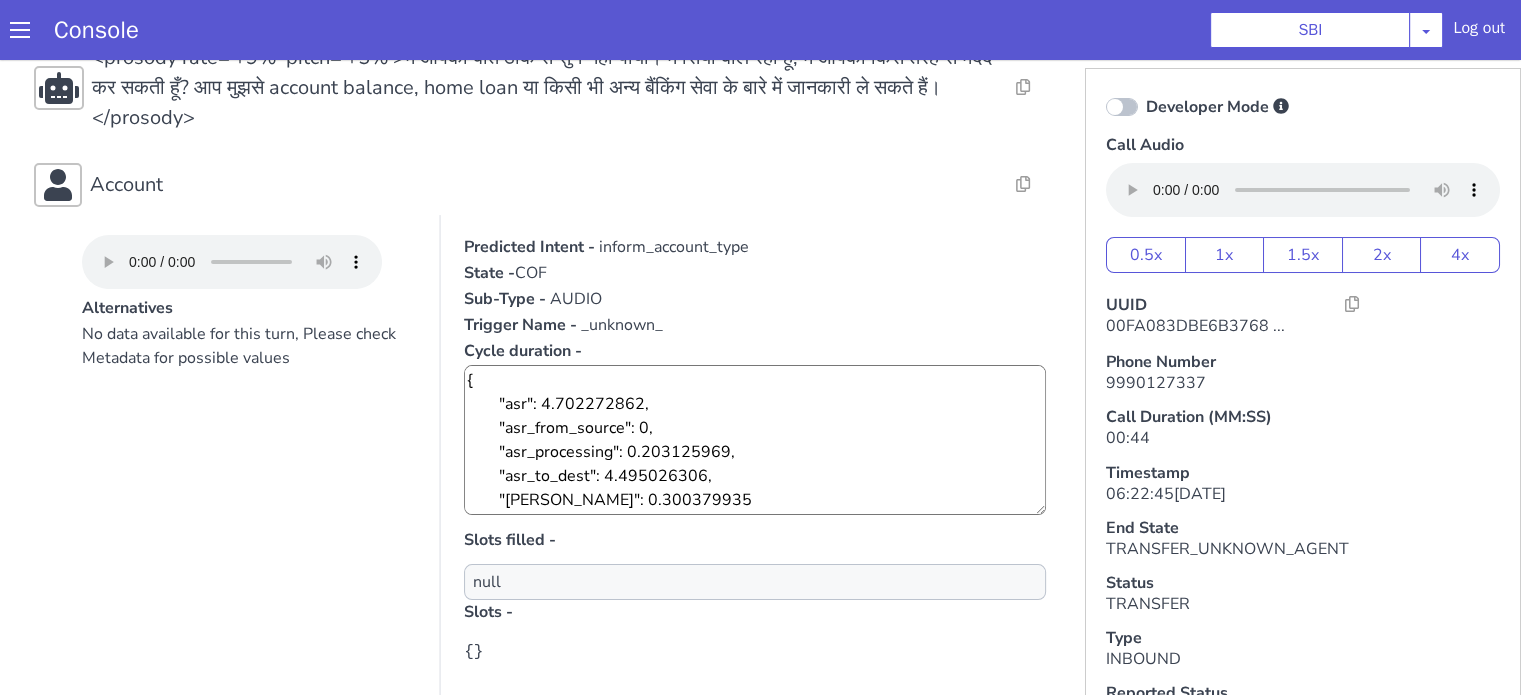 click on "inform_account_type" at bounding box center (674, 247) 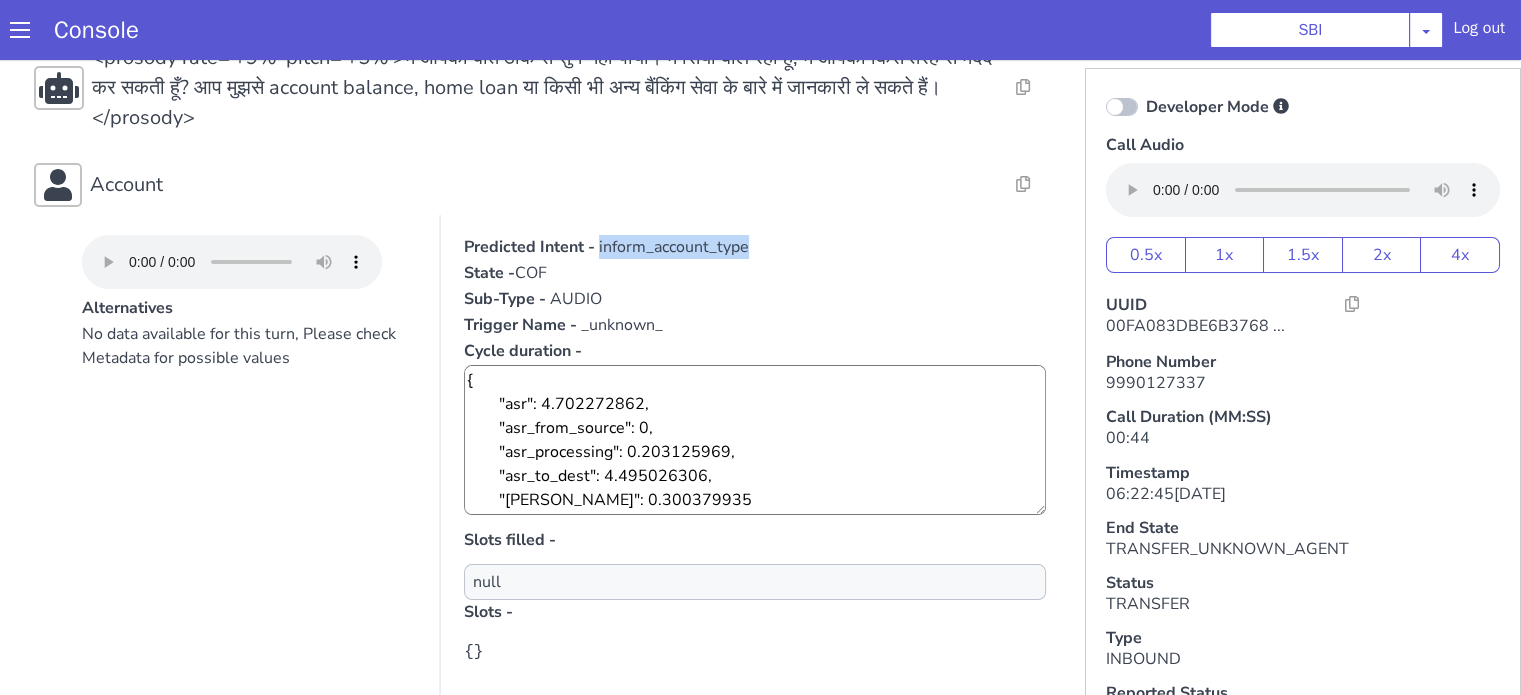 click on "inform_account_type" at bounding box center (674, 247) 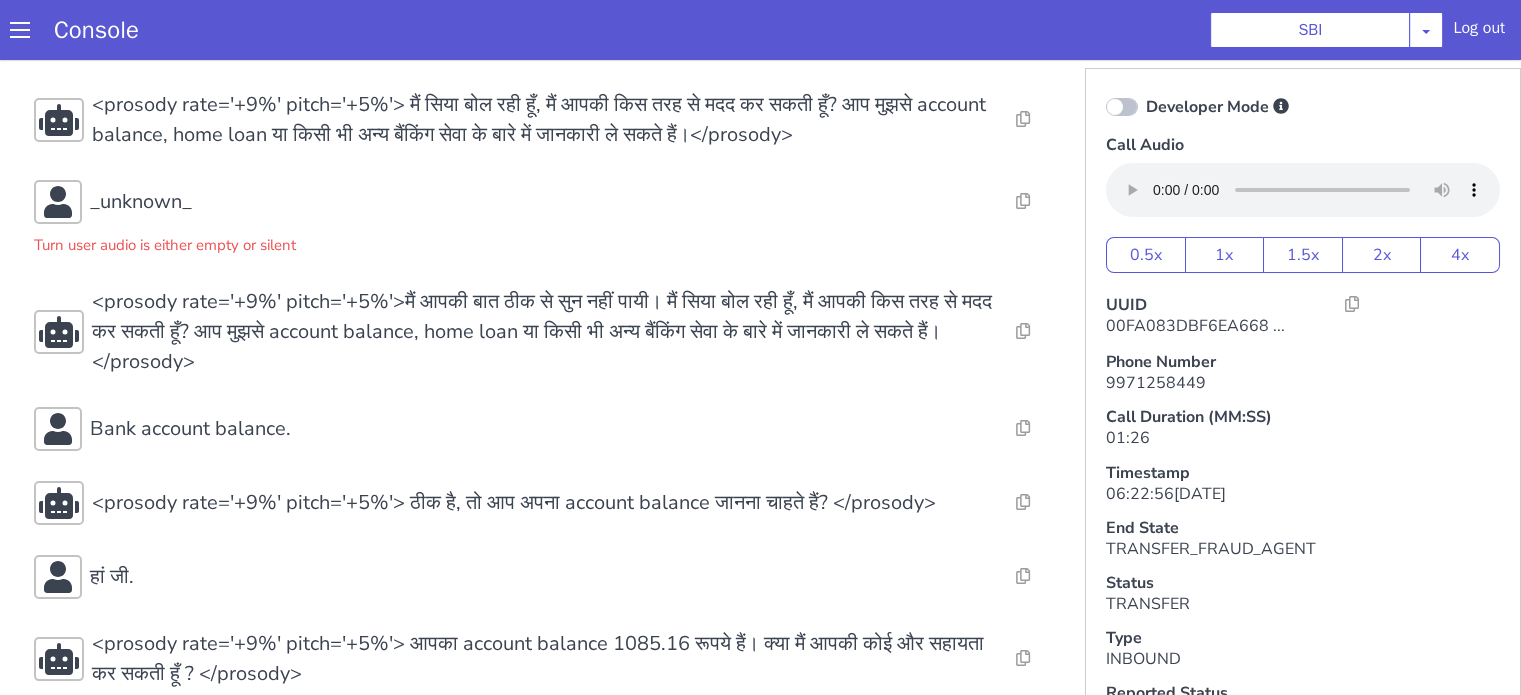 scroll, scrollTop: 0, scrollLeft: 0, axis: both 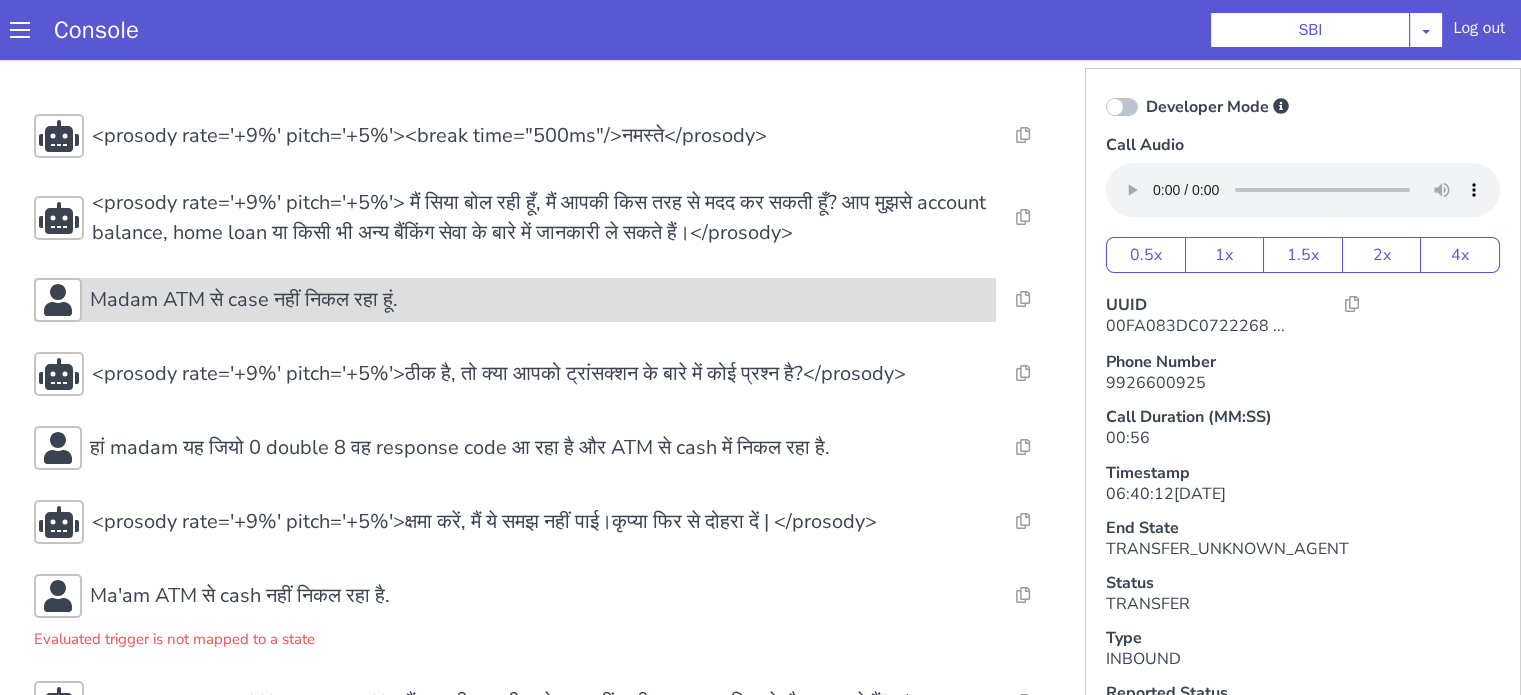 click on "Madam ATM से case नहीं निकल रहा हूं." at bounding box center [244, 300] 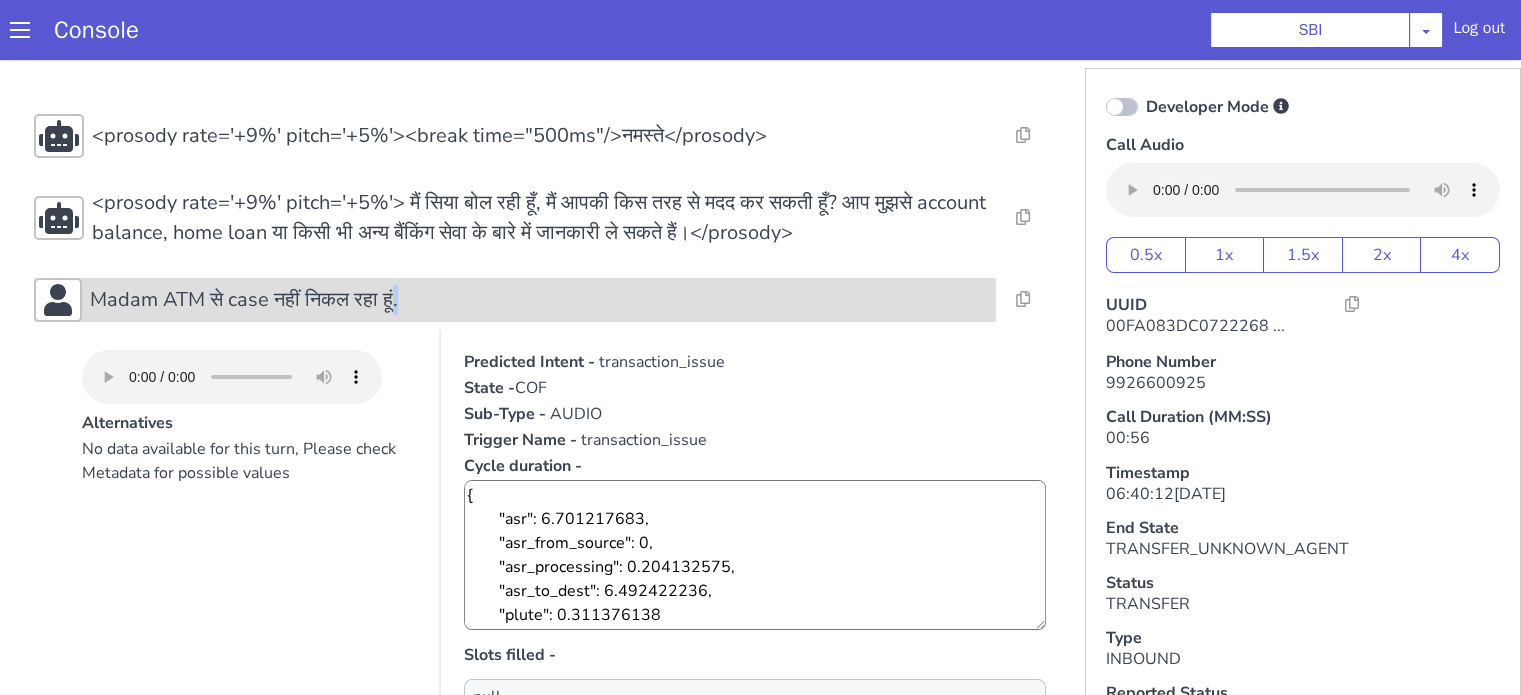 click on "Madam ATM से case नहीं निकल रहा हूं." at bounding box center [244, 300] 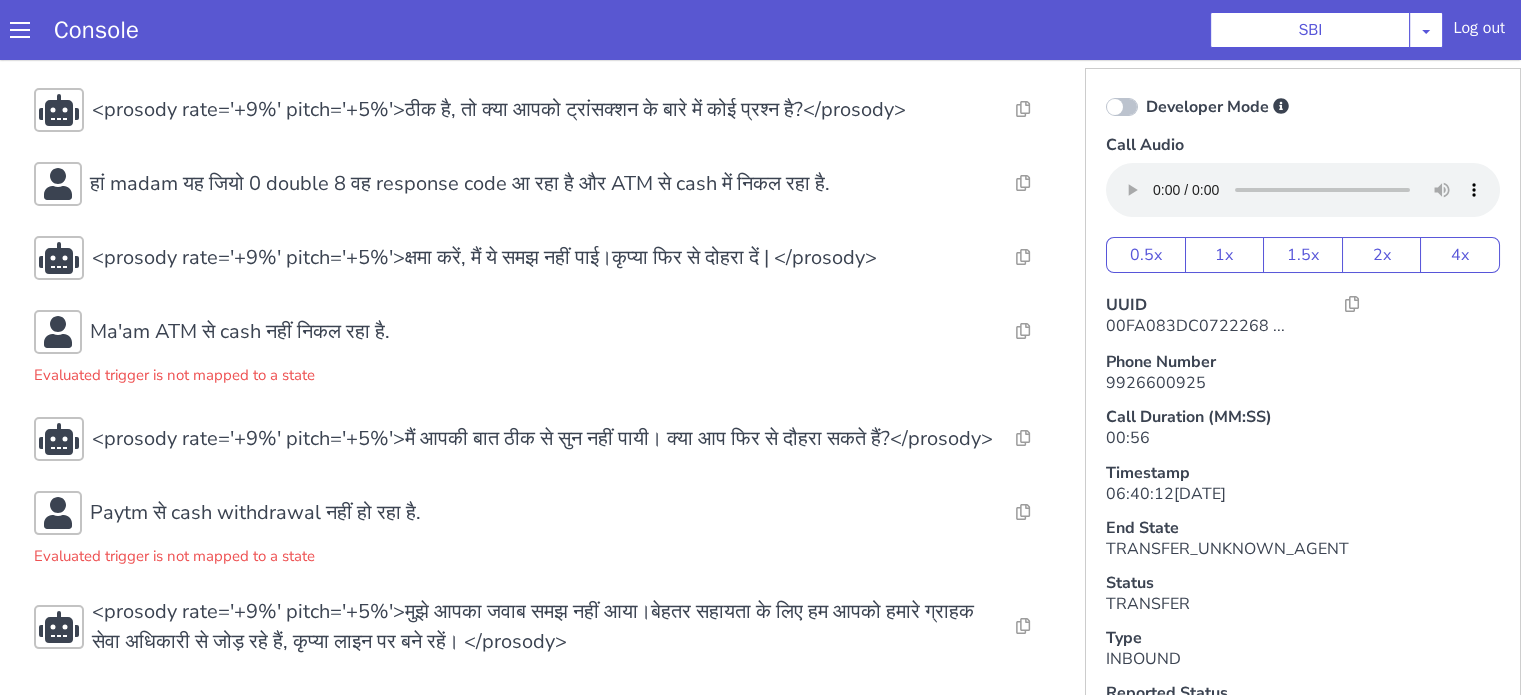 scroll, scrollTop: 5, scrollLeft: 0, axis: vertical 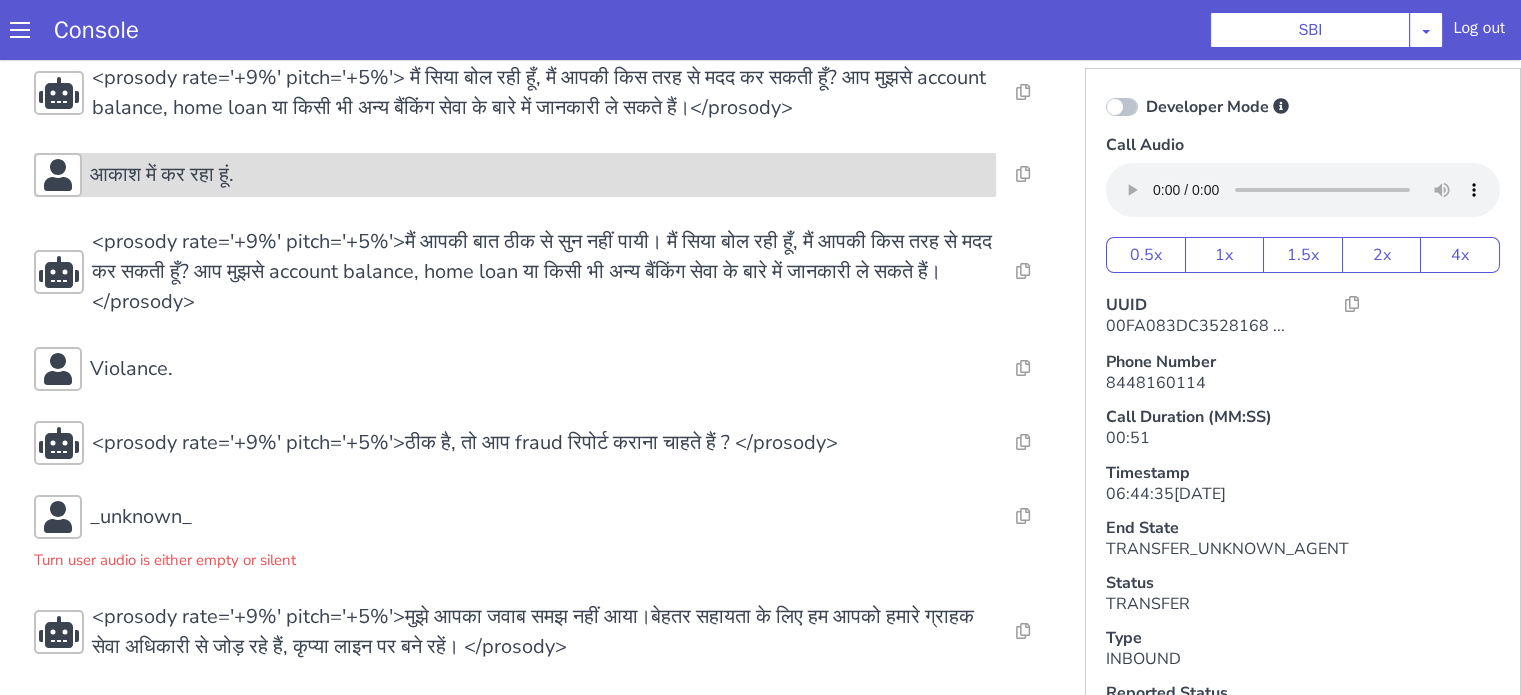 click on "आकाश में कर रहा हूं." at bounding box center [539, 175] 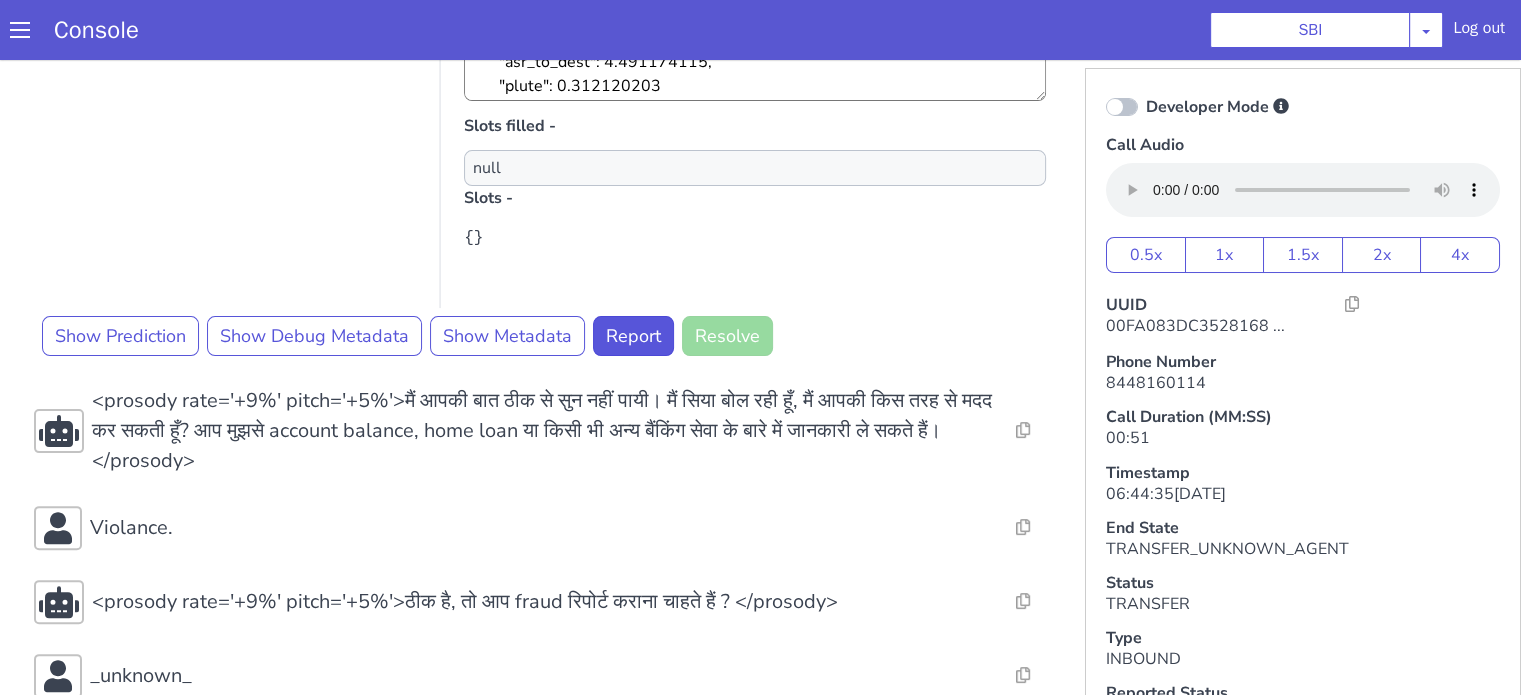 scroll, scrollTop: 688, scrollLeft: 0, axis: vertical 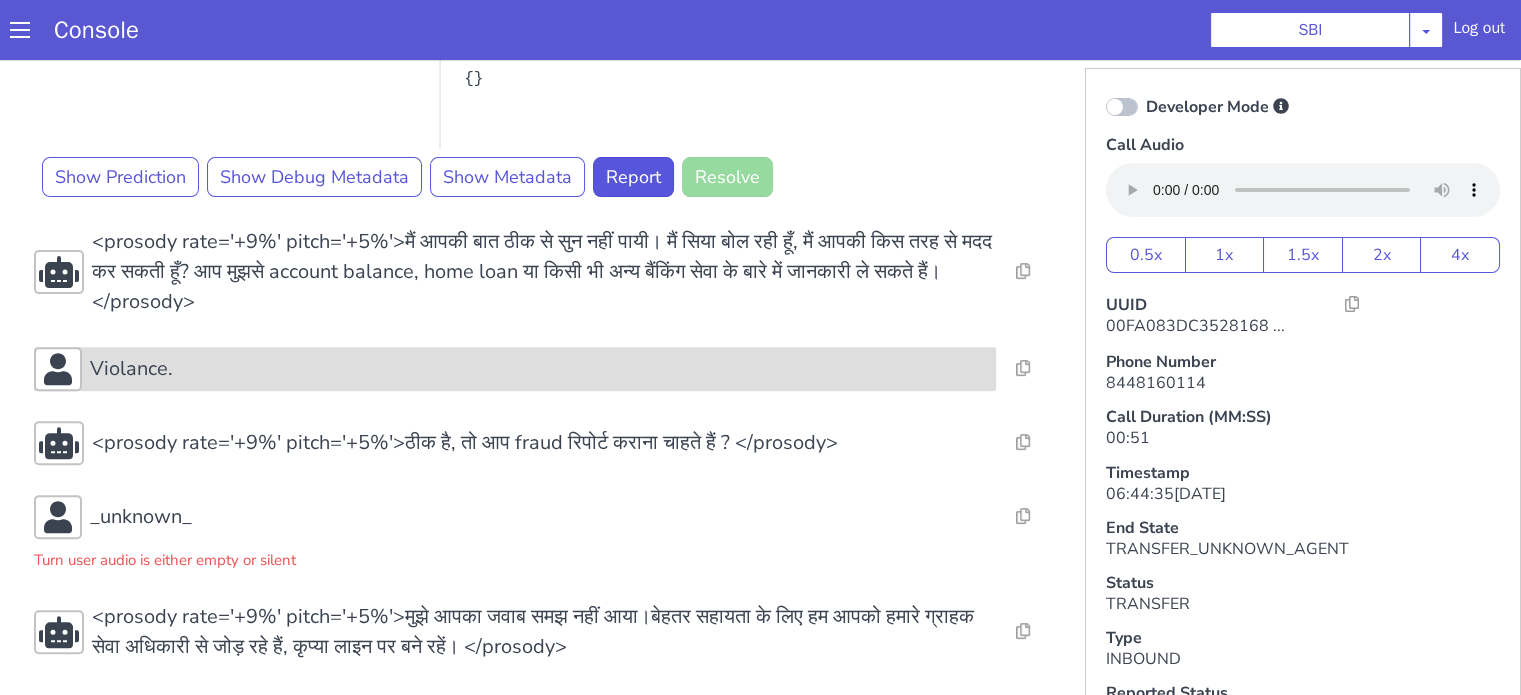 click on "Violance." at bounding box center [539, 369] 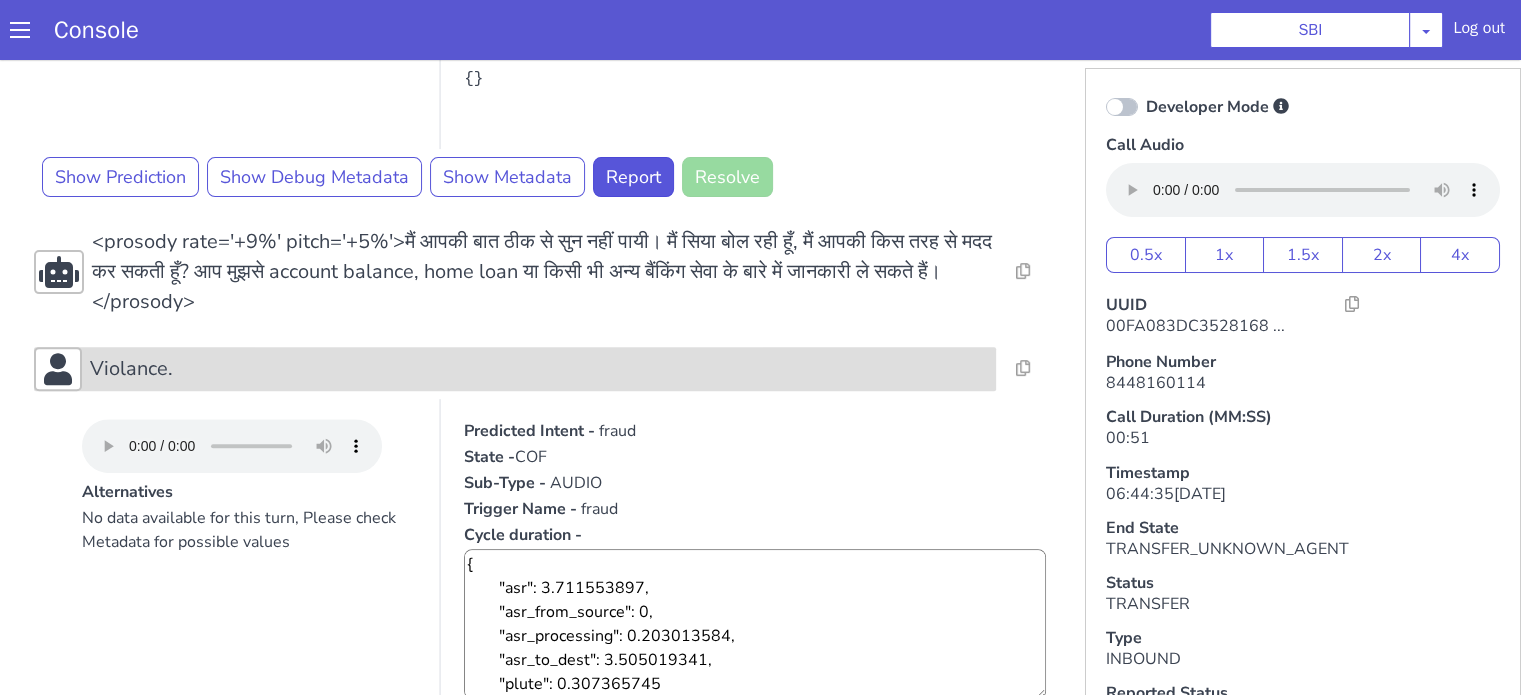 click on "Violance." at bounding box center (539, 369) 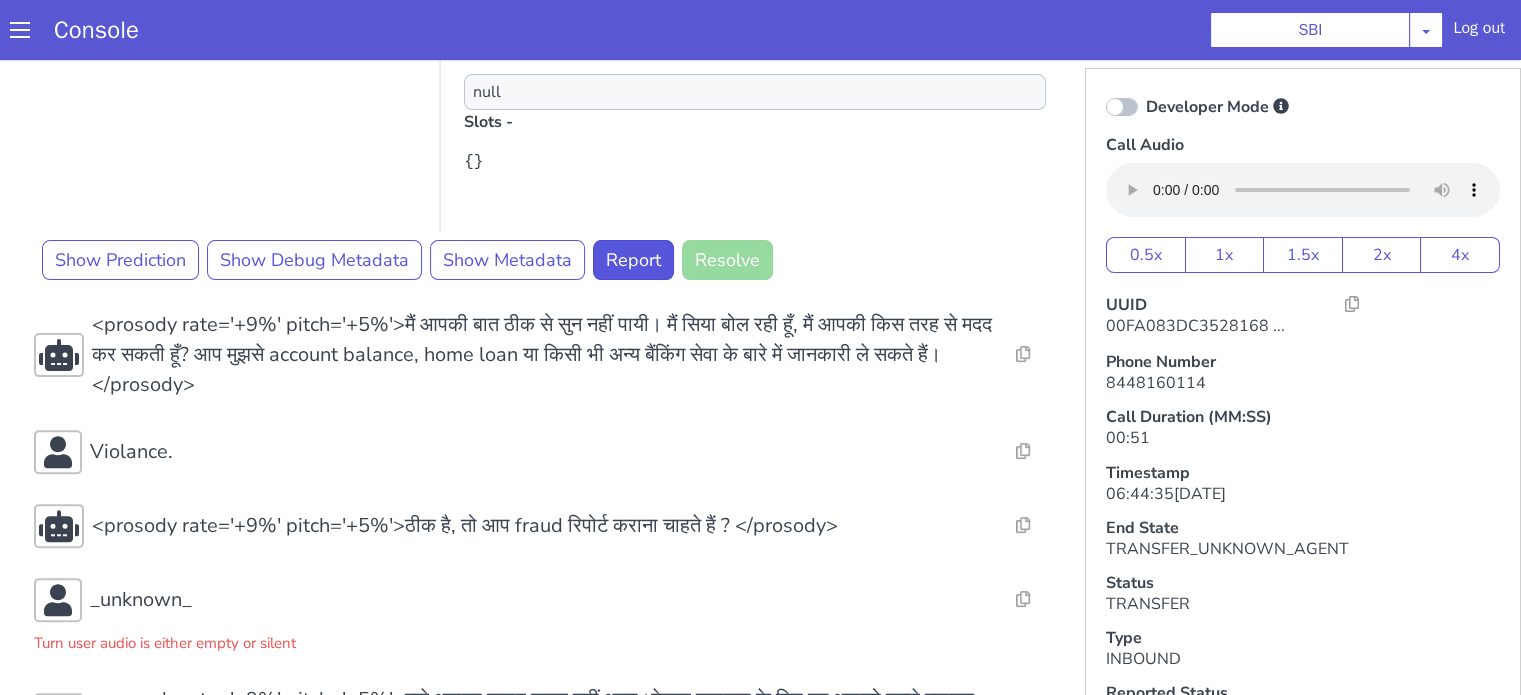 scroll, scrollTop: 488, scrollLeft: 0, axis: vertical 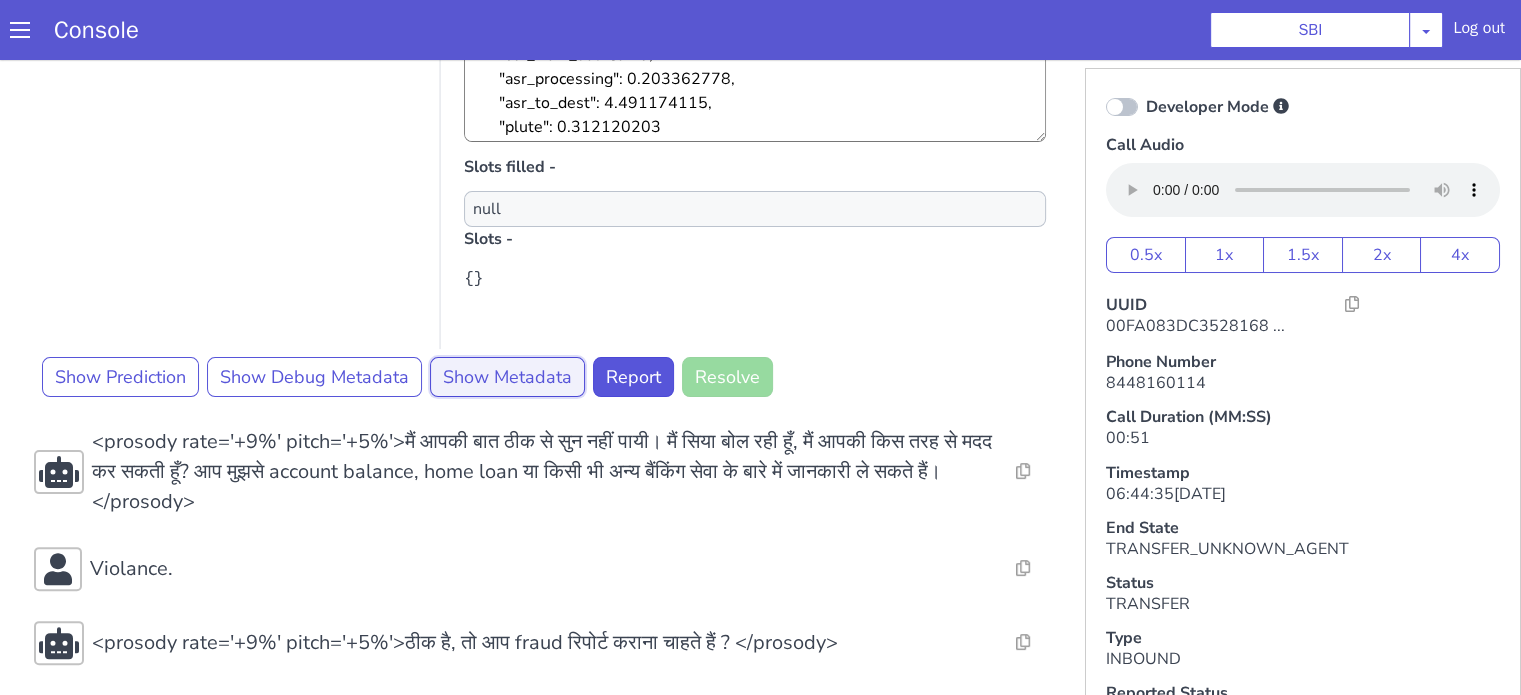 click on "Show Metadata" at bounding box center [507, 377] 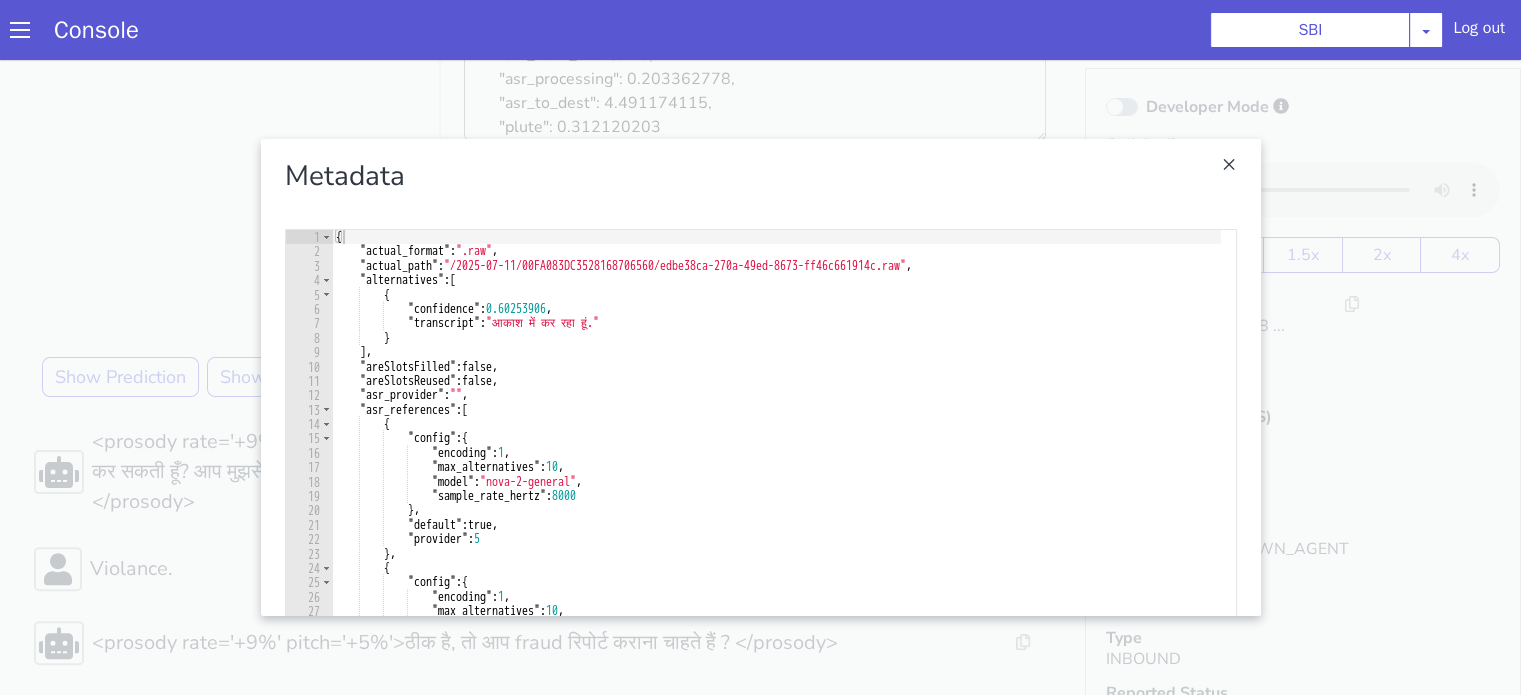click at bounding box center (760, 377) 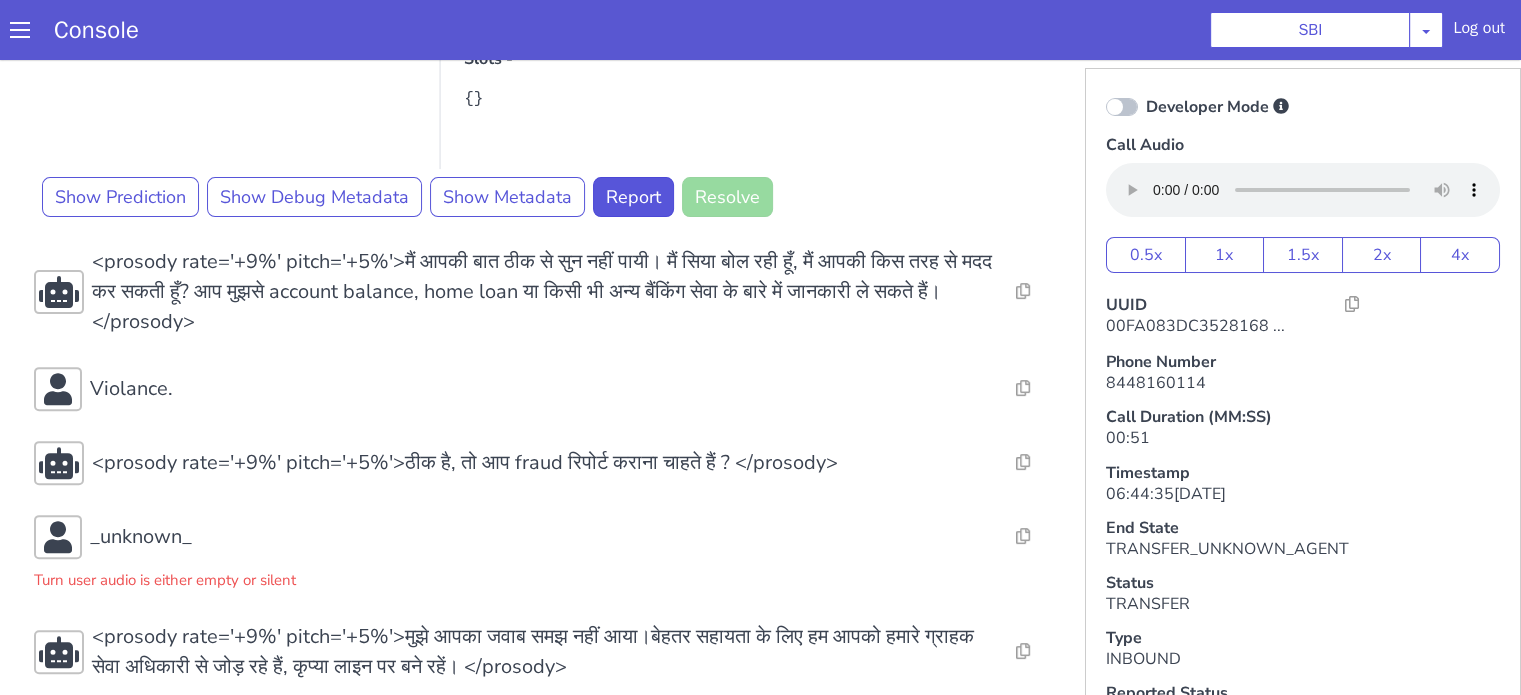 scroll, scrollTop: 688, scrollLeft: 0, axis: vertical 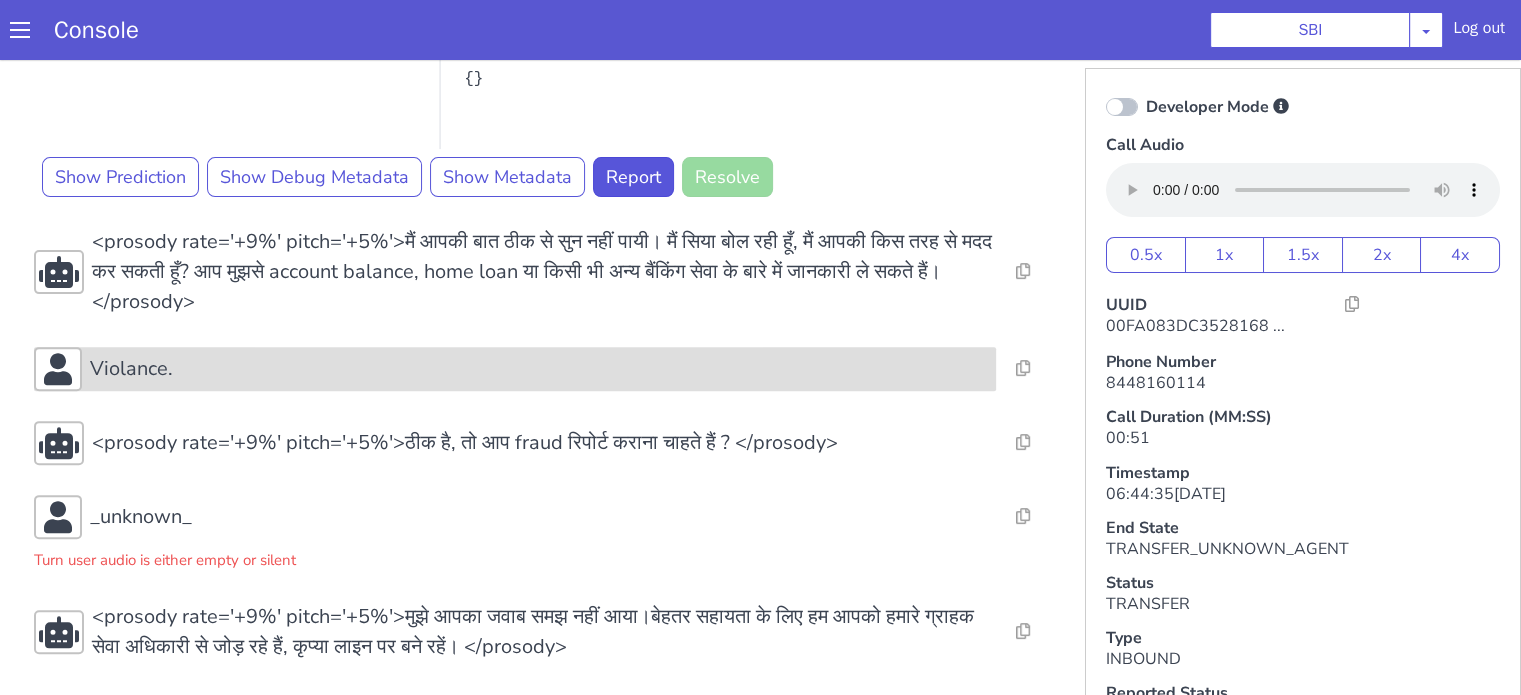 click on "Violance." at bounding box center [131, 369] 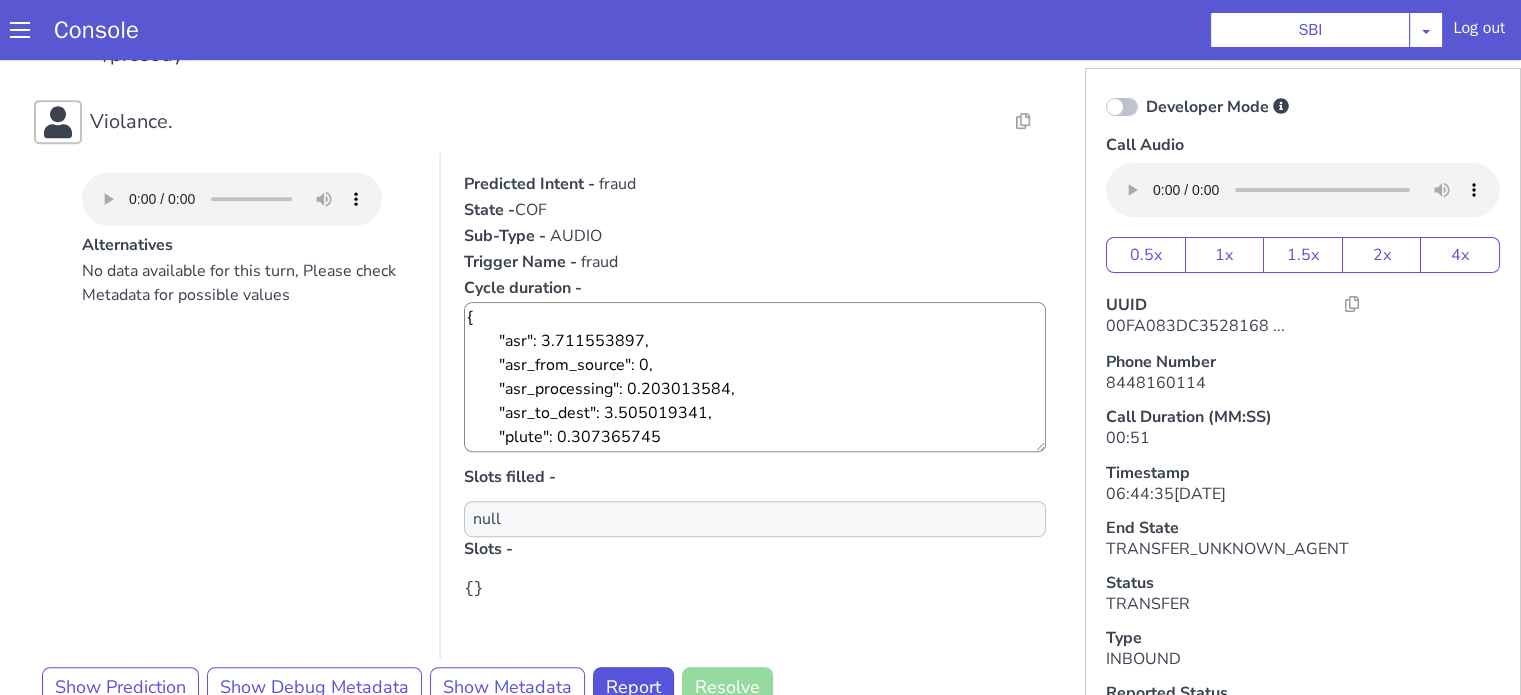 scroll, scrollTop: 1088, scrollLeft: 0, axis: vertical 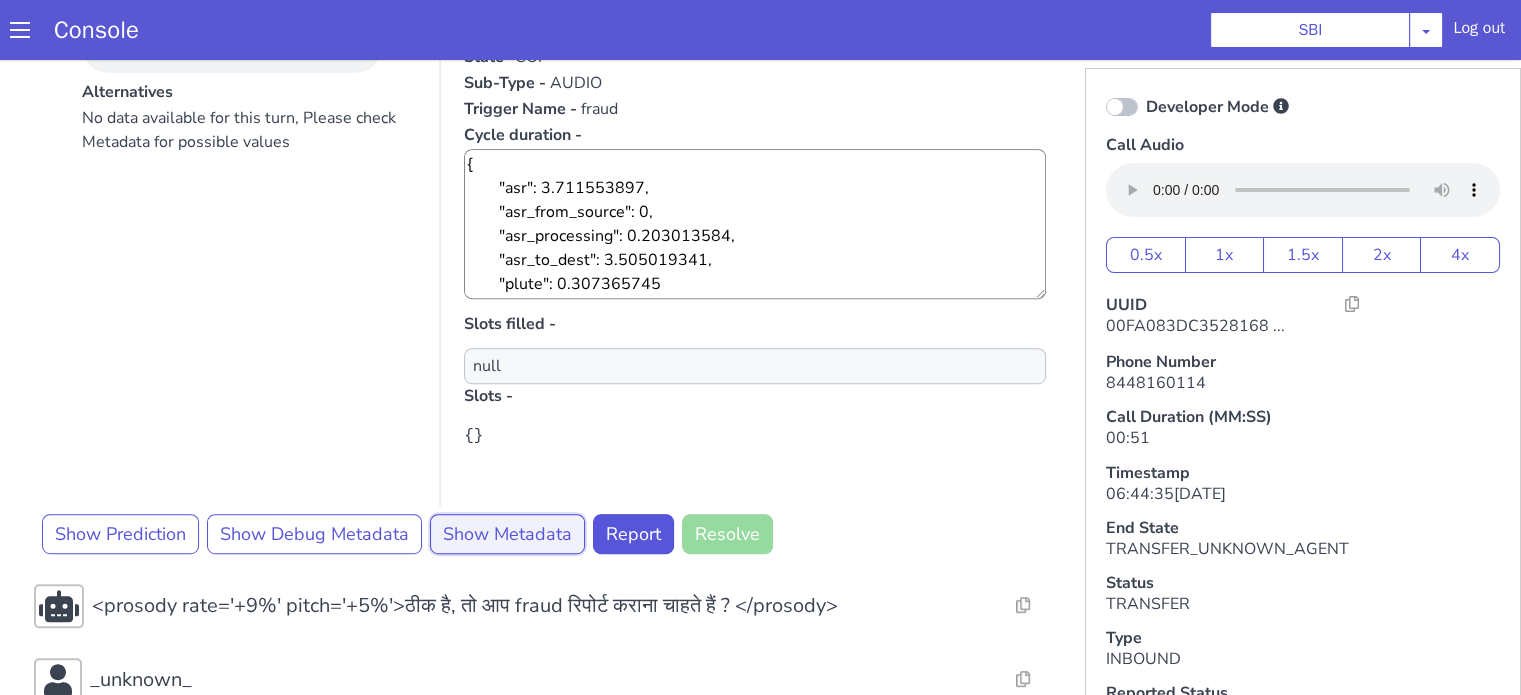 click on "Show Metadata" at bounding box center [507, 534] 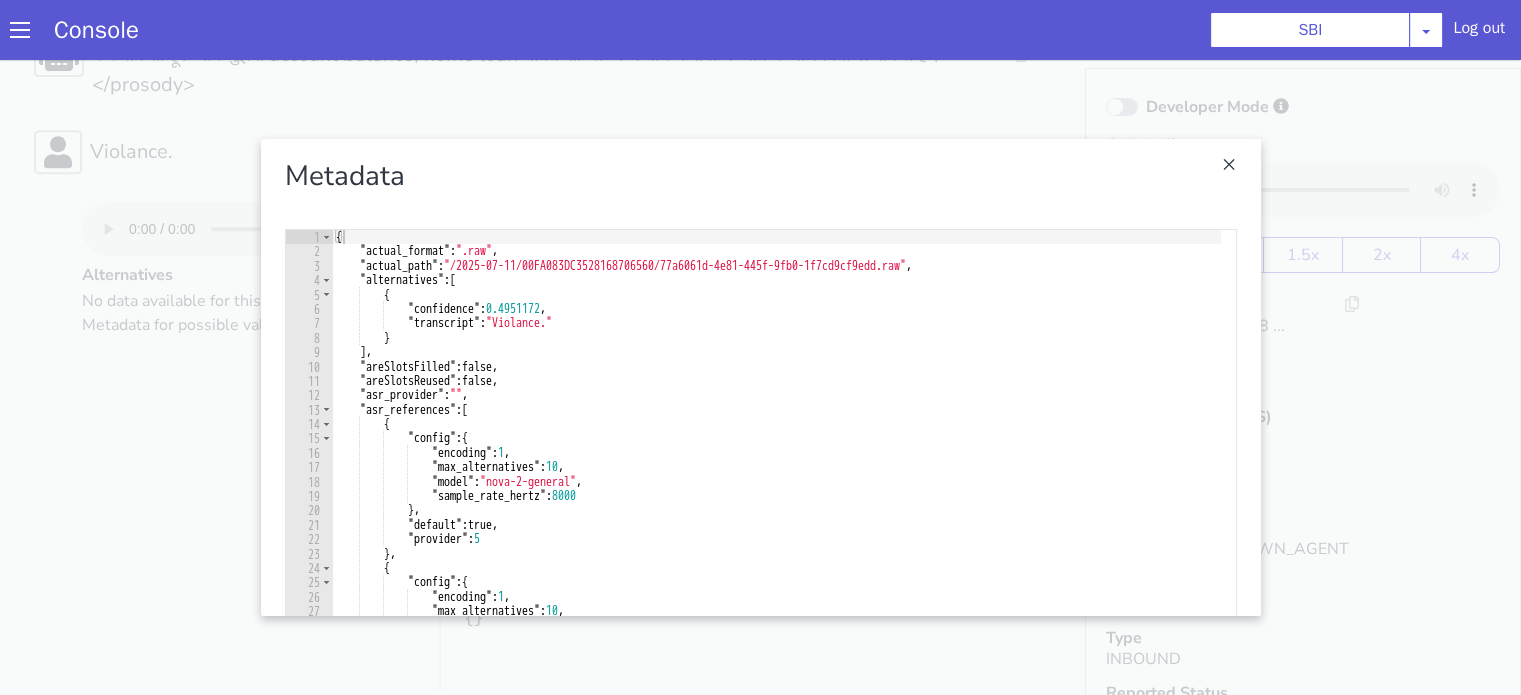 scroll, scrollTop: 788, scrollLeft: 0, axis: vertical 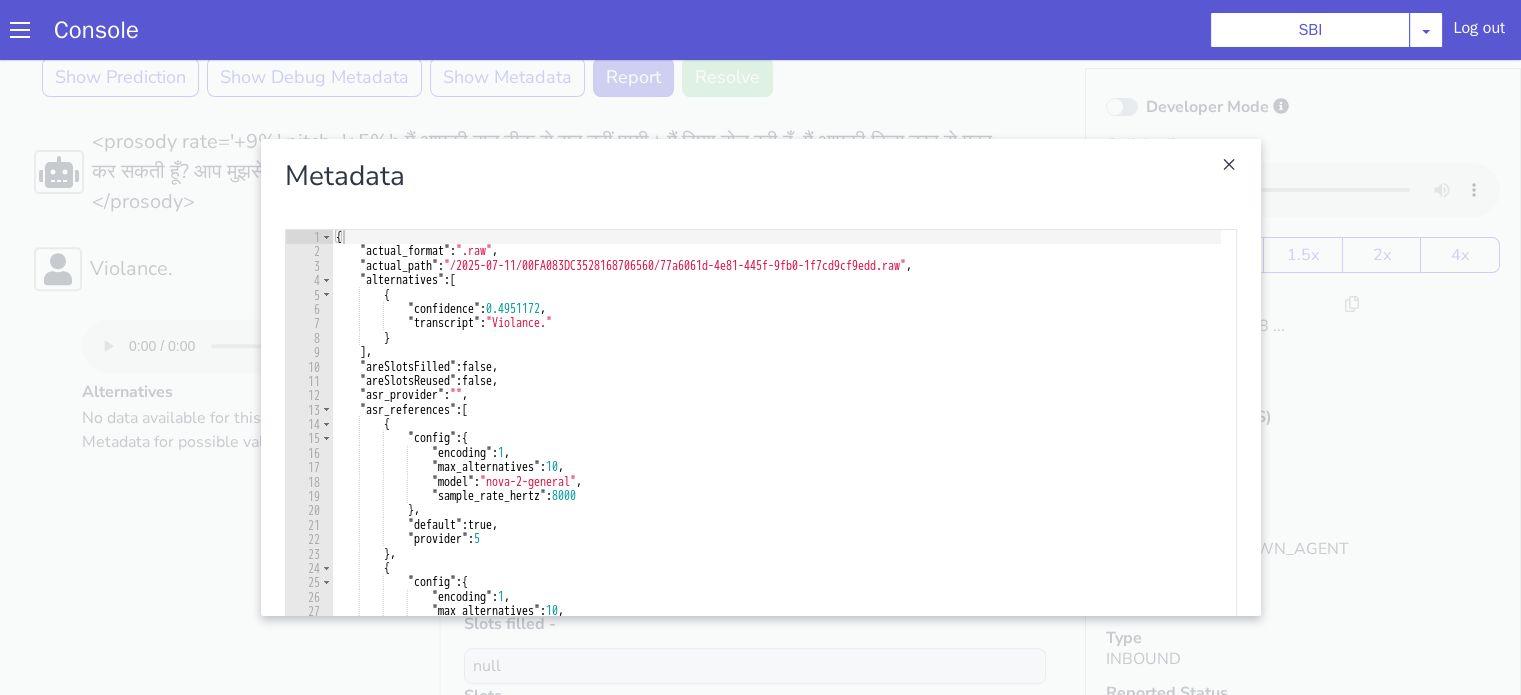click at bounding box center (760, 377) 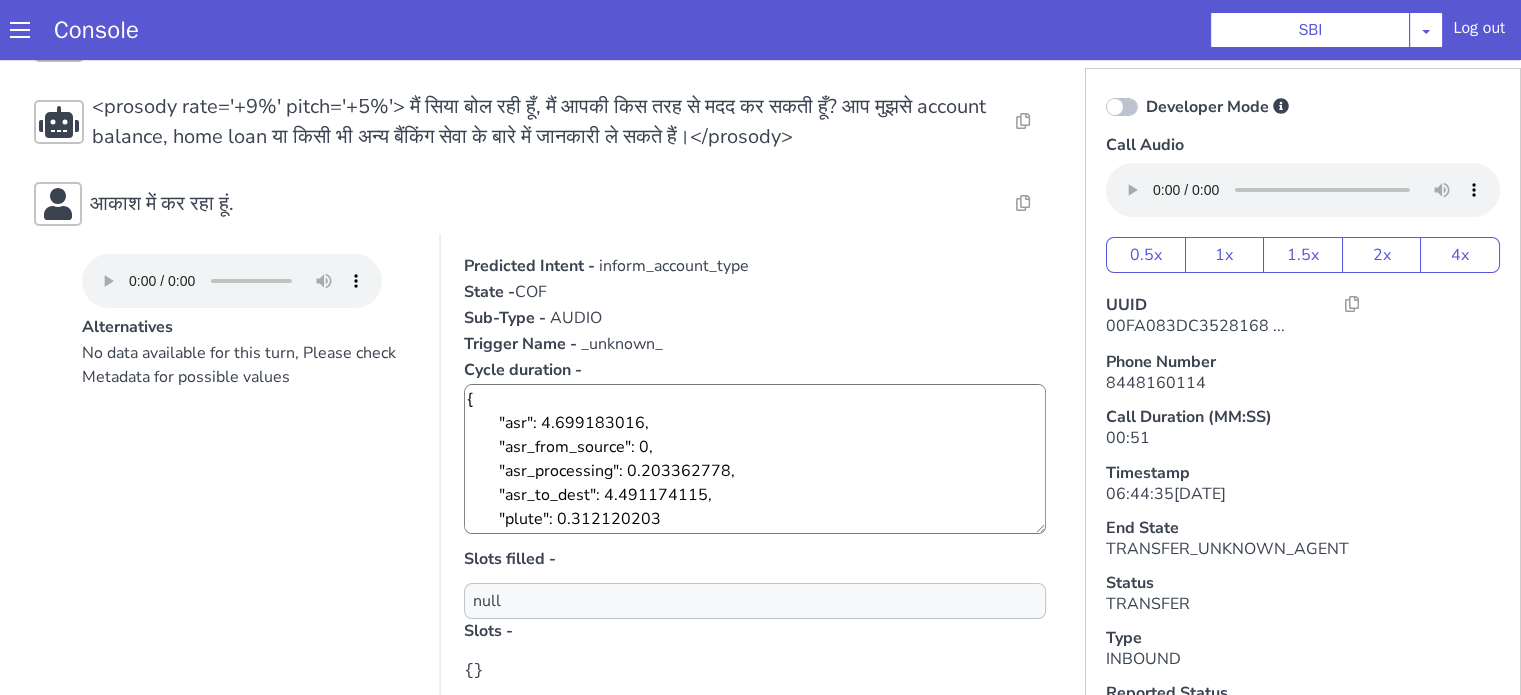 scroll, scrollTop: 0, scrollLeft: 0, axis: both 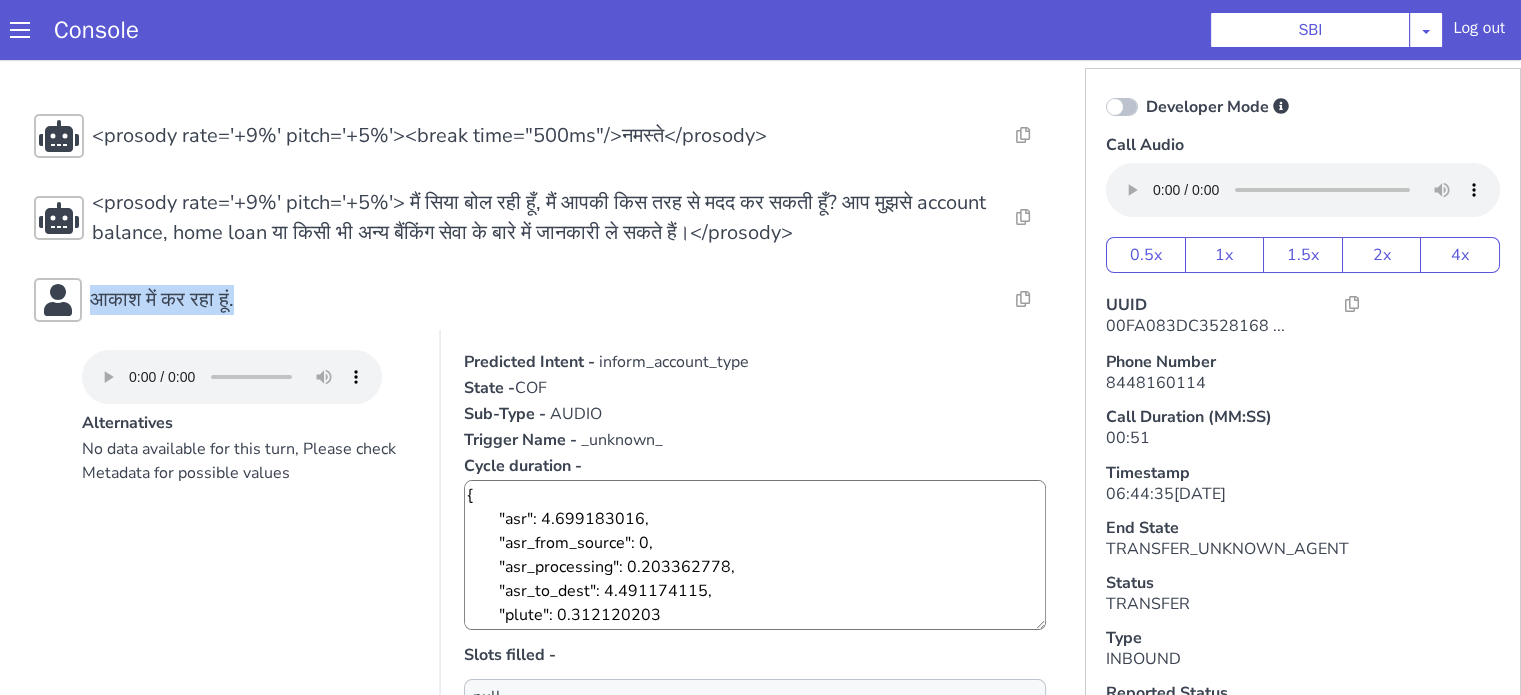 drag, startPoint x: 300, startPoint y: 292, endPoint x: 0, endPoint y: 315, distance: 300.88037 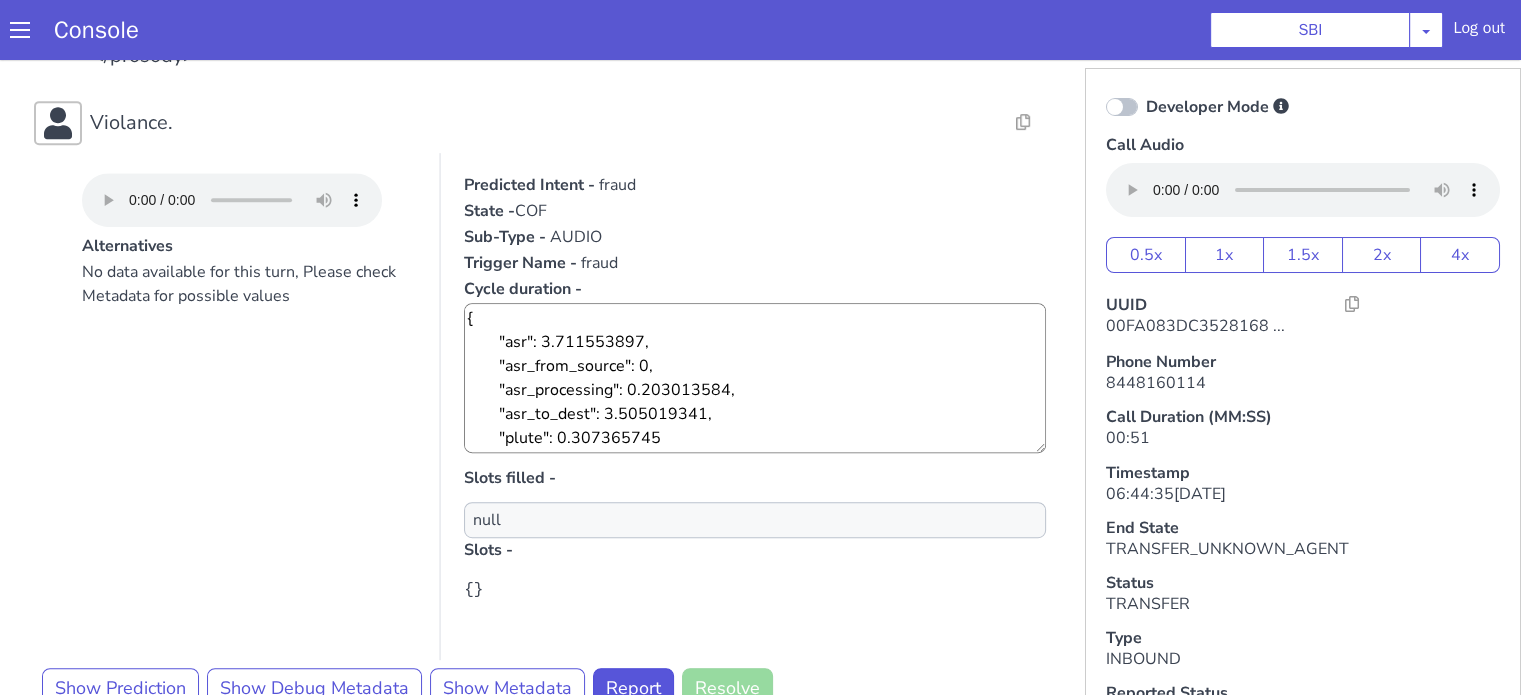 scroll, scrollTop: 900, scrollLeft: 0, axis: vertical 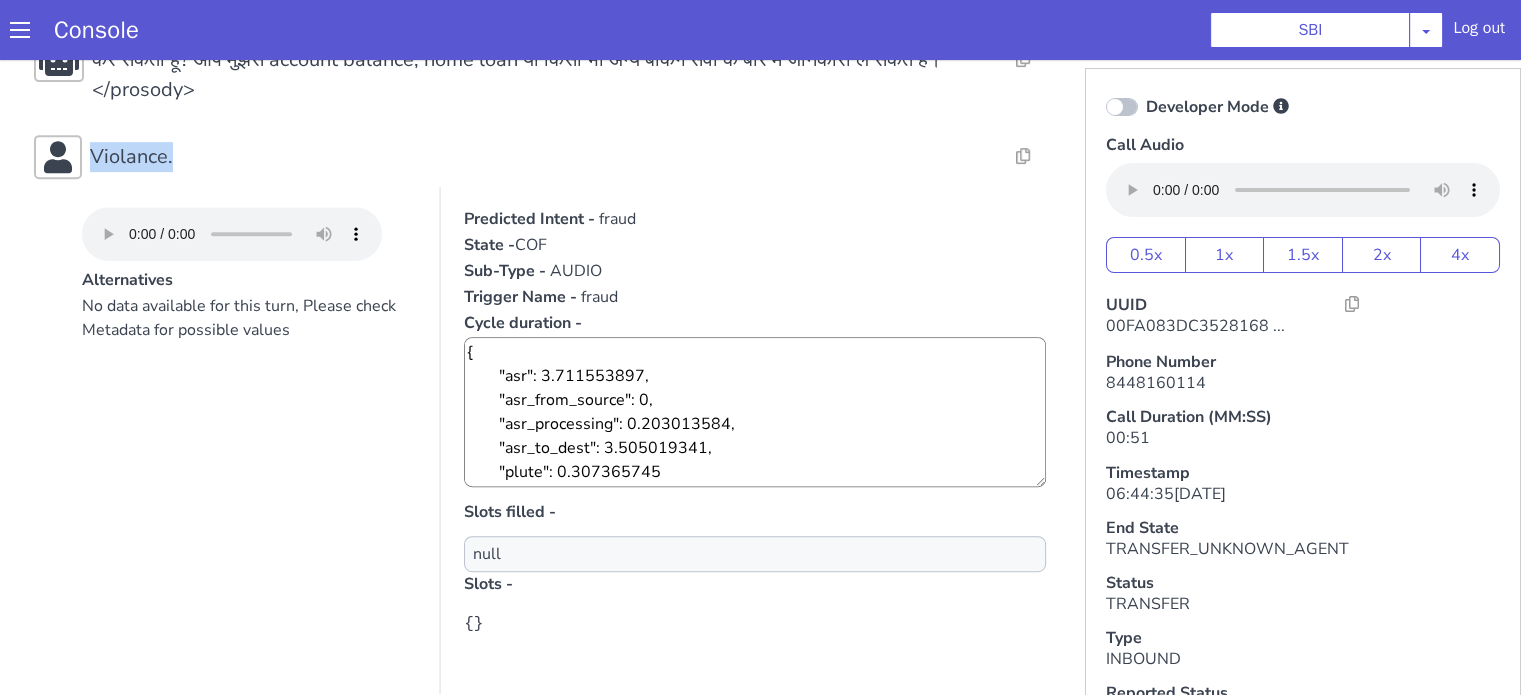 drag, startPoint x: 191, startPoint y: 149, endPoint x: 31, endPoint y: 173, distance: 161.79 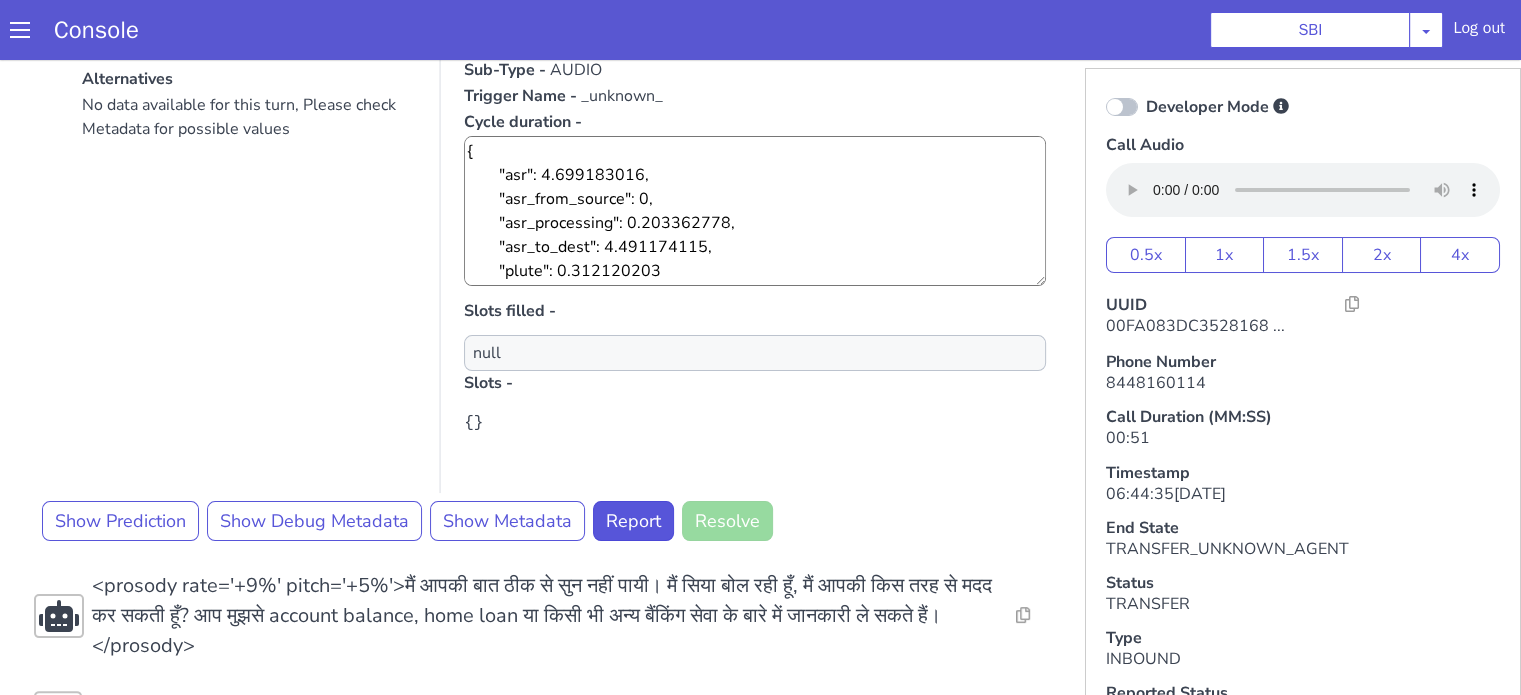 scroll, scrollTop: 200, scrollLeft: 0, axis: vertical 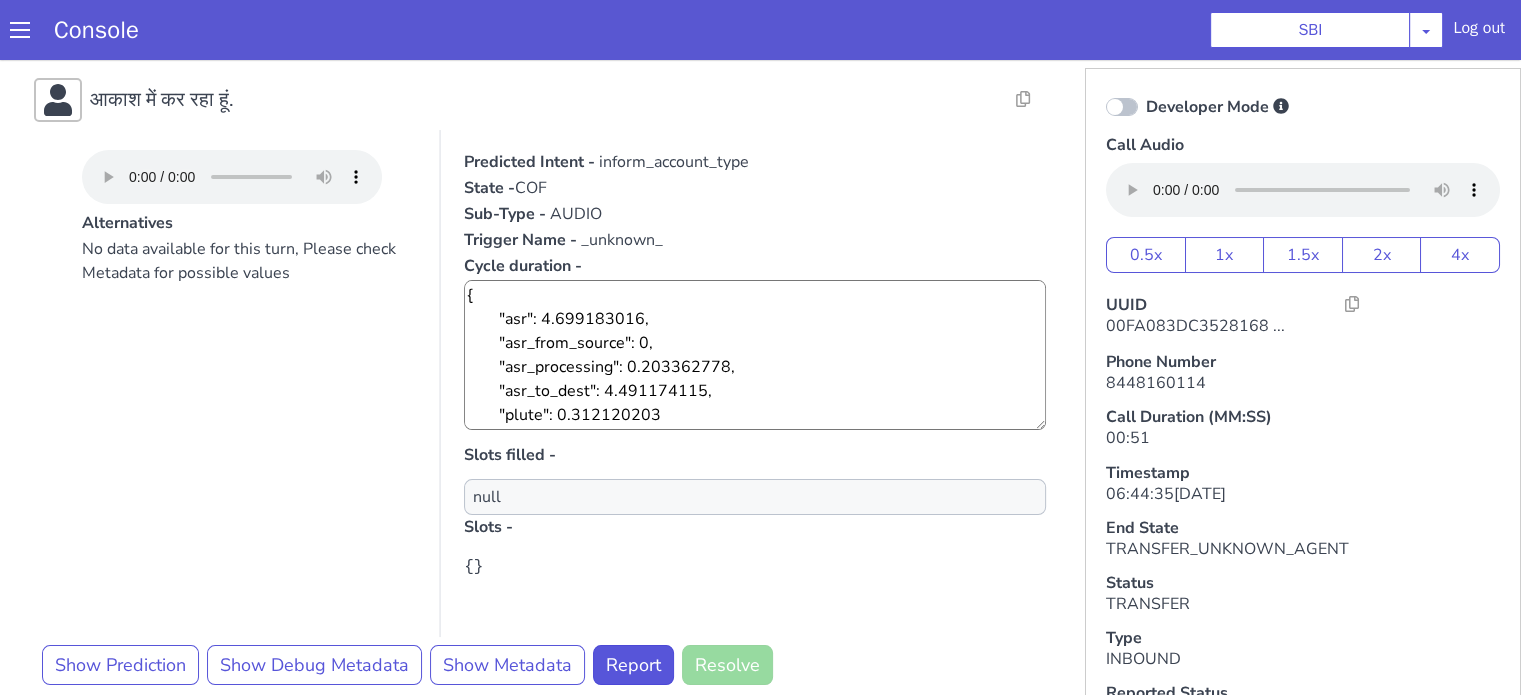 click on "inform_account_type" at bounding box center [674, 162] 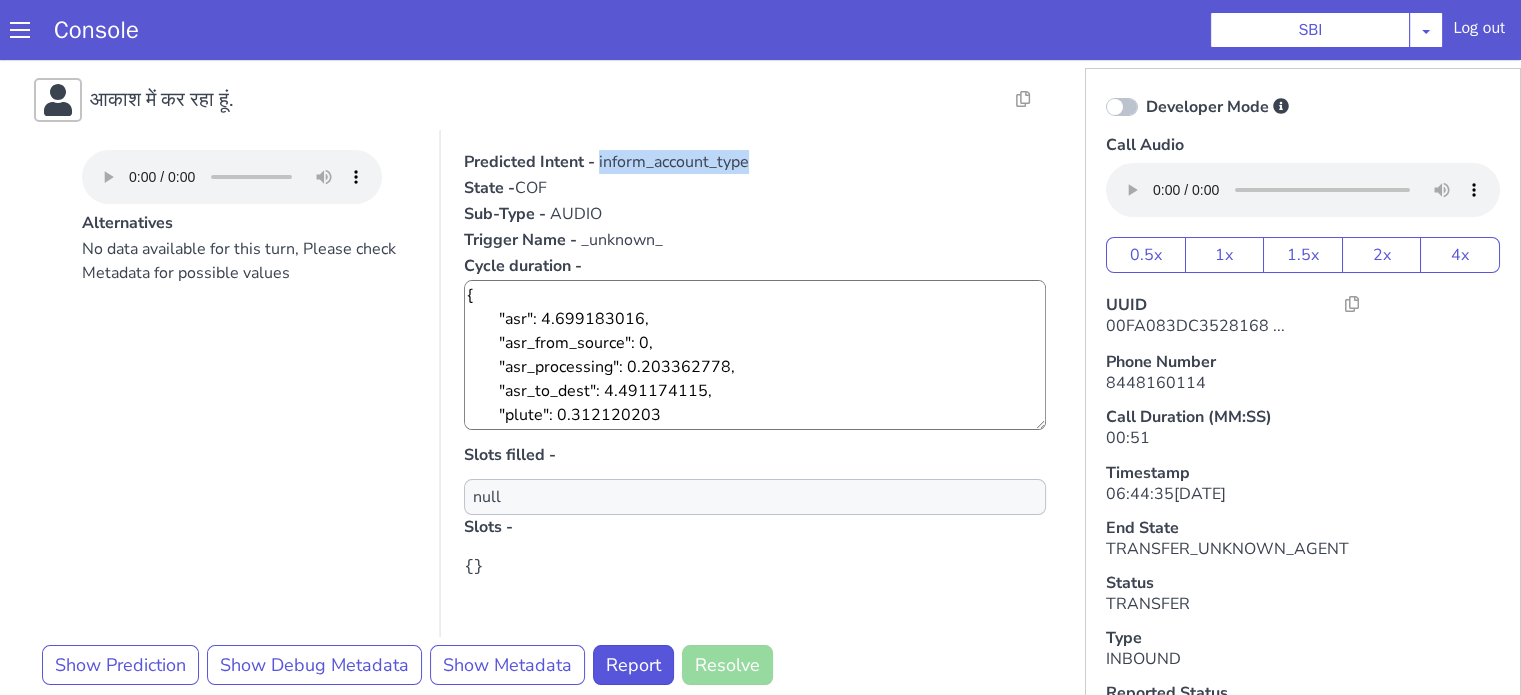 click on "inform_account_type" at bounding box center (674, 162) 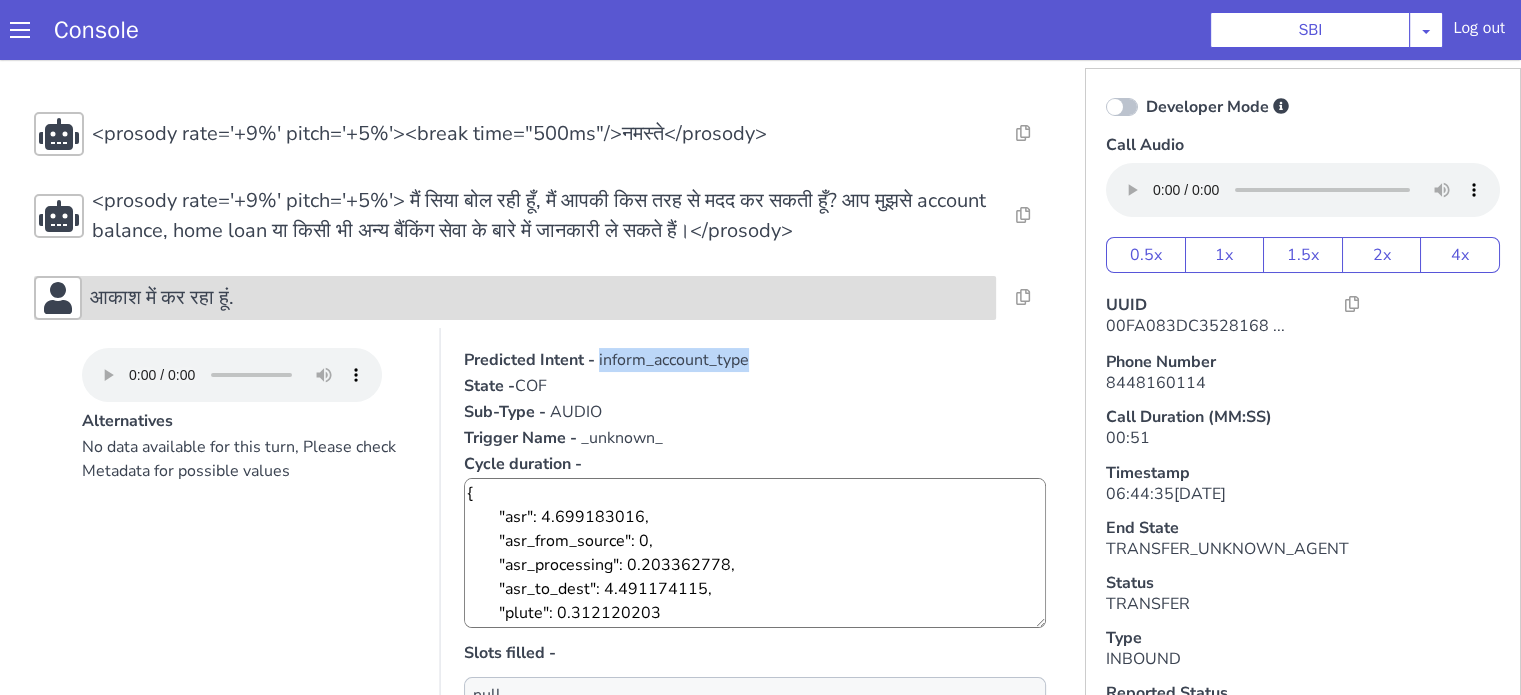 scroll, scrollTop: 0, scrollLeft: 0, axis: both 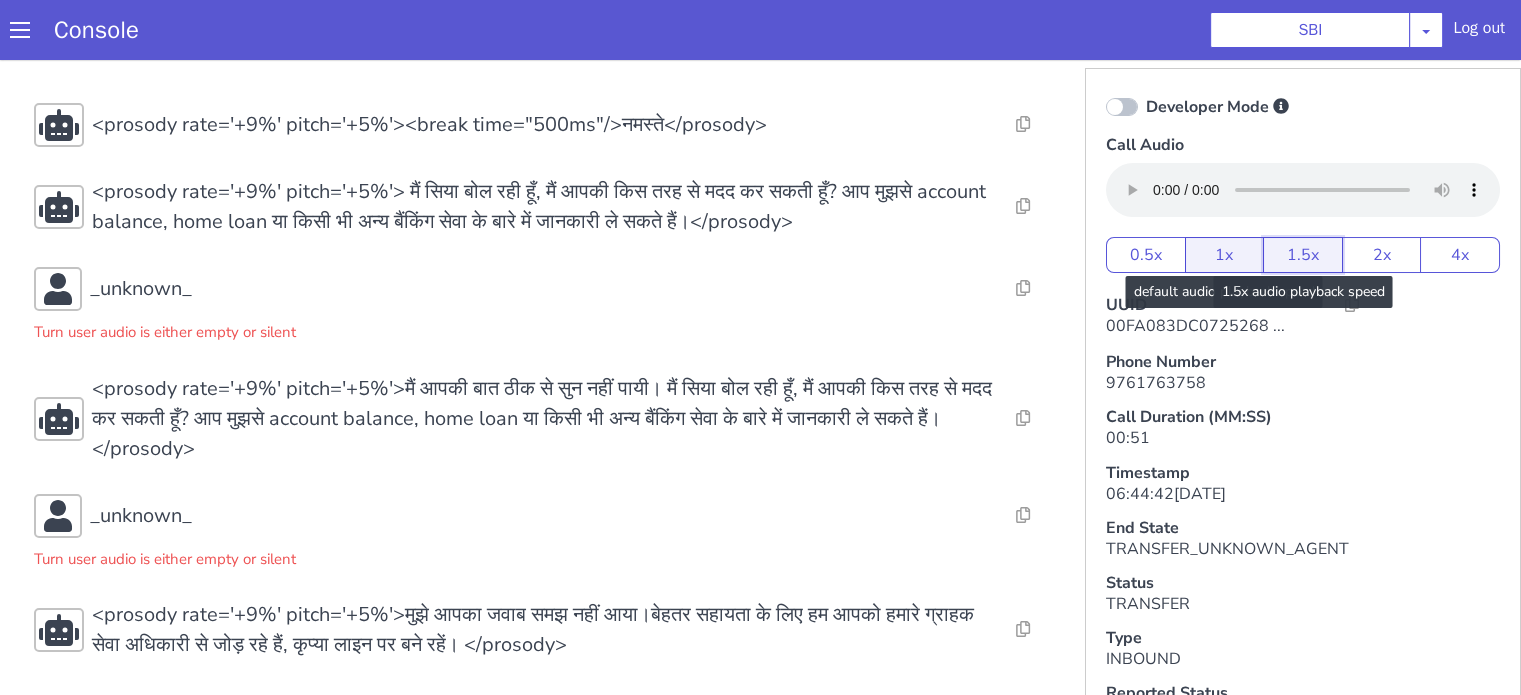 drag, startPoint x: 1256, startPoint y: 295, endPoint x: 1200, endPoint y: 302, distance: 56.435802 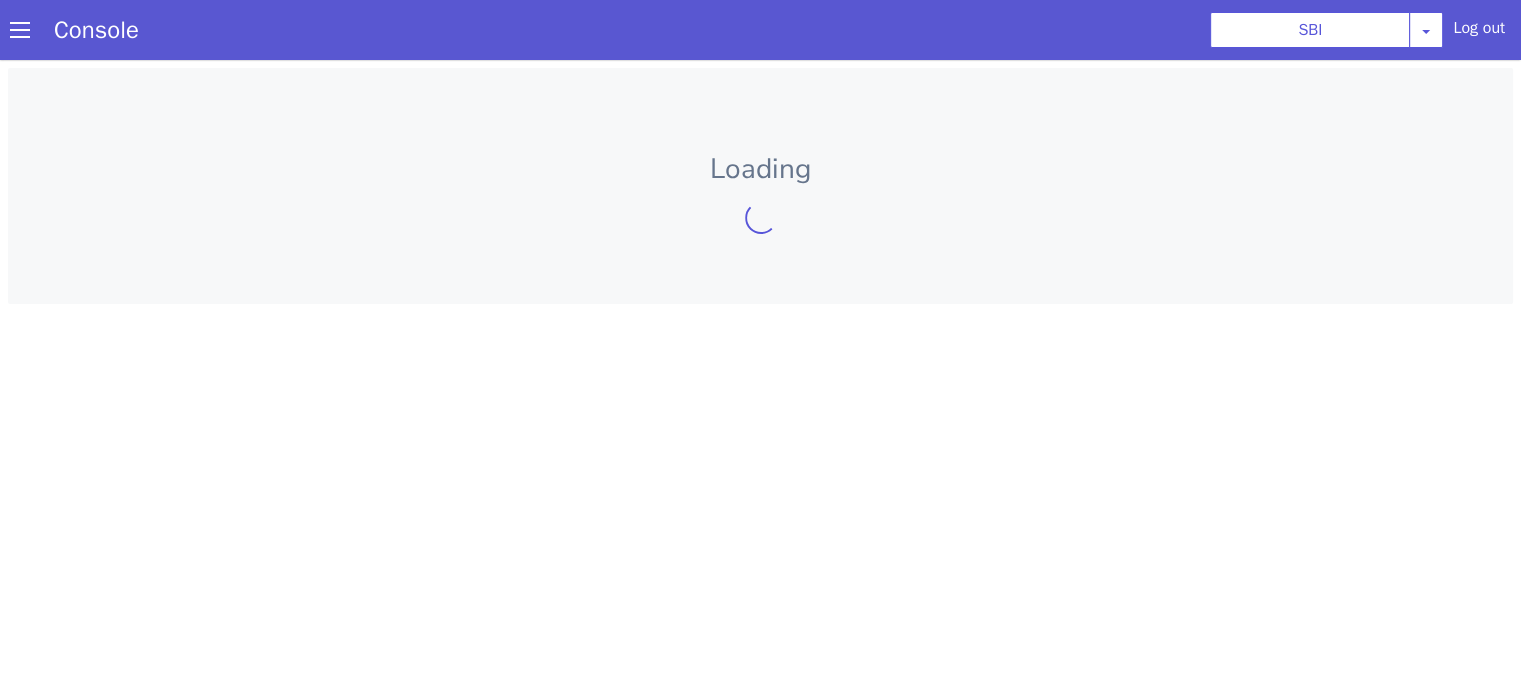 scroll, scrollTop: 0, scrollLeft: 0, axis: both 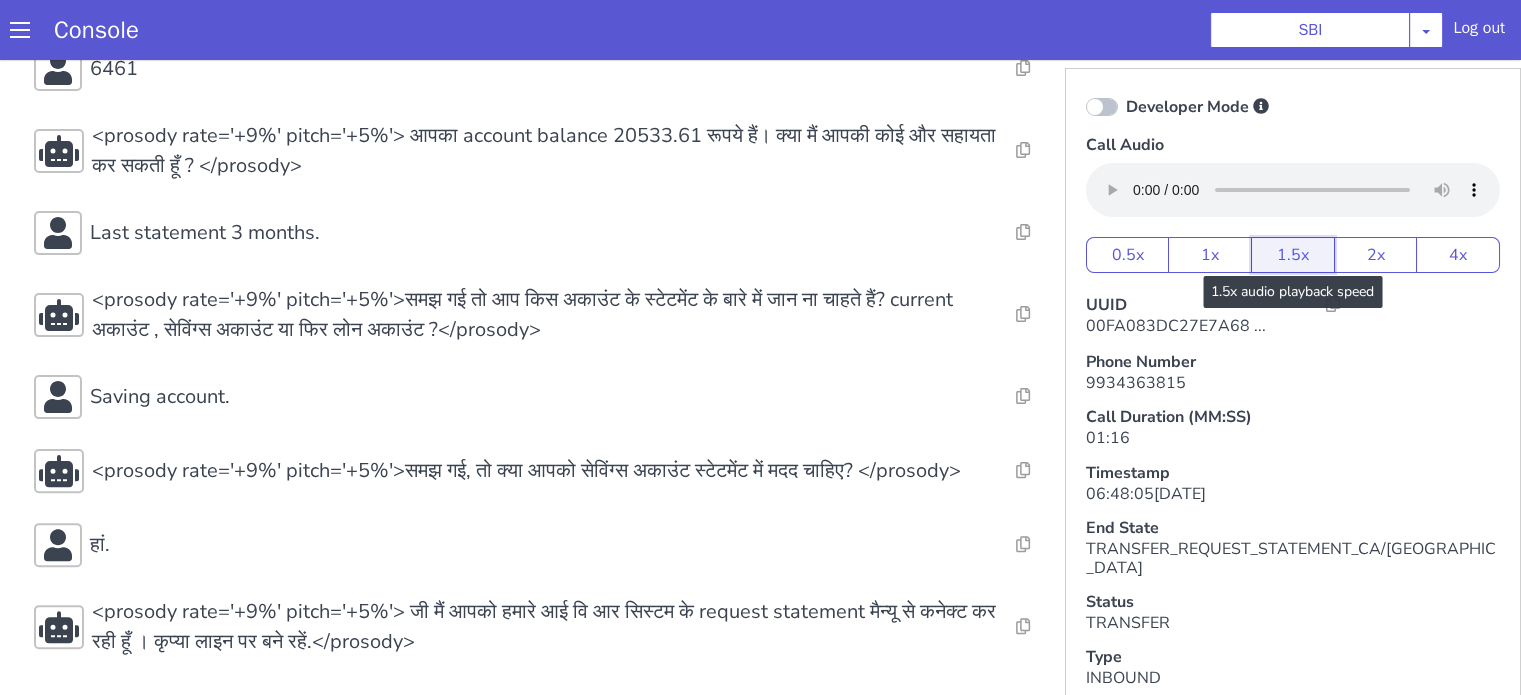 click on "1.5x" at bounding box center [1293, 255] 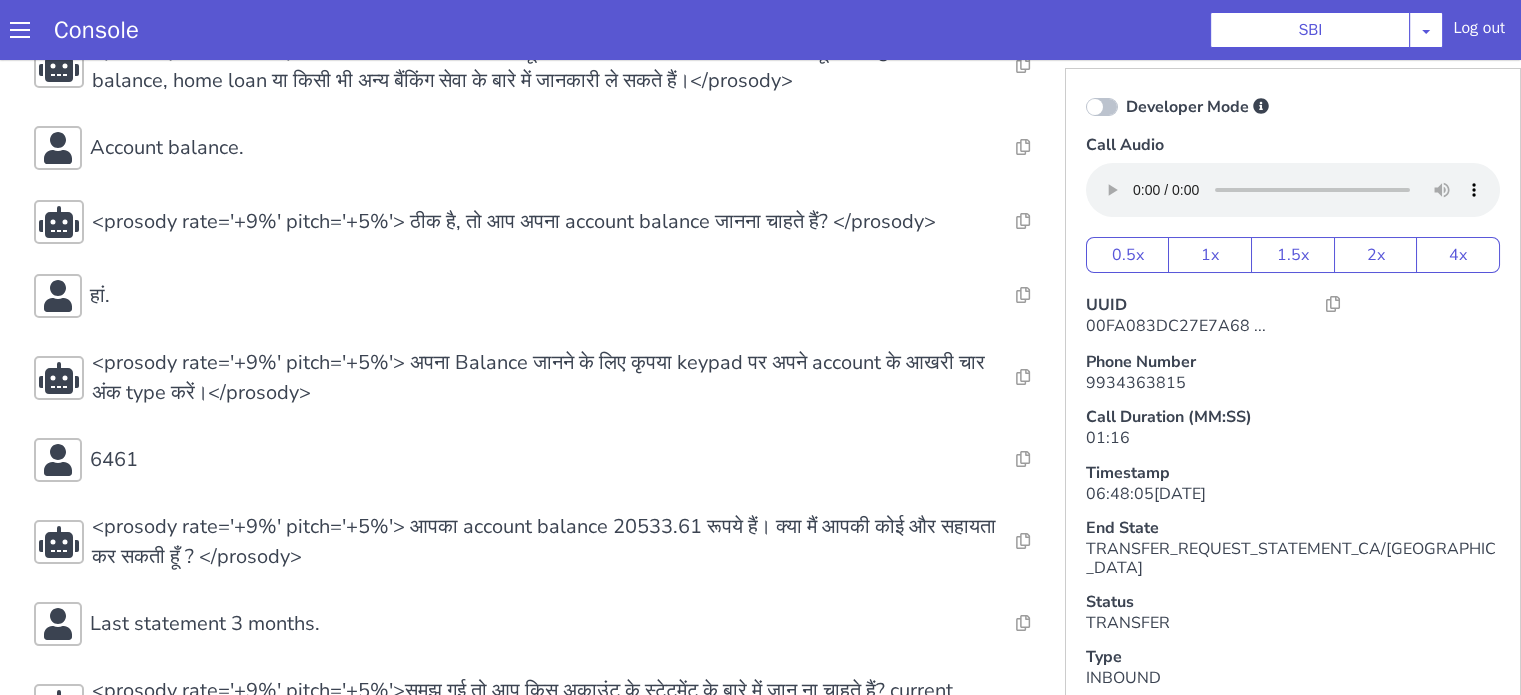 scroll, scrollTop: 0, scrollLeft: 0, axis: both 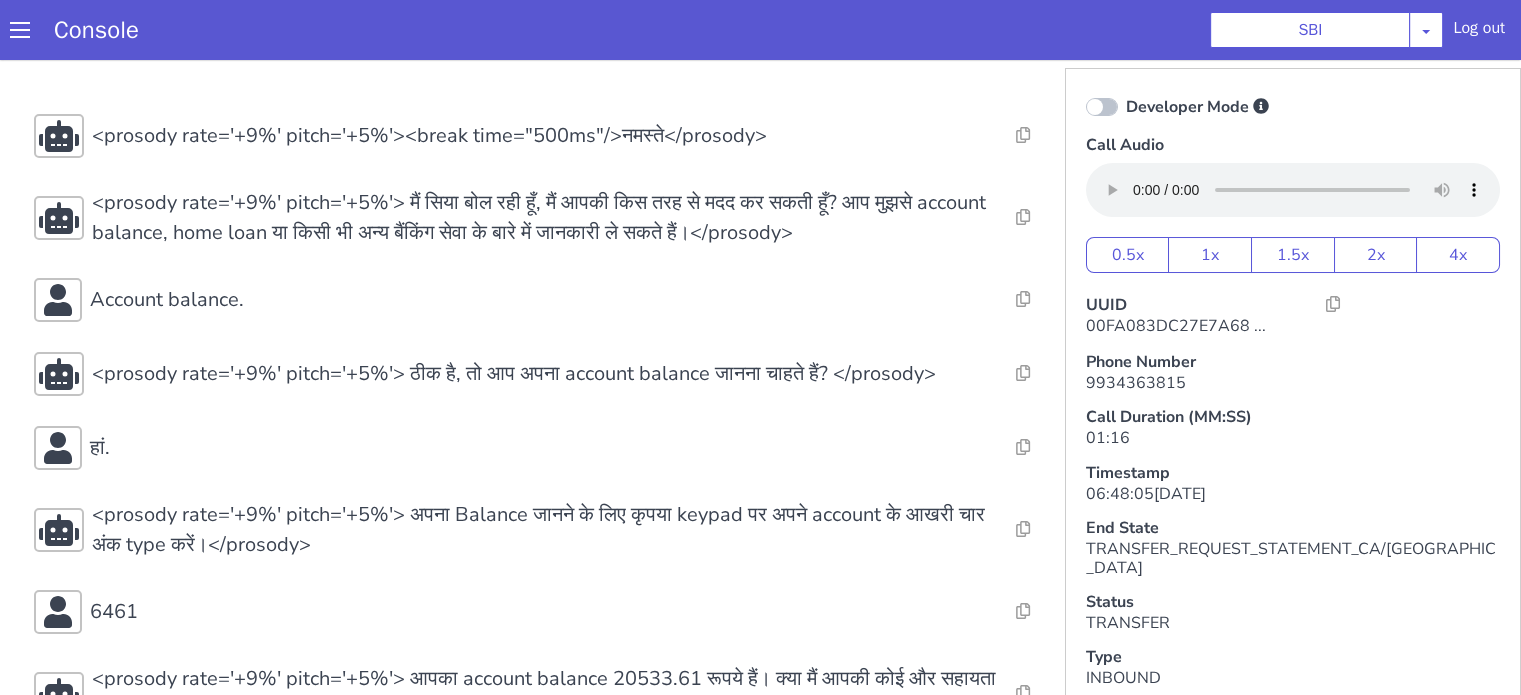 click on "Console SBI AO Smith Airtel DTH Pilot Airtel POC Alice Blue NT Aliceblue American Finance - US Apollo Apollo 24*7 Application - Collections Auto NPS feedback Avaya Devconnect Axis Axis AMC Axis Outbound BAGIC BALIC BALIC Old 2 Bajaj Autofinance Bajaj Fin Banking Demo Barbeque Nation Buy Now Pay Later Cars24 Cashe Central Bank of India Charles Tyrwhitt Cholamandalam Finance Consumer Durables Coverfox Covid19 Helpline Credgenics CreditMate DPDzero DUMMY Data collection Demo - Collections Dish TV ERCM Emeritus Eureka Forbes - LQ FFAM360 - US Familiarity Farming_Axis Finaccel Flipkart Flow Templates Fusion Microfinance Giorgos_TestBot Great Learning Grievance Bot HDB Finance HDFC HDFC Ergo HDFC Freedom CC HDFC Life Demo HDFC Securities Hathway Internet Hathway V2 Home Credit IBM IBM Banking Demo ICICI ICICI Bank Outbound ICICI Lombard Persistency ICICI Prudential ICICI securities ICICI_lombard IDFC First Bank IFFCO Tokio Insurance Iffco Tokio Indiamart Indigo IndusInd - Settlement IndusInd CC Insurance Jarvis" at bounding box center [760, 30] 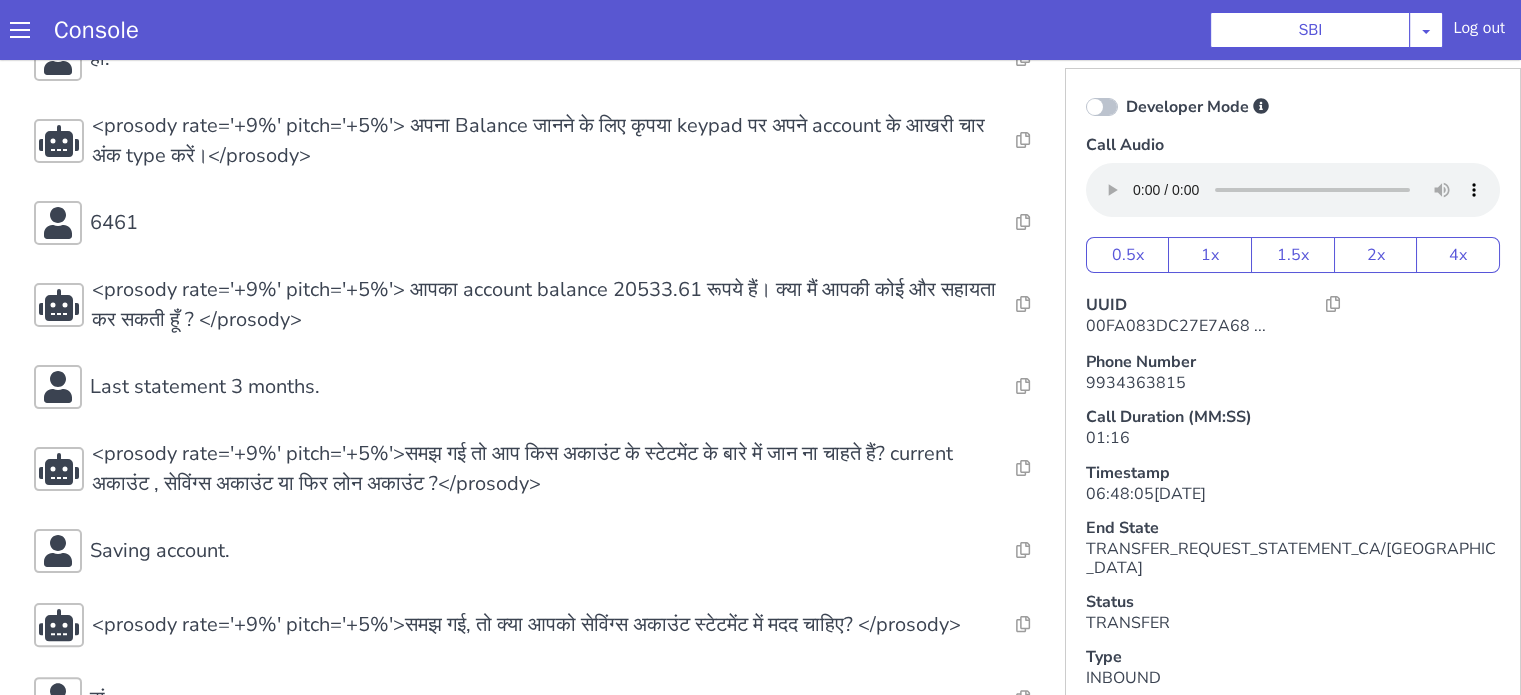 scroll, scrollTop: 500, scrollLeft: 0, axis: vertical 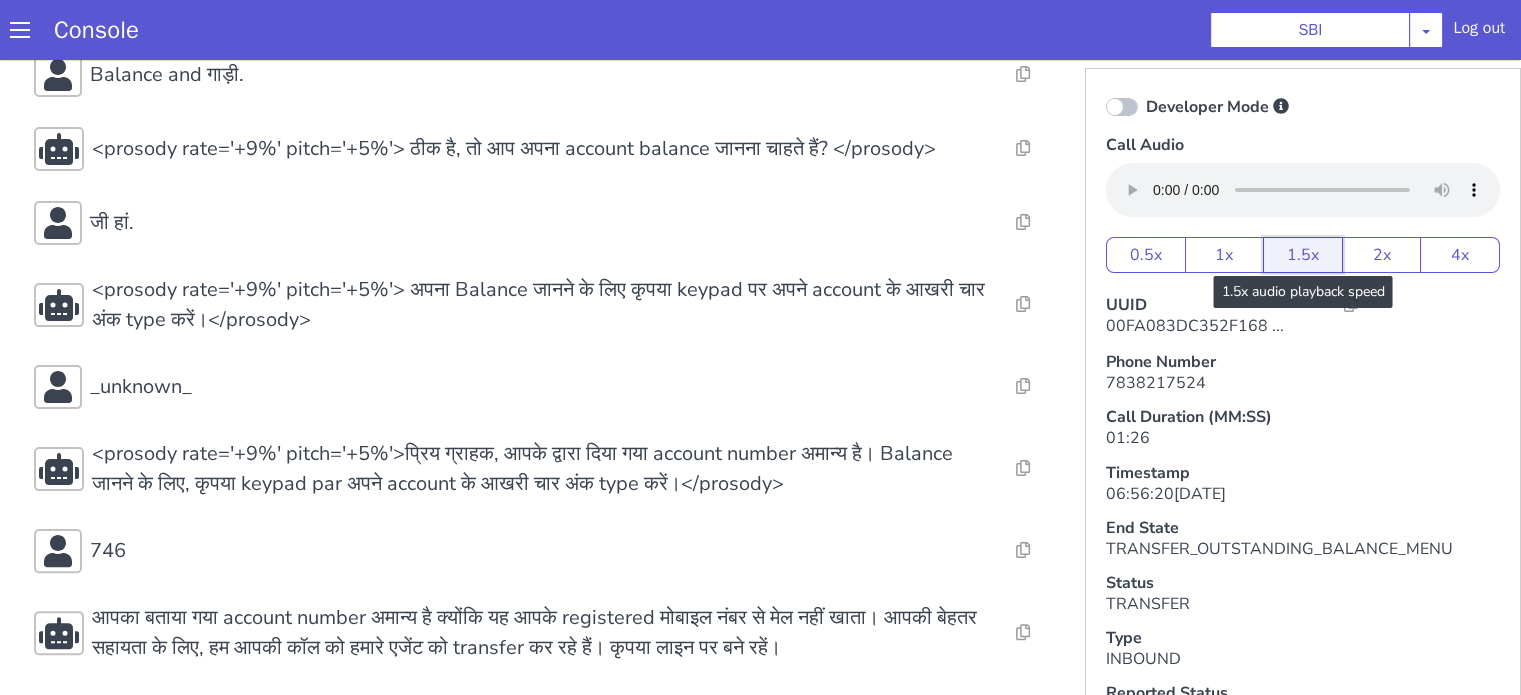 click on "1.5x" at bounding box center (1303, 255) 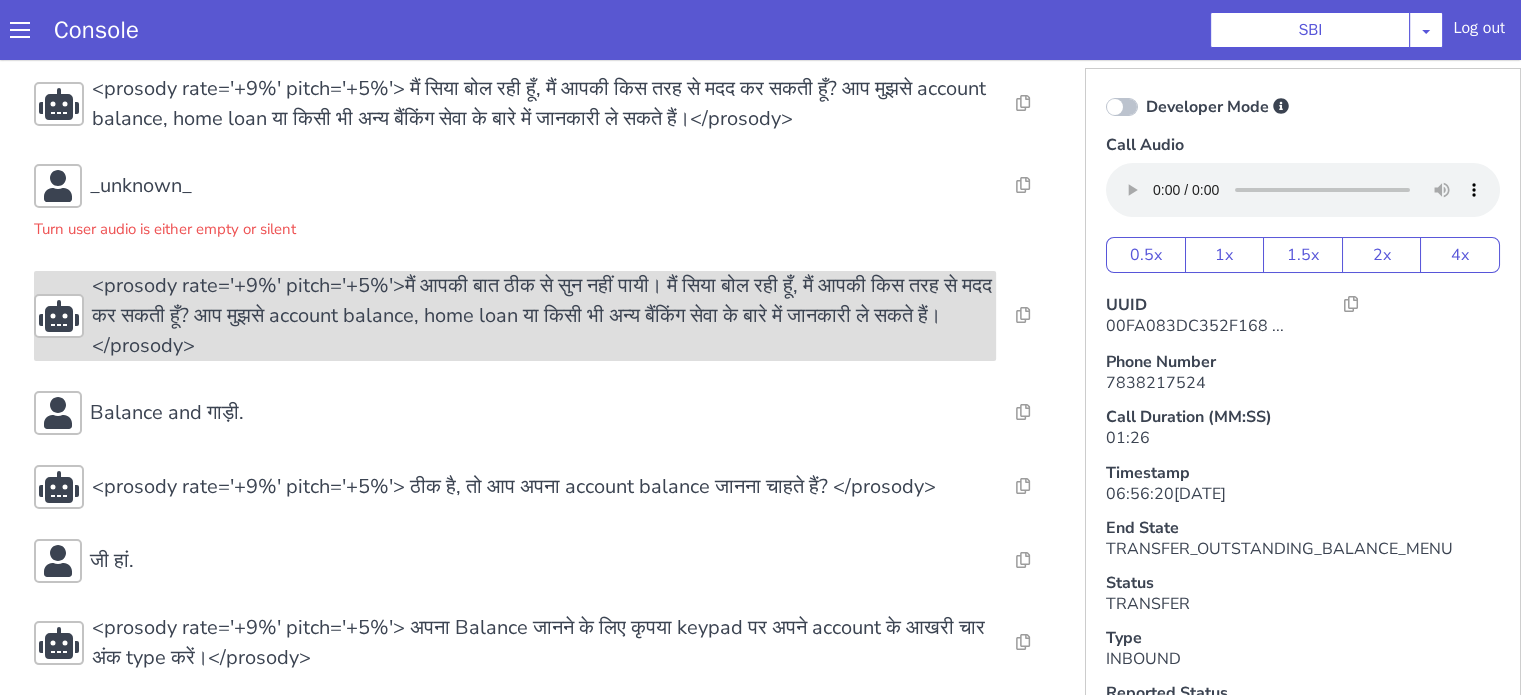 scroll, scrollTop: 200, scrollLeft: 0, axis: vertical 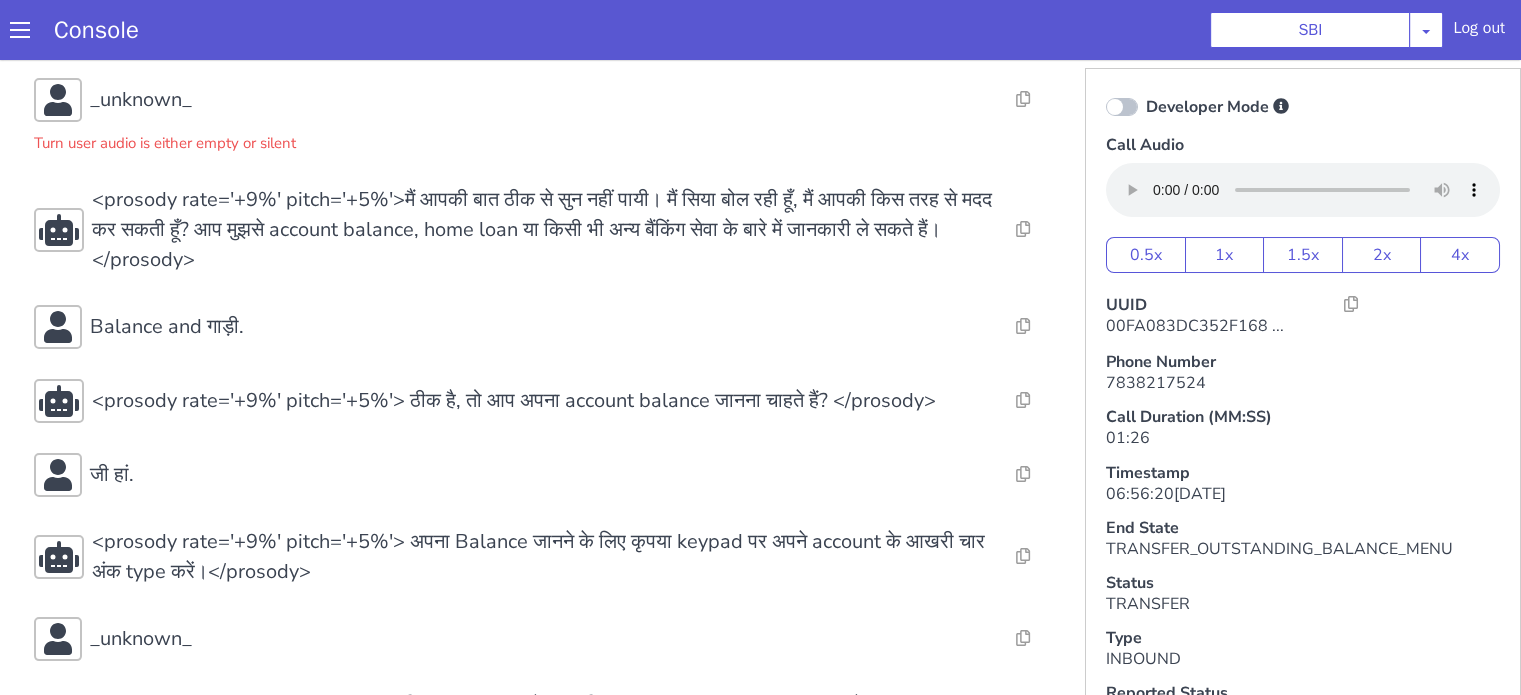 click on "Console SBI [PERSON_NAME] Airtel DTH Pilot Airtel POC [PERSON_NAME] Blue NT Aliceblue American Finance - US Apollo Apollo 24*7 Application - Collections Auto NPS feedback Avaya Devconnect Axis Axis AMC Axis Outbound BAGIC BALIC BALIC Old 2 Bajaj Autofinance Bajaj Fin Banking Demo Barbeque Nation Buy Now Pay Later Cars24 Cashe Central Bank of [GEOGRAPHIC_DATA] [PERSON_NAME] Cholamandalam Finance Consumer Durables Coverfox Covid19 Helpline Credgenics CreditMate DPDzero DUMMY Data collection Demo - Collections Dish TV ERCM Emeritus Eureka Forbes - LQ FFAM360 - US Familiarity Farming_Axis Finaccel Flipkart Flow Templates Fusion Microfinance Giorgos_TestBot Great Learning Grievance Bot HDB Finance HDFC HDFC Ergo HDFC Freedom CC HDFC Life Demo HDFC Securities Hathway Internet Hathway V2 Home Credit IBM IBM Banking Demo ICICI ICICI Bank Outbound ICICI [DEMOGRAPHIC_DATA] Persistency ICICI Prudential ICICI securities ICICI_lombard IDFC First Bank IFFCO Tokio Insurance Iffco [GEOGRAPHIC_DATA] [GEOGRAPHIC_DATA] Indigo IndusInd - Settlement IndusInd CC Insurance [PERSON_NAME]" at bounding box center (760, 30) 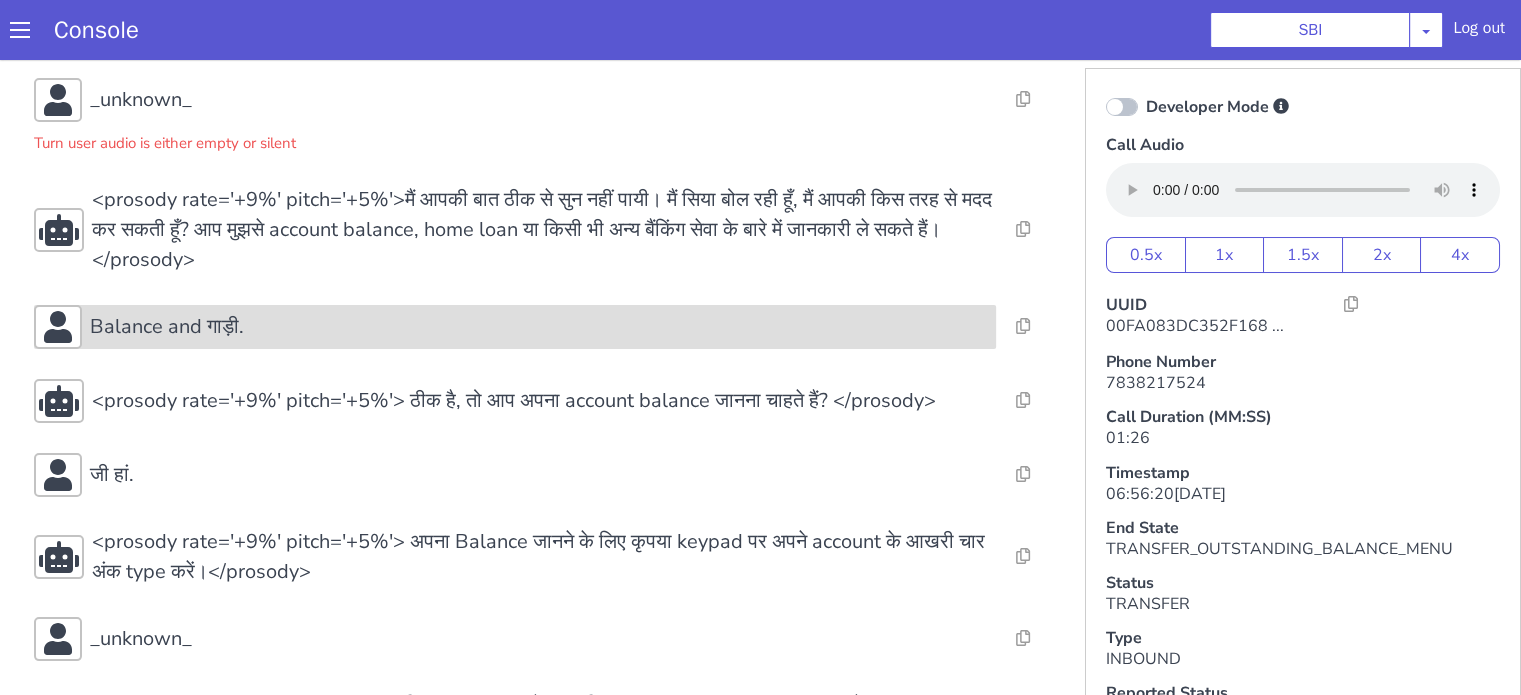 click on "Balance and गाड़ी." at bounding box center [515, 327] 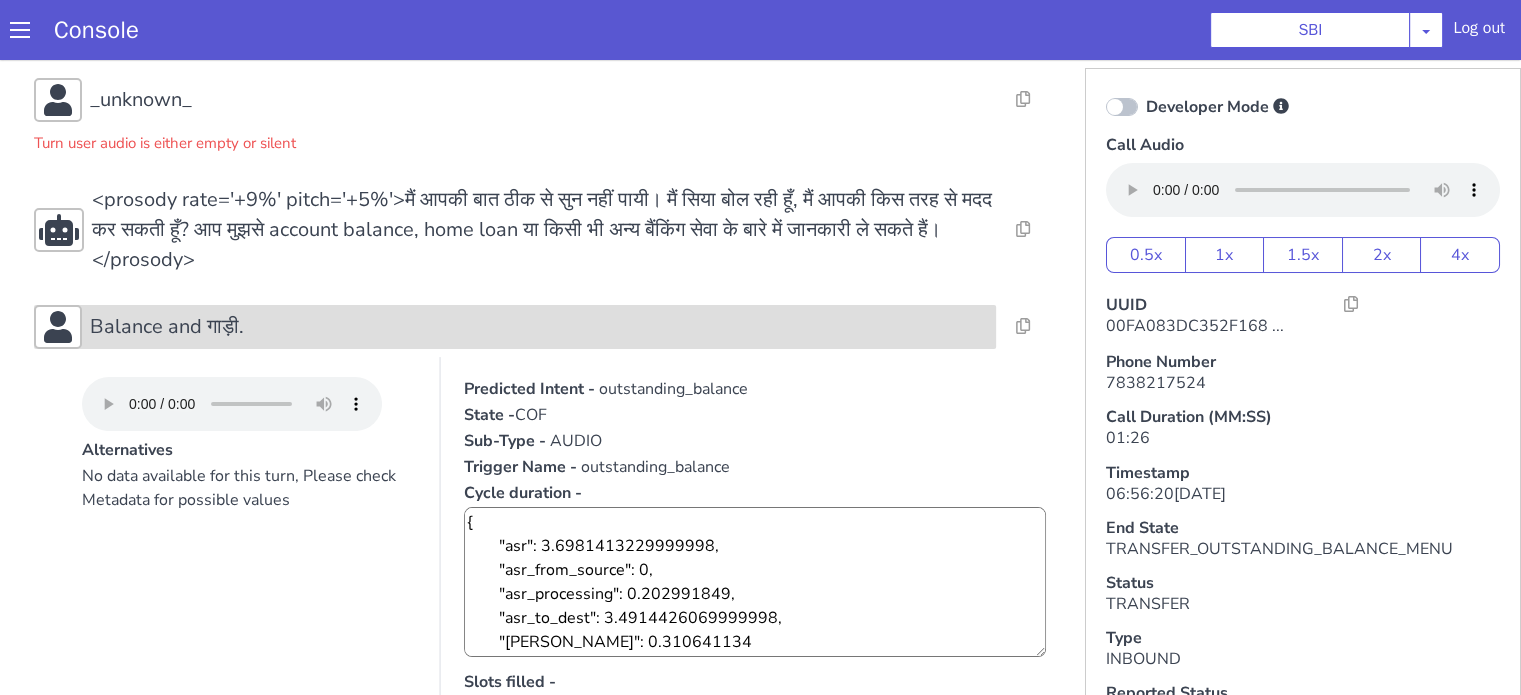 click on "Balance and गाड़ी." at bounding box center [167, 327] 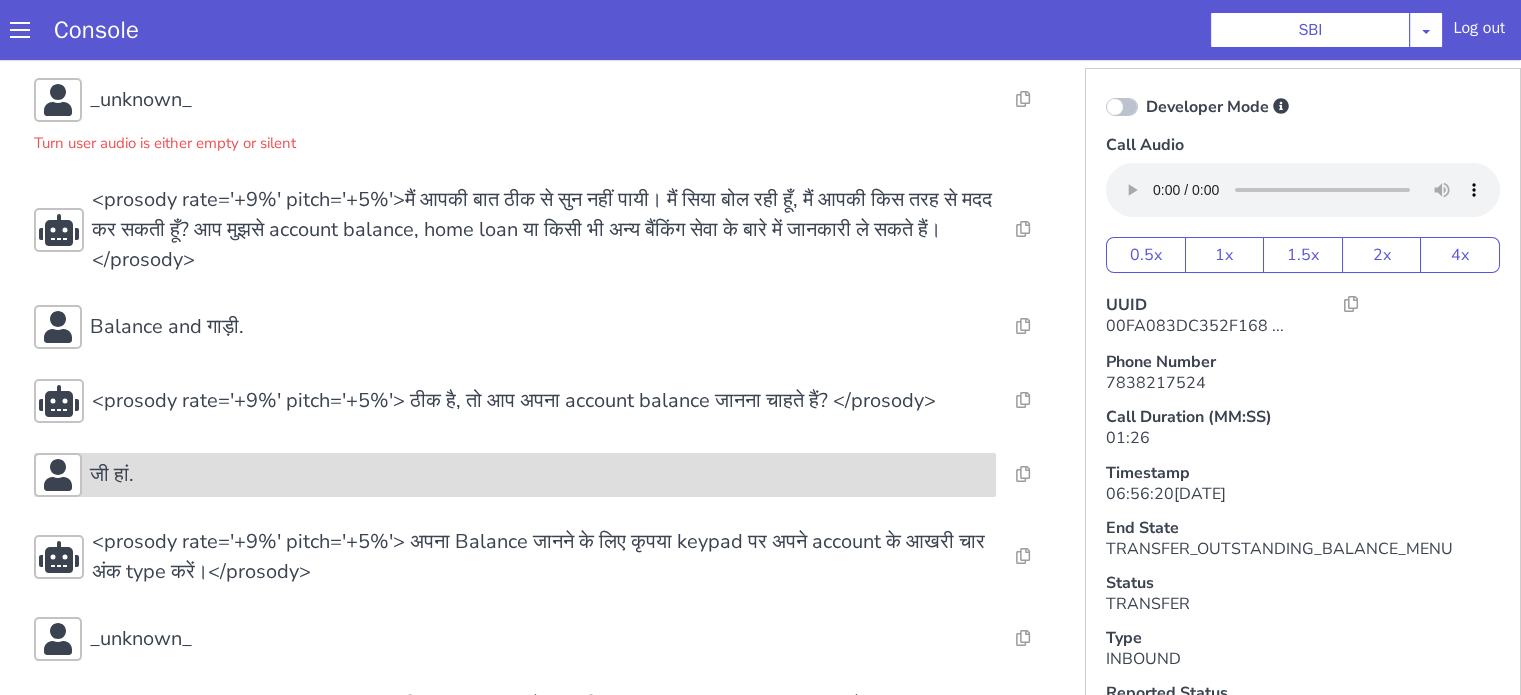 click on "जी हां." at bounding box center [539, 475] 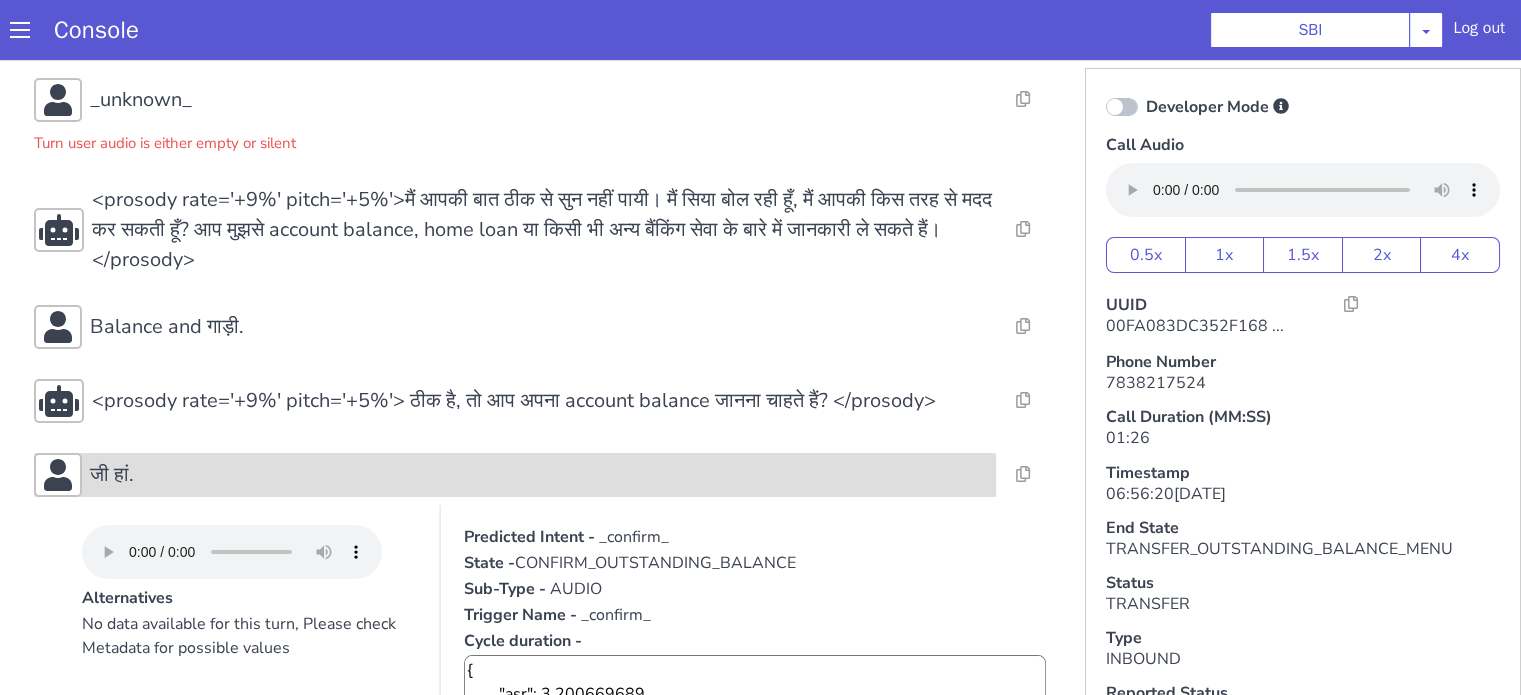 click on "जी हां." at bounding box center (539, 475) 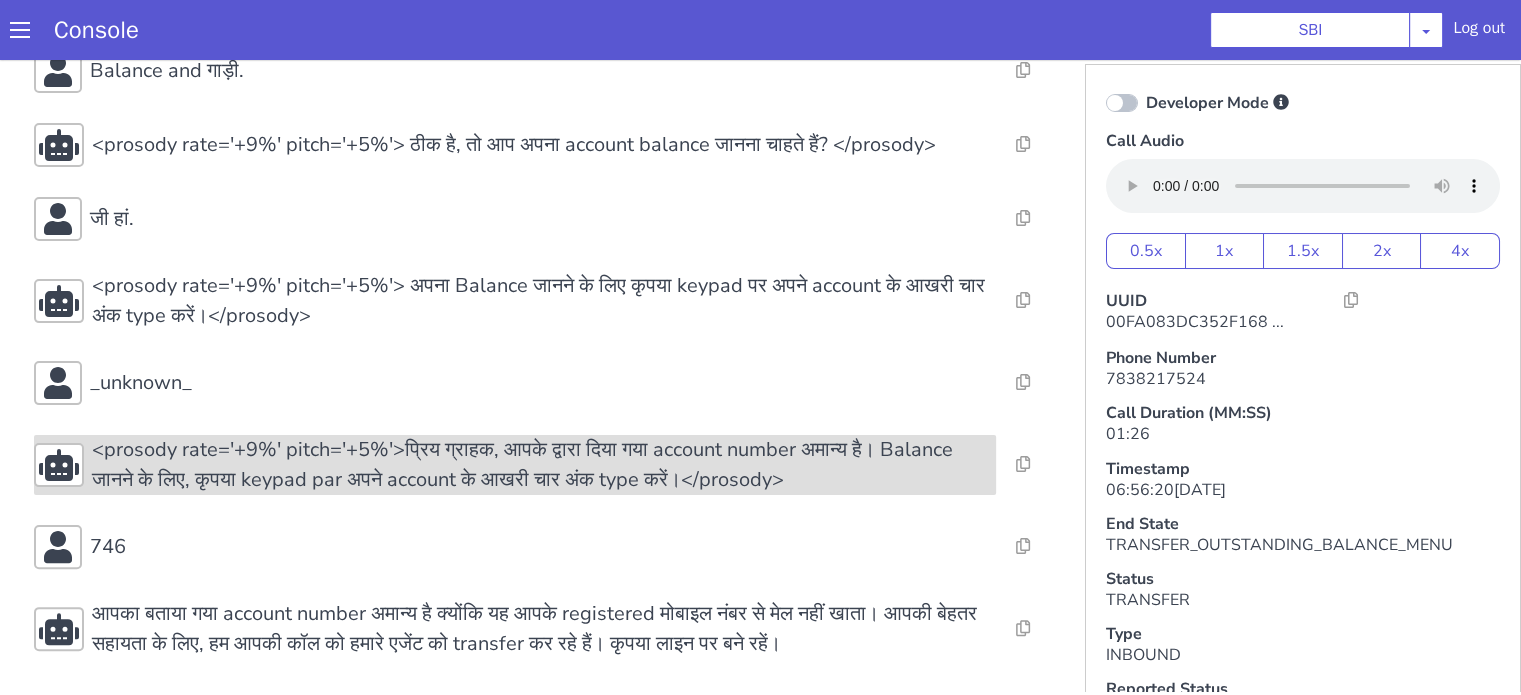scroll, scrollTop: 5, scrollLeft: 0, axis: vertical 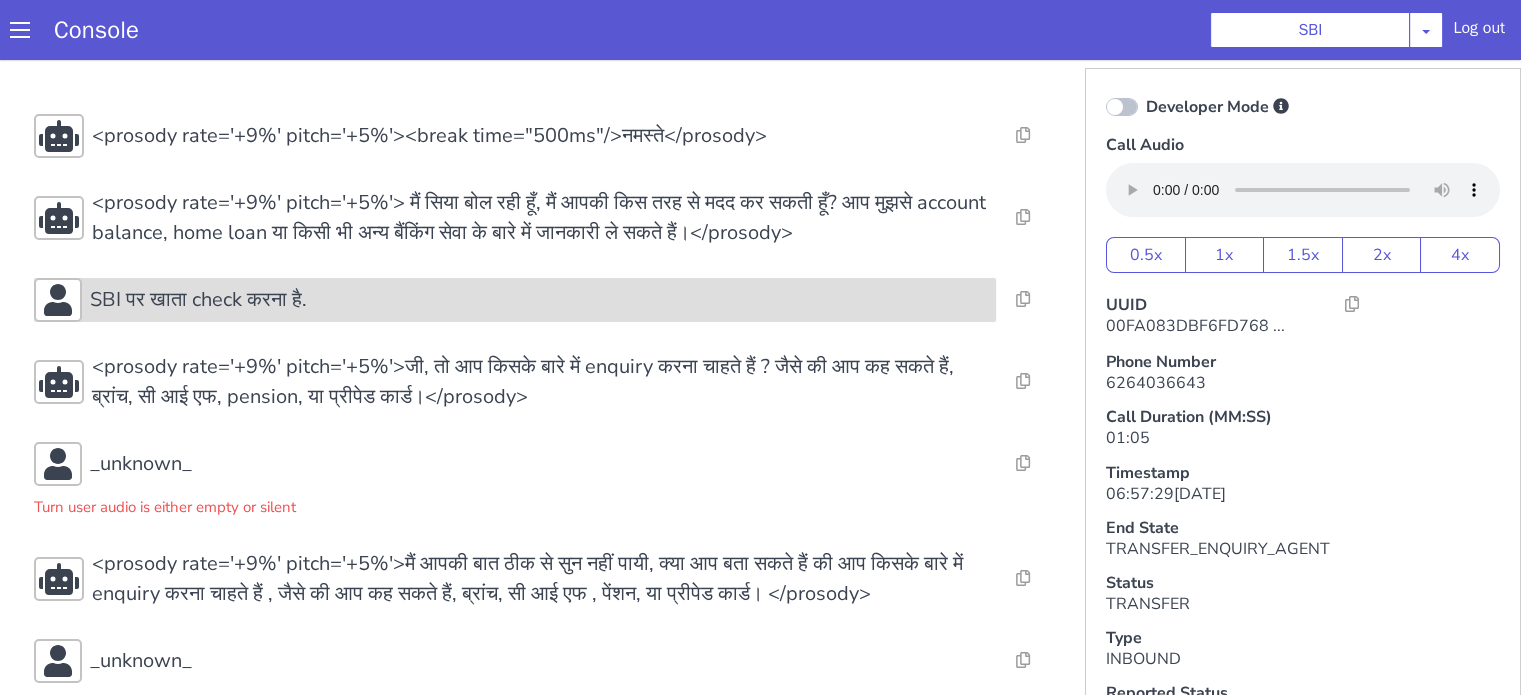 click on "SBI पर खाता check करना है." at bounding box center [539, 300] 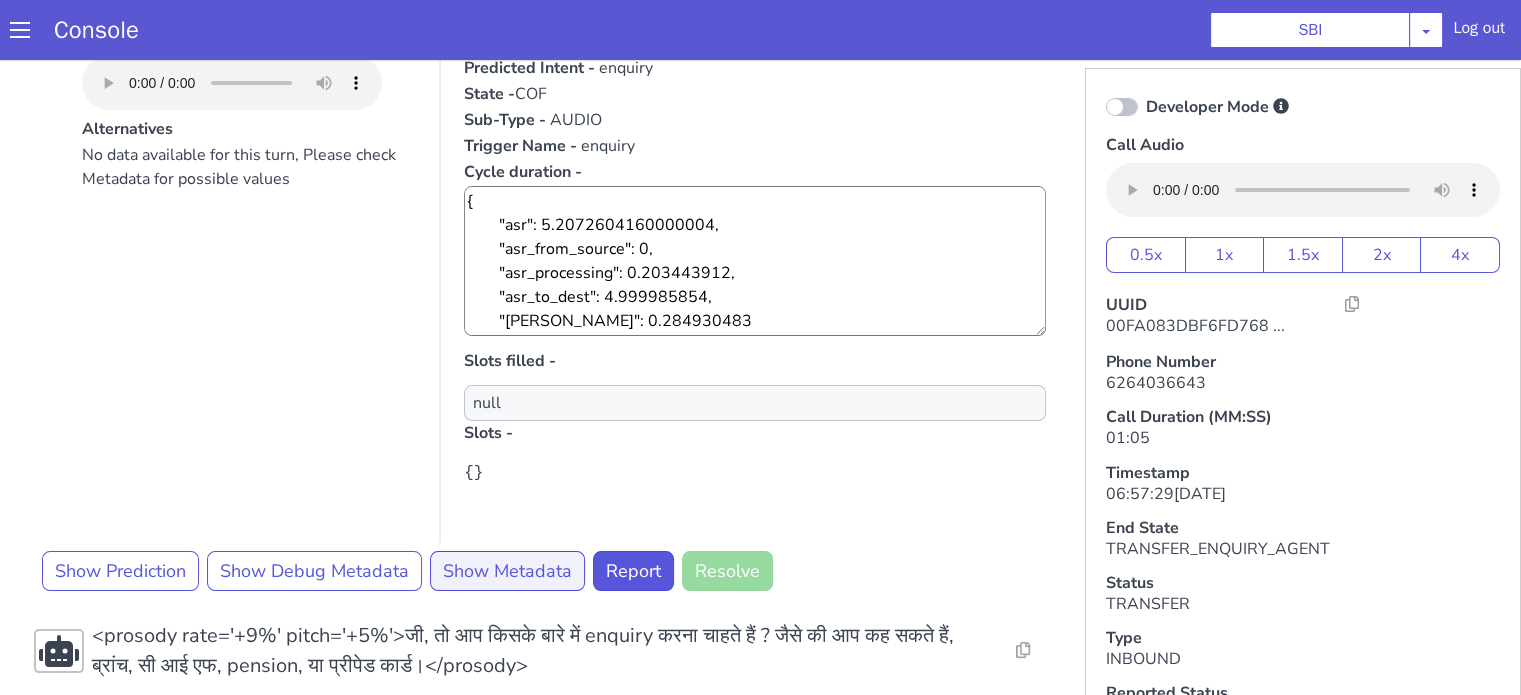 scroll, scrollTop: 400, scrollLeft: 0, axis: vertical 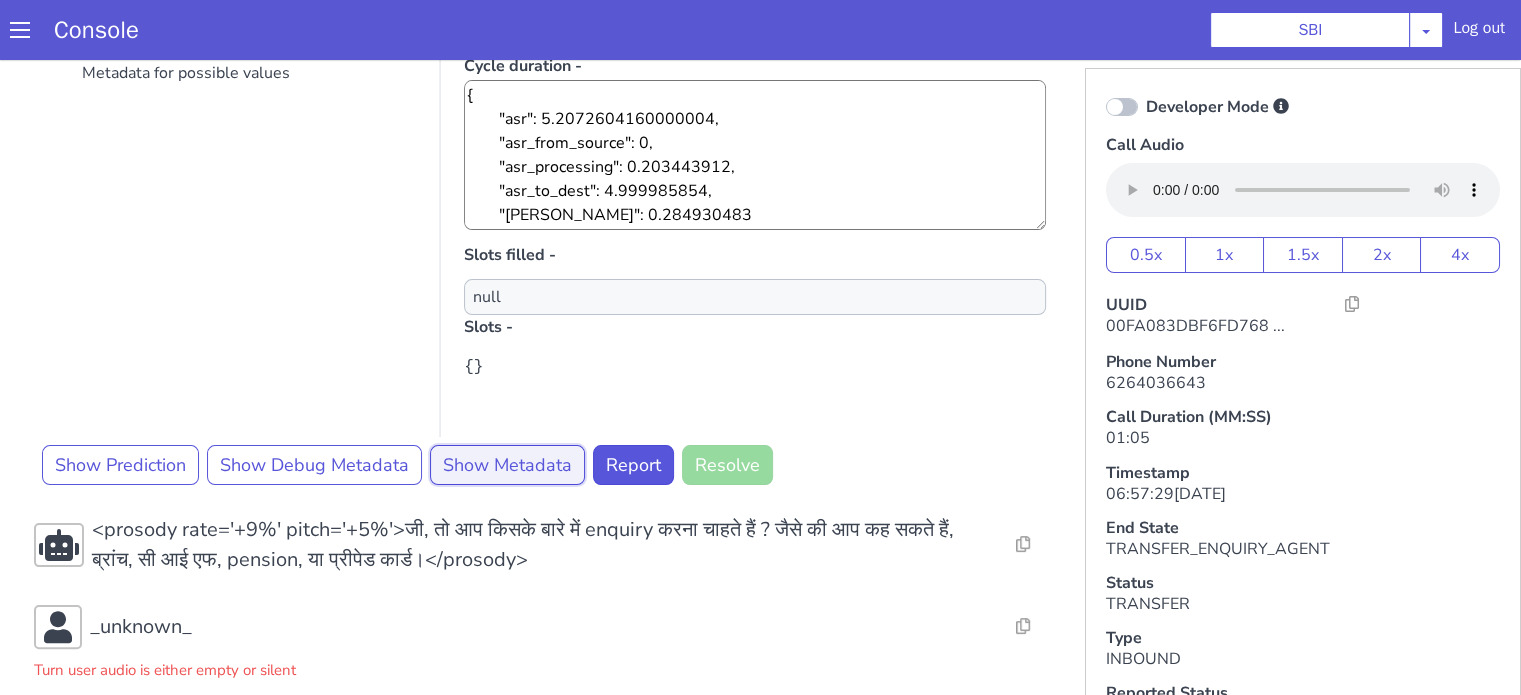 click on "Show Metadata" at bounding box center [507, 465] 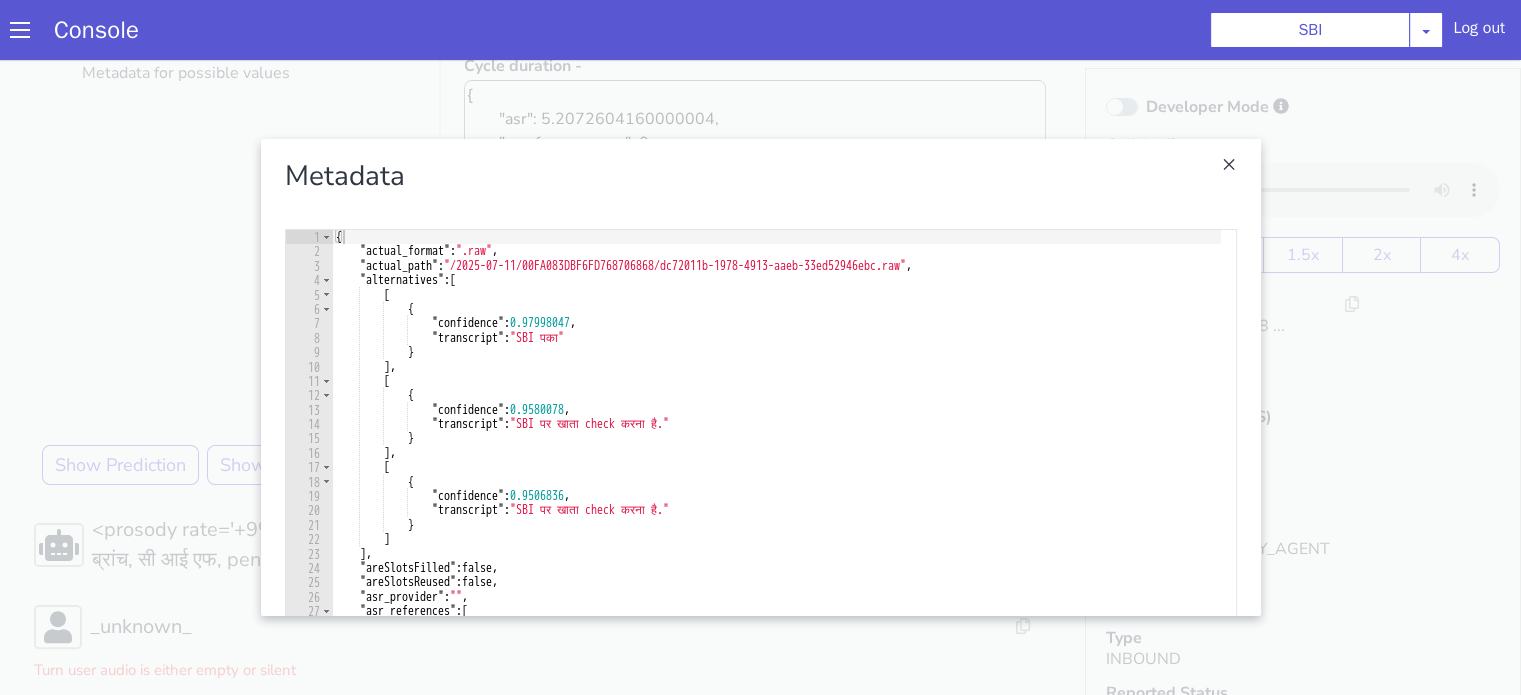 click at bounding box center (760, 377) 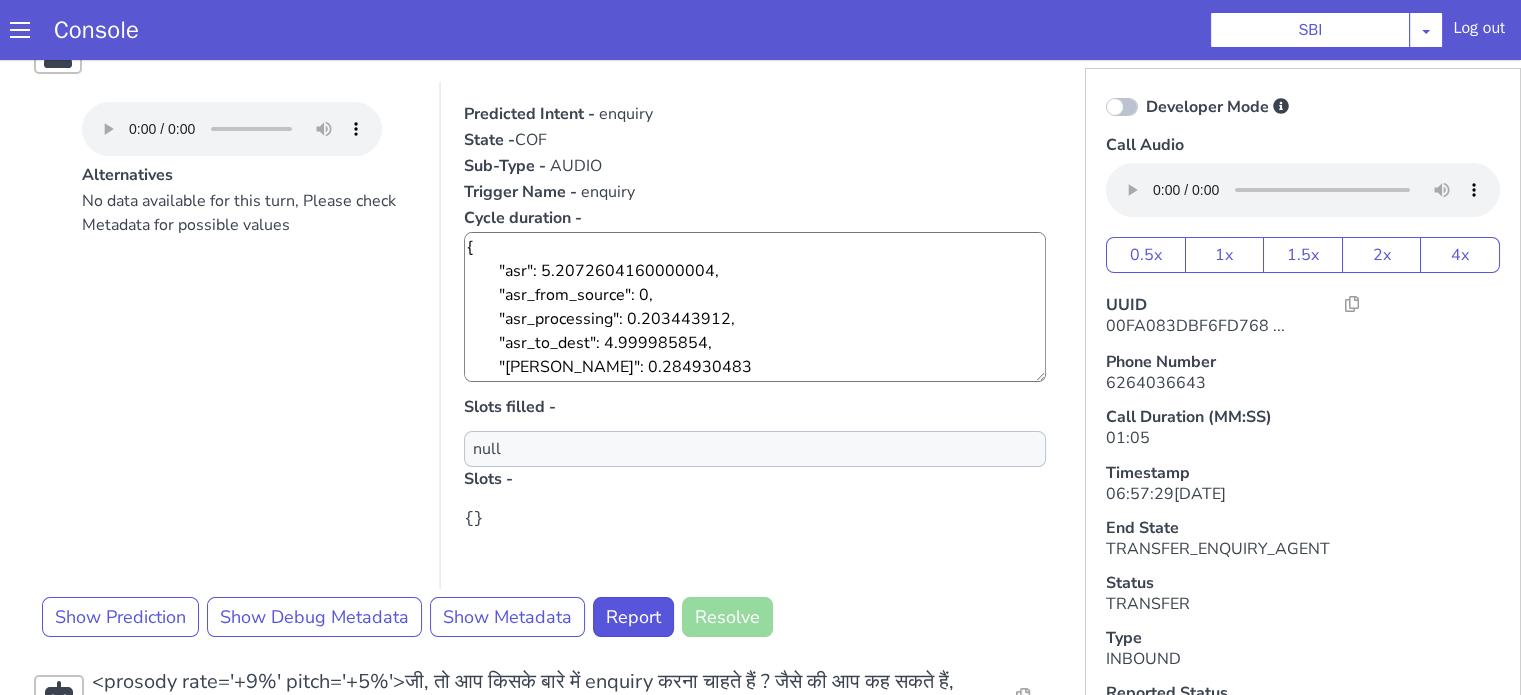 scroll, scrollTop: 100, scrollLeft: 0, axis: vertical 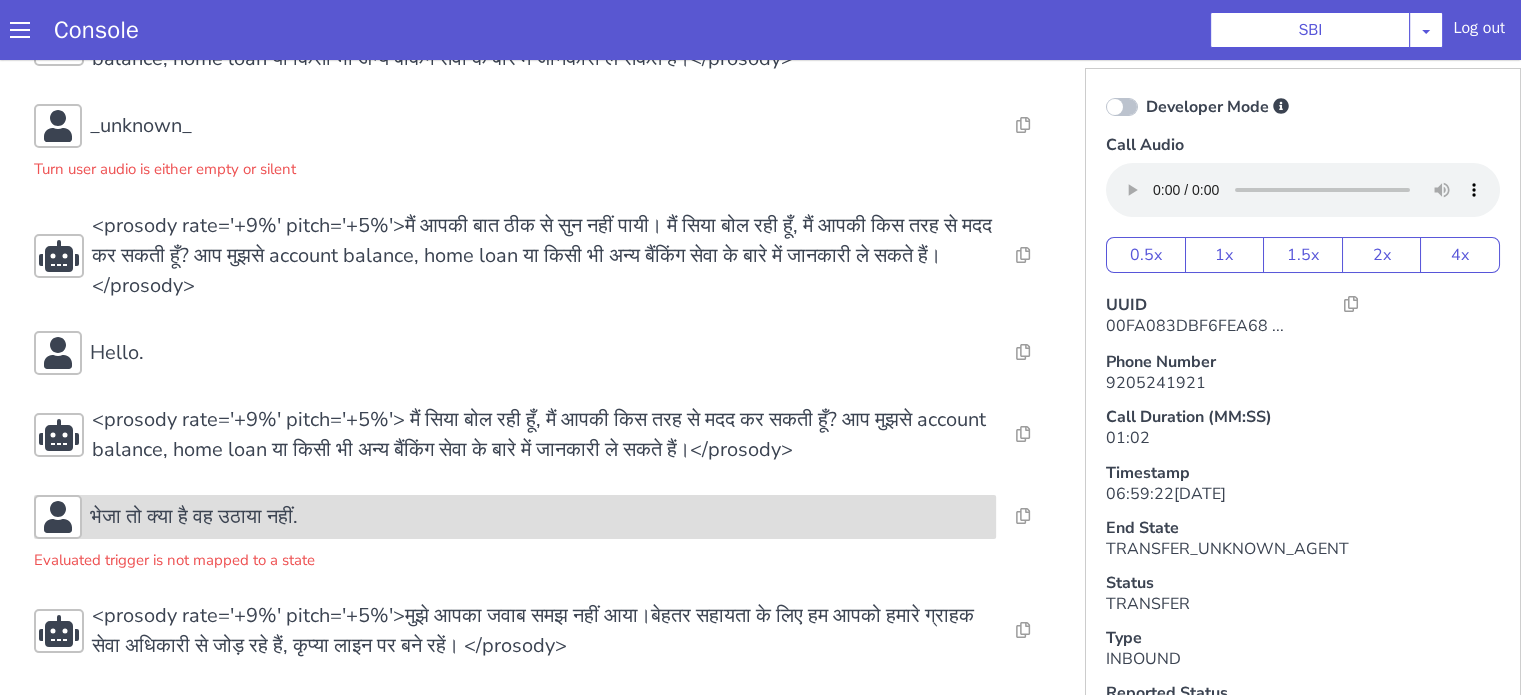 click on "भेजा तो क्या है वह उठाया नहीं." at bounding box center (539, 517) 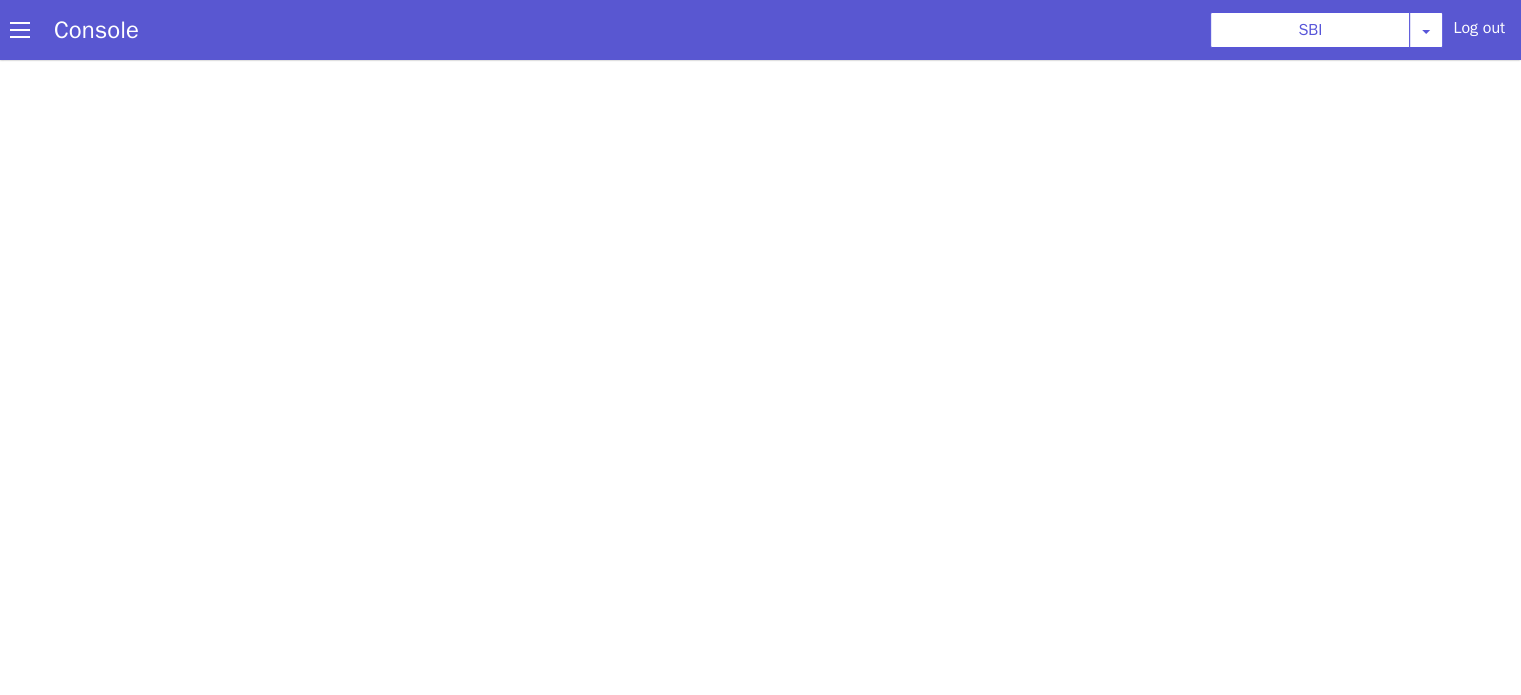 scroll, scrollTop: 0, scrollLeft: 0, axis: both 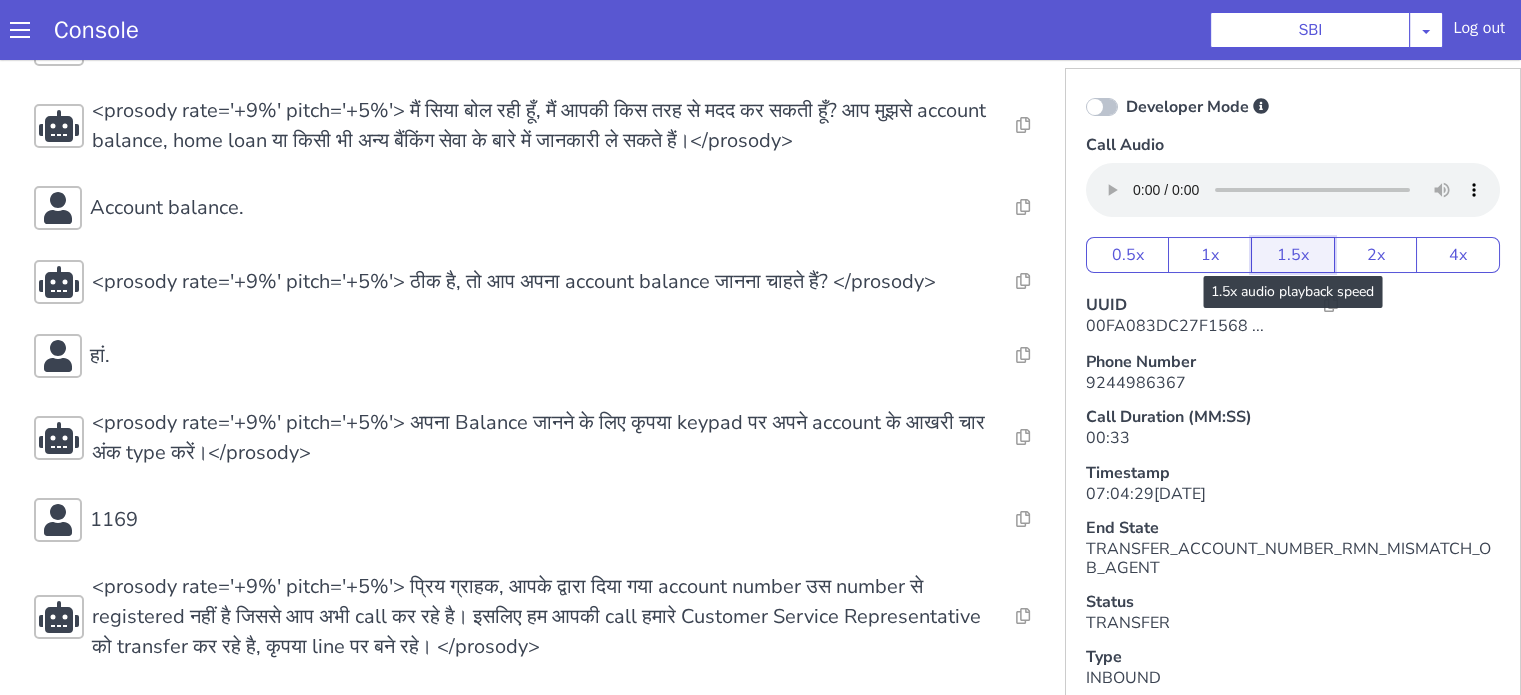 click on "1.5x" at bounding box center [1293, 255] 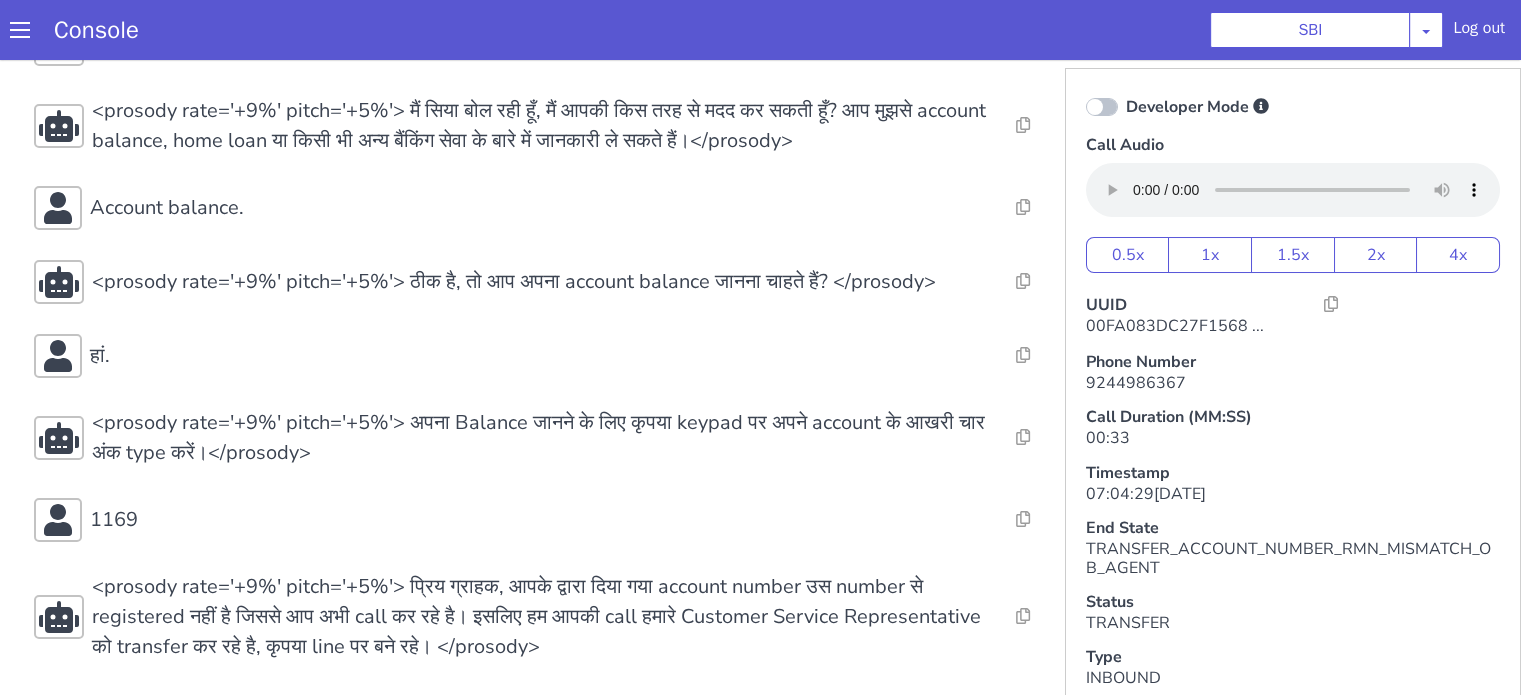 type 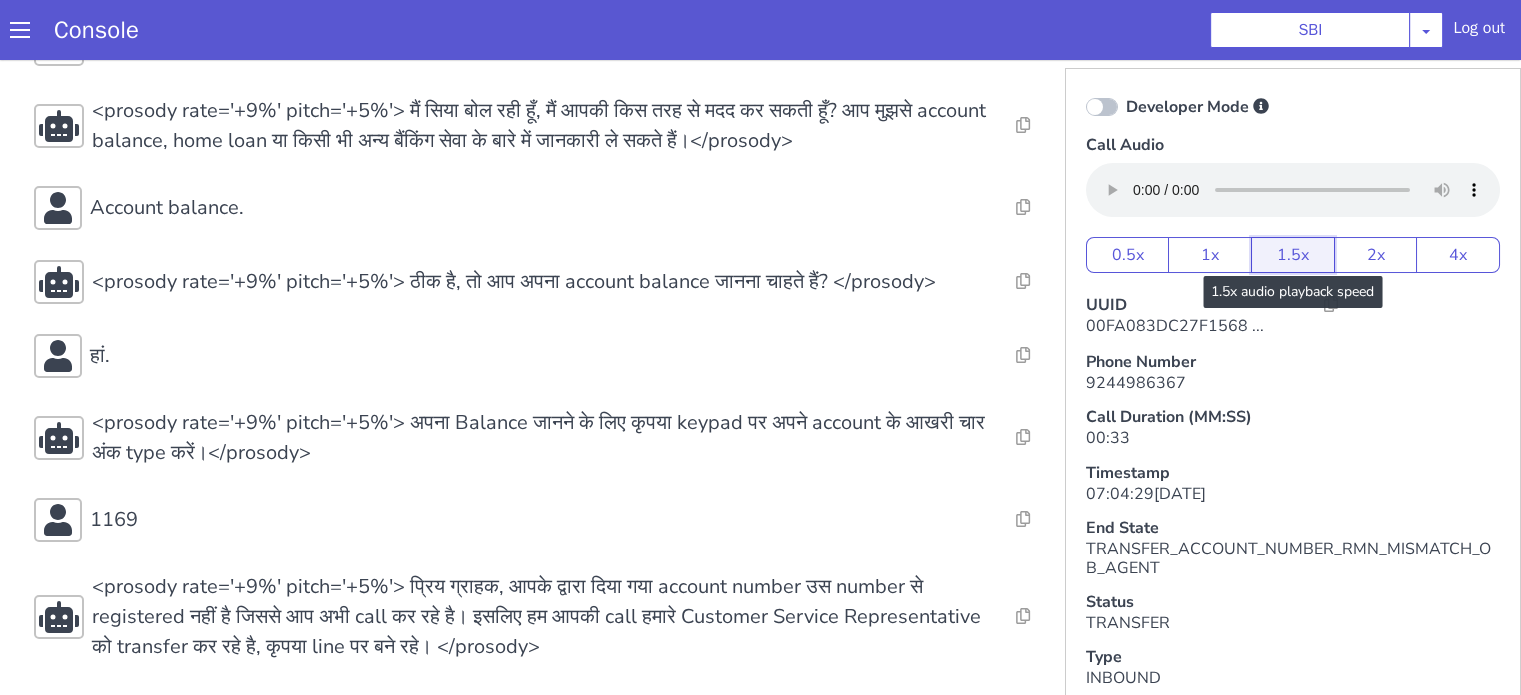 click on "1.5x" at bounding box center (1293, 255) 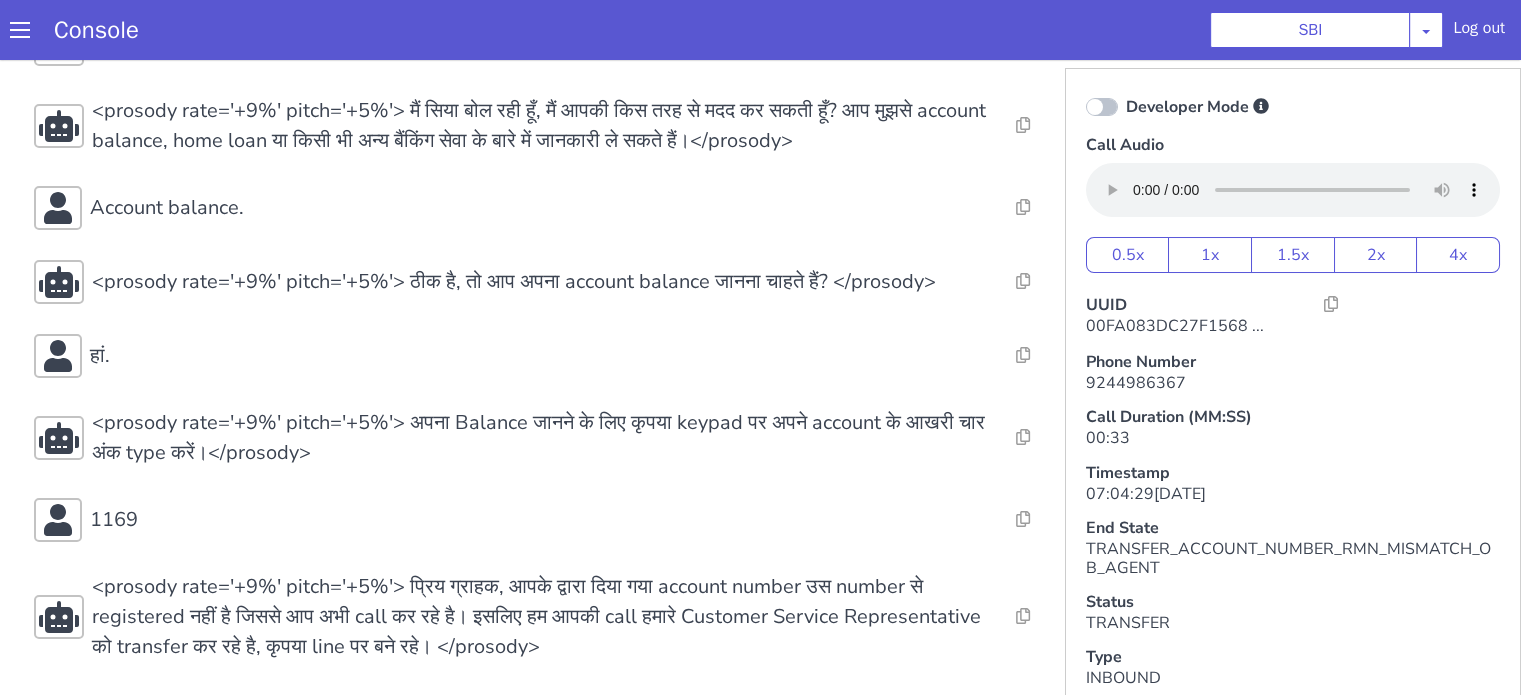 click on "Console SBI AO Smith Airtel DTH Pilot Airtel POC Alice Blue NT Aliceblue American Finance - US Apollo Apollo 24*7 Application - Collections Auto NPS feedback Avaya Devconnect Axis Axis AMC Axis Outbound BAGIC BALIC BALIC Old 2 Bajaj Autofinance Bajaj Fin Banking Demo Barbeque Nation Buy Now Pay Later Cars24 Cashe Central Bank of India Charles Tyrwhitt Cholamandalam Finance Consumer Durables Coverfox Covid19 Helpline Credgenics CreditMate DPDzero DUMMY Data collection Demo - Collections Dish TV ERCM Emeritus Eureka Forbes - LQ FFAM360 - US Familiarity Farming_Axis Finaccel Flipkart Flow Templates Fusion Microfinance Giorgos_TestBot Great Learning Grievance Bot HDB Finance HDFC HDFC Ergo HDFC Freedom CC HDFC Life Demo HDFC Securities Hathway Internet Hathway V2 Home Credit IBM IBM Banking Demo ICICI ICICI Bank Outbound ICICI Lombard Persistency ICICI Prudential ICICI securities ICICI_lombard IDFC First Bank IFFCO Tokio Insurance Iffco Tokio Indiamart Indigo IndusInd - Settlement IndusInd CC Insurance Jarvis" at bounding box center [760, 30] 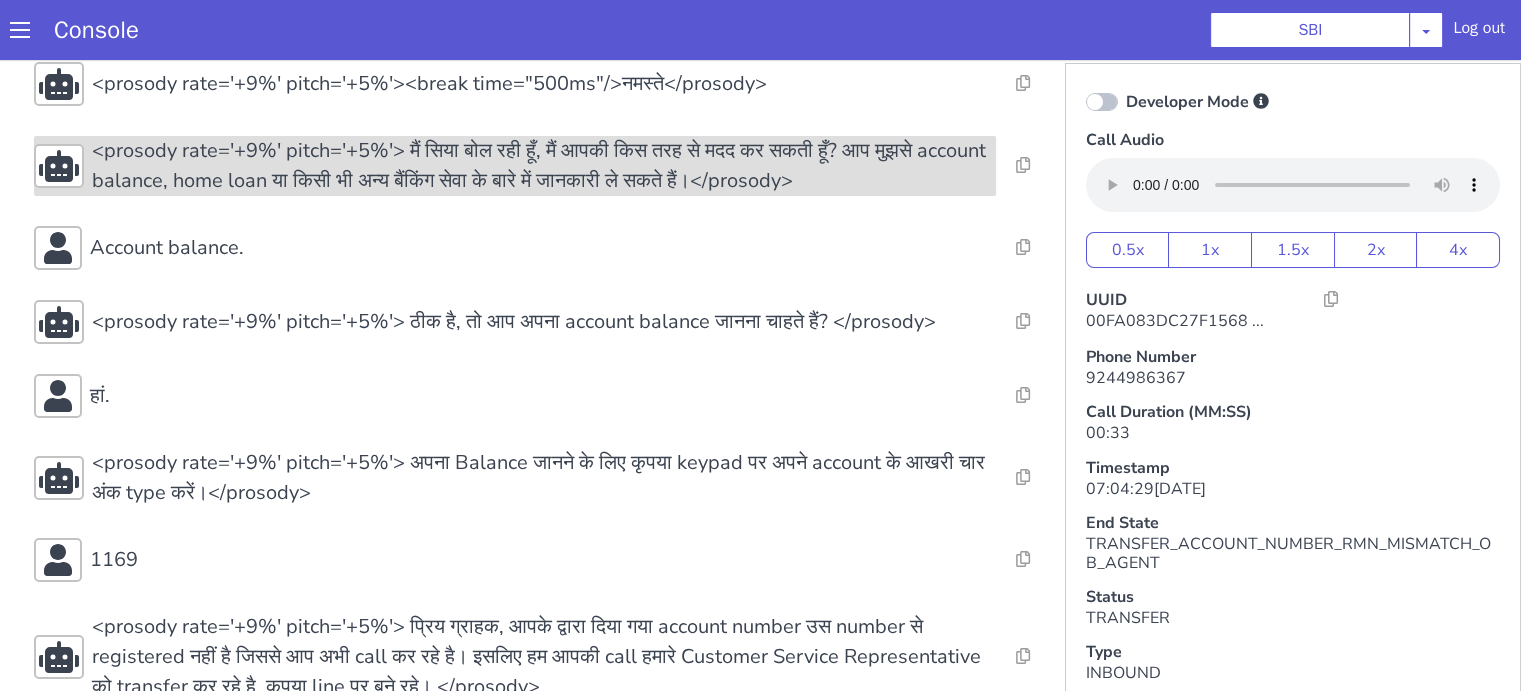 scroll, scrollTop: 92, scrollLeft: 0, axis: vertical 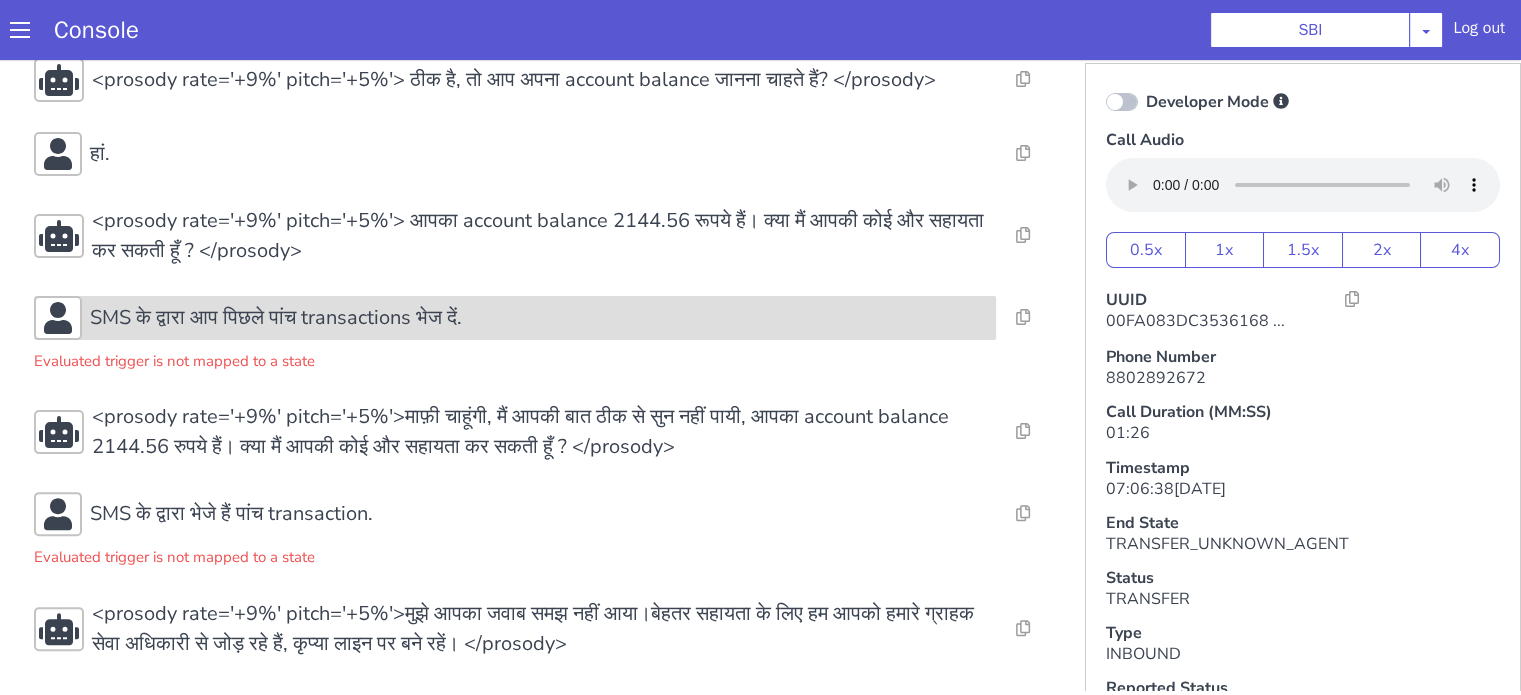 click on "SMS के द्वारा आप पिछले पांच transactions भेज दें." at bounding box center (515, 318) 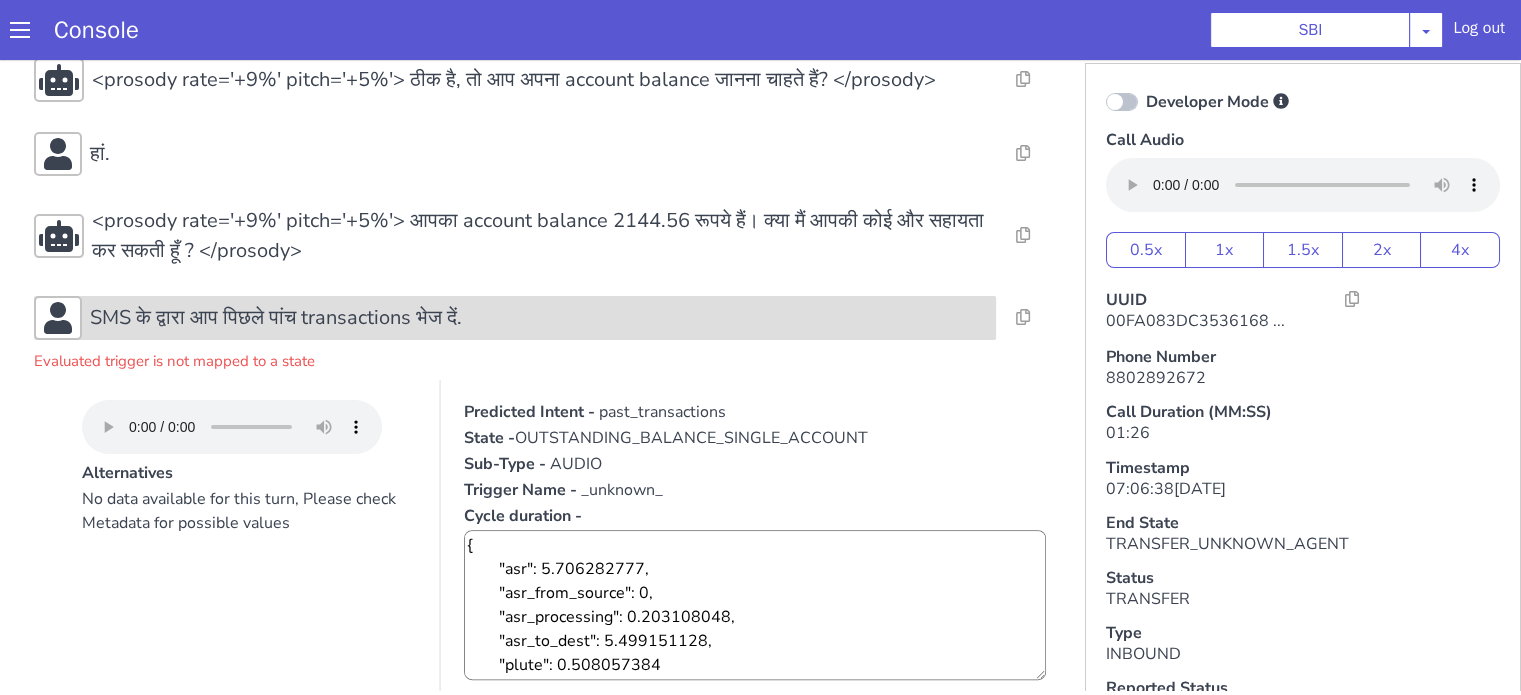 click on "SMS के द्वारा आप पिछले पांच transactions भेज दें." at bounding box center (276, 318) 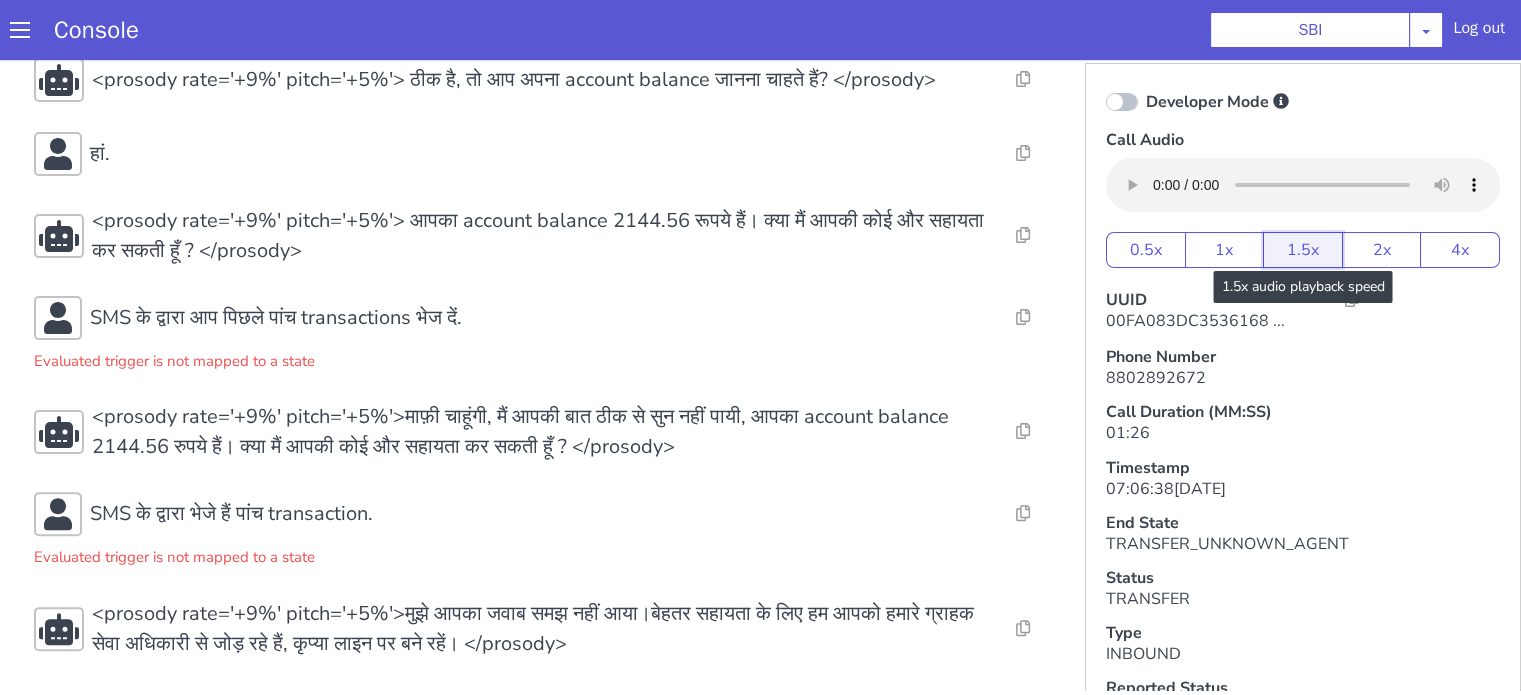 click on "1.5x" at bounding box center [1303, 250] 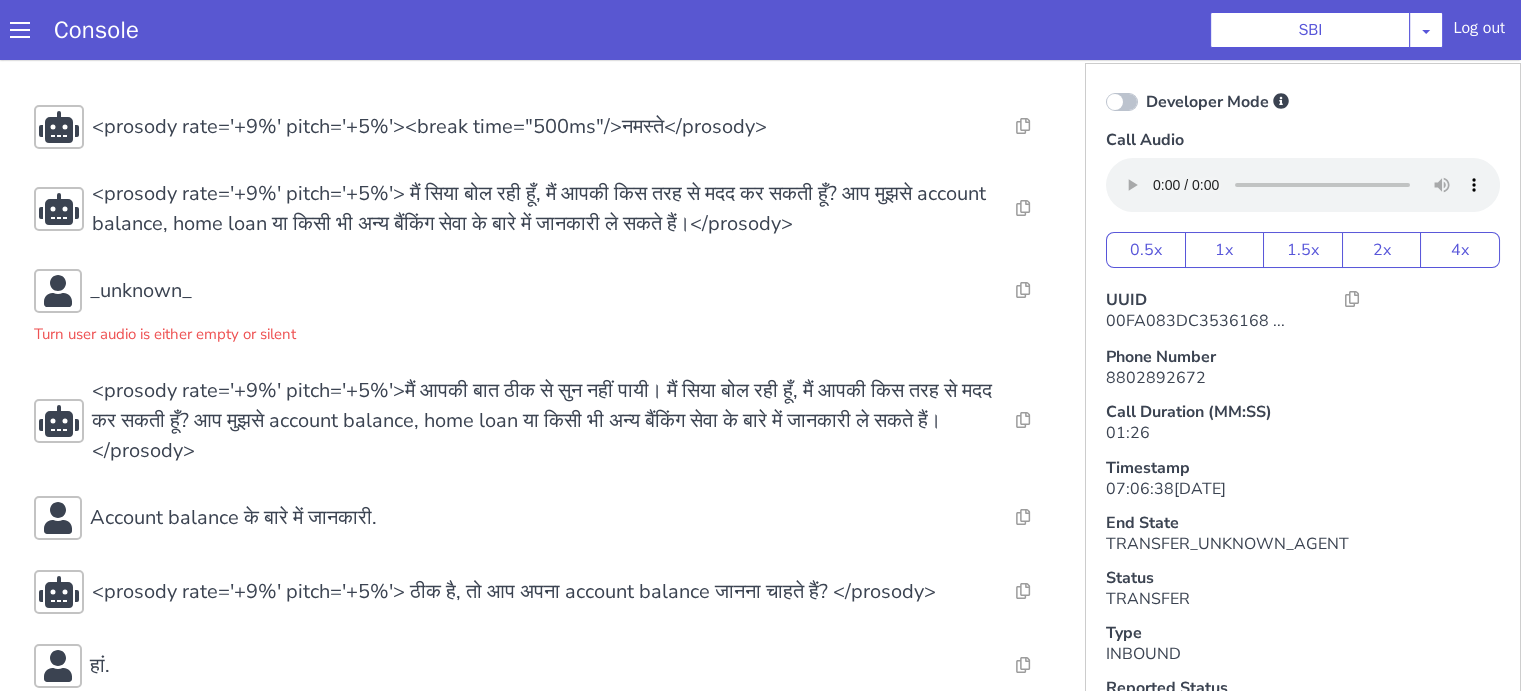 scroll, scrollTop: 0, scrollLeft: 0, axis: both 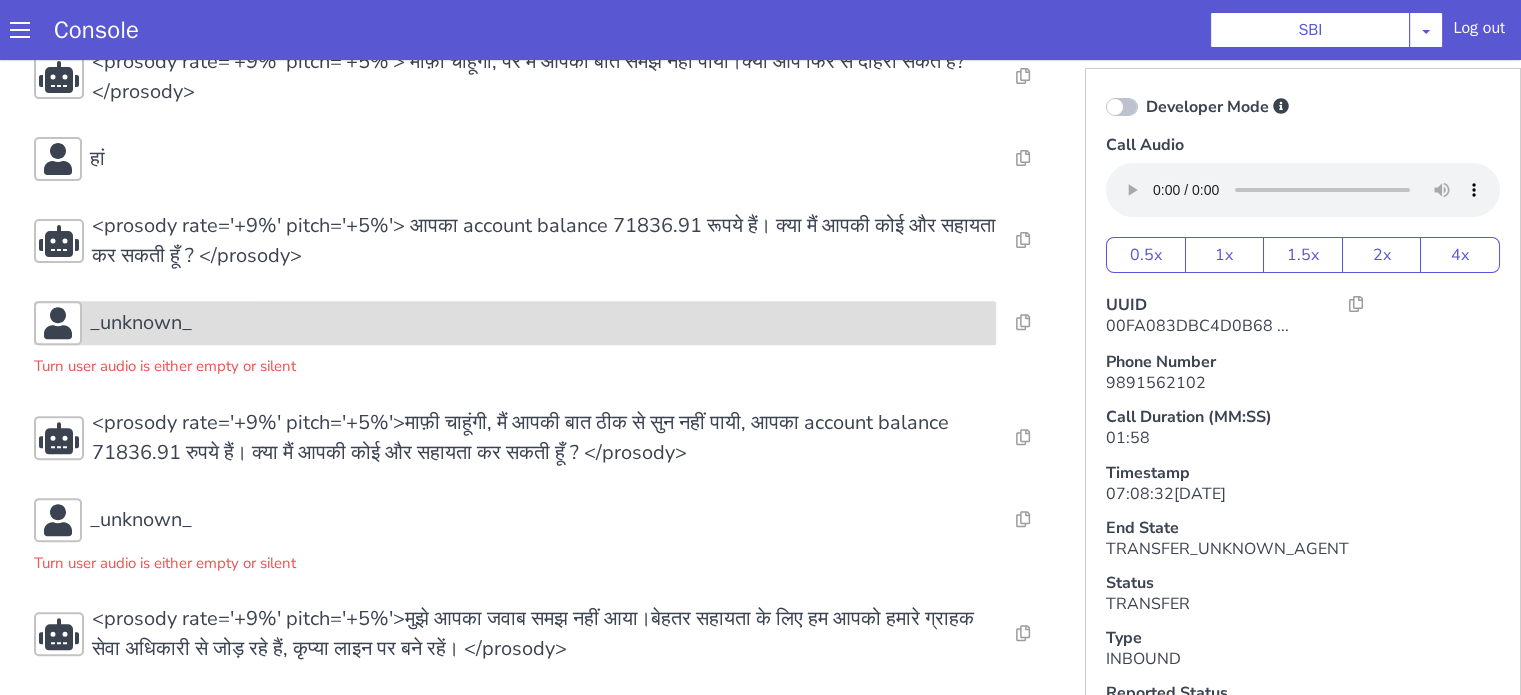 click on "_unknown_" at bounding box center [515, 323] 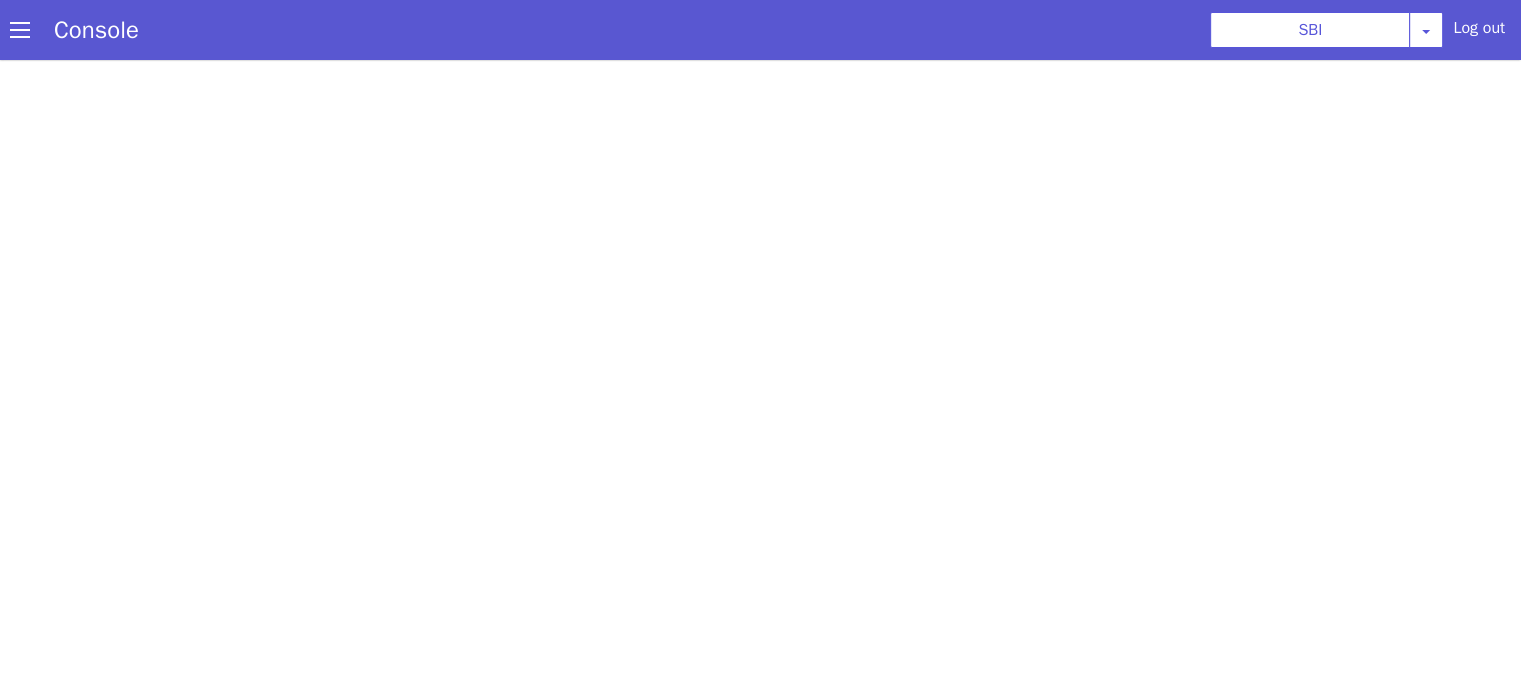 scroll, scrollTop: 0, scrollLeft: 0, axis: both 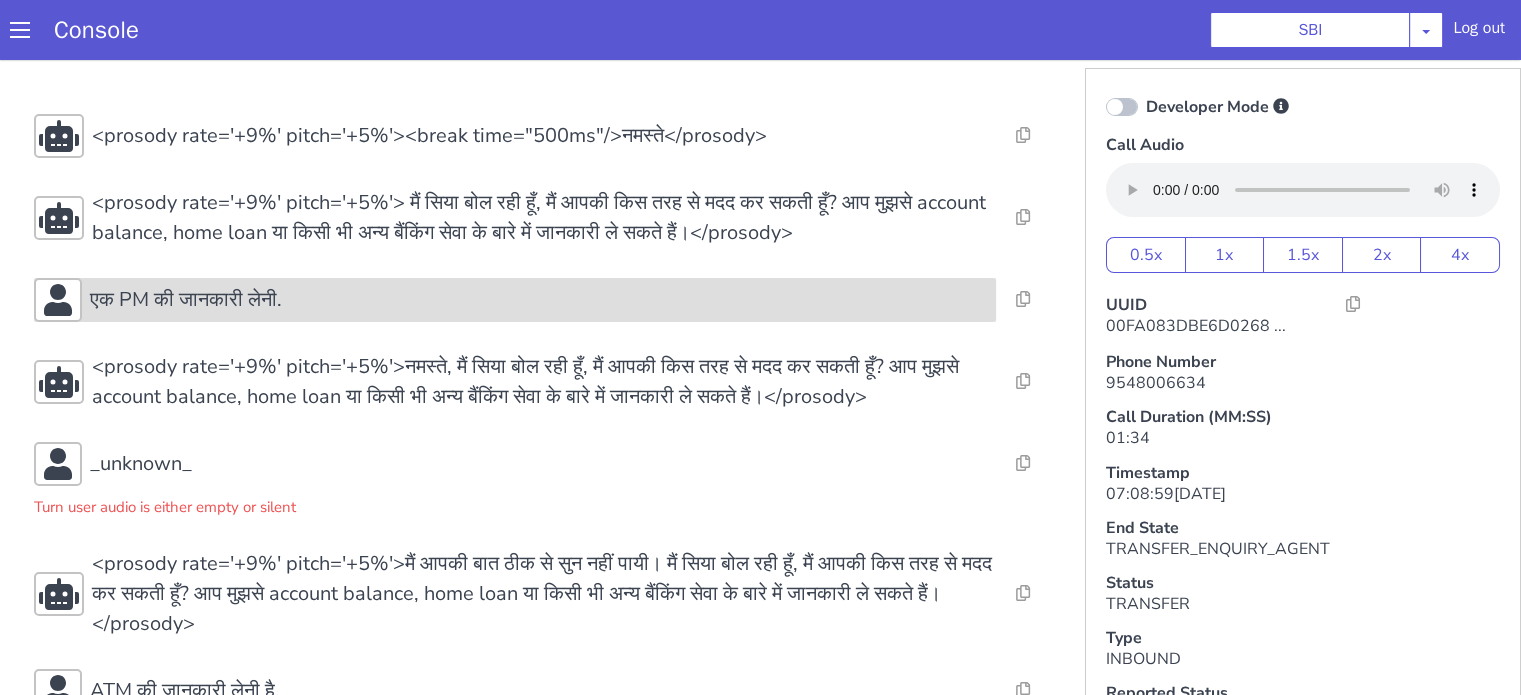 click on "एक PM की जानकारी लेनी." at bounding box center [539, 300] 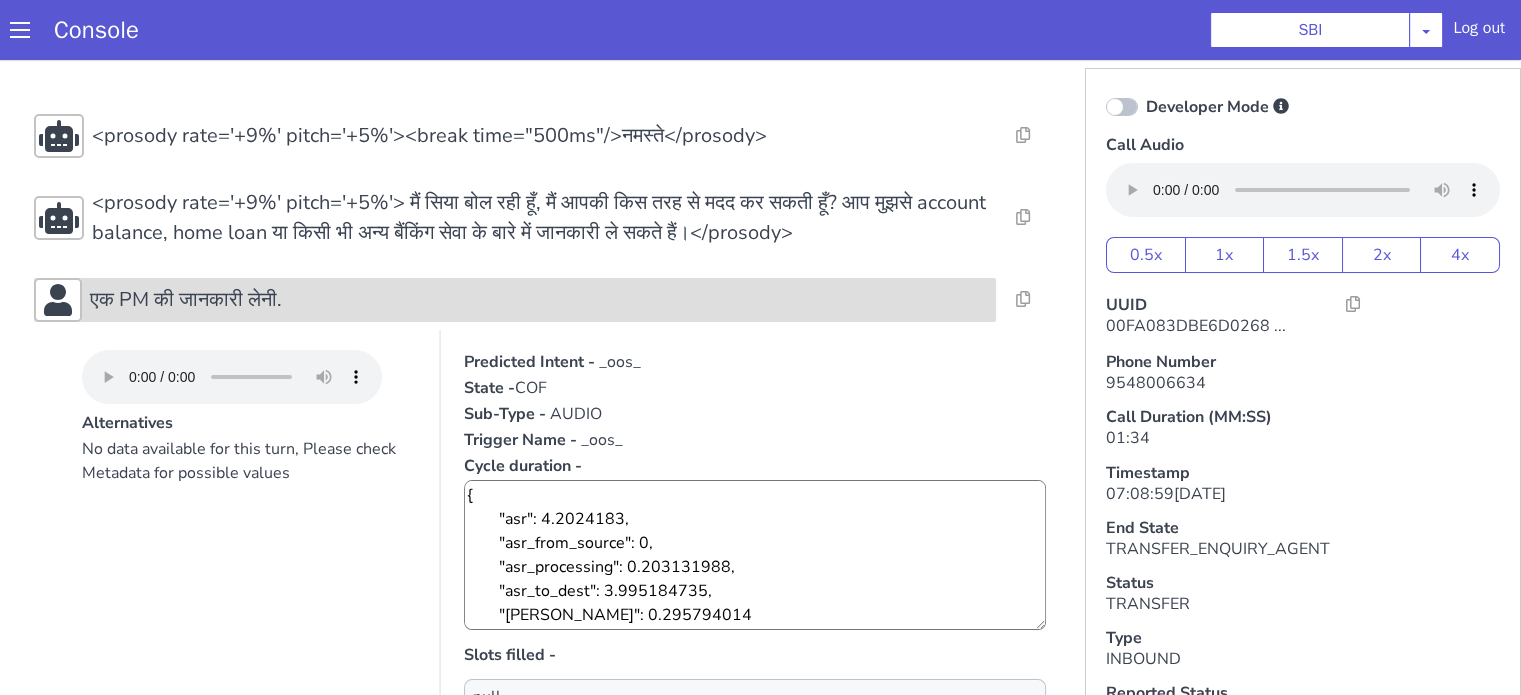 click on "एक PM की जानकारी लेनी." at bounding box center [539, 300] 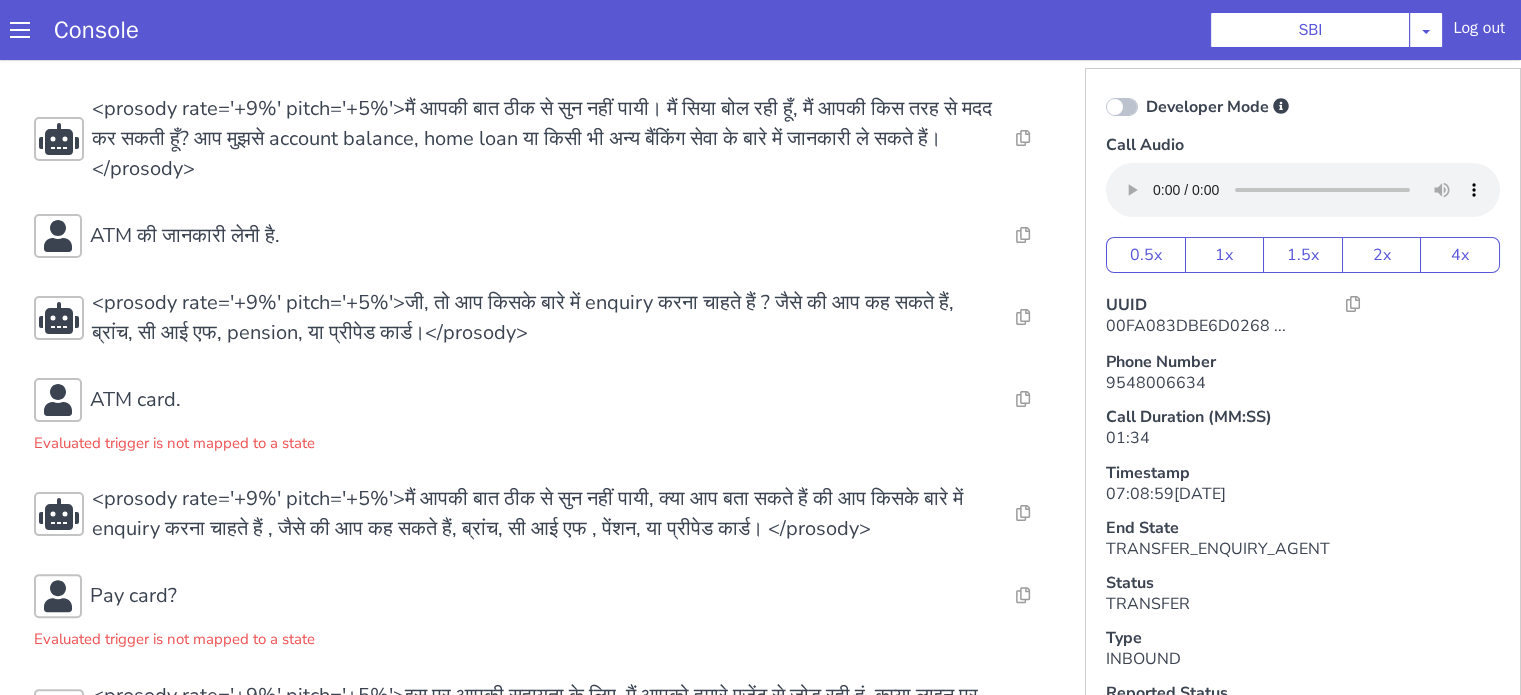 scroll, scrollTop: 500, scrollLeft: 0, axis: vertical 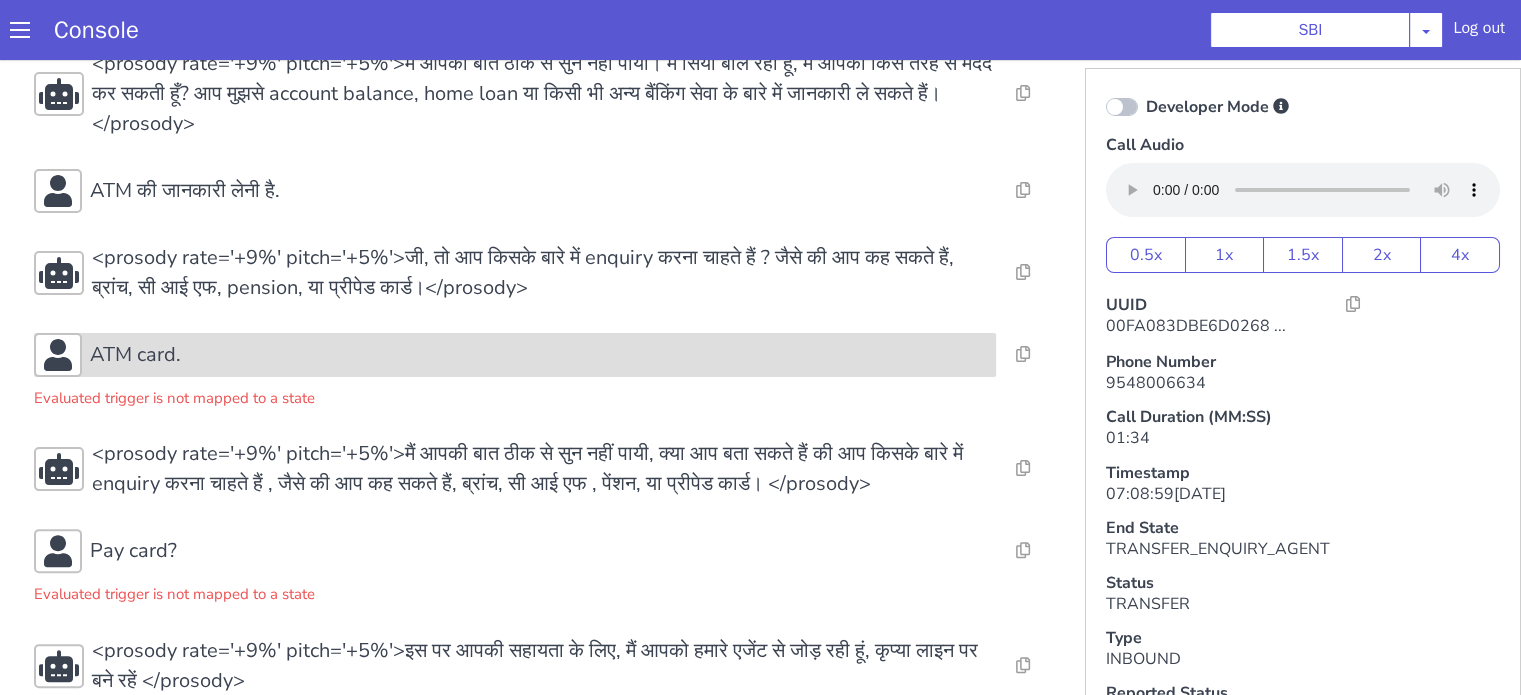 click on "ATM card." at bounding box center [539, 355] 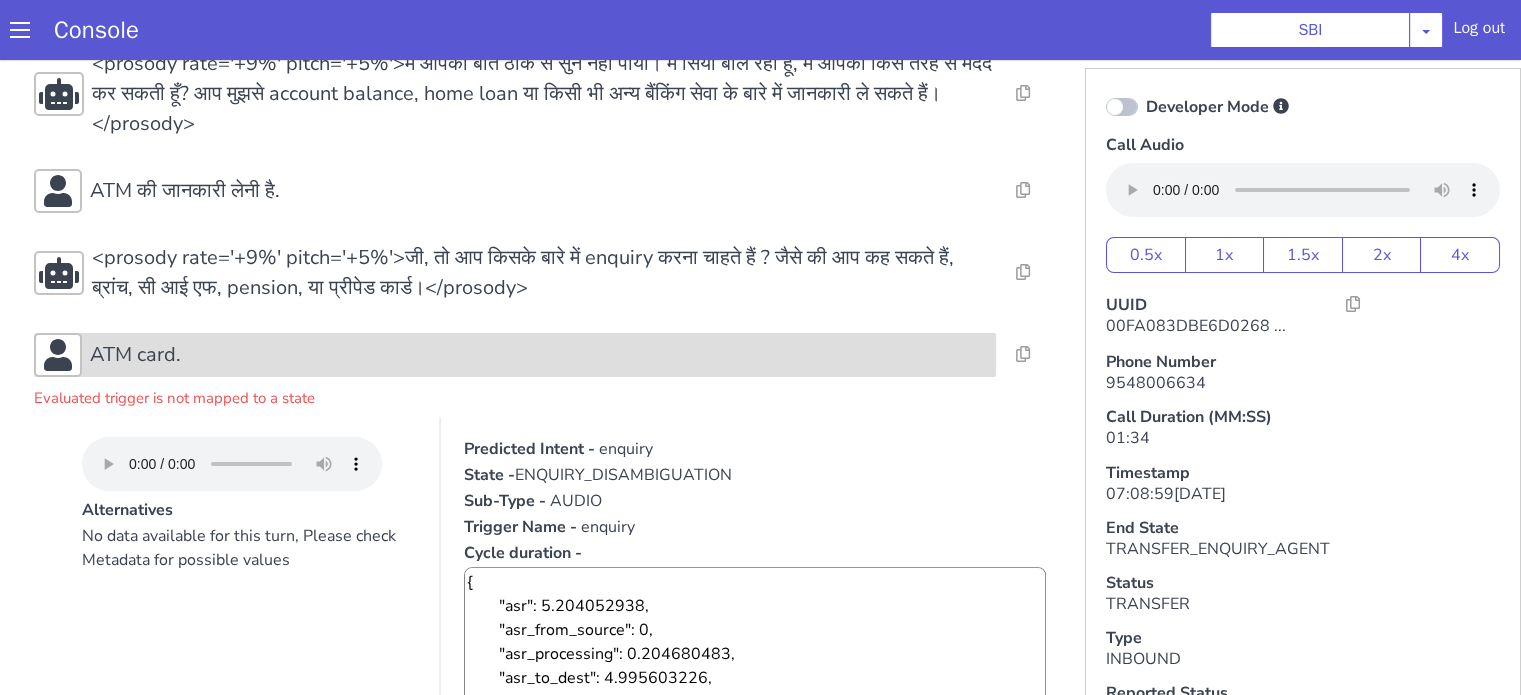 click on "ATM card." at bounding box center [539, 355] 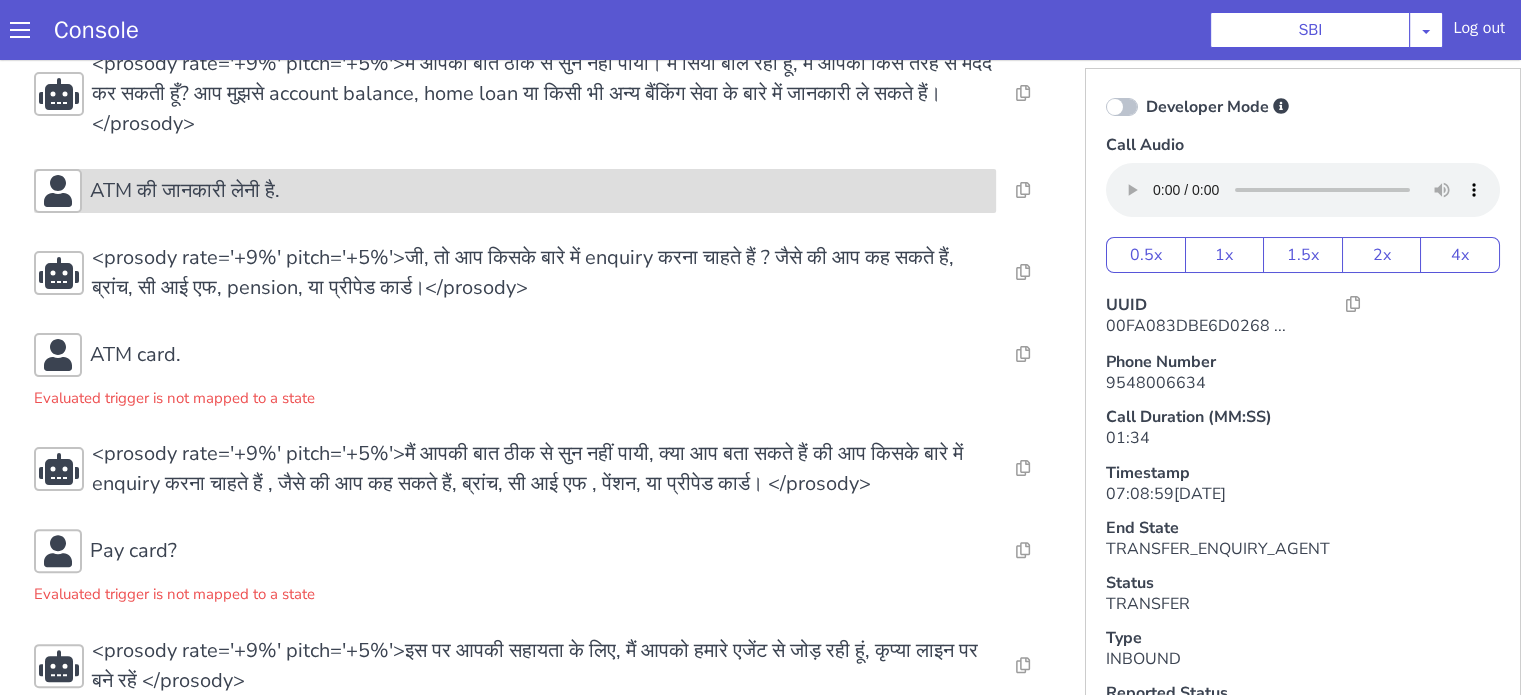 click on "ATM की जानकारी लेनी है." at bounding box center [539, 191] 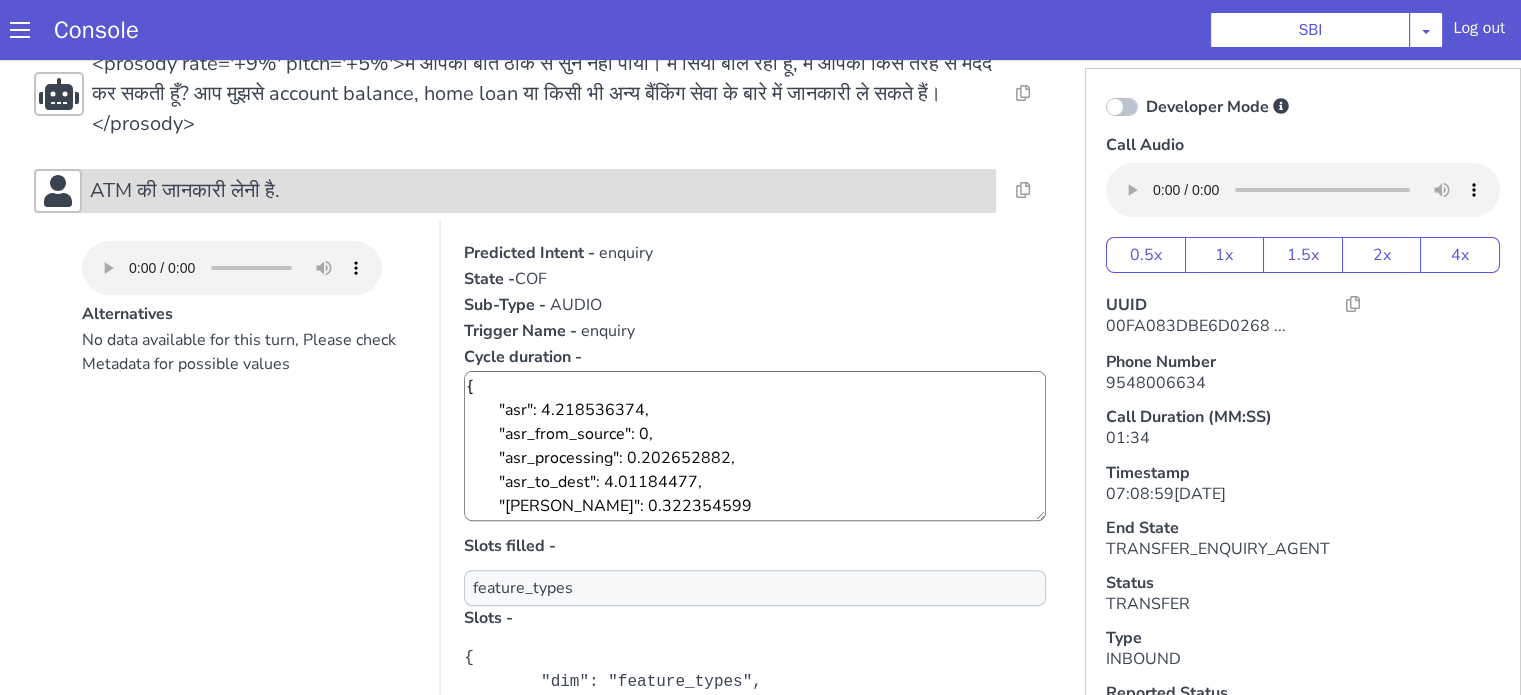 click on "ATM की जानकारी लेनी है." at bounding box center [539, 191] 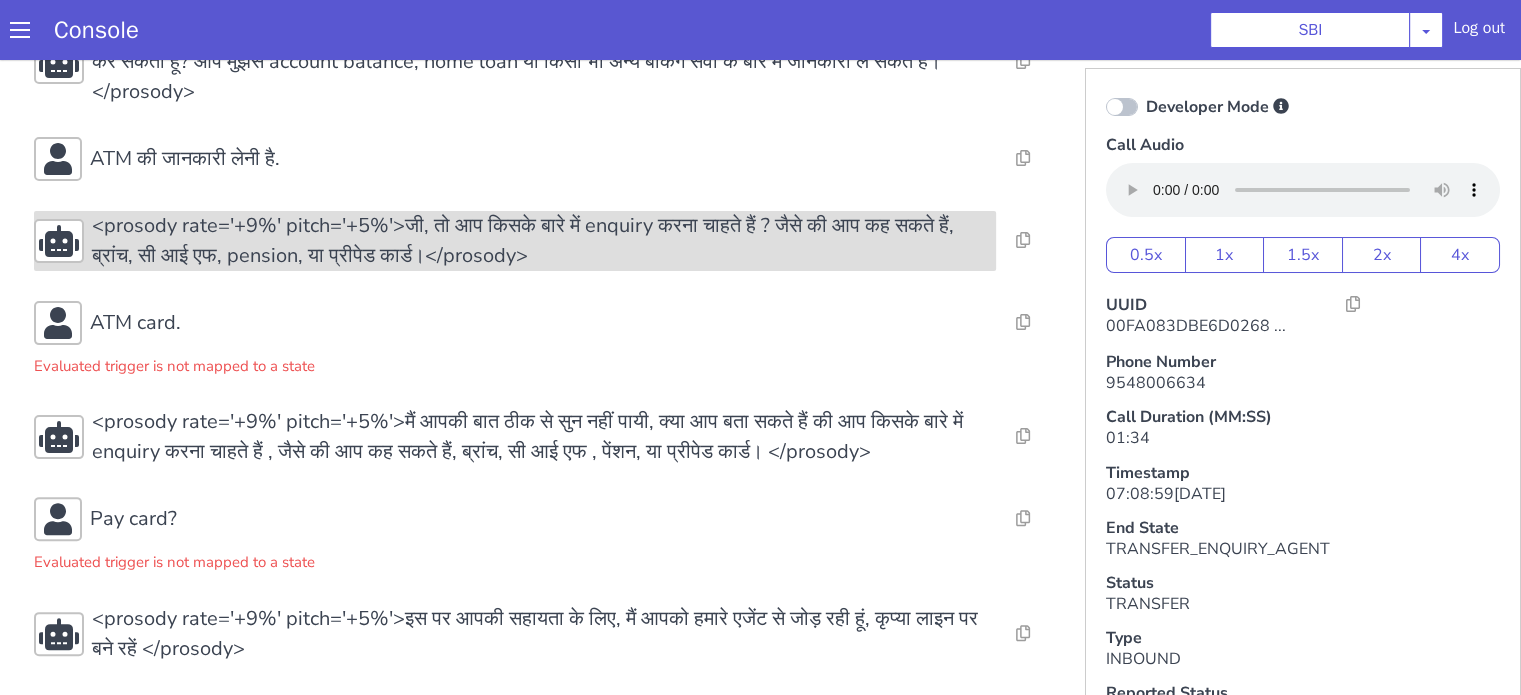 scroll, scrollTop: 563, scrollLeft: 0, axis: vertical 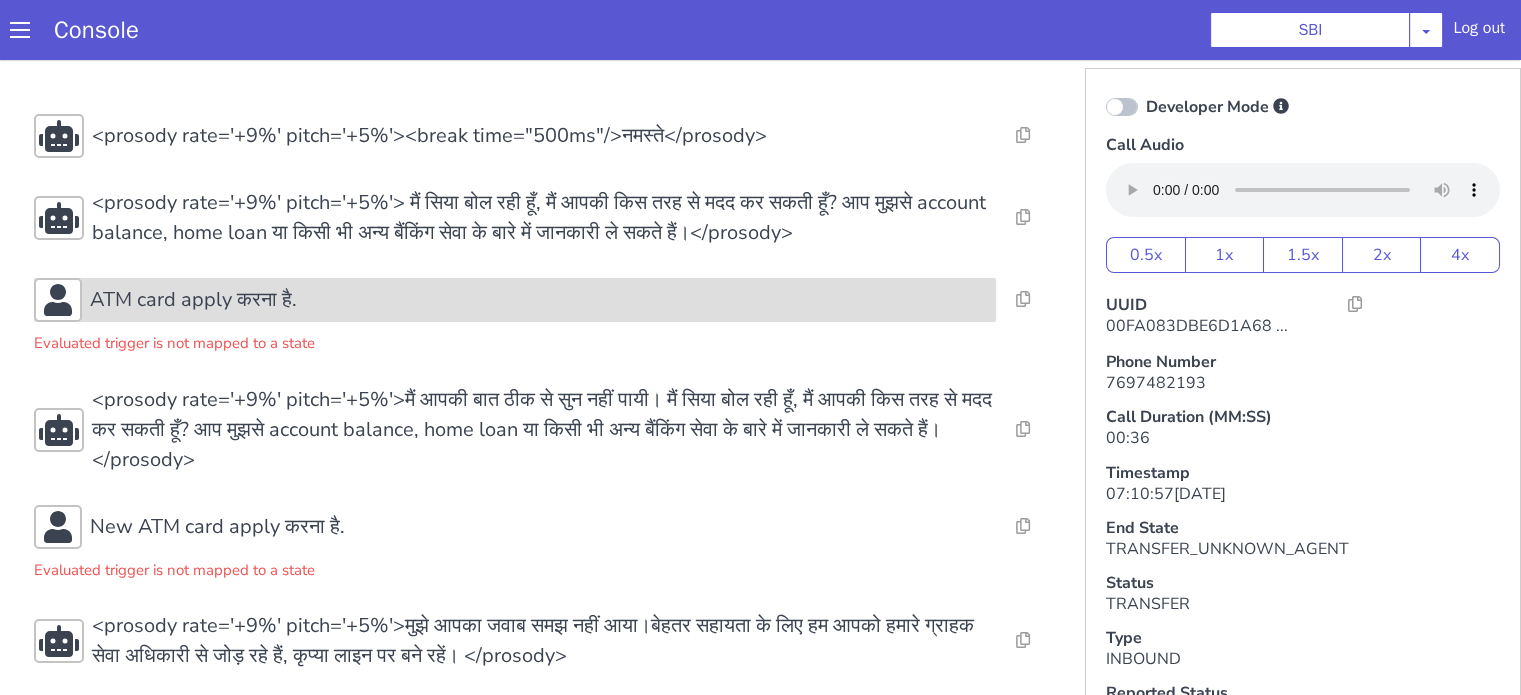 click on "ATM card apply करना है." at bounding box center (193, 300) 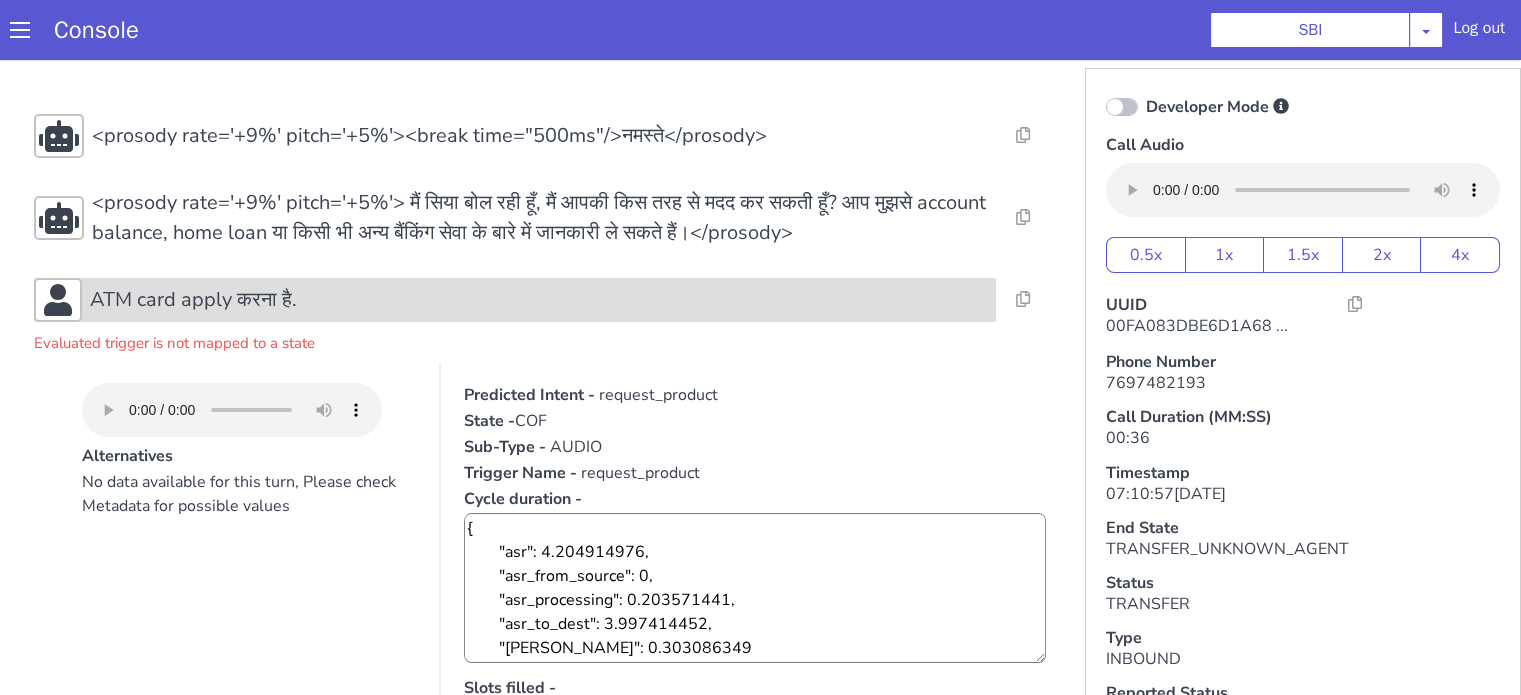 click on "ATM card apply करना है." at bounding box center [193, 300] 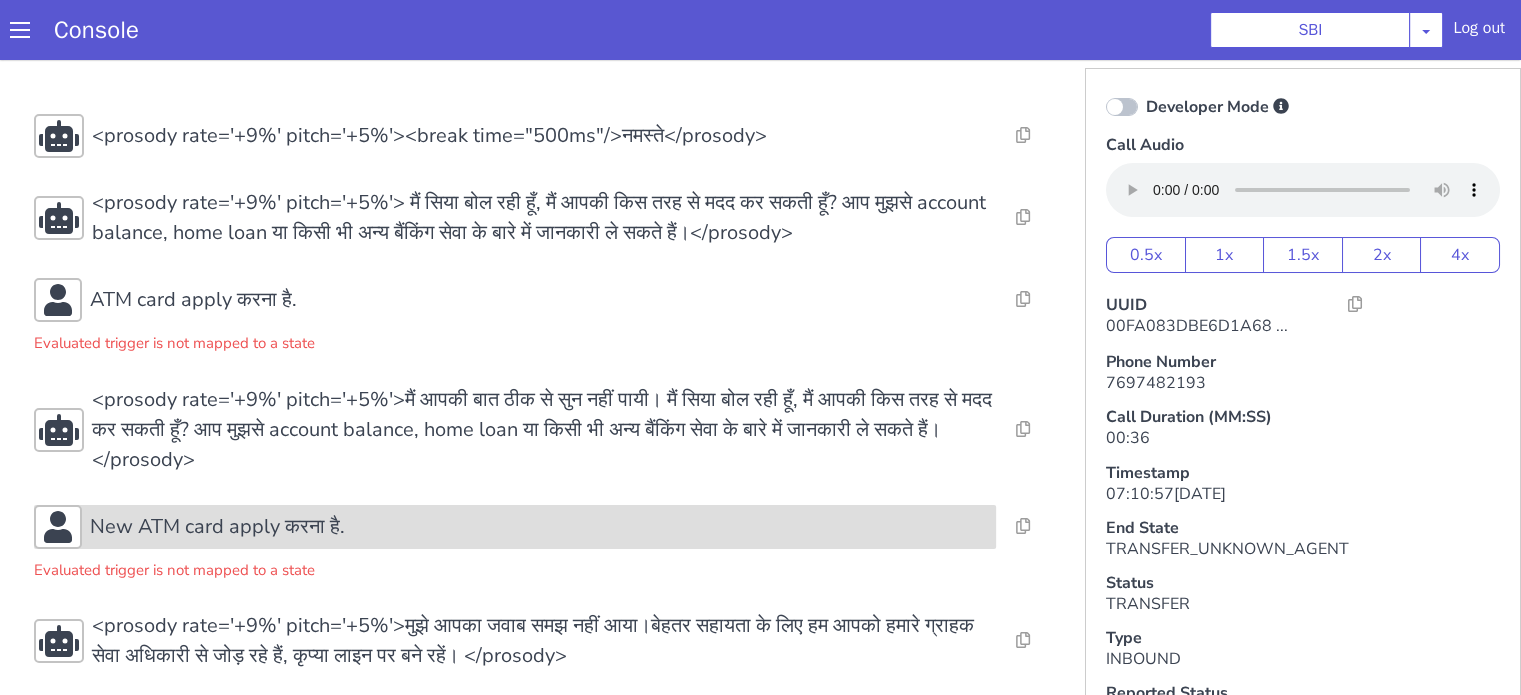 click on "New ATM card apply करना है." at bounding box center (217, 527) 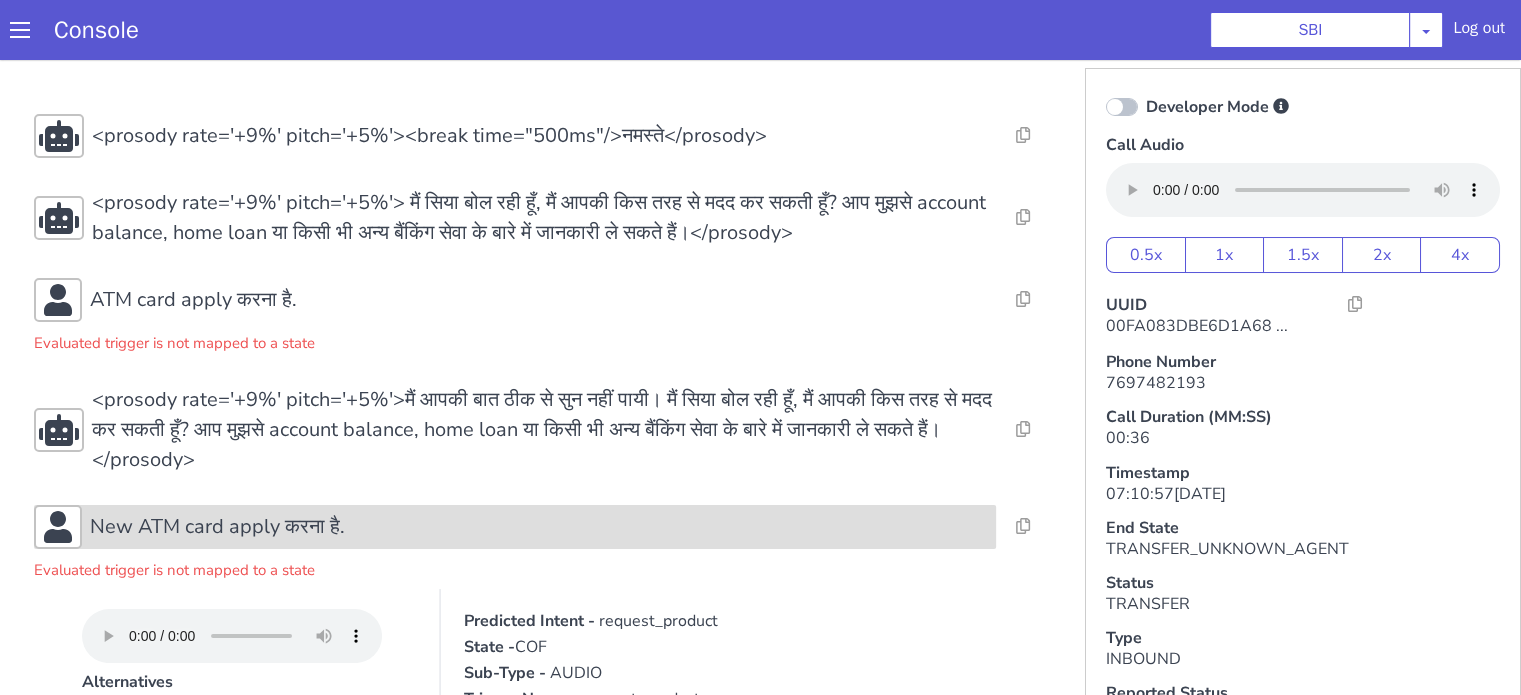 click on "New ATM card apply करना है." at bounding box center [217, 527] 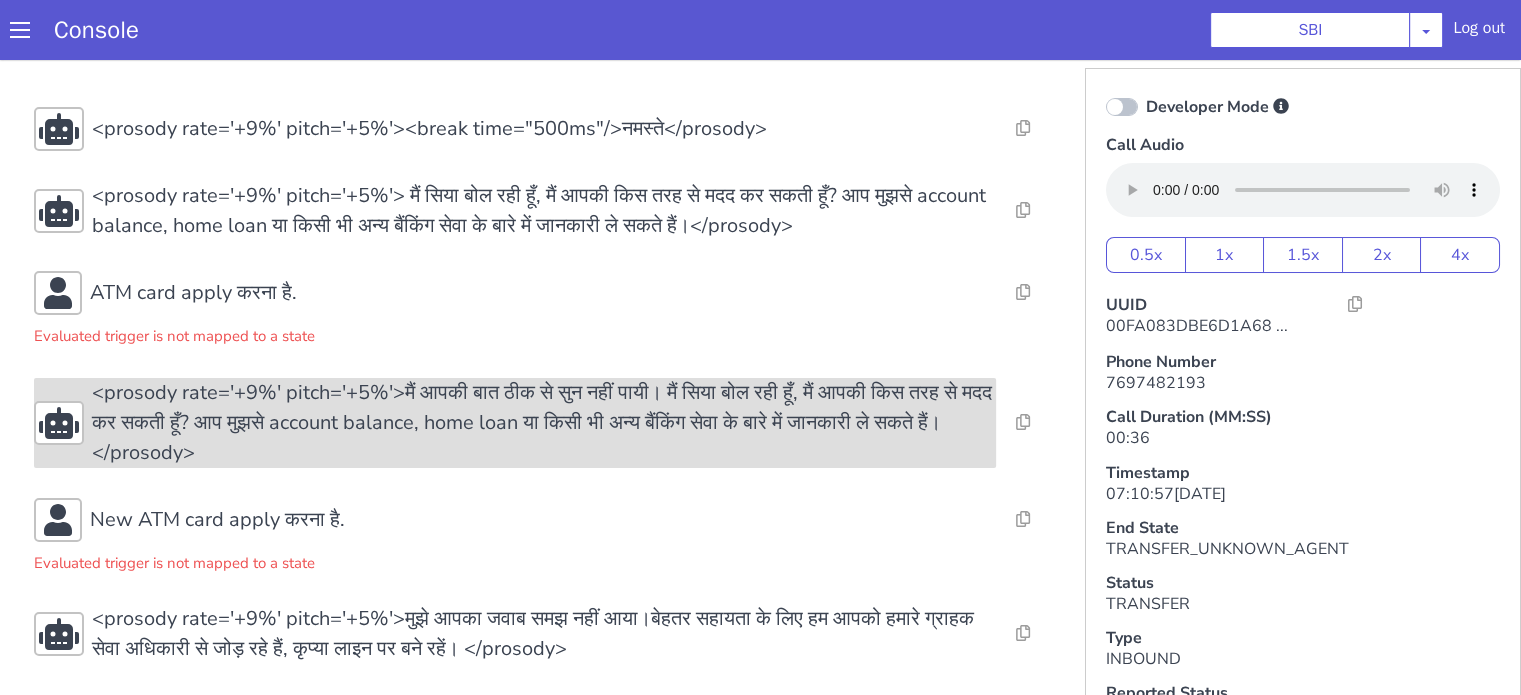 scroll, scrollTop: 11, scrollLeft: 0, axis: vertical 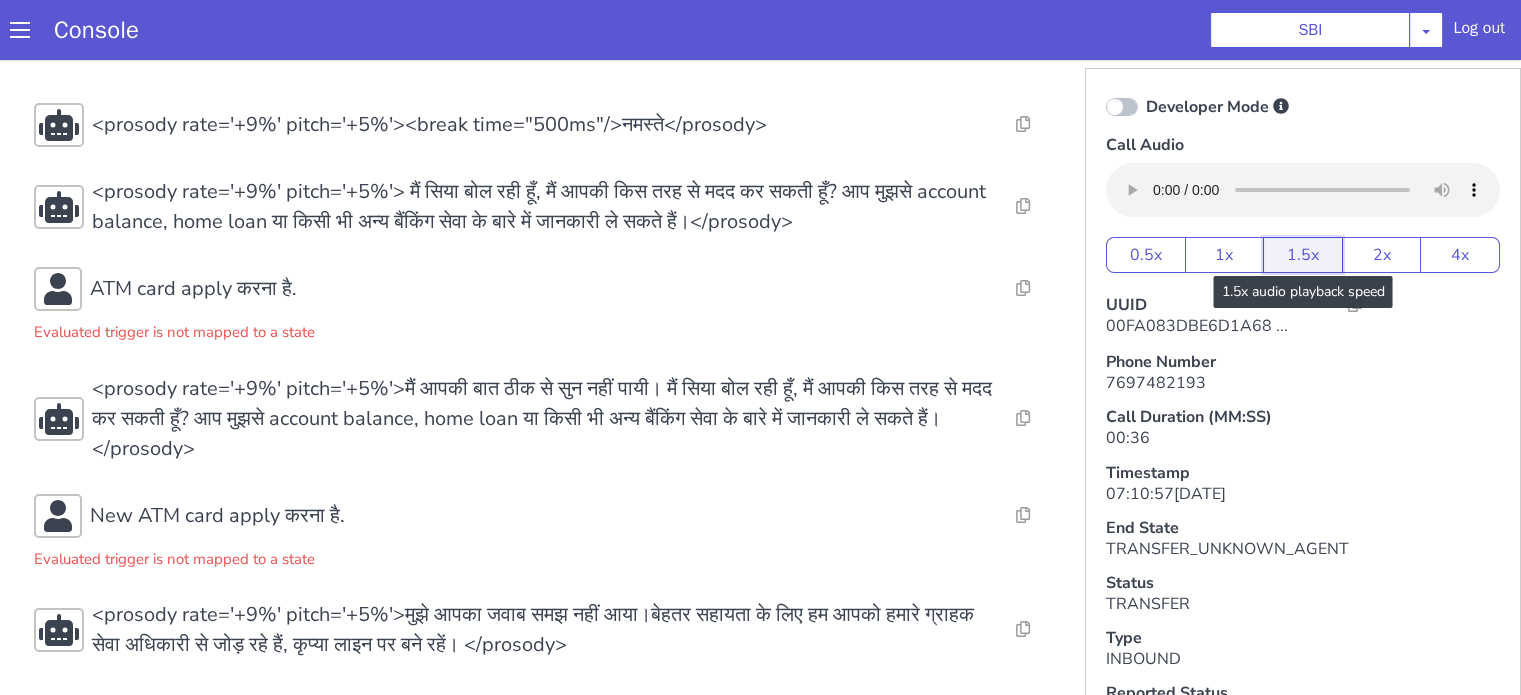 click on "1.5x" at bounding box center (1303, 255) 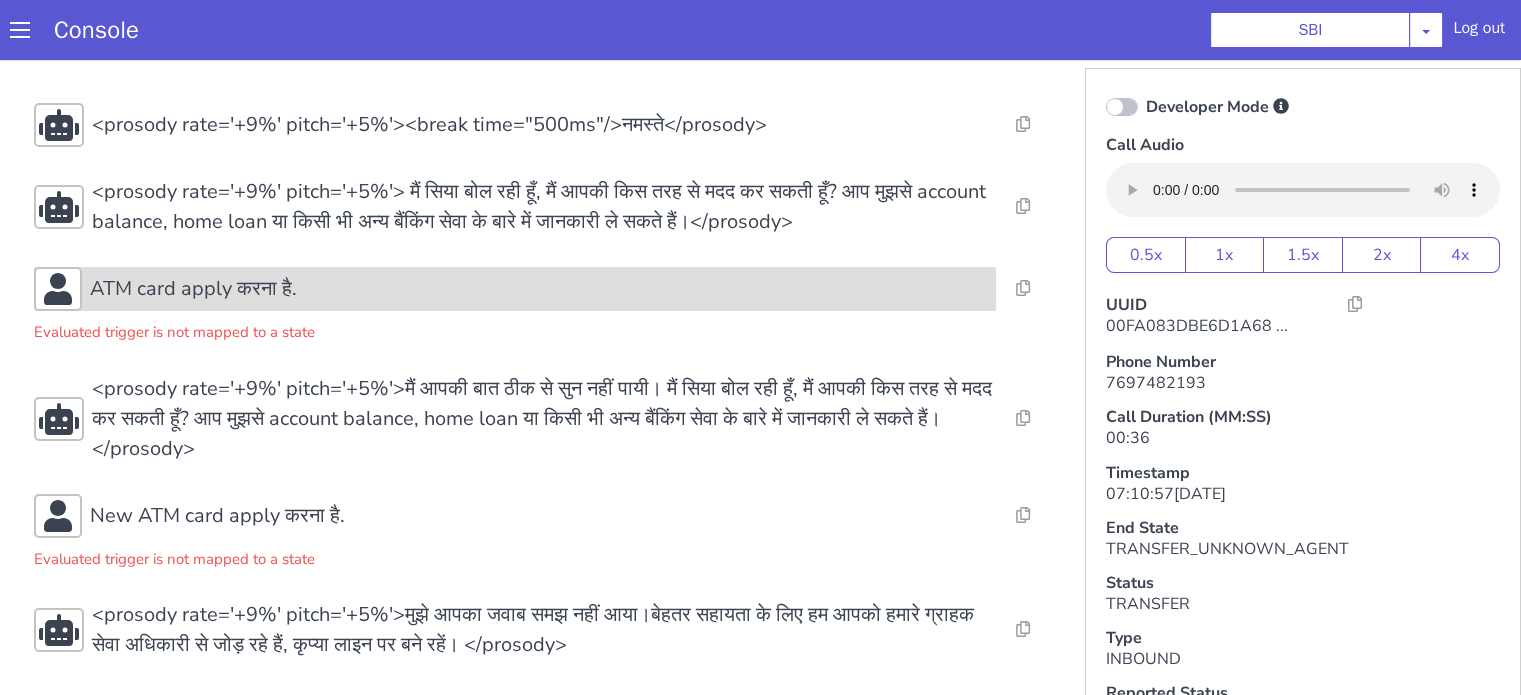 click on "ATM card apply करना है." at bounding box center [193, 289] 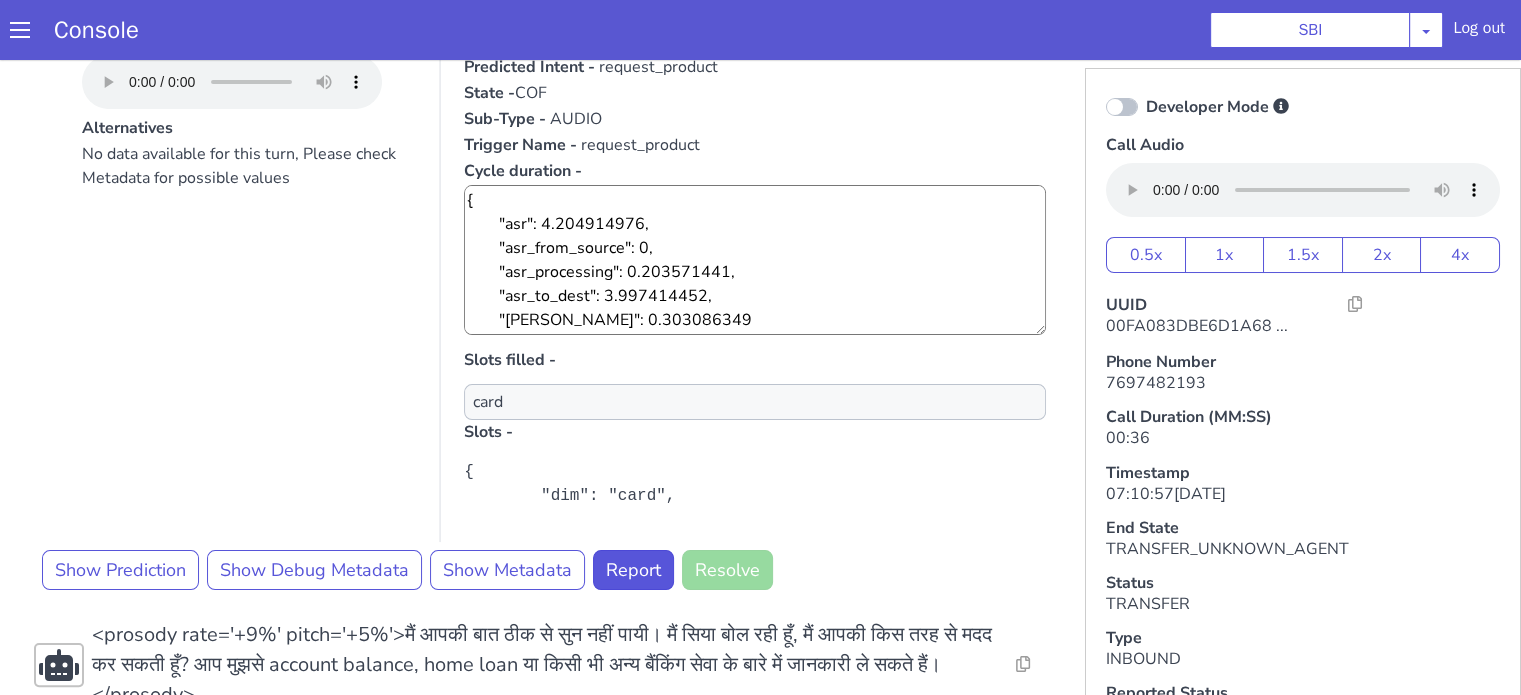 scroll, scrollTop: 411, scrollLeft: 0, axis: vertical 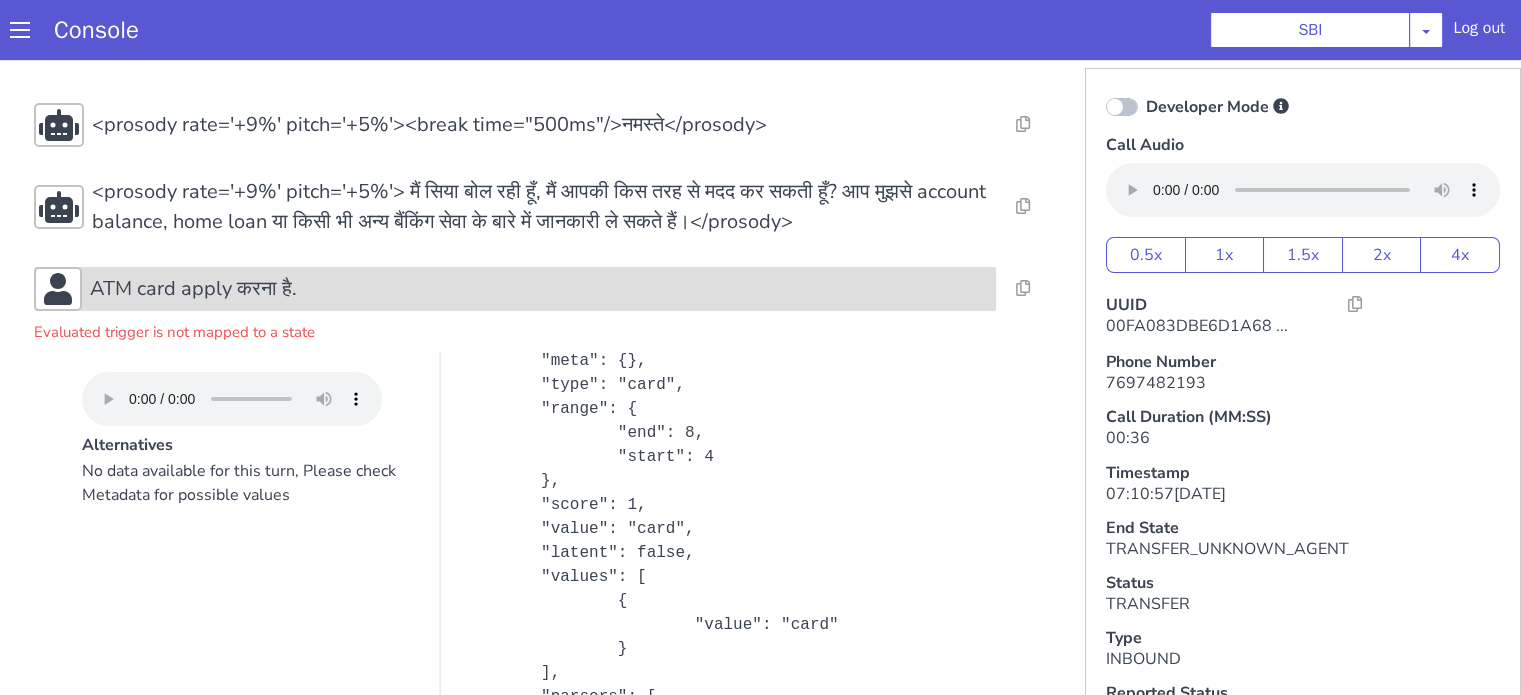 click on "ATM card apply करना है." at bounding box center [515, 289] 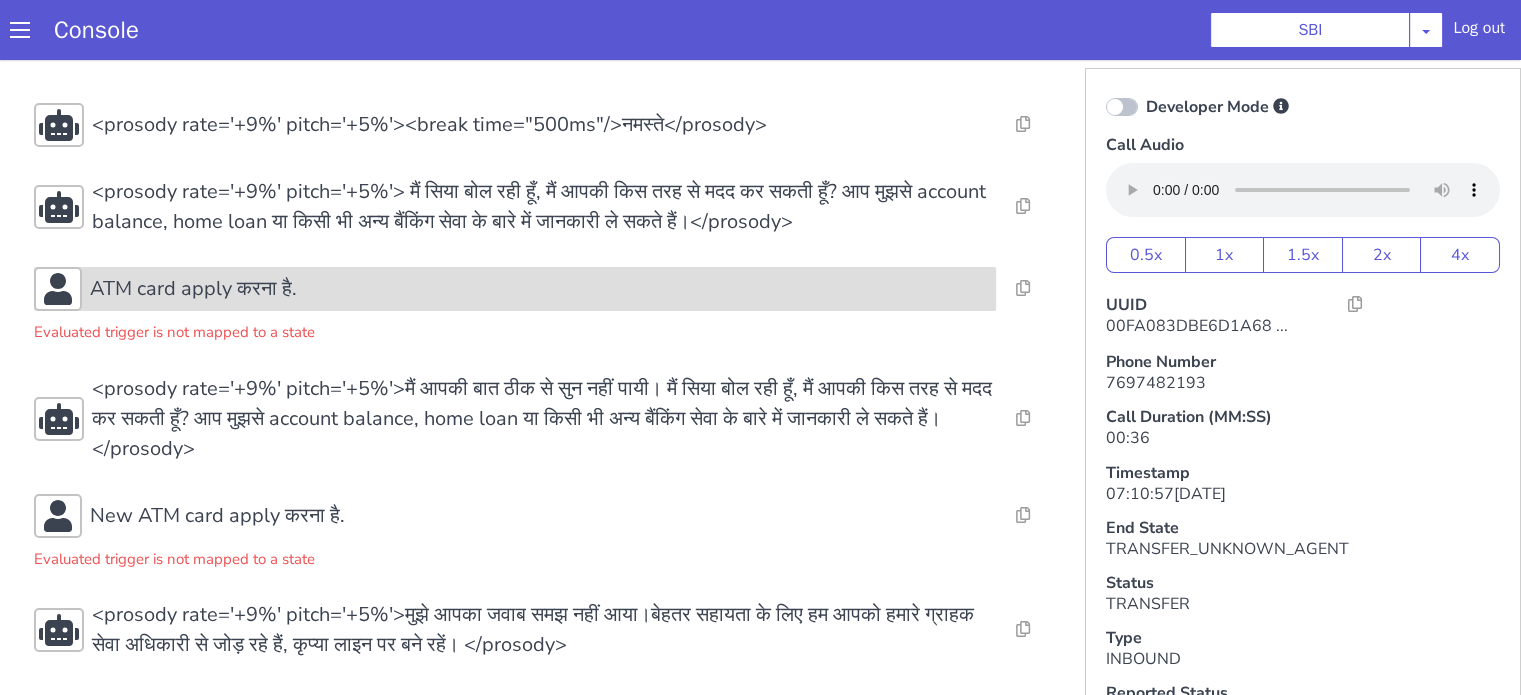 click on "ATM card apply करना है." at bounding box center [539, 289] 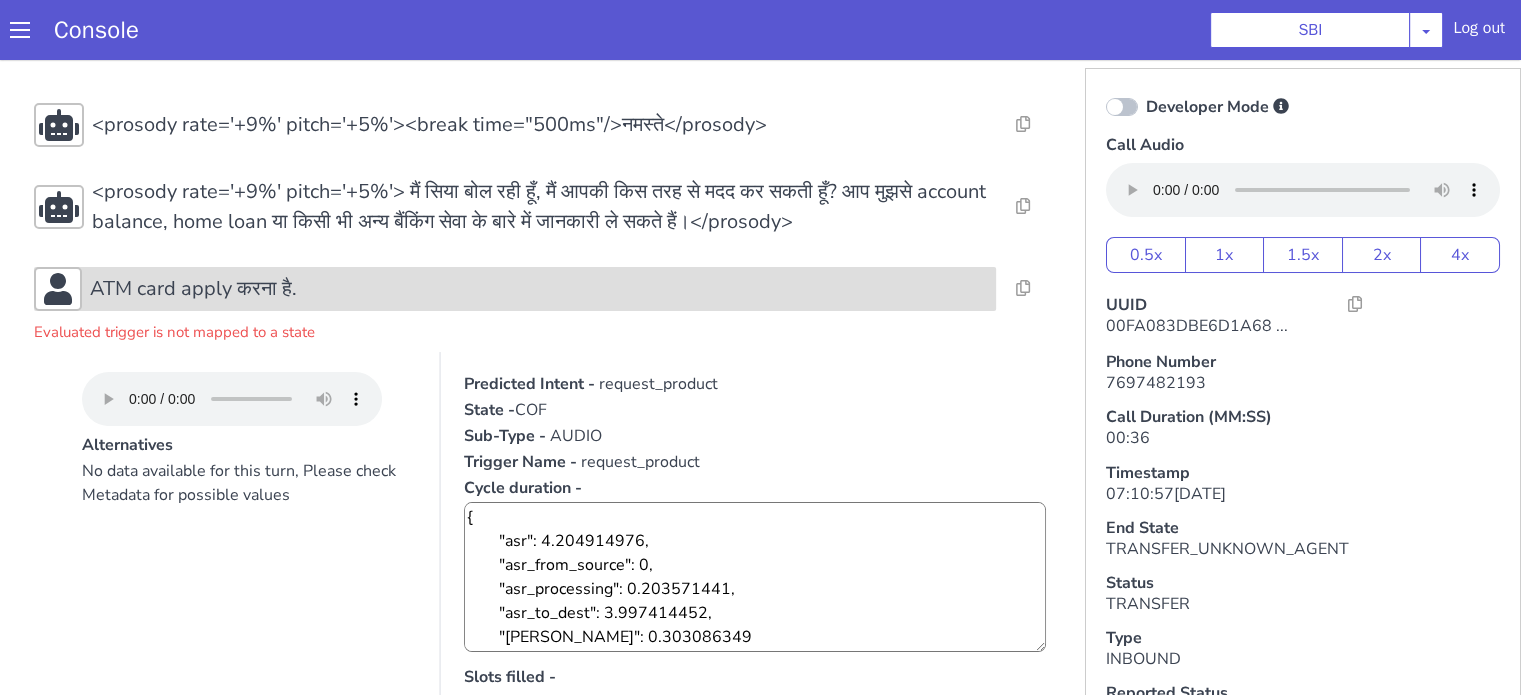 click on "ATM card apply करना है." at bounding box center (539, 289) 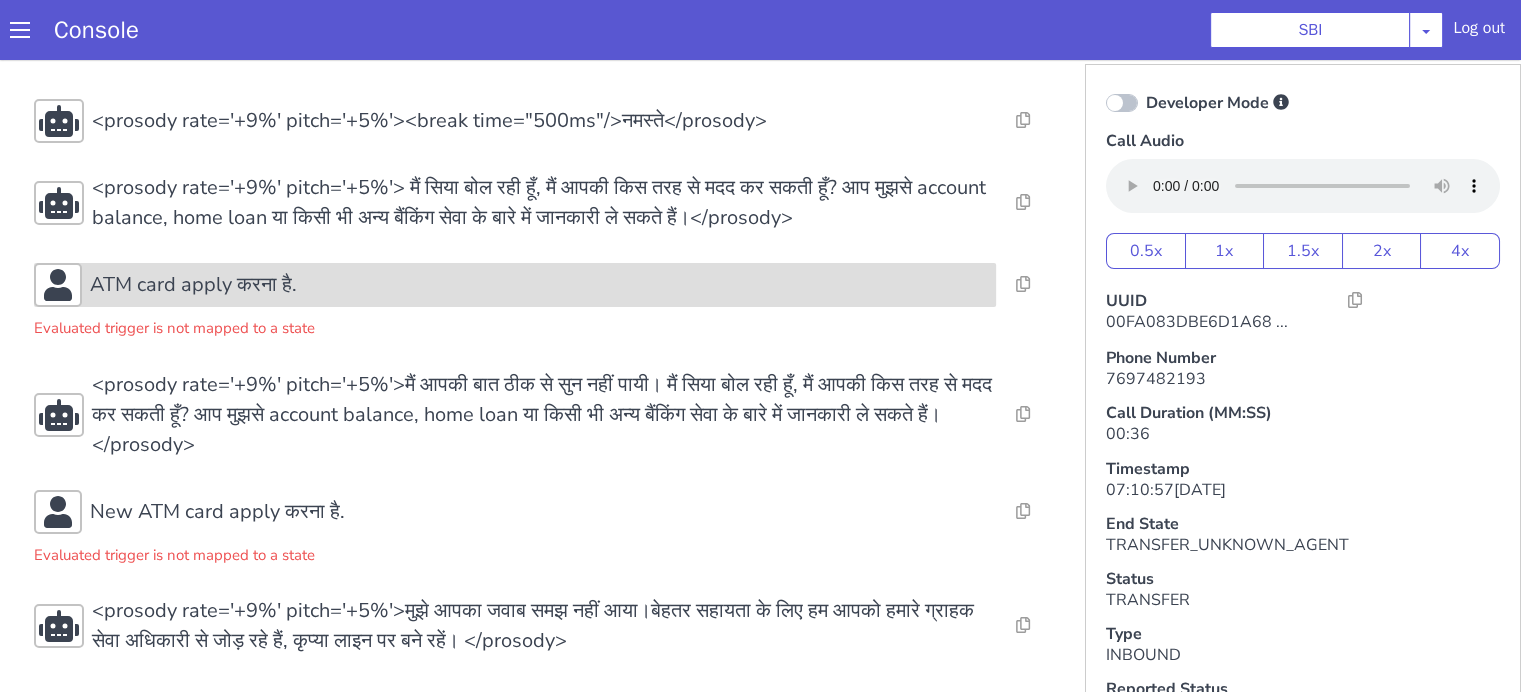 scroll, scrollTop: 5, scrollLeft: 0, axis: vertical 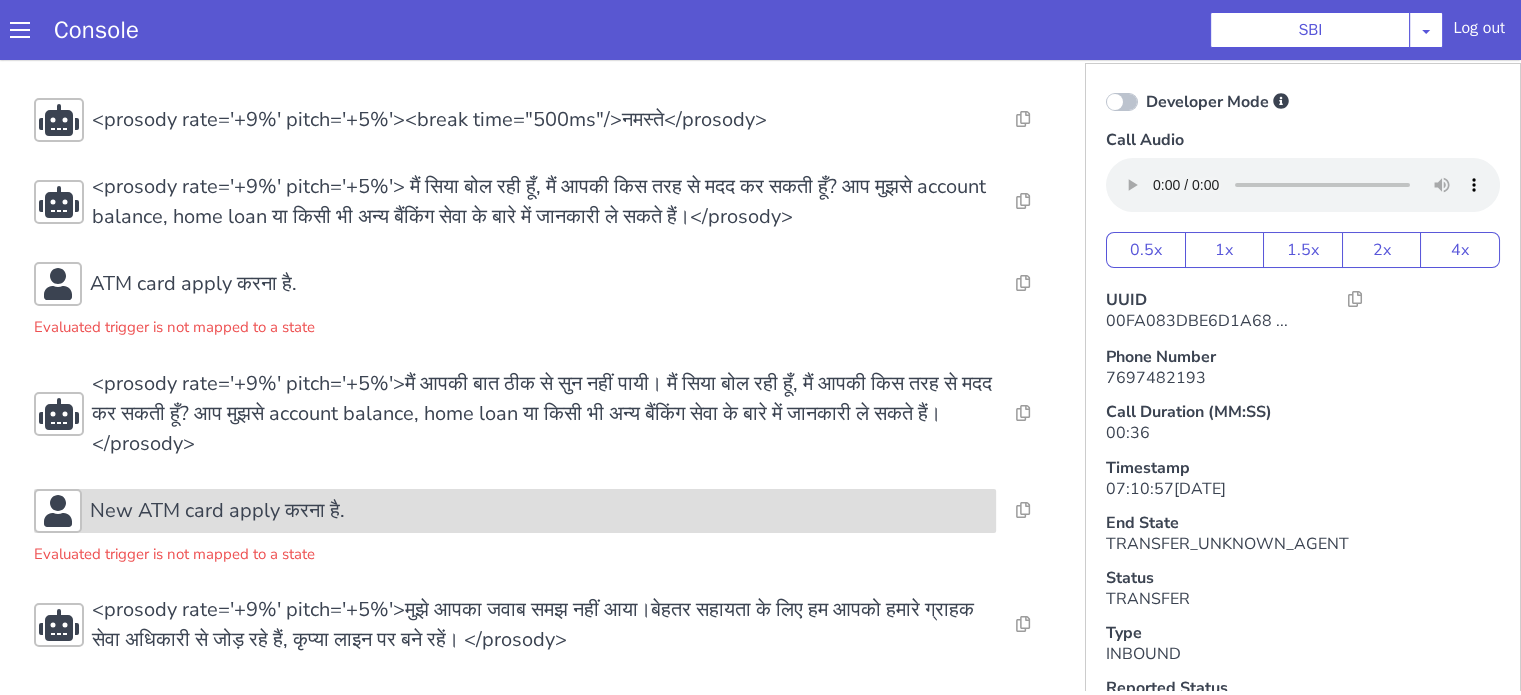 drag, startPoint x: 296, startPoint y: 507, endPoint x: 296, endPoint y: 493, distance: 14 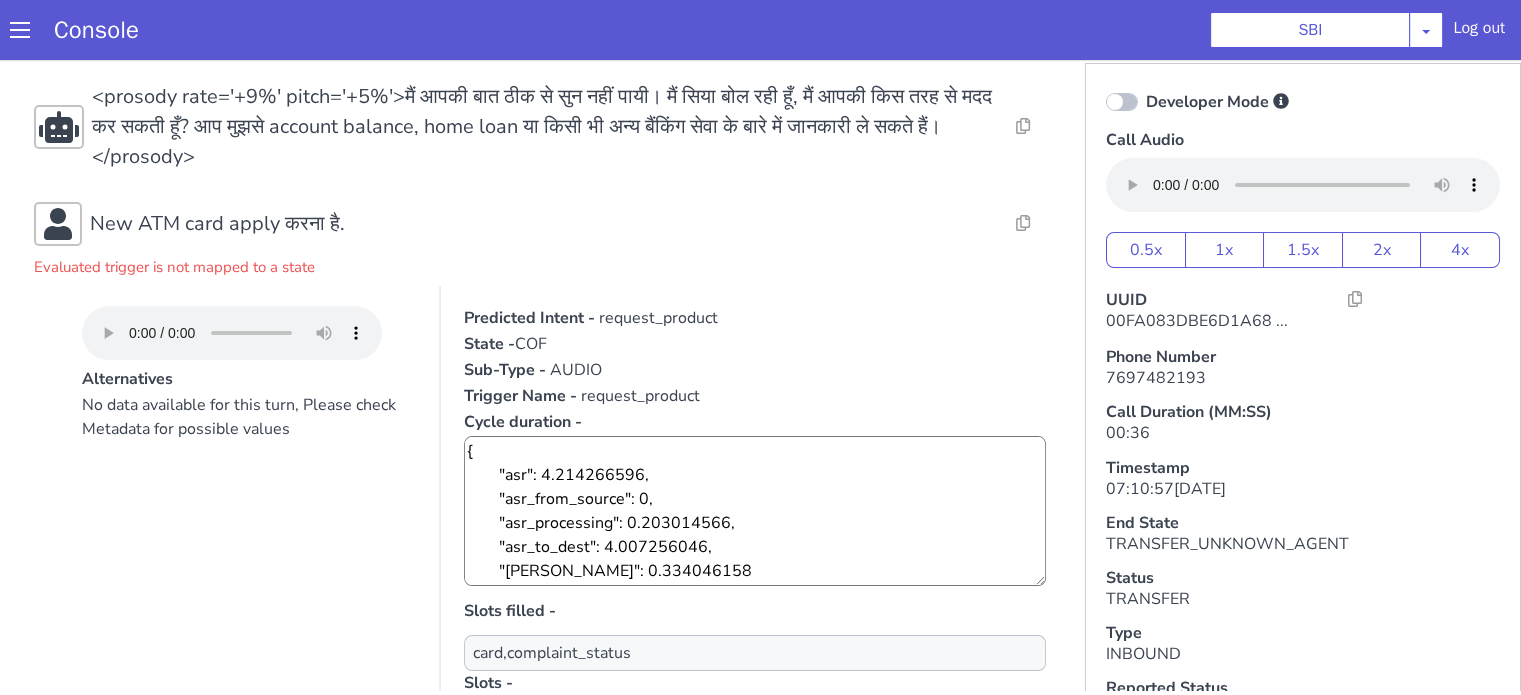 scroll, scrollTop: 411, scrollLeft: 0, axis: vertical 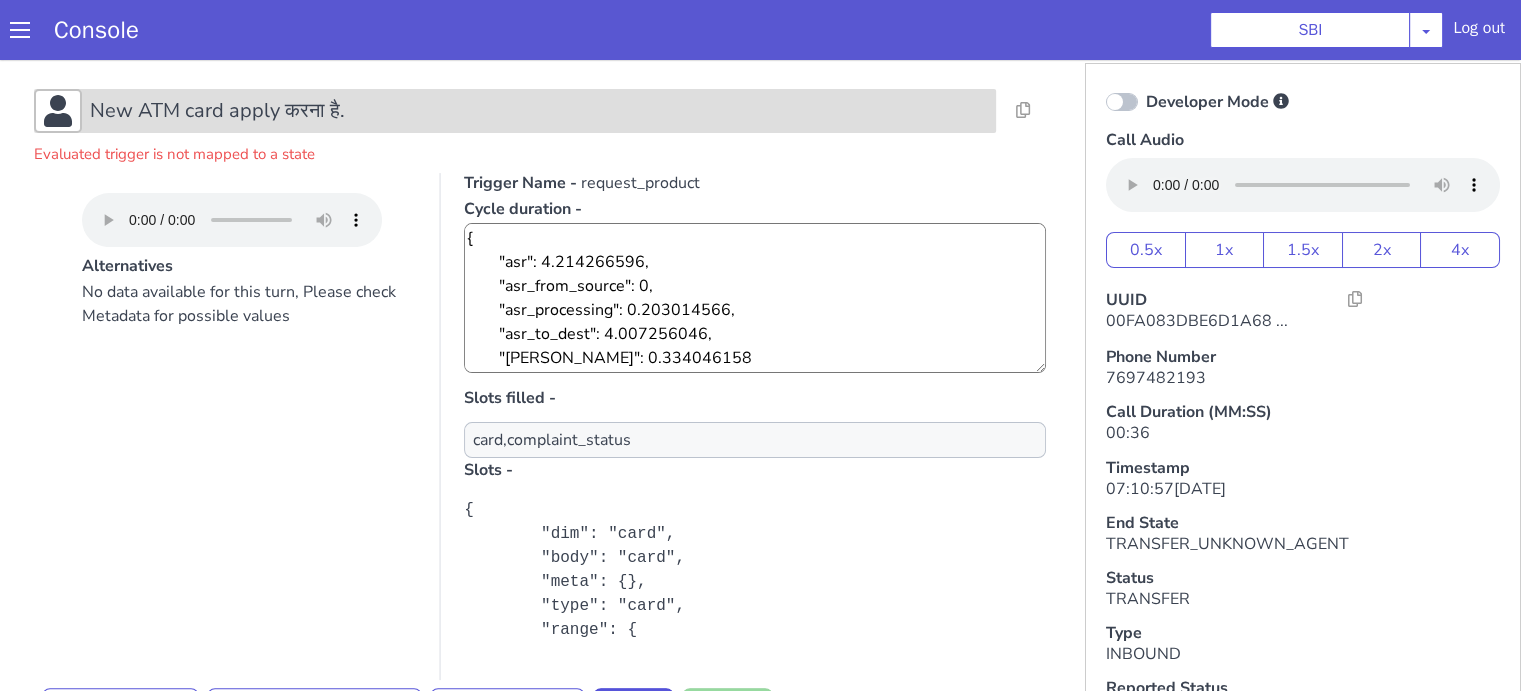 click on "New ATM card apply करना है." at bounding box center (515, 111) 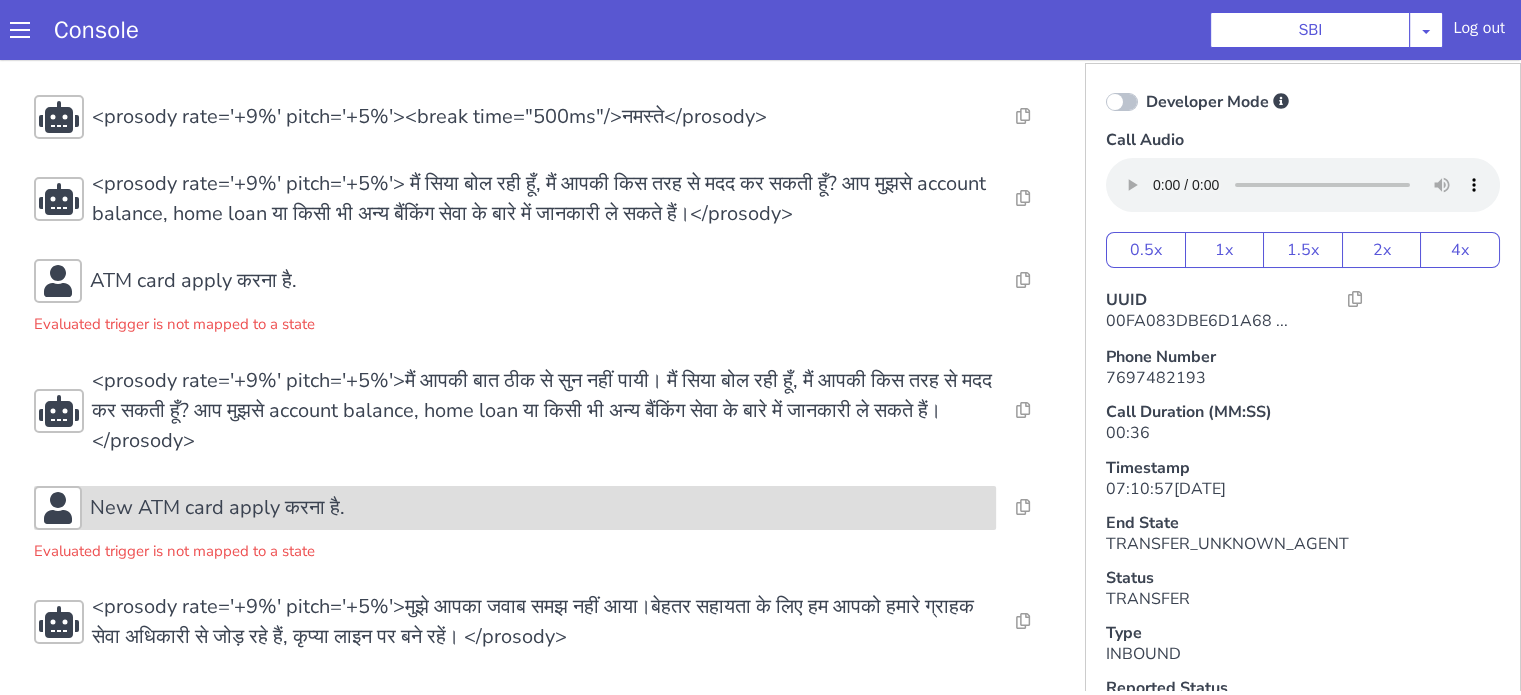 scroll, scrollTop: 11, scrollLeft: 0, axis: vertical 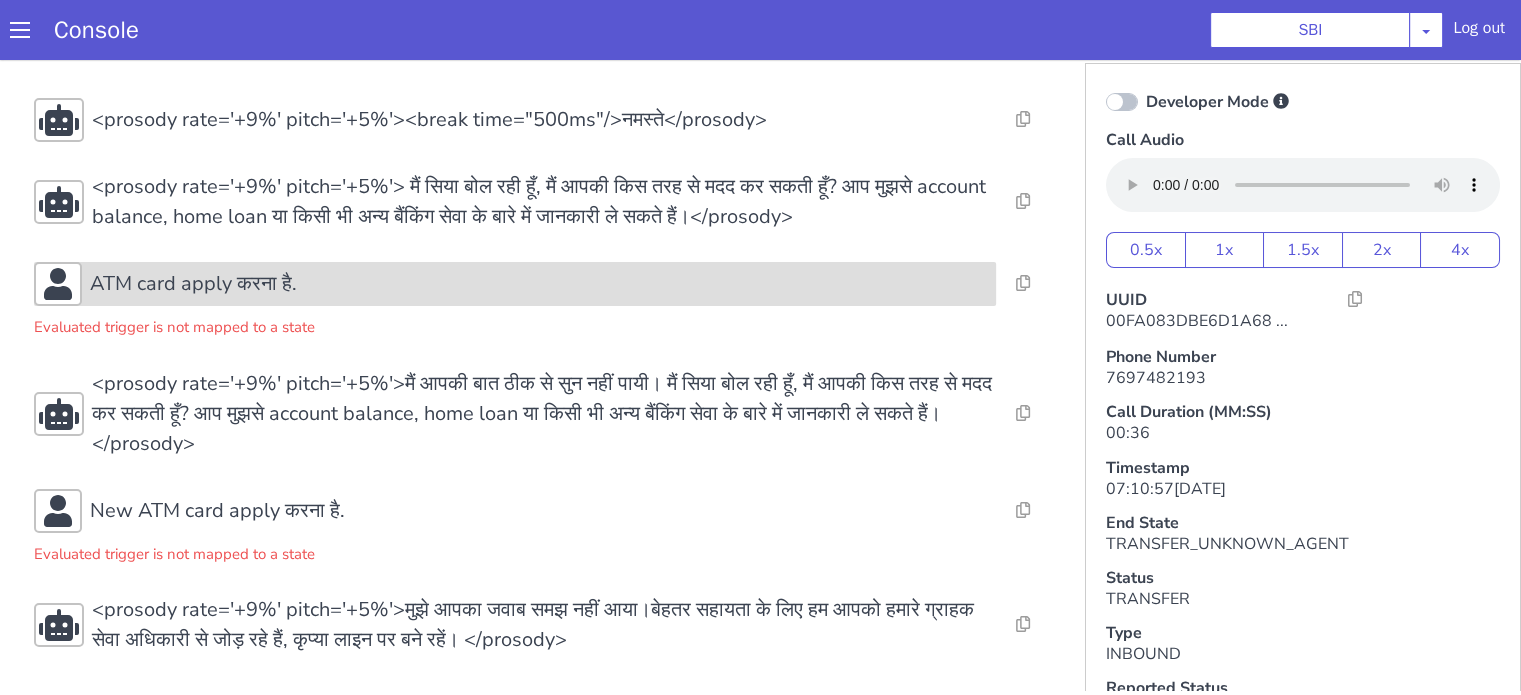 click on "ATM card apply करना है." at bounding box center (515, 284) 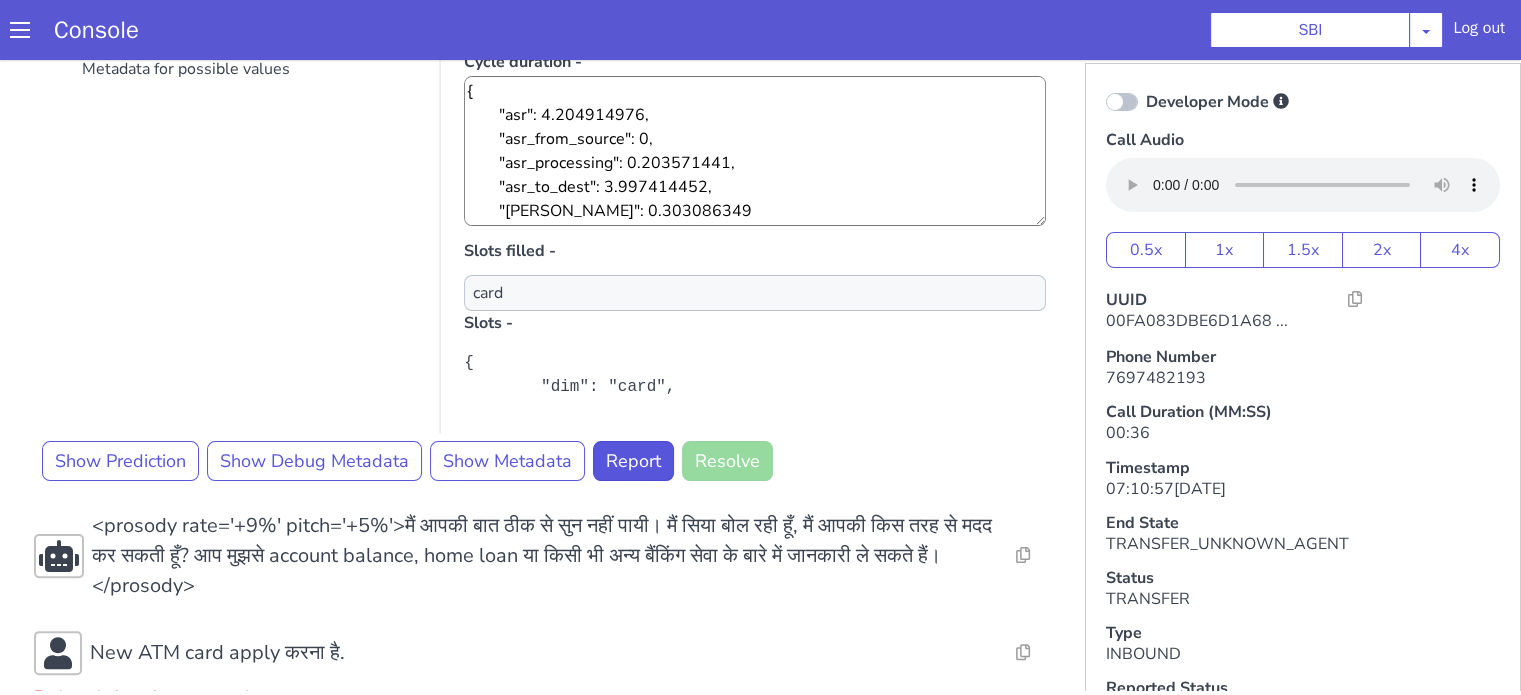 scroll, scrollTop: 174, scrollLeft: 0, axis: vertical 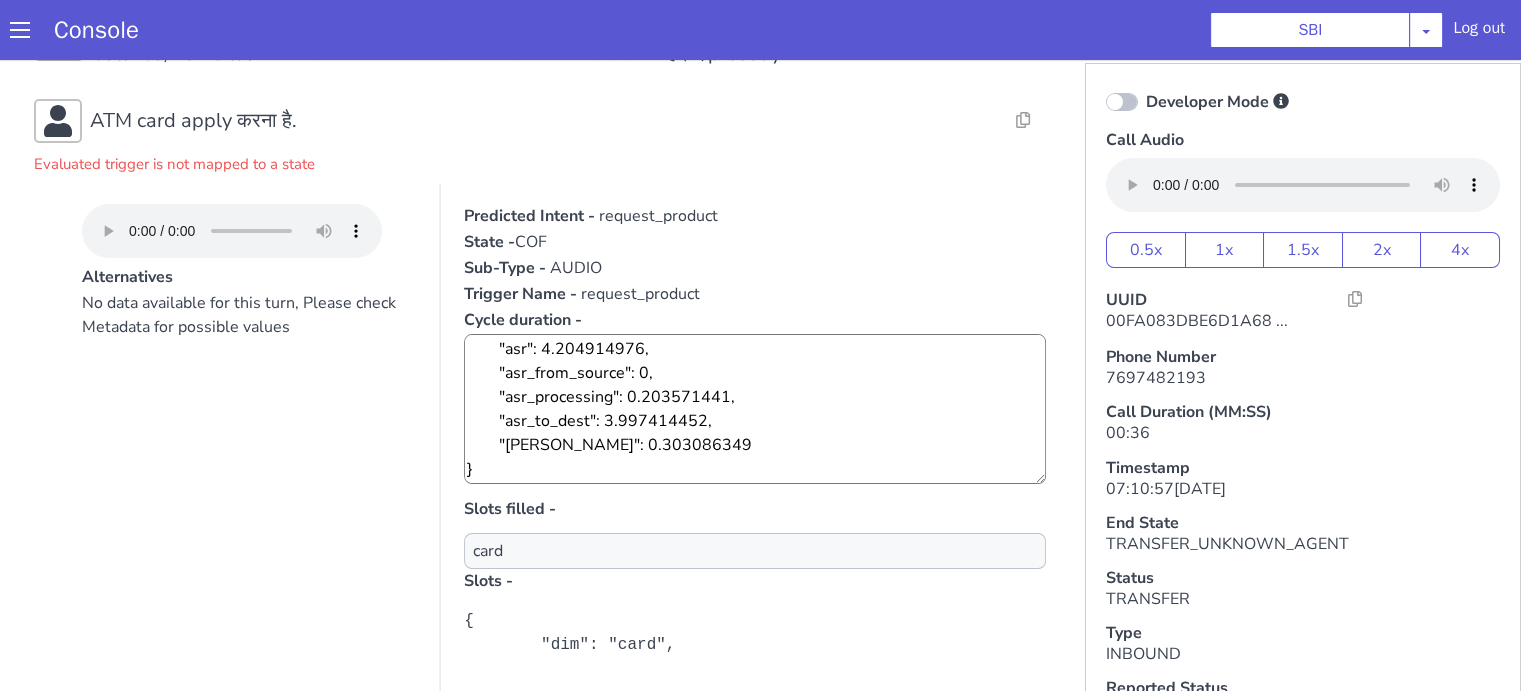 click on "ATM card apply करना है." at bounding box center [539, 121] 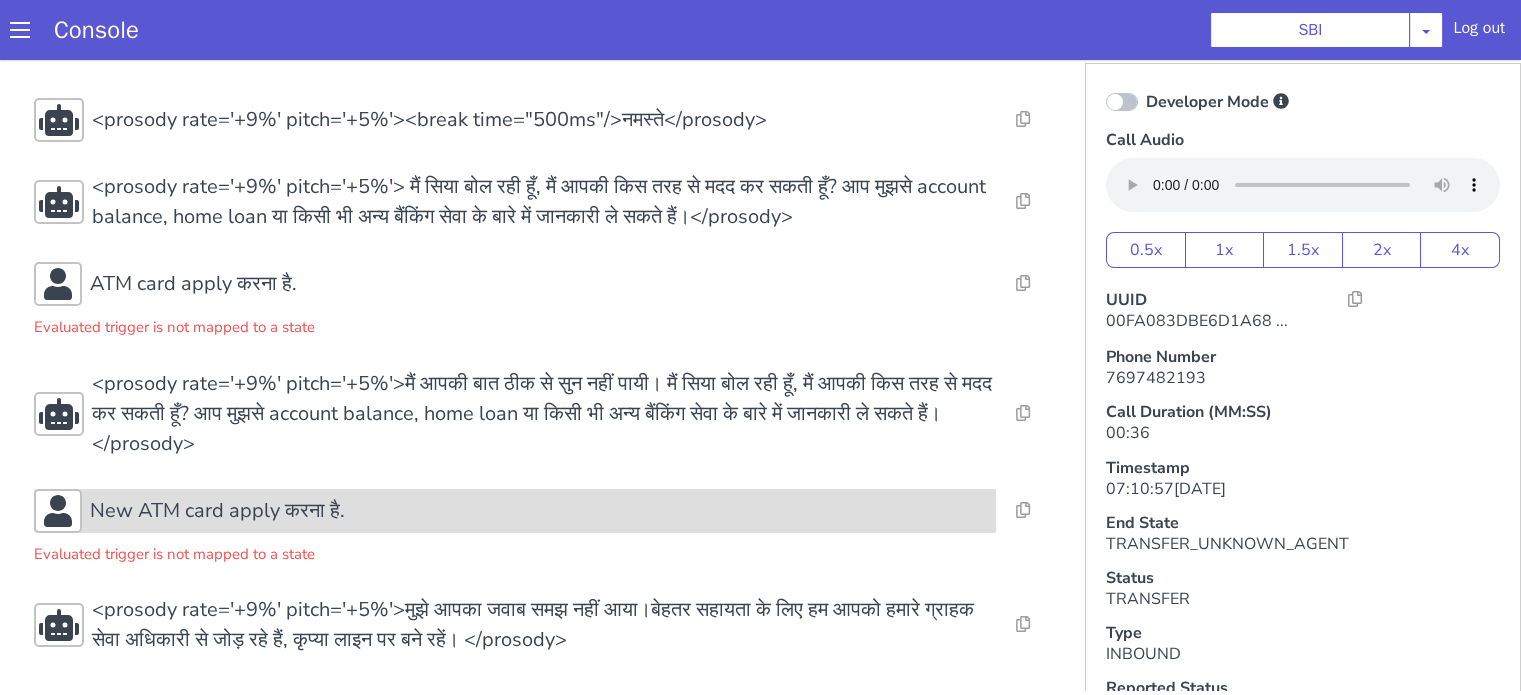 click on "New ATM card apply करना है." at bounding box center (515, 511) 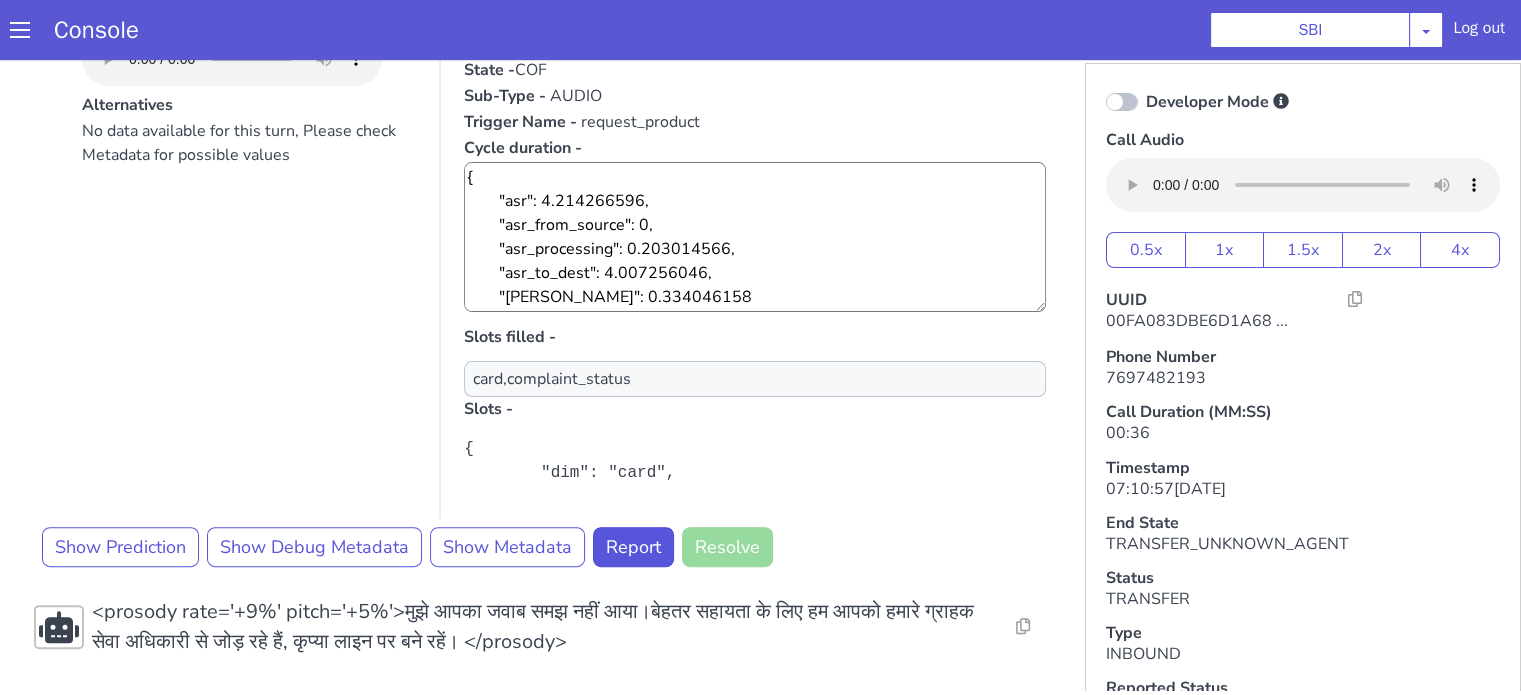 scroll, scrollTop: 574, scrollLeft: 0, axis: vertical 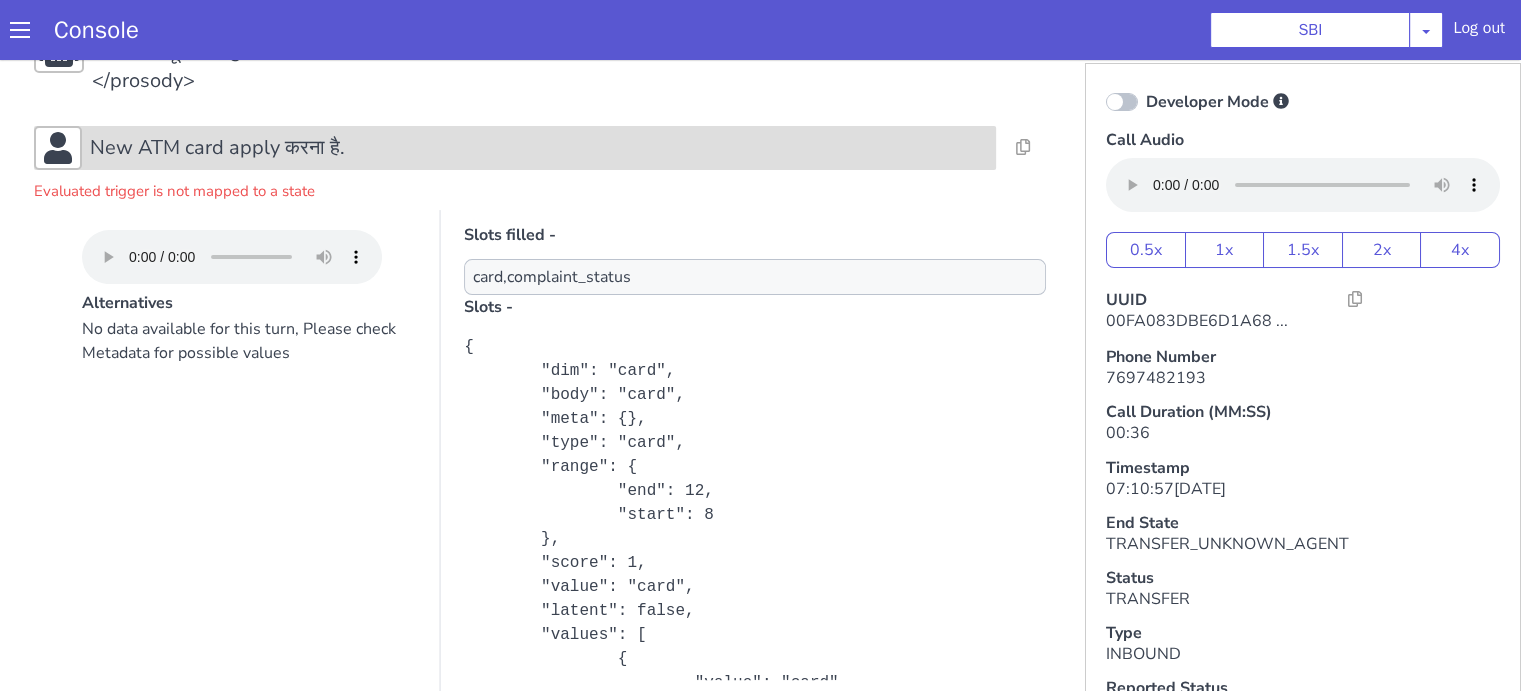 click on "New ATM card apply करना है." at bounding box center [217, 148] 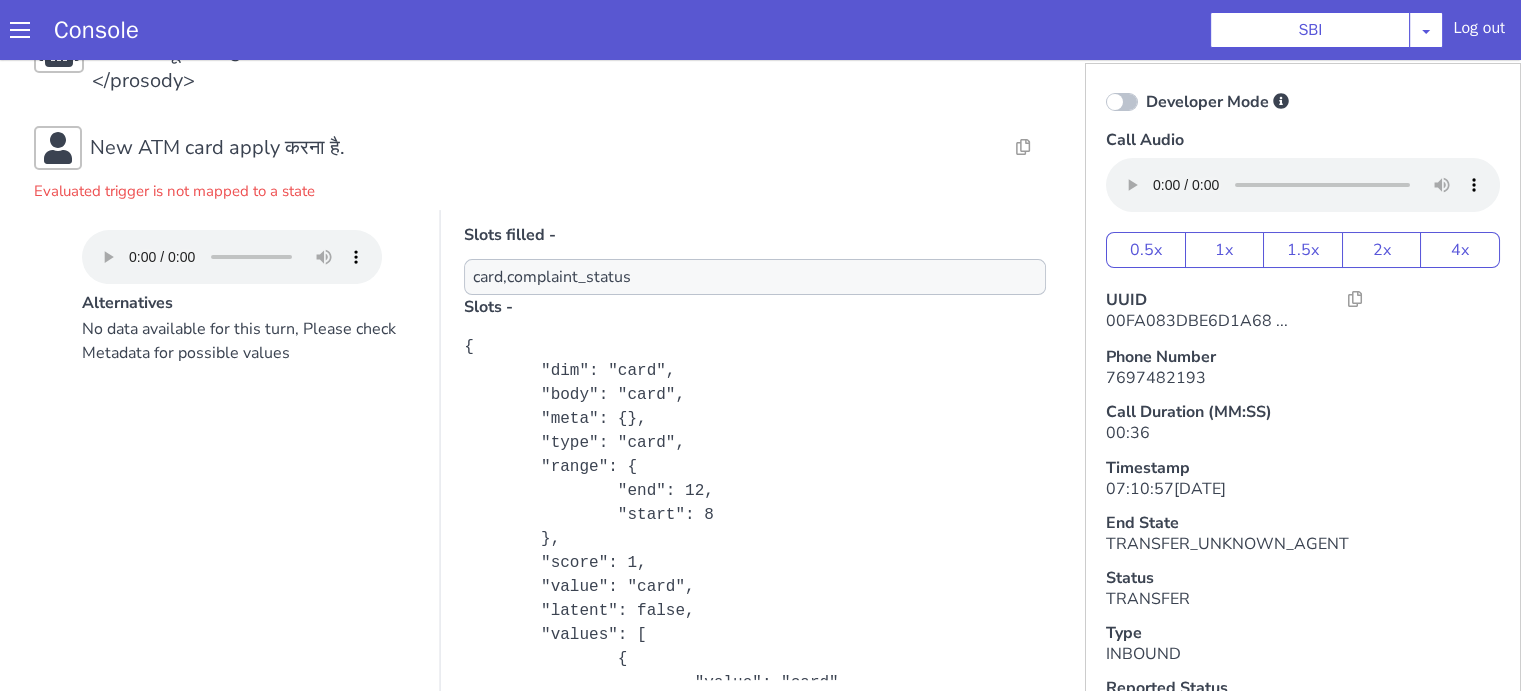 scroll, scrollTop: 11, scrollLeft: 0, axis: vertical 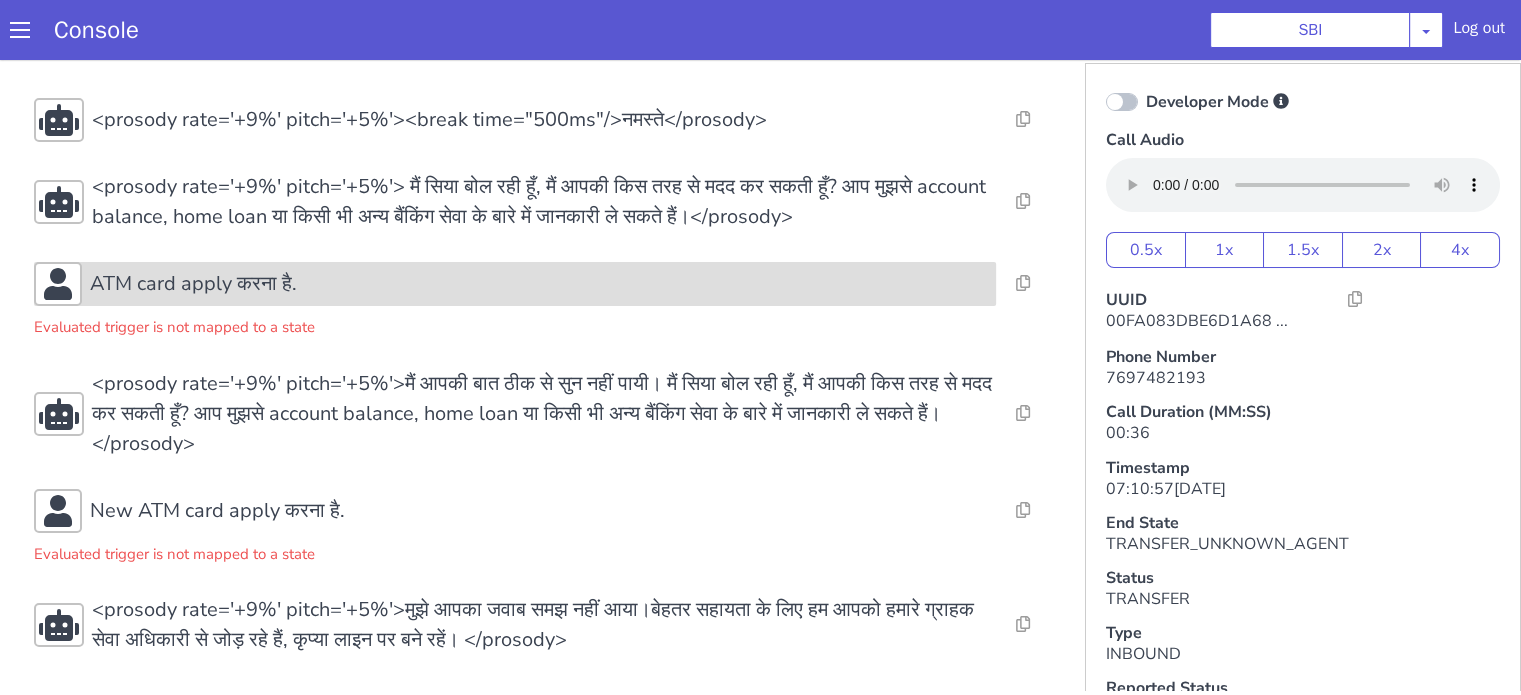 click on "ATM card apply करना है." at bounding box center [539, 284] 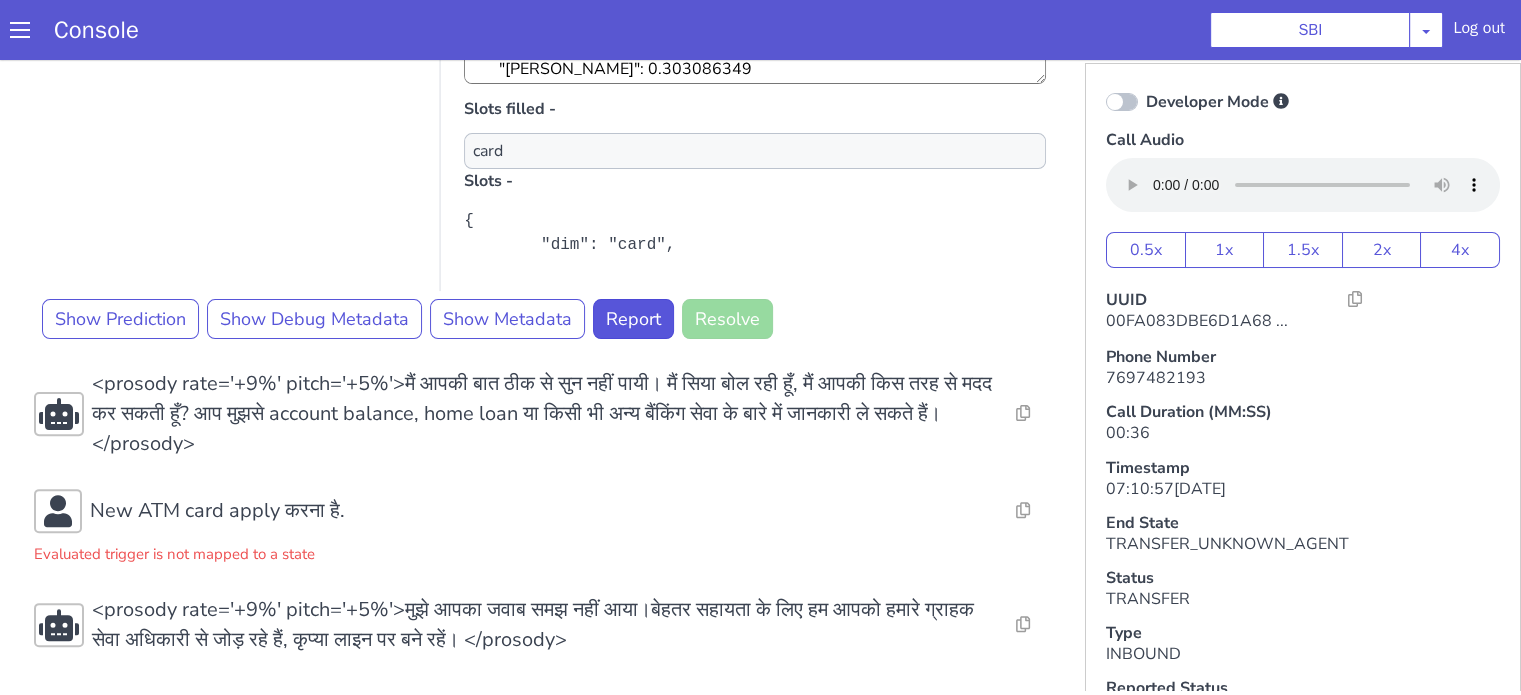 drag, startPoint x: 481, startPoint y: 289, endPoint x: 479, endPoint y: 278, distance: 11.18034 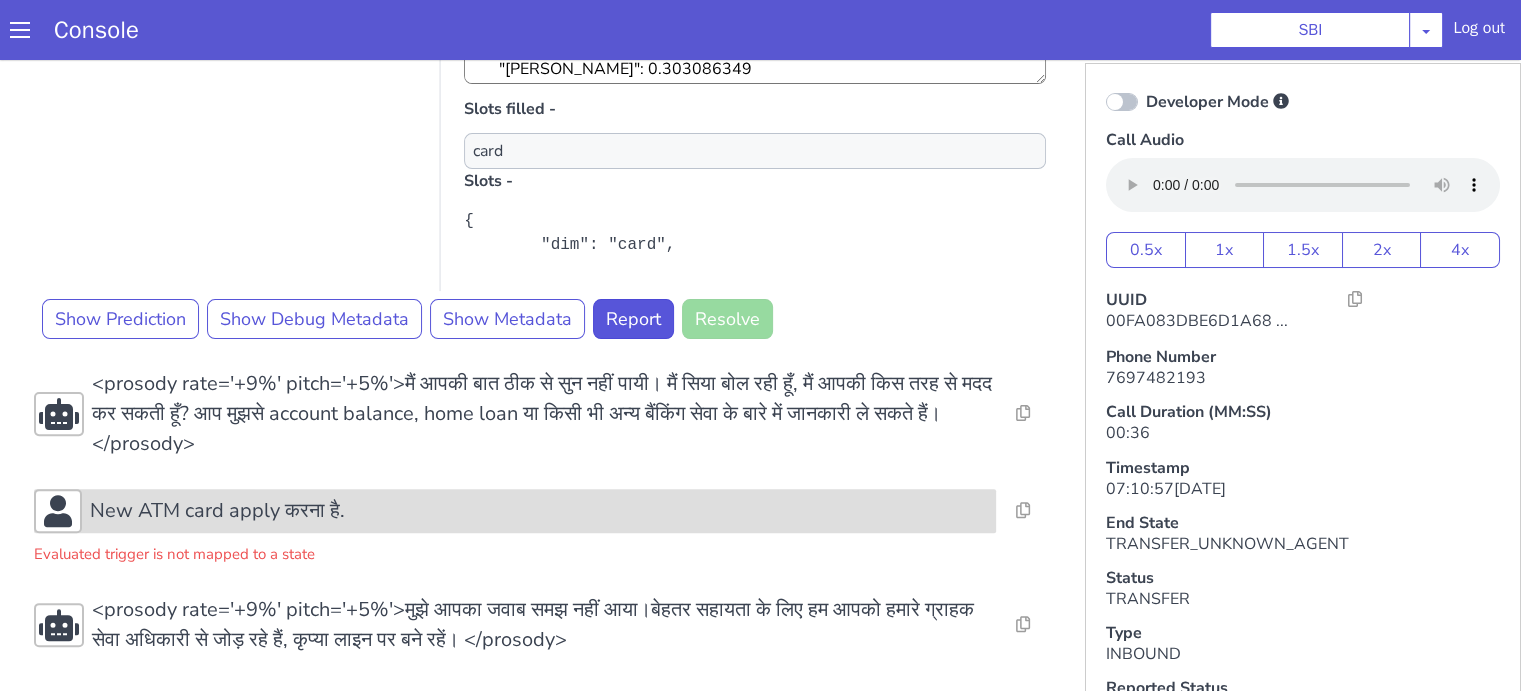click on "New ATM card apply करना है." at bounding box center [217, 511] 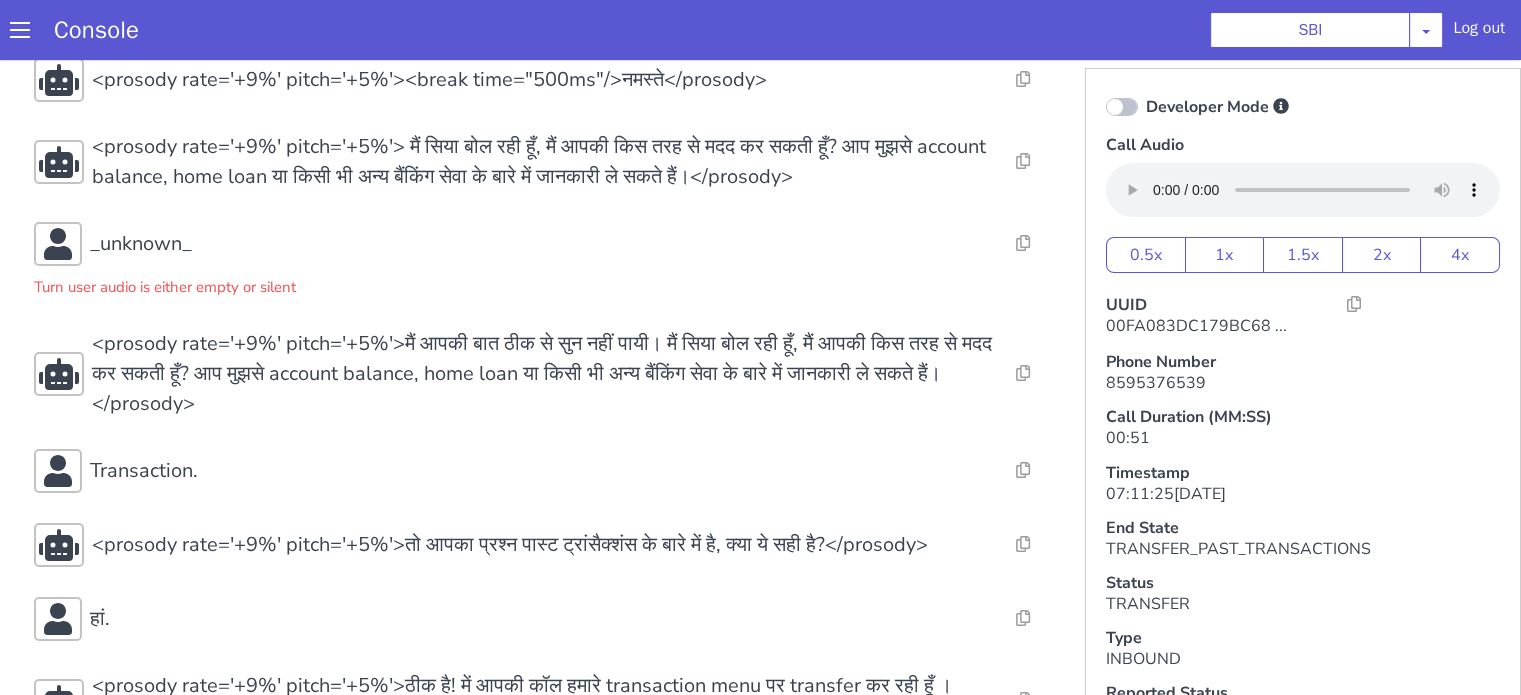scroll, scrollTop: 125, scrollLeft: 0, axis: vertical 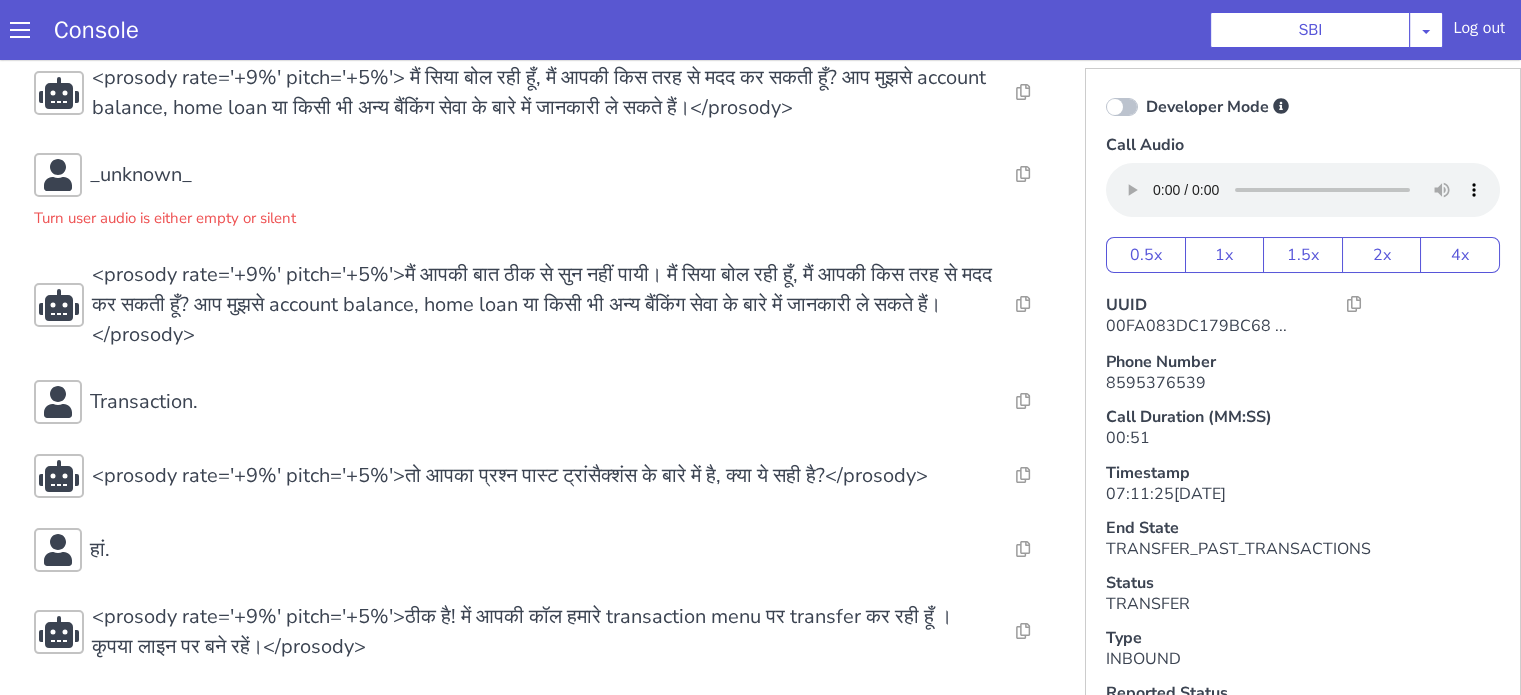 click on "Resolve  Intent Error  Entity Error  Transcription Error  Miscellaneous Submit <prosody rate='+9%' pitch='+5%'><break time="500ms"/>नमस्ते</prosody> Resolve  Intent Error  Entity Error  Transcription Error  Miscellaneous Submit <prosody rate='+9%' pitch='+5%'> मैं सिया बोल रही हूँ, मैं आपकी किस तरह से मदद कर सकती हूँ? आप मुझसे account balance, home loan या किसी भी अन्य बैंकिंग सेवा के बारे में जानकारी ले सकते हैं।</prosody> Resolve  Intent Error  Entity Error  Transcription Error  Miscellaneous Submit _unknown_ Turn user audio is either empty or silent Resolve  Intent Error  Entity Error  Transcription Error  Miscellaneous Submit Resolve  Intent Error  Entity Error  Transcription Error  Miscellaneous Submit Transaction. Resolve  Intent Error  Entity Error  Transcription Error  Miscellaneous Submit" at bounding box center (544, 325) 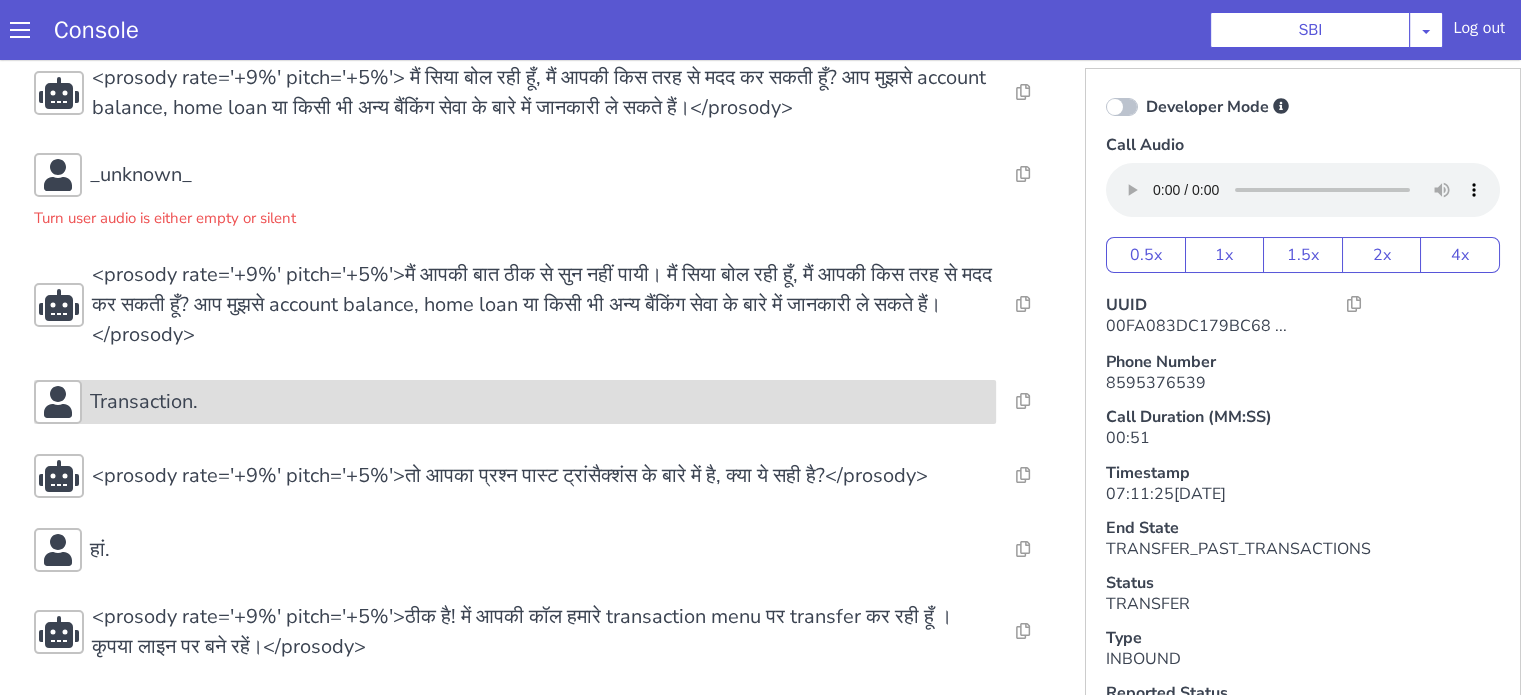 click on "Transaction." at bounding box center [144, 402] 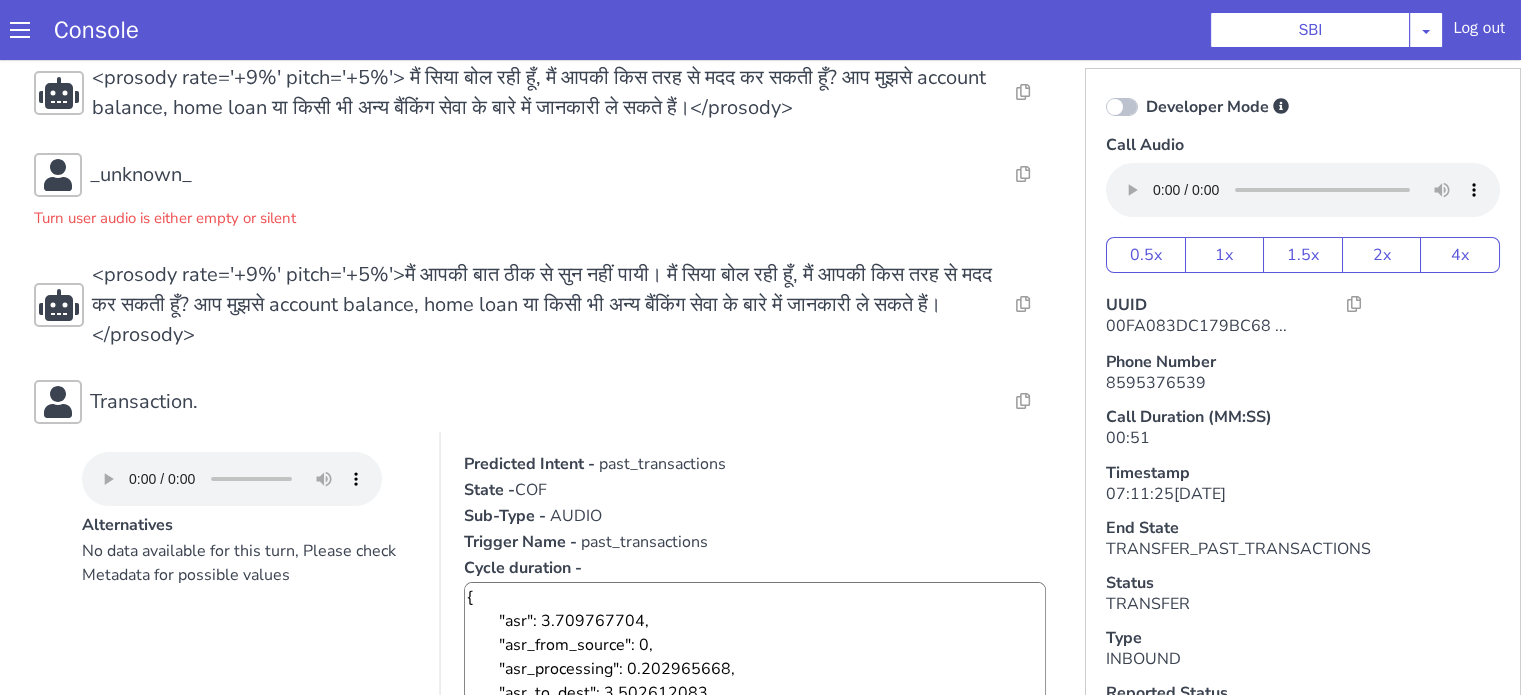 scroll, scrollTop: 325, scrollLeft: 0, axis: vertical 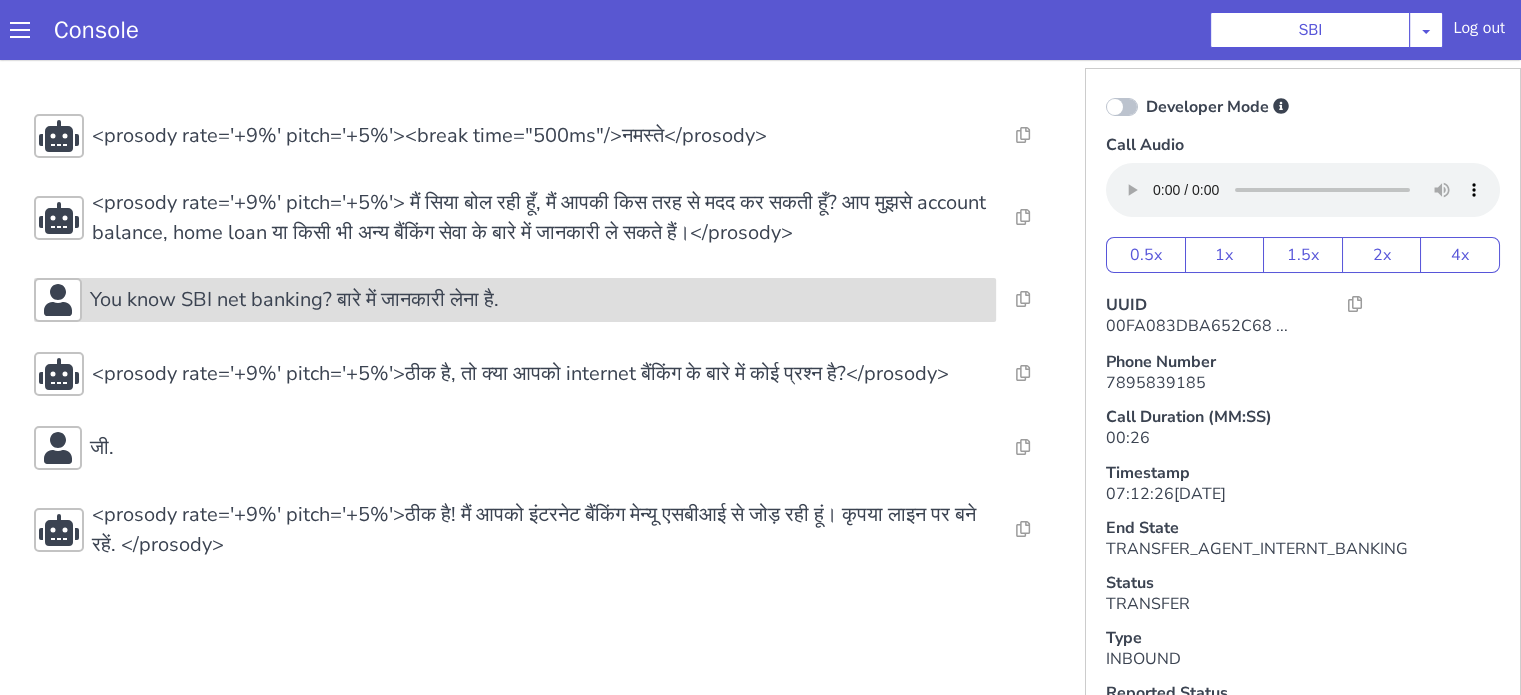 click on "You know SBI net banking? बारे में जानकारी लेना है." at bounding box center (294, 300) 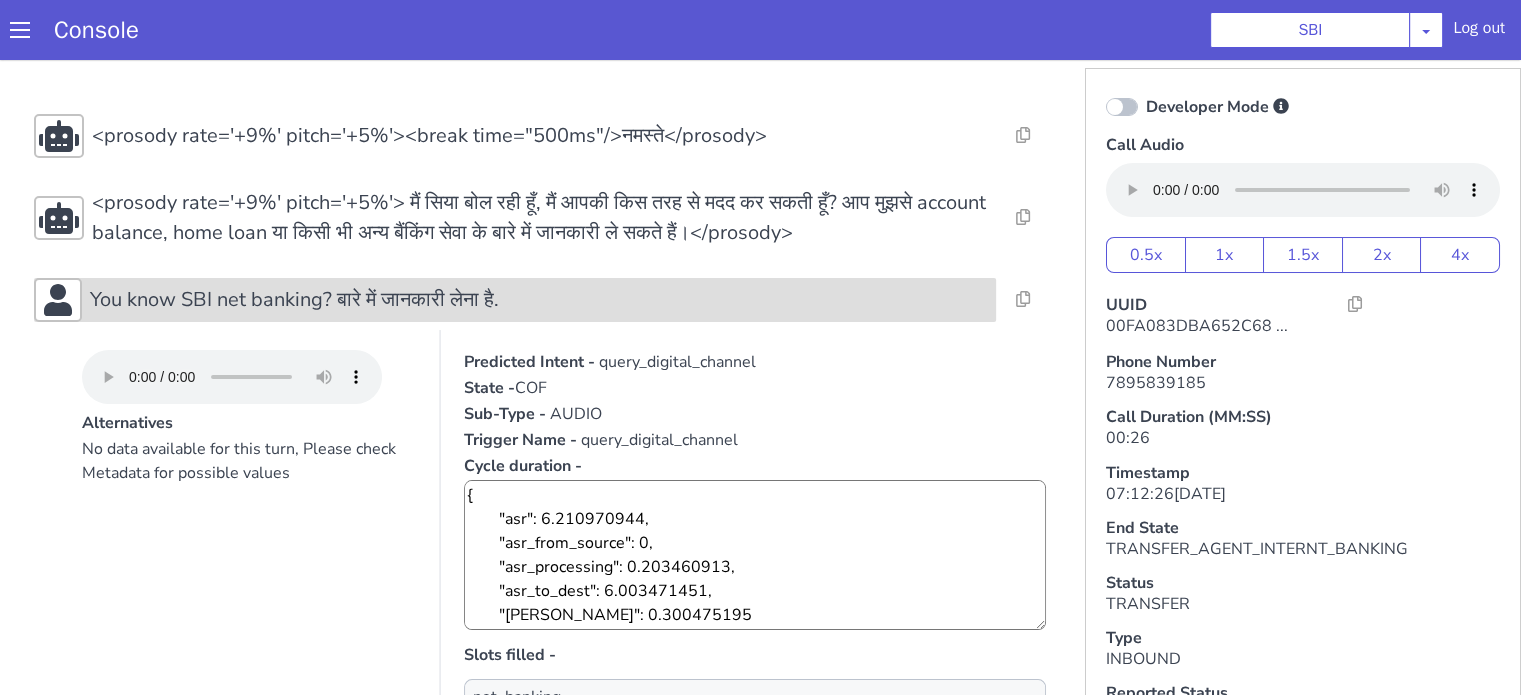 click on "You know SBI net banking? बारे में जानकारी लेना है." at bounding box center (294, 300) 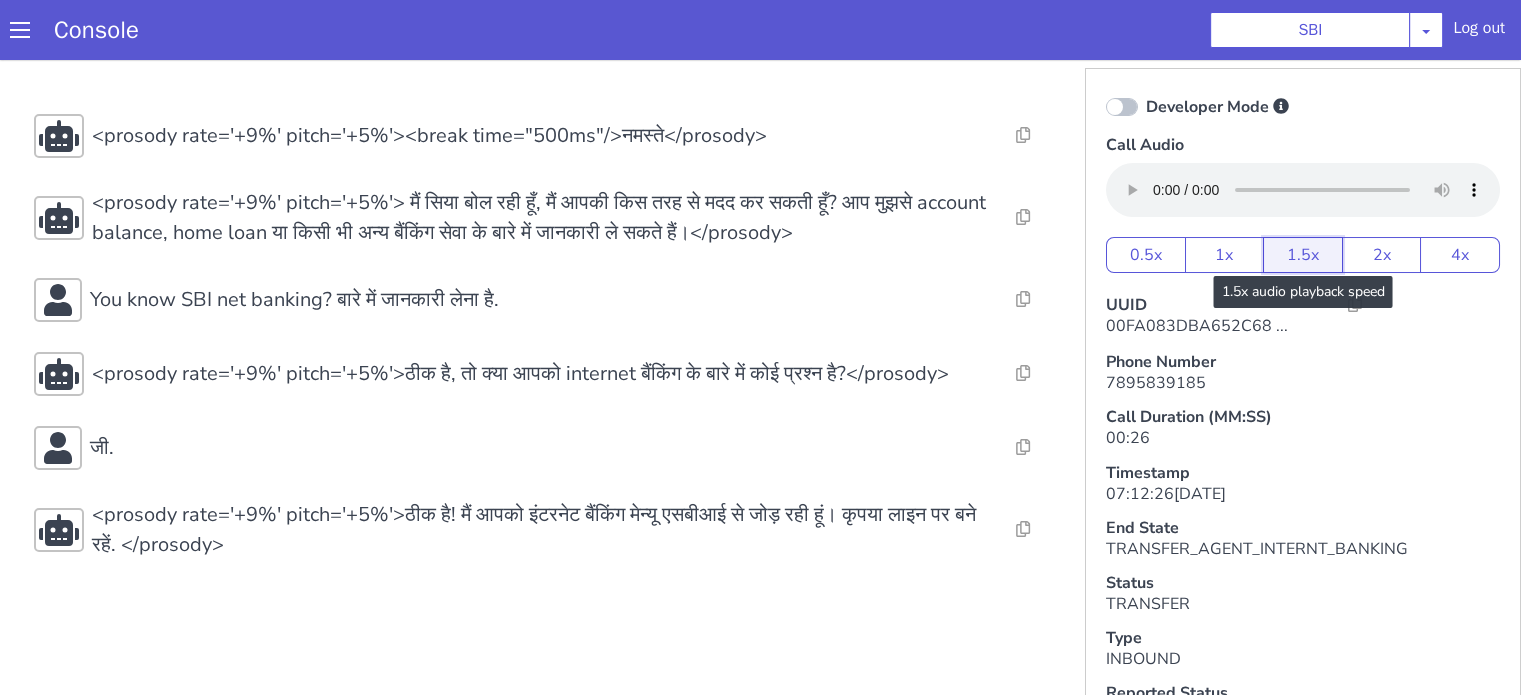 click on "1.5x" at bounding box center [1303, 255] 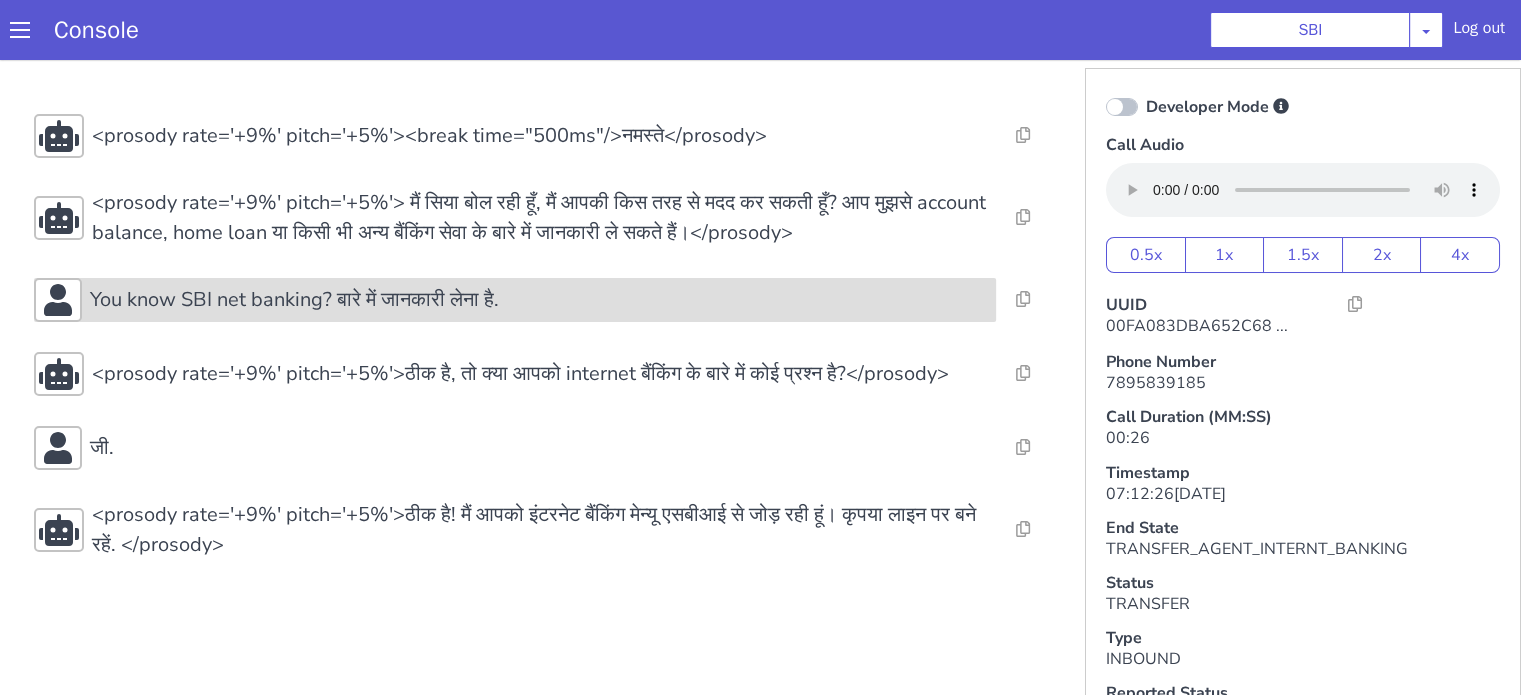 click on "You know SBI net banking? बारे में जानकारी लेना है." at bounding box center [294, 300] 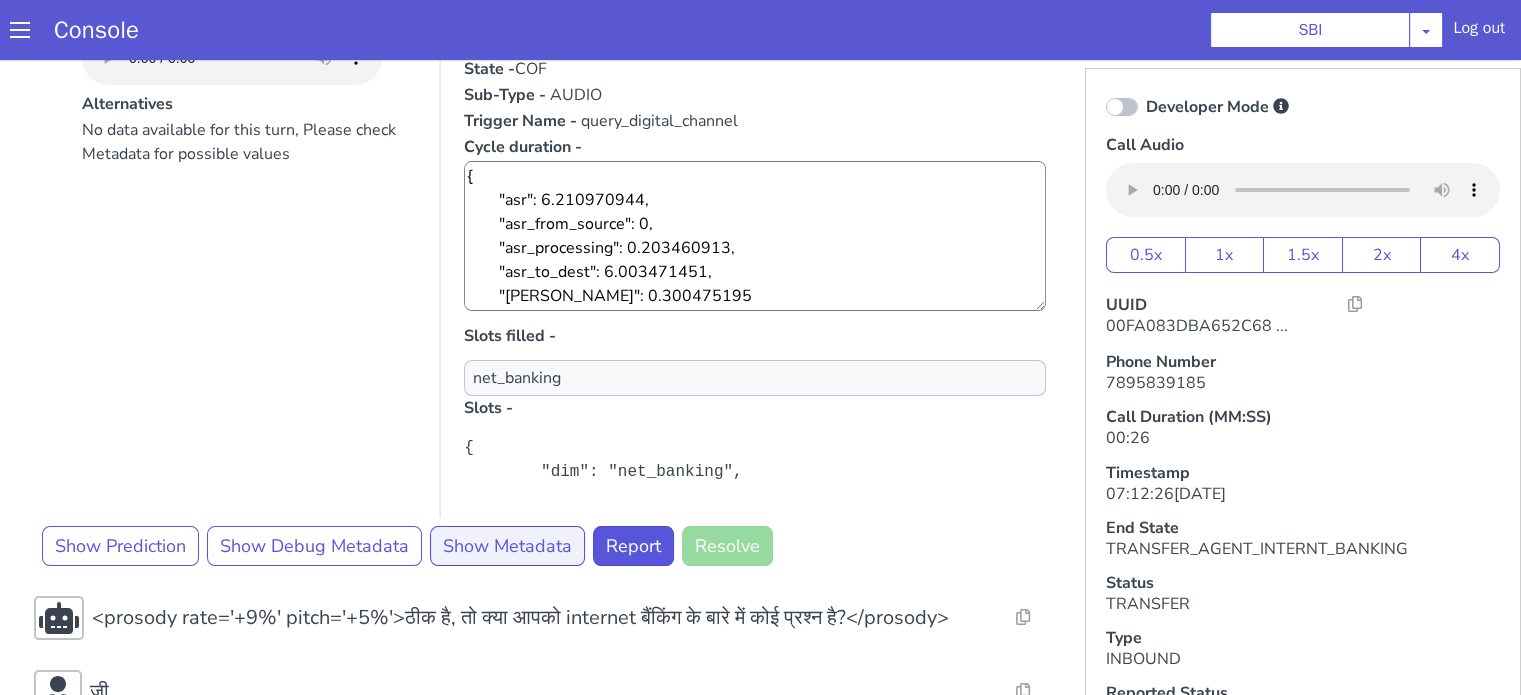 scroll, scrollTop: 400, scrollLeft: 0, axis: vertical 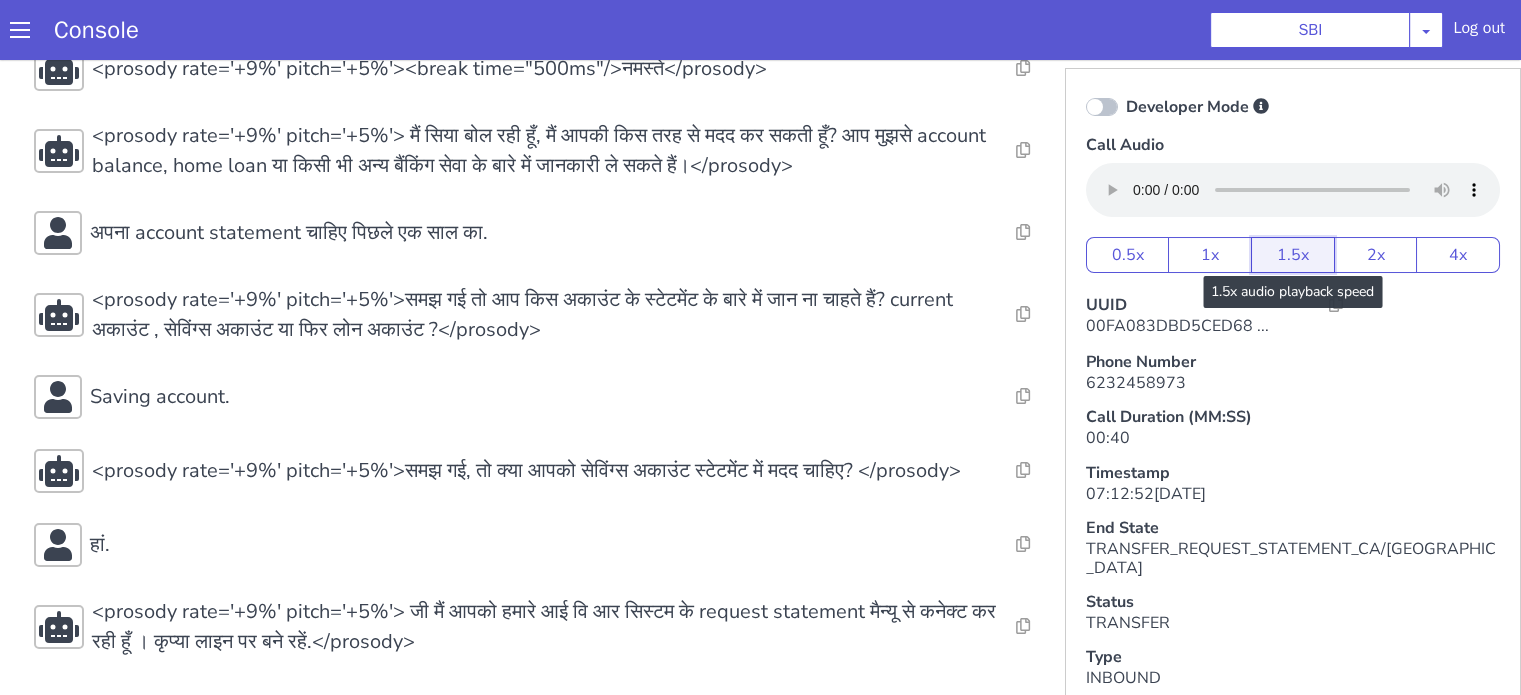 click on "1.5x" at bounding box center [1293, 255] 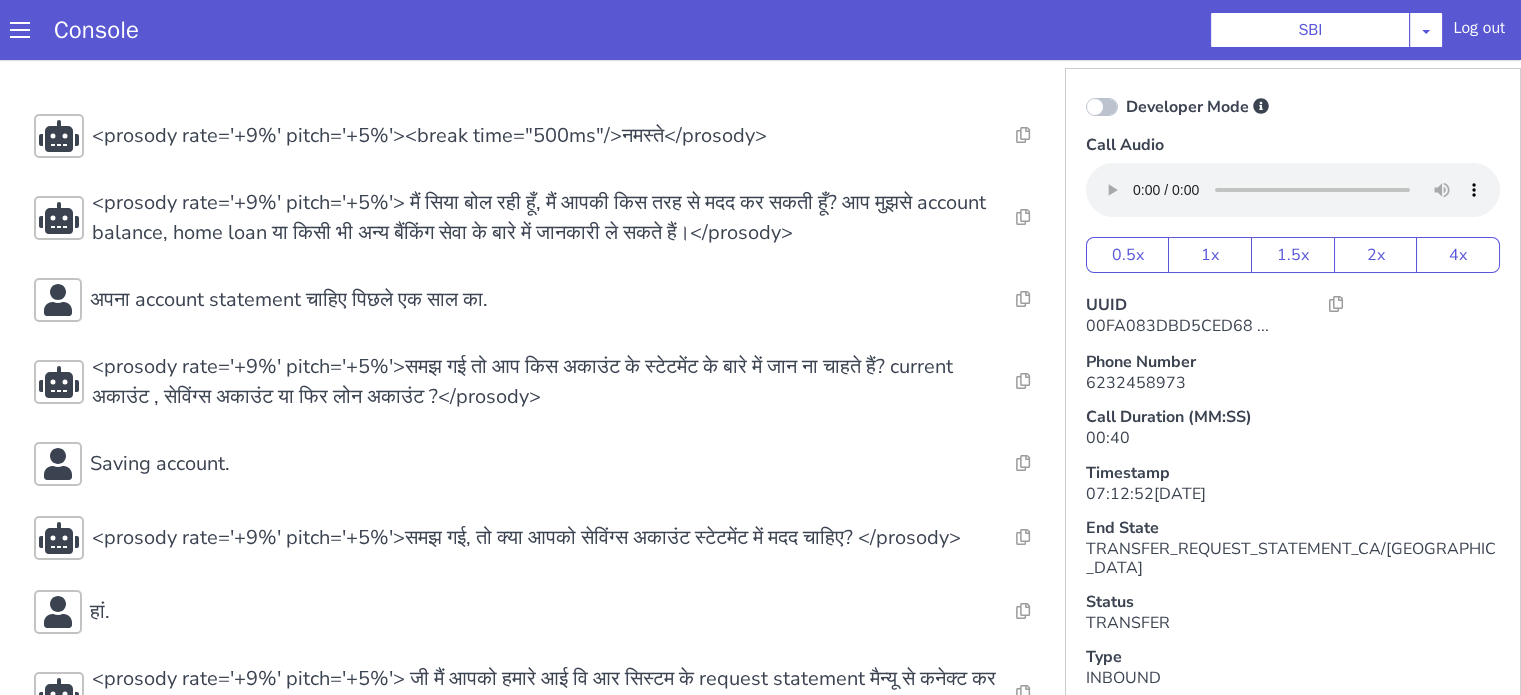 scroll, scrollTop: 80, scrollLeft: 0, axis: vertical 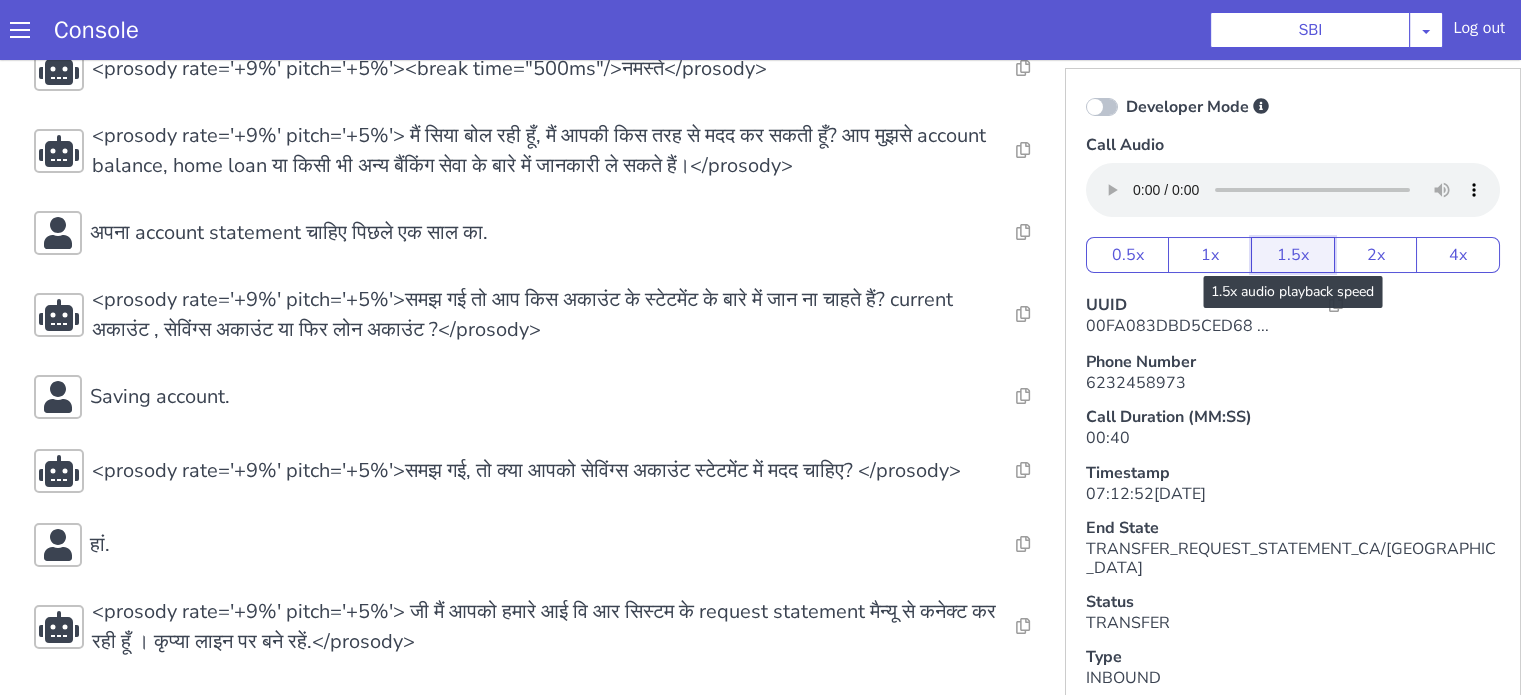 click on "1.5x" at bounding box center (1293, 255) 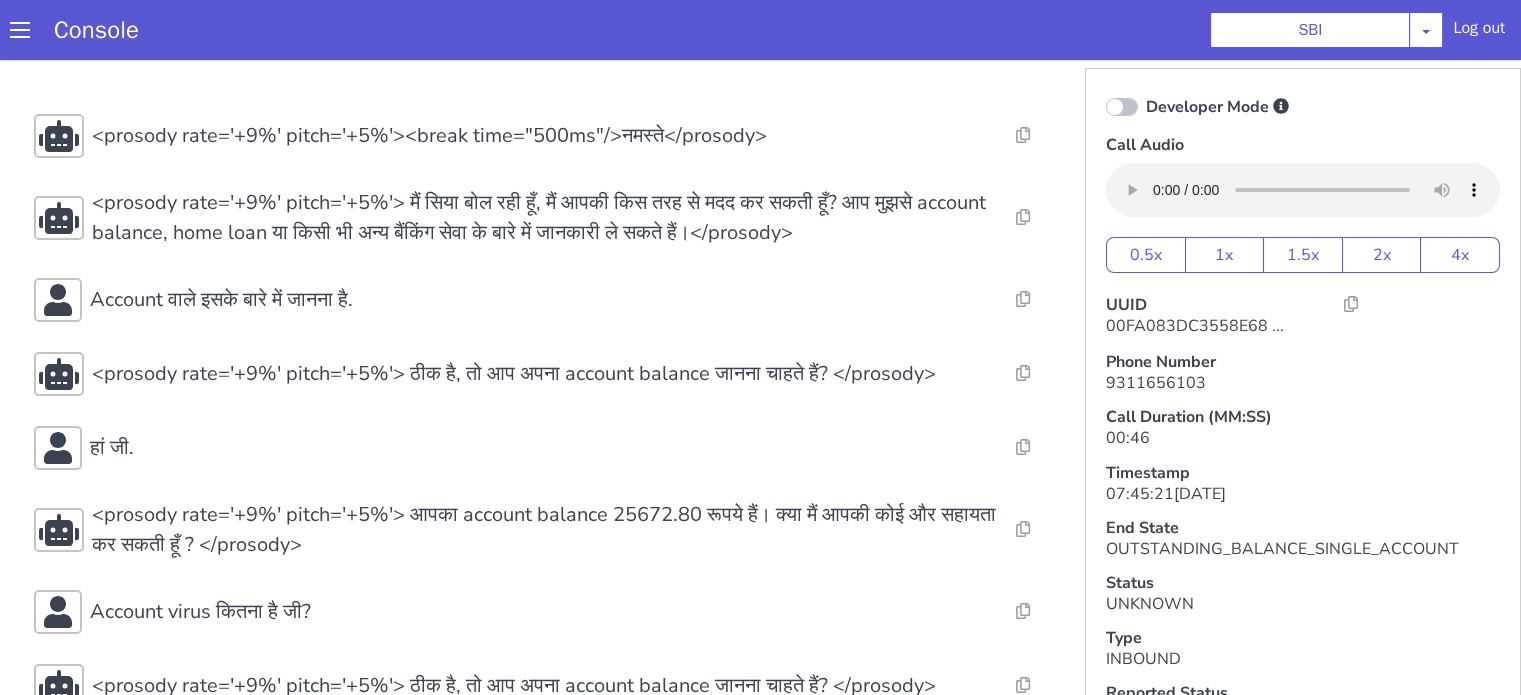 scroll, scrollTop: 209, scrollLeft: 0, axis: vertical 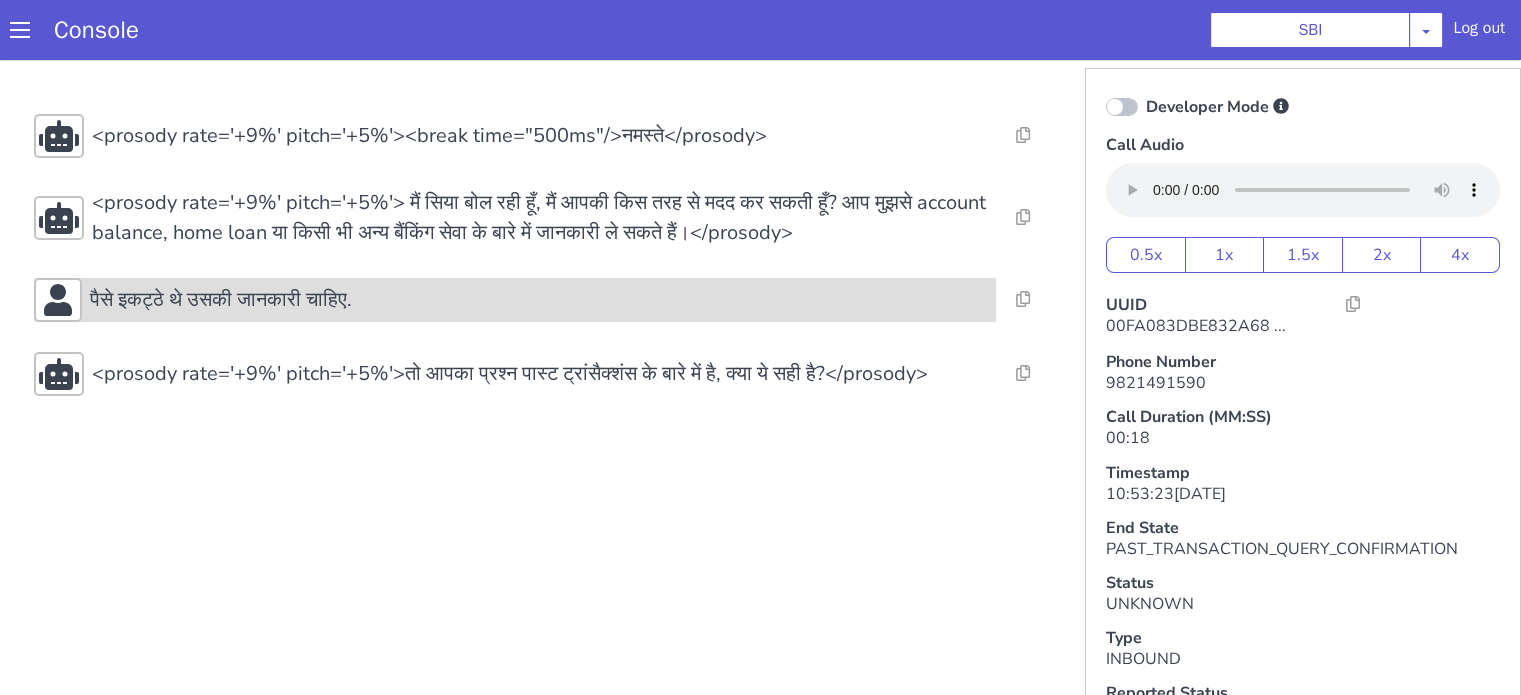 drag, startPoint x: 434, startPoint y: 304, endPoint x: 423, endPoint y: 311, distance: 13.038404 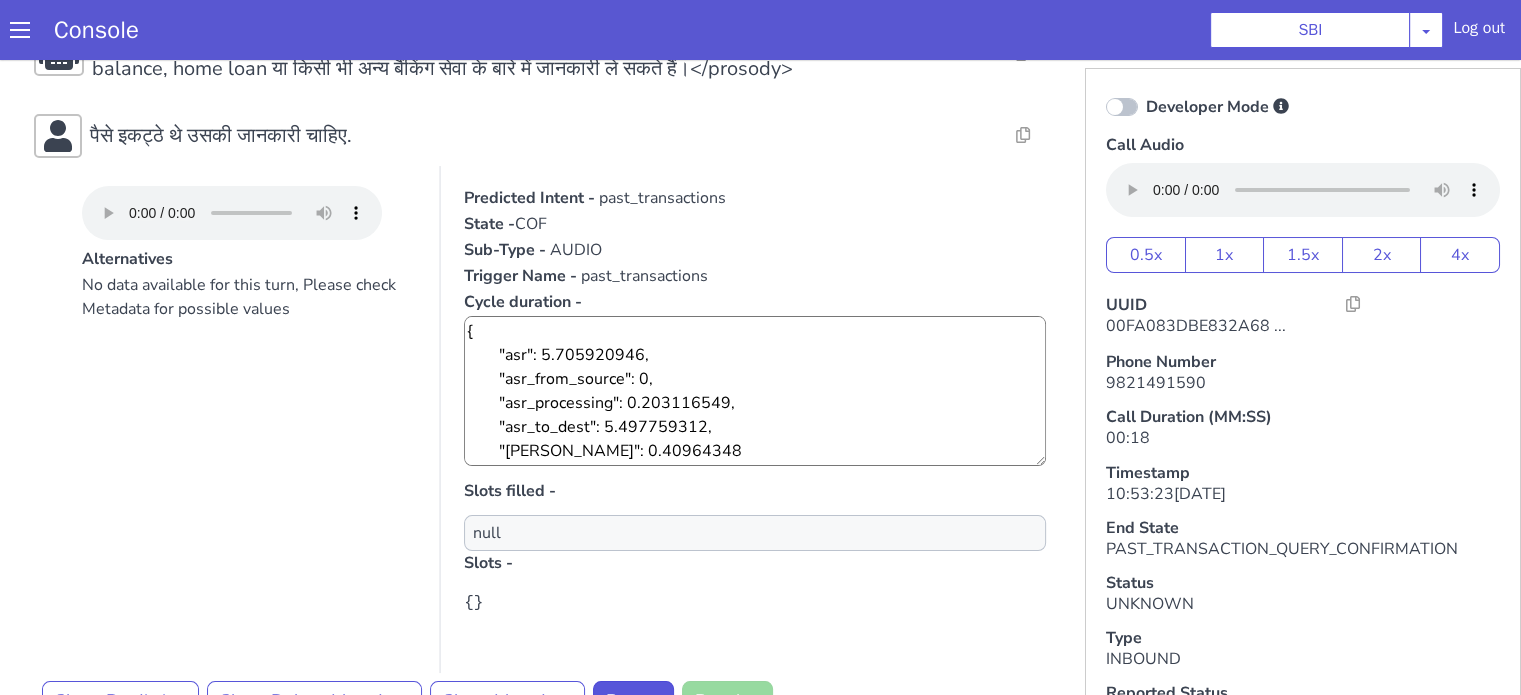 scroll, scrollTop: 200, scrollLeft: 0, axis: vertical 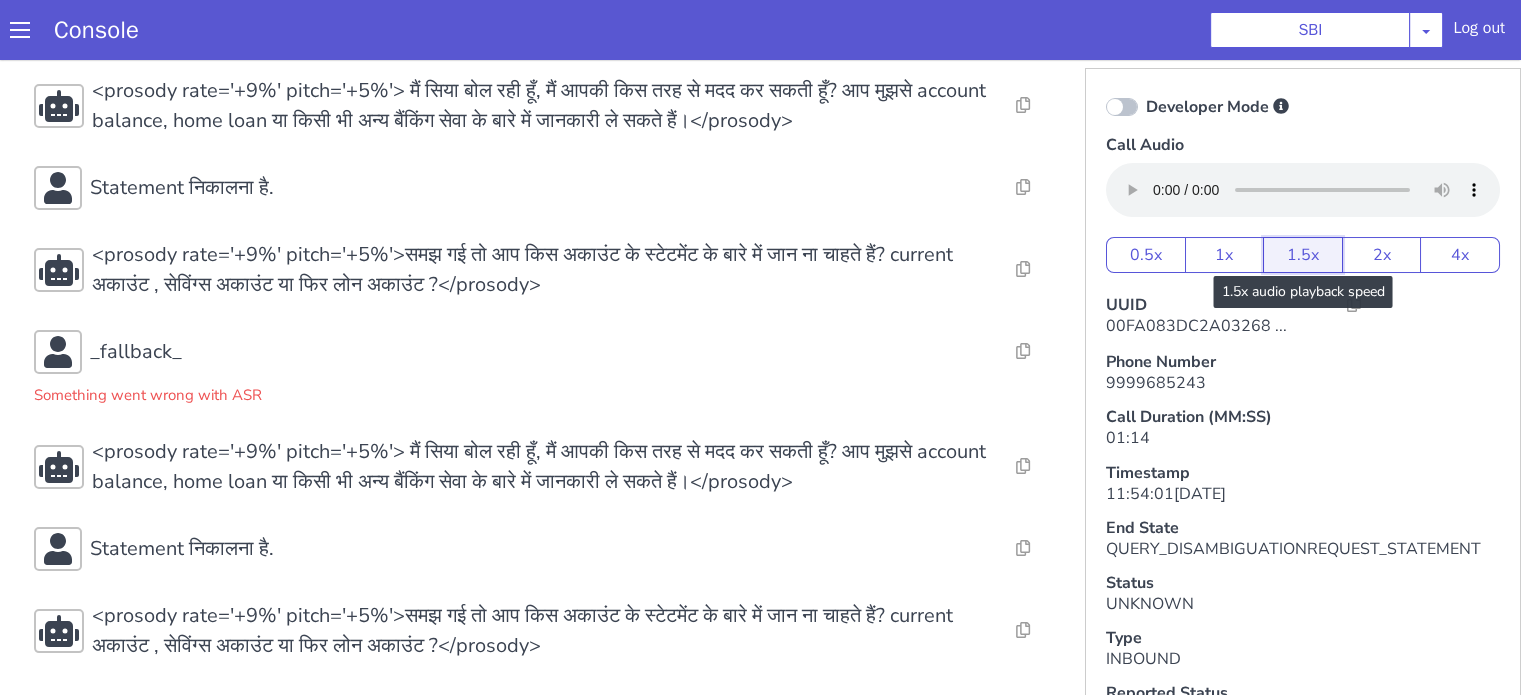 click on "1.5x" at bounding box center [1303, 255] 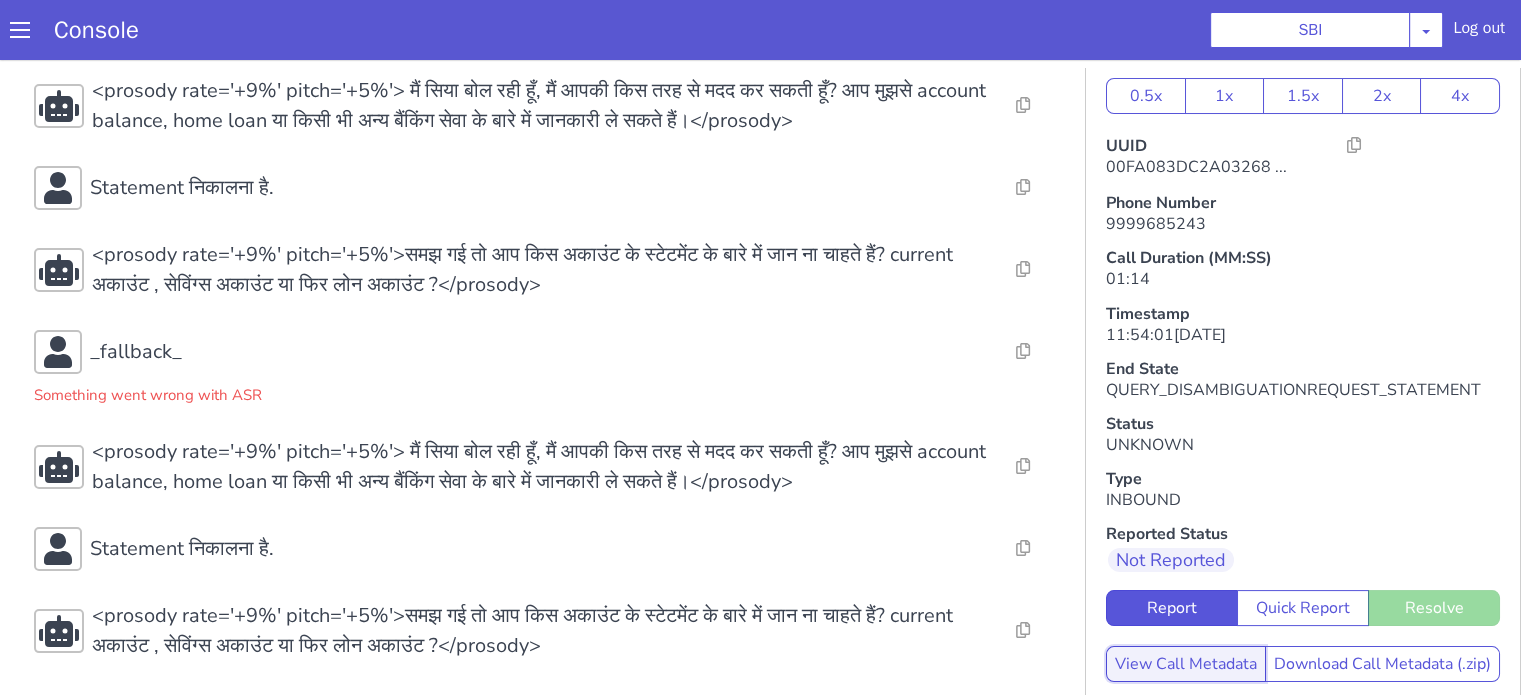click on "View Call Metadata" at bounding box center (1186, 664) 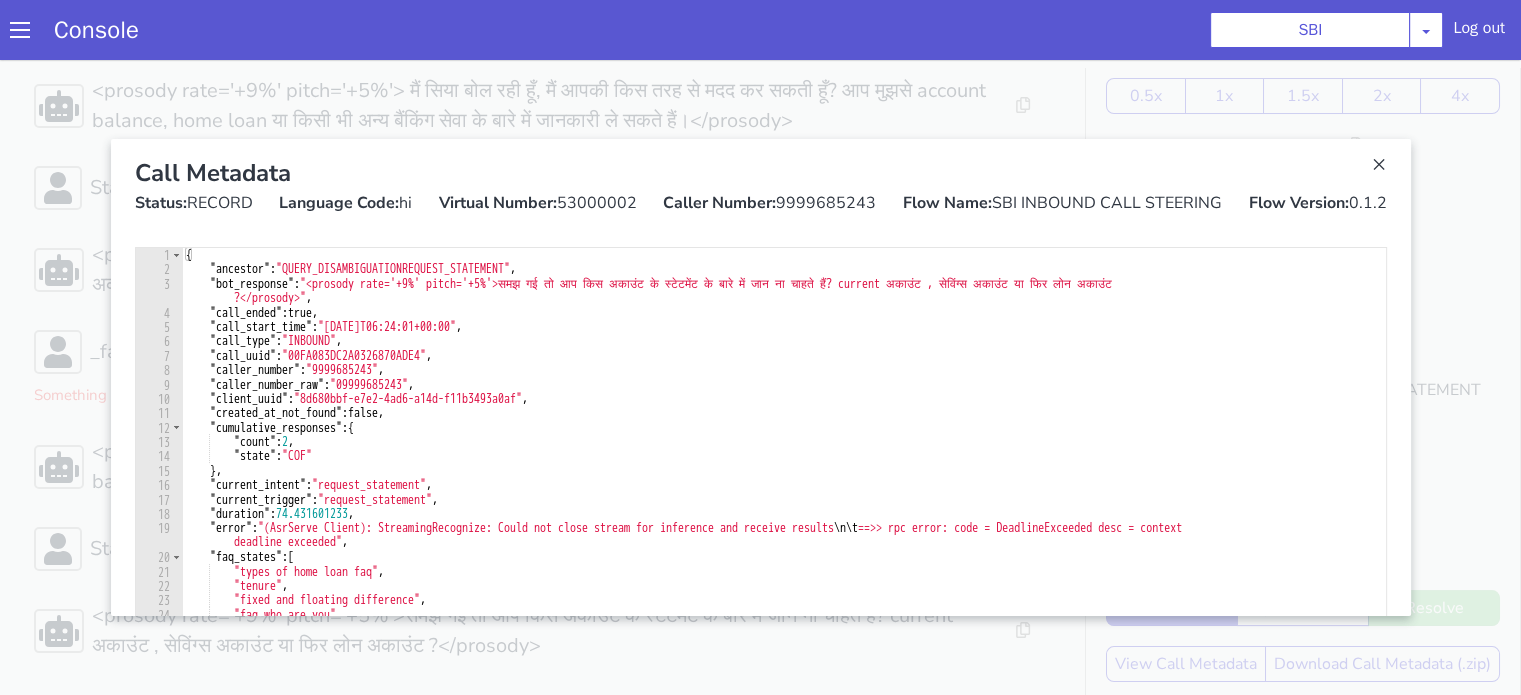 click at bounding box center [760, 377] 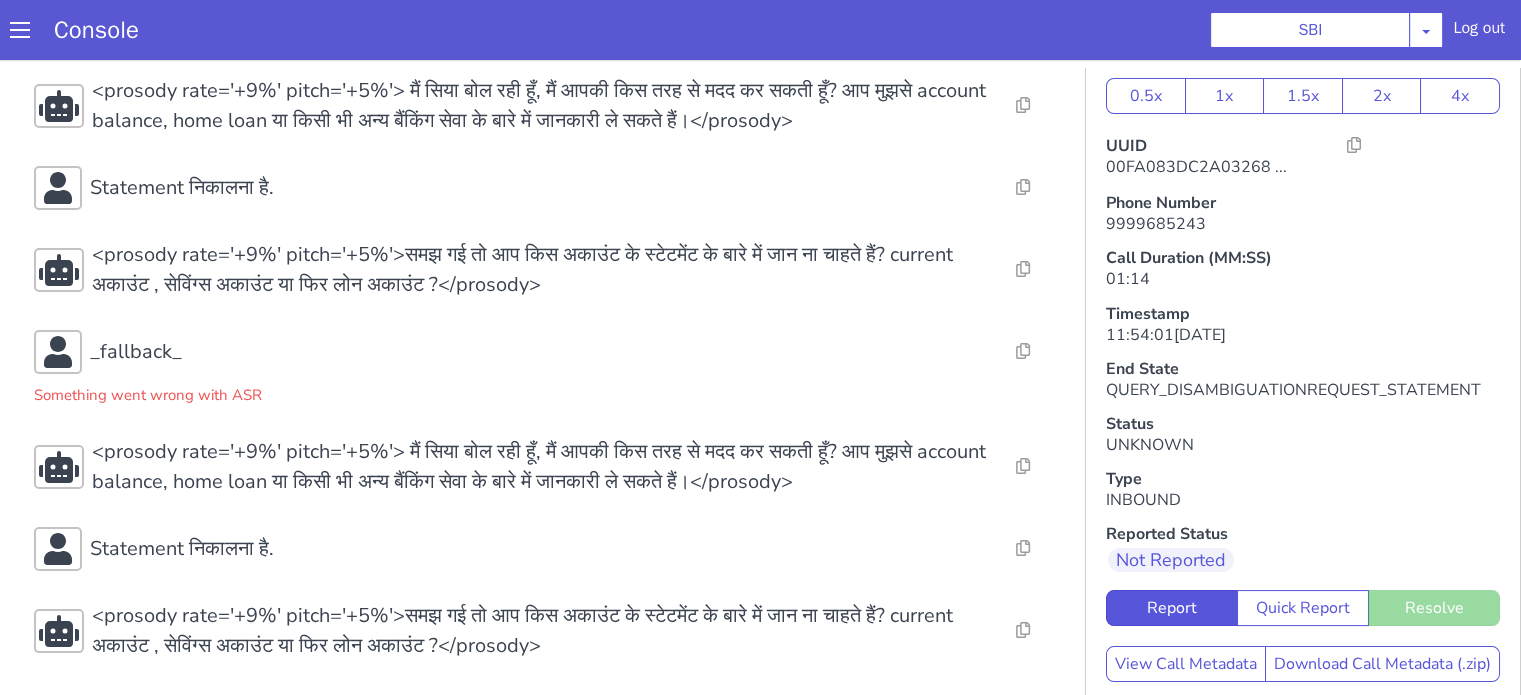 click on "Console SBI [PERSON_NAME] Airtel DTH Pilot Airtel POC [PERSON_NAME] Blue NT Aliceblue American Finance - US Apollo Apollo 24*7 Application - Collections Auto NPS feedback Avaya Devconnect Axis Axis AMC Axis Outbound BAGIC BALIC BALIC Old 2 Bajaj Autofinance Bajaj Fin Banking Demo Barbeque Nation Buy Now Pay Later Cars24 Cashe Central Bank of [GEOGRAPHIC_DATA] [PERSON_NAME] Cholamandalam Finance Consumer Durables Coverfox Covid19 Helpline Credgenics CreditMate DPDzero DUMMY Data collection Demo - Collections Dish TV ERCM Emeritus Eureka Forbes - LQ FFAM360 - US Familiarity Farming_Axis Finaccel Flipkart Flow Templates Fusion Microfinance Giorgos_TestBot Great Learning Grievance Bot HDB Finance HDFC HDFC Ergo HDFC Freedom CC HDFC Life Demo HDFC Securities Hathway Internet Hathway V2 Home Credit IBM IBM Banking Demo ICICI ICICI Bank Outbound ICICI [DEMOGRAPHIC_DATA] Persistency ICICI Prudential ICICI securities ICICI_lombard IDFC First Bank IFFCO Tokio Insurance Iffco [GEOGRAPHIC_DATA] [GEOGRAPHIC_DATA] Indigo IndusInd - Settlement IndusInd CC Insurance [PERSON_NAME]" at bounding box center [760, 30] 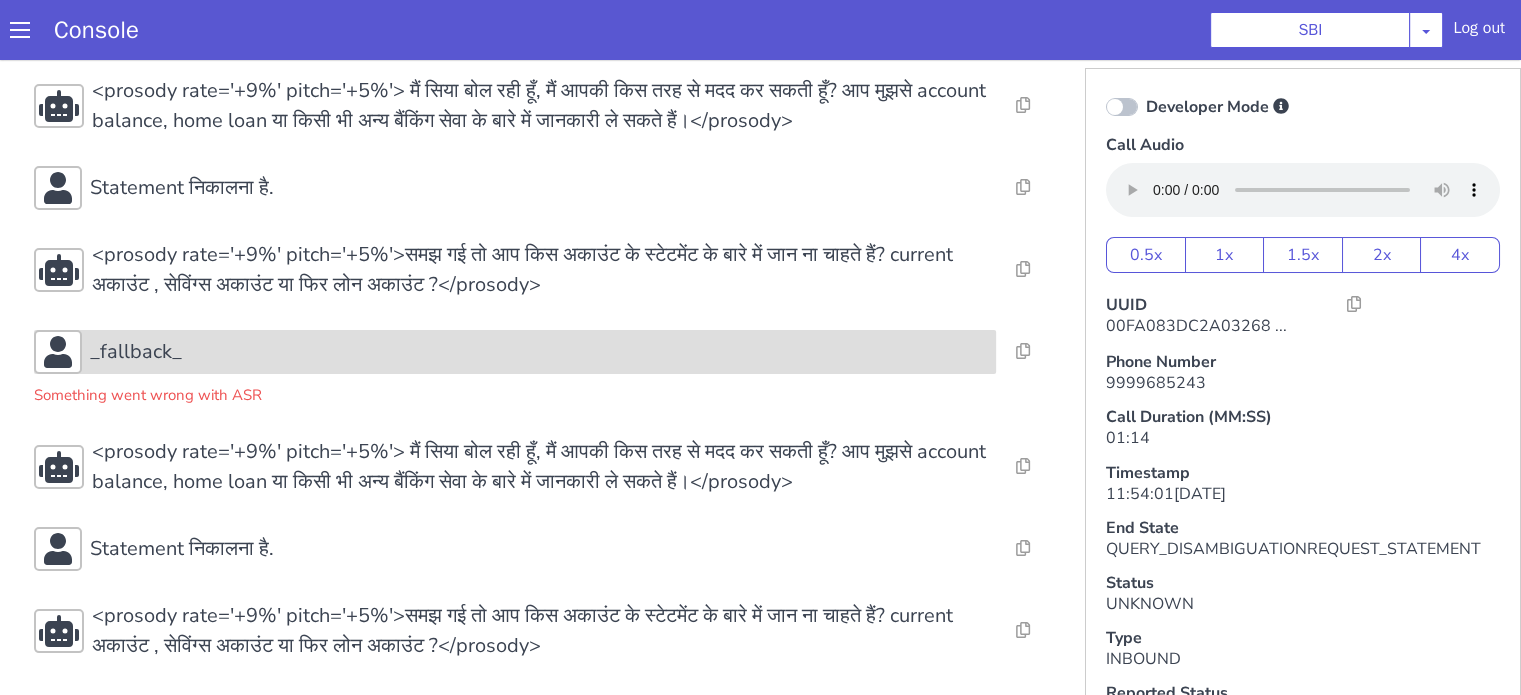 click on "_fallback_" at bounding box center (539, 352) 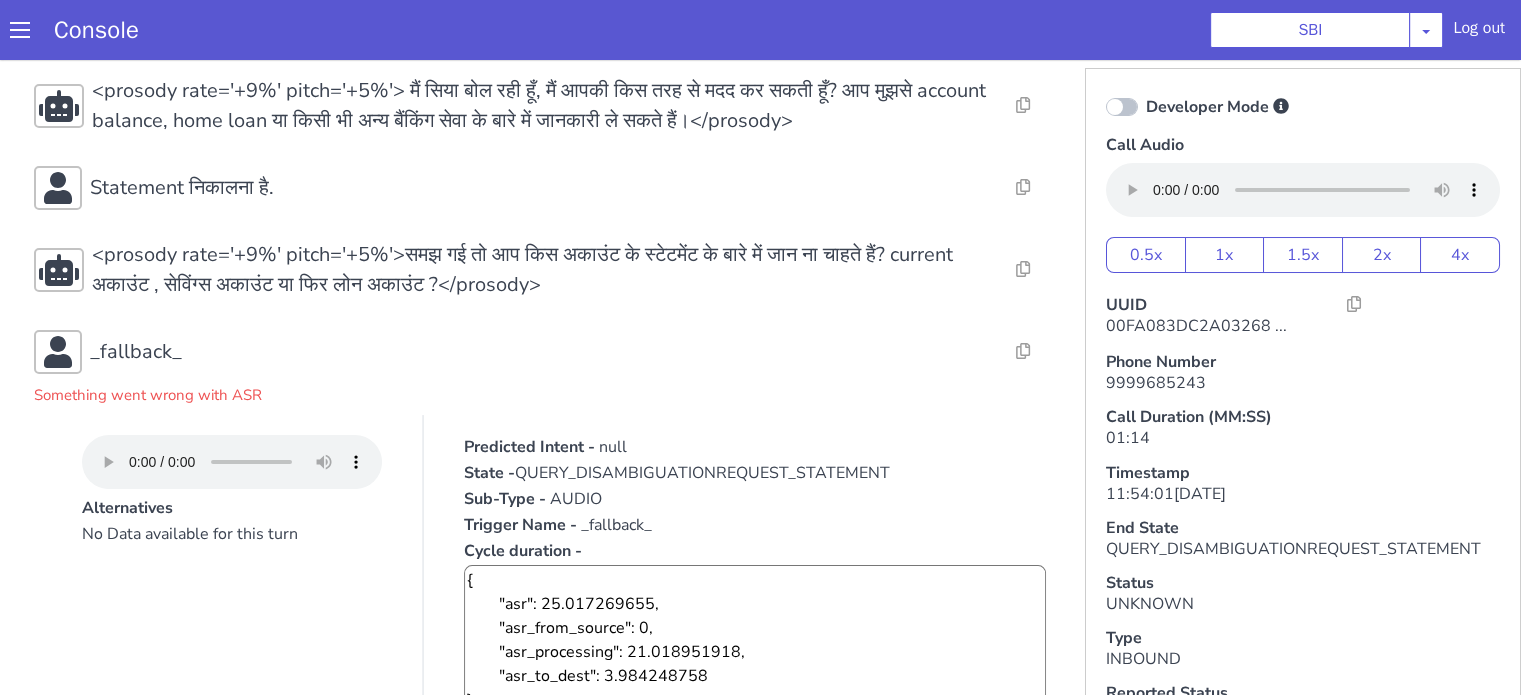 scroll, scrollTop: 0, scrollLeft: 0, axis: both 